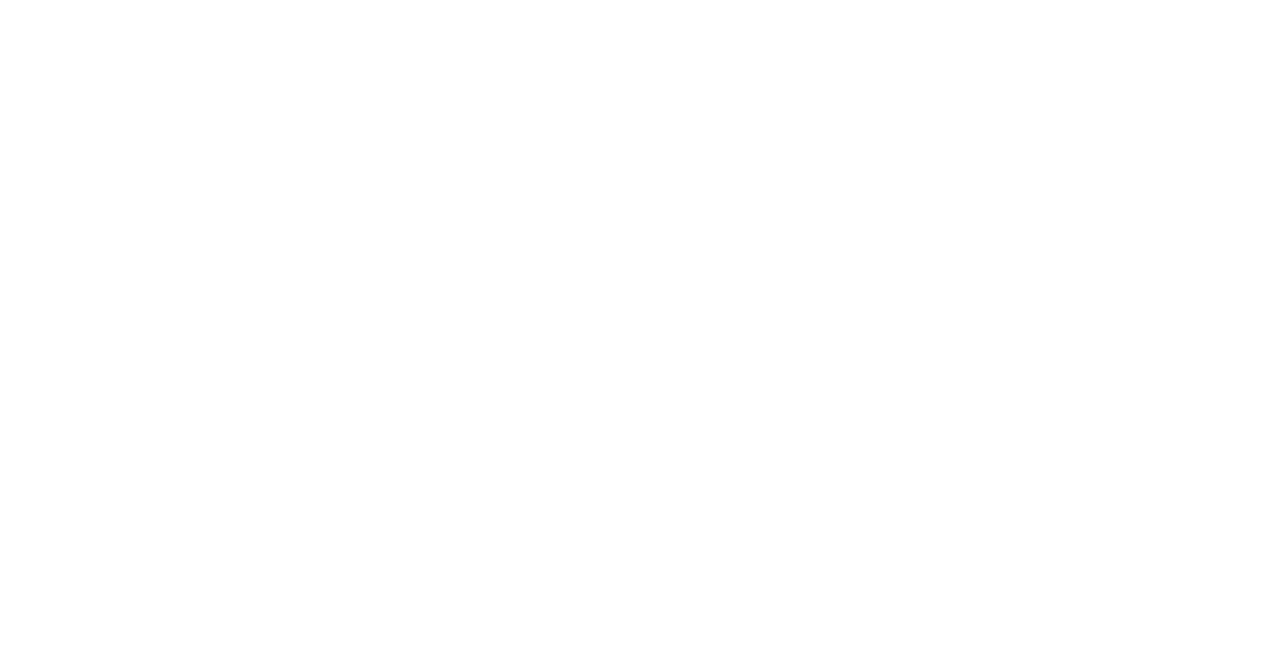 scroll, scrollTop: 0, scrollLeft: 0, axis: both 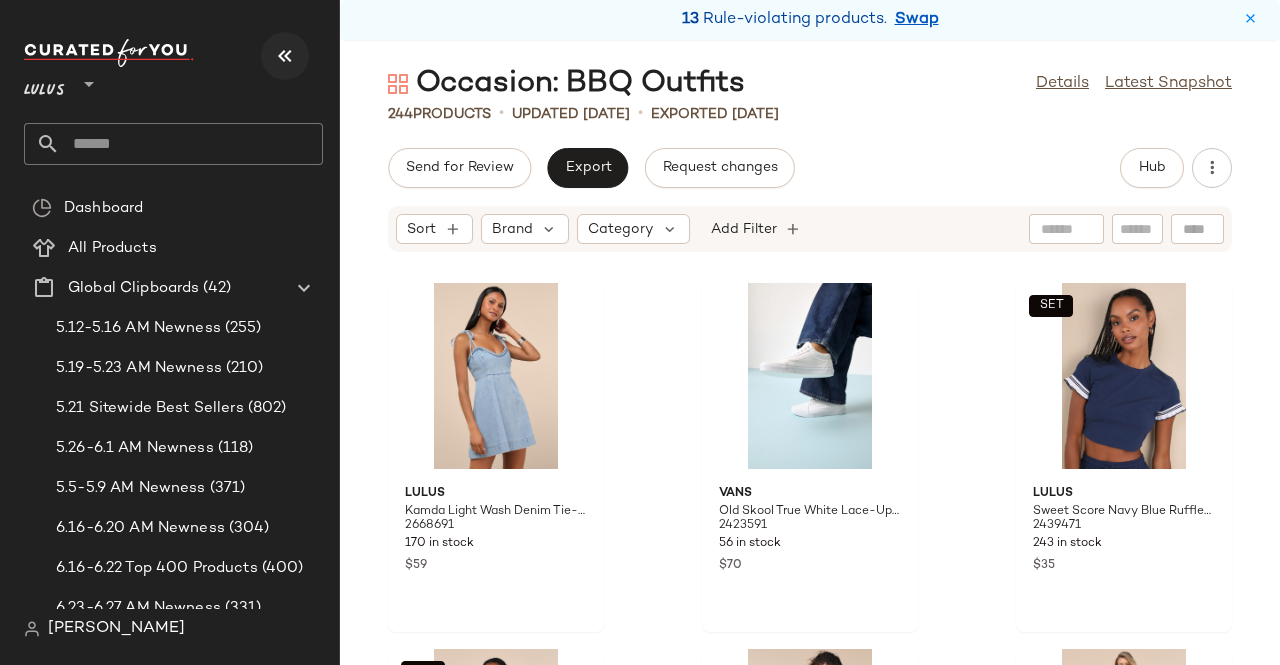 click at bounding box center [285, 56] 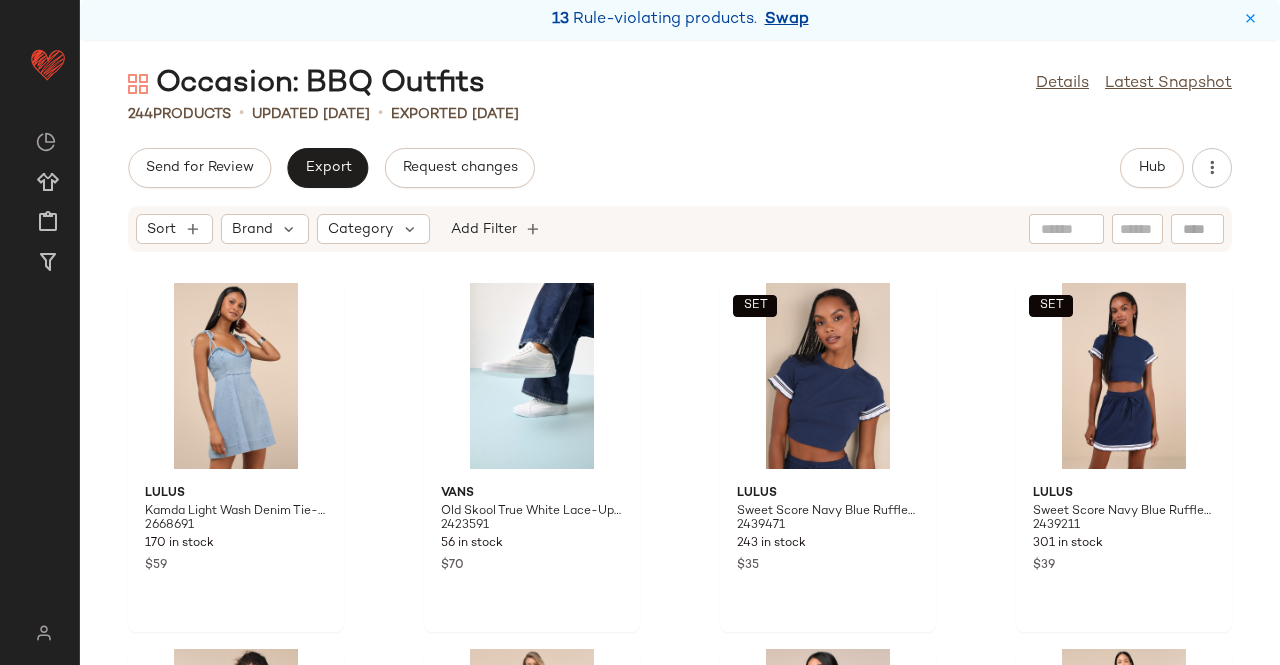 click on "Swap" at bounding box center [787, 20] 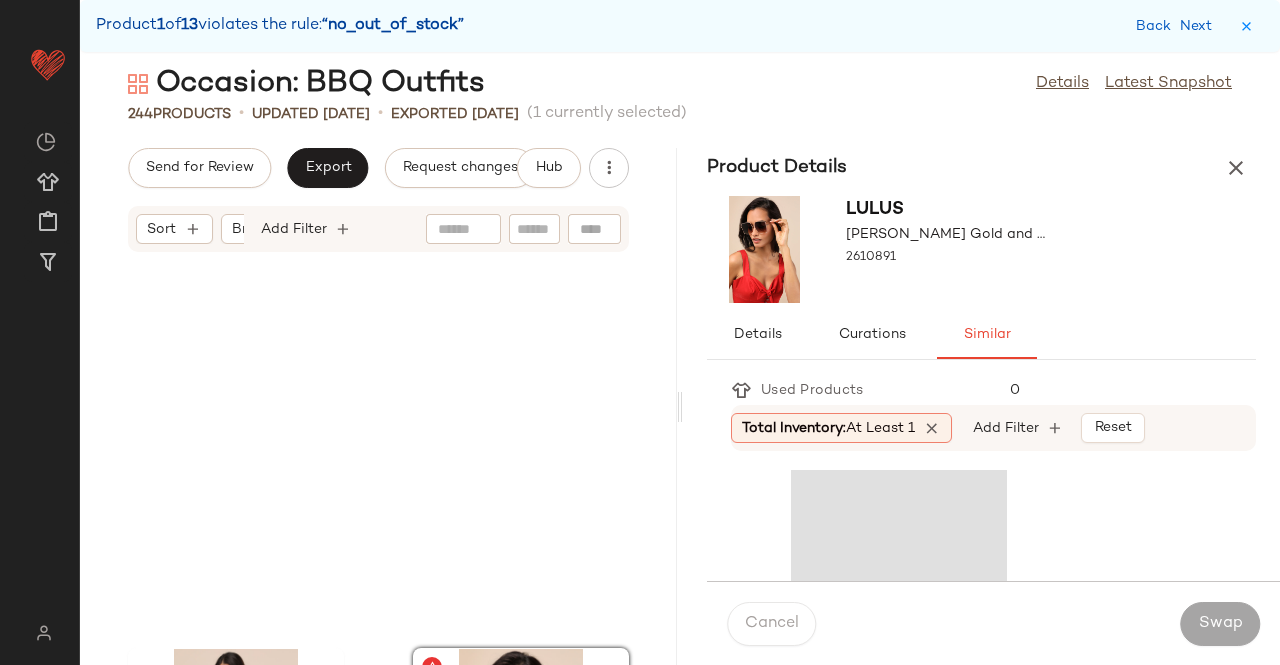 scroll, scrollTop: 1464, scrollLeft: 0, axis: vertical 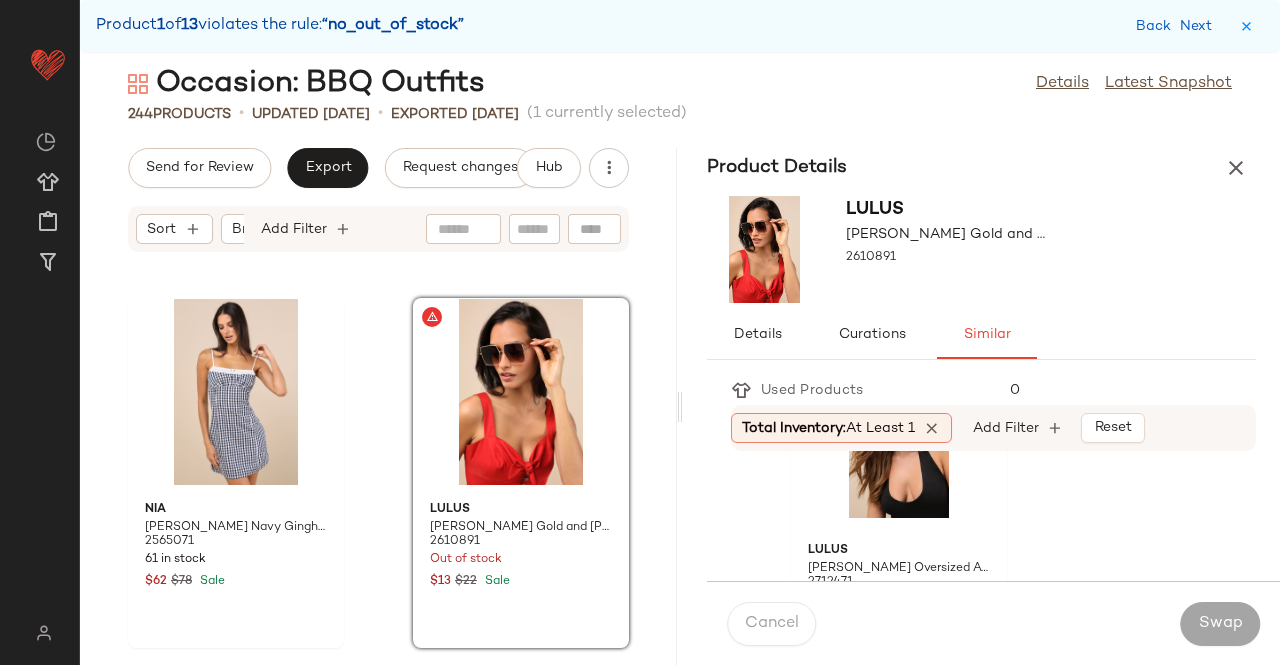 click 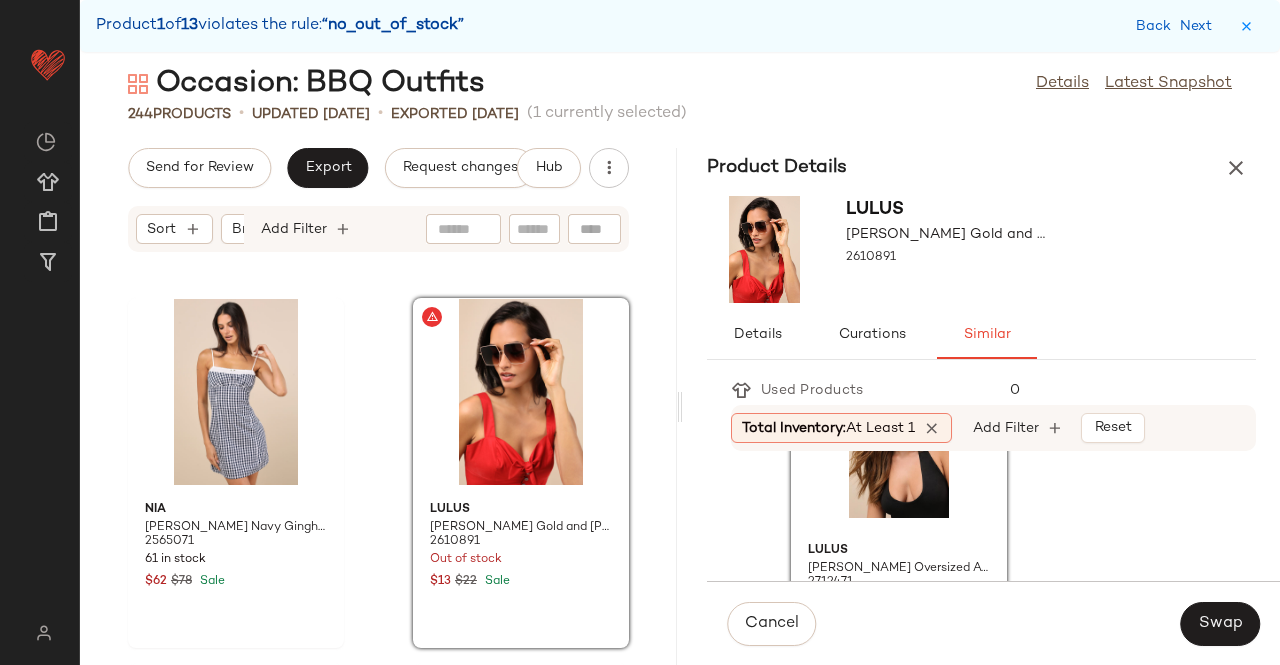 scroll, scrollTop: 200, scrollLeft: 0, axis: vertical 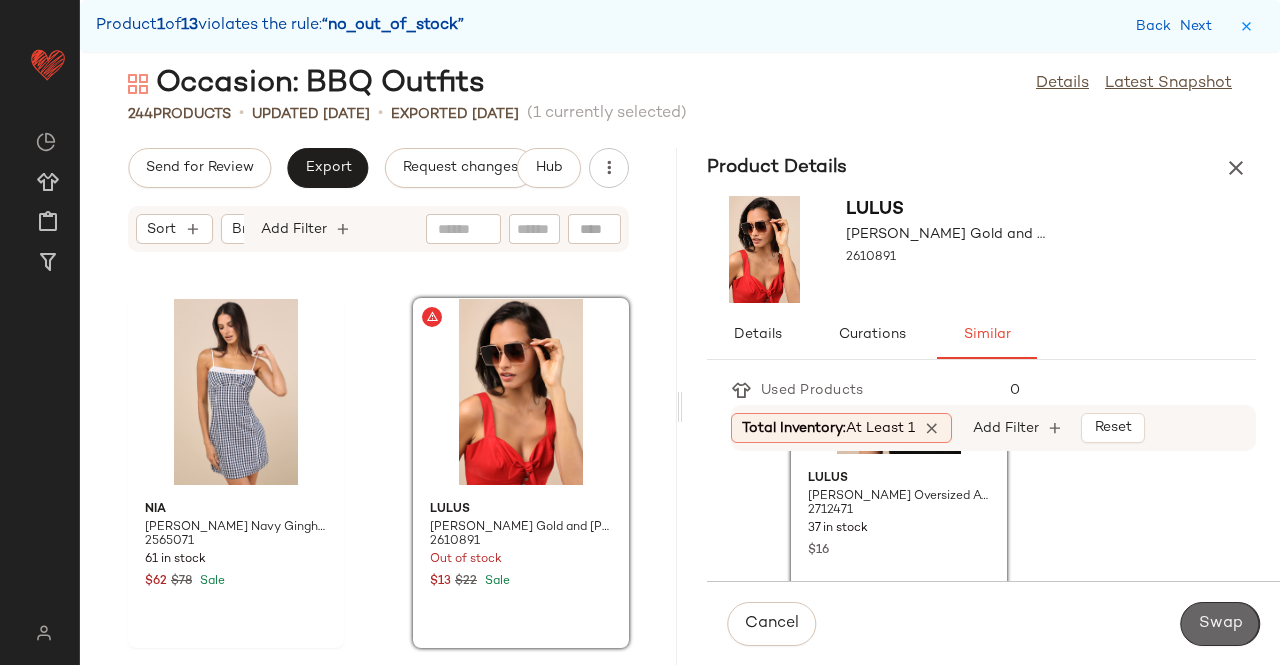 click on "Swap" 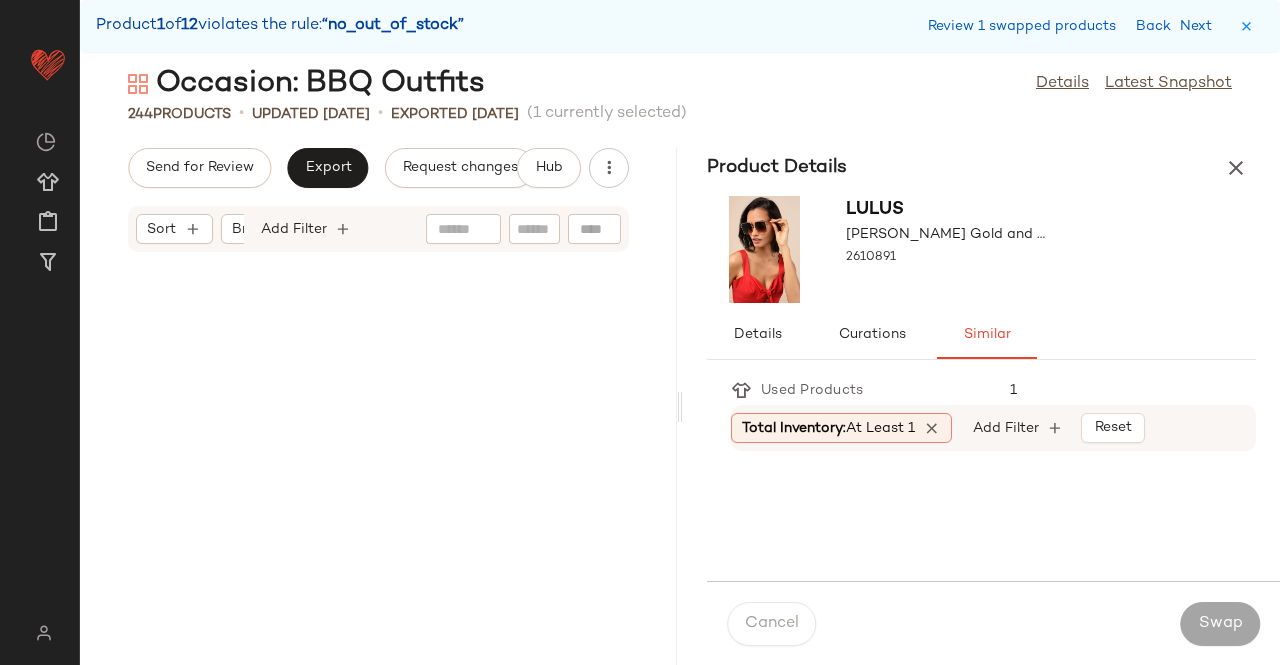 scroll, scrollTop: 4026, scrollLeft: 0, axis: vertical 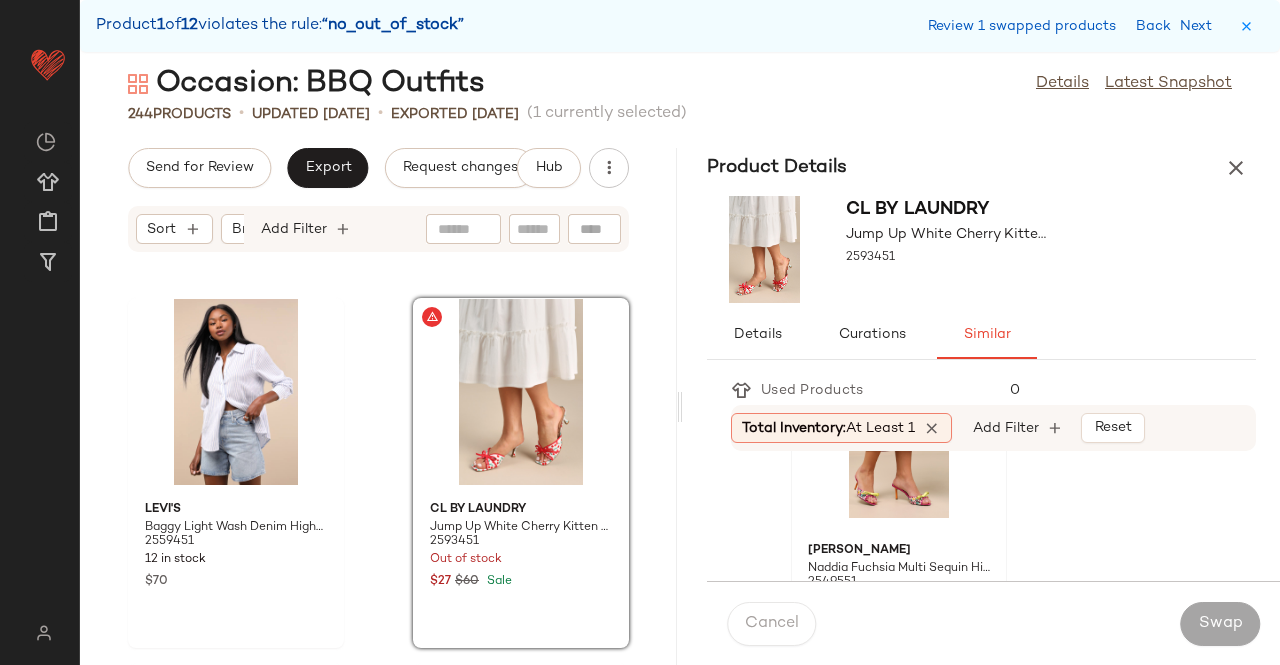 click 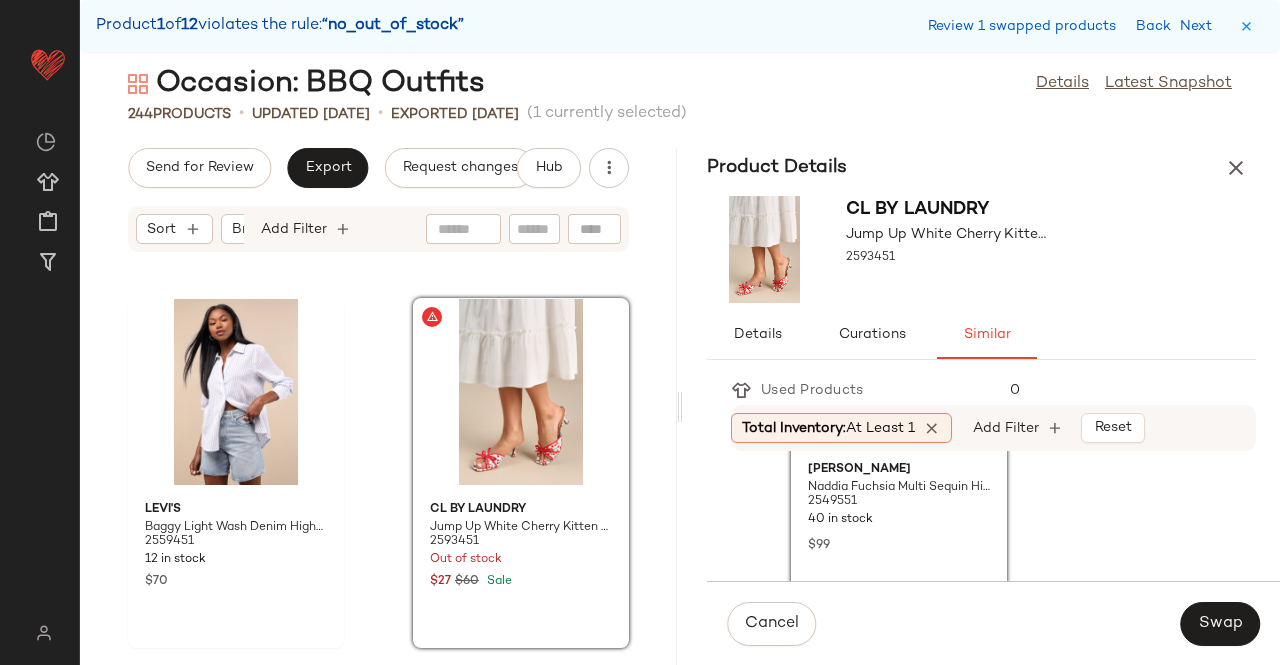 scroll, scrollTop: 200, scrollLeft: 0, axis: vertical 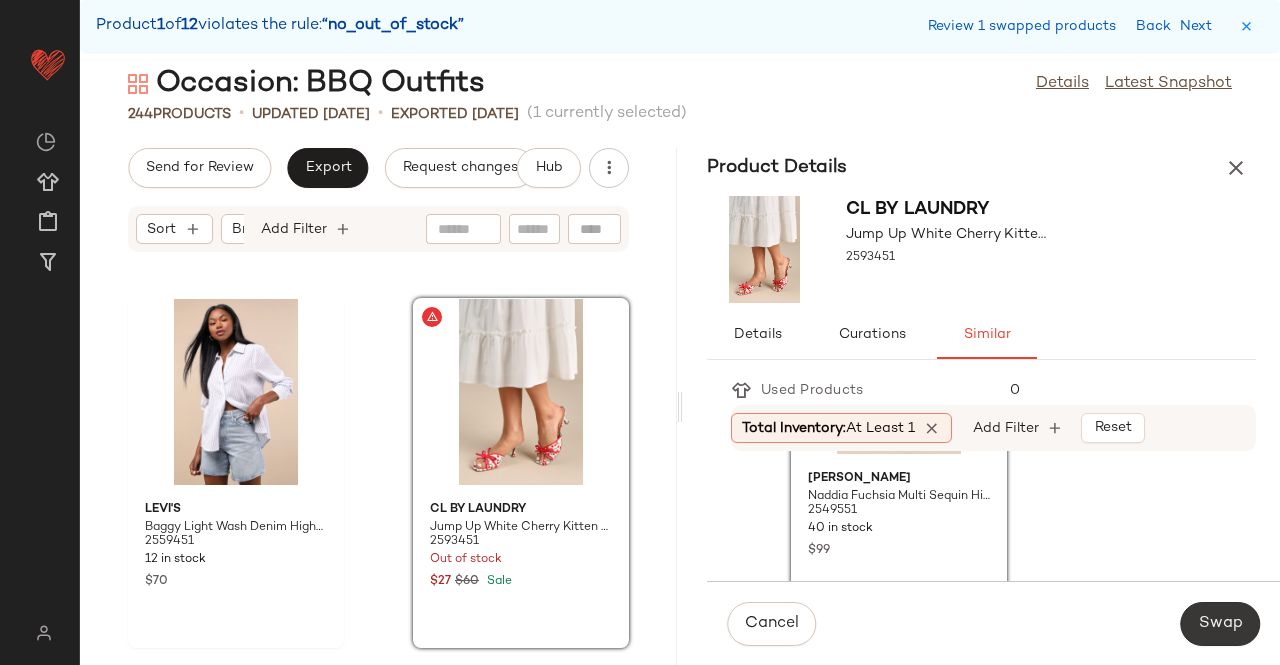 click on "Swap" 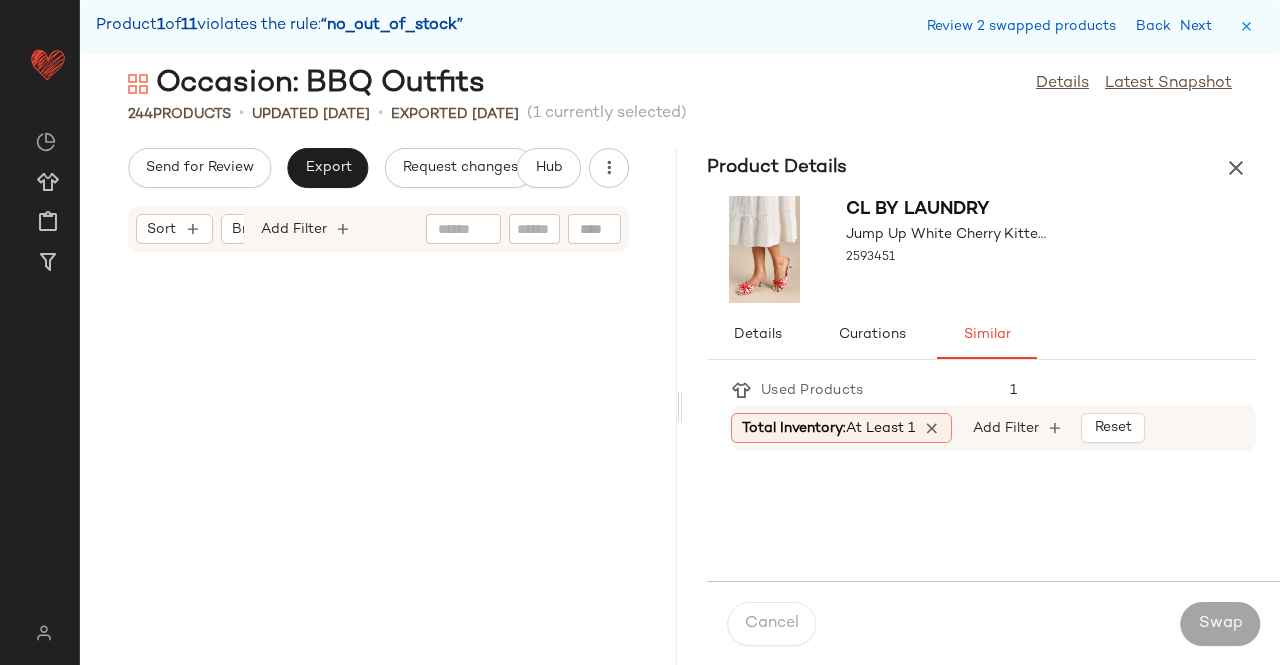 scroll, scrollTop: 4758, scrollLeft: 0, axis: vertical 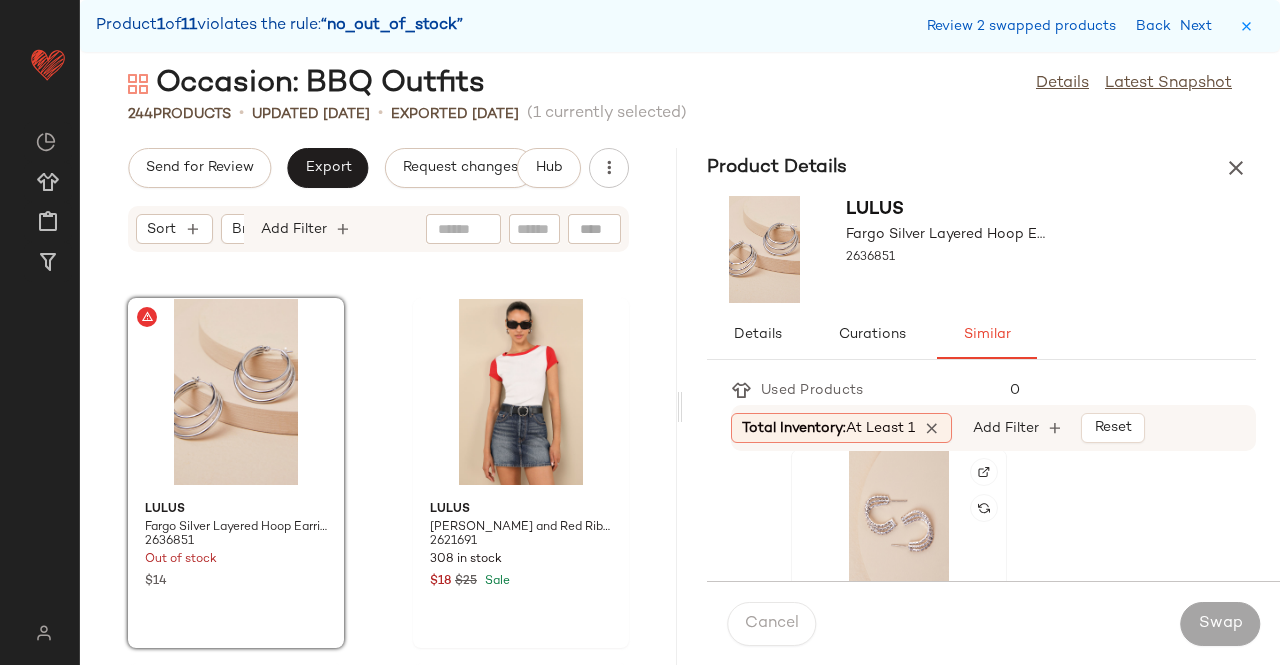 click 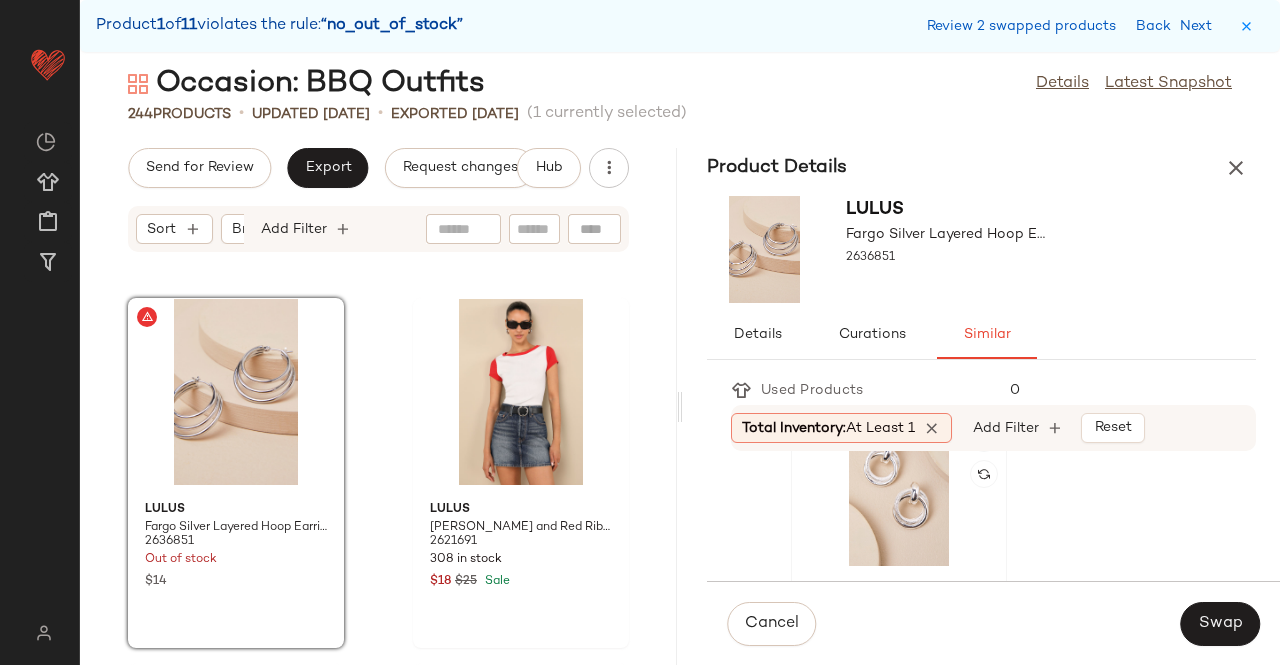 click 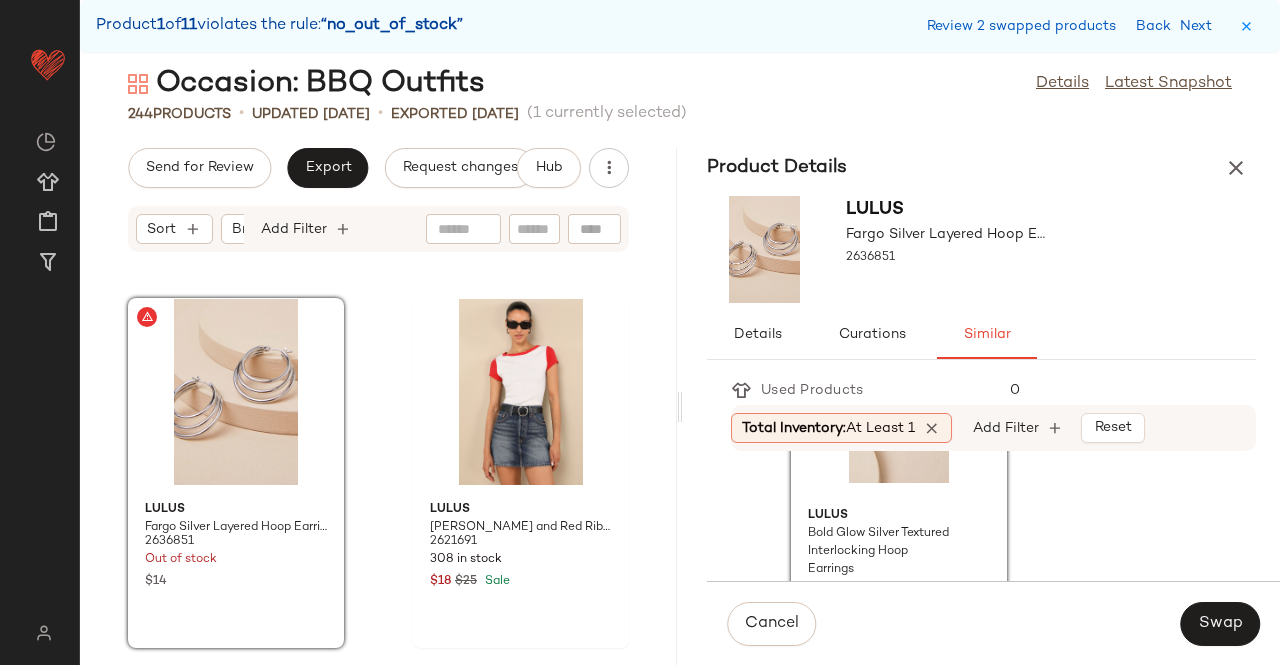 scroll, scrollTop: 984, scrollLeft: 0, axis: vertical 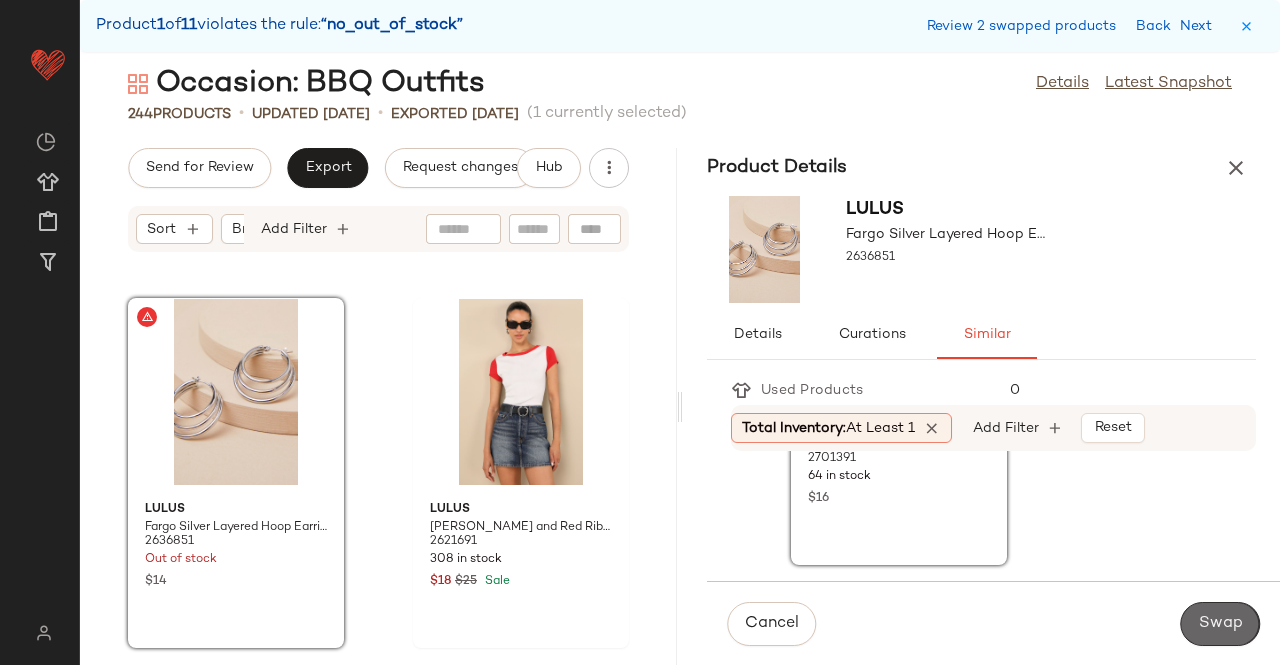 click on "Swap" 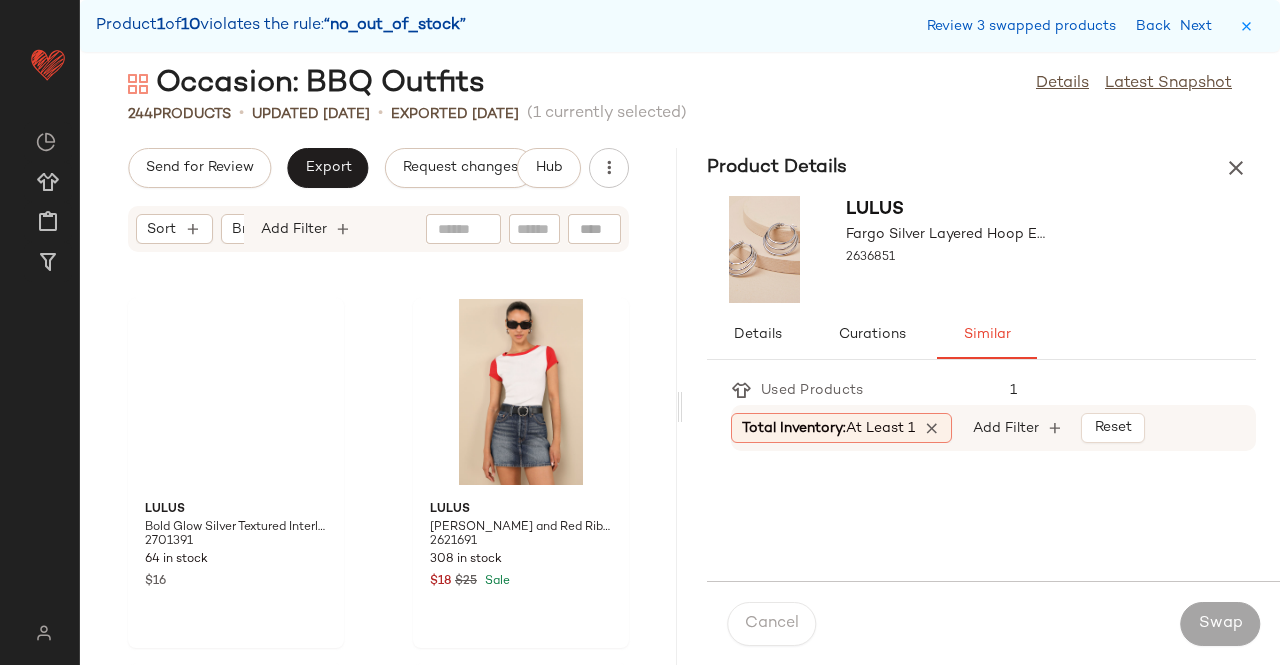 scroll, scrollTop: 8418, scrollLeft: 0, axis: vertical 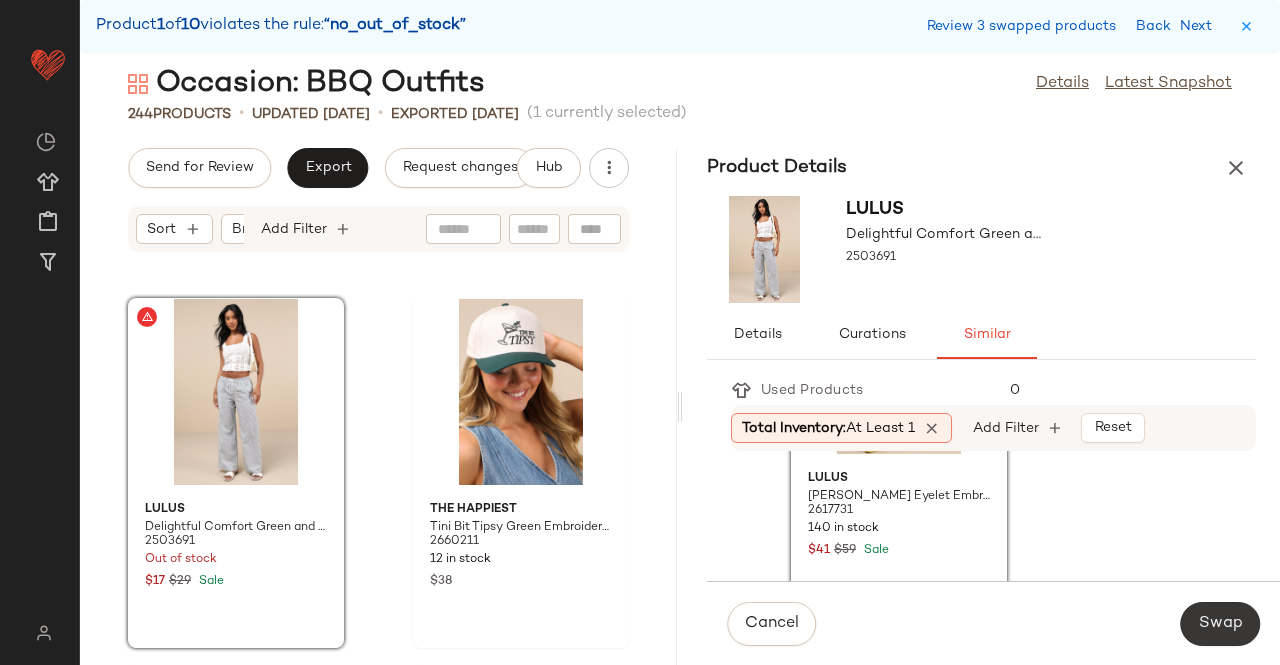 click on "Swap" 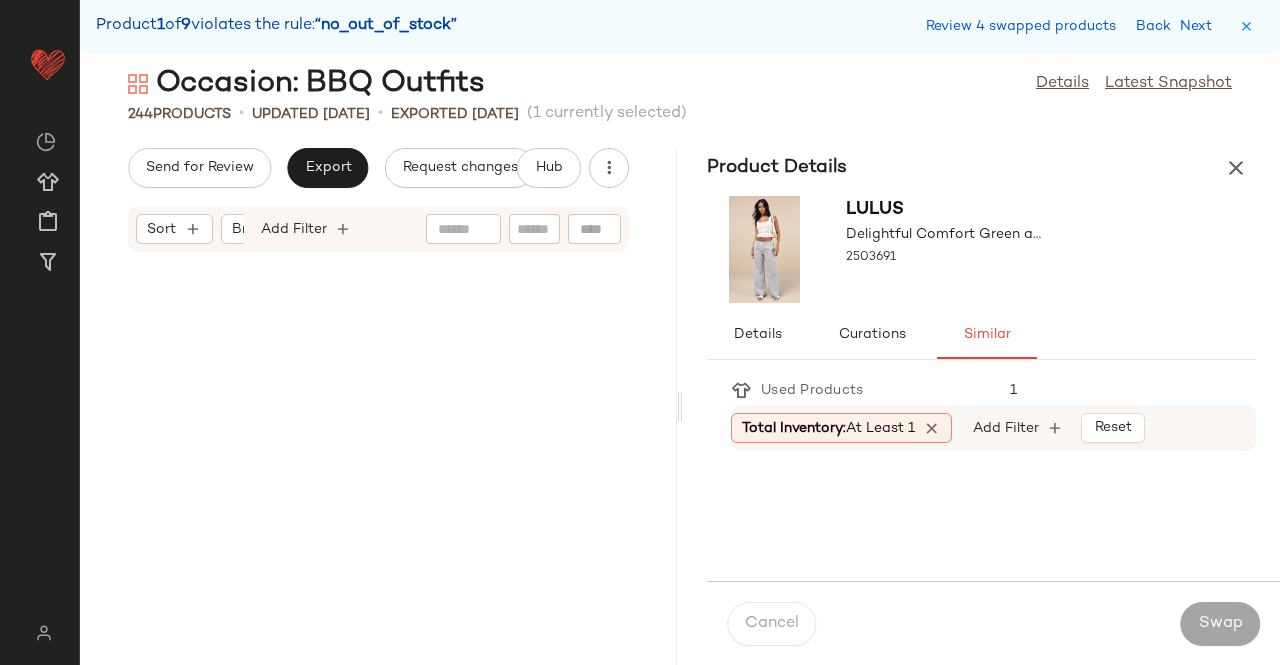 scroll, scrollTop: 12444, scrollLeft: 0, axis: vertical 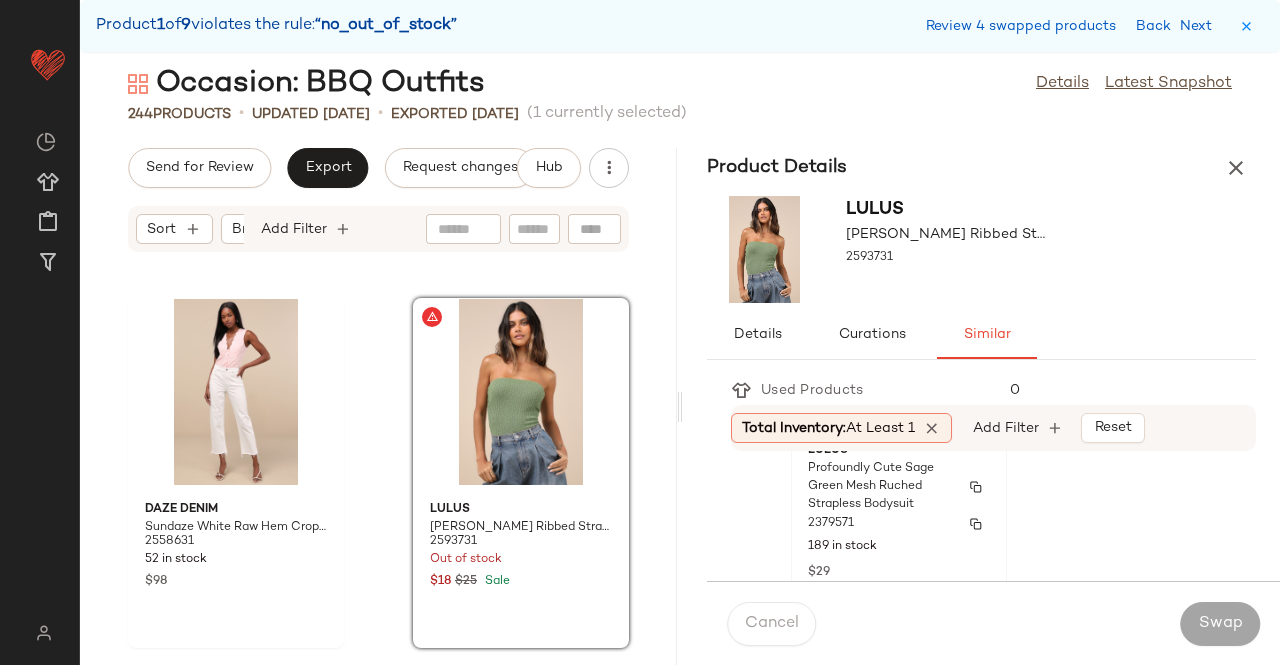 click on "2379571" at bounding box center (899, 524) 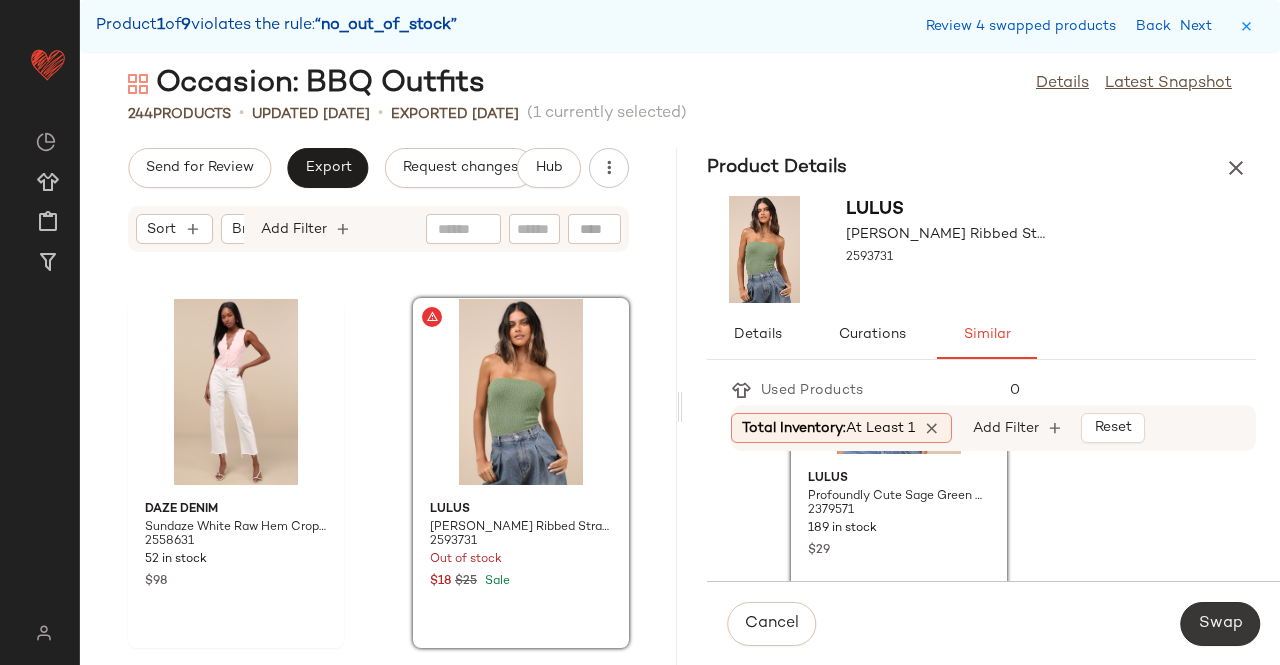 click on "Swap" 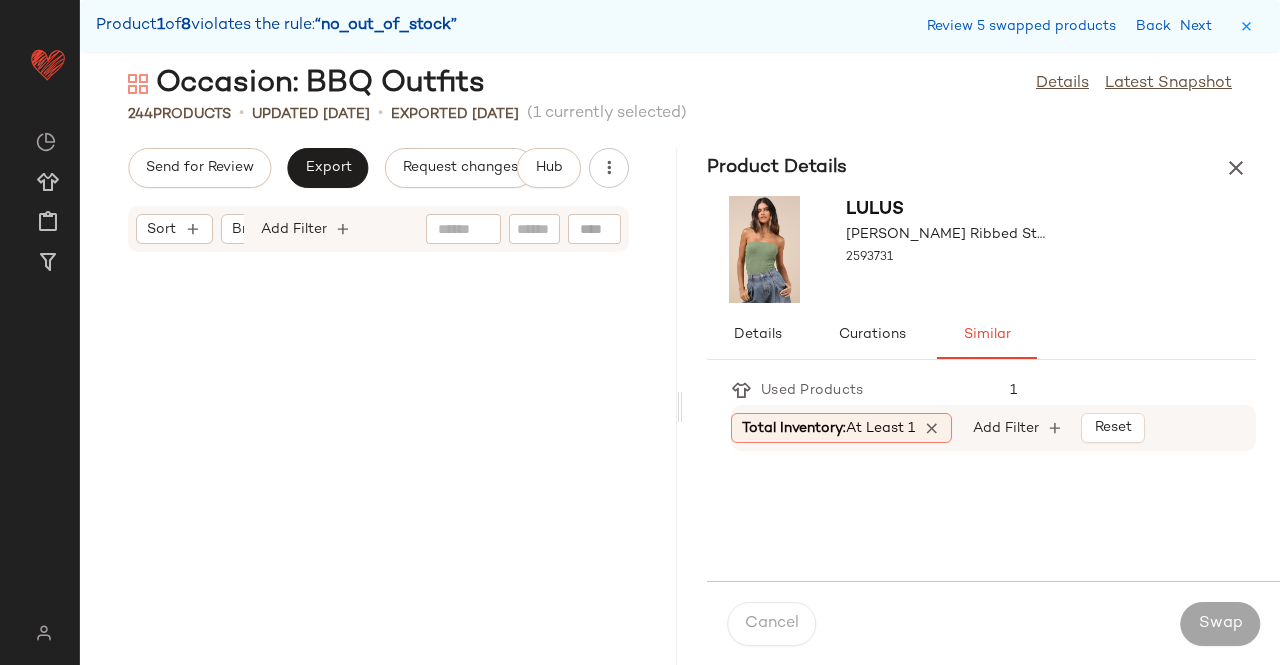 scroll, scrollTop: 15372, scrollLeft: 0, axis: vertical 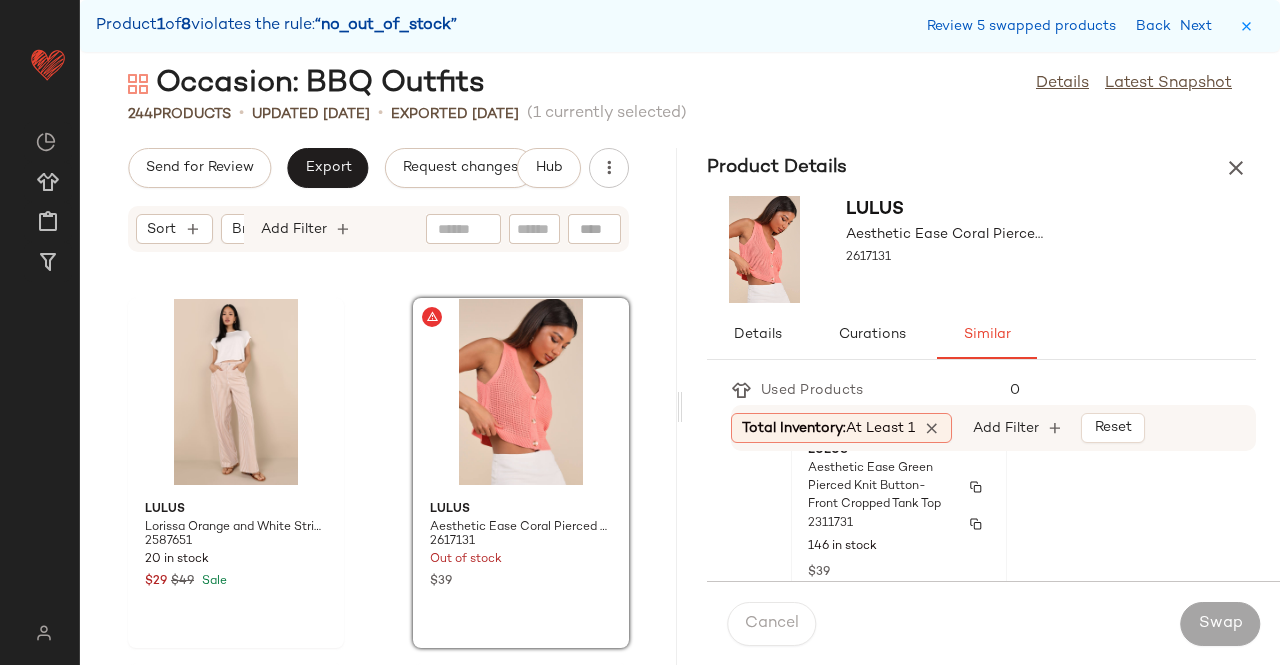 click on "2311731" at bounding box center [899, 524] 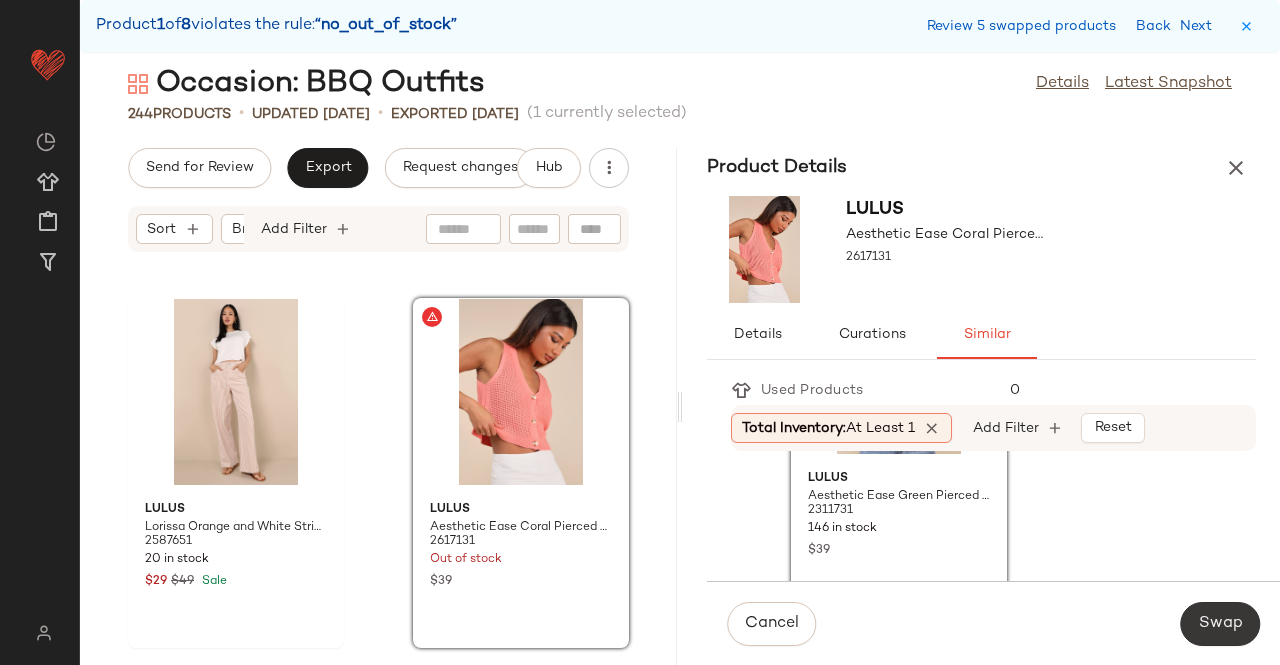 click on "Swap" 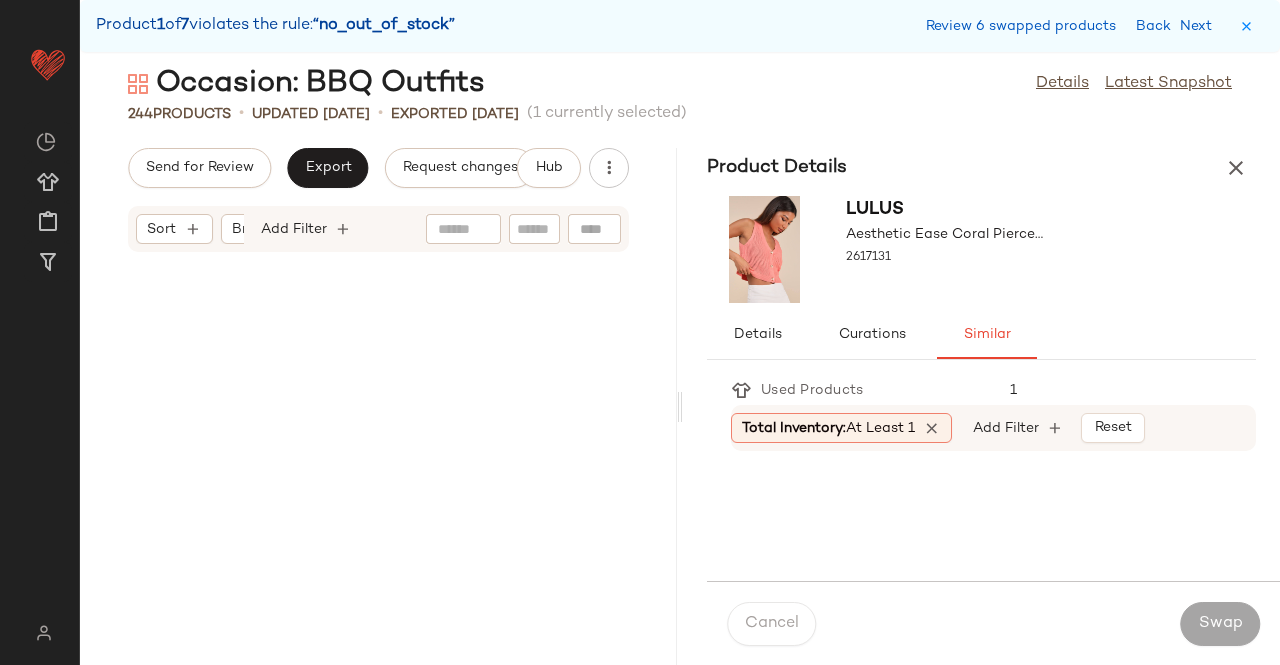 scroll, scrollTop: 17568, scrollLeft: 0, axis: vertical 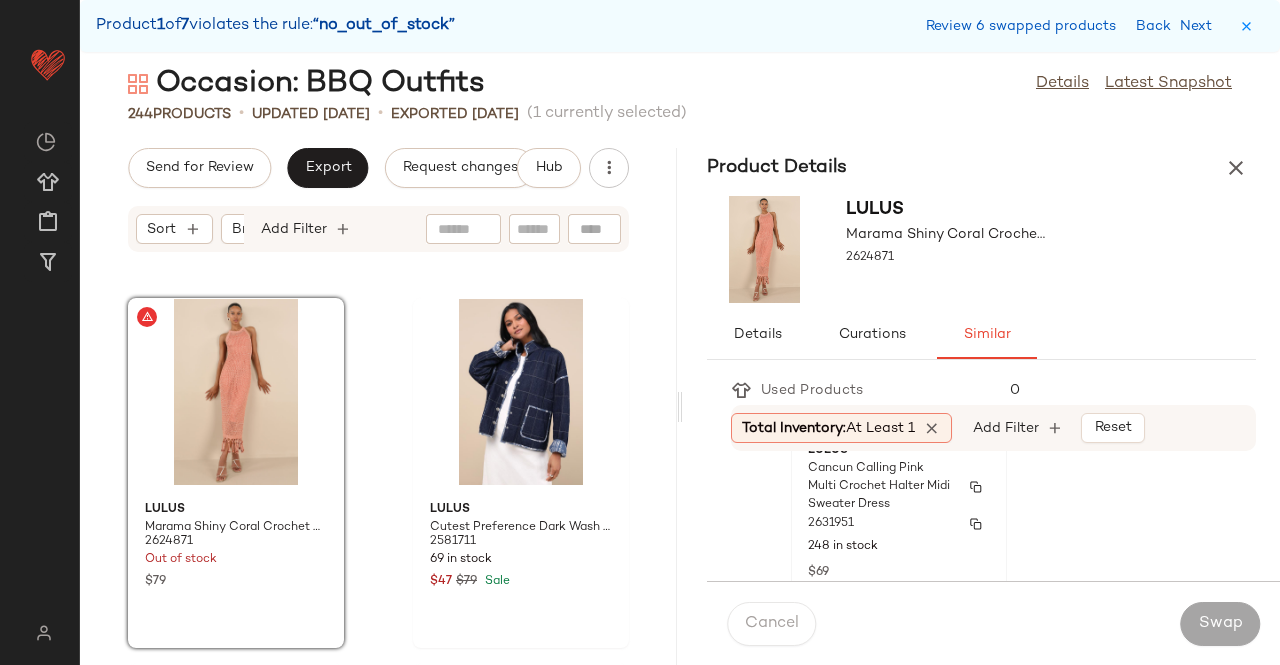 click on "Lulus Cancun Calling Pink Multi Crochet Halter Midi Sweater Dress 2631951 248 in stock $69" 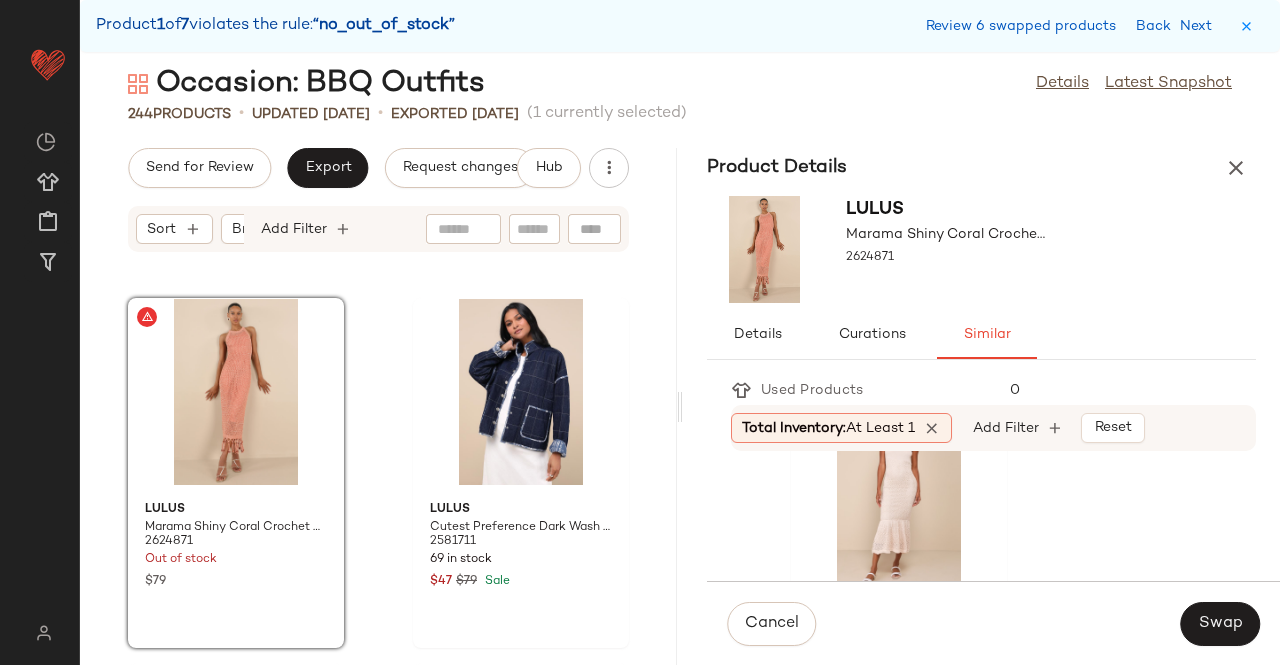scroll, scrollTop: 400, scrollLeft: 0, axis: vertical 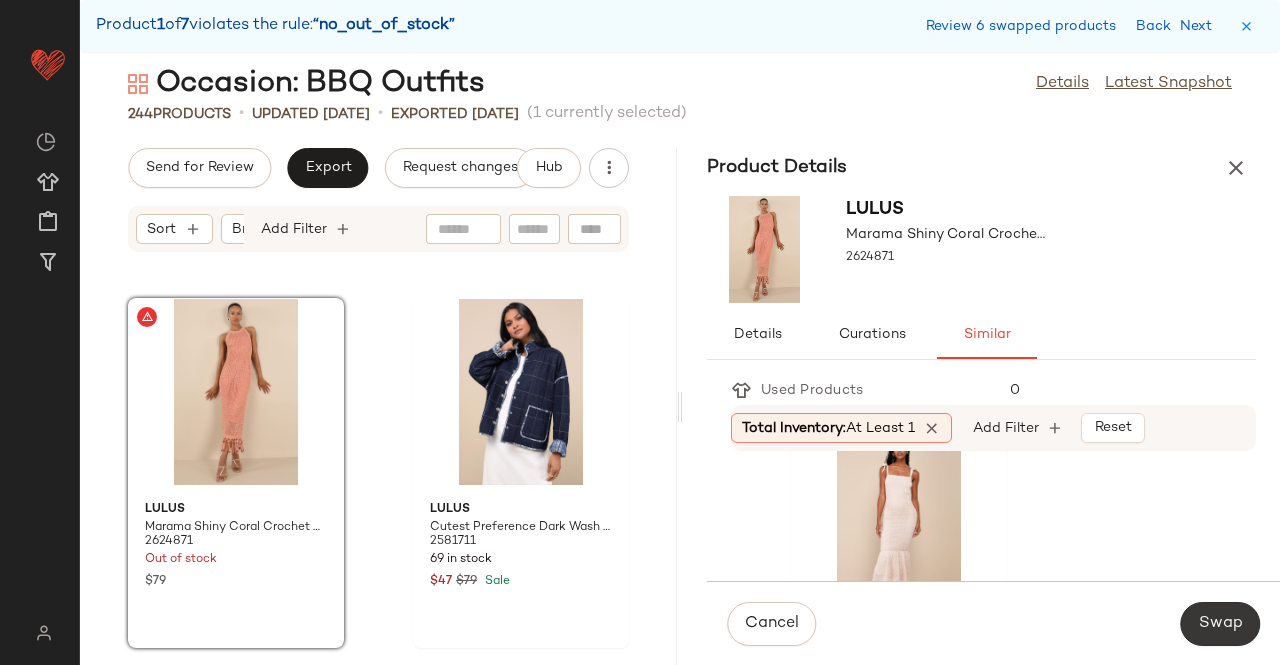 click on "Swap" 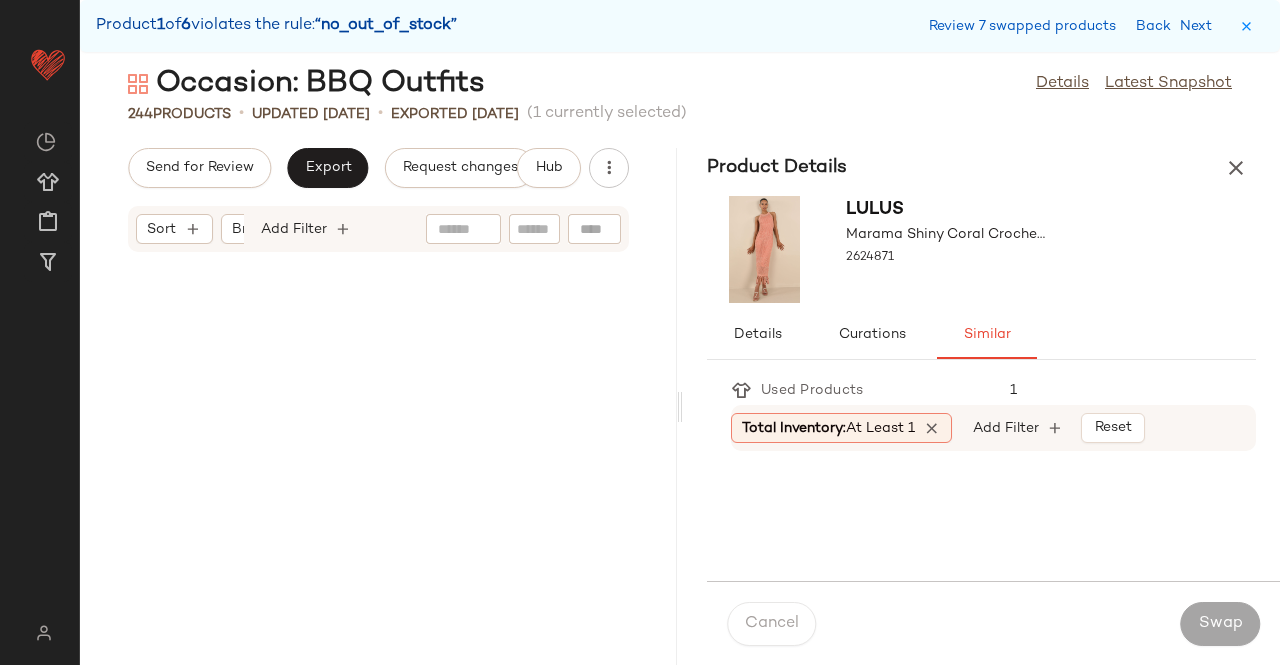 scroll, scrollTop: 26718, scrollLeft: 0, axis: vertical 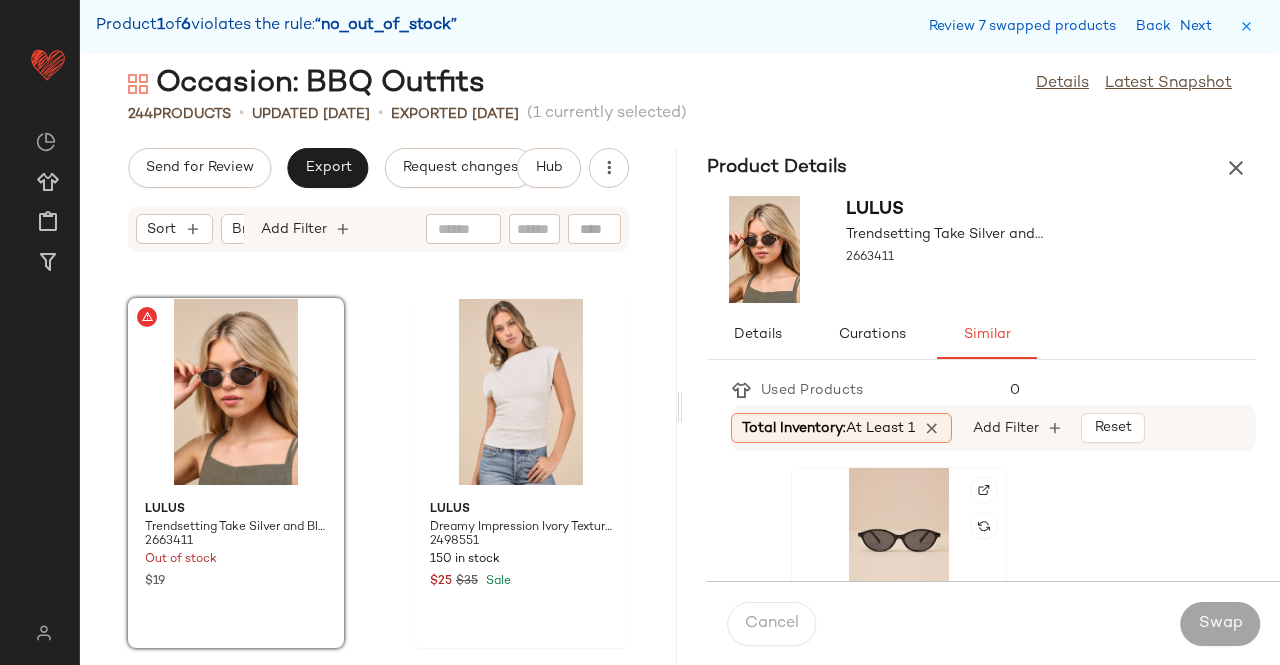click 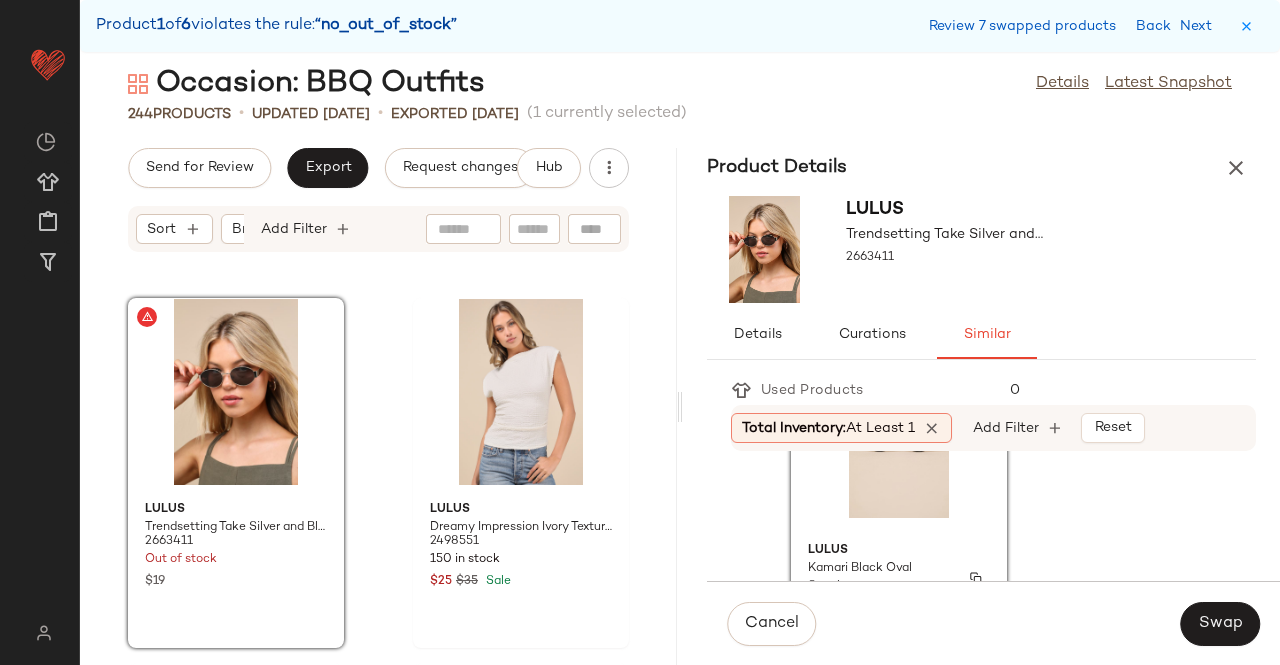 scroll, scrollTop: 200, scrollLeft: 0, axis: vertical 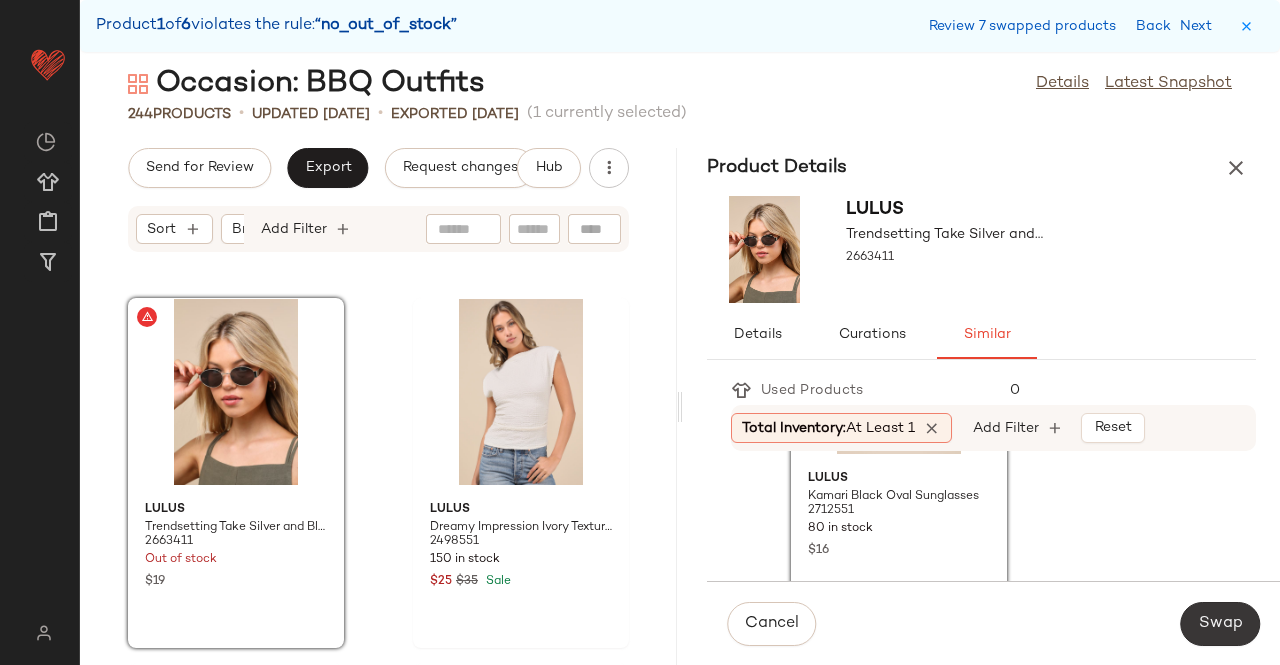 click on "Swap" at bounding box center [1220, 624] 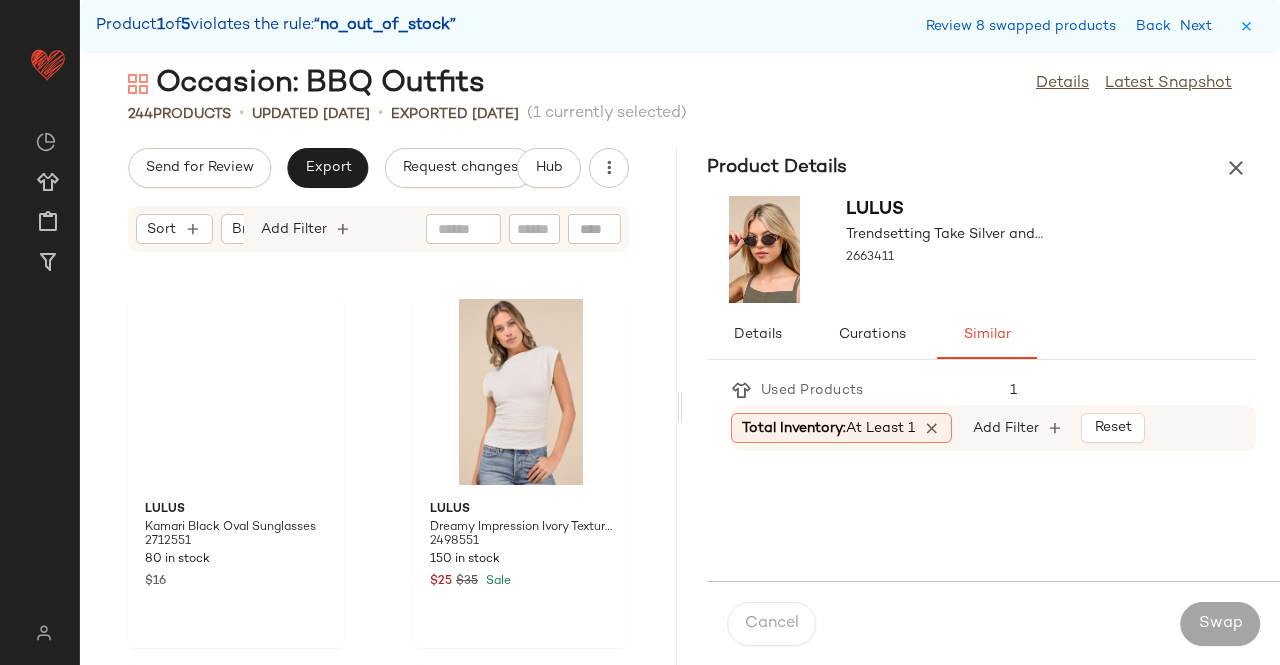 scroll, scrollTop: 31110, scrollLeft: 0, axis: vertical 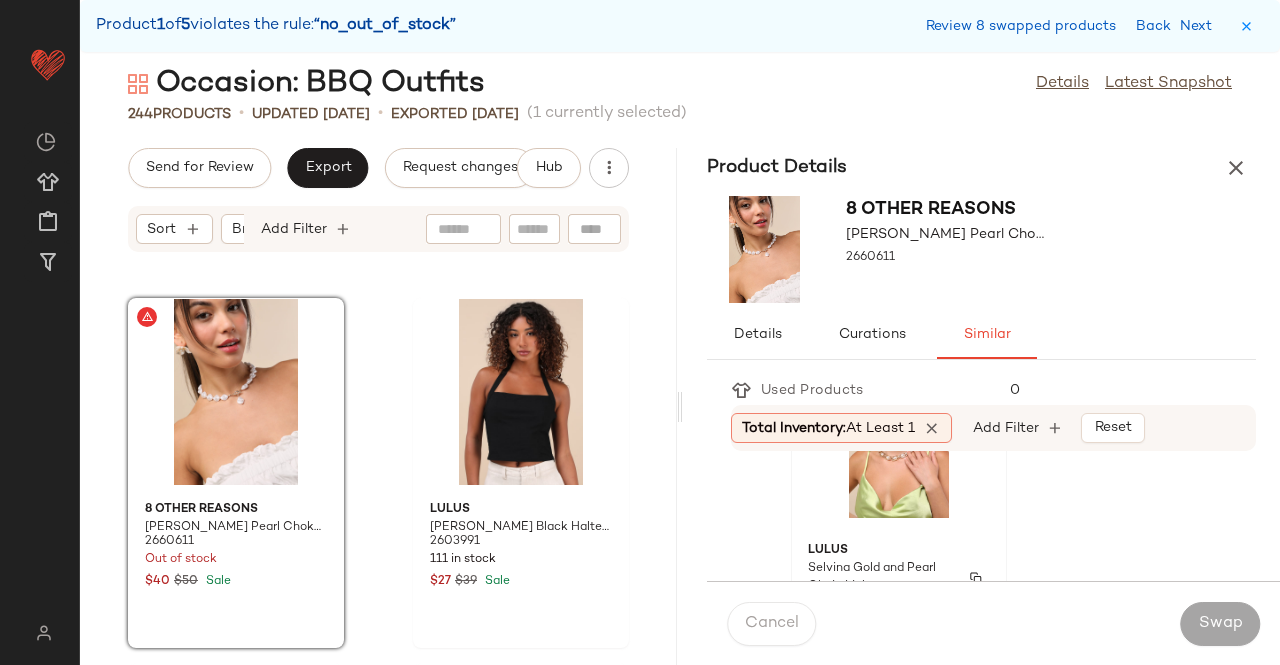 click on "Lulus Selvina Gold and Pearl Chain Link 2702891 50 in stock $25" 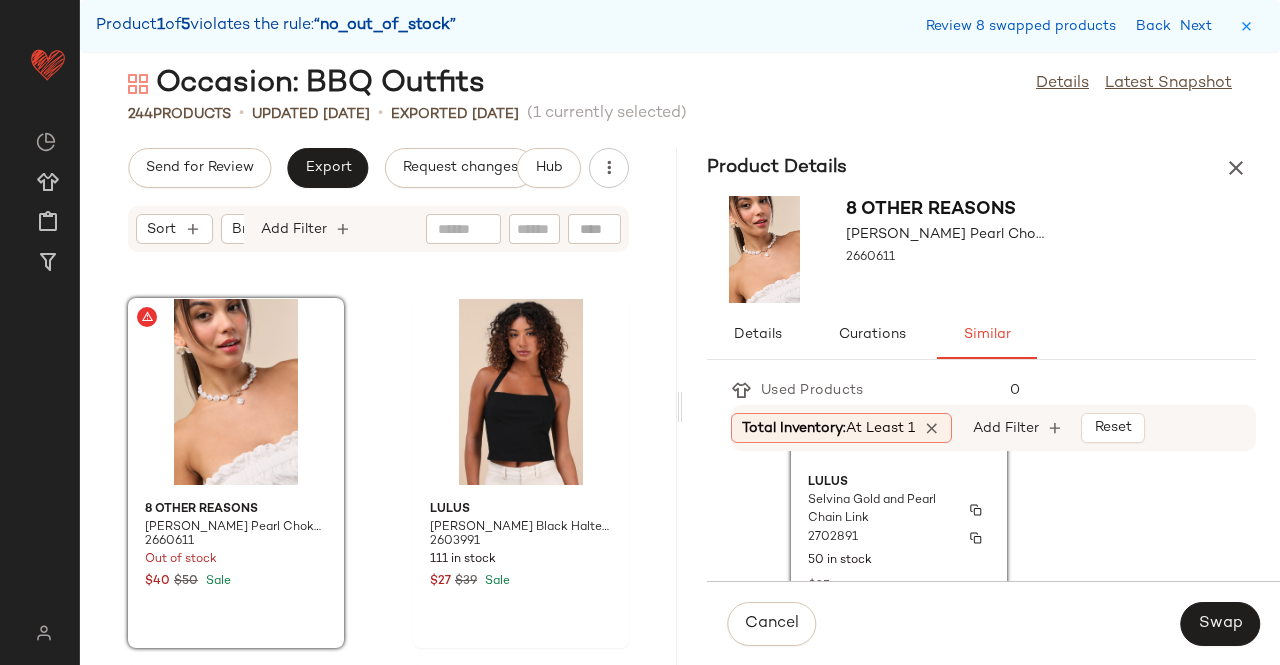 scroll, scrollTop: 200, scrollLeft: 0, axis: vertical 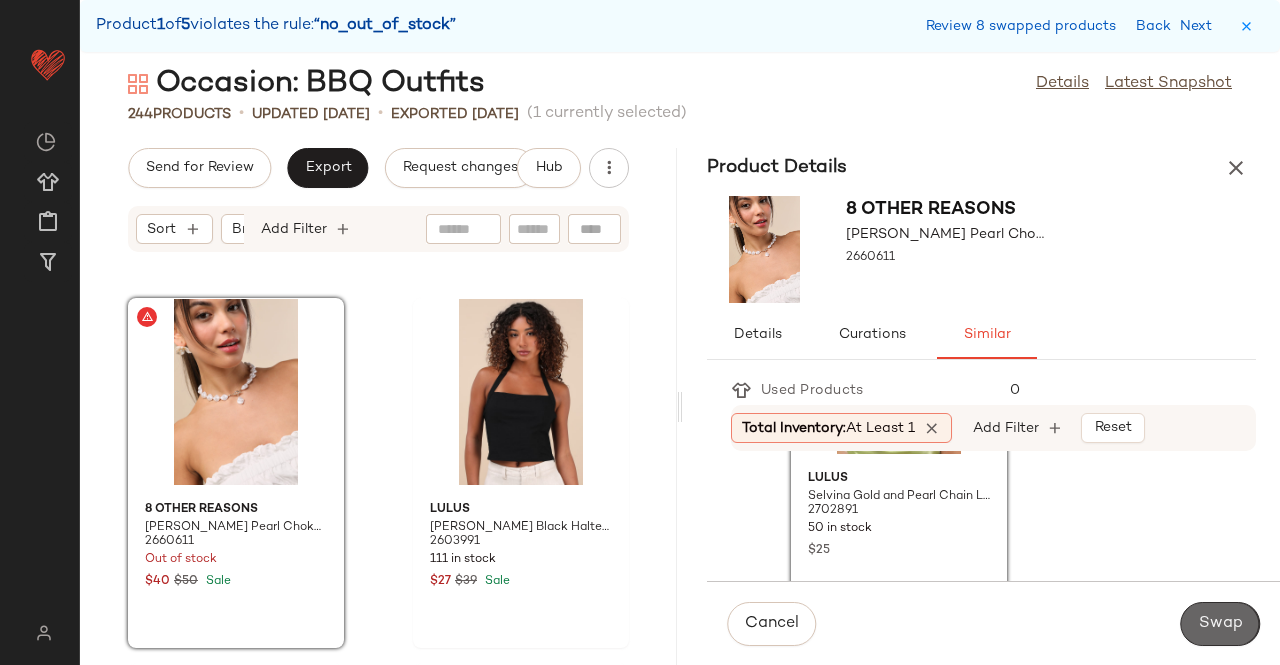 click on "Swap" 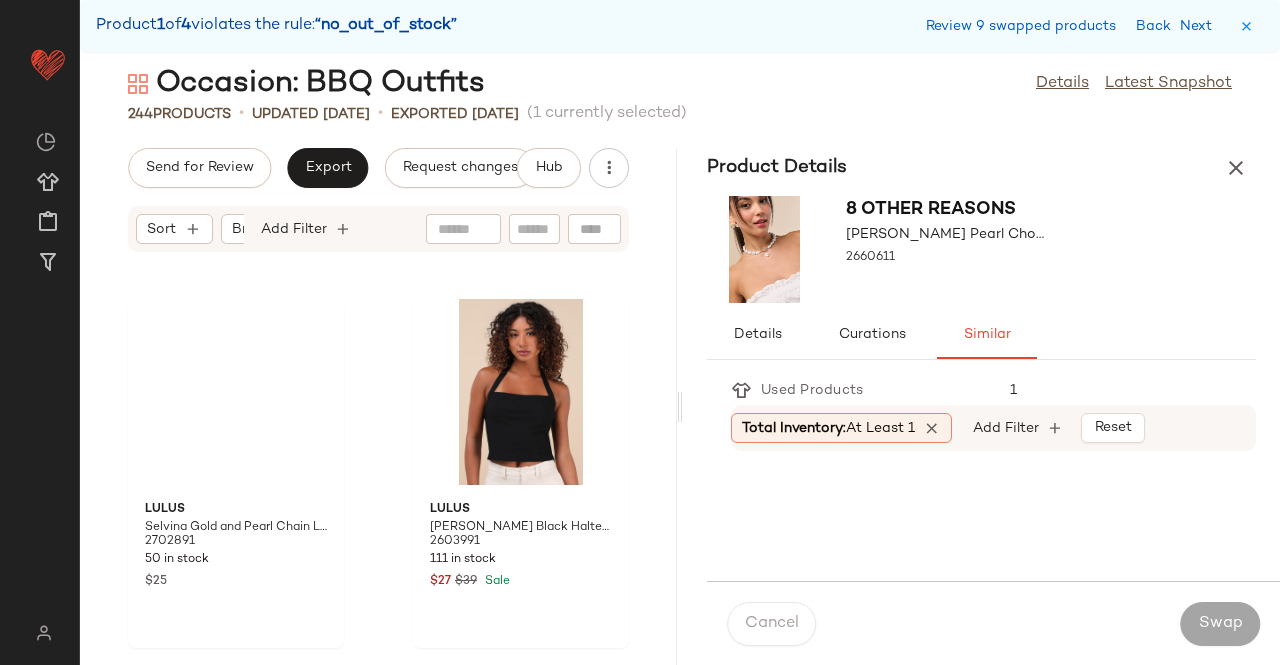 scroll, scrollTop: 34038, scrollLeft: 0, axis: vertical 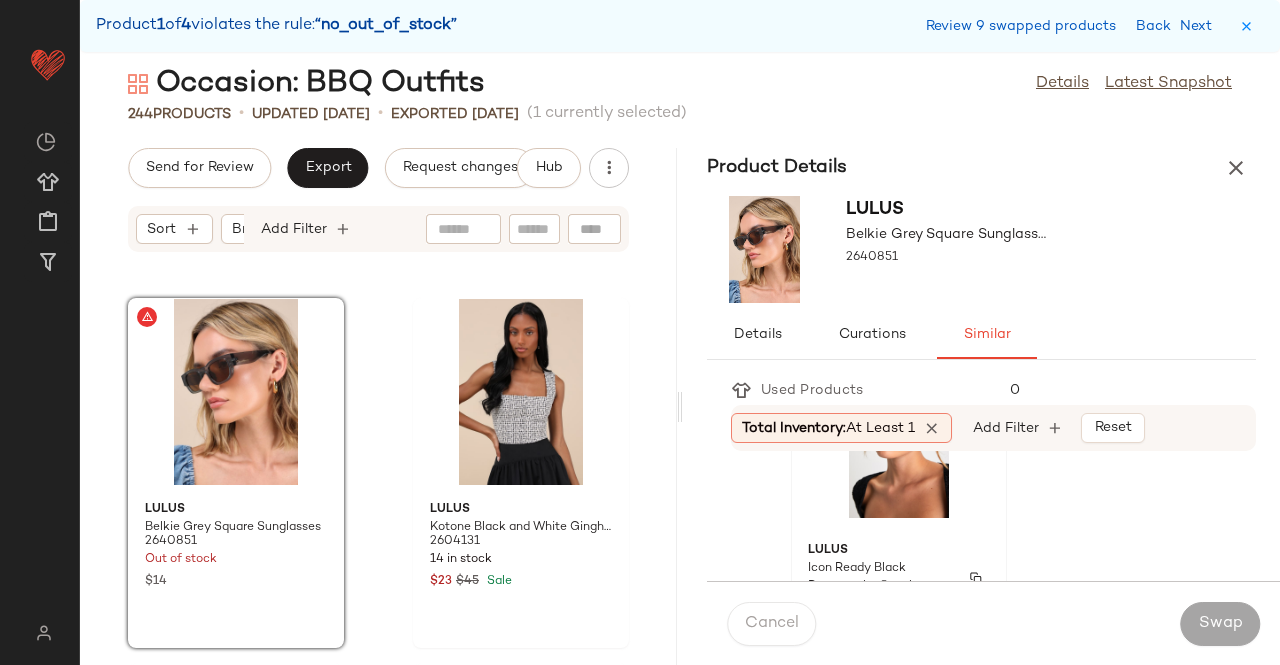 click on "Lulus Icon Ready Black Rectangular Sunglasses 2268296 11 in stock $15" 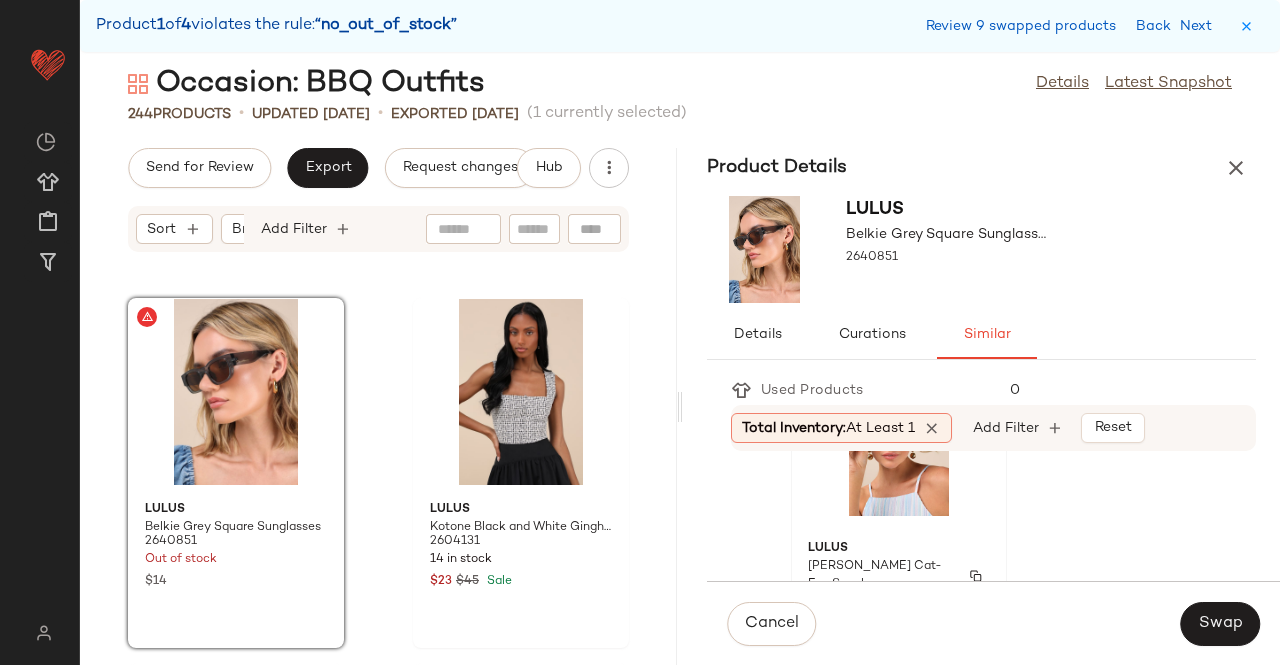 scroll, scrollTop: 1300, scrollLeft: 0, axis: vertical 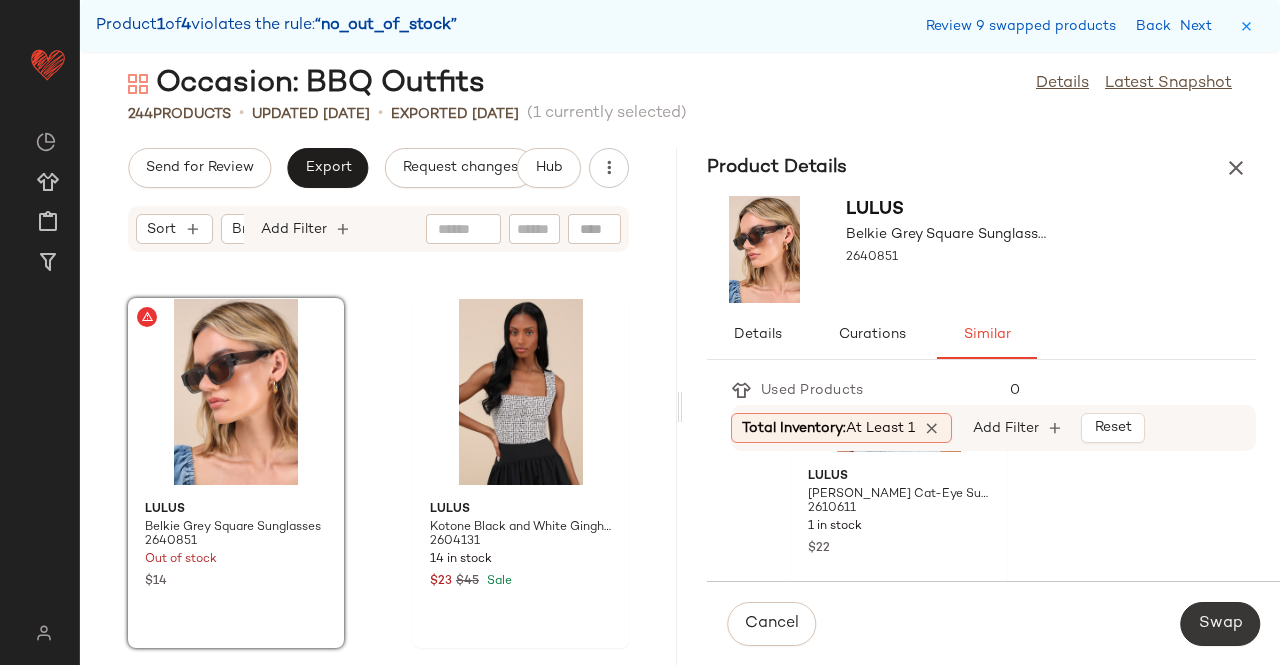 click on "Swap" 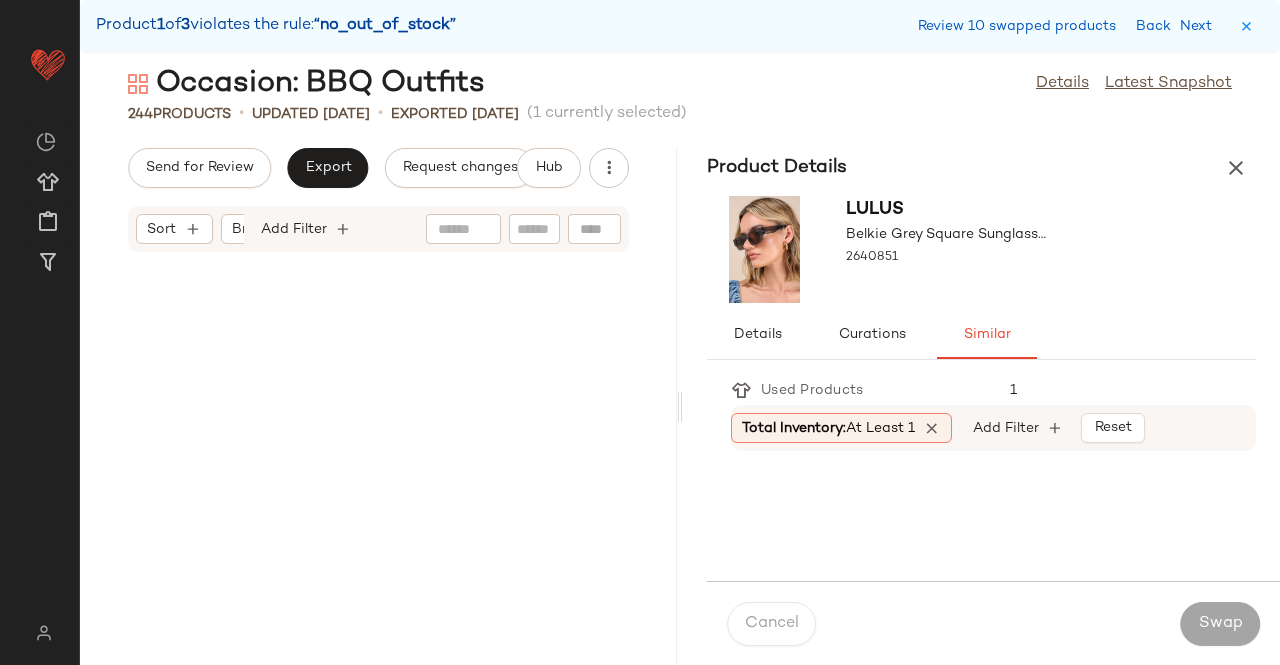 scroll, scrollTop: 36234, scrollLeft: 0, axis: vertical 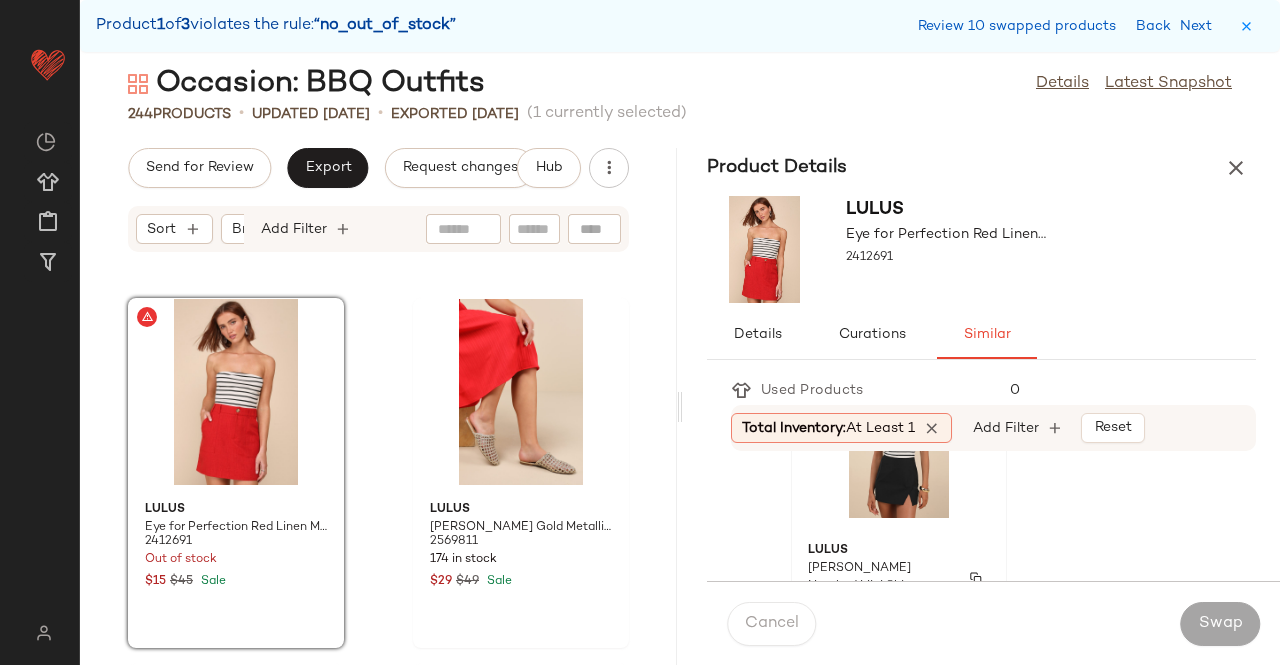click on "Lulus Briana Black Notched Mini Skirt 2654571 114 in stock $49" 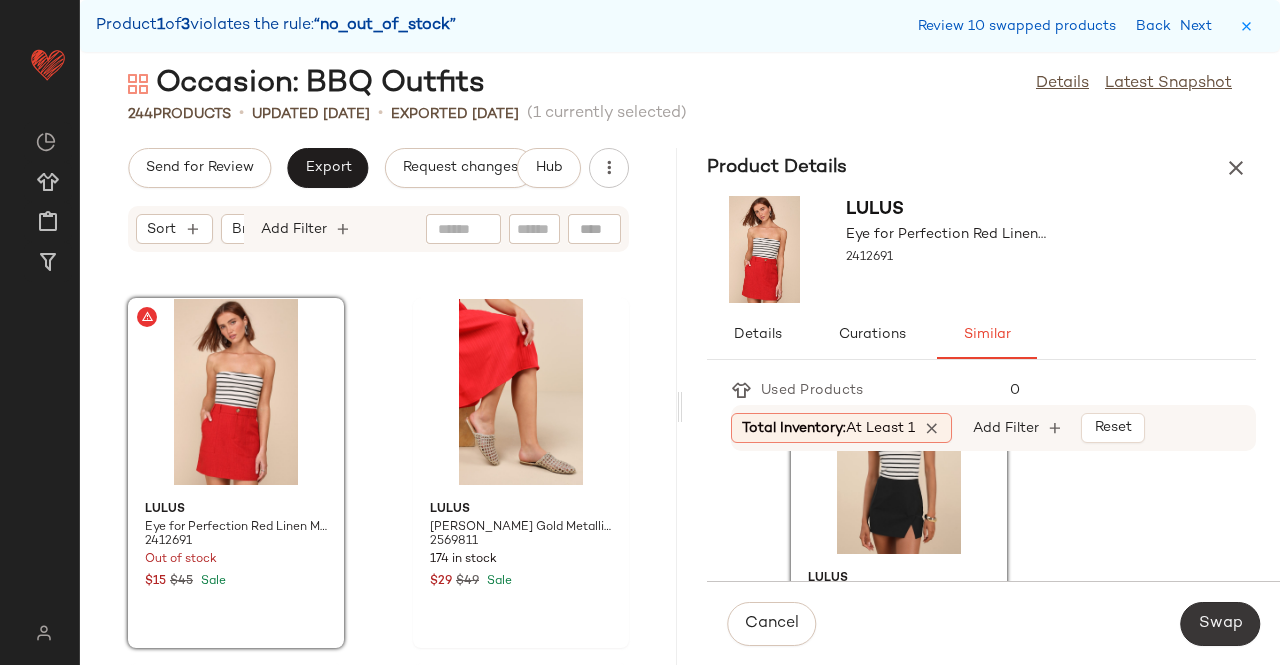 click on "Swap" at bounding box center (1220, 624) 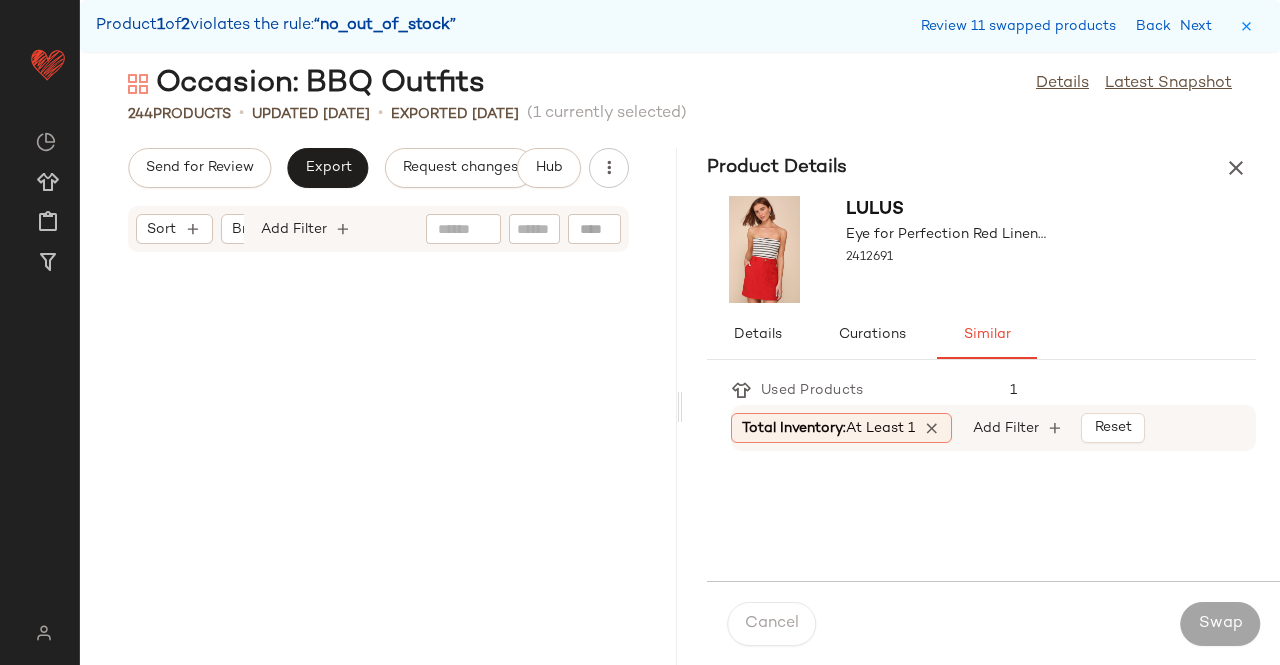 scroll, scrollTop: 38430, scrollLeft: 0, axis: vertical 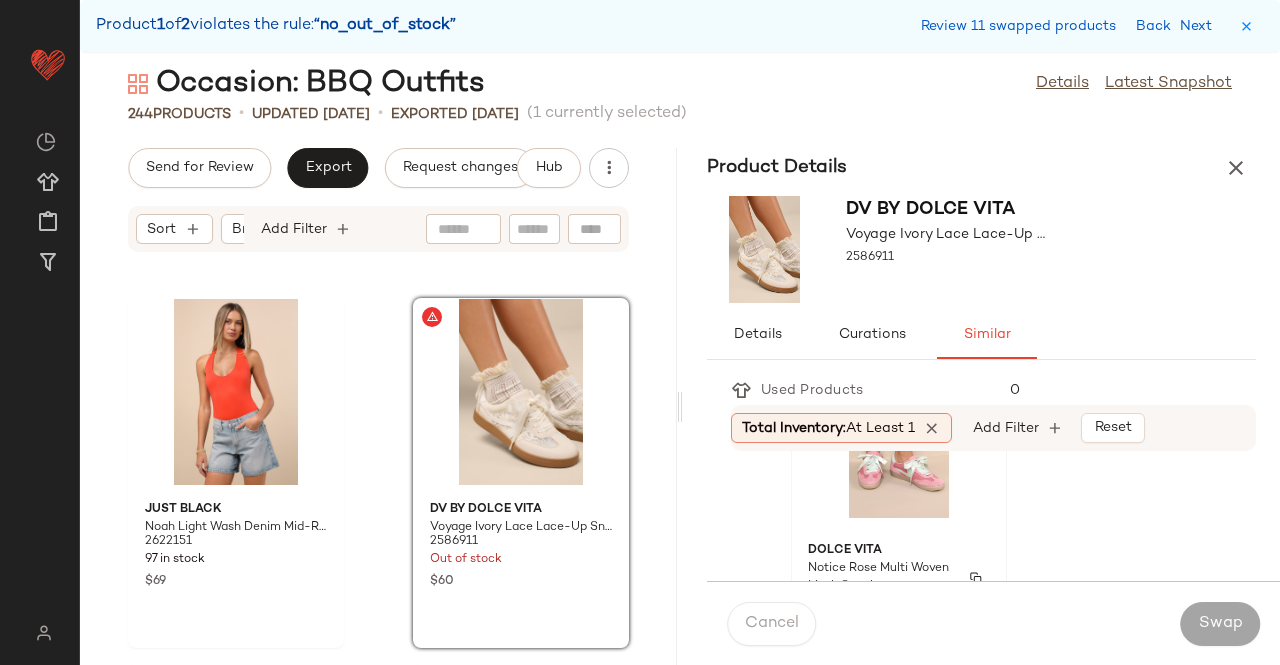click on "Dolce Vita Notice Rose Multi Woven Mesh Sneakers 2659391 48 in stock $139" 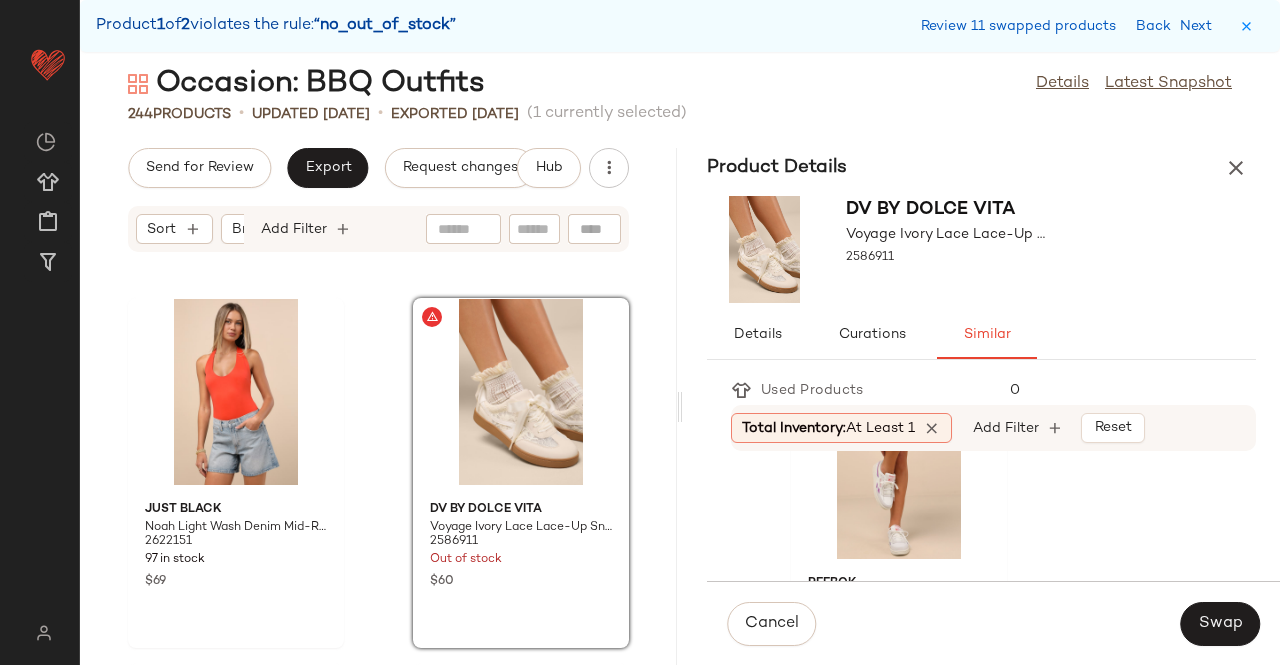 scroll, scrollTop: 944, scrollLeft: 0, axis: vertical 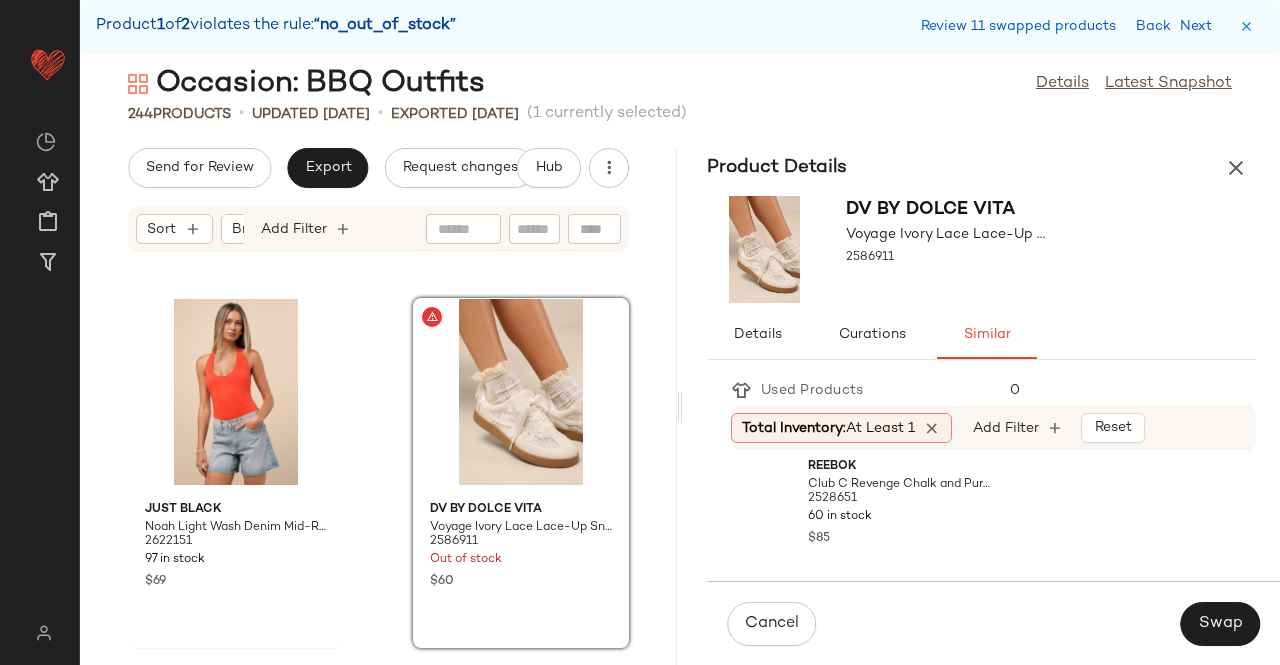 click on "Reebok Club C Revenge Chalk and Purple Leather Sneakers 2528651 60 in stock $85" 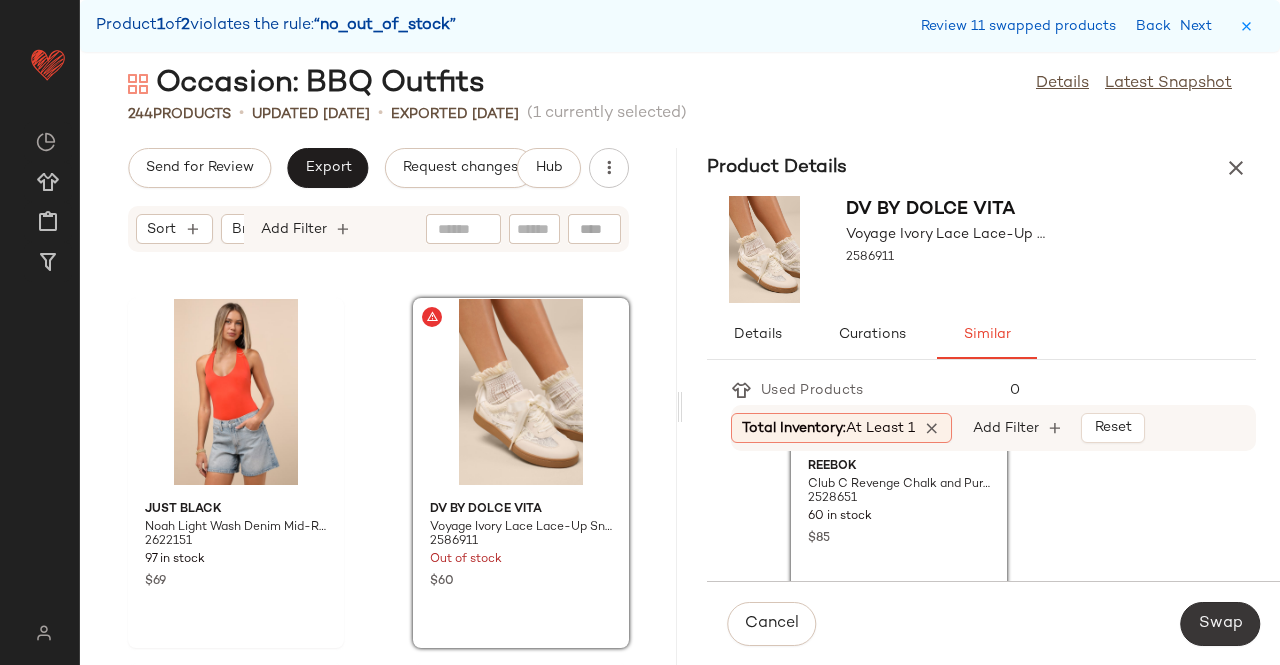 click on "Swap" at bounding box center (1220, 624) 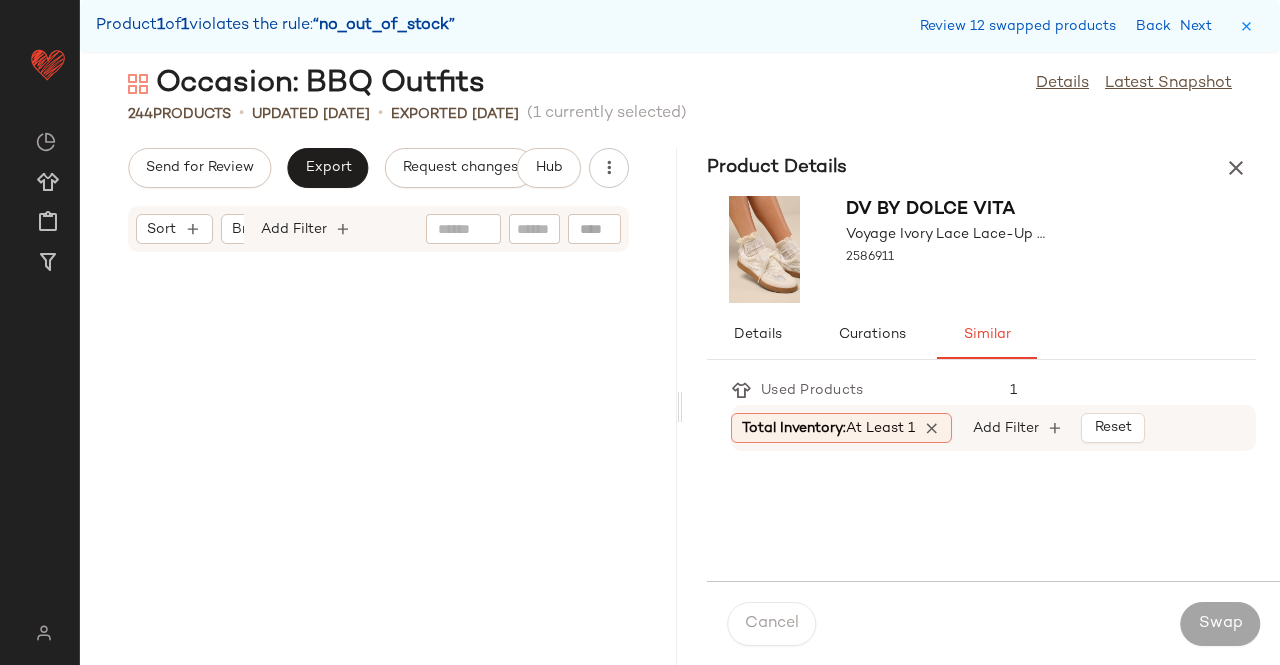 scroll, scrollTop: 42456, scrollLeft: 0, axis: vertical 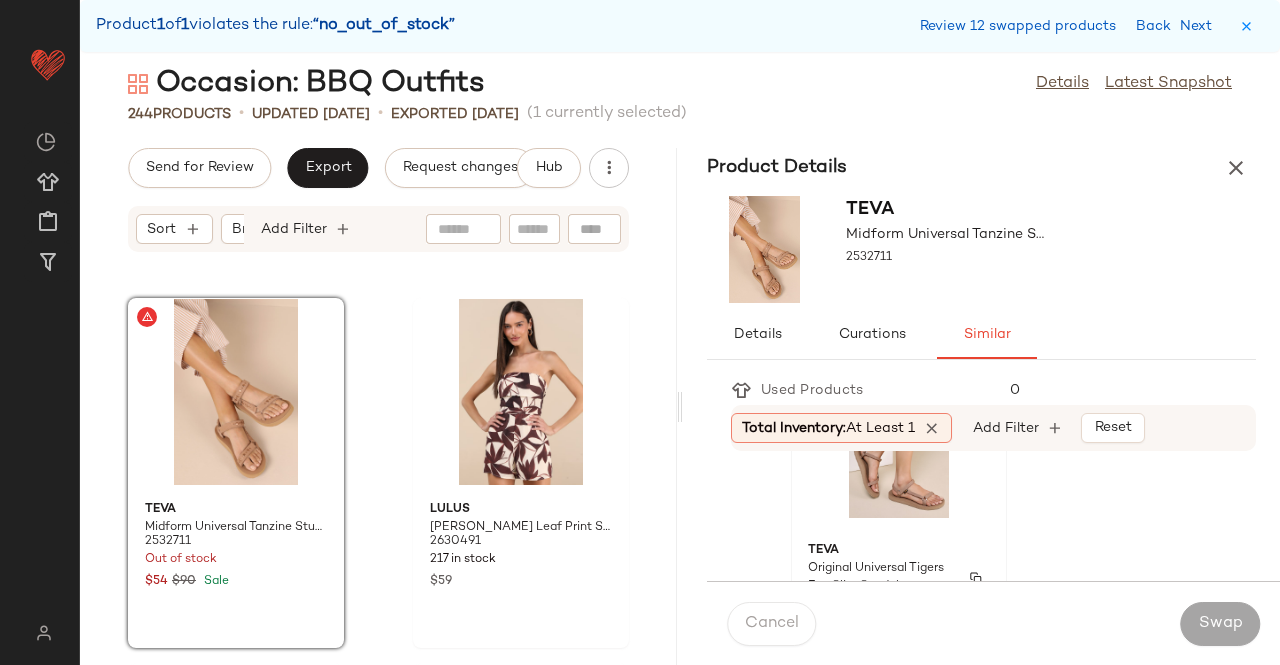 click on "Teva Original Universal Tigers Eye Slim Sandals 2390251 2 in stock $55" 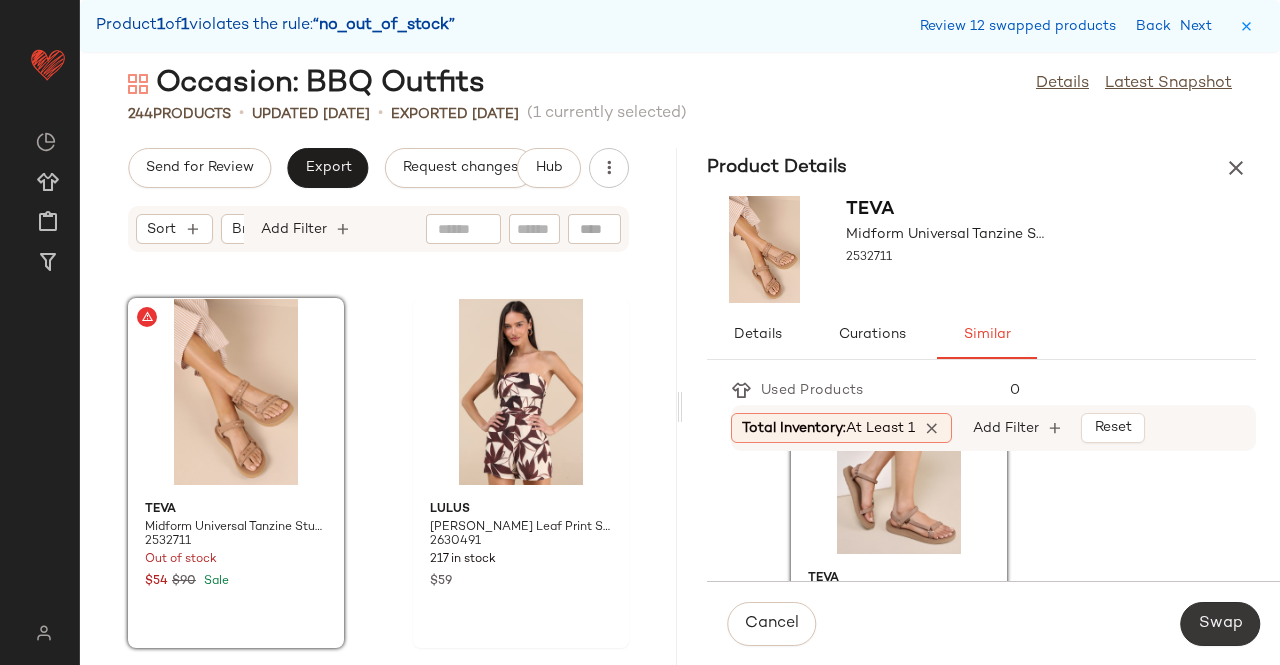 click on "Swap" at bounding box center [1220, 624] 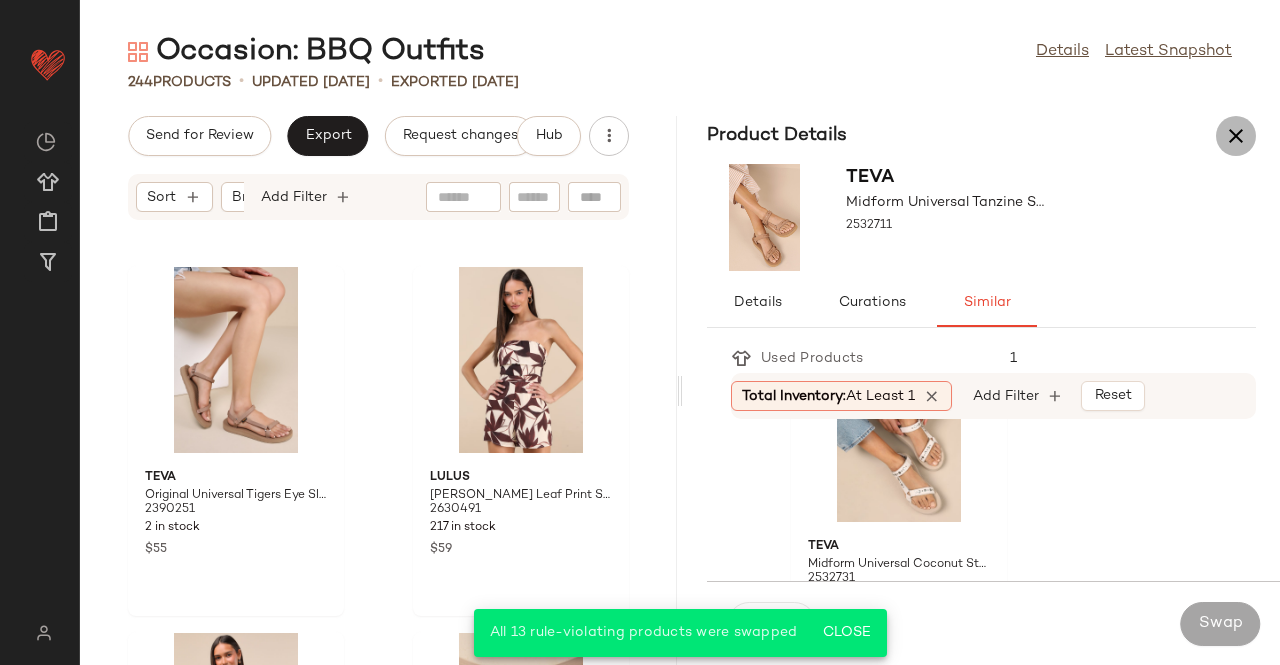 click at bounding box center (1236, 136) 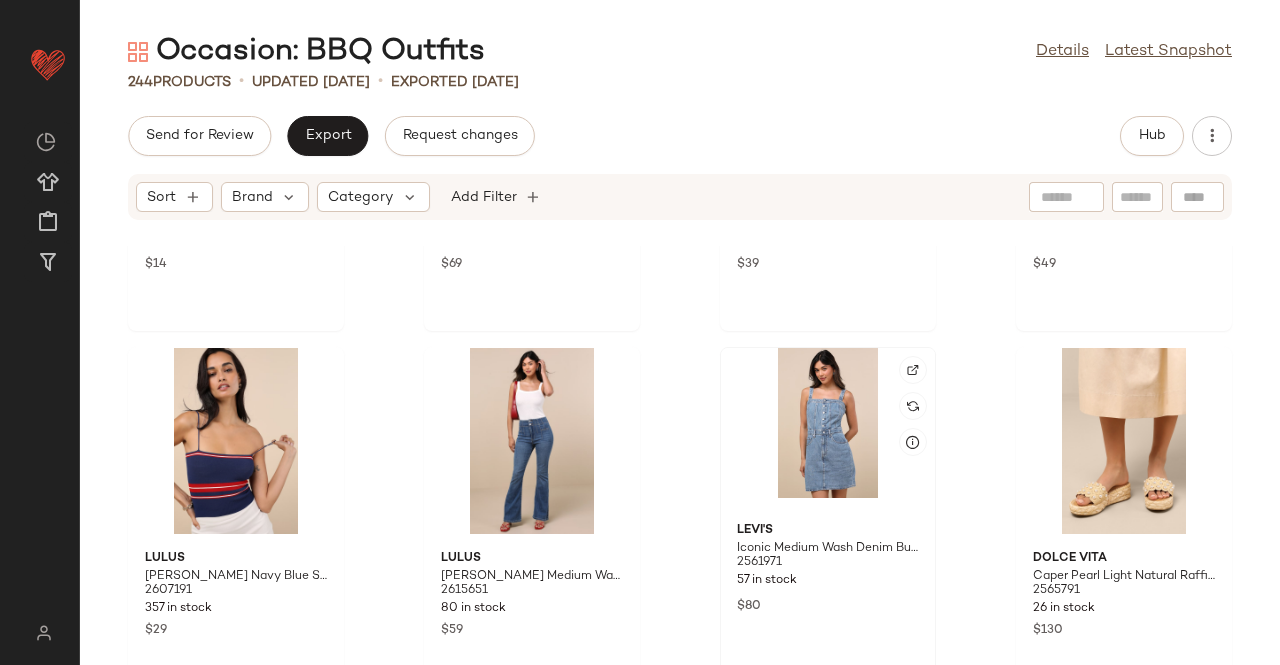 scroll, scrollTop: 21910, scrollLeft: 0, axis: vertical 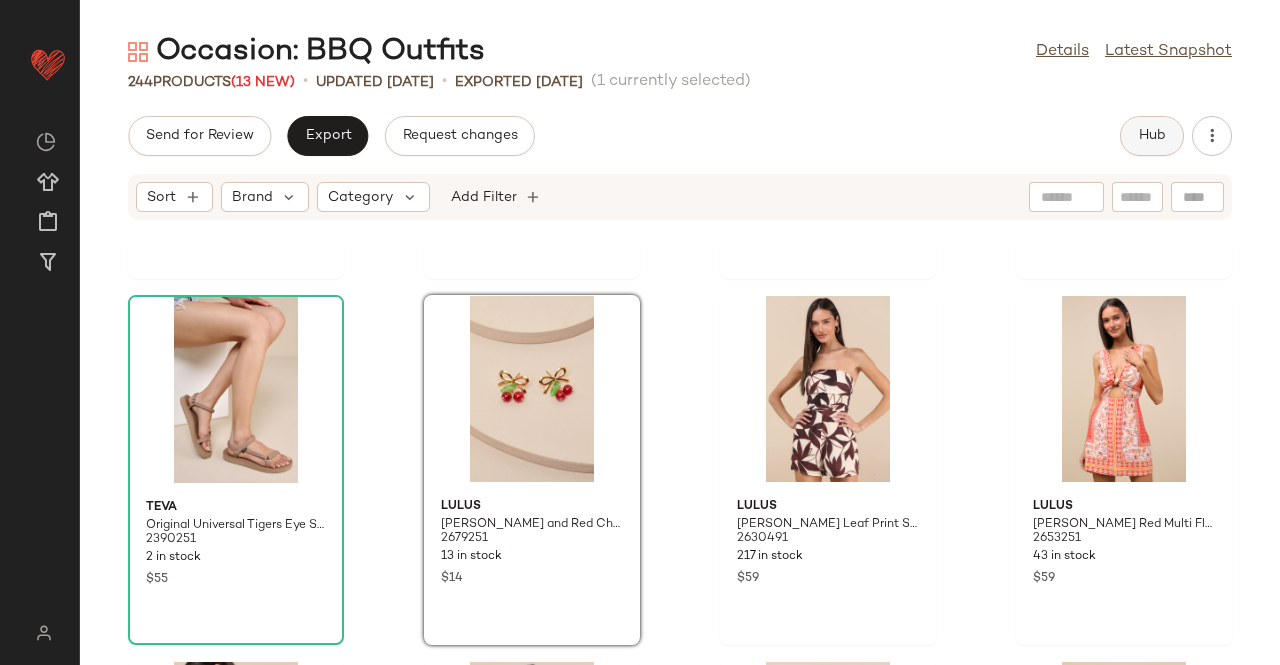 click on "Hub" at bounding box center [1152, 136] 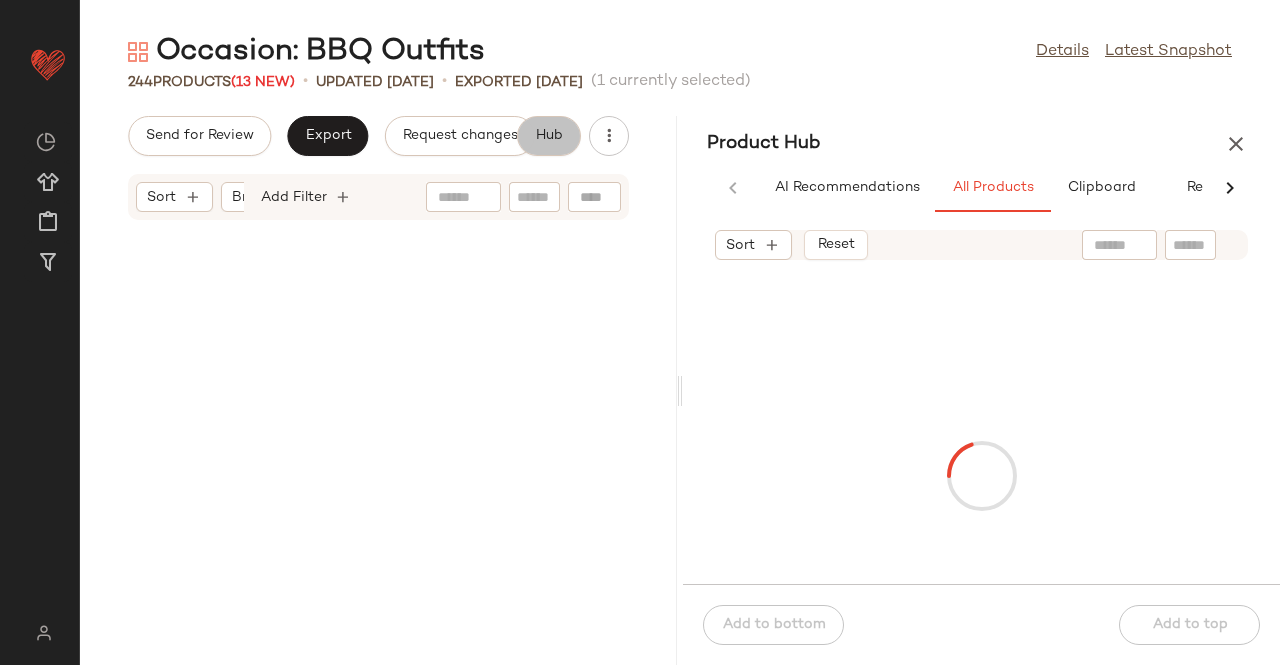 scroll, scrollTop: 21931, scrollLeft: 0, axis: vertical 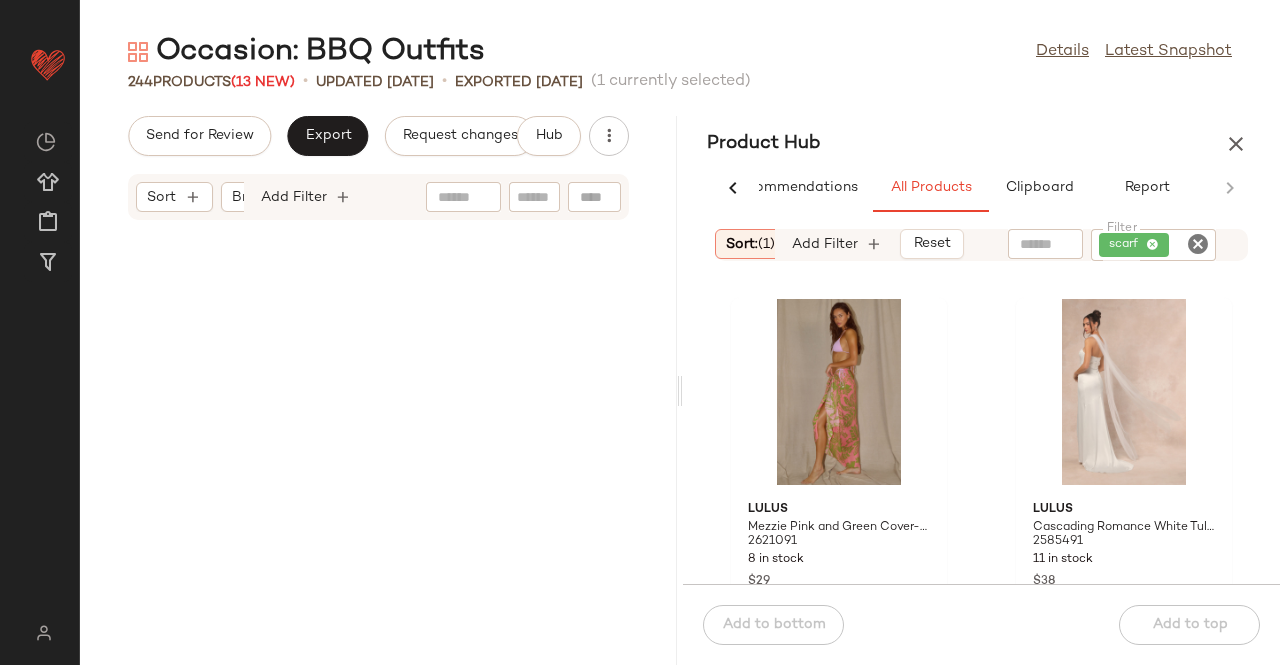 click on "scarf" 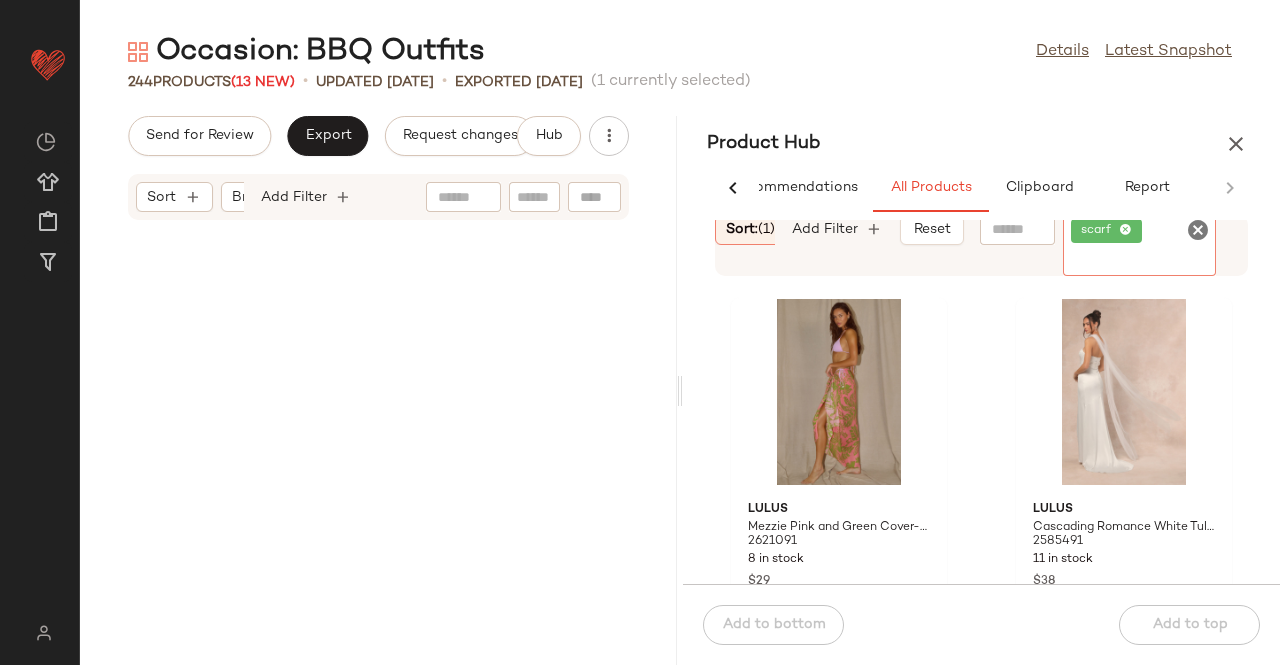 click 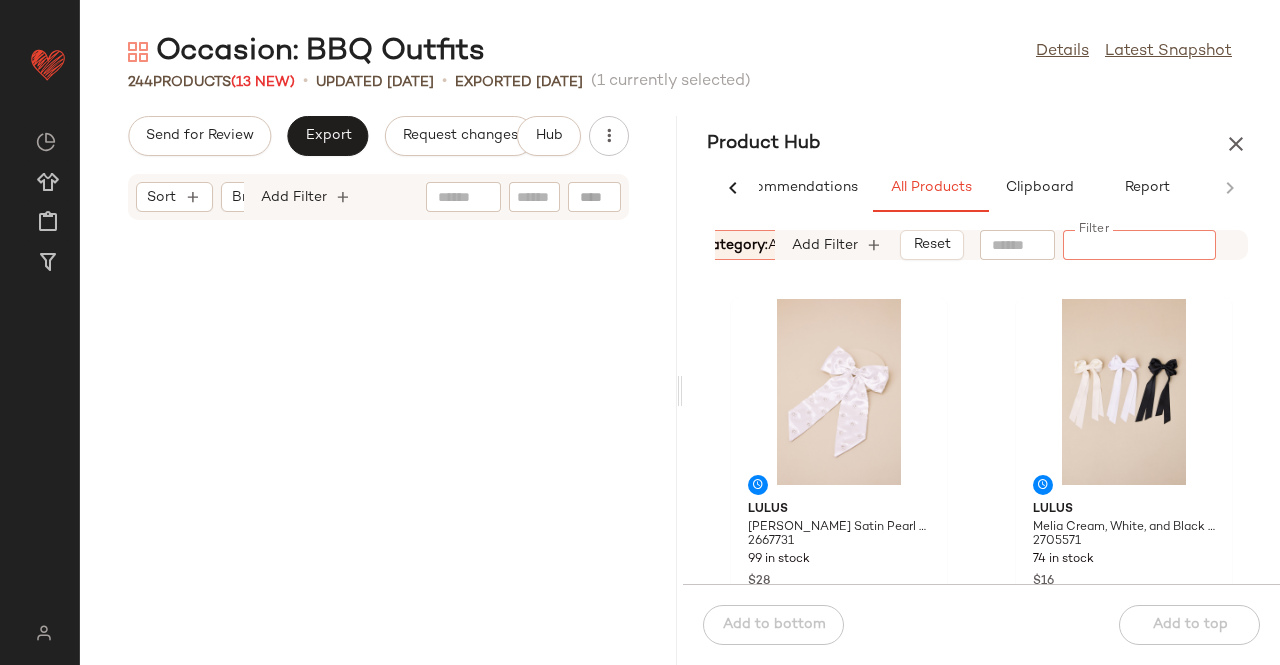 scroll, scrollTop: 0, scrollLeft: 248, axis: horizontal 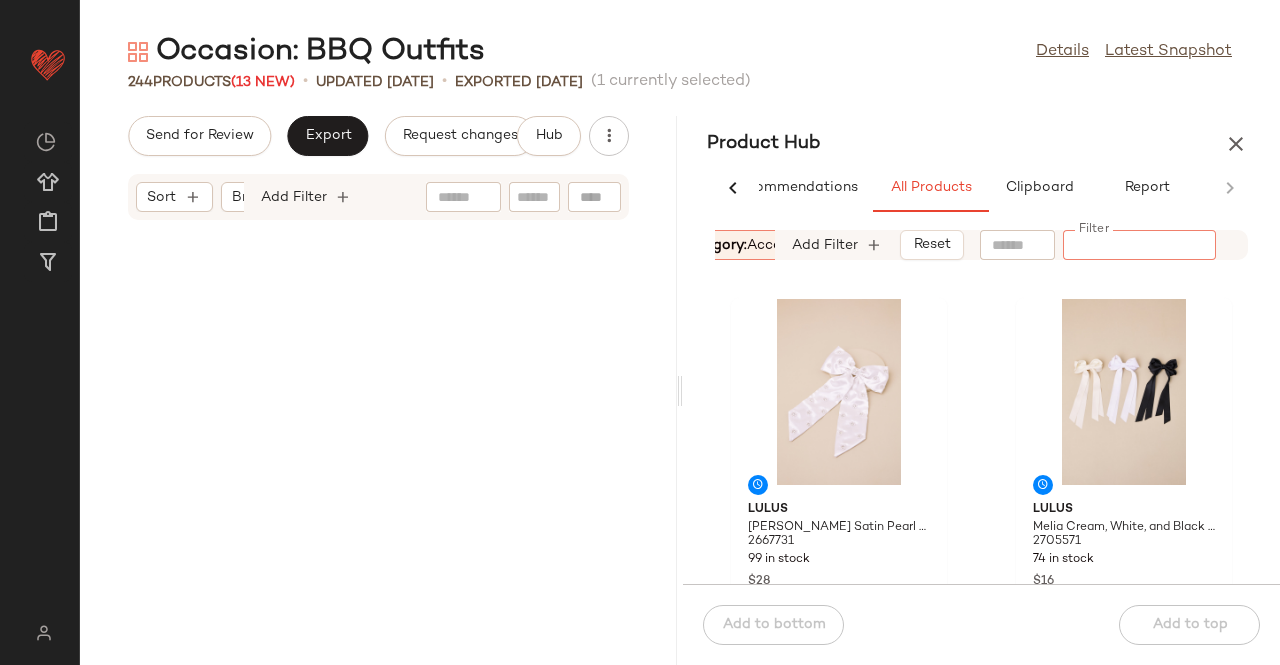 click on "Category:   accessory" at bounding box center [748, 245] 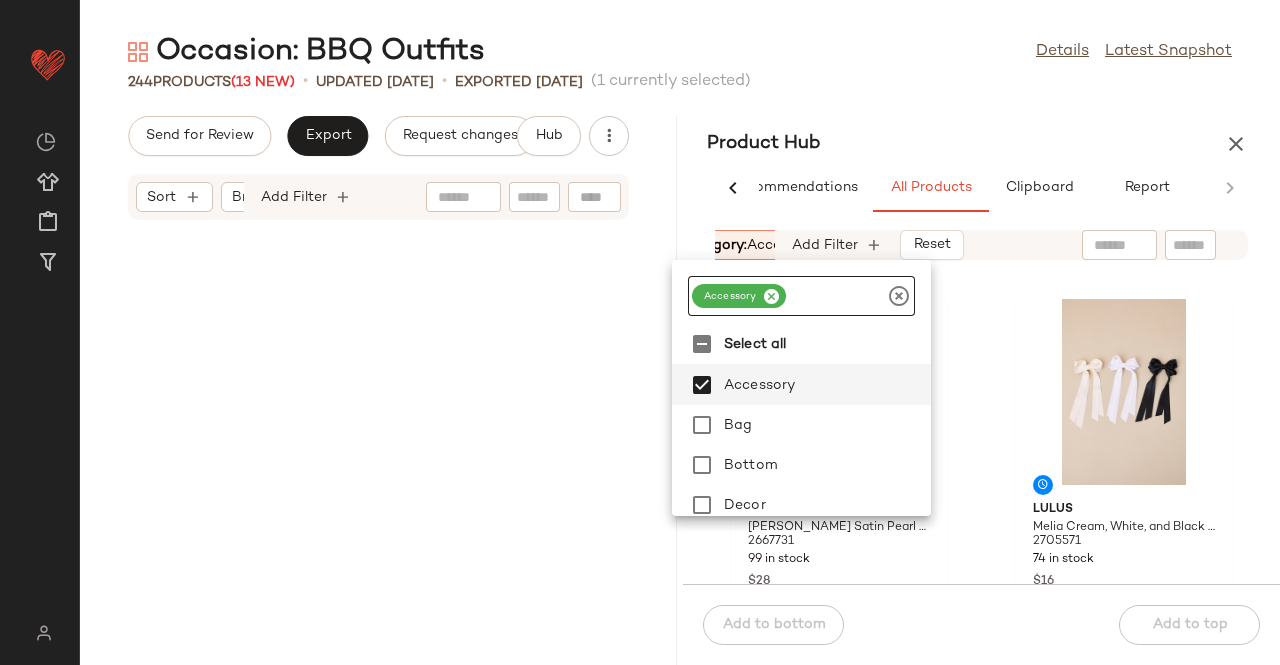 click on "accessory" 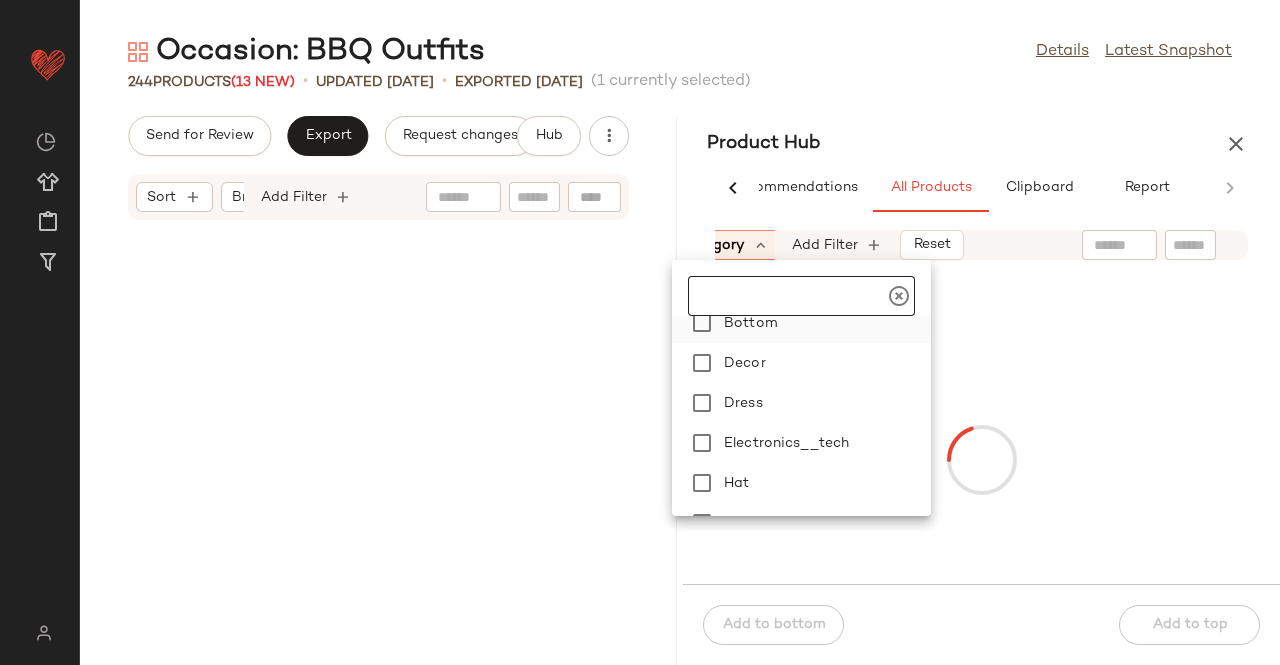 scroll, scrollTop: 100, scrollLeft: 0, axis: vertical 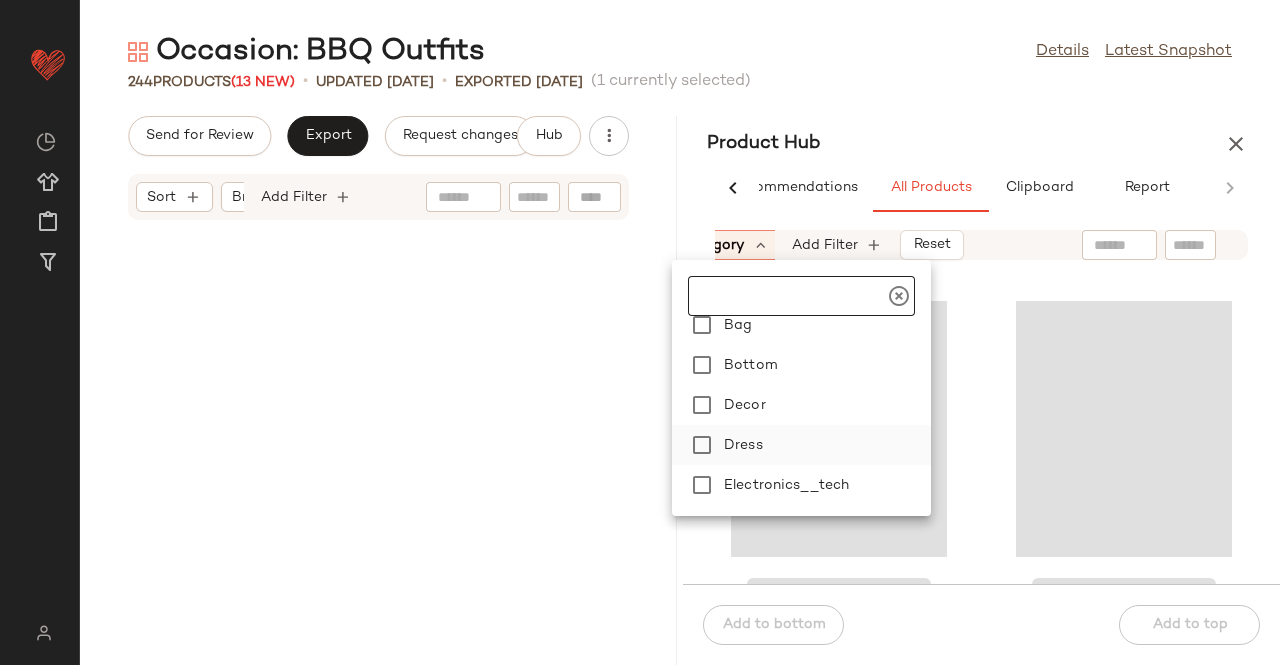 click on "Dress" at bounding box center (823, 445) 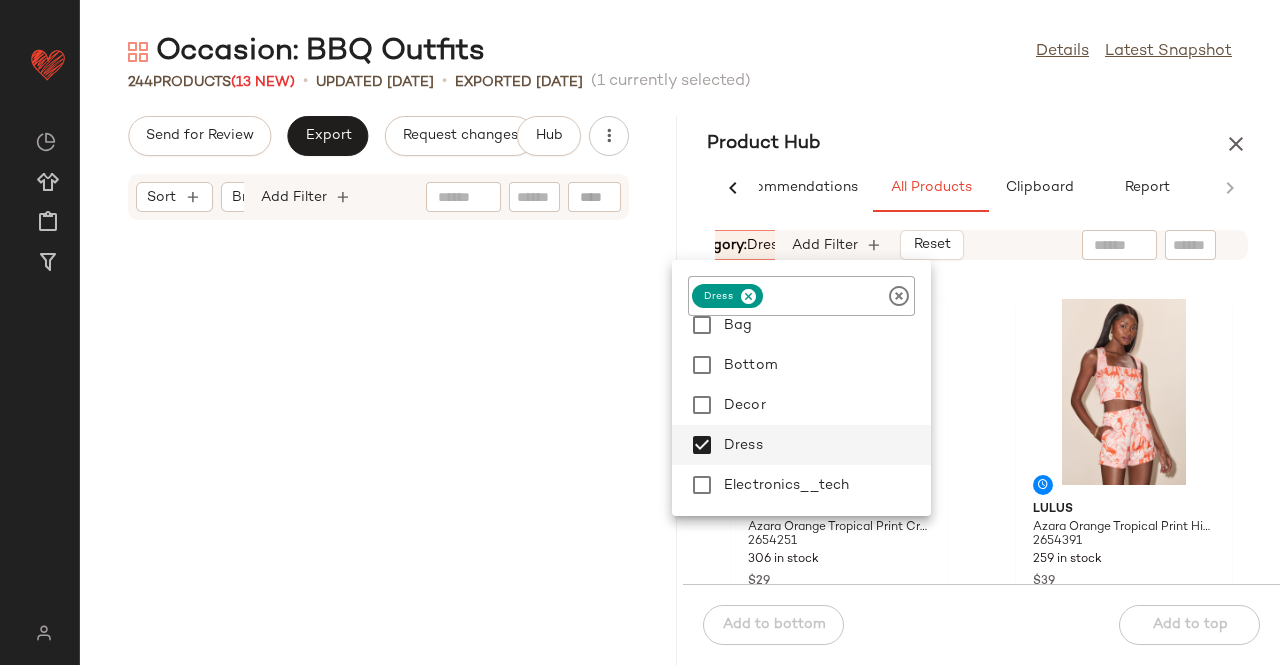 click on "Product Hub" at bounding box center [981, 144] 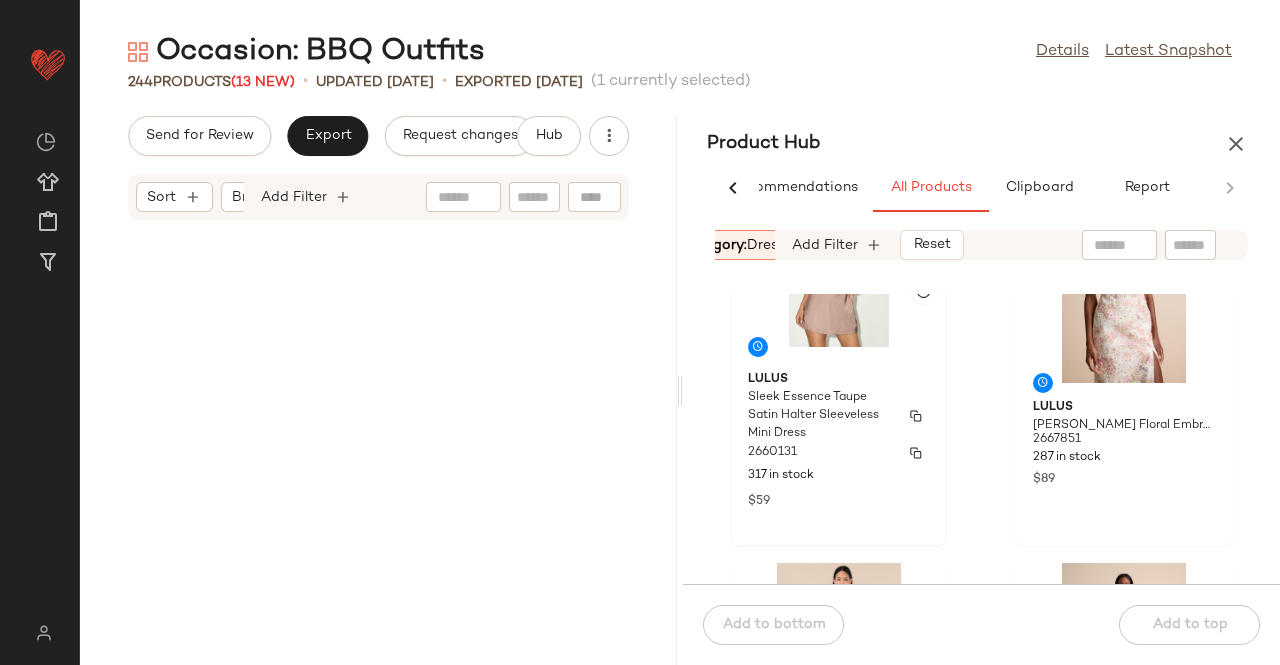 scroll, scrollTop: 200, scrollLeft: 0, axis: vertical 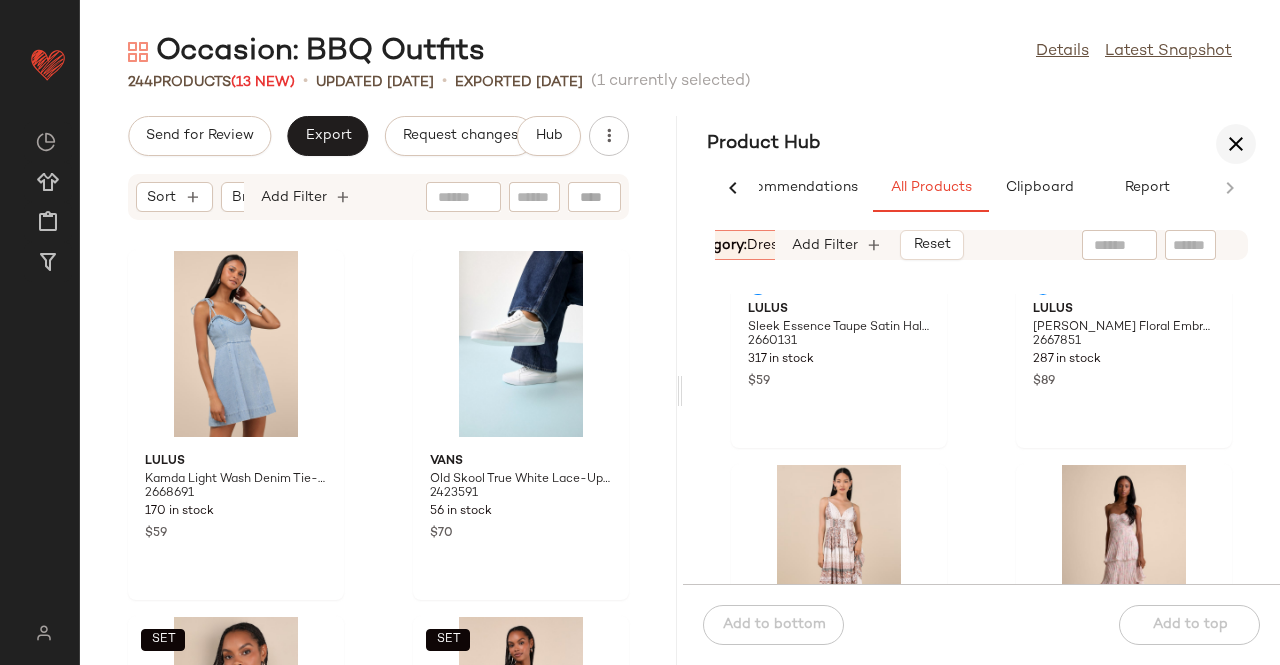 click at bounding box center (1236, 144) 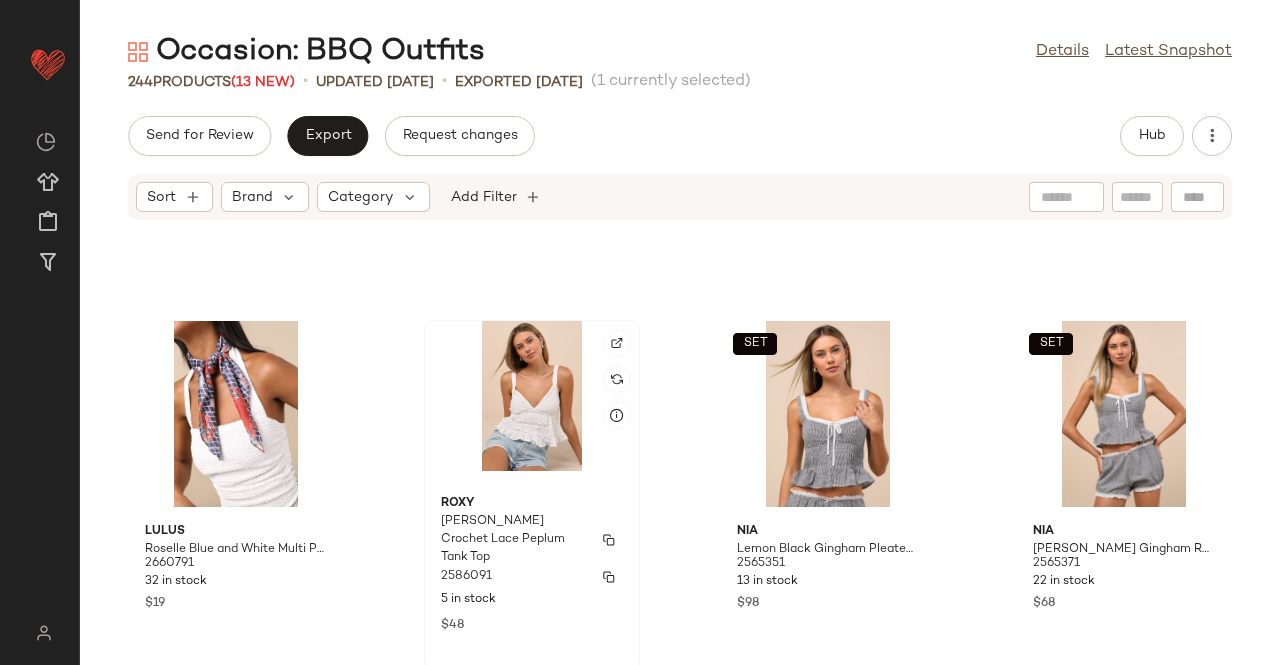 scroll, scrollTop: 20410, scrollLeft: 0, axis: vertical 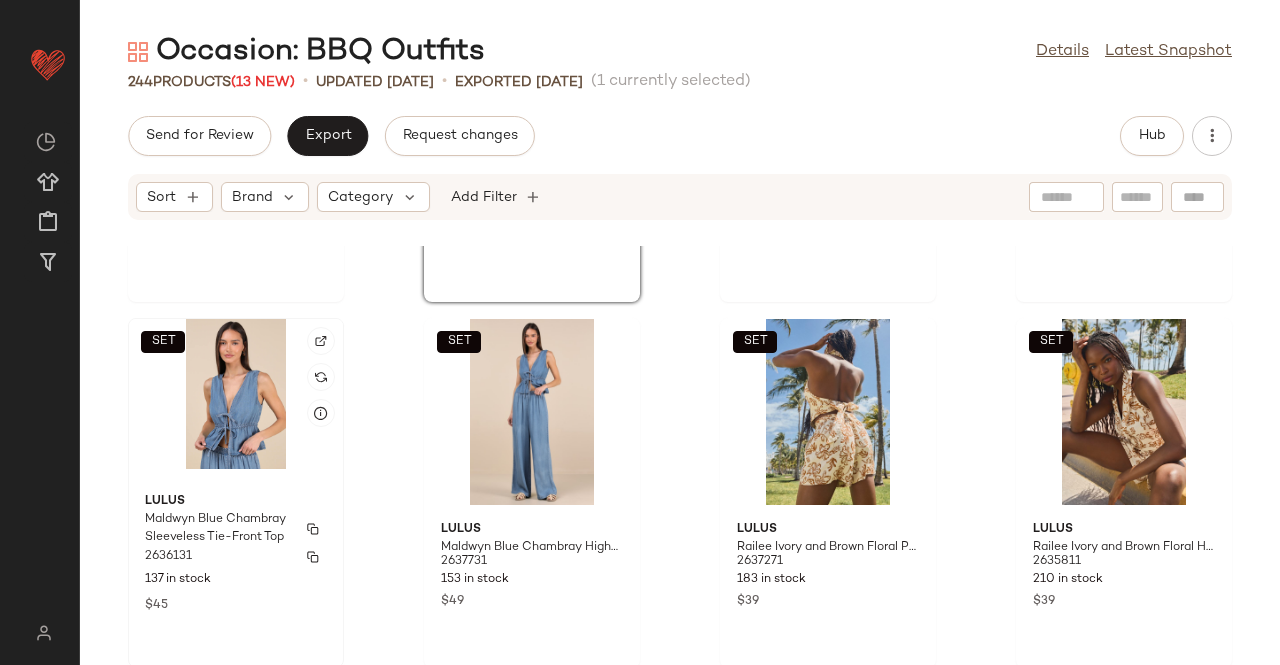 click on "Lulus" at bounding box center [236, 502] 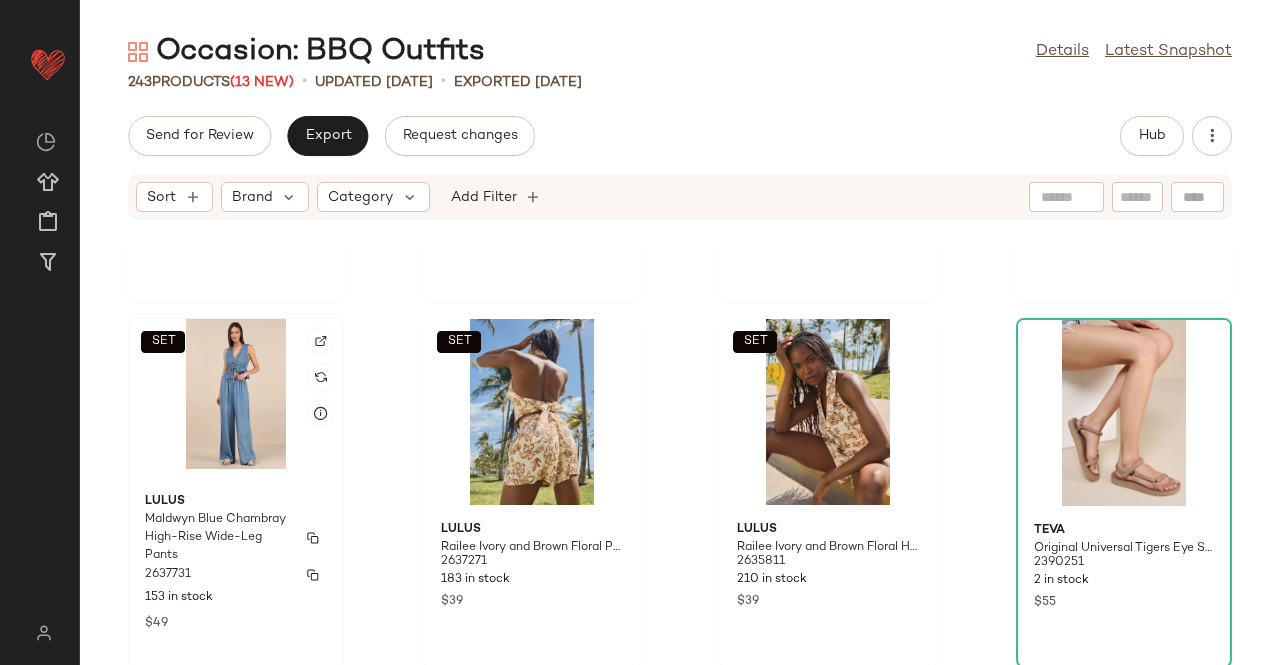 click on "Lulus" at bounding box center (236, 502) 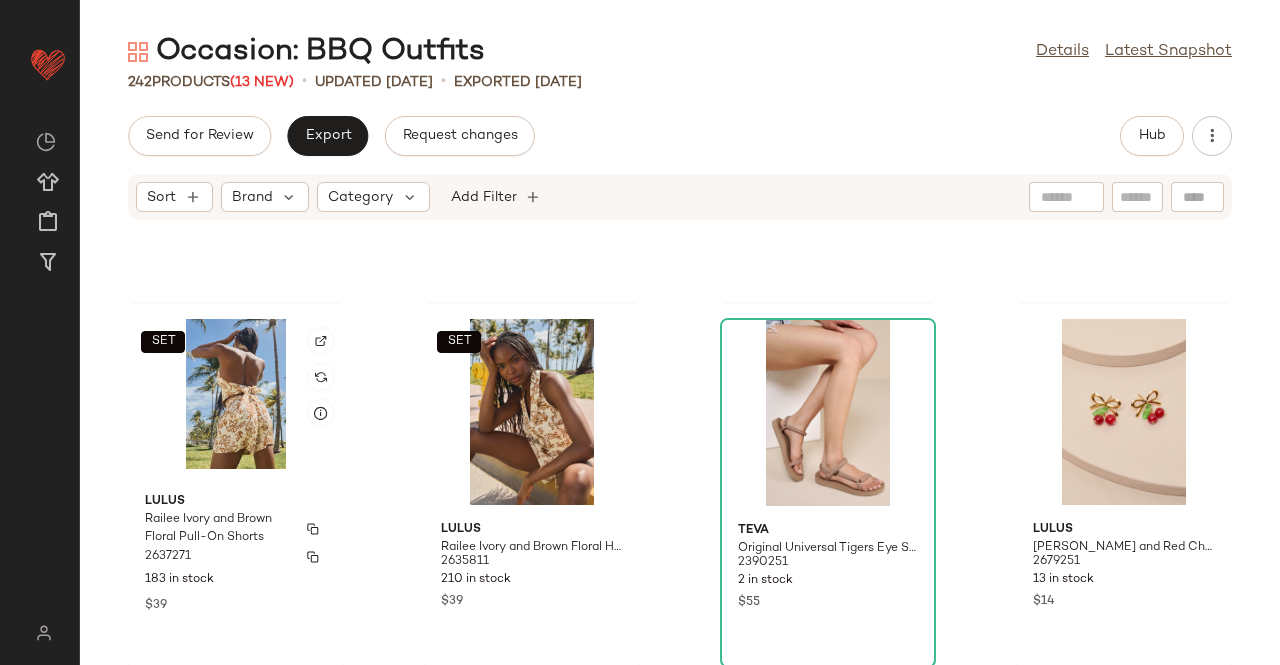 click on "Lulus" at bounding box center [236, 502] 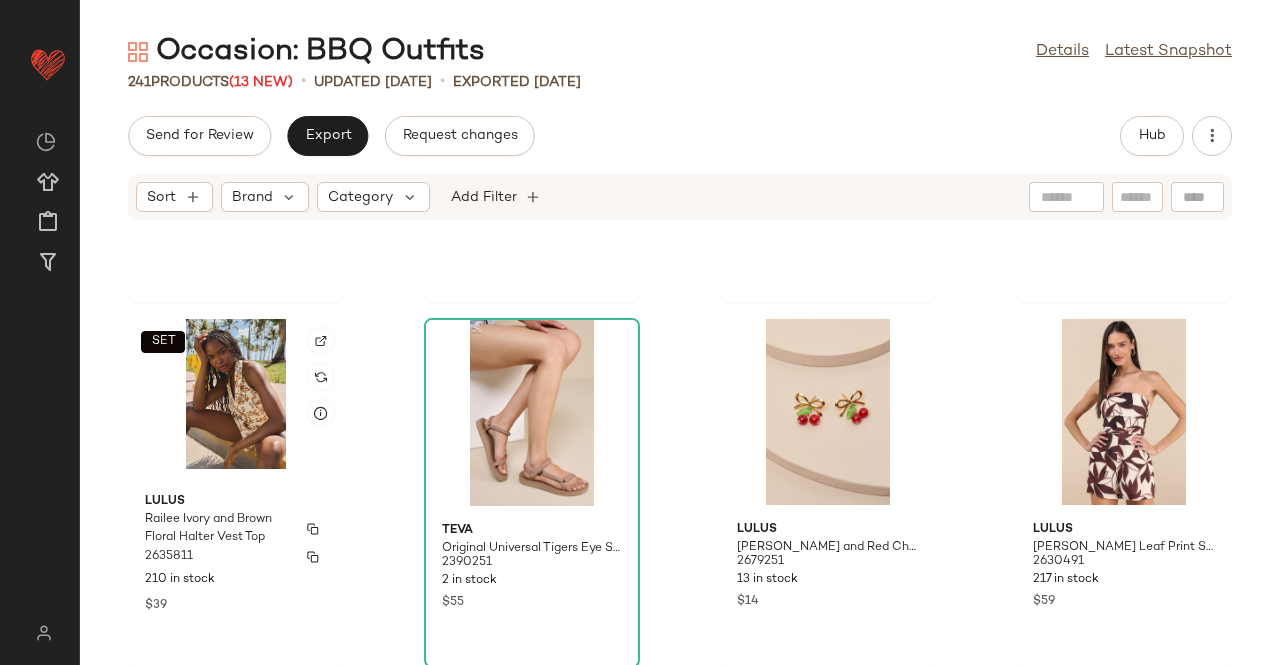 click on "Lulus" at bounding box center [236, 502] 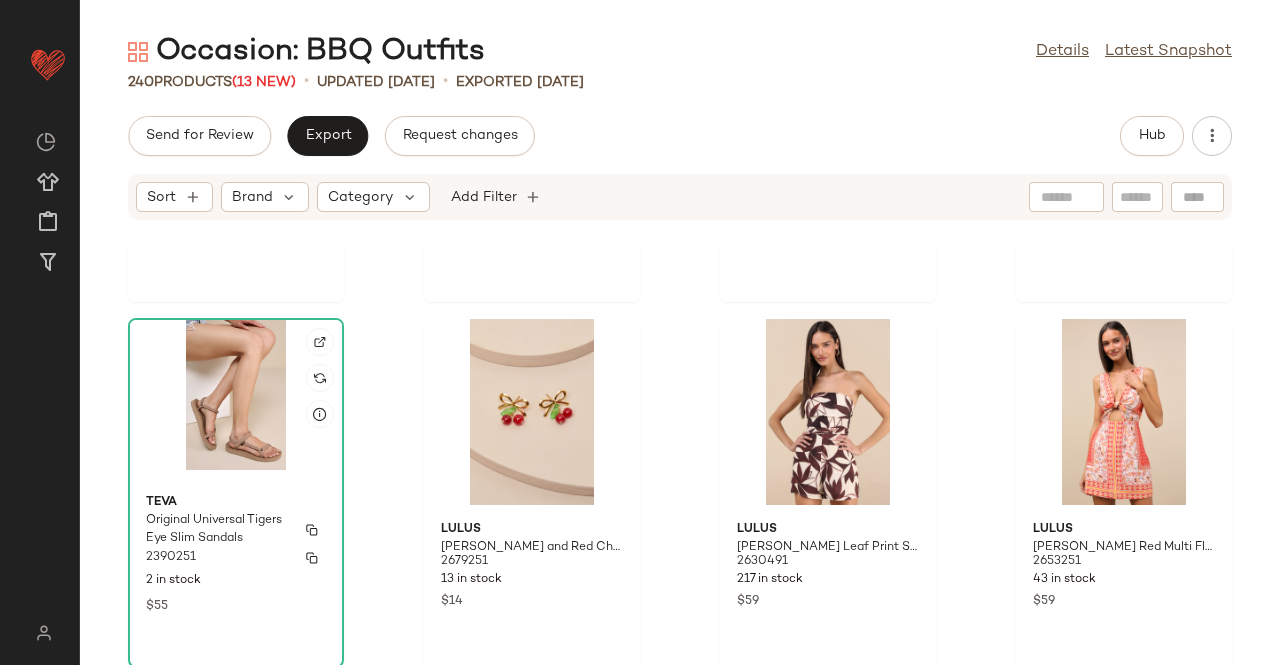 click on "Teva Original Universal Tigers Eye Slim Sandals 2390251 2 in stock $55" 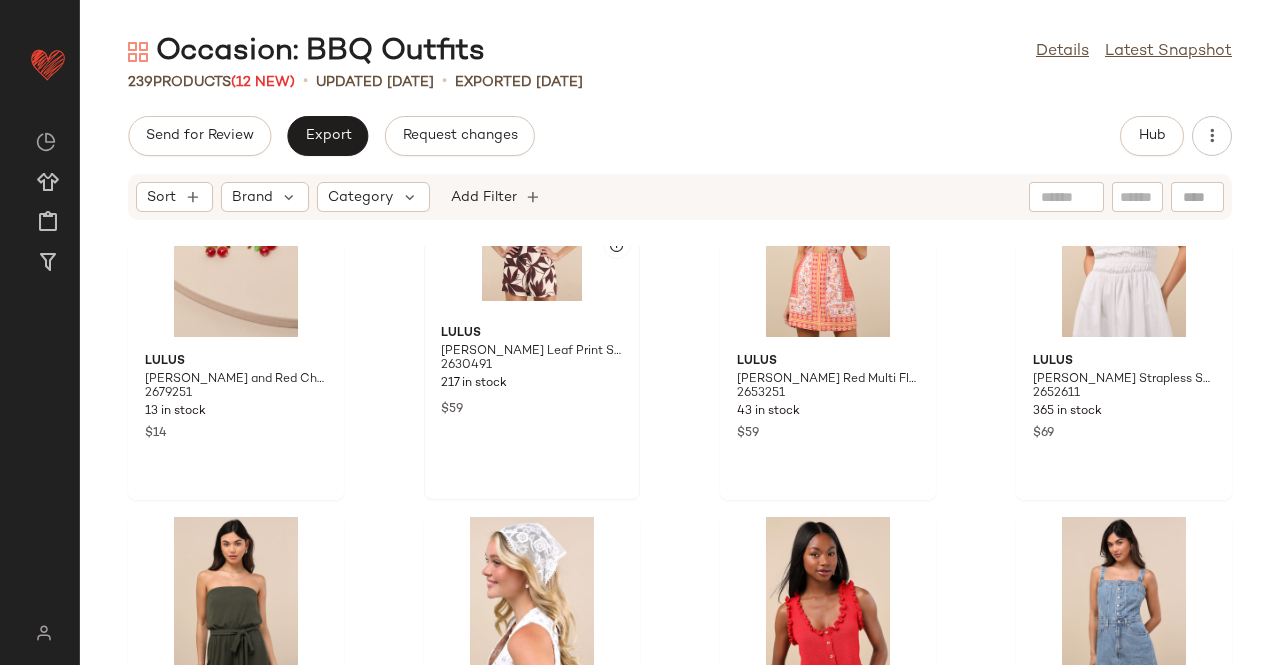 scroll, scrollTop: 20910, scrollLeft: 0, axis: vertical 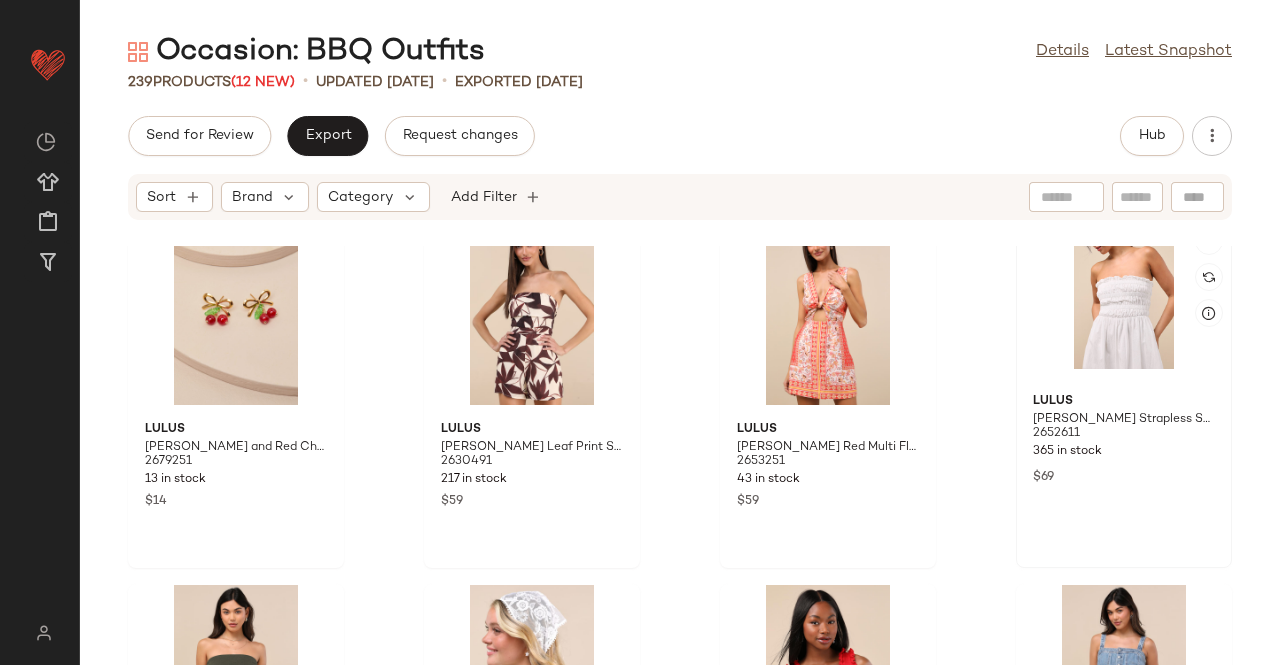 click 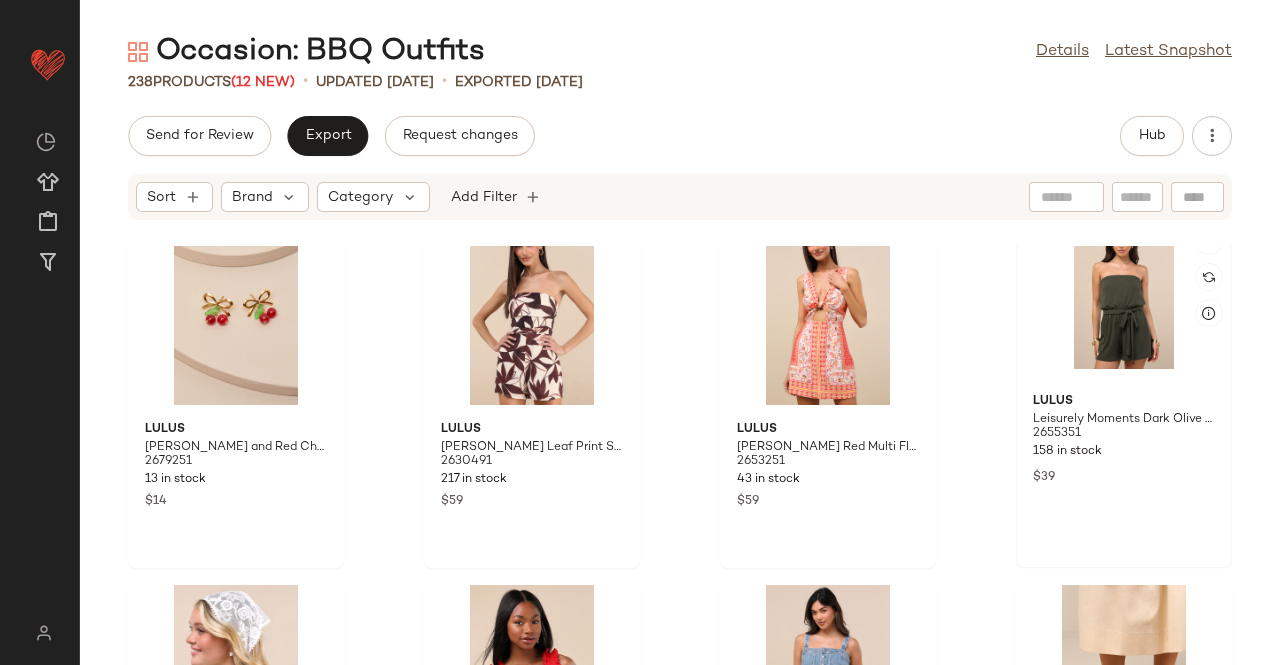 click 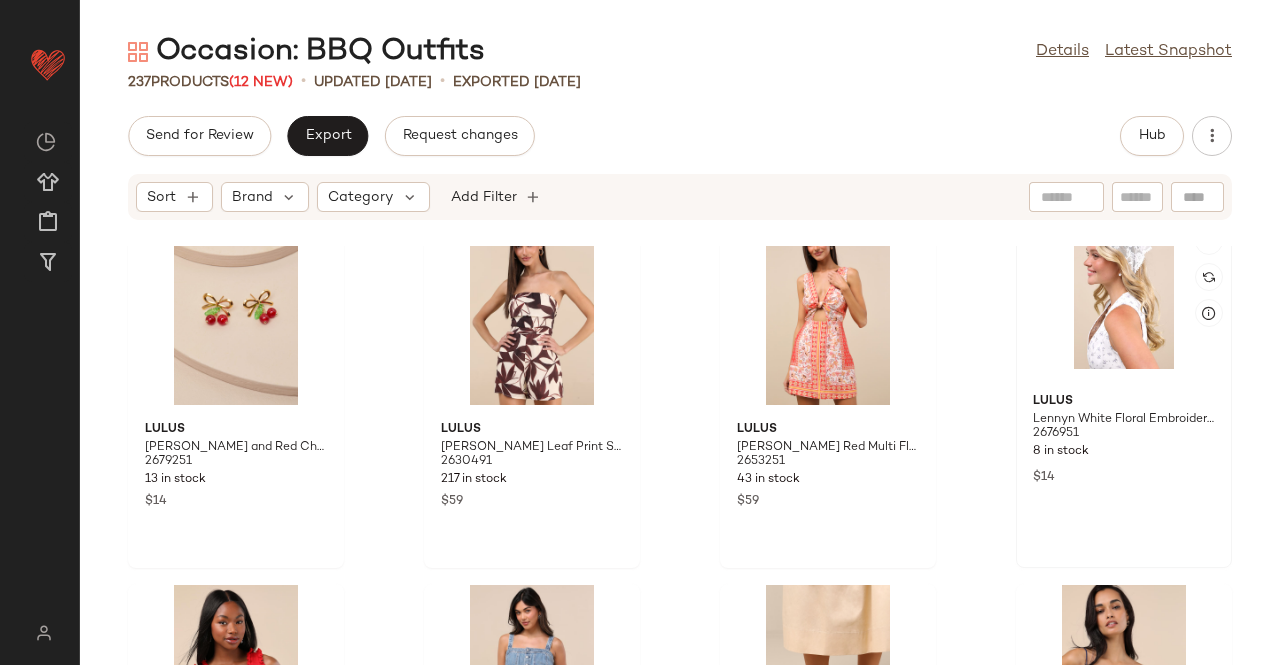 click 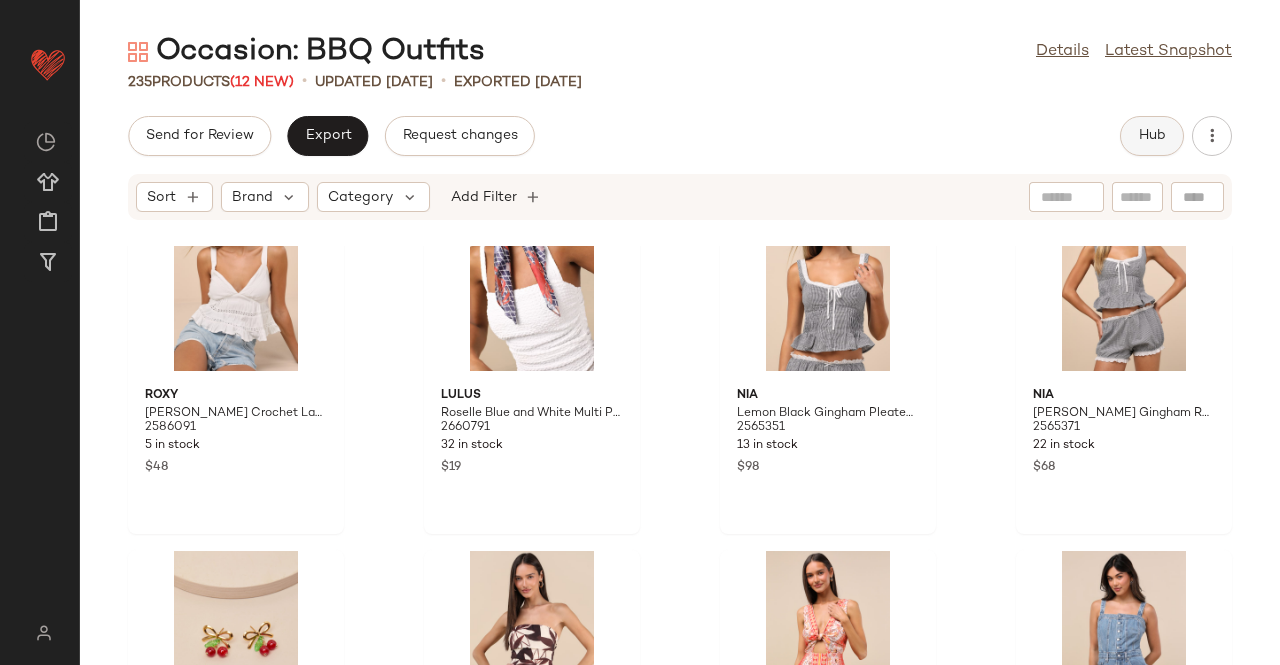 click on "Hub" 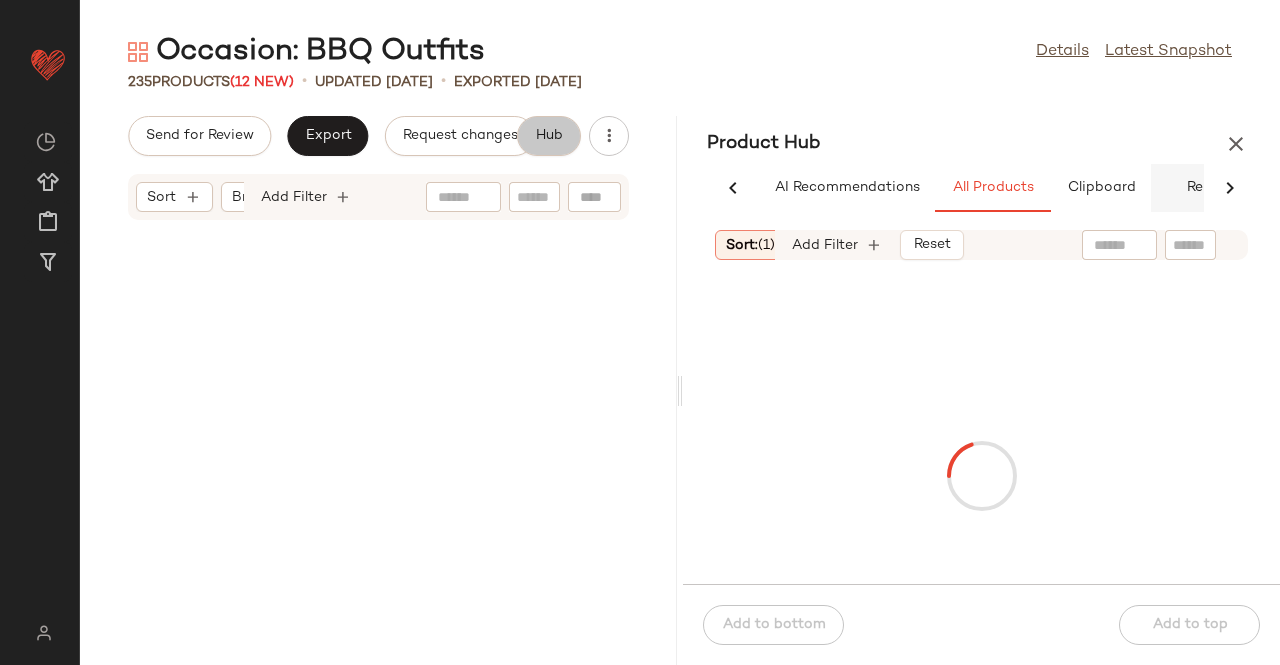 scroll, scrollTop: 0, scrollLeft: 62, axis: horizontal 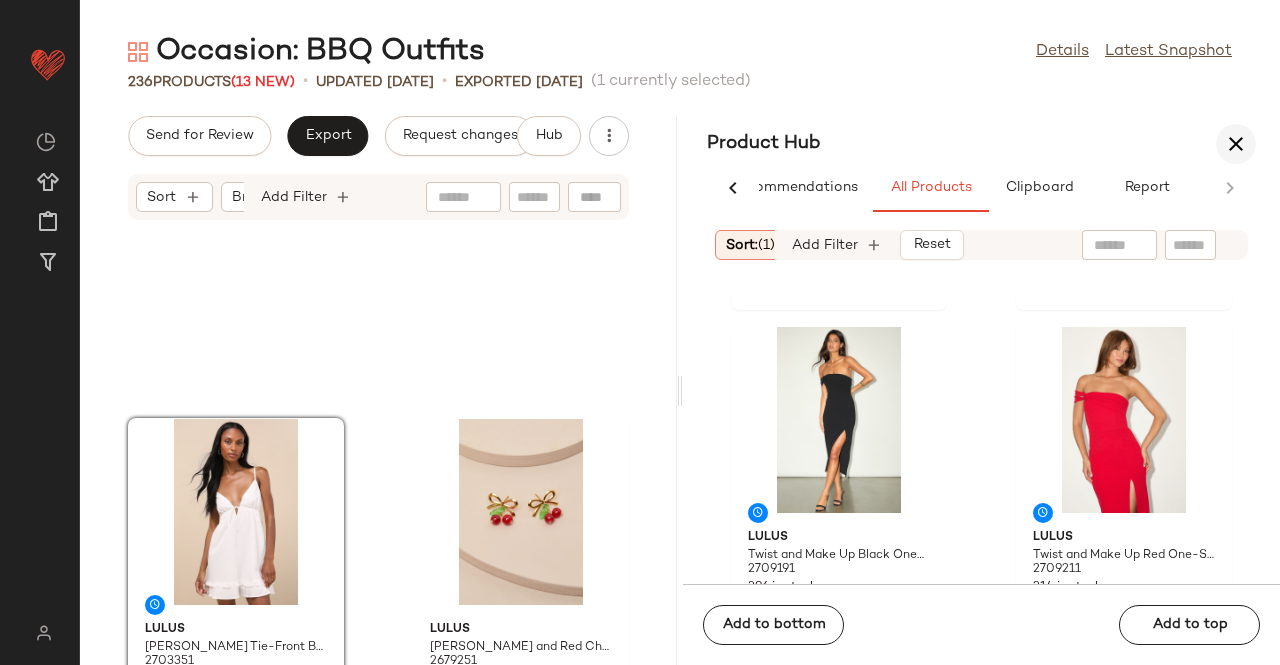 click at bounding box center [1236, 144] 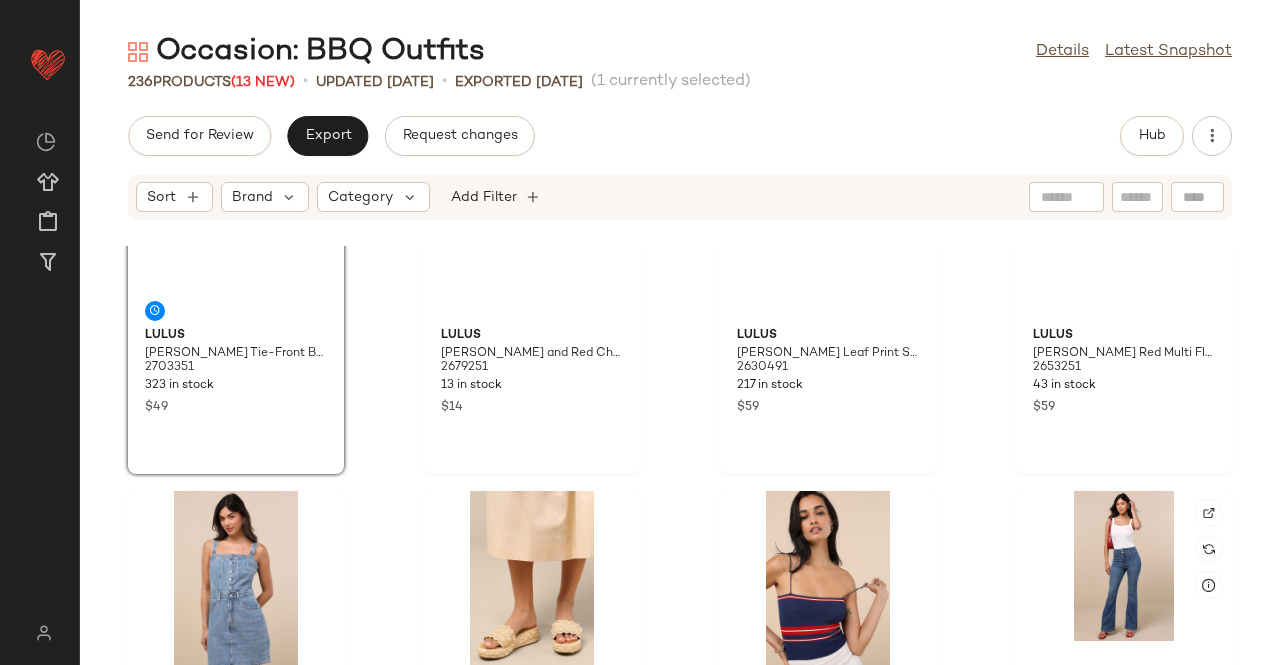 scroll, scrollTop: 20878, scrollLeft: 0, axis: vertical 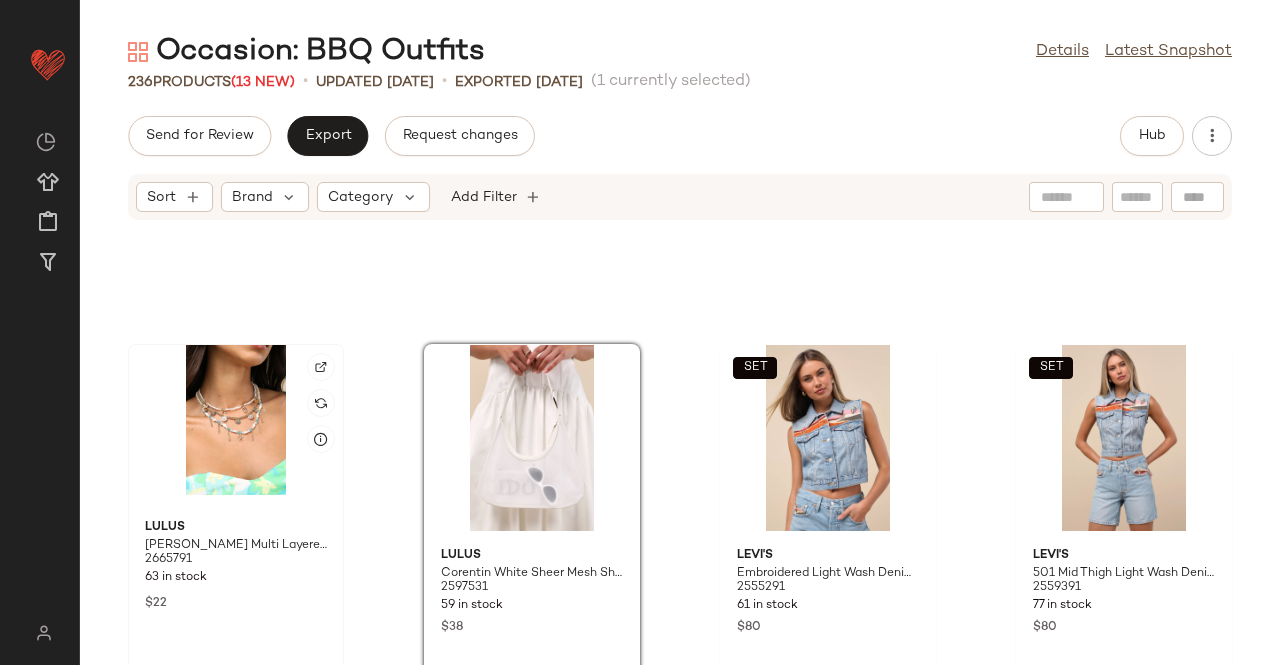 click 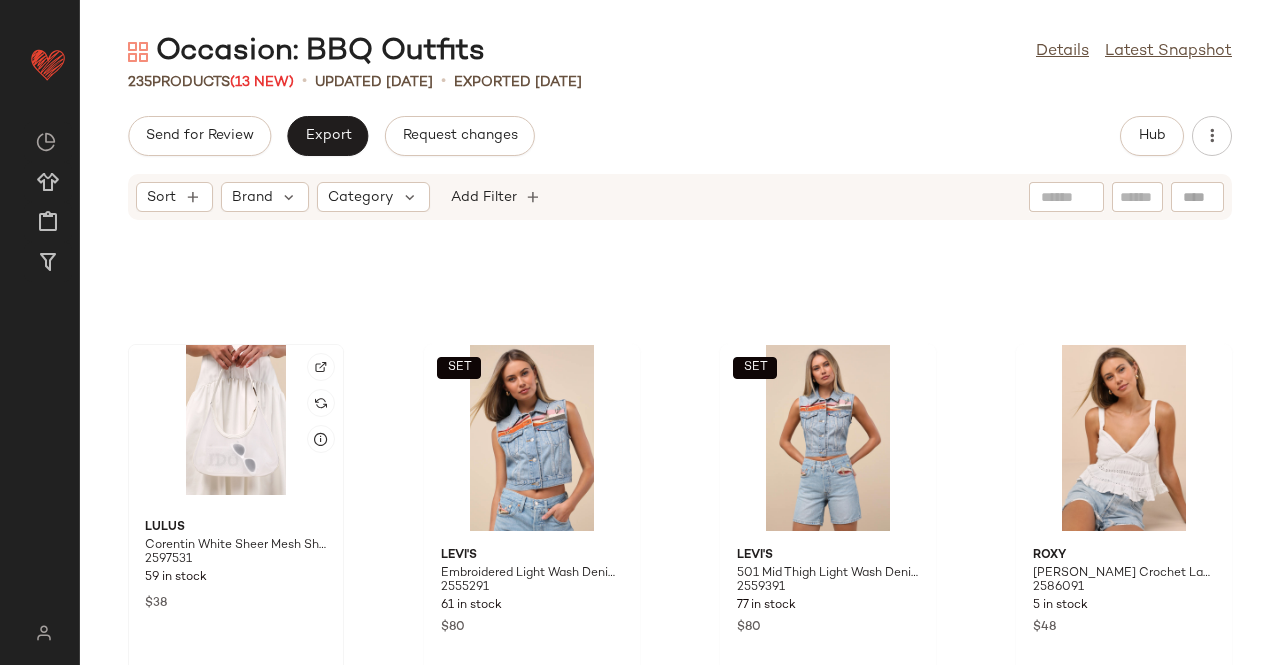 click 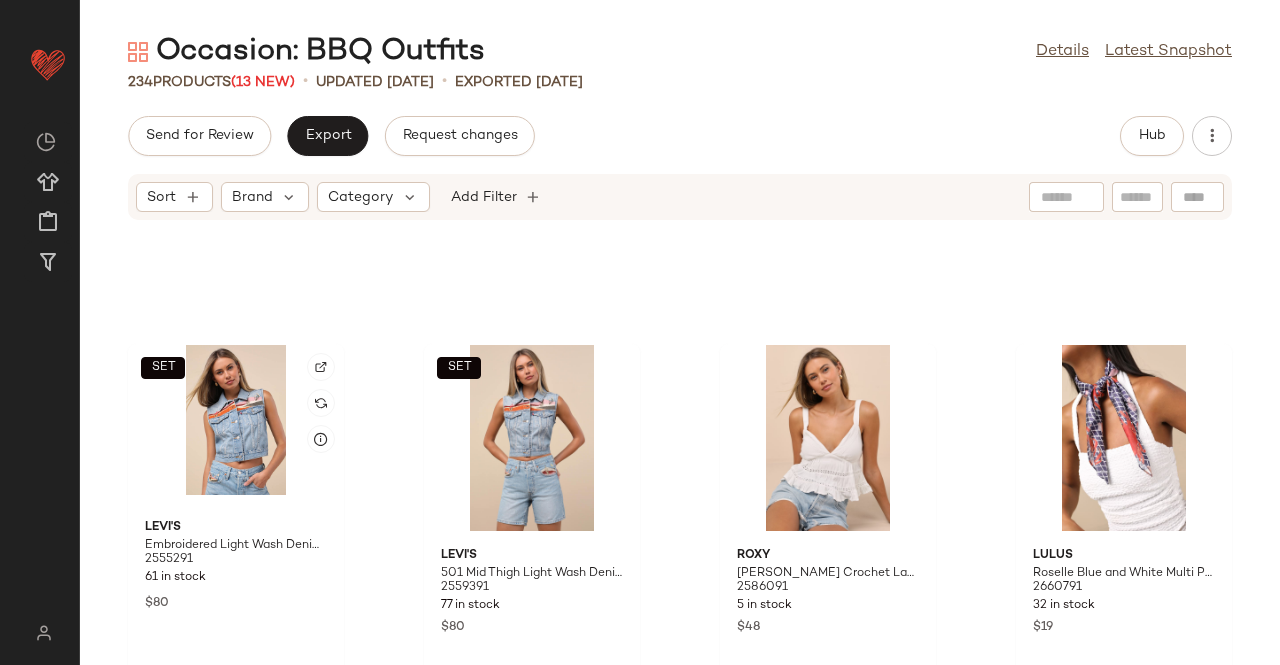 click on "SET" 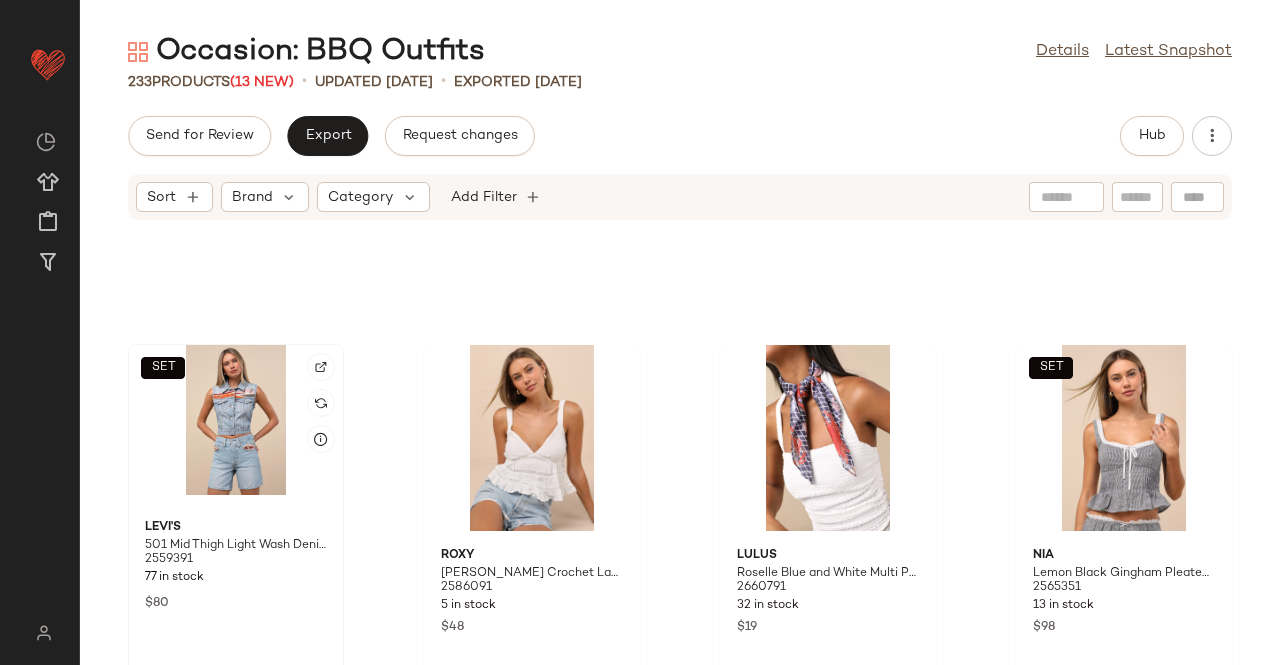 click on "SET" 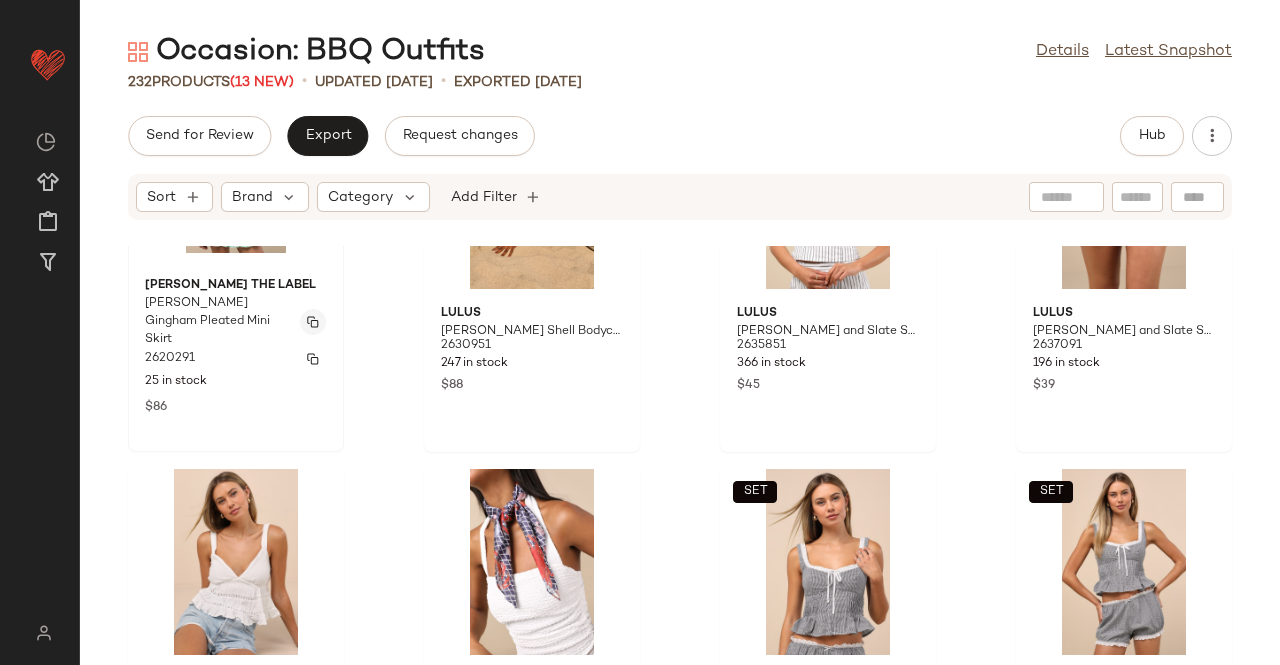 scroll, scrollTop: 19752, scrollLeft: 0, axis: vertical 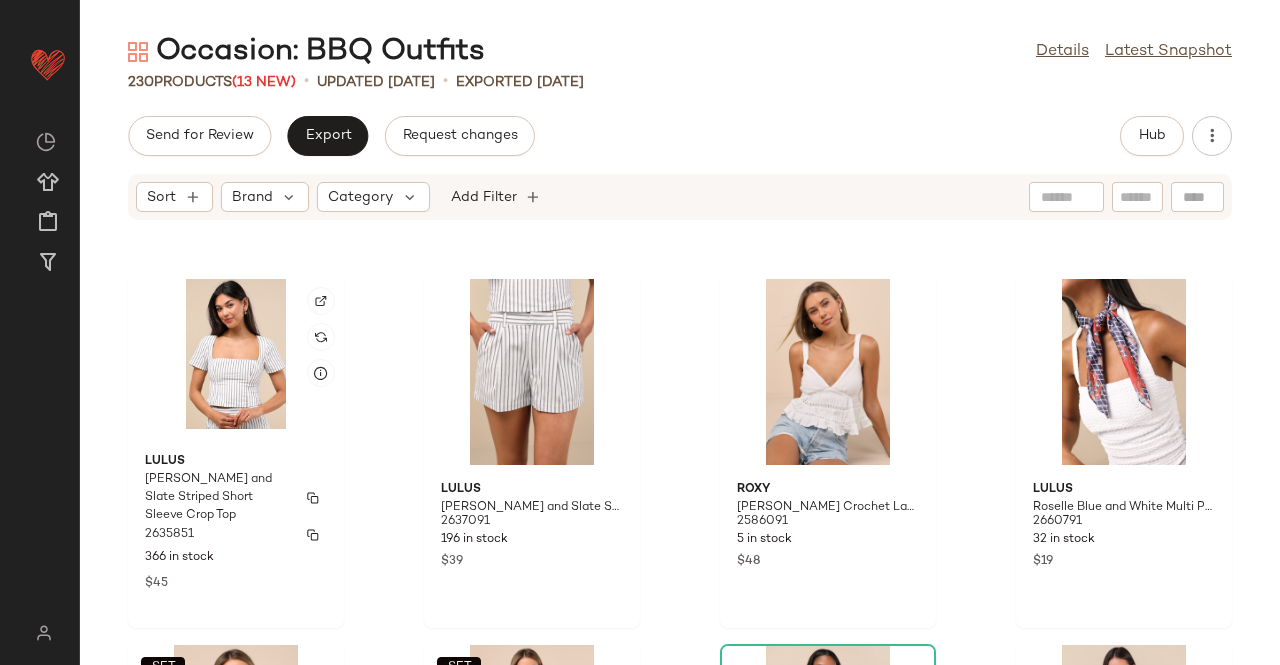 click on "Lulus" at bounding box center [236, 462] 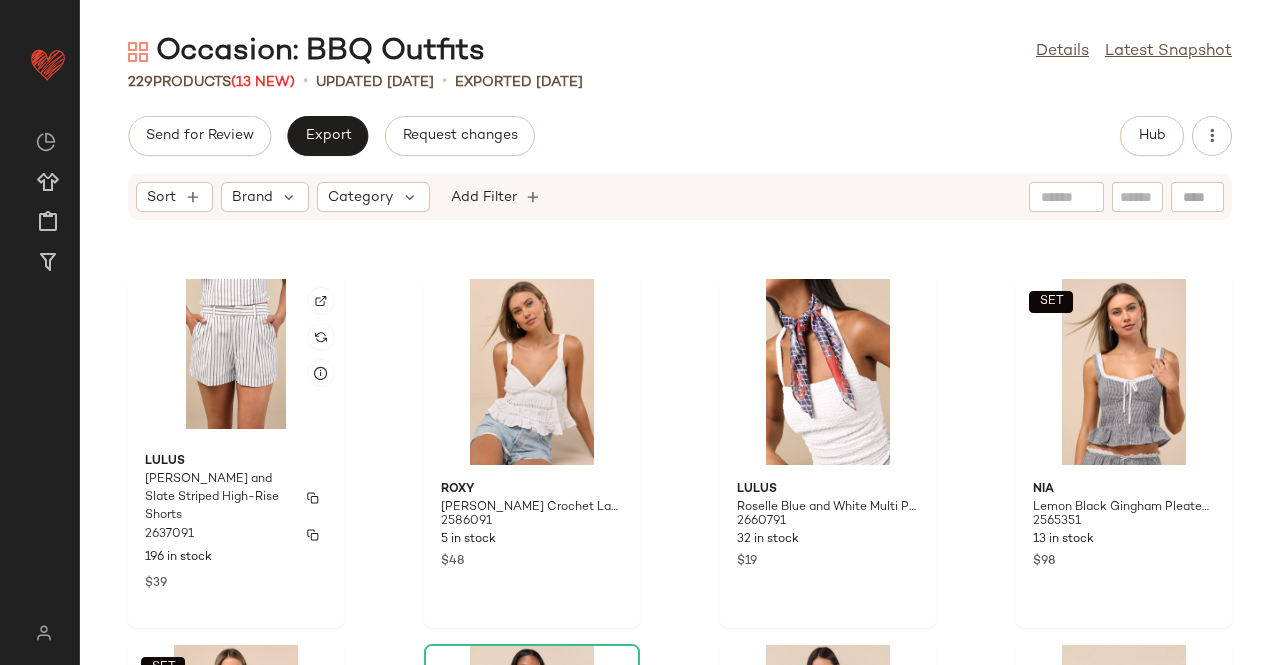 click on "Lulus" at bounding box center (236, 462) 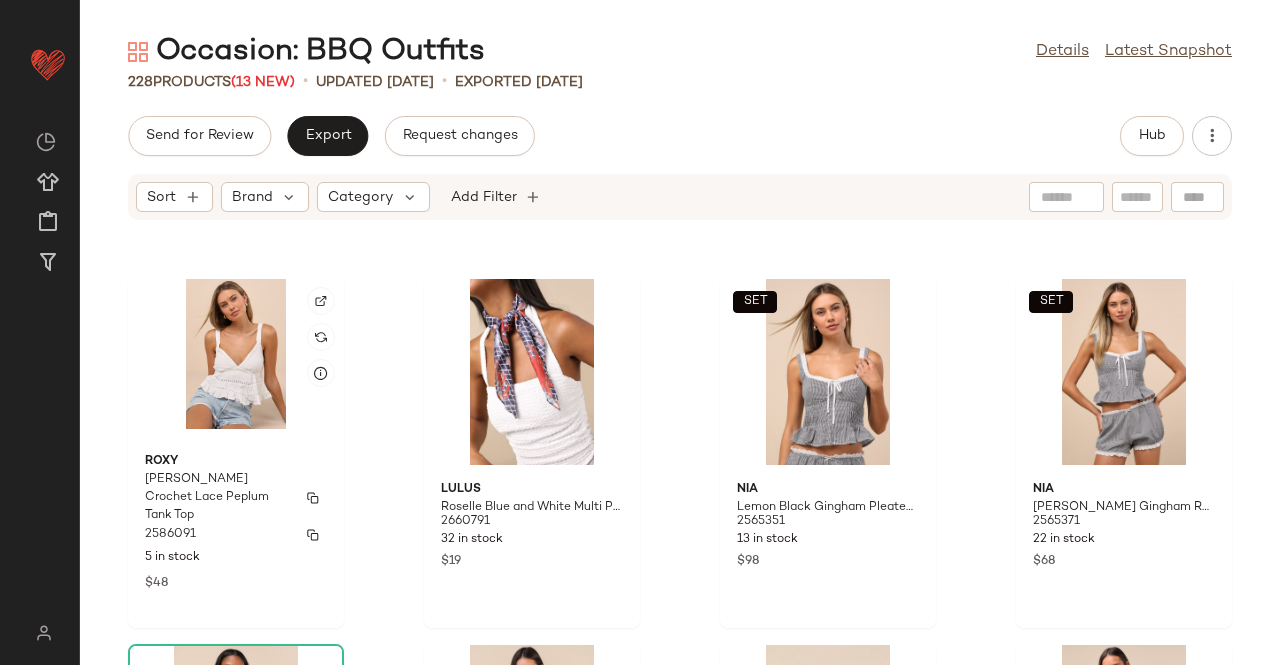 click on "Roxy" at bounding box center [236, 462] 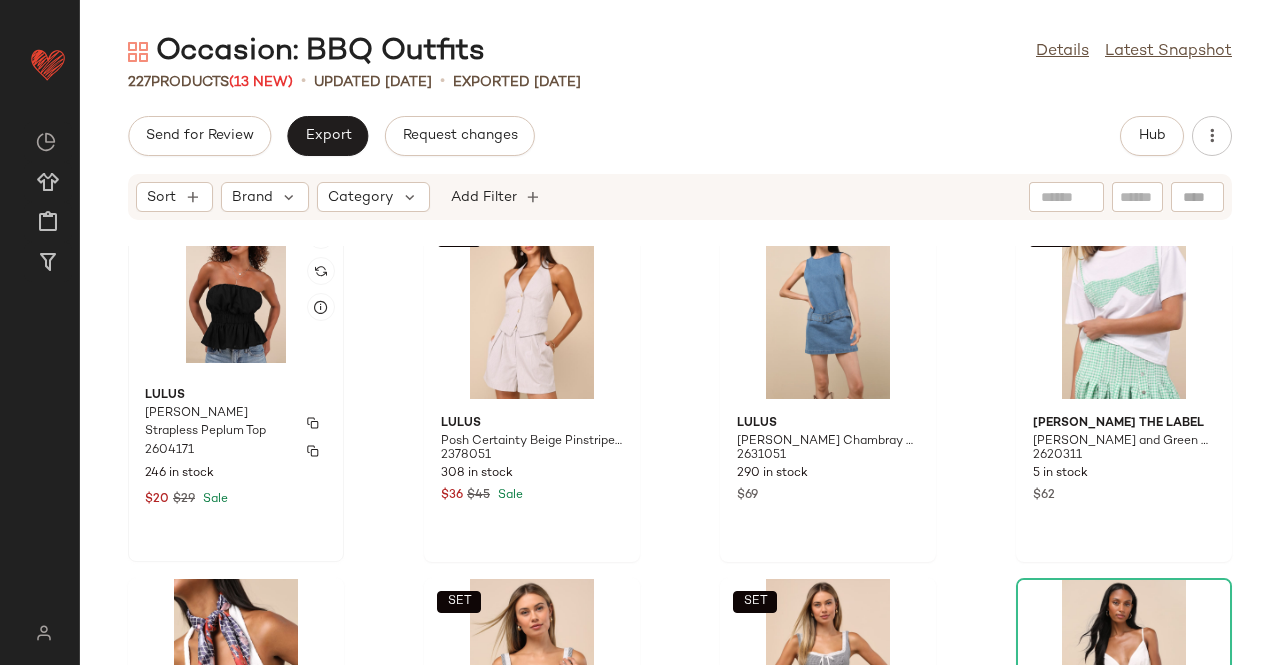 scroll, scrollTop: 19352, scrollLeft: 0, axis: vertical 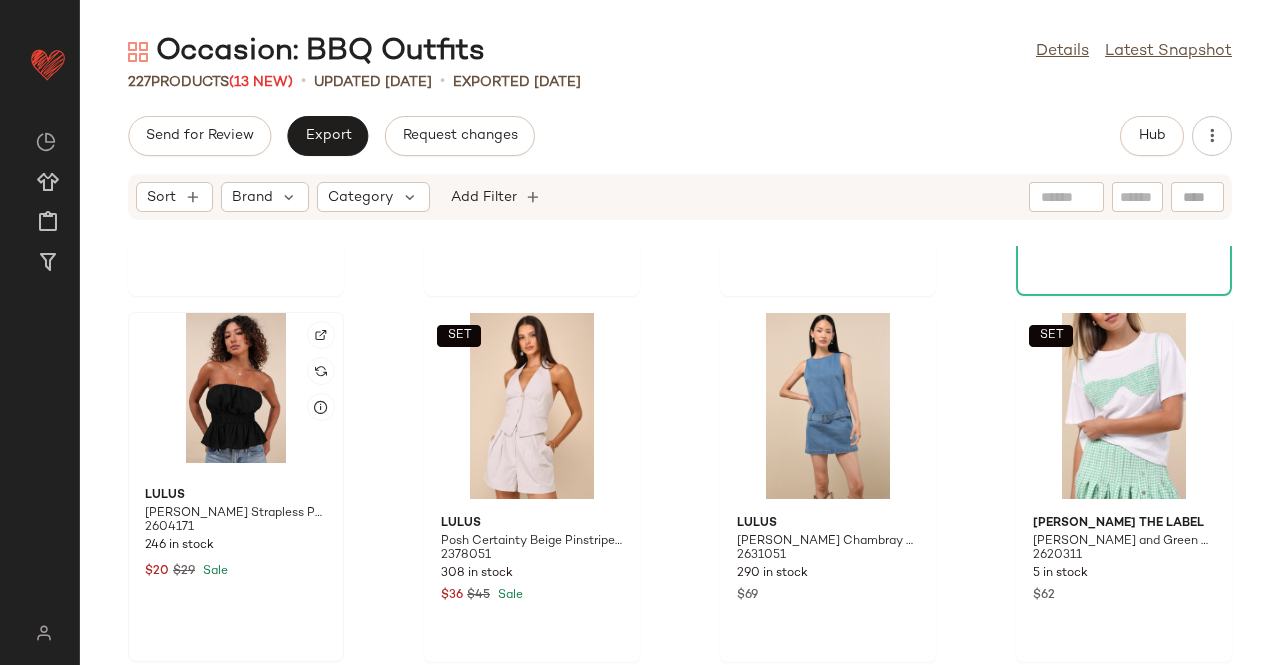 click 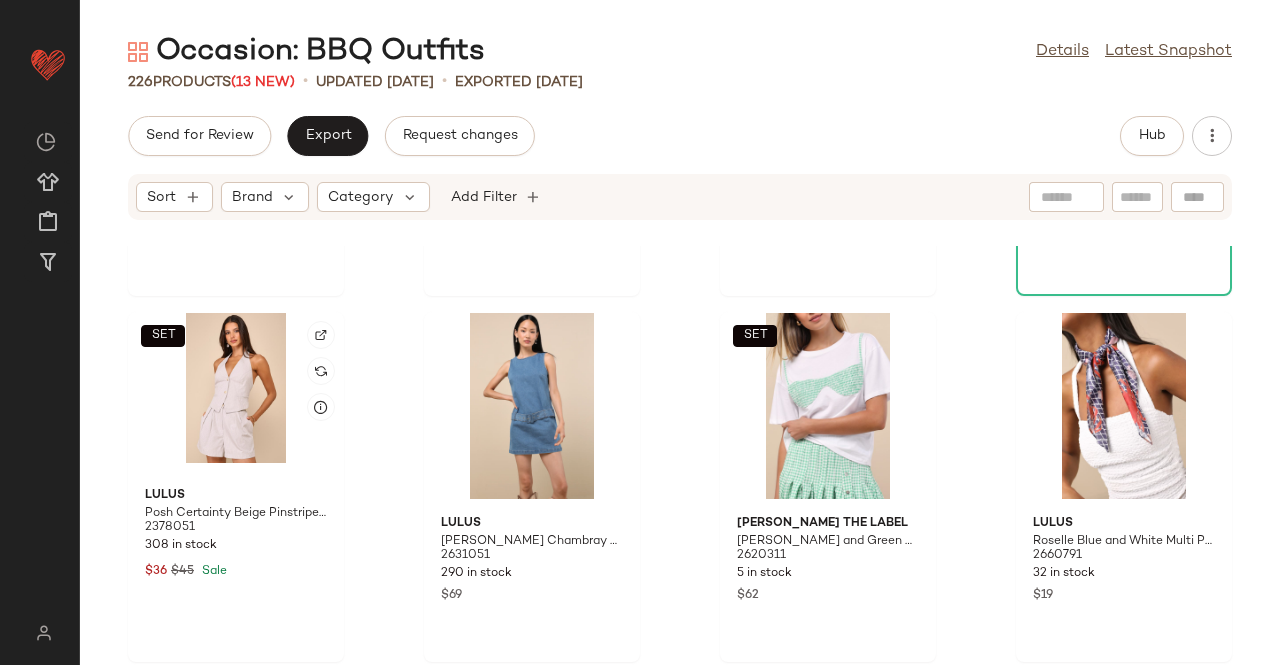 click on "SET" 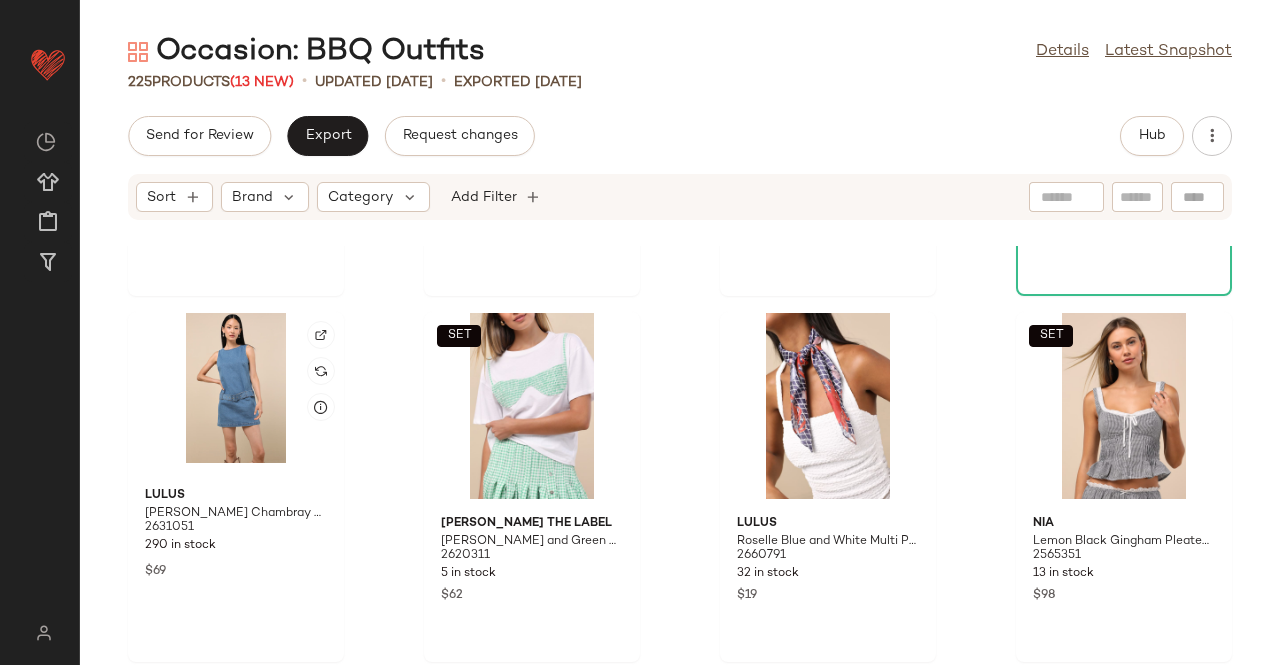 click 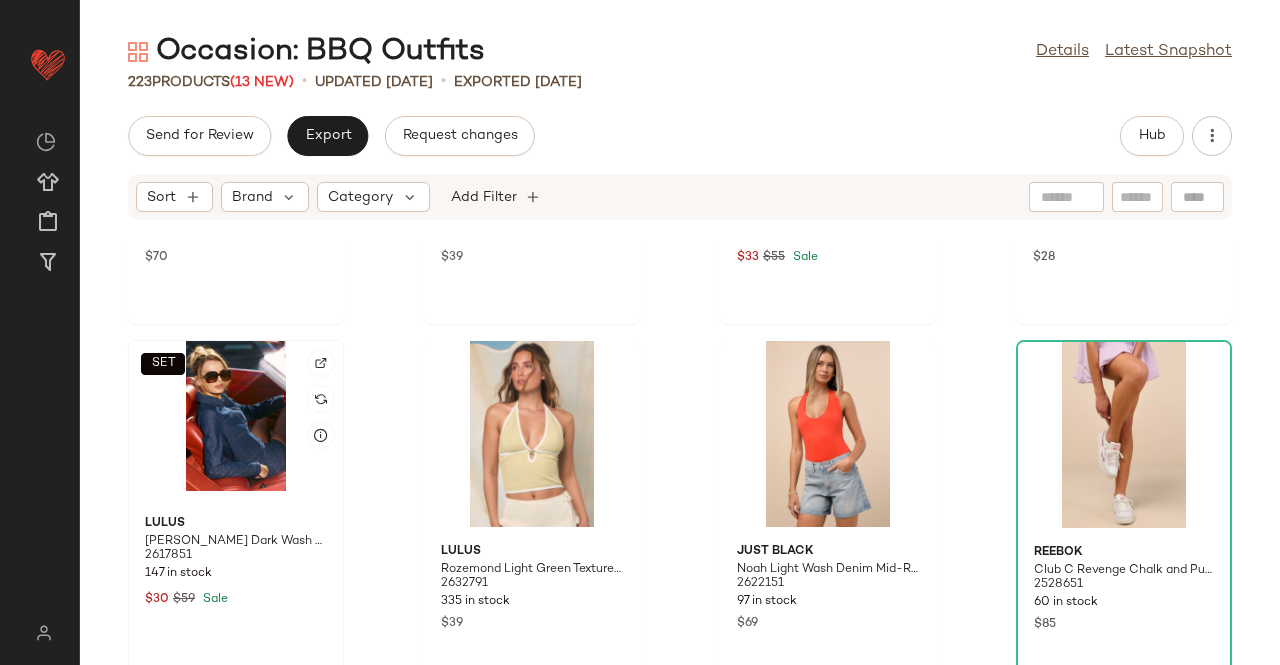 scroll, scrollTop: 18952, scrollLeft: 0, axis: vertical 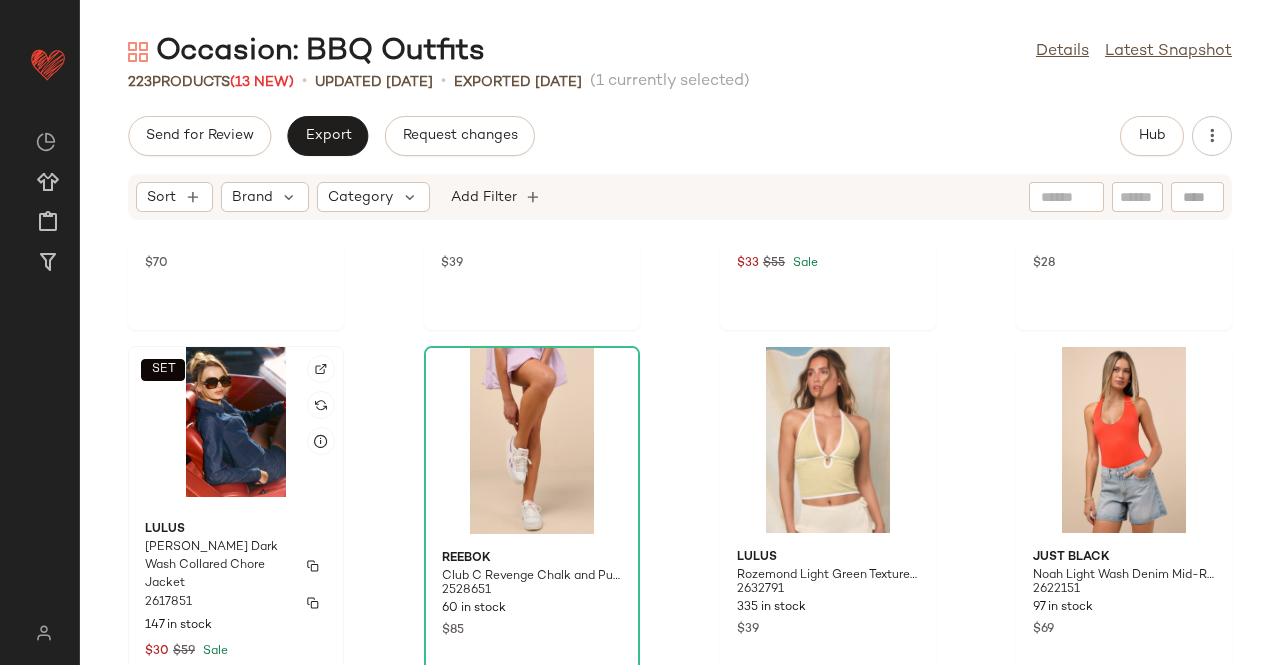 click on "Lulus Isidore Dark Wash Collared Chore Jacket 2617851 147 in stock $30 $59 Sale" 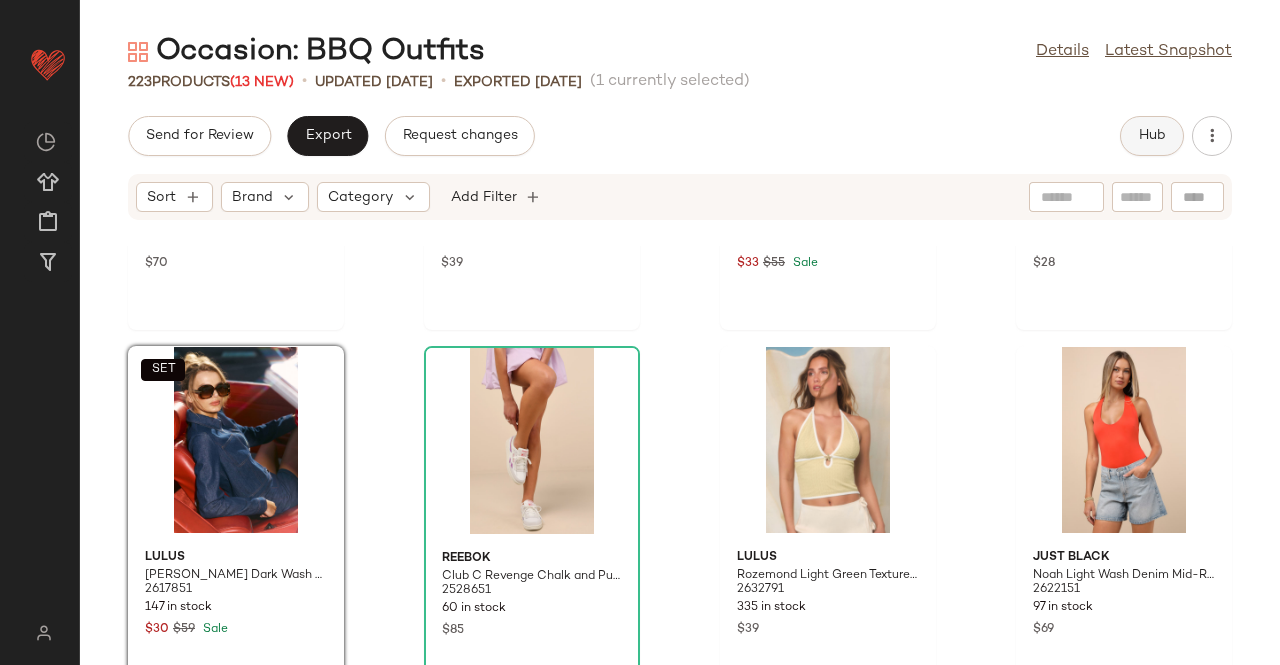 drag, startPoint x: 1114, startPoint y: 133, endPoint x: 1126, endPoint y: 140, distance: 13.892444 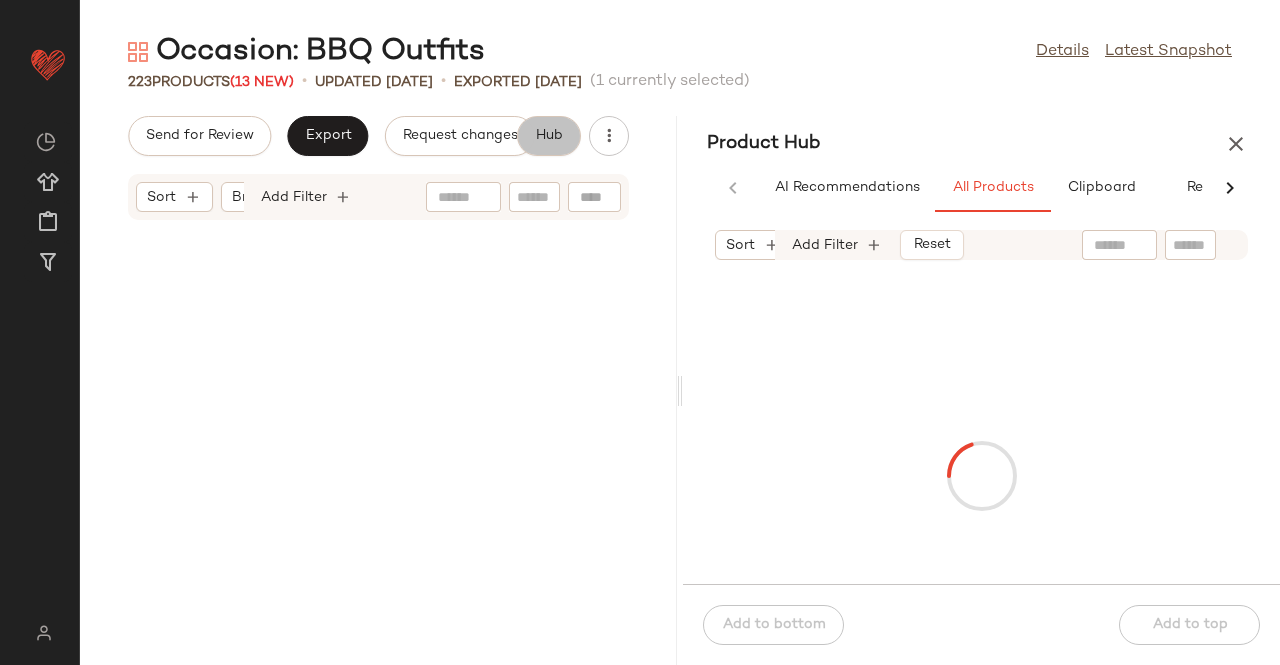 scroll, scrollTop: 19684, scrollLeft: 0, axis: vertical 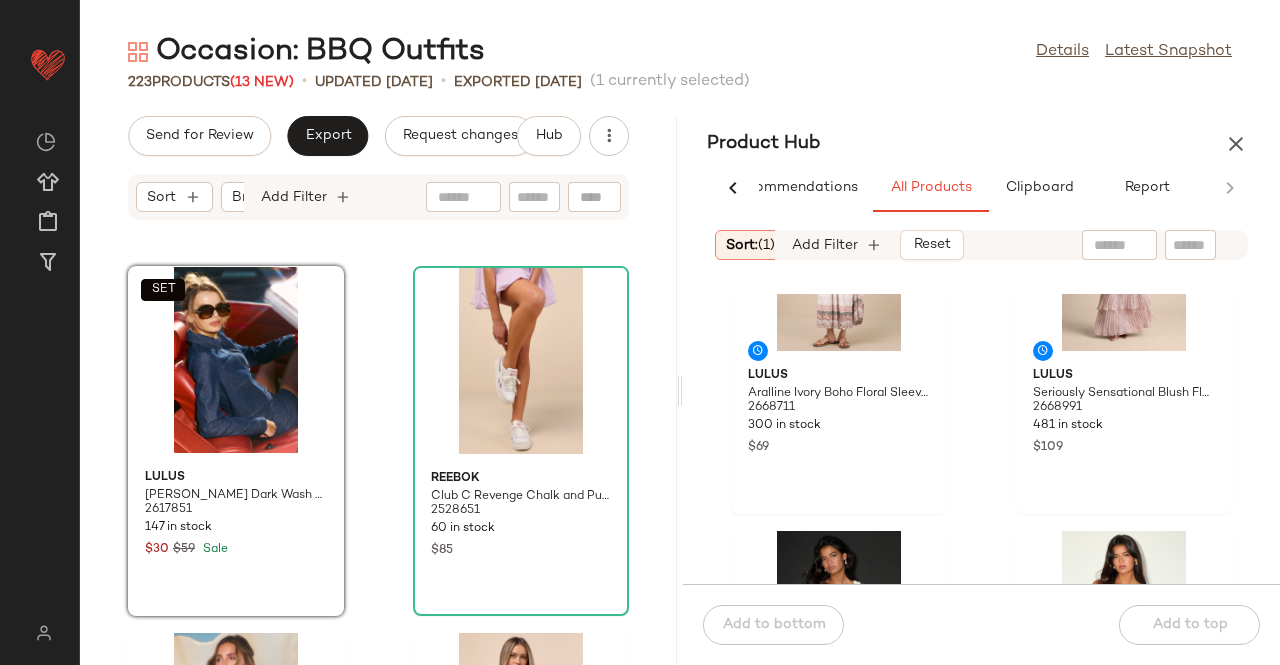 click 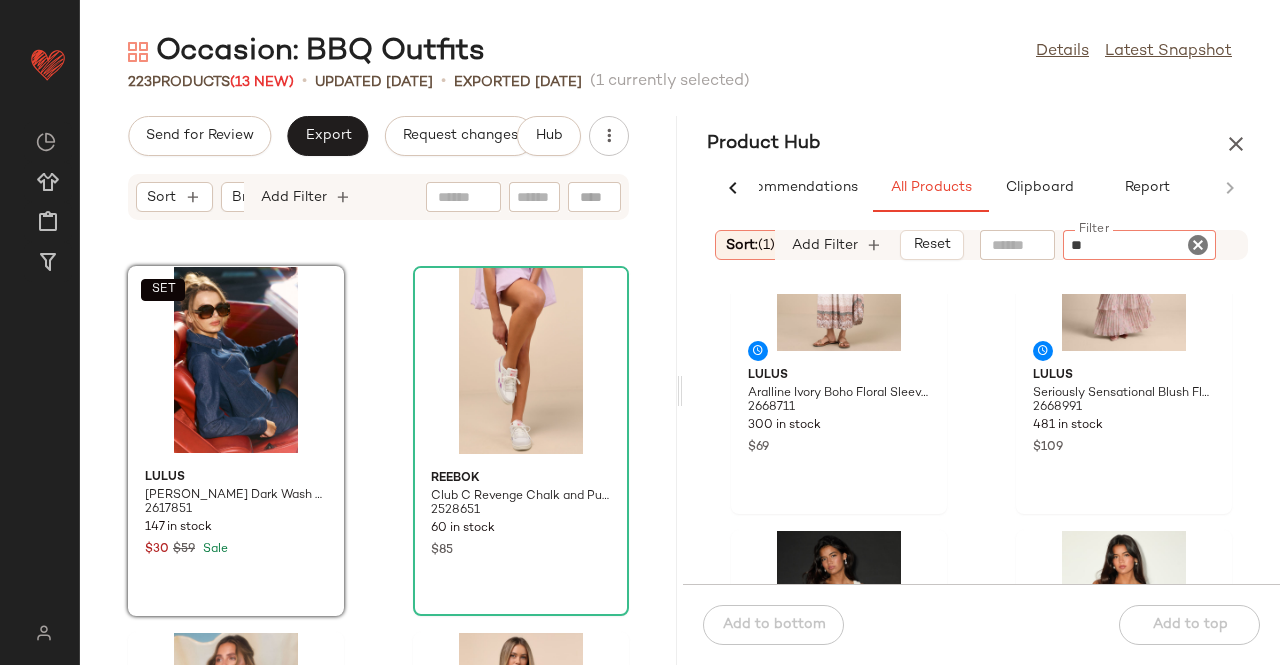 type on "*" 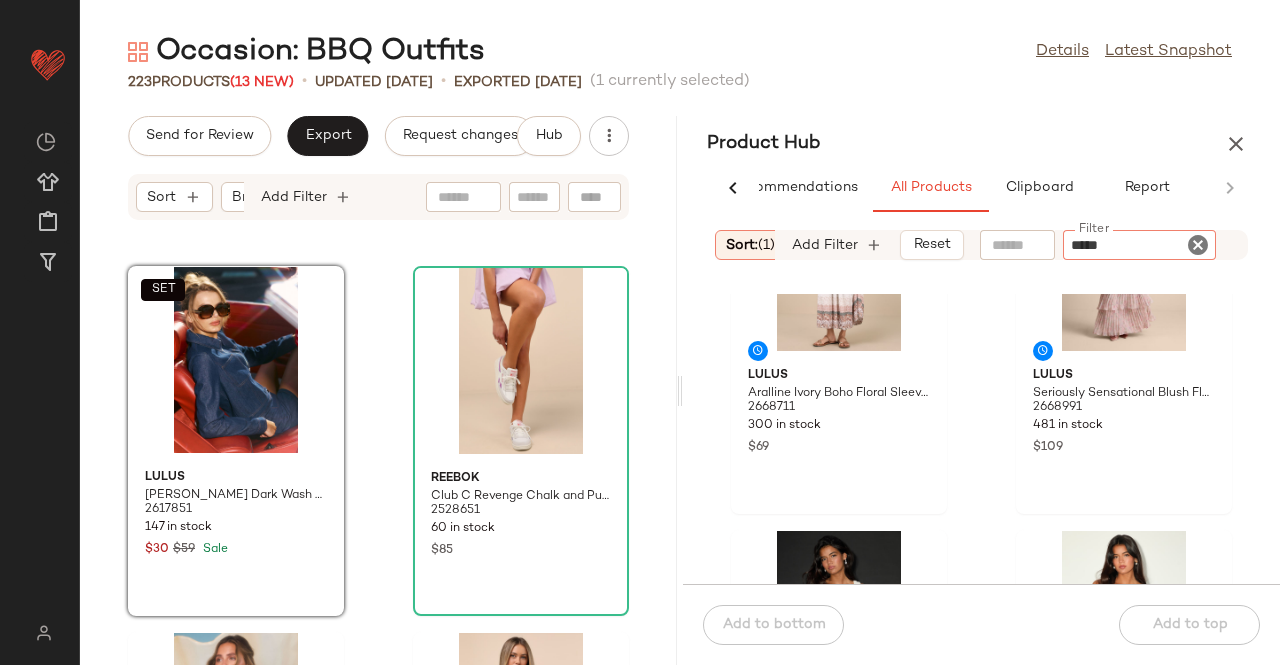 type on "******" 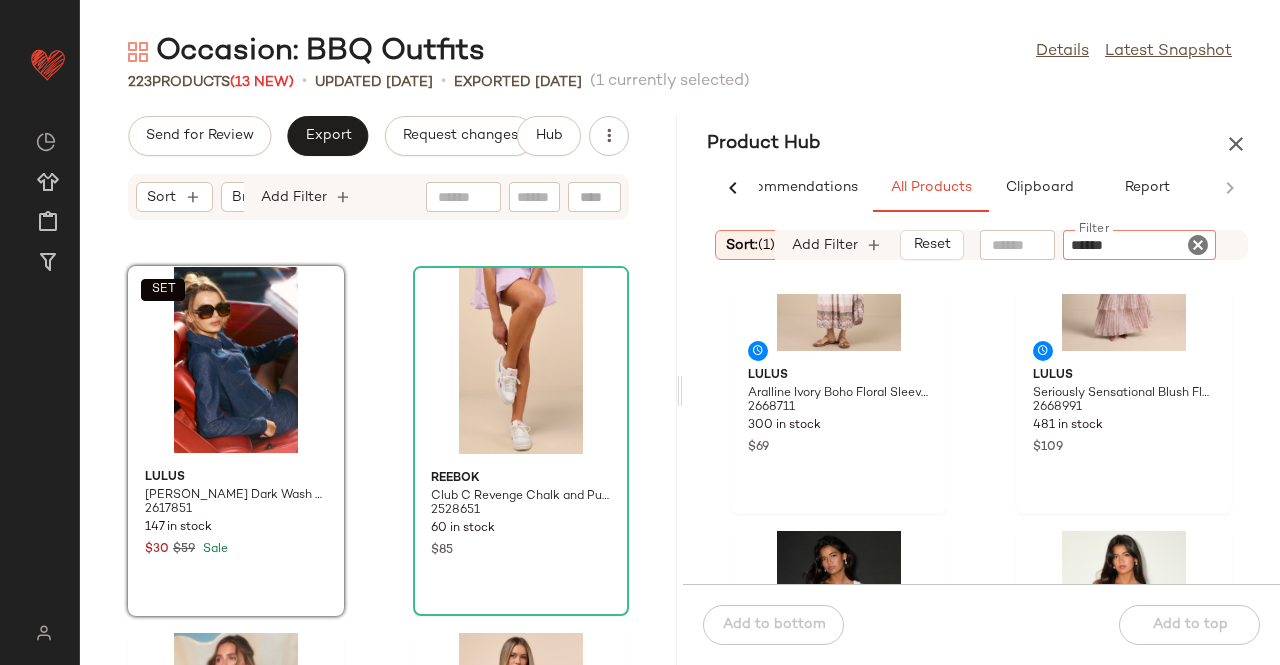 type 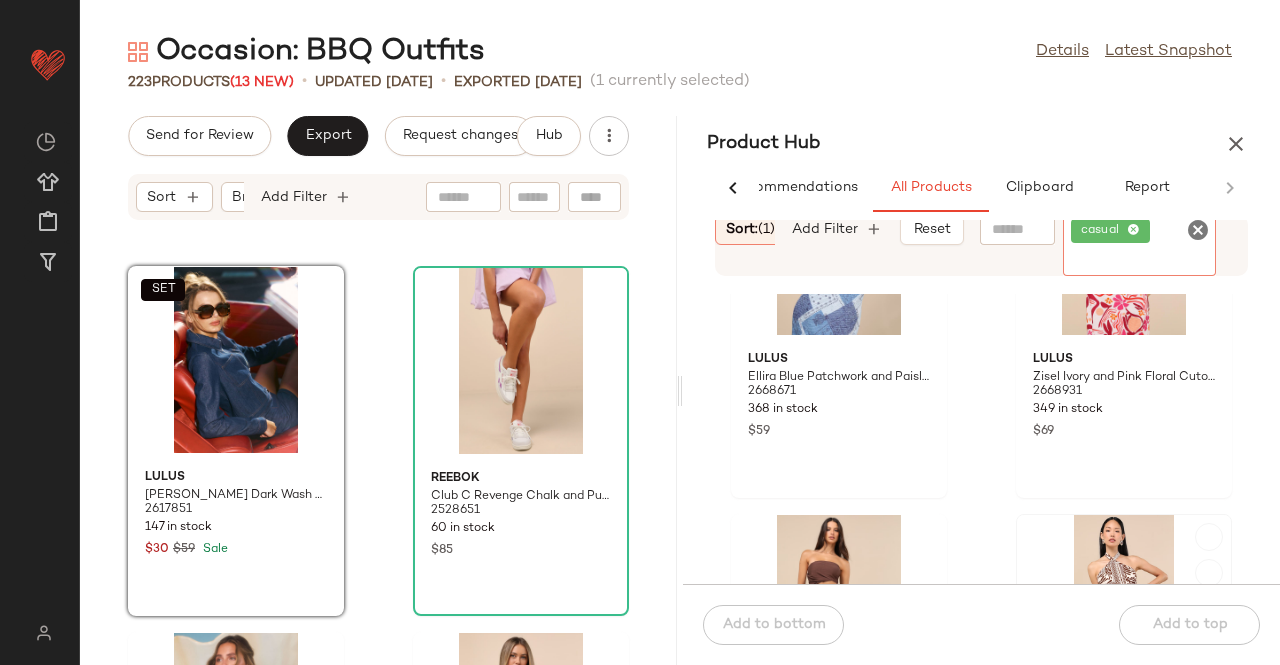 scroll, scrollTop: 300, scrollLeft: 0, axis: vertical 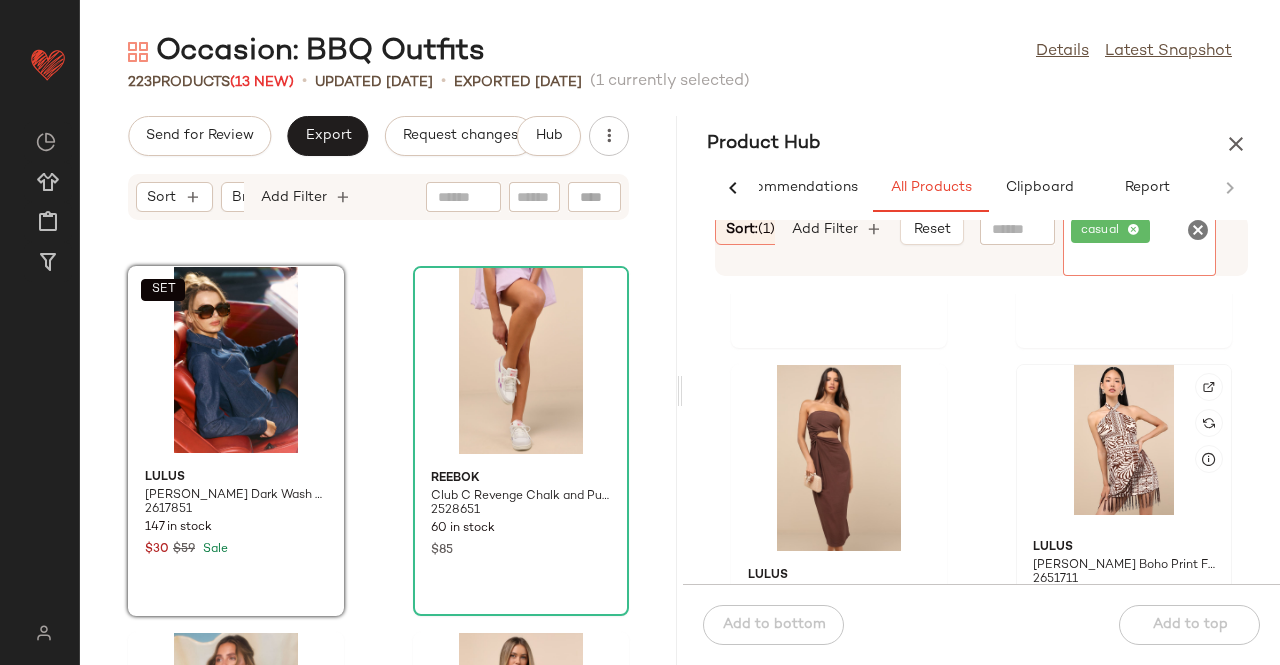 click 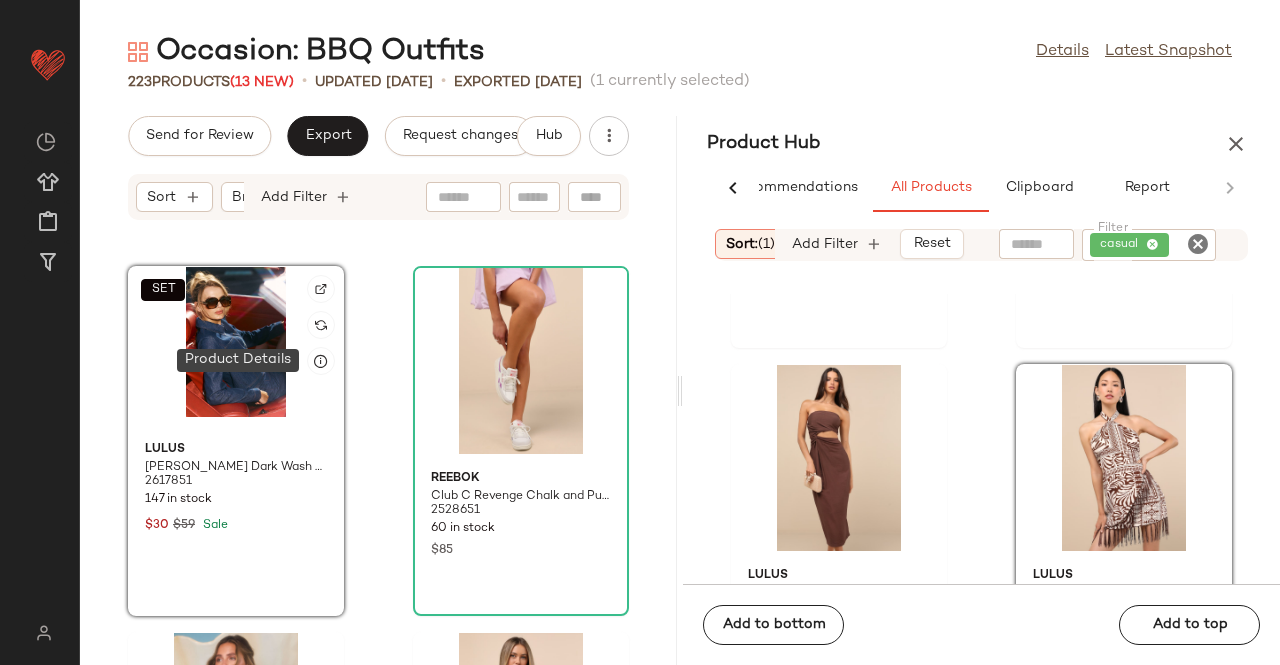 click on "SET" 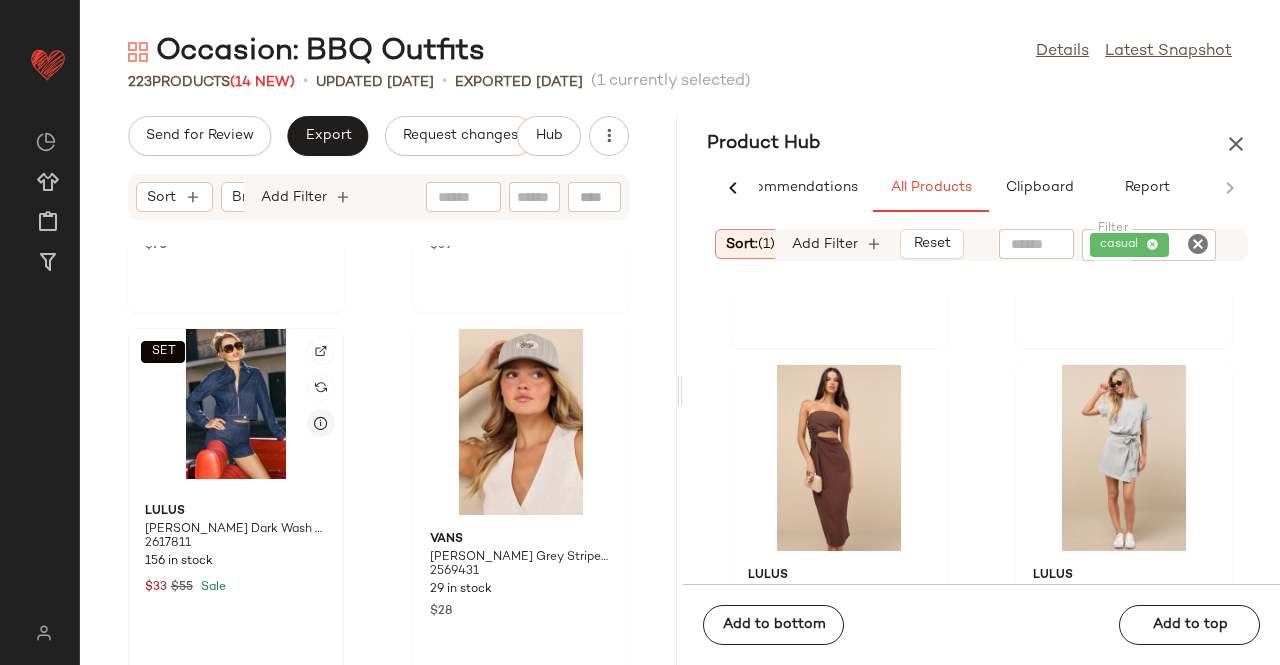 scroll, scrollTop: 37564, scrollLeft: 0, axis: vertical 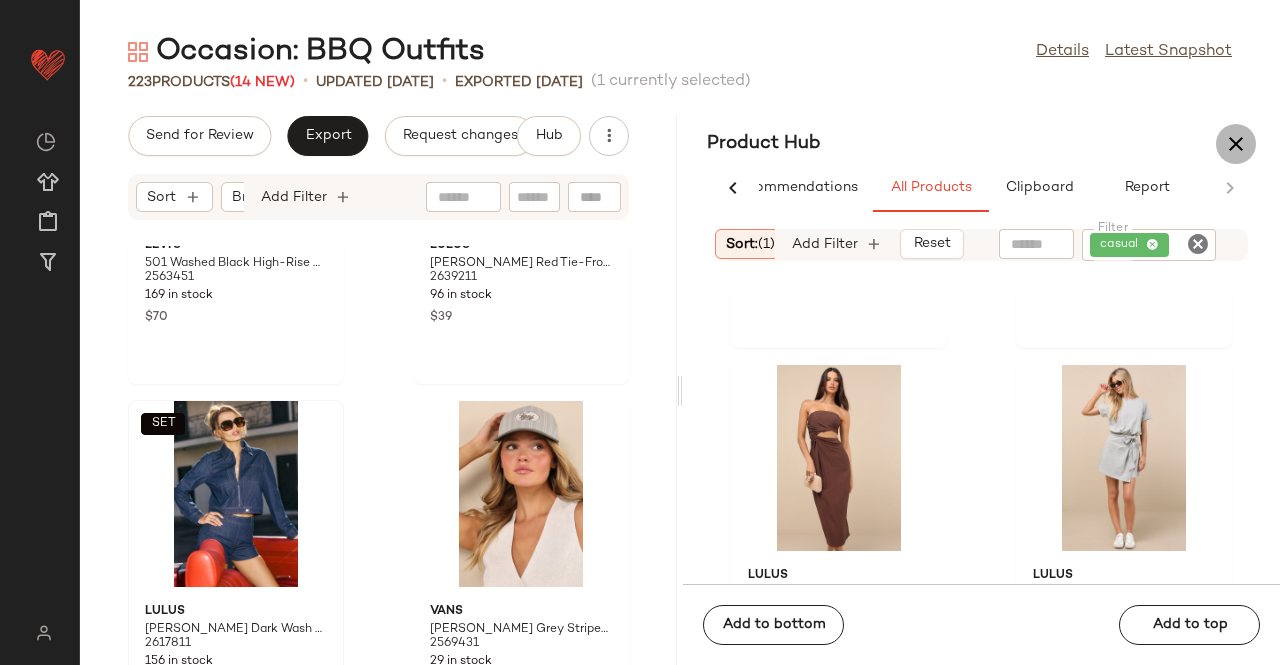 click at bounding box center (1236, 144) 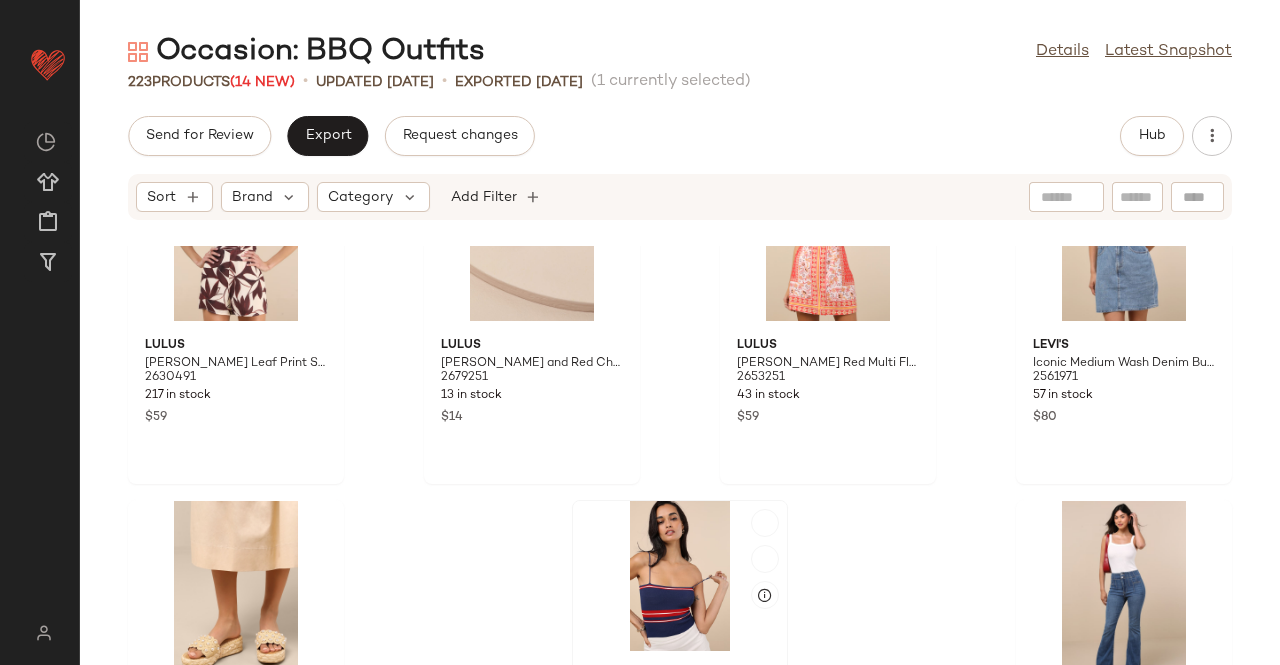 scroll, scrollTop: 20080, scrollLeft: 0, axis: vertical 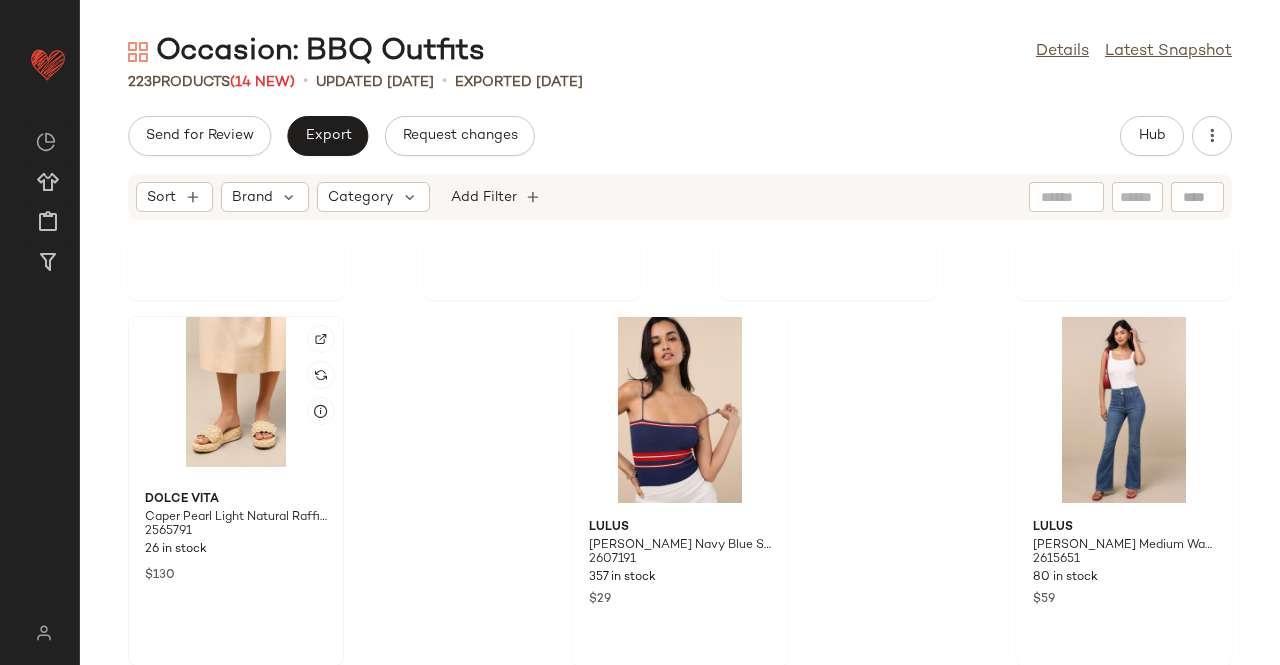 click 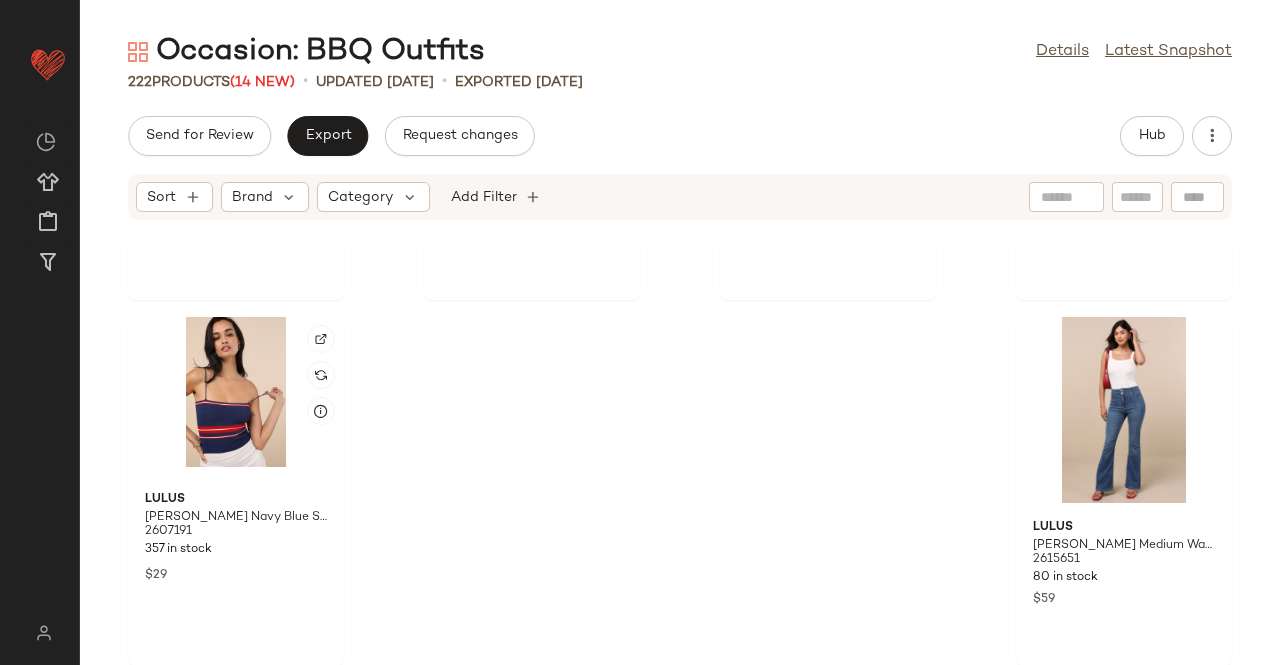 click 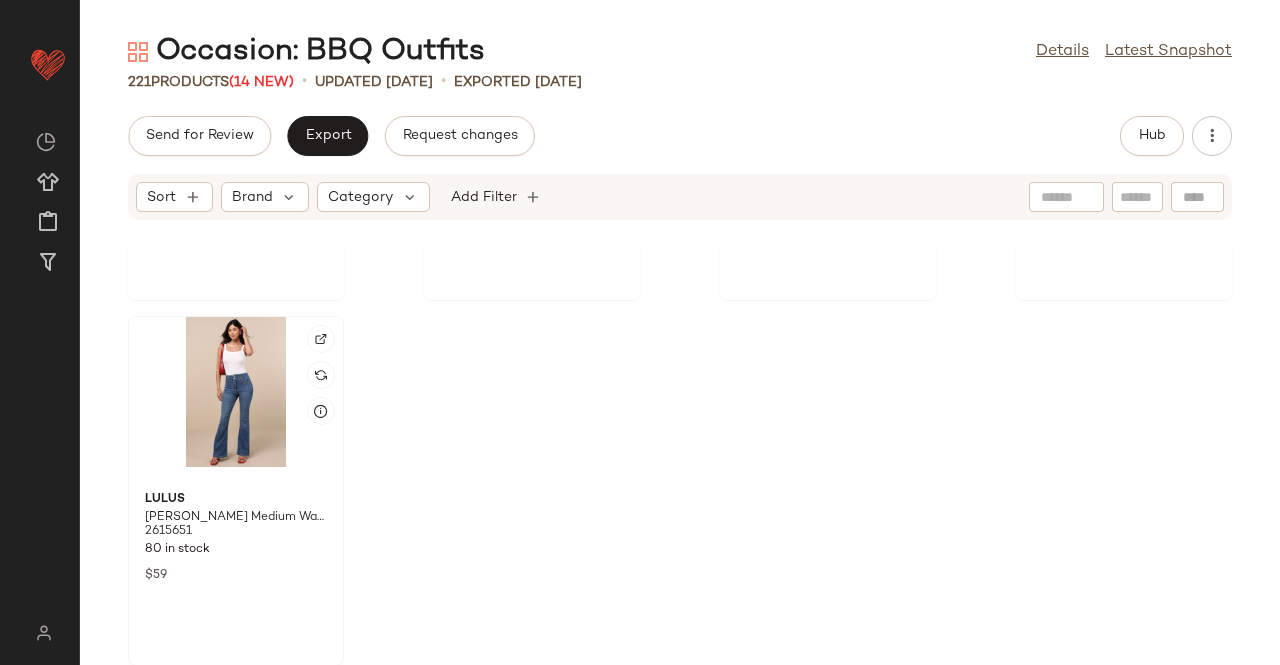 click 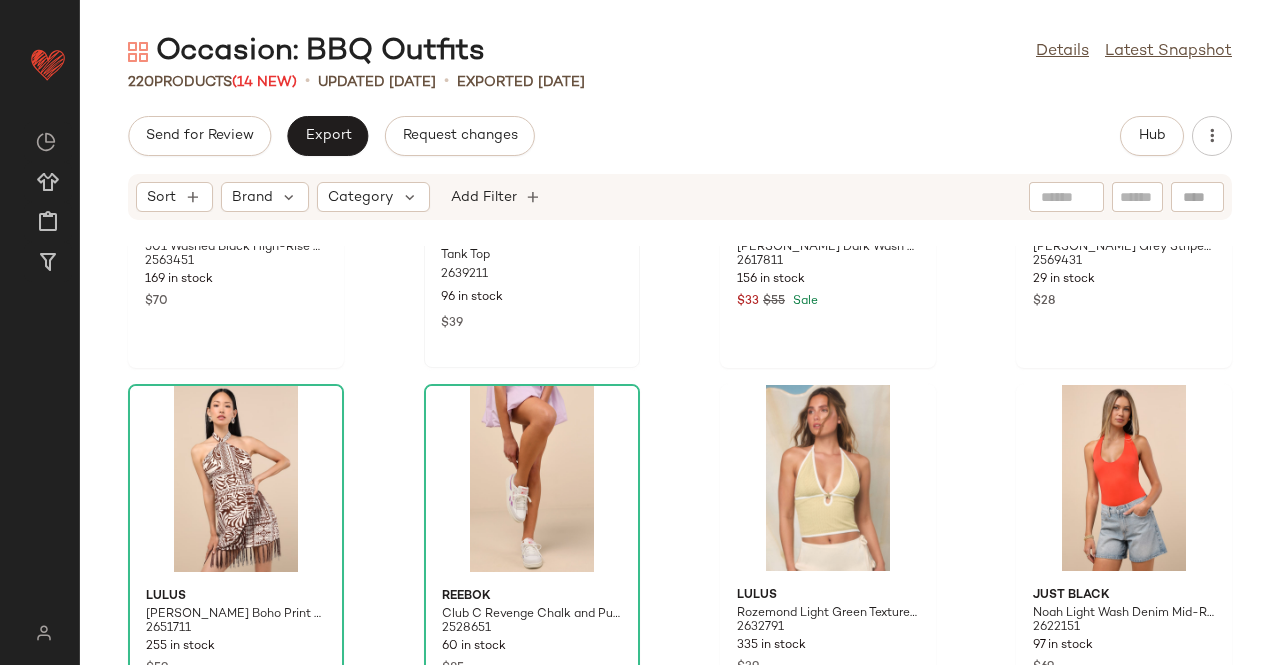 scroll, scrollTop: 18614, scrollLeft: 0, axis: vertical 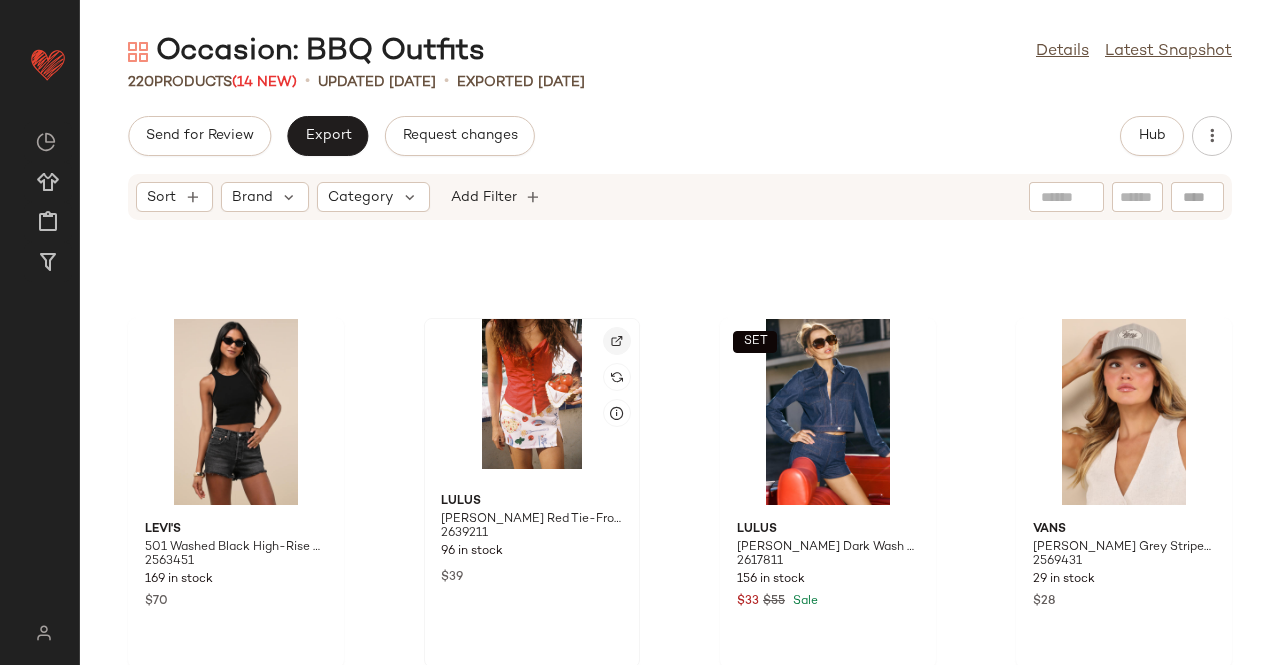 click at bounding box center [617, 341] 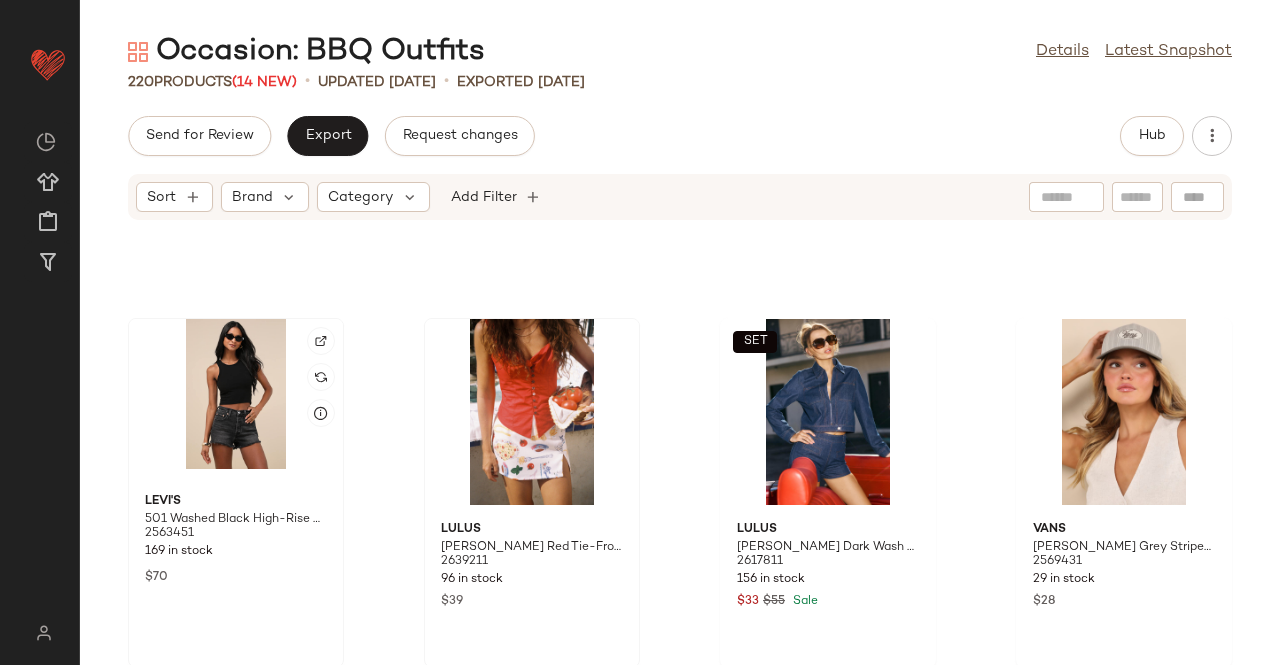 click 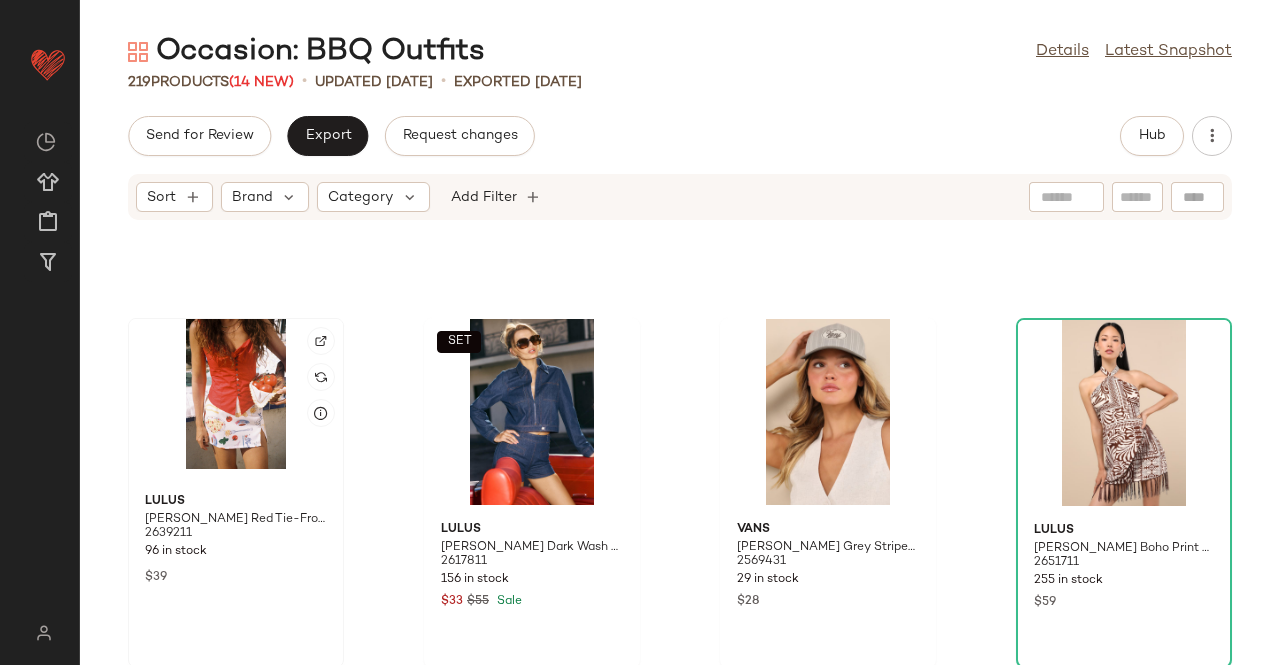 click 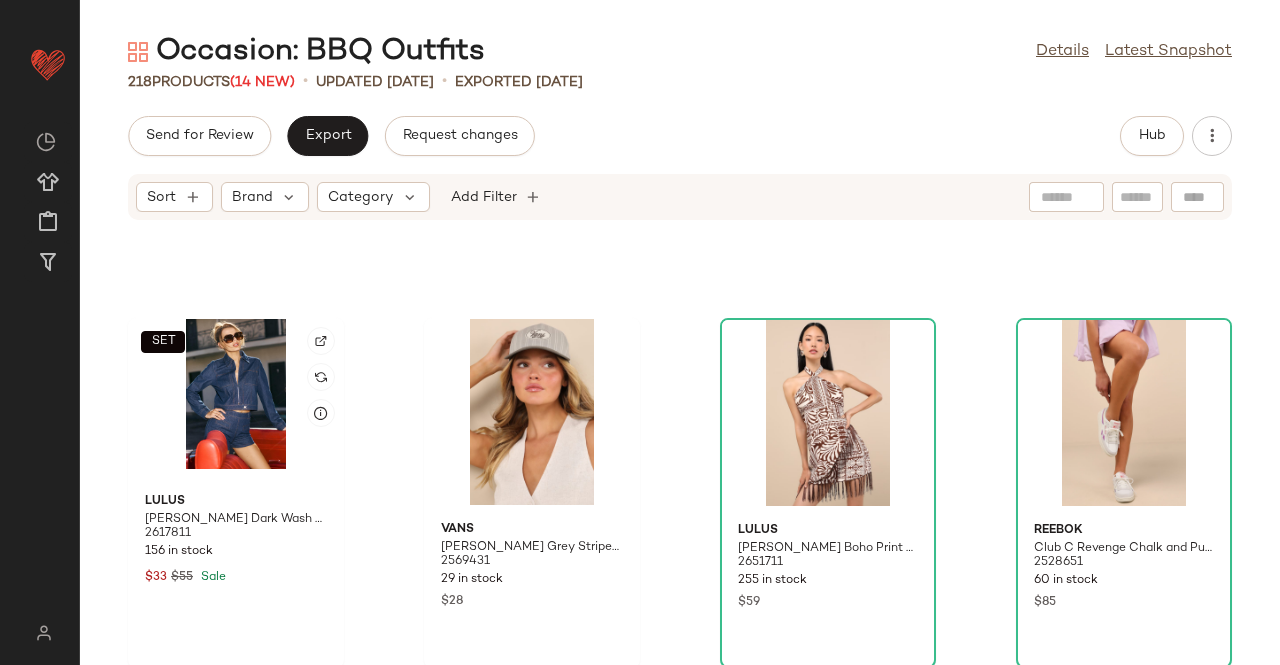 click on "SET" 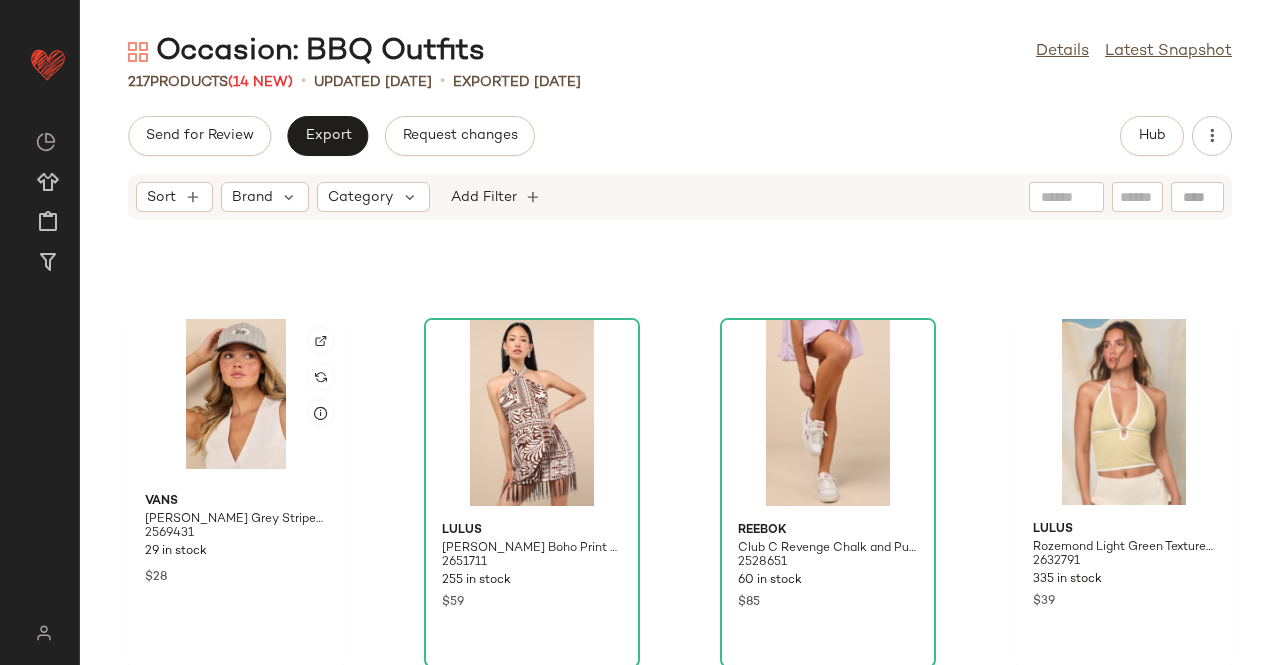 click 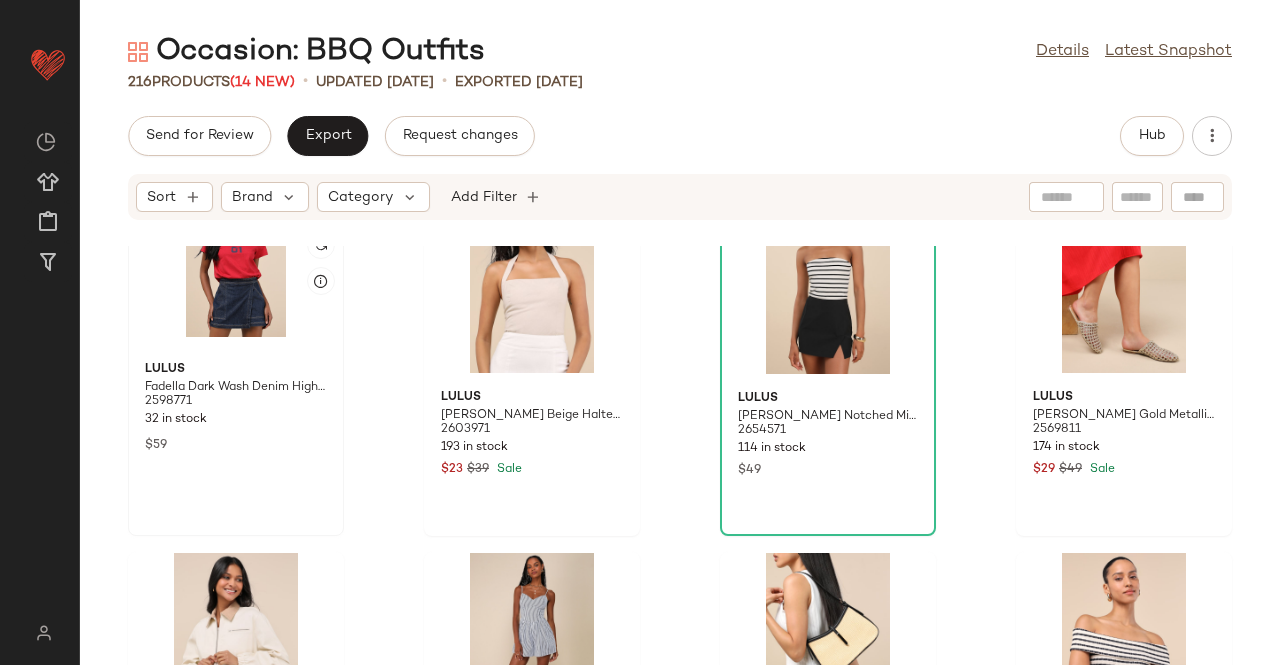 scroll, scrollTop: 17814, scrollLeft: 0, axis: vertical 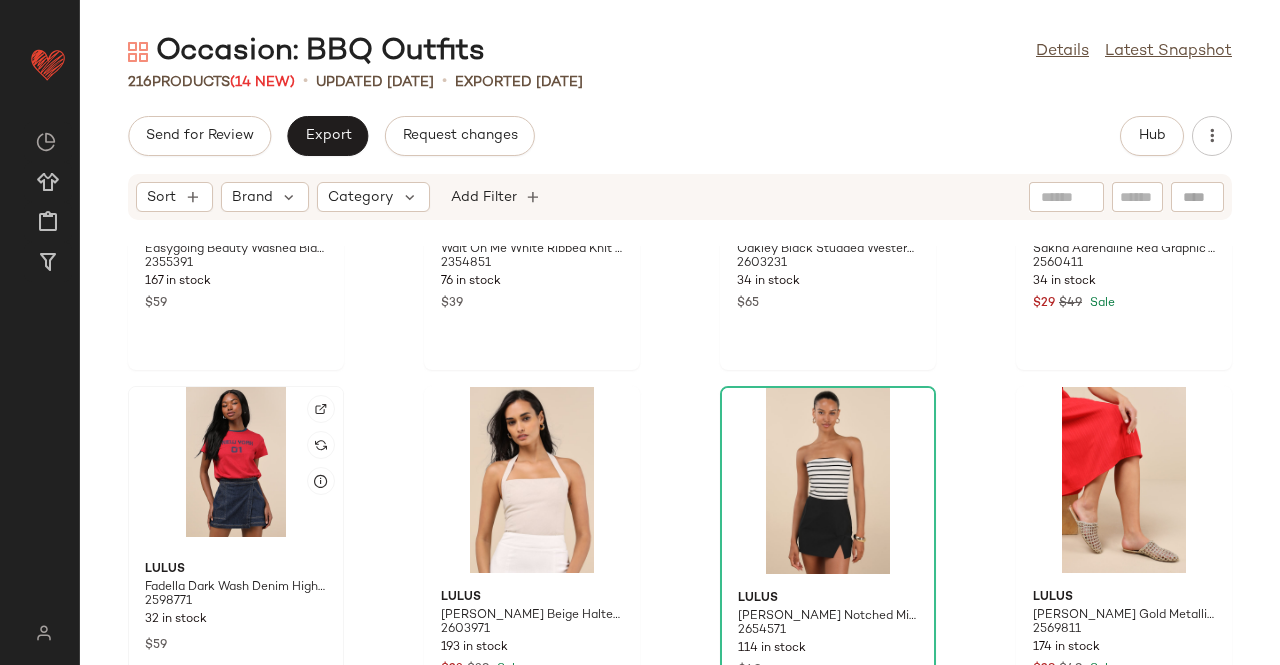 click 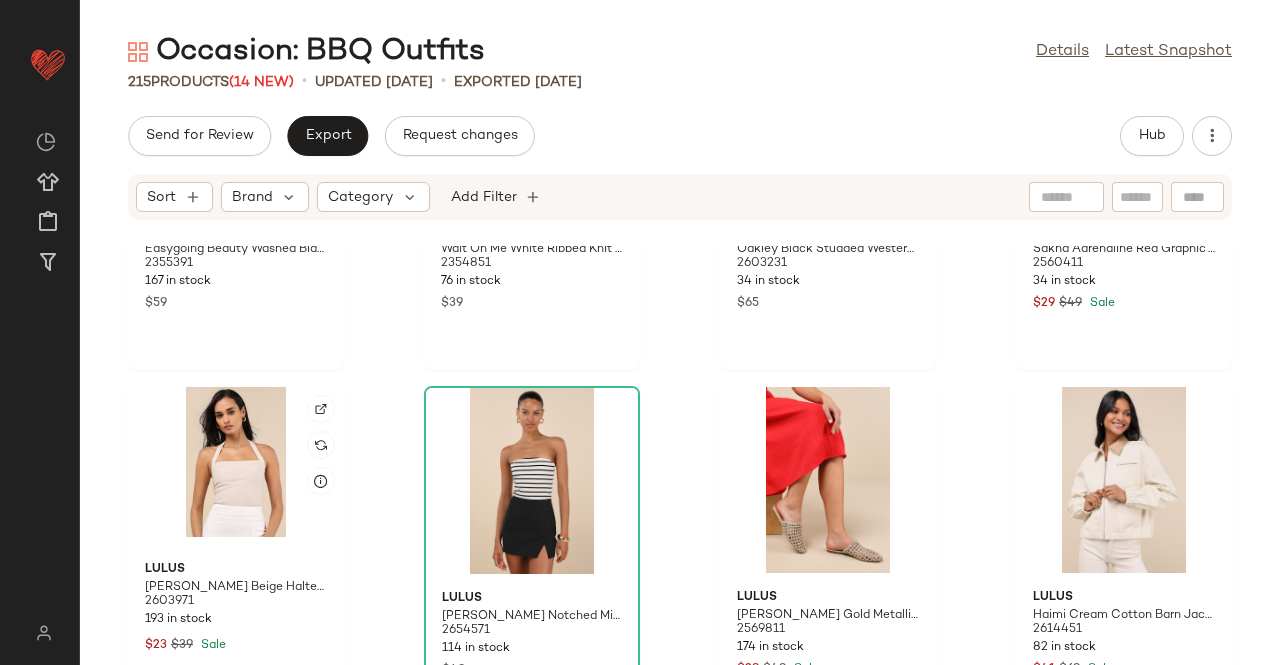 click 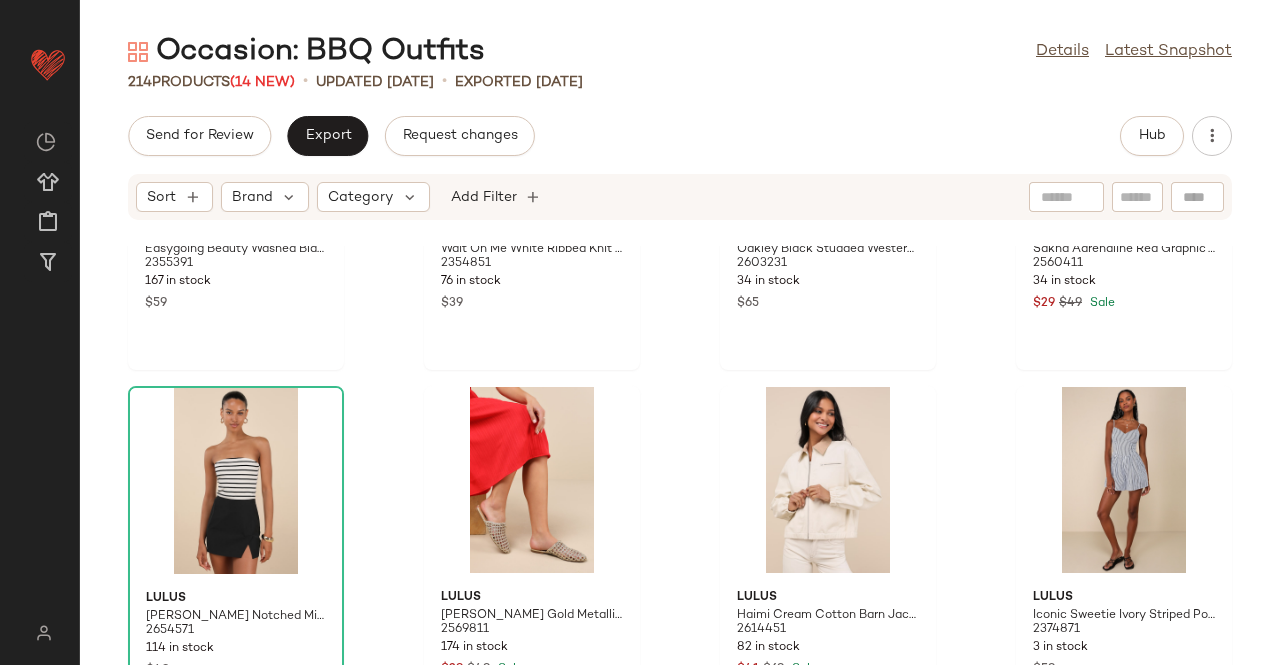 click on "Lulus Easygoing Beauty Washed Black Short Overall Romper 2355391 167 in stock $59 Lulus Wait On Me White Ribbed Knit Strapless Romper 2354851 76 in stock $39 Petit Moments Oakley Black Studded Western Belt 2603231 34 in stock $65 Motel Sakha Adrenaline Red Graphic Tee 2560411 34 in stock $29 $49 Sale Lulus Briana Black Notched Mini Skirt 2654571 114 in stock $49 Lulus Alexine Gold Metallic Woven Raffia Flat Slides 2569811 174 in stock $29 $49 Sale Lulus Haimi Cream Cotton Barn Jacket 2614451 82 in stock $41 $69 Sale Lulus Iconic Sweetie Ivory Striped Poplin V-Neck Sleeveless Romper 2374871 3 in stock $59 Lulus Virna Black Raffia Shoulder Bag 2630871 20 in stock $49 Lulus Lucilia Cream Striped Textured Knit Off-the-Shoulder Top 2634911 54 in stock $20 $29 Sale Lulus Nahia Brown Boho Print Fringe Faux-Wrap Halter Mini Dress 2651711 255 in stock $59 Reebok Club C Revenge Chalk and Purple Leather Sneakers 2528651 60 in stock $85 Lulus Rozemond Light Green Textured Knit Starfish Halter Top 2632791 335 in stock $39" 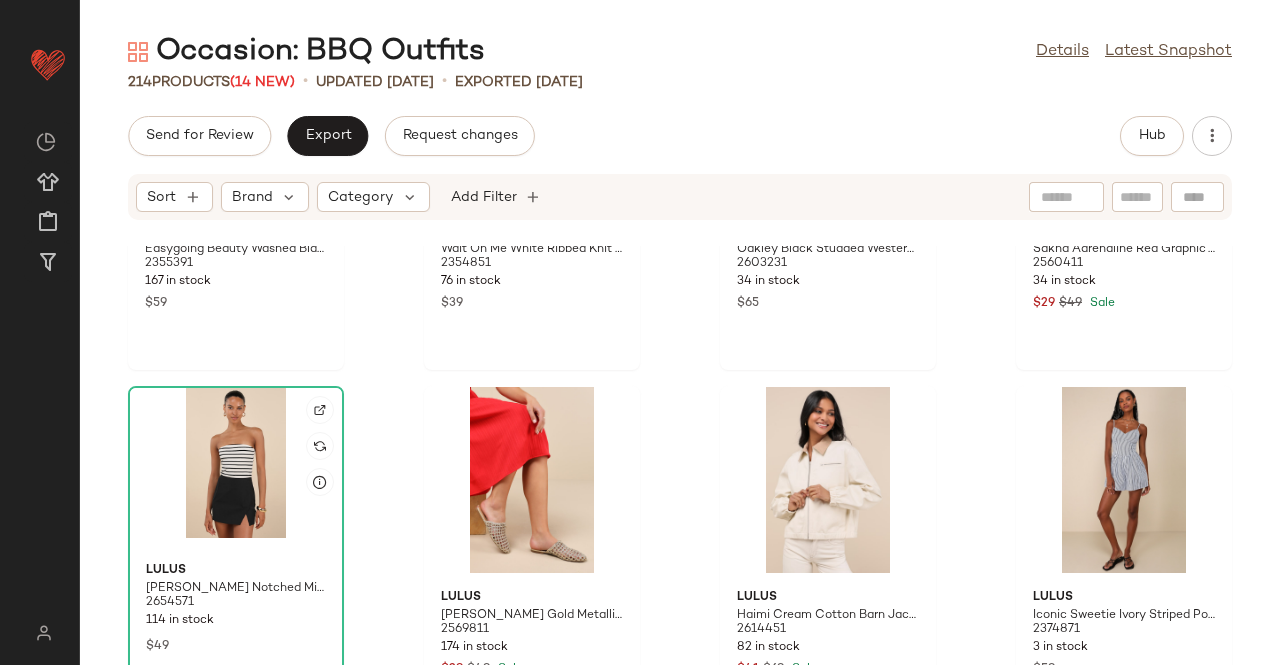 click 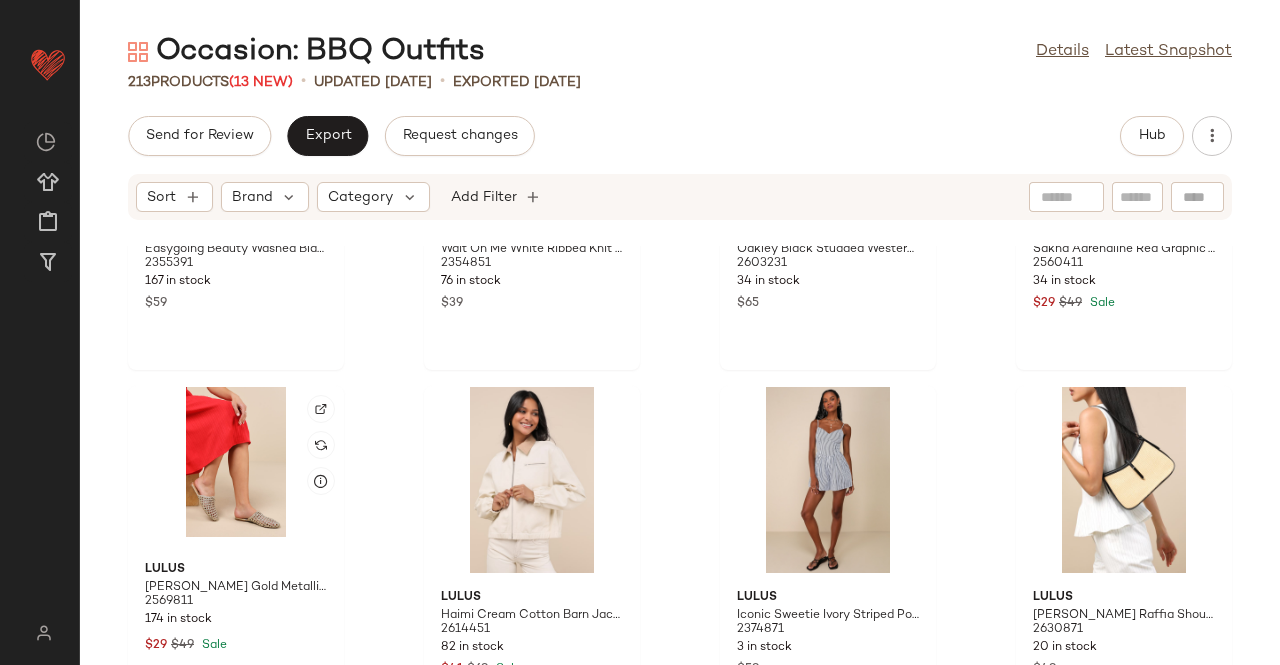 click 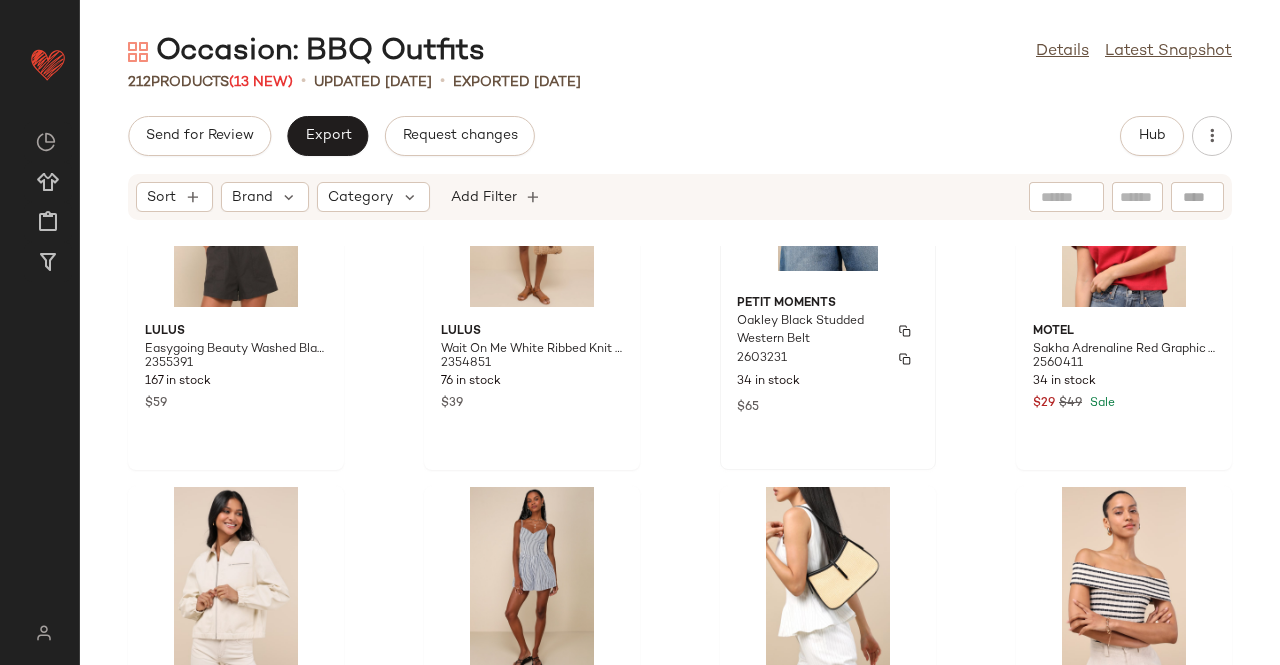 scroll, scrollTop: 17514, scrollLeft: 0, axis: vertical 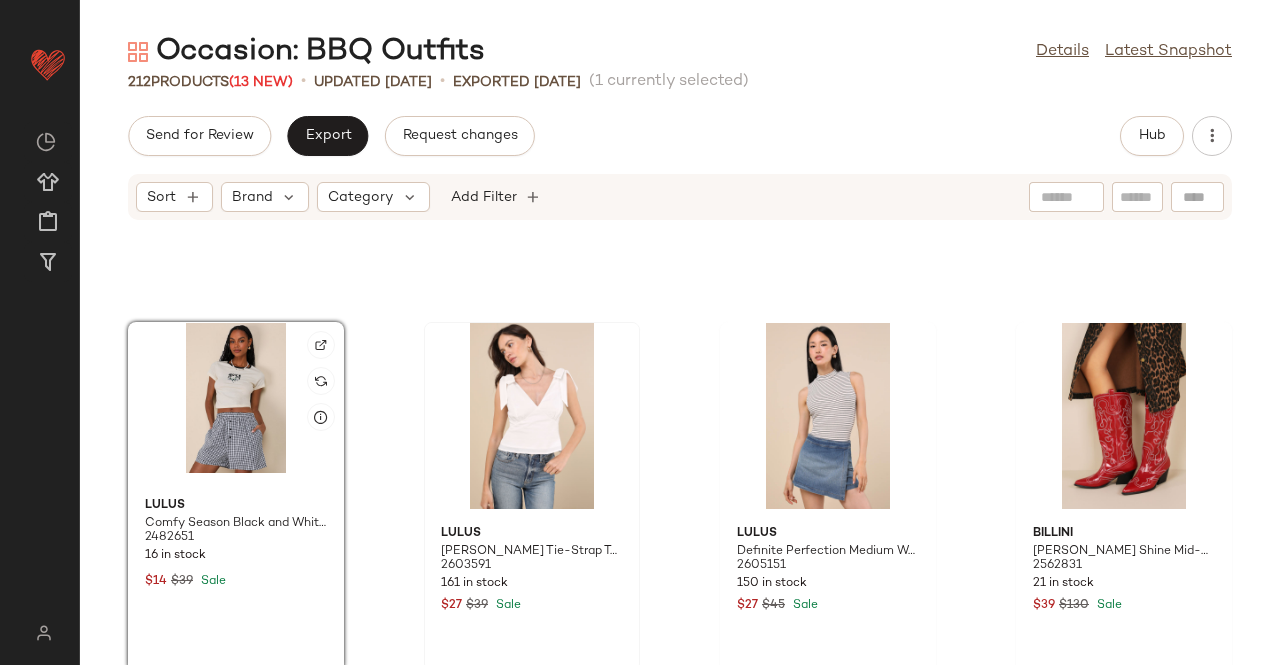 click 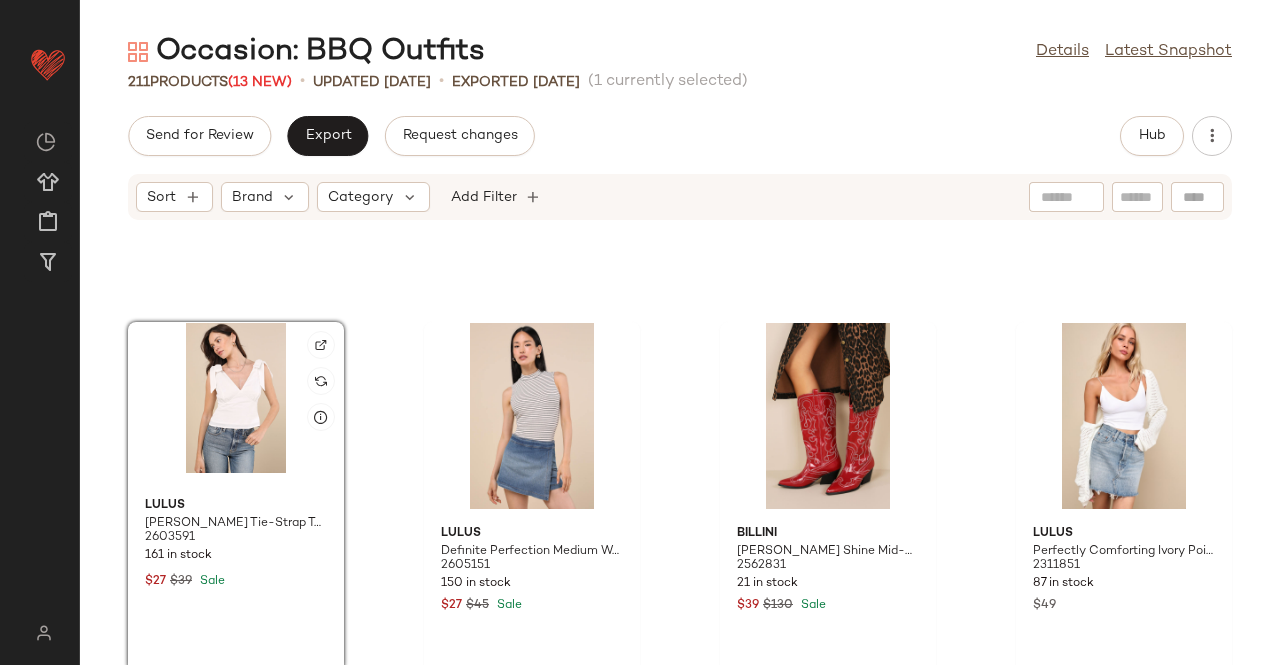 click 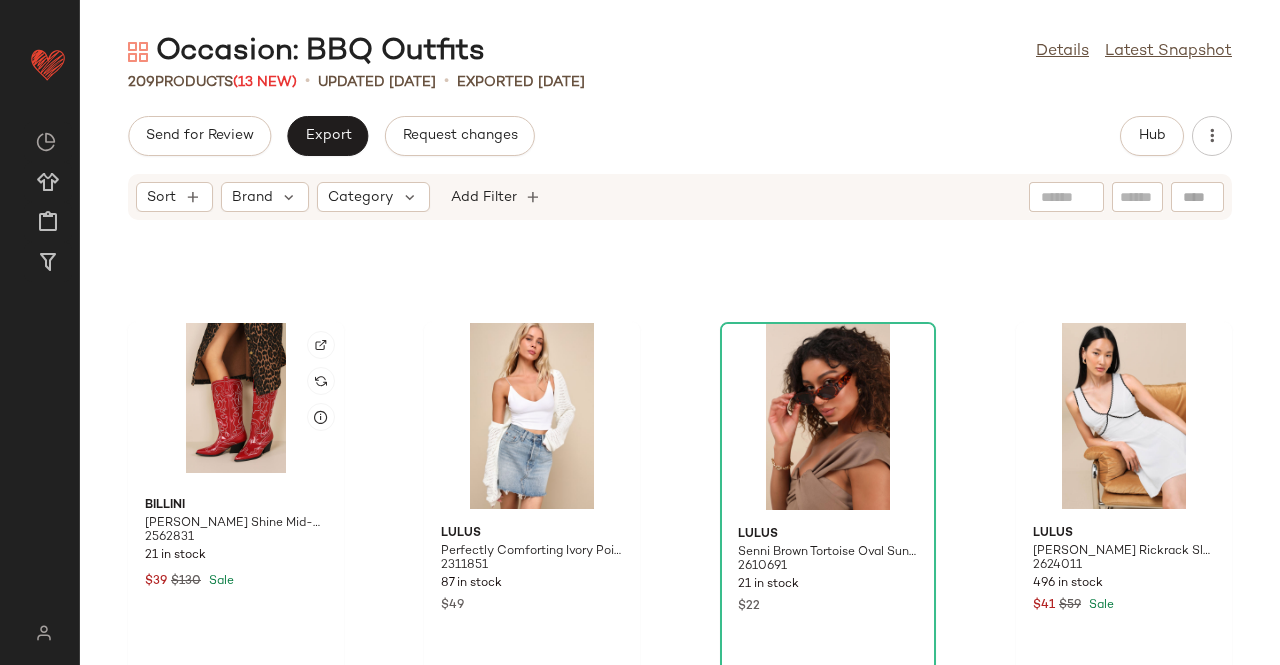 click 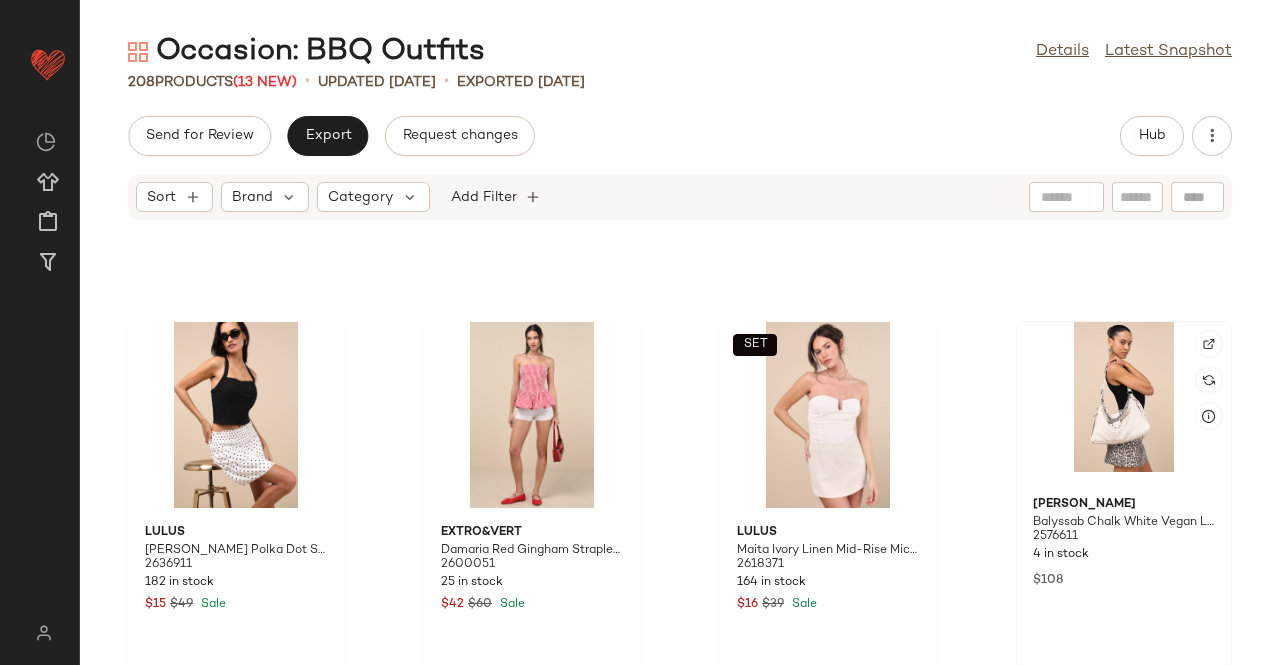 scroll, scrollTop: 15714, scrollLeft: 0, axis: vertical 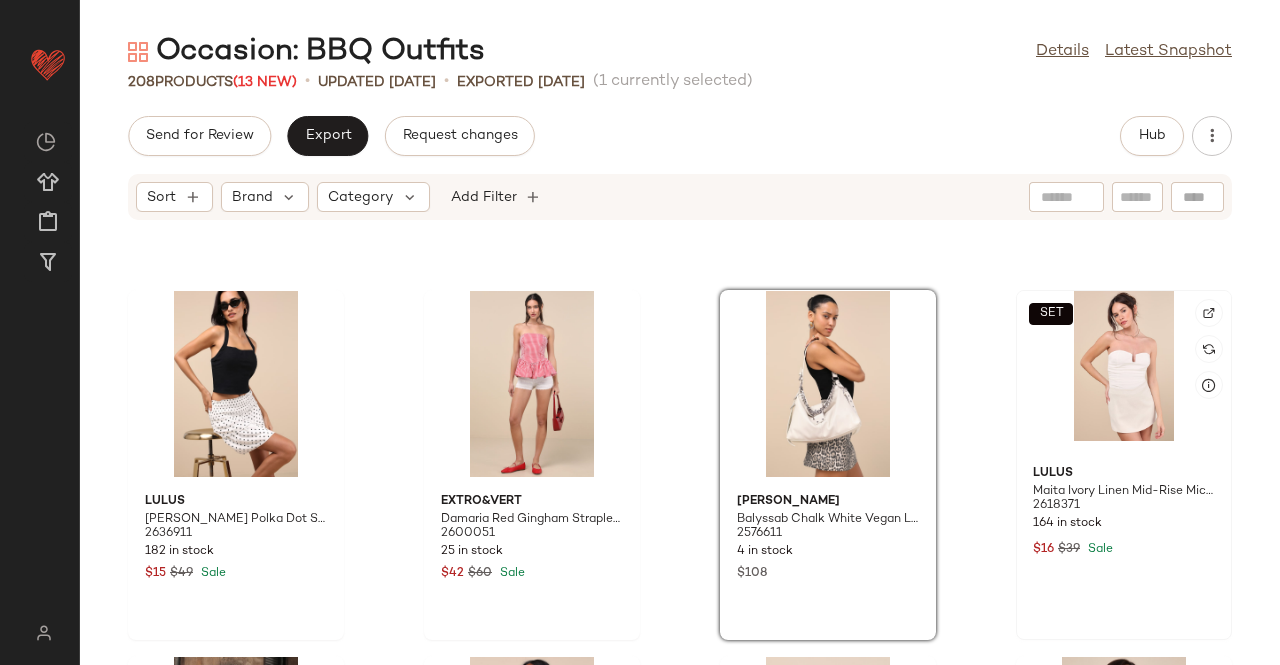 click on "SET" 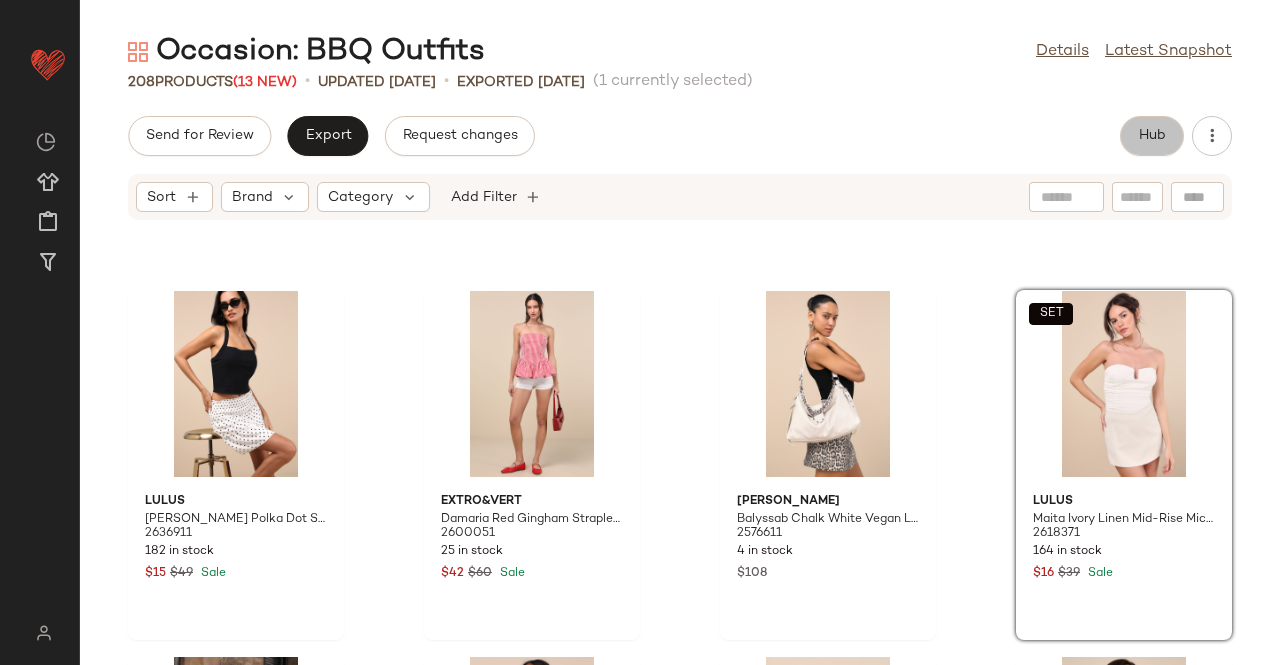 click on "Hub" 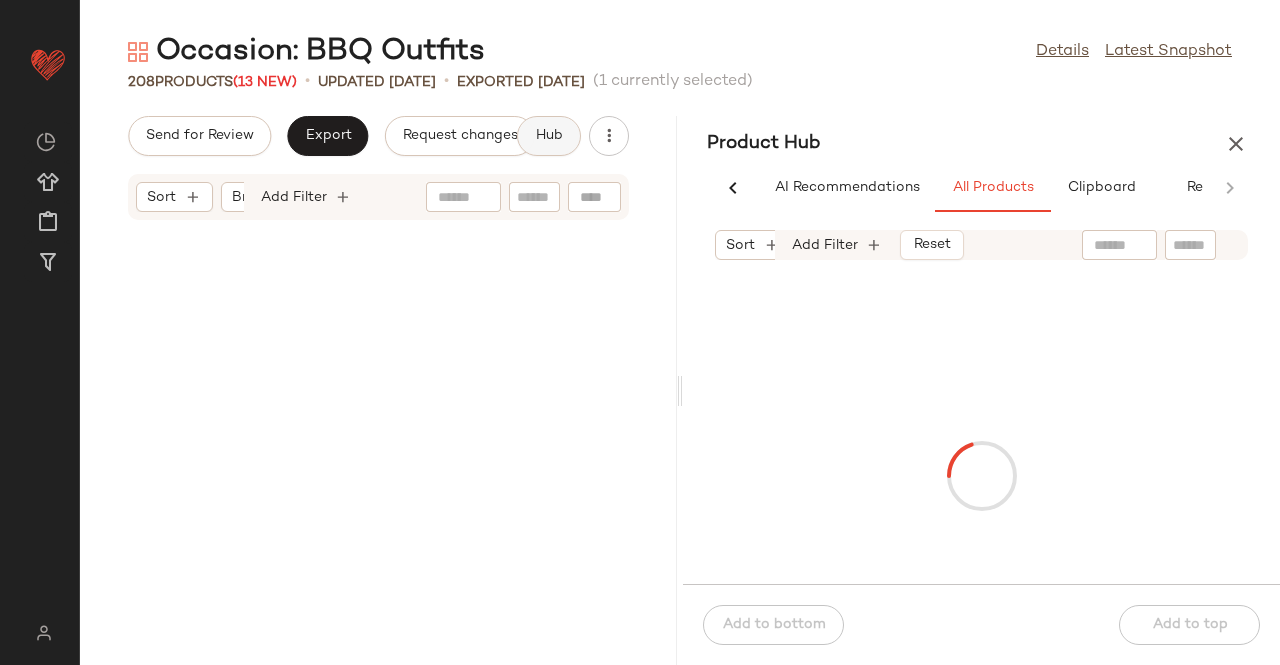 scroll, scrollTop: 0, scrollLeft: 62, axis: horizontal 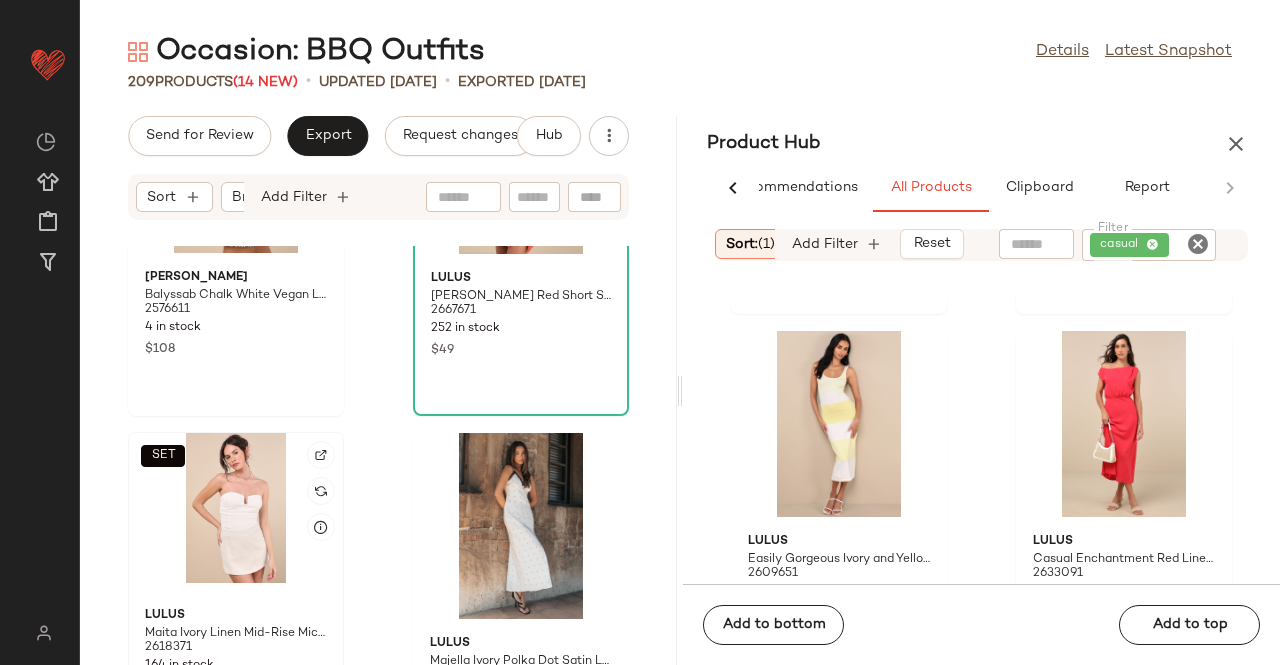 click on "SET" 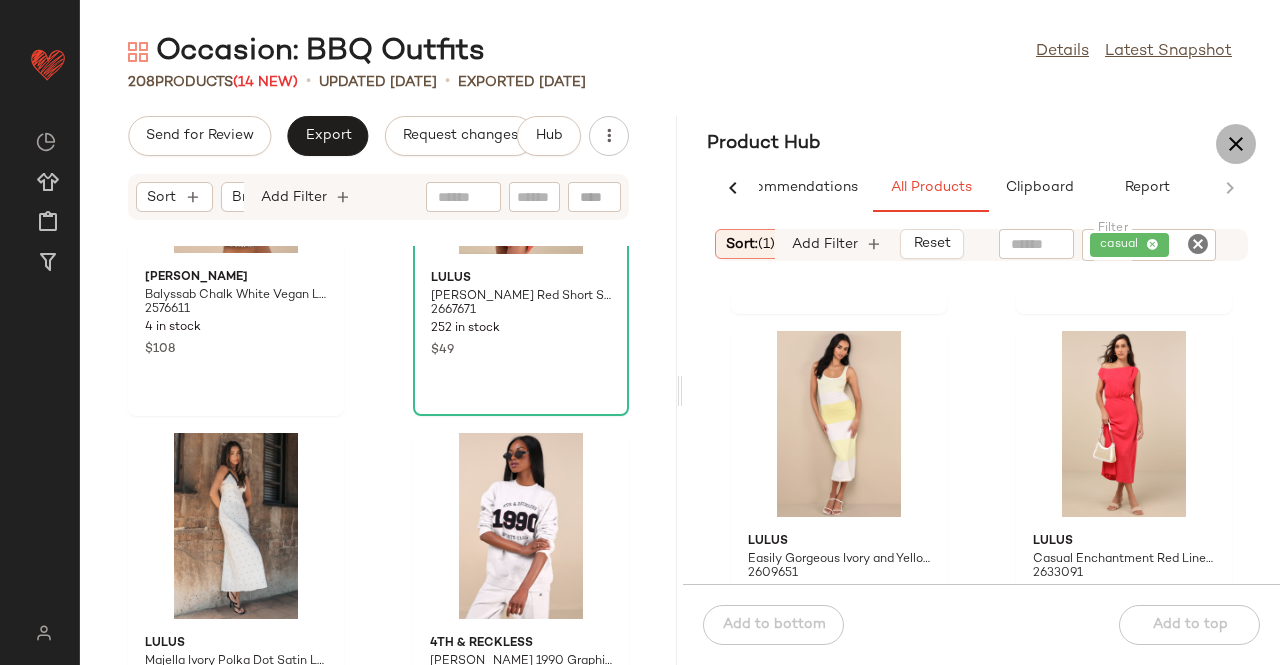 click at bounding box center (1236, 144) 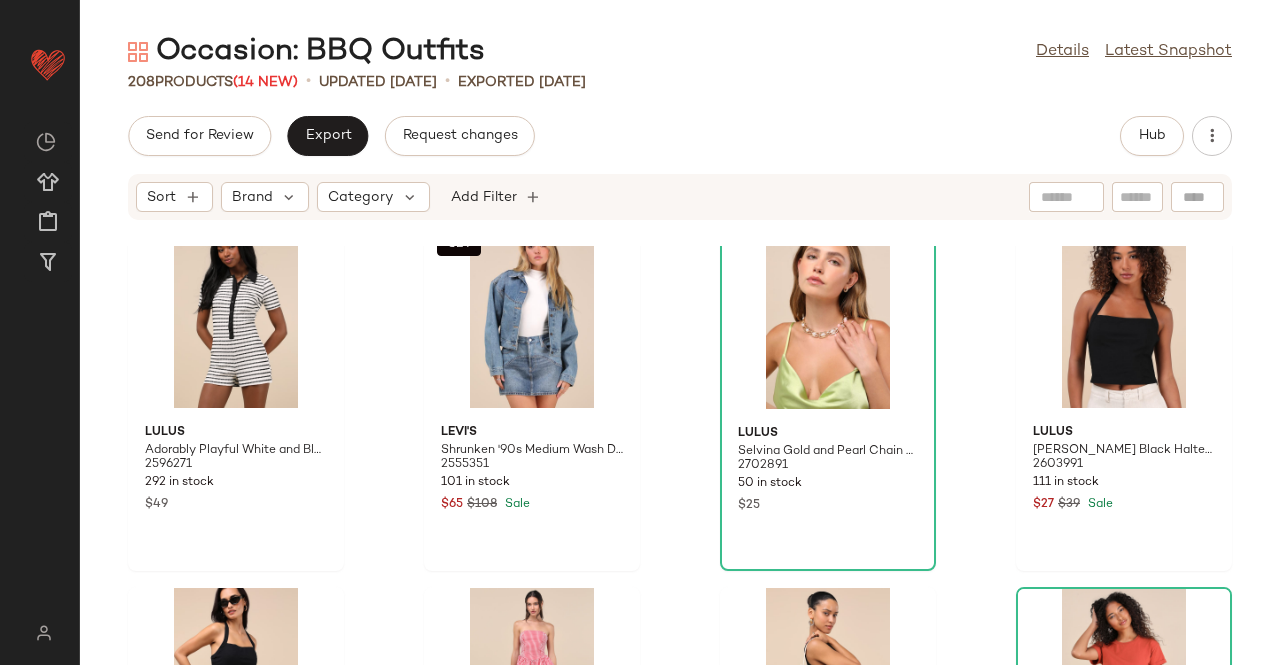 scroll, scrollTop: 15416, scrollLeft: 0, axis: vertical 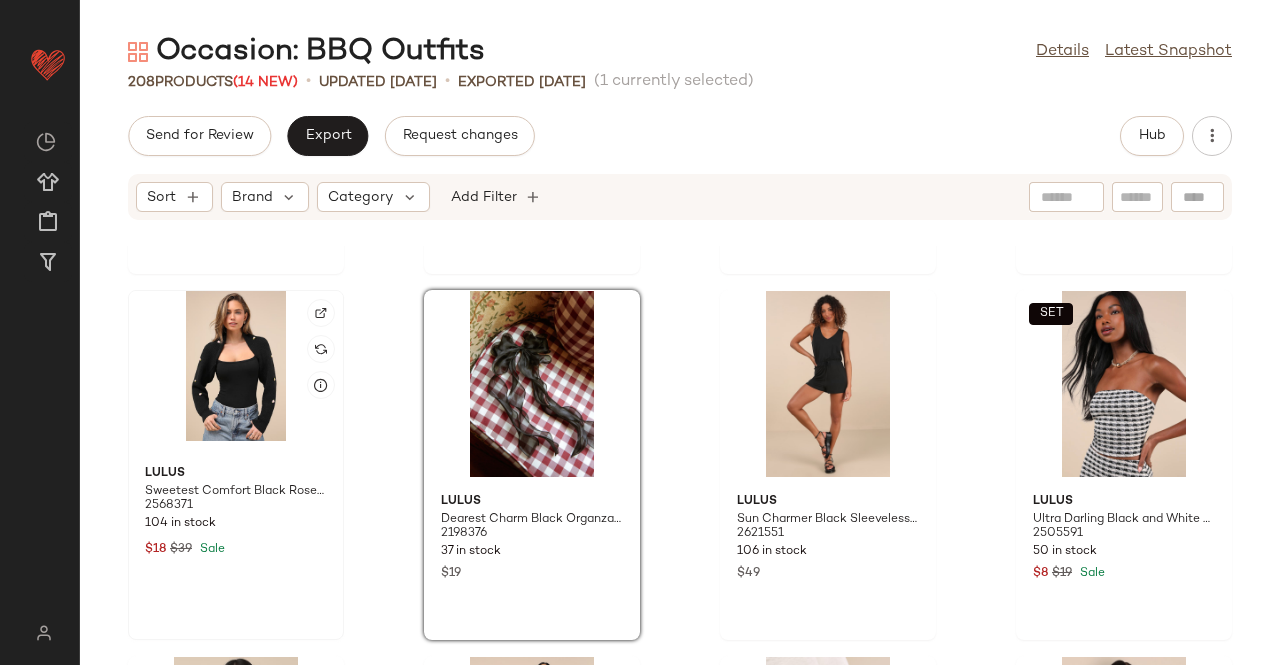 click 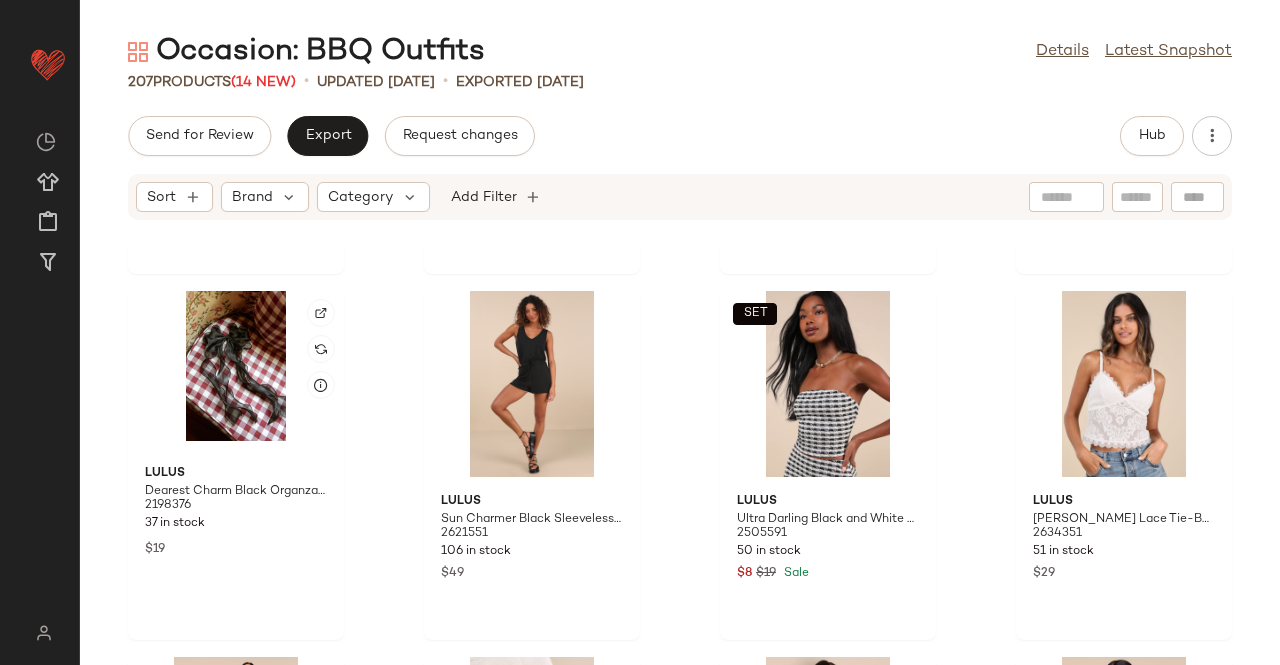 click 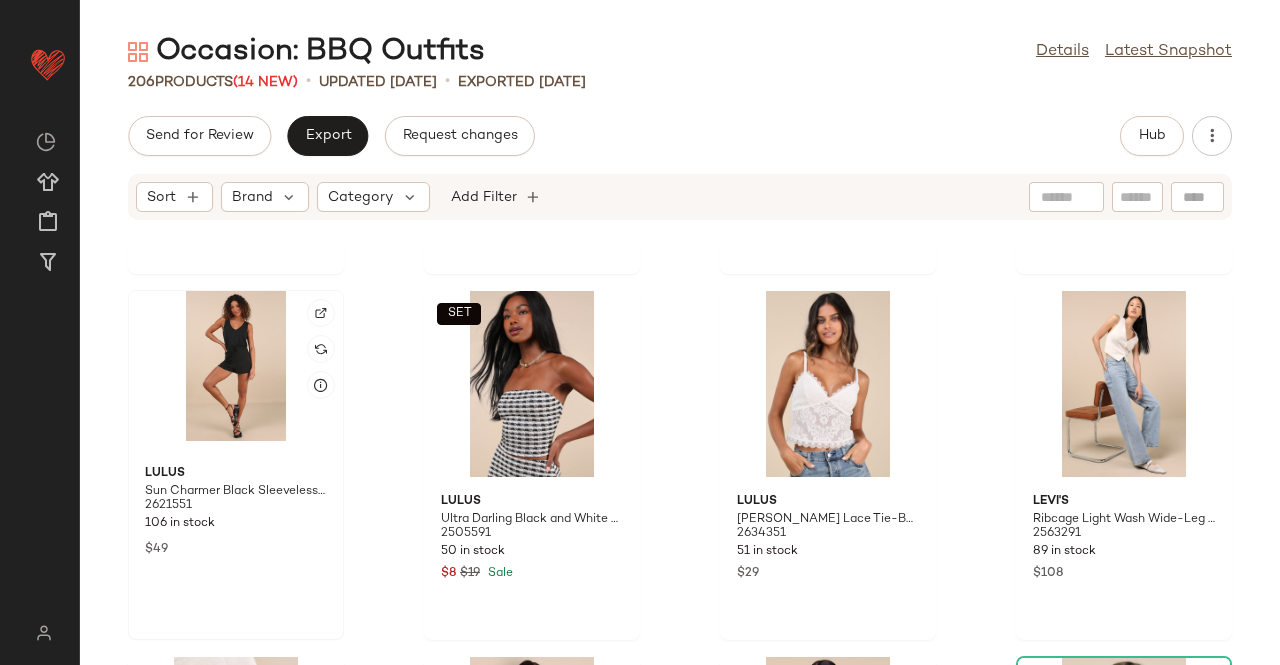click 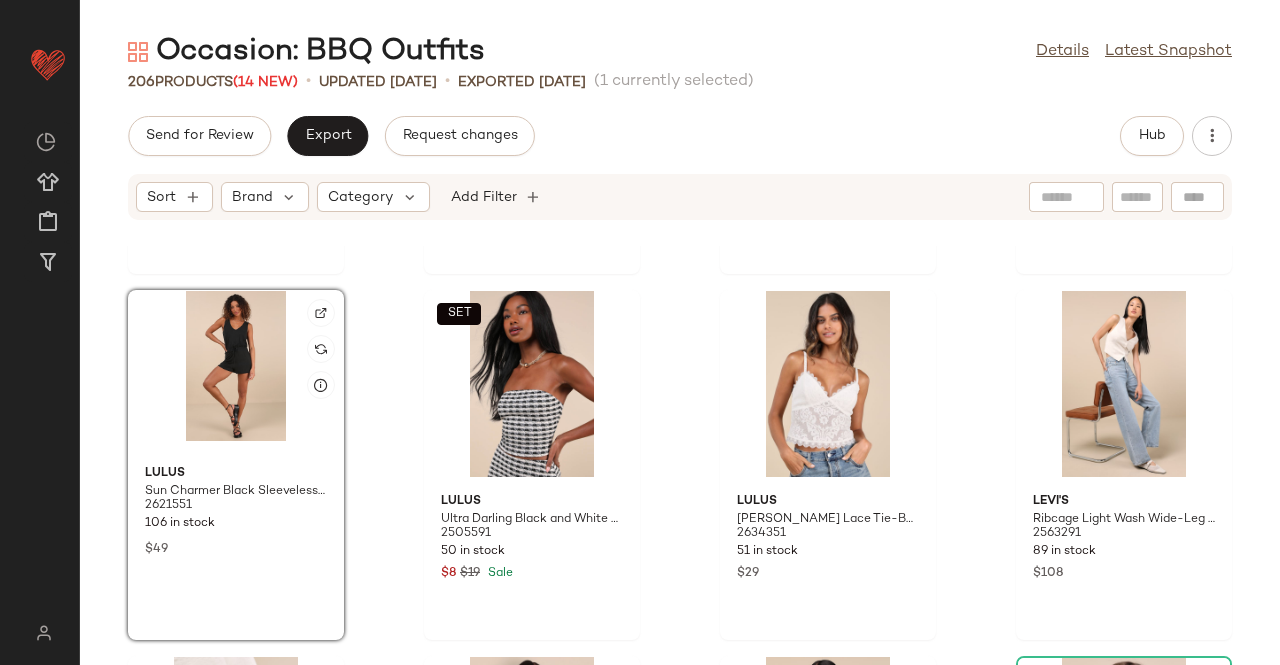 click on "SET" 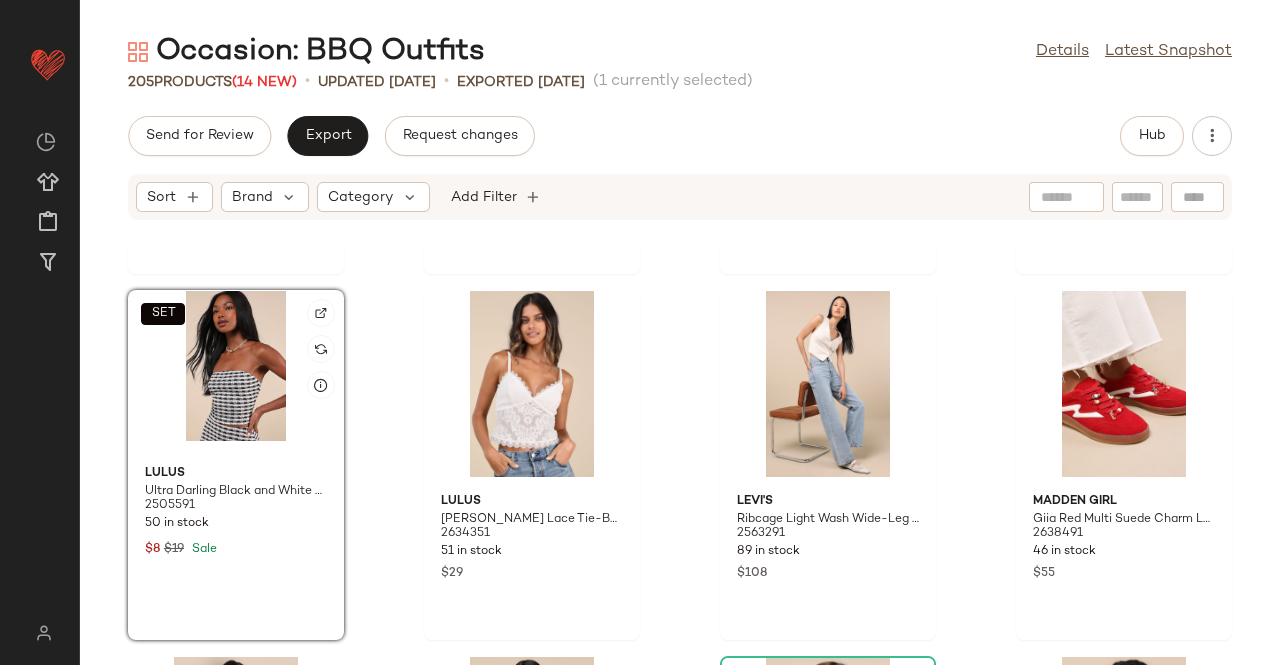 click 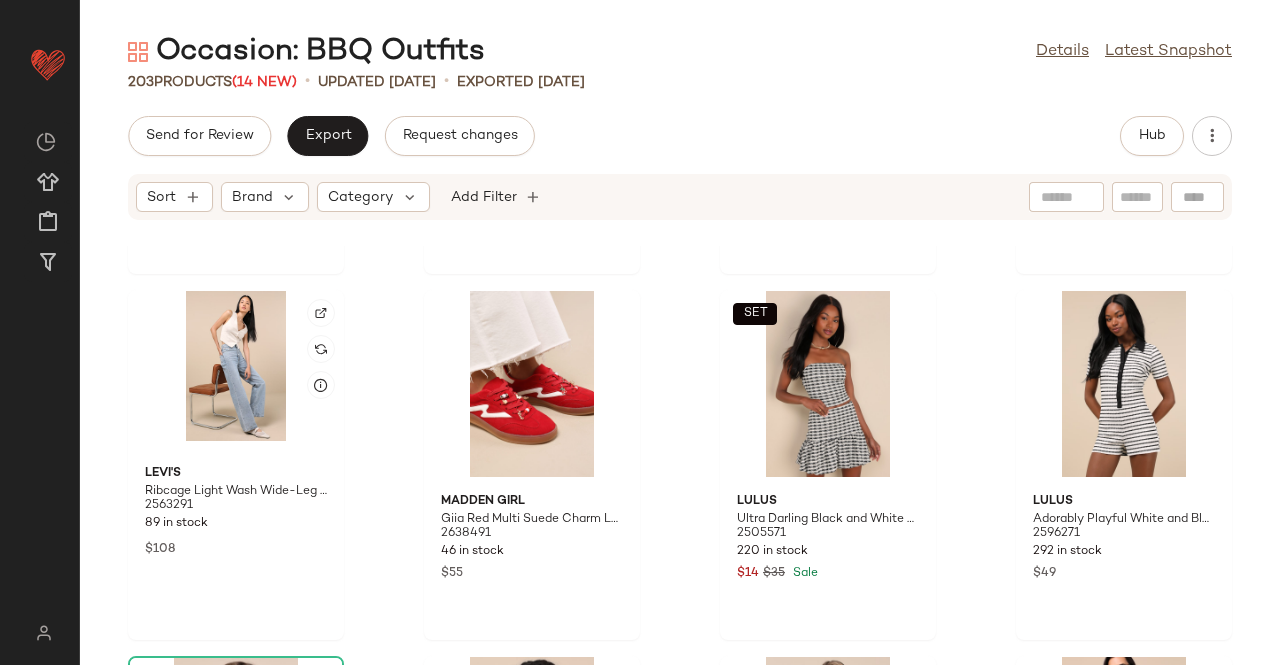 click 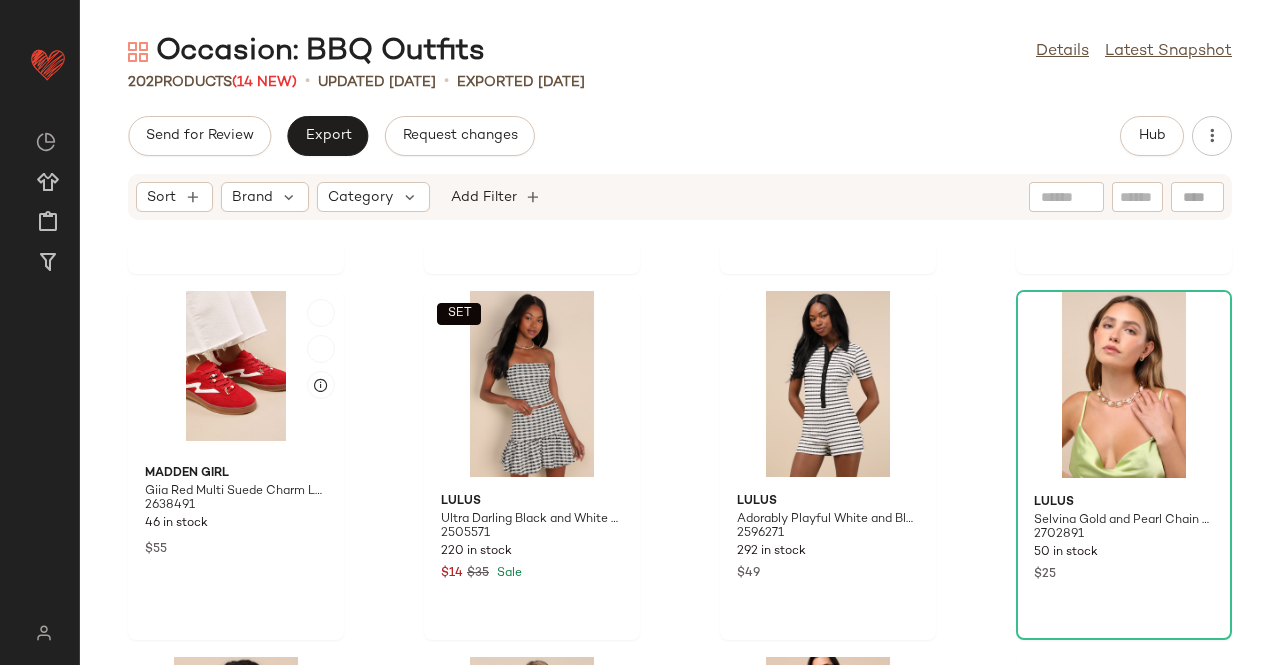 click 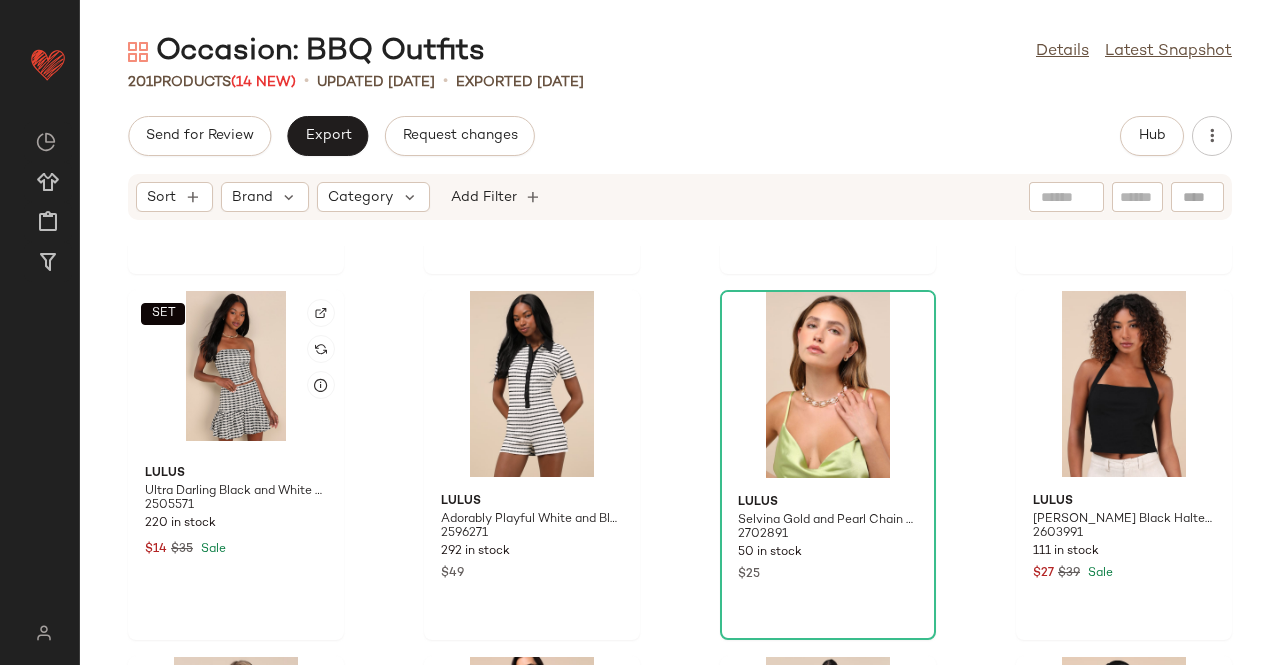 click on "SET" 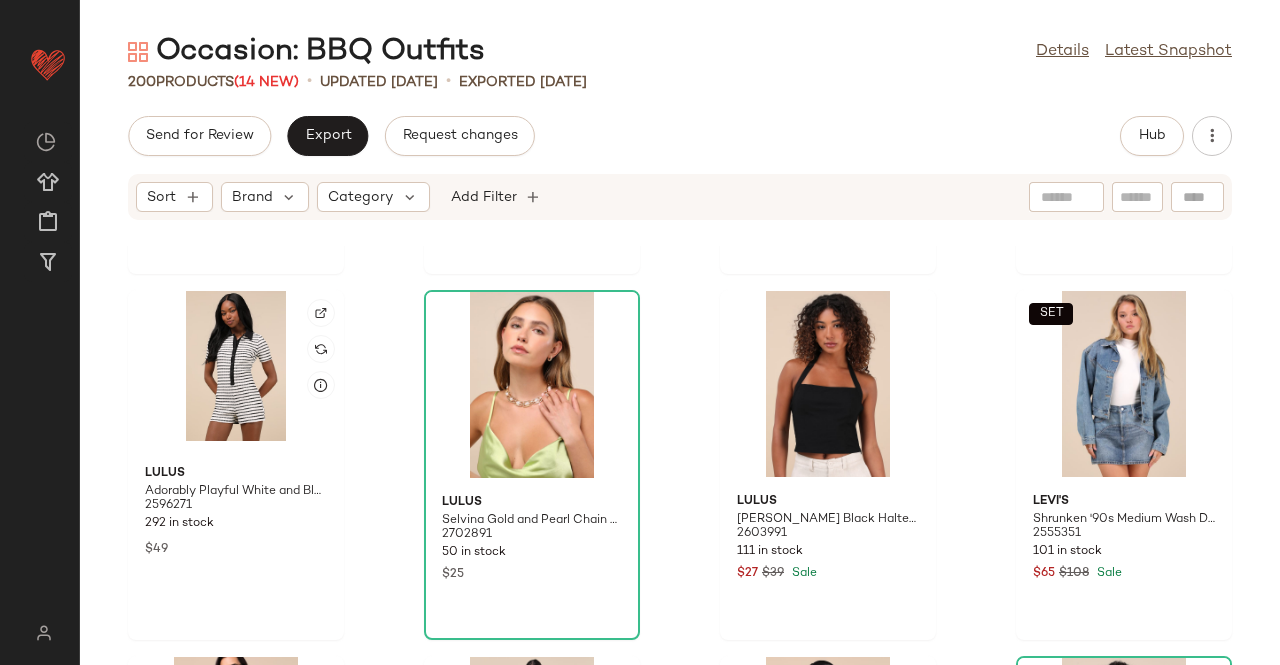 click 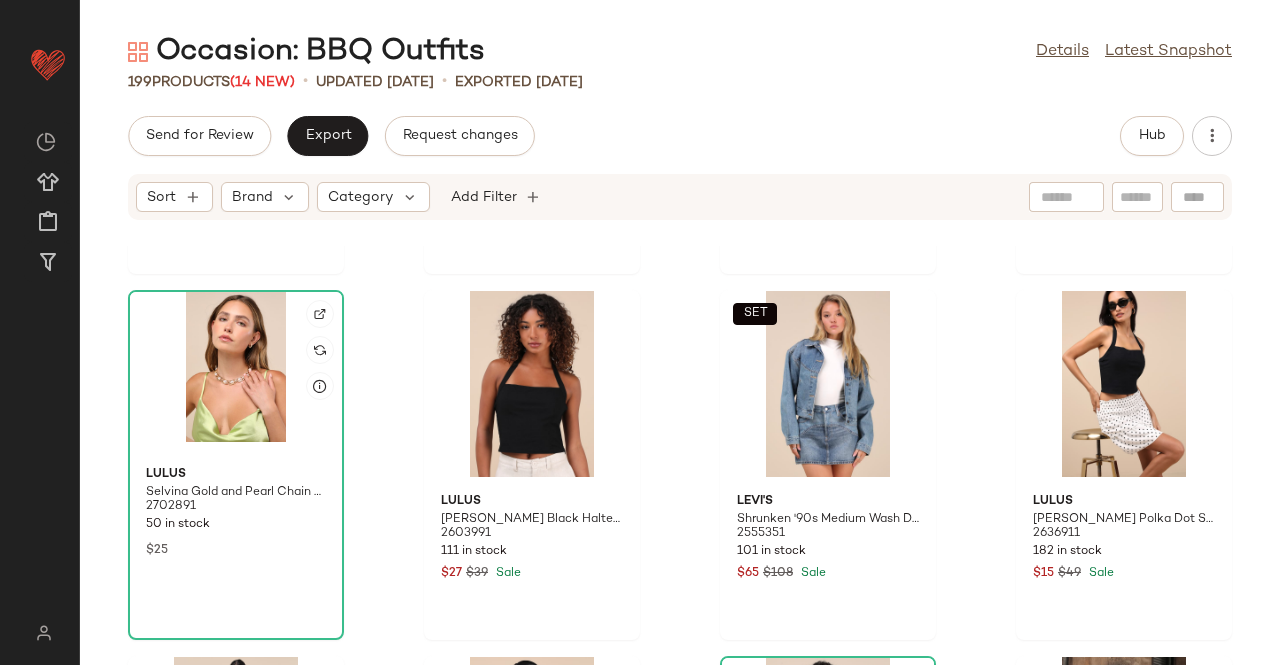 click 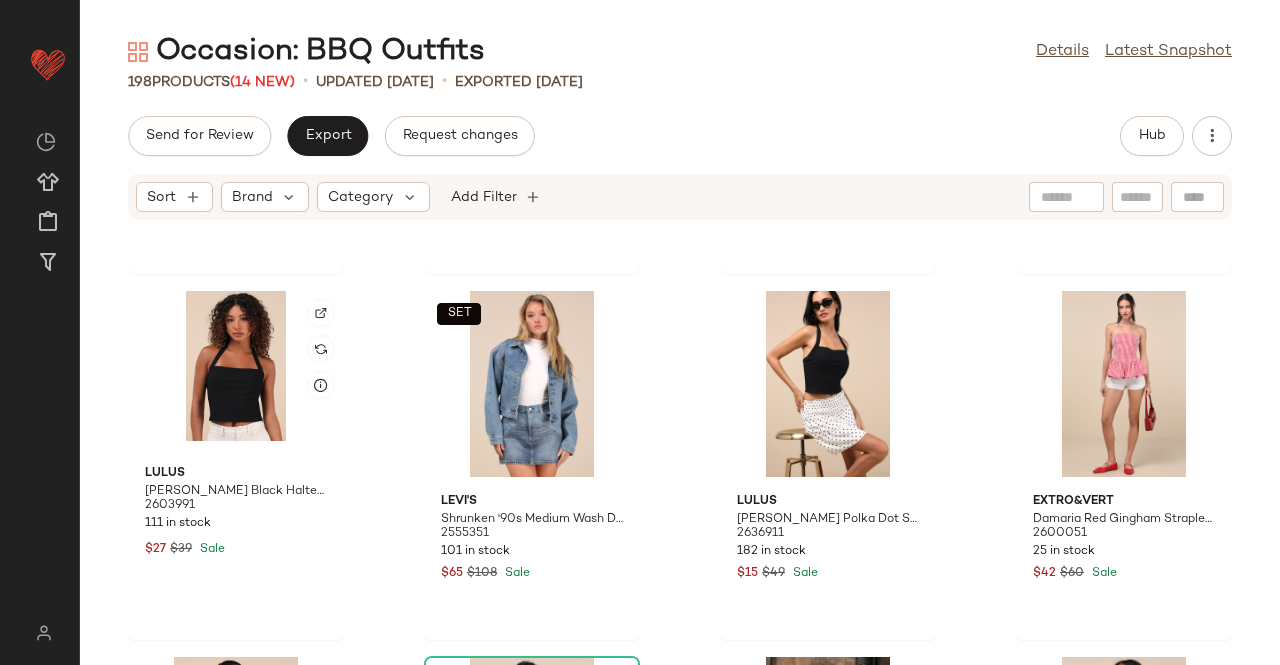 click 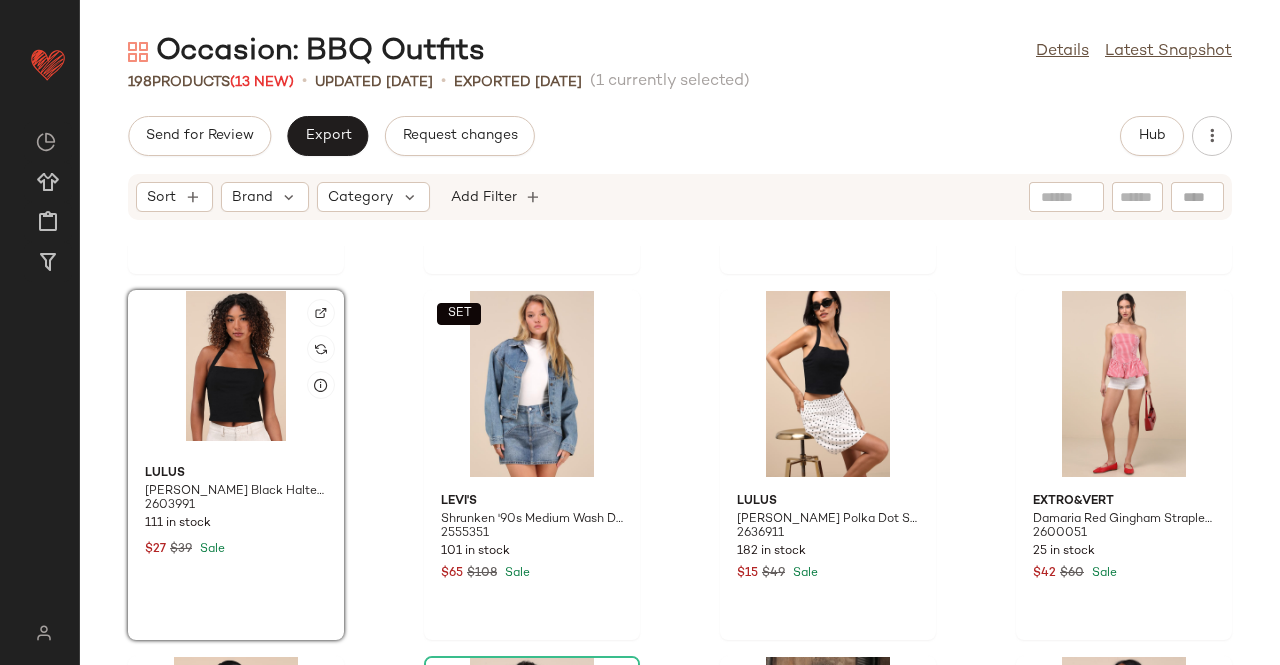 click 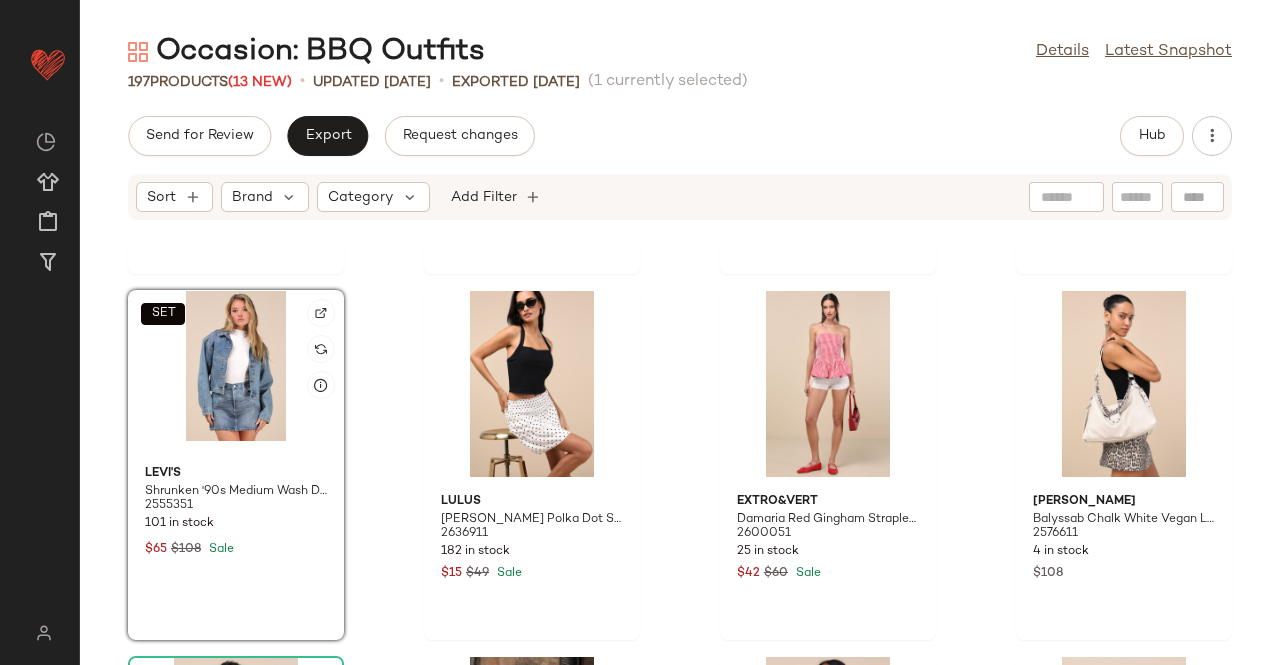 click 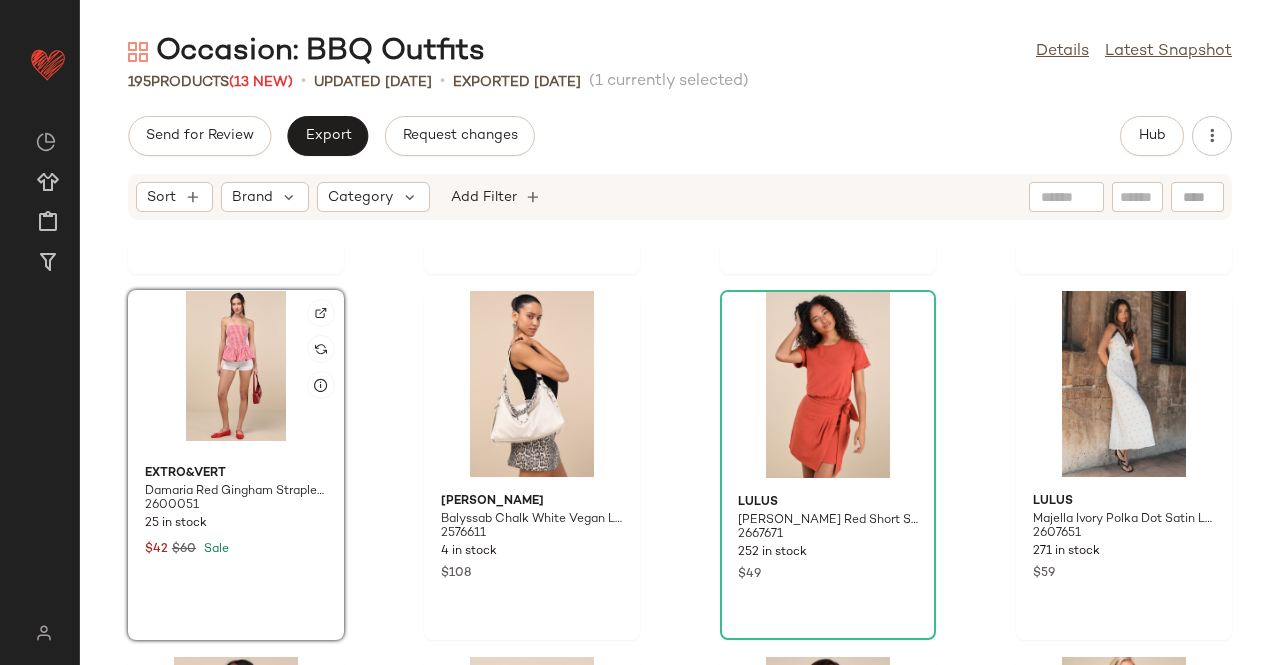 click 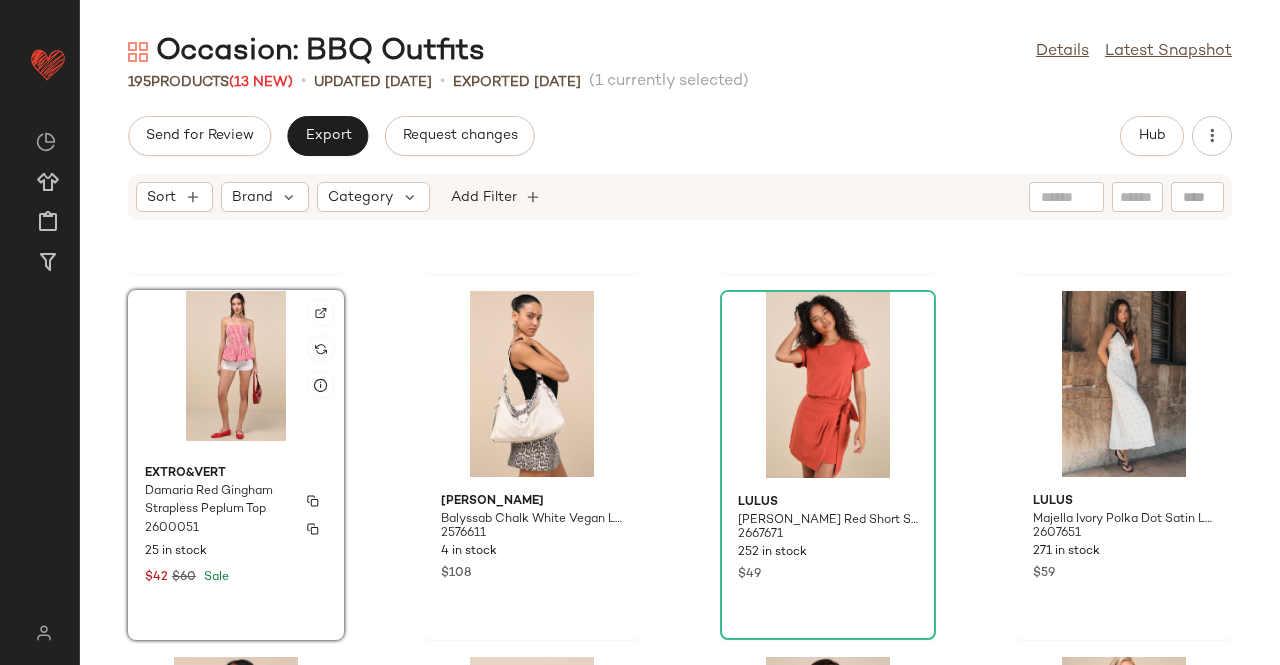 click on "Extro&vert Damaria Red Gingham Strapless Peplum Top 2600051 25 in stock $42 $60 Sale" 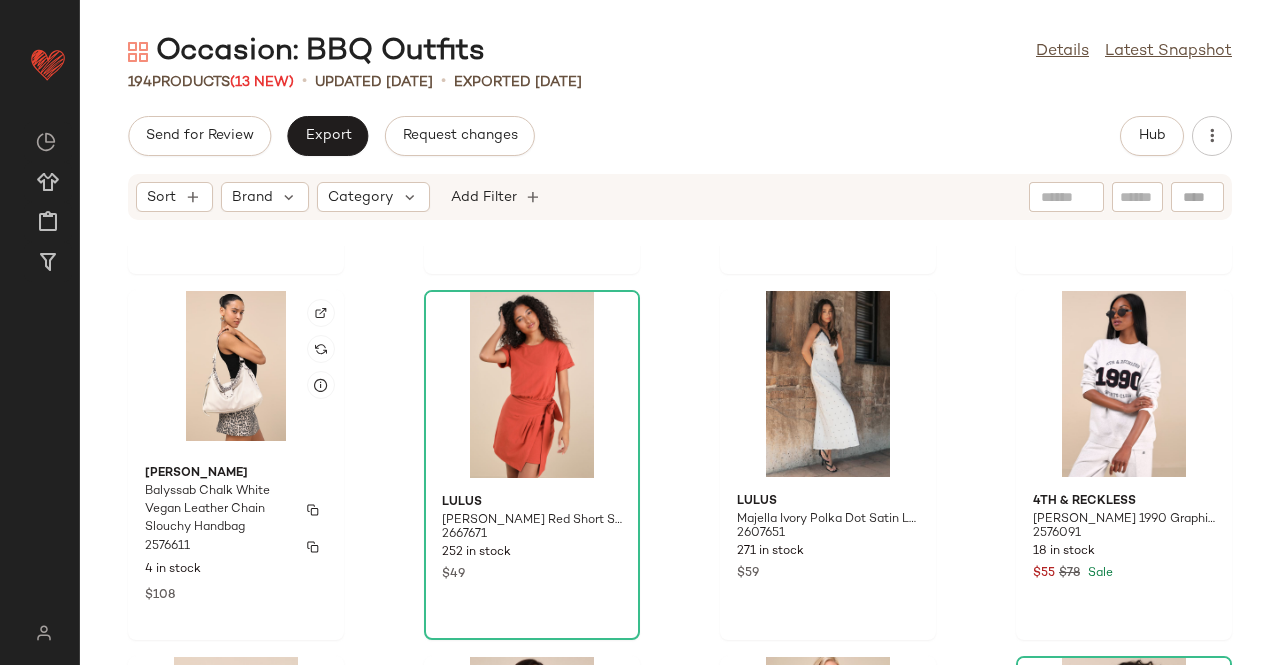 click on "Steve Madden Balyssab Chalk White Vegan Leather Chain Slouchy Handbag 2576611 4 in stock $108" 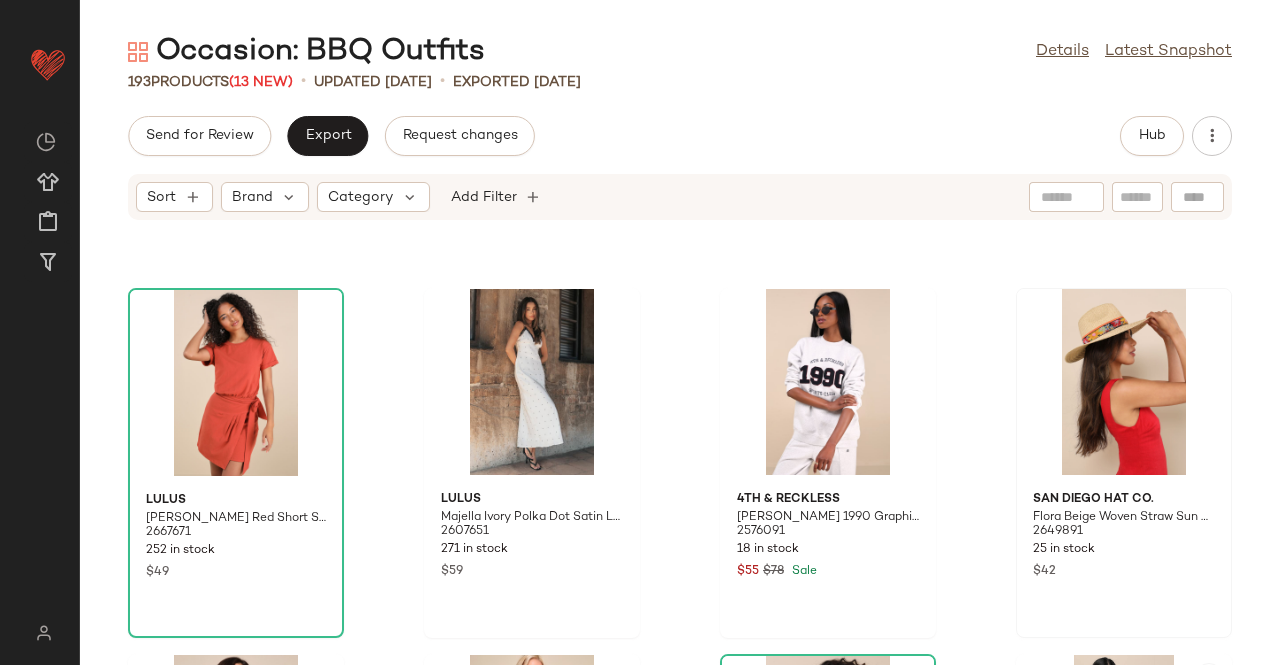 scroll, scrollTop: 14616, scrollLeft: 0, axis: vertical 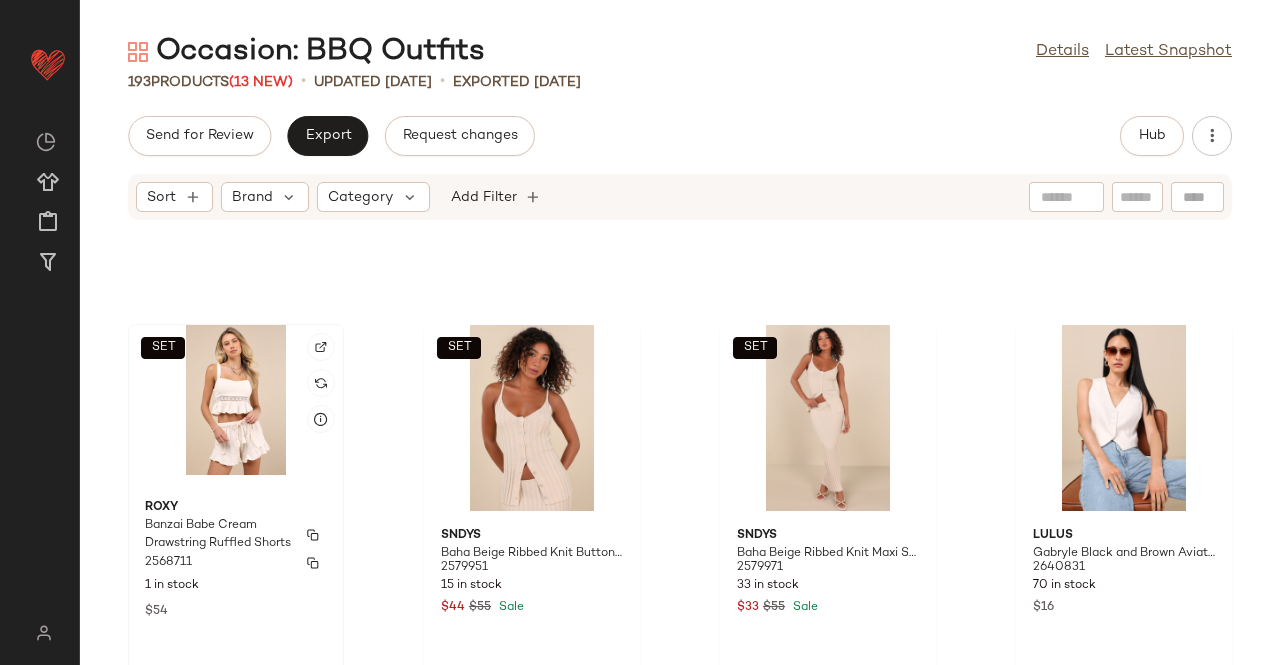 click on "Roxy" at bounding box center (236, 508) 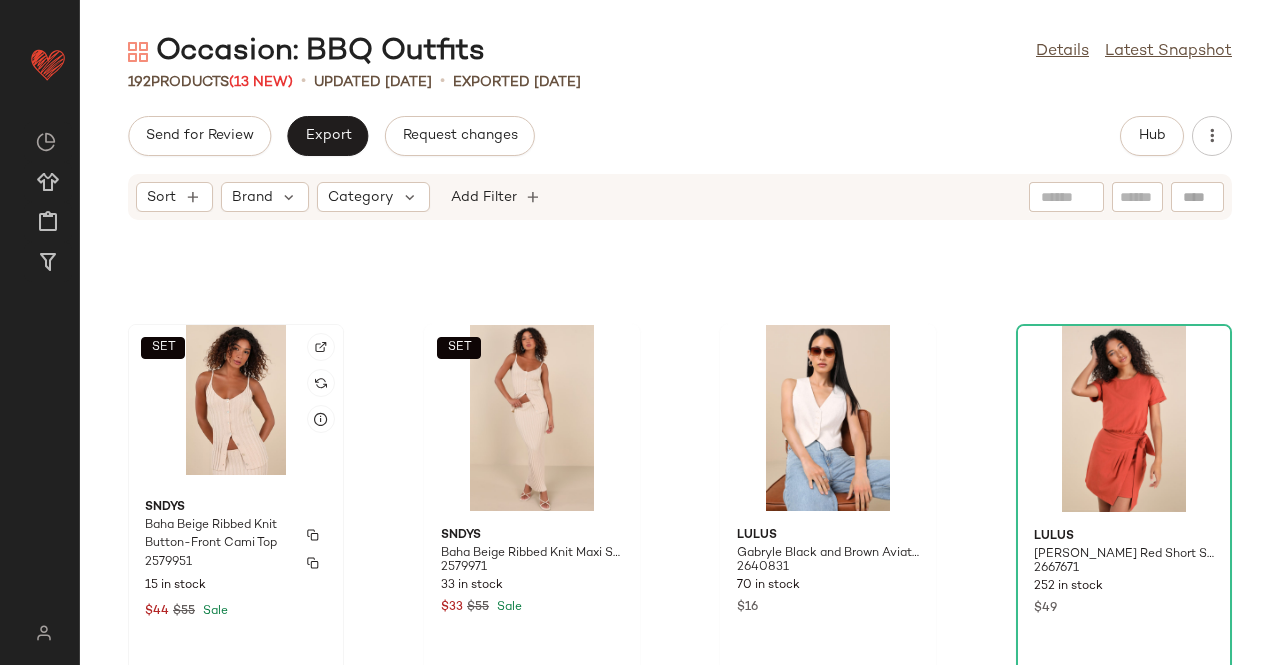click on "Sndys Baha Beige Ribbed Knit Button-Front Cami Top 2579951 15 in stock $44 $55 Sale" 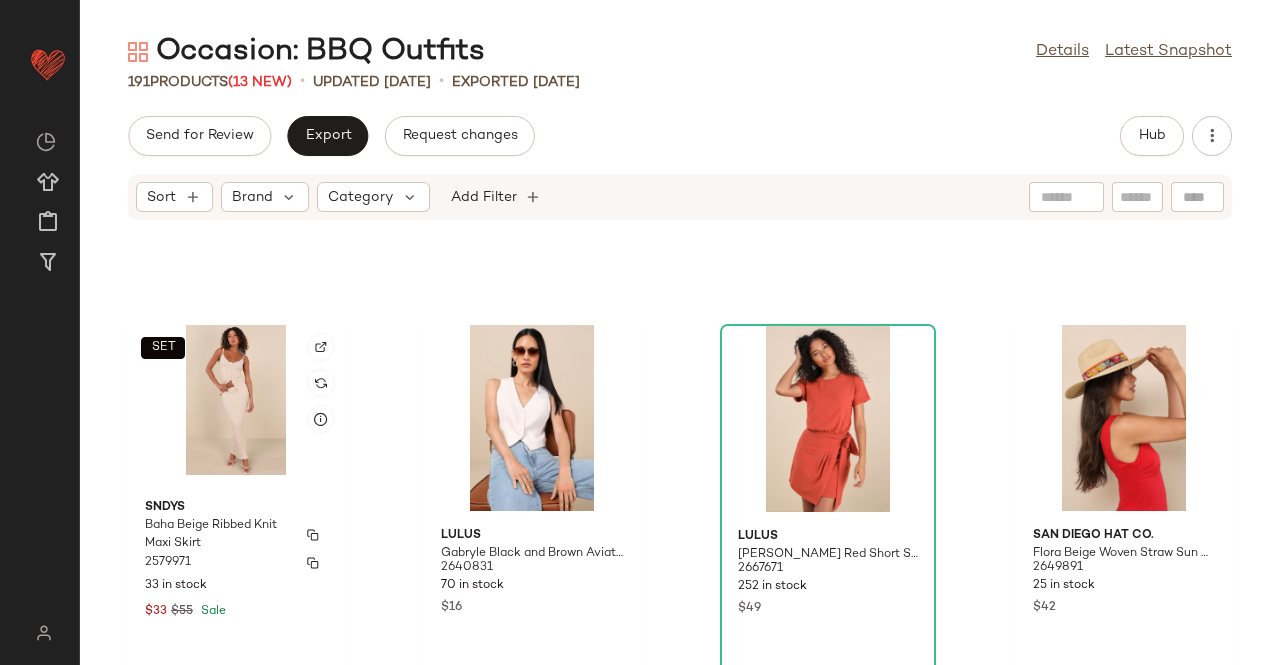 click on "Sndys Baha Beige Ribbed Knit Maxi Skirt 2579971 33 in stock $33 $55 Sale" 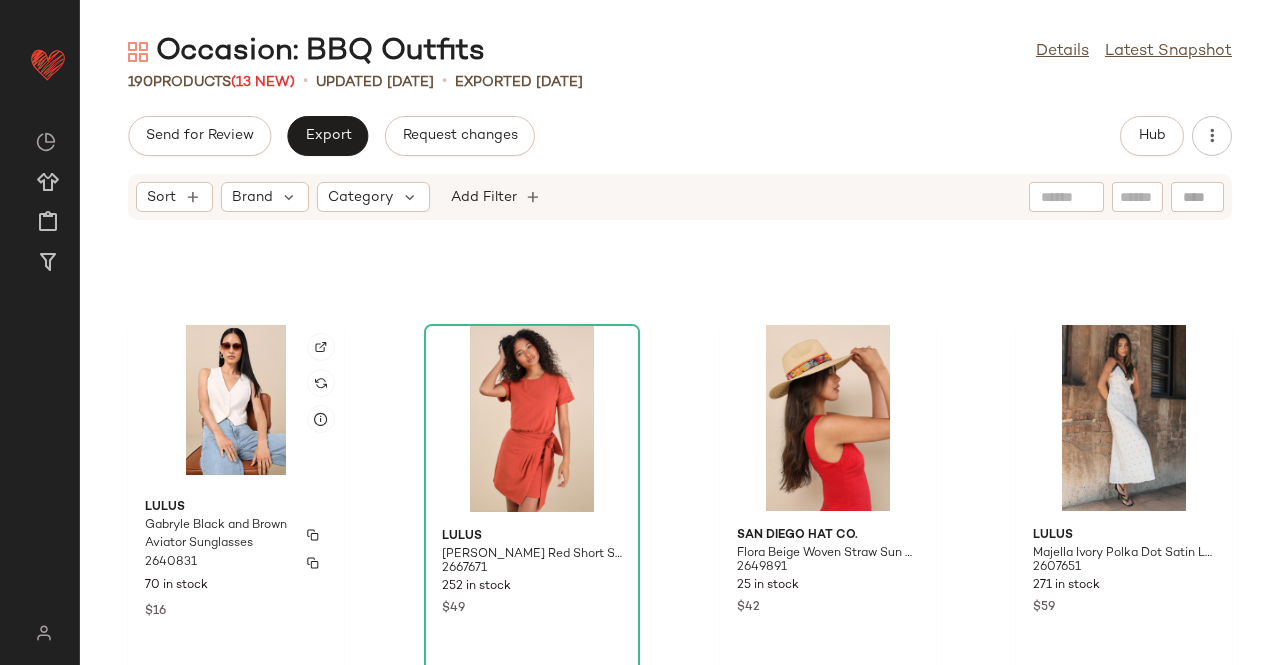 click on "Lulus Gabryle Black and Brown Aviator Sunglasses 2640831 70 in stock $16" 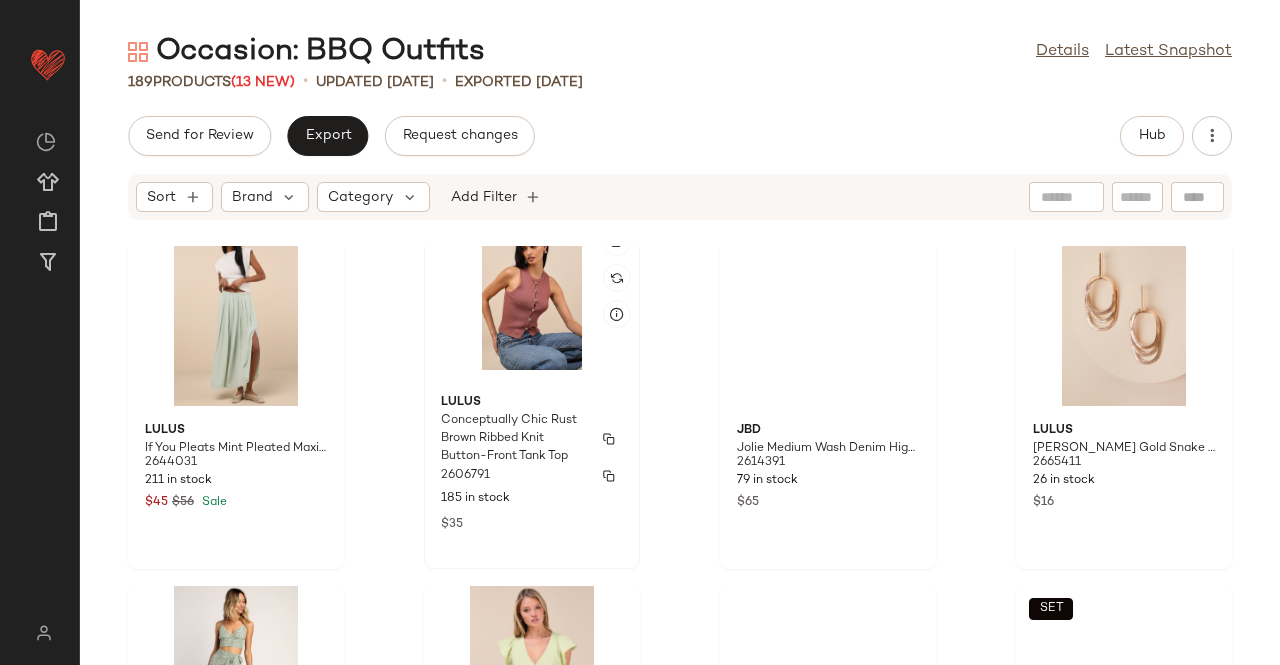 scroll, scrollTop: 13516, scrollLeft: 0, axis: vertical 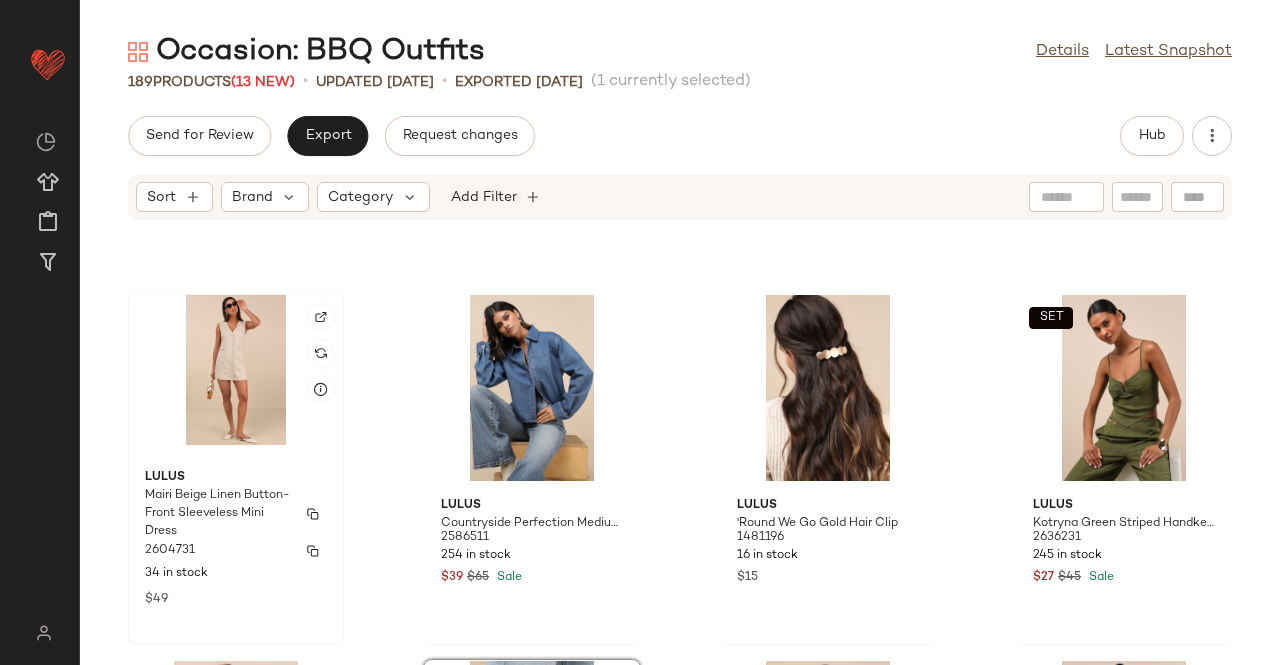 click on "Mairi Beige Linen Button-Front Sleeveless Mini Dress" at bounding box center (218, 514) 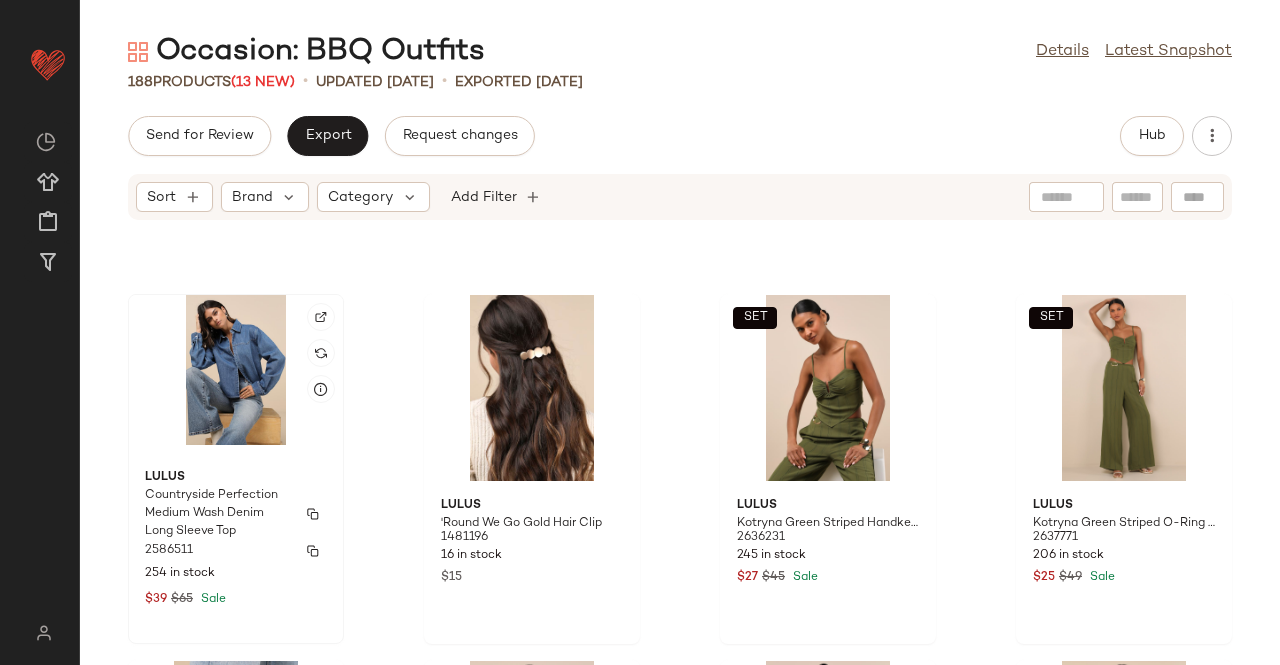 click on "Lulus Countryside Perfection Medium Wash Denim Long Sleeve Top 2586511 254 in stock $39 $65 Sale" 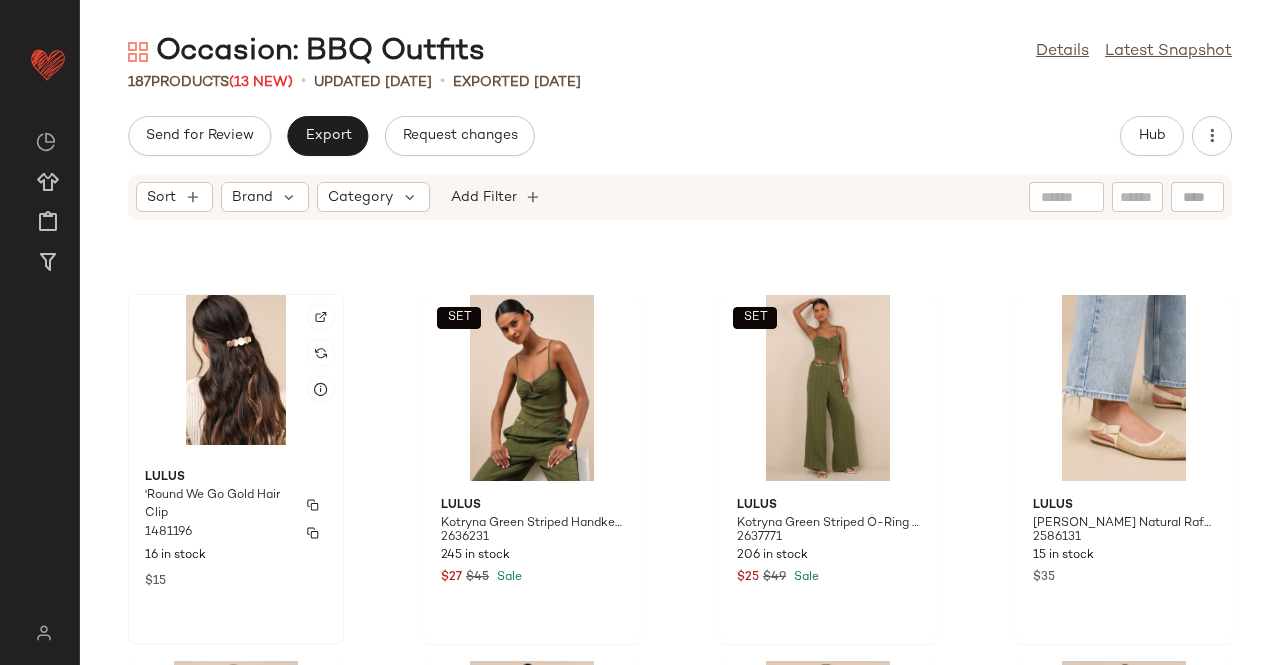 click on "Lulus 'Round We Go Gold Hair Clip 1481196 16 in stock $15" 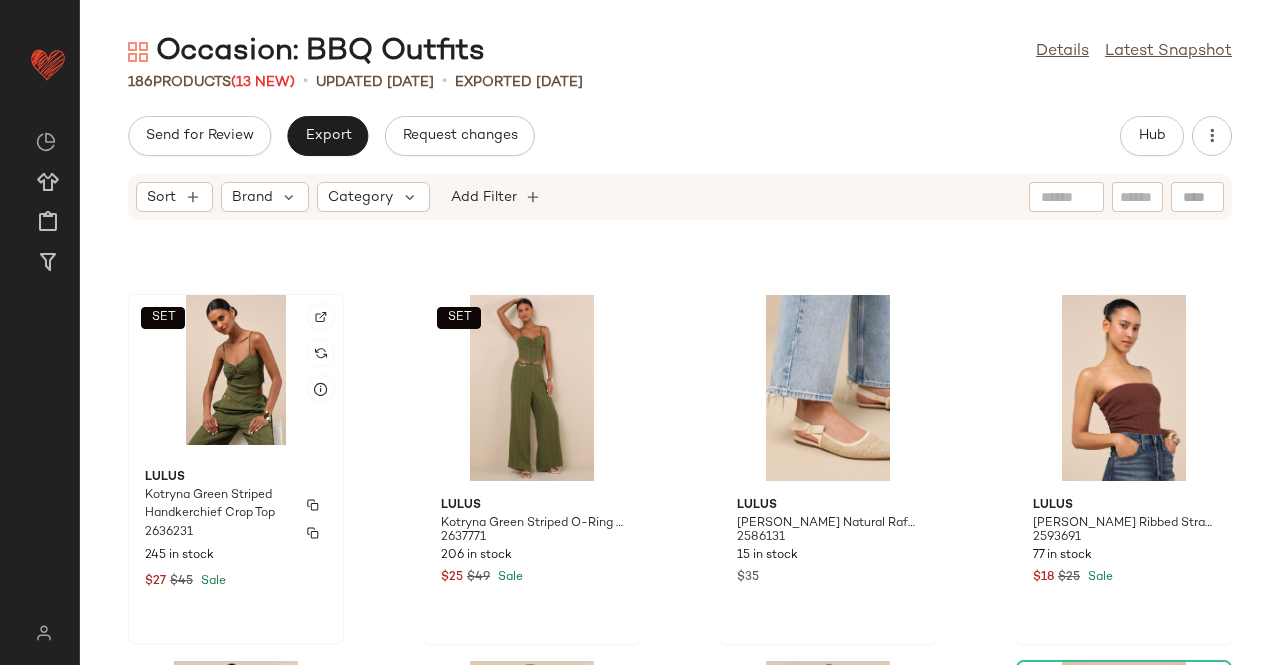 click on "Lulus Kotryna Green Striped Handkerchief Crop Top 2636231 245 in stock $27 $45 Sale" 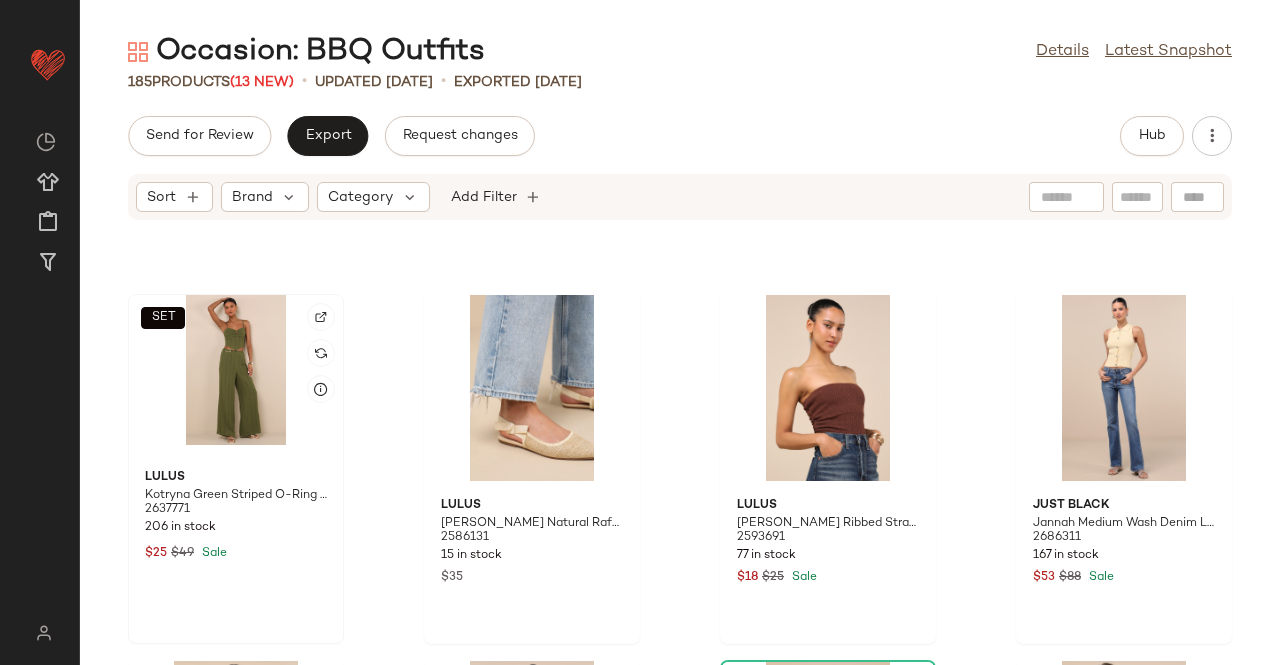 click on "SET" 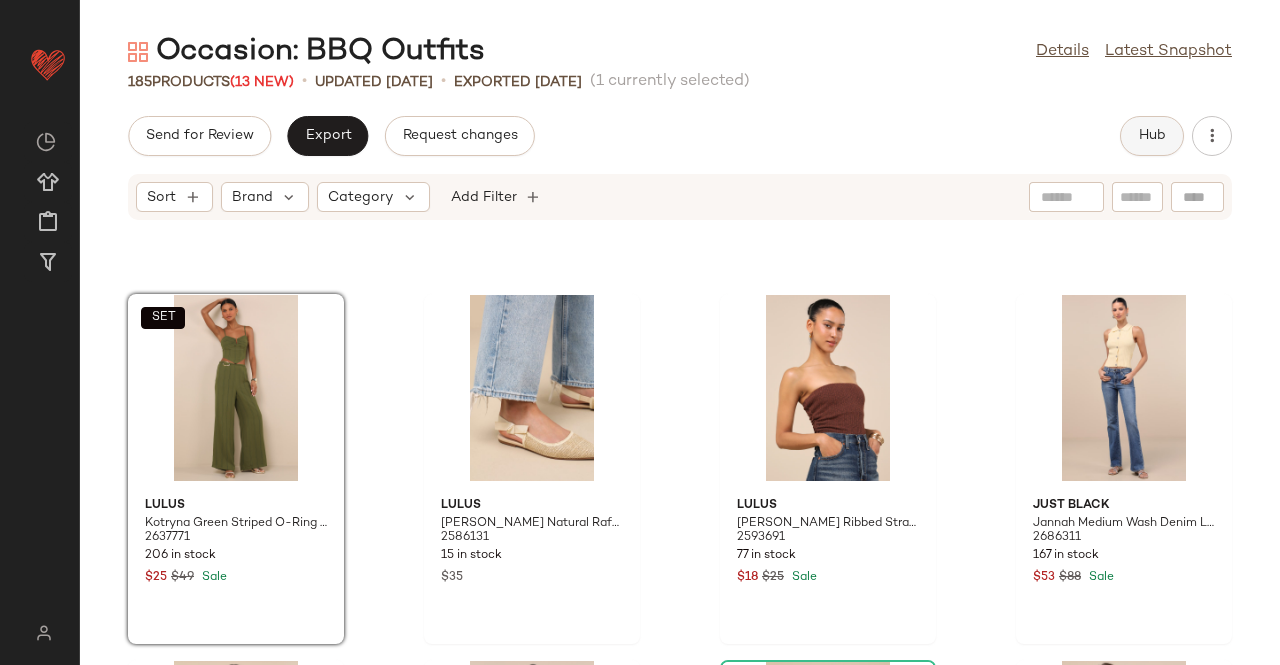 click on "Hub" 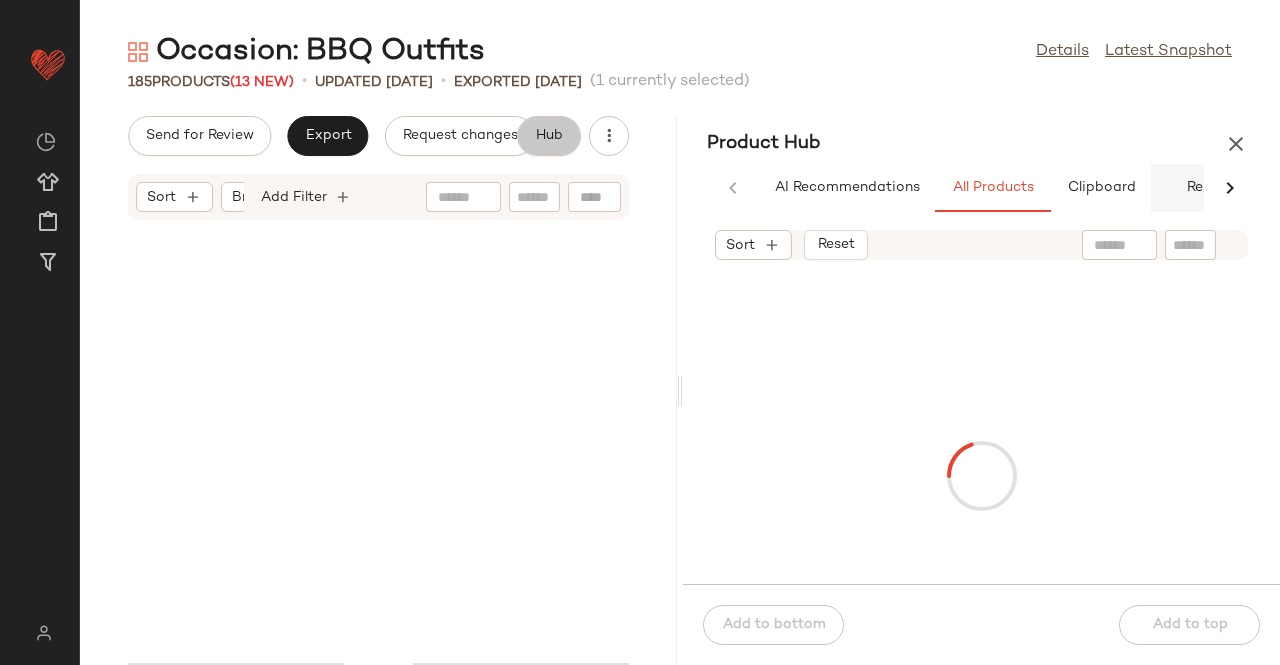 scroll, scrollTop: 13148, scrollLeft: 0, axis: vertical 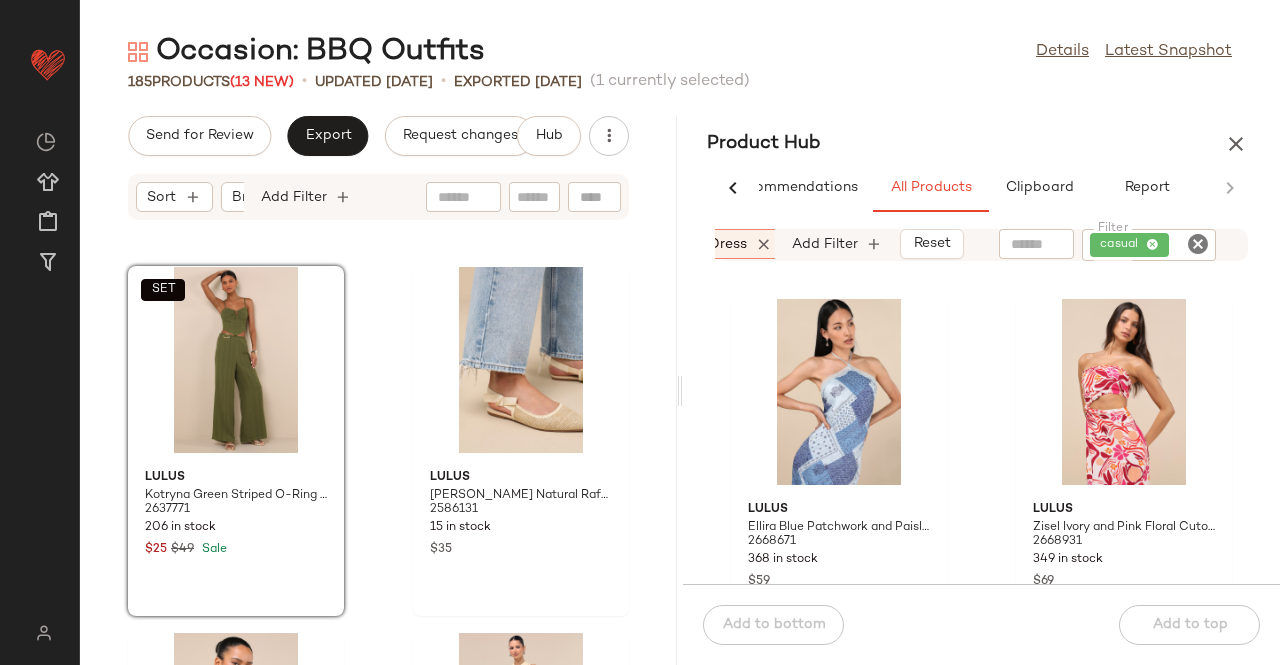 click on "Category:   dress" at bounding box center [694, 244] 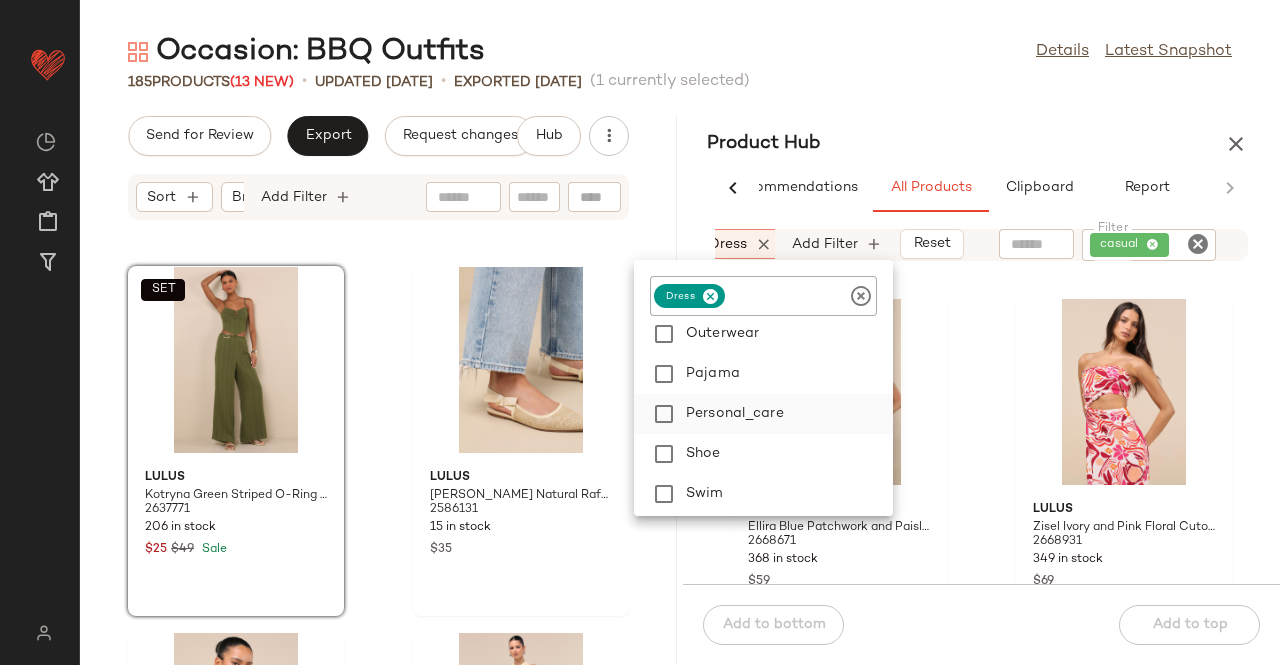 scroll, scrollTop: 400, scrollLeft: 0, axis: vertical 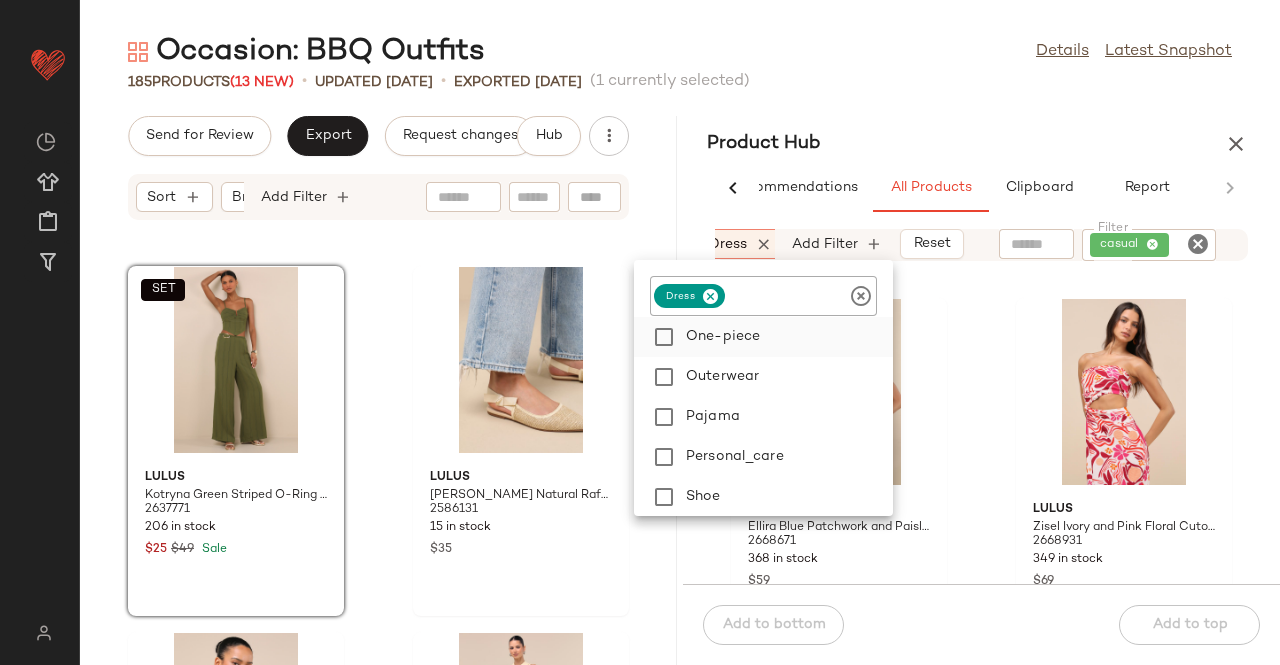 click on "One-piece" 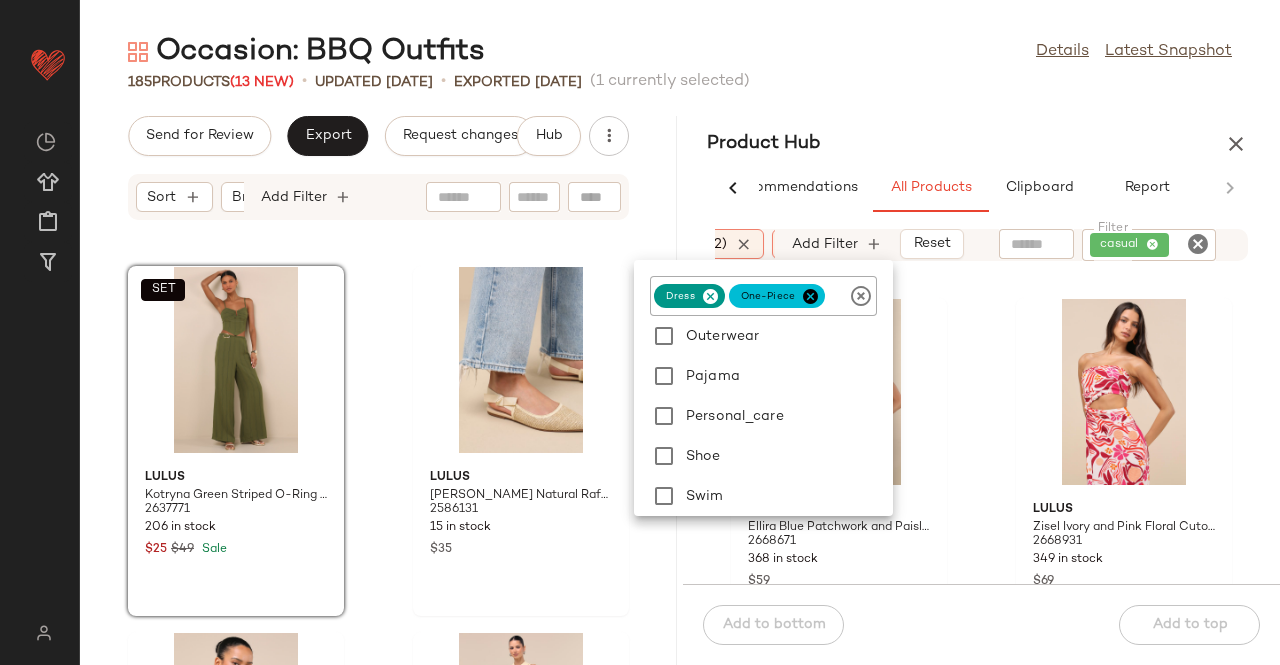 click on "Occasion: BBQ Outfits  Details   Latest Snapshot  185   Products  (13 New)  •   updated Jul 3rd  •  Exported Jul 1st   (1 currently selected)   Send for Review   Export   Request changes   Hub  Sort  Brand  Category  Add Filter   SET  Lulus Kotryna Green Striped O-Ring Belted Wide-Leg Pants 2637771 206 in stock $25 $49 Sale Lulus Galloway Natural Raffia Pointed-Toe Slingback Flats 2586131 15 in stock $35 Lulus Lautaro Brown Ribbed Strapless Crop Top 2593691 77 in stock $18 $25 Sale Just Black Jannah Medium Wash Denim Low-Rise Bootcut Jeans 2686311 167 in stock $53 $88 Sale Lulus Sunny Day Classic Sage and White Striped Strapless Jumpsuit 2655531 212 in stock $49 Lulus Delightful Crush Brown Floral Smocked Puff Sleeve Mini Dress 2496551 132 in stock $30 $59 Sale Lulus Kamari Black Oval Sunglasses 2712551 80 in stock $16 Lulus Dreamy Impression Ivory Textured Cap Sleeve Top 2498551 150 in stock $25 $35 Sale Product Hub  AI Recommendations   All Products   Clipboard   Report  Sort:   (1) Brand  (2) No" at bounding box center (680, 348) 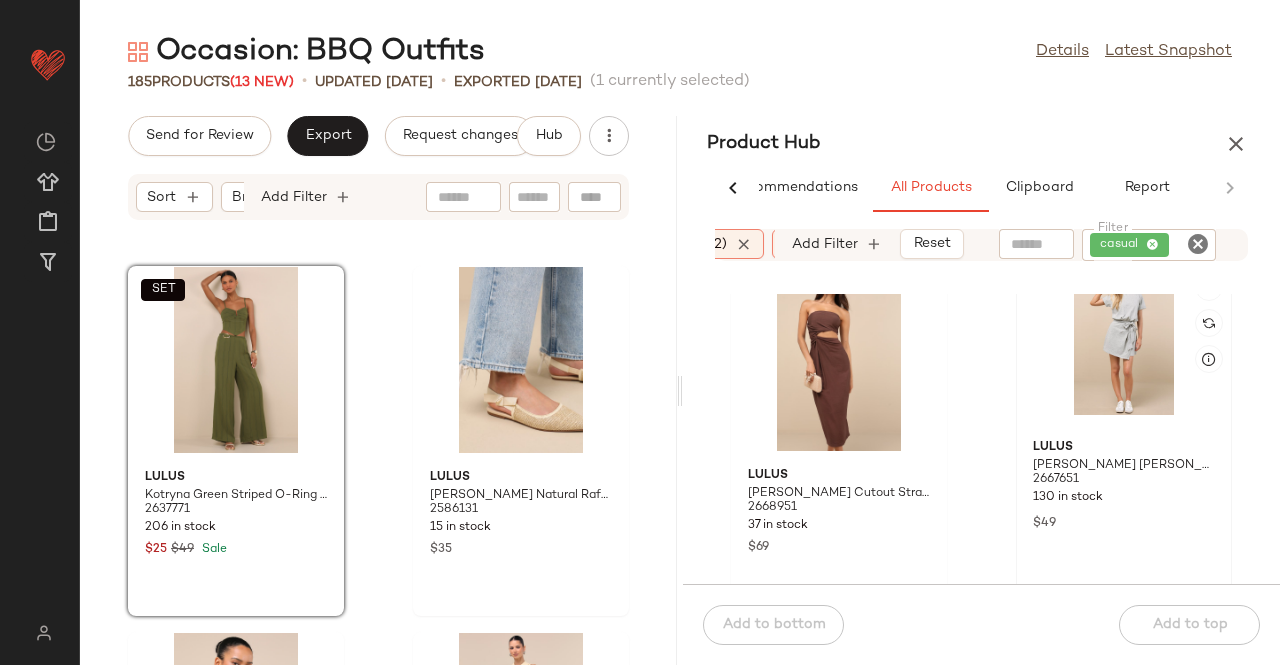 scroll, scrollTop: 415, scrollLeft: 0, axis: vertical 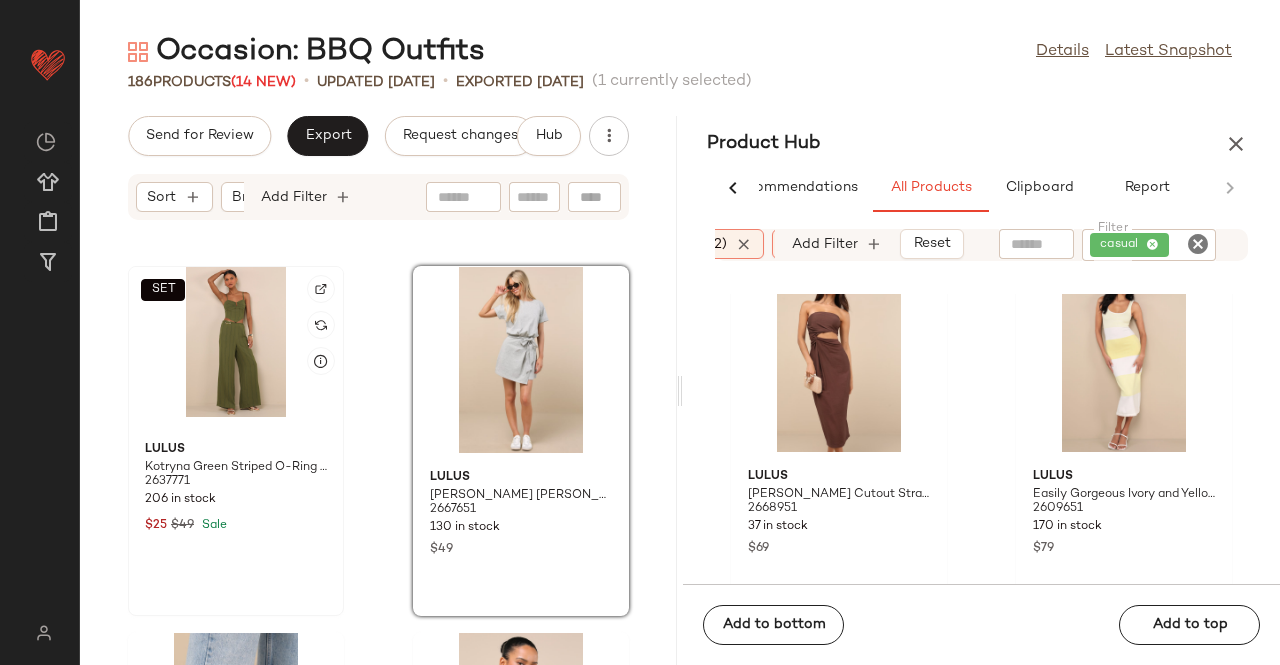click on "SET" 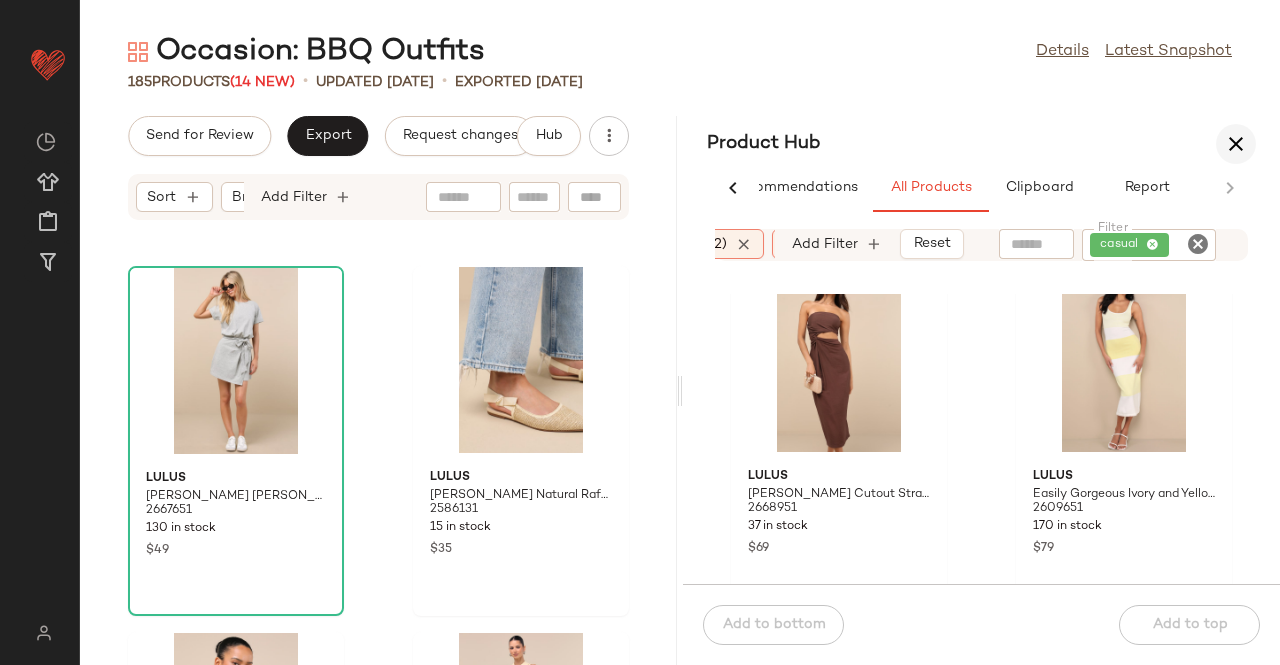 click at bounding box center [1236, 144] 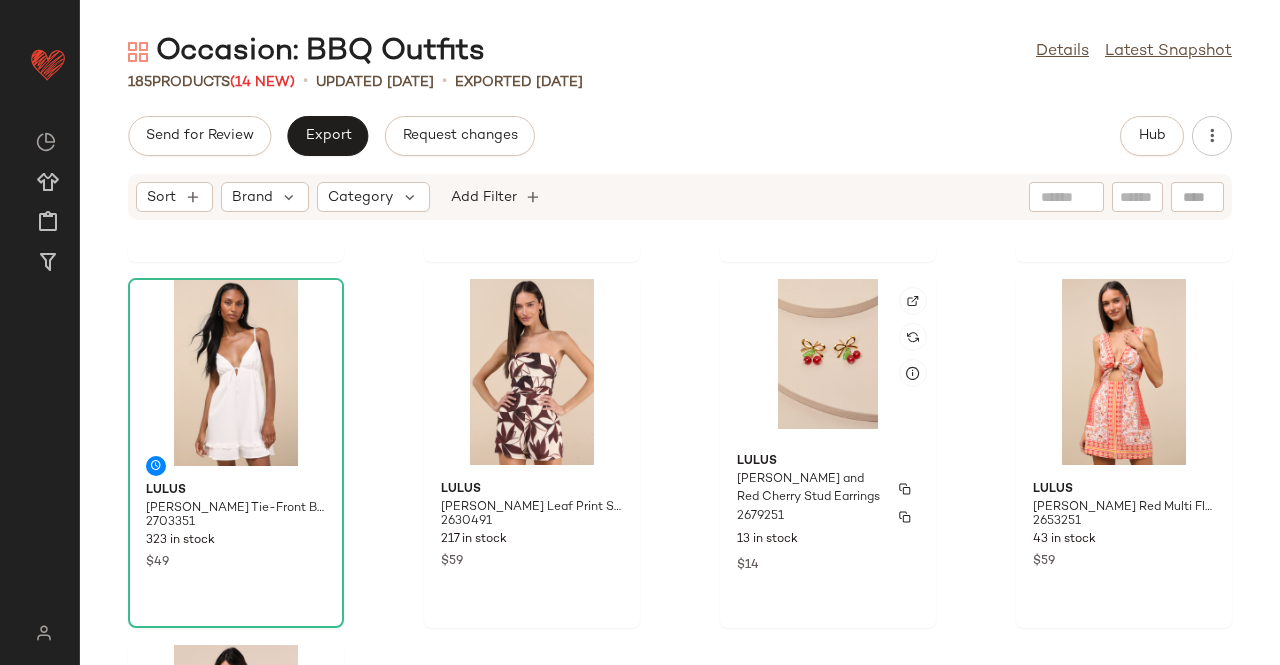 scroll, scrollTop: 16586, scrollLeft: 0, axis: vertical 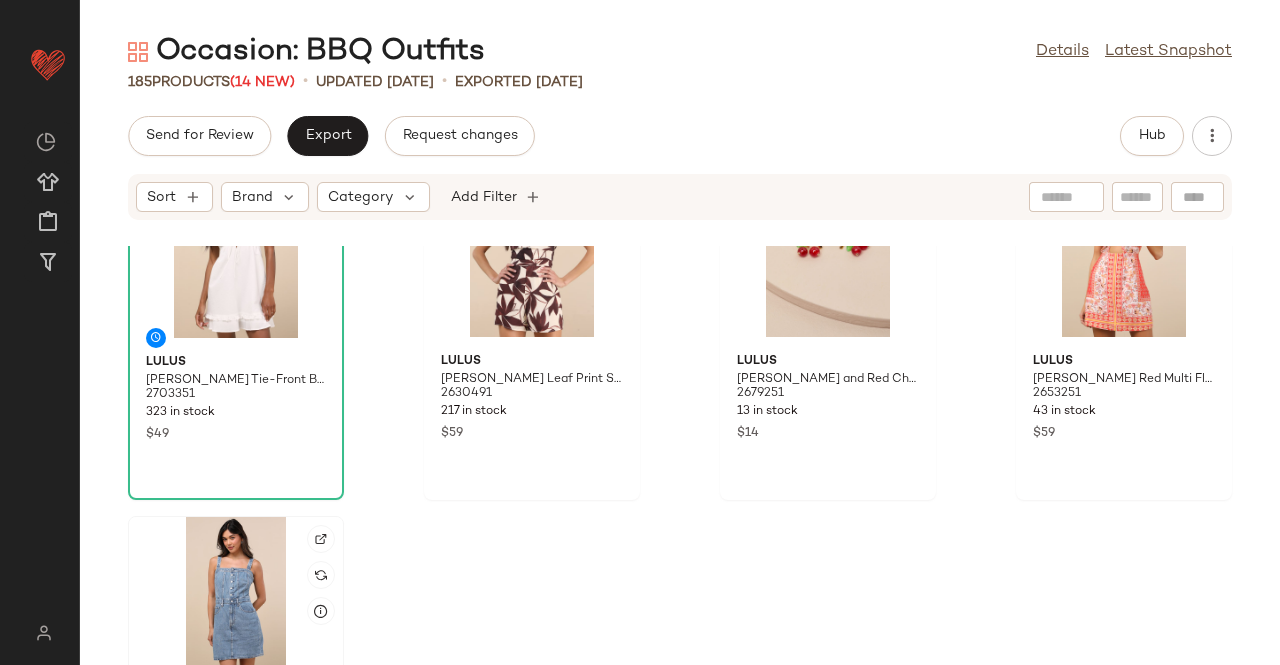 click 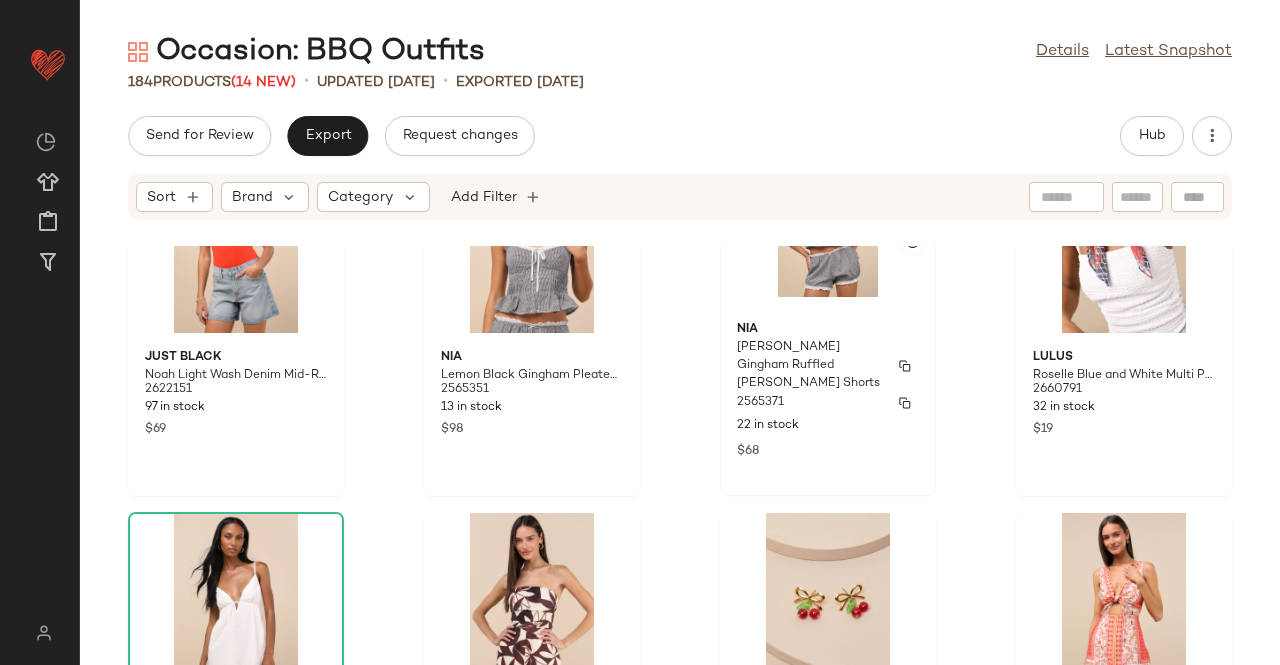 scroll, scrollTop: 16020, scrollLeft: 0, axis: vertical 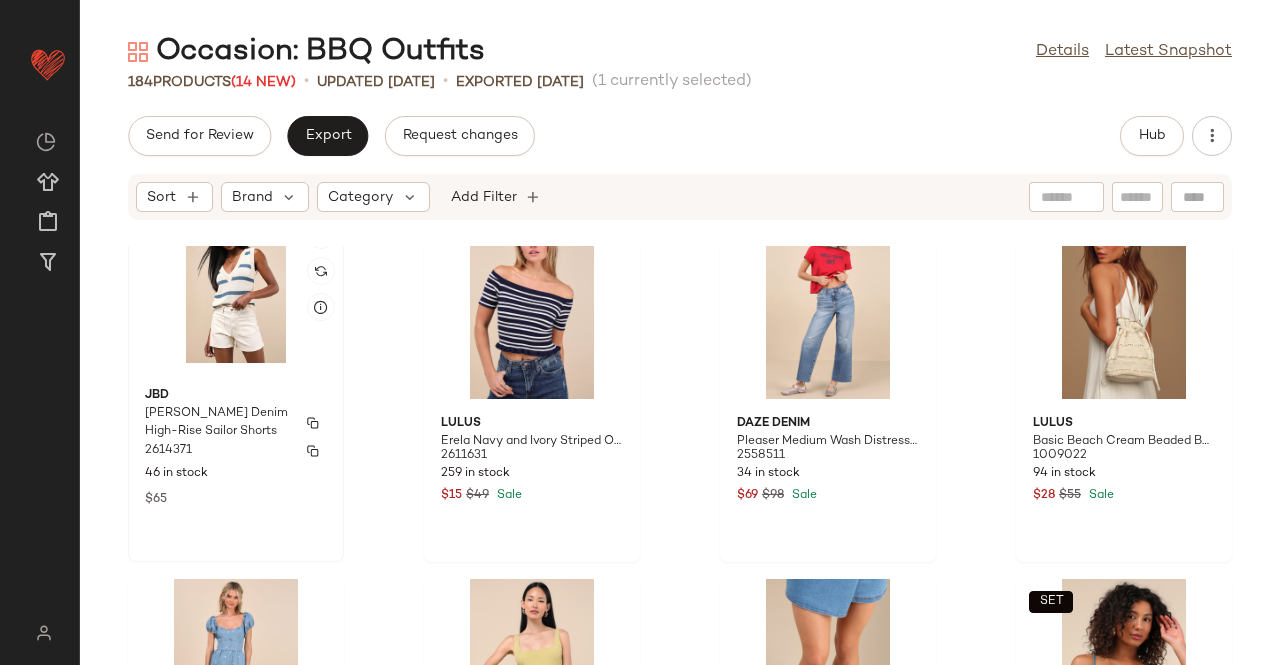 click on "Jbd Jolie Ivory Denim High-Rise Sailor Shorts 2614371 46 in stock $65" 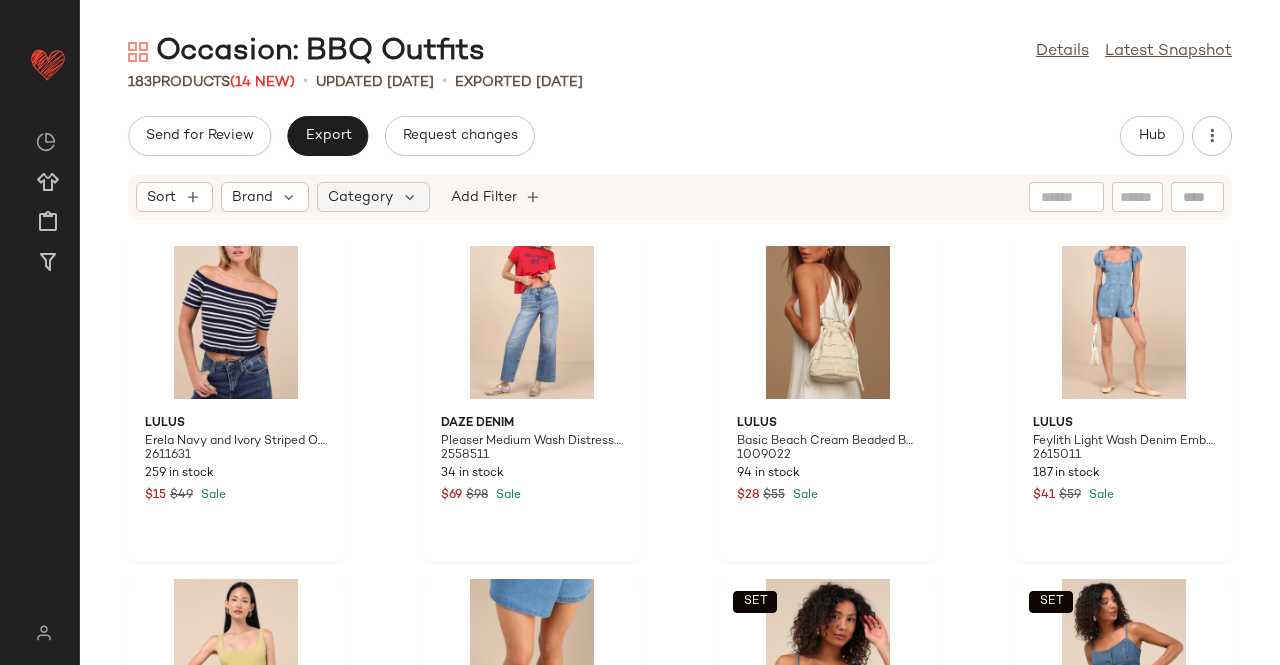 click on "Category" 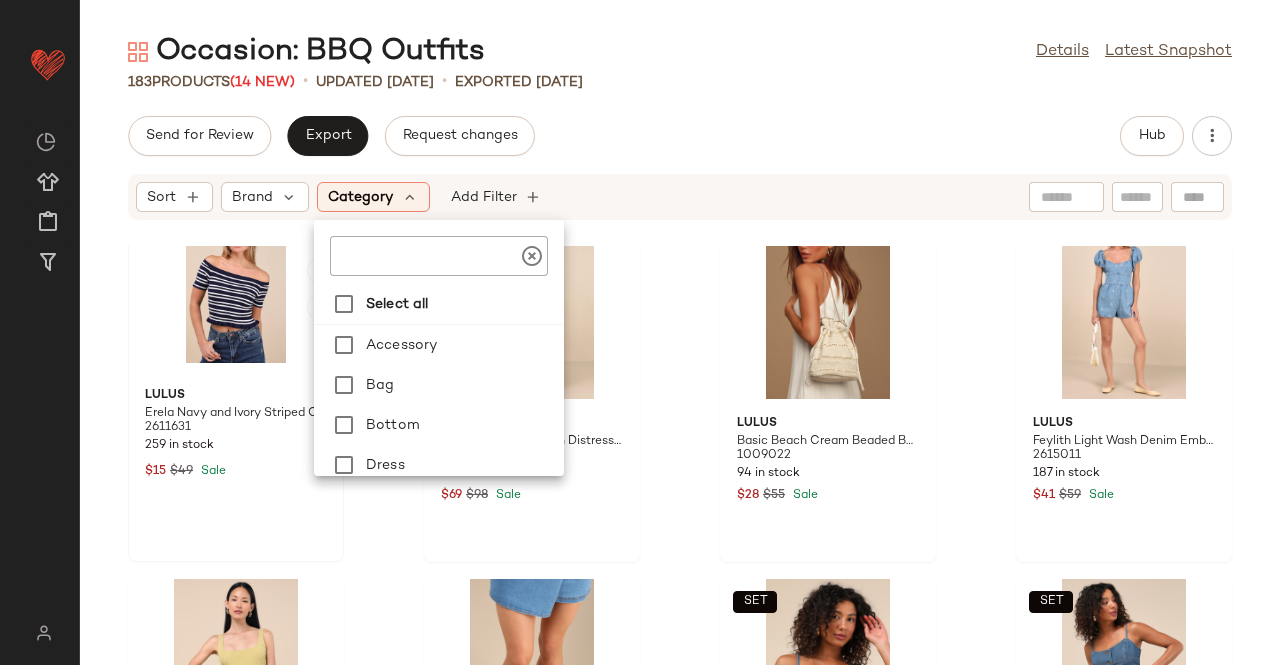 click 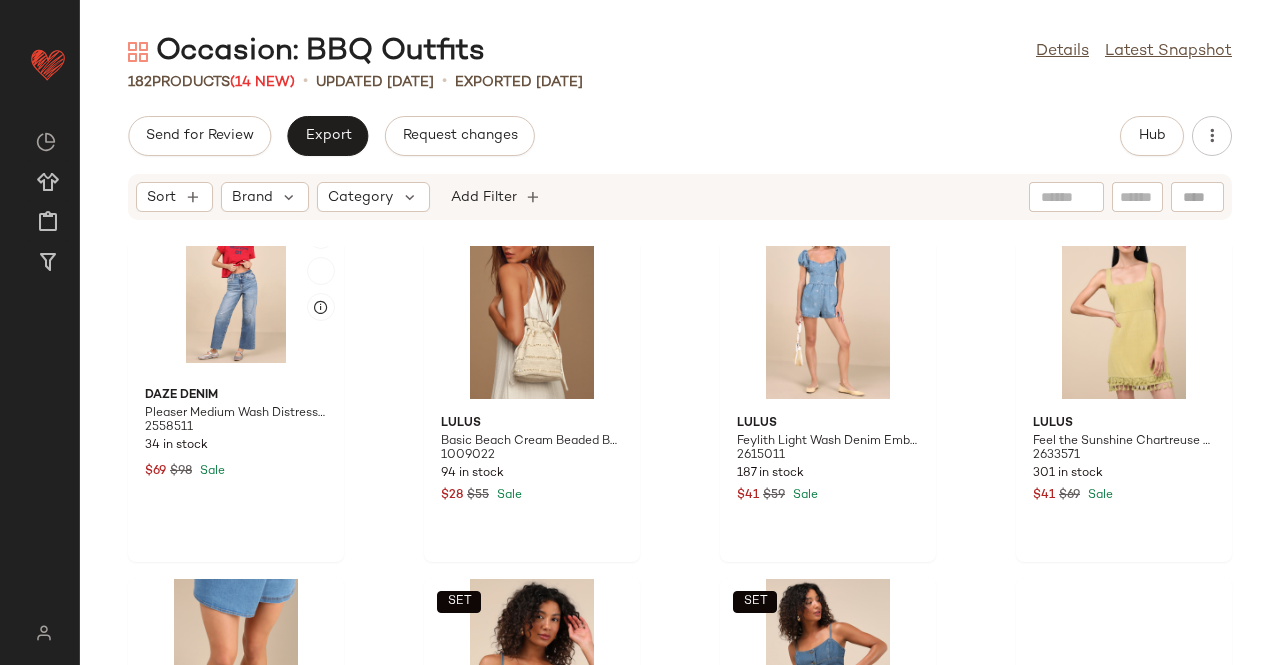 click 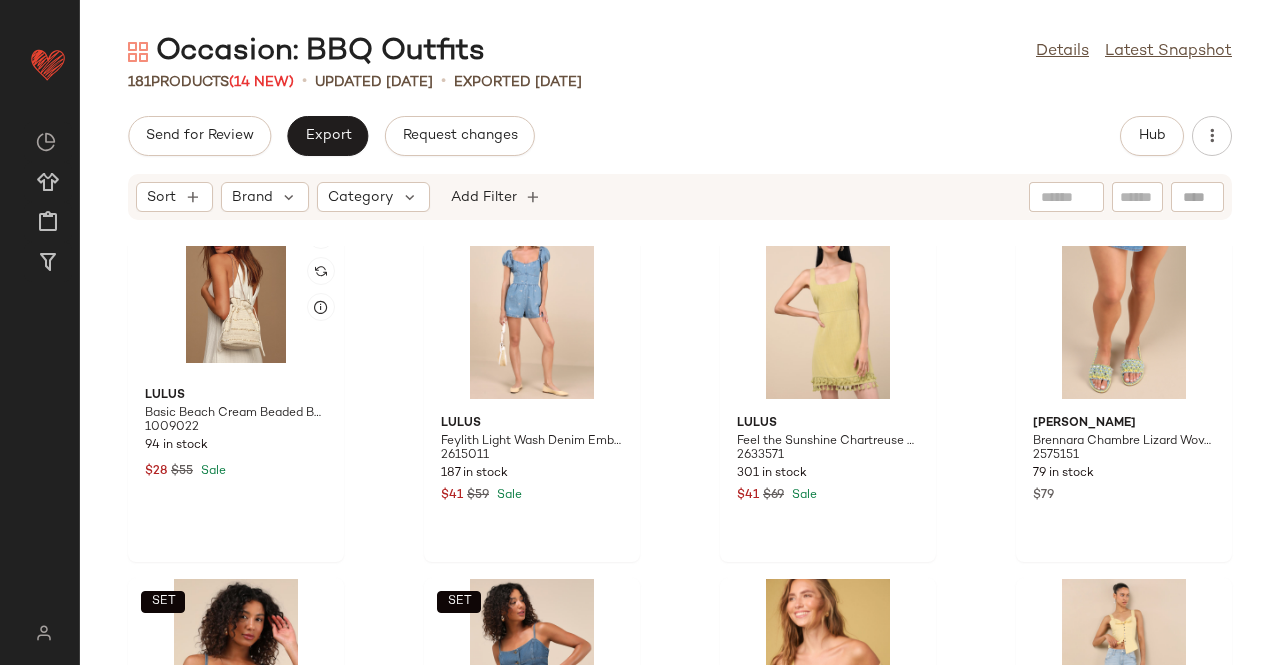 click 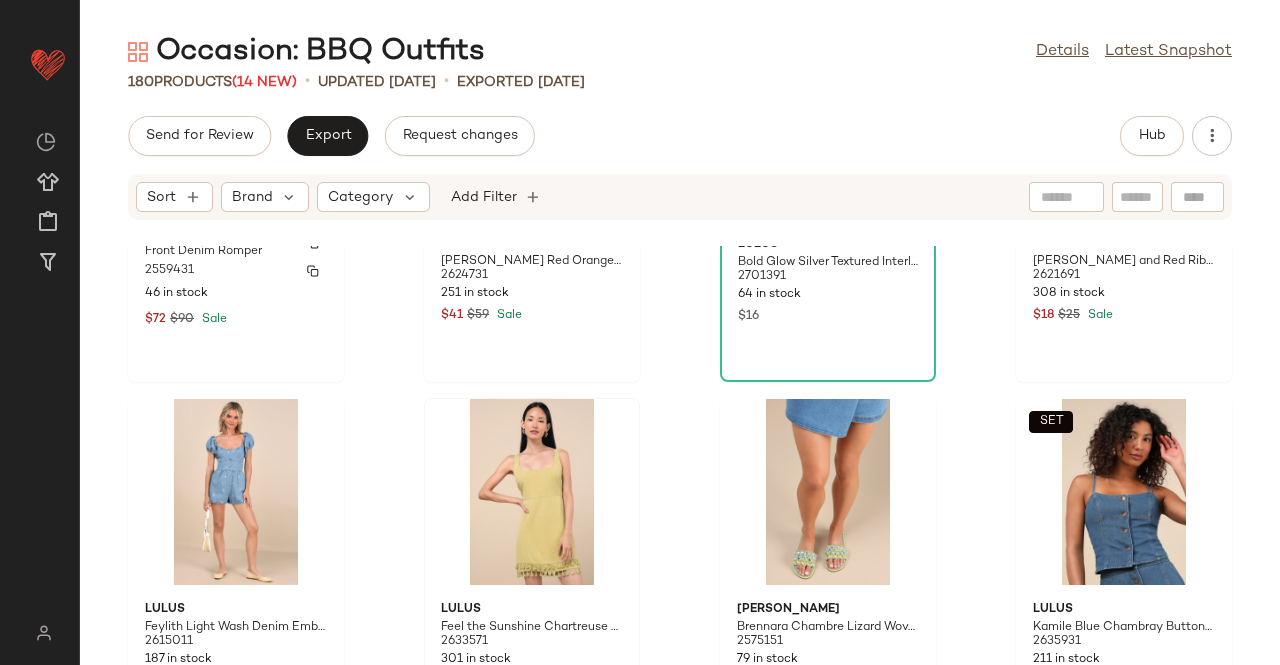 scroll, scrollTop: 2516, scrollLeft: 0, axis: vertical 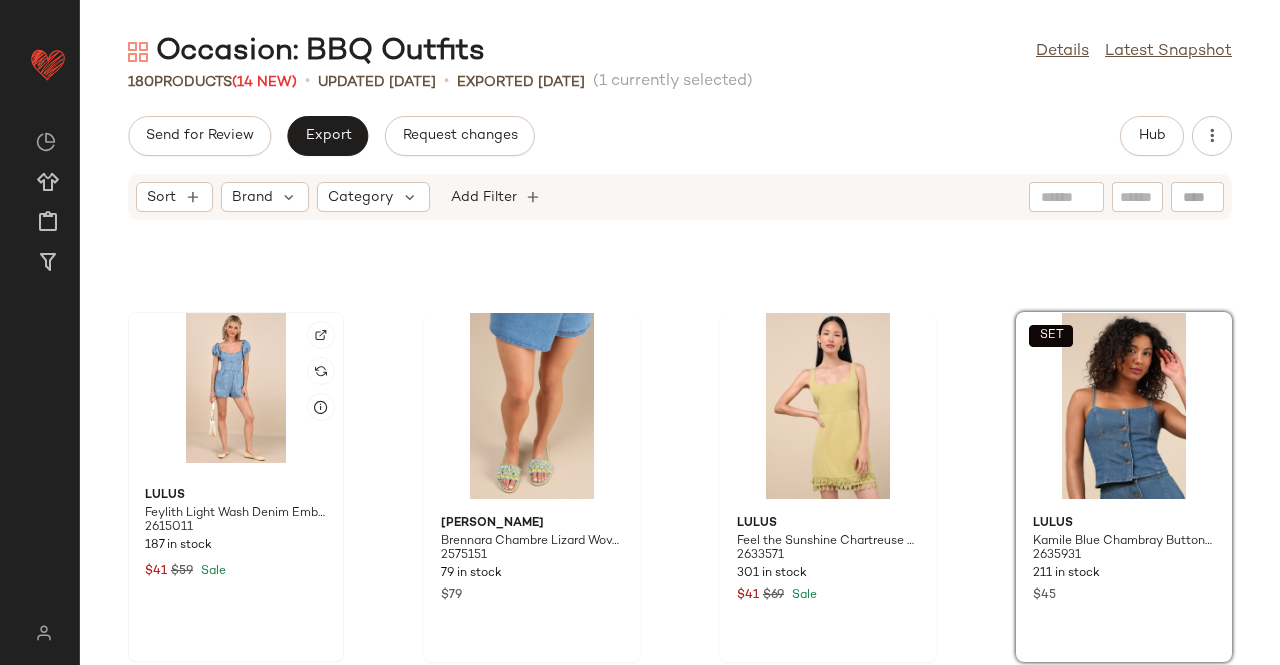 click 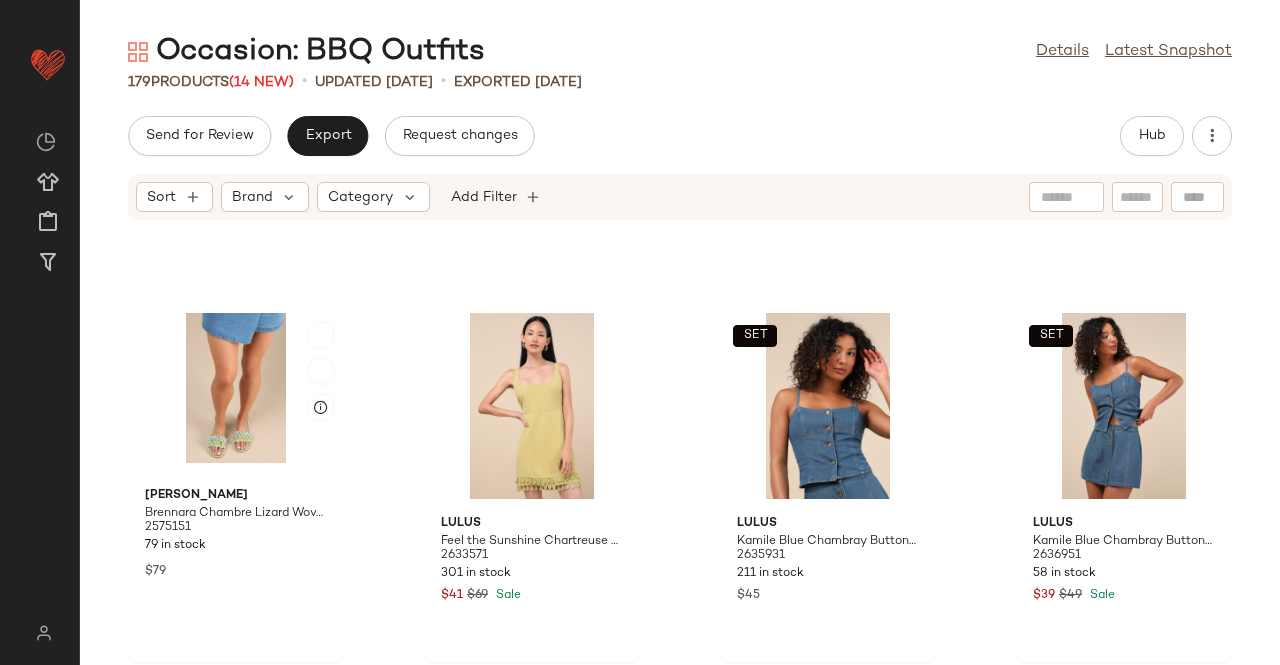 click 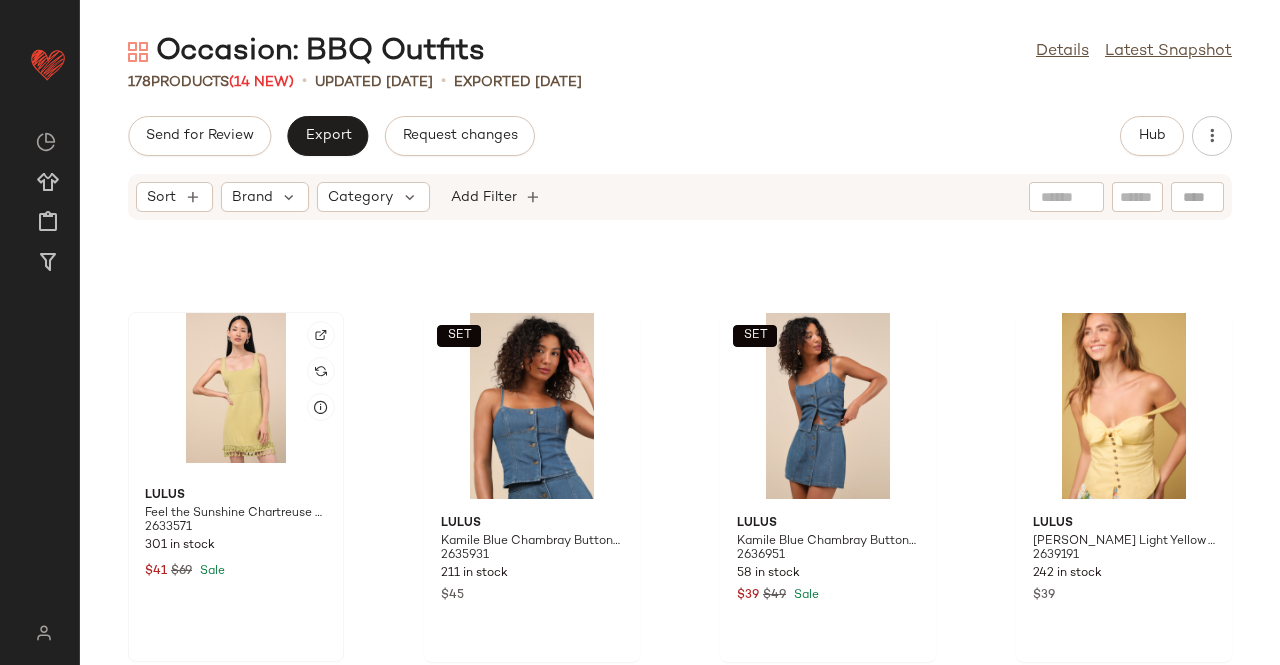 click 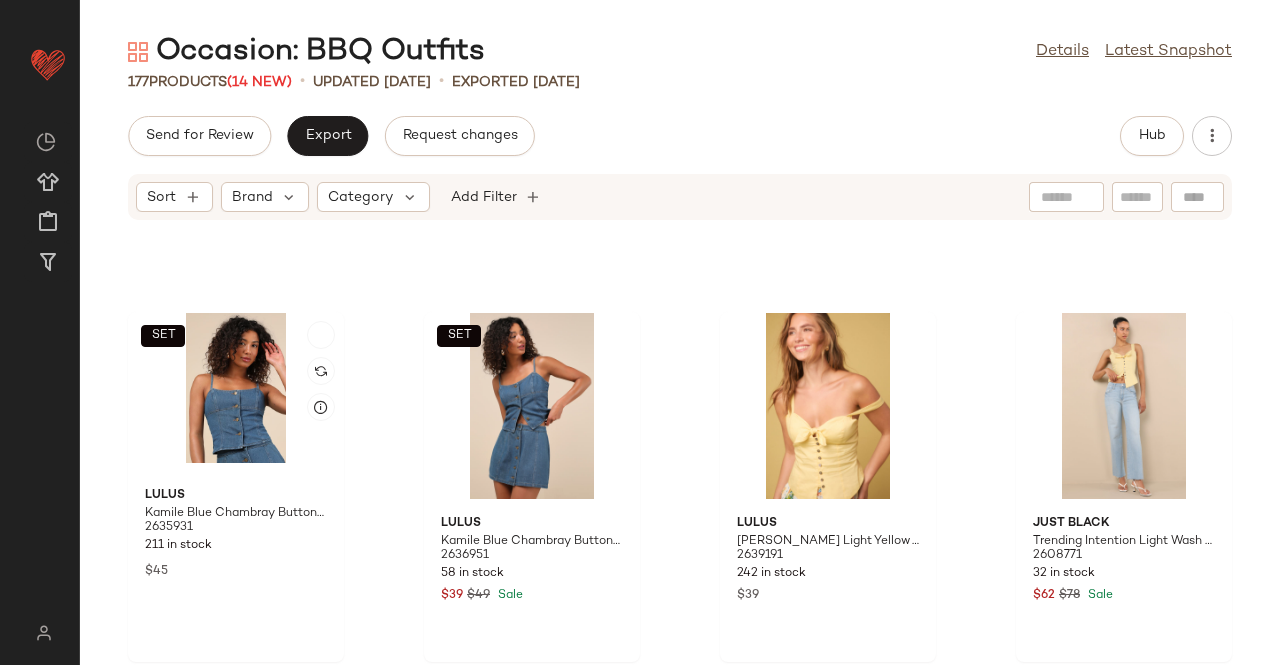 click on "SET" 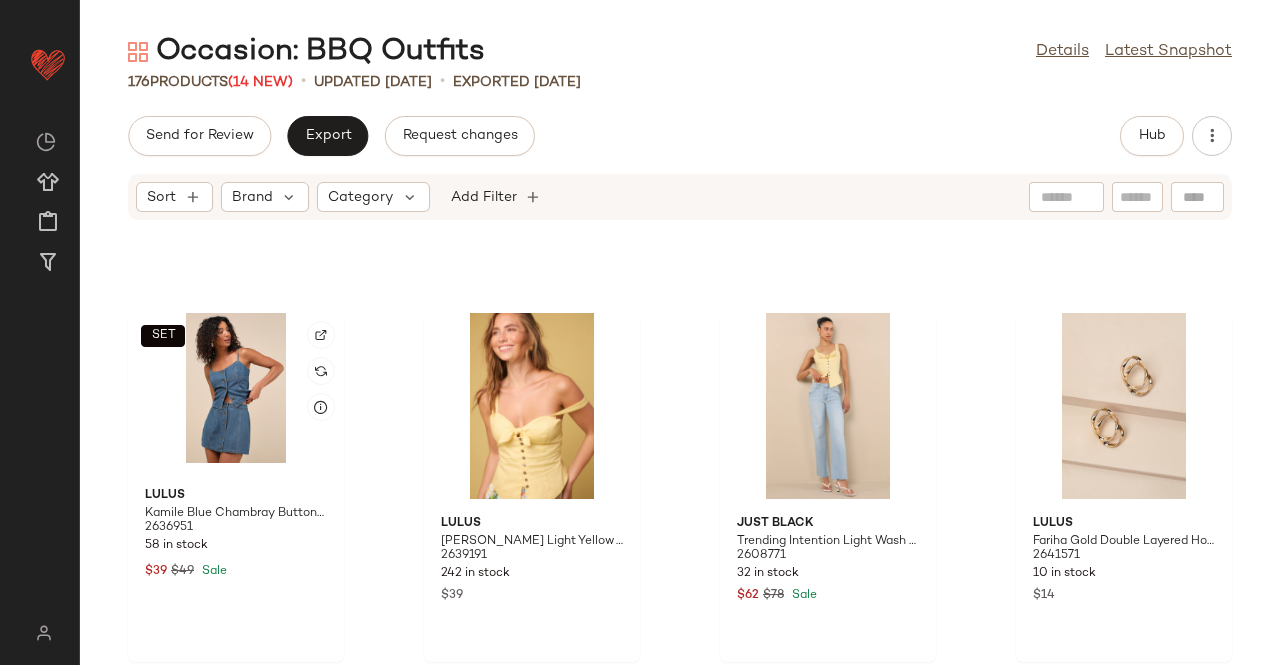 click on "SET" 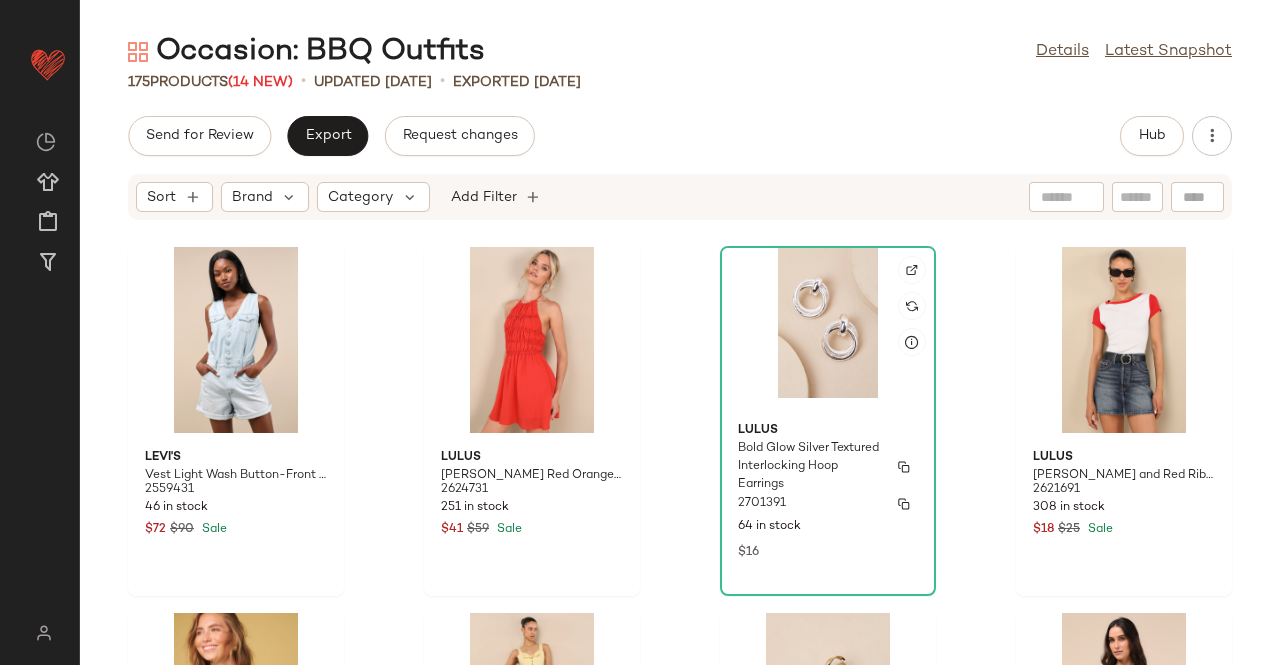 scroll, scrollTop: 2516, scrollLeft: 0, axis: vertical 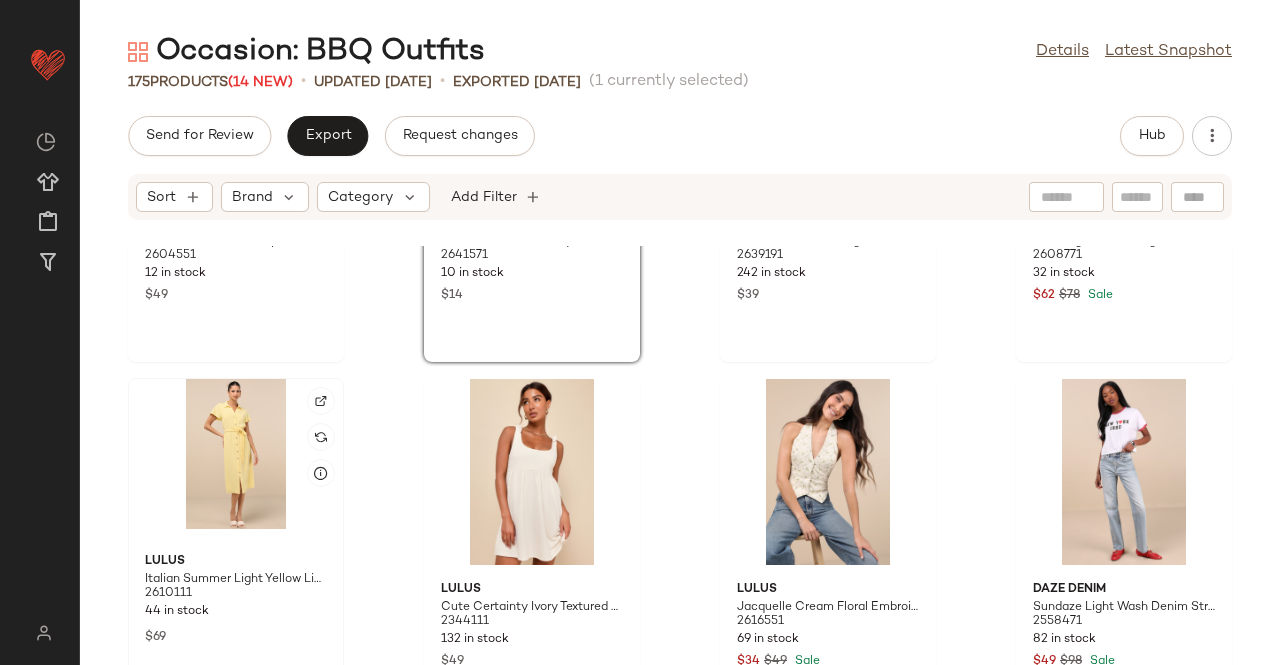 click on "Lulus Italian Summer Light Yellow Linen Button-Up Short Sleeve Dress 2610111 44 in stock $69" 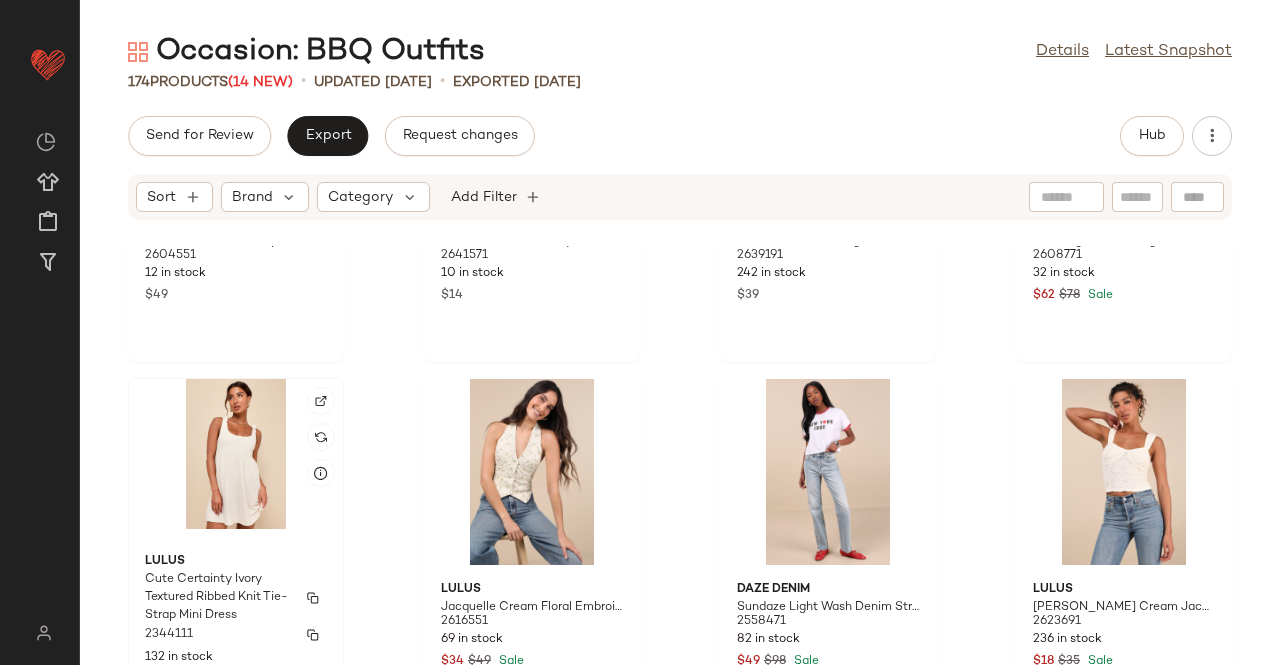 click on "Lulus Cute Certainty Ivory Textured Ribbed Knit Tie-Strap Mini Dress 2344111 132 in stock $49" 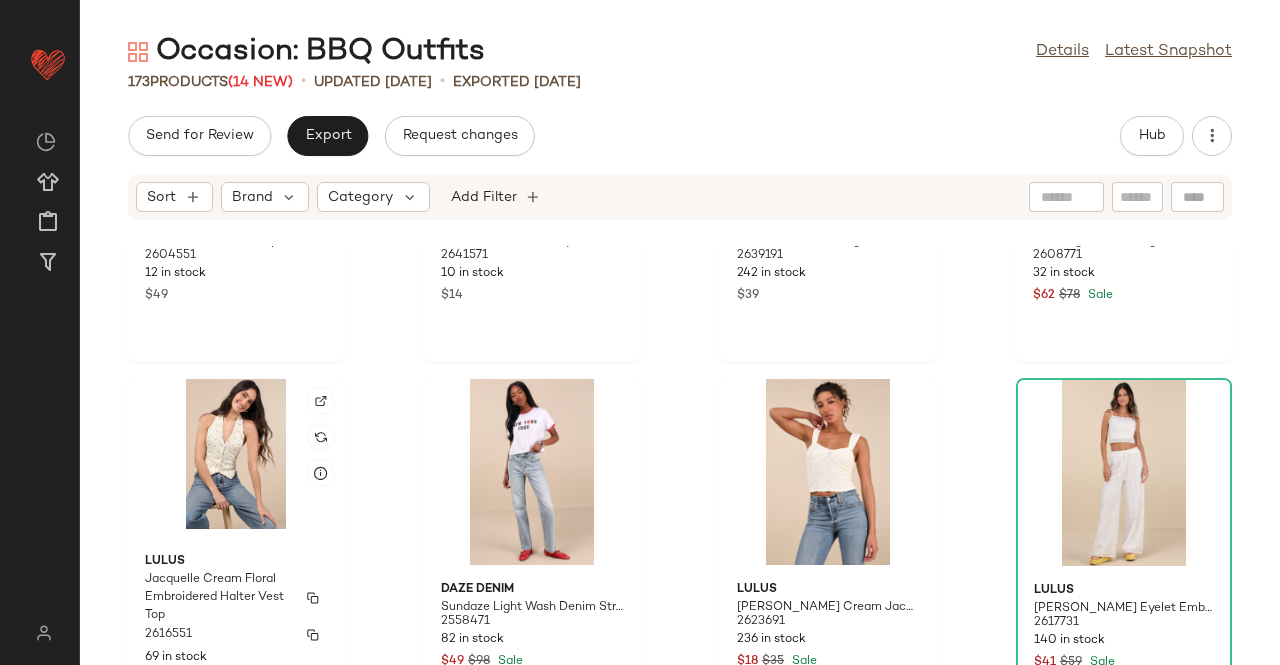 click on "Lulus Jacquelle Cream Floral Embroidered Halter Vest Top 2616551 69 in stock $34 $49 Sale" 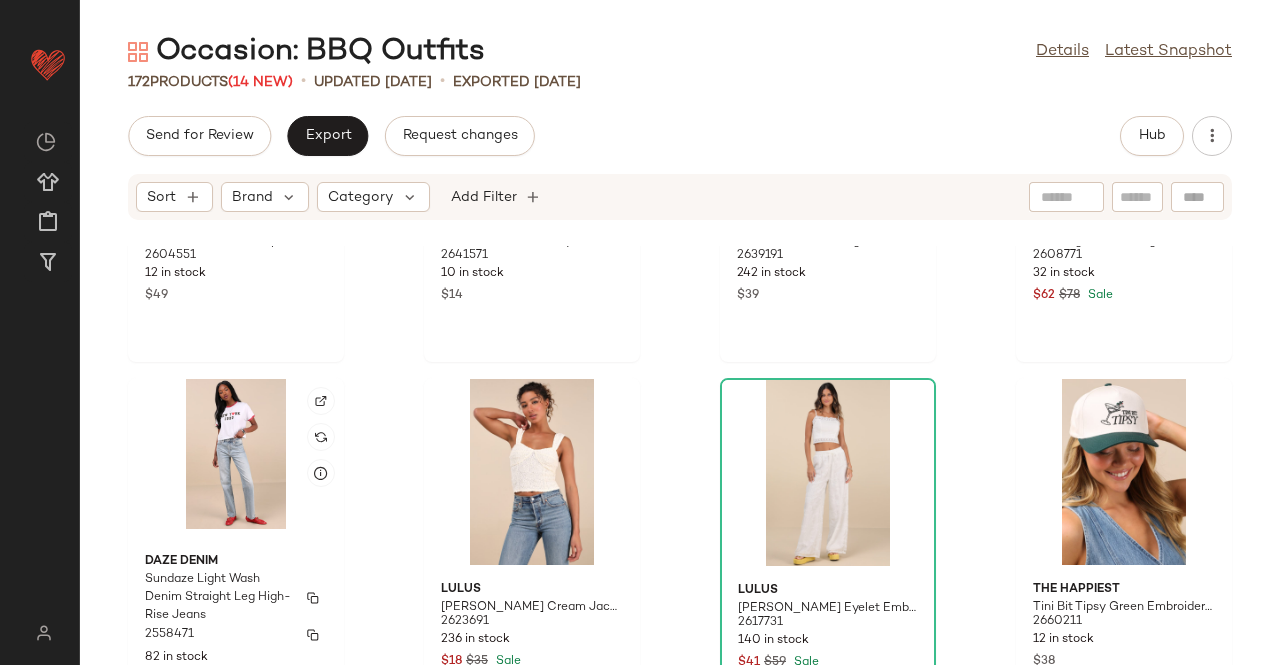 click on "Daze Denim Sundaze Light Wash Denim Straight Leg High-Rise Jeans 2558471 82 in stock $49 $98 Sale" 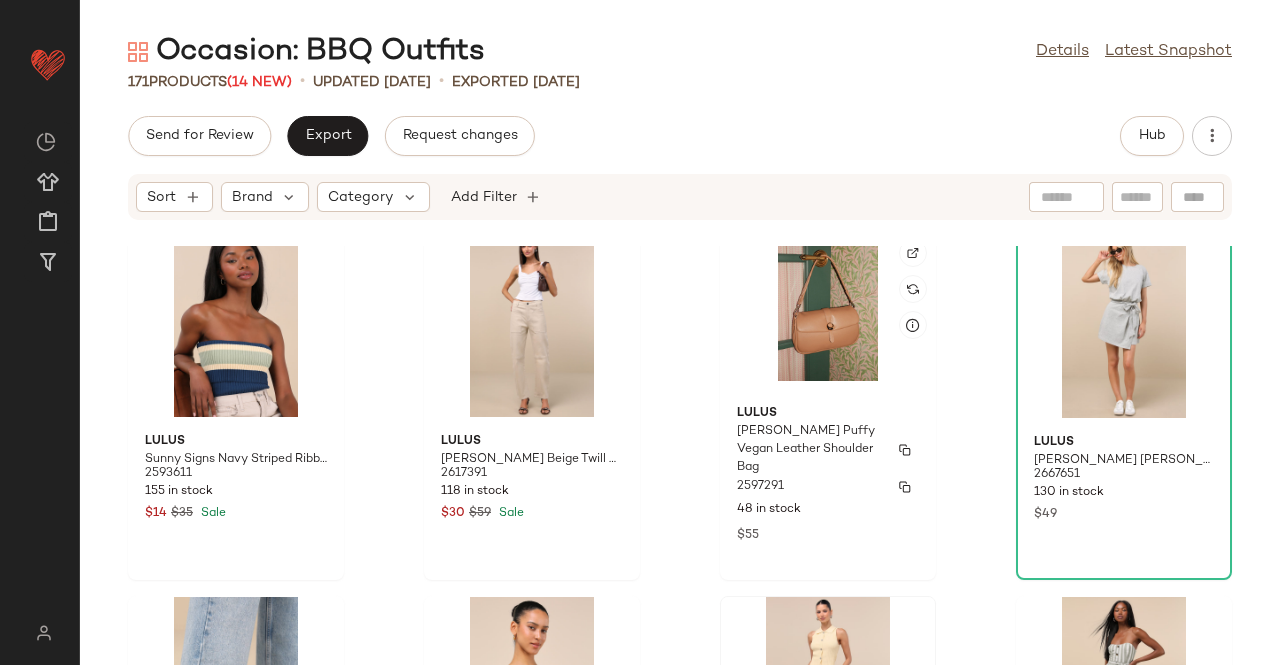 scroll, scrollTop: 11216, scrollLeft: 0, axis: vertical 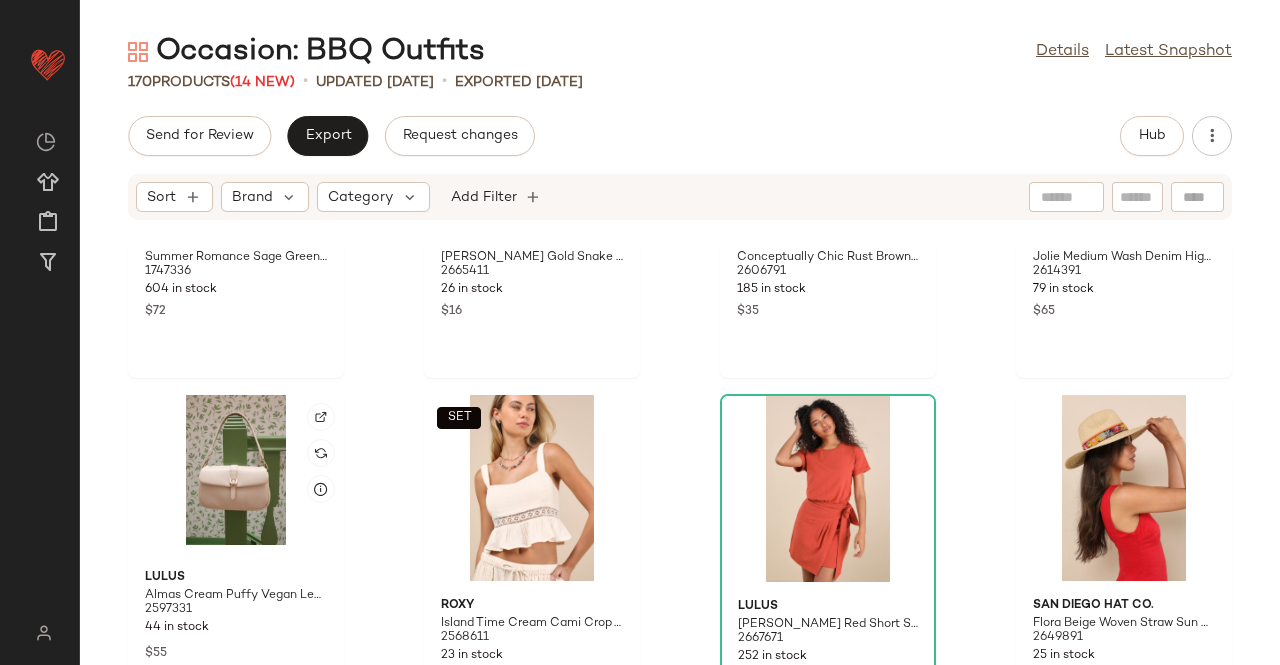 click 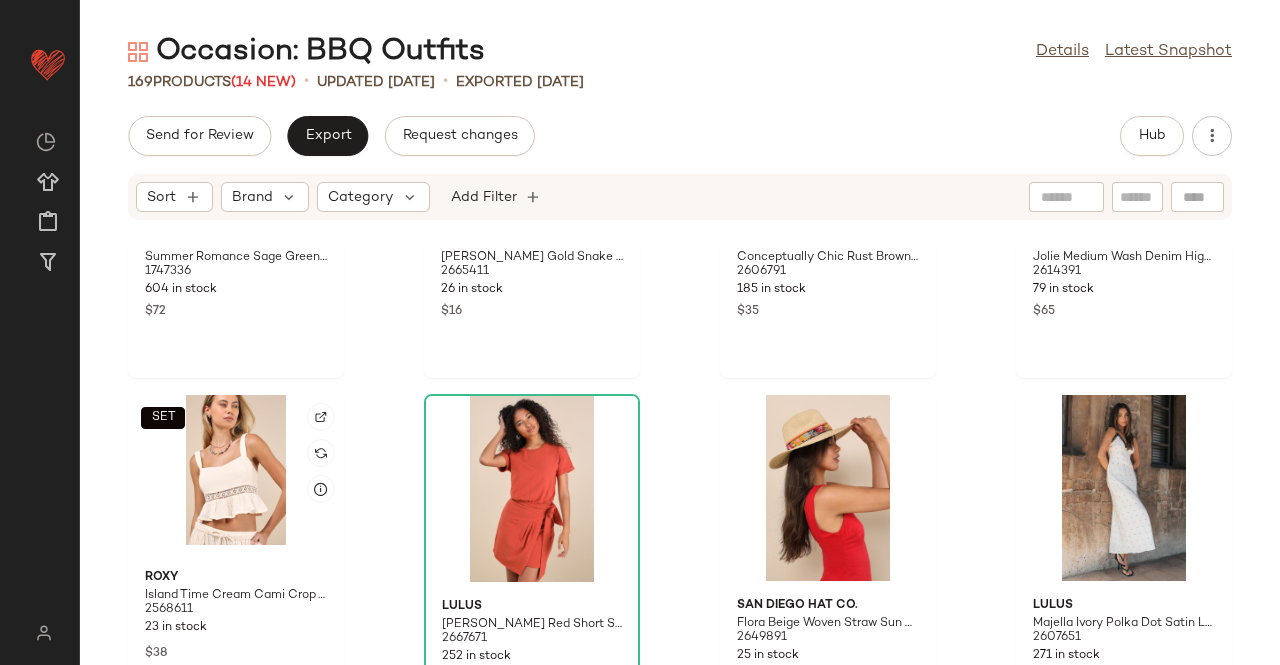 click on "SET" 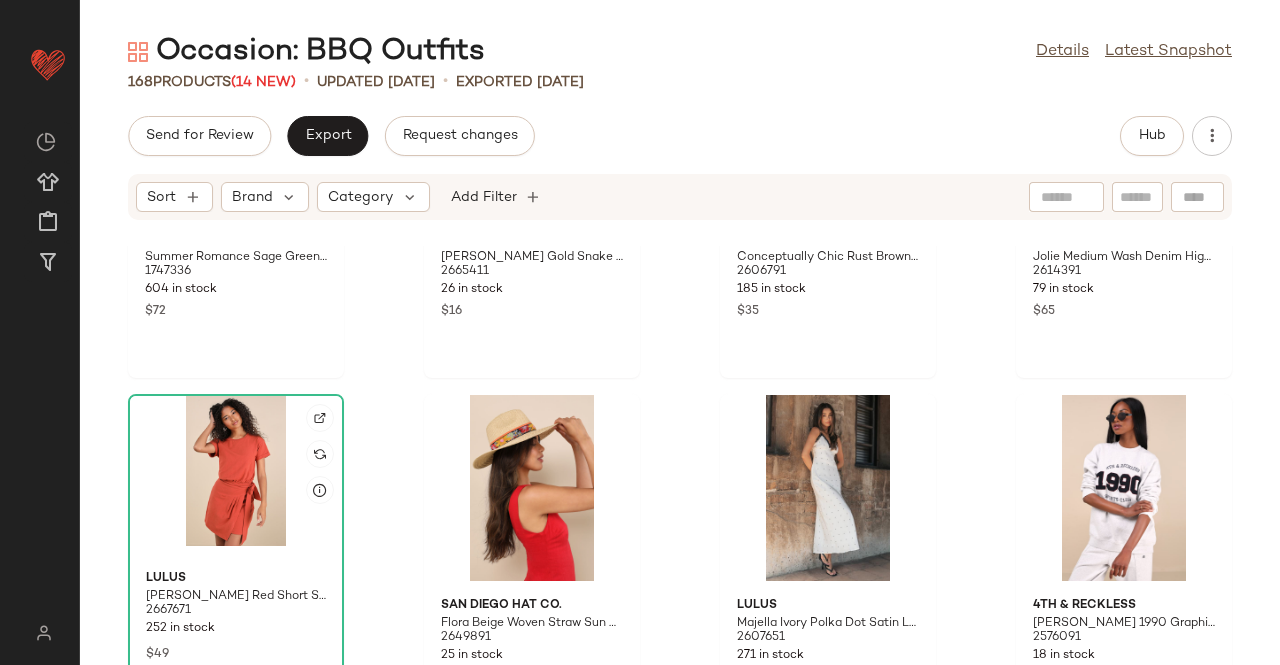 click 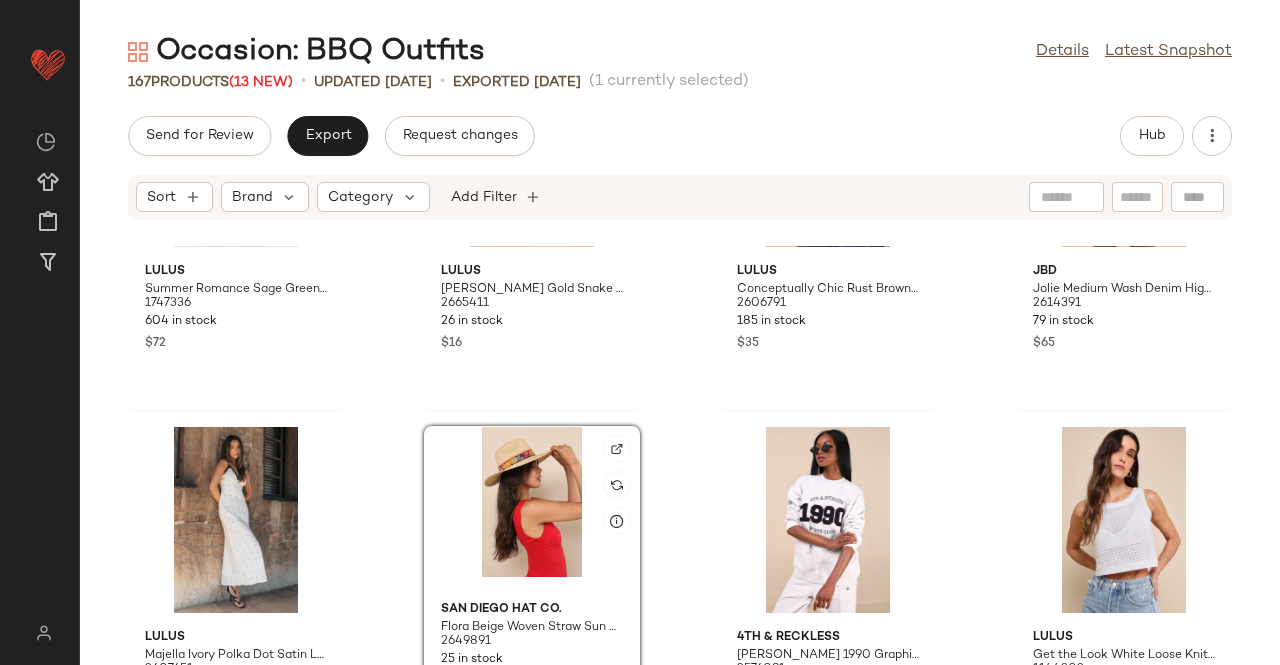 scroll, scrollTop: 12316, scrollLeft: 0, axis: vertical 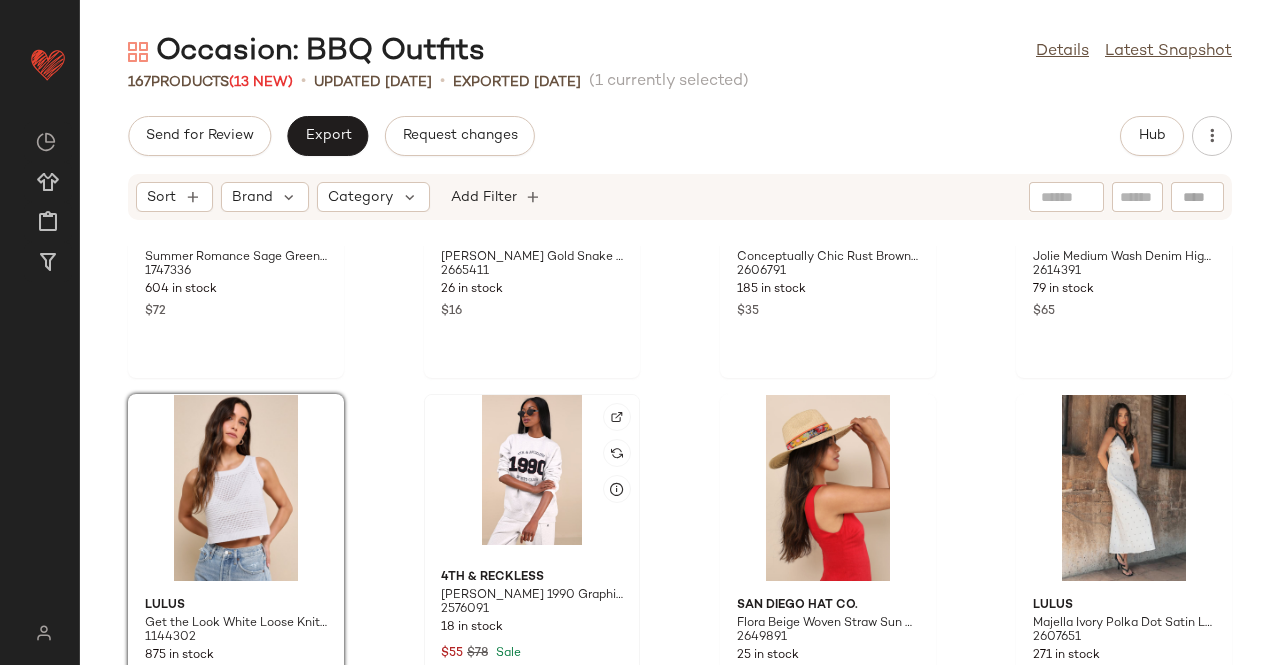 click 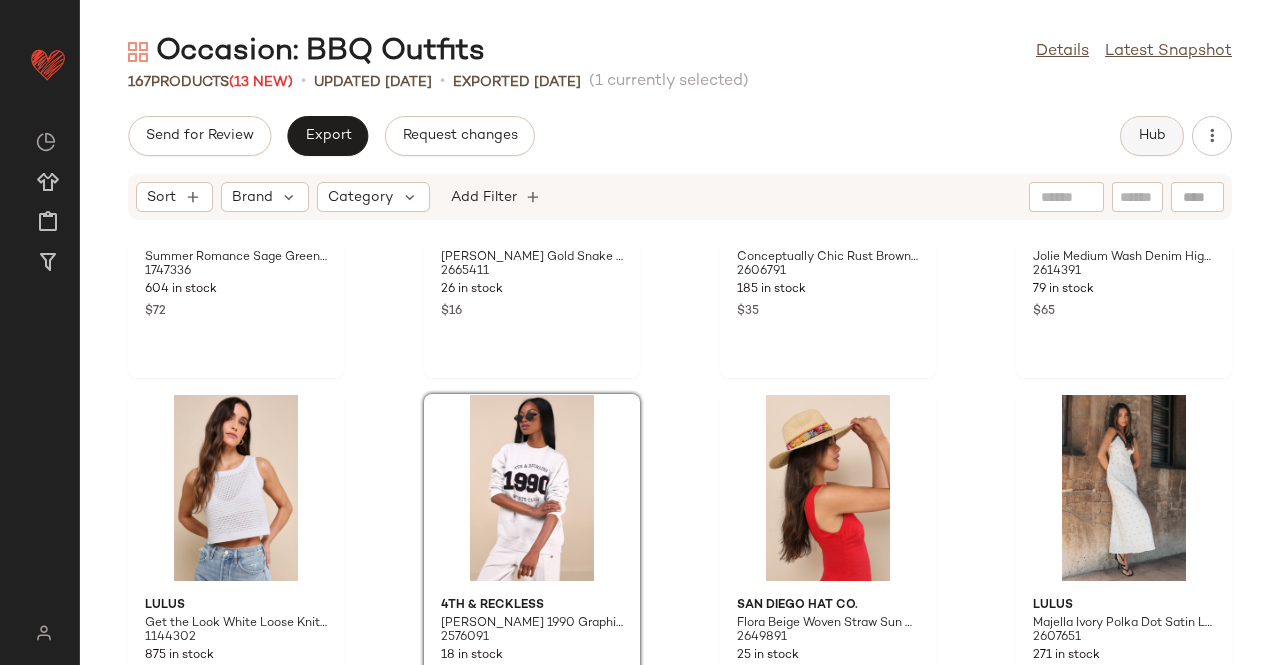 click on "Occasion: BBQ Outfits  Details   Latest Snapshot  167   Products  (13 New)  •   updated Jul 3rd  •  Exported Jul 1st   (1 currently selected)   Send for Review   Export   Request changes   Hub  Sort  Brand  Category  Add Filter  Lulus Summer Romance Sage Green Floral Print Two-Piece Midi Dress 1747336 604 in stock $72 Lulus Staas Gold Snake Chain Layered Drop Earrings 2665411 26 in stock $16 Lulus Conceptually Chic Rust Brown Ribbed Knit Button-Front Tank Top 2606791 185 in stock $35 Jbd Jolie Medium Wash Denim High-Rise Sailor Shorts 2614391 79 in stock $65 Lulus Get the Look White Loose Knit Sweater Tank Top 1144302 875 in stock $39 4Th & Reckless Lila Heather Grey 1990 Graphic Oversized Pullover Sweater 2576091 18 in stock $55 $78 Sale San Diego Hat Co. Flora Beige Woven Straw Sun Hat 2649891 25 in stock $42 Lulus Majella Ivory Polka Dot Satin Lace Slip Midi Dress 2607651 271 in stock $59 Lulus Perfectly Comforting Ivory Pointelle Open-Front Shrug Sweater 2311851 87 in stock $49 Lulus 2610691 $22" at bounding box center (680, 348) 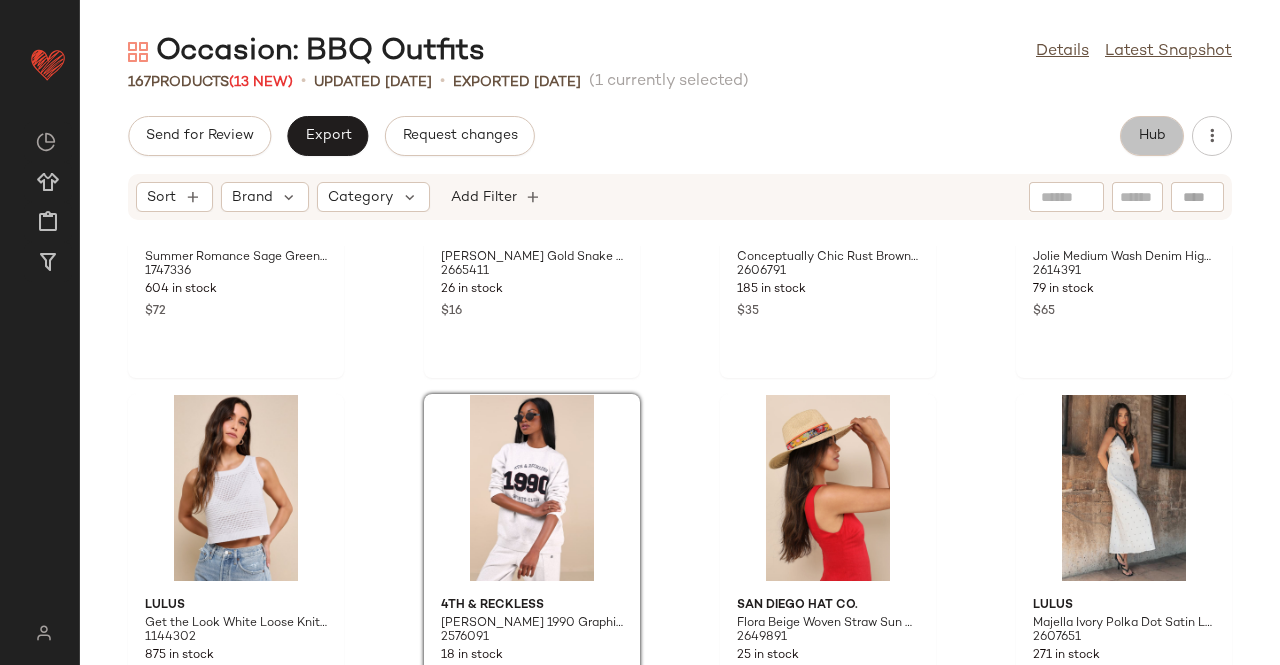click on "Hub" 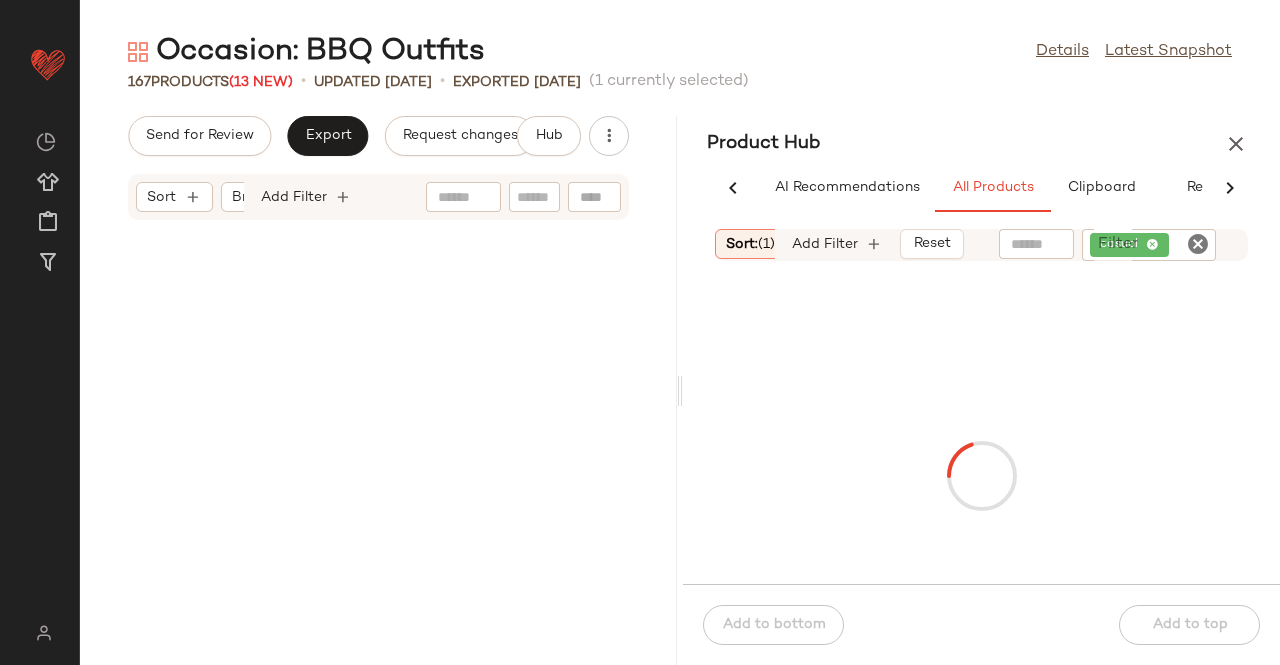 scroll, scrollTop: 0, scrollLeft: 62, axis: horizontal 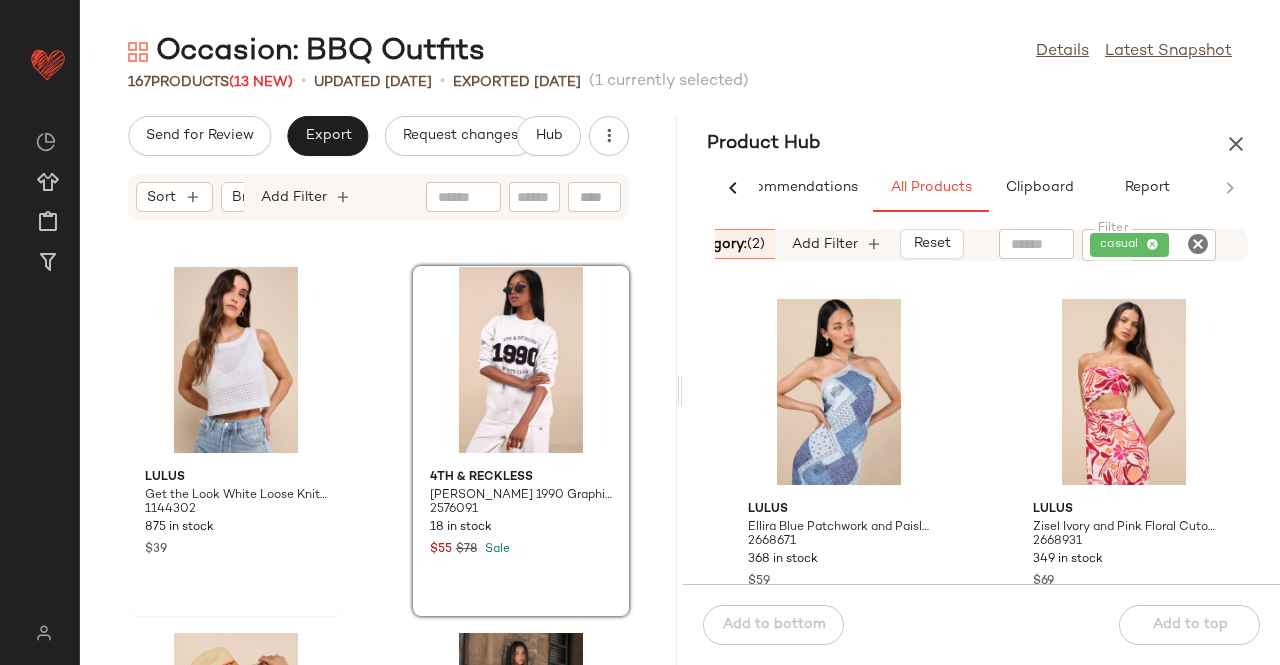 click on "Category:   (2)" at bounding box center [722, 244] 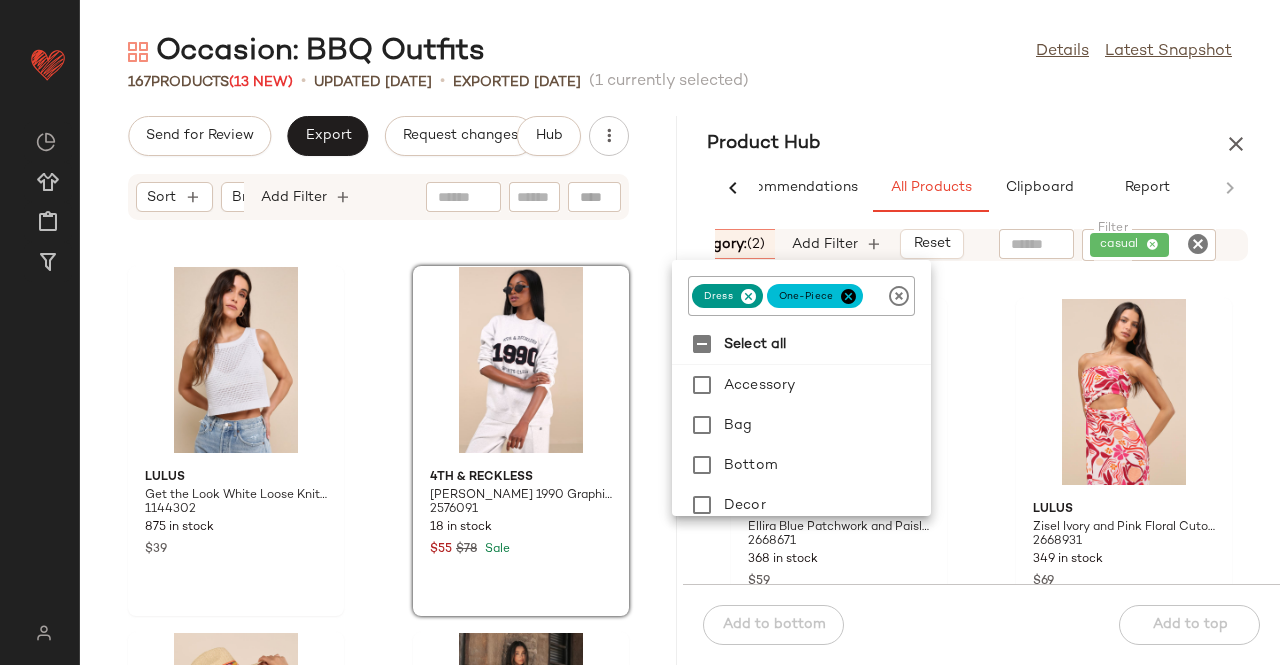 click at bounding box center (748, 296) 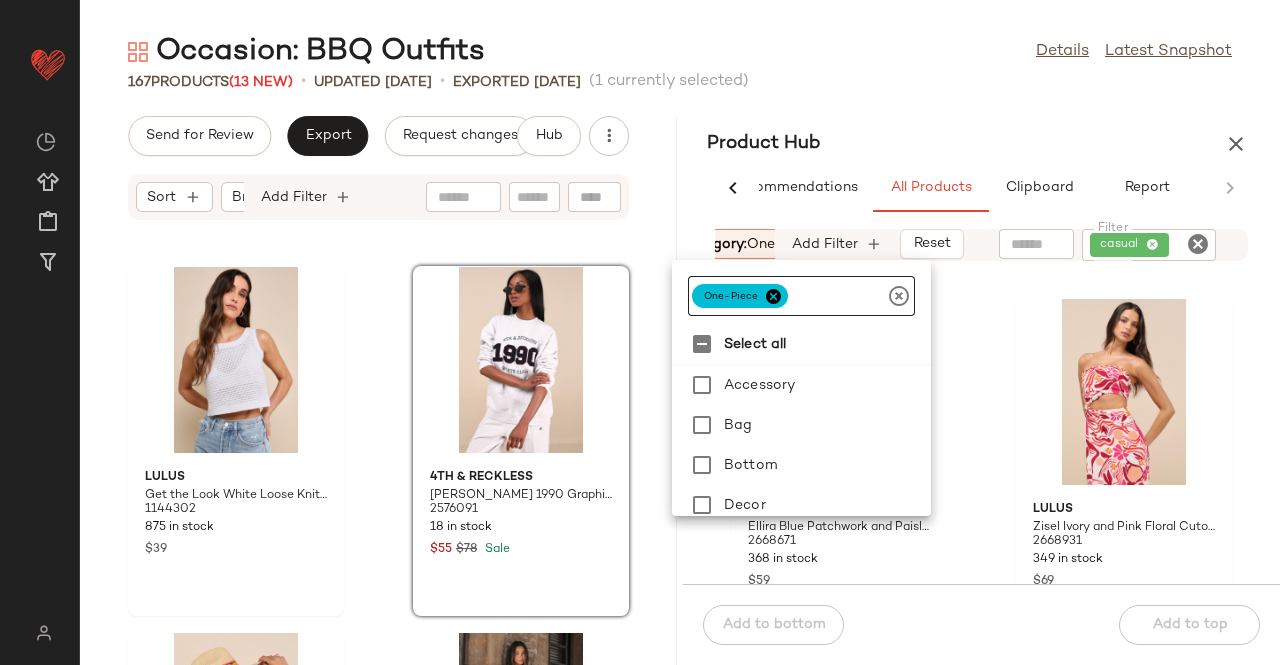 drag, startPoint x: 742, startPoint y: 291, endPoint x: 766, endPoint y: 293, distance: 24.083189 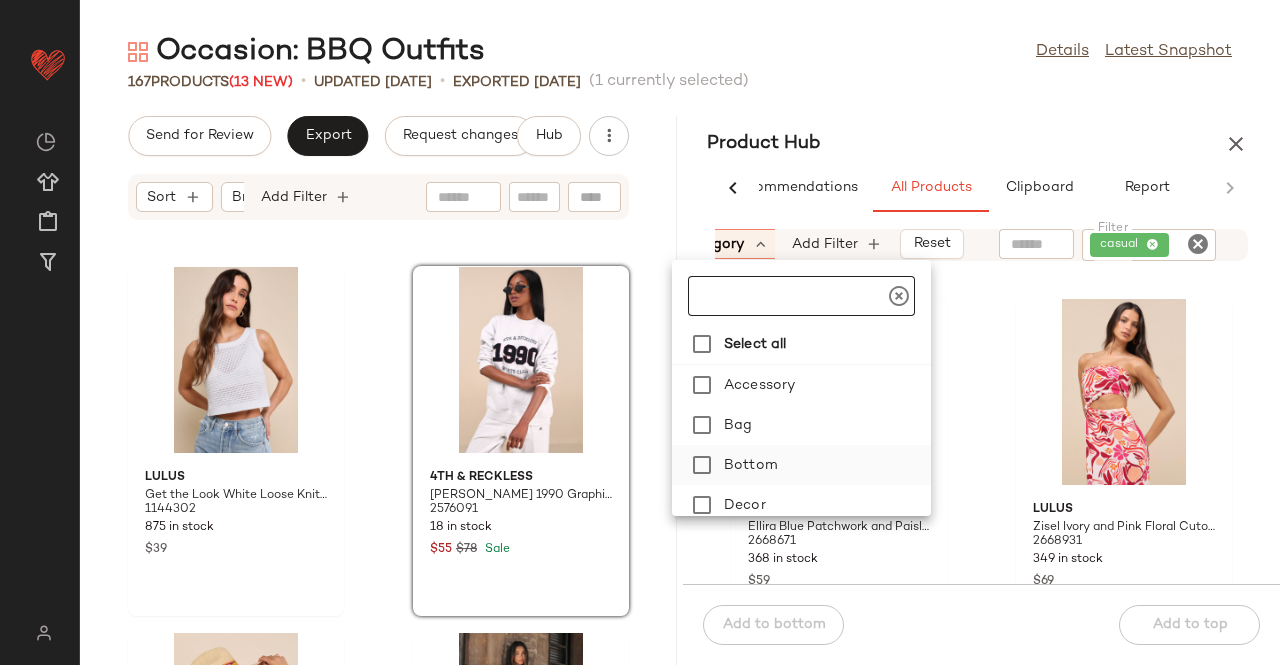 click on "Bottom" 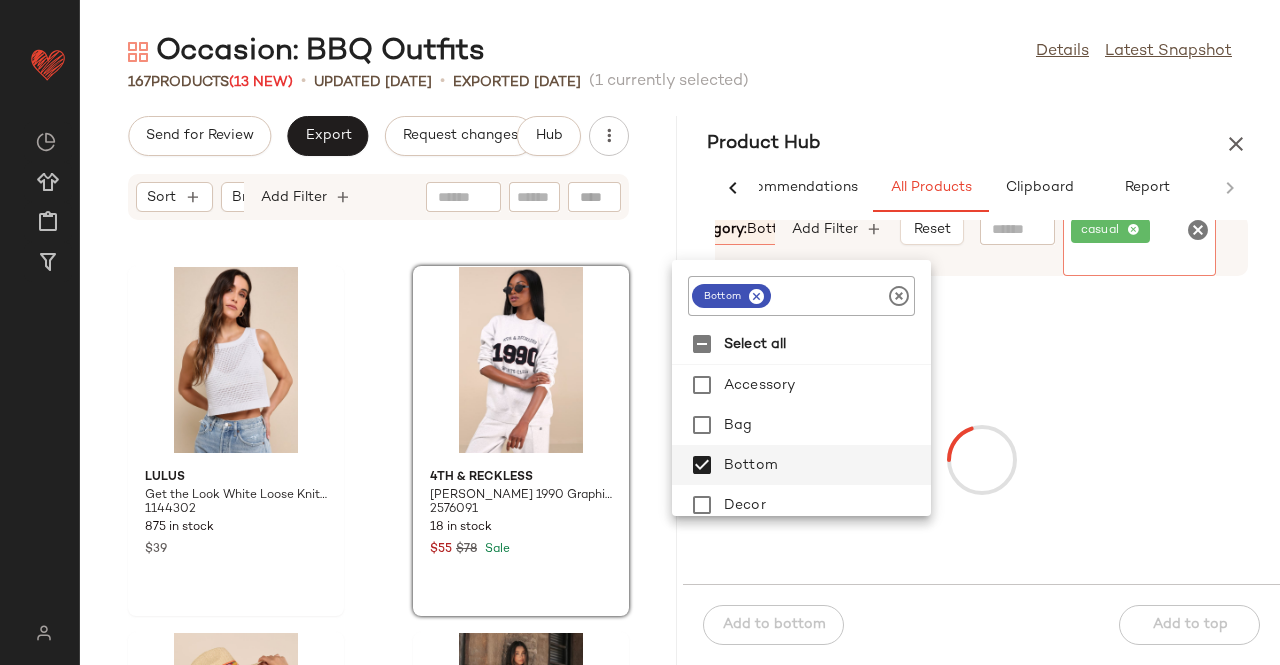 click on "casual" 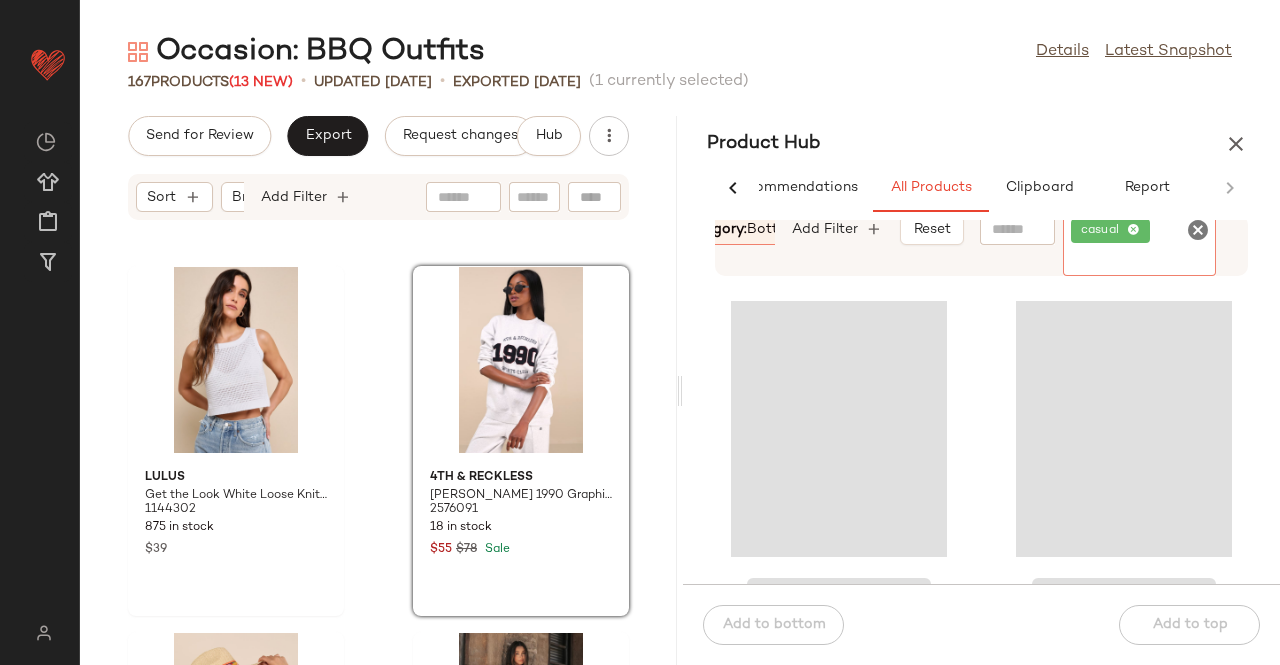 click 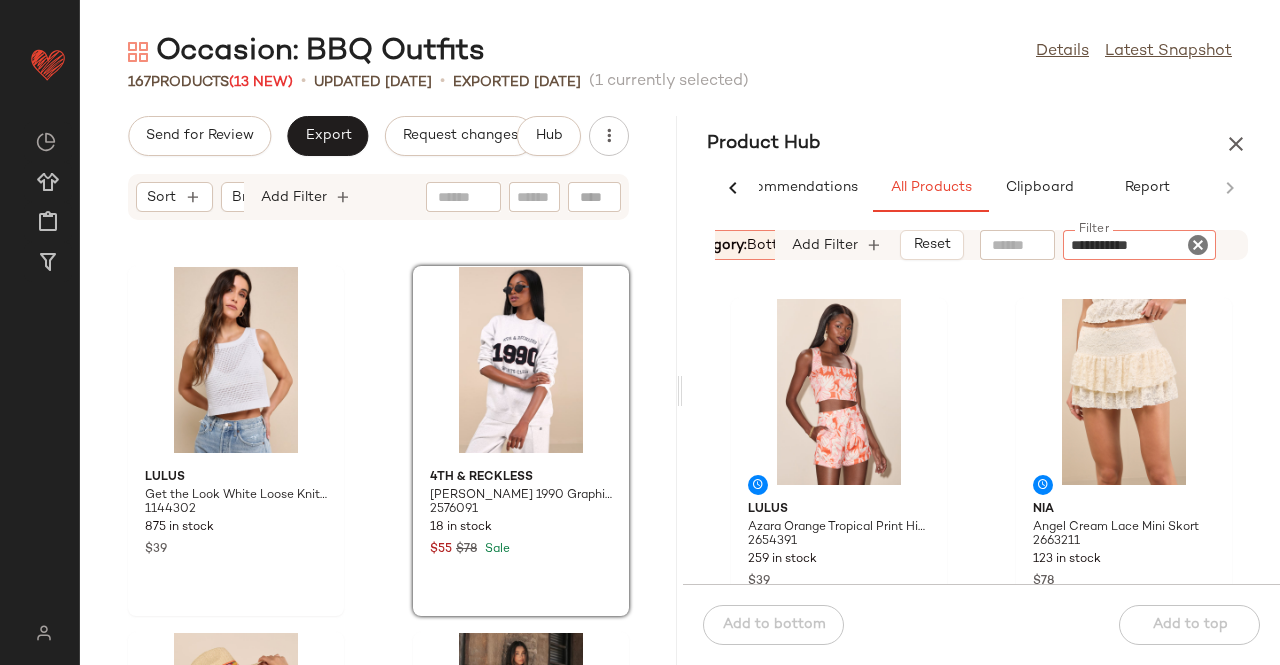 type on "**********" 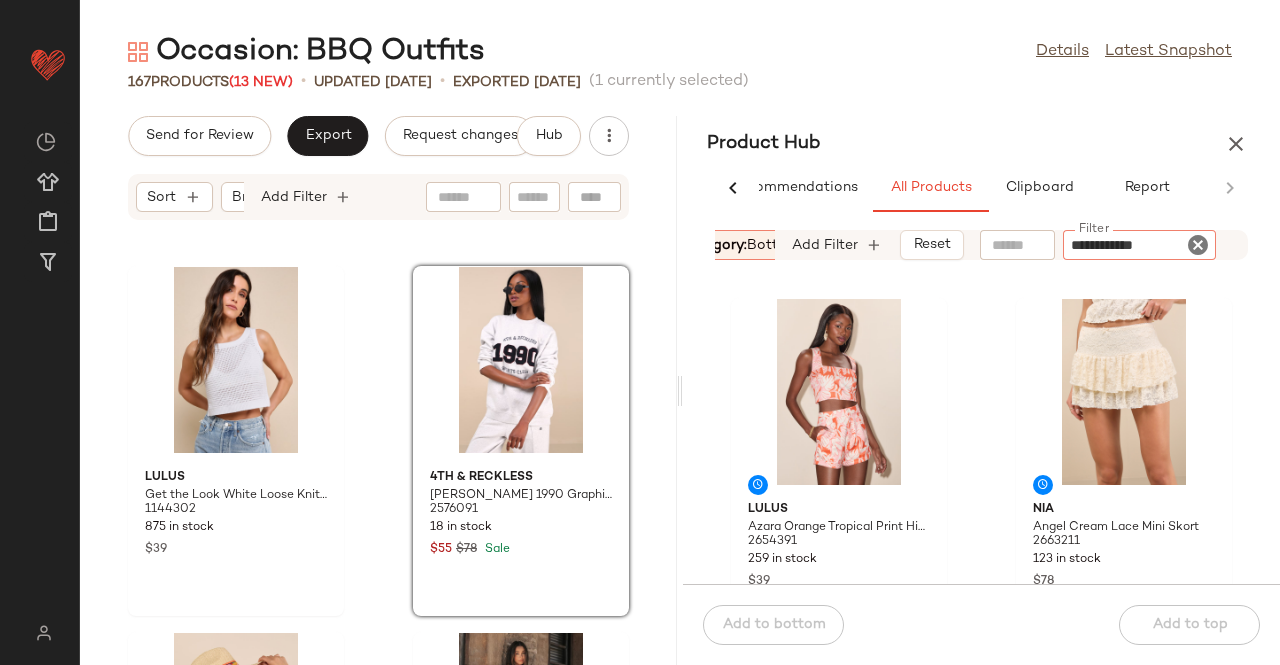 type 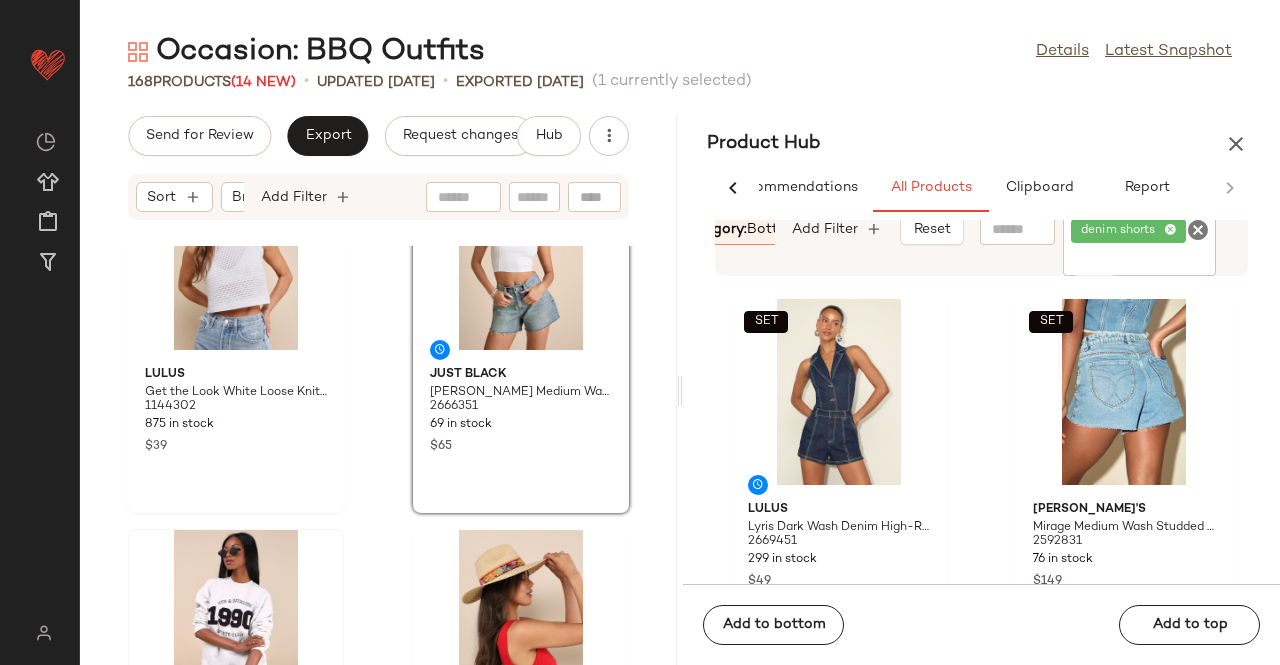 scroll, scrollTop: 25088, scrollLeft: 0, axis: vertical 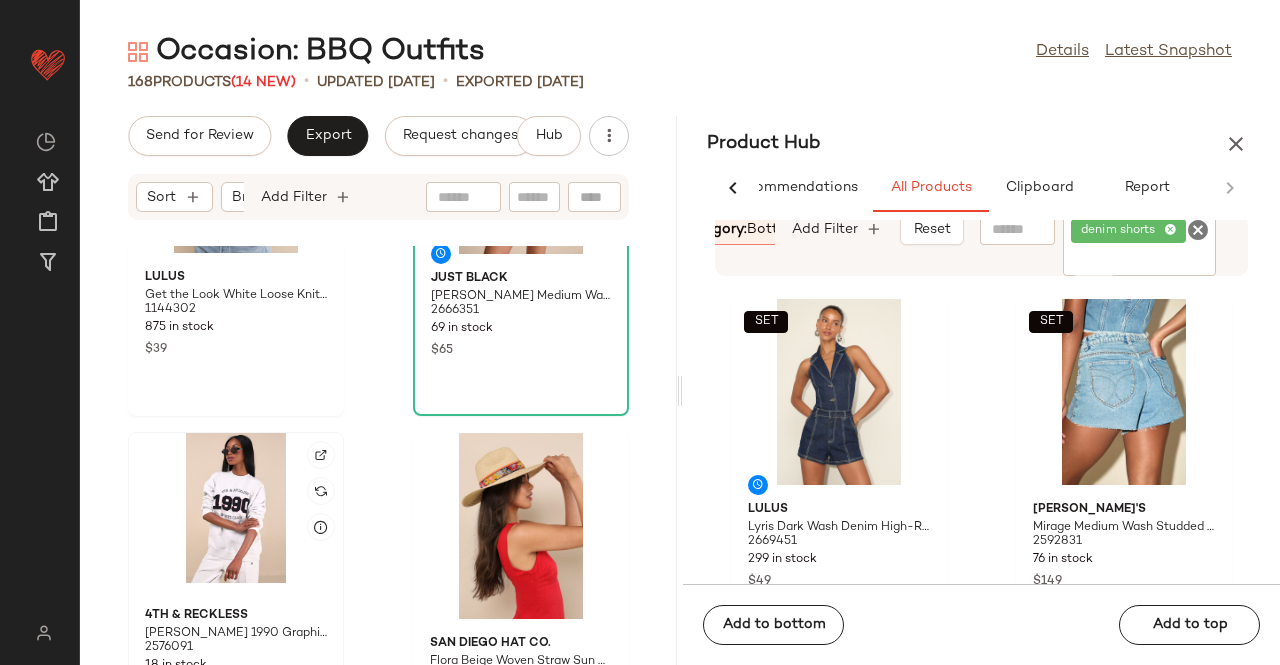 click 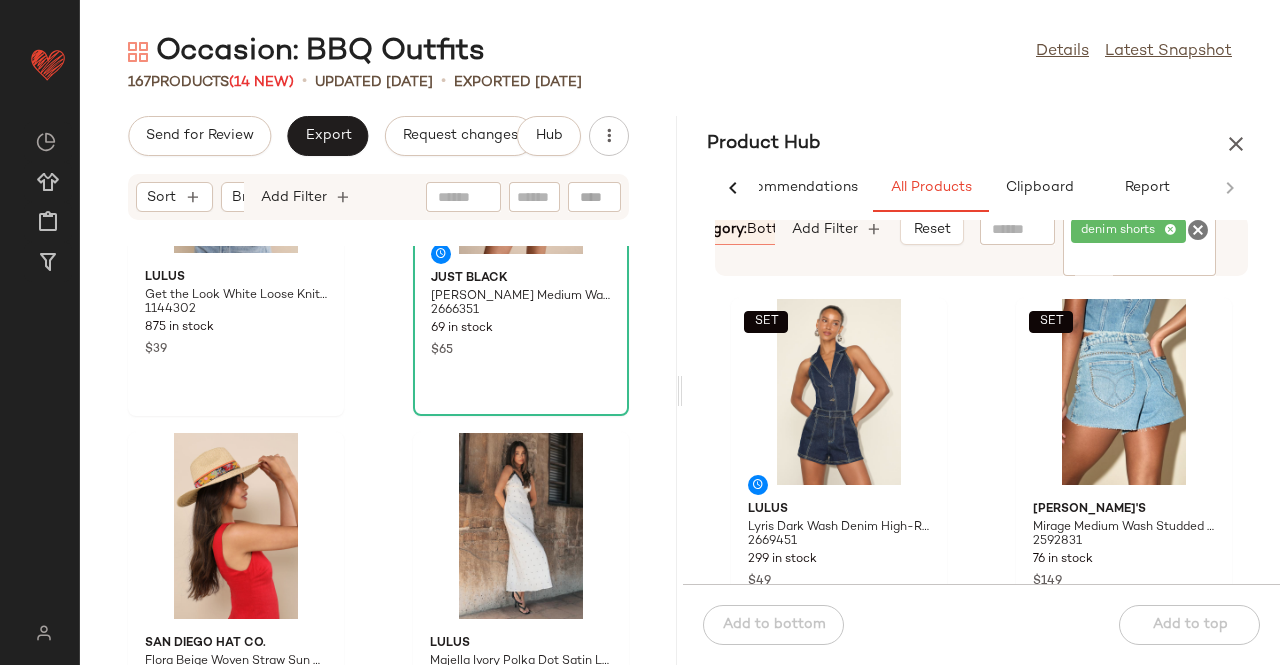 click at bounding box center (1236, 144) 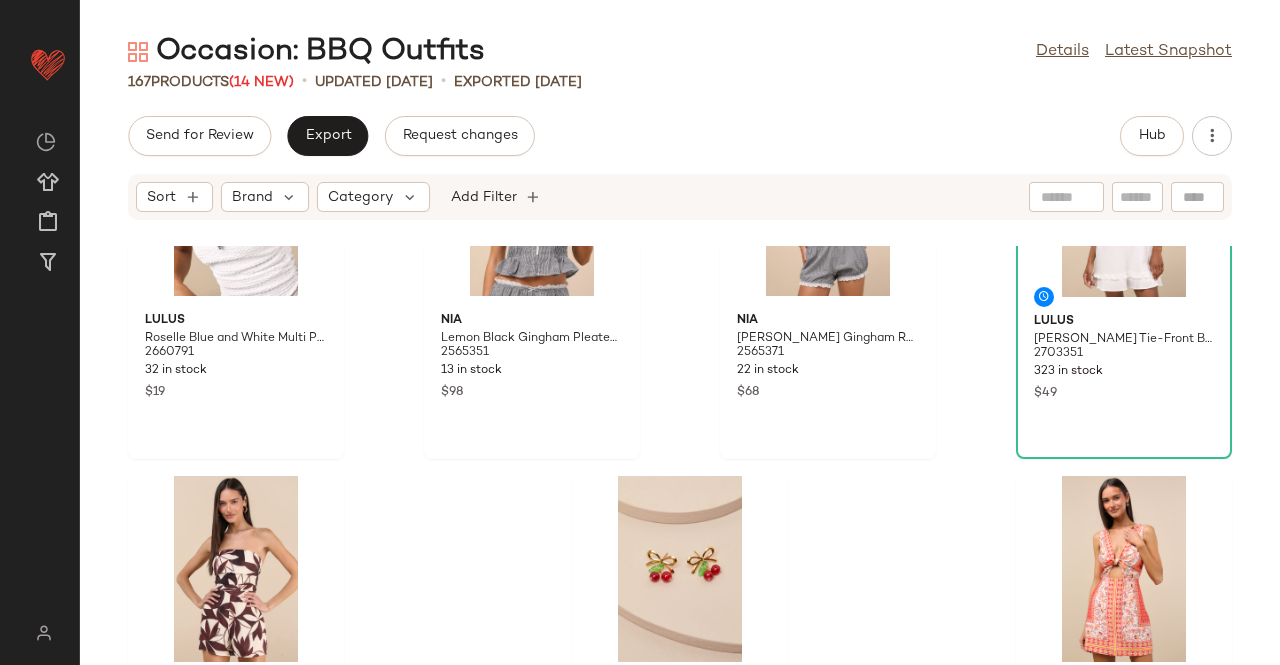 scroll, scrollTop: 14656, scrollLeft: 0, axis: vertical 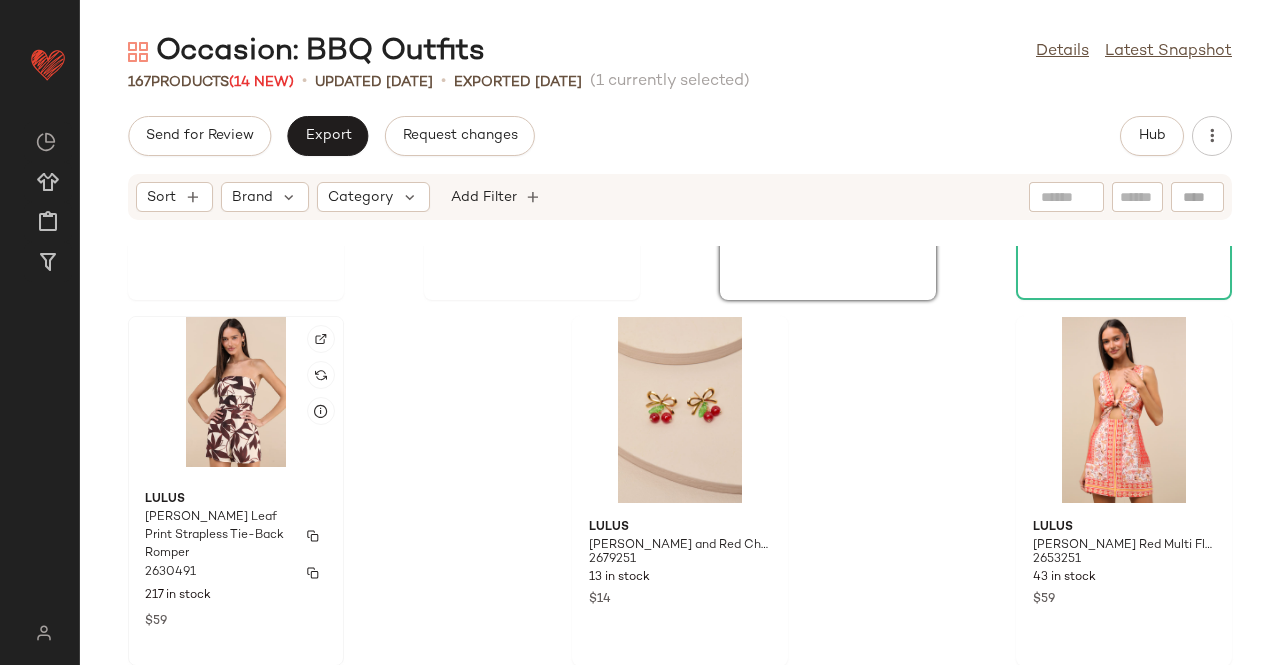 click on "Lulus Bettina Brown Leaf Print Strapless Tie-Back Romper 2630491 217 in stock $59" 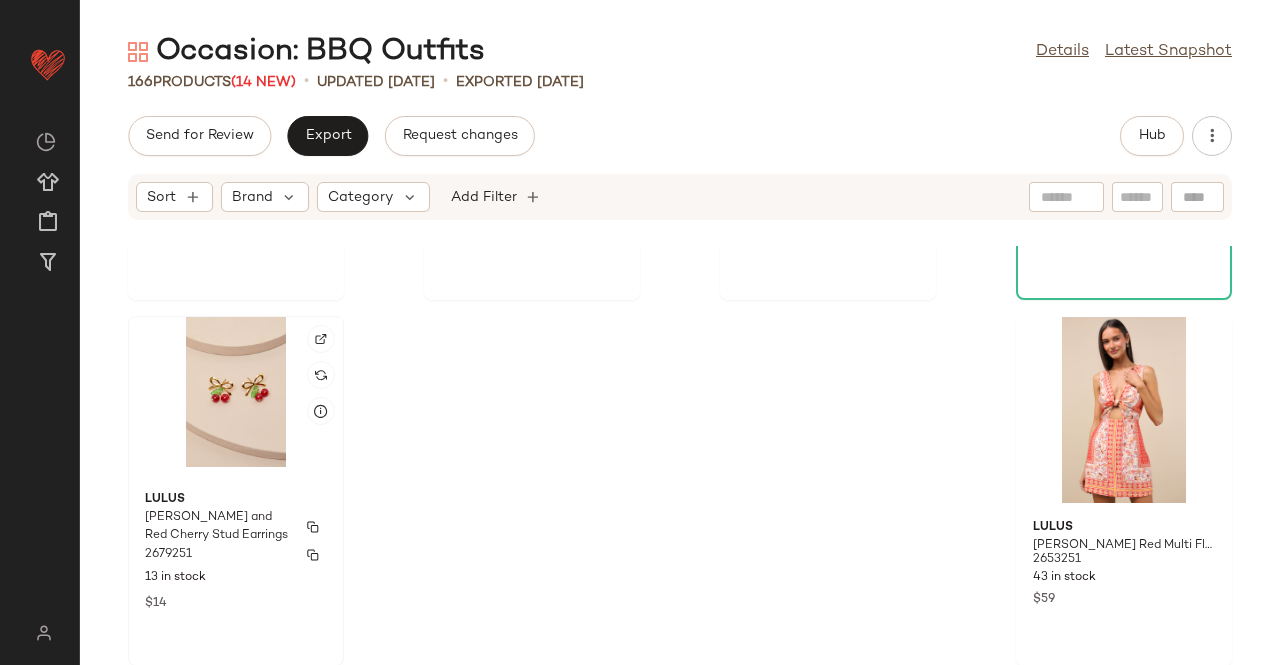 click on "Lulus Joselyn Gold and Red Cherry Stud Earrings 2679251 13 in stock $14" 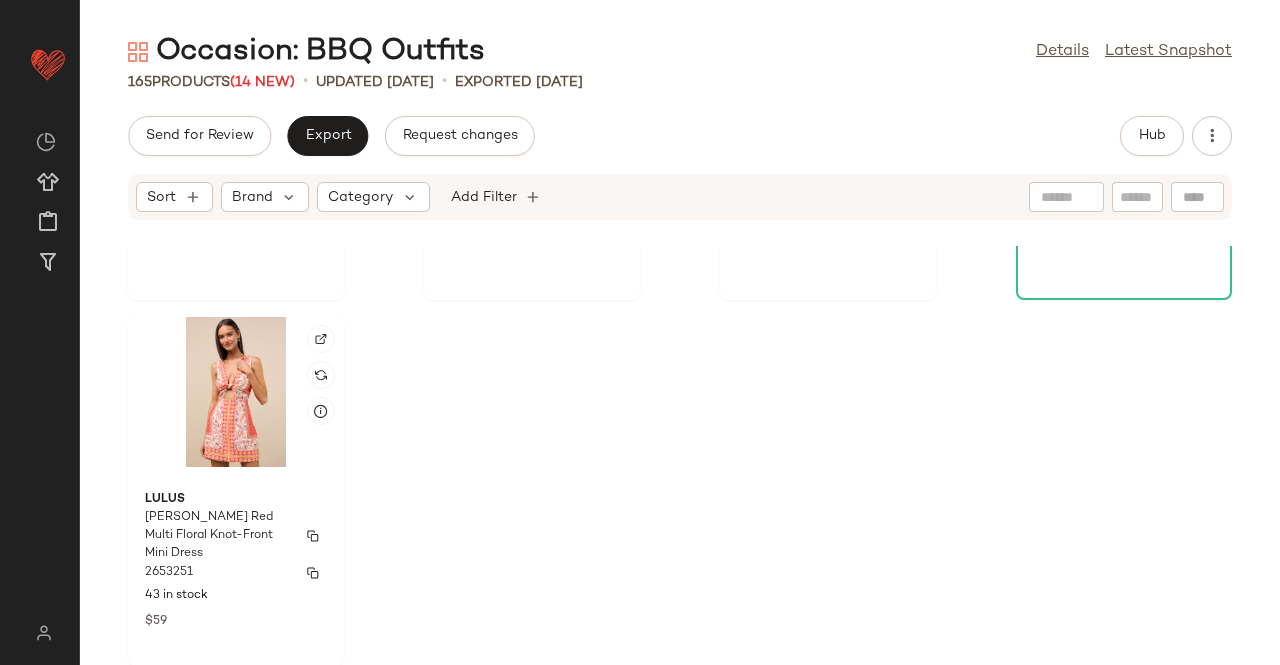 click on "Lulus Silvana Red Multi Floral Knot-Front Mini Dress 2653251 43 in stock $59" 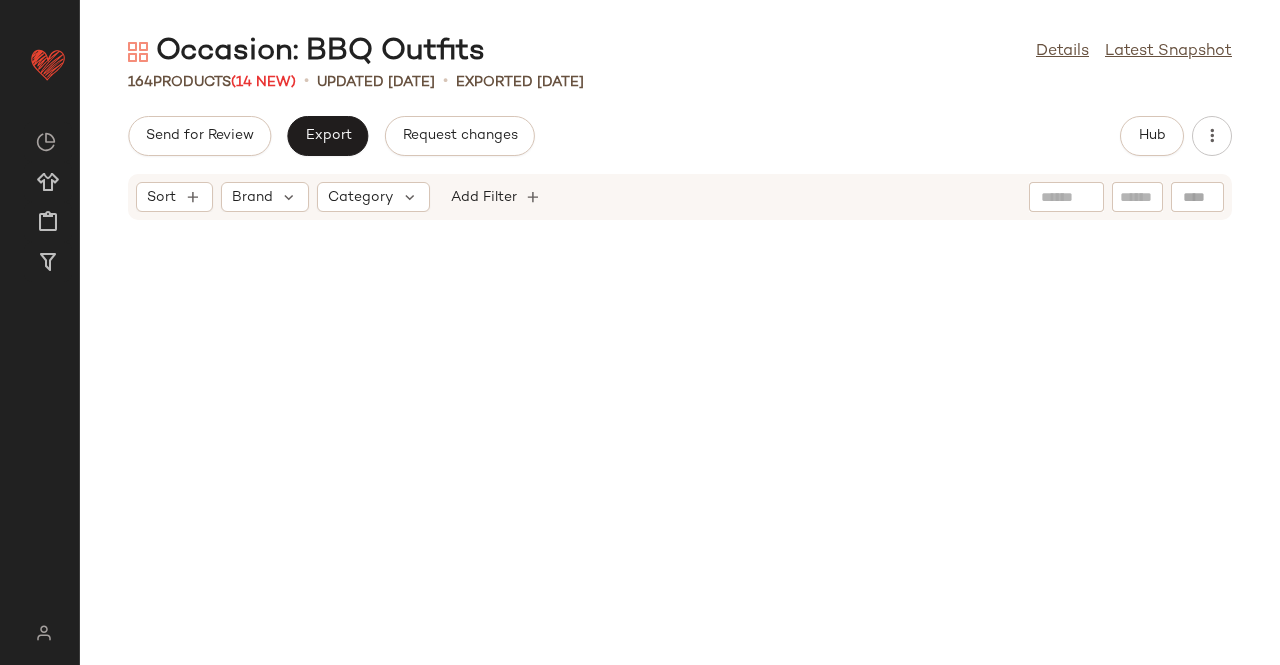 scroll, scrollTop: 0, scrollLeft: 0, axis: both 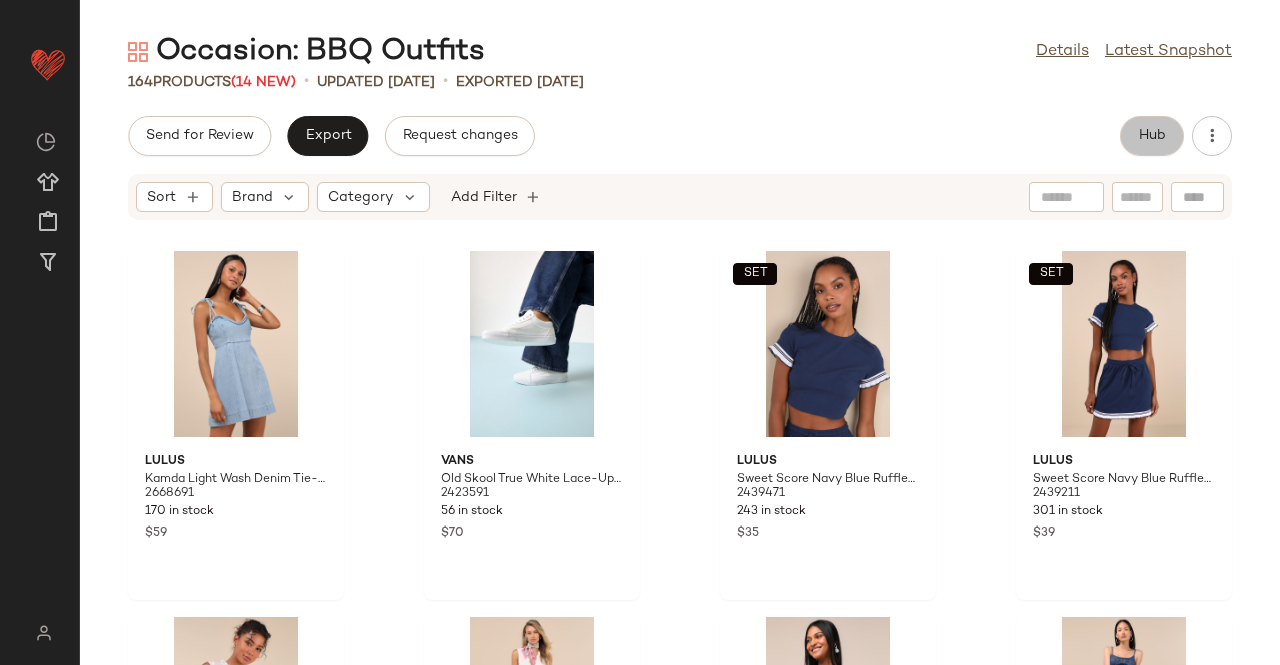 click on "Hub" at bounding box center [1152, 136] 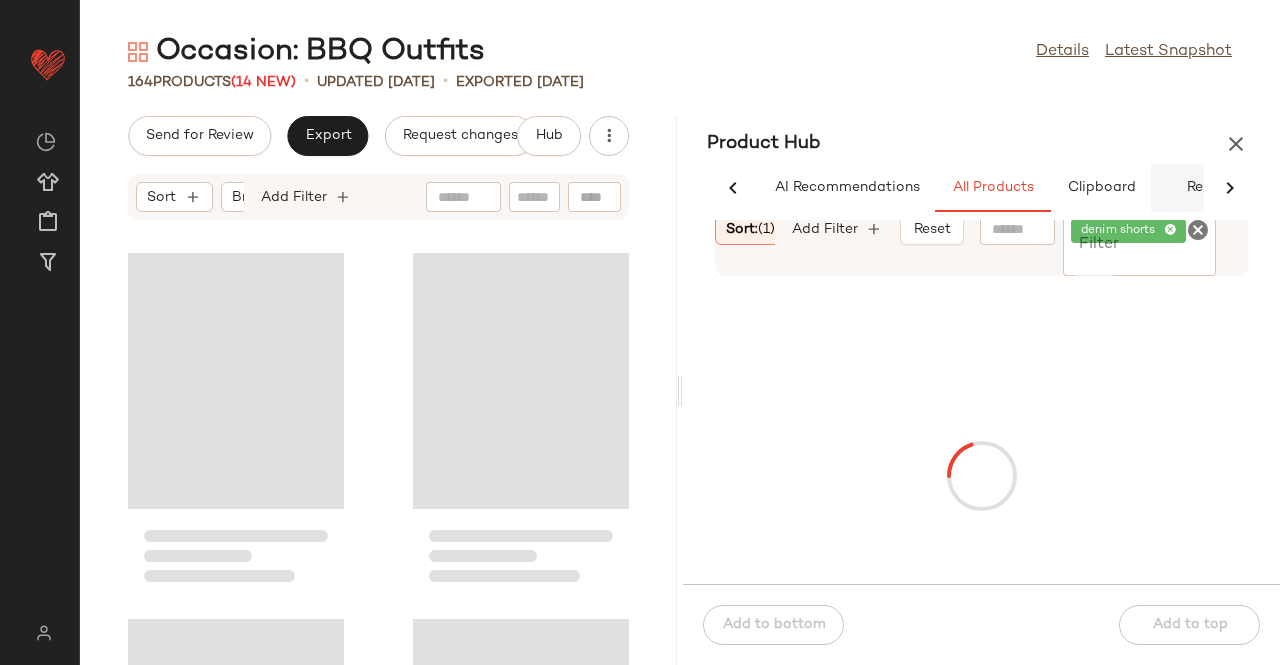 scroll, scrollTop: 0, scrollLeft: 62, axis: horizontal 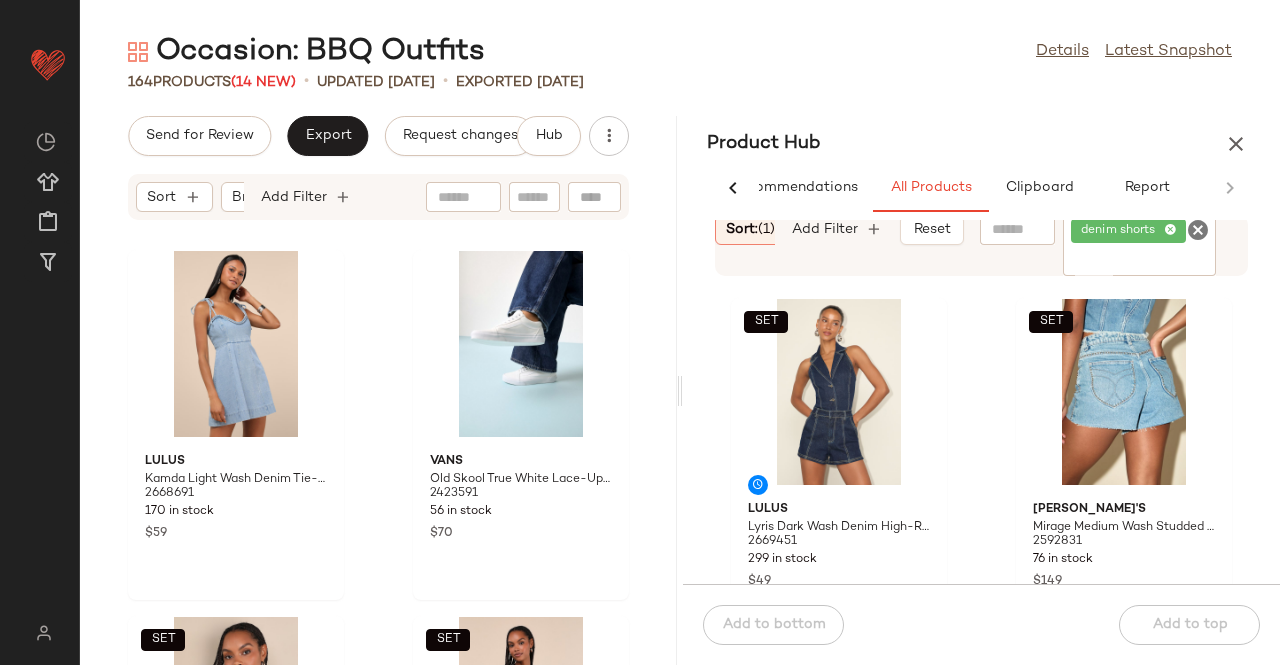 click 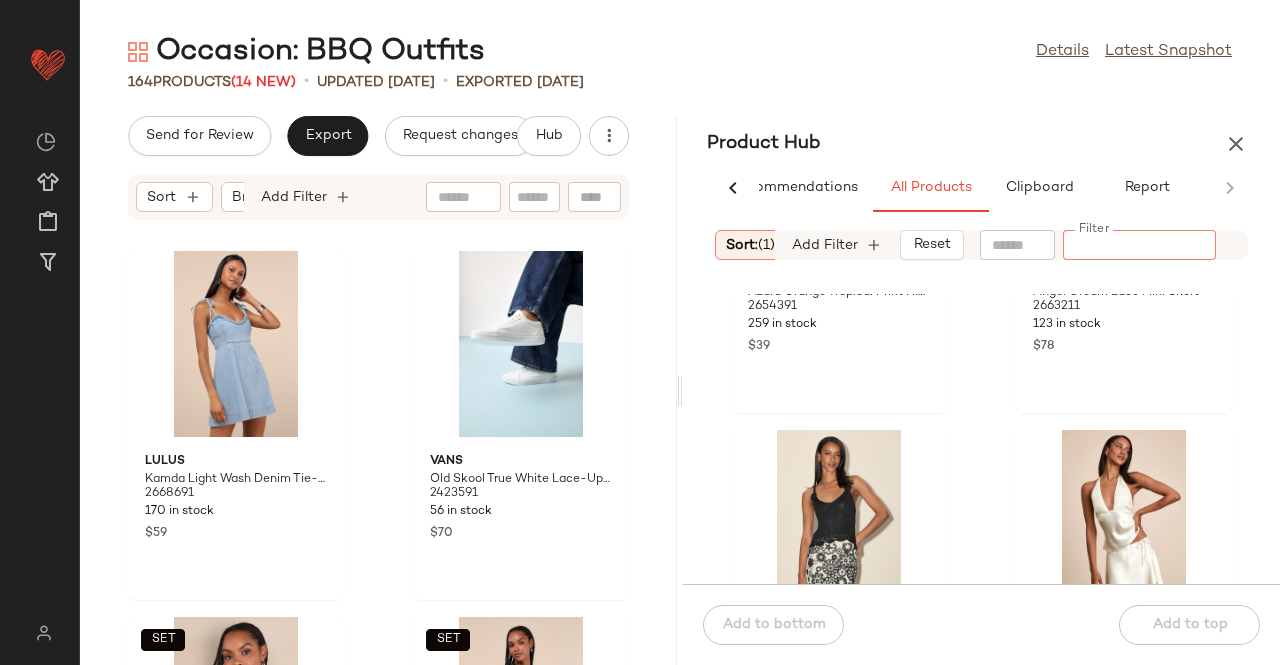 scroll, scrollTop: 300, scrollLeft: 0, axis: vertical 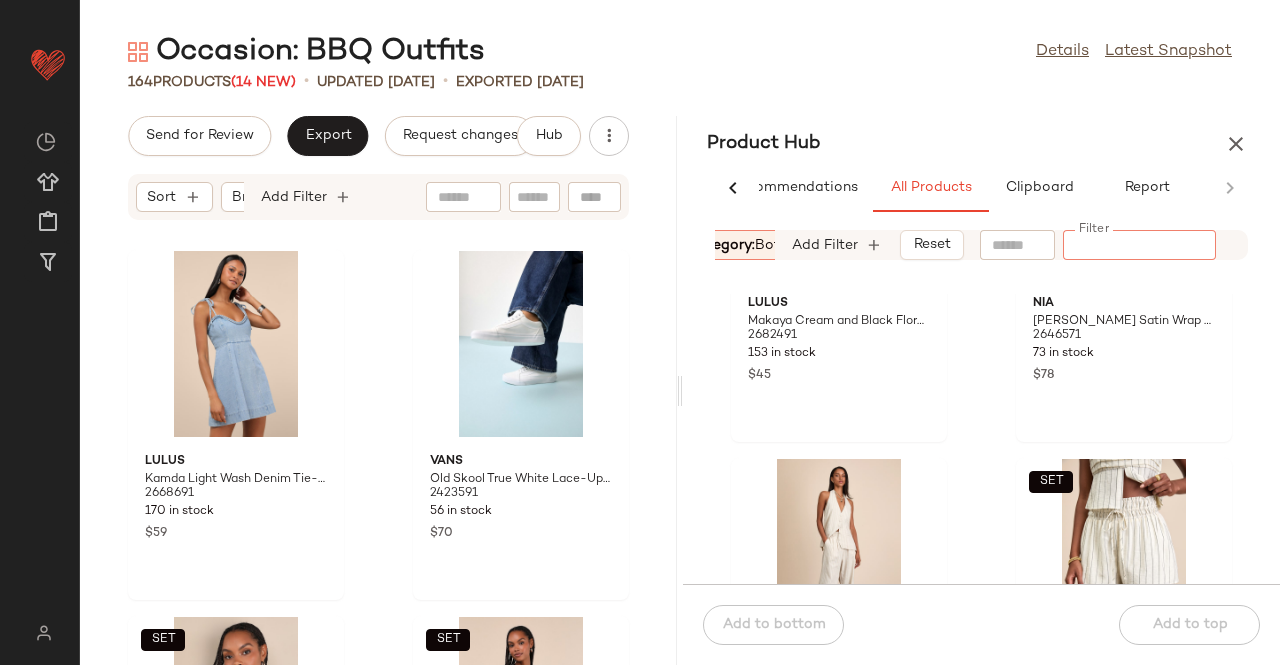 click on "Category:   bottom" at bounding box center (747, 245) 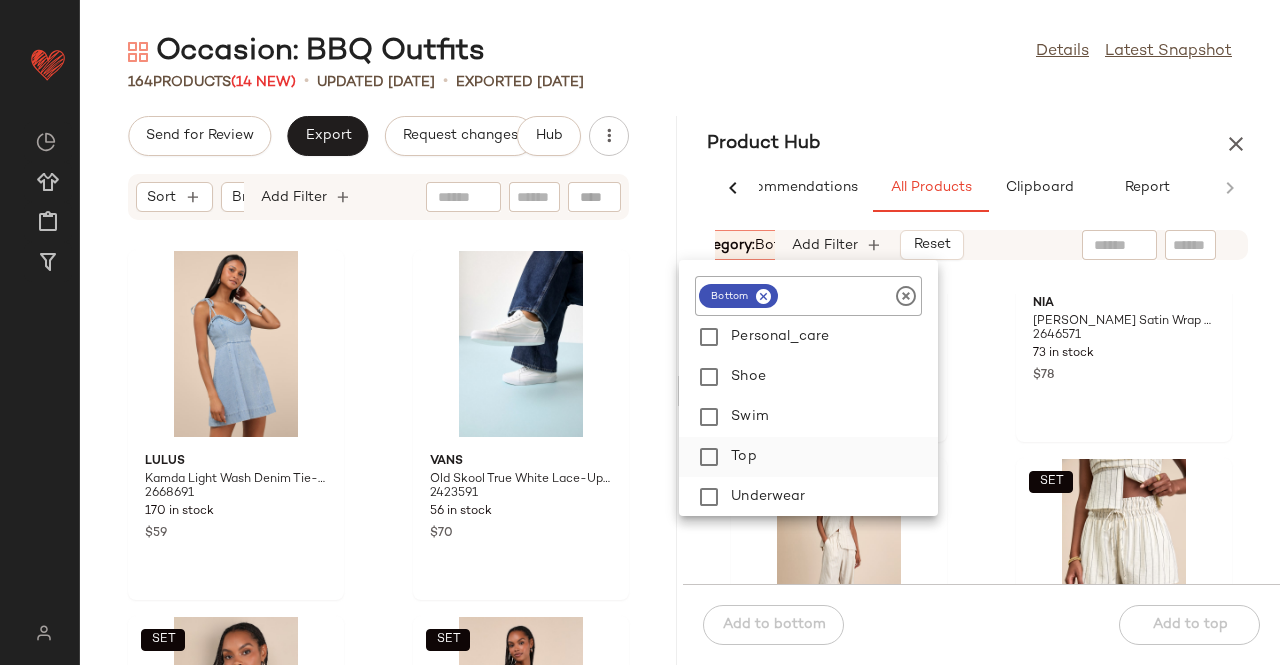 click on "Top" at bounding box center (830, 457) 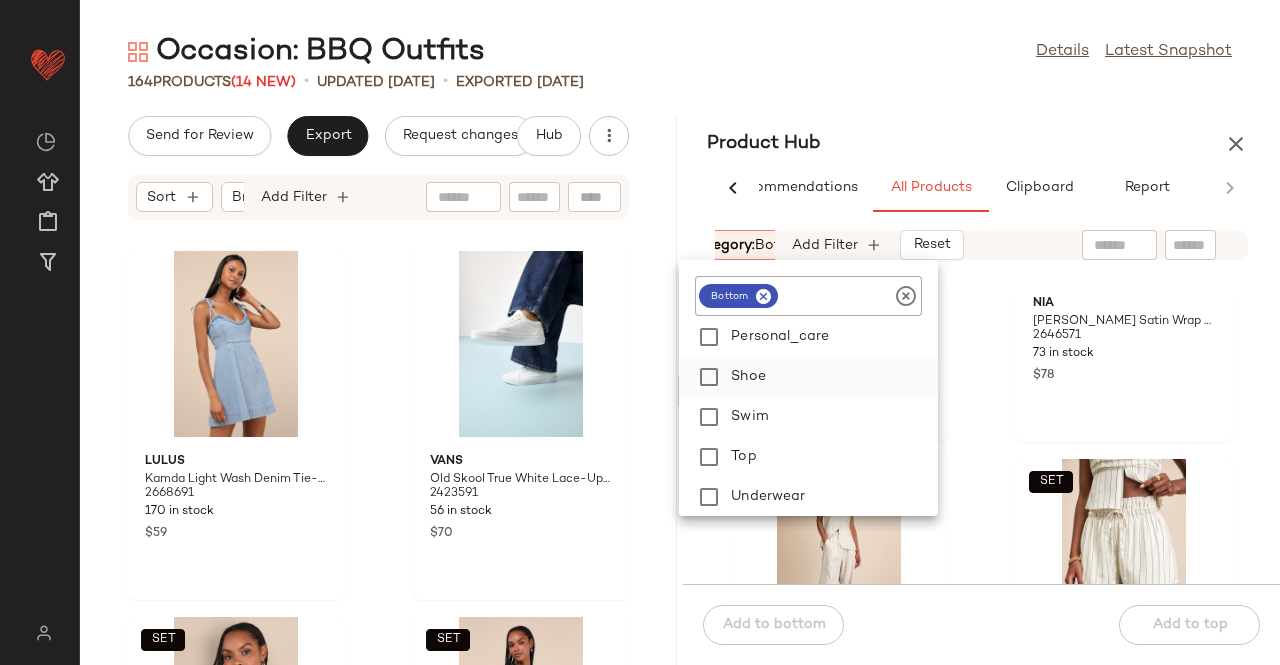 scroll, scrollTop: 480, scrollLeft: 0, axis: vertical 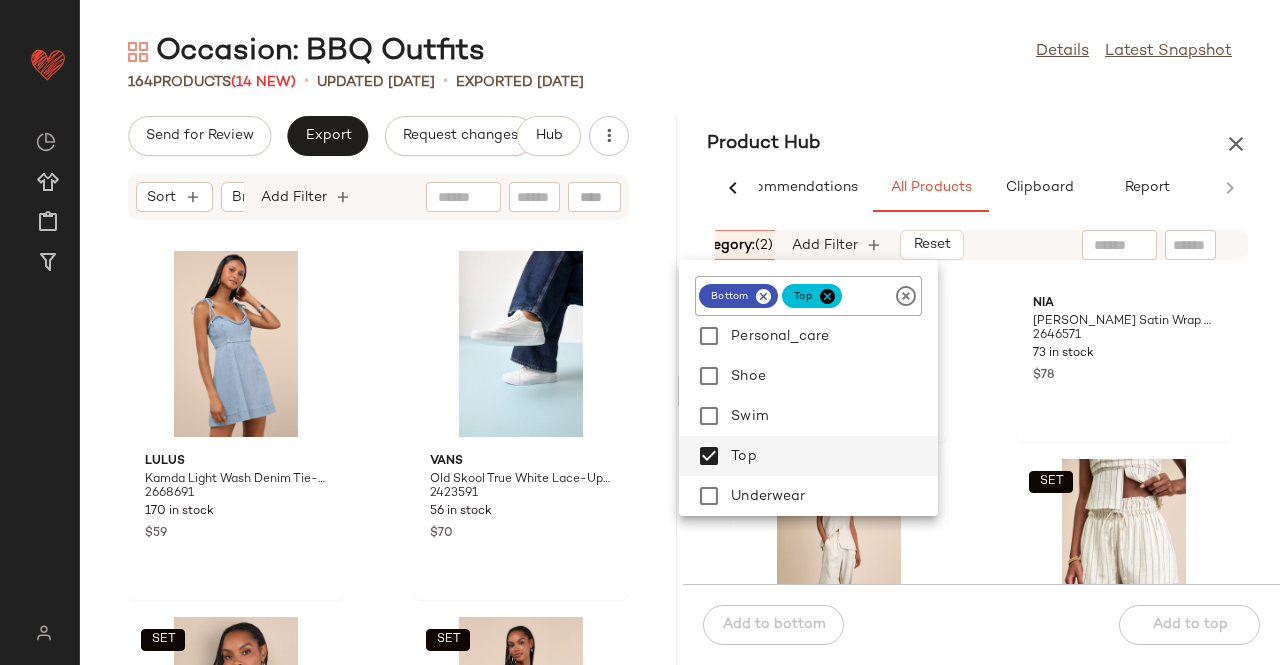 click on "Product Hub" at bounding box center (981, 144) 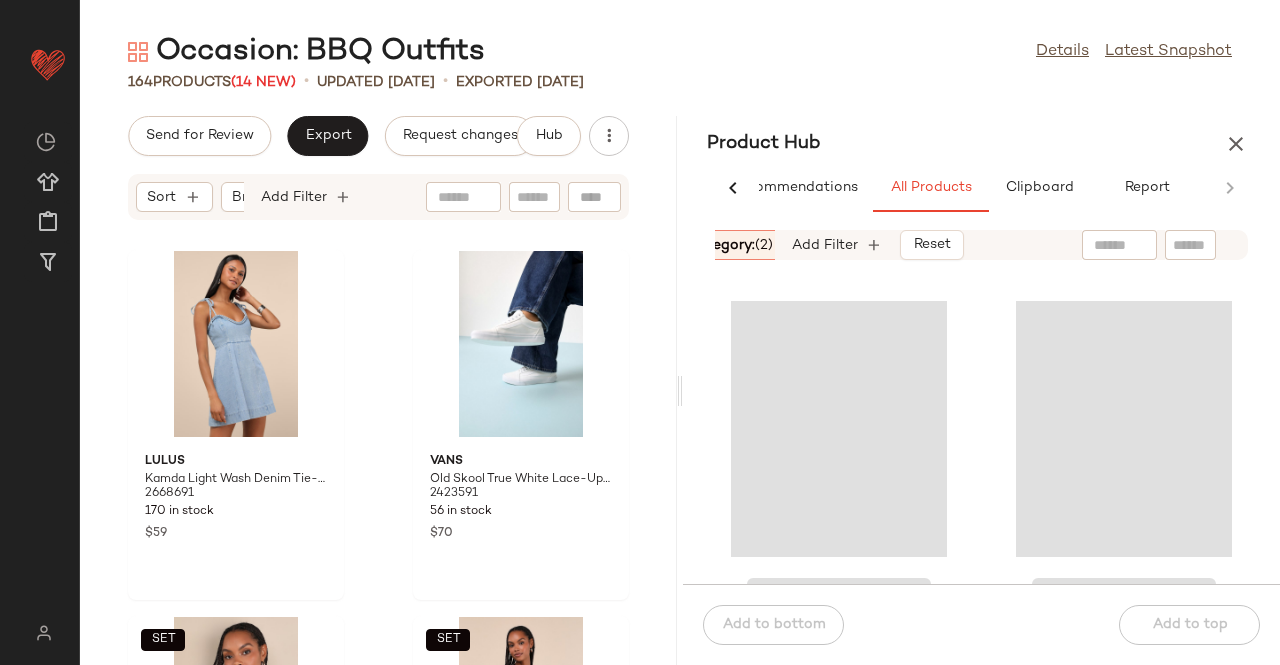 scroll, scrollTop: 0, scrollLeft: 650, axis: horizontal 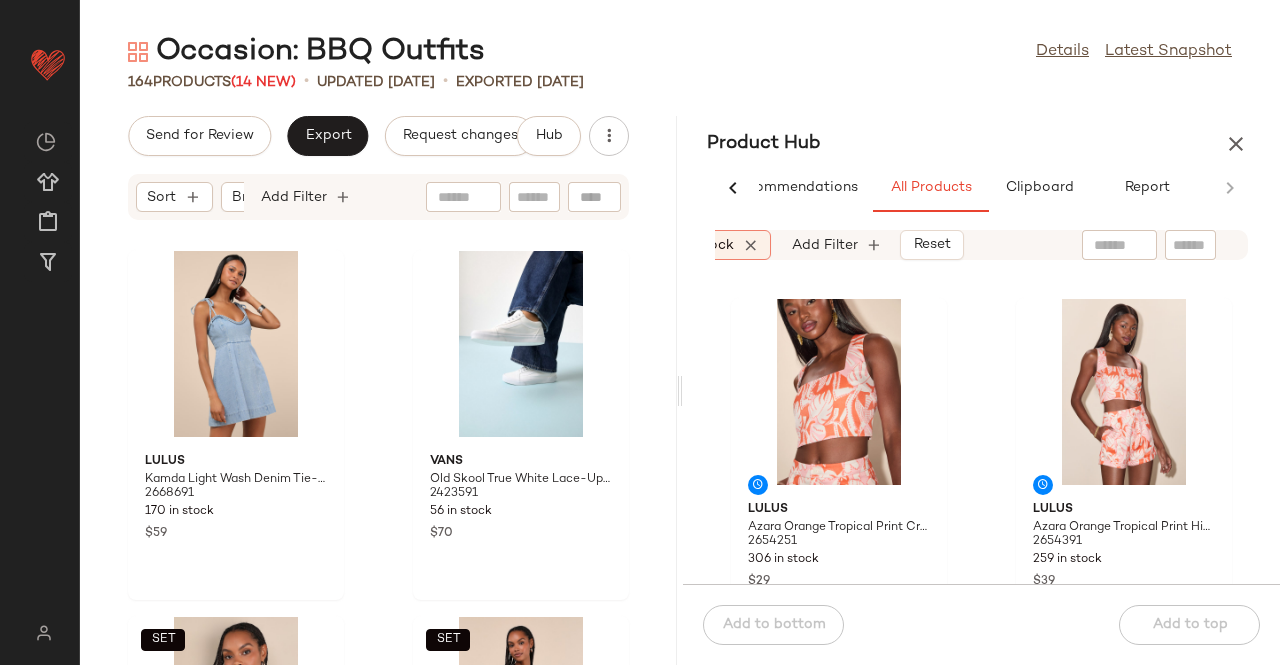 drag, startPoint x: 826, startPoint y: 247, endPoint x: 826, endPoint y: 262, distance: 15 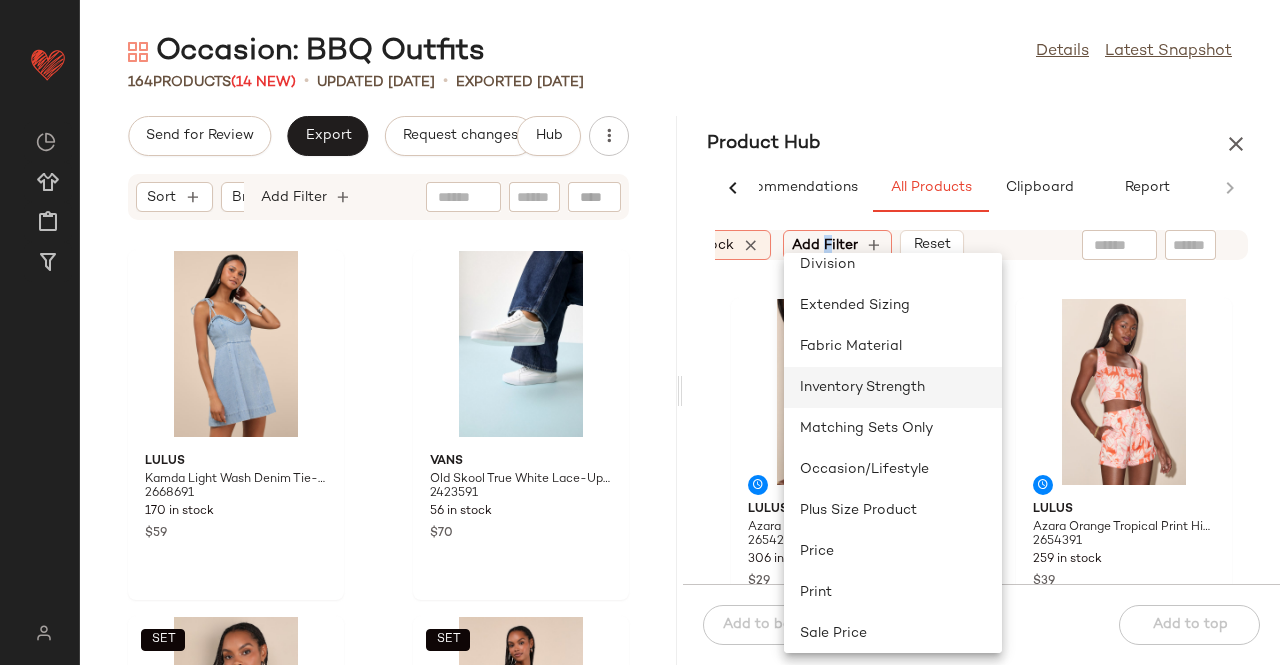 scroll, scrollTop: 200, scrollLeft: 0, axis: vertical 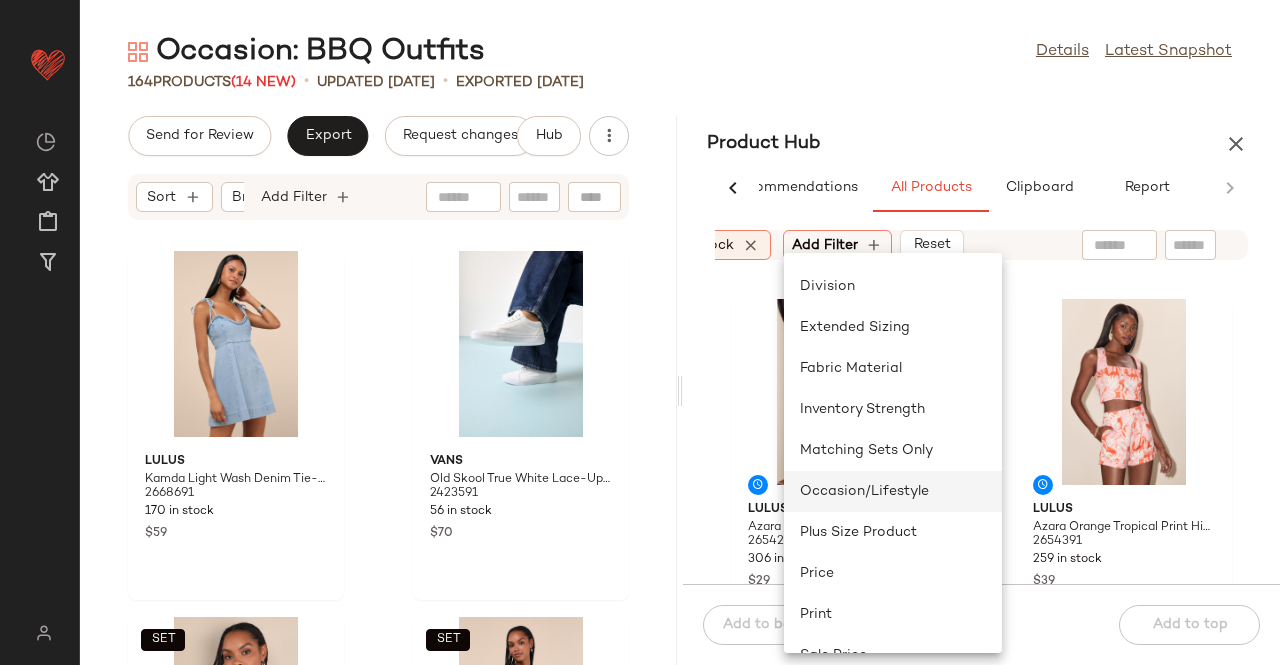 click on "Occasion/Lifestyle" 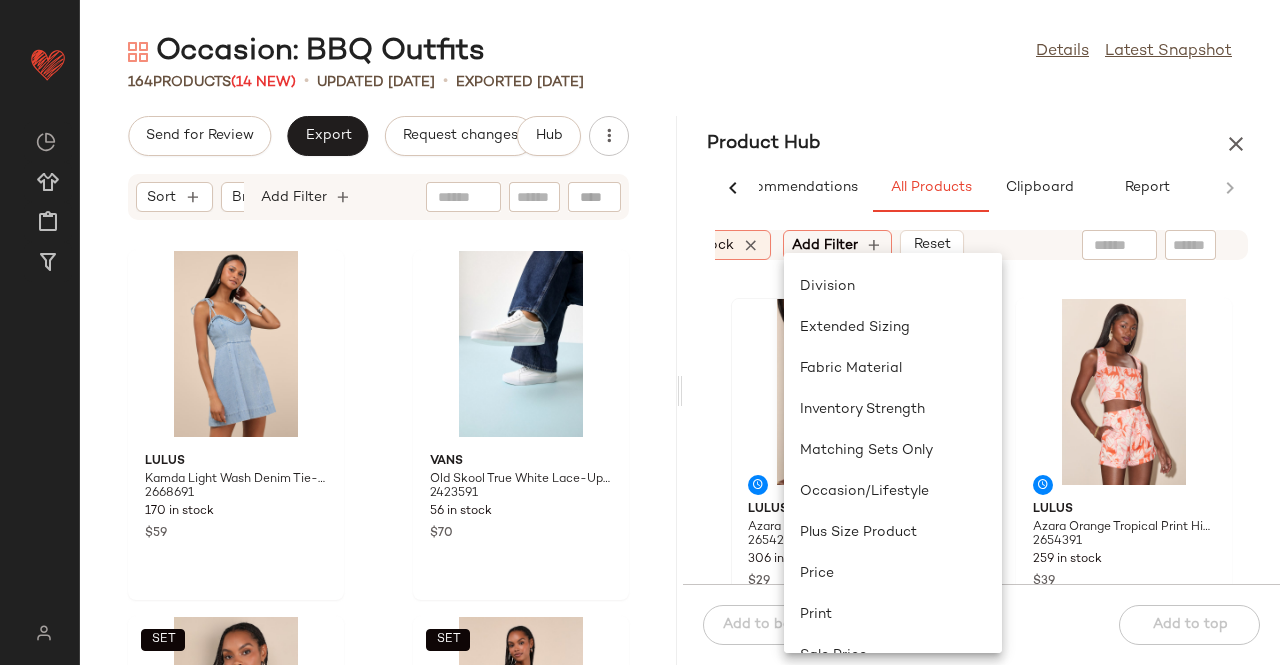 scroll, scrollTop: 0, scrollLeft: 668, axis: horizontal 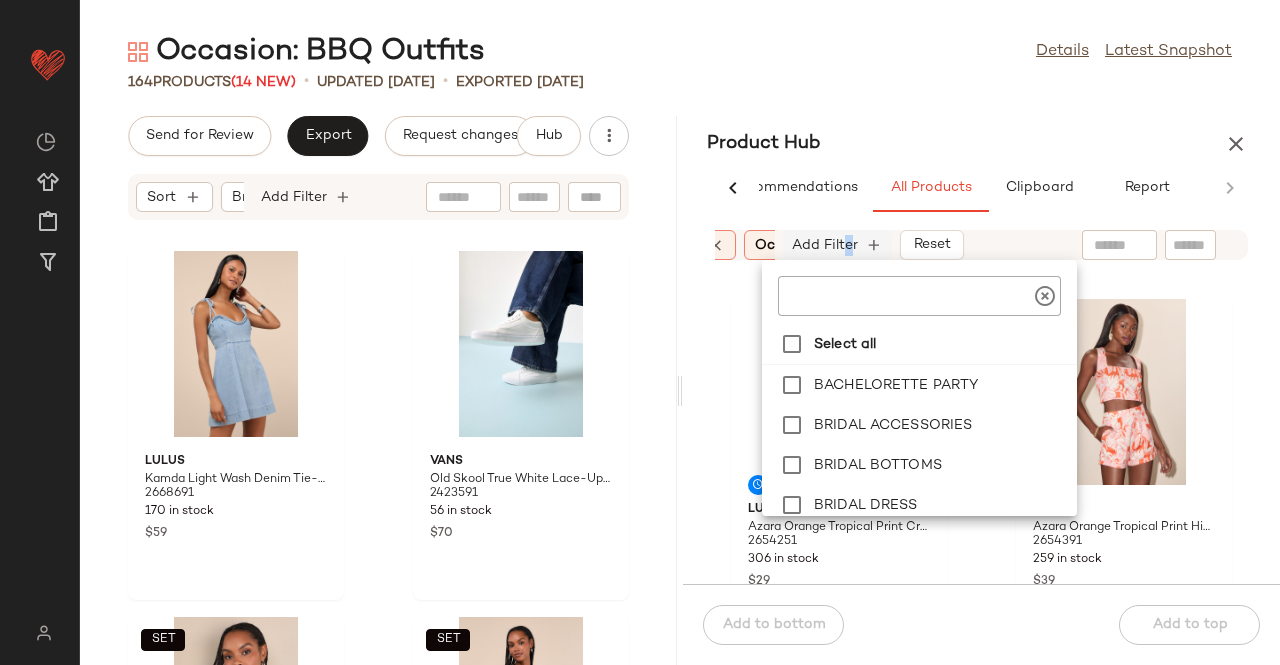 click on "Add Filter" at bounding box center (825, 245) 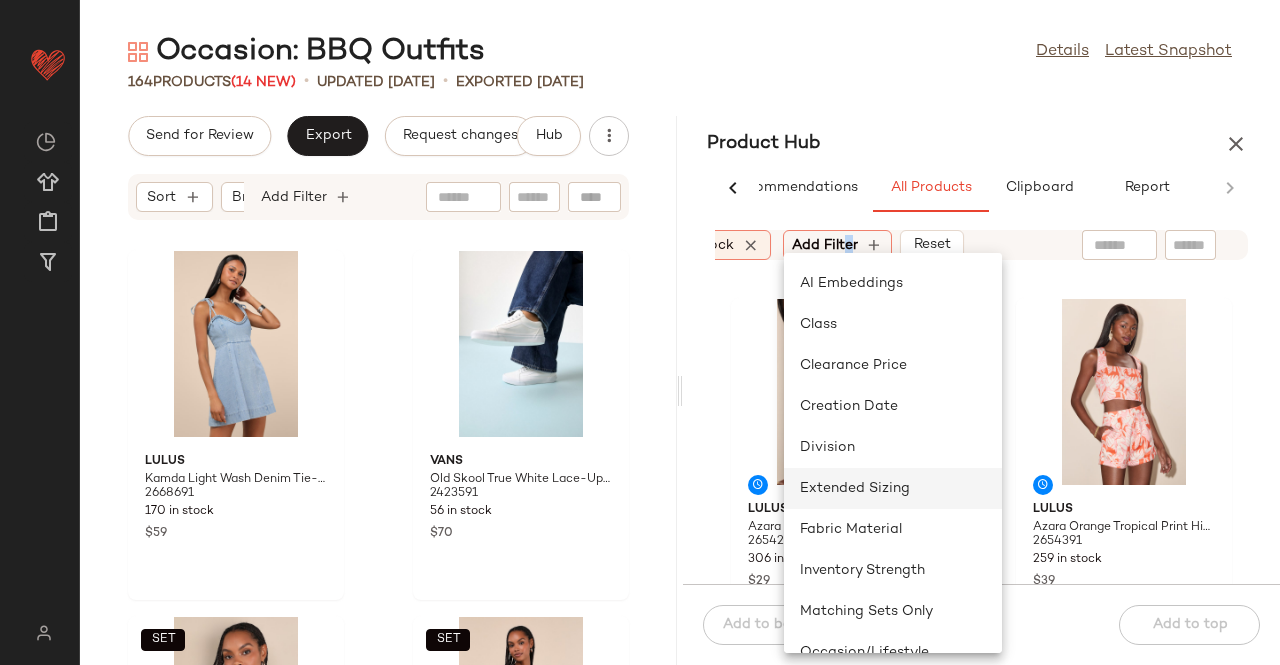 scroll, scrollTop: 100, scrollLeft: 0, axis: vertical 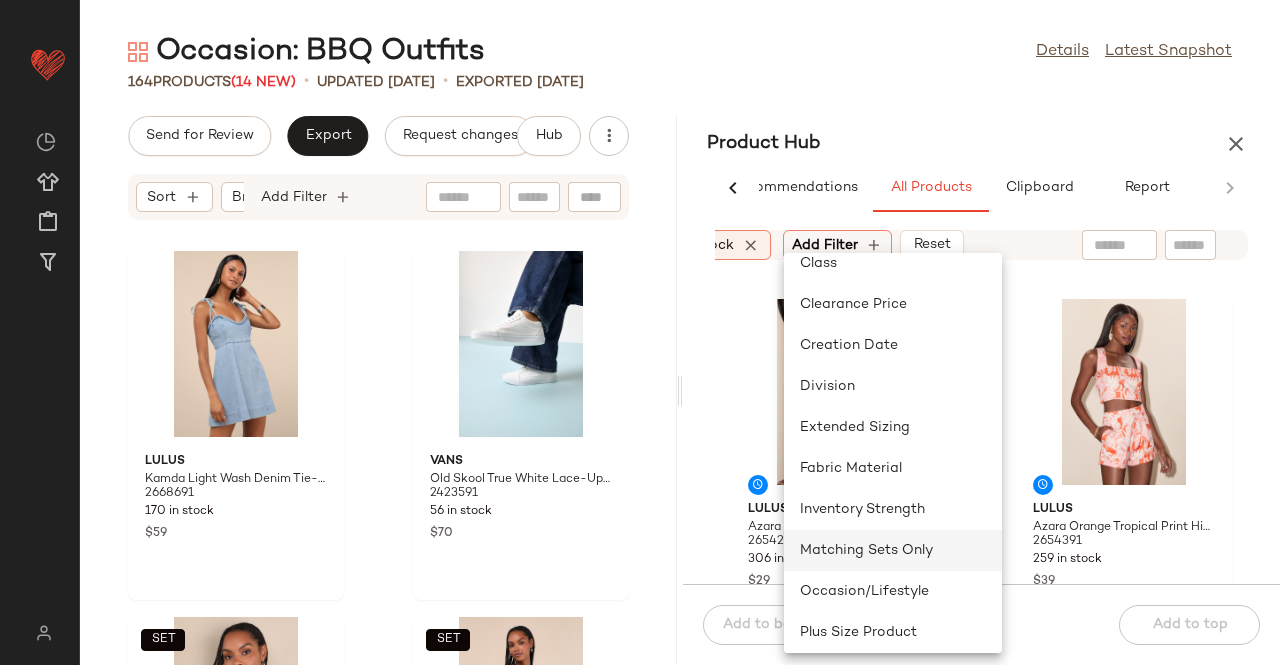click on "Matching Sets Only" 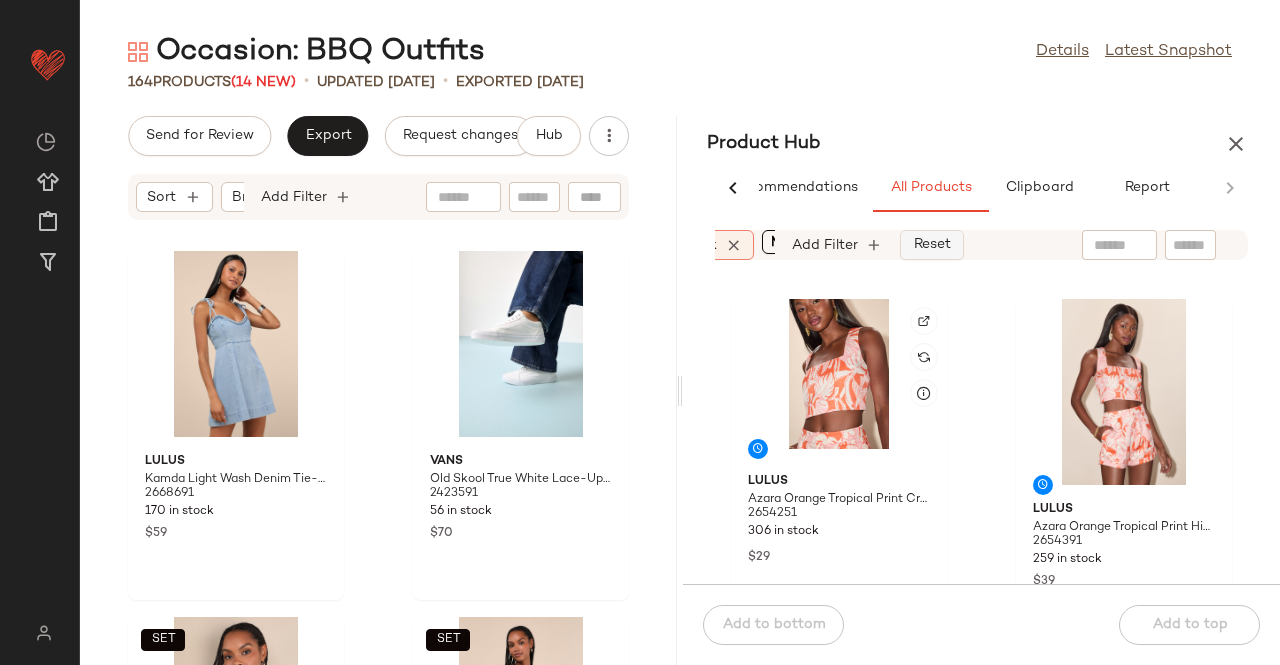scroll, scrollTop: 0, scrollLeft: 668, axis: horizontal 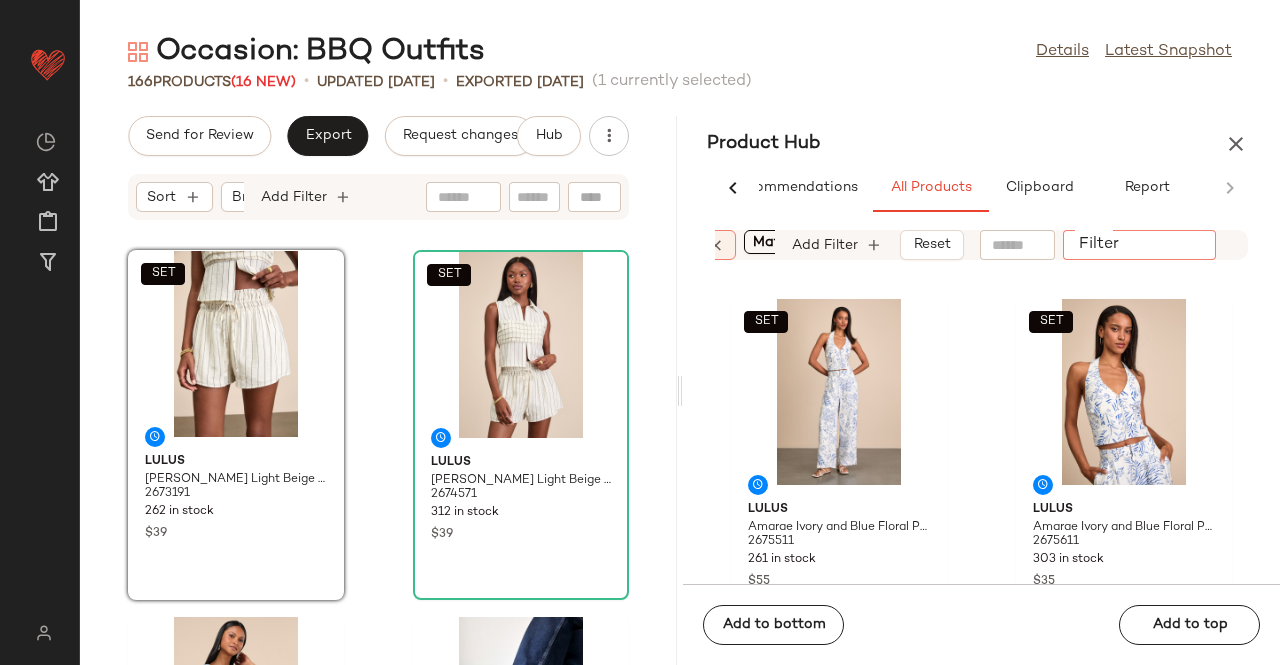 click 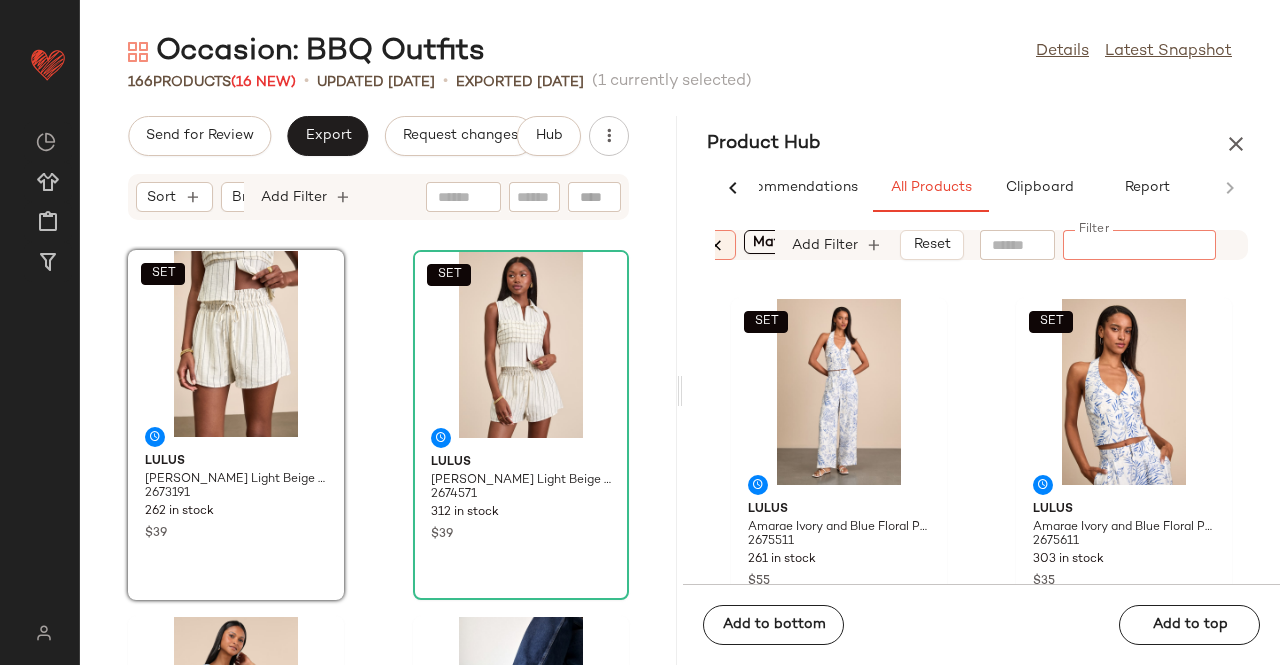 click at bounding box center [716, 245] 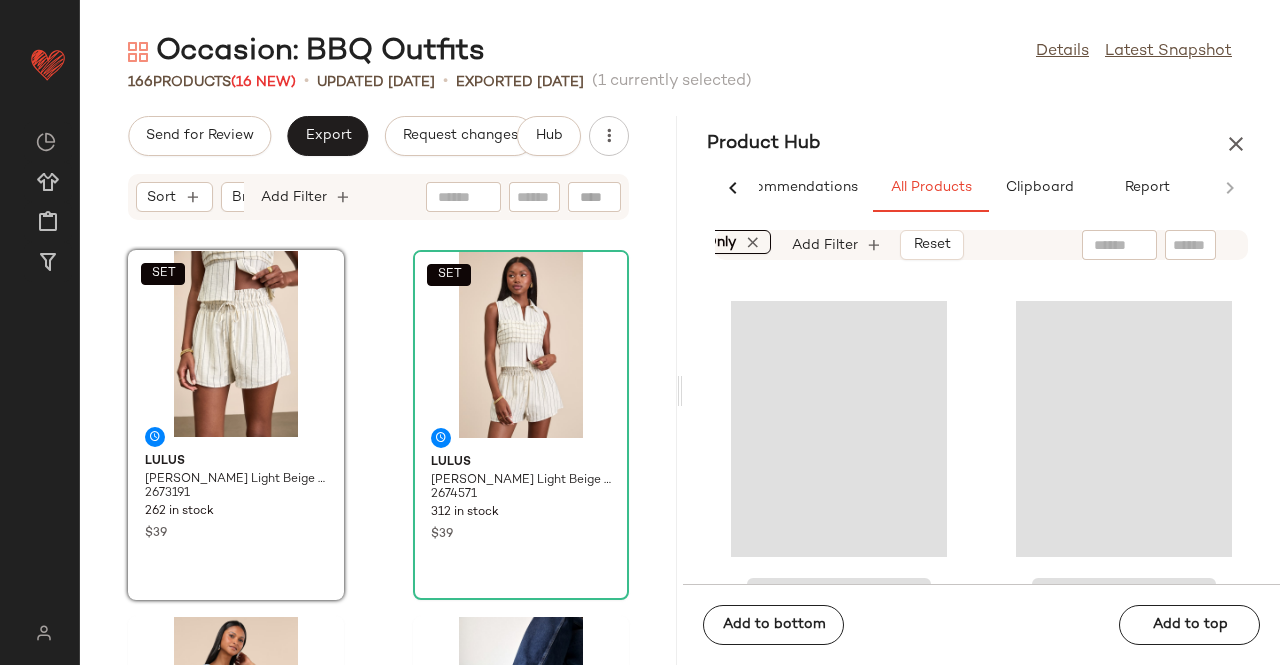 click at bounding box center [753, 242] 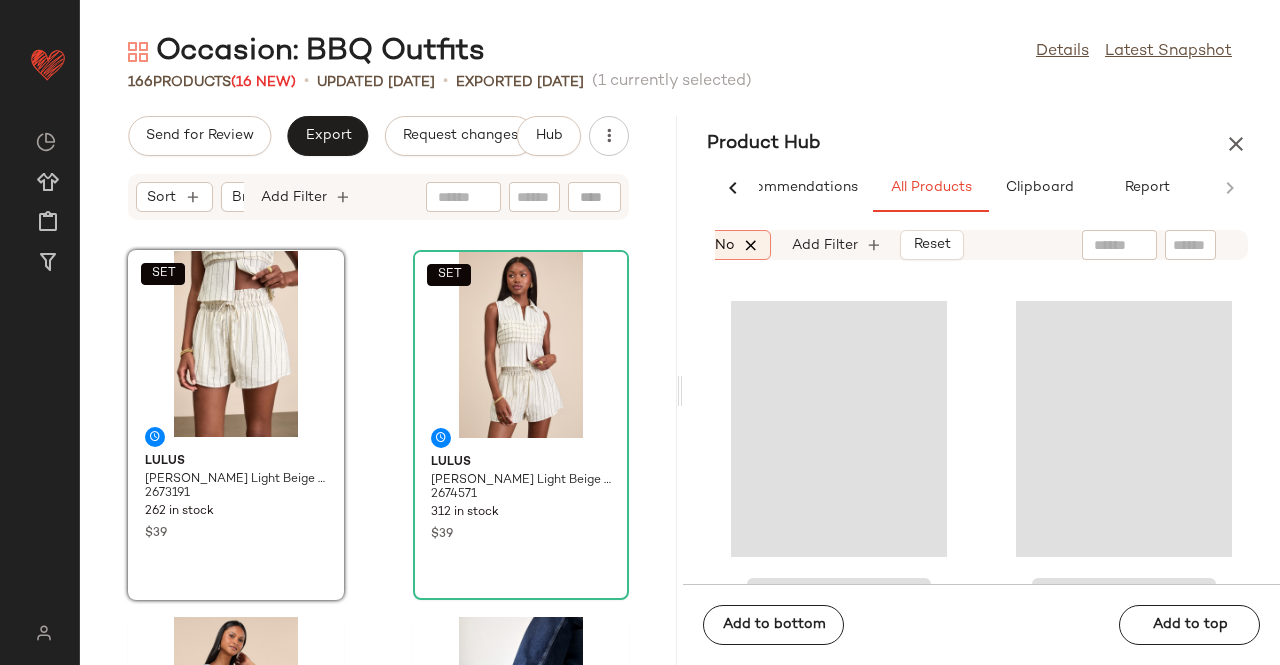 scroll, scrollTop: 0, scrollLeft: 452, axis: horizontal 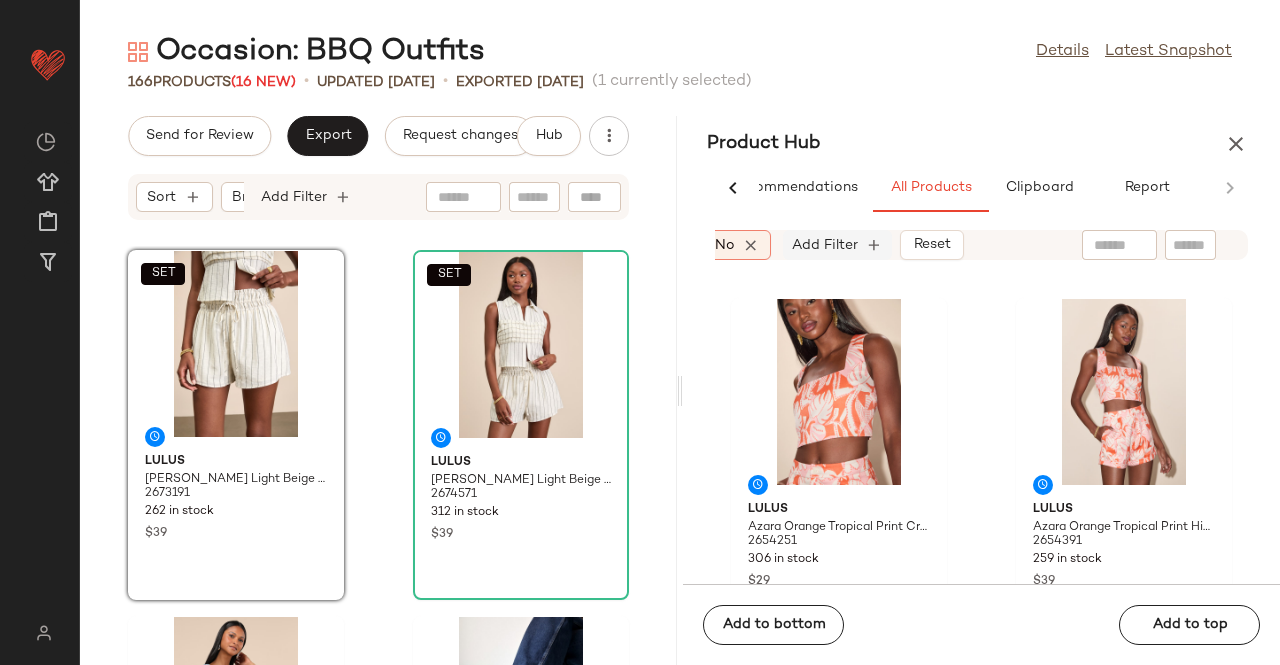 click on "Add Filter" at bounding box center [825, 245] 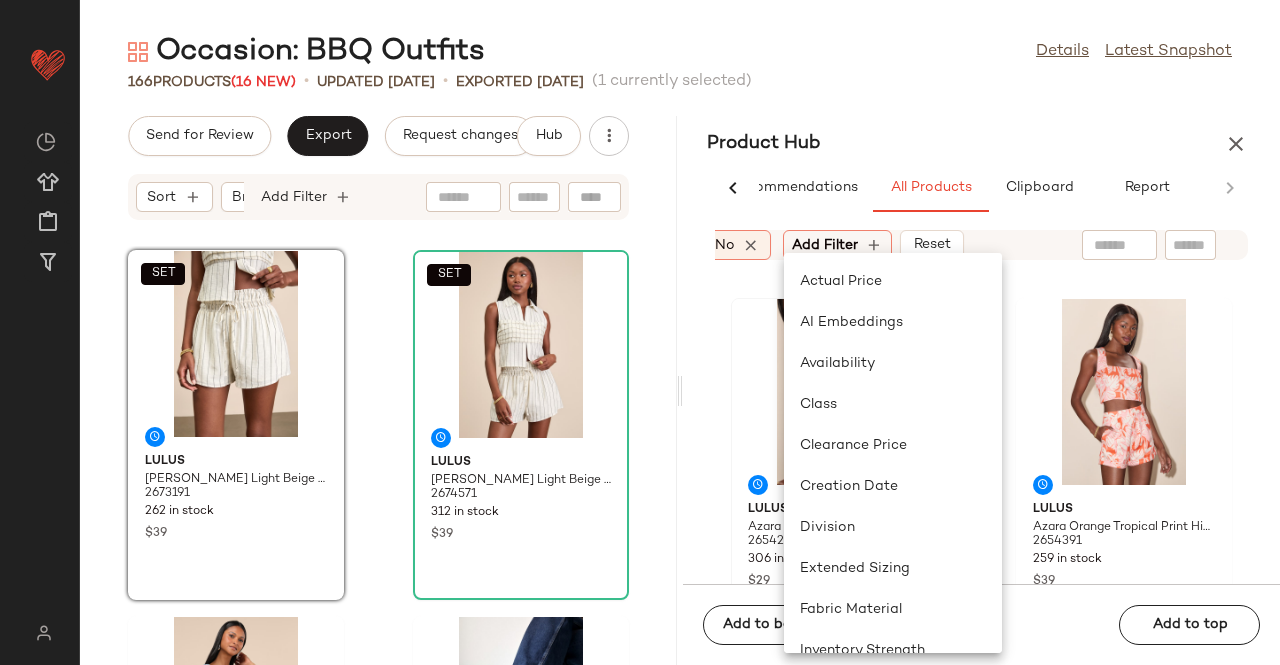 click on "Availability" 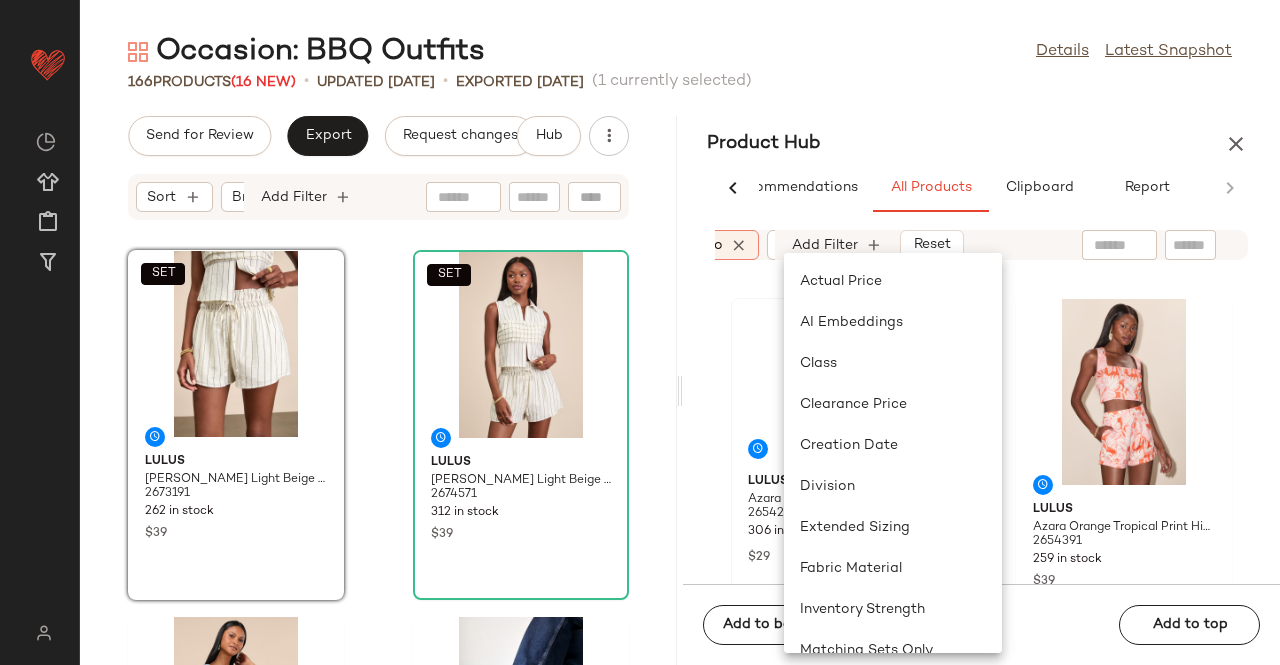 scroll, scrollTop: 0, scrollLeft: 480, axis: horizontal 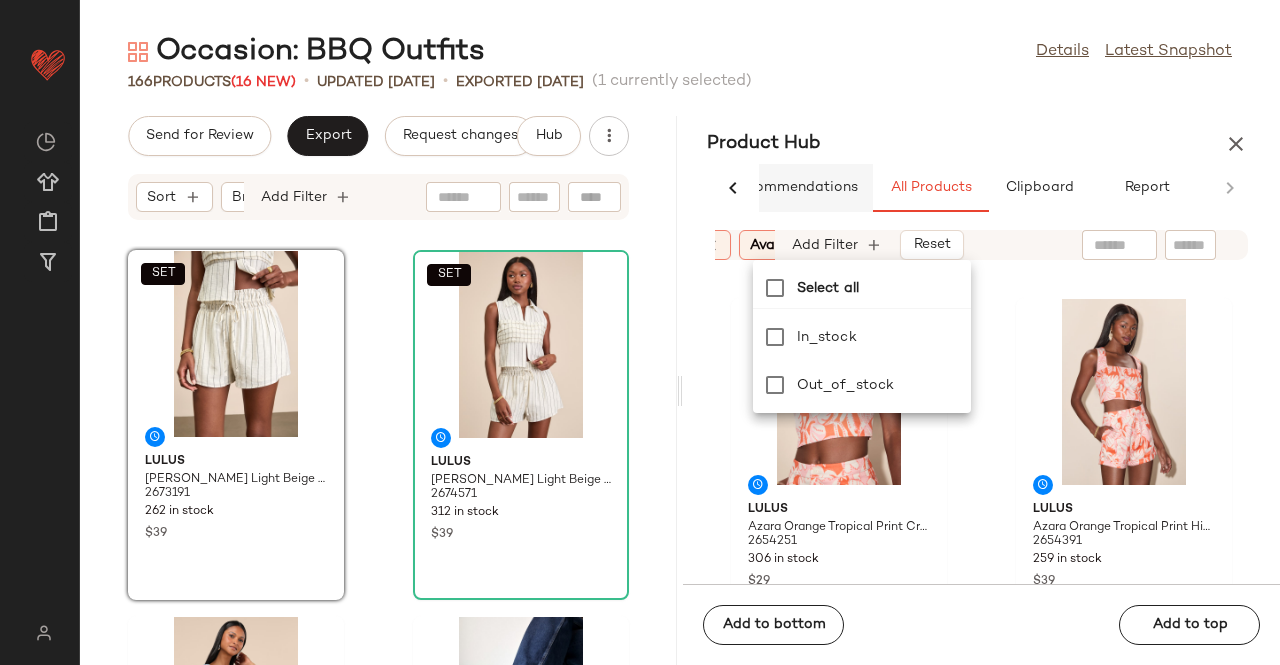 drag, startPoint x: 871, startPoint y: 342, endPoint x: 858, endPoint y: 177, distance: 165.51132 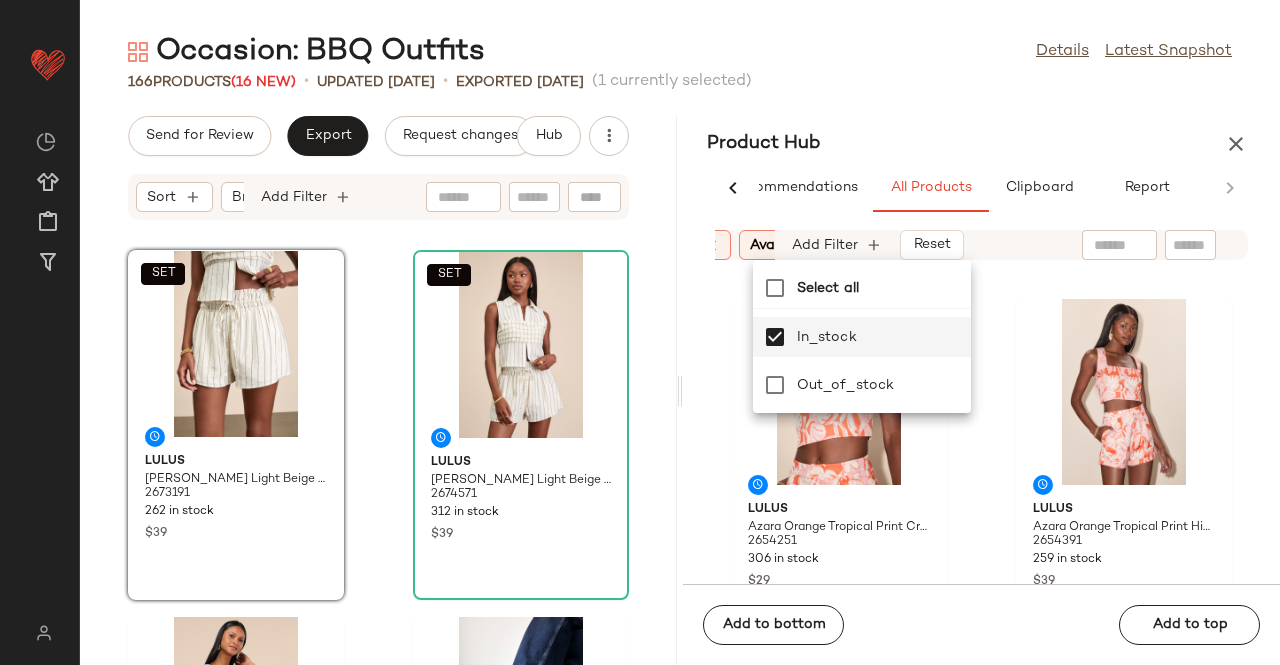 drag, startPoint x: 878, startPoint y: 134, endPoint x: 781, endPoint y: 237, distance: 141.48499 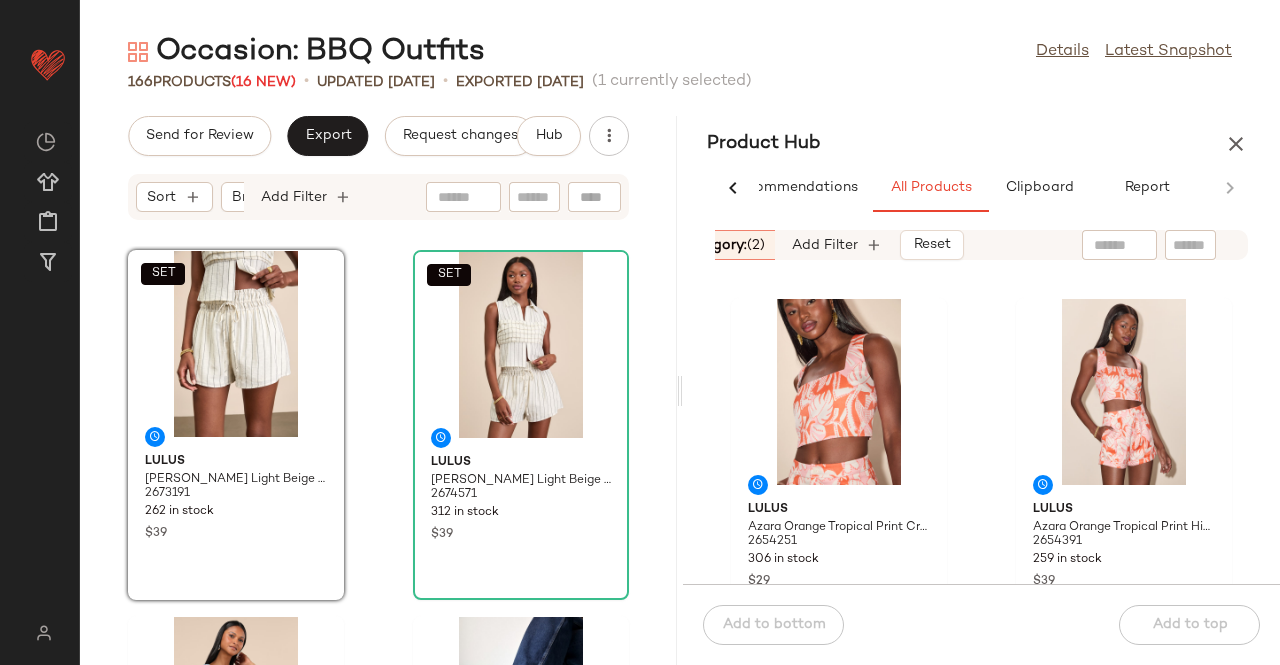 scroll, scrollTop: 0, scrollLeft: 239, axis: horizontal 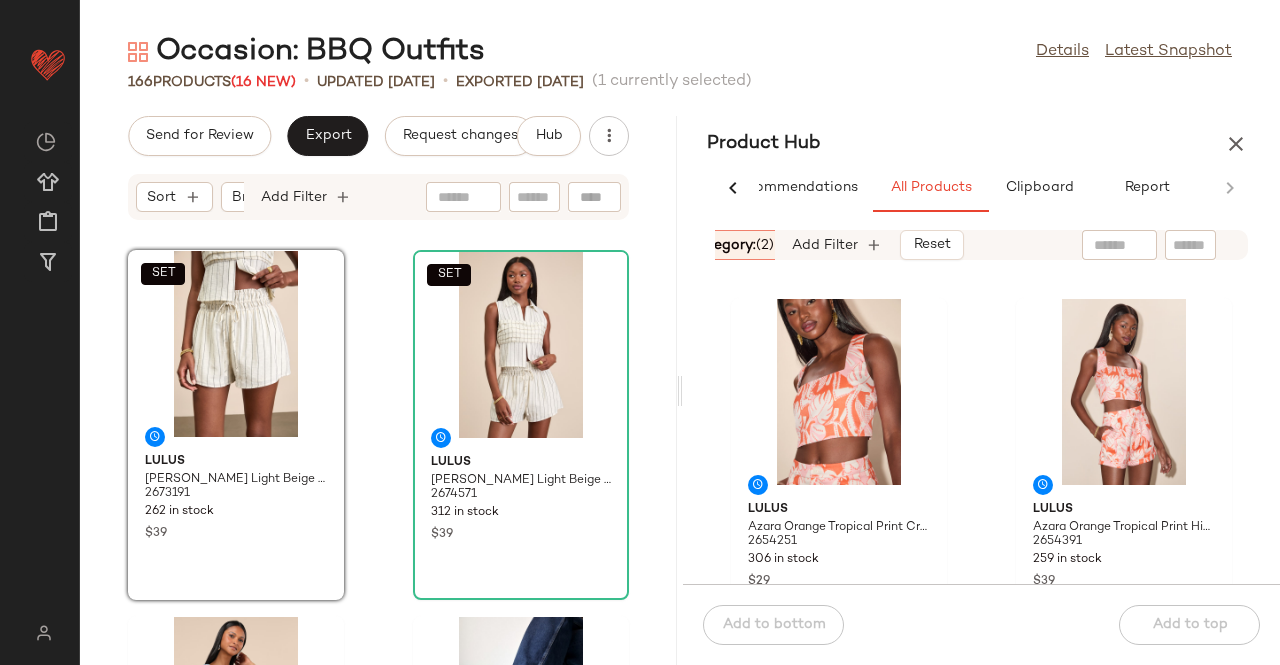 click on "Category:   (2)" at bounding box center (731, 245) 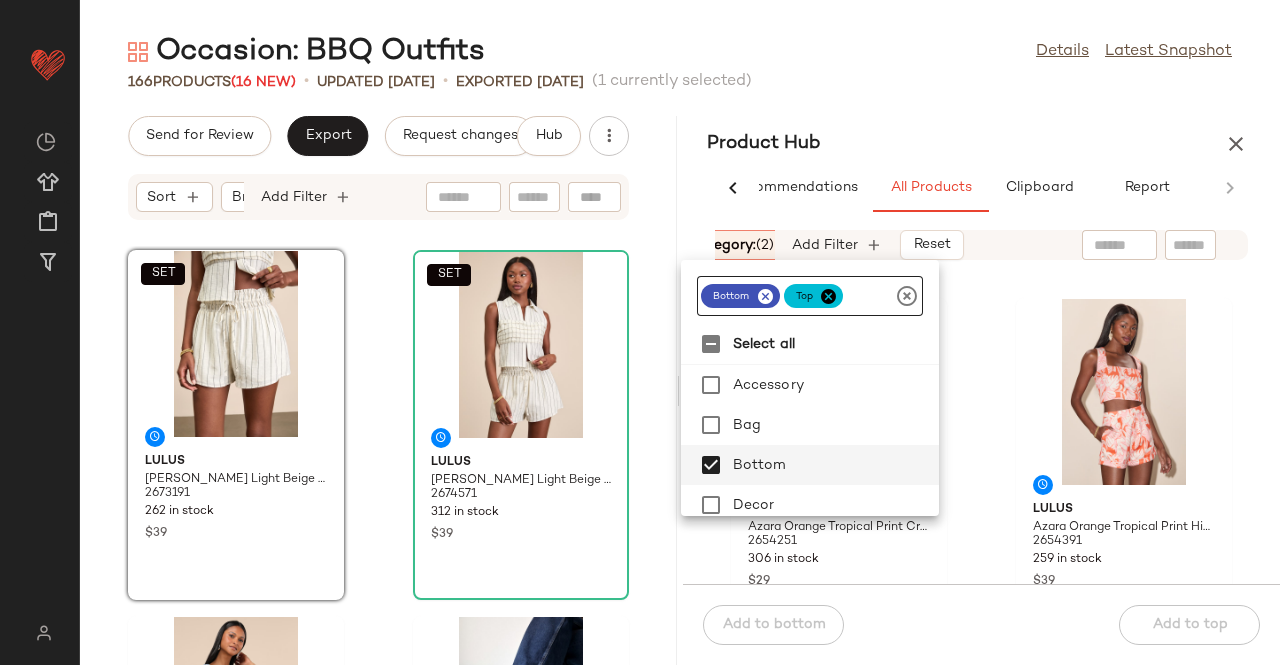 click on "bottom" 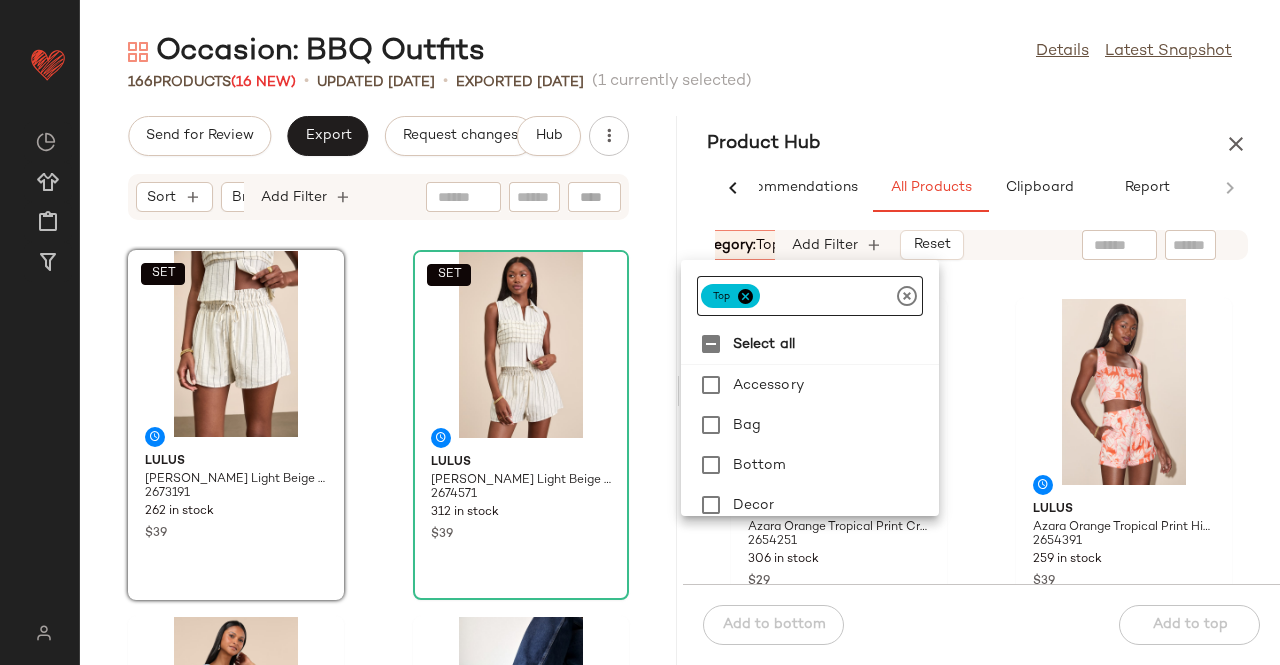 click at bounding box center (745, 296) 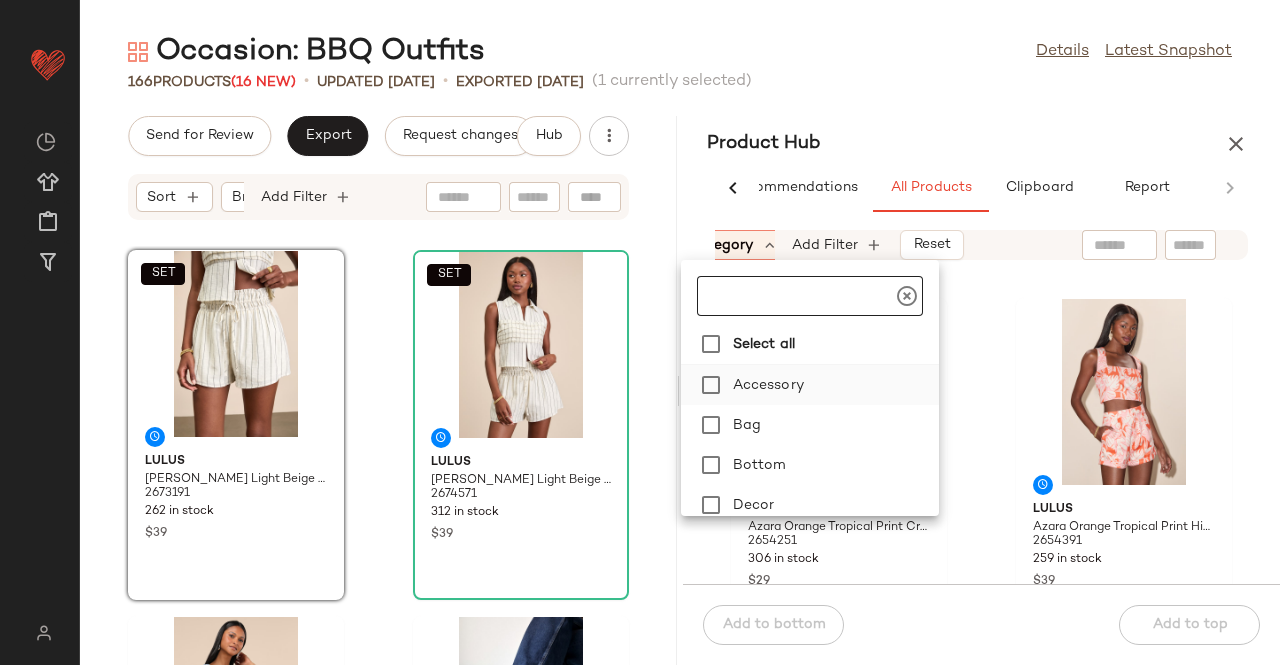 click on "Accessory" 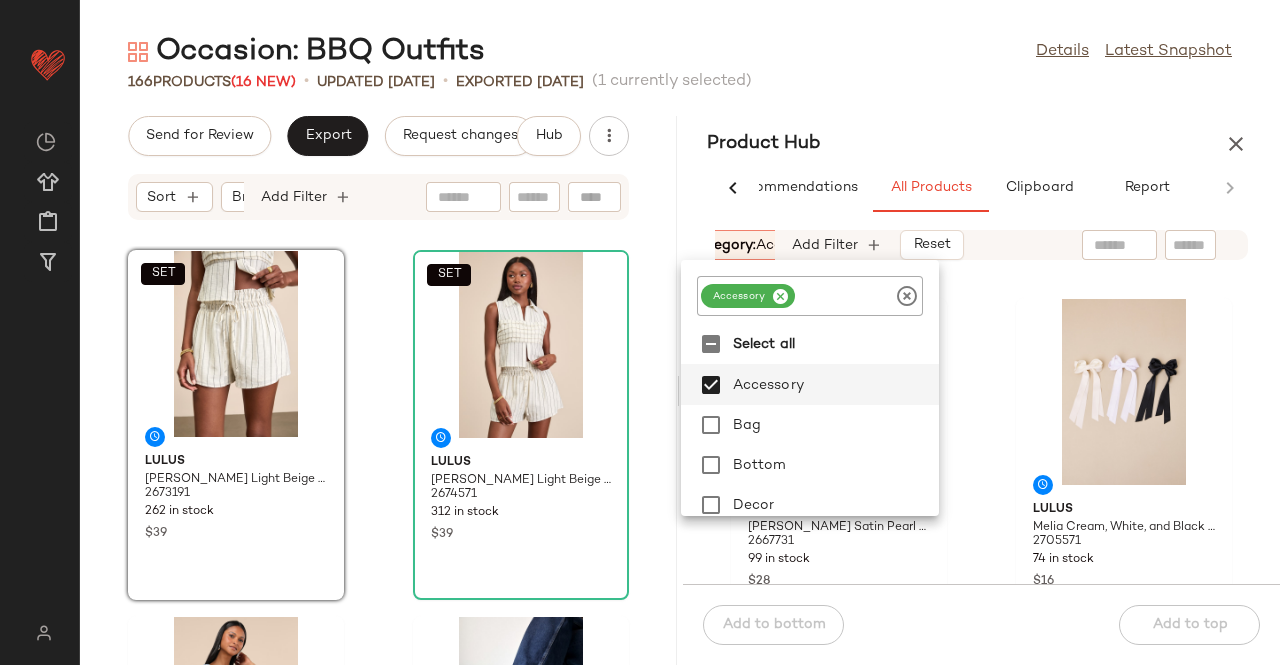 click on "166   Products  (16 New)  •   updated Jul 3rd  •  Exported Jul 1st   (1 currently selected)" 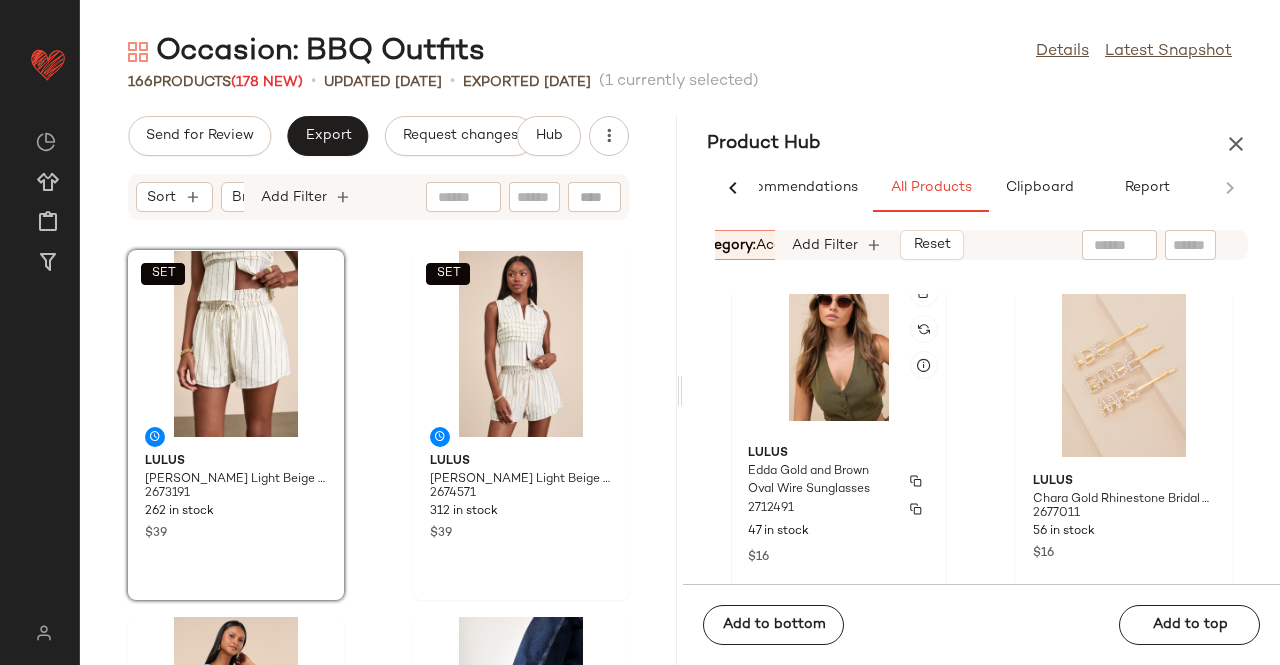 scroll, scrollTop: 1110, scrollLeft: 0, axis: vertical 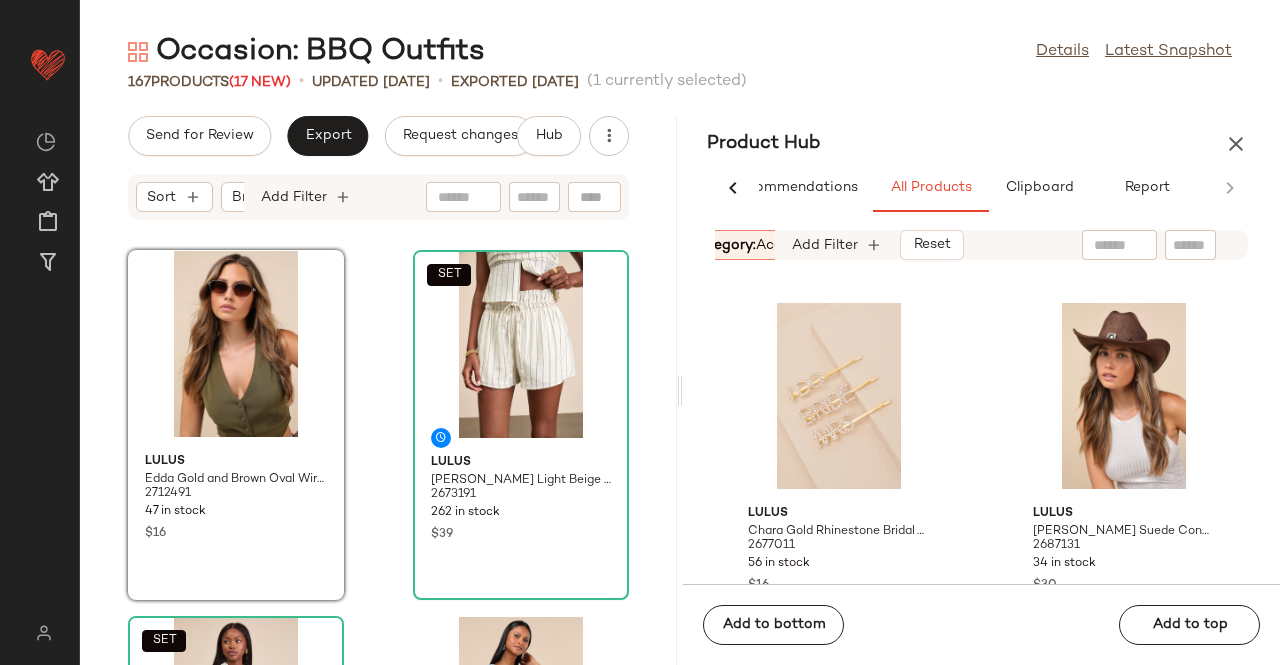 click on "Category:   accessory" at bounding box center [757, 245] 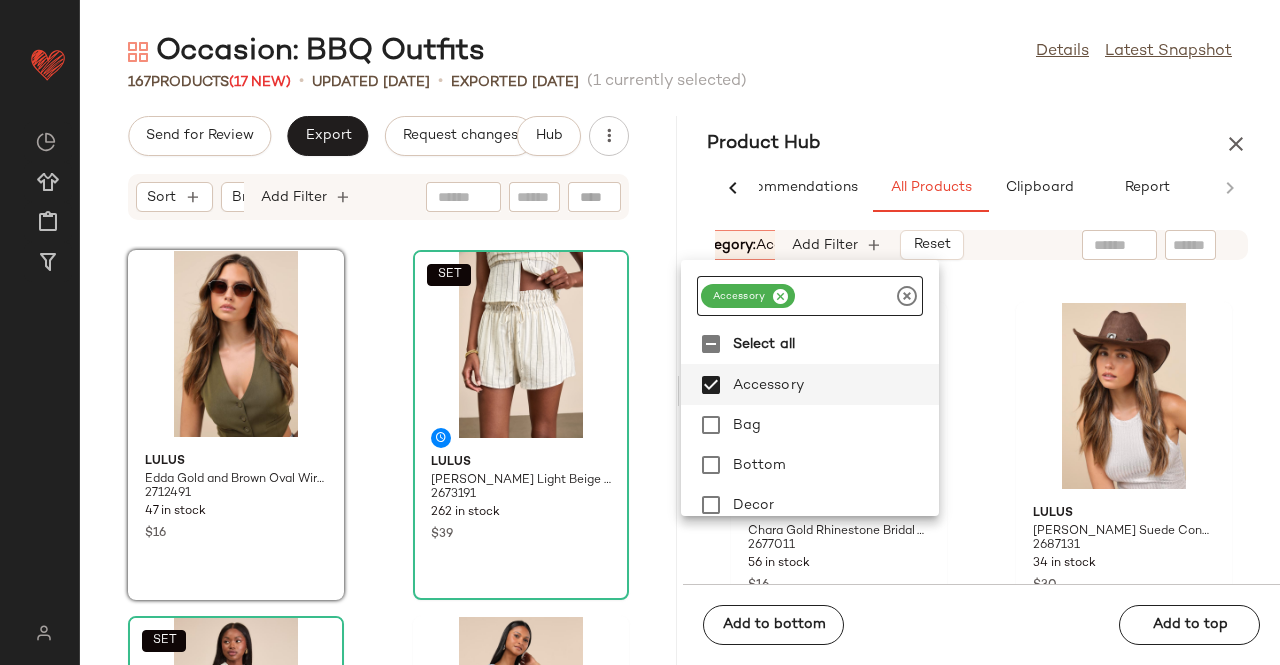 click at bounding box center [780, 296] 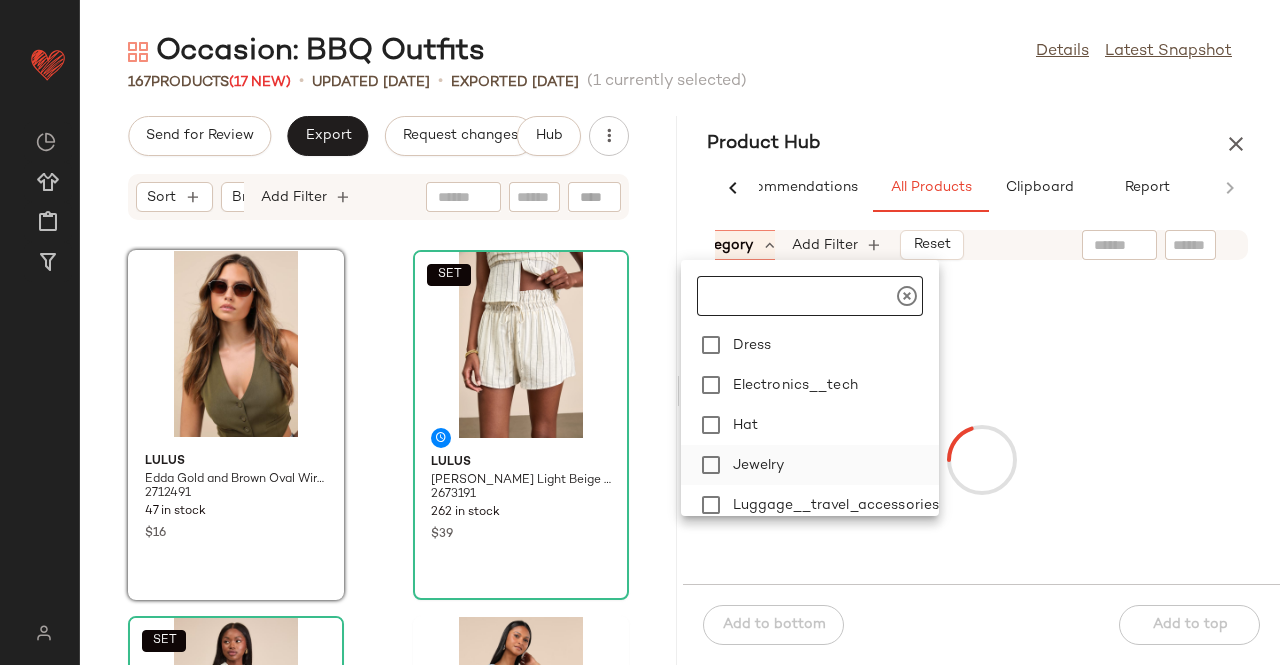 scroll, scrollTop: 300, scrollLeft: 0, axis: vertical 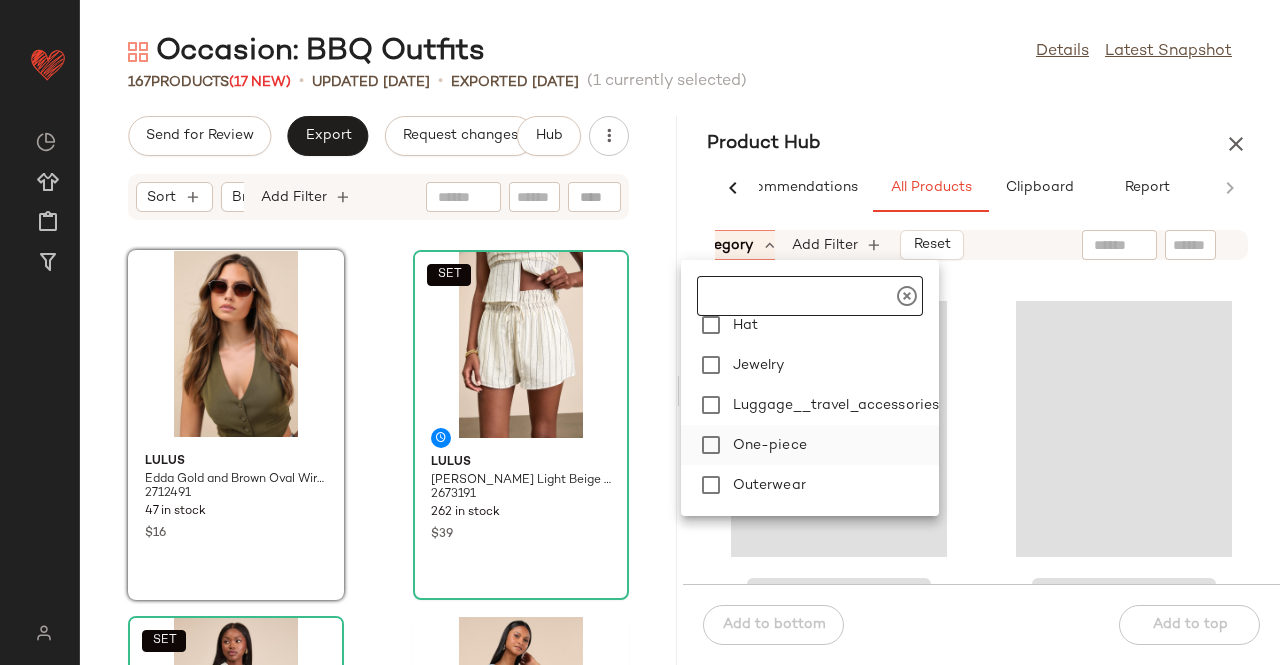 drag, startPoint x: 772, startPoint y: 449, endPoint x: 790, endPoint y: 443, distance: 18.973665 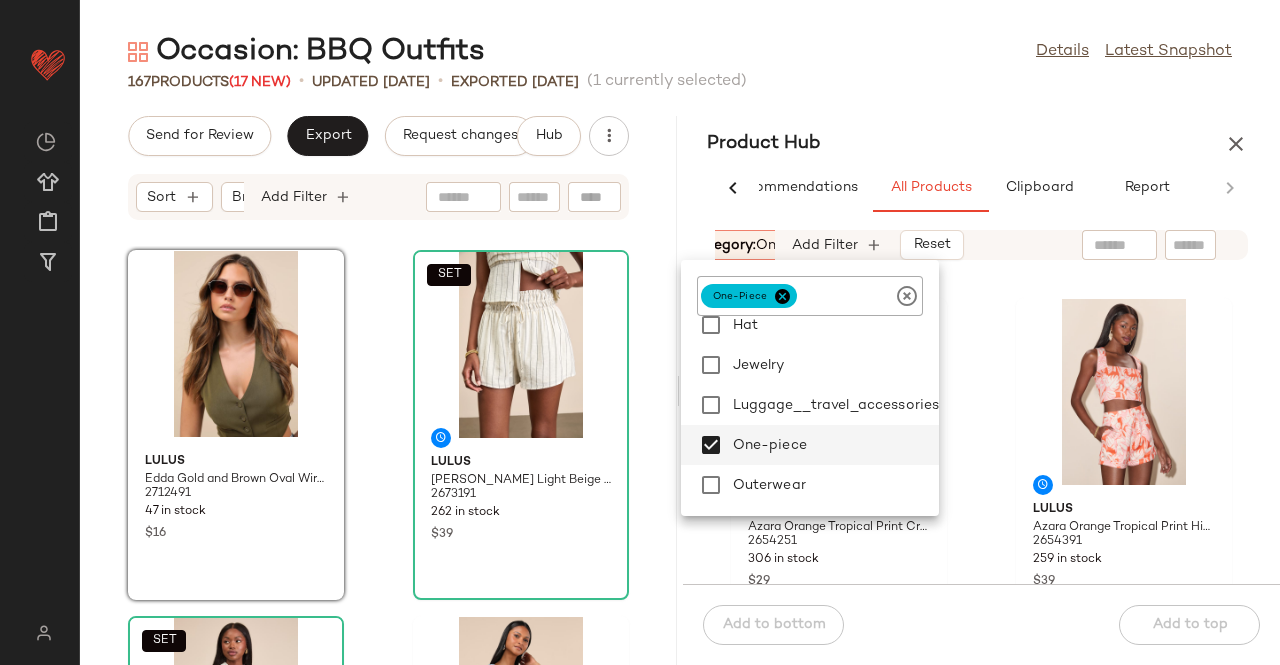 click on "Occasion: BBQ Outfits  Details   Latest Snapshot  167   Products  (17 New)  •   updated Jul 3rd  •  Exported Jul 1st   (1 currently selected)   Send for Review   Export   Request changes   Hub  Sort  Brand  Category  Add Filter  Lulus Edda Gold and Brown Oval Wire Sunglasses 2712491 47 in stock $16  SET  Lulus Clarette Light Beige Striped High-Waisted Shorts 2673191 262 in stock $39  SET  Lulus Clarette Light Beige Pleated Collared Sleeveless Top 2674571 312 in stock $39 Lulus Kamda Light Wash Denim Tie-Strap Mini Dress 2668691 170 in stock $59 Vans Old Skool True White Lace-Up Sneakers 2423591 56 in stock $70  SET  Lulus Sweet Score Navy Blue Ruffled Short Sleeve Crop Top 2439471 243 in stock $35  SET  Lulus Sweet Score Navy Blue Ruffled Drawstring High-Rise Mini Skirt 2439211 301 in stock $39 Lulus Jenske White Embroidered Ruffled Tie-Front Sleeveless Top 2616771 201 in stock $18 $45 Sale Product Hub  AI Recommendations   All Products   Clipboard   Report  Sort:   (1) Brand  Category:   one-piece" at bounding box center [680, 348] 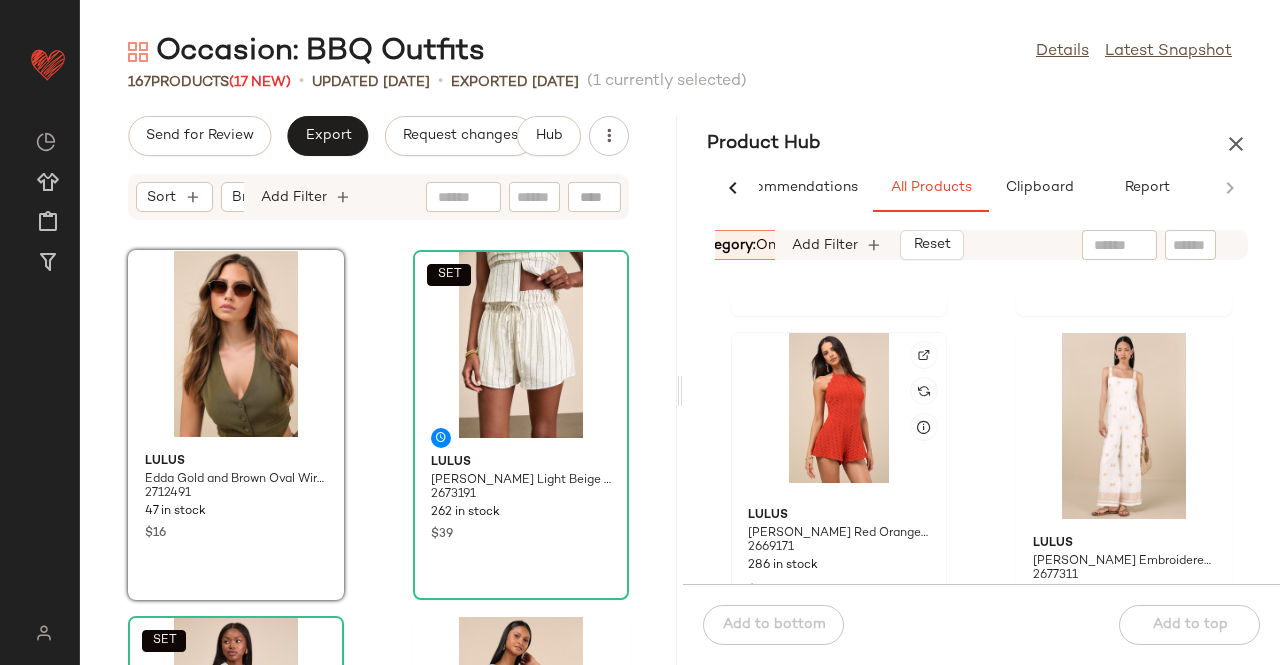 scroll, scrollTop: 716, scrollLeft: 0, axis: vertical 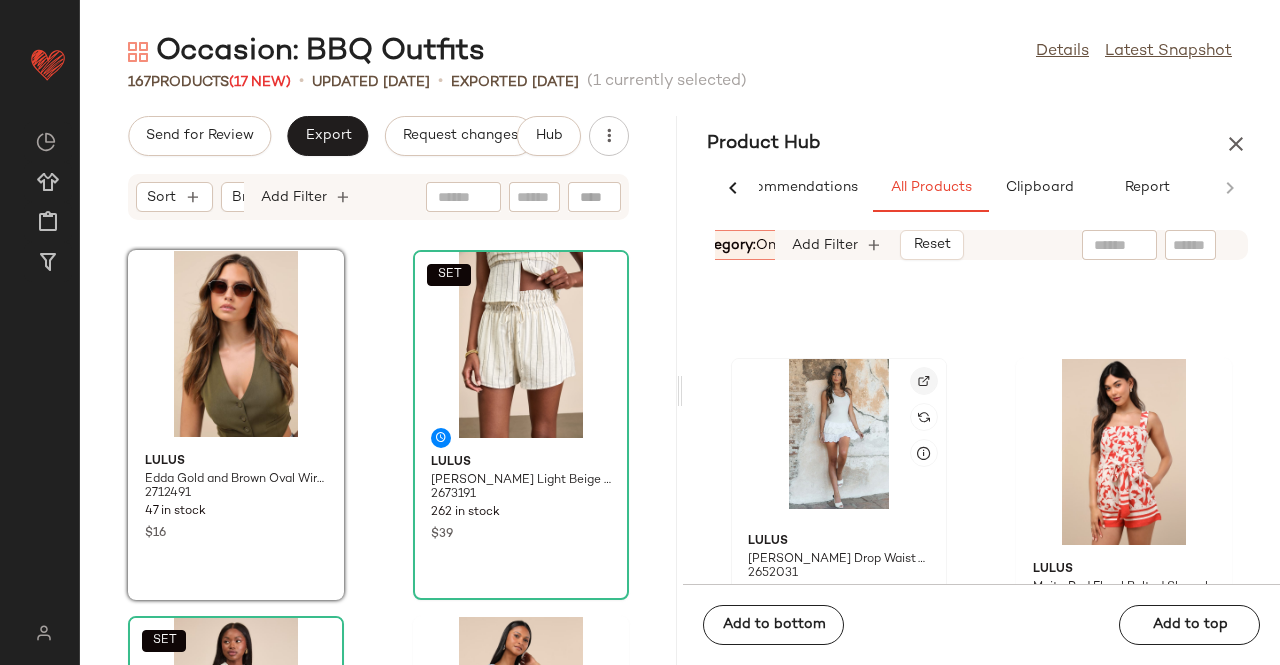 click at bounding box center (924, 381) 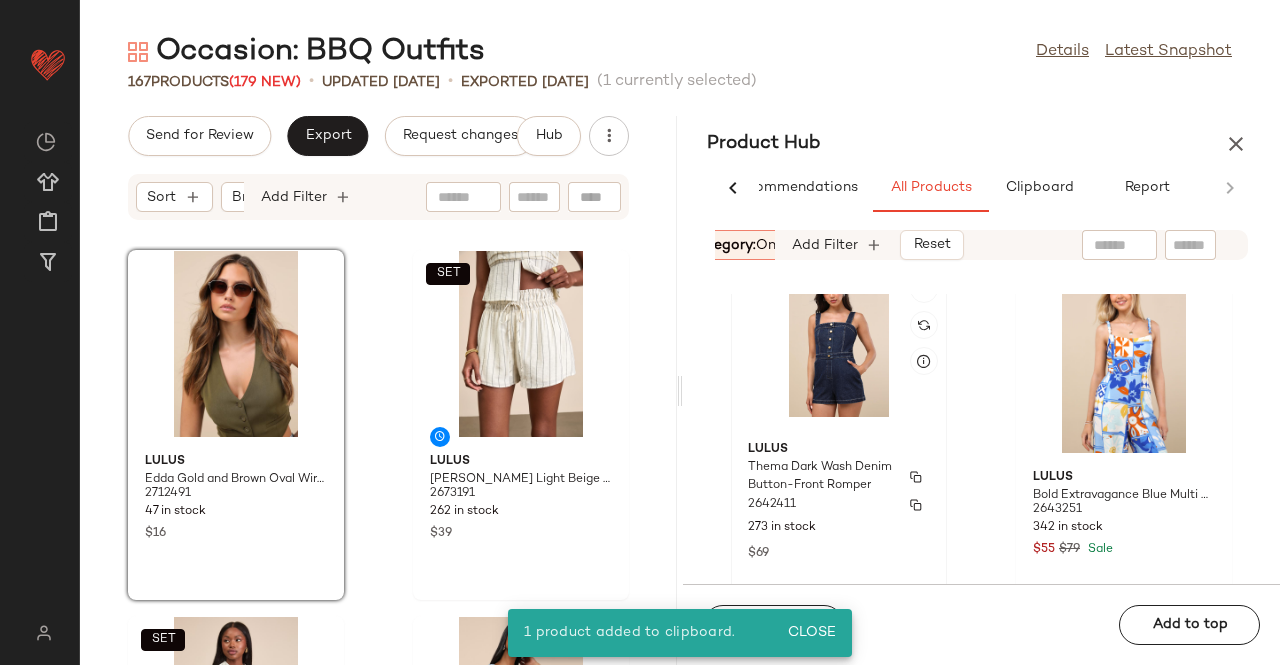 scroll, scrollTop: 4811, scrollLeft: 0, axis: vertical 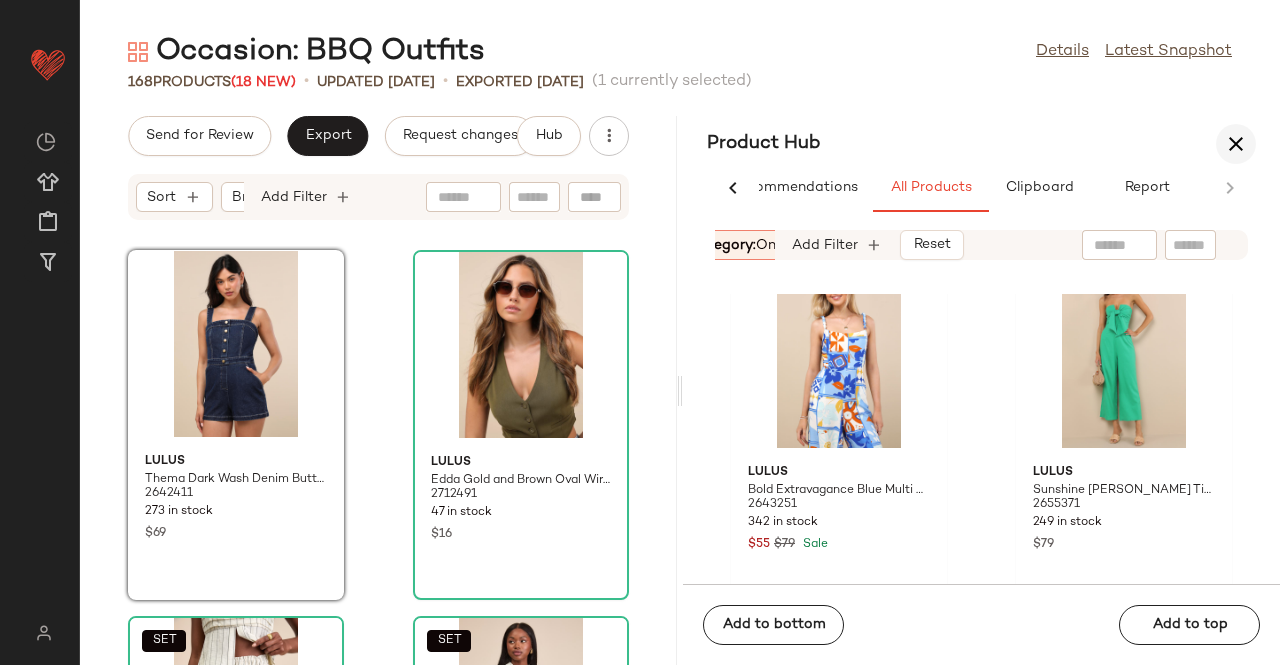 click at bounding box center (1236, 144) 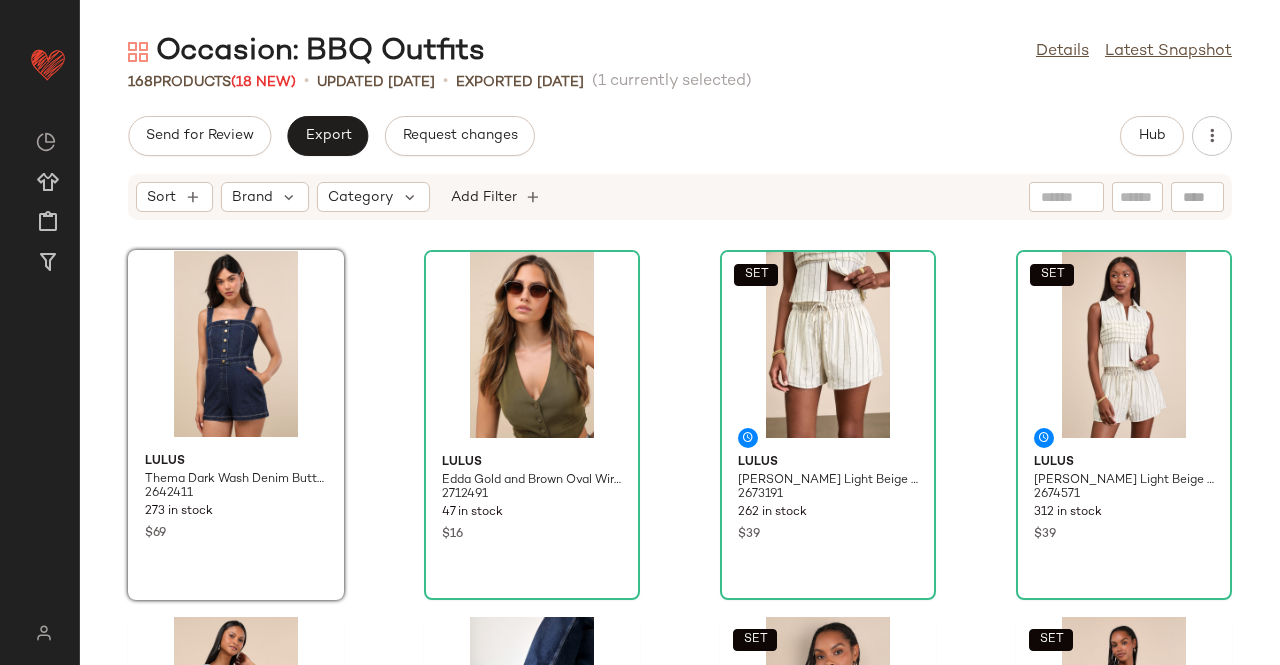 click on "Send for Review   Export   Request changes   Hub" 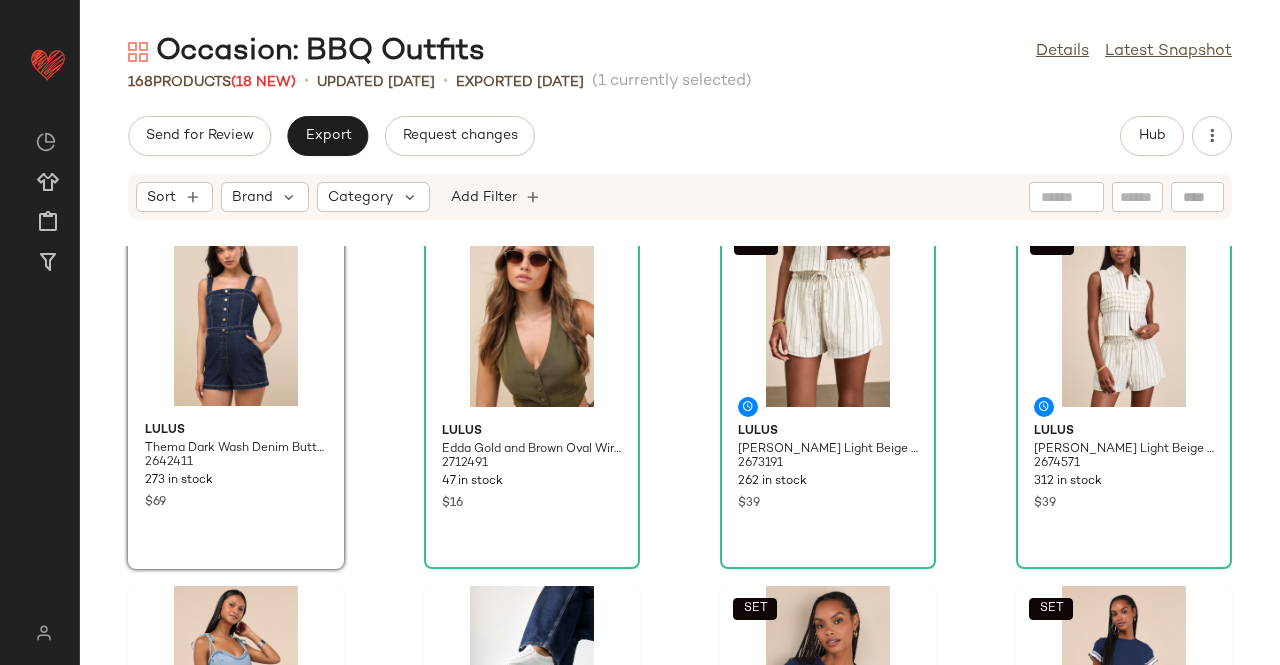 scroll, scrollTop: 0, scrollLeft: 0, axis: both 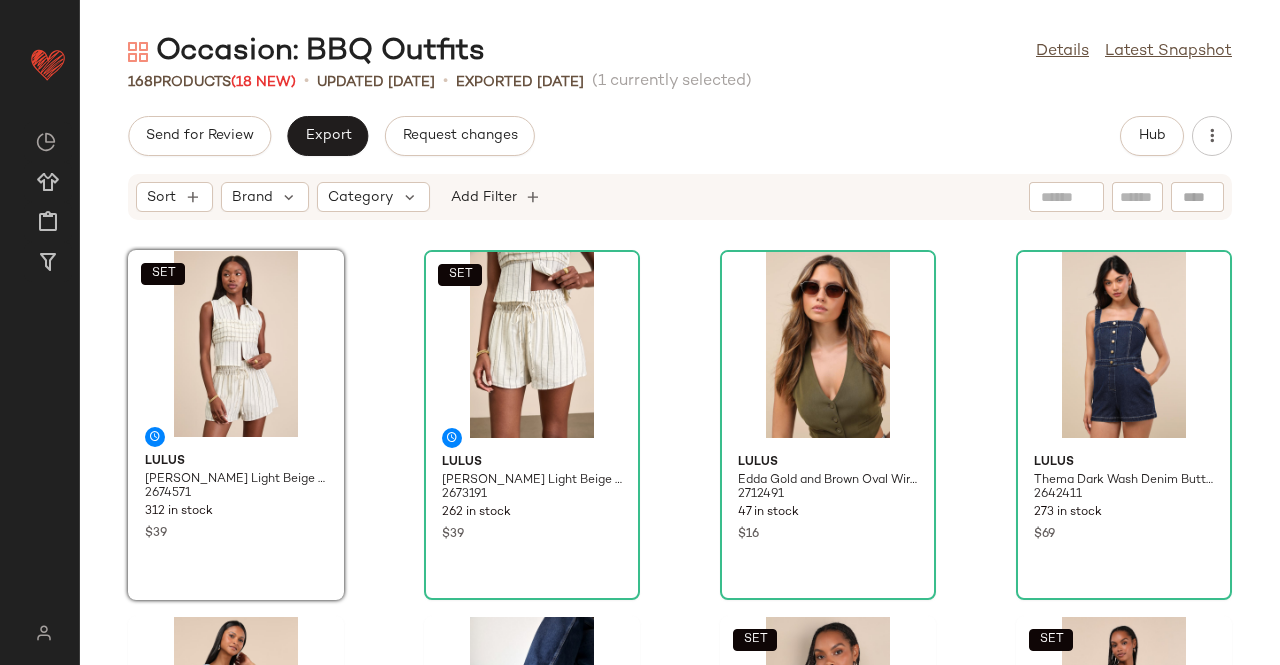 click on "Send for Review   Export   Request changes   Hub" 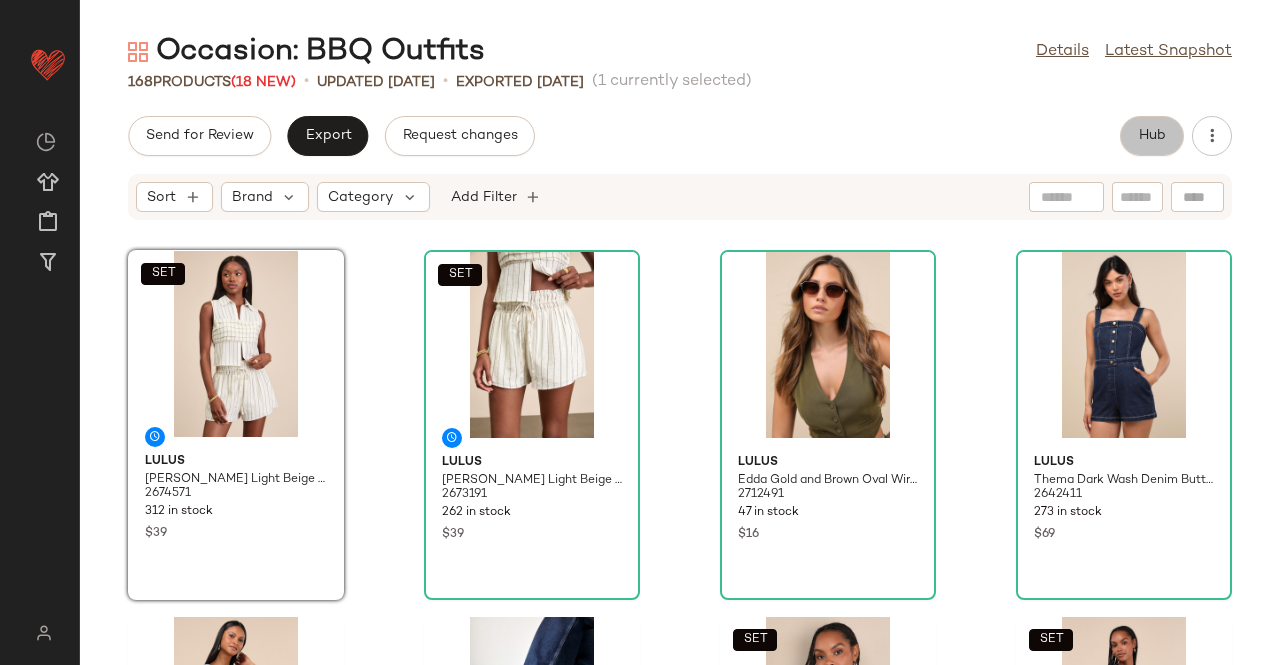 click on "Hub" at bounding box center (1152, 136) 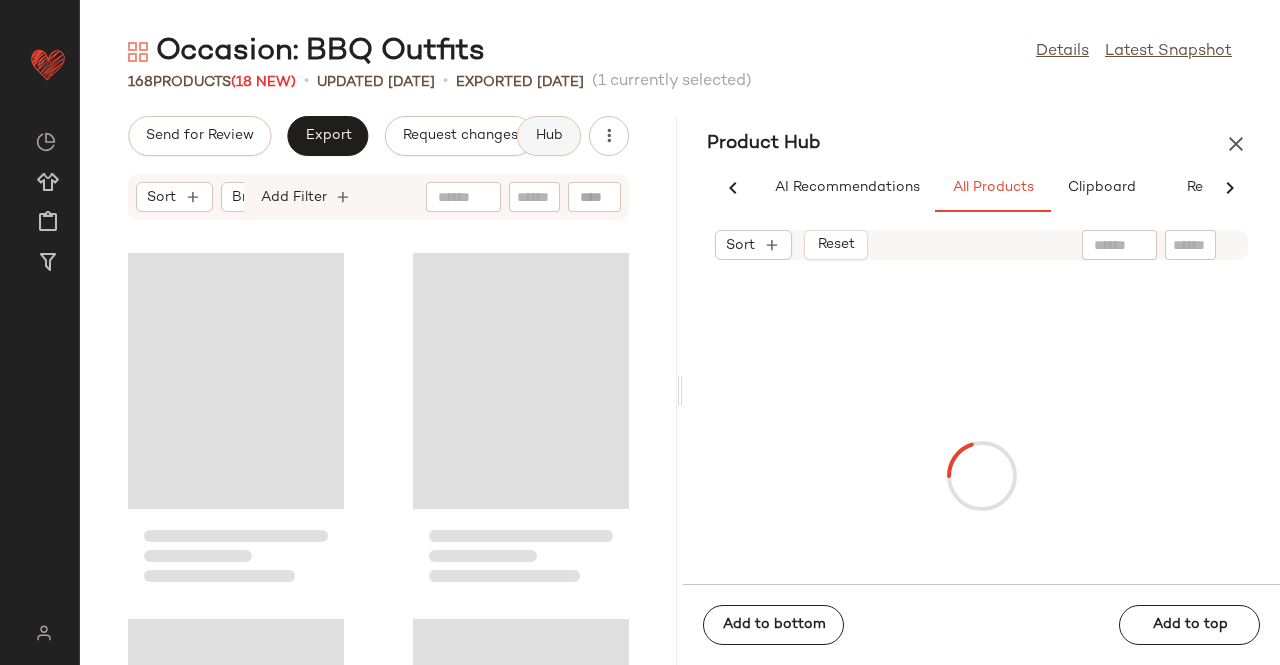 scroll, scrollTop: 0, scrollLeft: 54, axis: horizontal 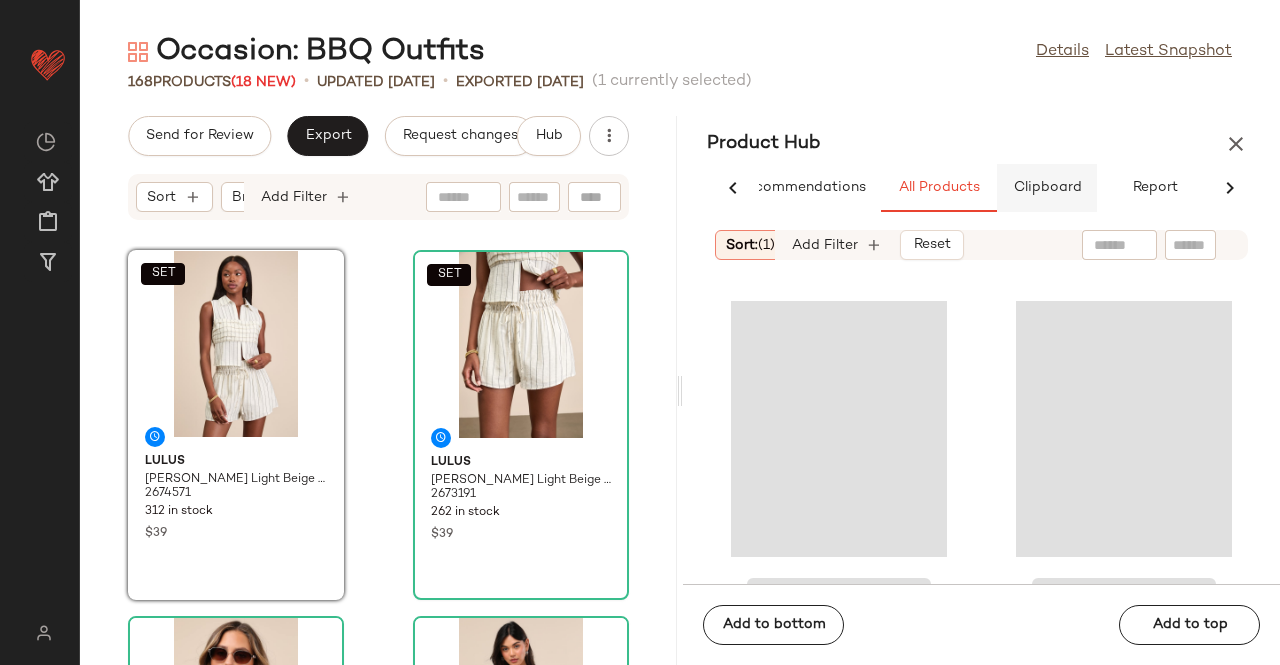 drag, startPoint x: 1067, startPoint y: 213, endPoint x: 1057, endPoint y: 209, distance: 10.770329 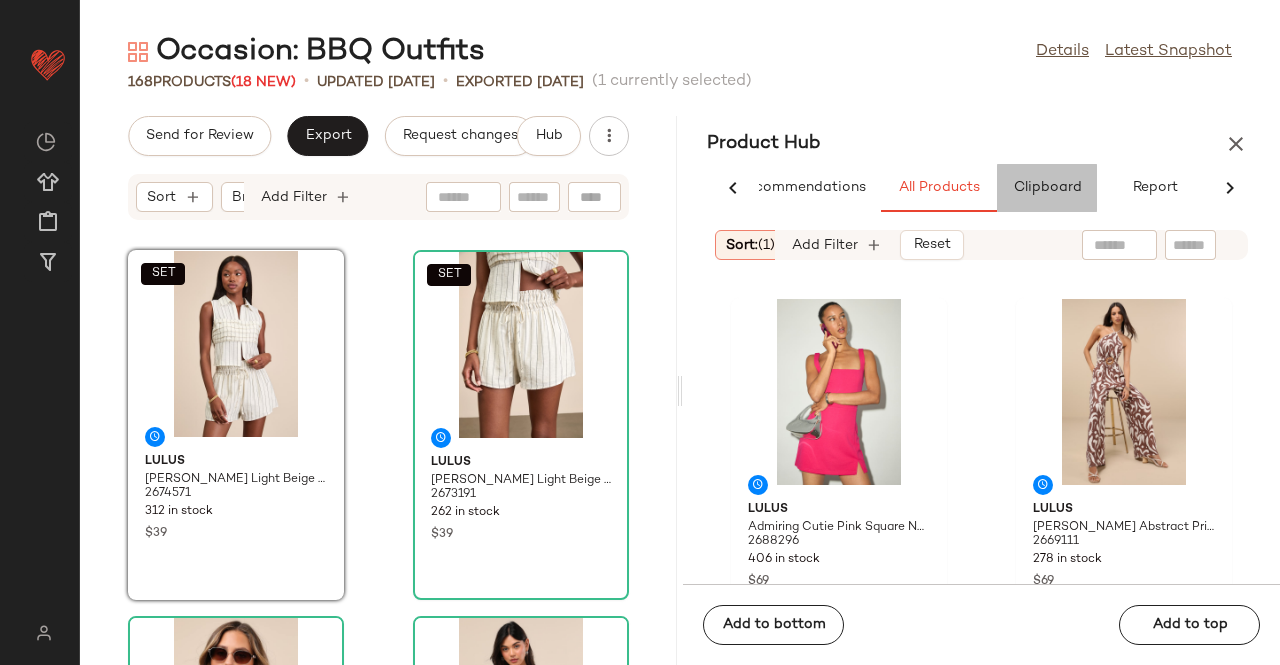 click on "Clipboard" at bounding box center [1047, 188] 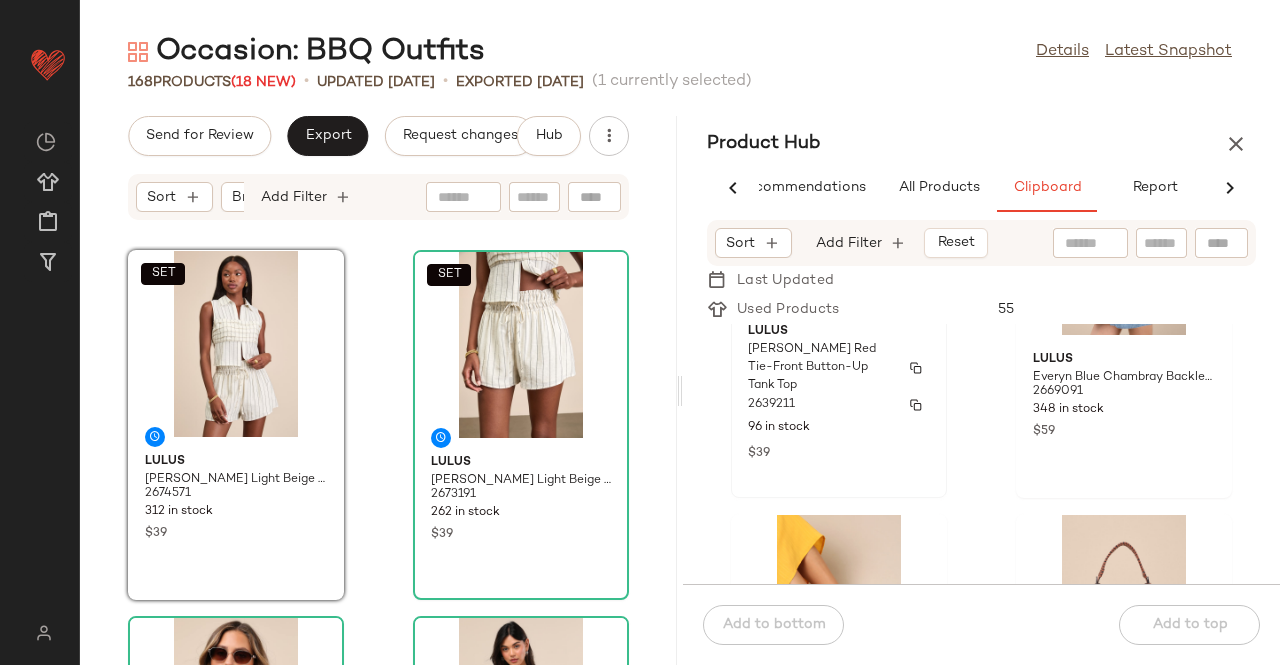 scroll, scrollTop: 200, scrollLeft: 0, axis: vertical 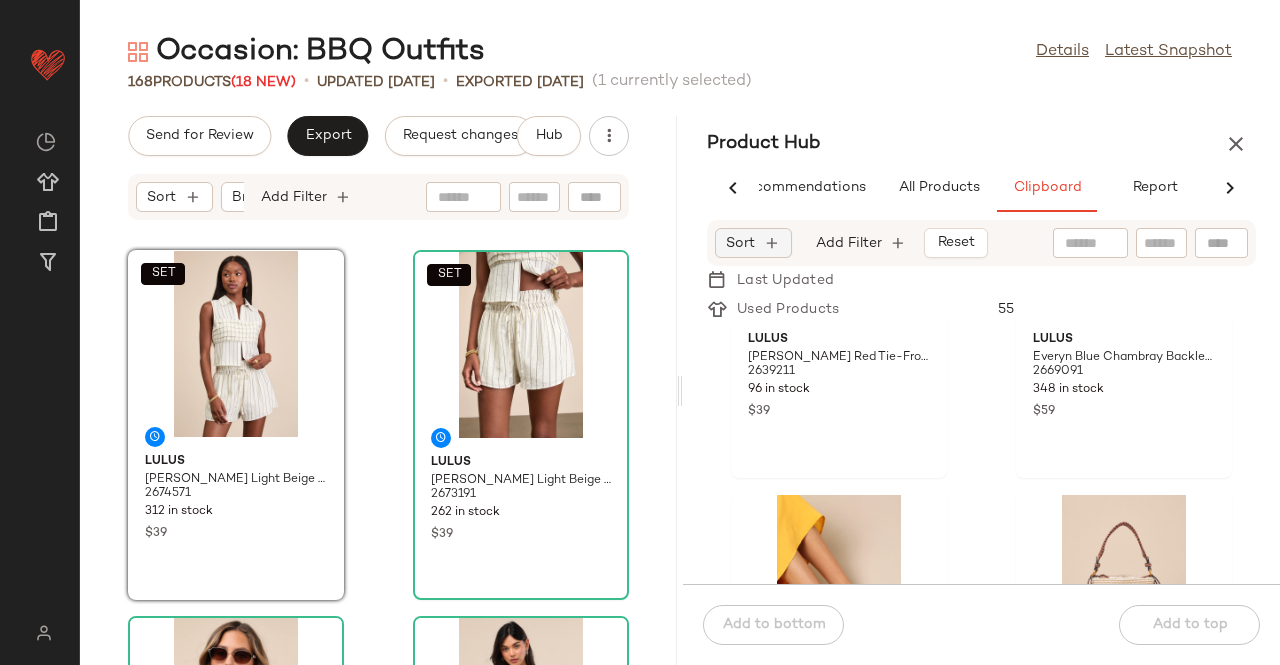 click on "Sort" at bounding box center (740, 243) 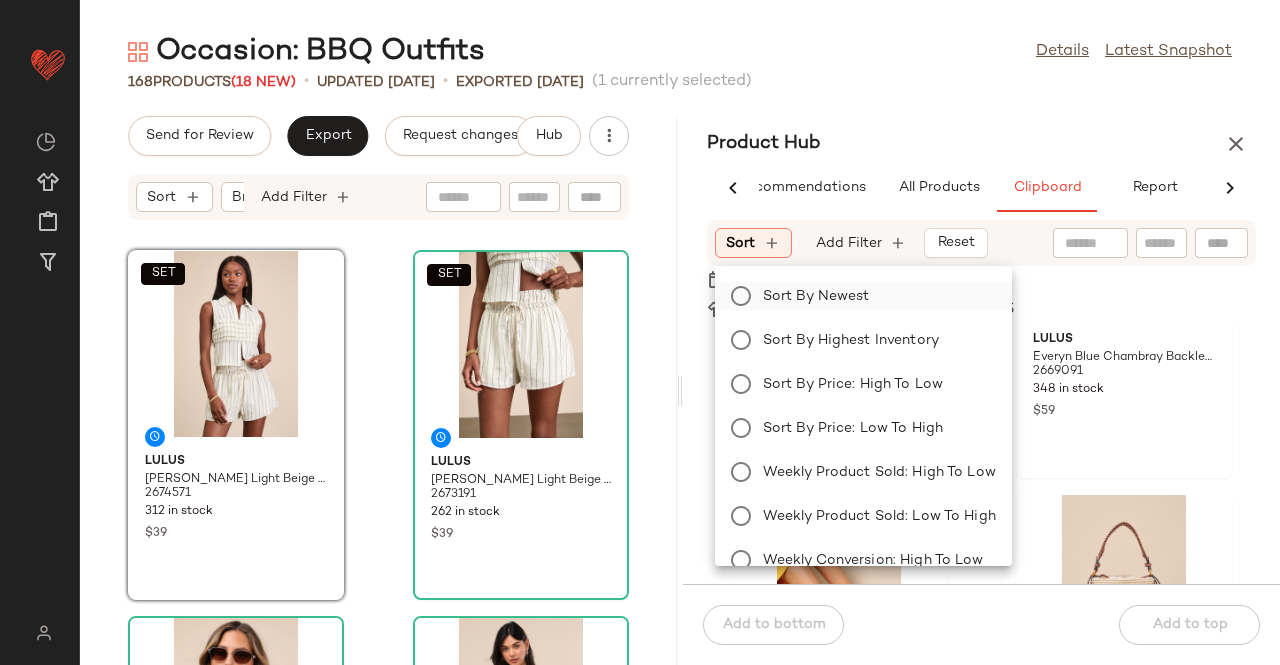 click on "Sort by Newest" 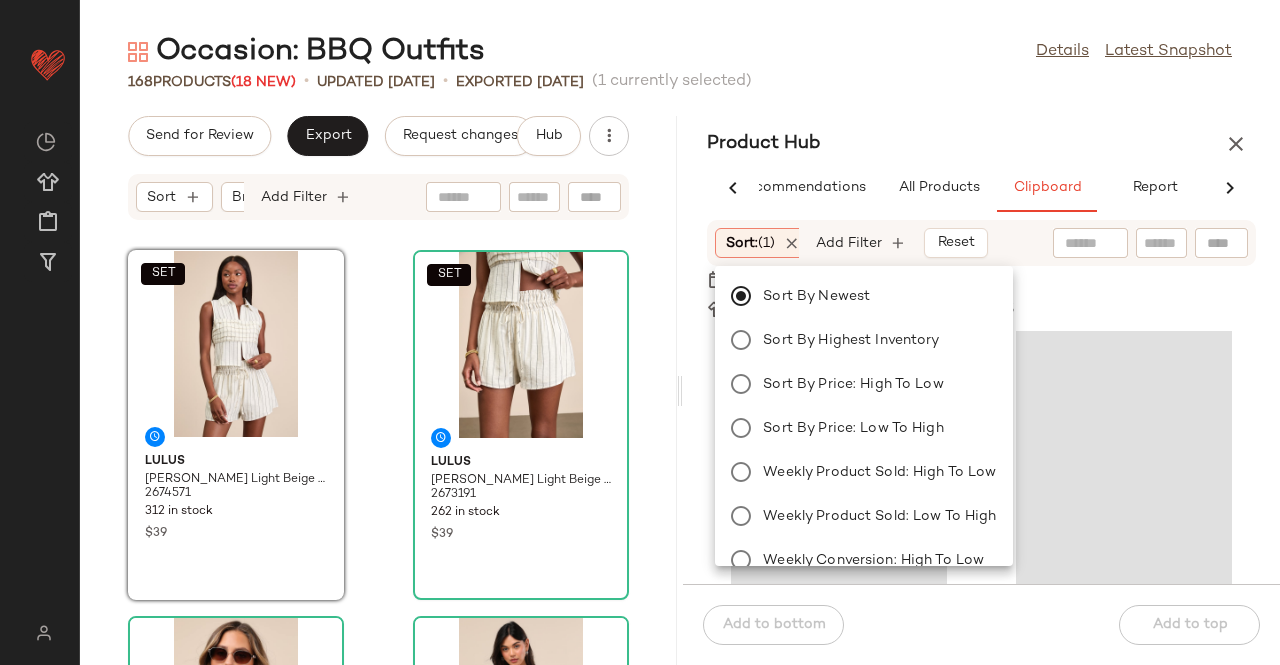 click on "Occasion: BBQ Outfits  Details   Latest Snapshot  168   Products  (18 New)  •   updated Jul 3rd  •  Exported Jul 1st   (1 currently selected)   Send for Review   Export   Request changes   Hub  Sort  Brand  Category  Add Filter   SET  Lulus Clarette Light Beige Pleated Collared Sleeveless Top 2674571 312 in stock $39  SET  Lulus Clarette Light Beige Striped High-Waisted Shorts 2673191 262 in stock $39 Lulus Edda Gold and Brown Oval Wire Sunglasses 2712491 47 in stock $16 Lulus Thema Dark Wash Denim Button-Front Romper 2642411 273 in stock $69 Lulus Kamda Light Wash Denim Tie-Strap Mini Dress 2668691 170 in stock $59 Vans Old Skool True White Lace-Up Sneakers 2423591 56 in stock $70  SET  Lulus Sweet Score Navy Blue Ruffled Short Sleeve Crop Top 2439471 243 in stock $35  SET  Lulus Sweet Score Navy Blue Ruffled Drawstring High-Rise Mini Skirt 2439211 301 in stock $39 Product Hub  AI Recommendations   All Products   Clipboard   Report  Sort:   (1) Brand  Category:   one-piece In Curation?:   No Lulus" at bounding box center [680, 348] 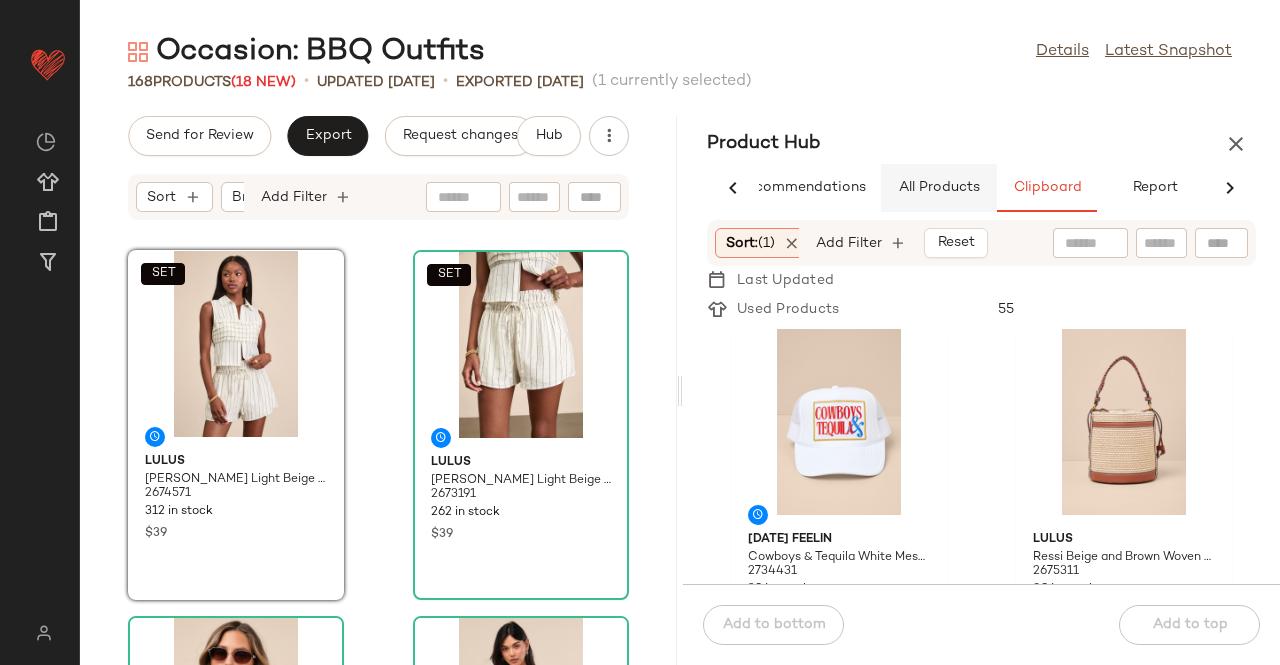 click on "All Products" 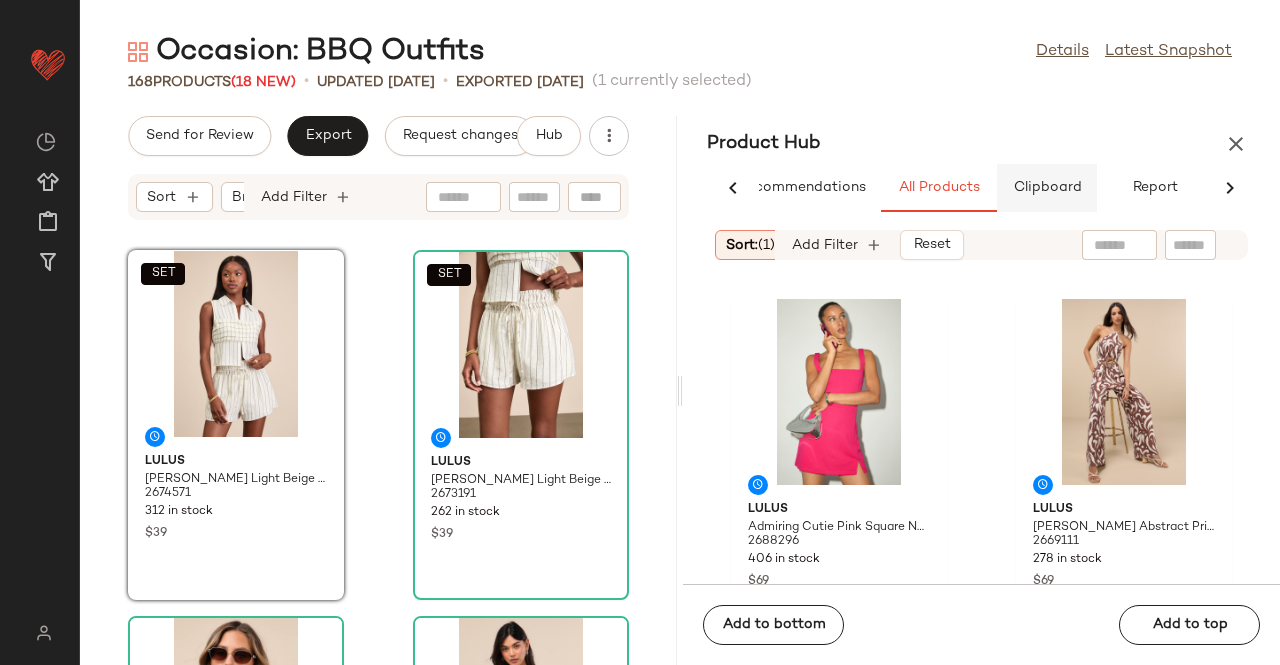 click on "Clipboard" 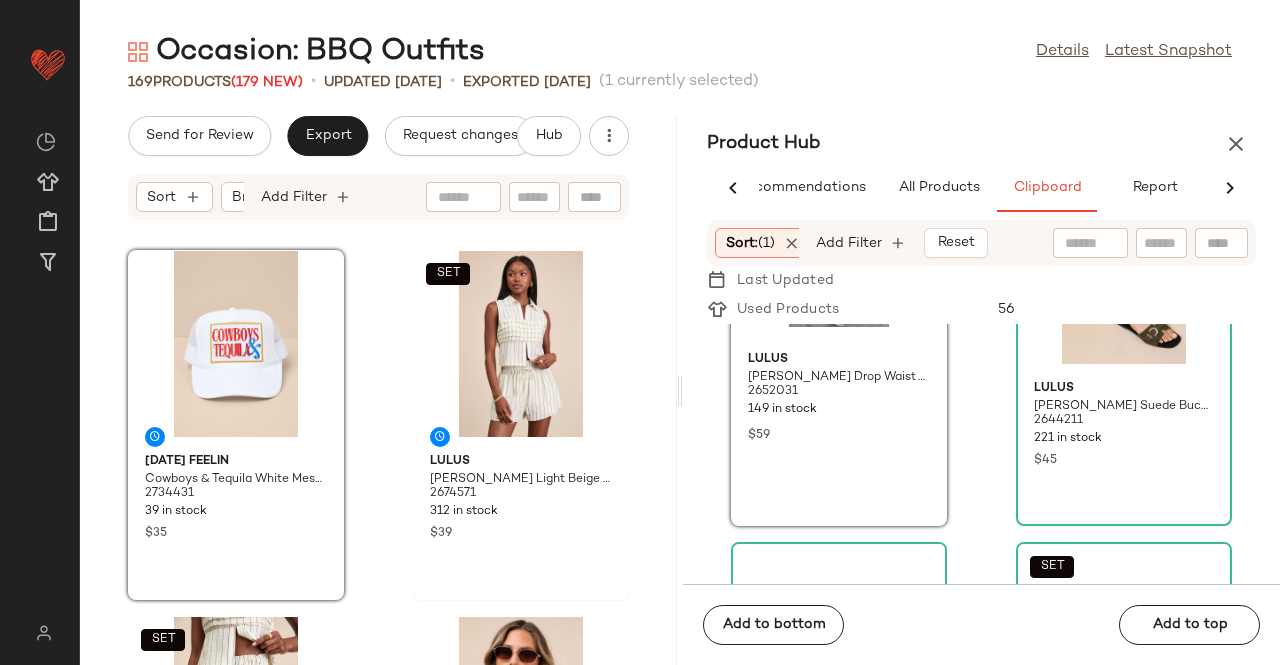 scroll, scrollTop: 719, scrollLeft: 0, axis: vertical 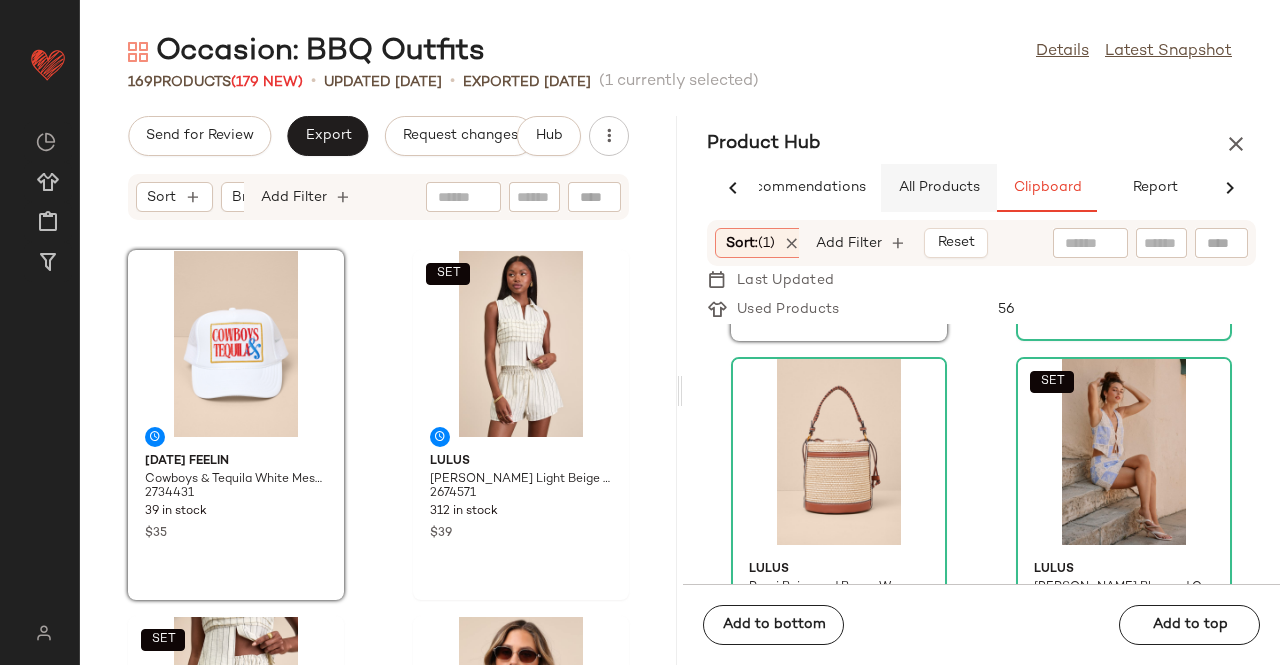 click on "All Products" 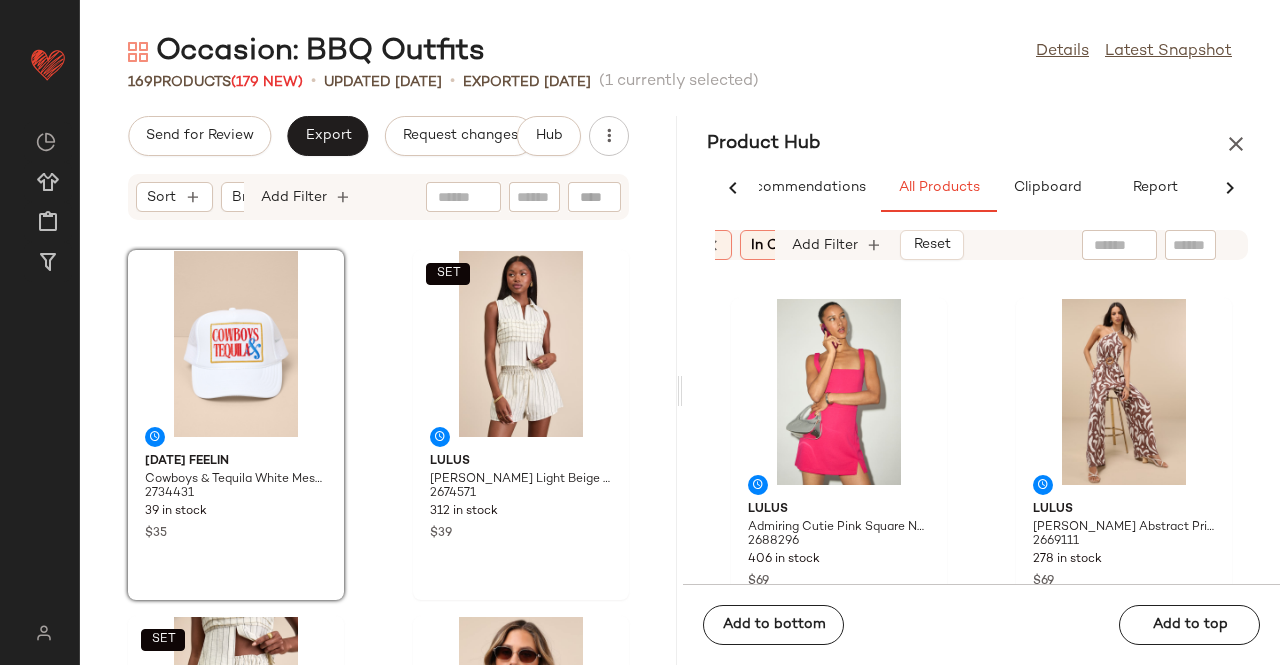 scroll, scrollTop: 0, scrollLeft: 321, axis: horizontal 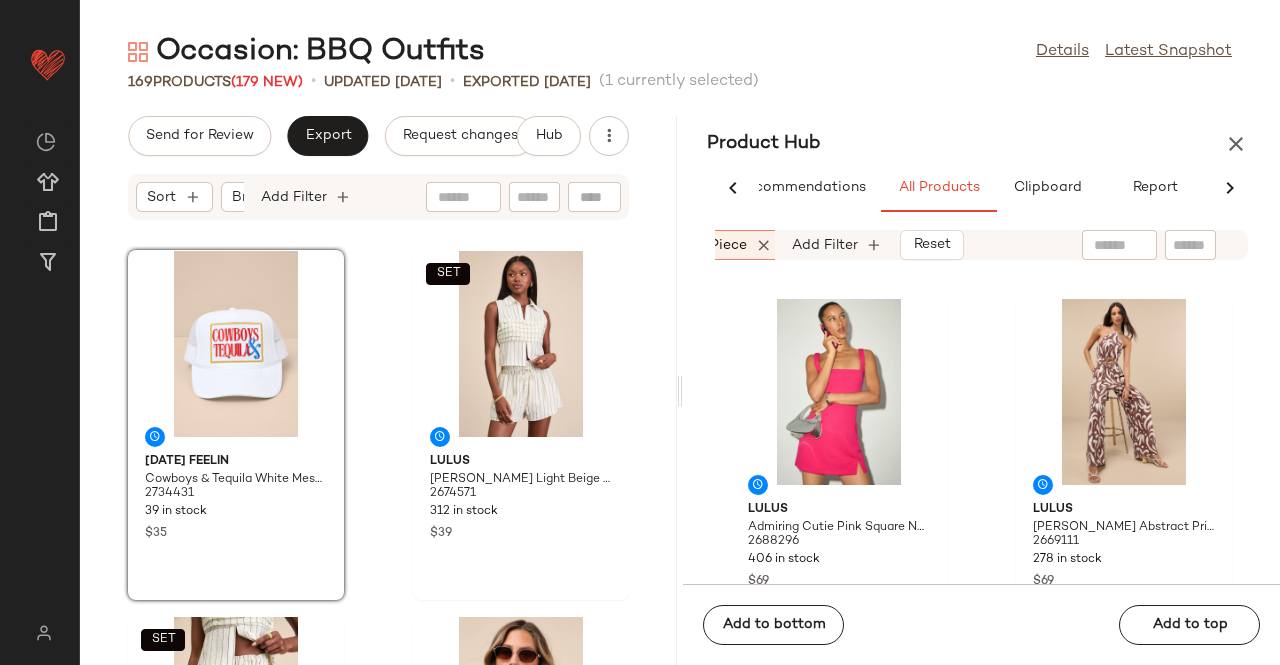 click on "Category:   one-piece" 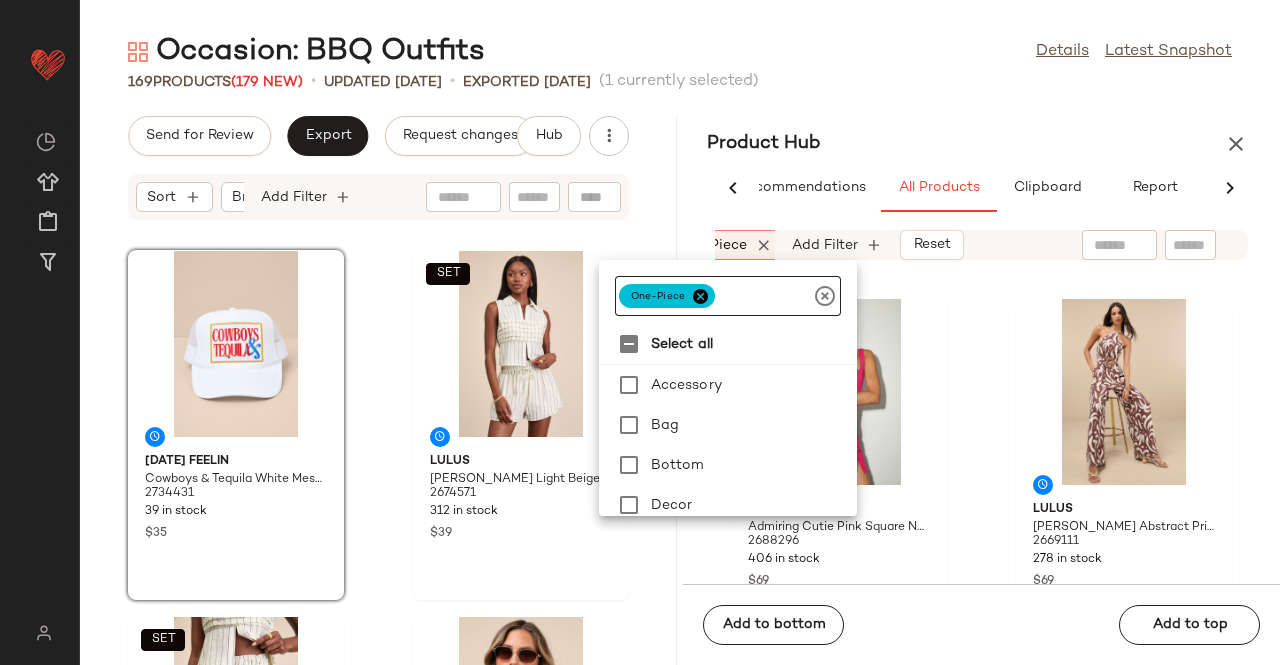 click at bounding box center (700, 296) 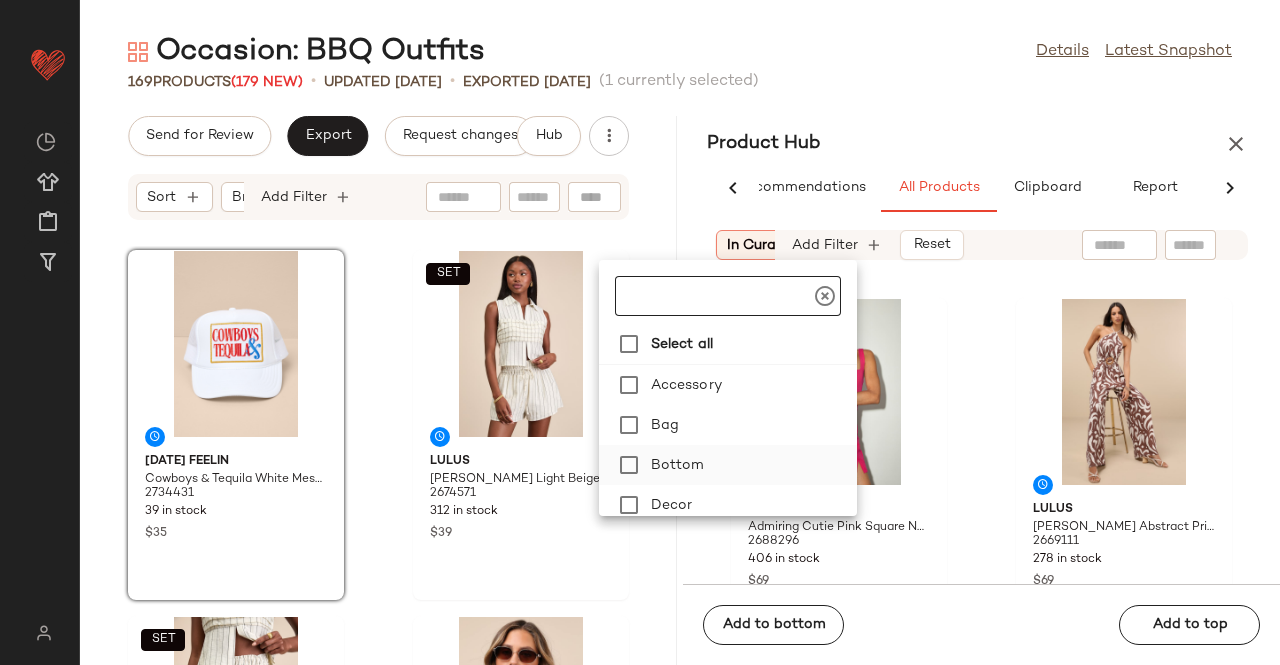 click on "Bottom" at bounding box center [750, 465] 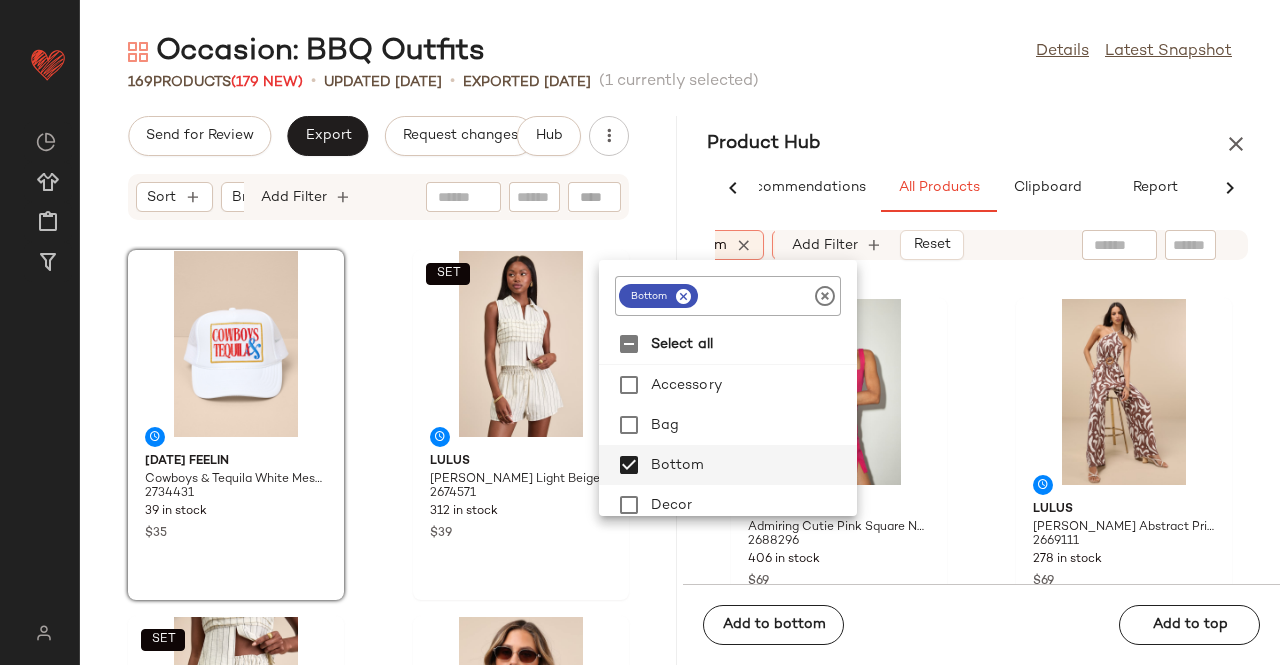 click 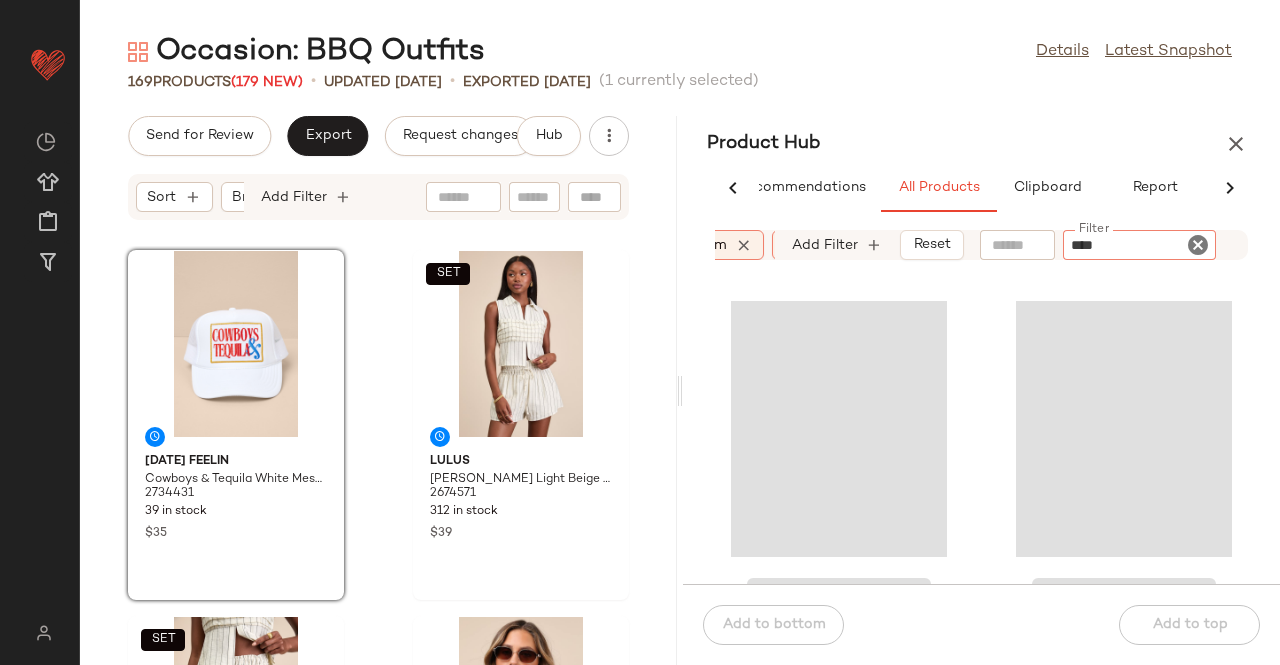 type on "*****" 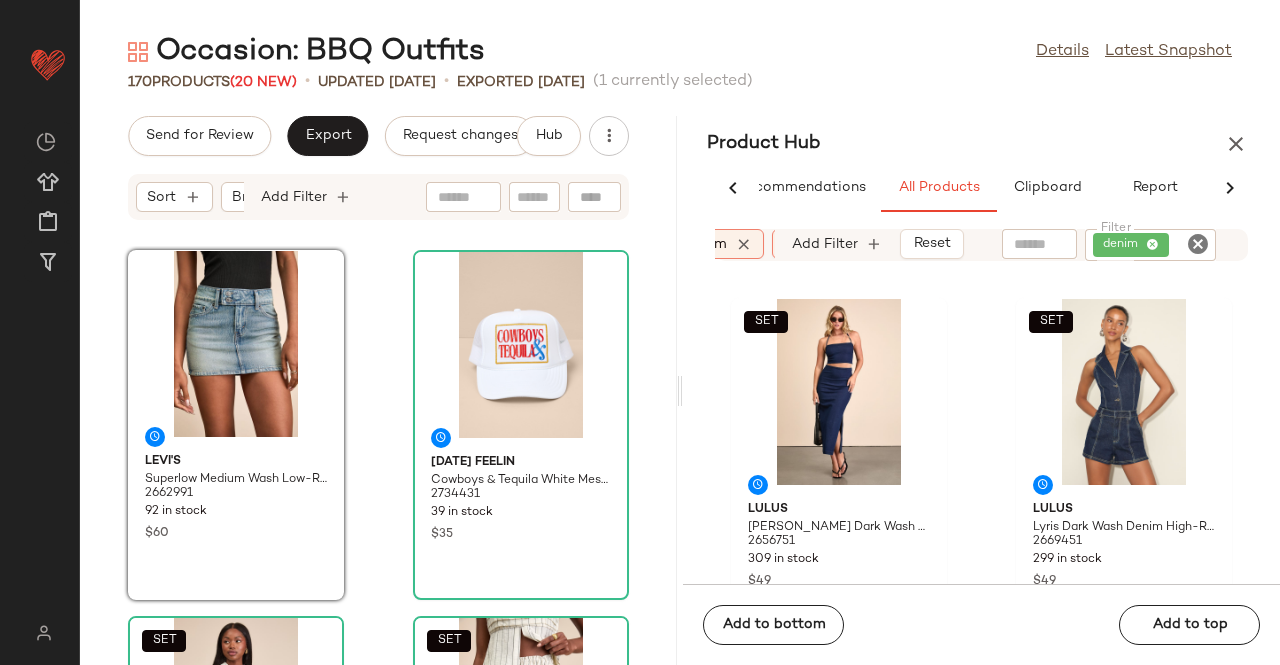 click on "denim" 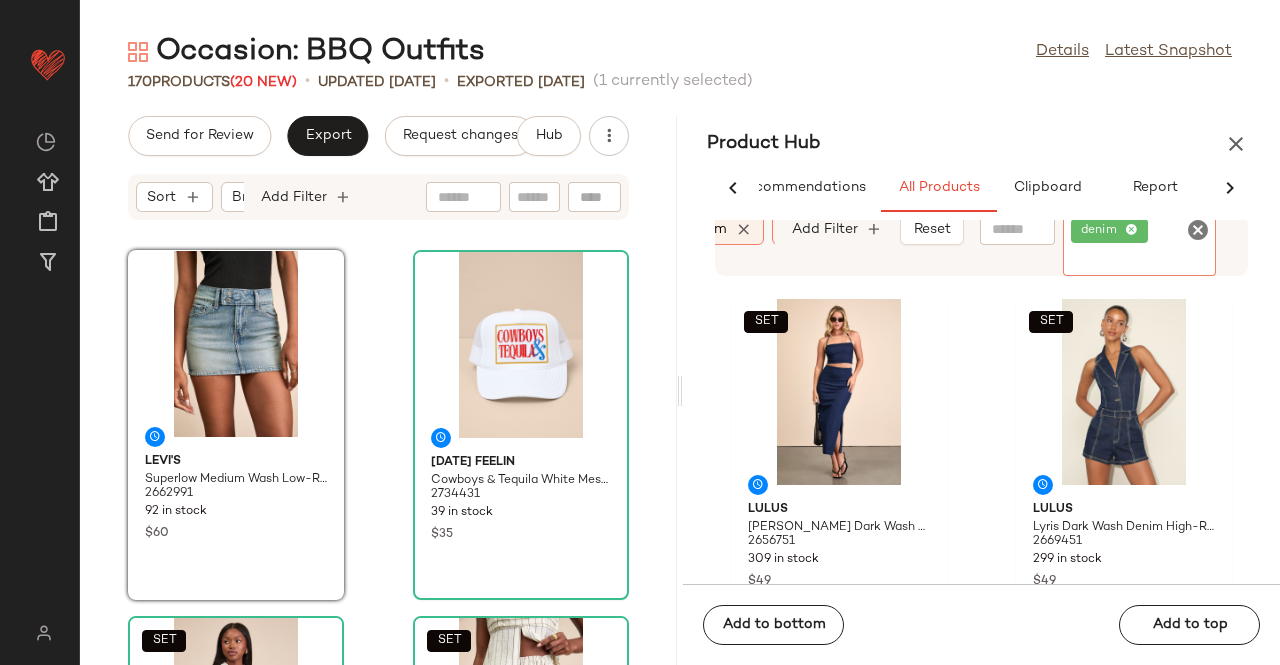 click on "Product Hub  AI Recommendations   All Products   Clipboard   Report  Sort:   (1) Brand  Category:   bottom In Curation?:   No Availability:   in_stock Add Filter   Reset  Filter denim Filter  SET  Lulus Helaine Dark Wash Denim Mermaid Midi Skirt 2656751 309 in stock $49  SET  Lulus Lyris Dark Wash Denim High-Rise Shorts 2669451 299 in stock $49  SET  Rolla's Mirage Medium Wash Studded Cutoff Denim Shorts 2592831 76 in stock $149  SET  Lulus Mckayla White Frayed High-Rise Jeans 2656191 215 in stock $69 Jbd Tamilia Dark Wash Mid-Rise Cuffed Denim Jeans 2668491 87 in stock $75 Daze Denim Soho Medium Wash Faded Distressed High-Rise Flare Jeans 2601391 87 in stock $108 Sort:   (1) In Curation?:   No Add Filter   Reset   Last Updated   Used Products  56 Lulus Dillon White Drop Waist Tiered Halter Skort Romper 2652031 149 in stock $59 Lulus Edetta Olive Suede Buckle Slide Sandals 2644211 221 in stock $45 Lulus Ressi Beige and Brown Woven Bucket Bag 2675311 89 in stock $49  SET  Lulus 2635971 11 in stock $59" 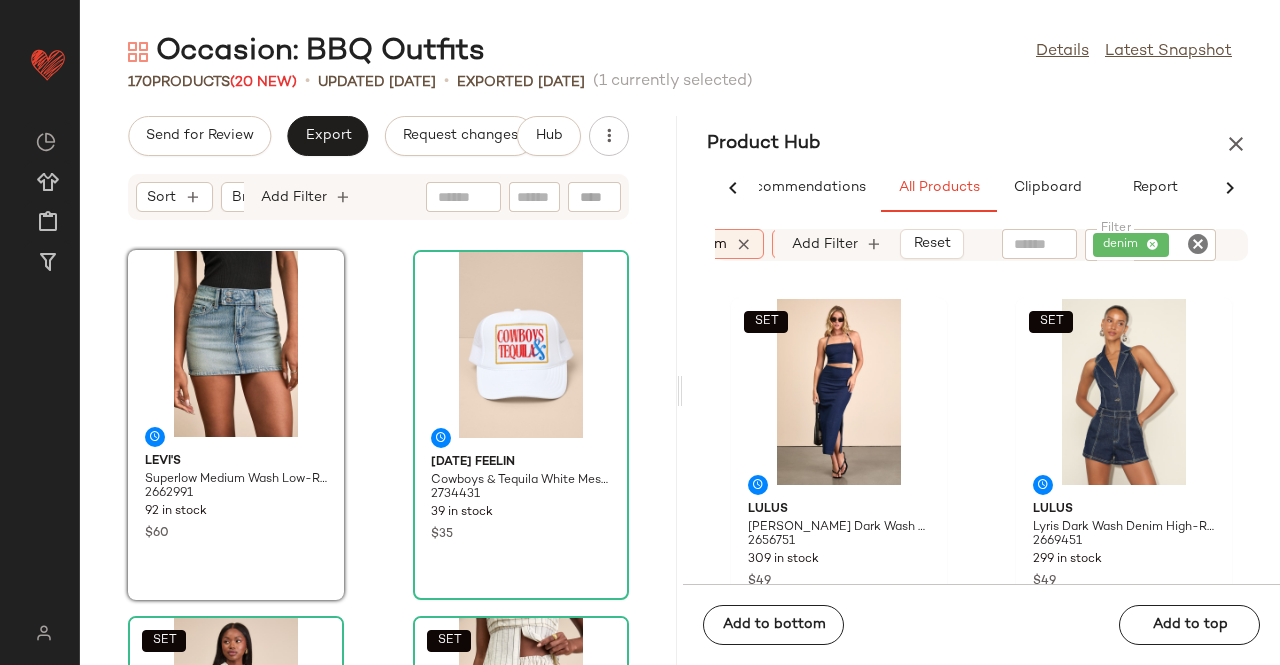 click on "denim" 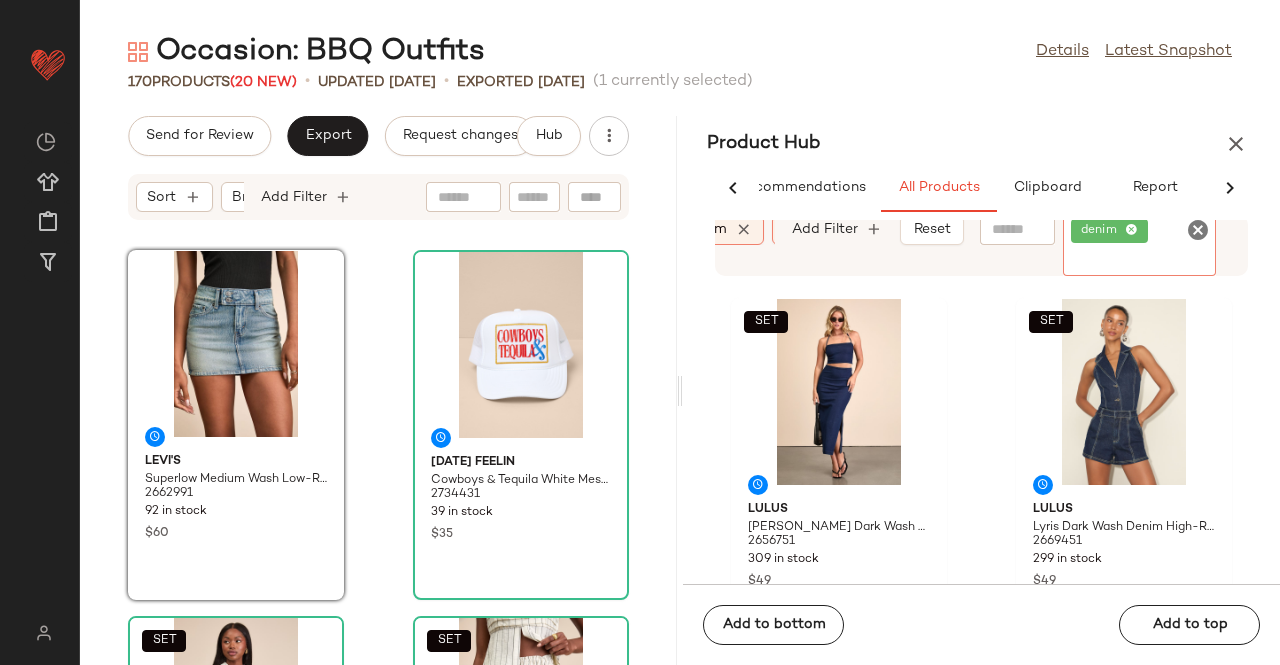 click 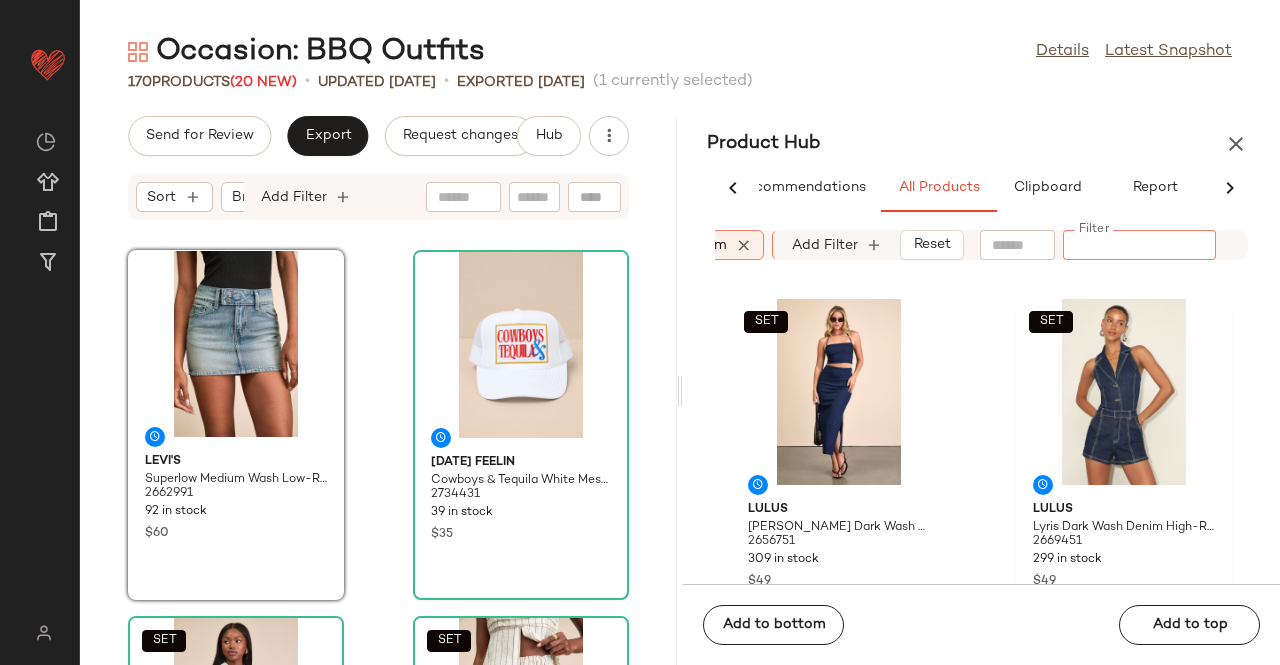 click on "bottom" at bounding box center [700, 245] 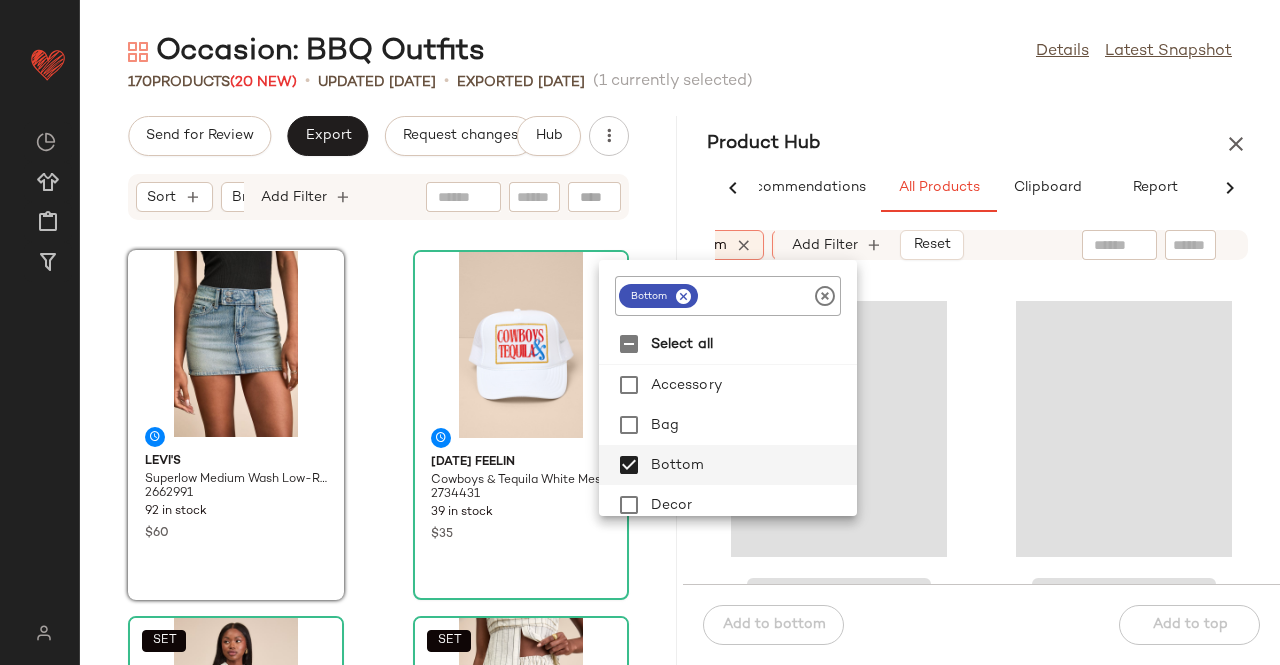 click at bounding box center (683, 296) 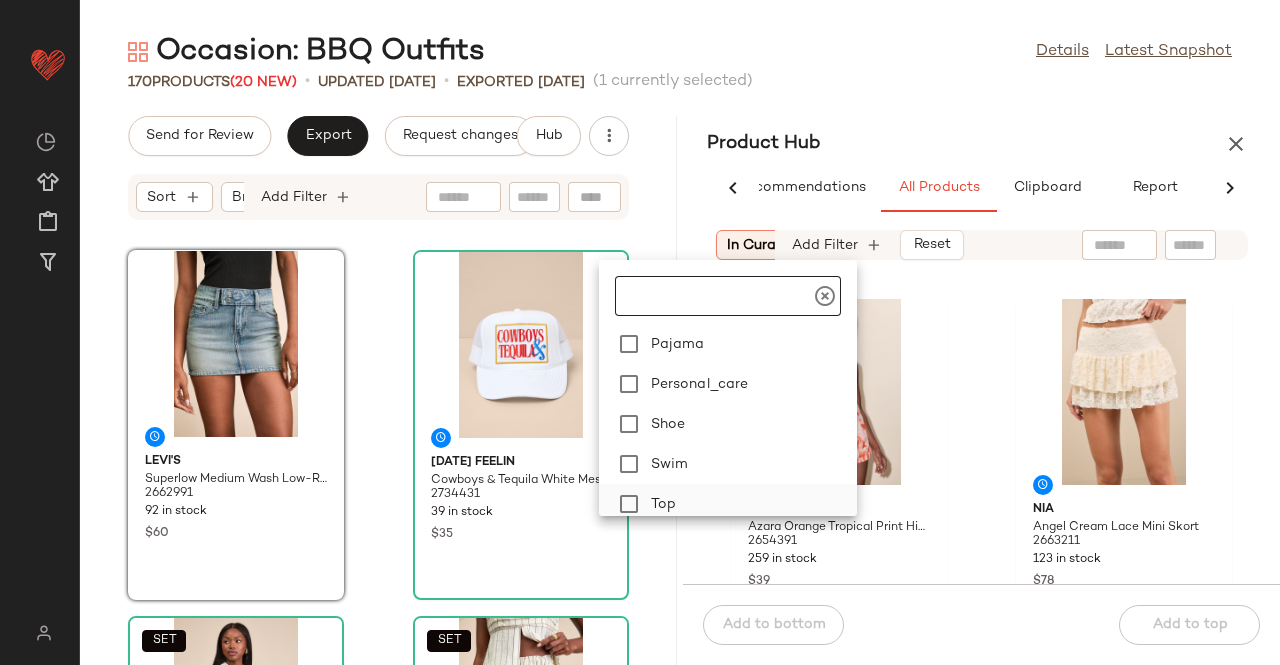 scroll, scrollTop: 480, scrollLeft: 0, axis: vertical 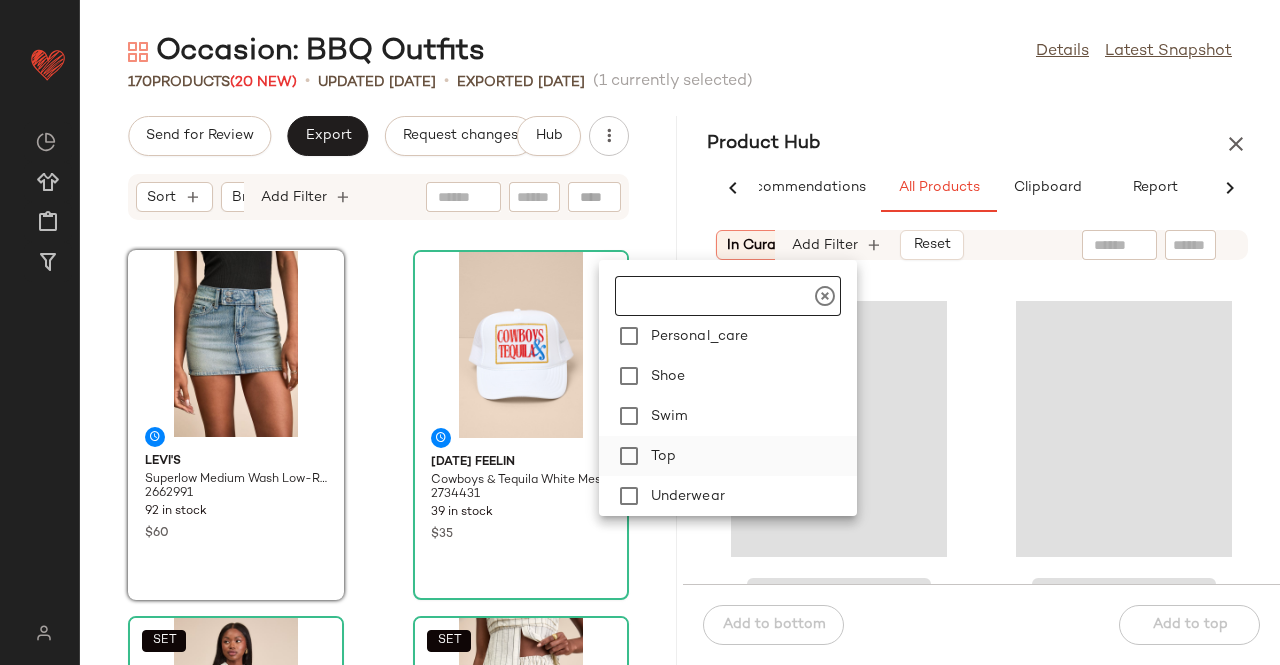 click on "Top" at bounding box center [750, 456] 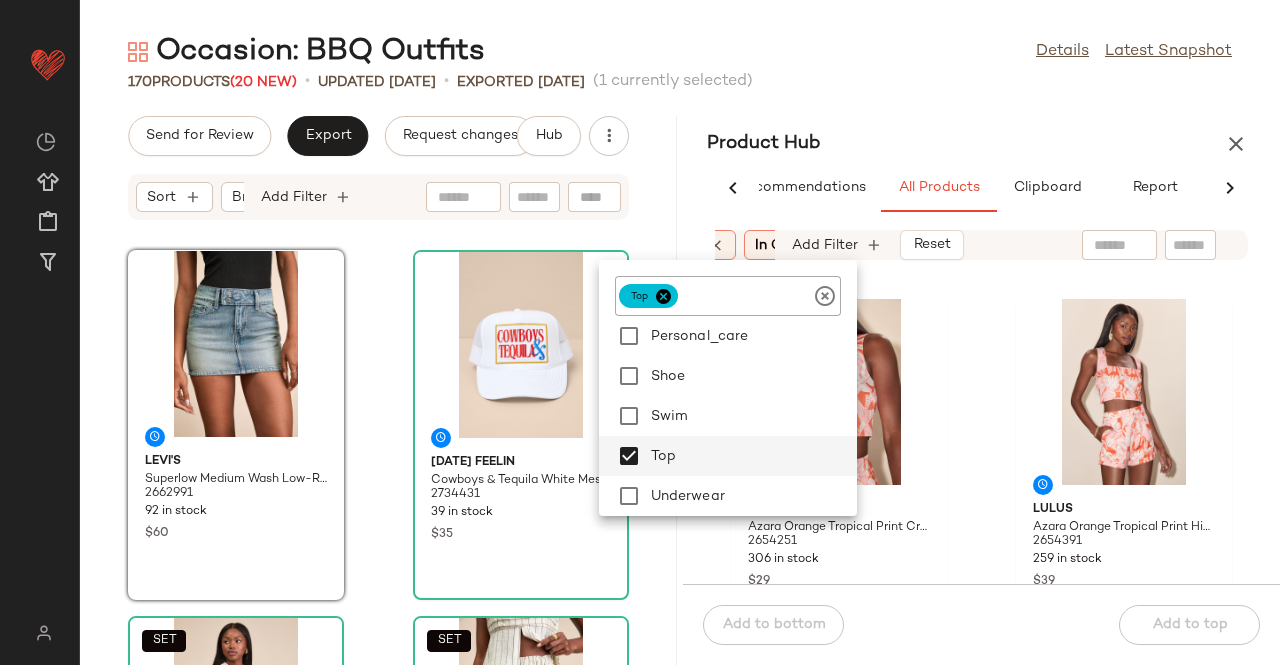 click 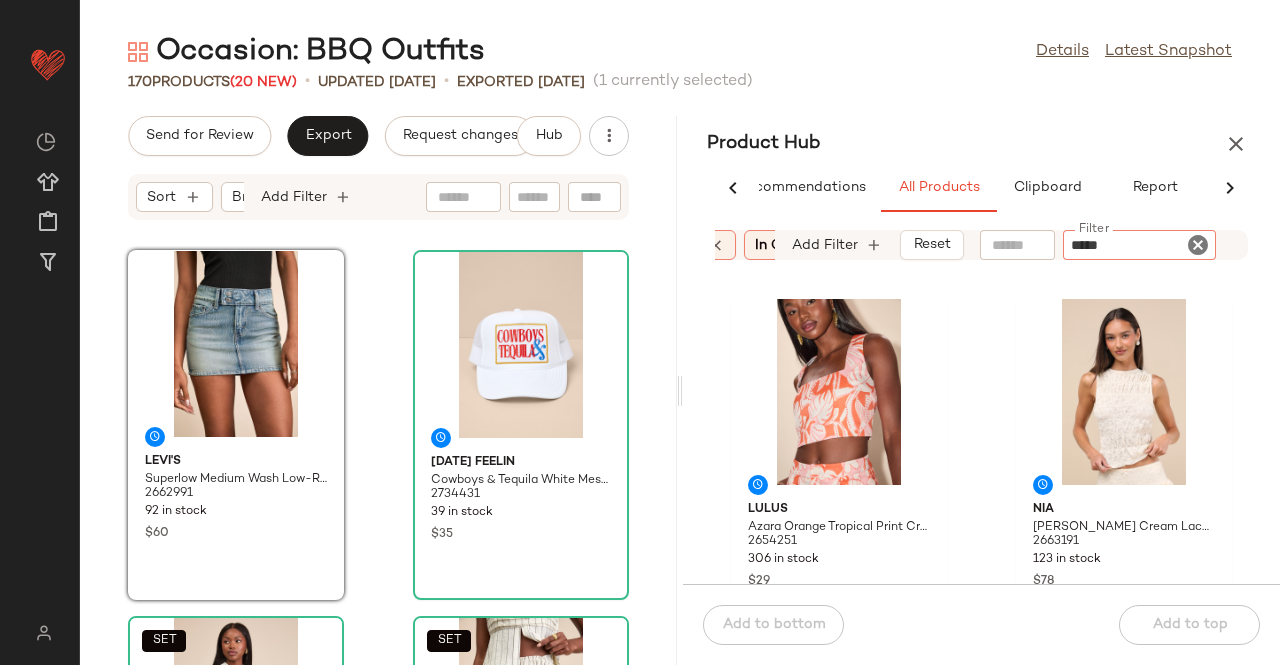 type on "******" 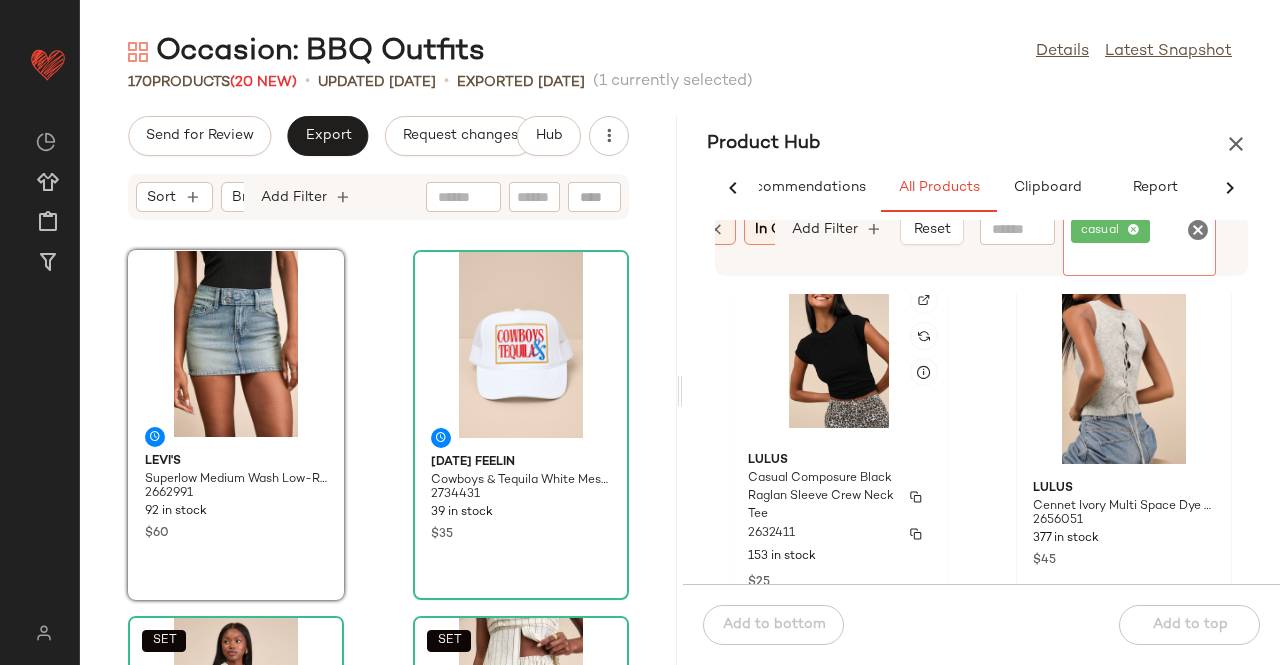 scroll, scrollTop: 1116, scrollLeft: 0, axis: vertical 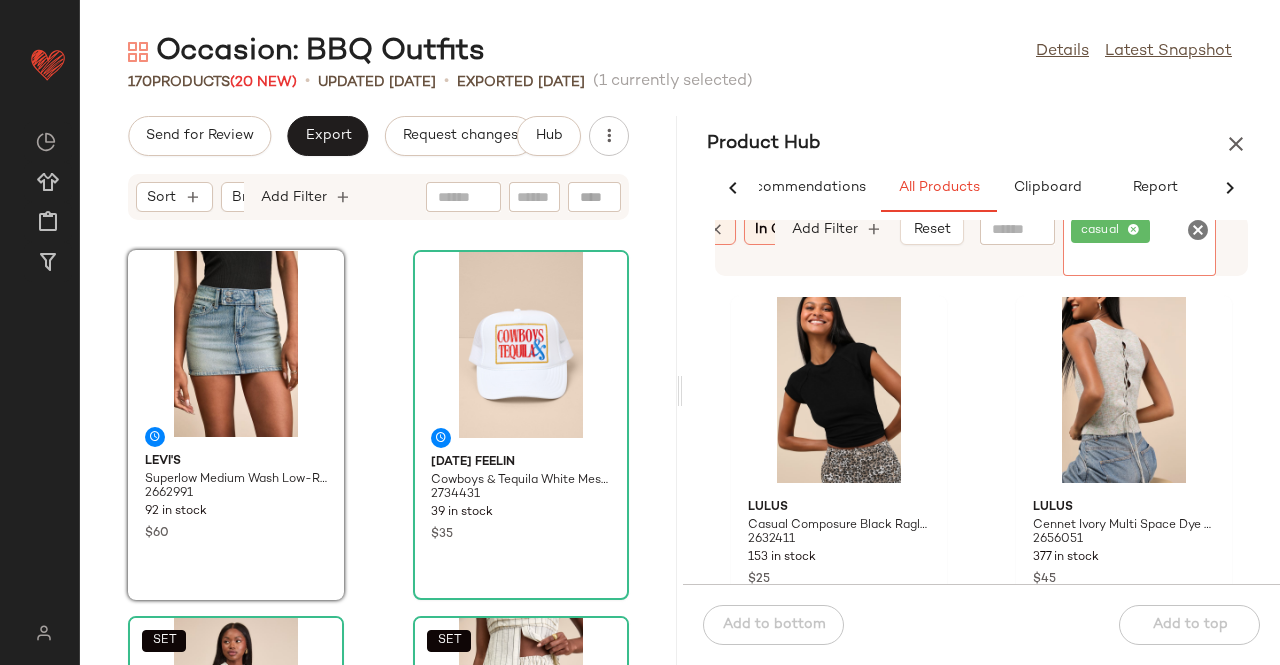 click 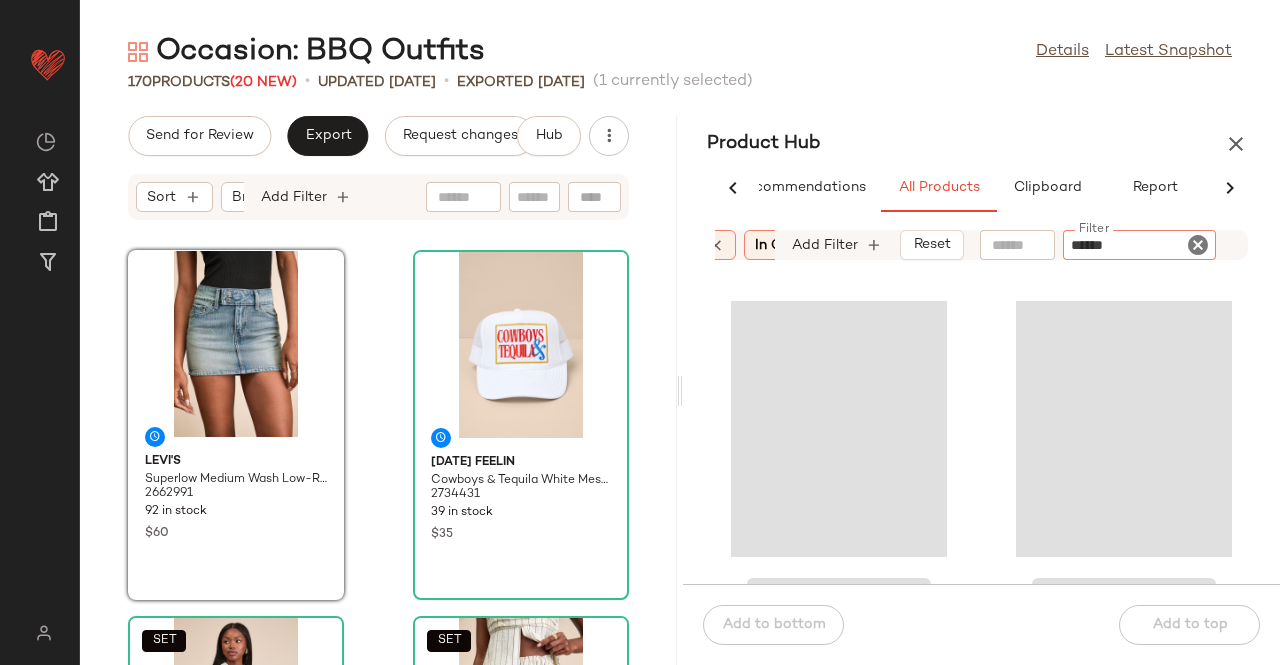 type on "*******" 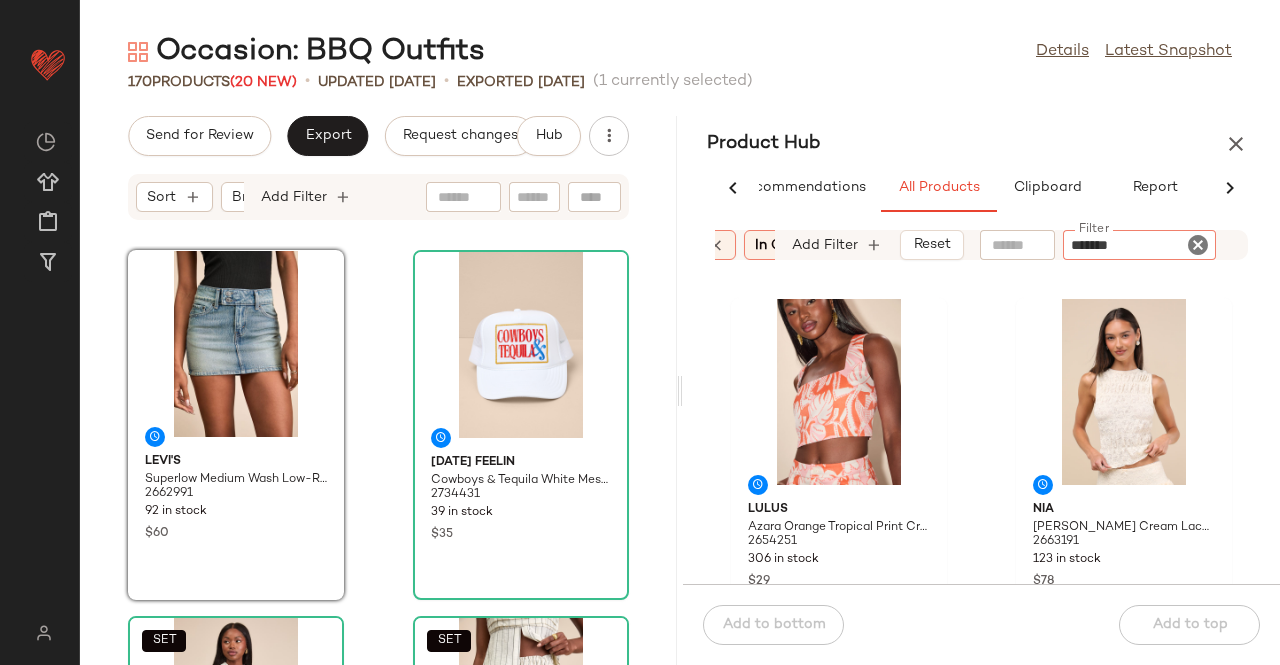 type 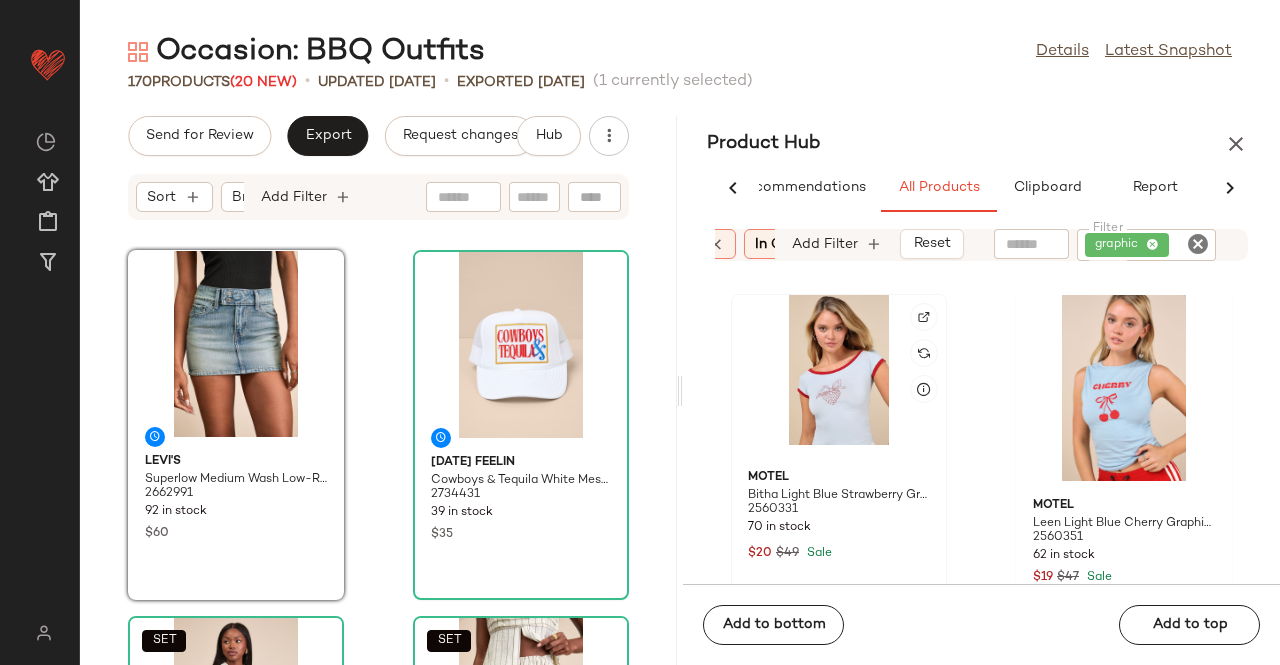 scroll, scrollTop: 2316, scrollLeft: 0, axis: vertical 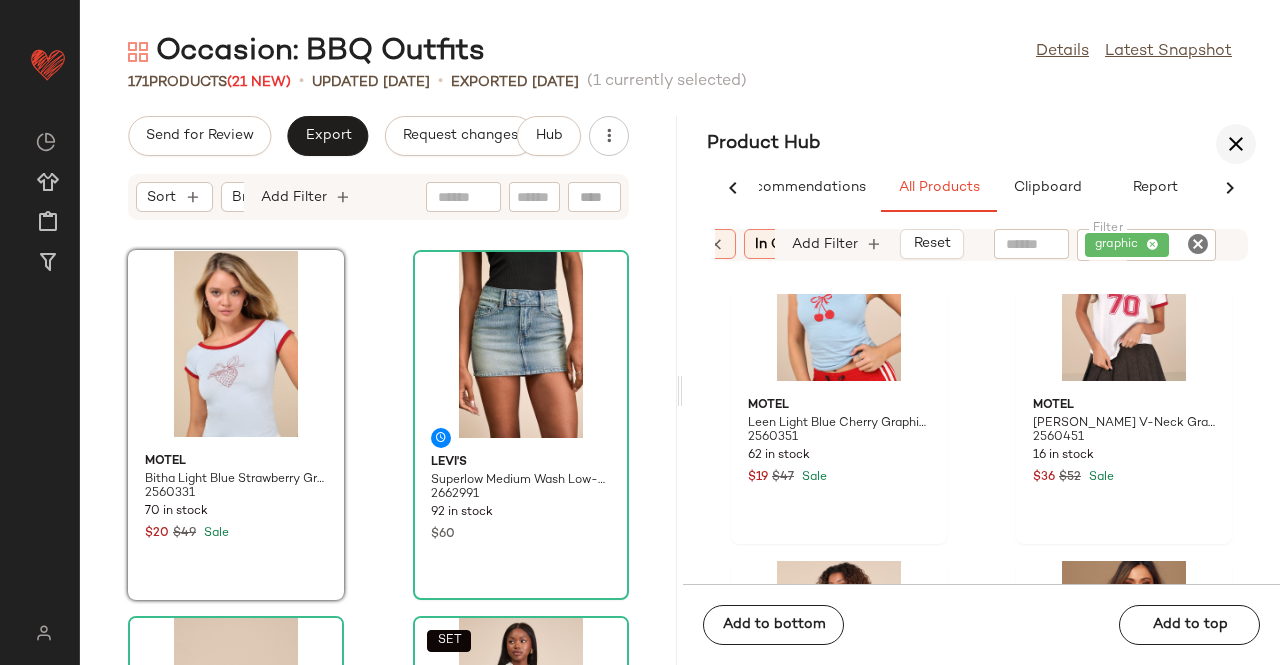 drag, startPoint x: 1271, startPoint y: 138, endPoint x: 1254, endPoint y: 138, distance: 17 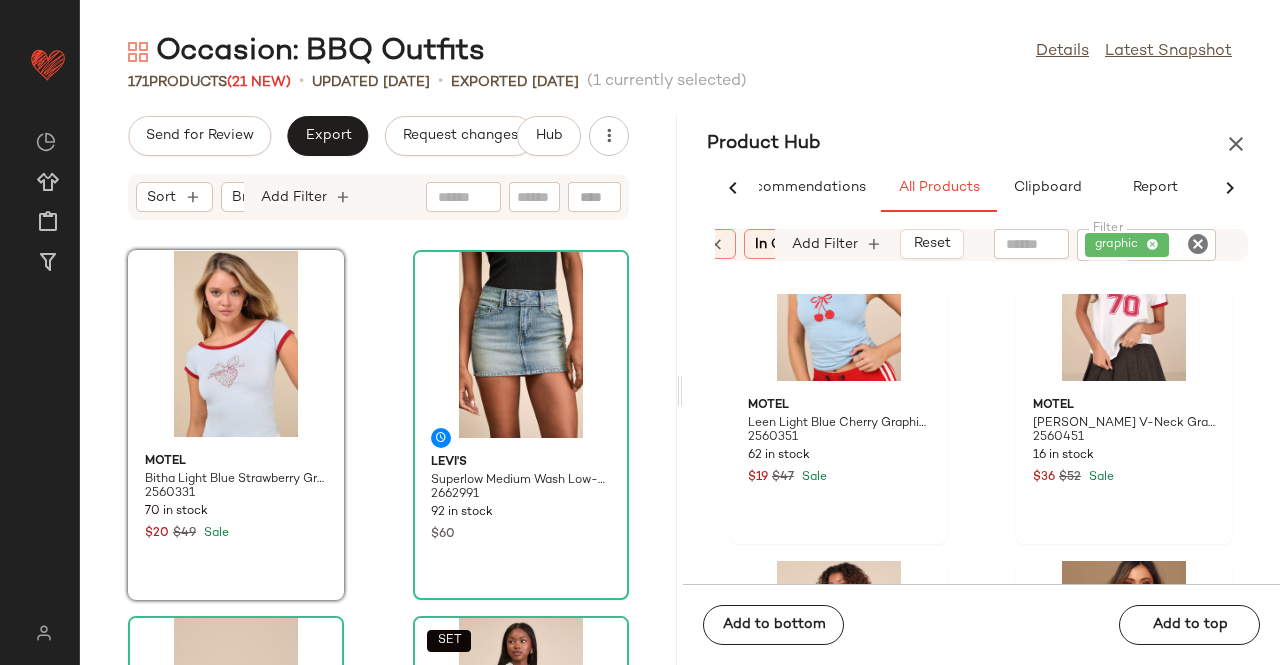 click at bounding box center (1236, 144) 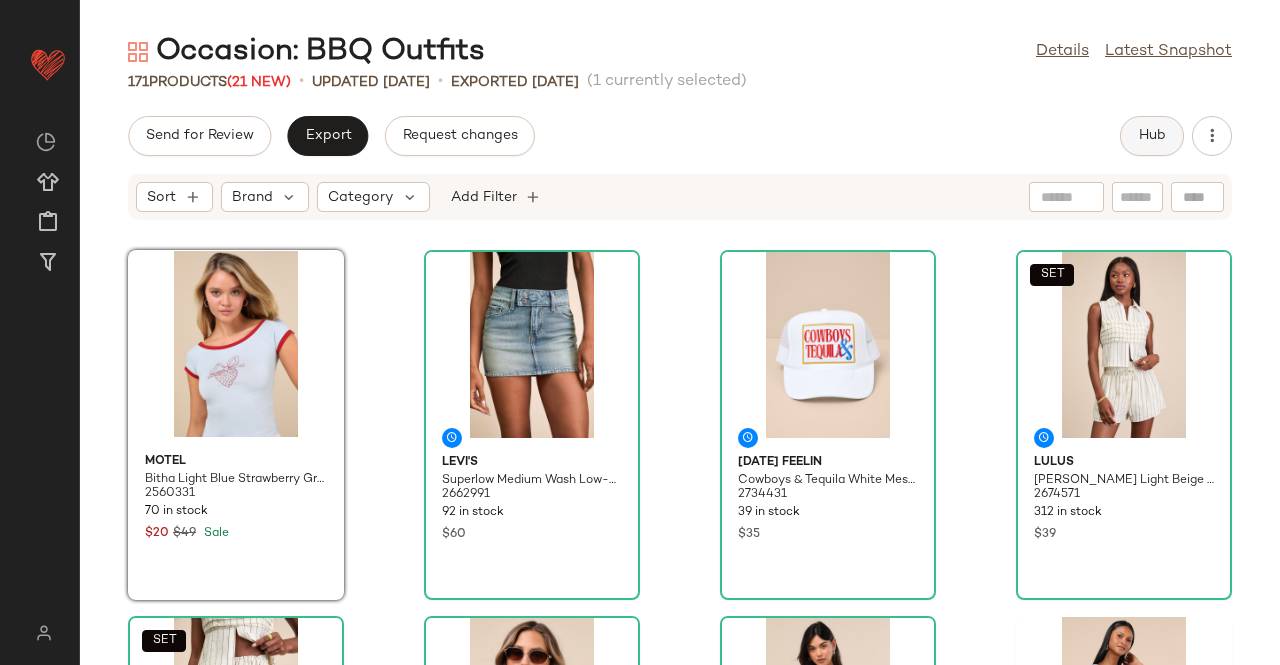 drag, startPoint x: 1168, startPoint y: 147, endPoint x: 1178, endPoint y: 127, distance: 22.36068 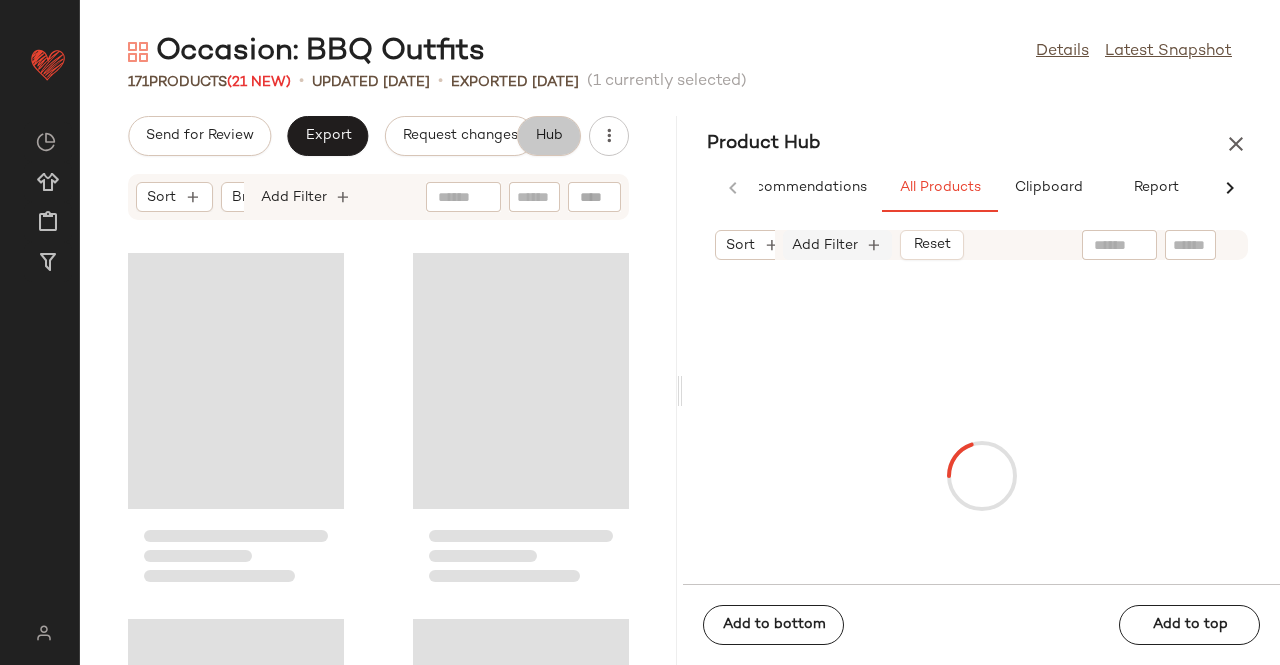 scroll, scrollTop: 0, scrollLeft: 62, axis: horizontal 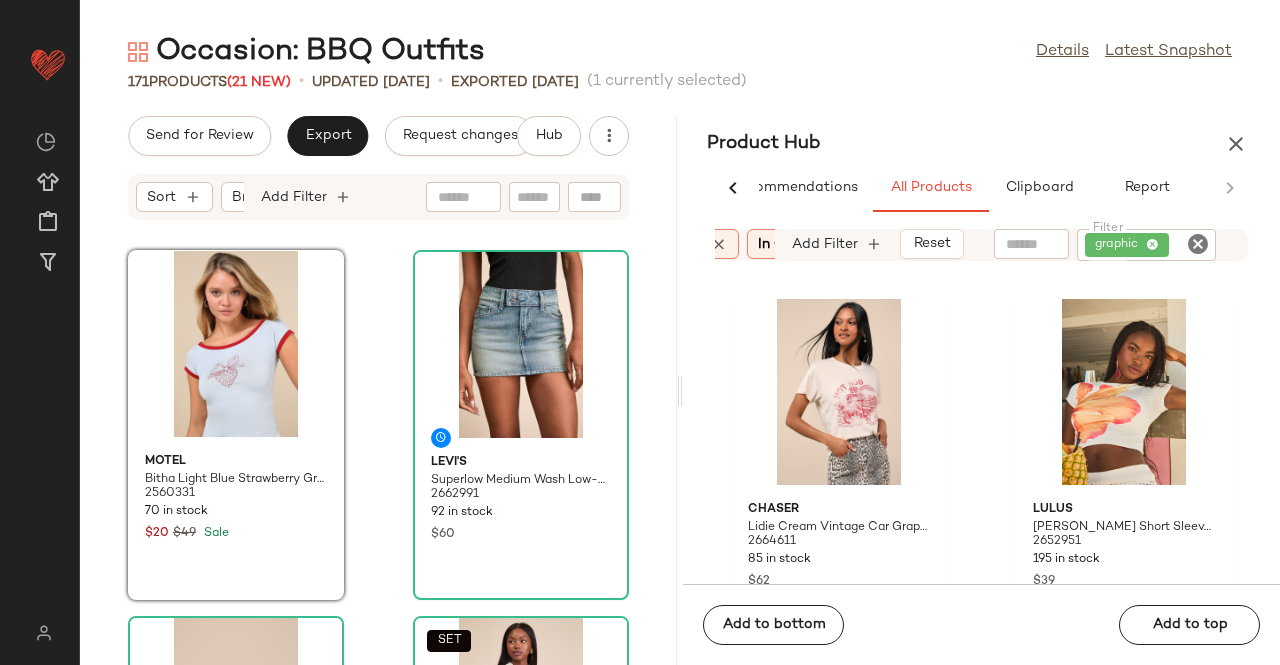 click on "Category:   top" 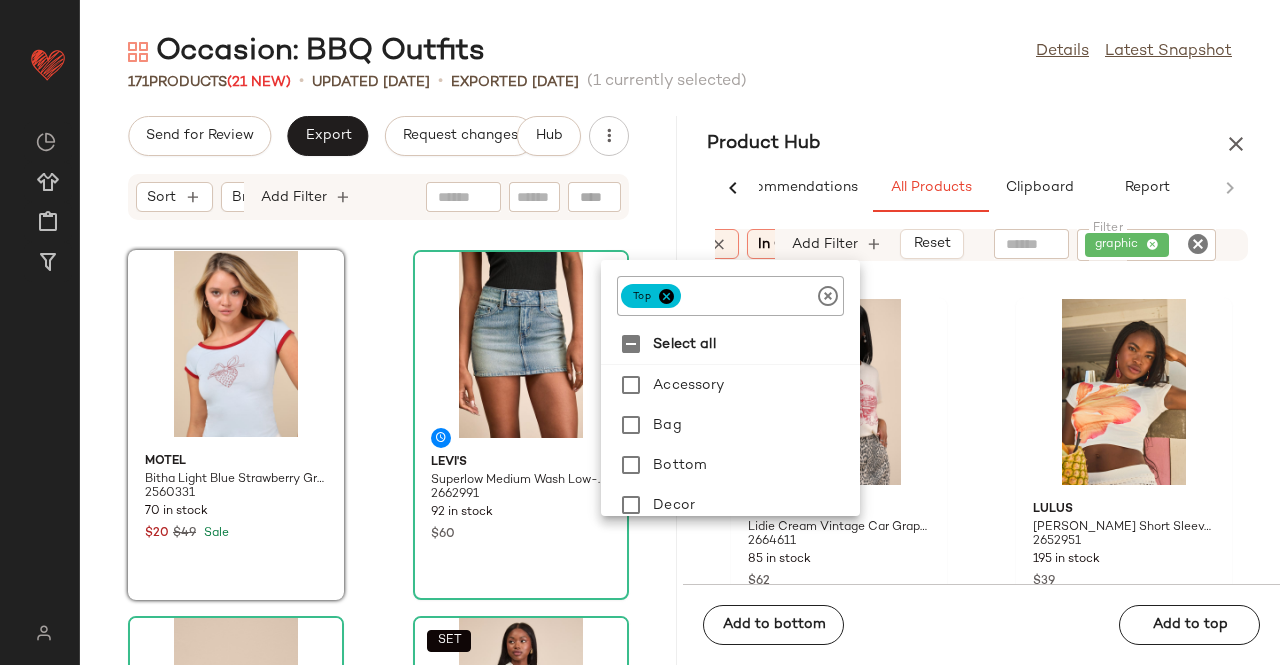 click at bounding box center (666, 296) 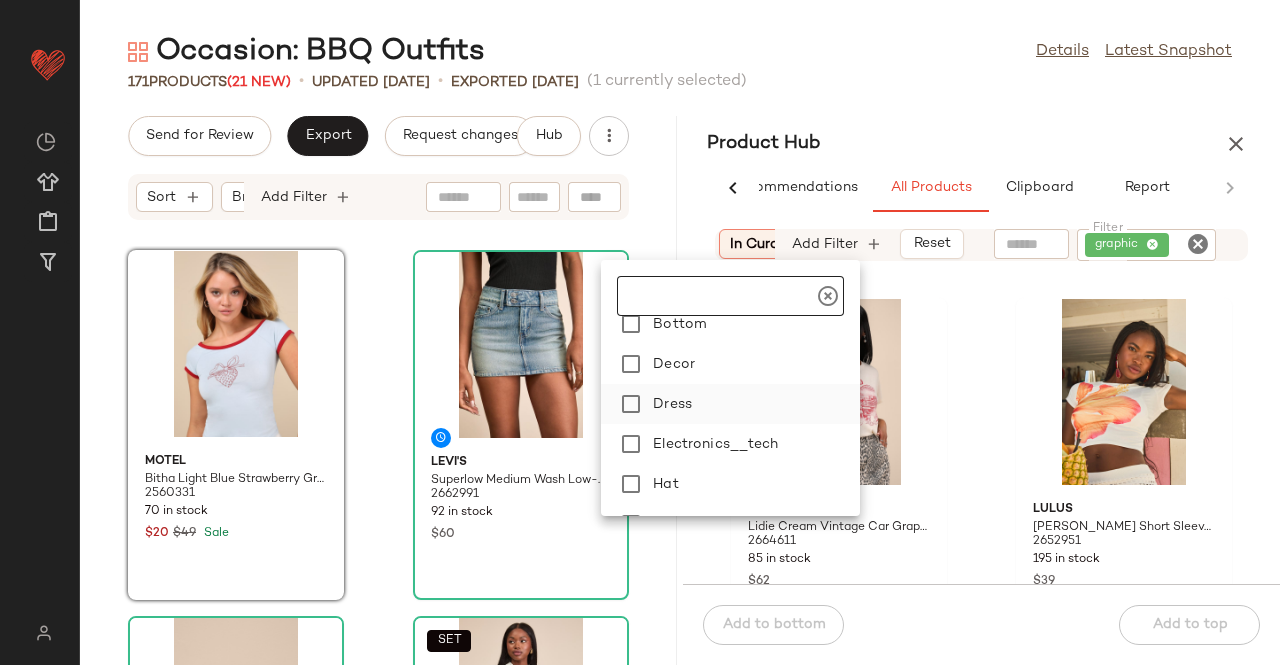 scroll, scrollTop: 280, scrollLeft: 0, axis: vertical 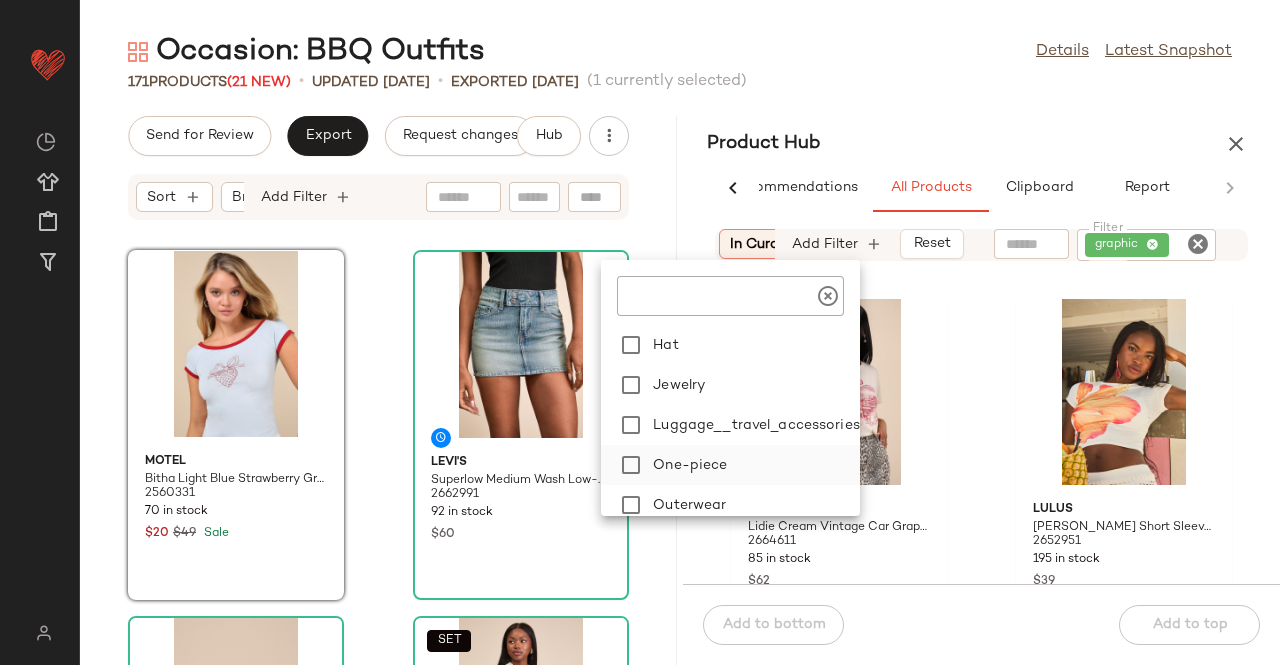 click on "One-piece" 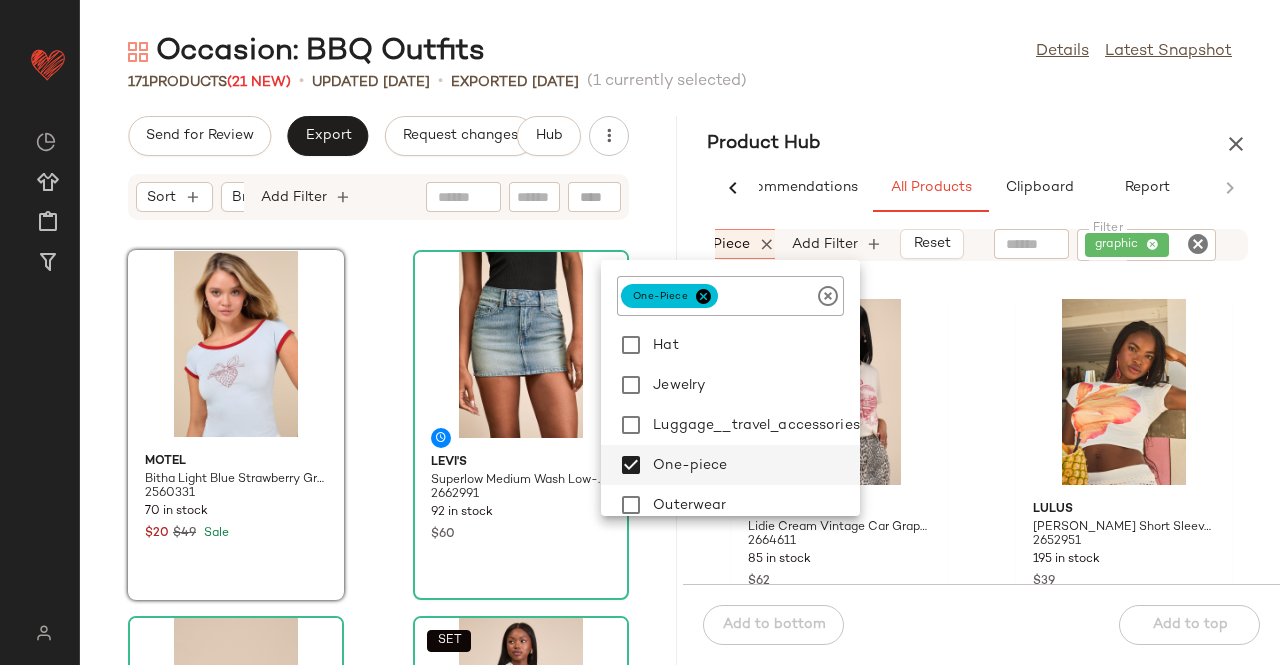 click on "Occasion: BBQ Outfits  Details   Latest Snapshot  171   Products  (21 New)  •   updated Jul 3rd  •  Exported Jul 1st   (1 currently selected)   Send for Review   Export   Request changes   Hub  Sort  Brand  Category  Add Filter  Motel Bitha Light Blue Strawberry Graphic Tee 2560331 70 in stock $20 $49 Sale Levi's Superlow Medium Wash Low-Rise Mini Skirt 2662991 92 in stock $60 Friday Feelin Cowboys & Tequila White Mesh Trucker Het 2734431 39 in stock $35  SET  Lulus Clarette Light Beige Pleated Collared Sleeveless Top 2674571 312 in stock $39  SET  Lulus Clarette Light Beige Striped High-Waisted Shorts 2673191 262 in stock $39 Lulus Edda Gold and Brown Oval Wire Sunglasses 2712491 47 in stock $16 Lulus Thema Dark Wash Denim Button-Front Romper 2642411 273 in stock $69 Lulus Kamda Light Wash Denim Tie-Strap Mini Dress 2668691 170 in stock $59 Product Hub  AI Recommendations   All Products   Clipboard   Report  Sort:   (1) Brand  Category:   one-piece In Curation?:   No Availability:   in_stock $62" at bounding box center [680, 348] 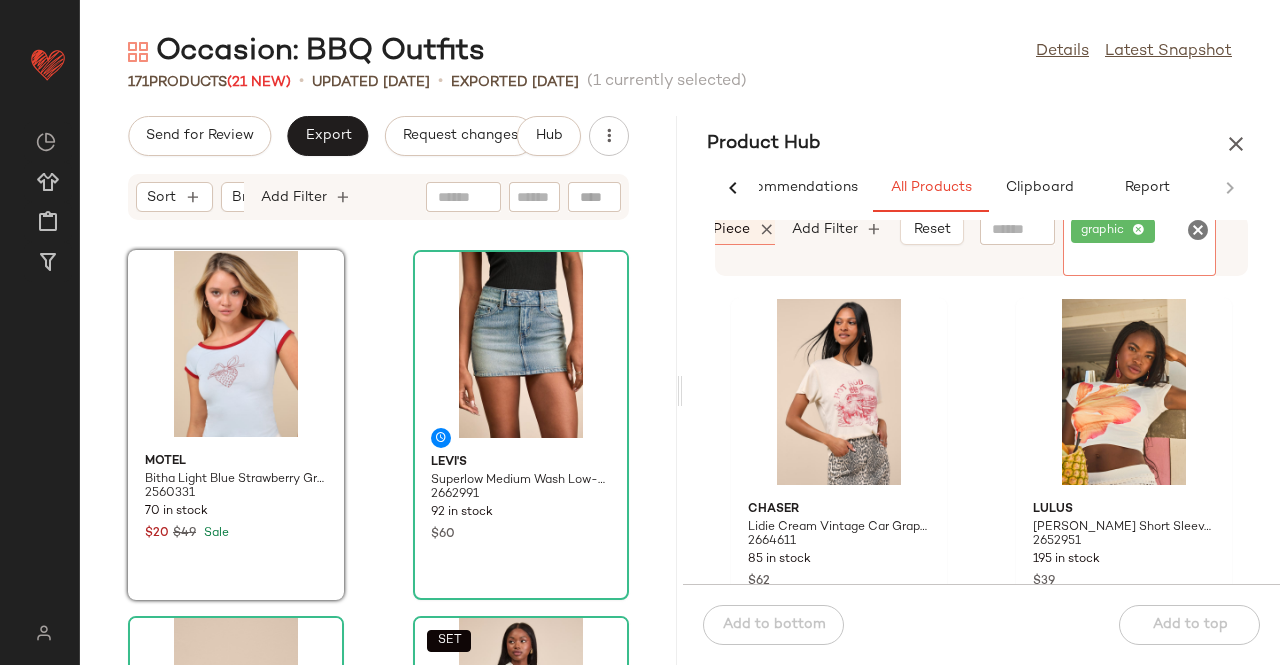 click on "graphic" 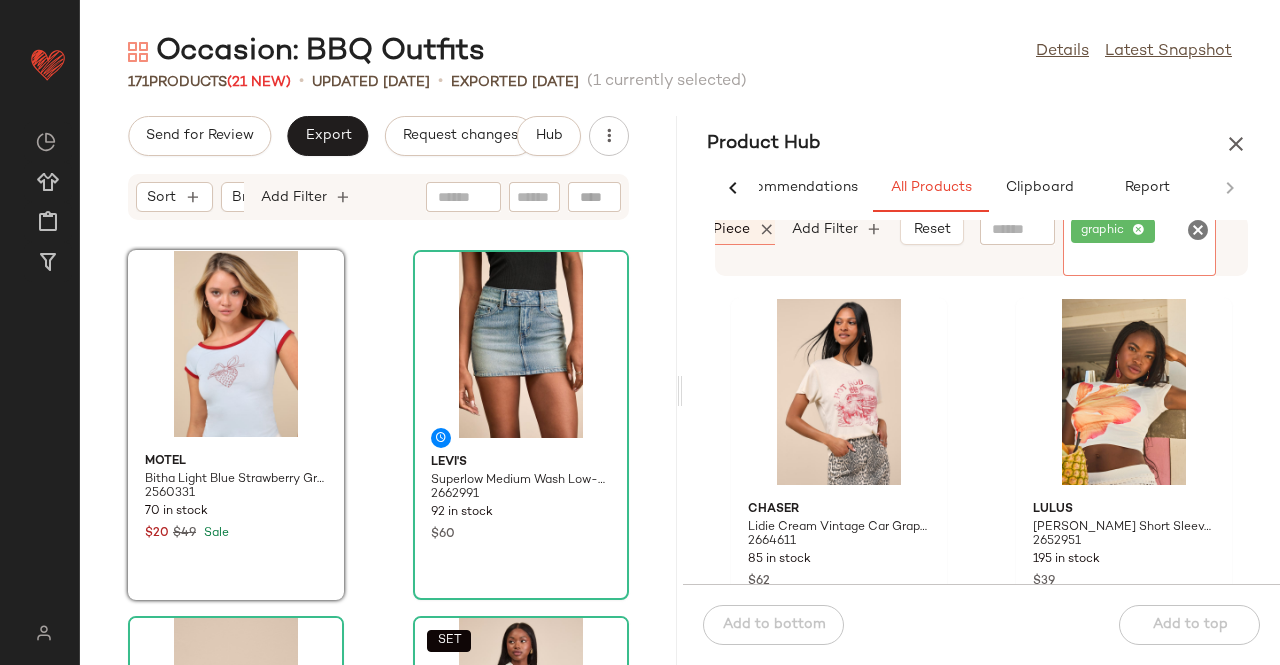 click 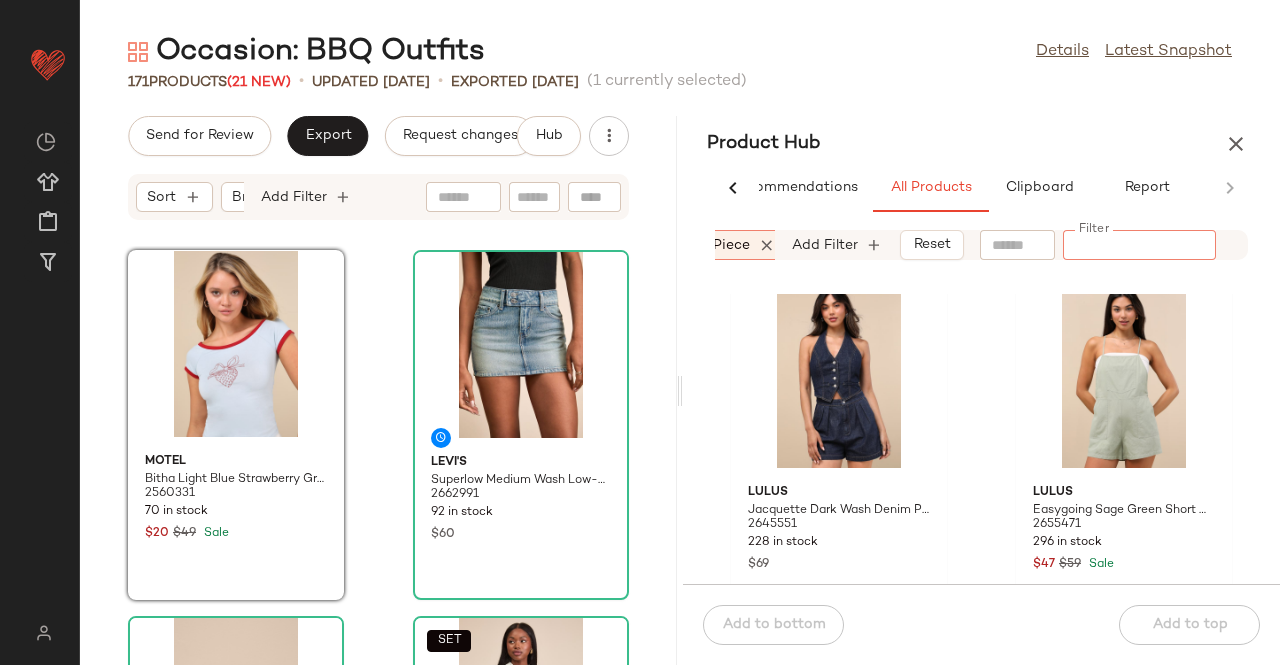scroll, scrollTop: 5492, scrollLeft: 0, axis: vertical 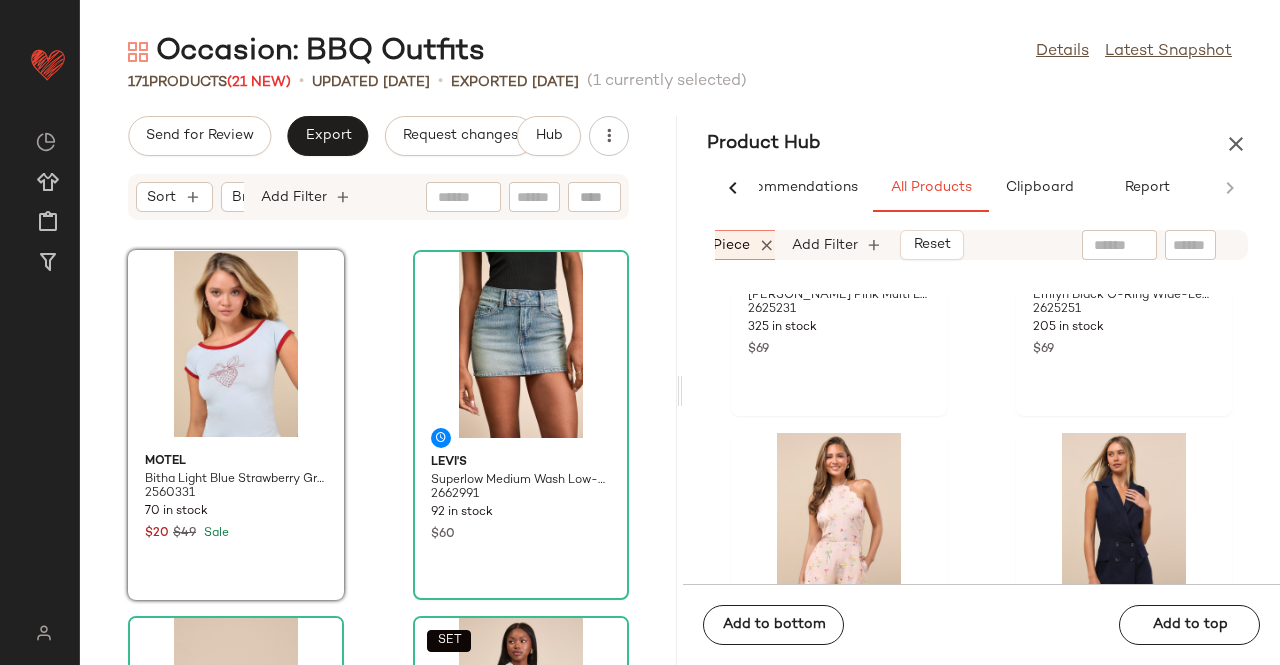 click 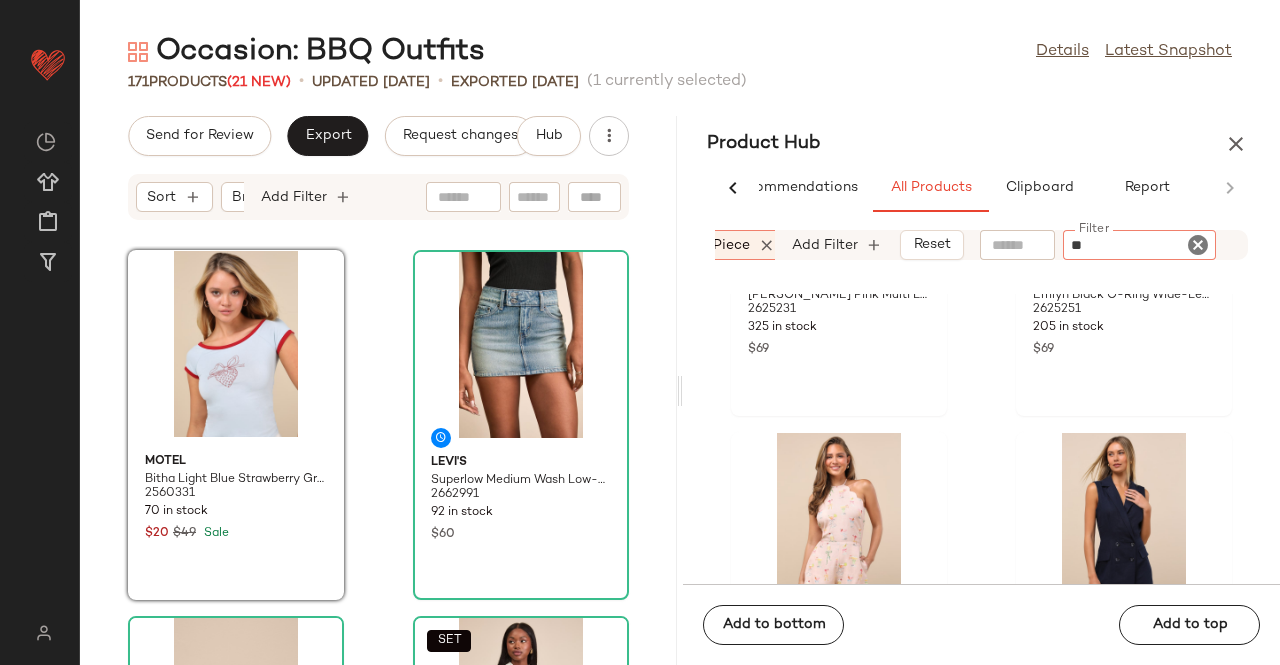 type on "***" 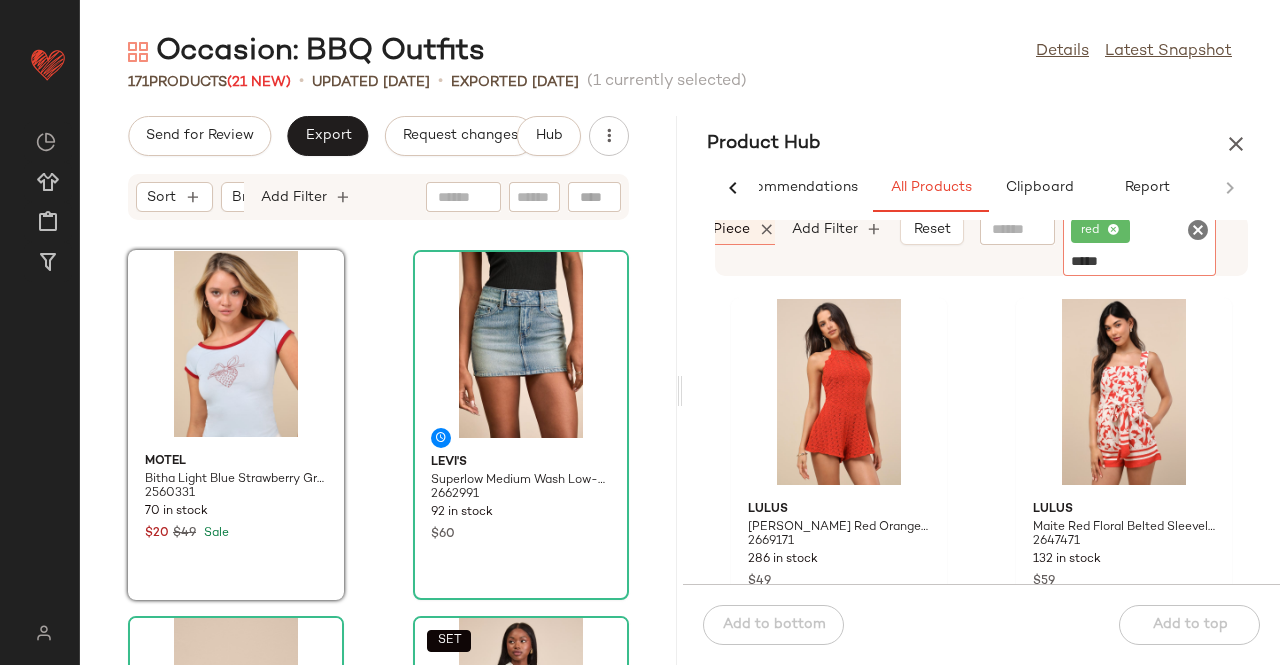 type on "******" 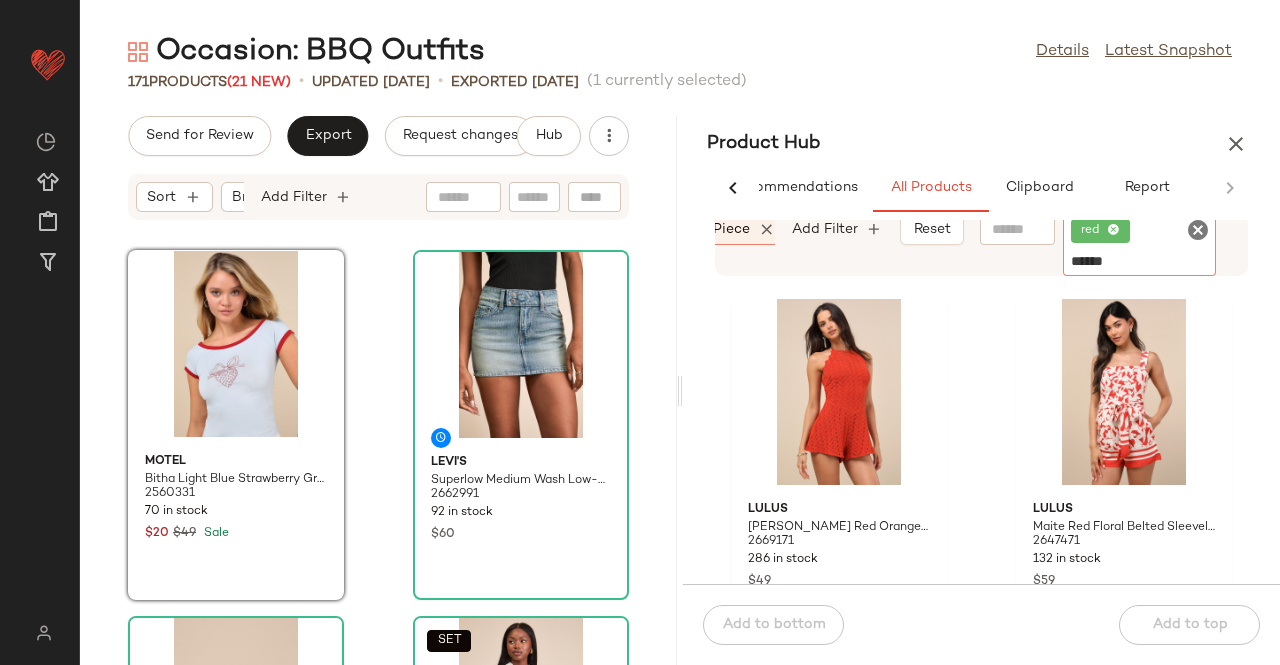 type 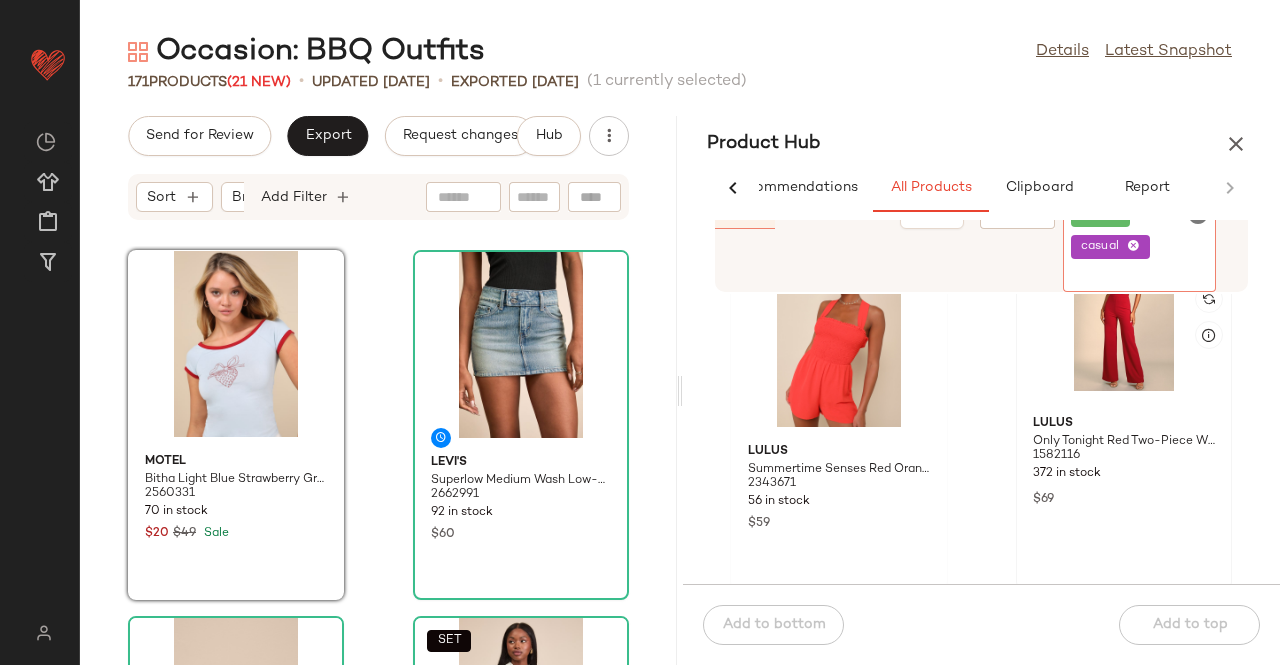 scroll, scrollTop: 1916, scrollLeft: 0, axis: vertical 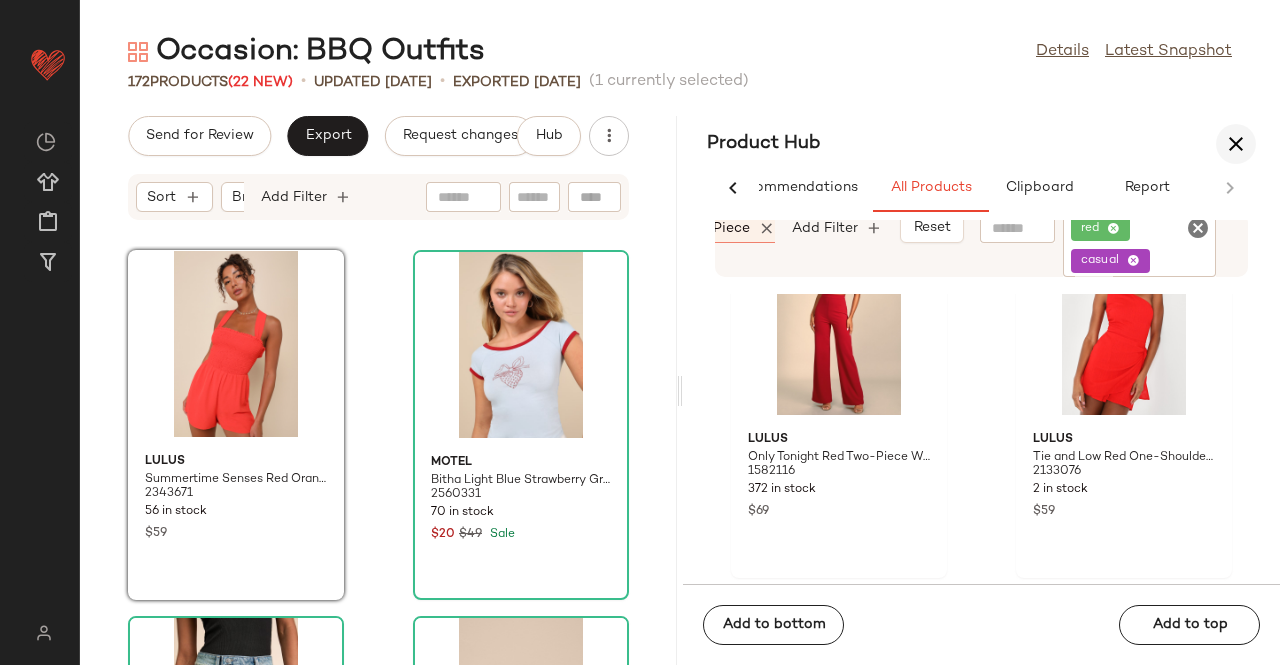 drag, startPoint x: 1219, startPoint y: 149, endPoint x: 1232, endPoint y: 147, distance: 13.152946 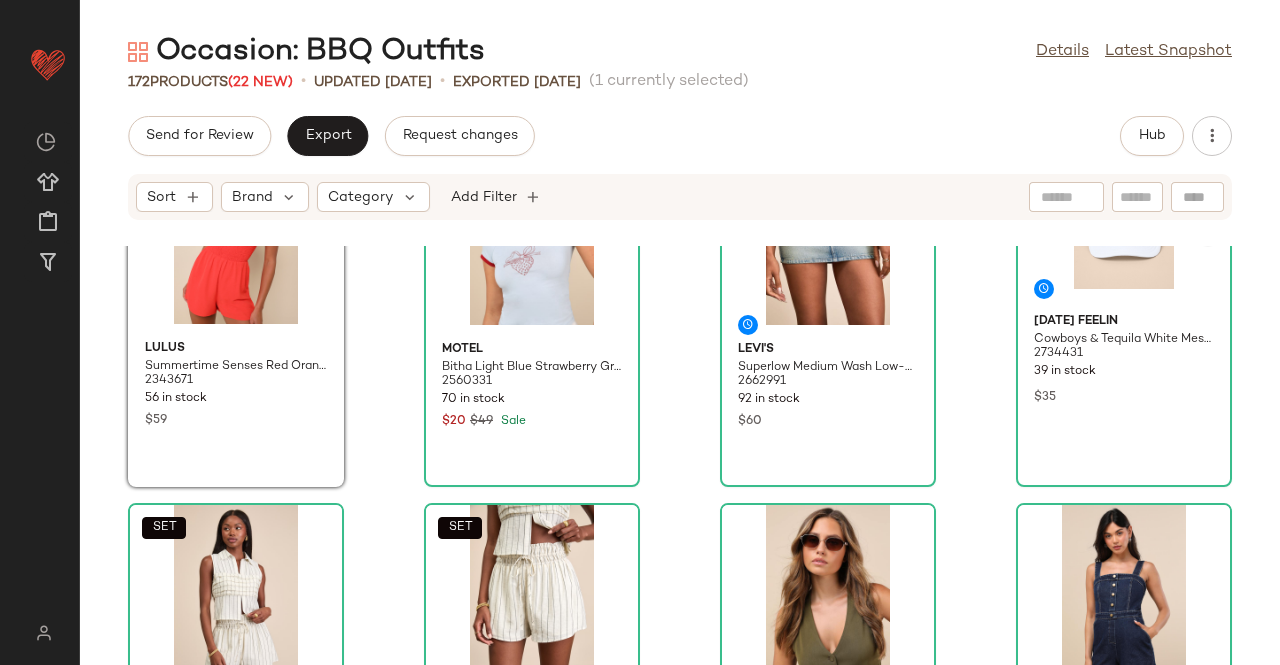 scroll, scrollTop: 0, scrollLeft: 0, axis: both 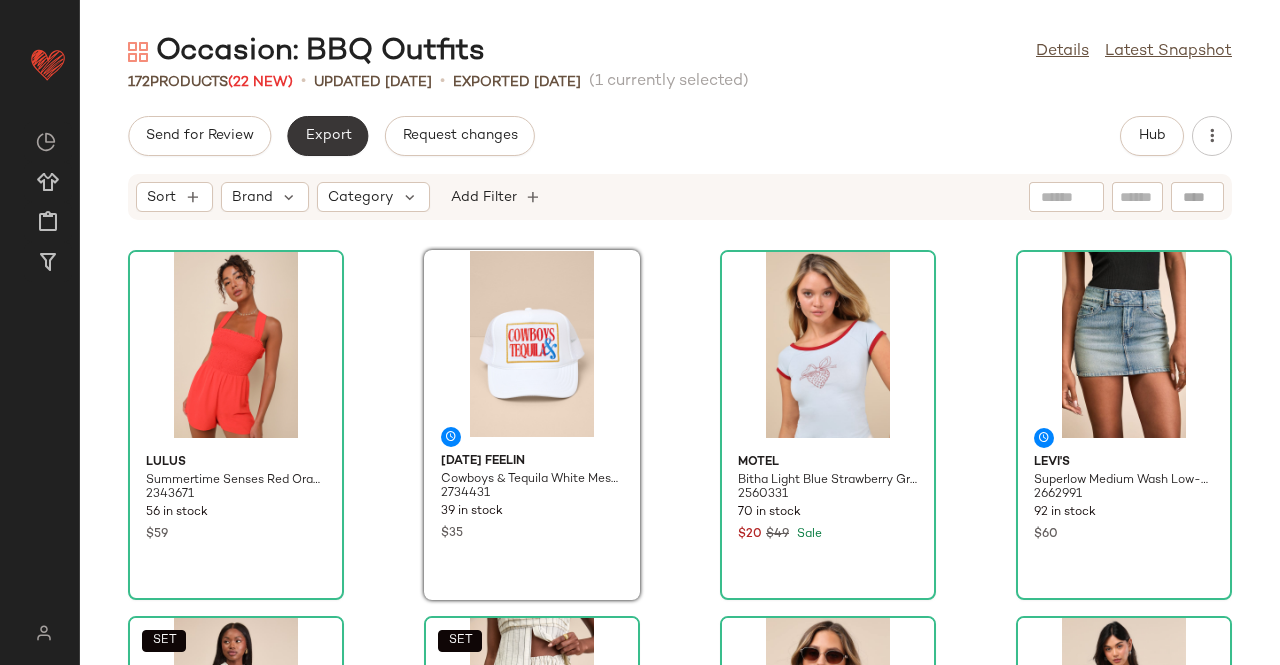 click on "Export" 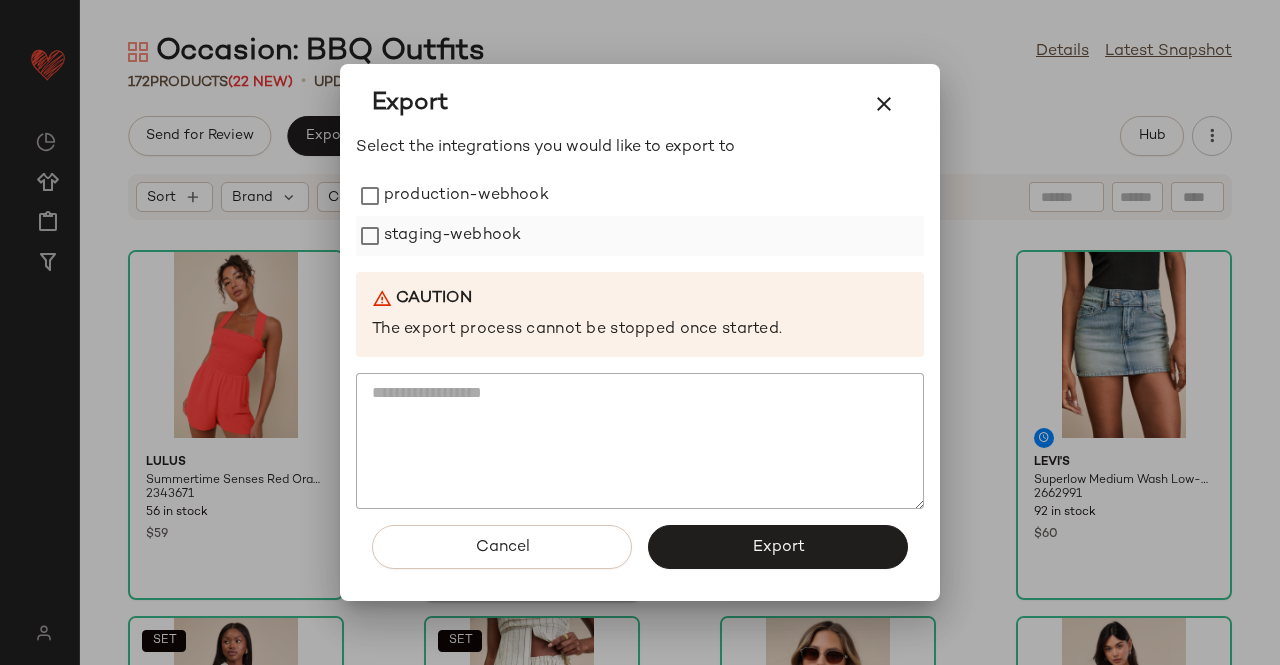 click on "staging-webhook" at bounding box center (452, 236) 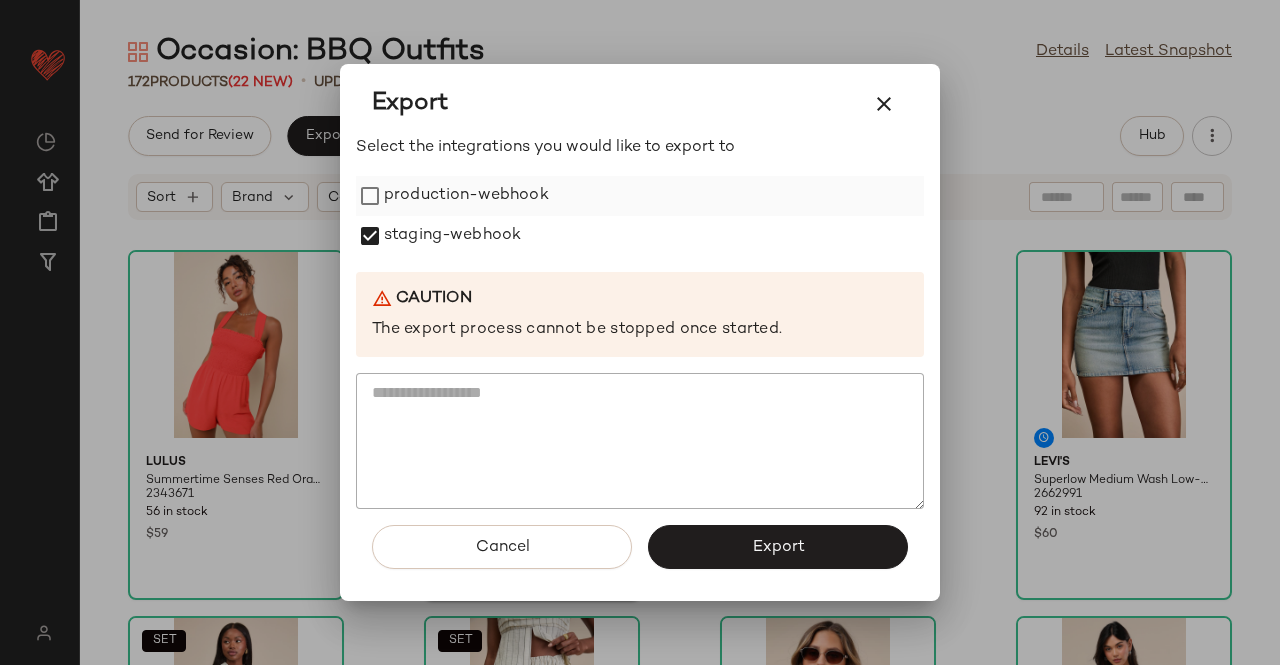 click on "production-webhook" at bounding box center [466, 196] 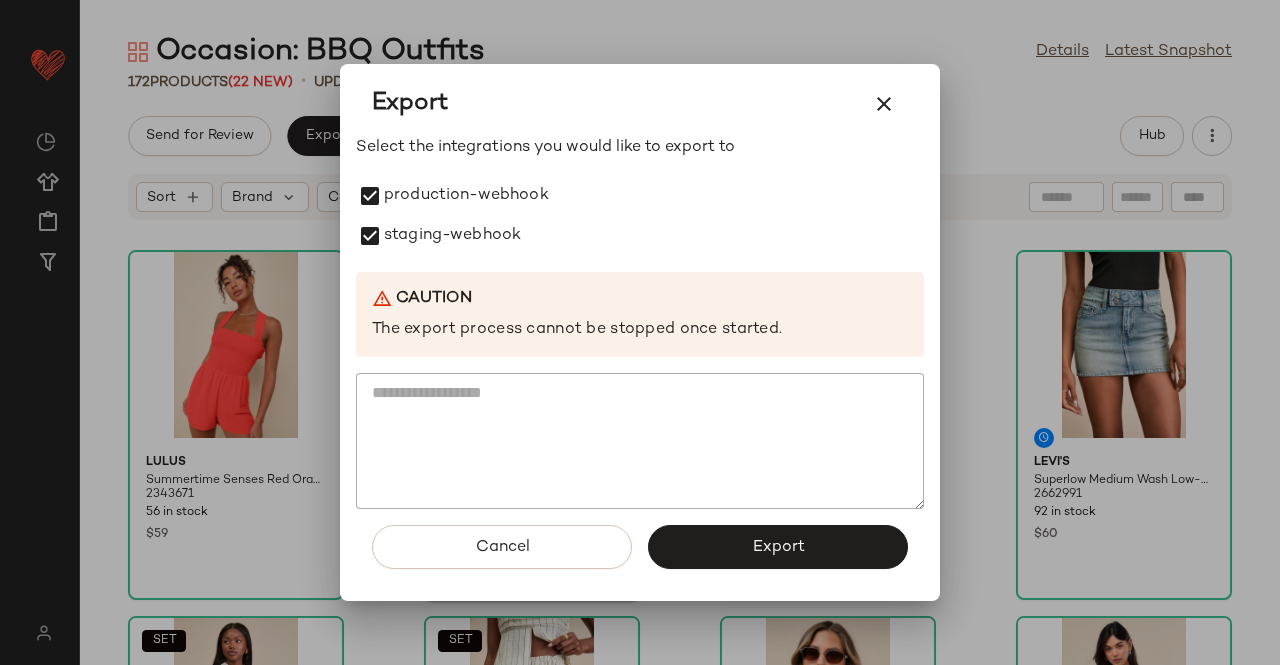 click on "Export" 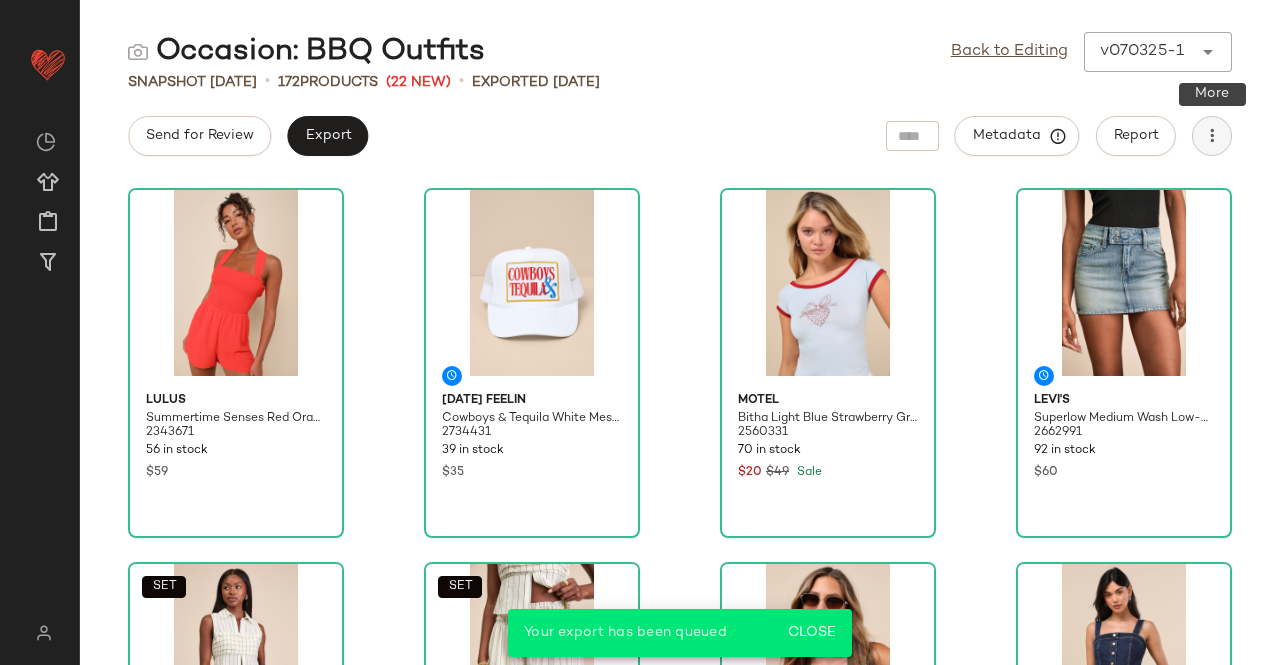 click 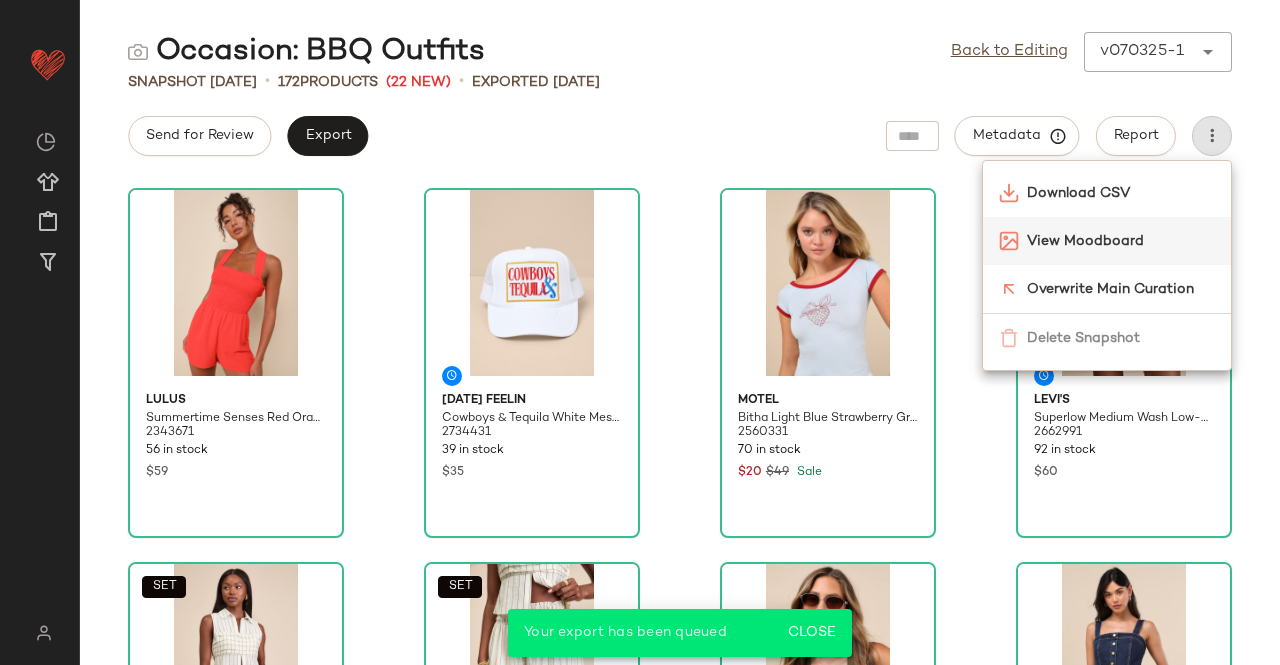 click on "View Moodboard" at bounding box center [1121, 241] 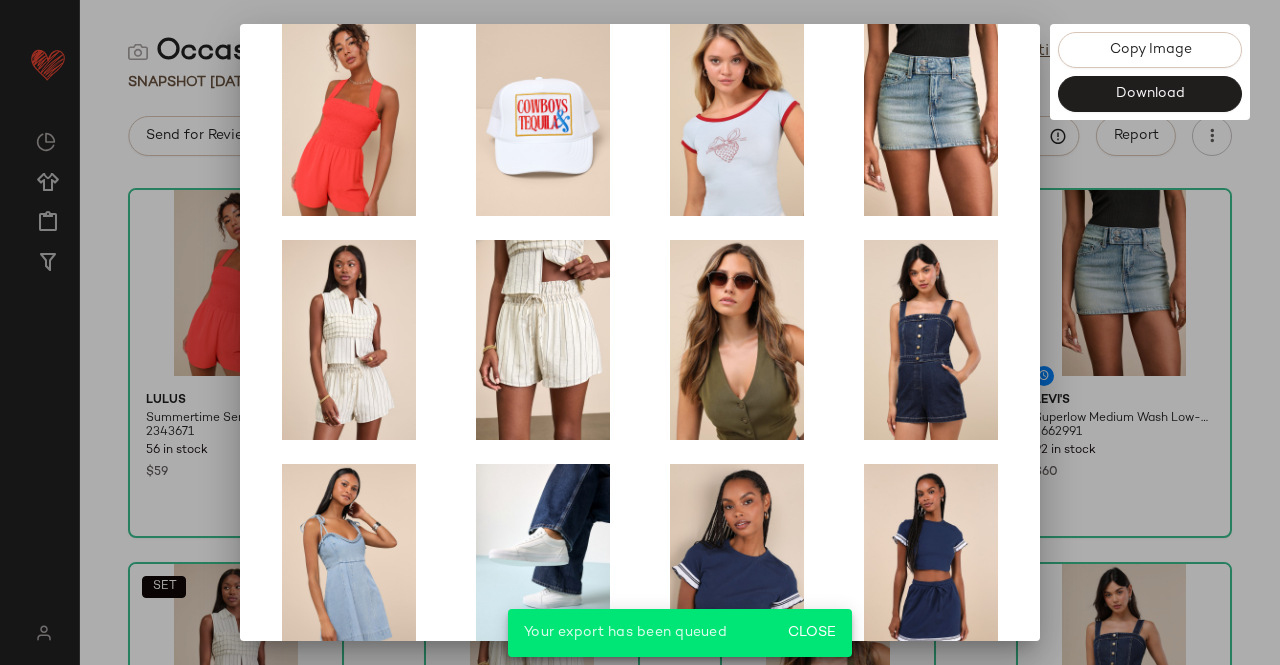 scroll, scrollTop: 414, scrollLeft: 0, axis: vertical 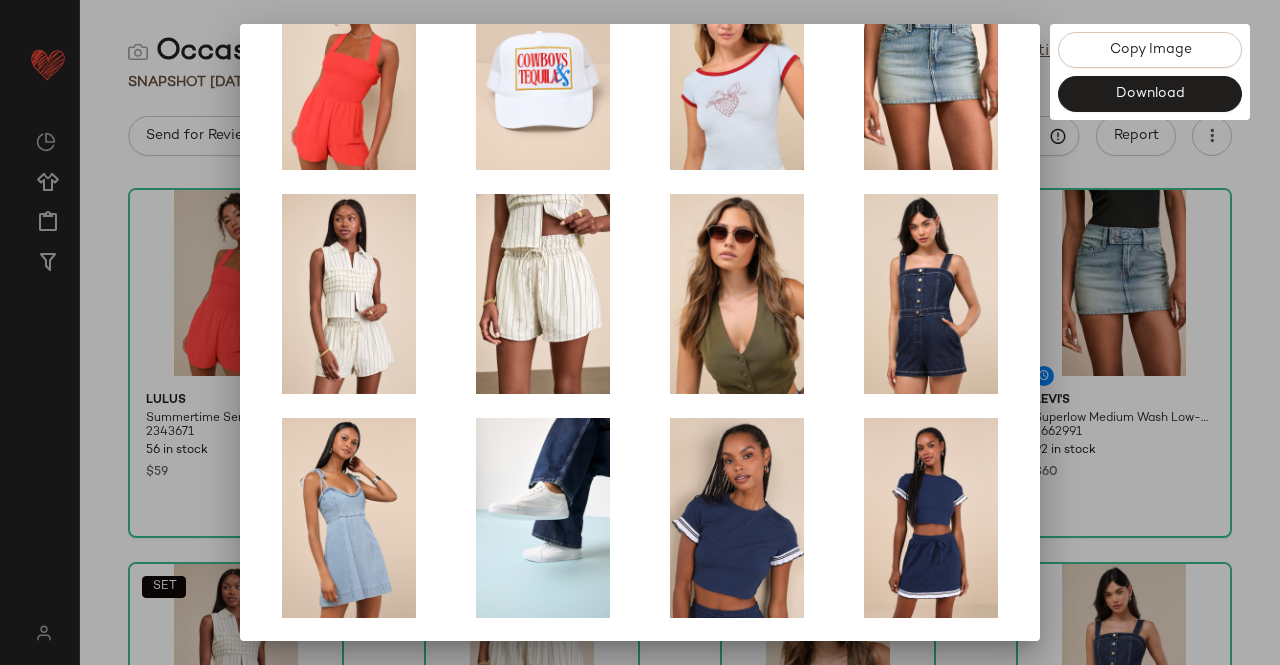 click at bounding box center [640, 332] 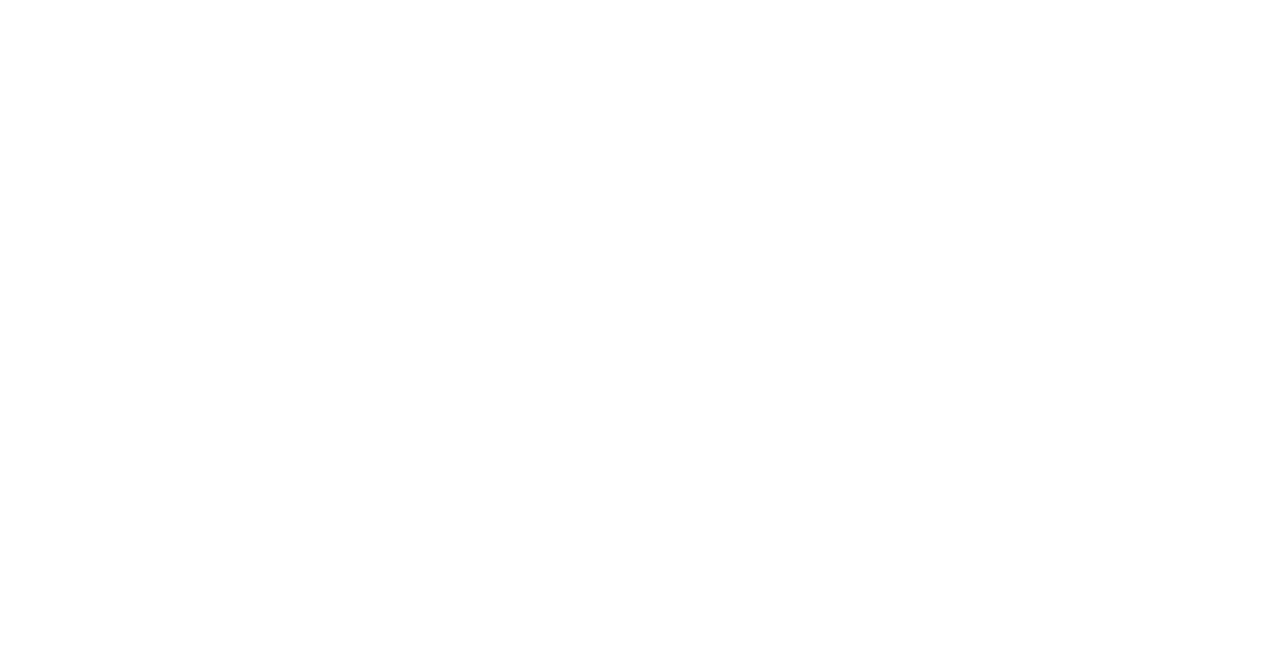 scroll, scrollTop: 0, scrollLeft: 0, axis: both 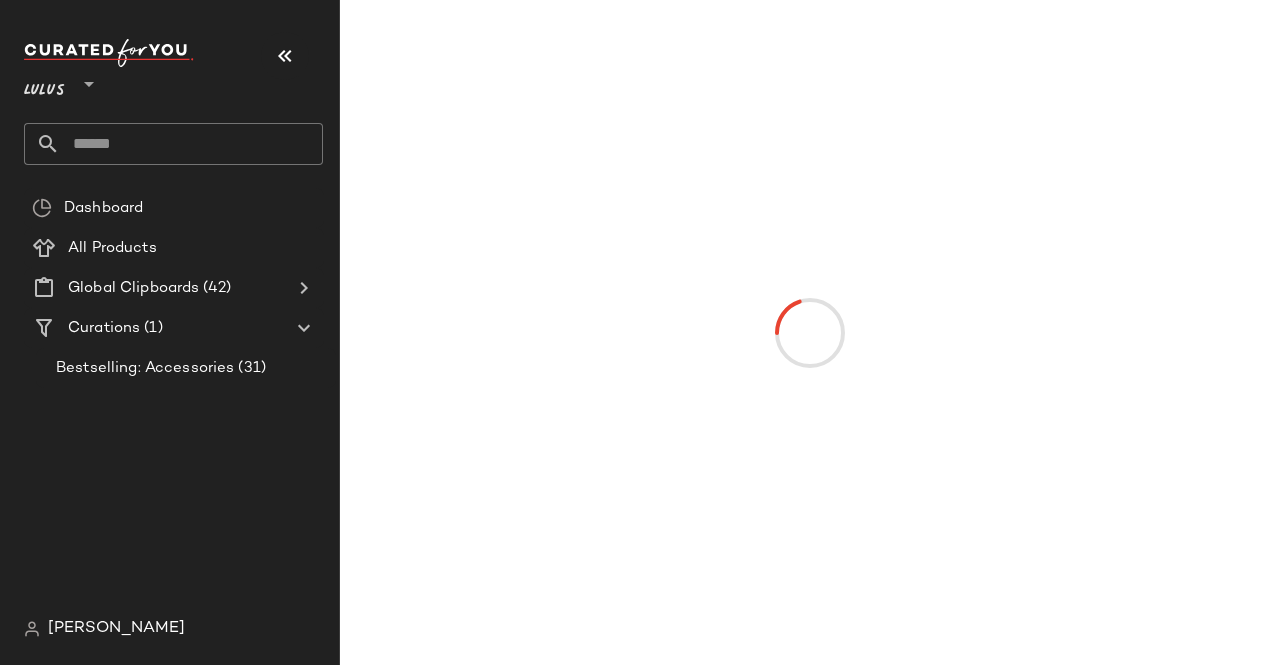 click at bounding box center [285, 56] 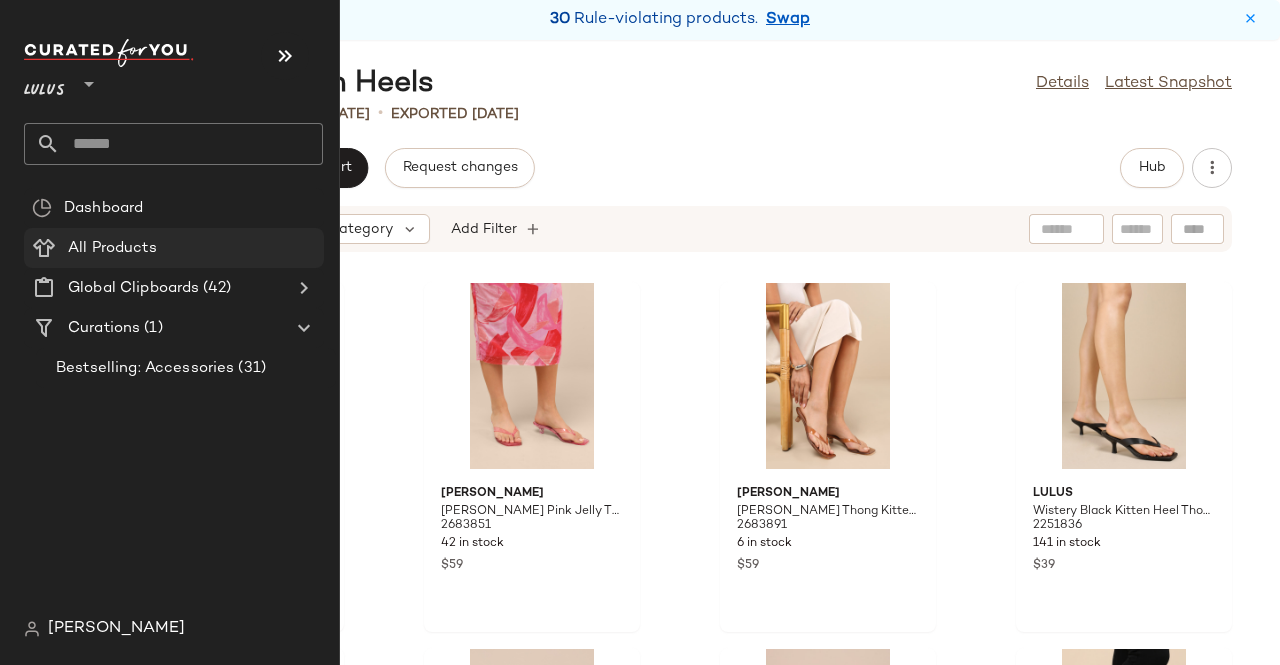 click on "All Products" at bounding box center (112, 248) 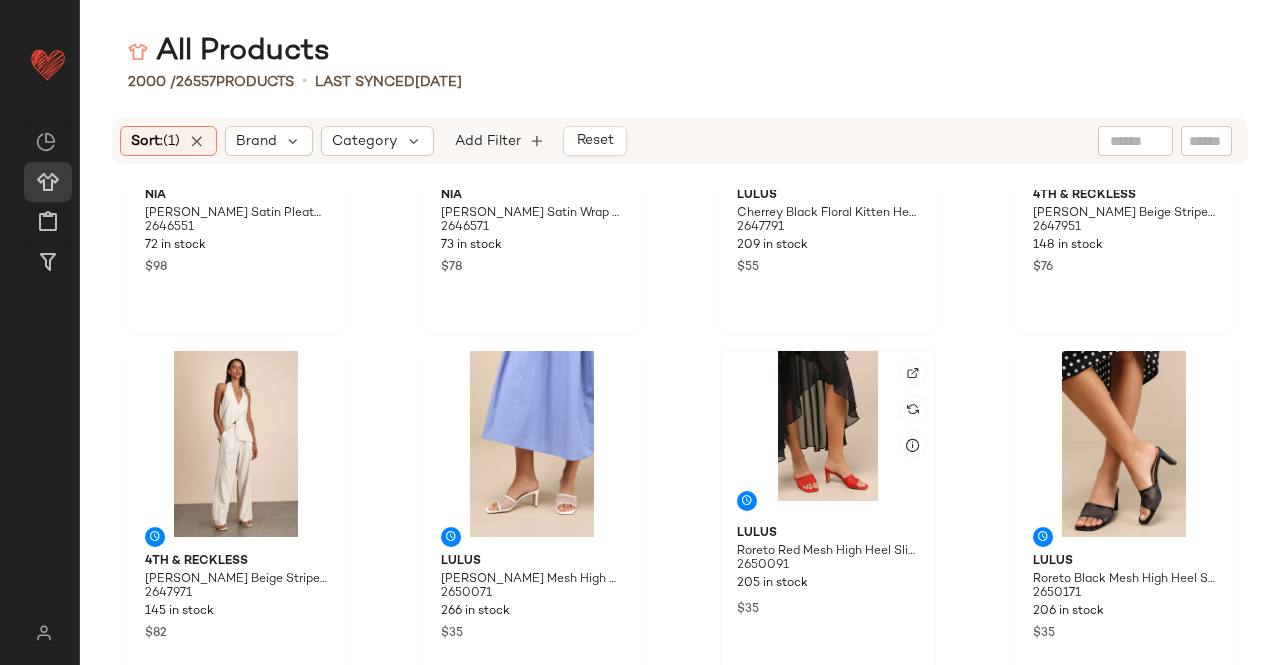 scroll, scrollTop: 3798, scrollLeft: 0, axis: vertical 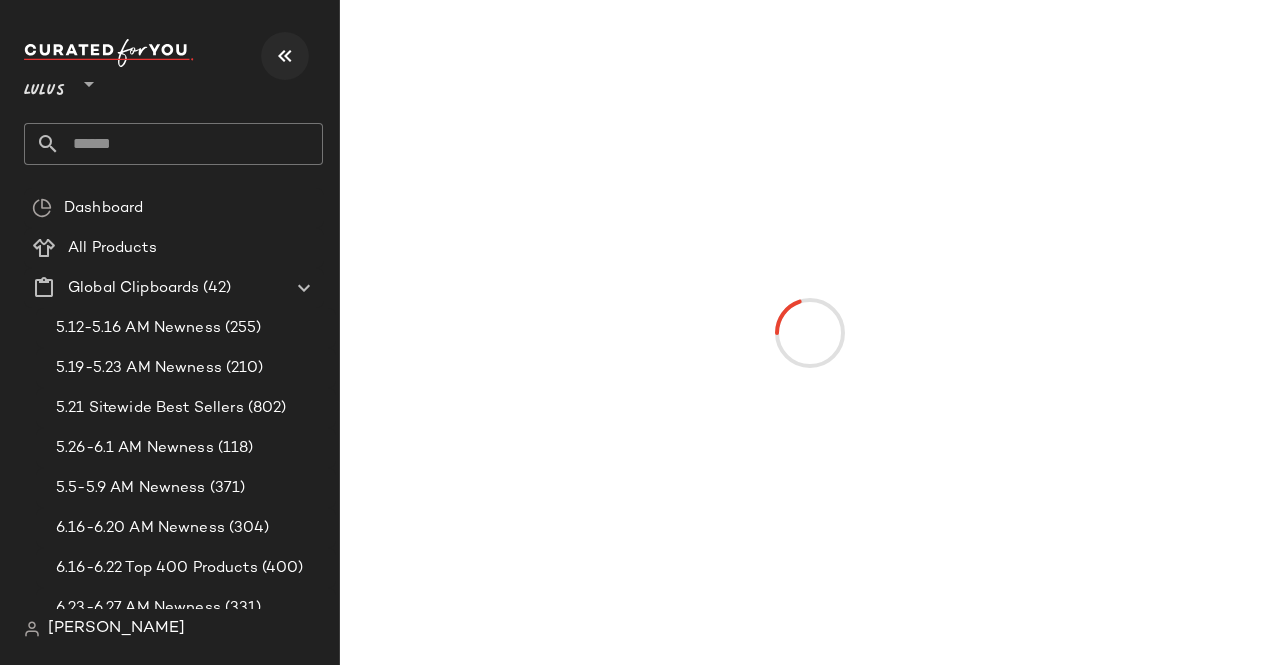 click at bounding box center (285, 56) 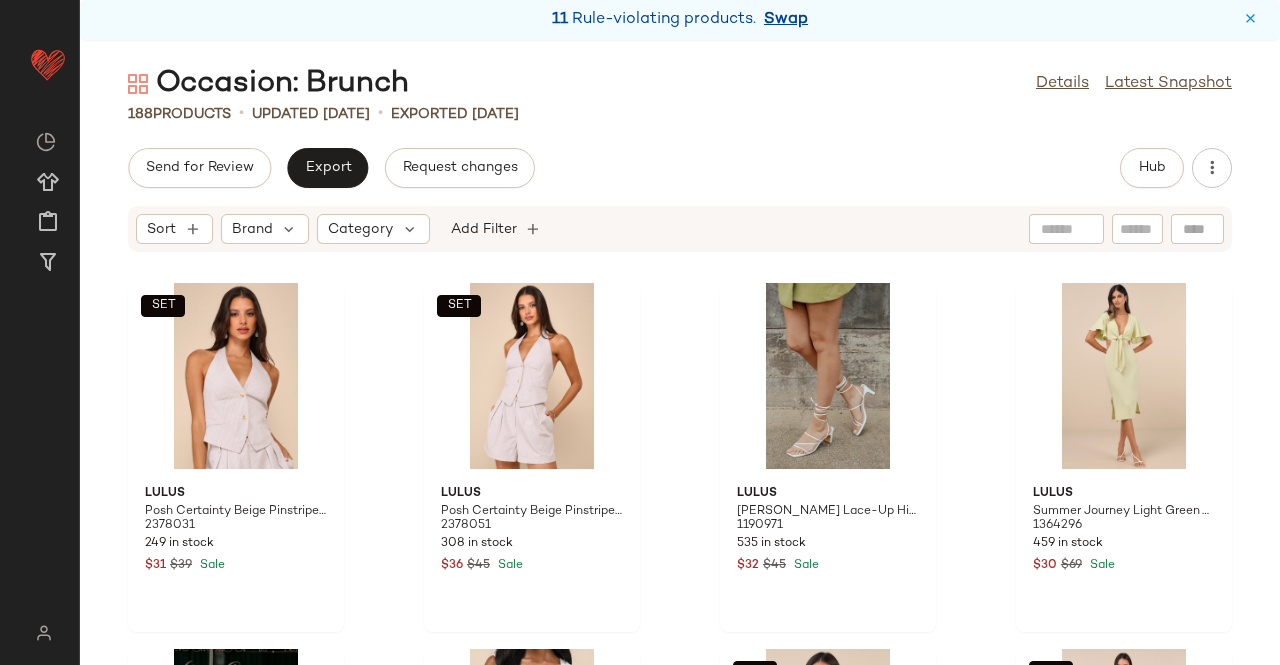 click on "Swap" at bounding box center (786, 20) 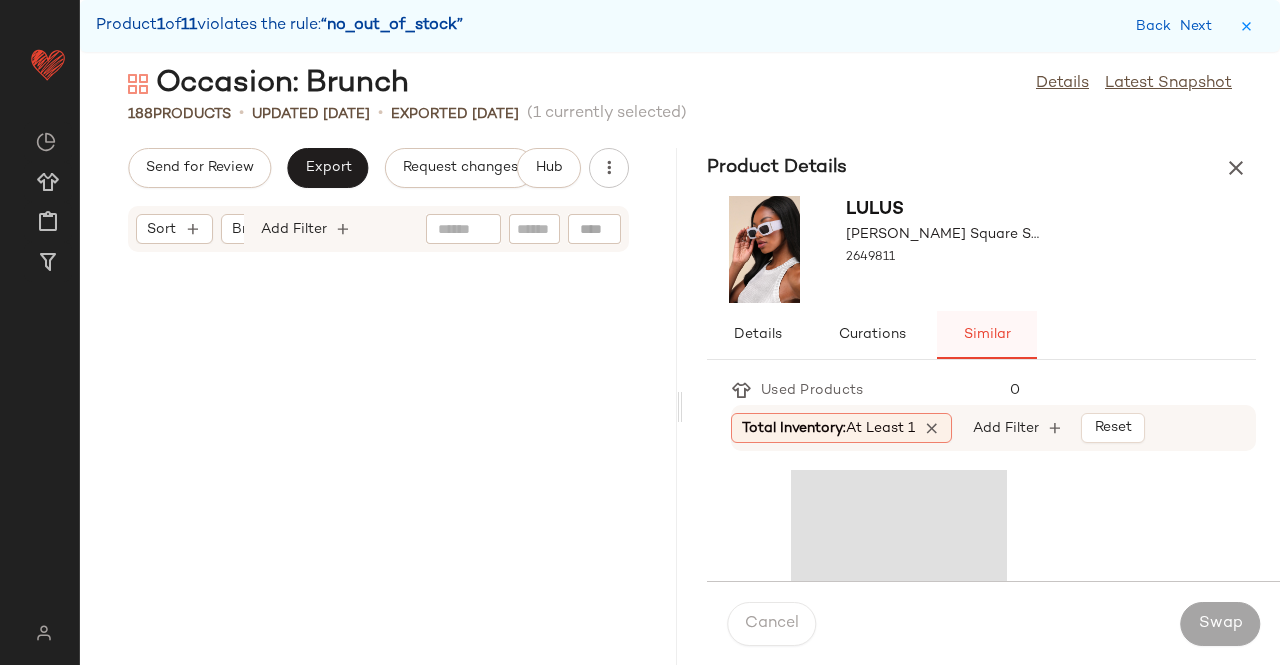 scroll, scrollTop: 10980, scrollLeft: 0, axis: vertical 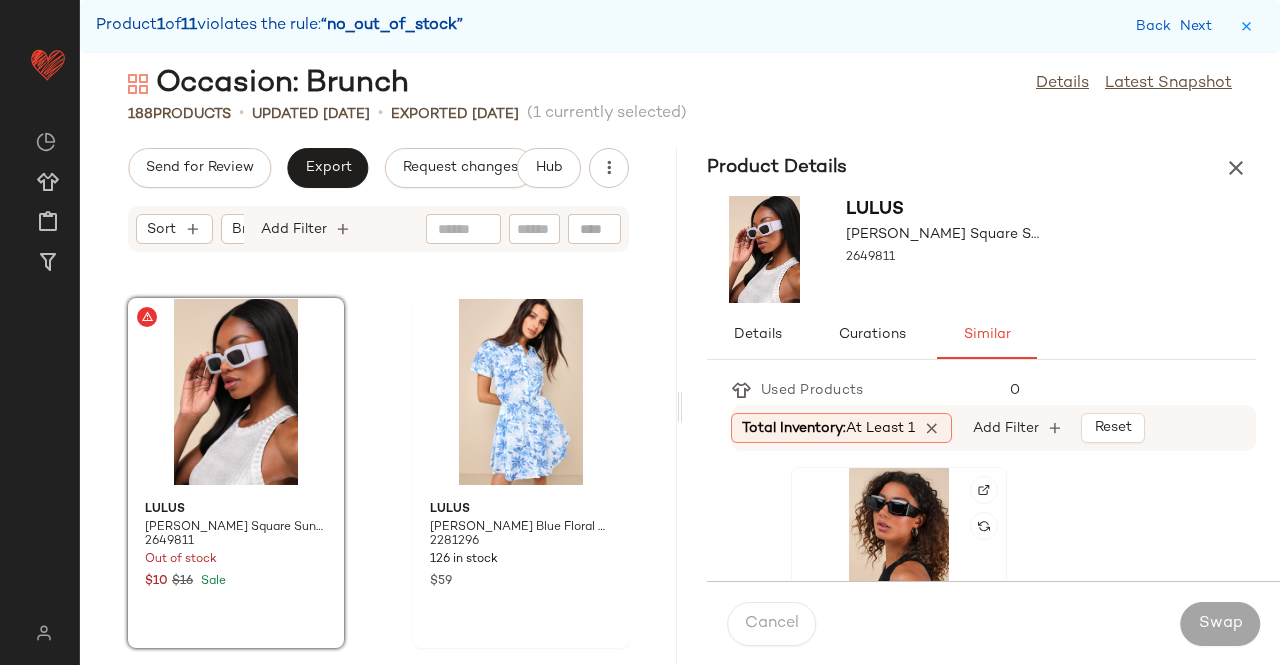 click 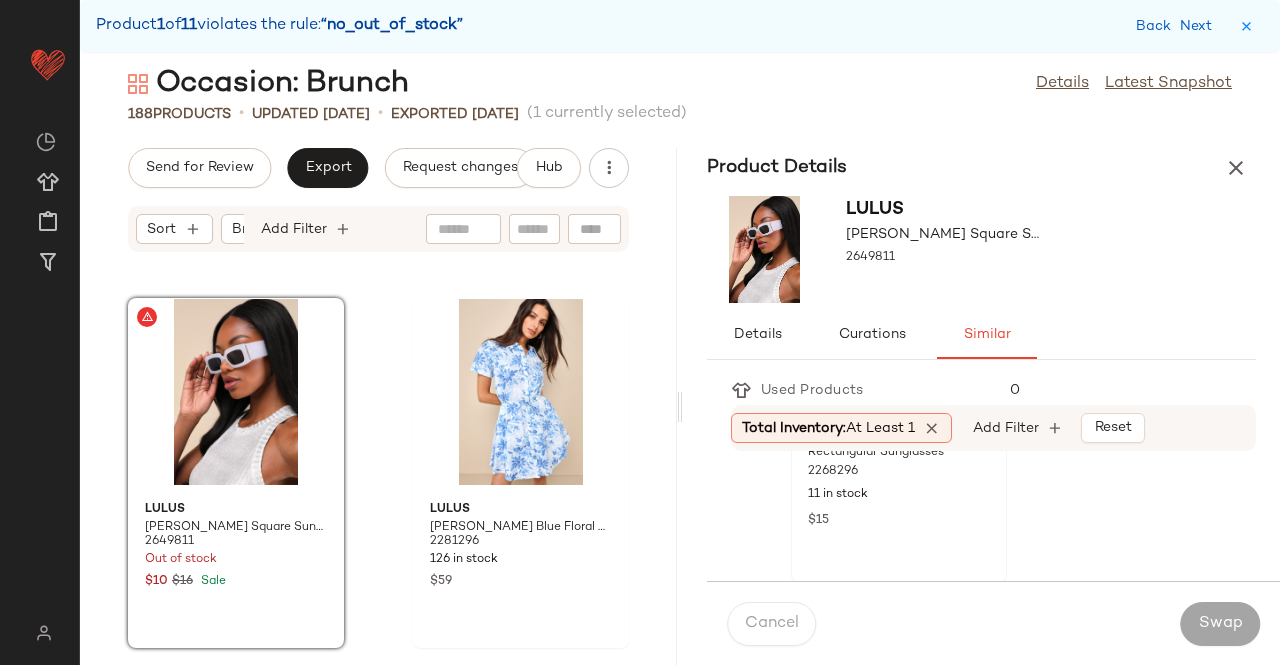 click on "Lulus Icon Ready Black Rectangular Sunglasses 2268296 11 in stock $15" 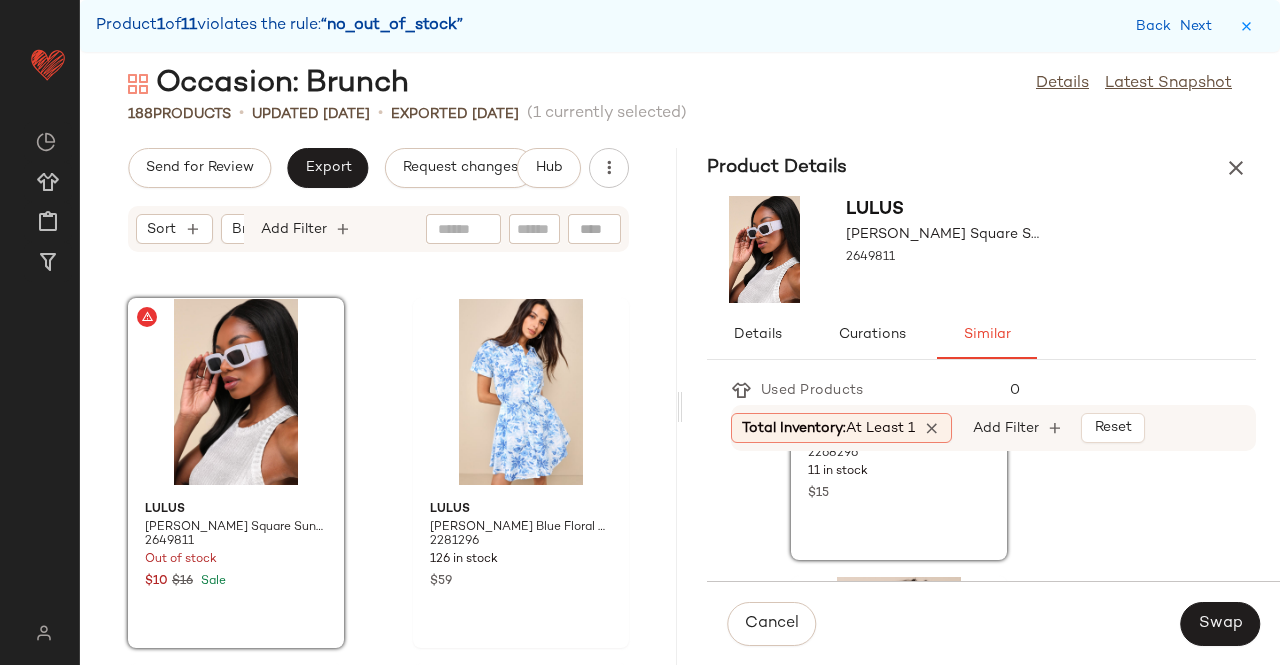 scroll, scrollTop: 600, scrollLeft: 0, axis: vertical 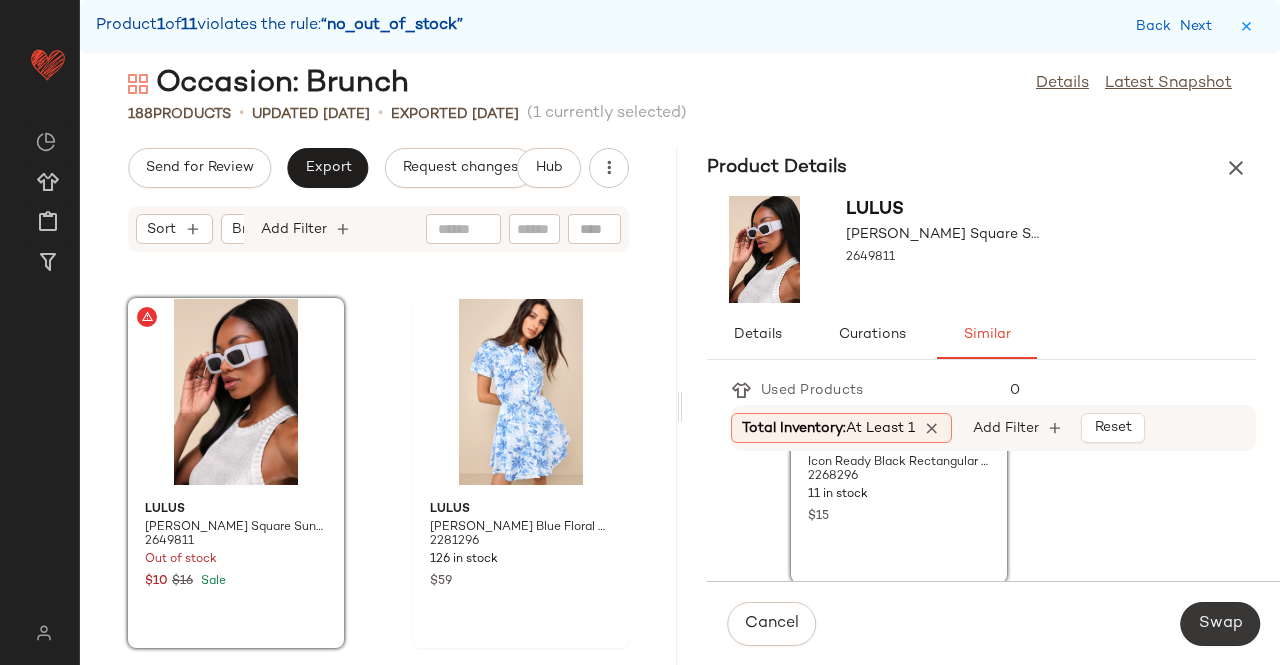 click on "Swap" 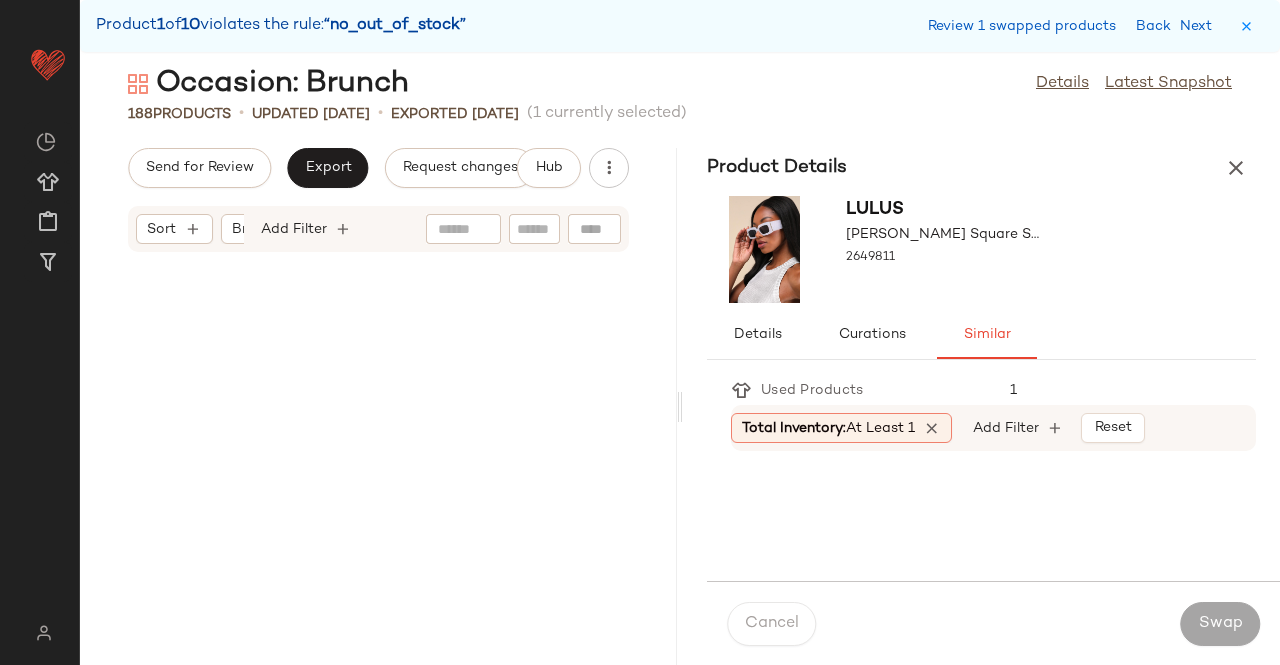 scroll, scrollTop: 11712, scrollLeft: 0, axis: vertical 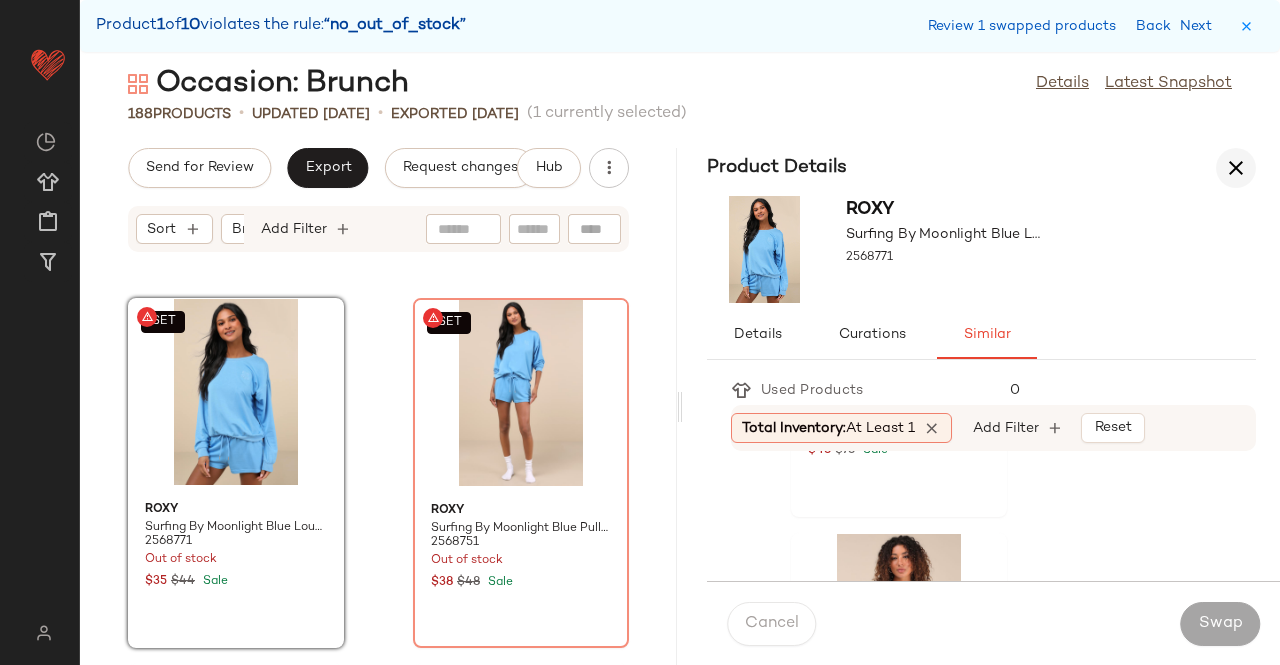 click at bounding box center (1236, 168) 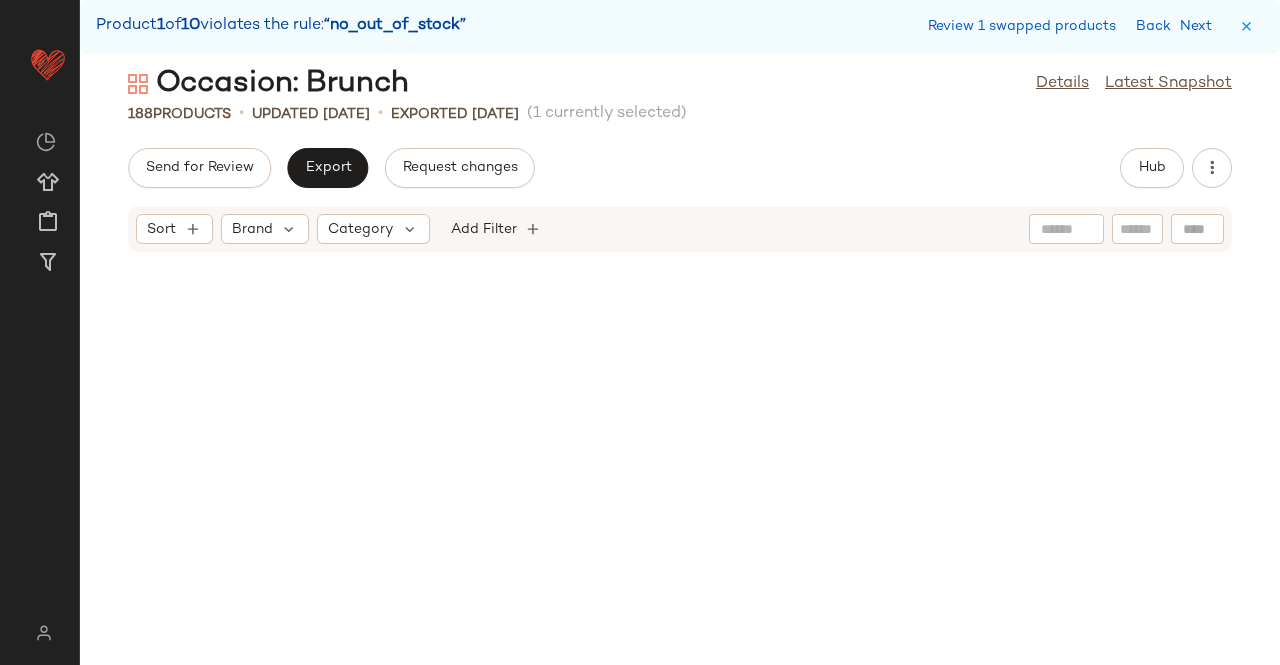 scroll, scrollTop: 5856, scrollLeft: 0, axis: vertical 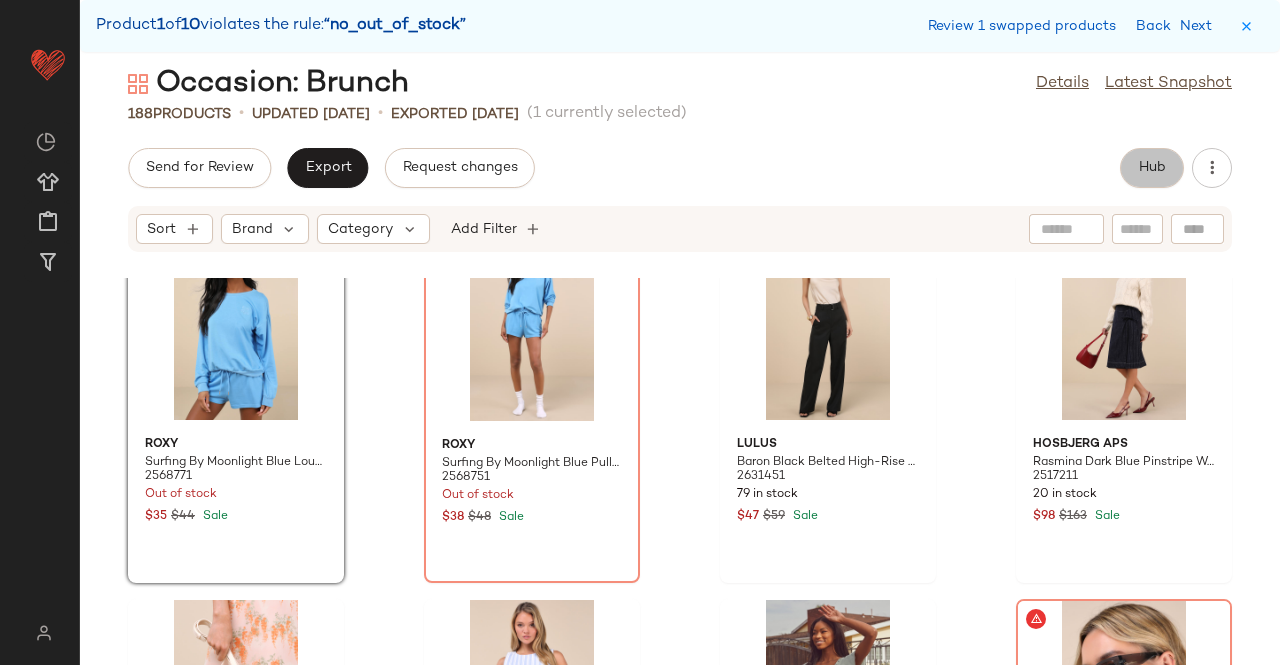 click on "Hub" at bounding box center [1152, 168] 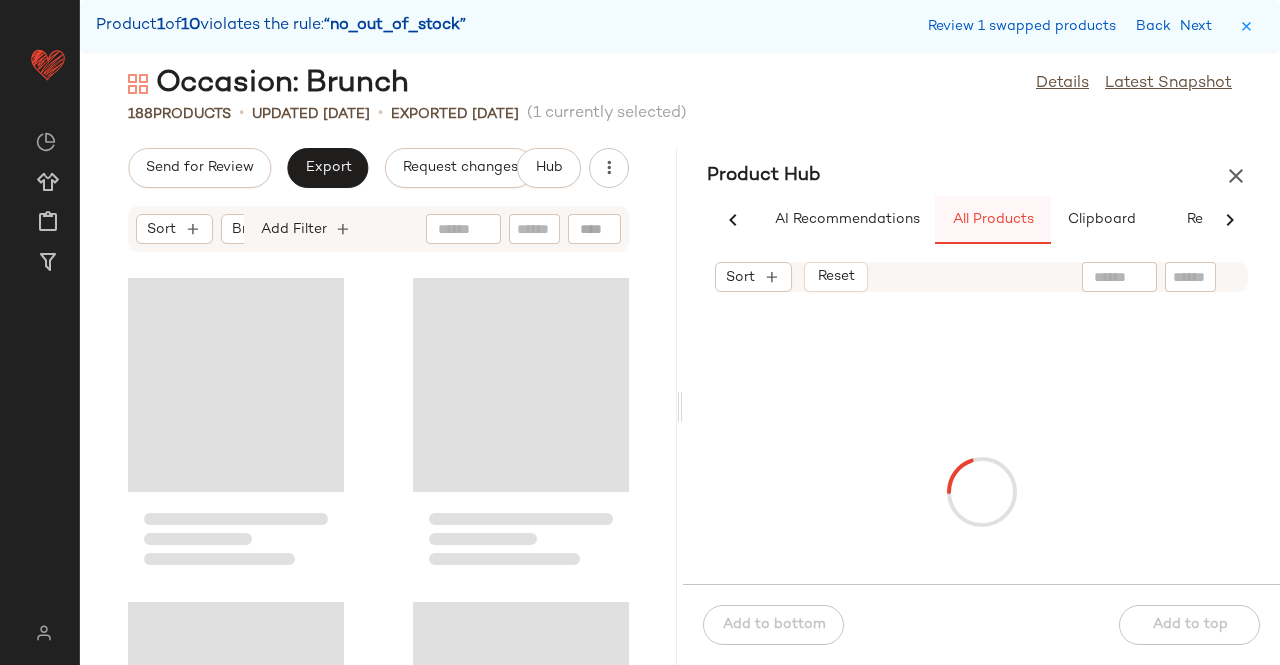 scroll, scrollTop: 0, scrollLeft: 62, axis: horizontal 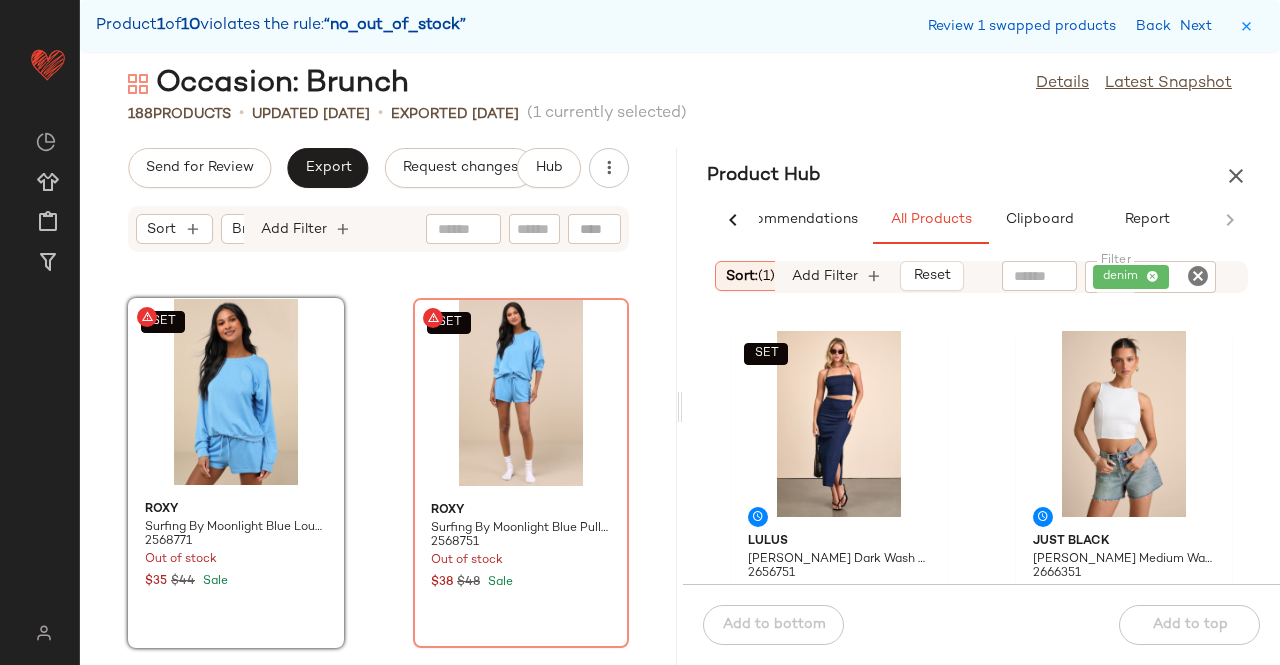 click on "denim" 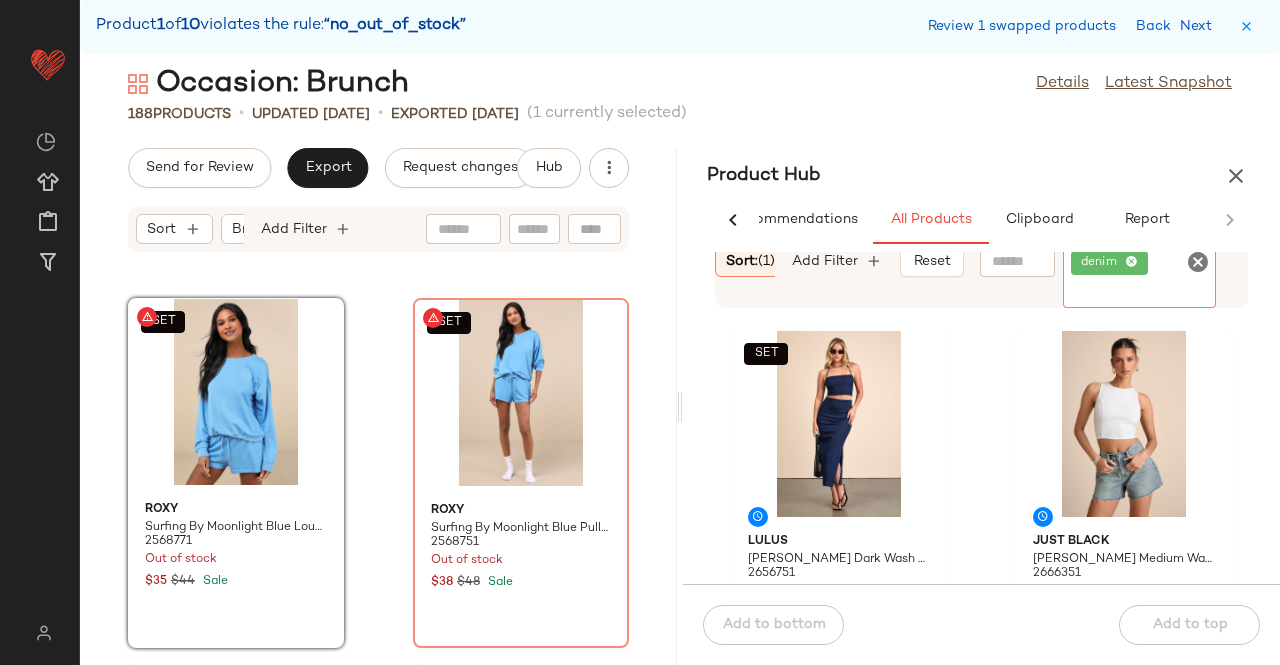drag, startPoint x: 1132, startPoint y: 263, endPoint x: 1121, endPoint y: 262, distance: 11.045361 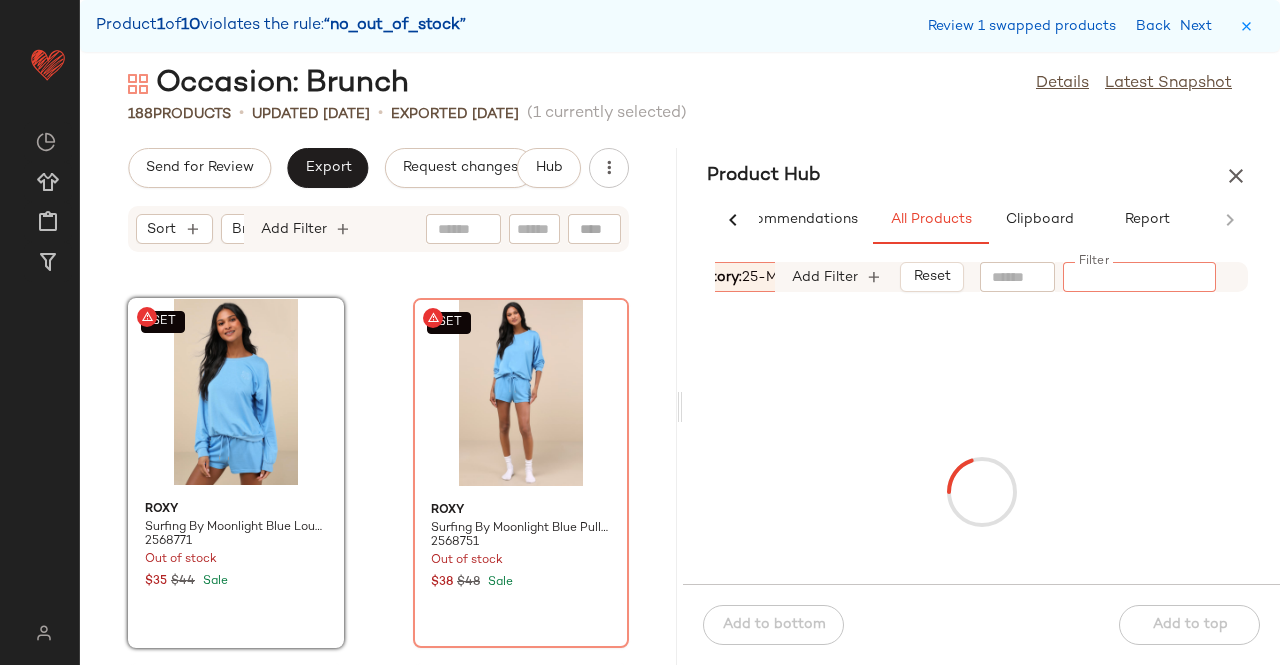 scroll, scrollTop: 0, scrollLeft: 899, axis: horizontal 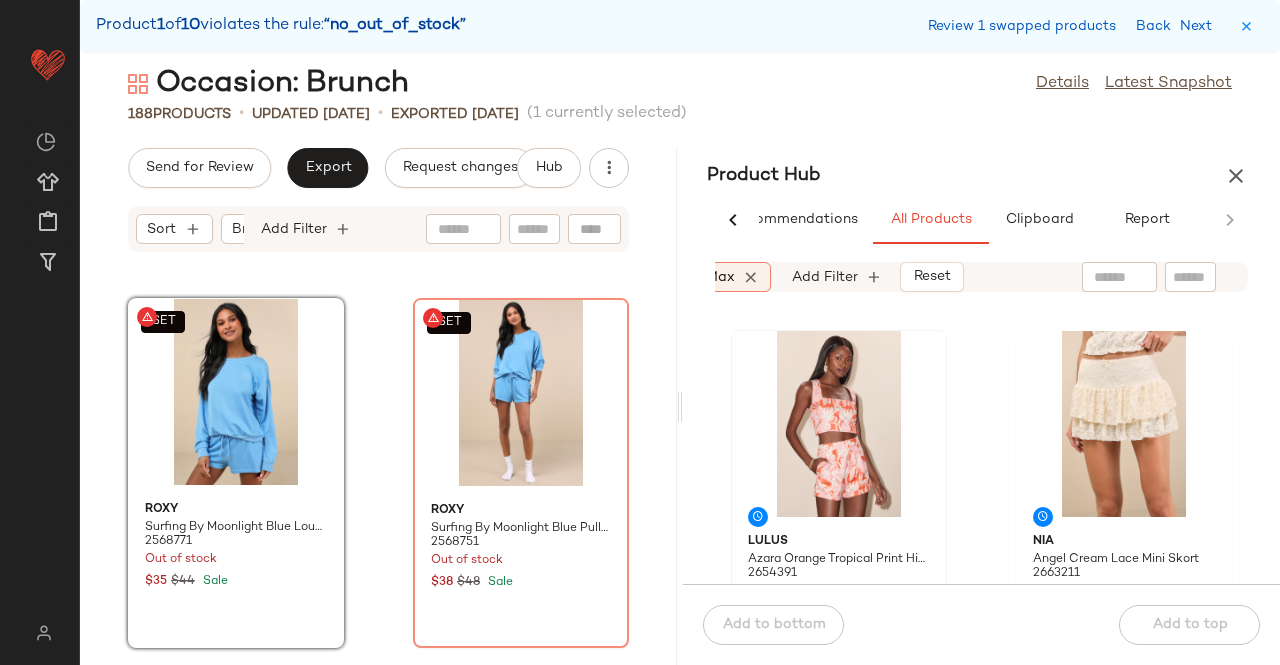 drag, startPoint x: 827, startPoint y: 273, endPoint x: 904, endPoint y: 377, distance: 129.40247 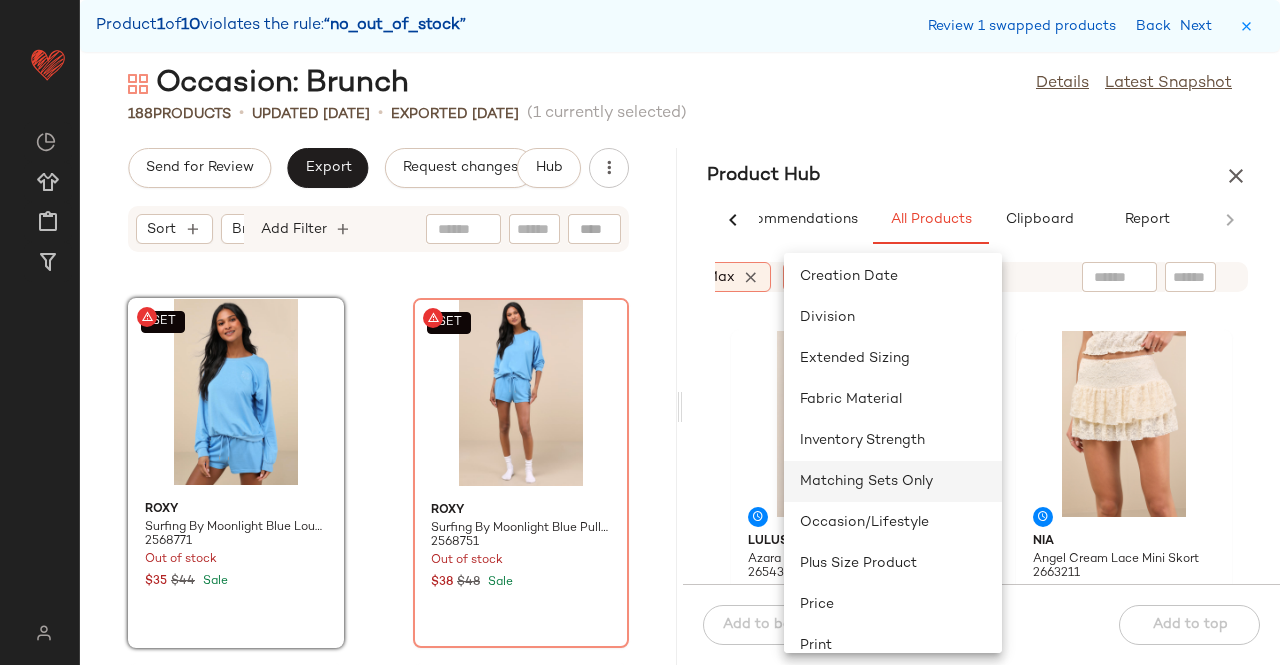 scroll, scrollTop: 200, scrollLeft: 0, axis: vertical 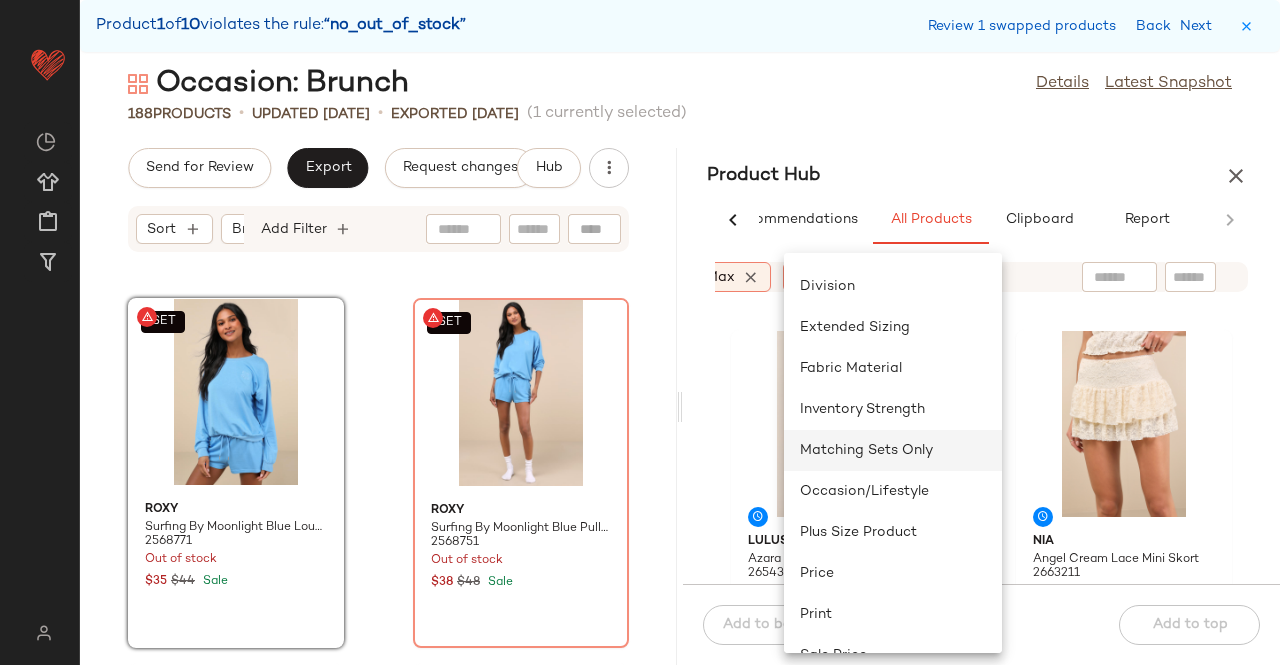 click on "Matching Sets Only" 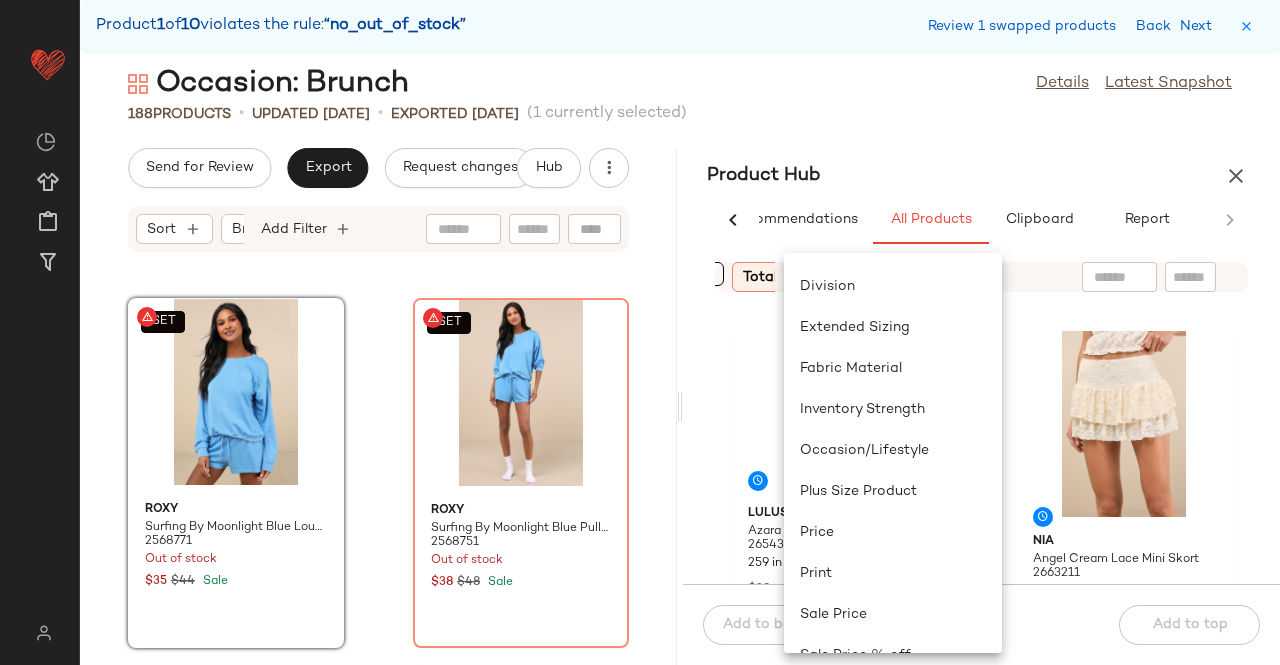 scroll, scrollTop: 0, scrollLeft: 701, axis: horizontal 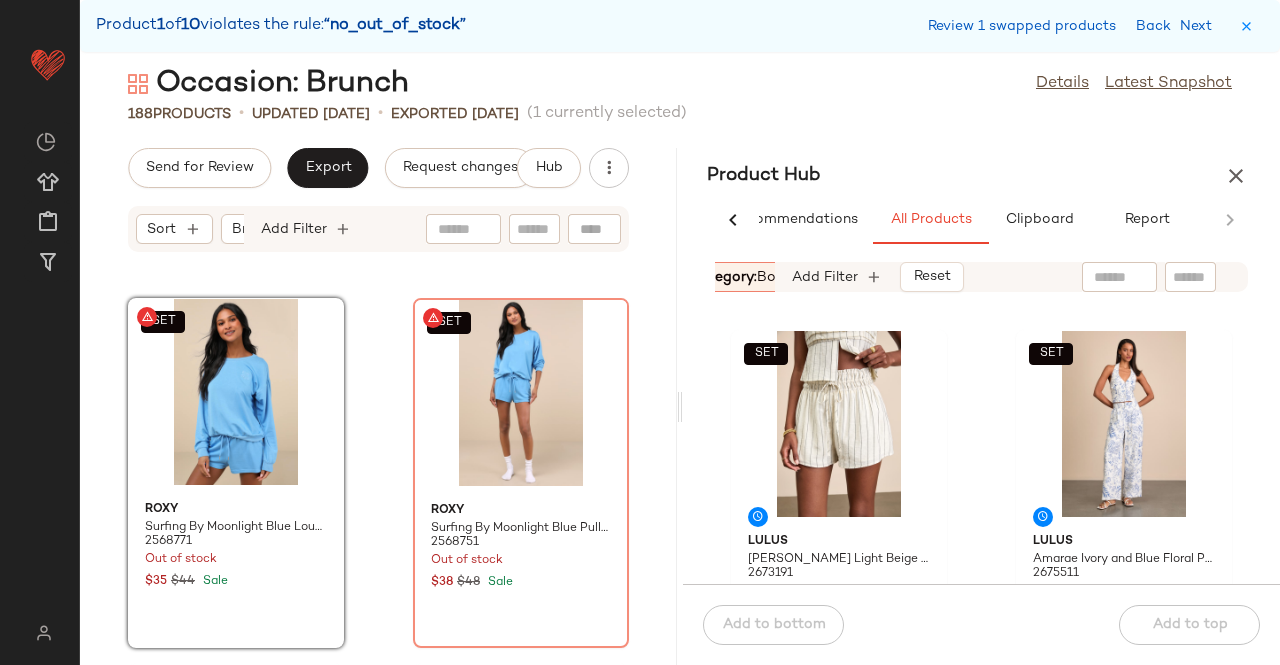 click on "Category:   bottom" at bounding box center [749, 277] 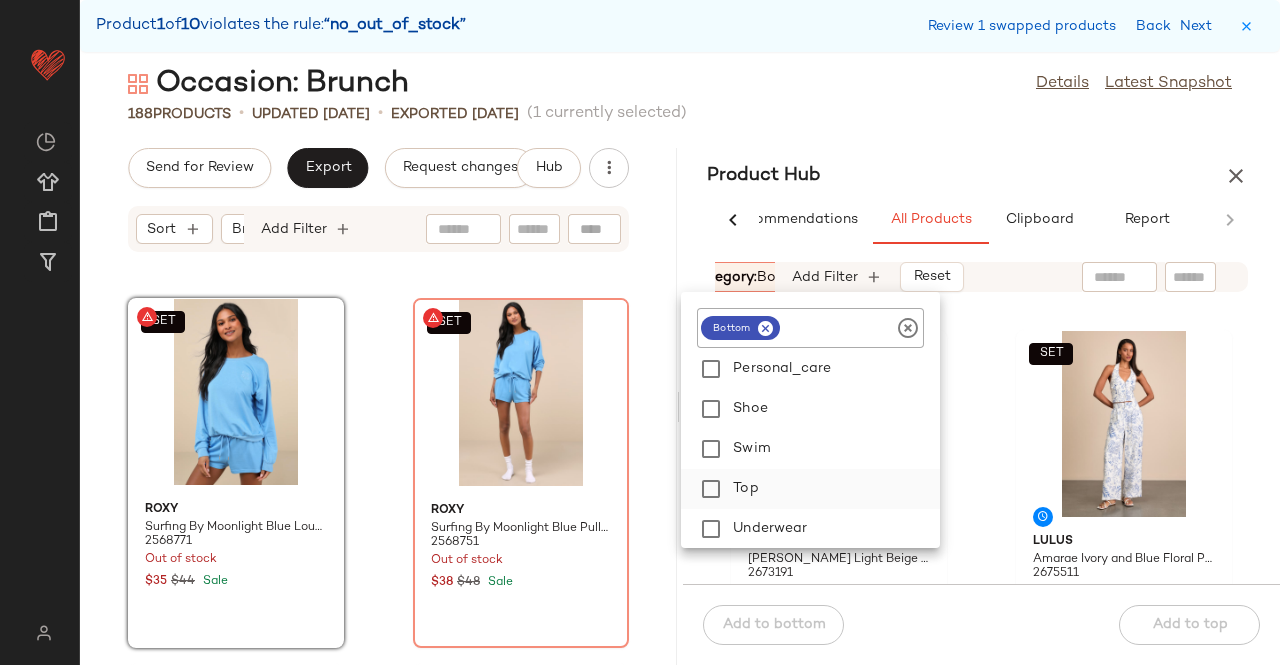 click on "Top" at bounding box center (832, 489) 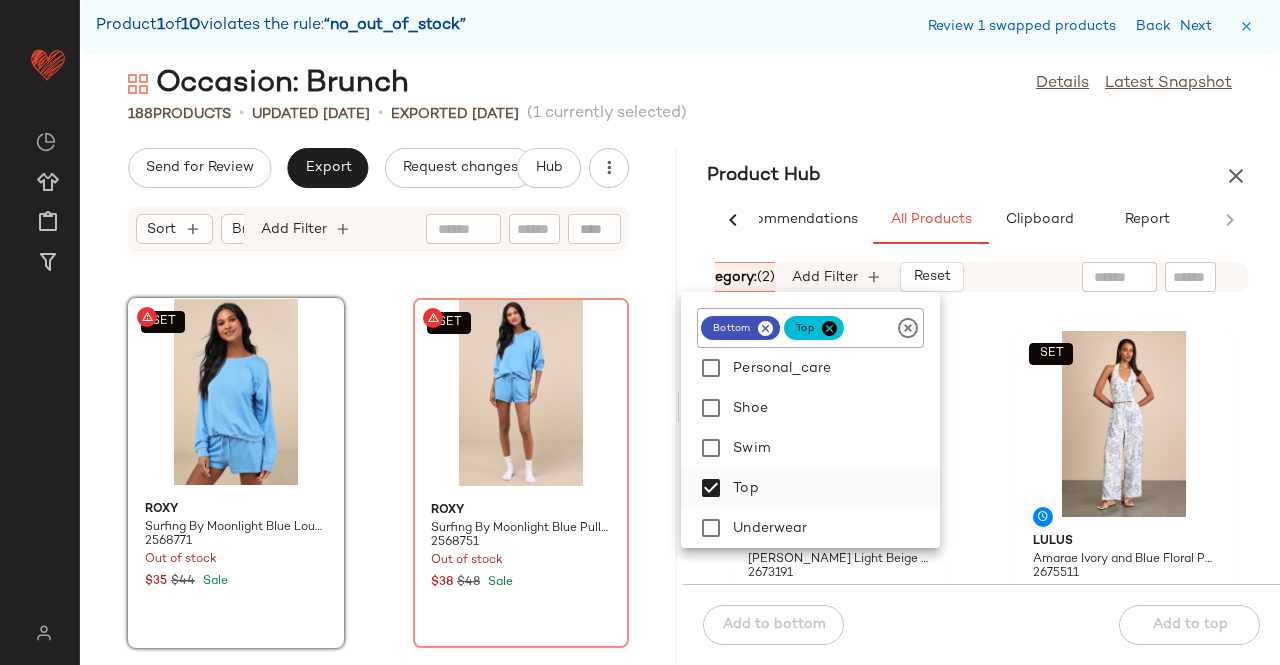scroll, scrollTop: 480, scrollLeft: 0, axis: vertical 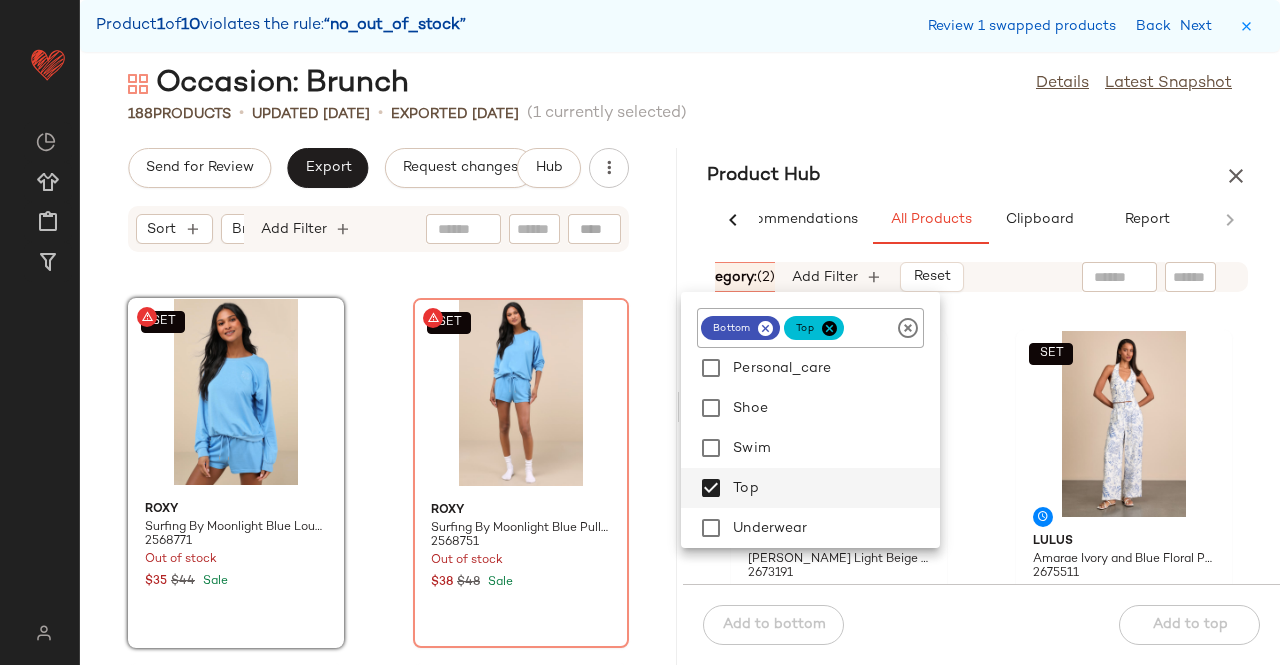 click on "Product Hub" at bounding box center (981, 176) 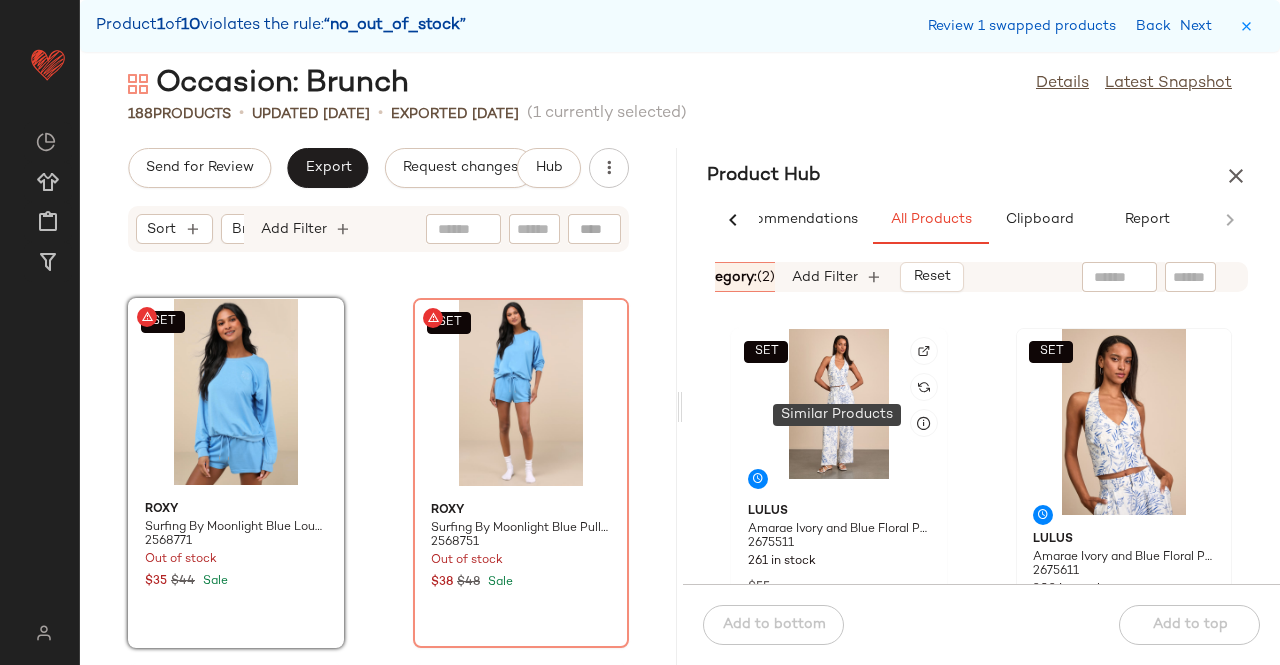 scroll, scrollTop: 400, scrollLeft: 0, axis: vertical 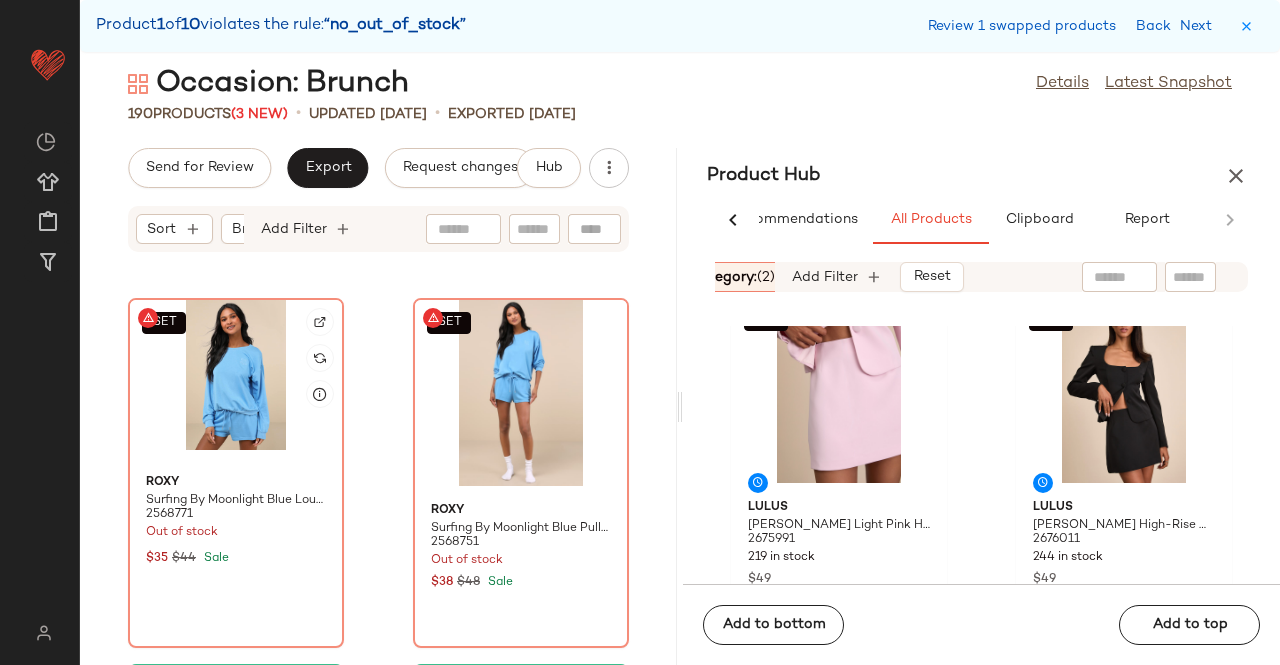 click on "SET" 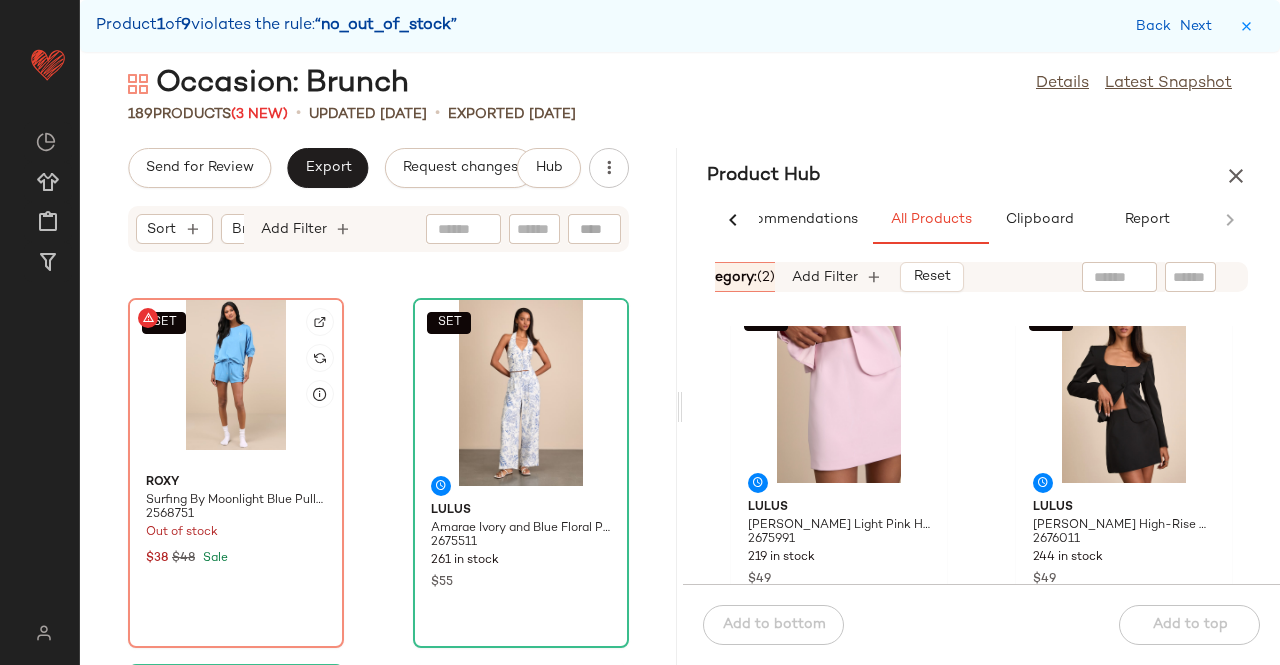click on "SET" 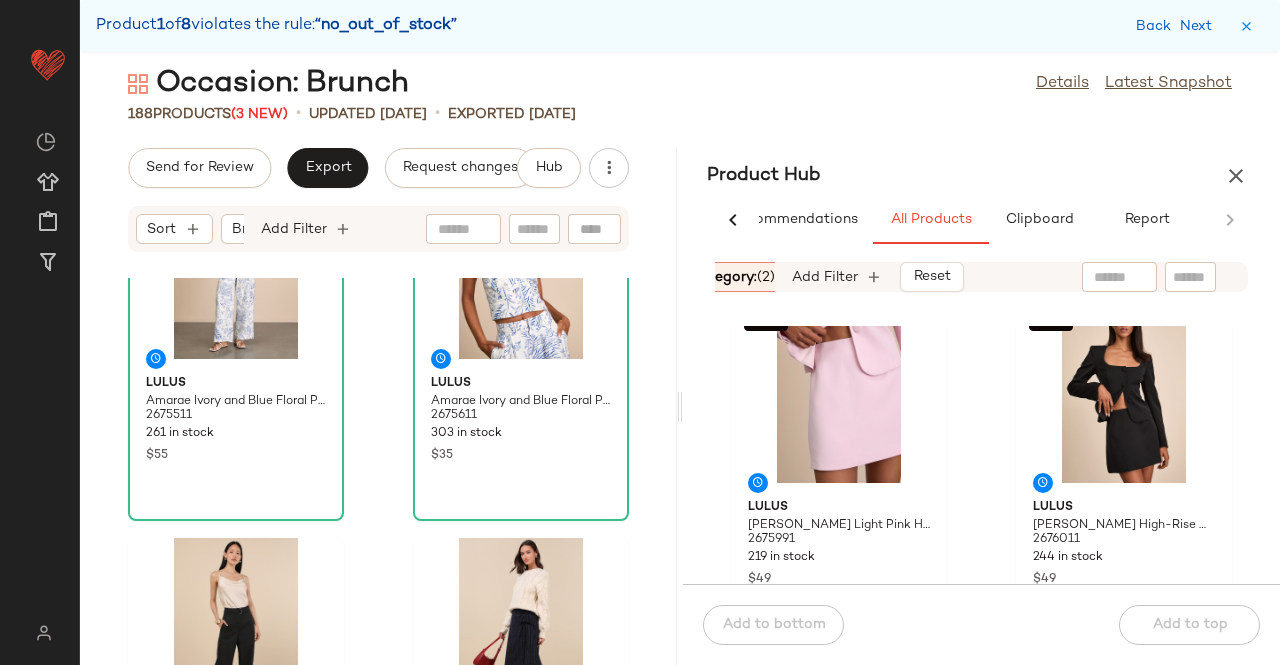 scroll, scrollTop: 11812, scrollLeft: 0, axis: vertical 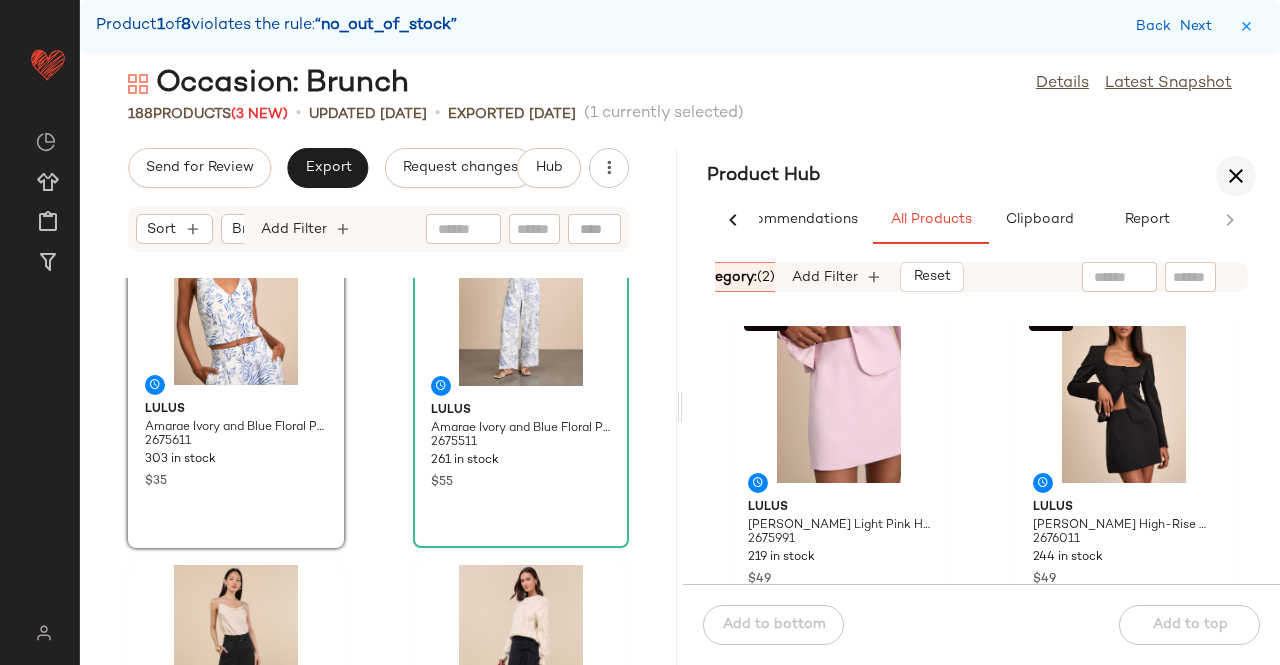 click at bounding box center (1236, 176) 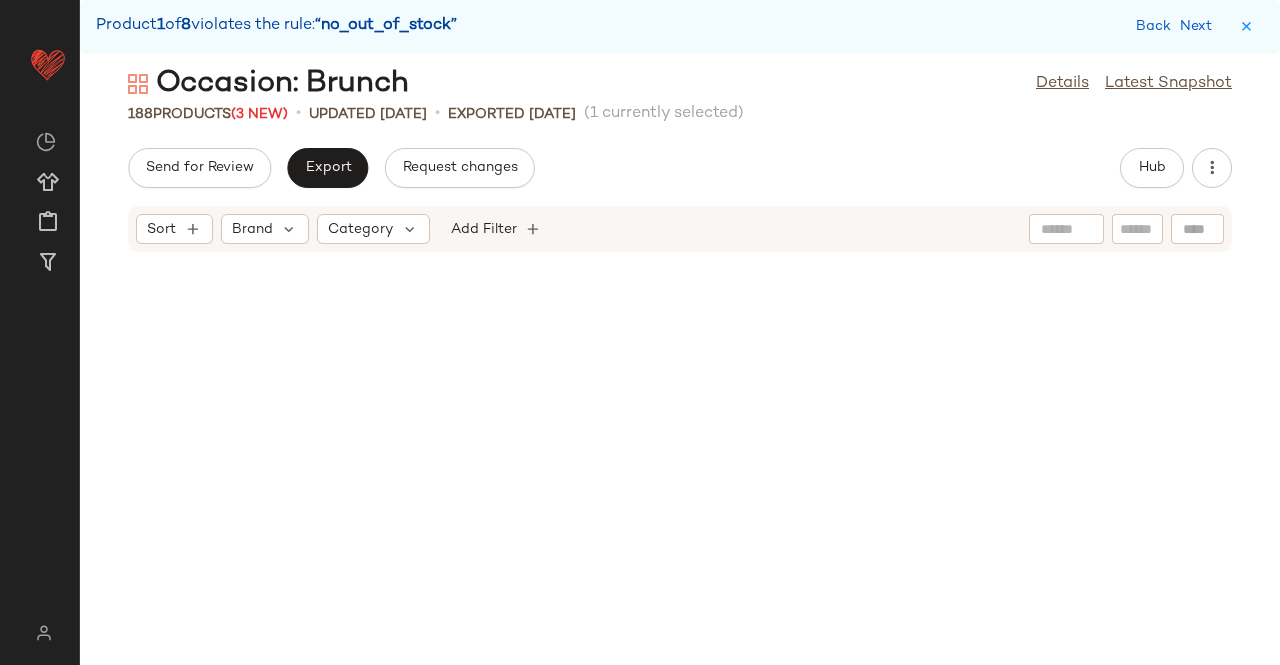 scroll, scrollTop: 11446, scrollLeft: 0, axis: vertical 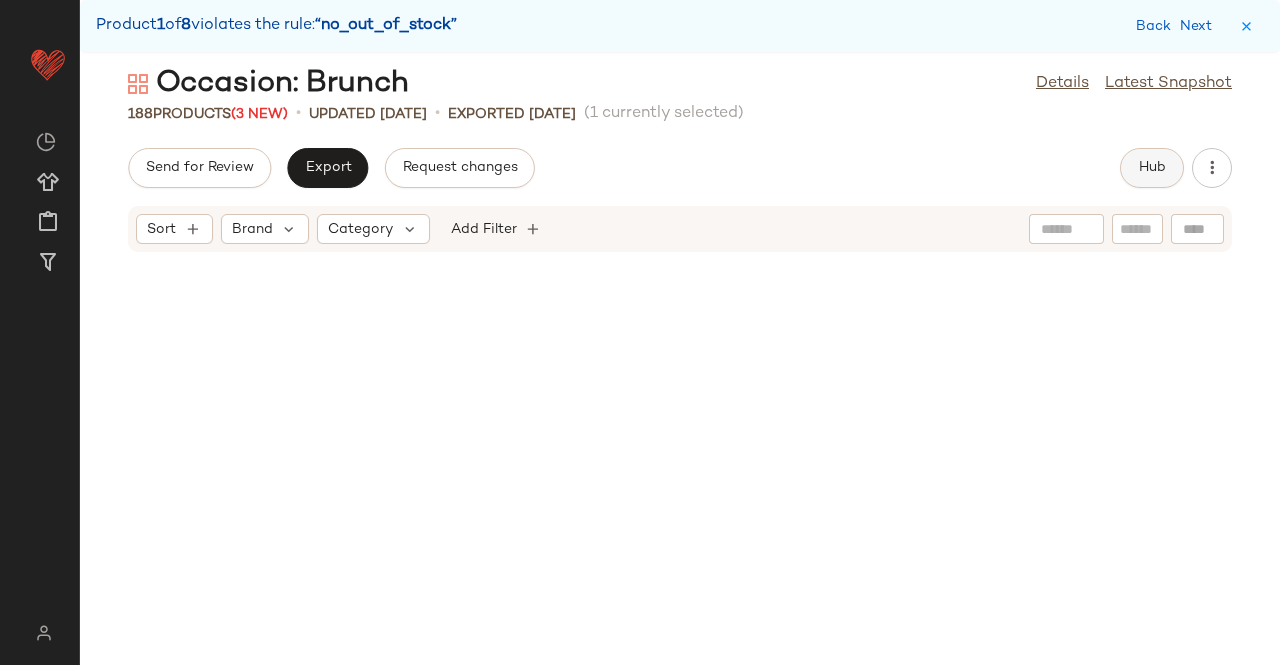 click on "Hub" 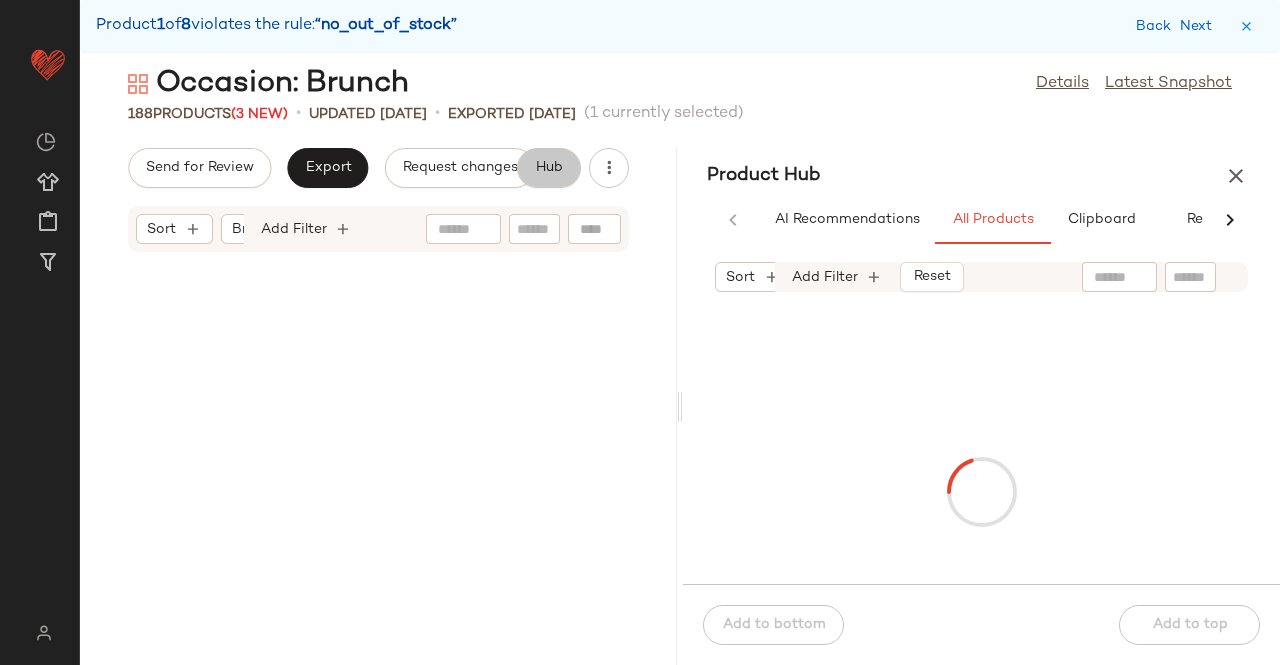 scroll, scrollTop: 12910, scrollLeft: 0, axis: vertical 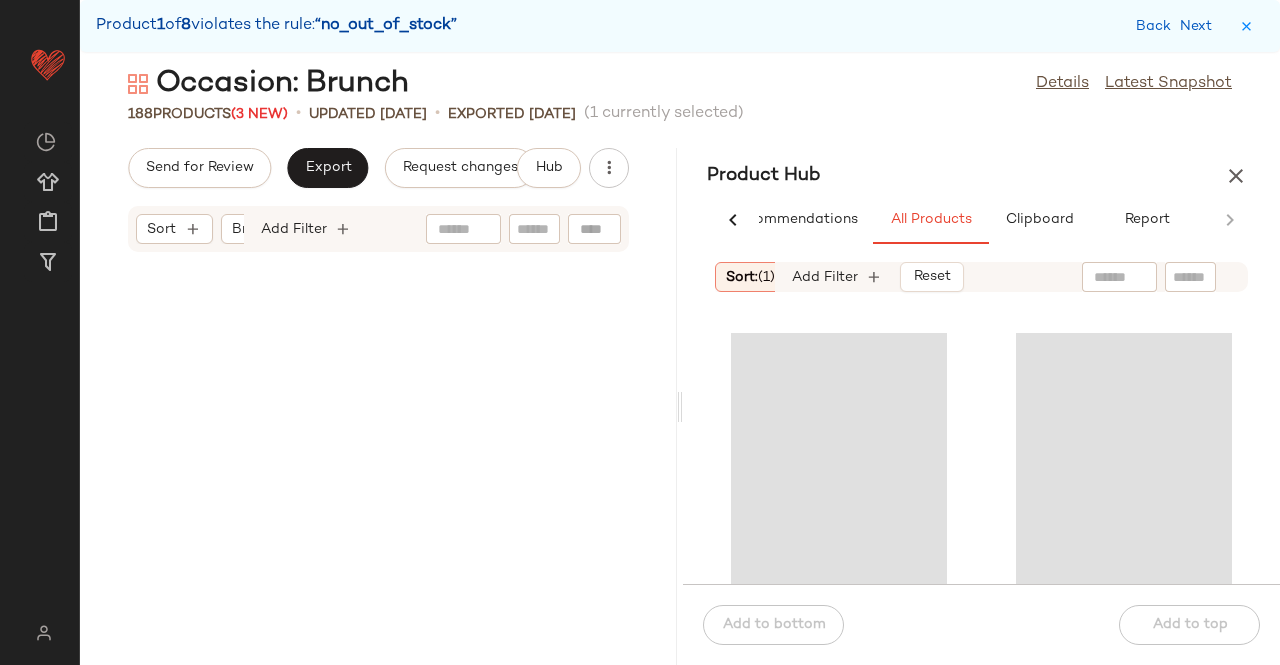 click at bounding box center (1236, 176) 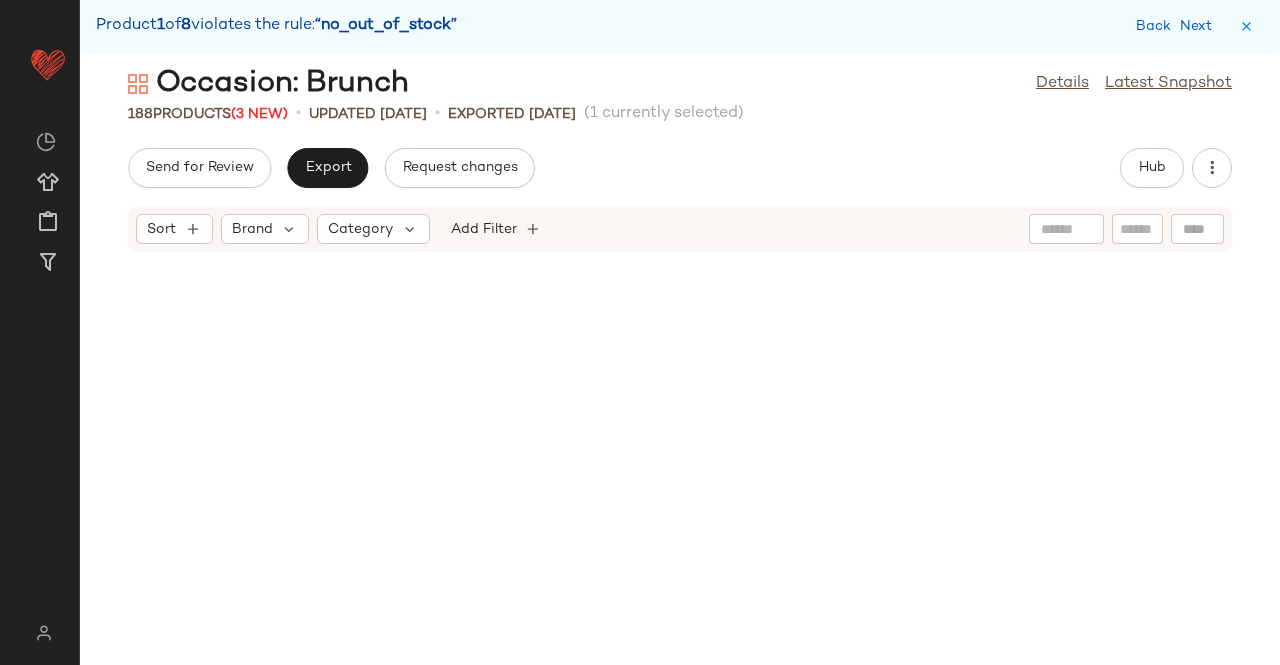 scroll, scrollTop: 12178, scrollLeft: 0, axis: vertical 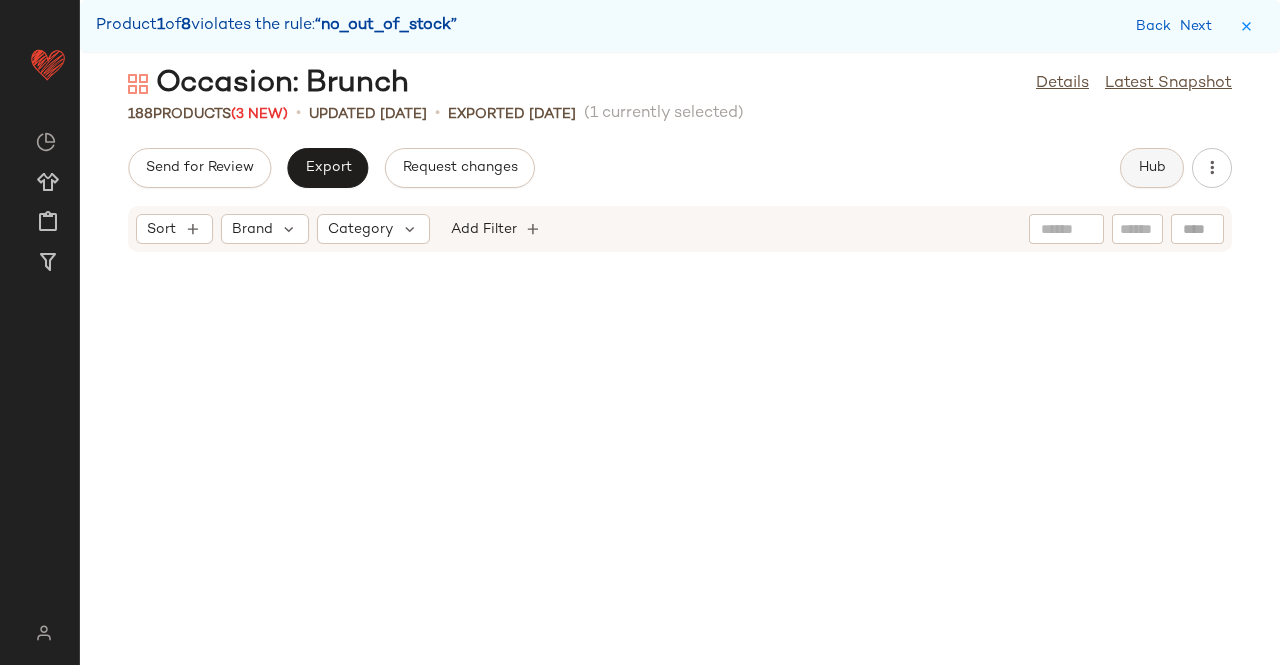 click on "Hub" 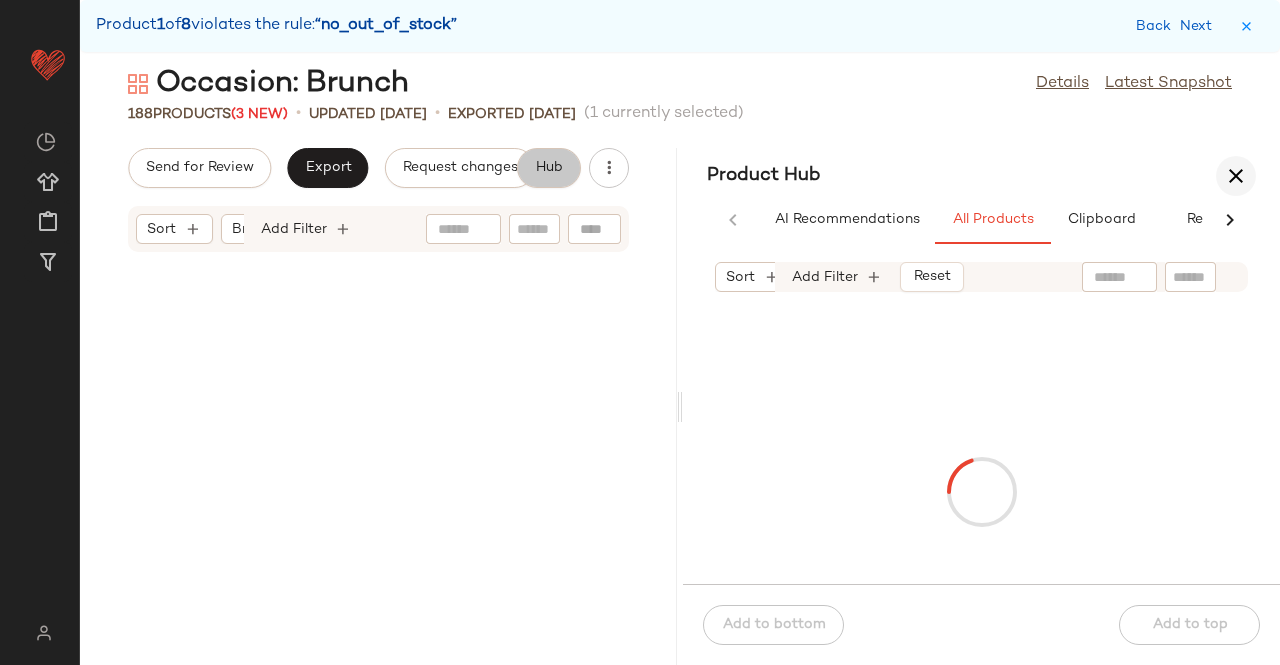 scroll, scrollTop: 13642, scrollLeft: 0, axis: vertical 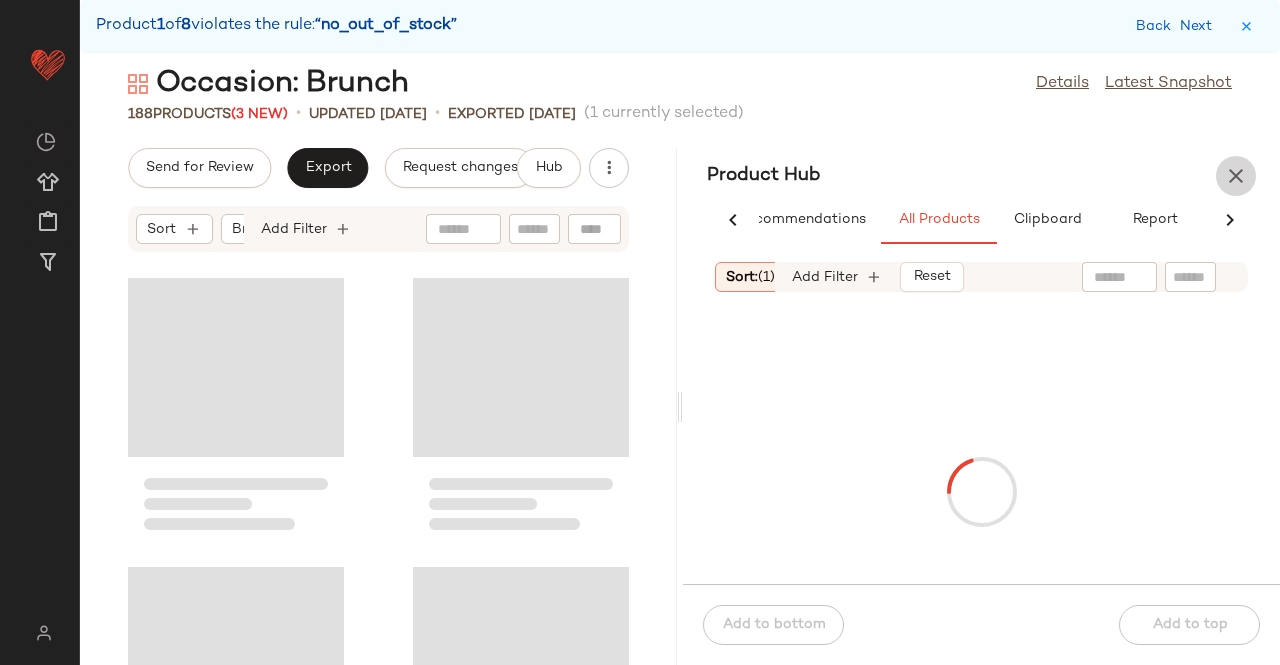 click at bounding box center (1236, 176) 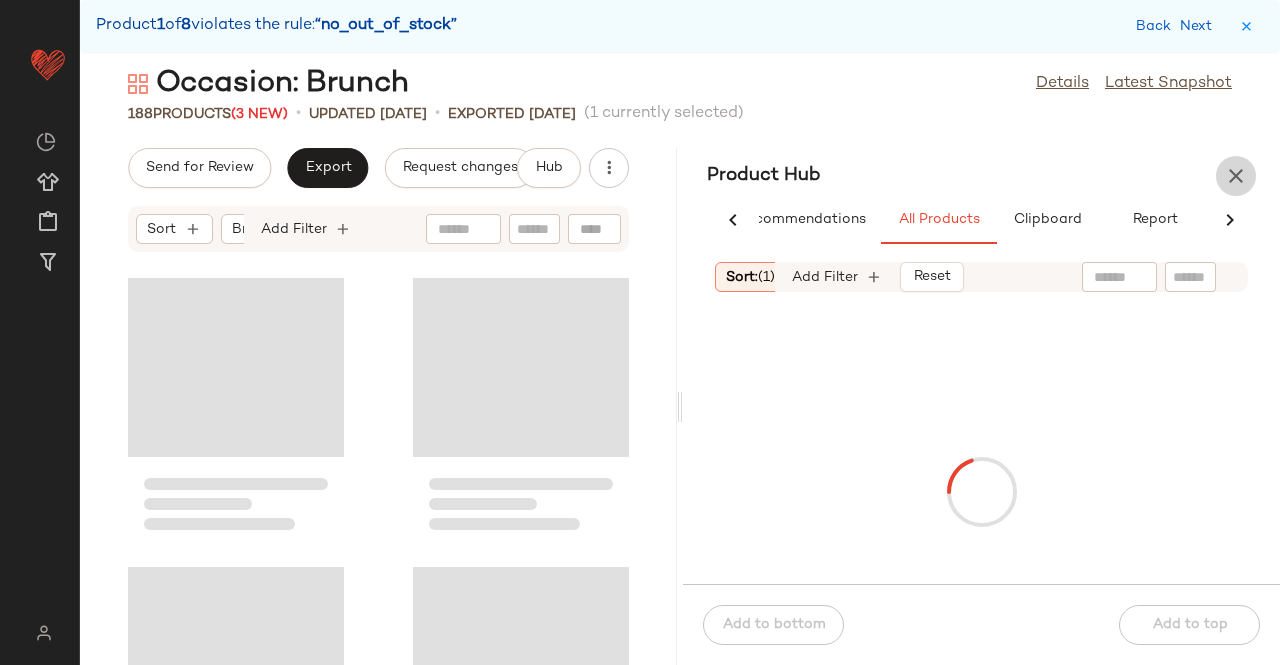 scroll, scrollTop: 0, scrollLeft: 0, axis: both 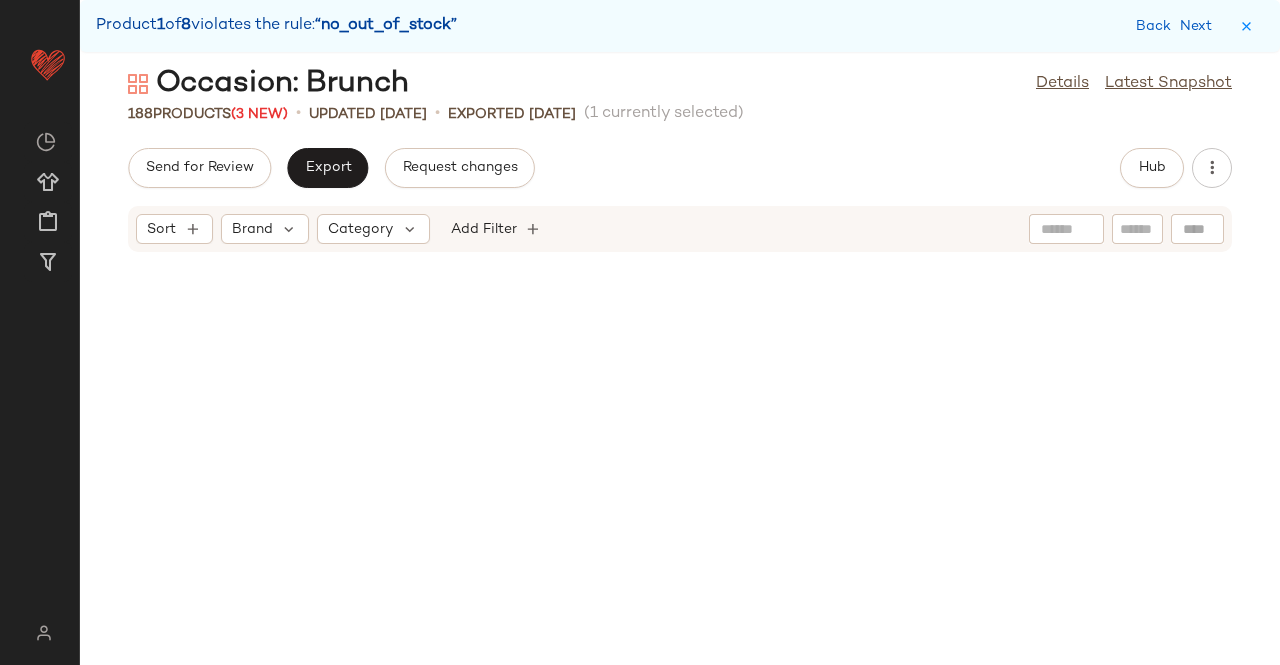 click on "Back Next" at bounding box center (1178, 26) 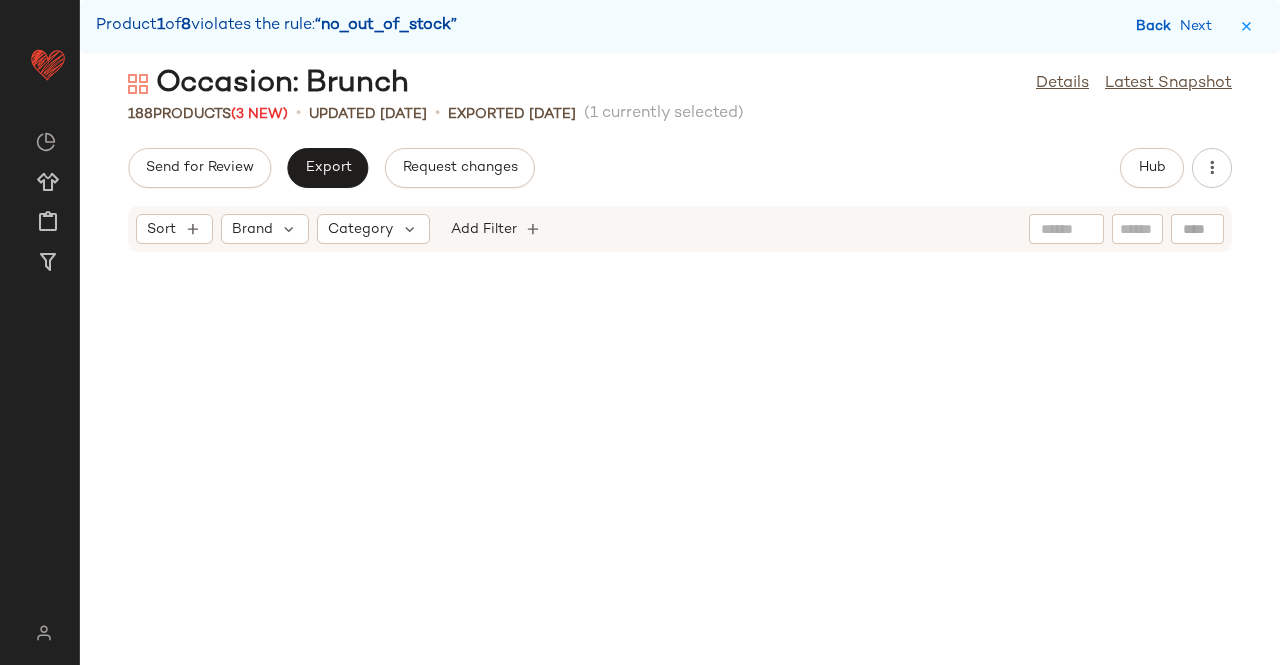 click on "Back" at bounding box center (1156, 26) 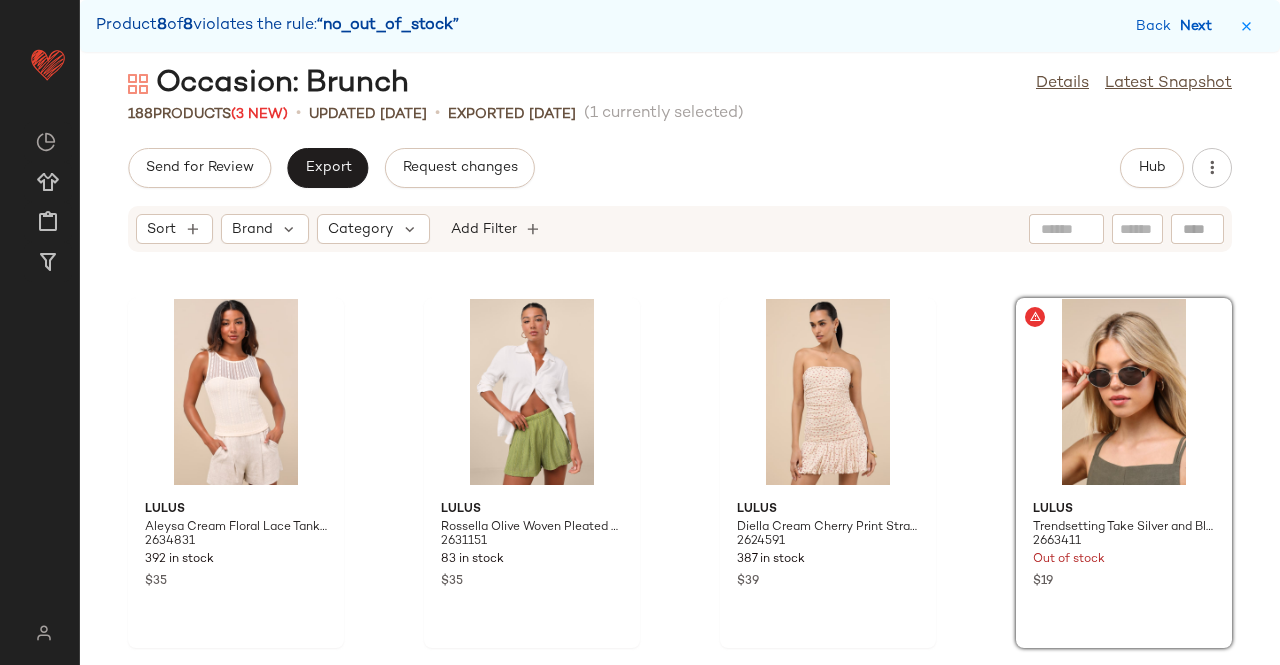 click on "Next" at bounding box center [1200, 26] 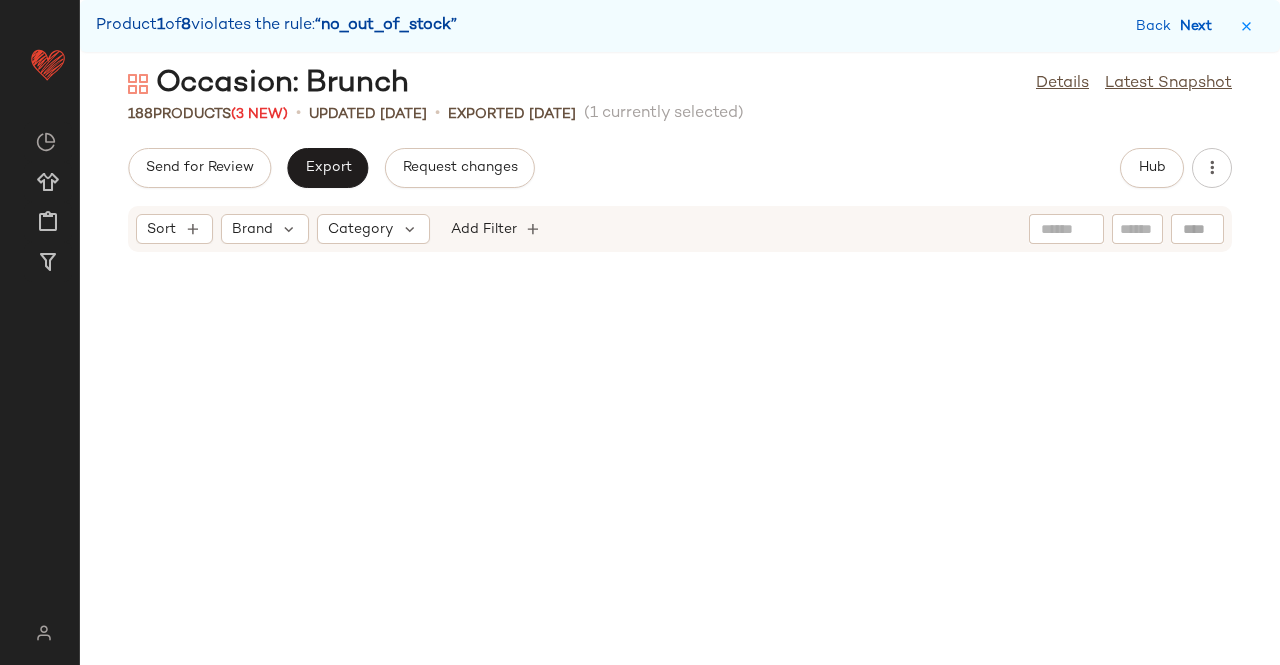 scroll, scrollTop: 6222, scrollLeft: 0, axis: vertical 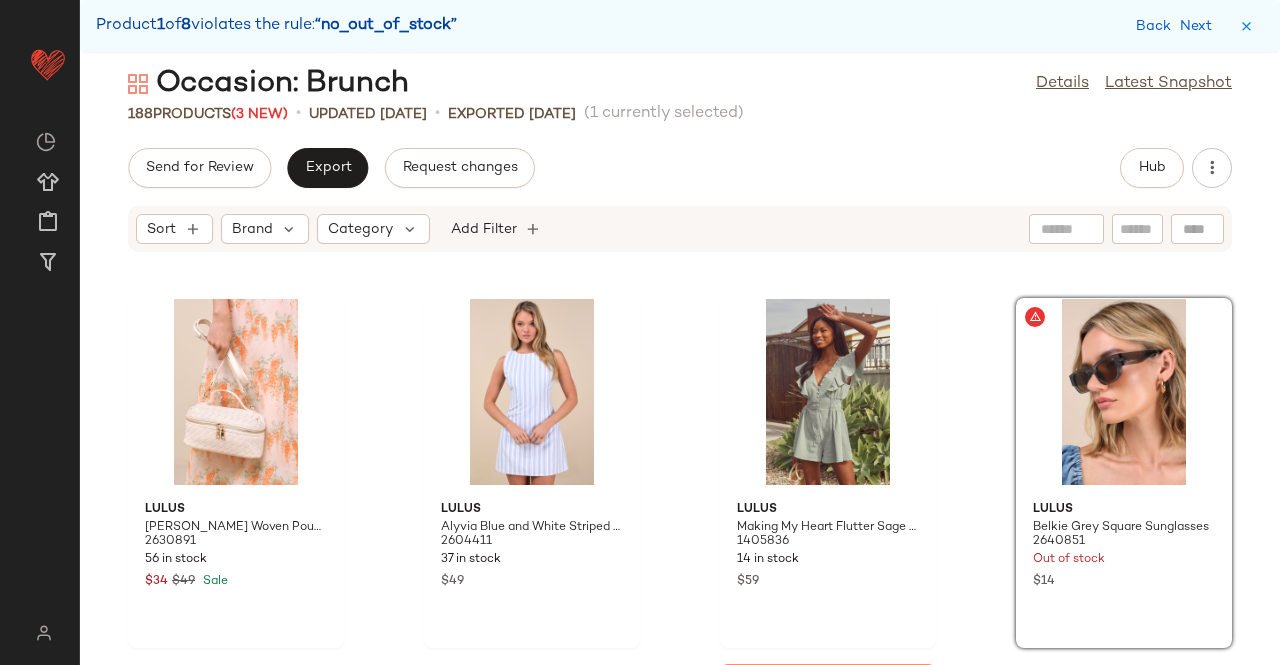 click on "Product  1  of  8  violates the rule:  “no_out_of_stock” Back Next" at bounding box center [680, 26] 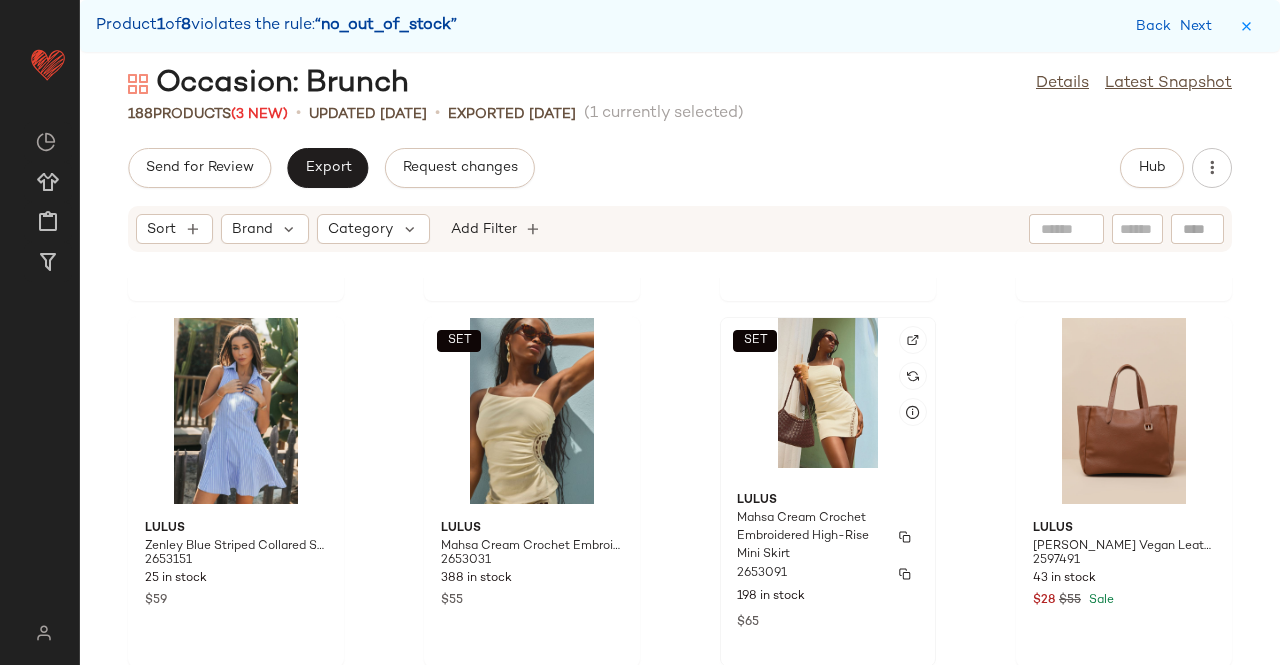 scroll, scrollTop: 16818, scrollLeft: 0, axis: vertical 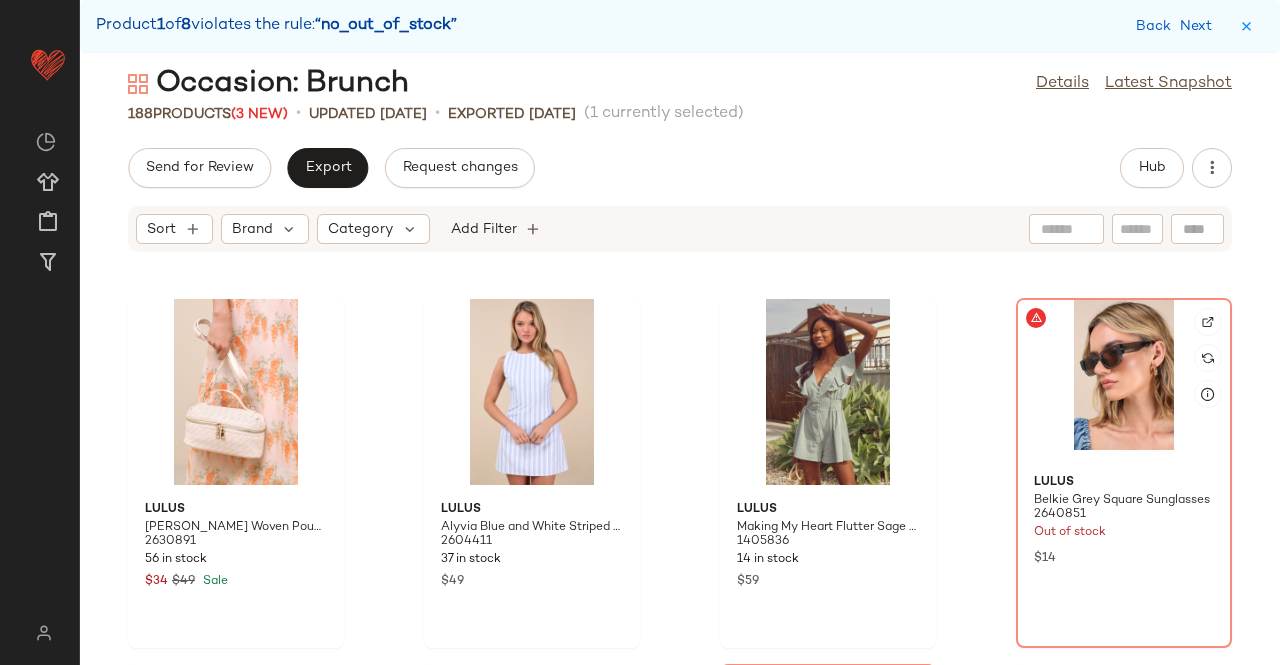 click 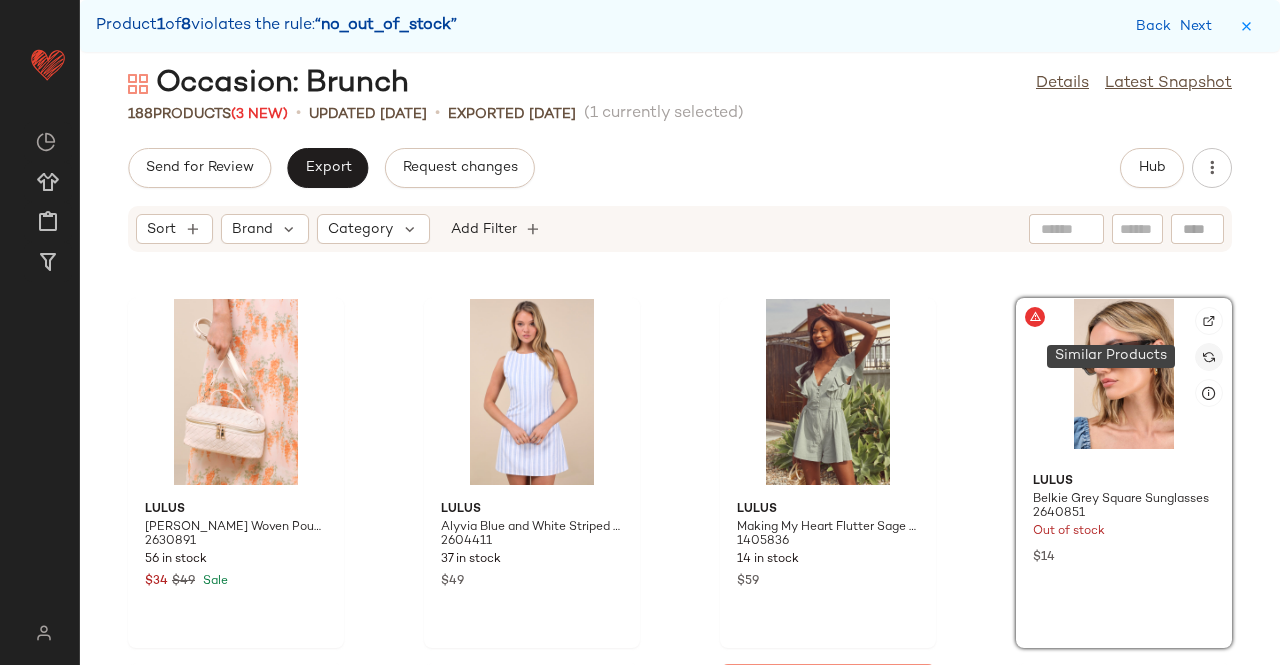 click 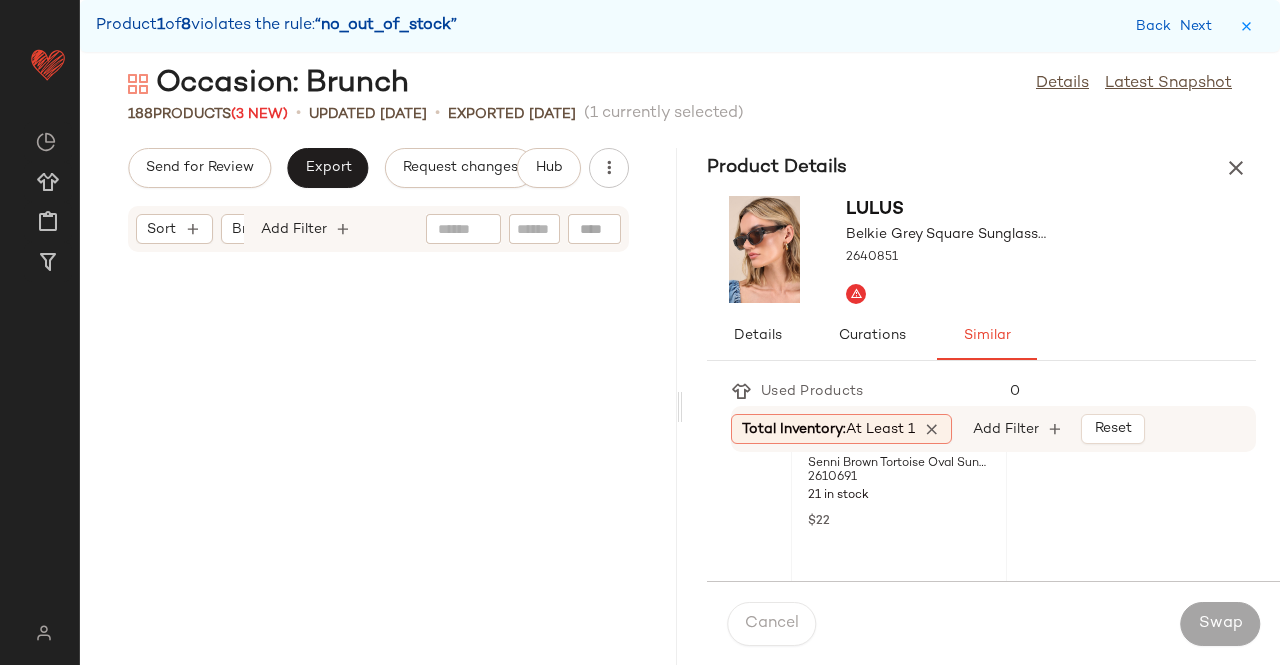 scroll, scrollTop: 576, scrollLeft: 0, axis: vertical 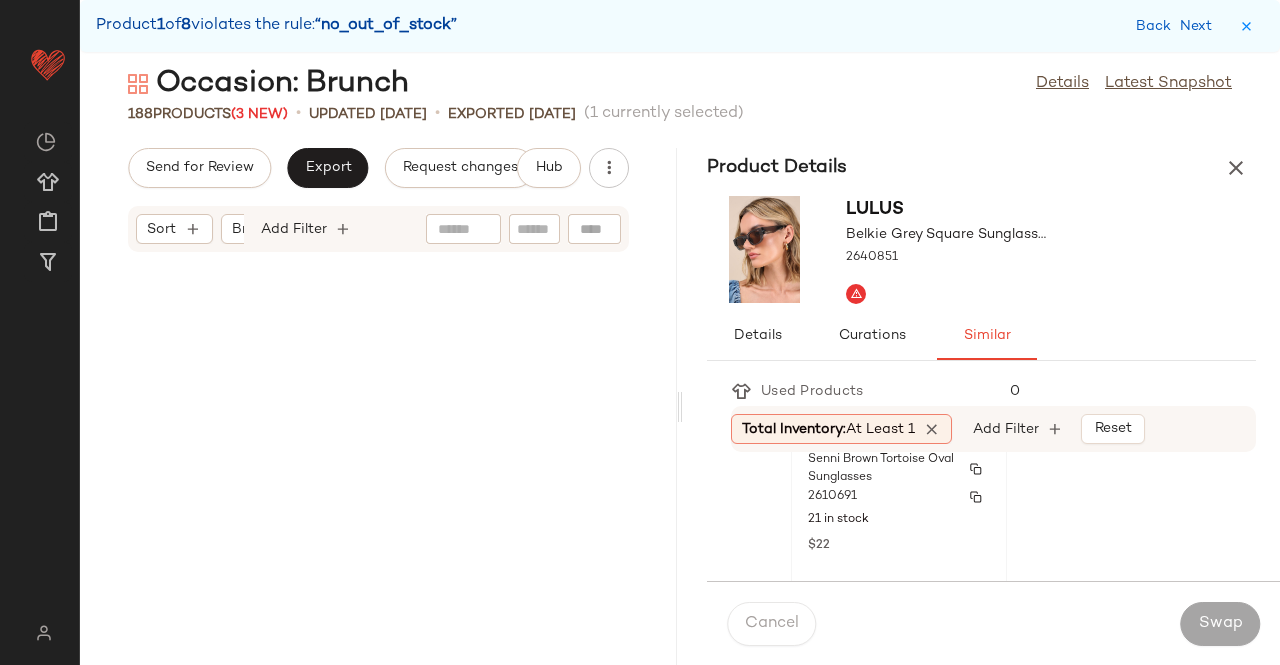 click on "2610691" at bounding box center (899, 497) 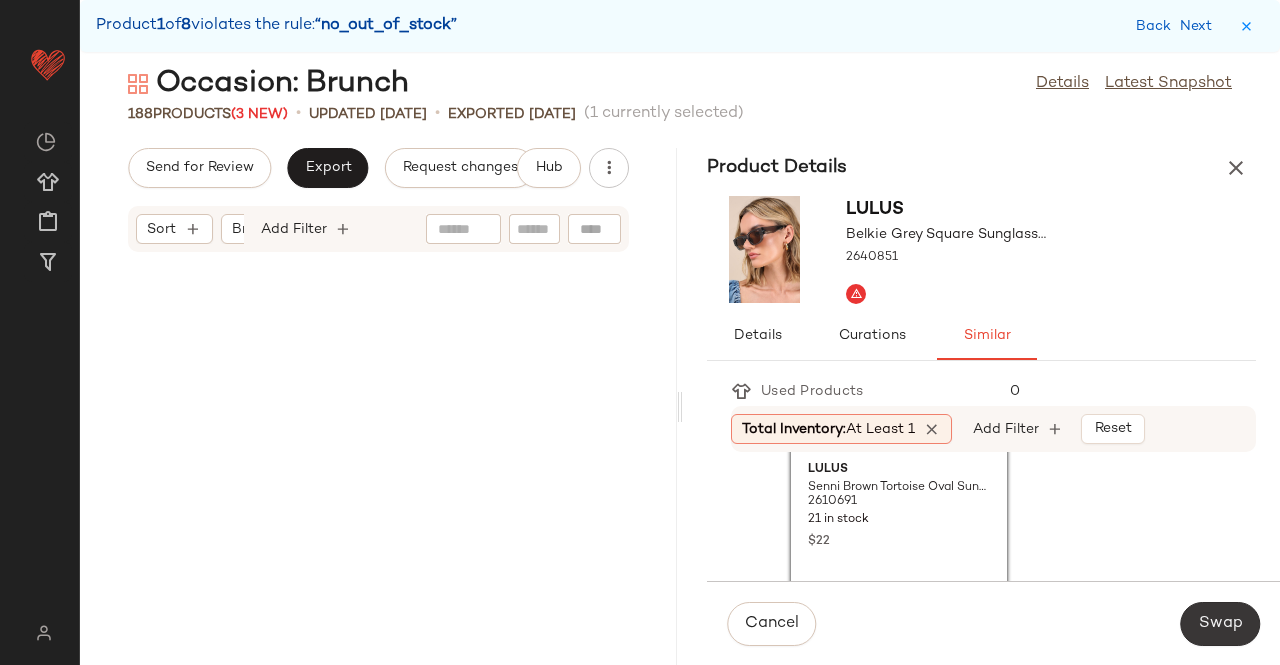 click on "Swap" 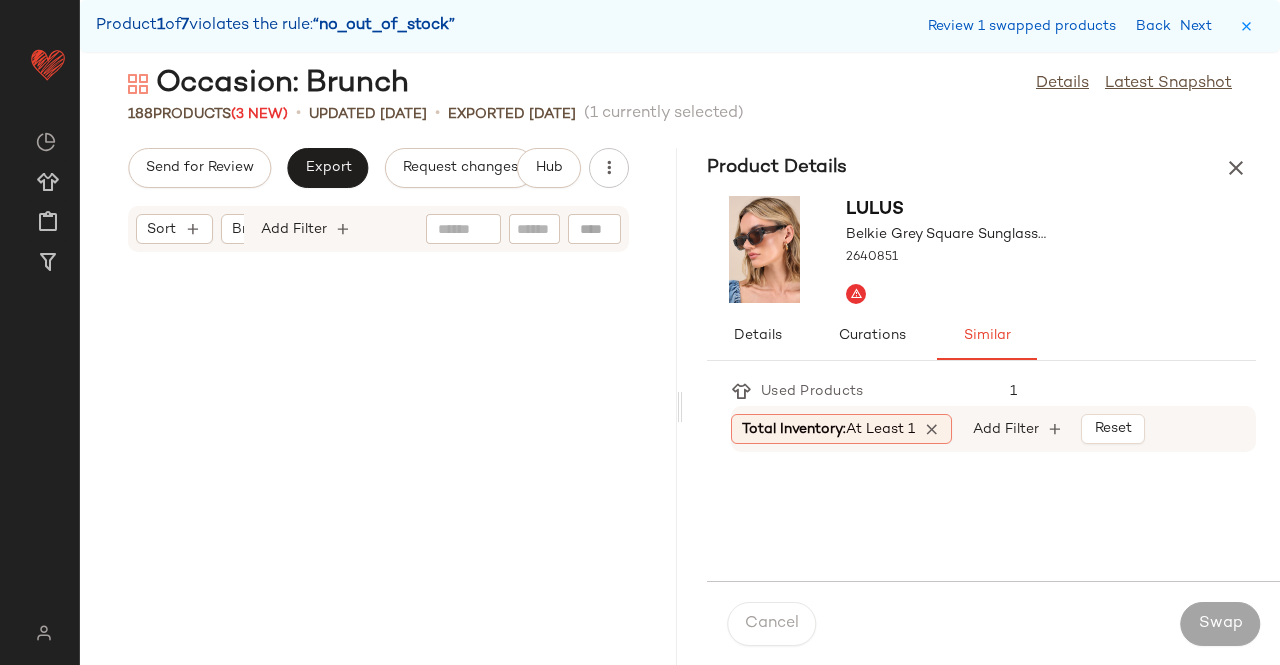 scroll, scrollTop: 13542, scrollLeft: 0, axis: vertical 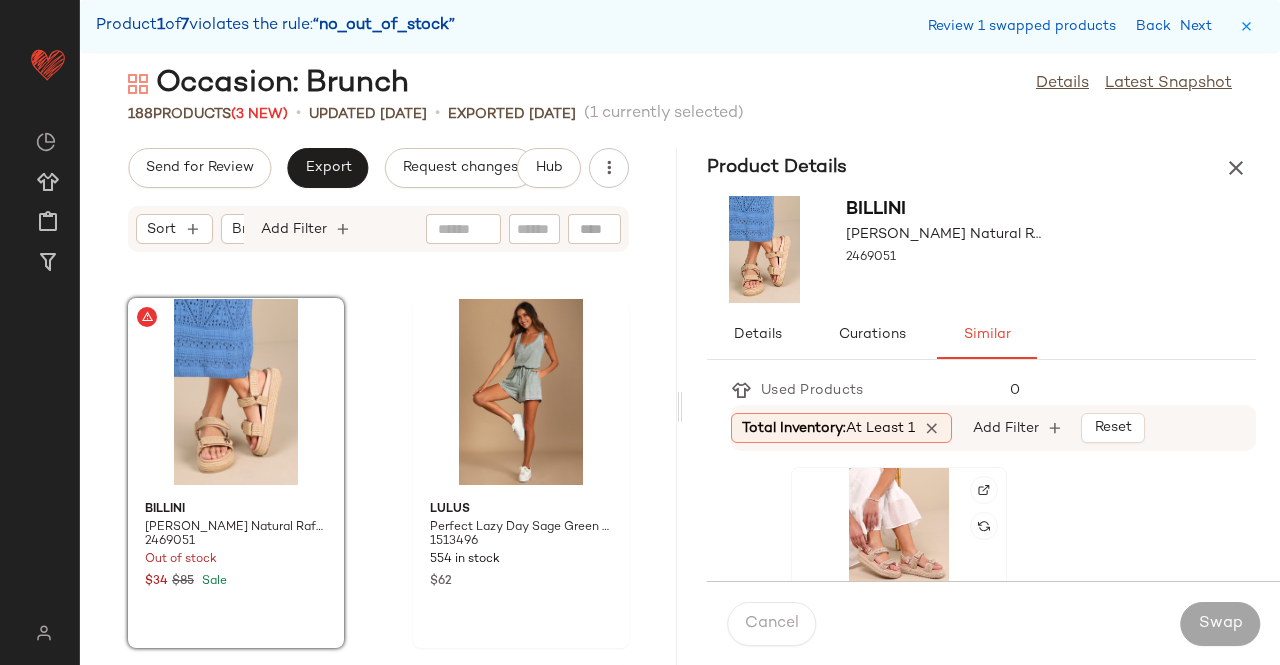 click 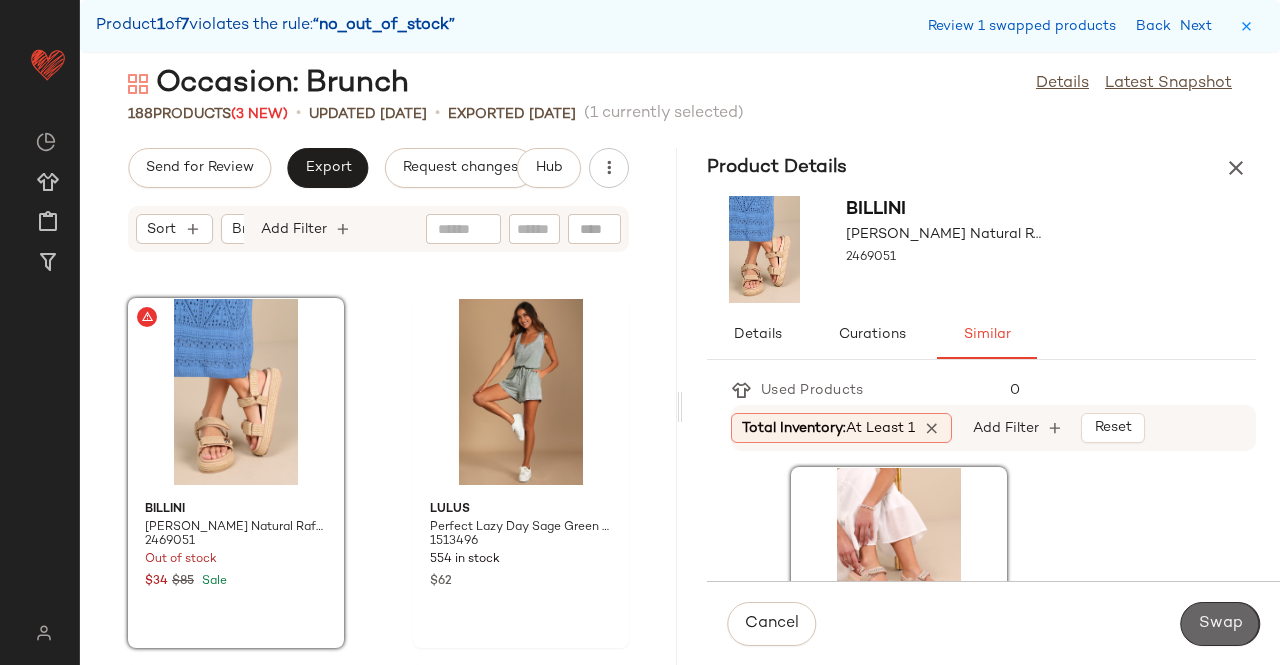 click on "Swap" at bounding box center (1220, 624) 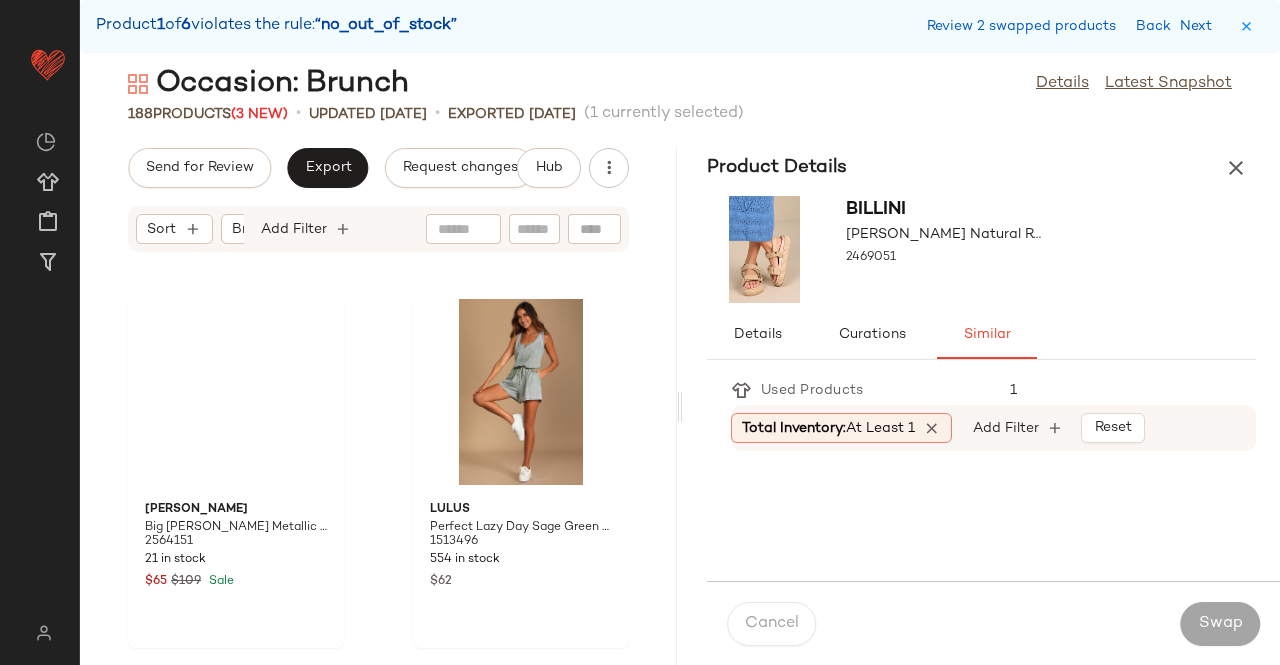 scroll, scrollTop: 17202, scrollLeft: 0, axis: vertical 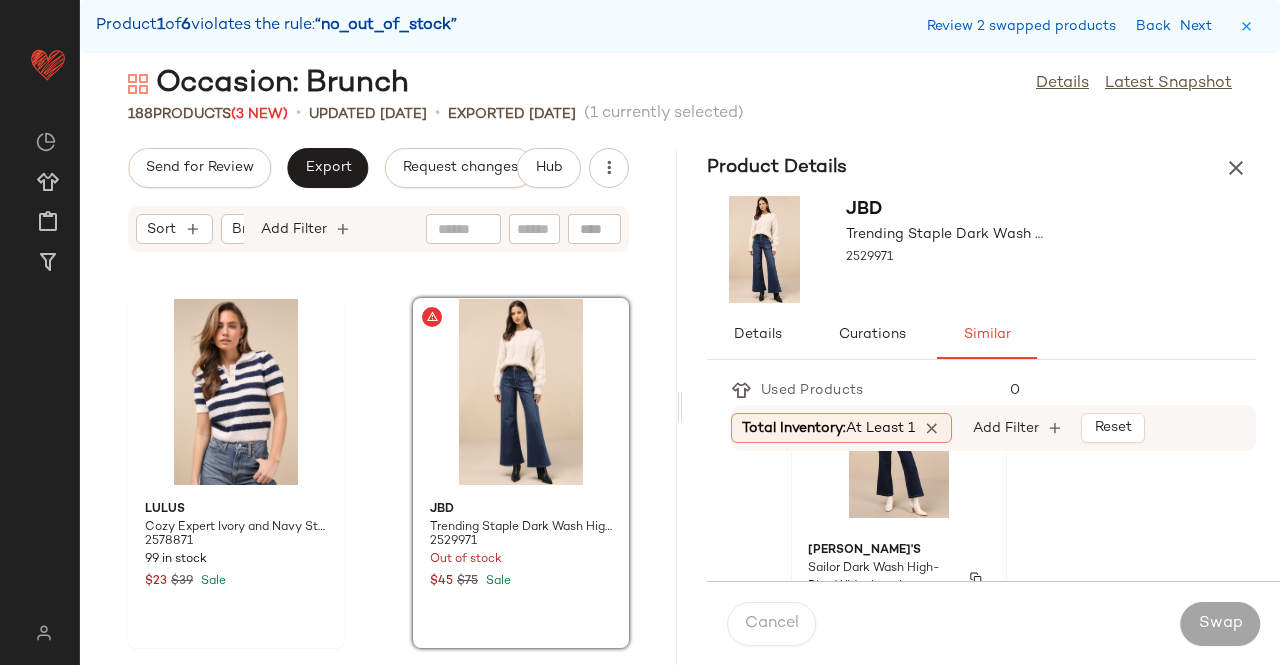 click on "Rolla's Sailor Dark Wash High-Rise Wide-Leg Jeans 2470611 78 in stock $149" 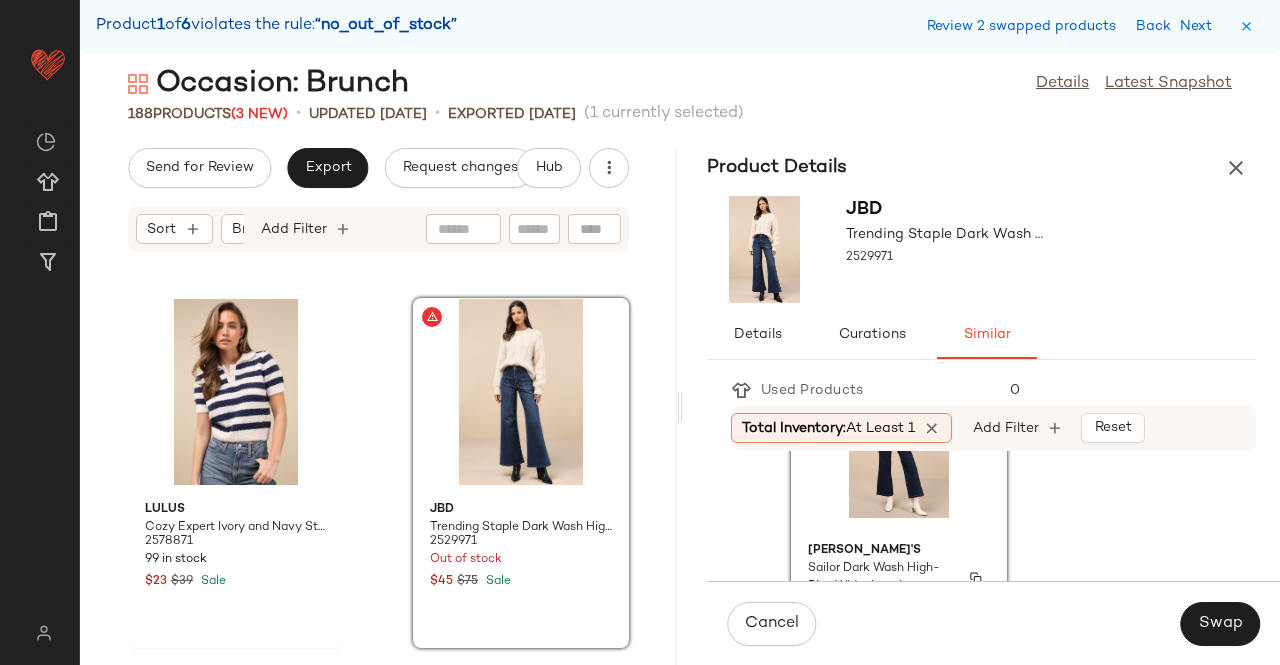 scroll, scrollTop: 200, scrollLeft: 0, axis: vertical 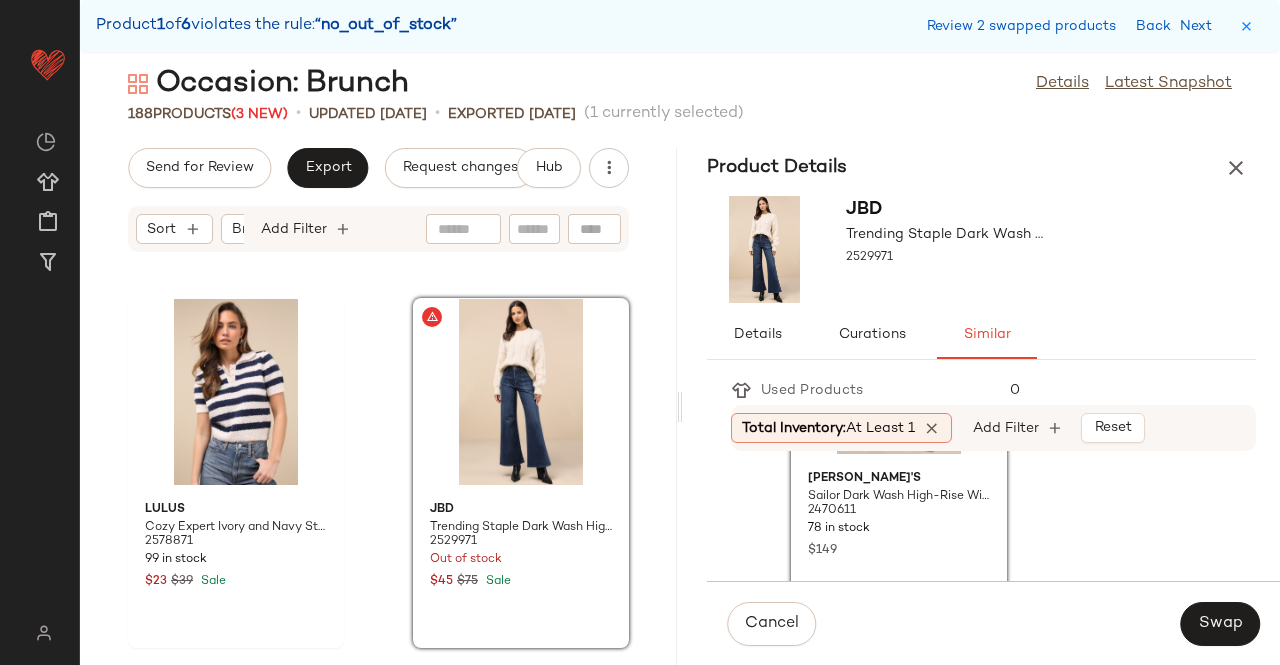 click on "Cancel   Swap" at bounding box center [993, 623] 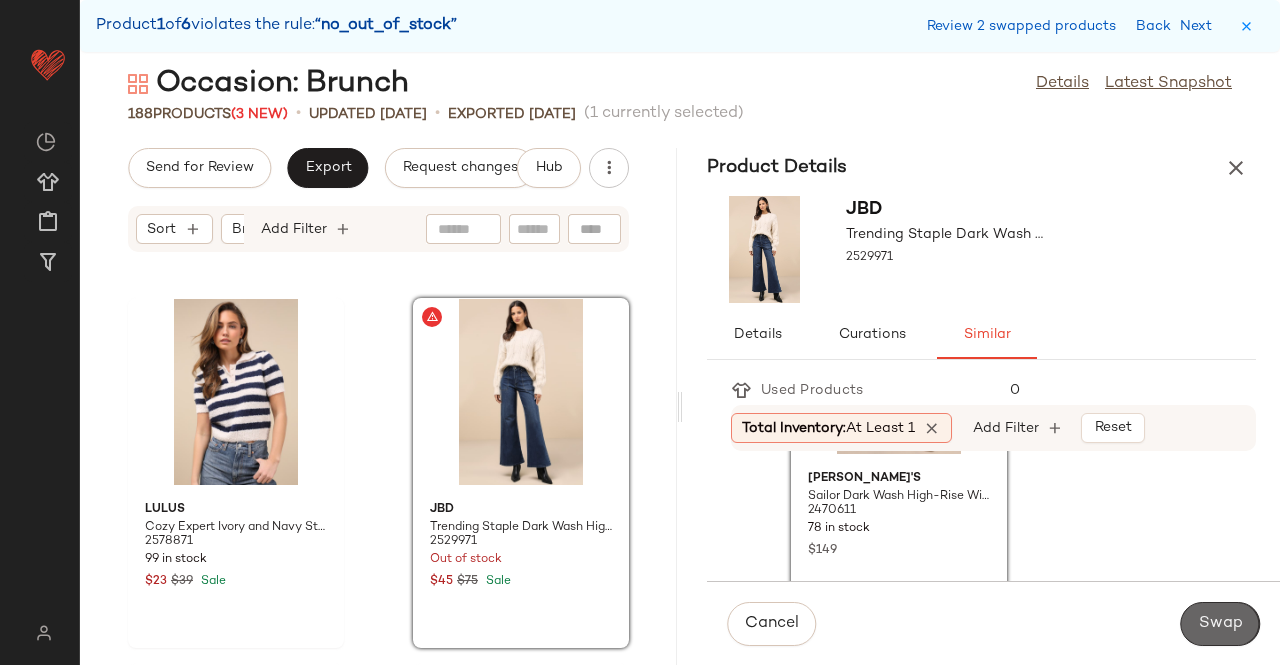 click on "Swap" 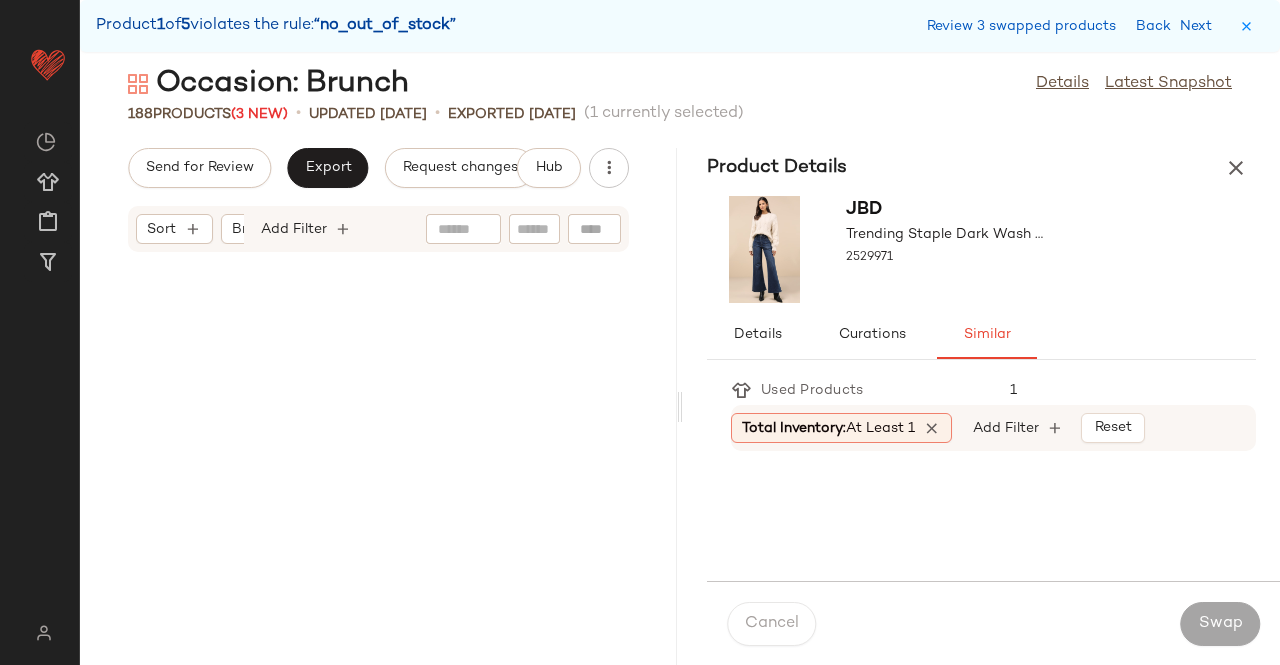 scroll, scrollTop: 19032, scrollLeft: 0, axis: vertical 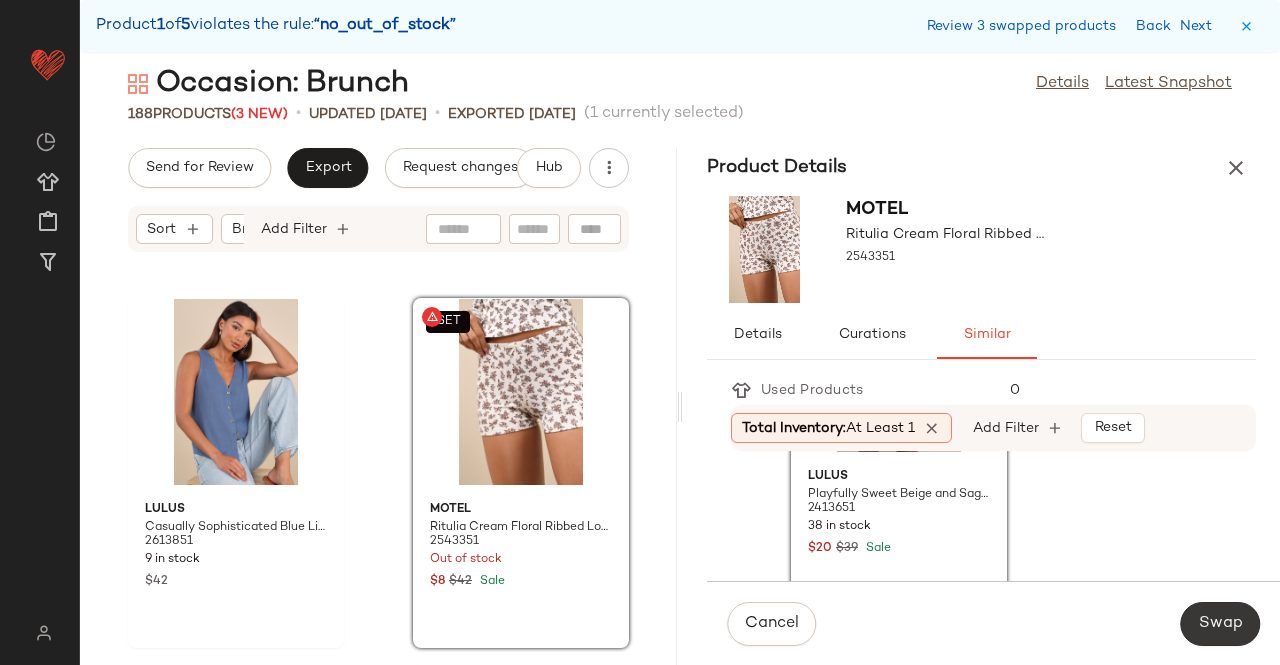click on "Swap" at bounding box center [1220, 624] 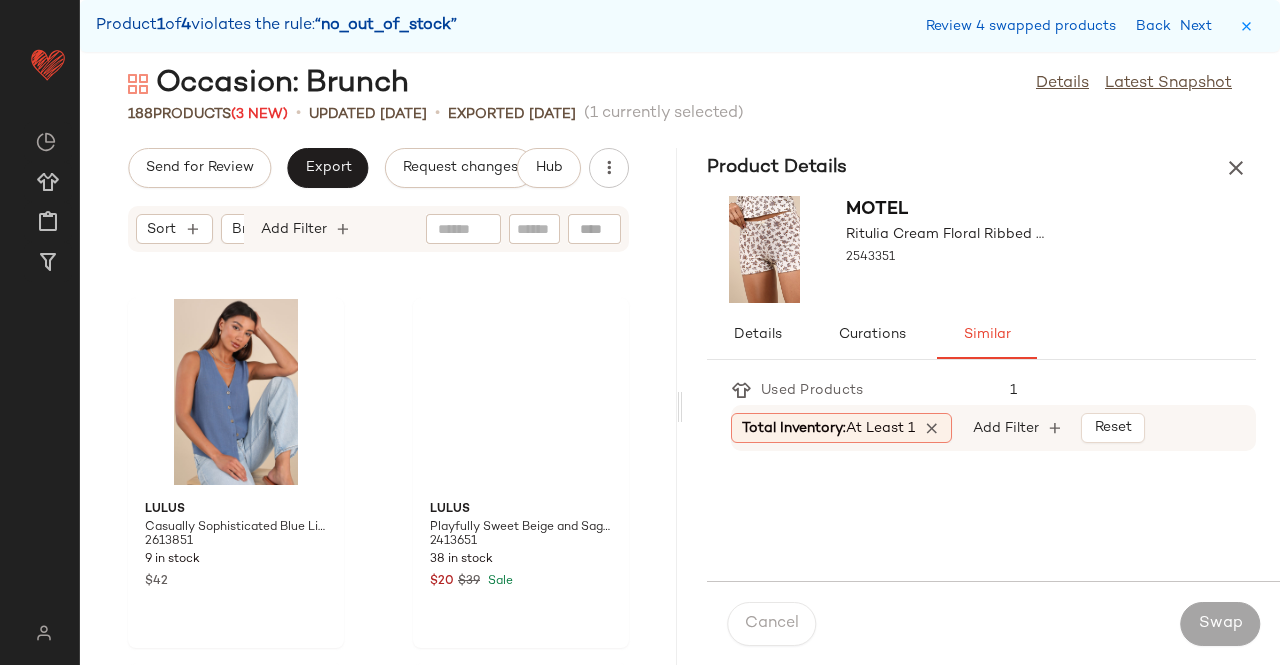 scroll, scrollTop: 21594, scrollLeft: 0, axis: vertical 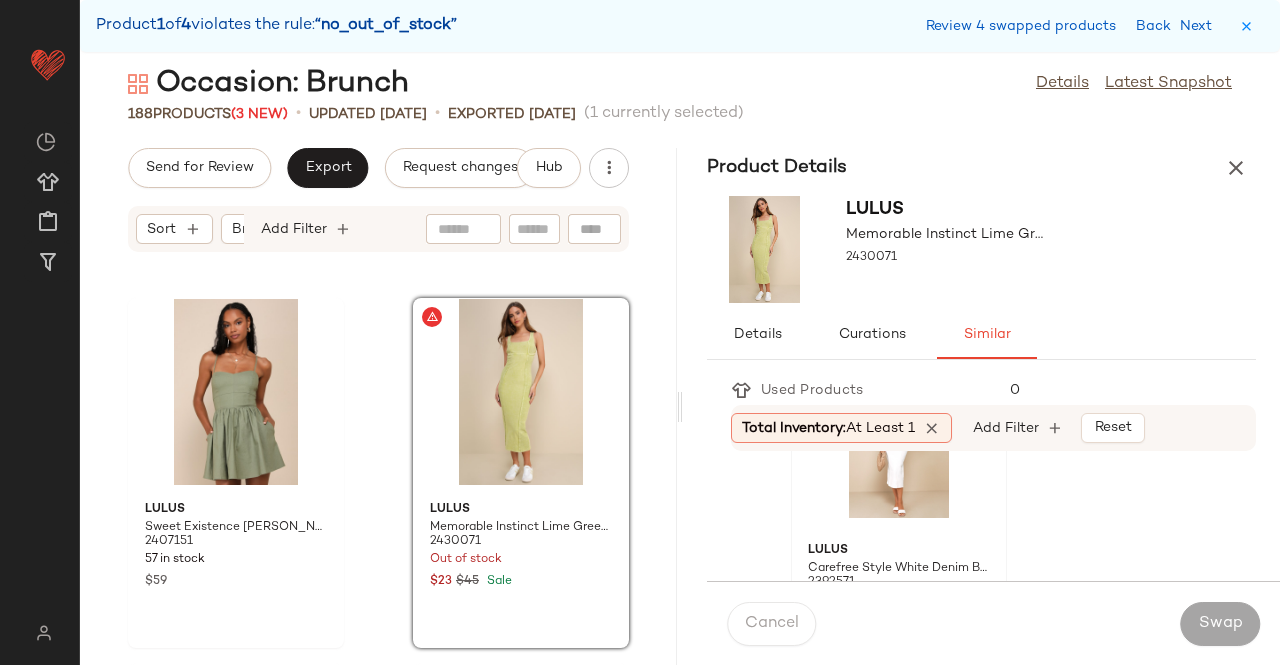 click 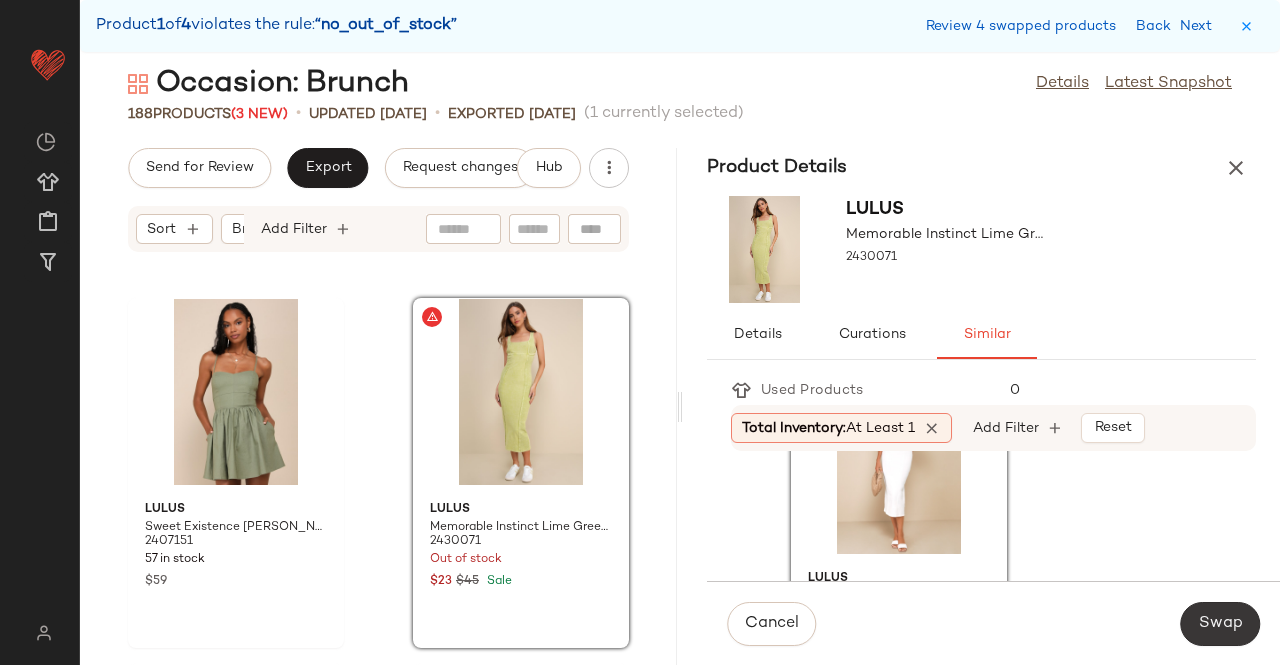 click on "Swap" 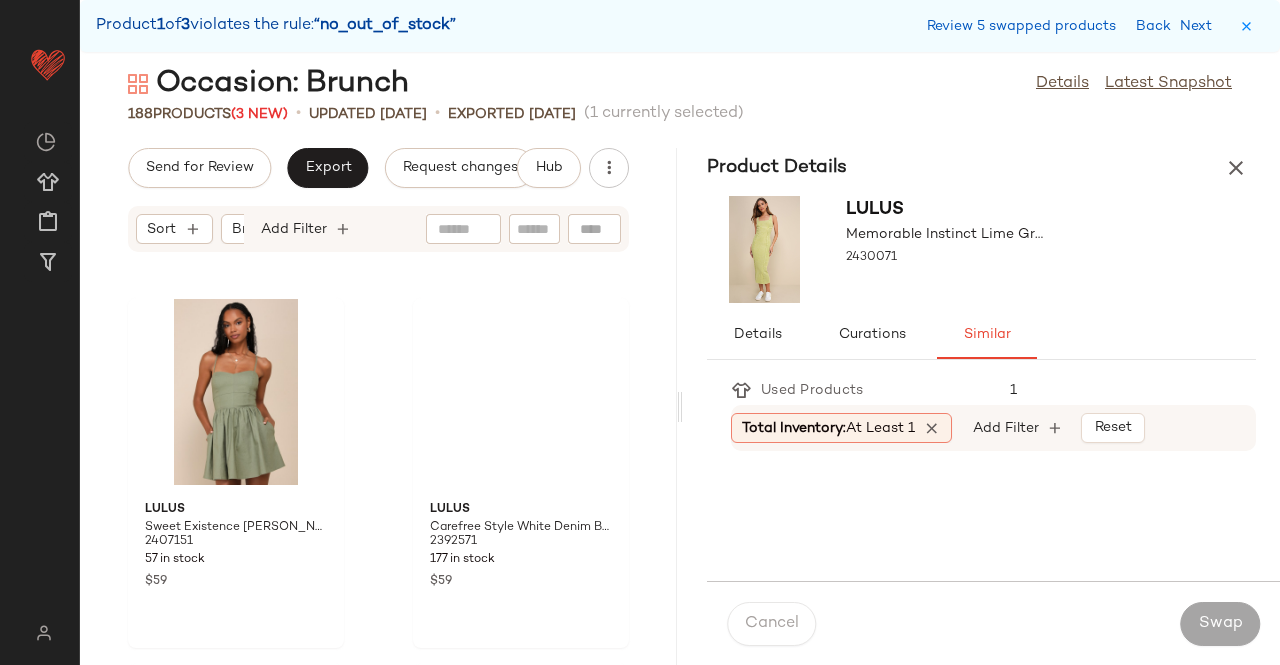 scroll, scrollTop: 23790, scrollLeft: 0, axis: vertical 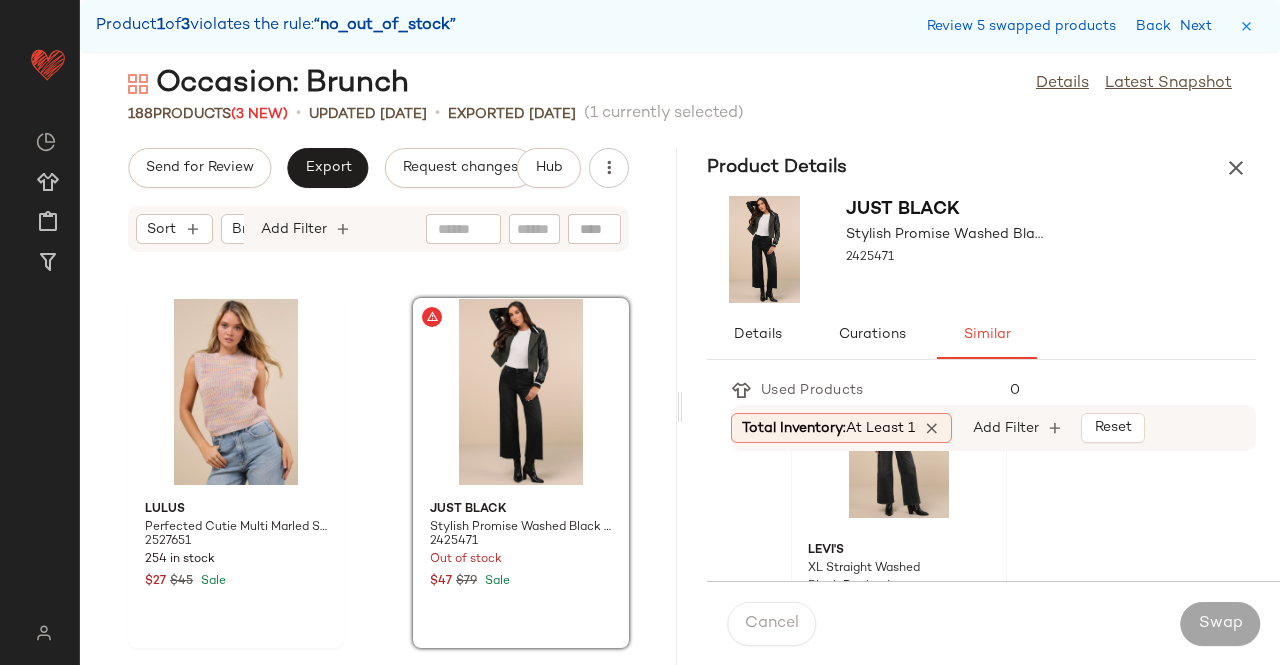 click on "Levi's XL Straight Washed Black Denim Jeans 2482331 123 in stock $108" 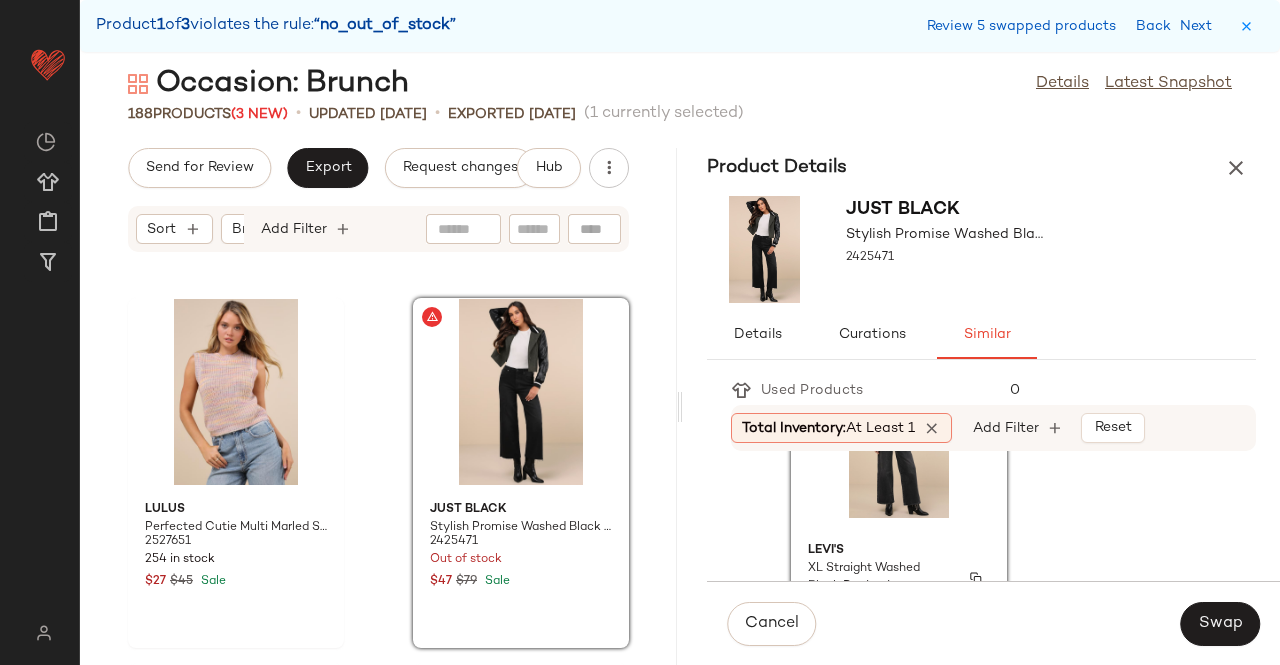 scroll, scrollTop: 200, scrollLeft: 0, axis: vertical 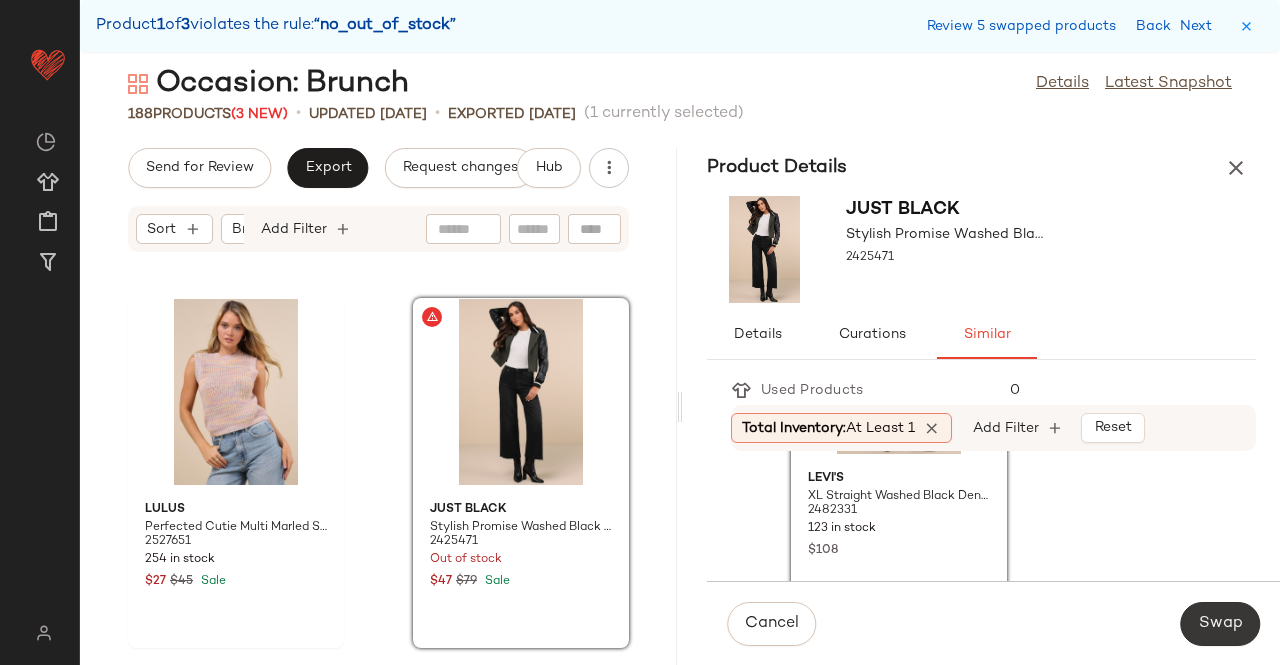 click on "Swap" at bounding box center [1220, 624] 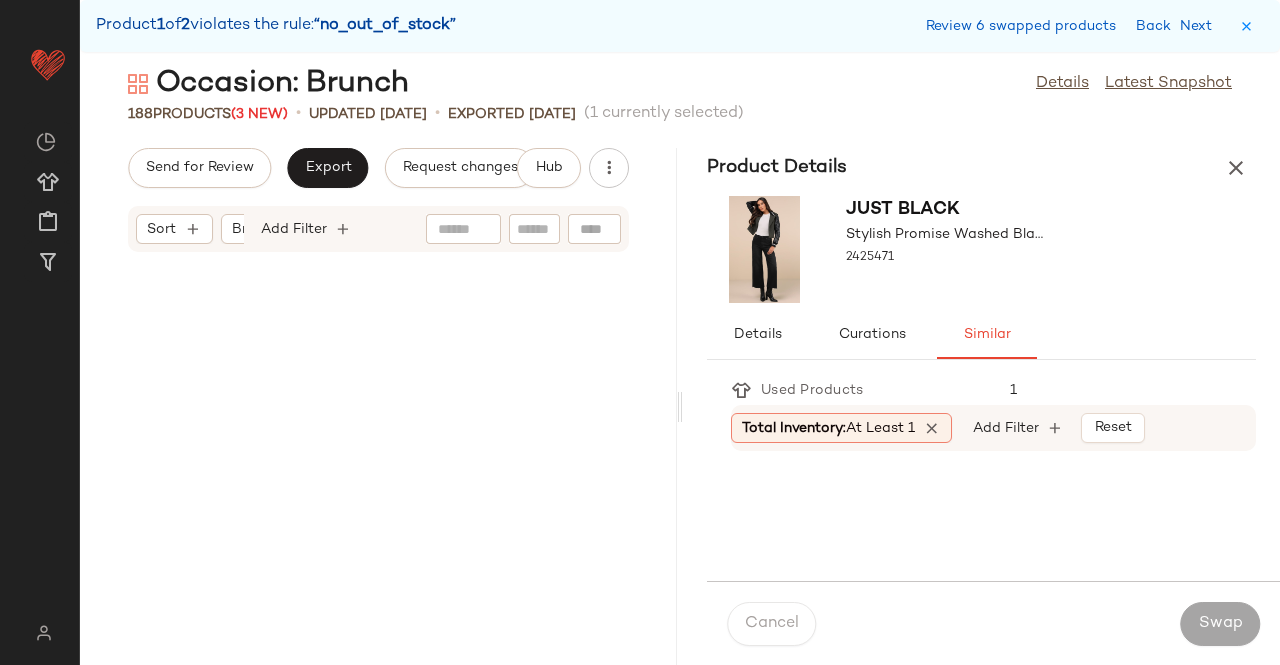 scroll, scrollTop: 28182, scrollLeft: 0, axis: vertical 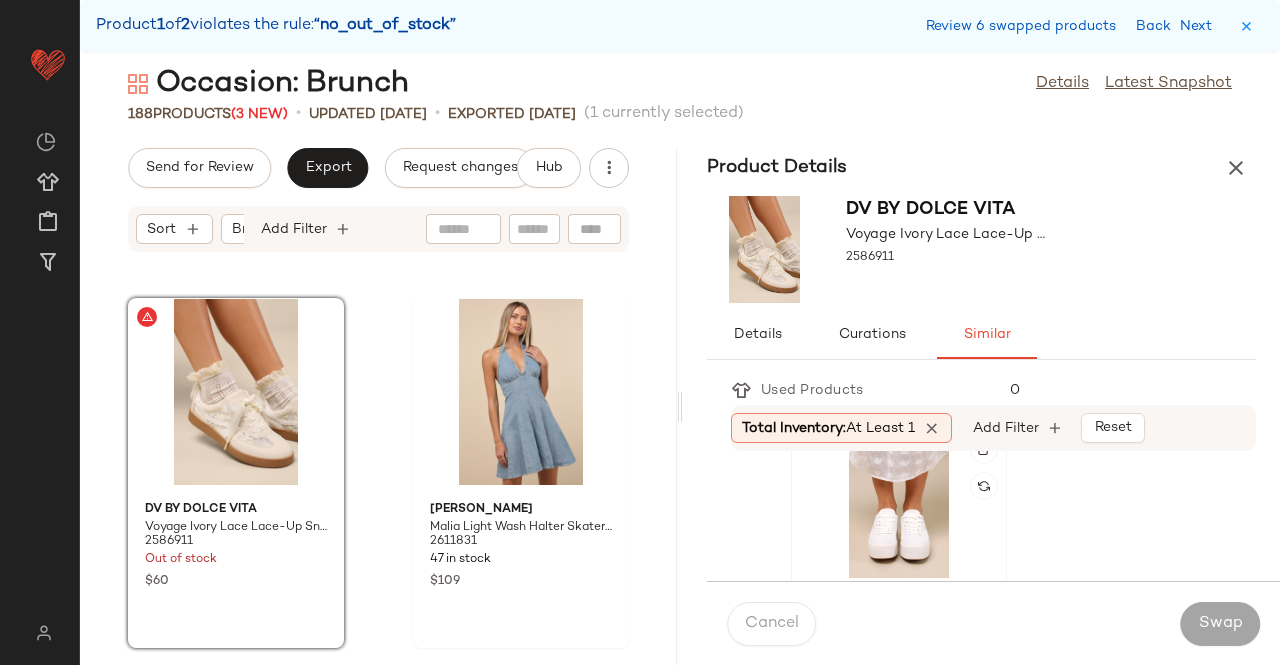 click 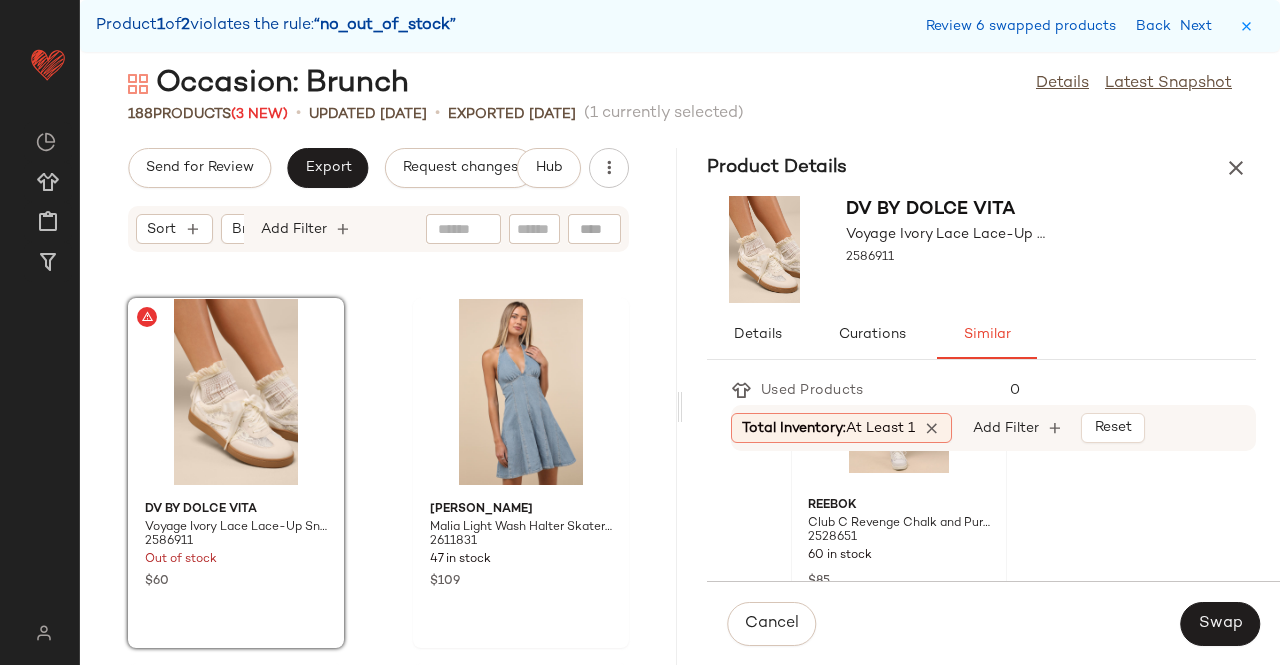 scroll, scrollTop: 1272, scrollLeft: 0, axis: vertical 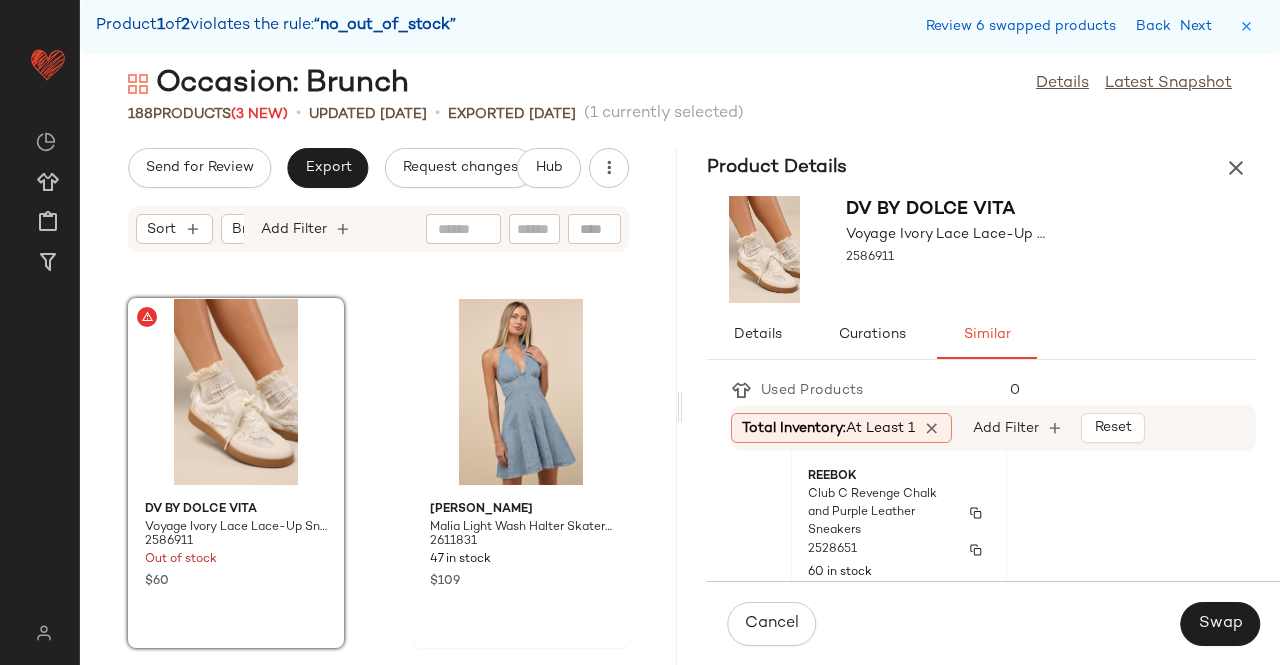 click on "Club C Revenge Chalk and Purple Leather Sneakers" at bounding box center [881, 513] 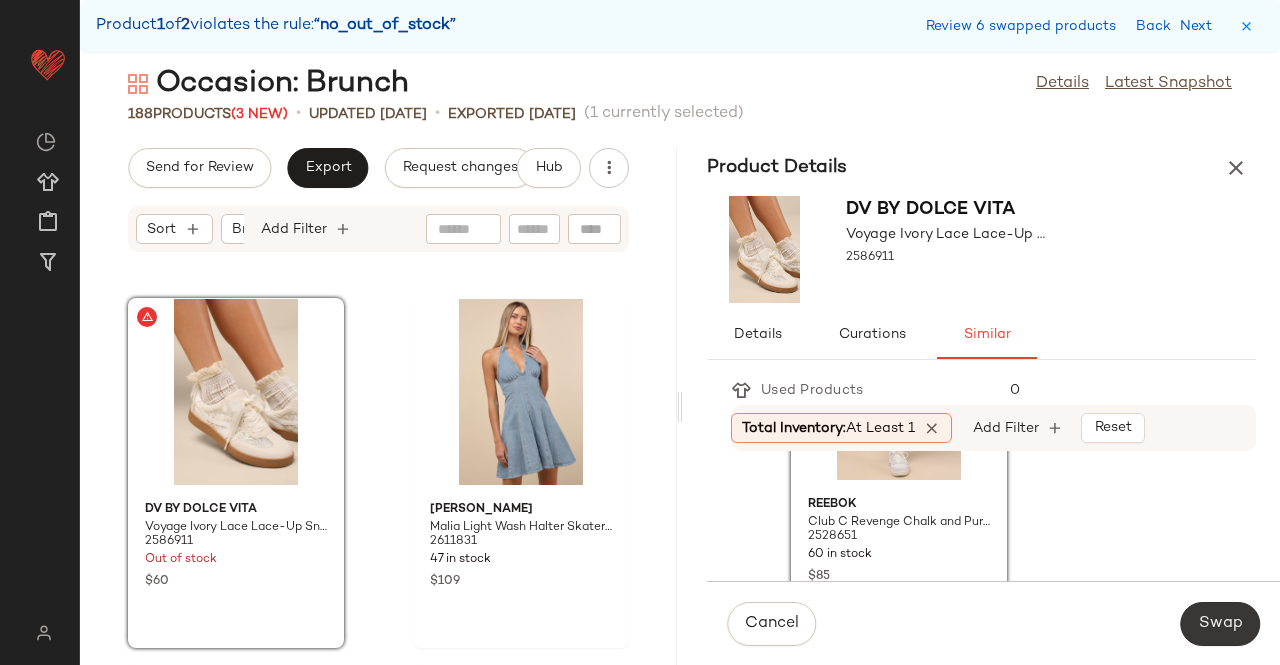 click on "Swap" 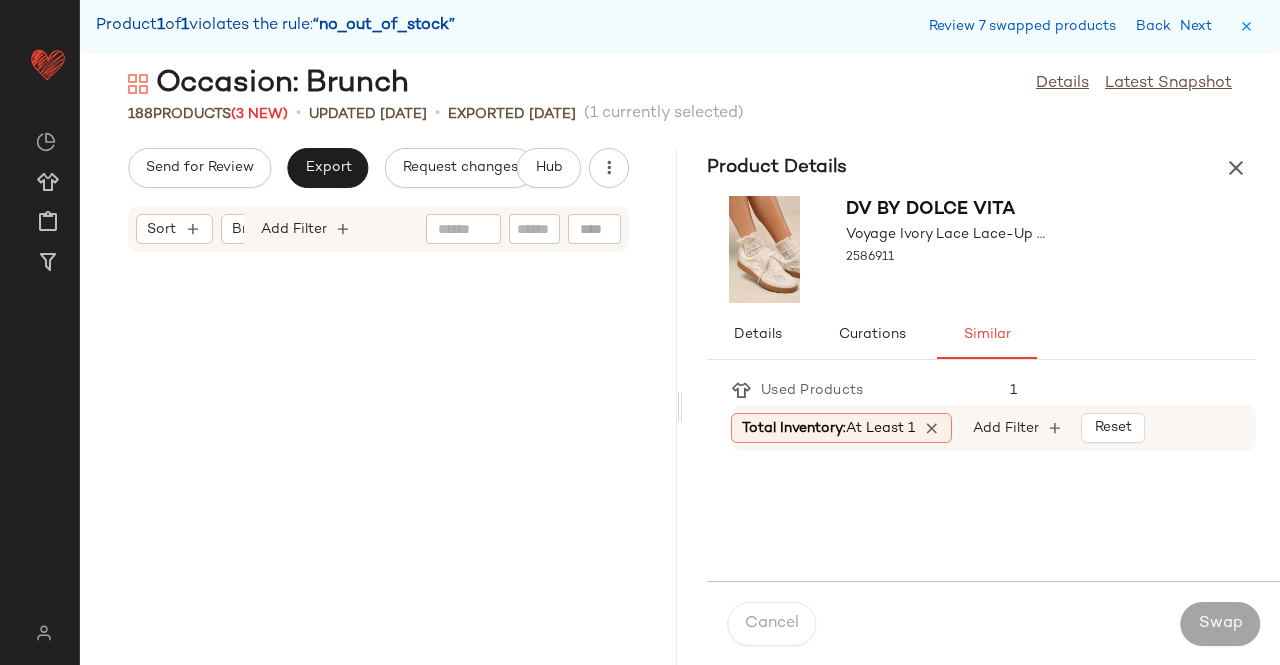 scroll, scrollTop: 28914, scrollLeft: 0, axis: vertical 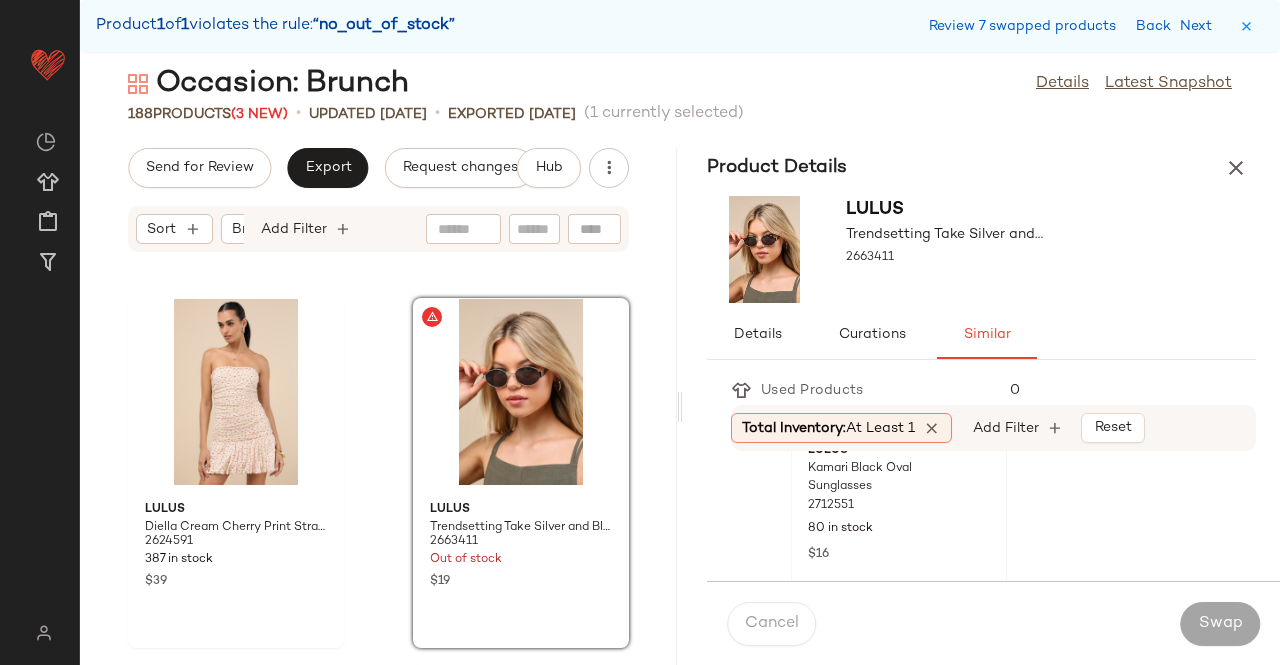 click on "2712551" at bounding box center [899, 506] 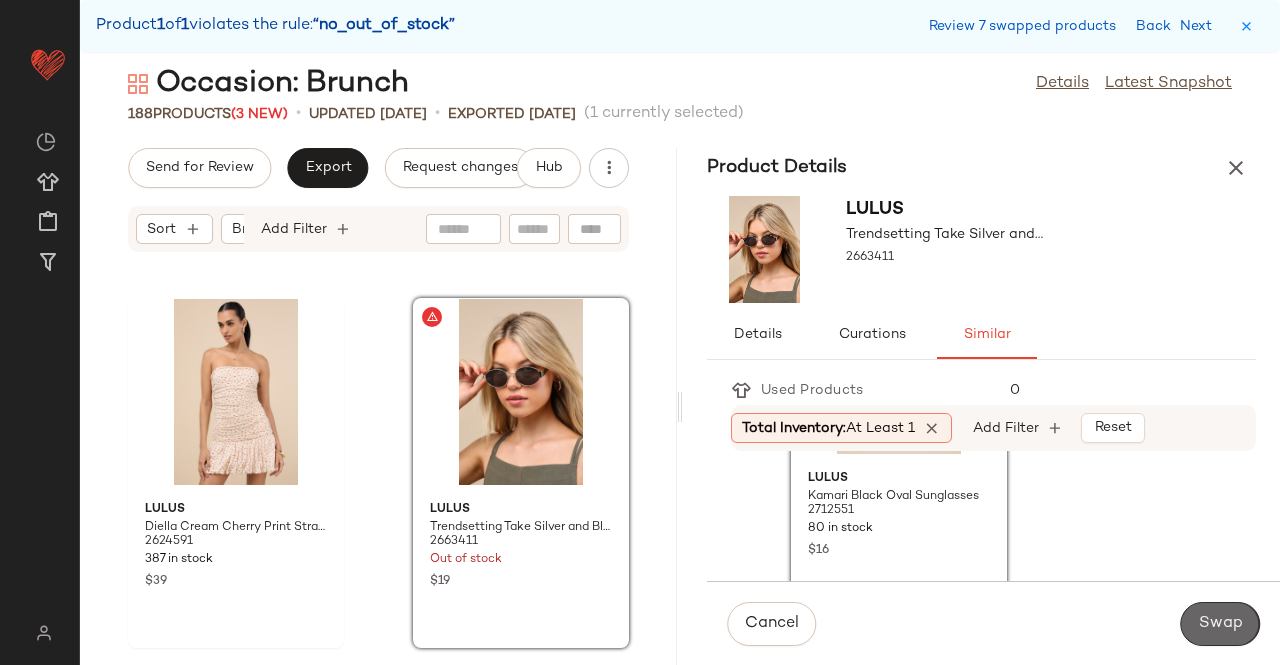 drag, startPoint x: 1228, startPoint y: 641, endPoint x: 1238, endPoint y: 639, distance: 10.198039 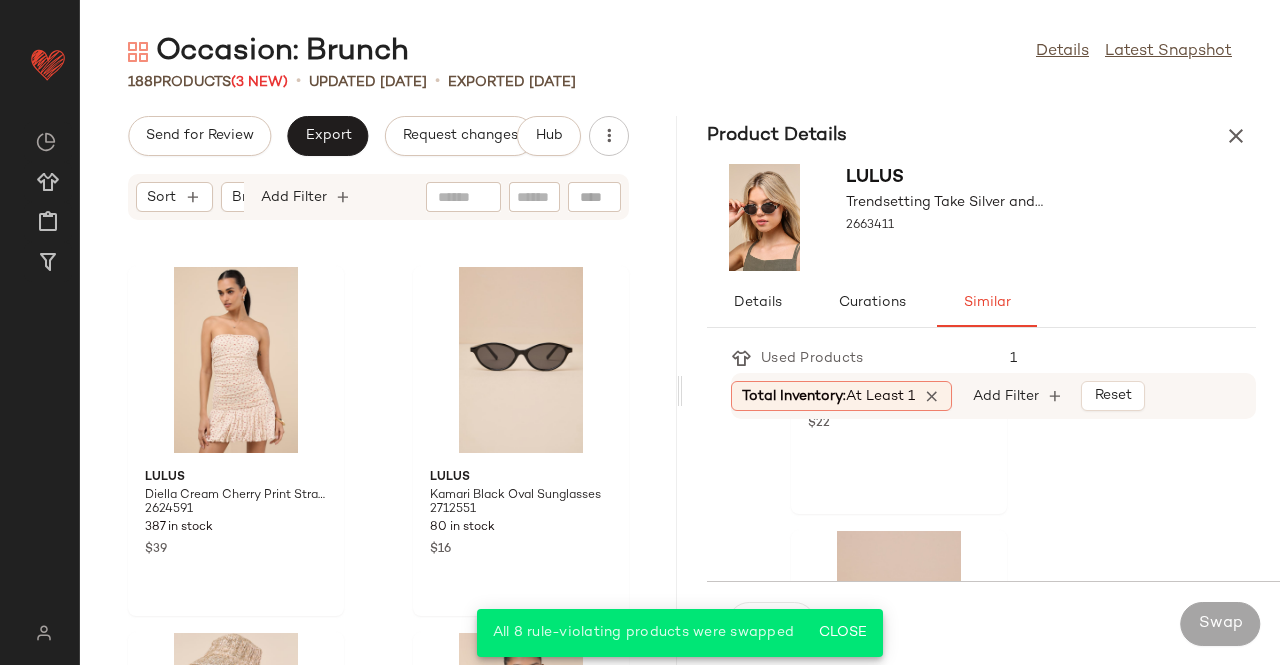 scroll, scrollTop: 400, scrollLeft: 0, axis: vertical 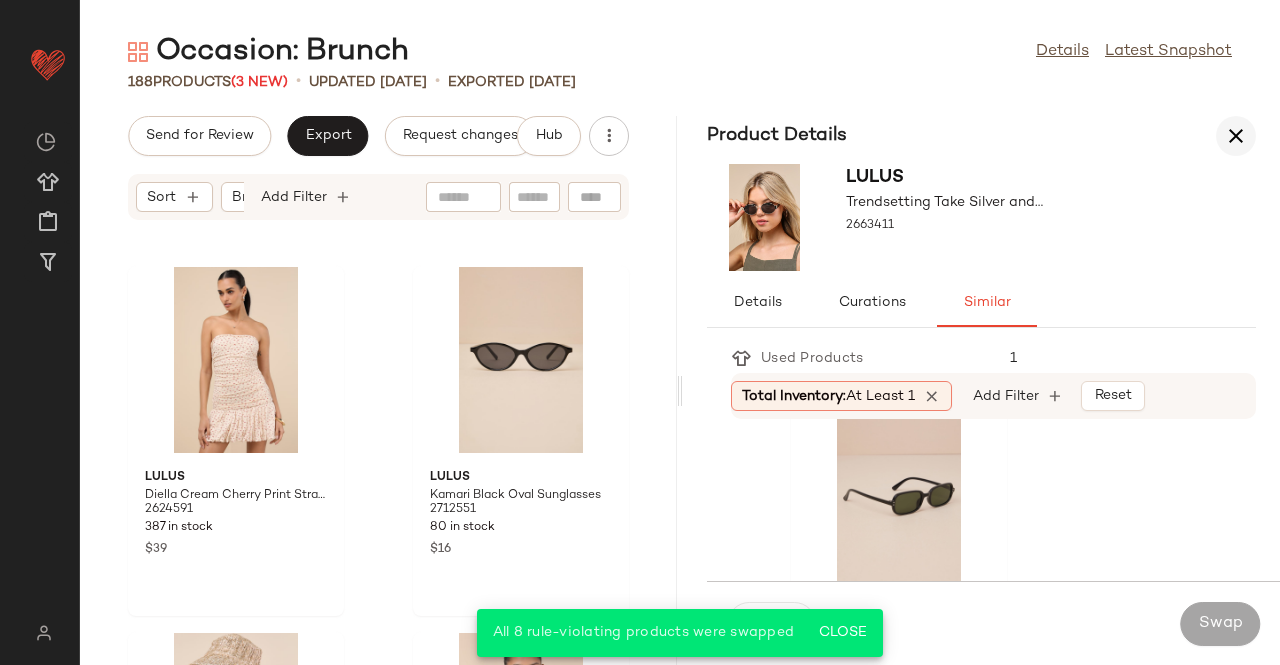 click at bounding box center [1236, 136] 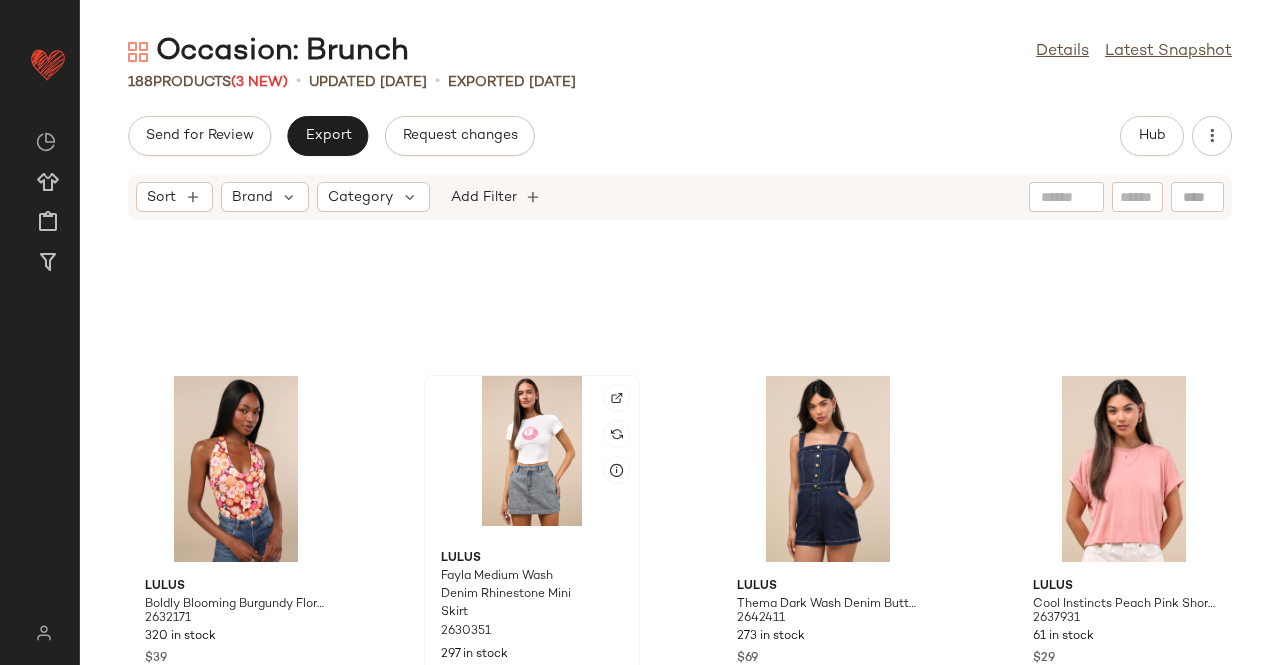scroll, scrollTop: 15986, scrollLeft: 0, axis: vertical 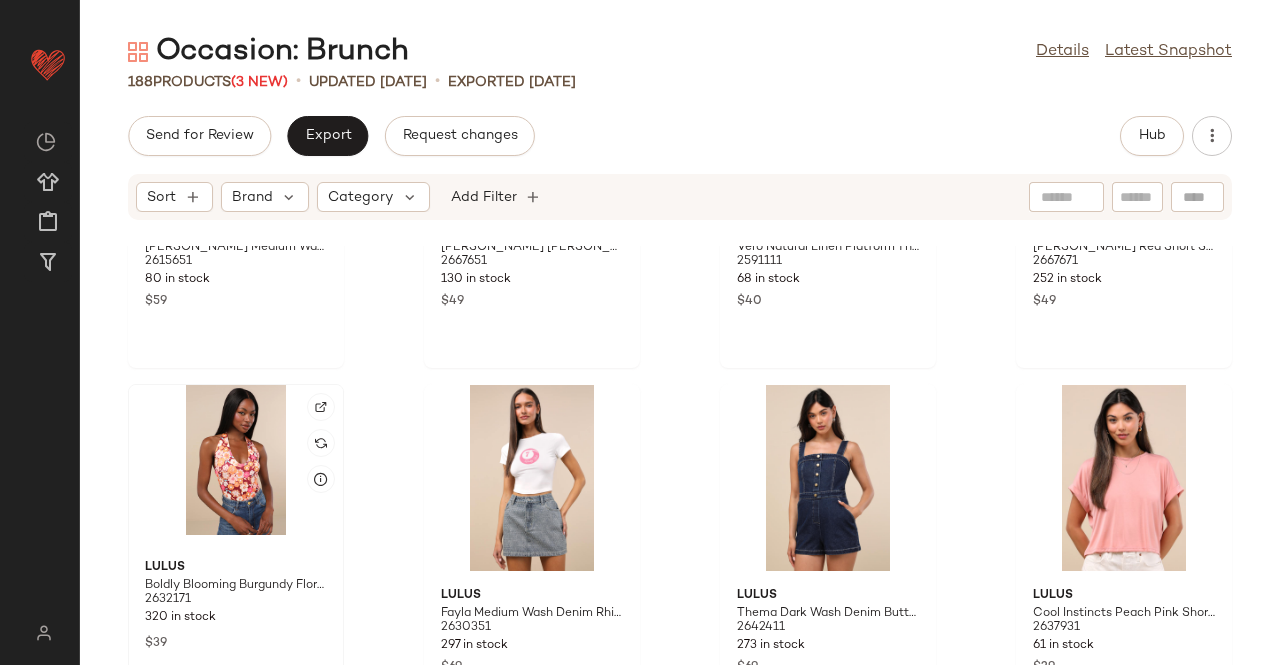 click 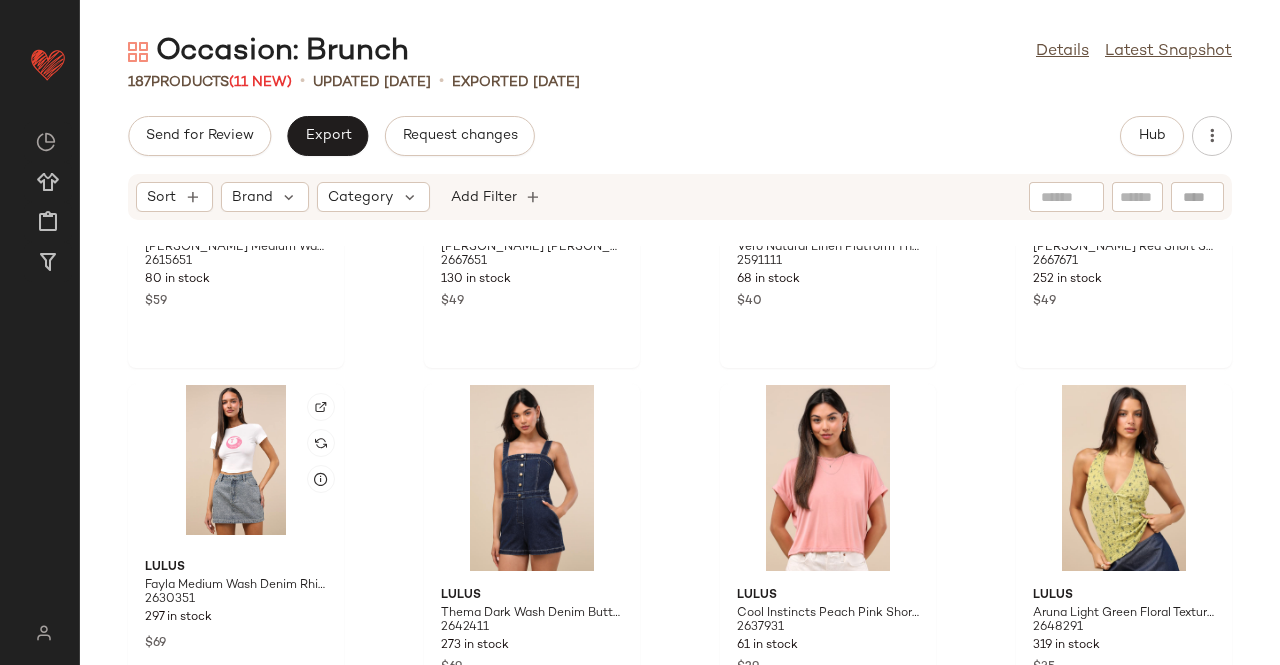 click 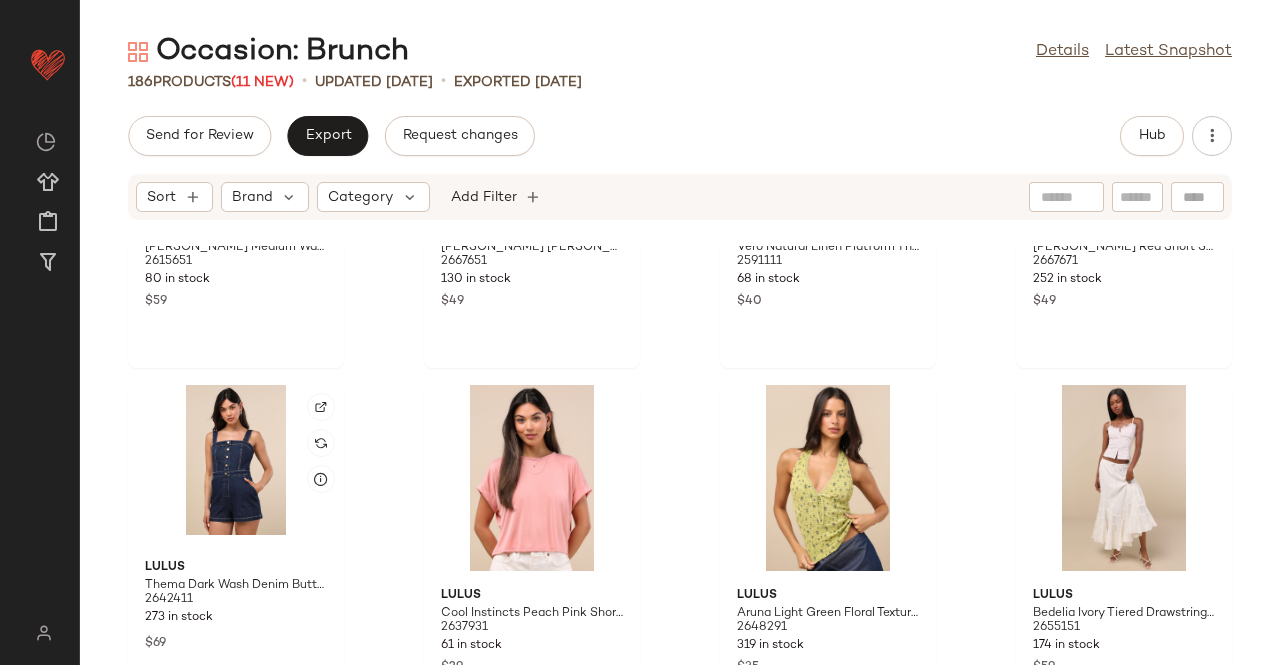 click 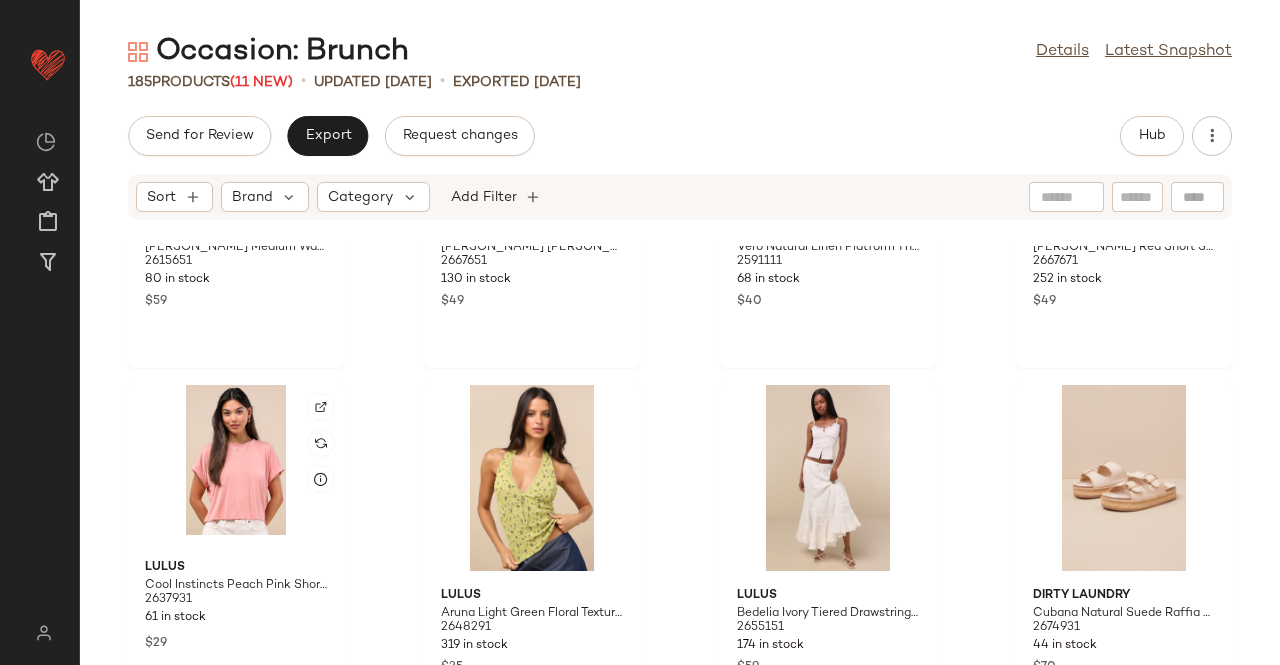 click 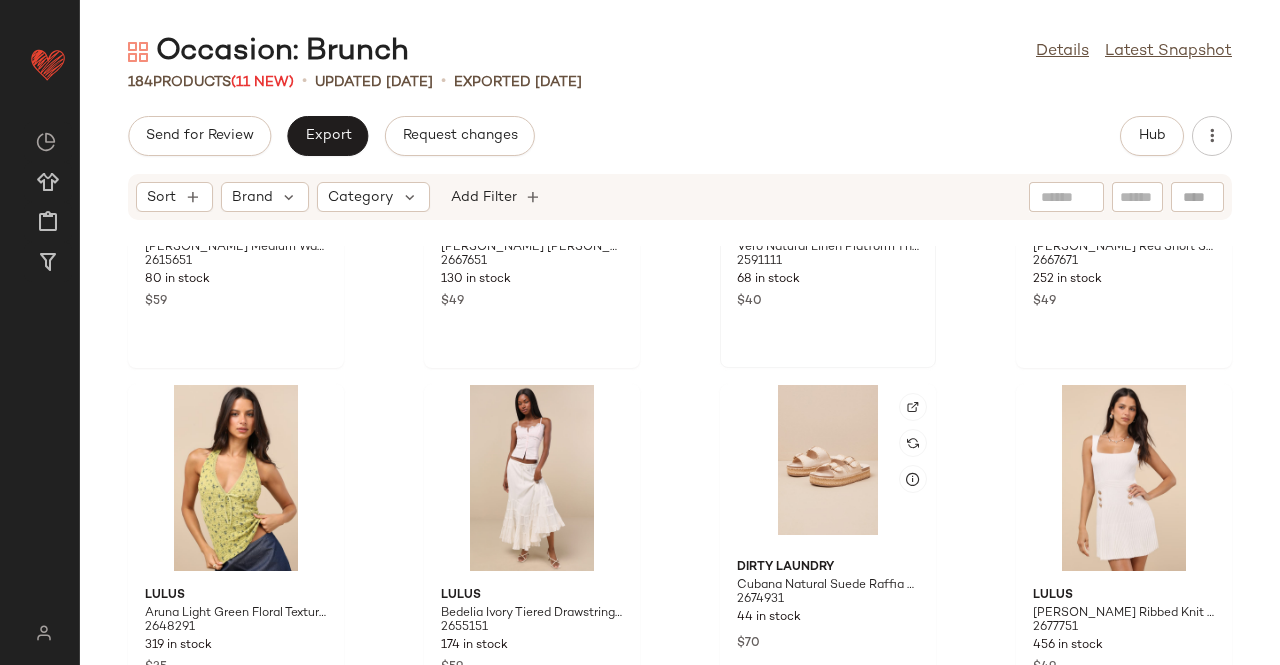 scroll, scrollTop: 15786, scrollLeft: 0, axis: vertical 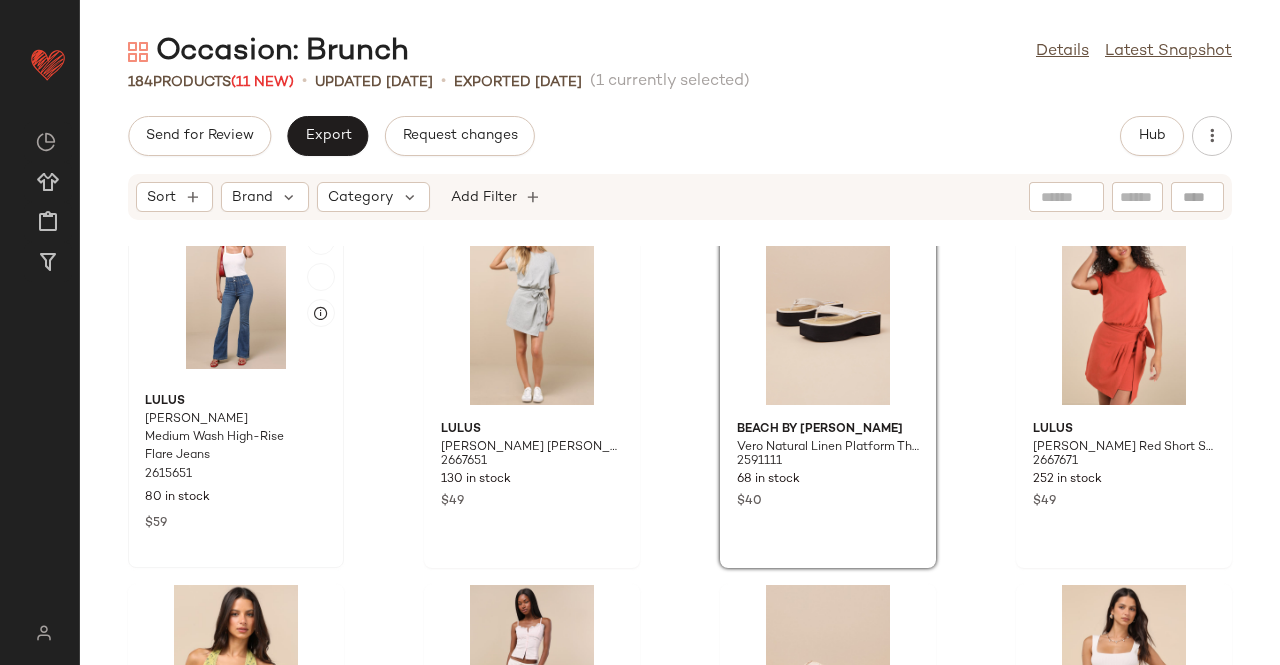click on "Lulus" at bounding box center [236, 402] 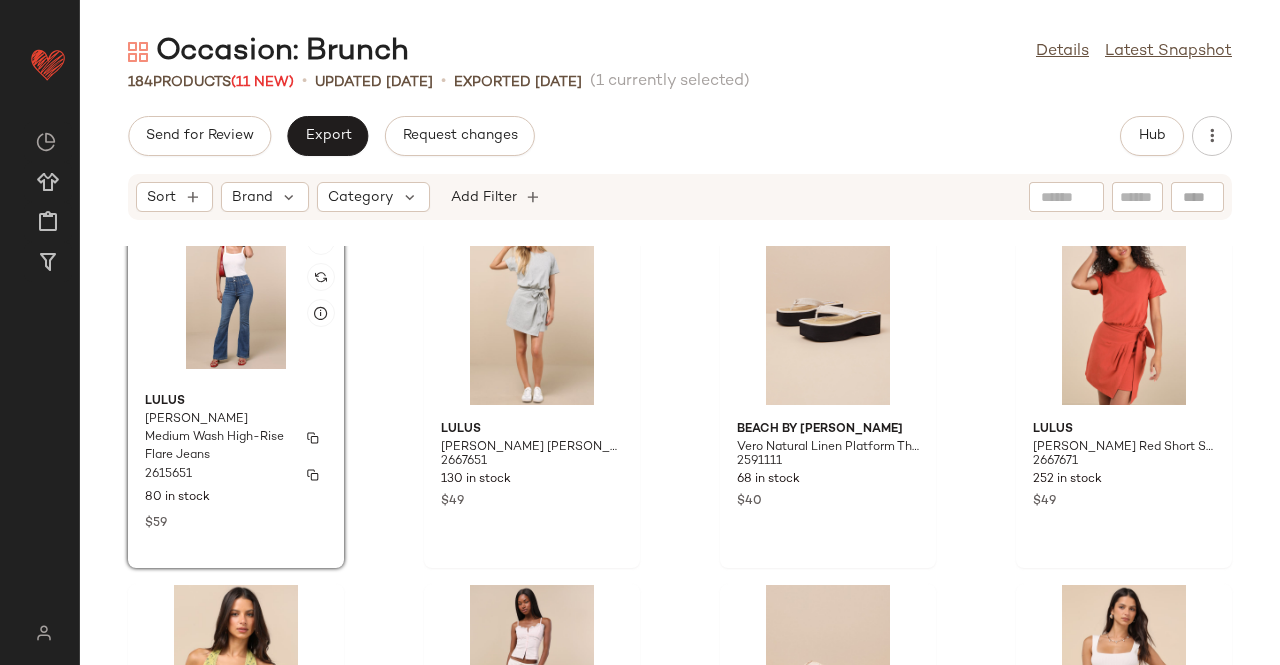 click on "Lulus" at bounding box center [236, 402] 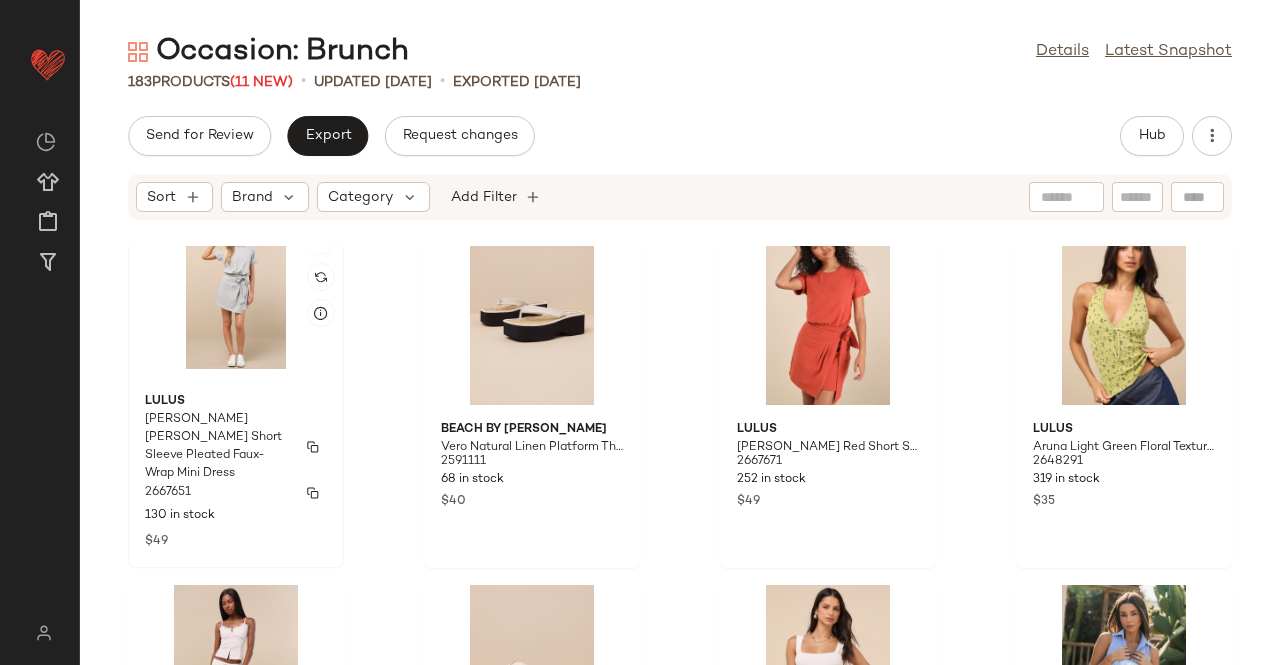 click on "Lulus" at bounding box center [236, 402] 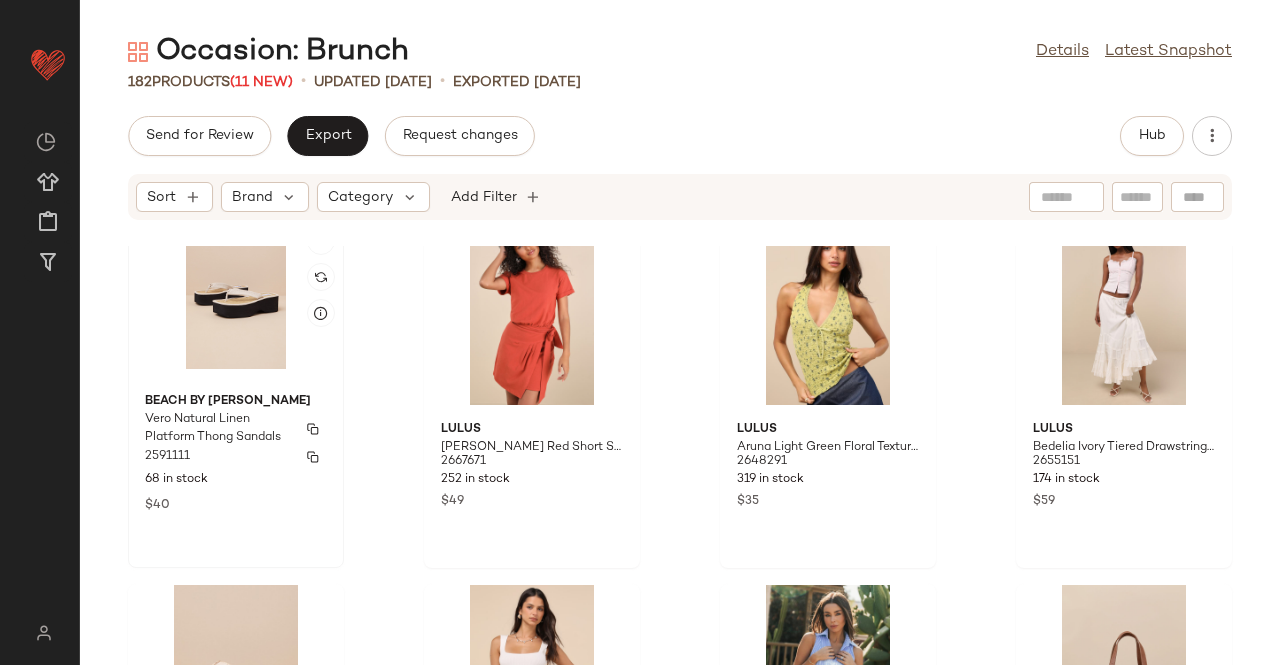click on "Beach By Matisse" at bounding box center [236, 402] 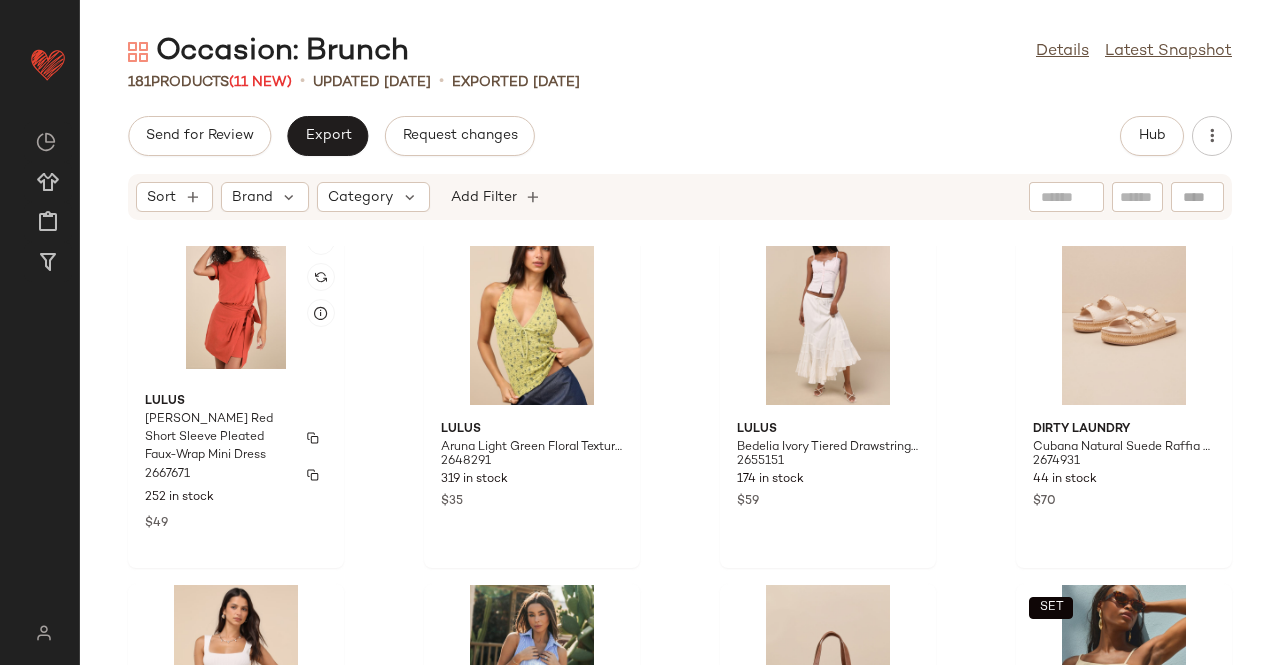 click on "Lulus" at bounding box center [236, 402] 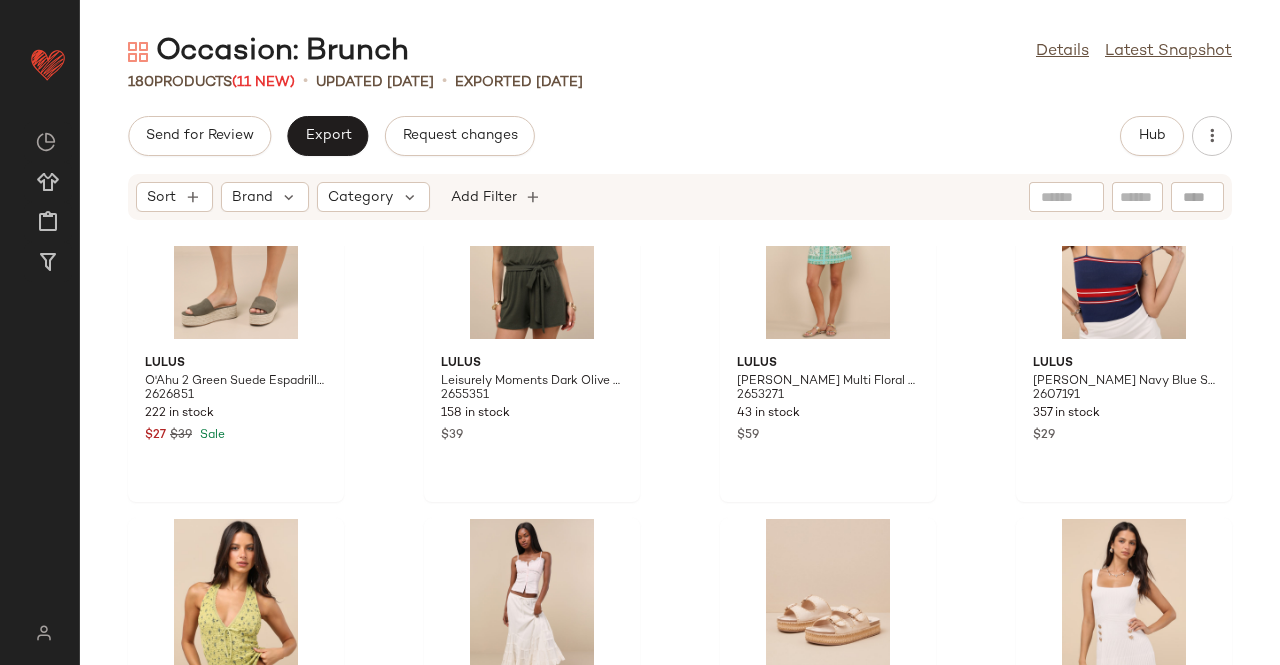 scroll, scrollTop: 15386, scrollLeft: 0, axis: vertical 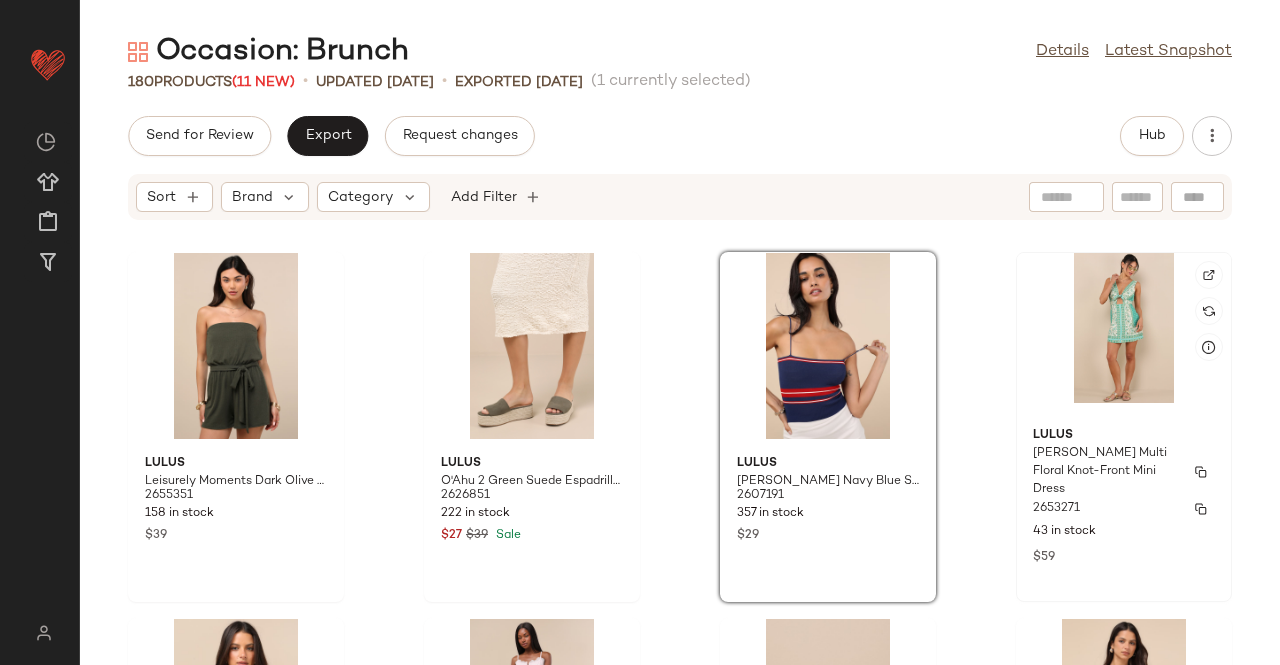 click on "Lulus" at bounding box center (1124, 436) 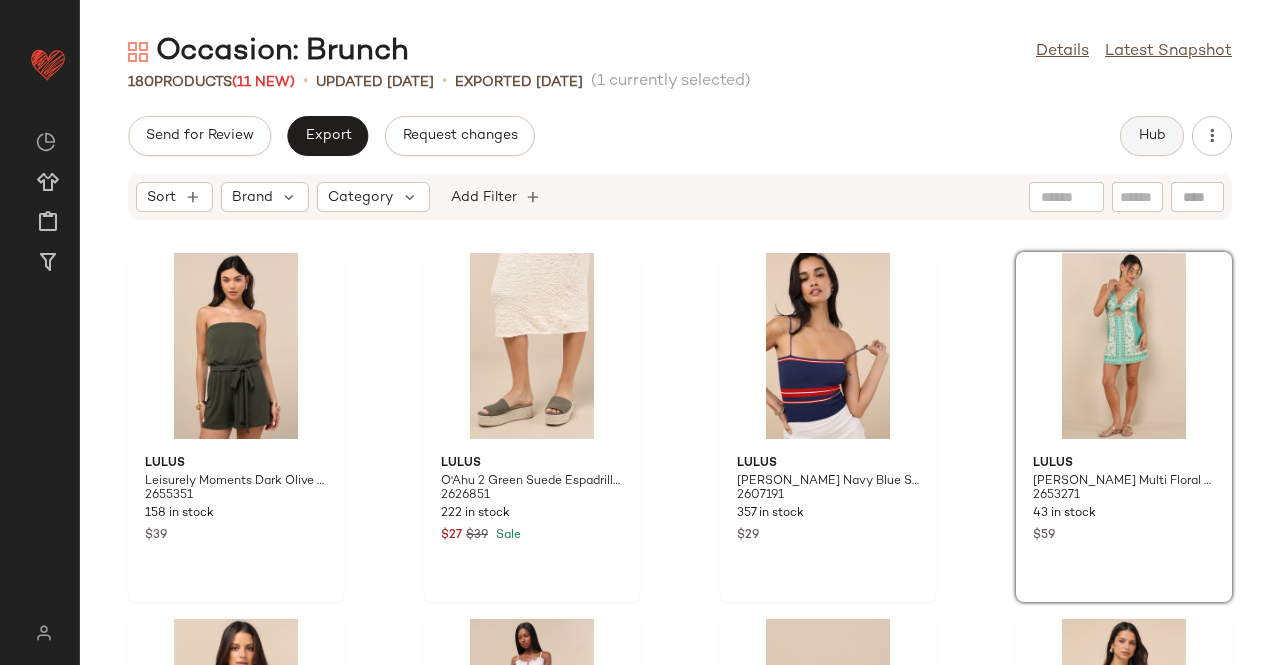 click on "Hub" at bounding box center (1152, 136) 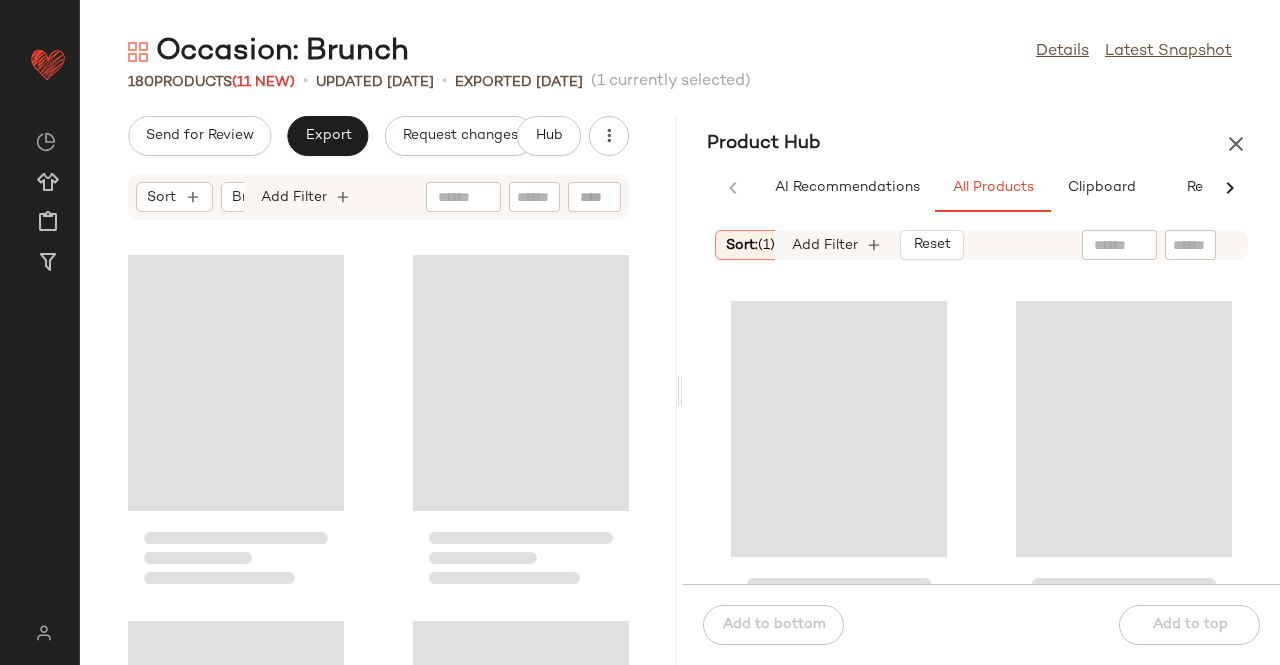 scroll, scrollTop: 31110, scrollLeft: 0, axis: vertical 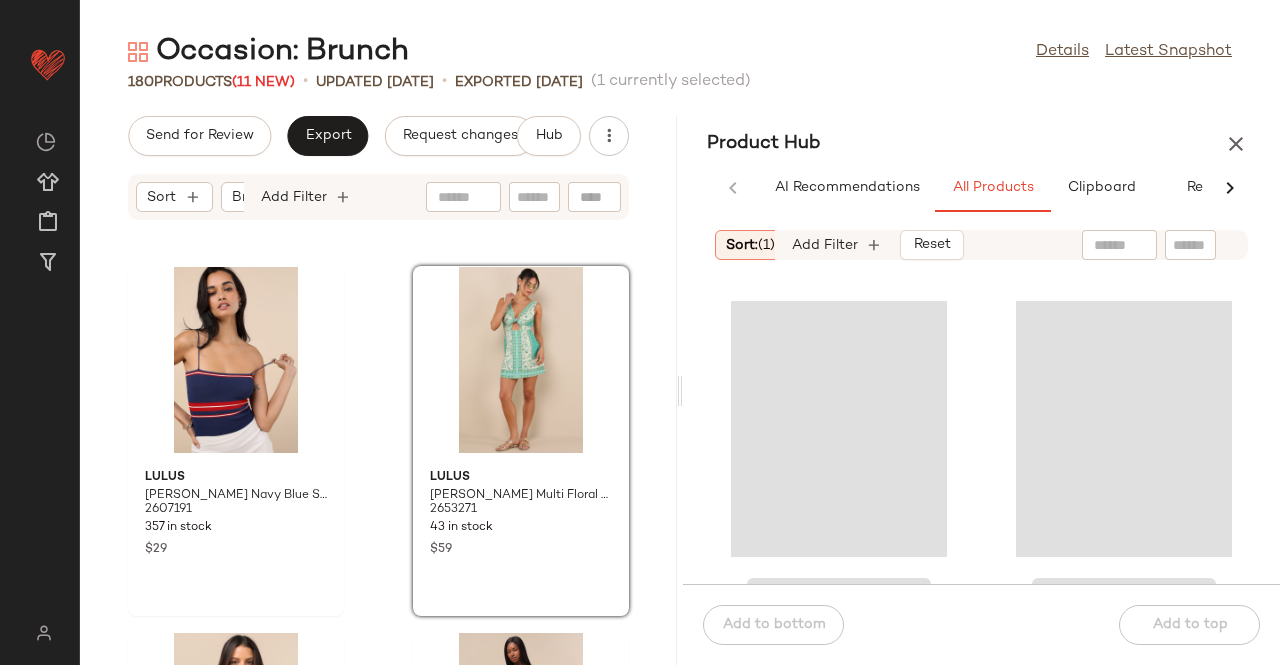 click 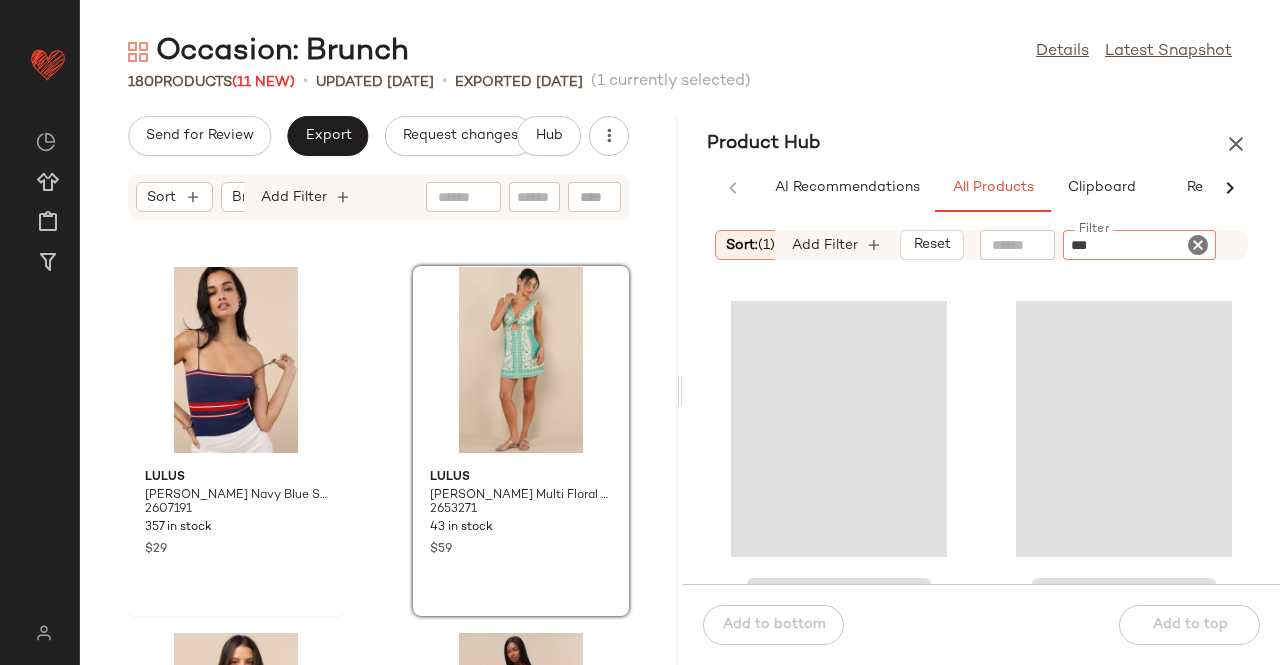 type on "****" 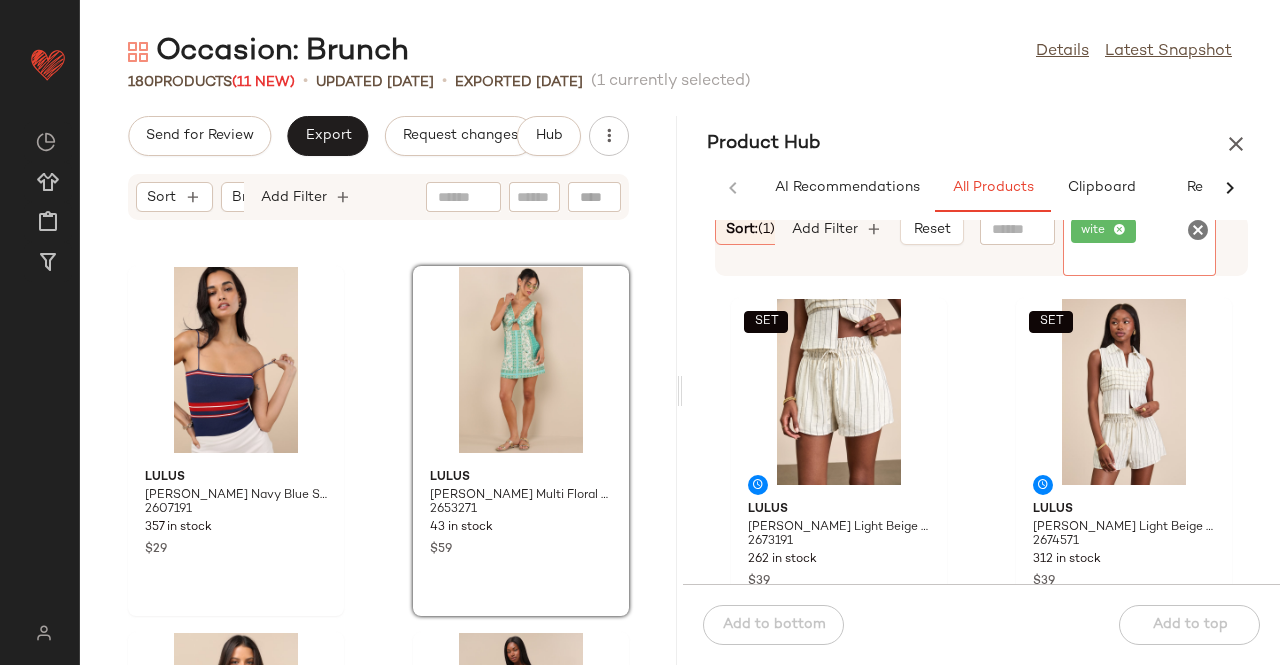 click 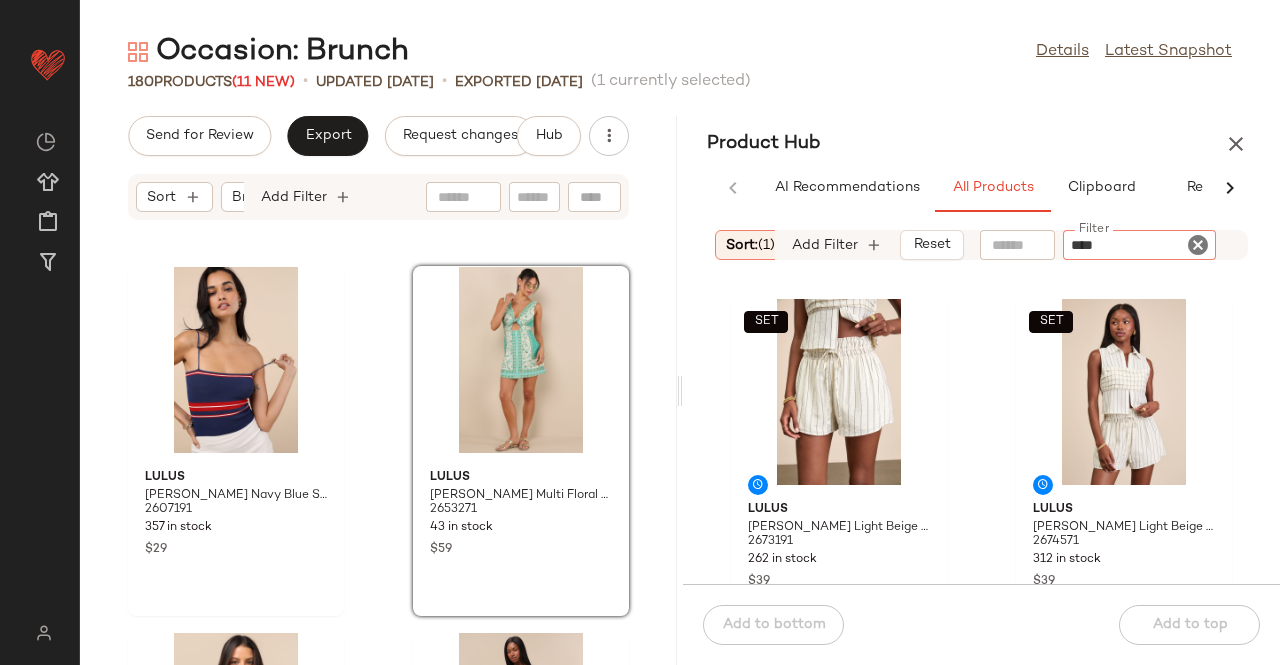 type on "*****" 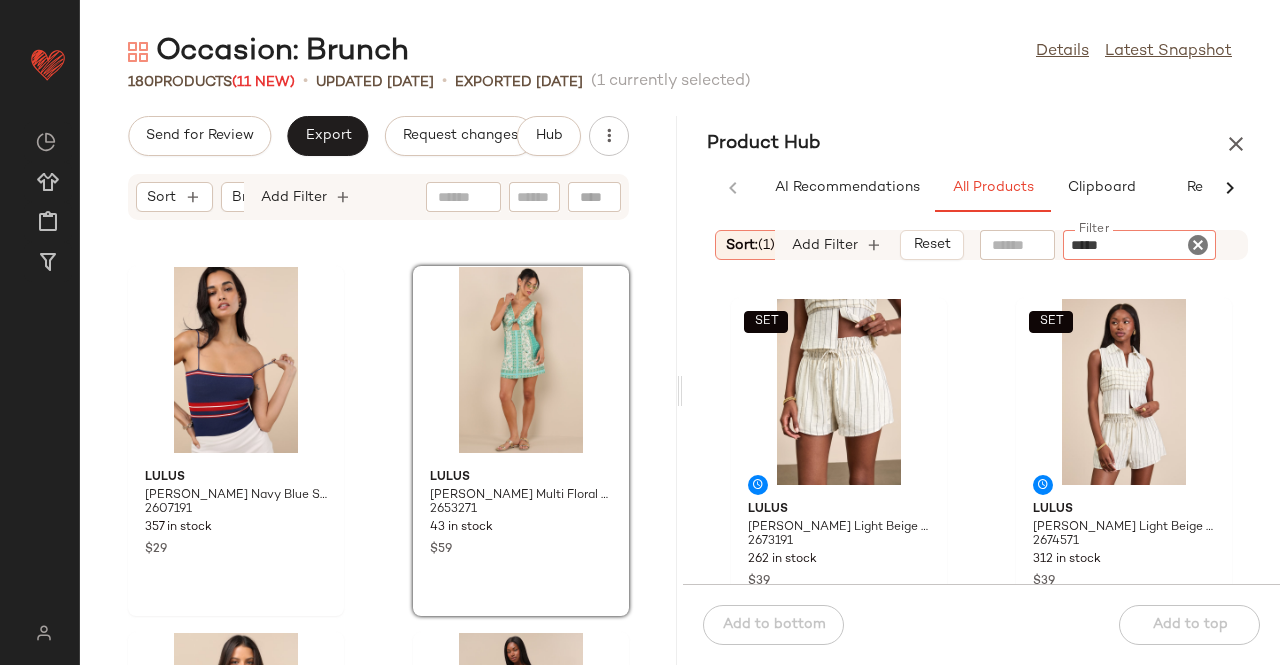 type 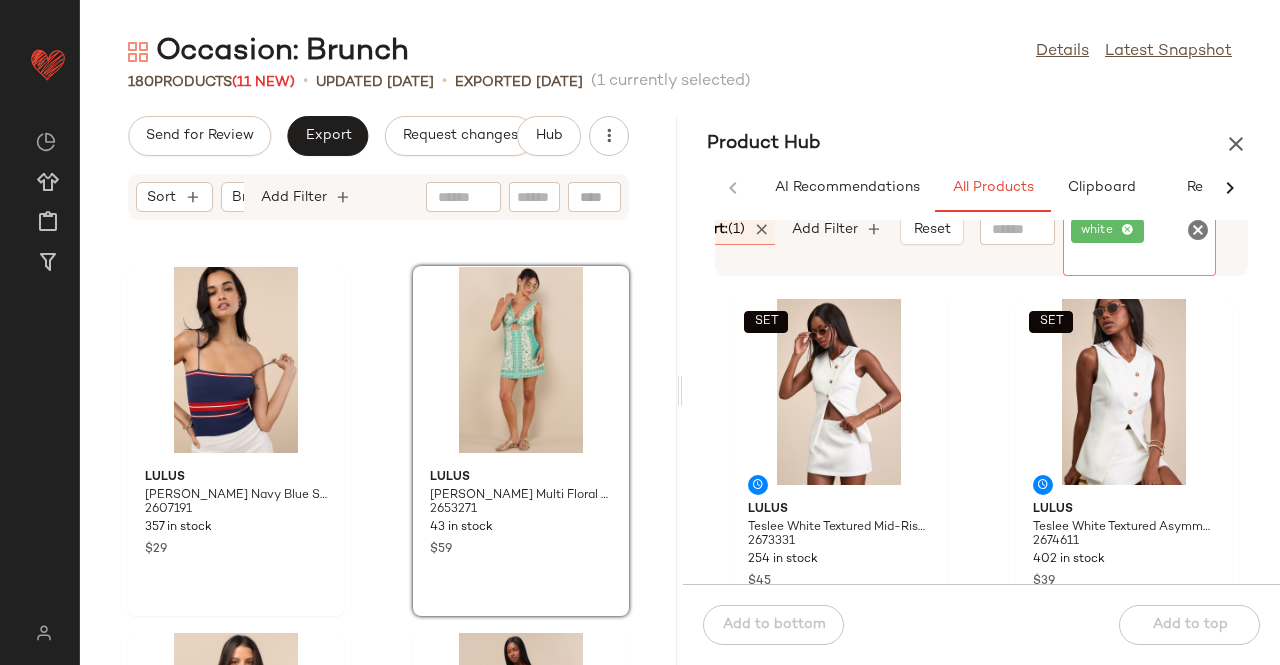 scroll, scrollTop: 0, scrollLeft: 200, axis: horizontal 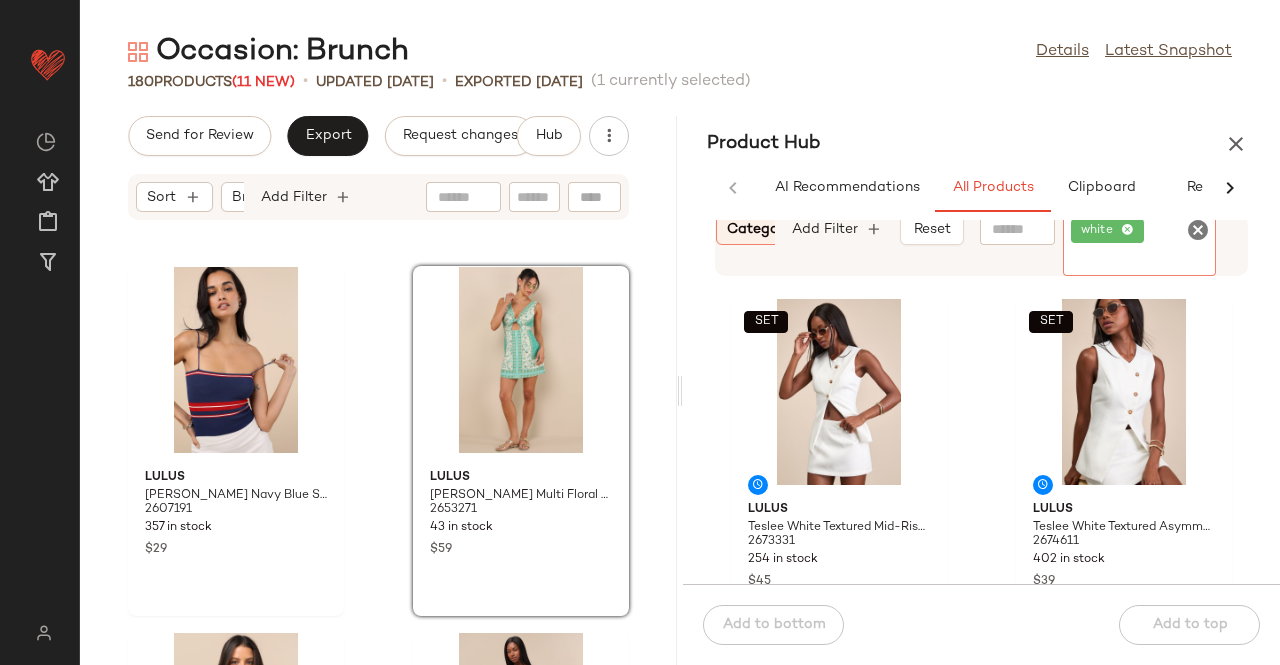 click on "Category:   (2)" at bounding box center [770, 229] 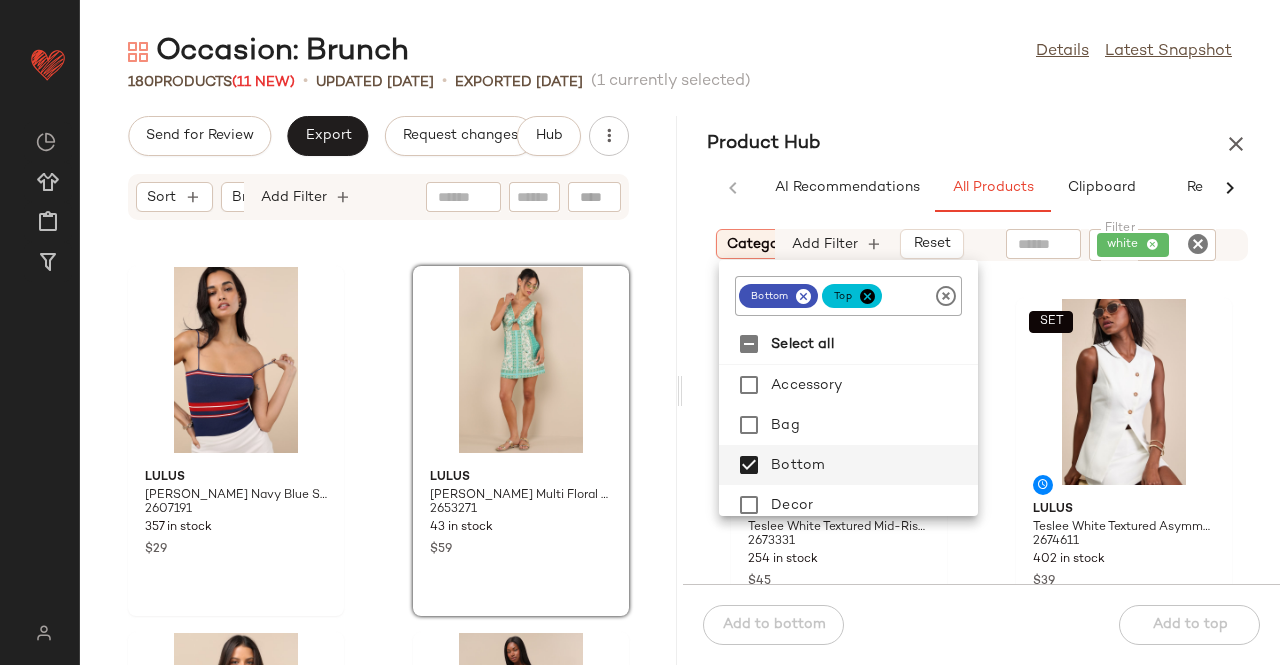 click at bounding box center [867, 296] 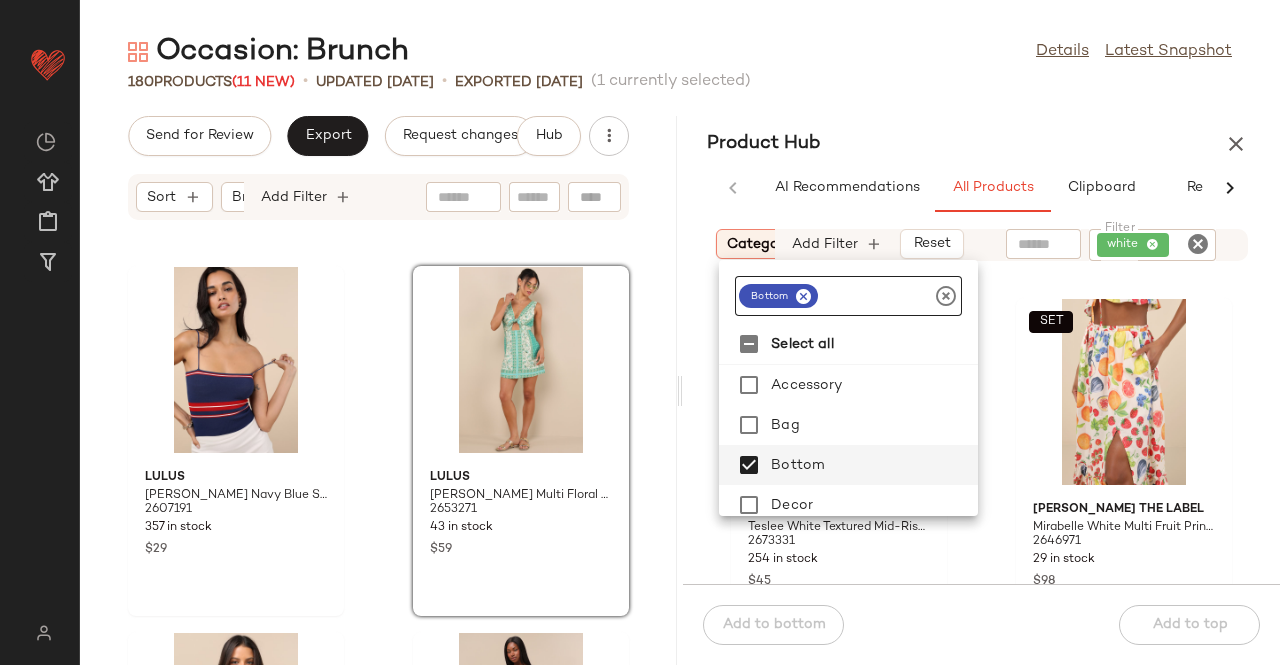 click on "Occasion: Brunch  Details   Latest Snapshot" 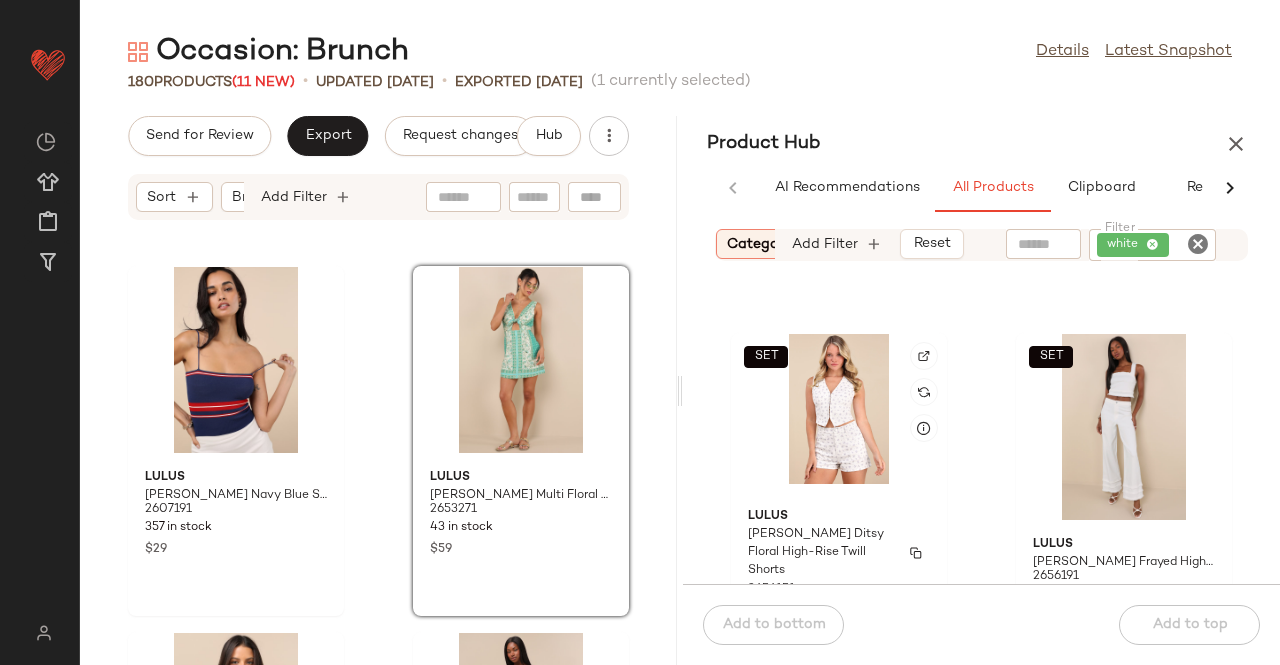 scroll, scrollTop: 316, scrollLeft: 0, axis: vertical 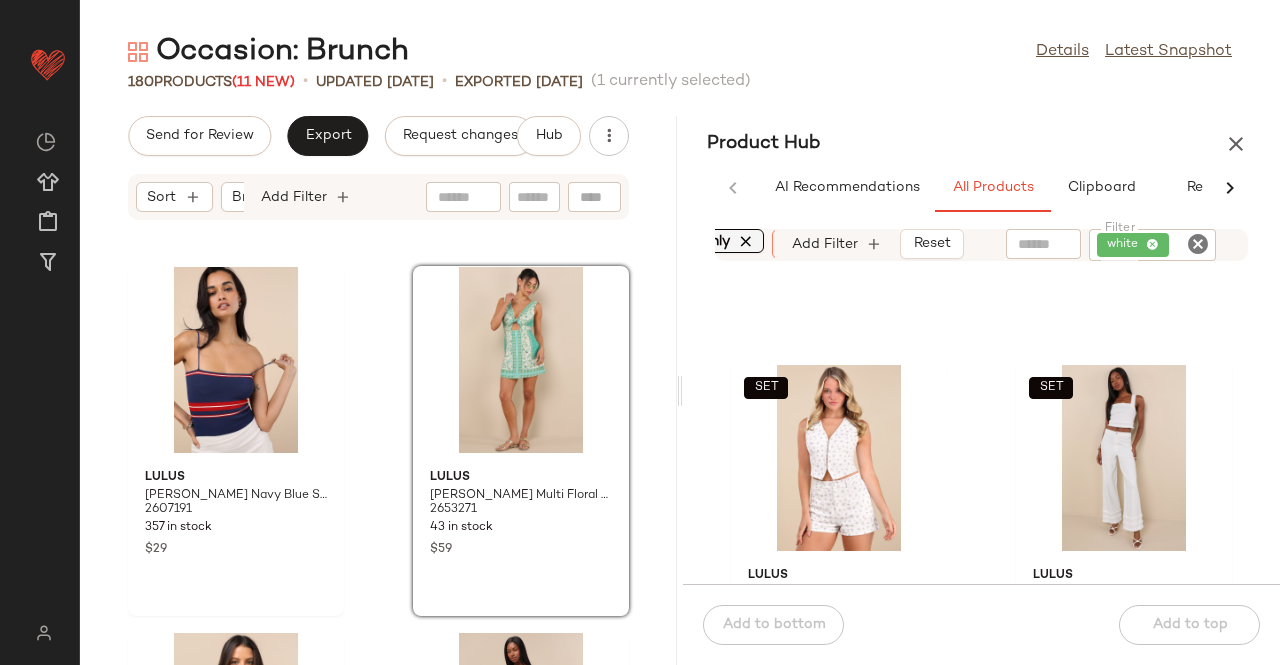 click at bounding box center [747, 241] 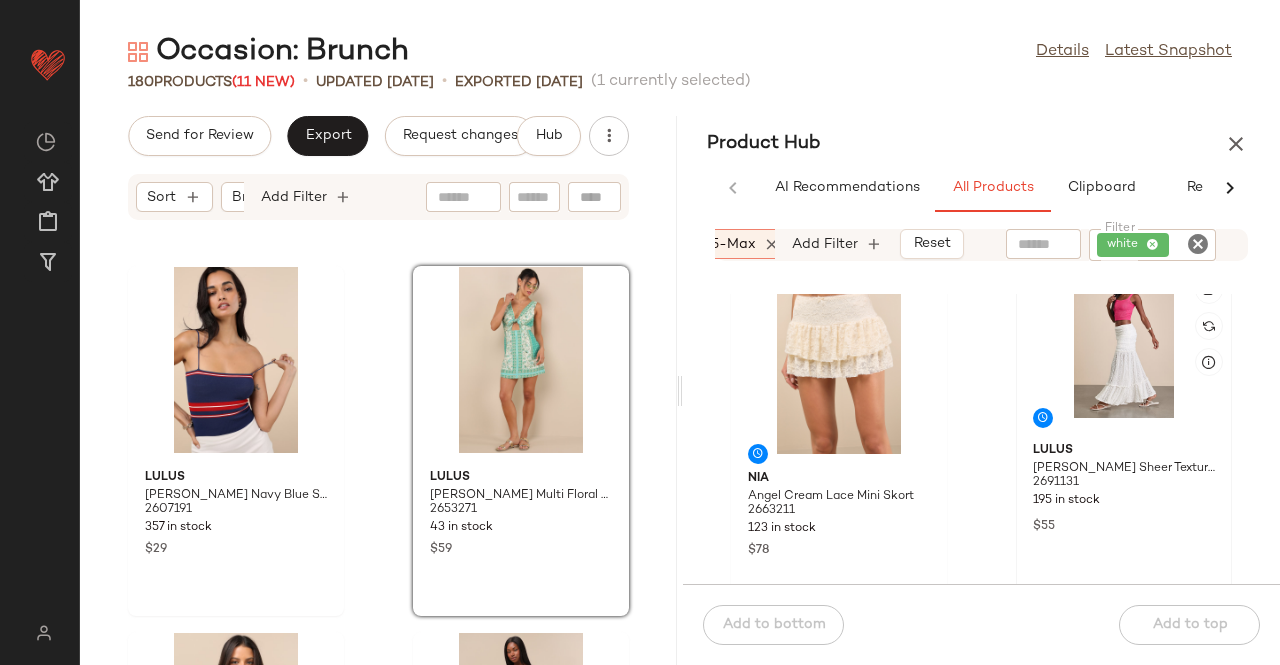scroll, scrollTop: 0, scrollLeft: 0, axis: both 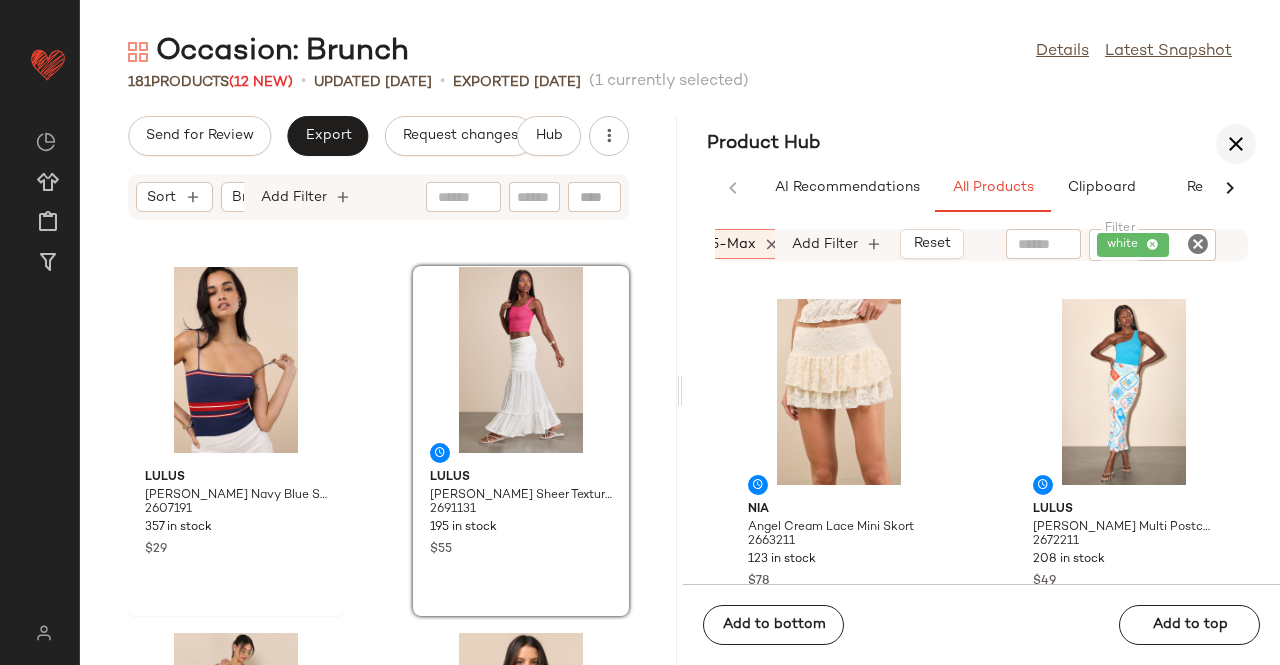 click at bounding box center (1236, 144) 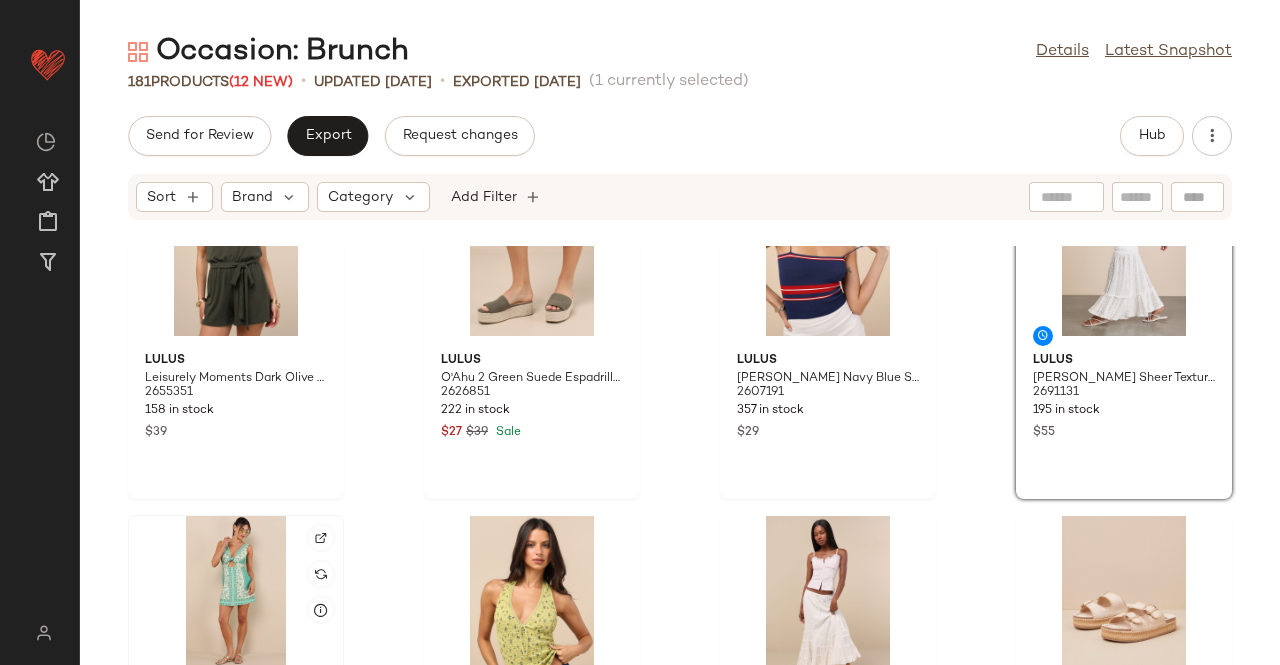 scroll, scrollTop: 15520, scrollLeft: 0, axis: vertical 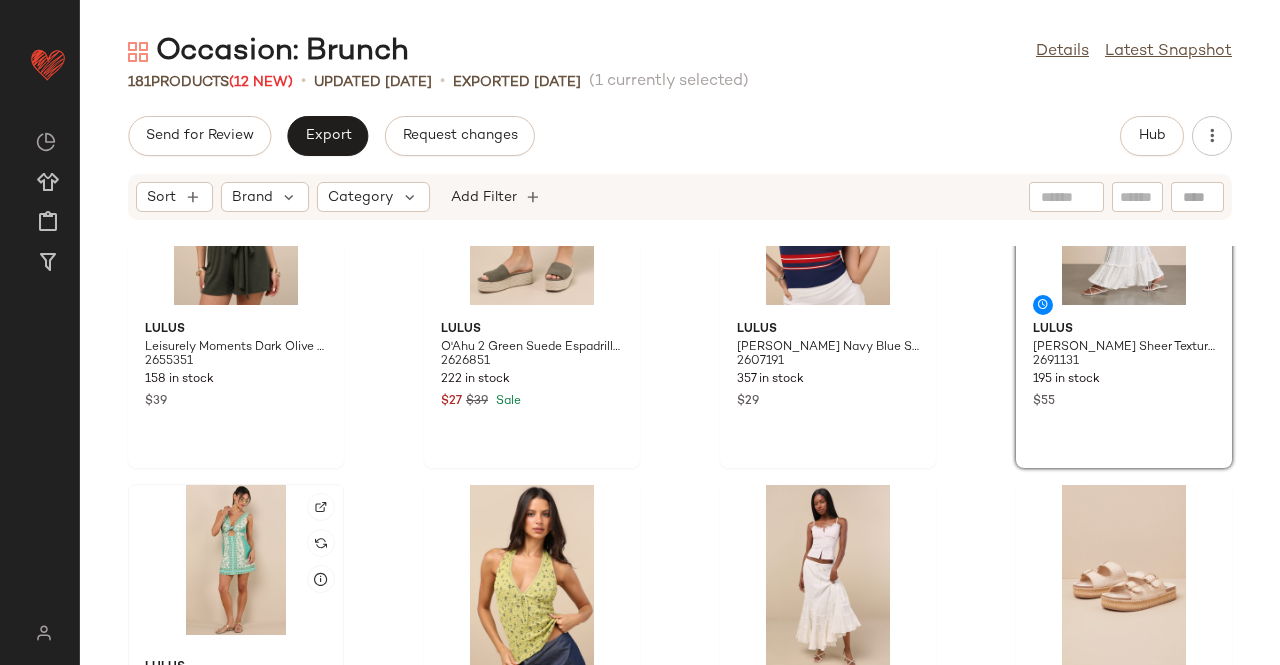 click 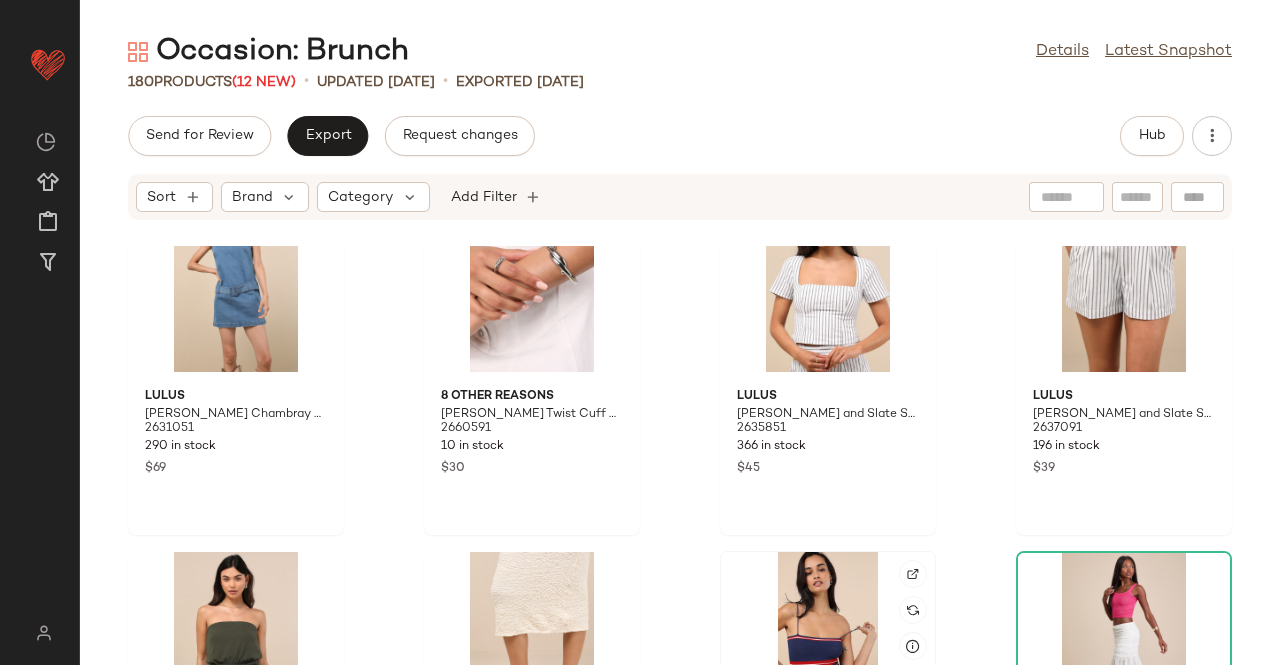 scroll, scrollTop: 14920, scrollLeft: 0, axis: vertical 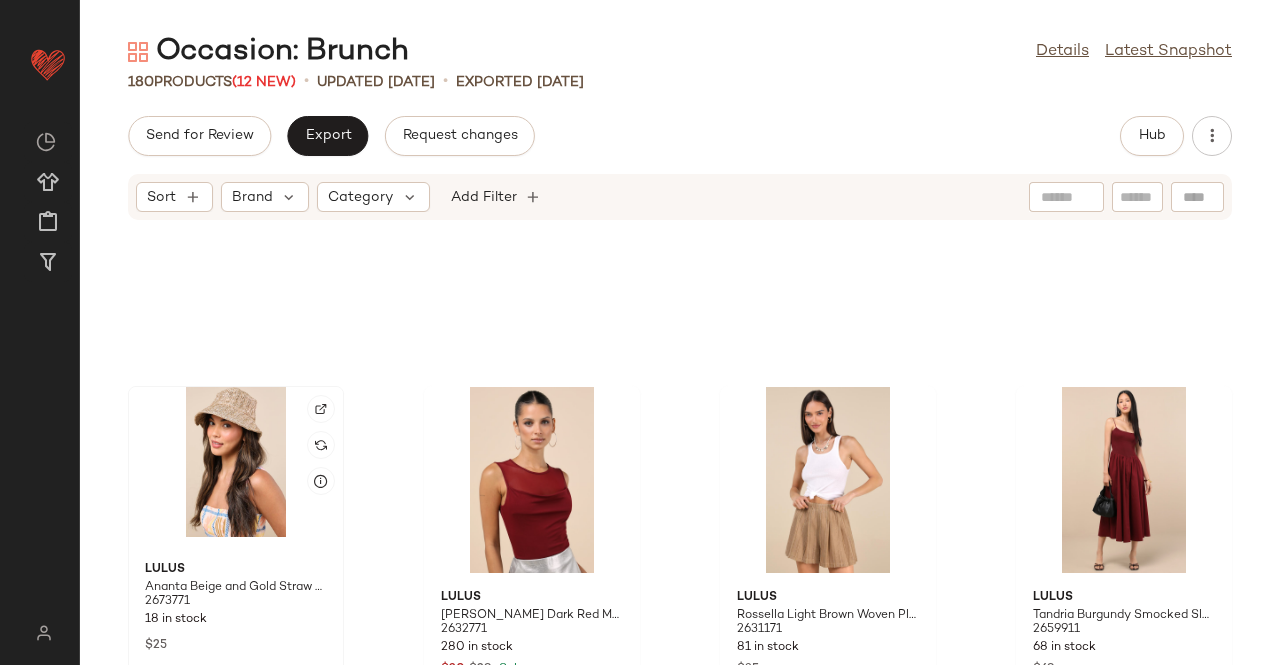 click 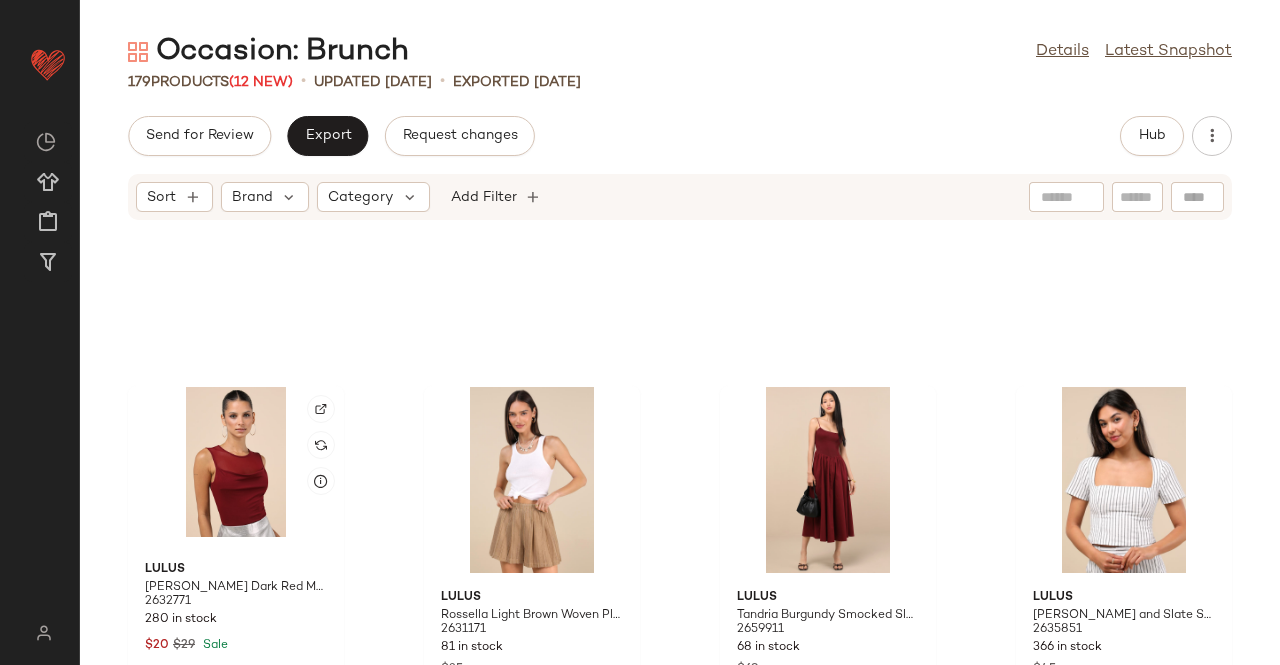 click 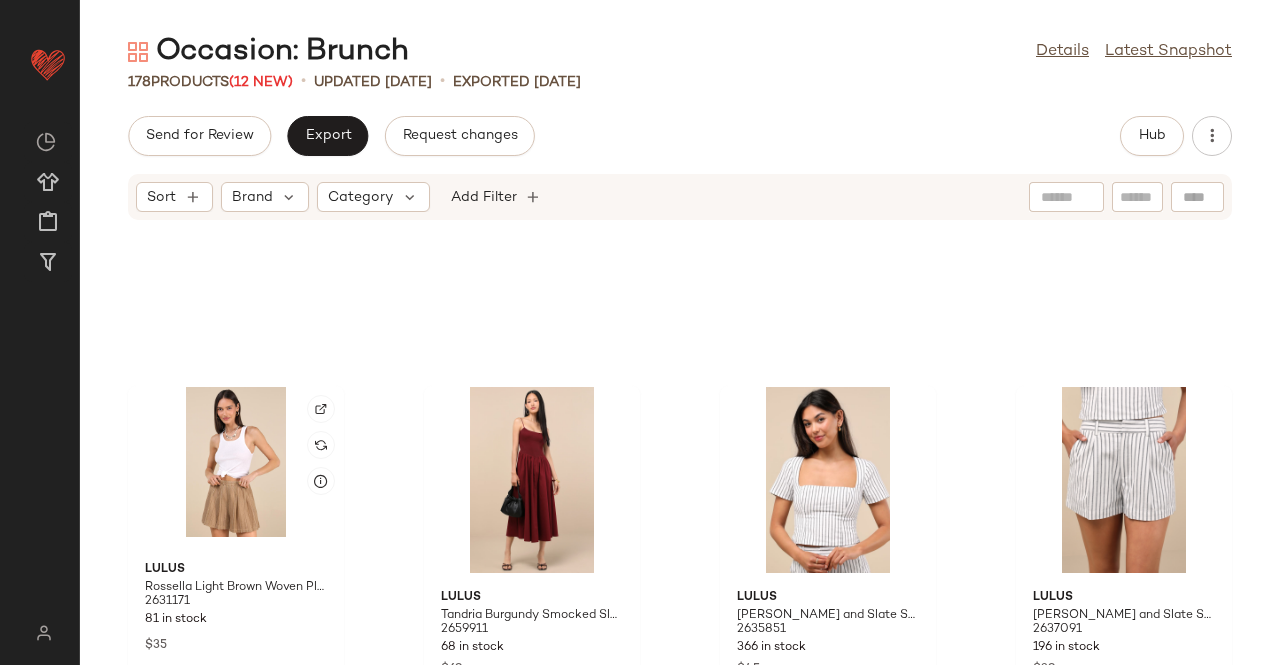 click 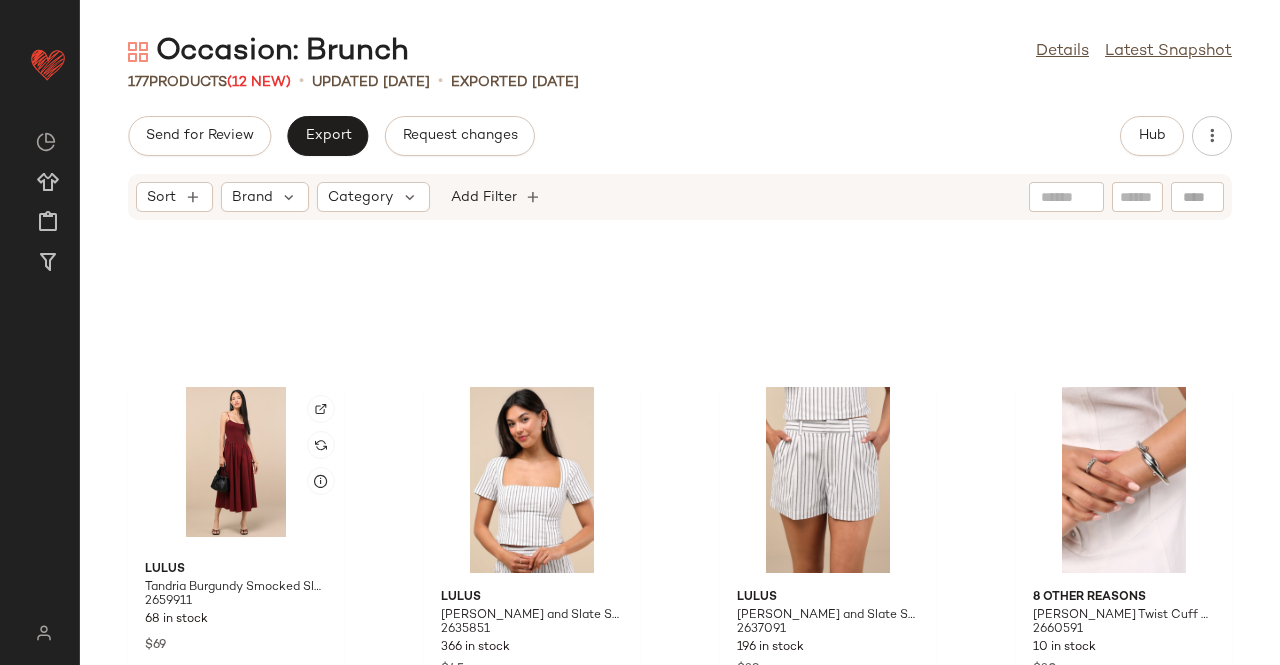 click 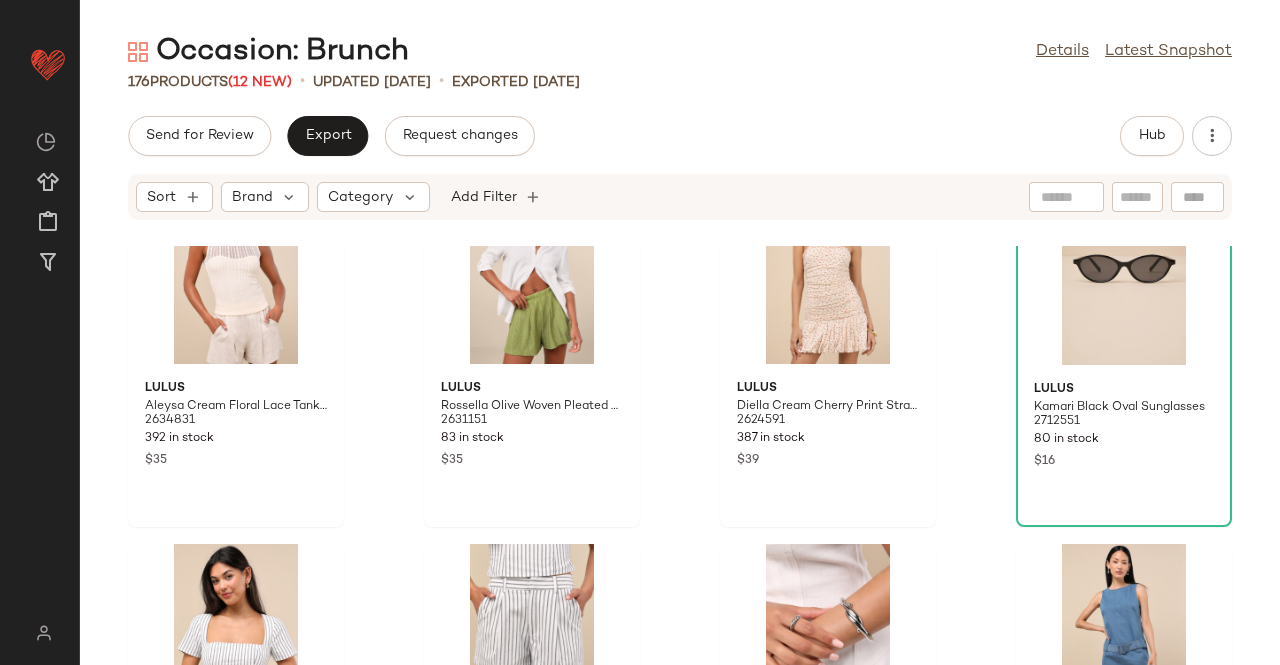 scroll, scrollTop: 14320, scrollLeft: 0, axis: vertical 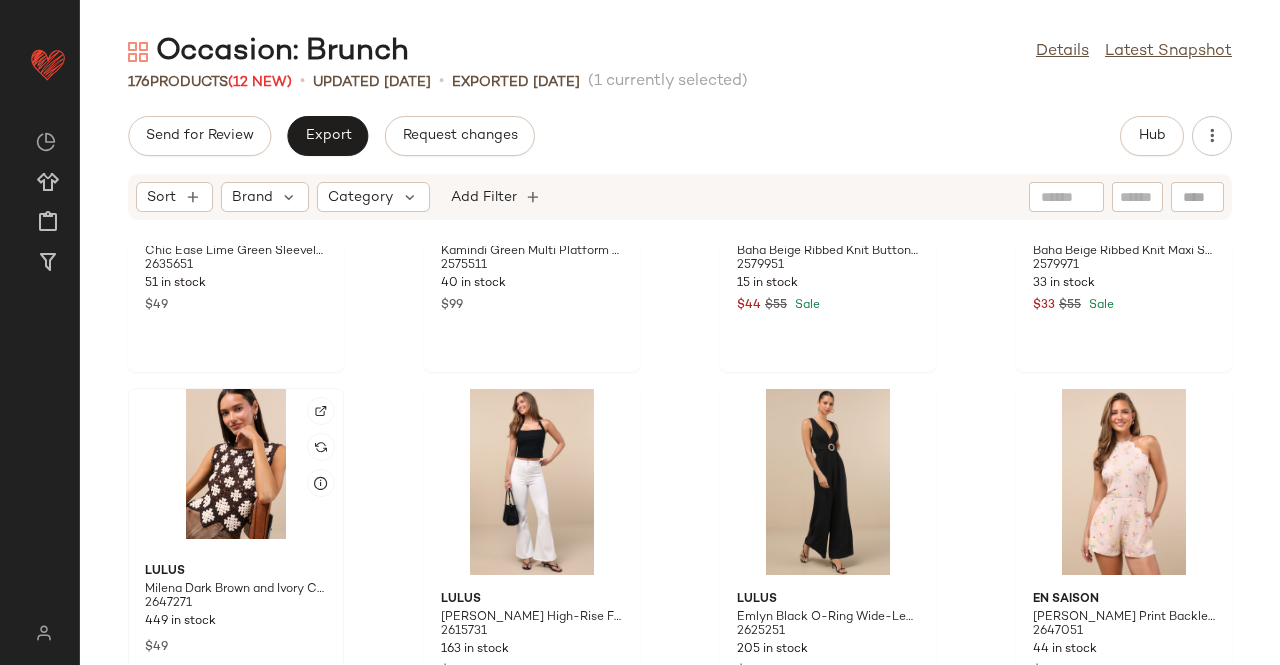 click 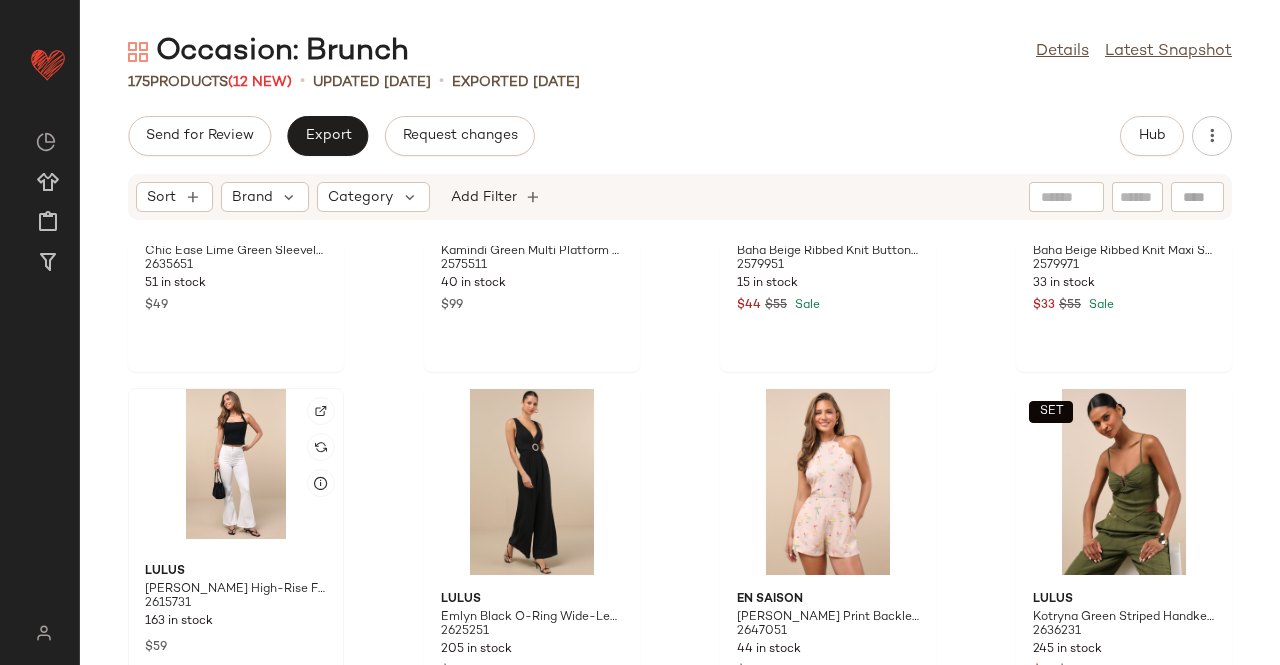 click 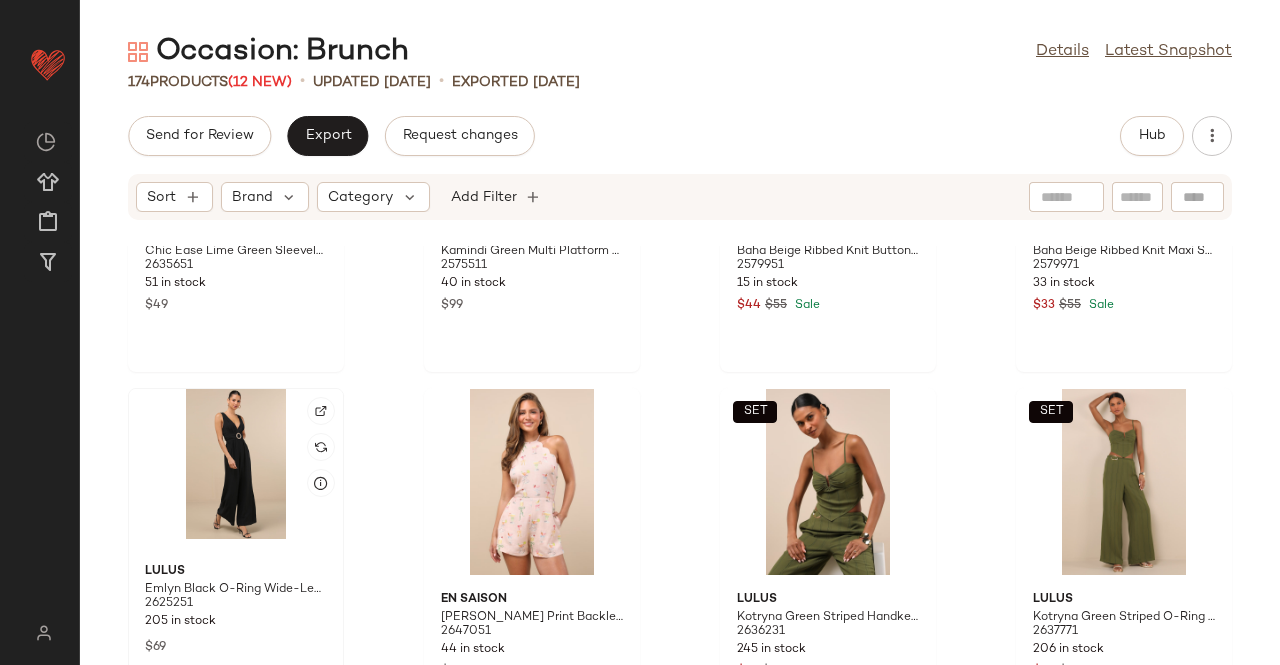 click 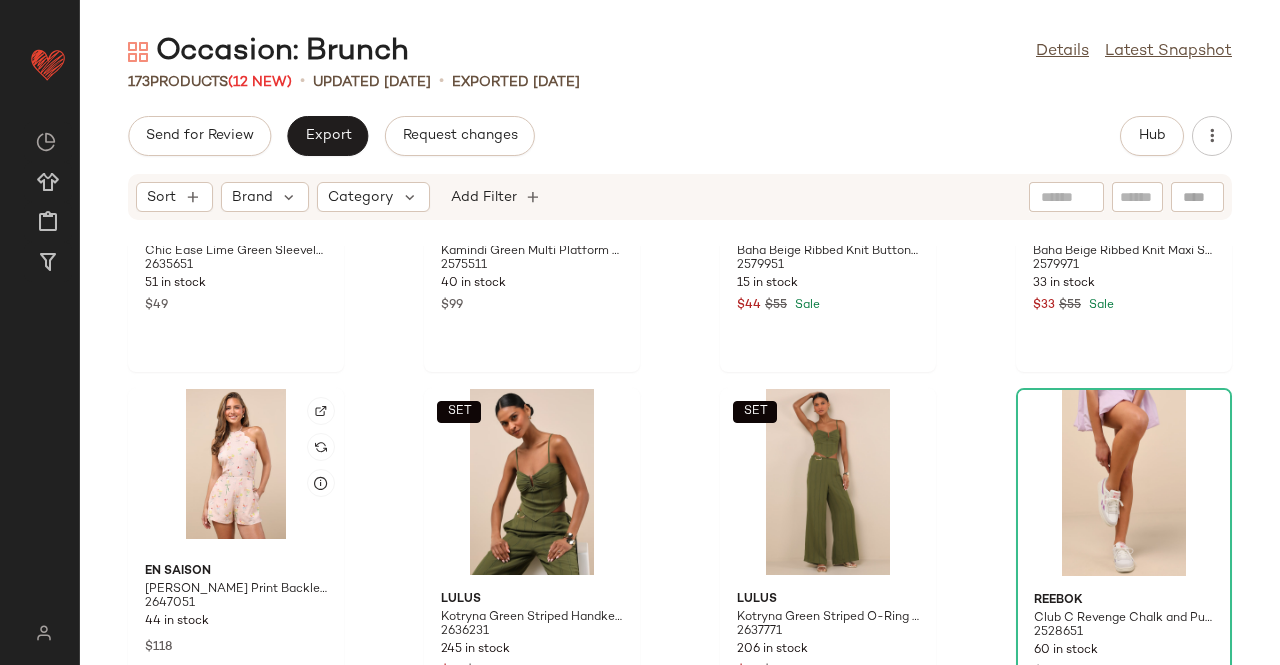 click 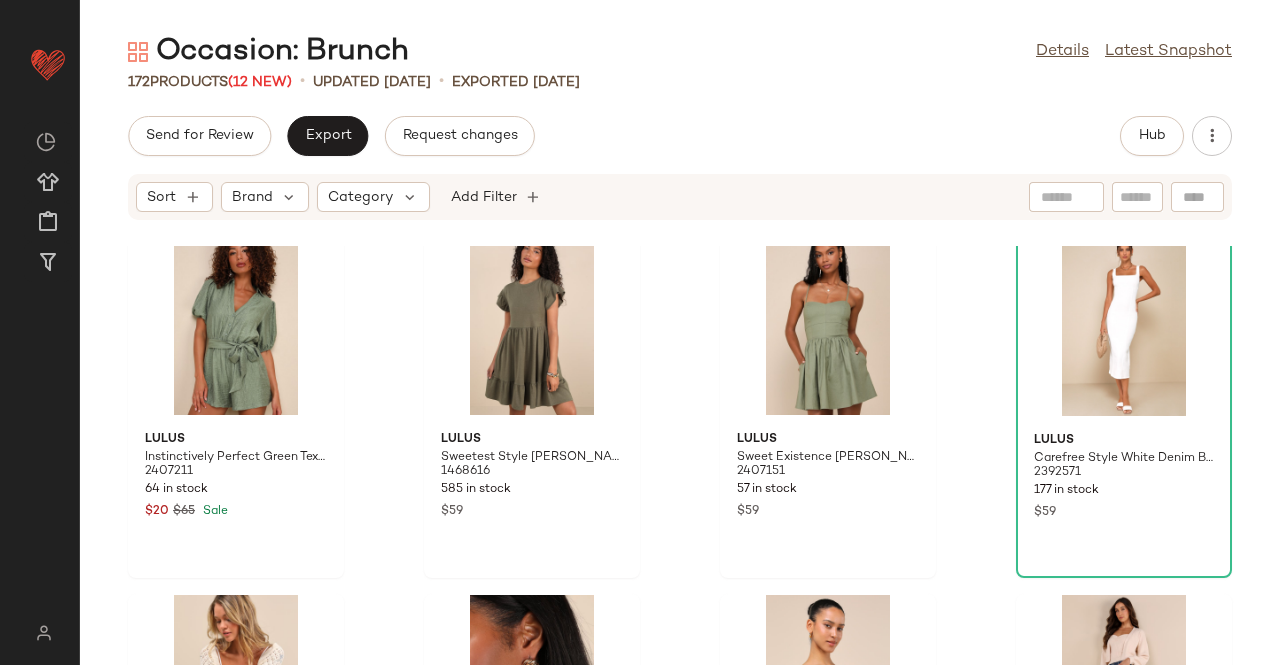 scroll, scrollTop: 10620, scrollLeft: 0, axis: vertical 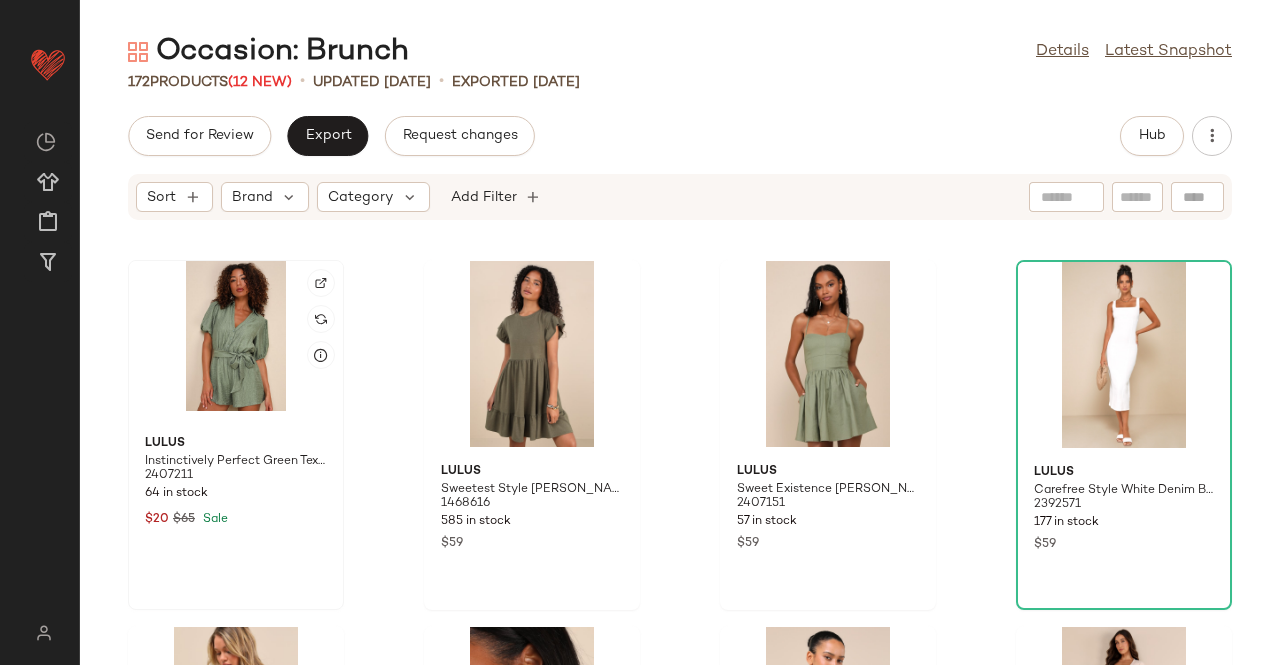 click 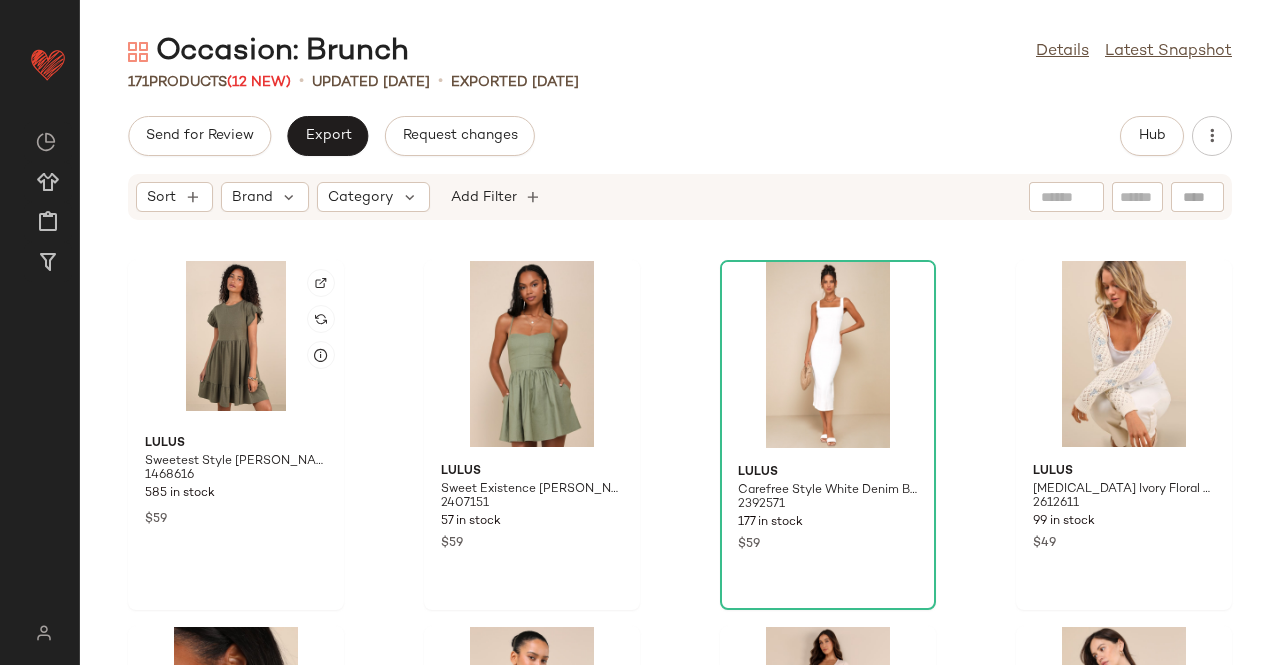 click 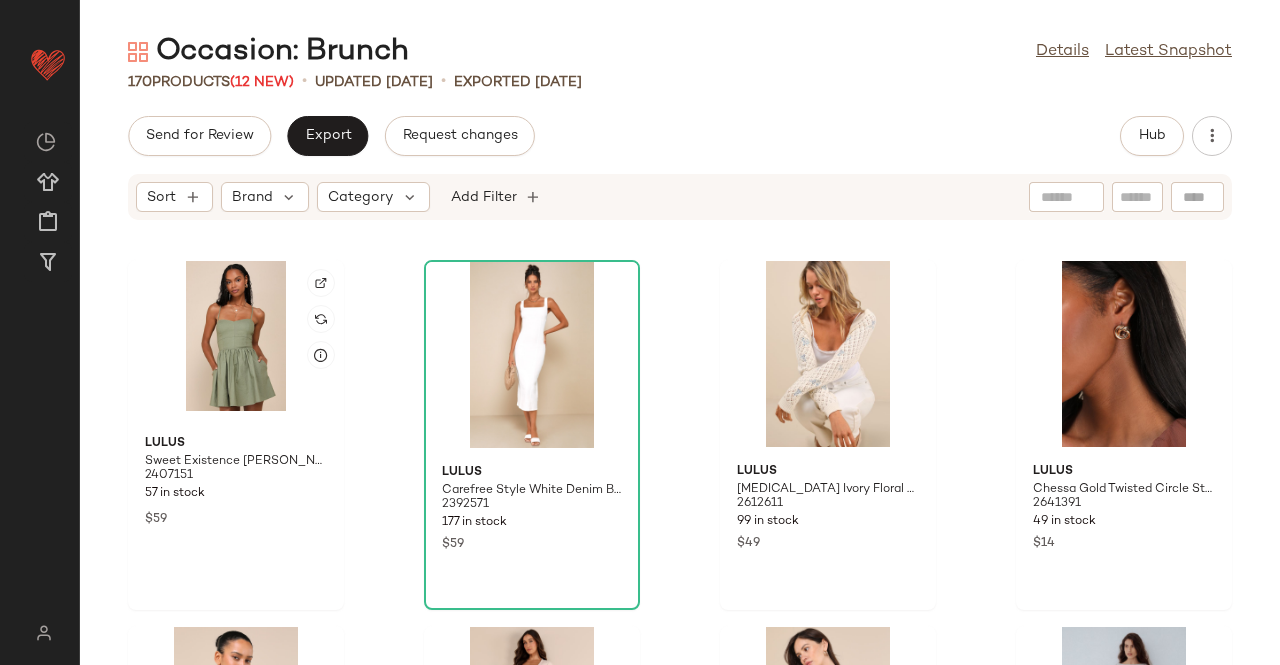 click 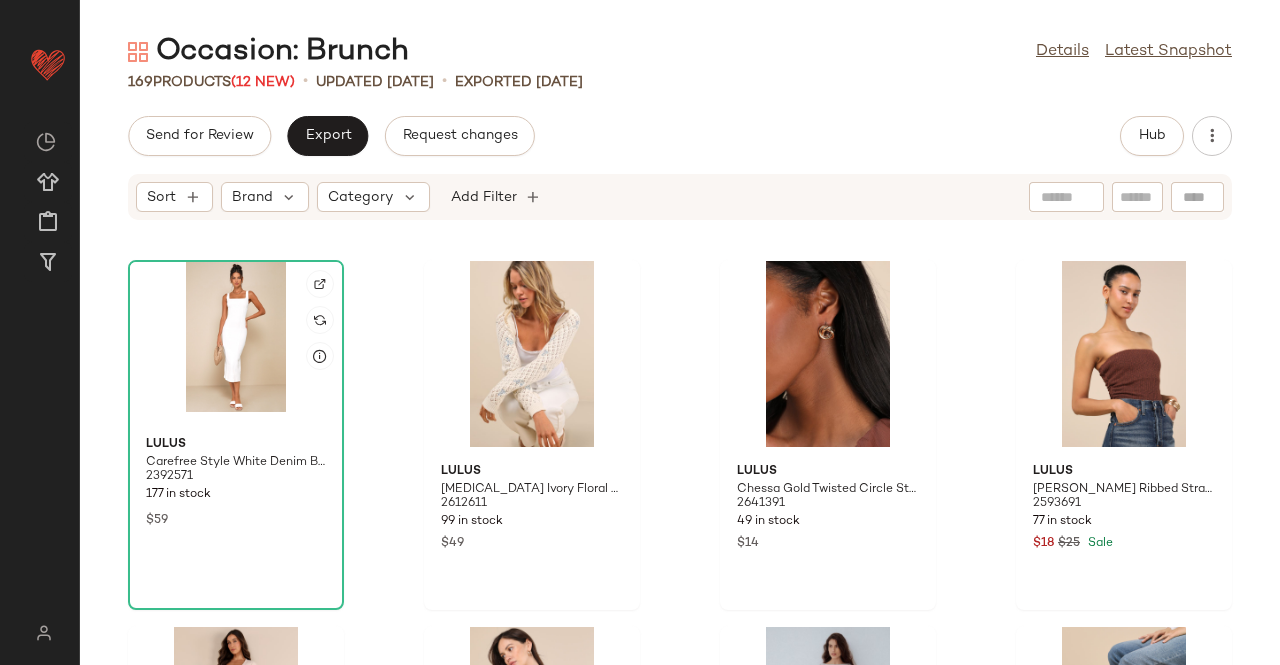 click 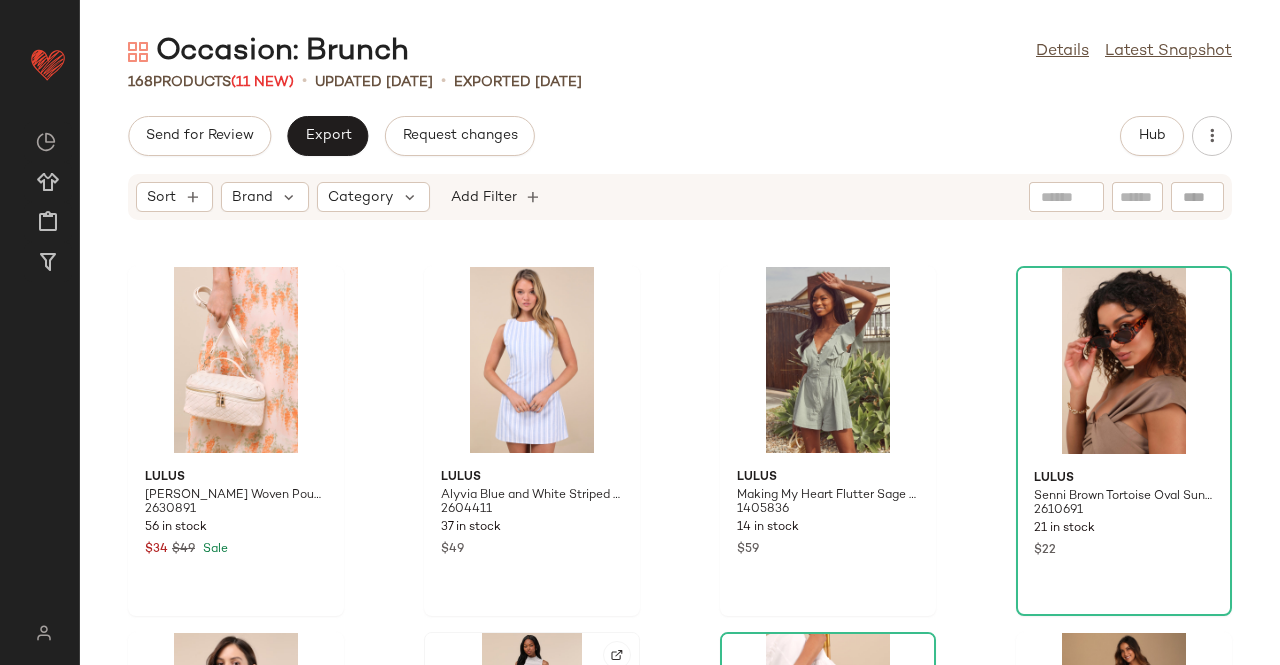scroll, scrollTop: 6220, scrollLeft: 0, axis: vertical 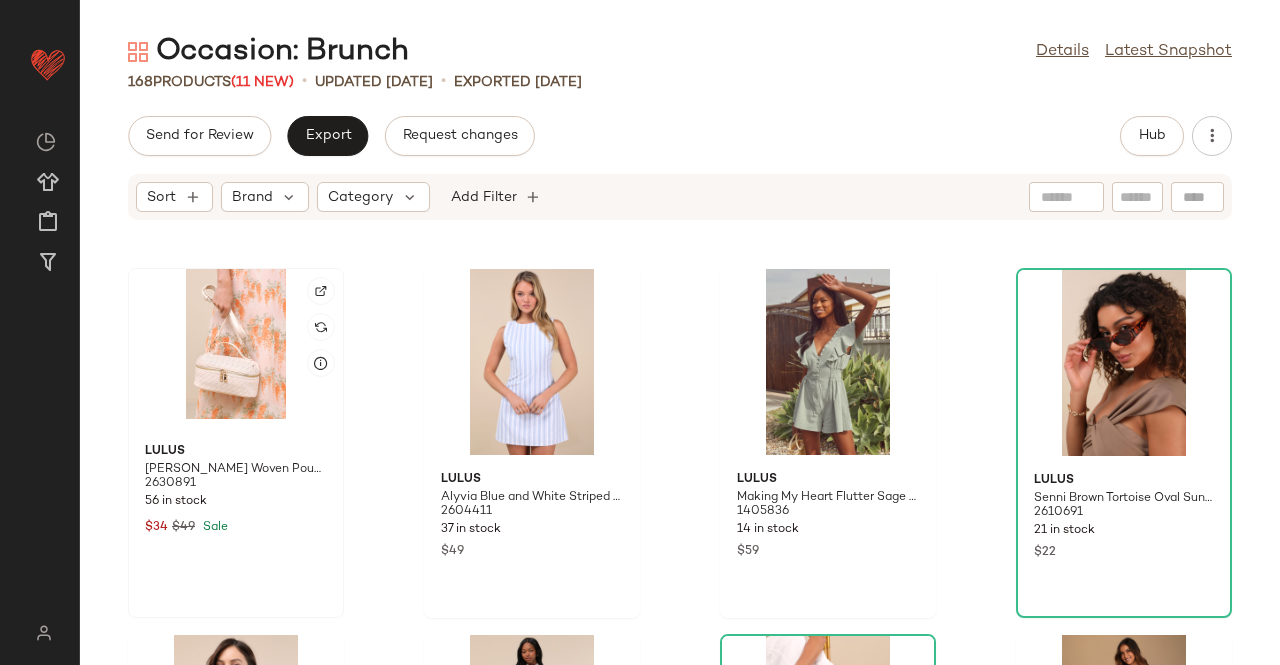 click 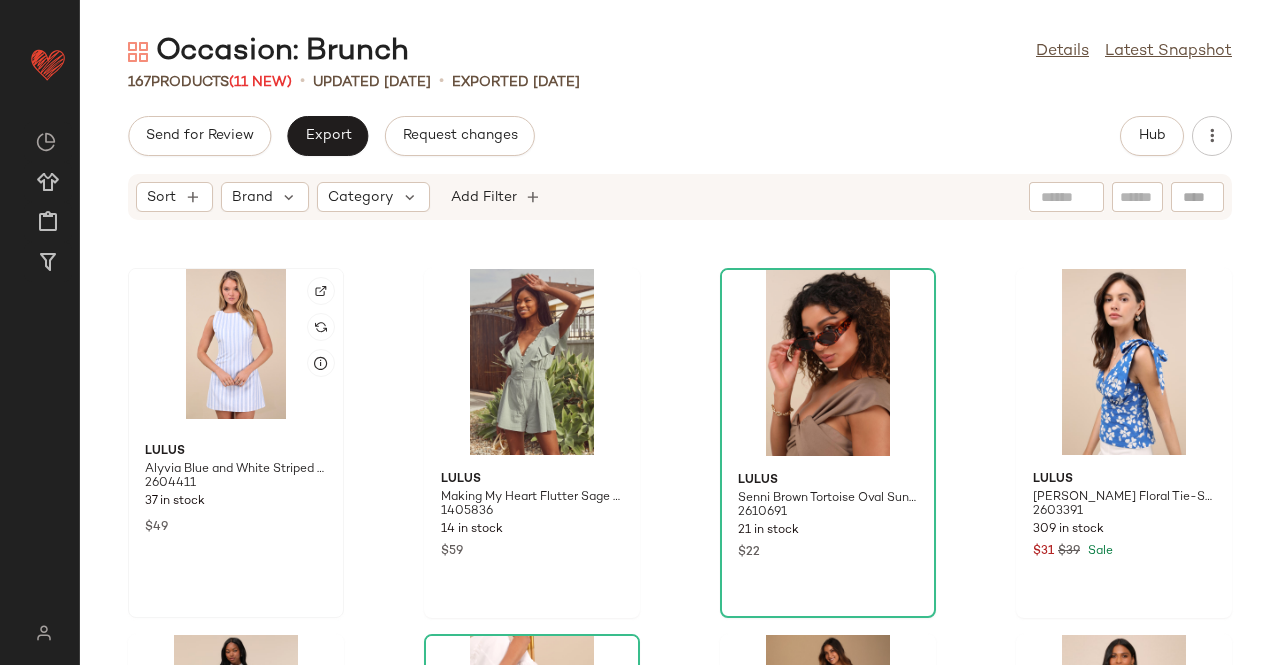 click 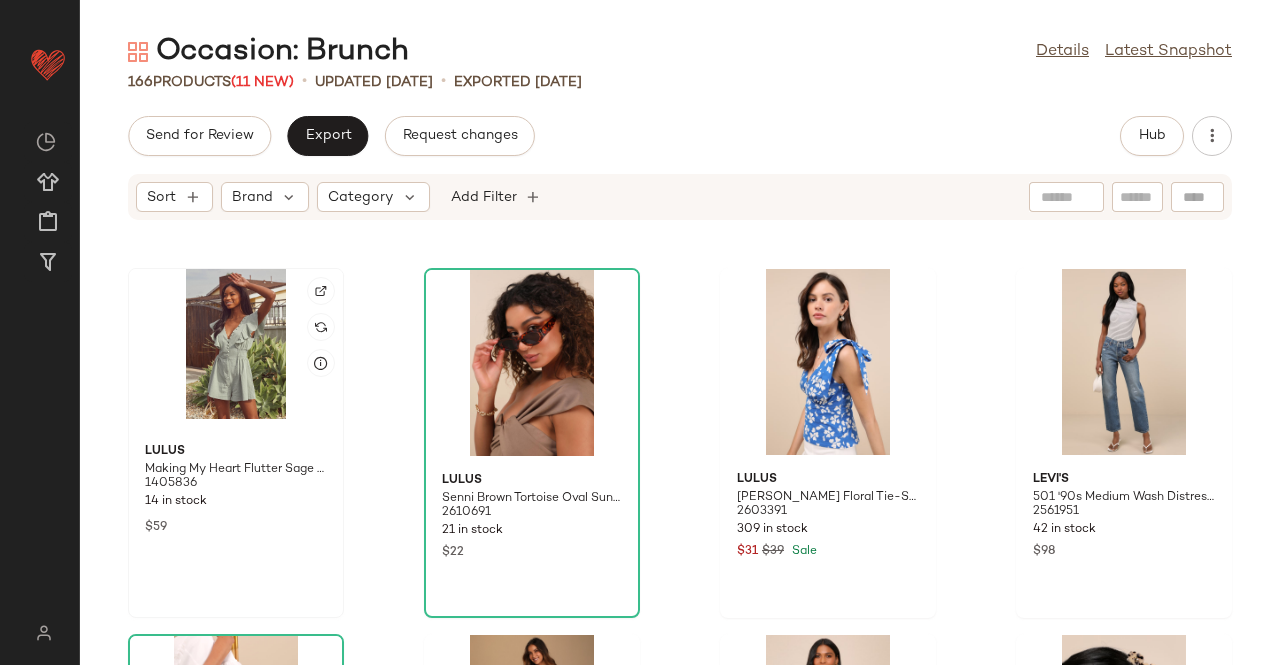 click 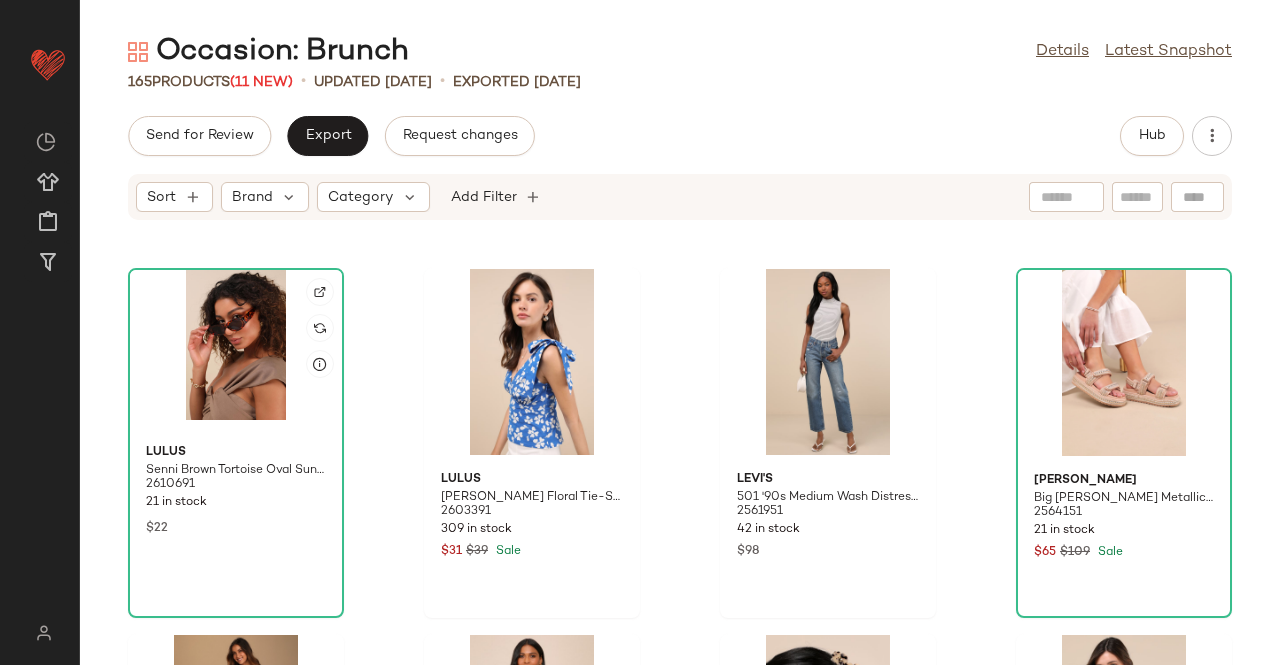 click 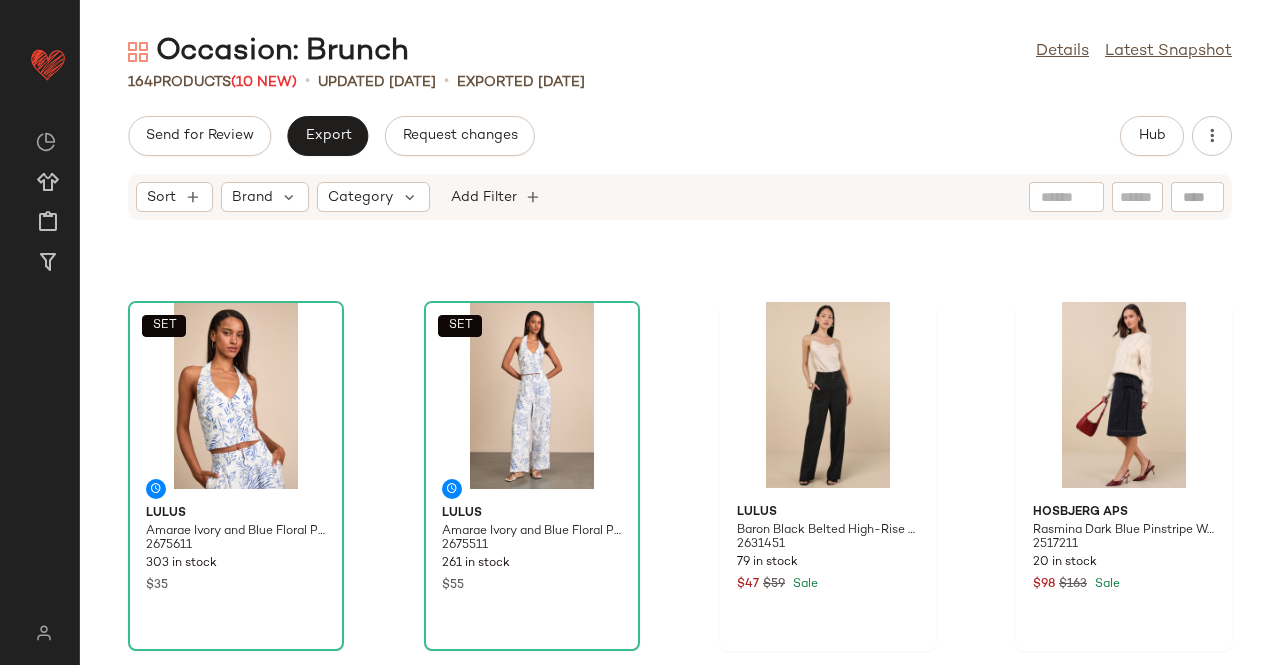 scroll, scrollTop: 5820, scrollLeft: 0, axis: vertical 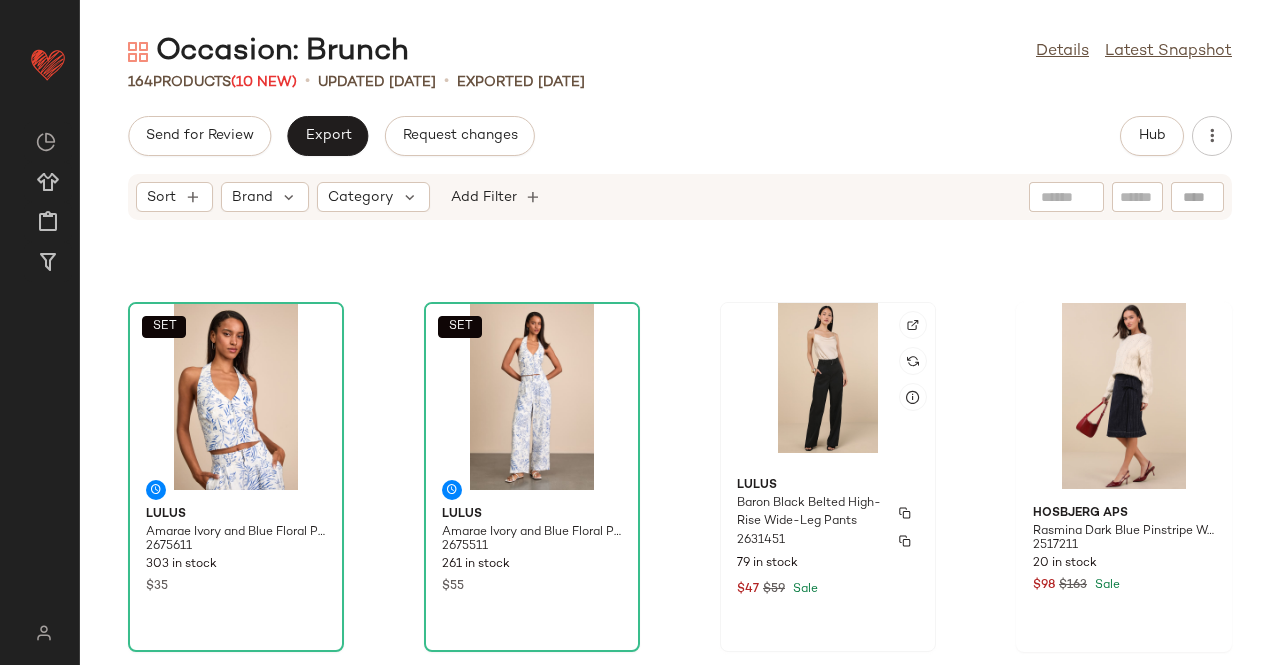 click on "Lulus Baron Black Belted High-Rise Wide-Leg Pants 2631451 79 in stock $47 $59 Sale" 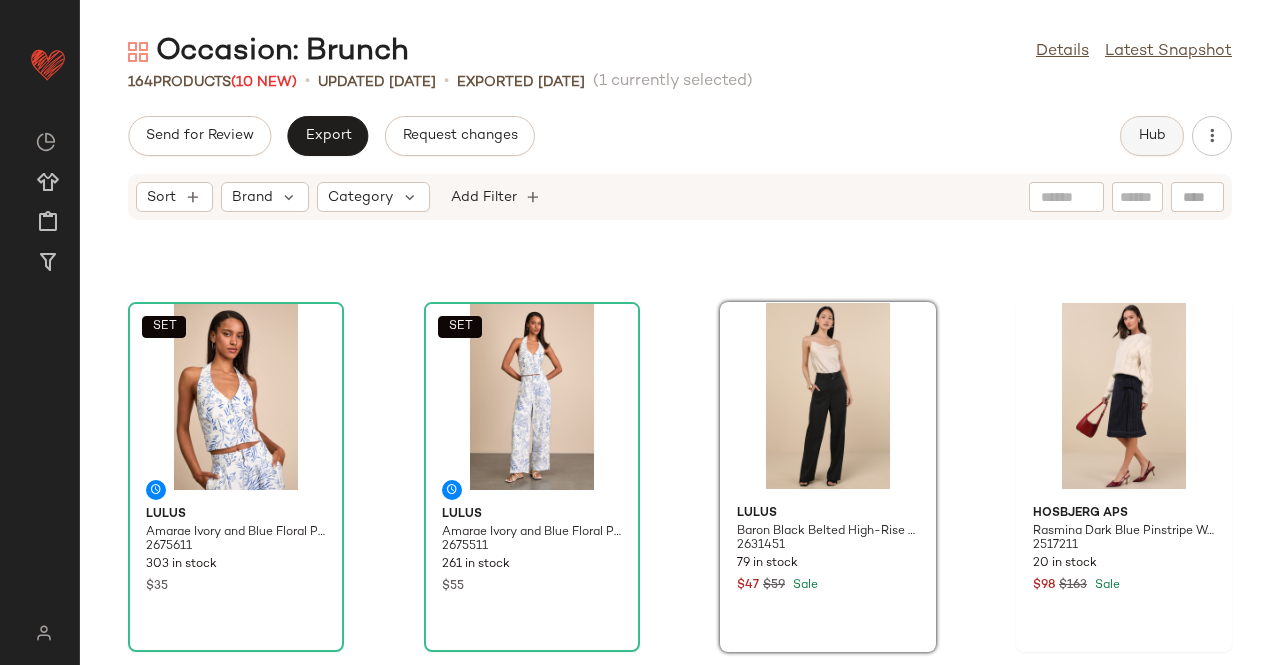 click on "Hub" at bounding box center [1152, 136] 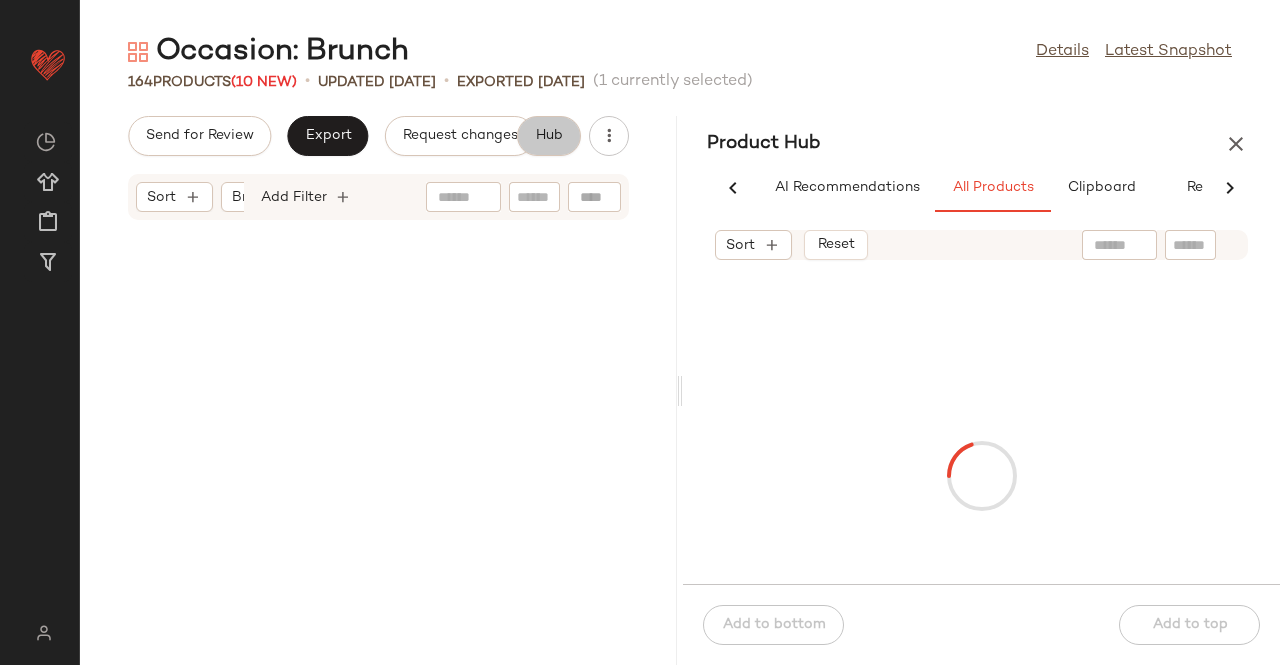 scroll, scrollTop: 6552, scrollLeft: 0, axis: vertical 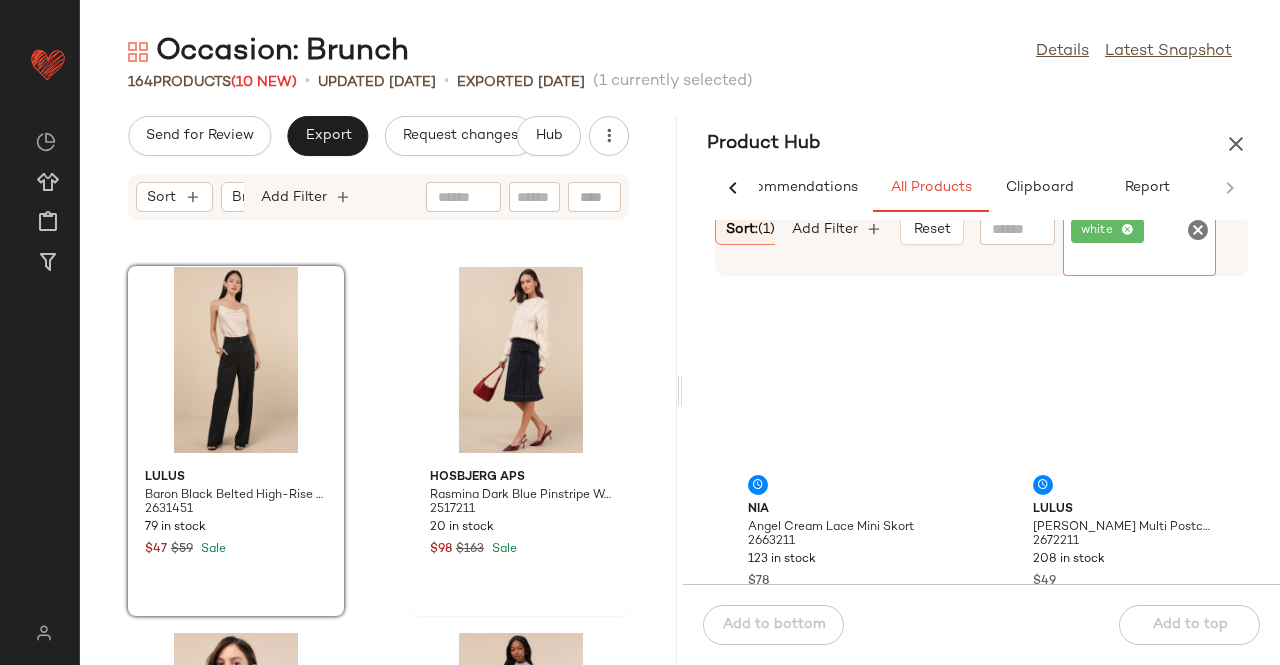 click on "white" 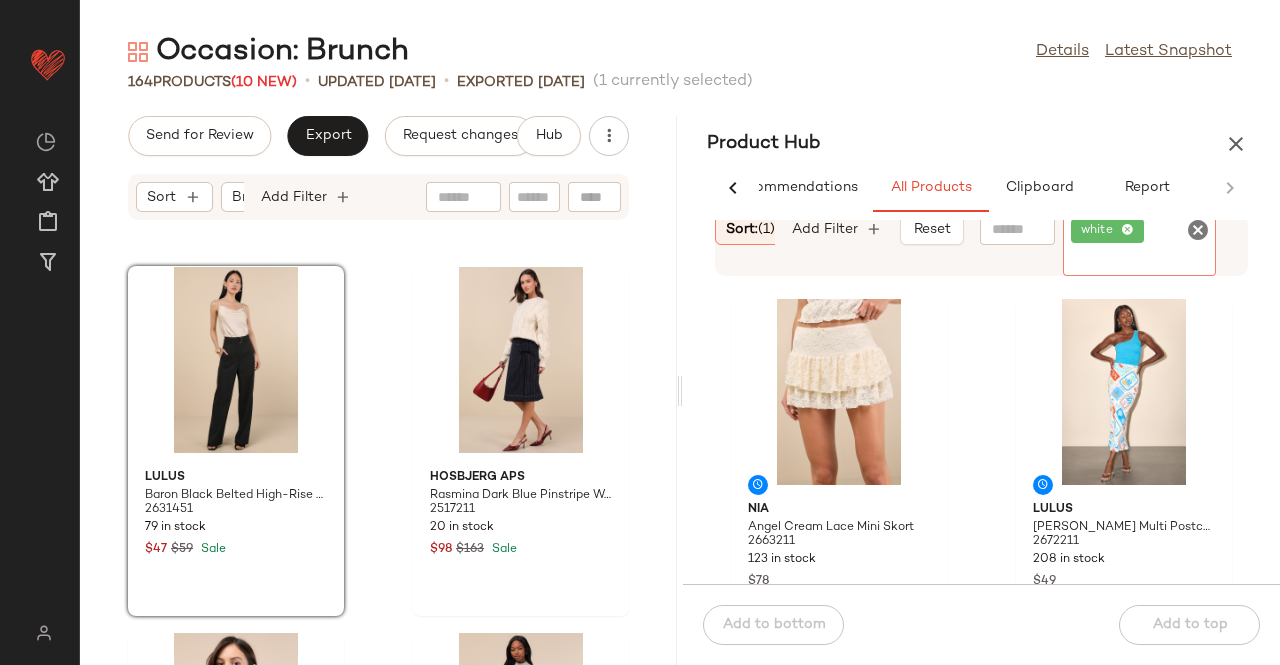 click on "white" 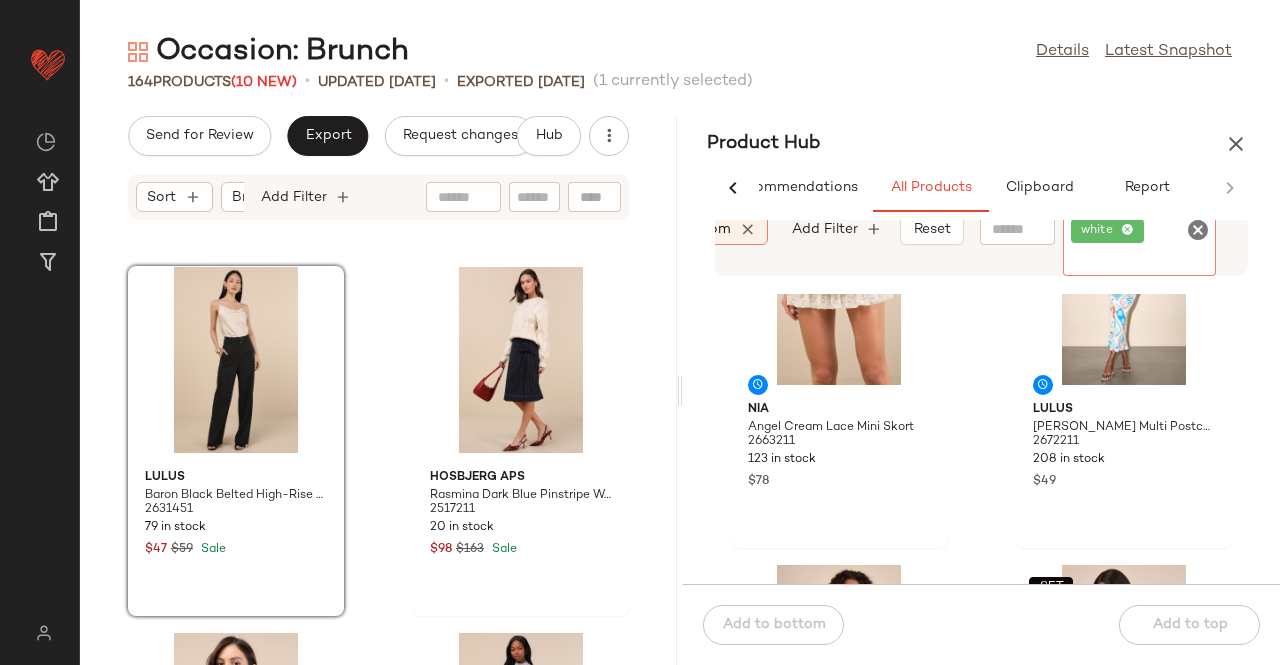 scroll, scrollTop: 0, scrollLeft: 264, axis: horizontal 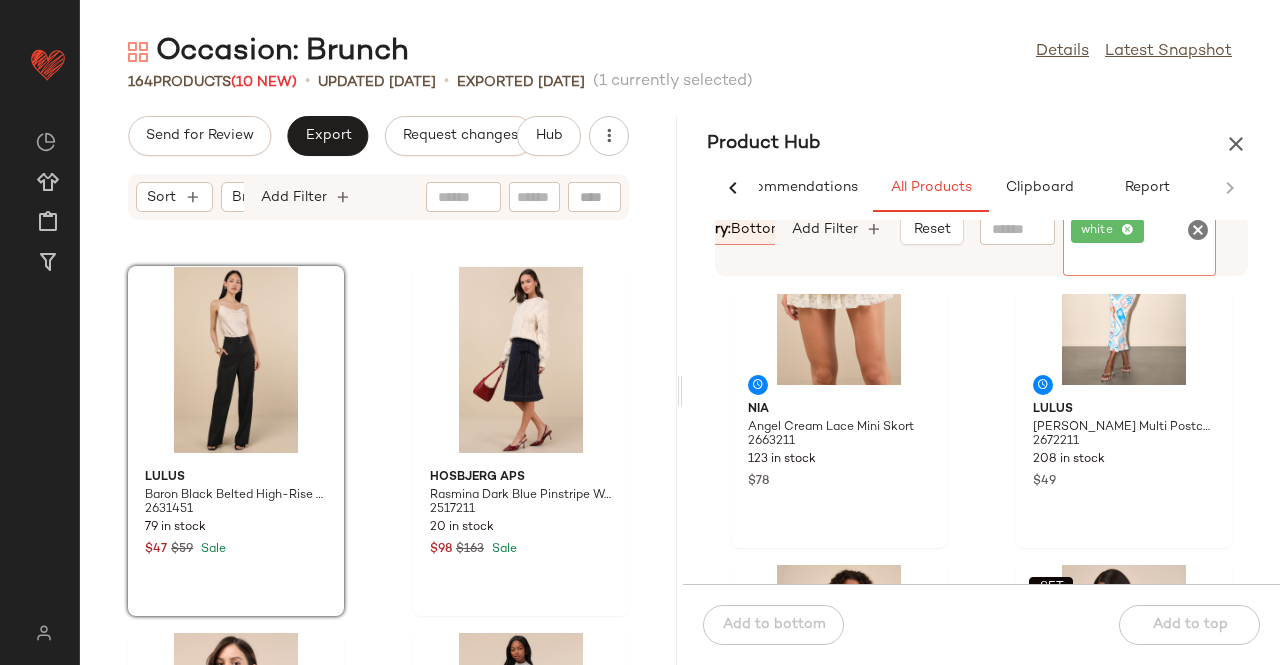 click on "Category:   bottom" at bounding box center [723, 229] 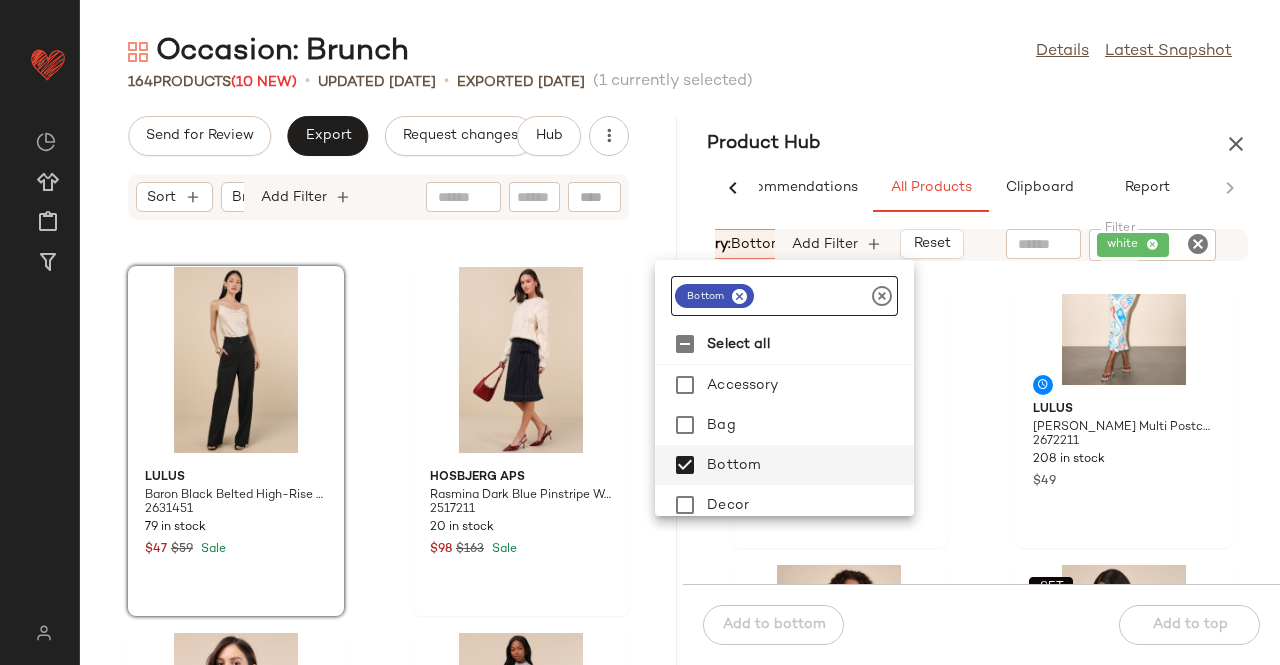 click at bounding box center (739, 296) 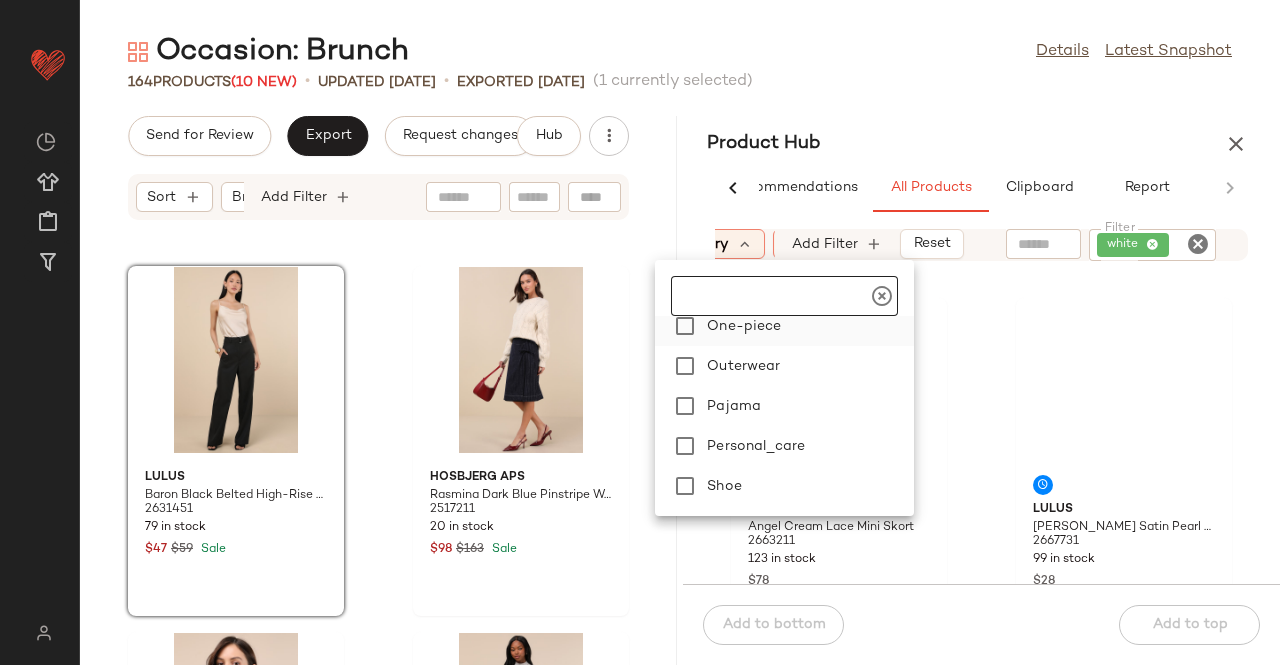 scroll, scrollTop: 400, scrollLeft: 0, axis: vertical 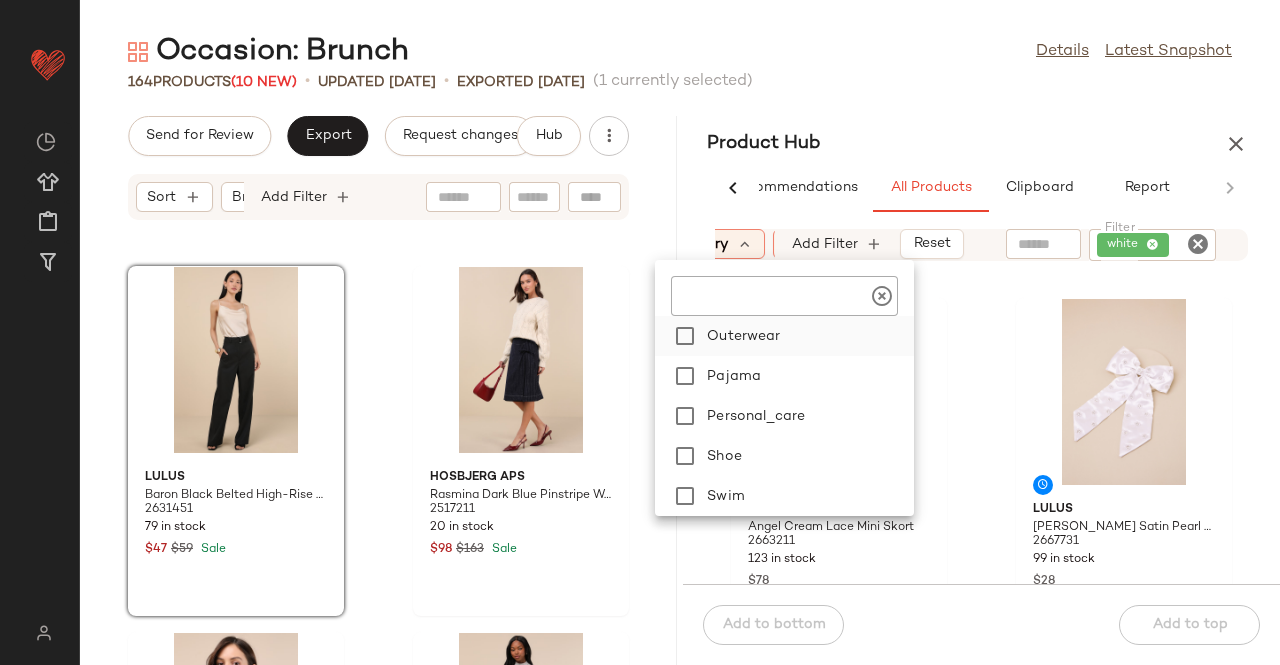 click on "Outerwear" 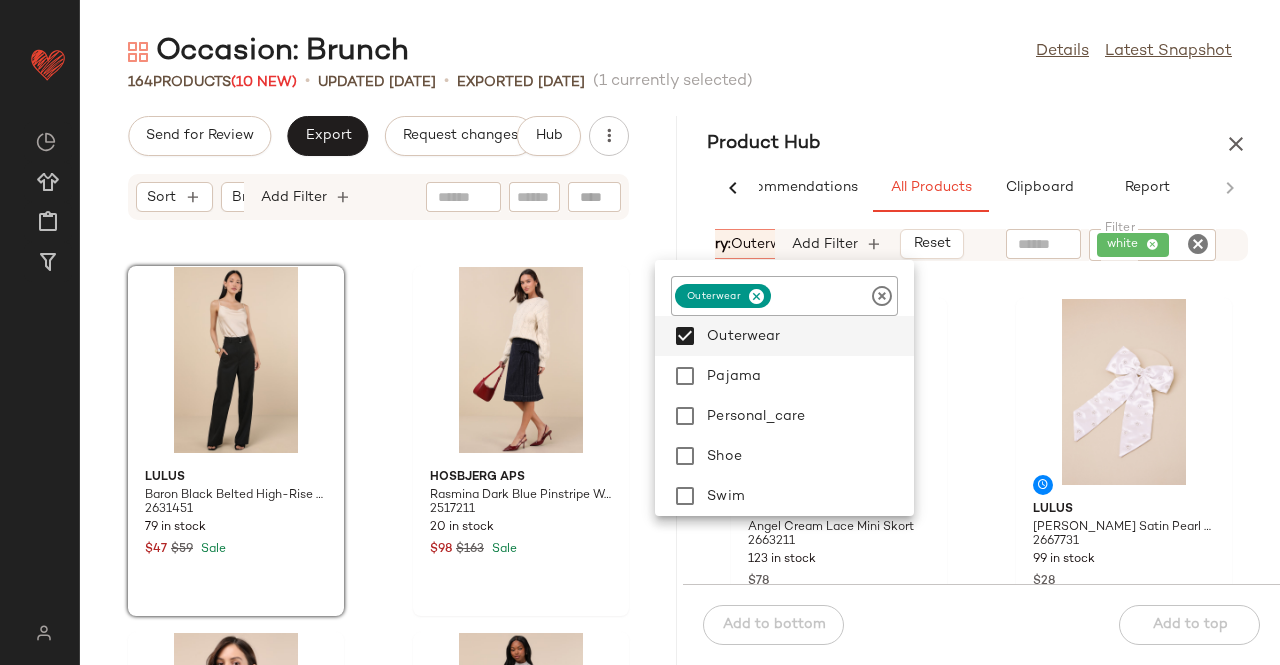 click on "Occasion: Brunch  Details   Latest Snapshot  164   Products  (10 New)  •   updated Jul 3rd  •  Exported Jul 1st   (1 currently selected)   Send for Review   Export   Request changes   Hub  Sort  Brand  Category  Add Filter  Lulus Baron Black Belted High-Rise Wide-Leg Pants 2631451 79 in stock $47 $59 Sale Hosbjerg Aps Rasmina Dark Blue Pinstripe Wool-Blend Faux-Wrap Midi Skirt 2517211 20 in stock $98 $163 Sale Lulus Violet Blue Floral Tie-Strap Tank Top 2603391 309 in stock $31 $39 Sale Levi's 501 '90s Medium Wash Distressed Mid-Rise Straight Leg Jeans 2561951 42 in stock $98 Steve Madden Big Mona Metallic Gold Multi Slingback Flatform Sandals 2564151 21 in stock $65 $109 Sale Lulus Perfect Lazy Day Sage Green Sleeveless Drawstring Lounge Romper 1513496 554 in stock $62 Lulus Oxford Comma Olive Green Shirt Dress 284302 20 in stock $22 $49 Sale Lulus Moretta Multi Floral Hair Claw Clip Set 2615631 11 in stock $11 $16 Sale Product Hub  AI Recommendations   All Products   Clipboard   Report  Sort:   (1)" at bounding box center [680, 348] 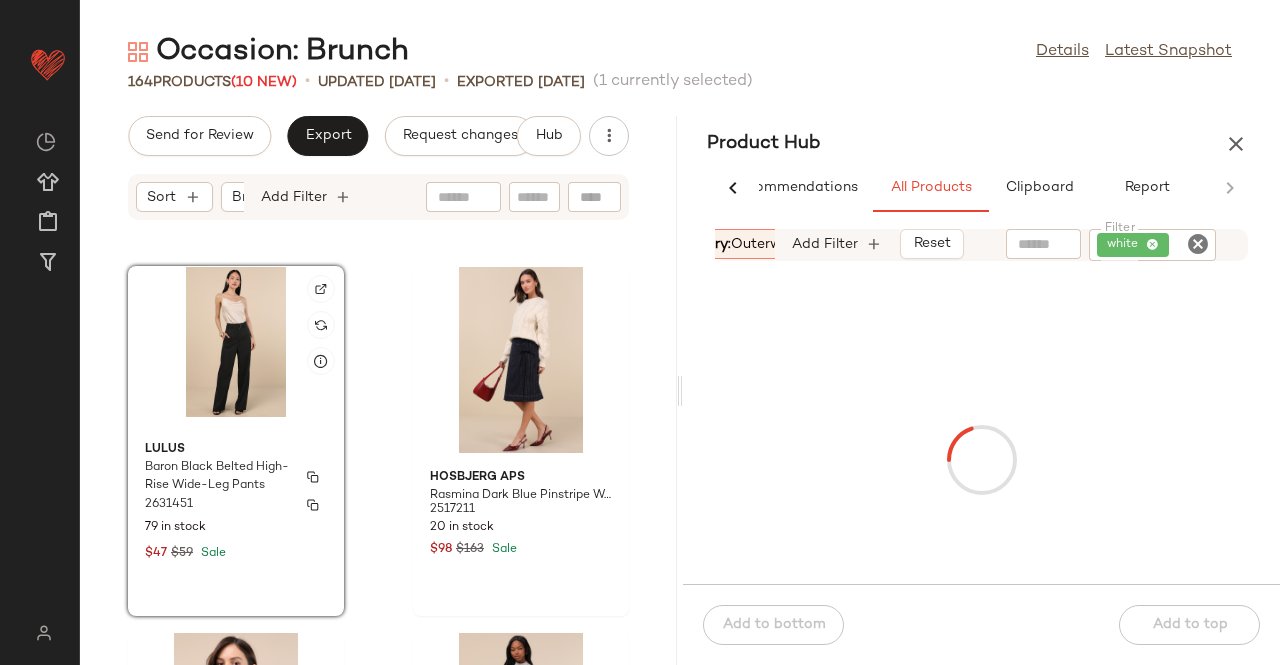 click on "Lulus" at bounding box center [236, 450] 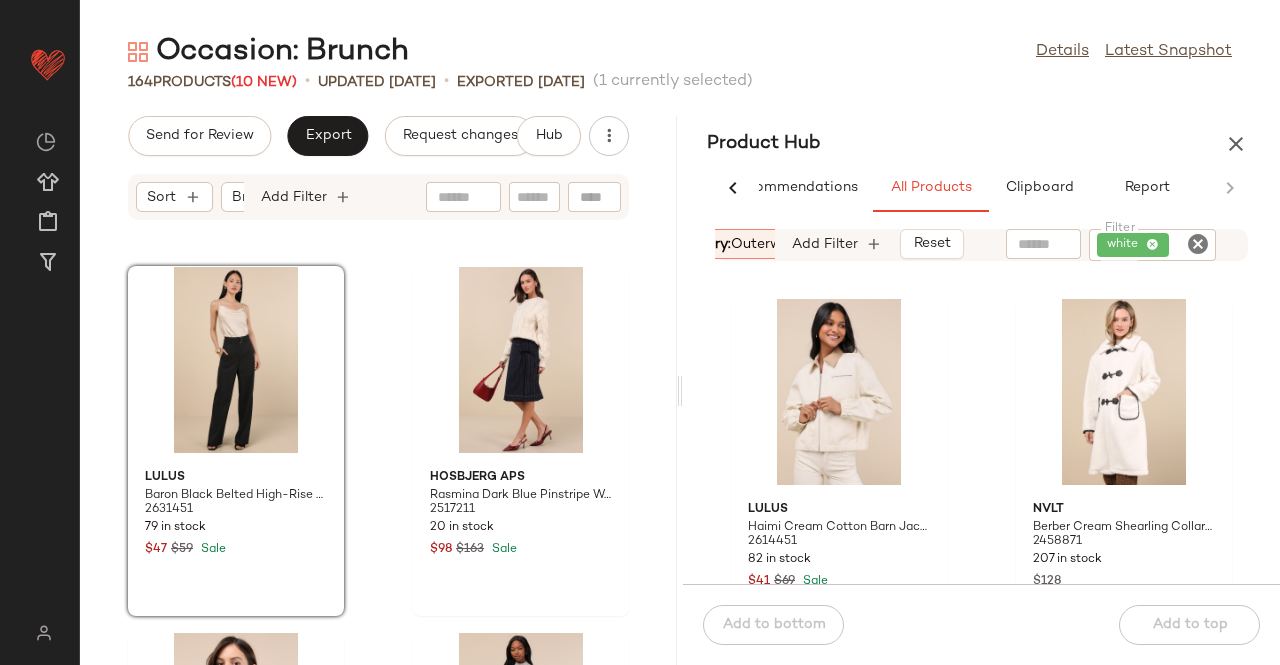 drag, startPoint x: 748, startPoint y: 241, endPoint x: 745, endPoint y: 273, distance: 32.140316 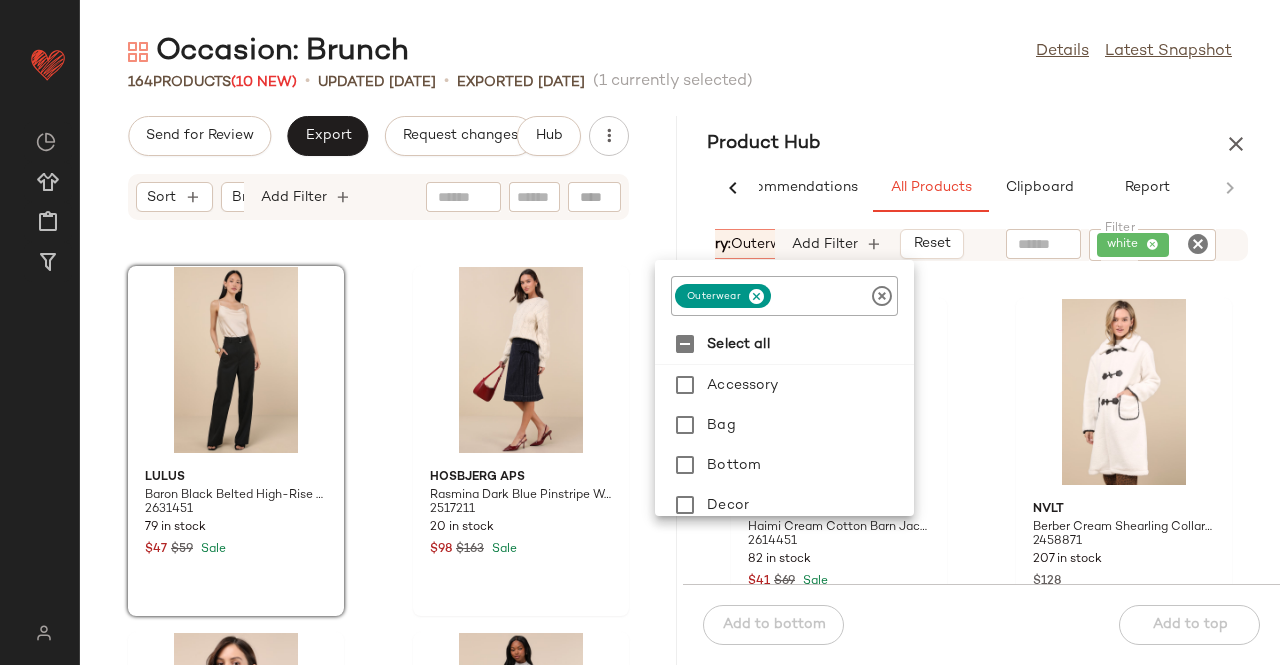 click at bounding box center (756, 296) 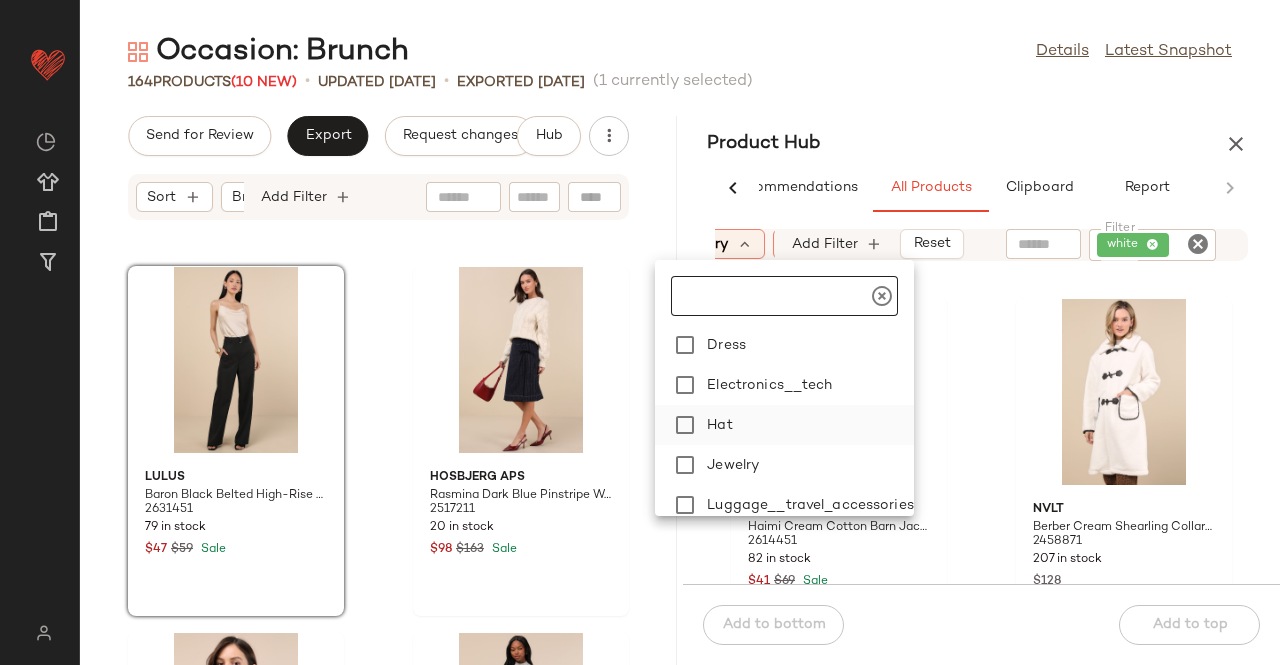 scroll, scrollTop: 300, scrollLeft: 0, axis: vertical 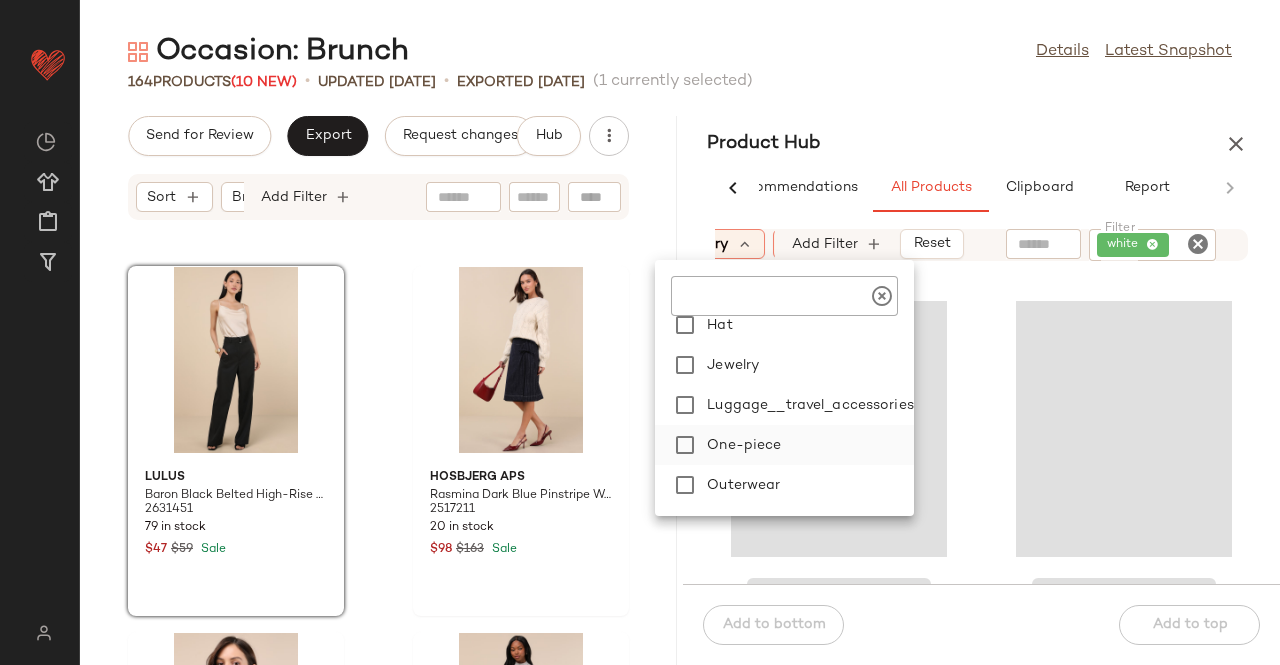 click on "One-piece" 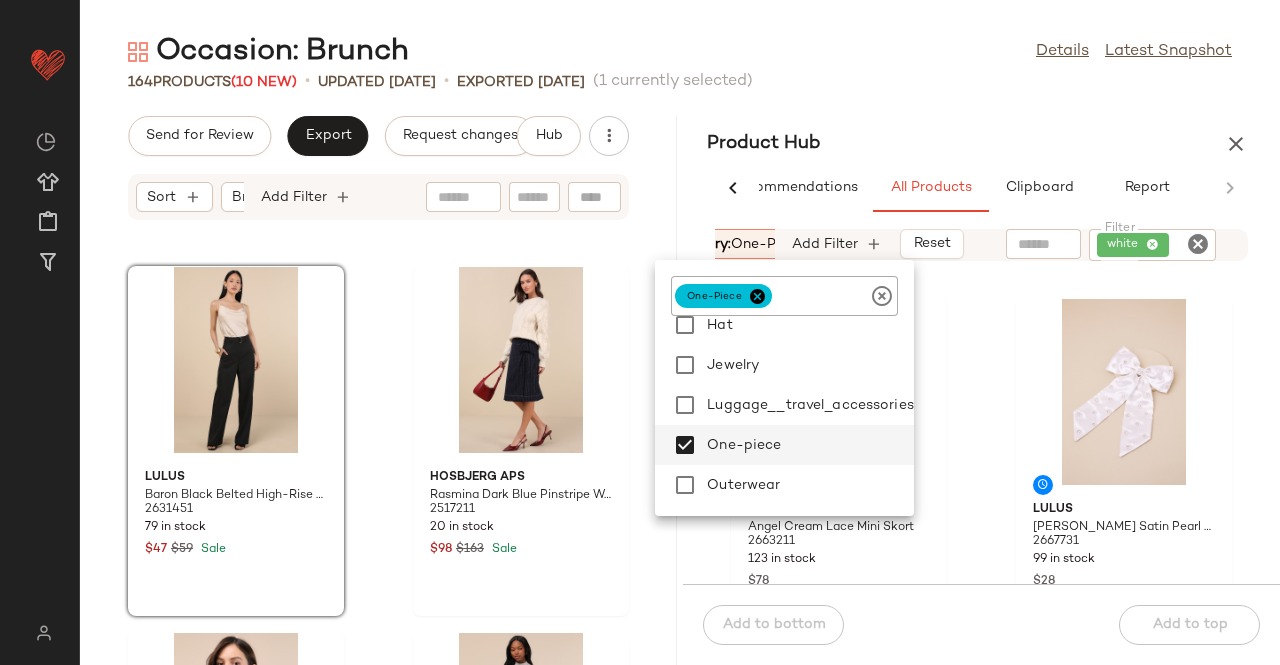 click on "Product Hub" at bounding box center (981, 144) 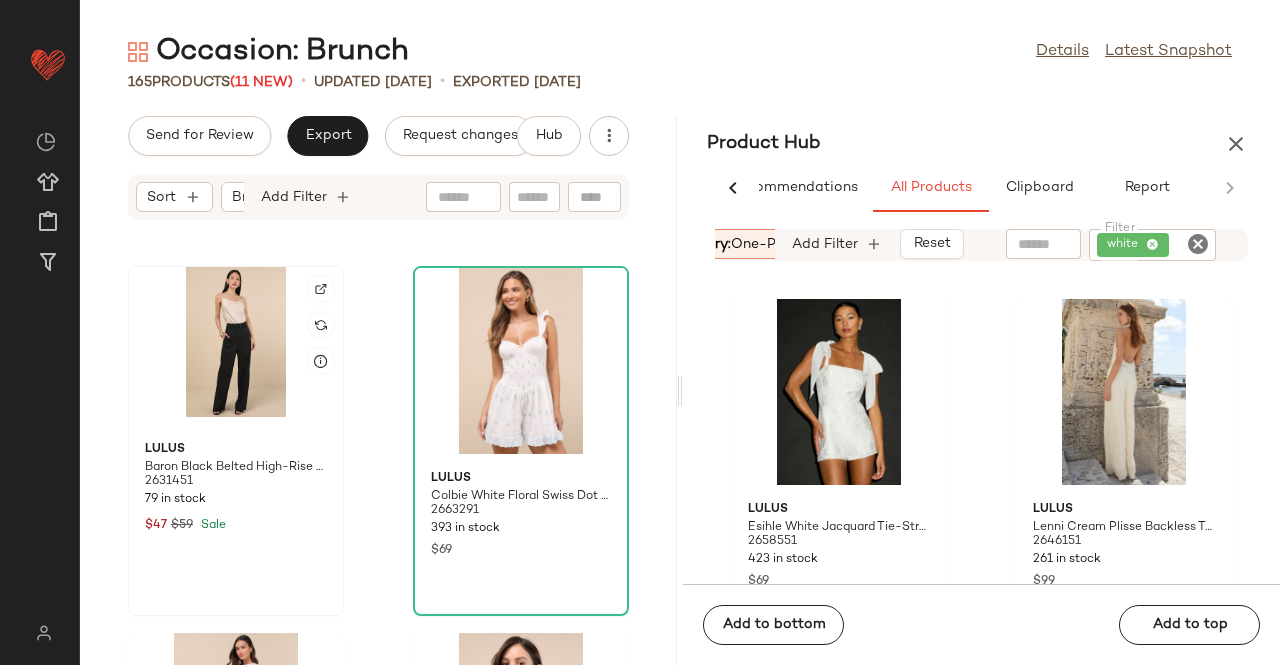 click 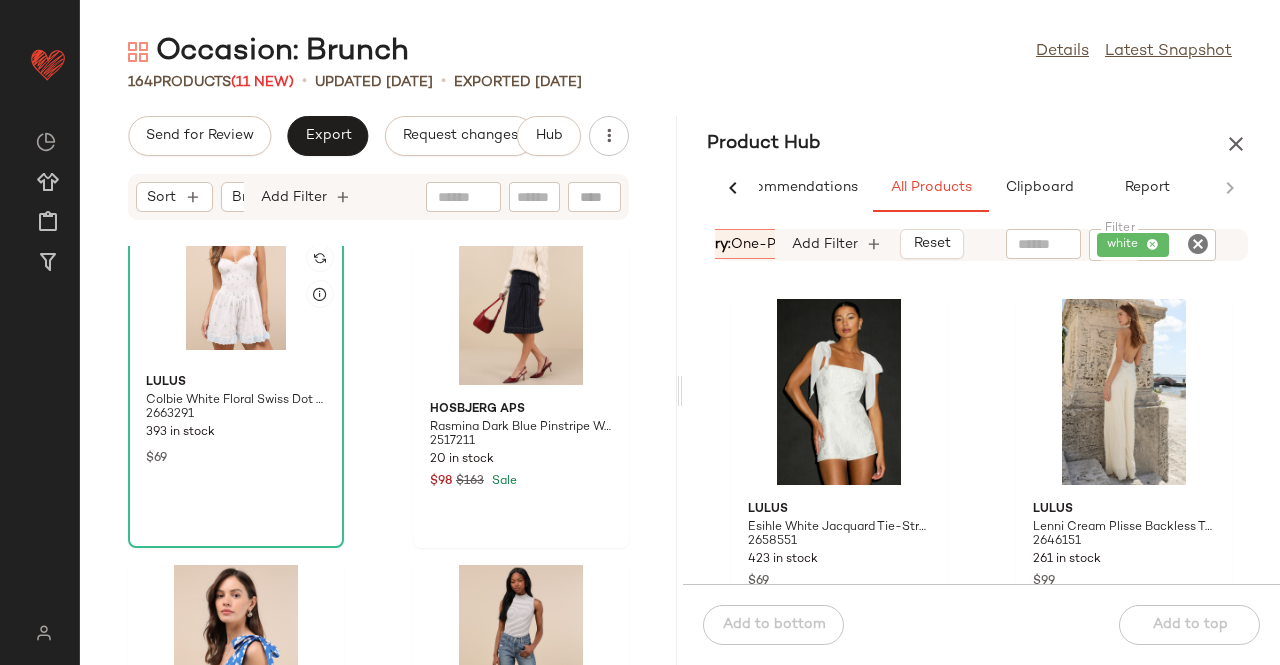 scroll, scrollTop: 12178, scrollLeft: 0, axis: vertical 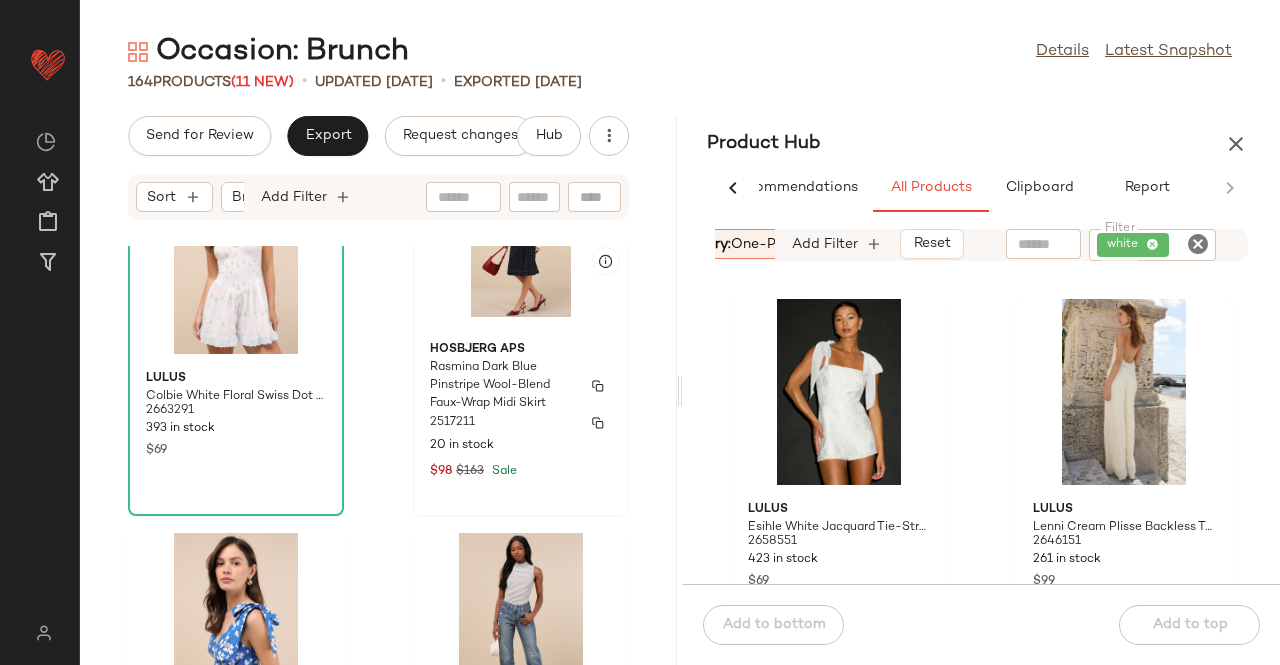 drag, startPoint x: 459, startPoint y: 366, endPoint x: 492, endPoint y: 355, distance: 34.785053 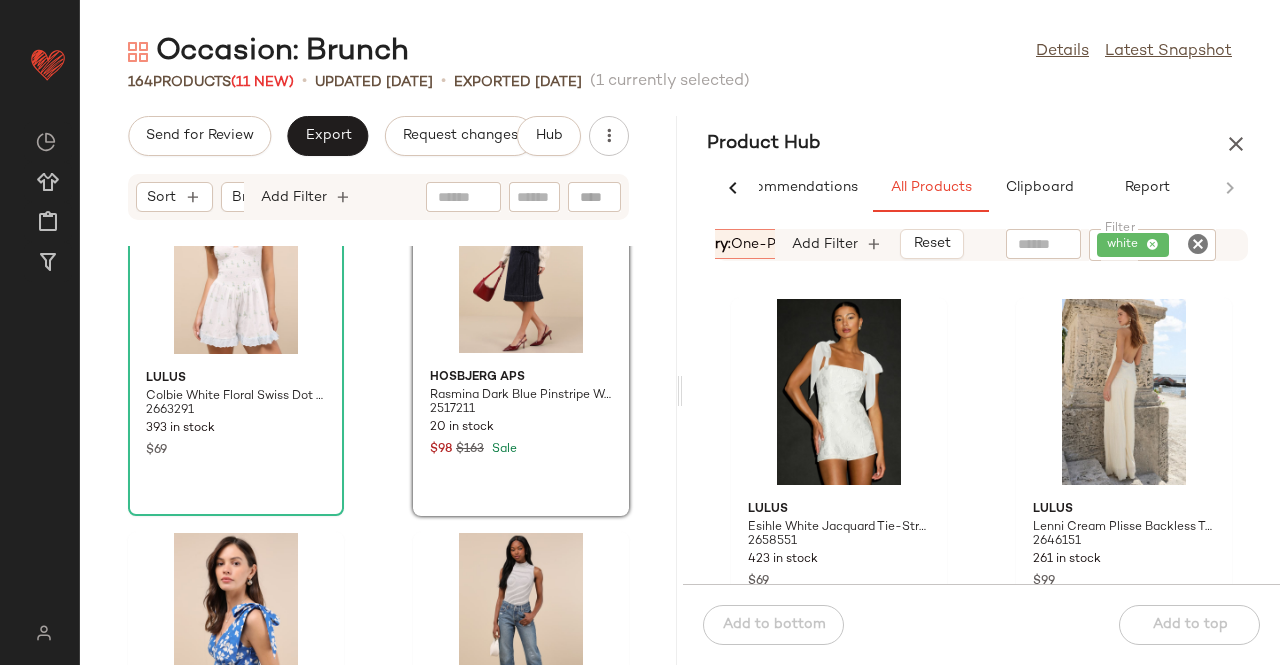 click on "white" 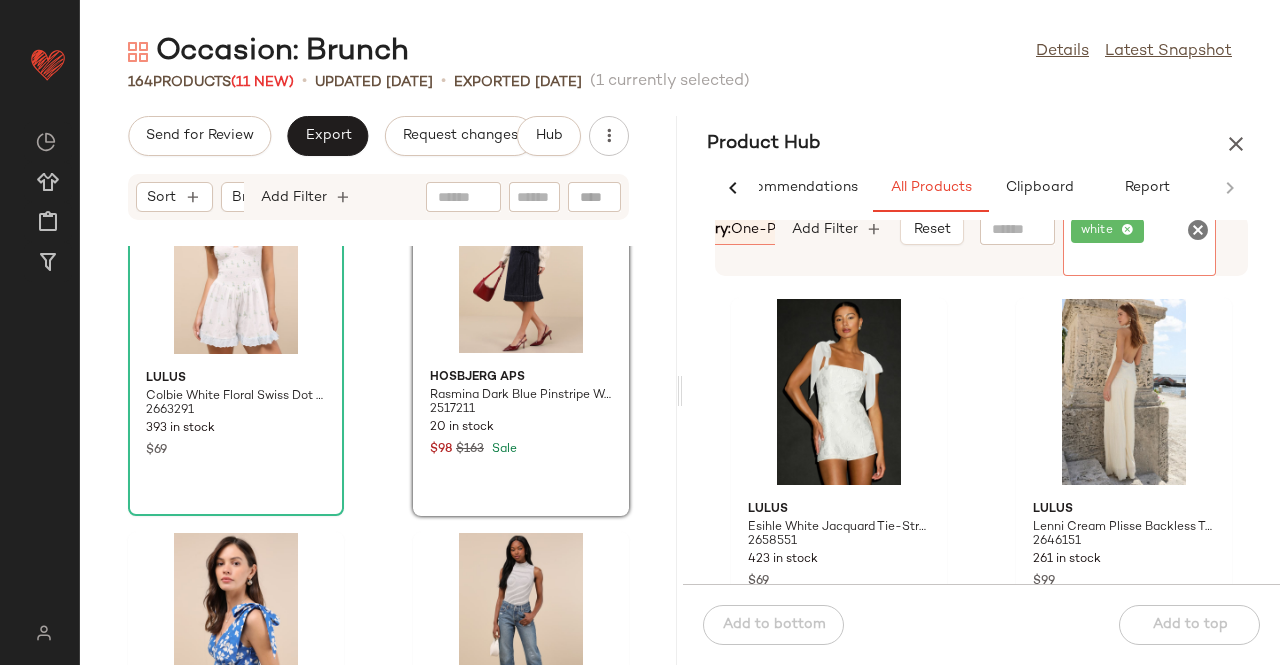 click 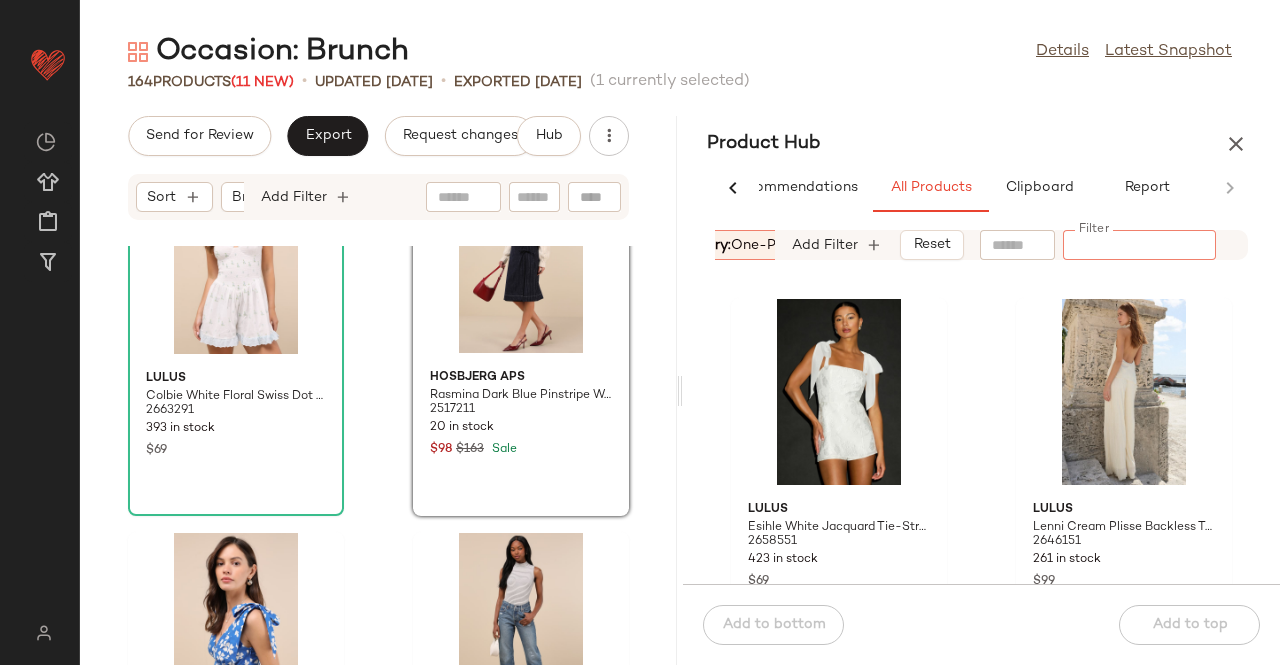 click on "Category:   one-piece" at bounding box center (733, 245) 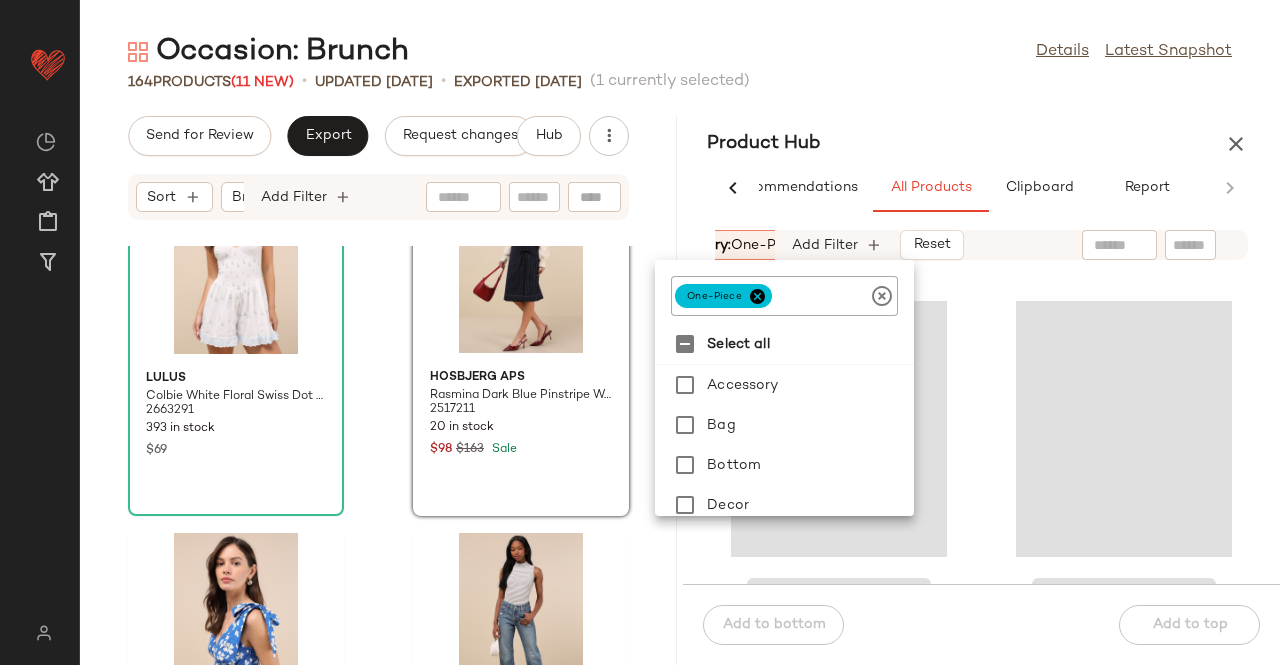 click on "one-piece" 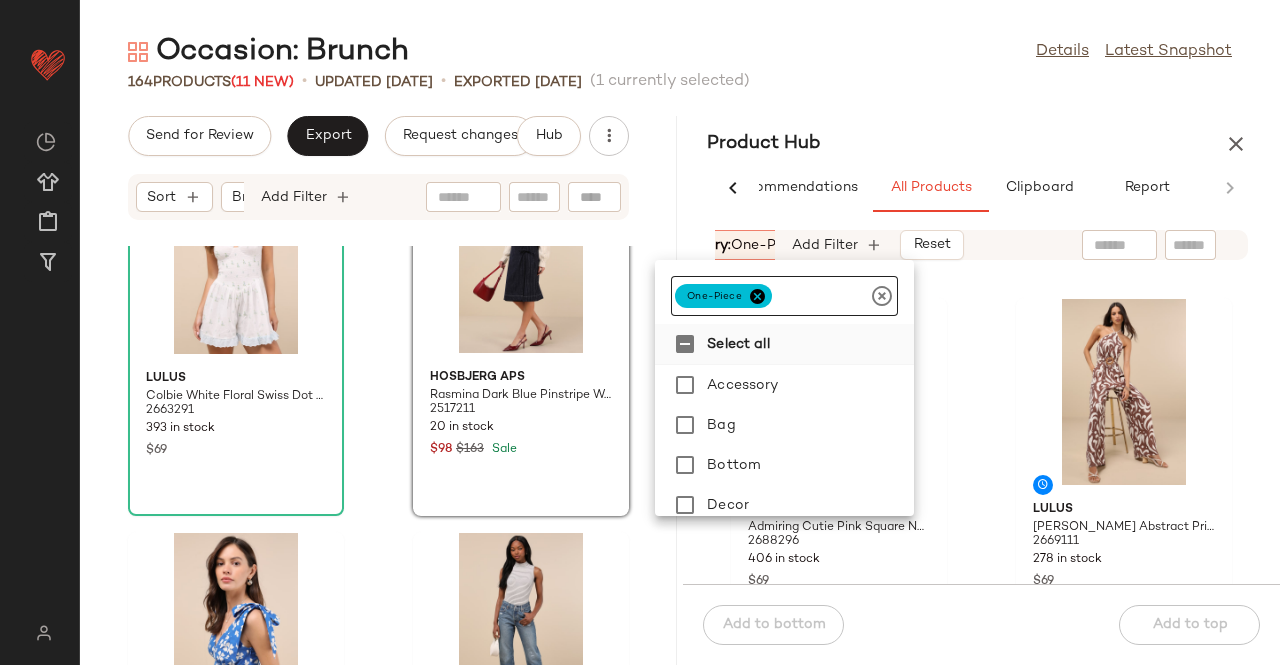 drag, startPoint x: 756, startPoint y: 298, endPoint x: 750, endPoint y: 349, distance: 51.351727 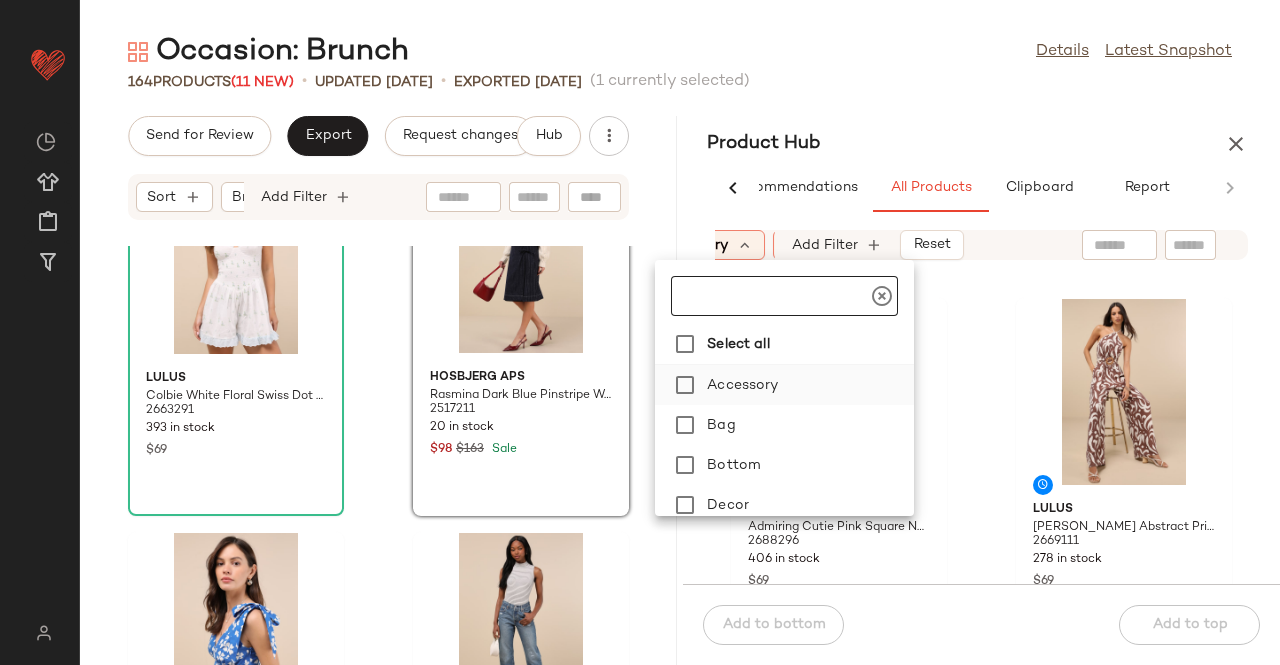 click on "Accessory" 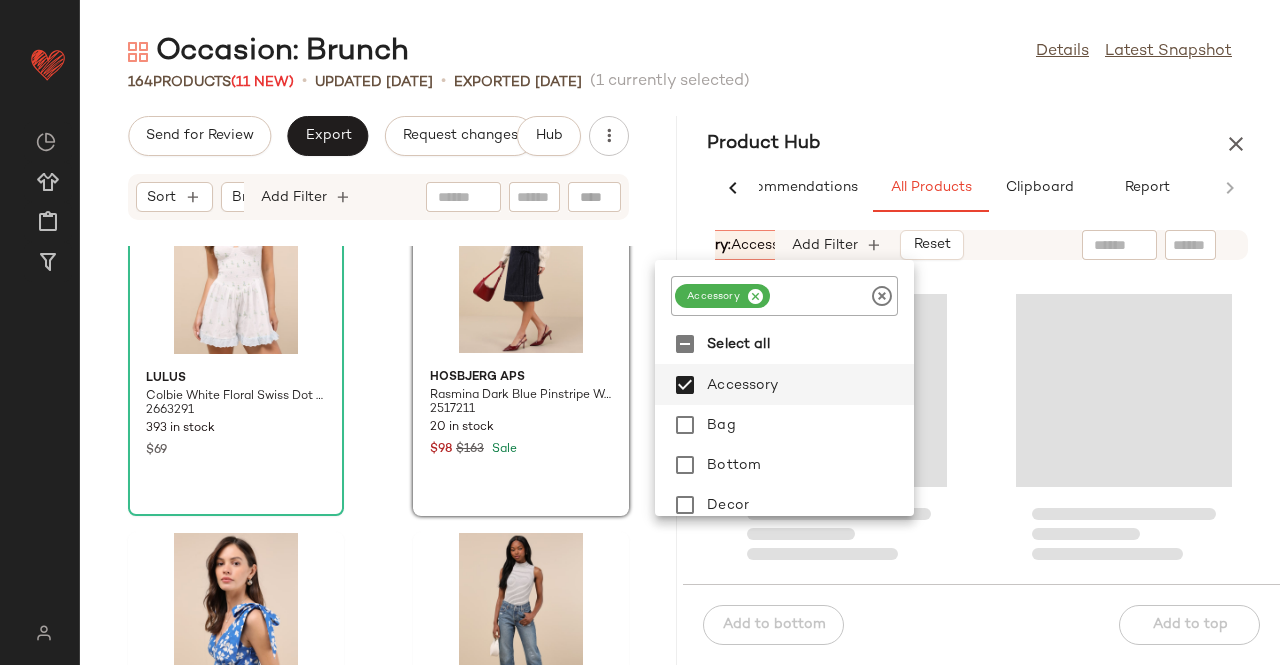 scroll, scrollTop: 200, scrollLeft: 0, axis: vertical 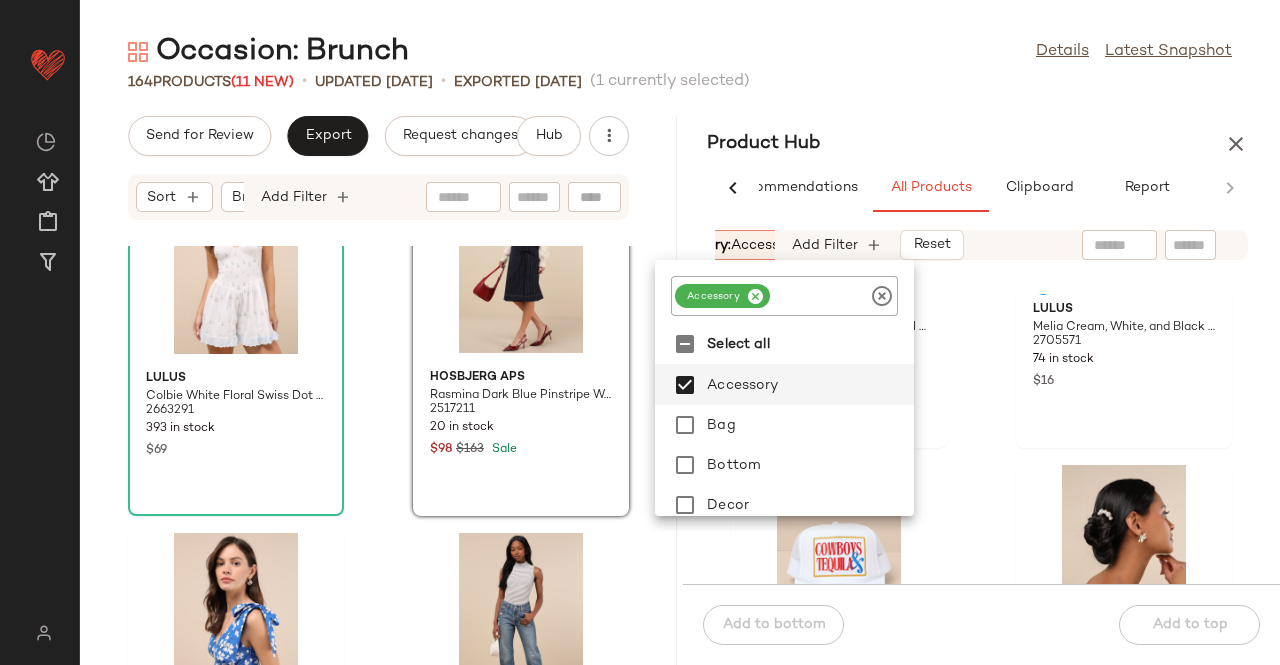 click on "Product Hub" at bounding box center (981, 144) 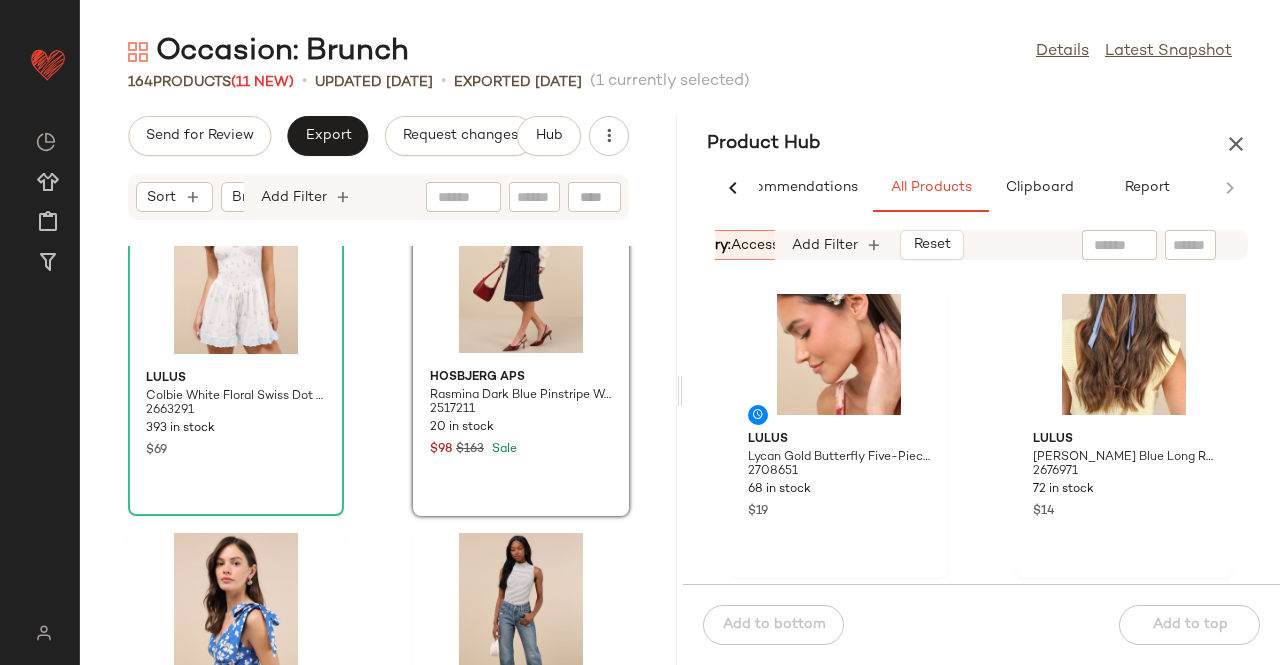 scroll, scrollTop: 960, scrollLeft: 0, axis: vertical 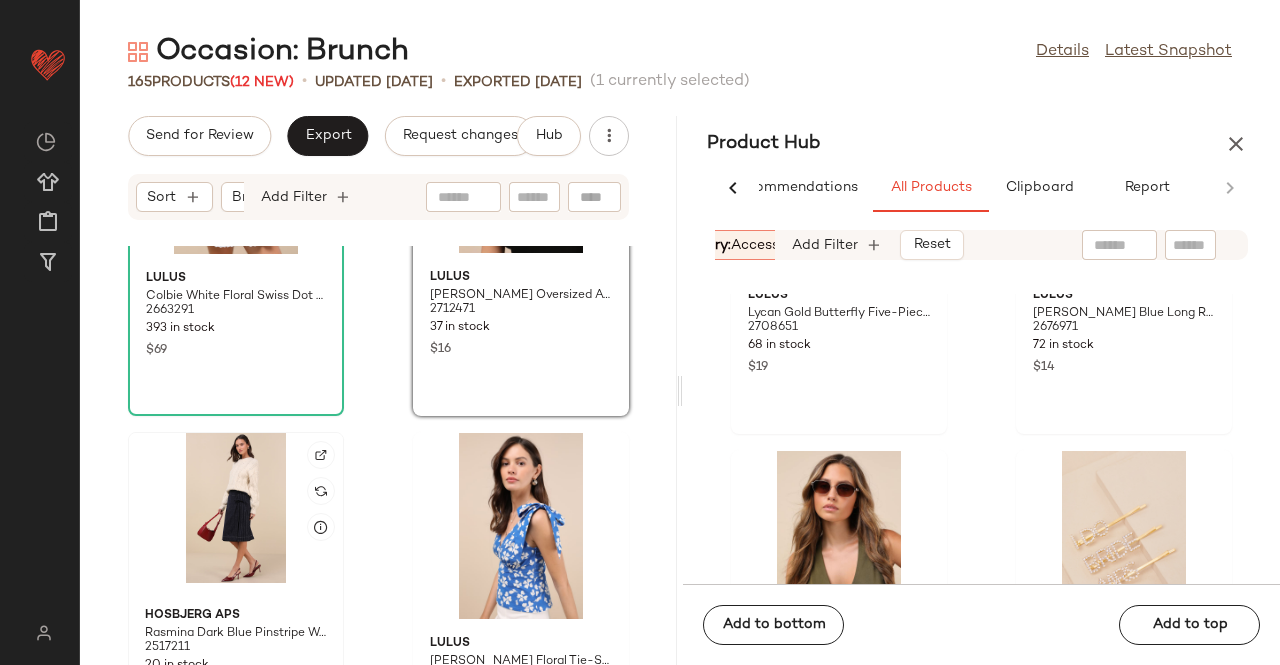 click 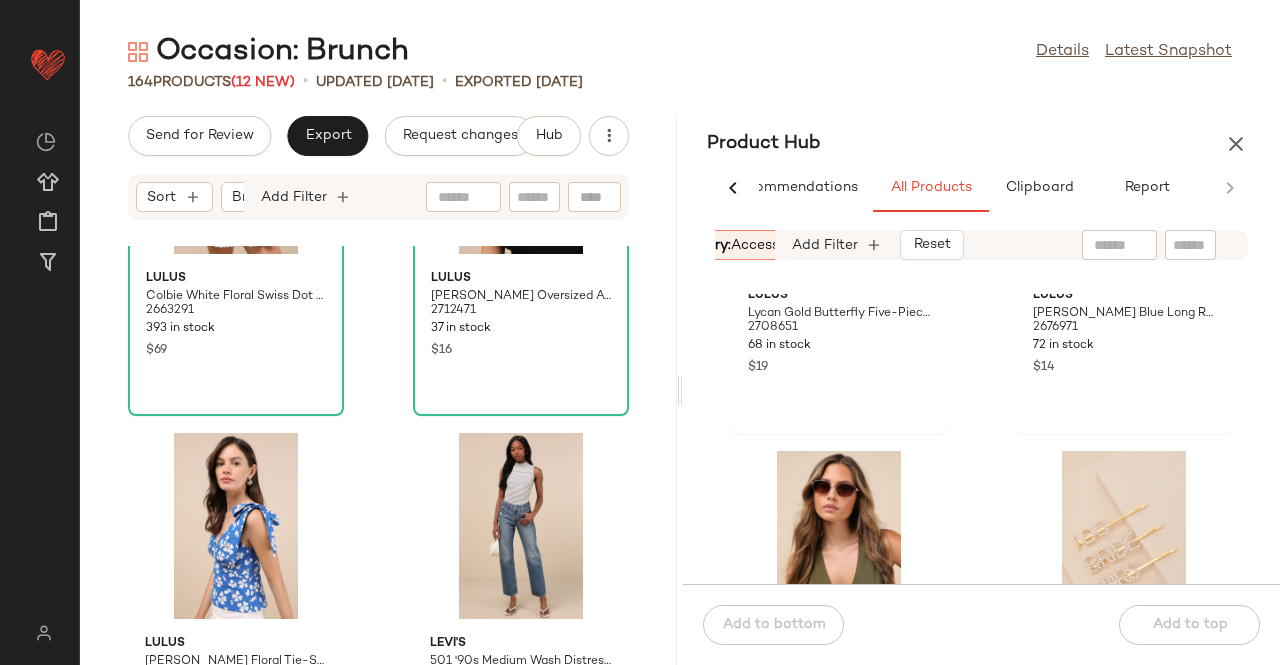 click at bounding box center (1236, 144) 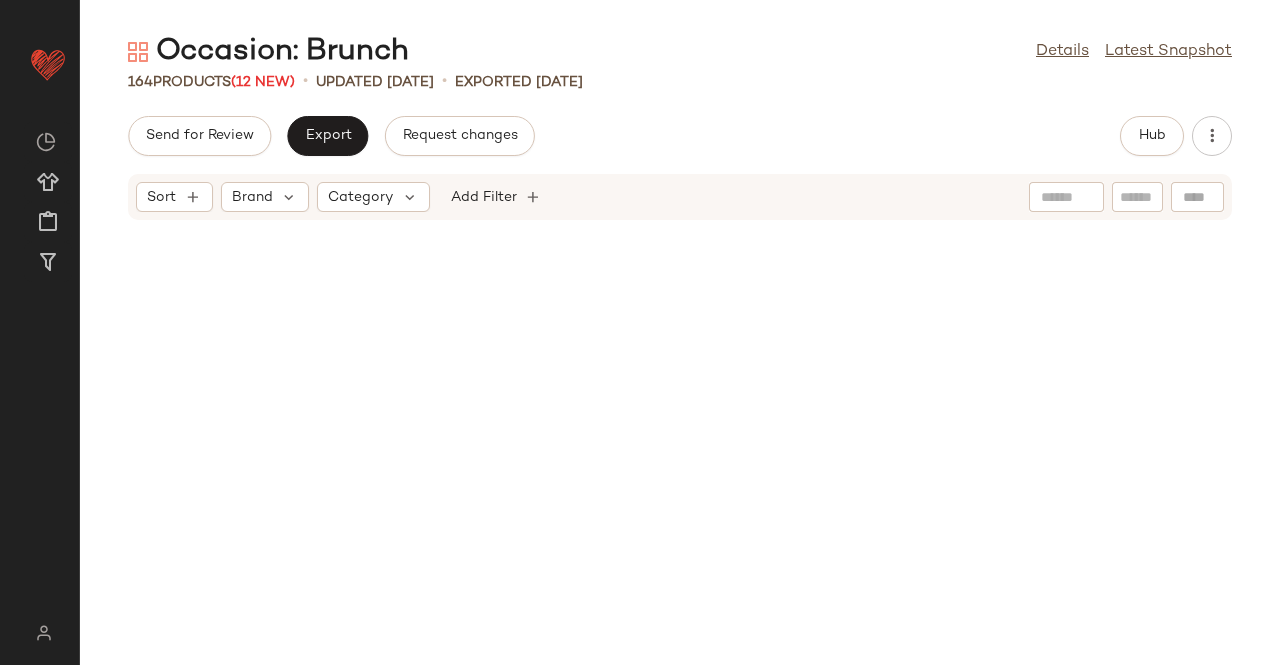 scroll, scrollTop: 11912, scrollLeft: 0, axis: vertical 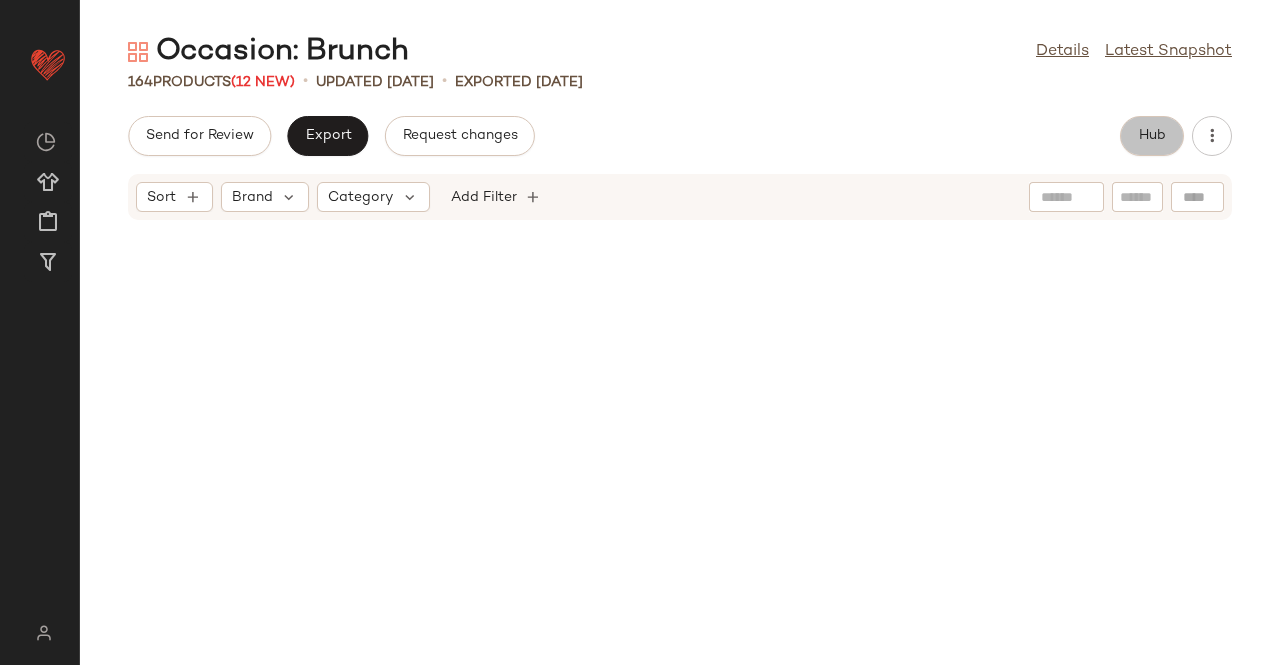 click on "Hub" at bounding box center (1152, 136) 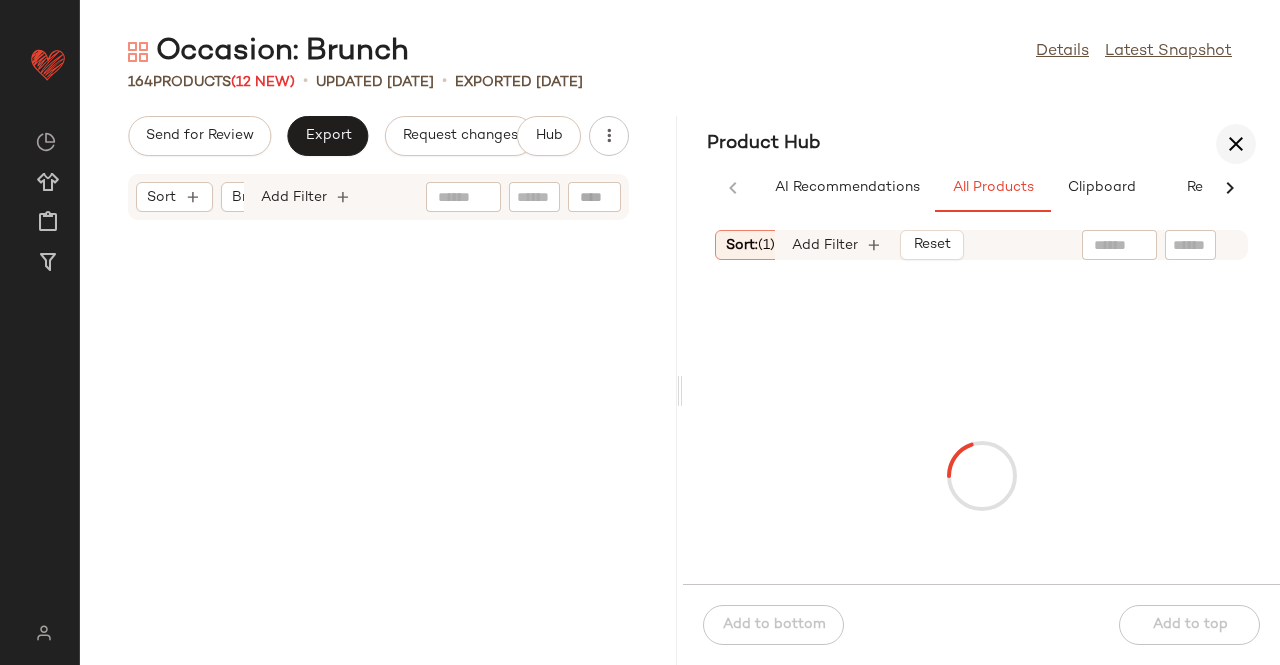 click at bounding box center [1236, 144] 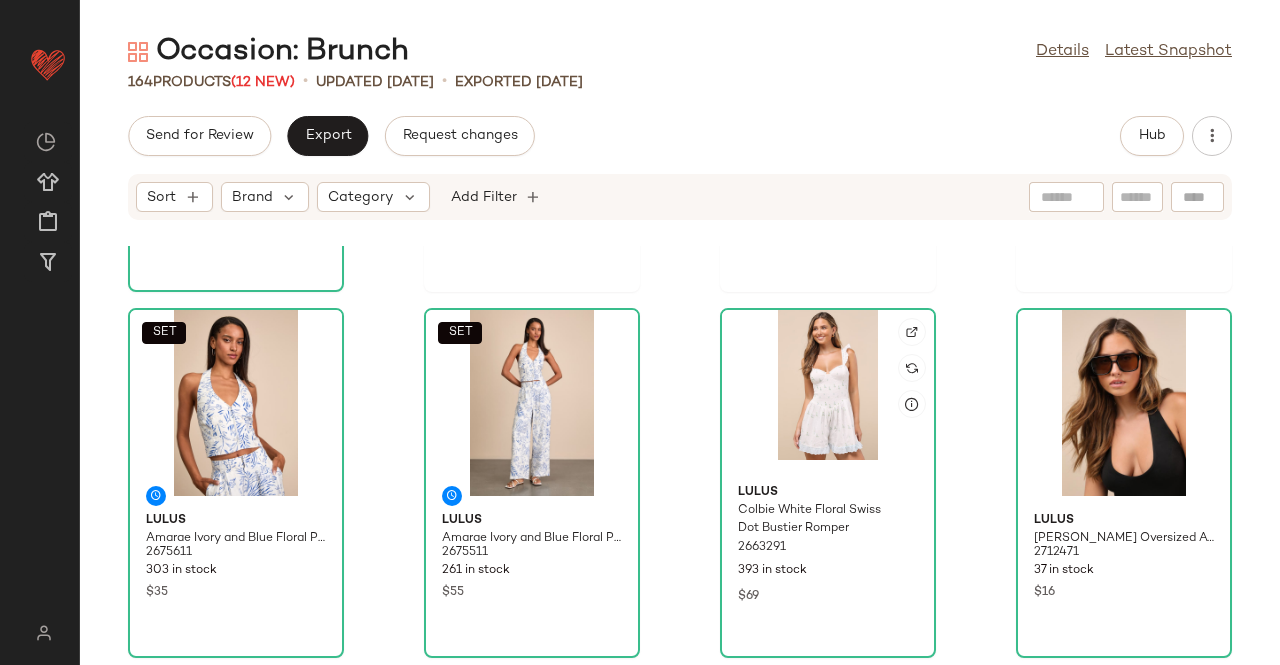 scroll, scrollTop: 5844, scrollLeft: 0, axis: vertical 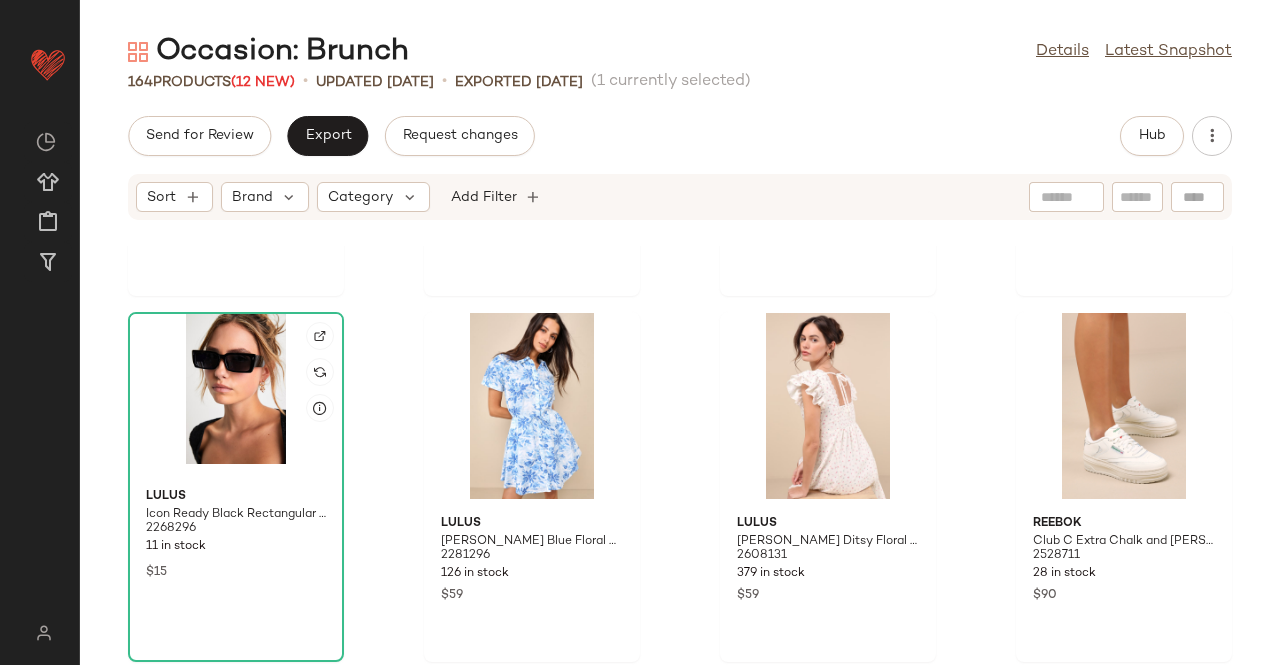 click 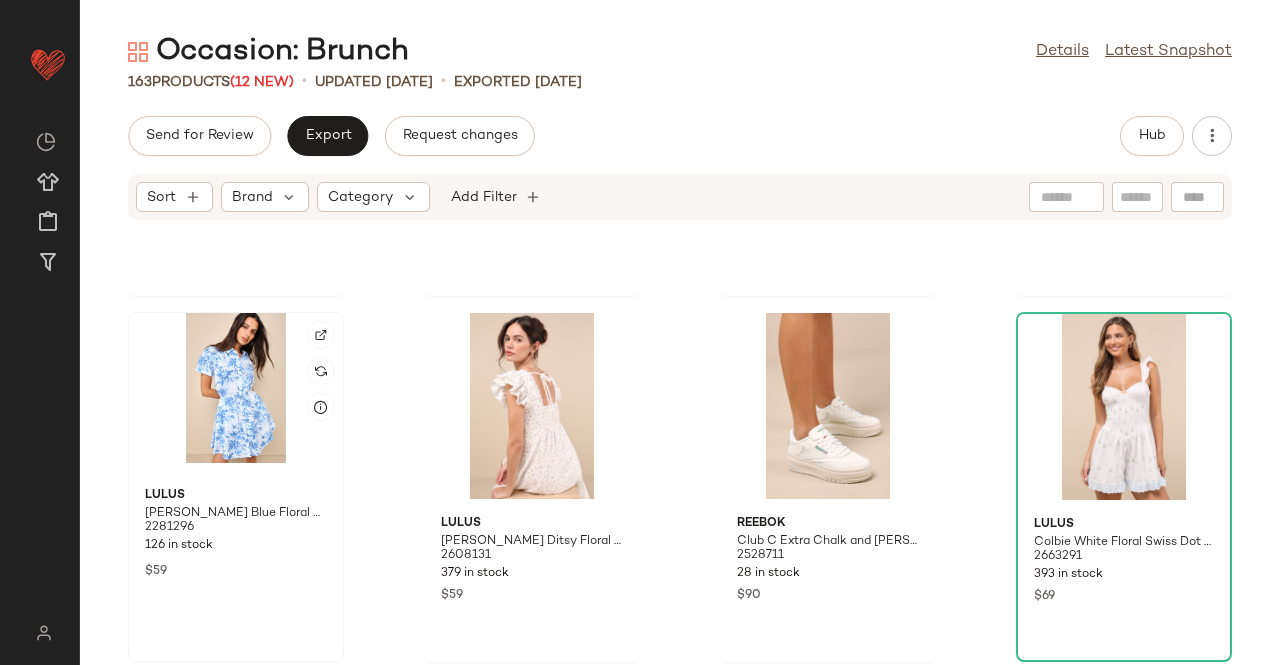 click 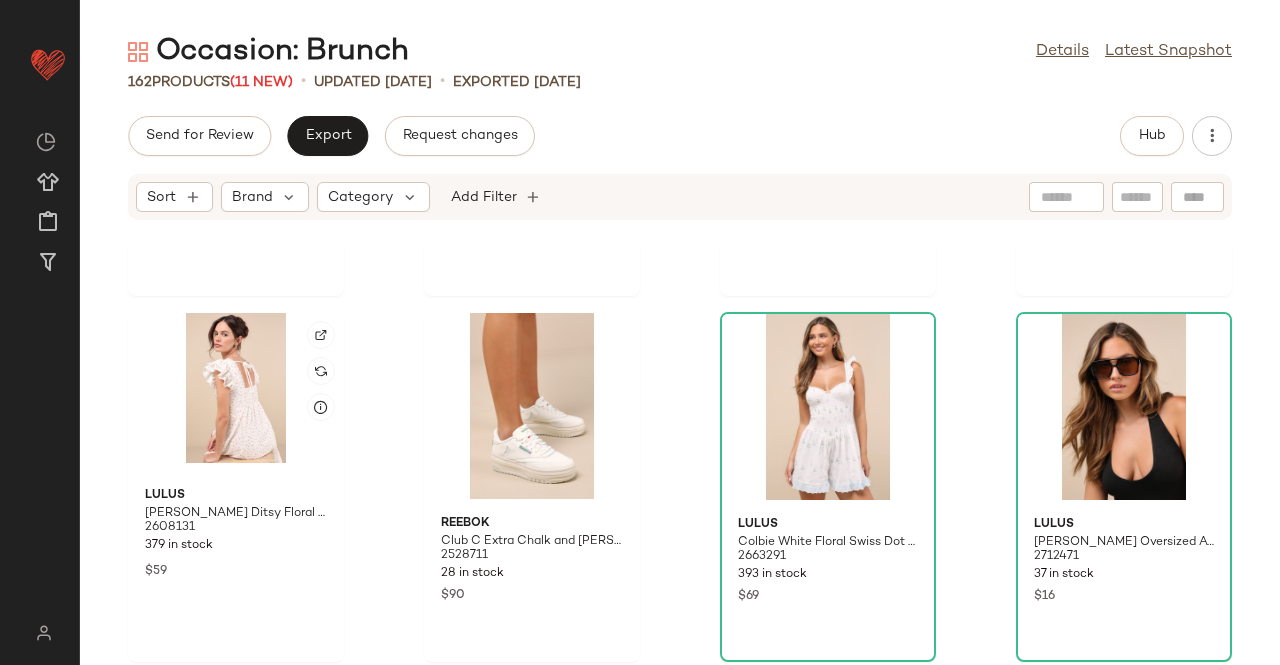click 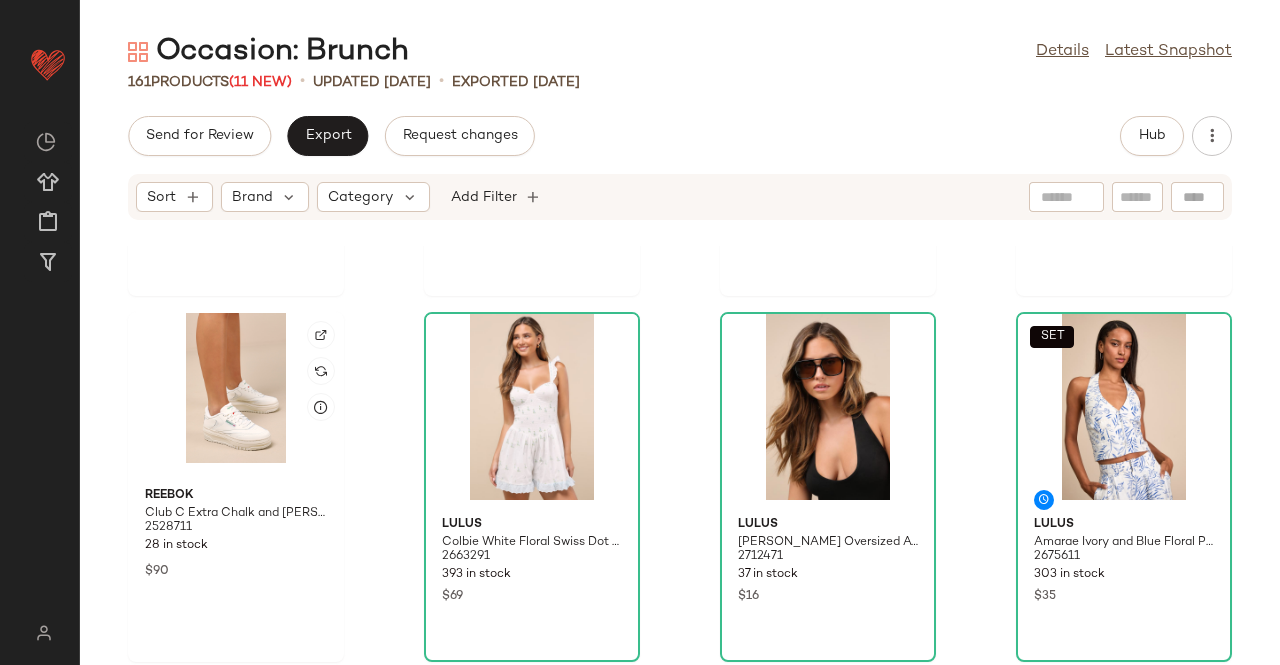 click 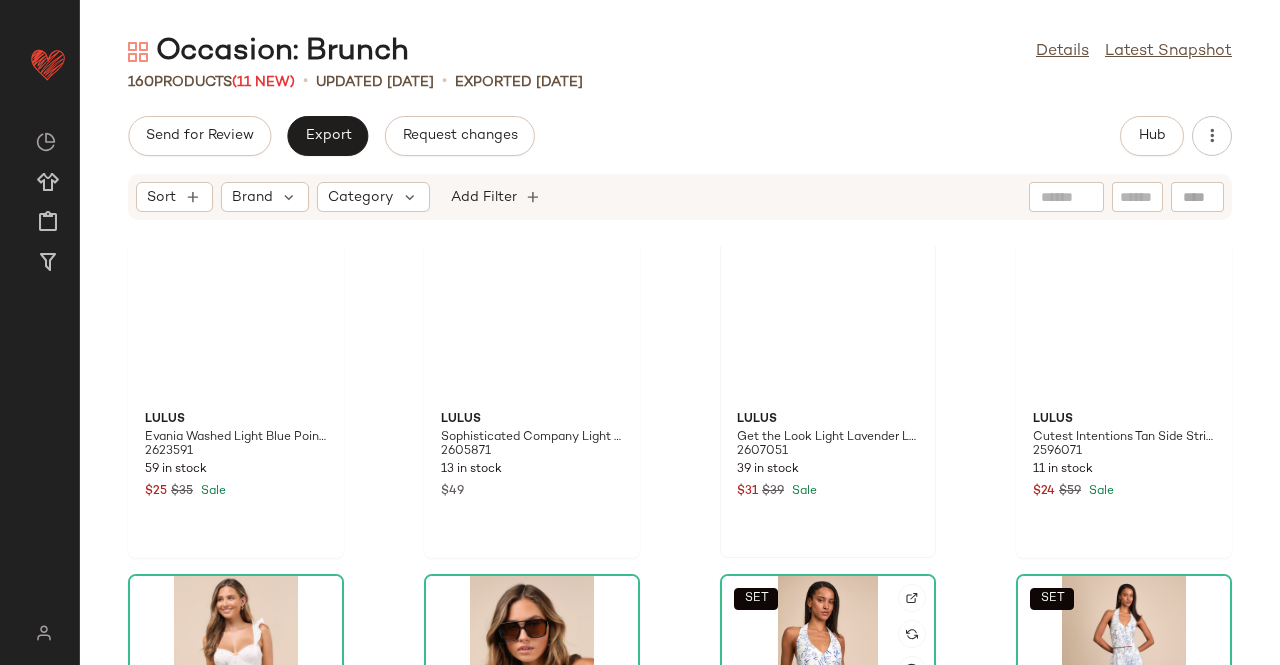 scroll, scrollTop: 5044, scrollLeft: 0, axis: vertical 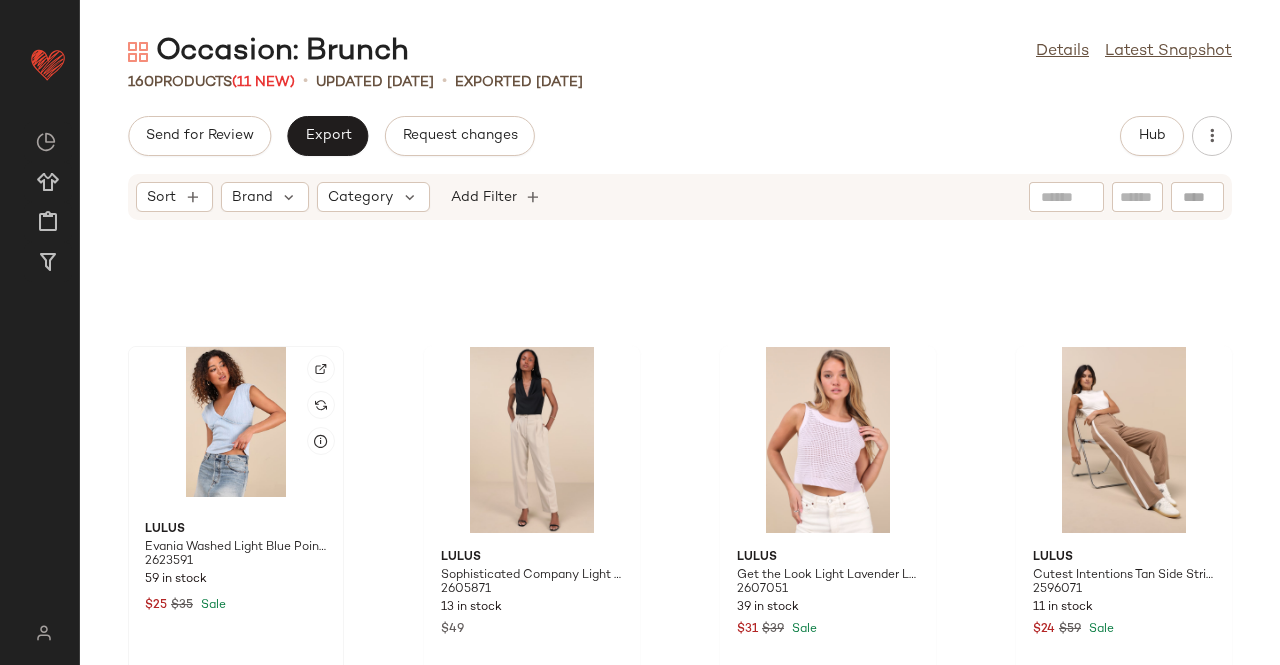 click 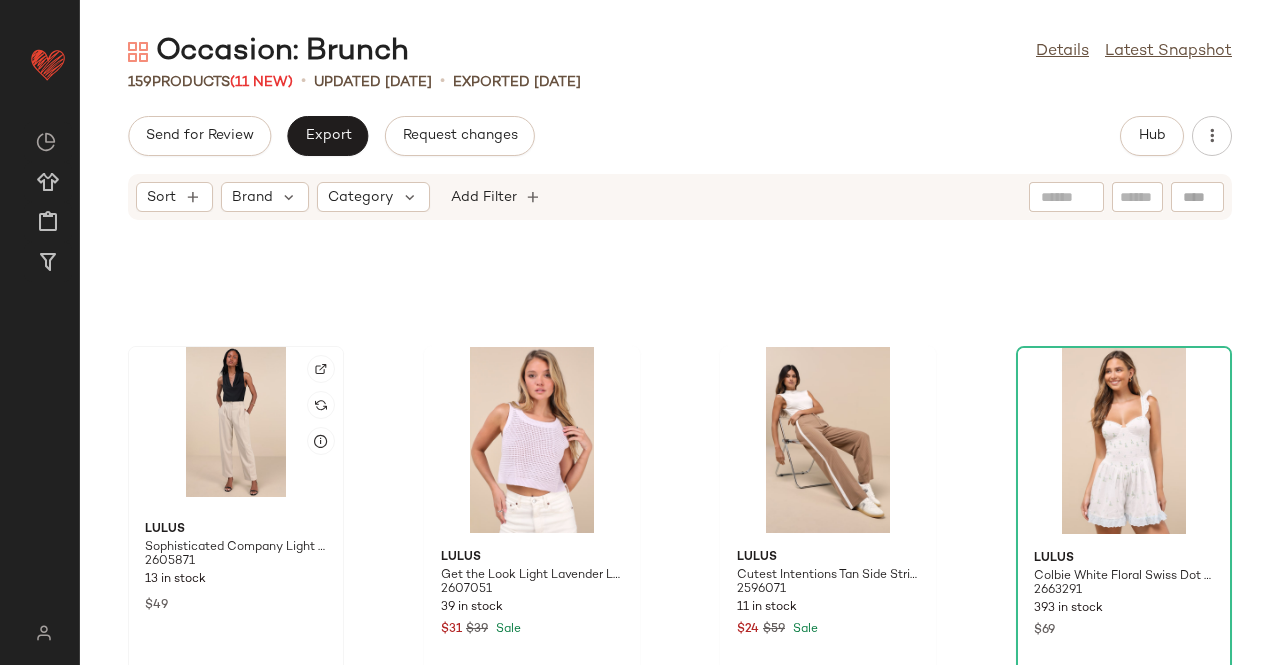 click 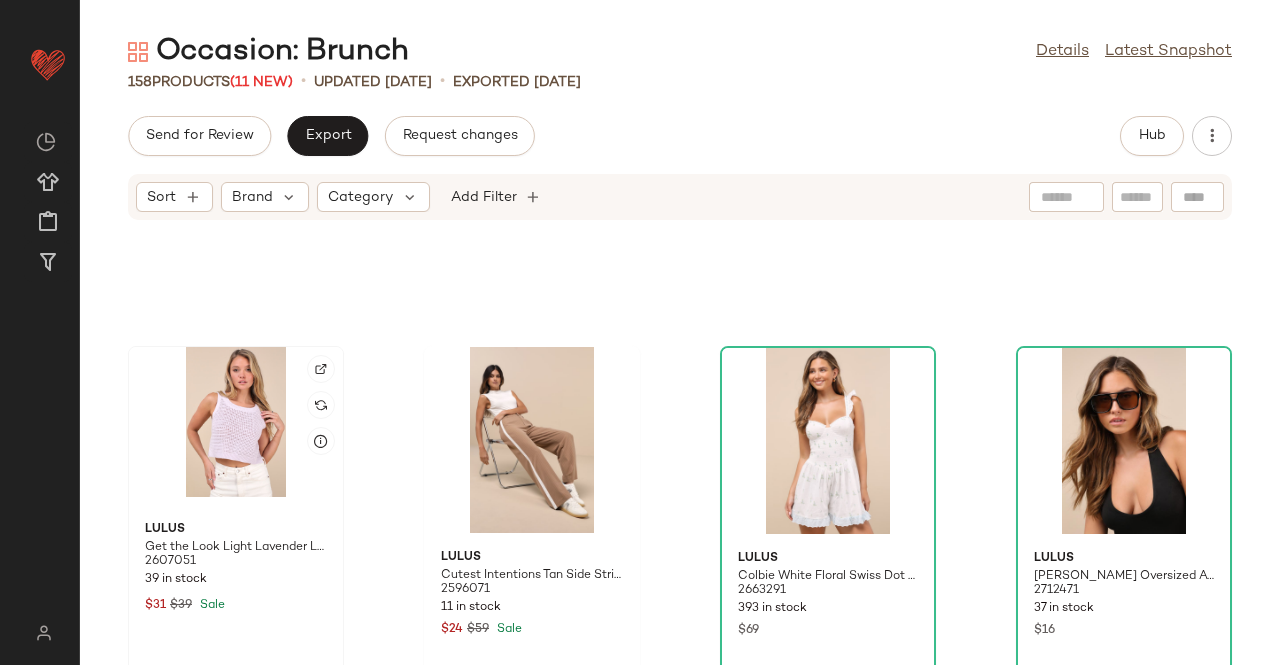 click 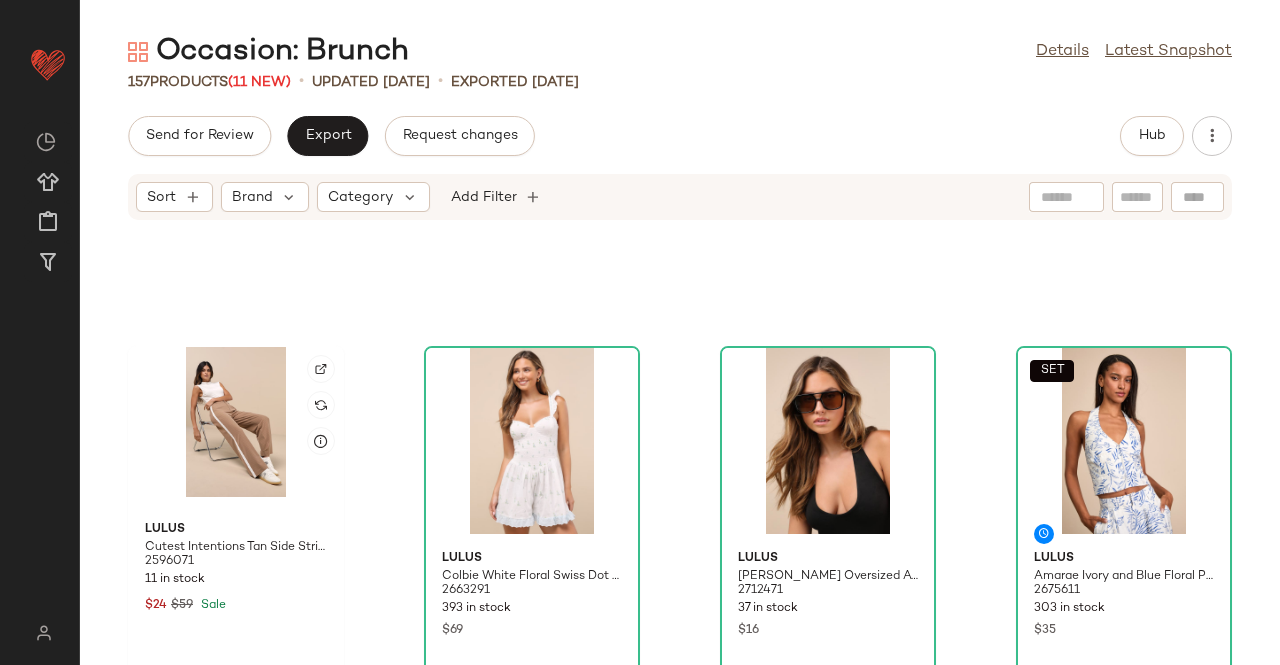 click 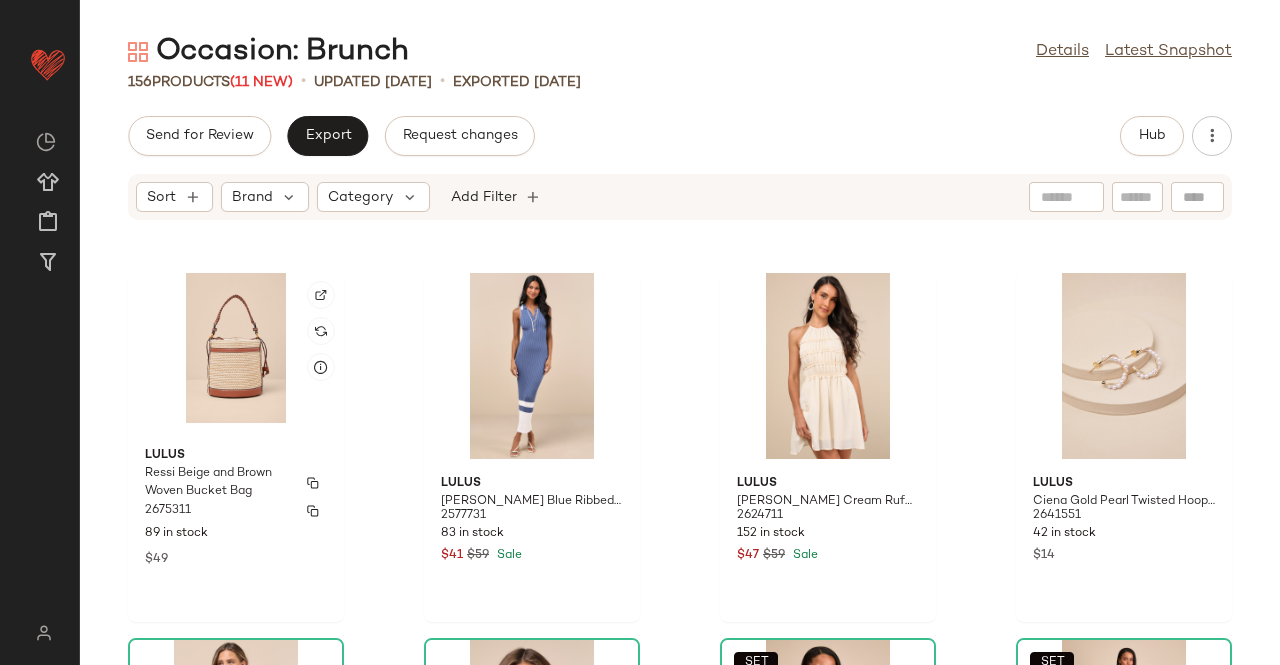 scroll, scrollTop: 4744, scrollLeft: 0, axis: vertical 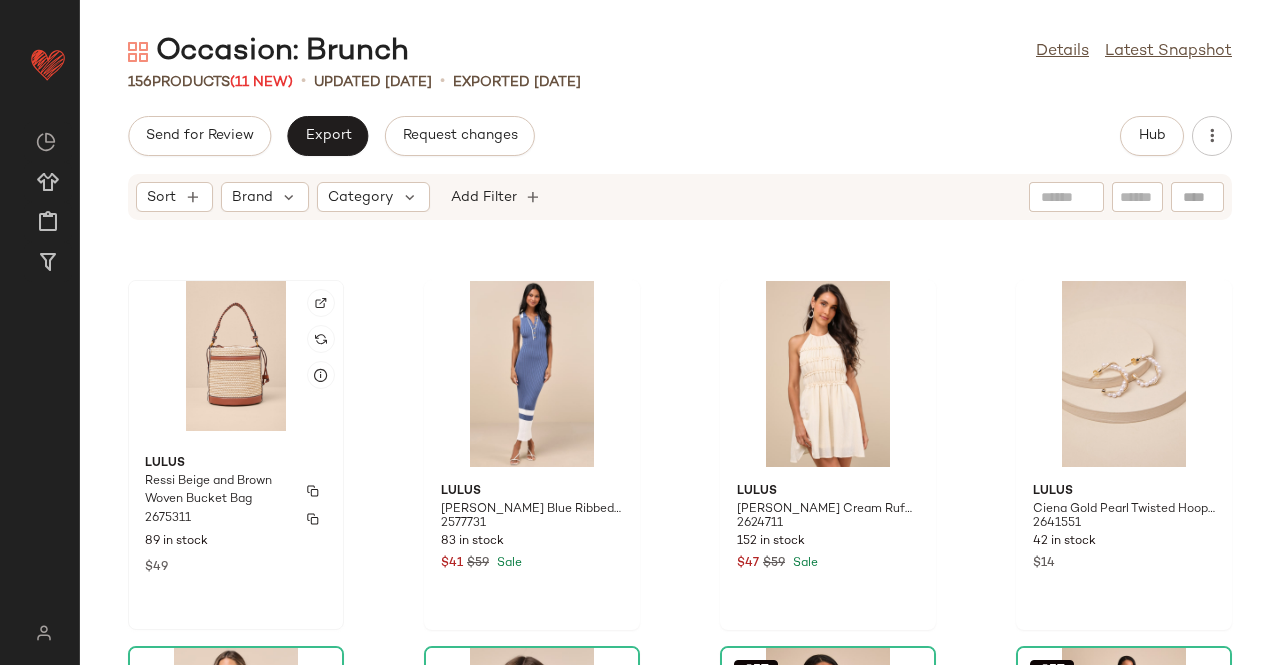 click on "Lulus Ressi Beige and Brown Woven Bucket Bag 2675311 89 in stock $49" 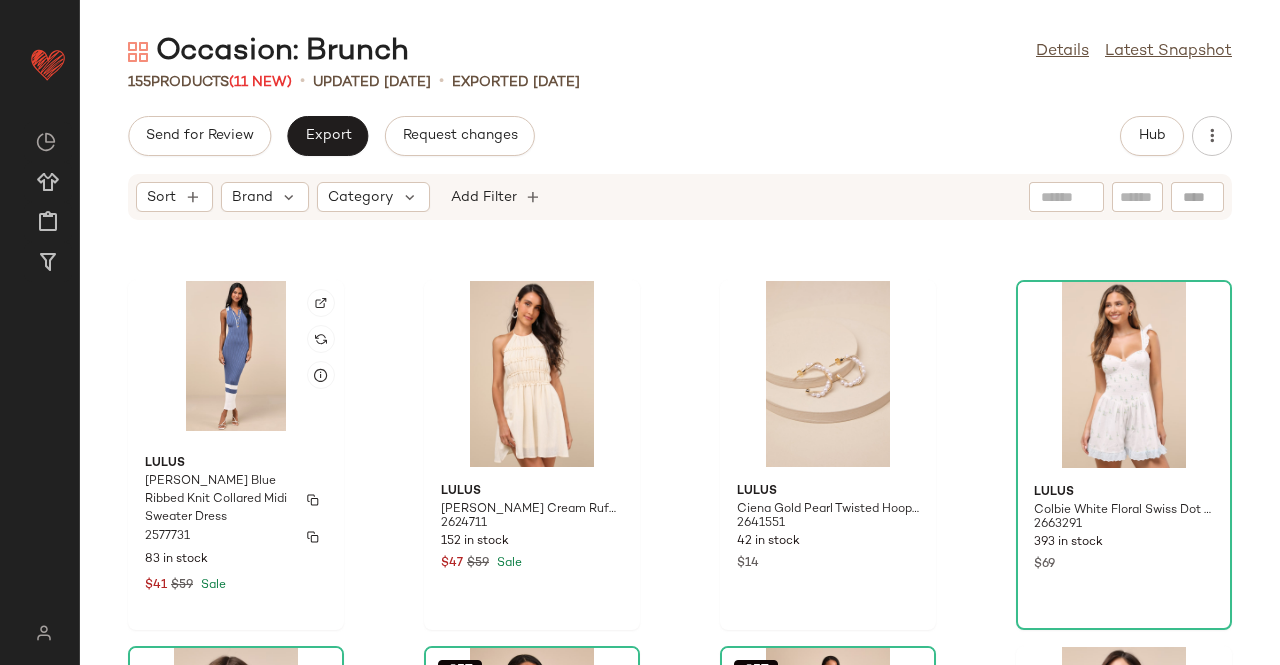click on "Lulus Stefany Denim Blue Ribbed Knit Collared Midi Sweater Dress 2577731 83 in stock $41 $59 Sale" 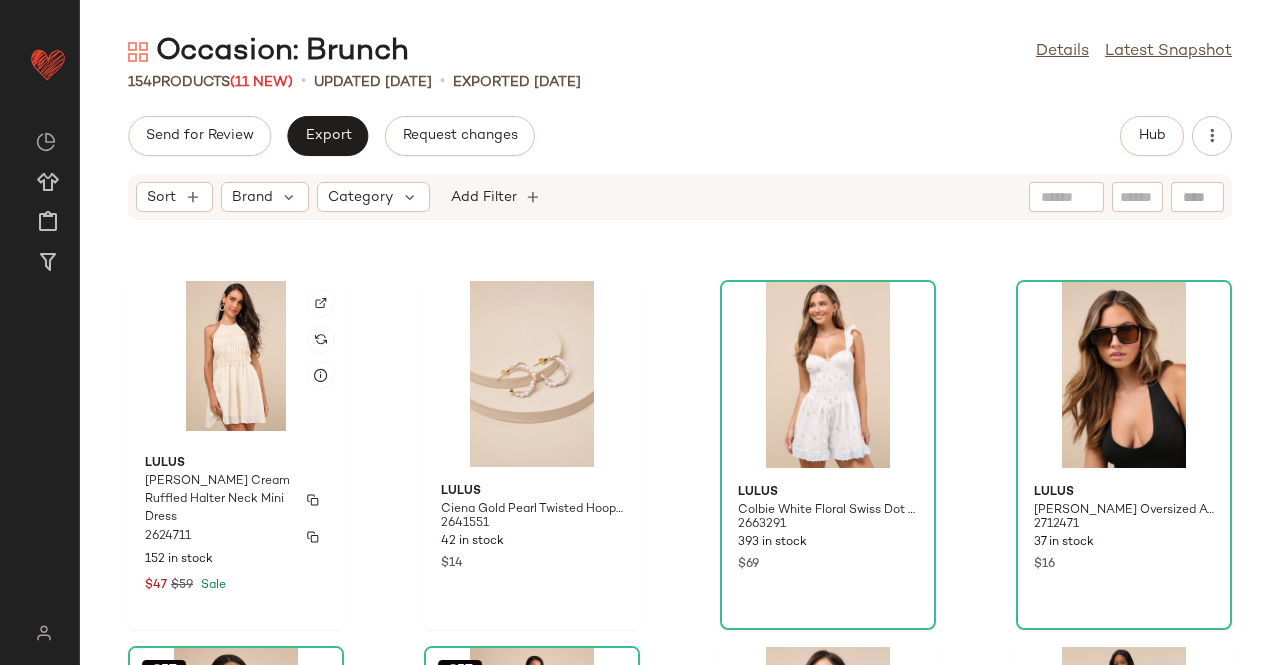 click on "Lulus Kallina Cream Ruffled Halter Neck Mini Dress 2624711 152 in stock $47 $59 Sale" 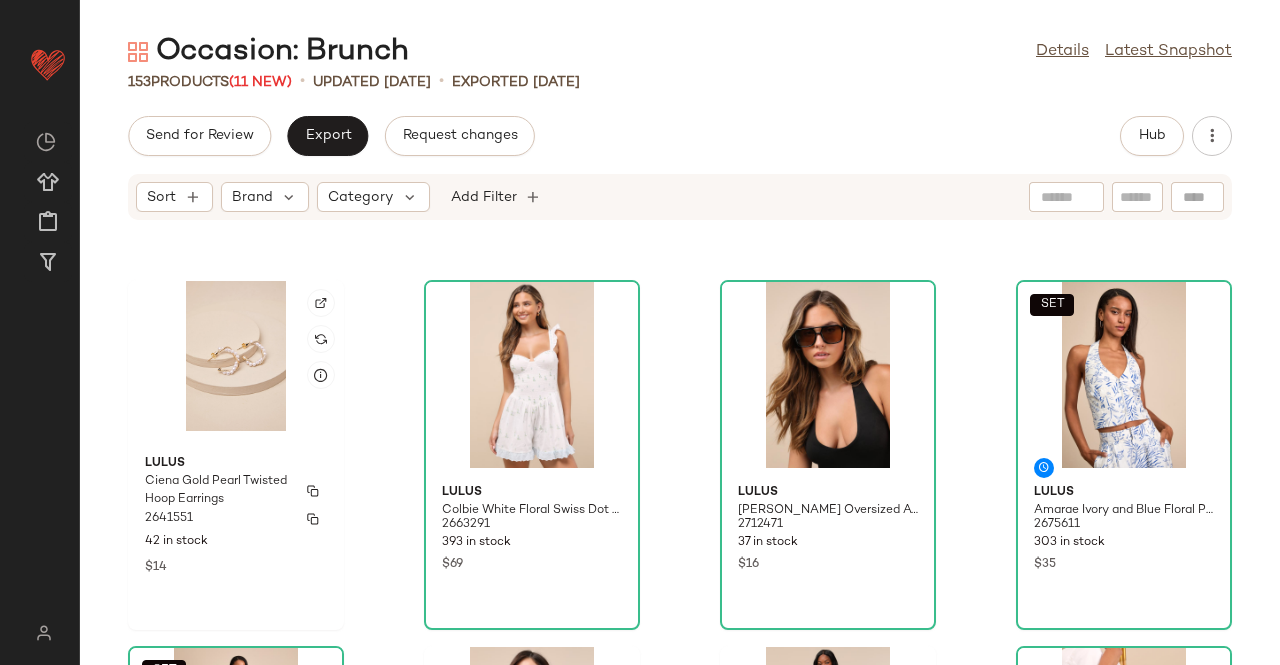 click on "Lulus Ciena Gold Pearl Twisted Hoop Earrings 2641551 42 in stock $14" 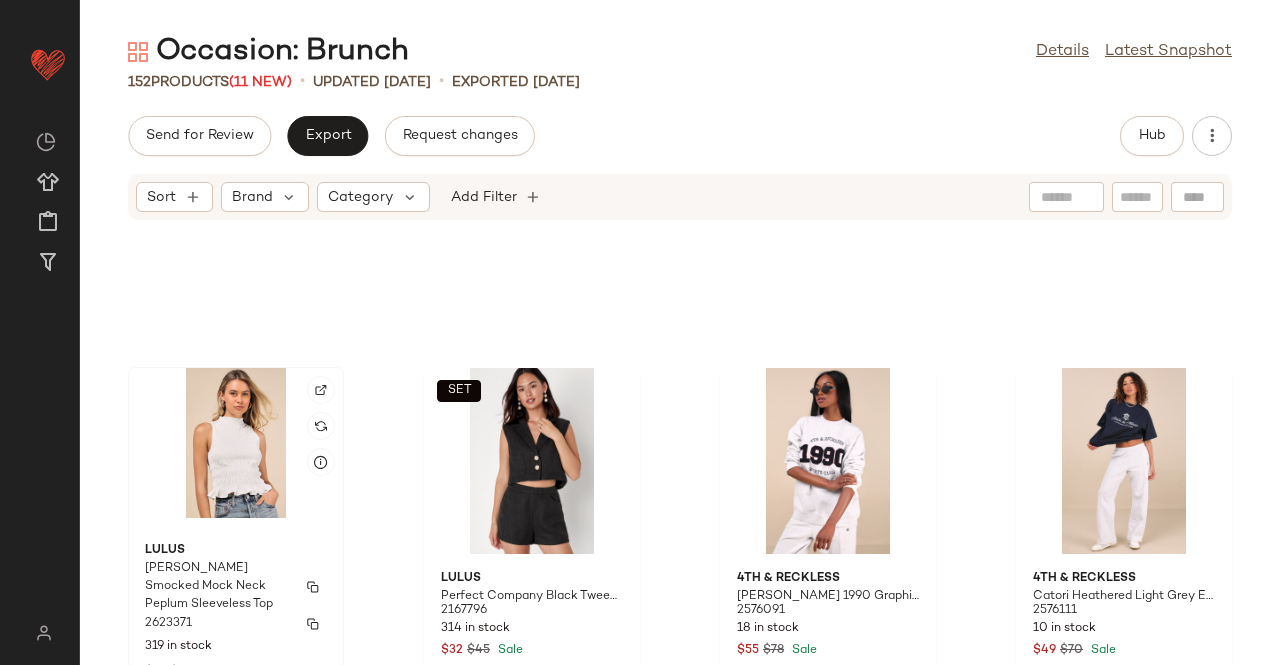 scroll, scrollTop: 4244, scrollLeft: 0, axis: vertical 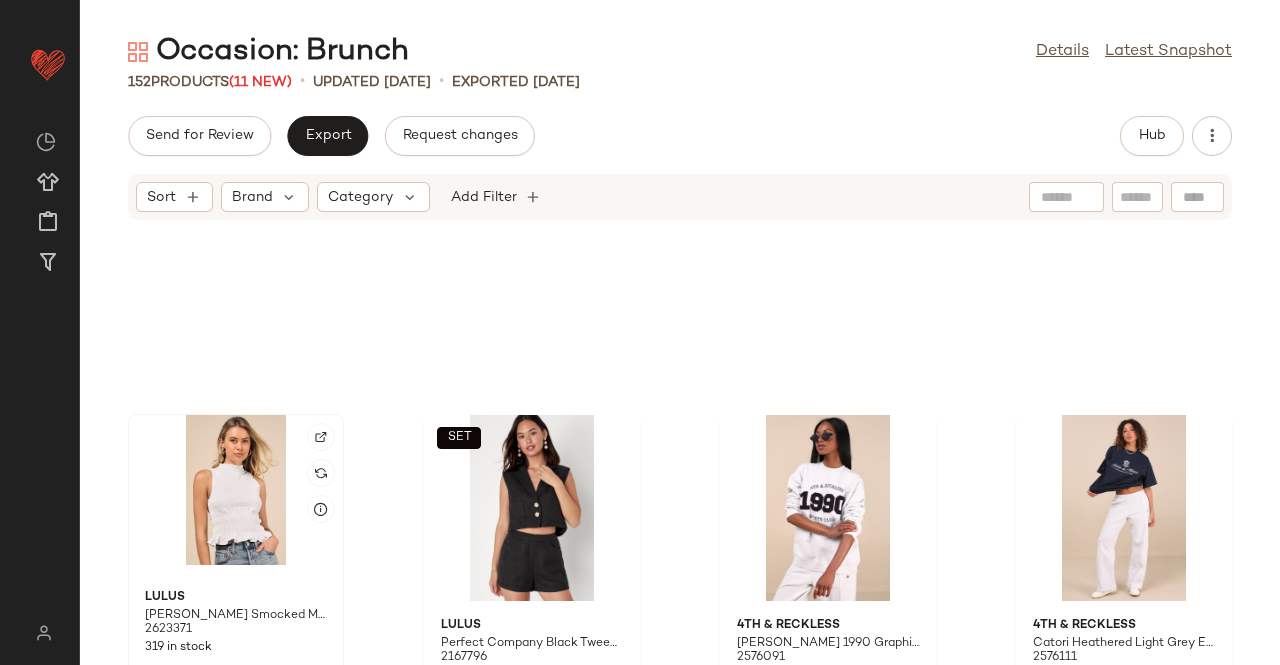 click 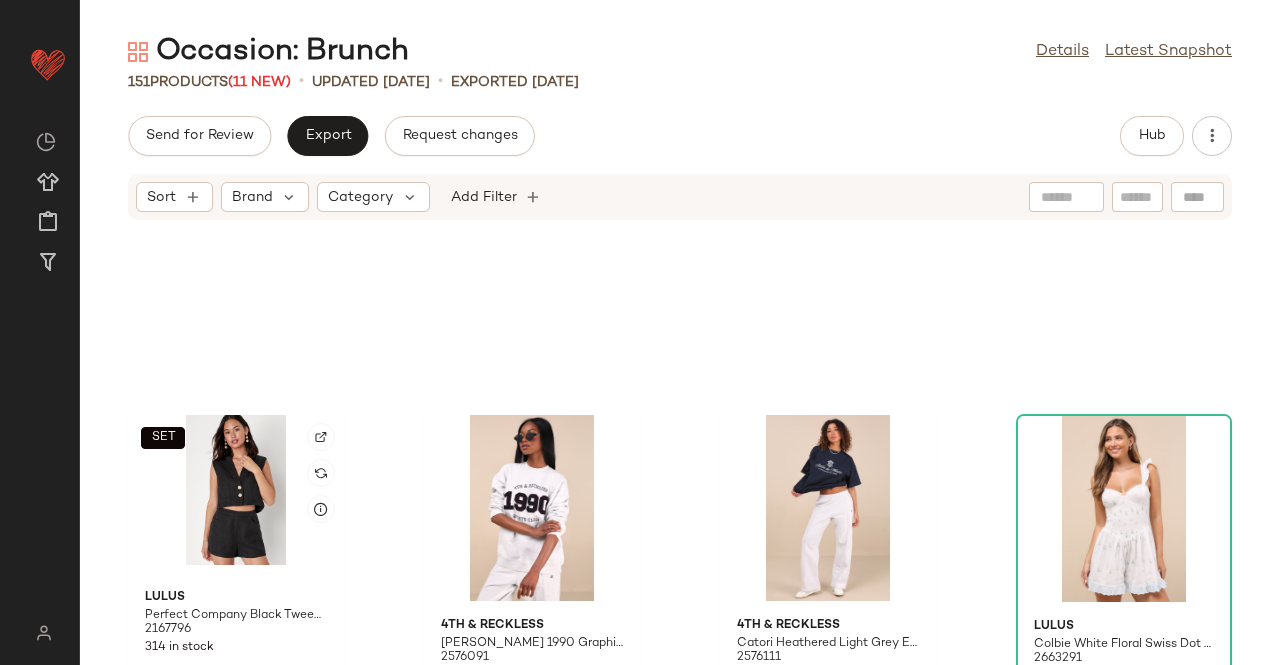 click on "SET" 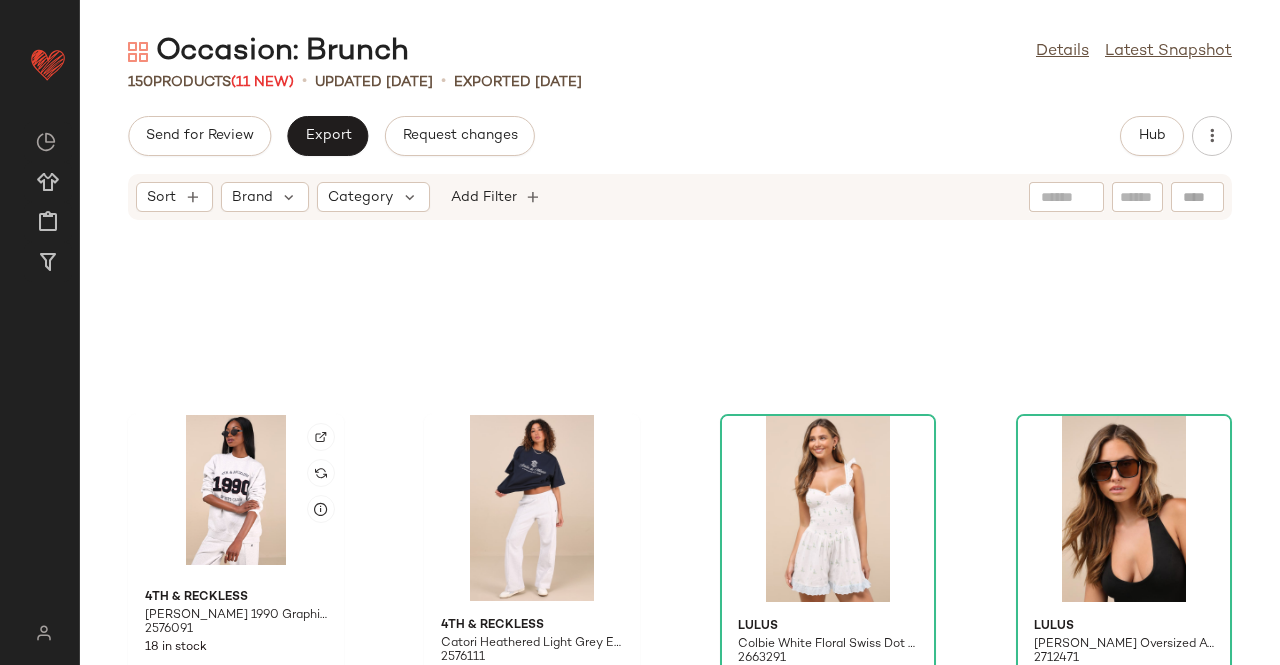 click 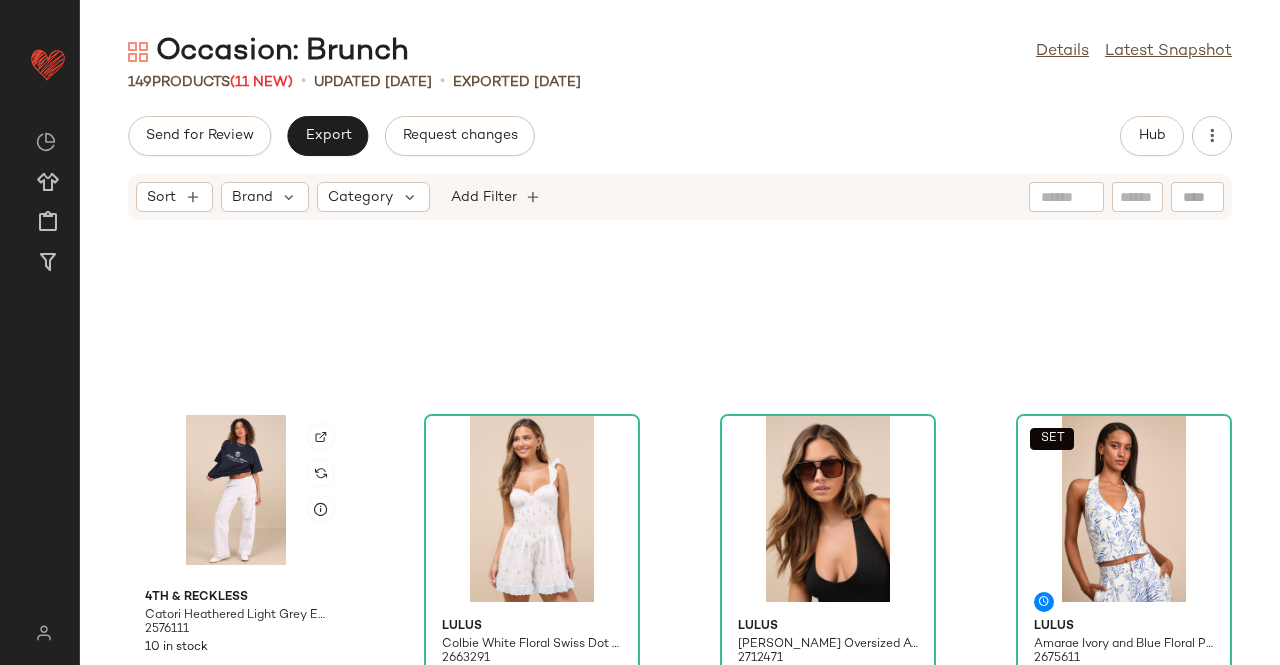 click 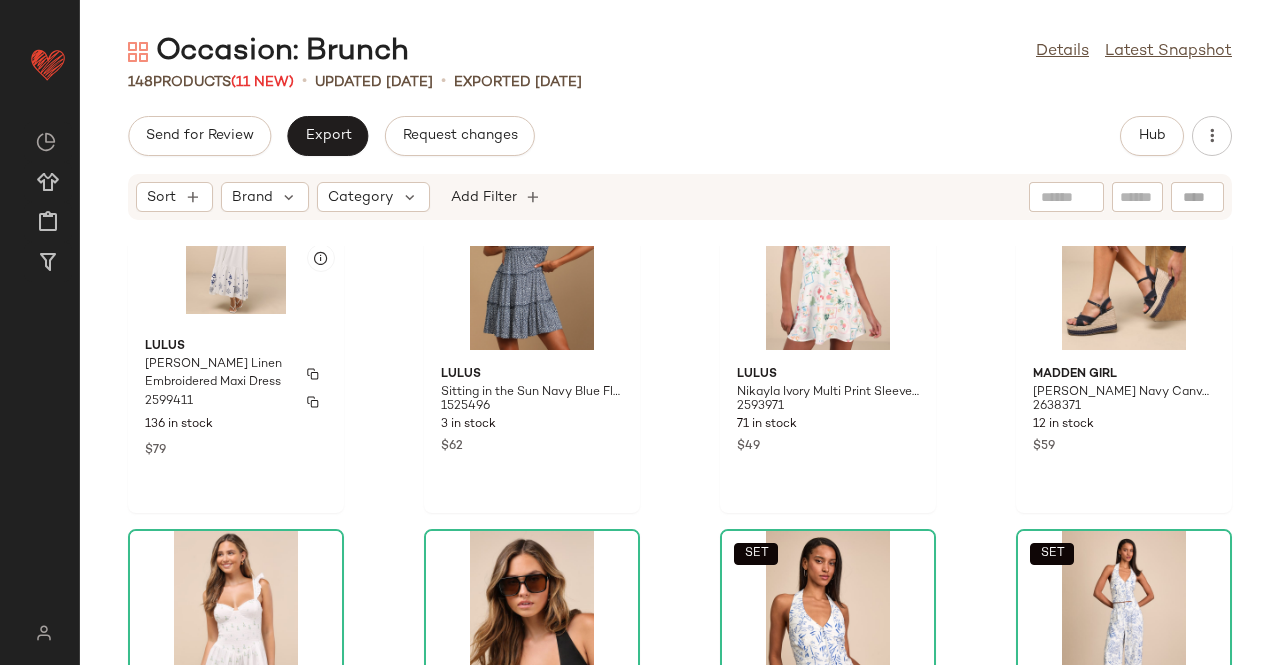 scroll, scrollTop: 4044, scrollLeft: 0, axis: vertical 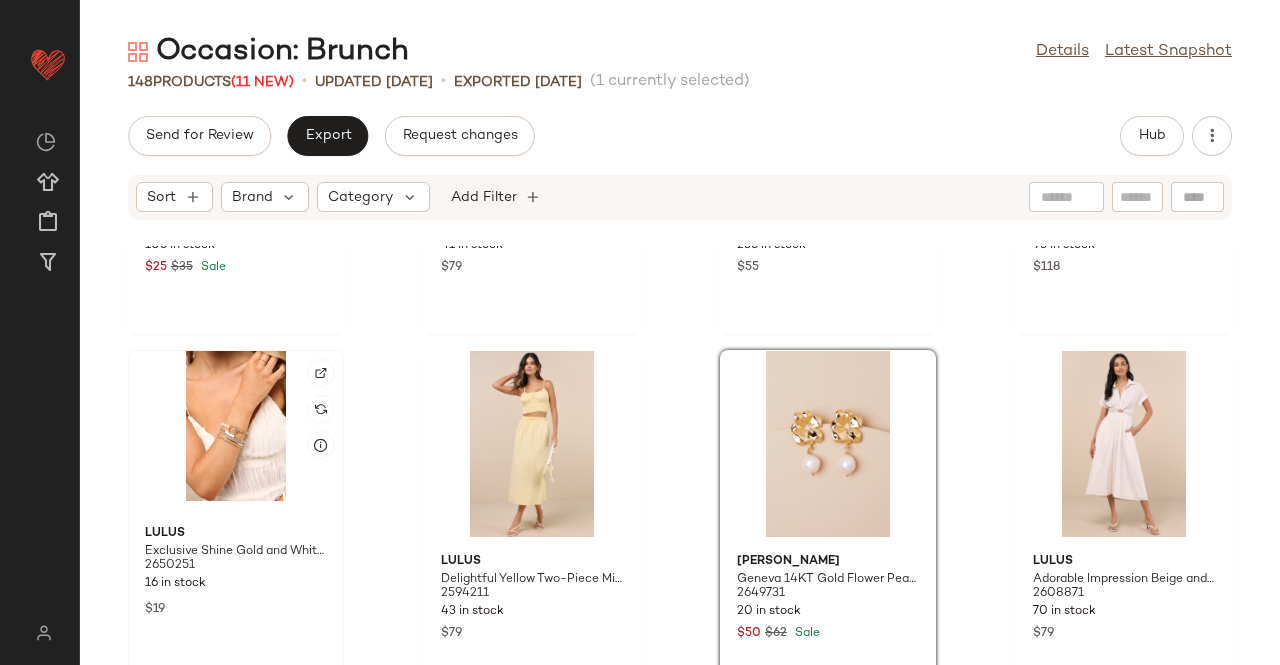 click 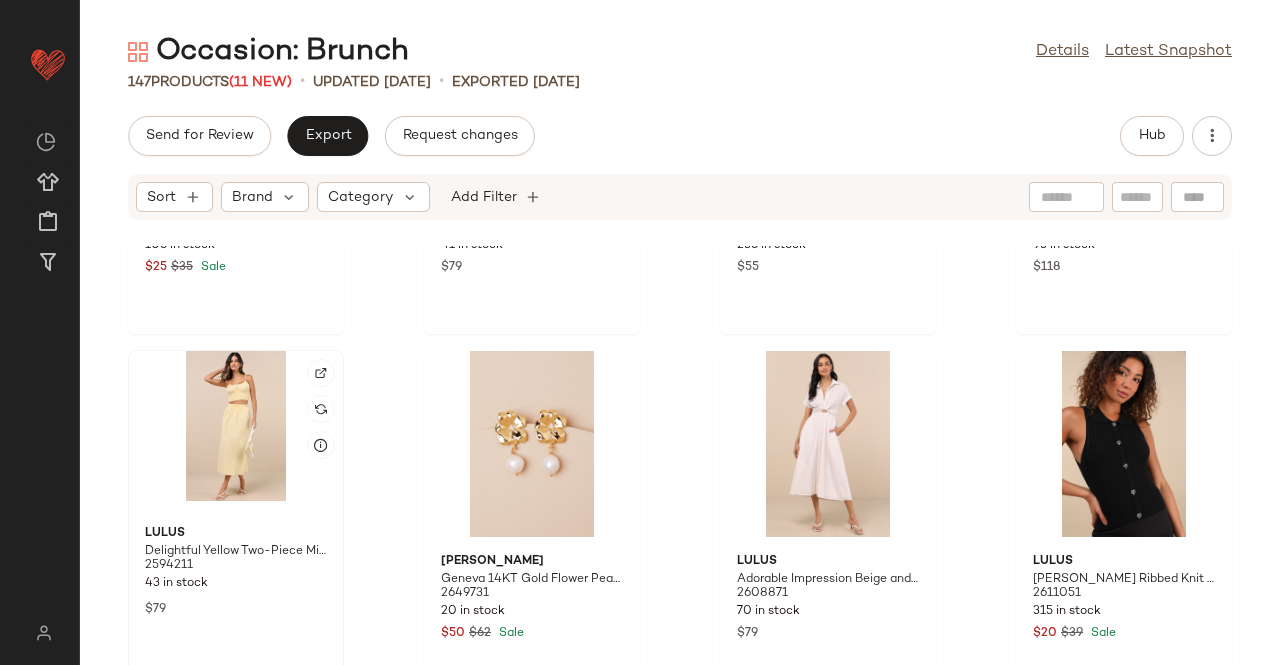 click 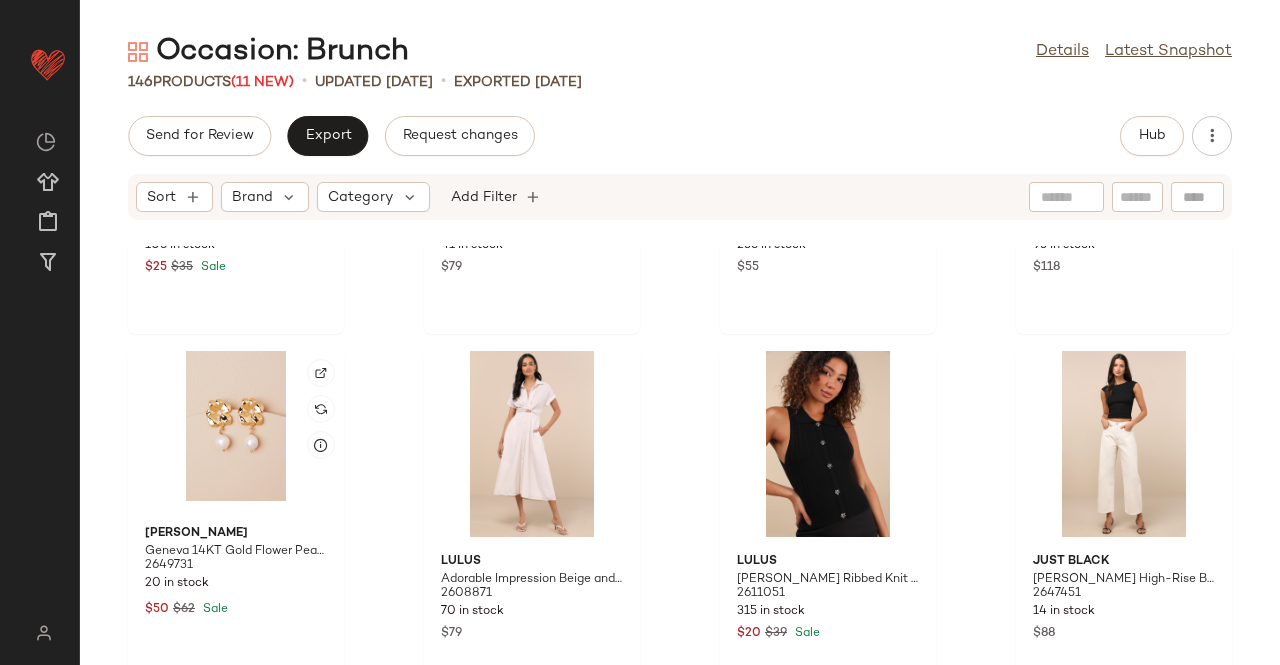 click 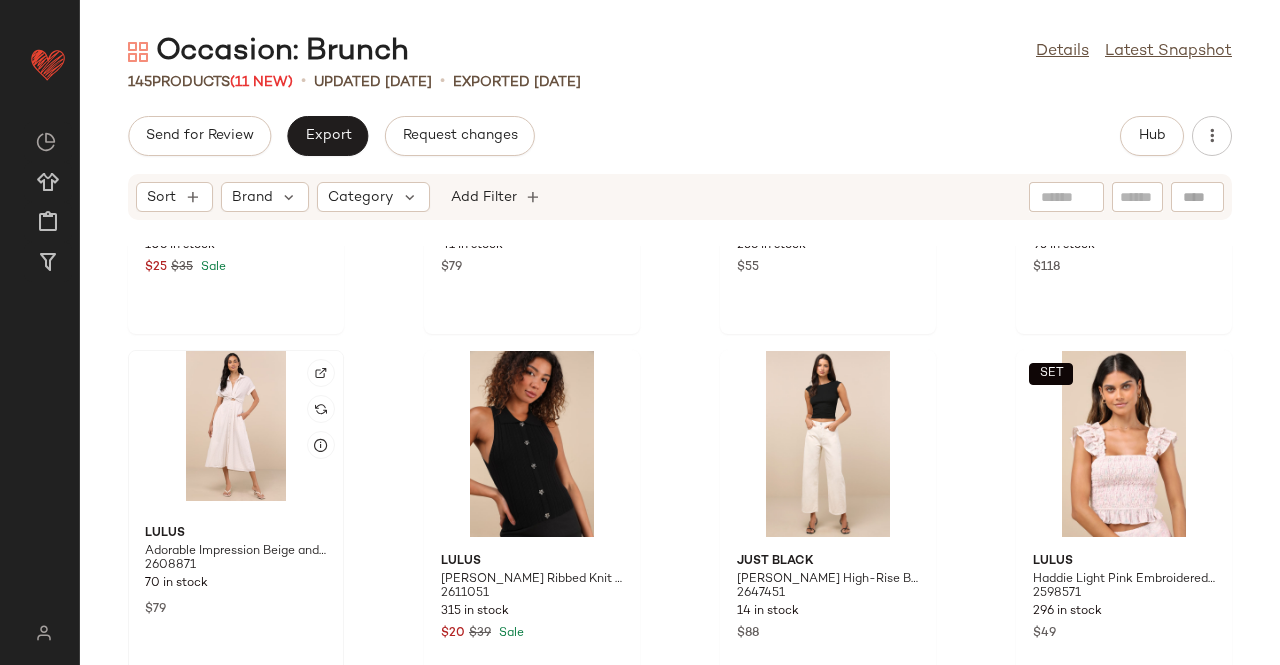 click 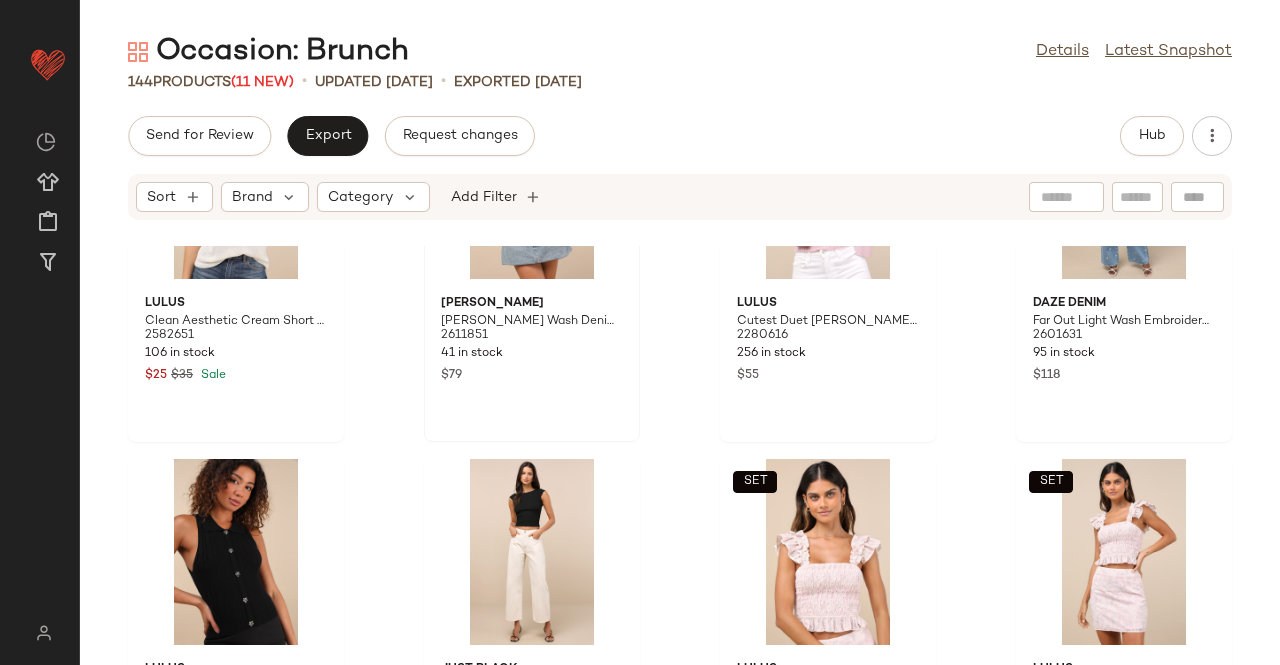 scroll, scrollTop: 2544, scrollLeft: 0, axis: vertical 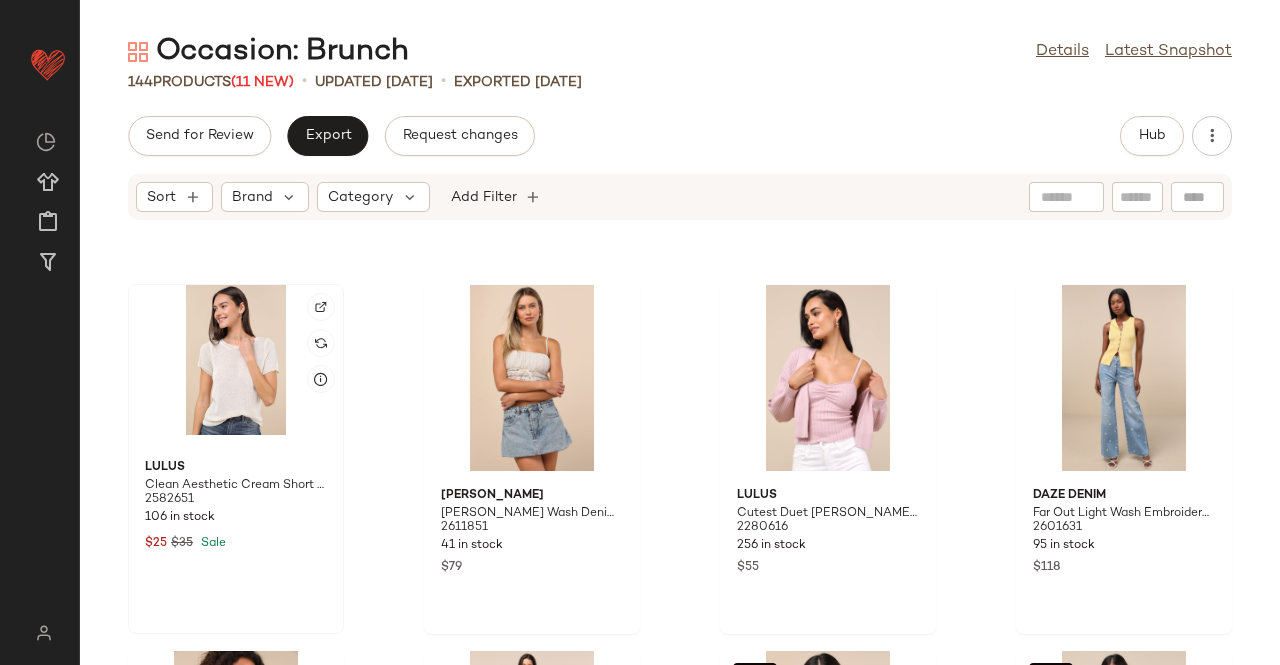 click 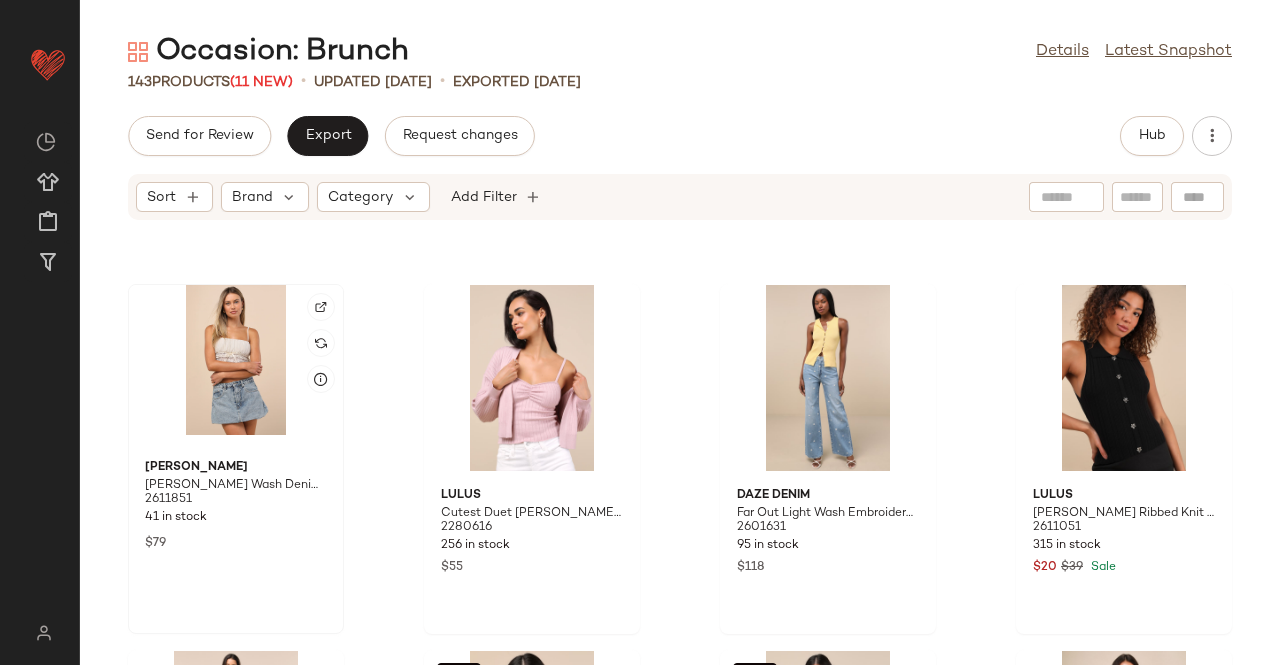 click 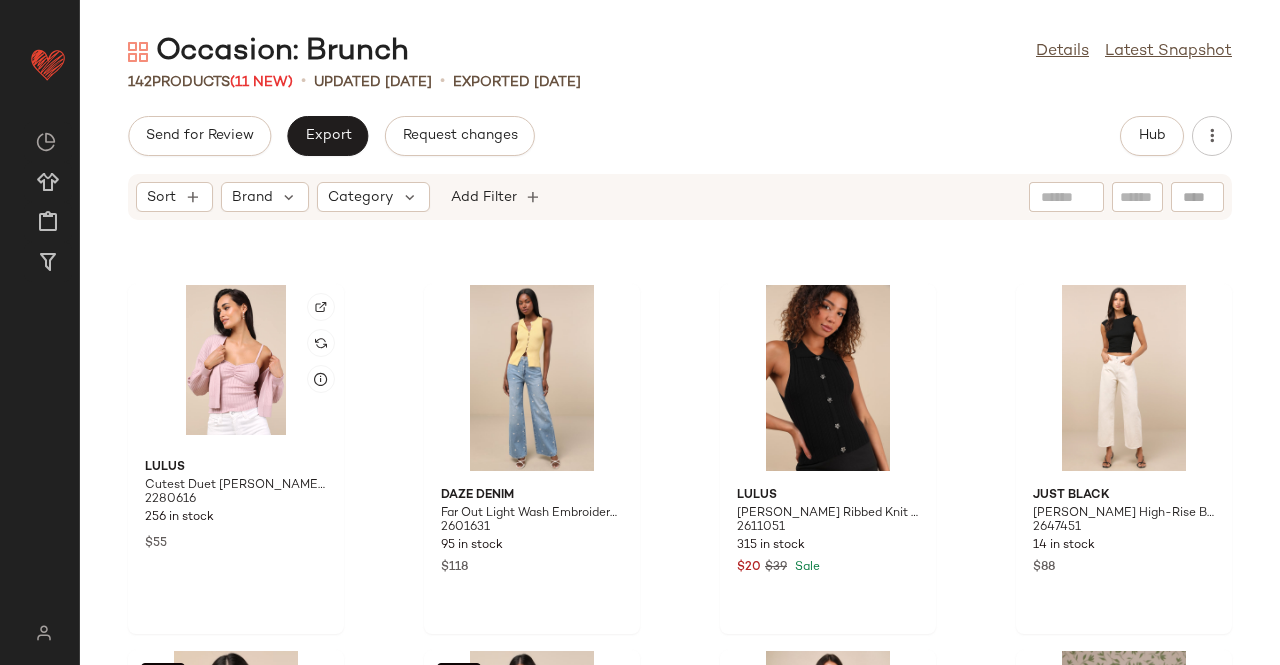 click 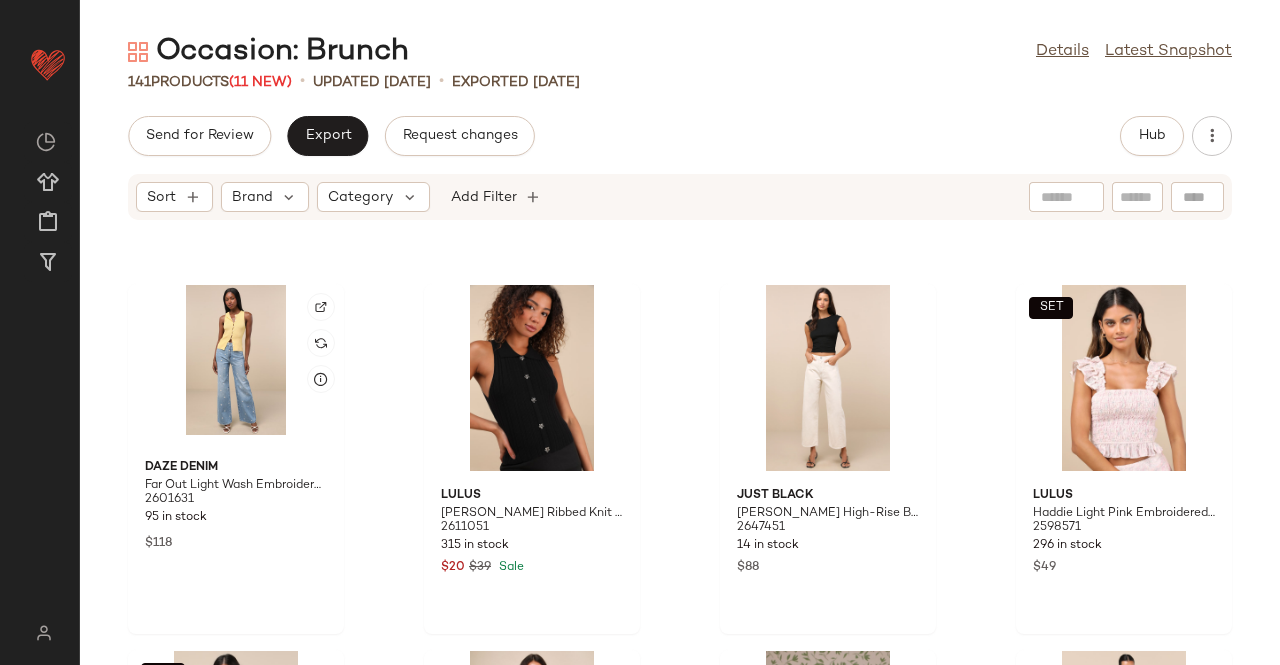 click 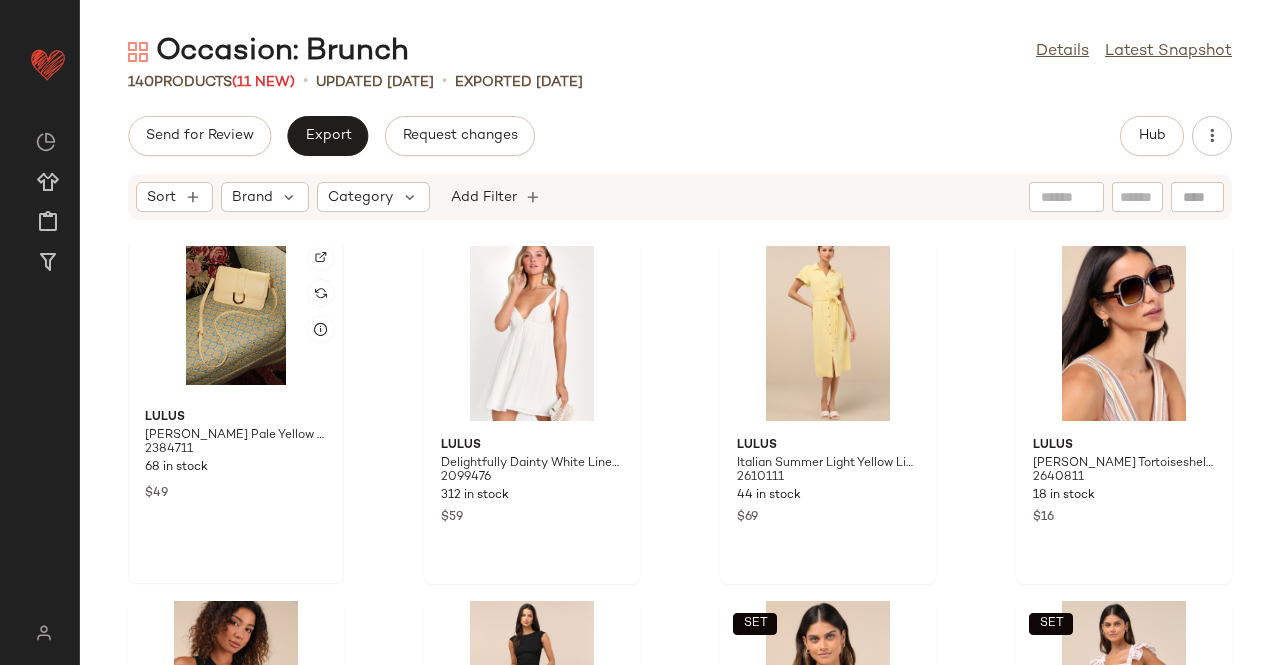scroll, scrollTop: 2244, scrollLeft: 0, axis: vertical 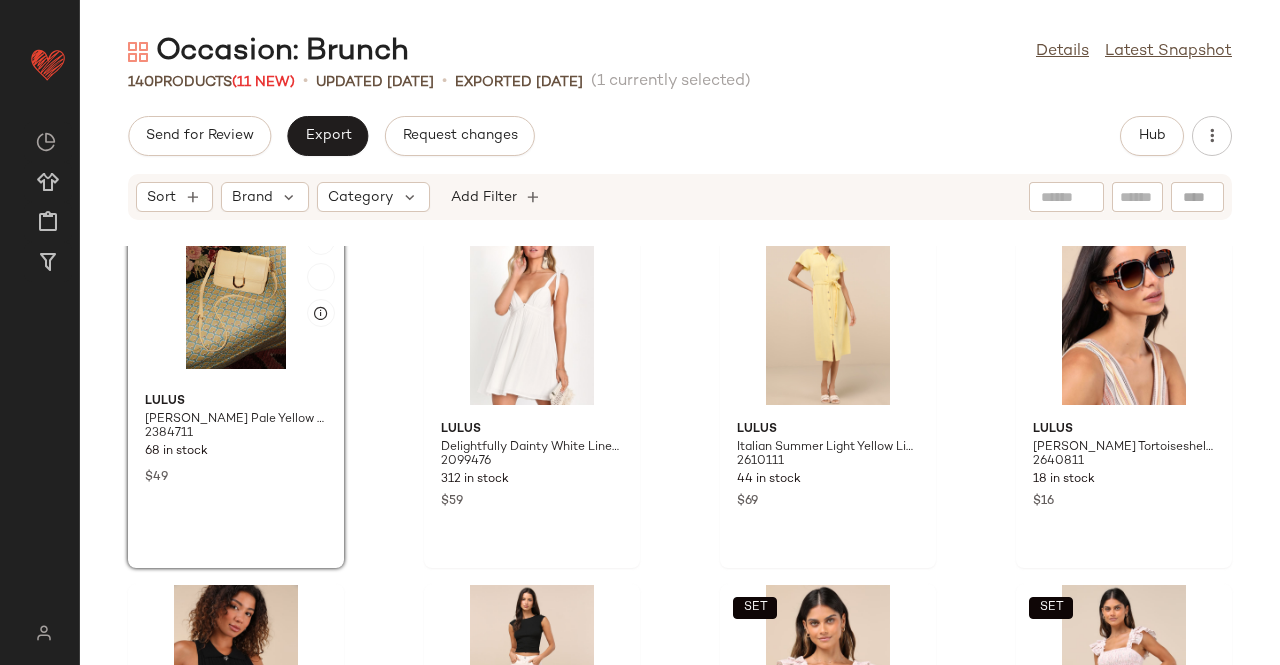 click 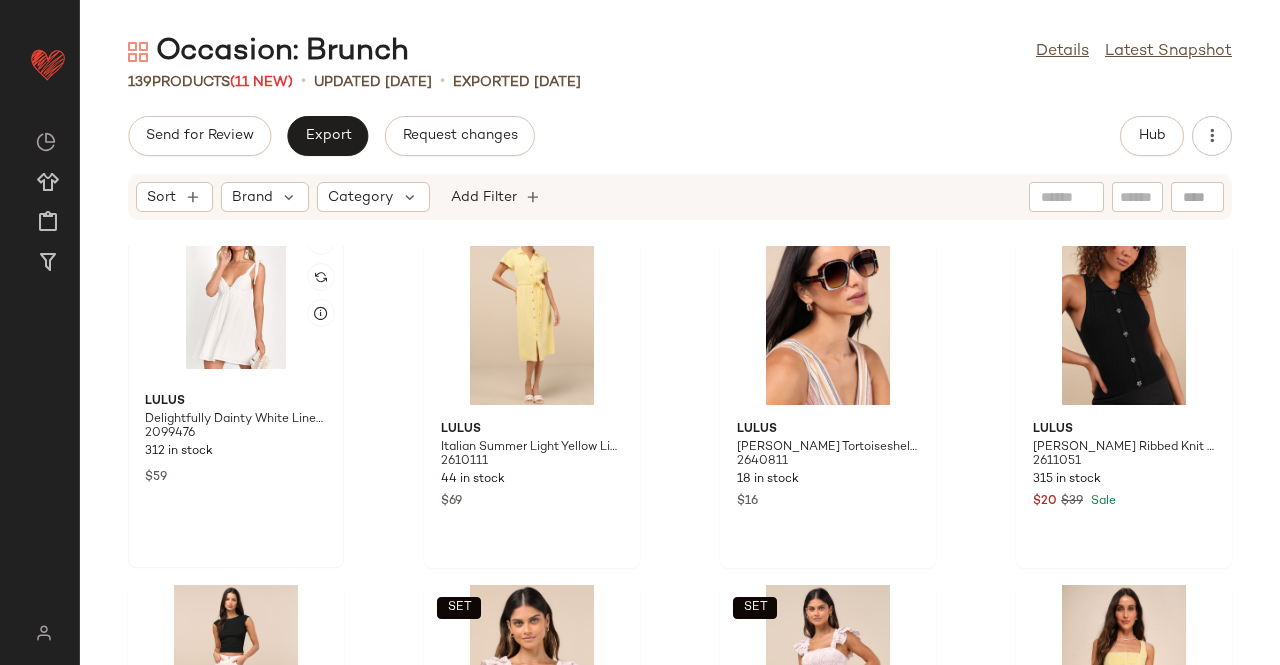 click 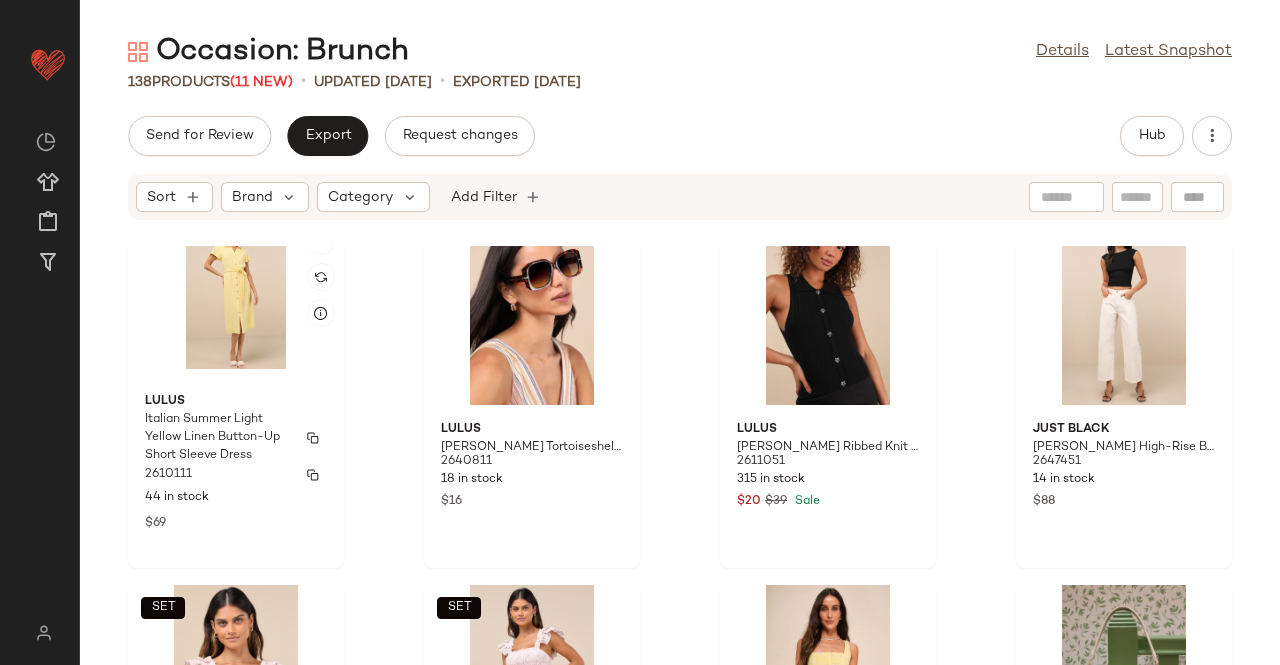 click on "Lulus Italian Summer Light Yellow Linen Button-Up Short Sleeve Dress 2610111 44 in stock $69" 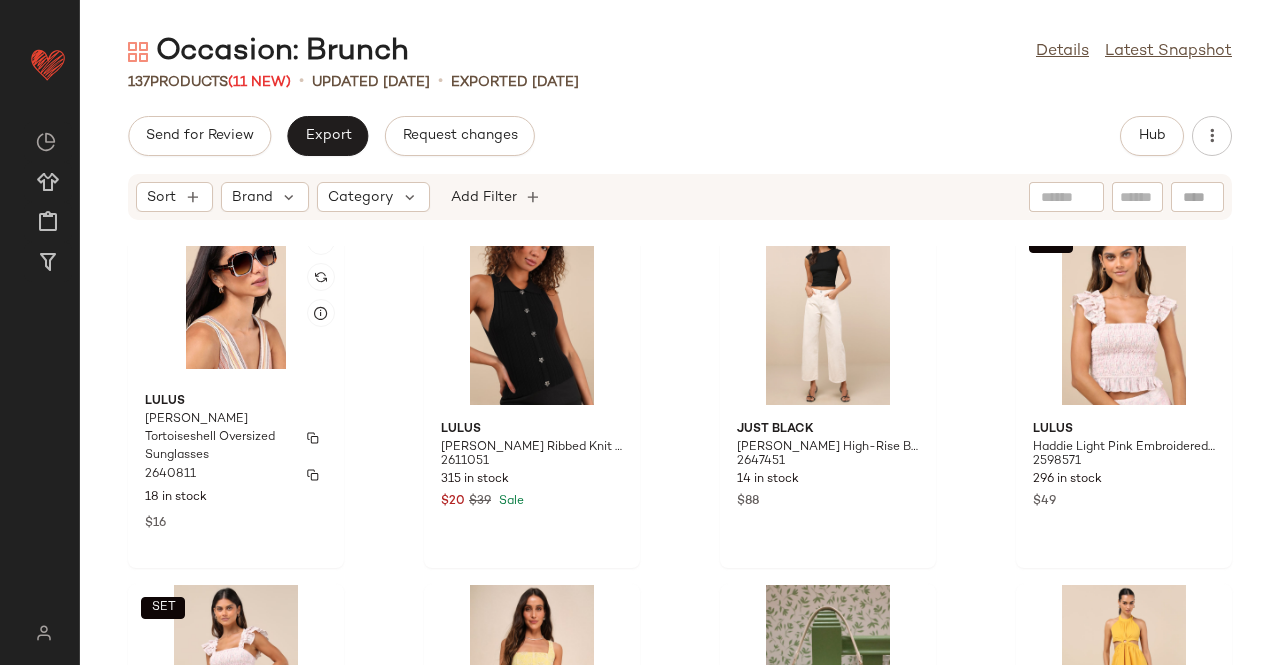 click on "Lulus Reika Brown Tortoiseshell Oversized Sunglasses 2640811 18 in stock $16" 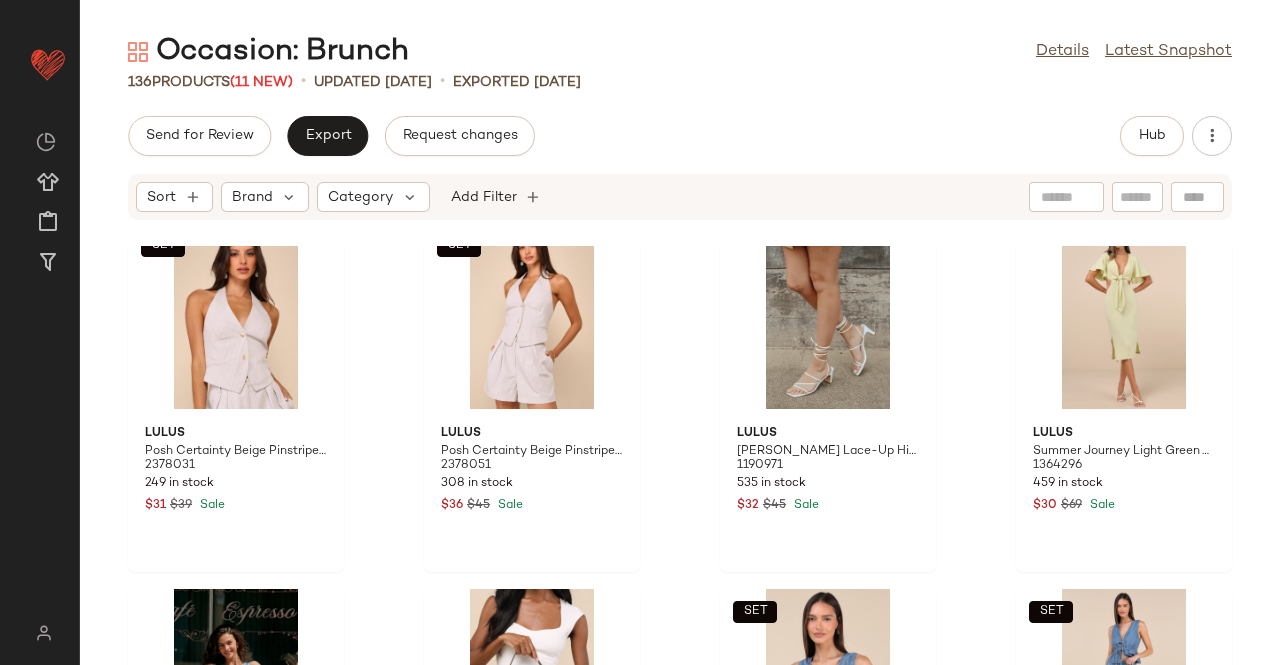 scroll, scrollTop: 0, scrollLeft: 0, axis: both 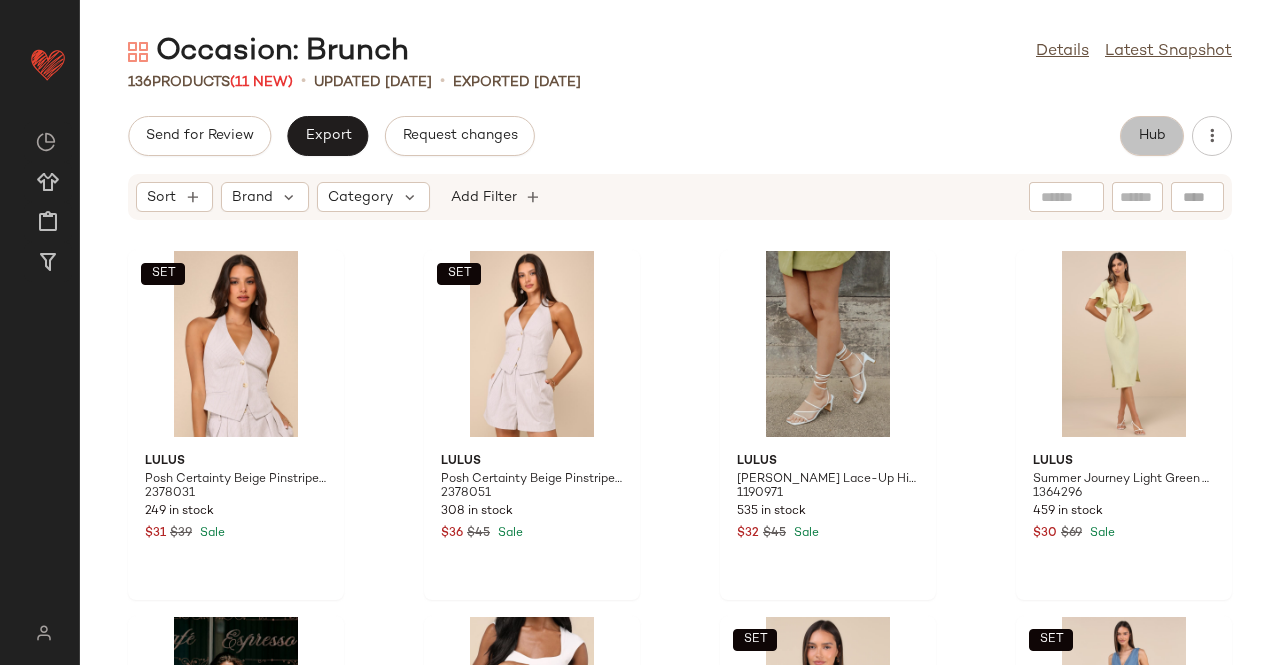 click on "Hub" 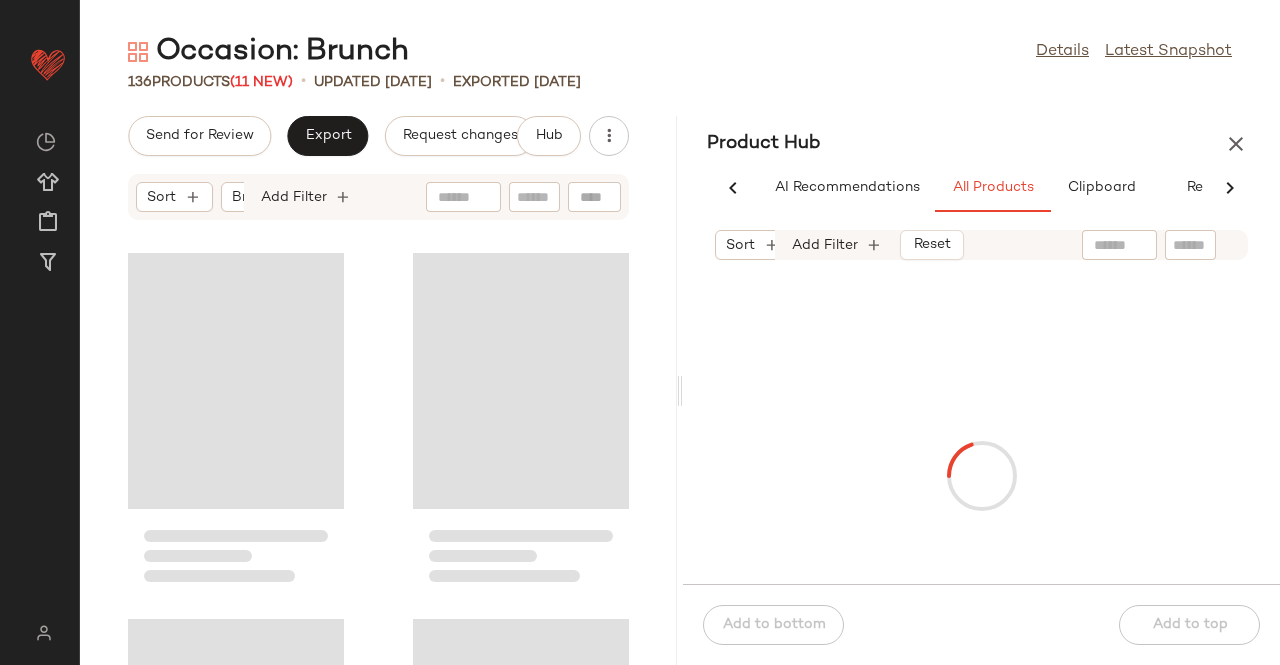 scroll, scrollTop: 0, scrollLeft: 62, axis: horizontal 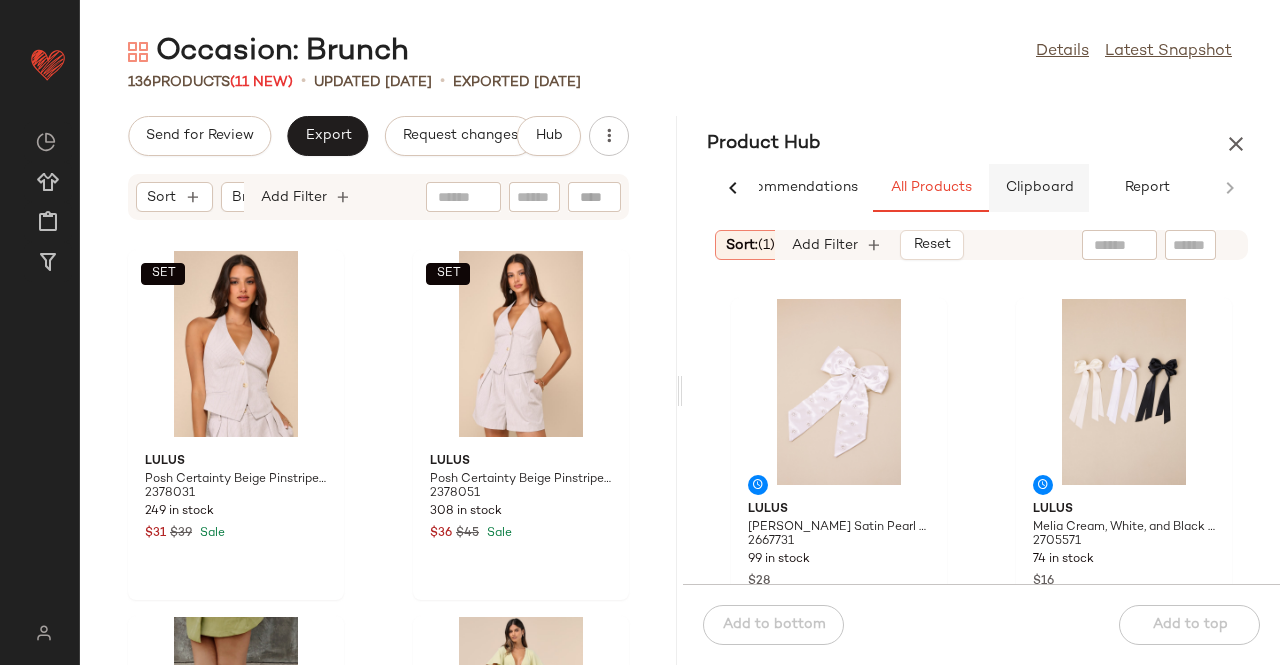 click on "Clipboard" at bounding box center [1039, 188] 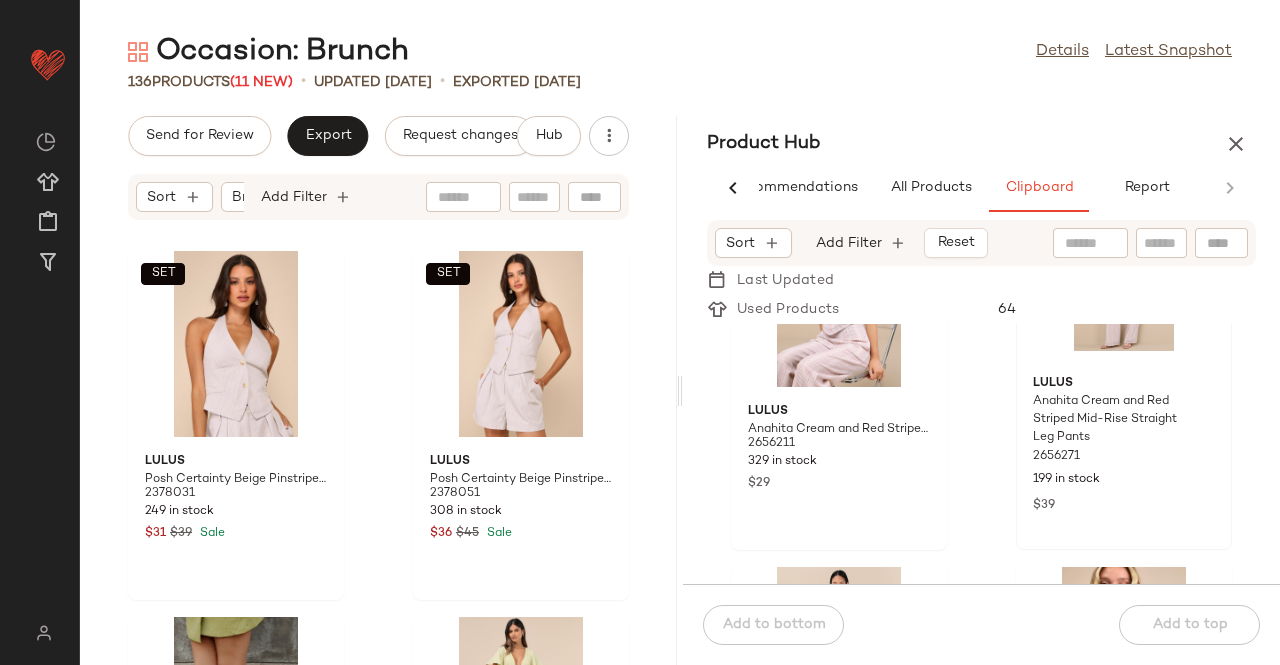 scroll, scrollTop: 200, scrollLeft: 0, axis: vertical 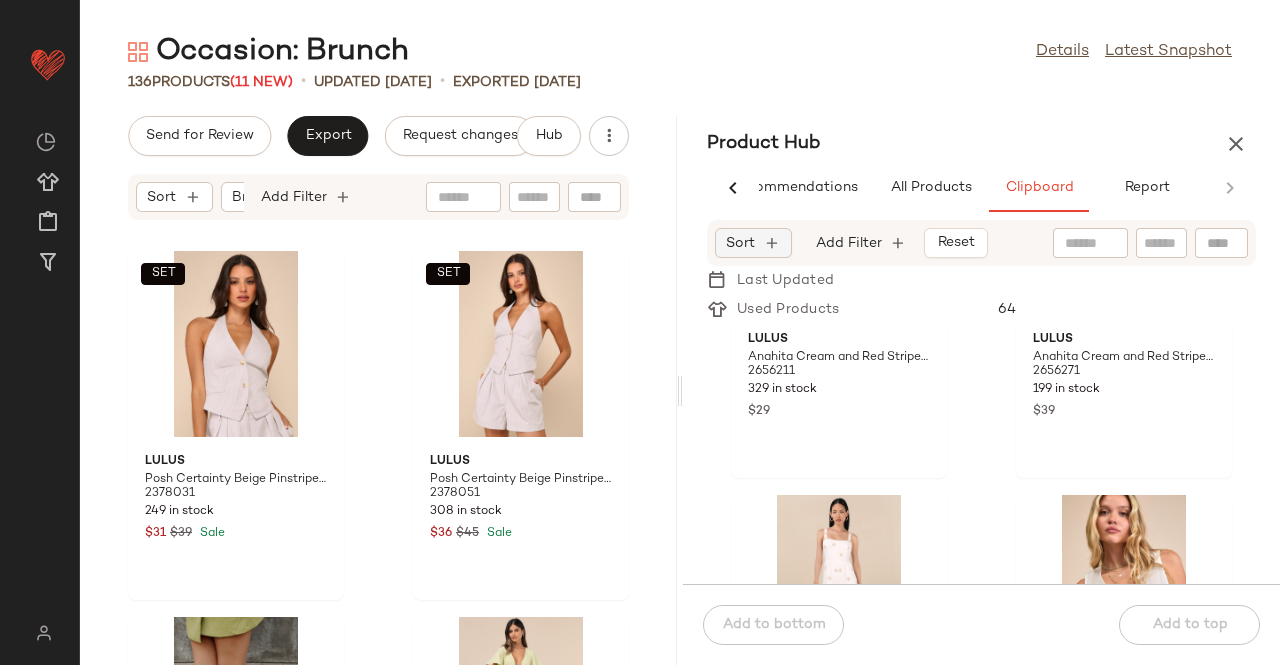 drag, startPoint x: 717, startPoint y: 245, endPoint x: 739, endPoint y: 245, distance: 22 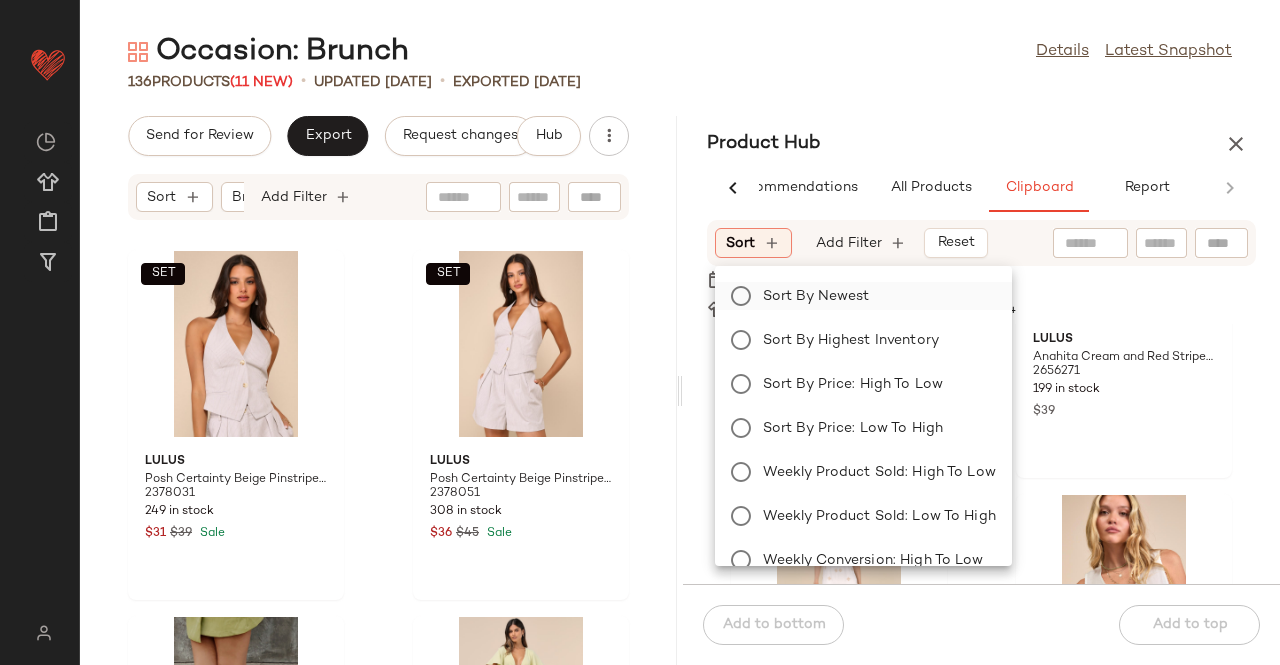 click on "Sort by Newest" 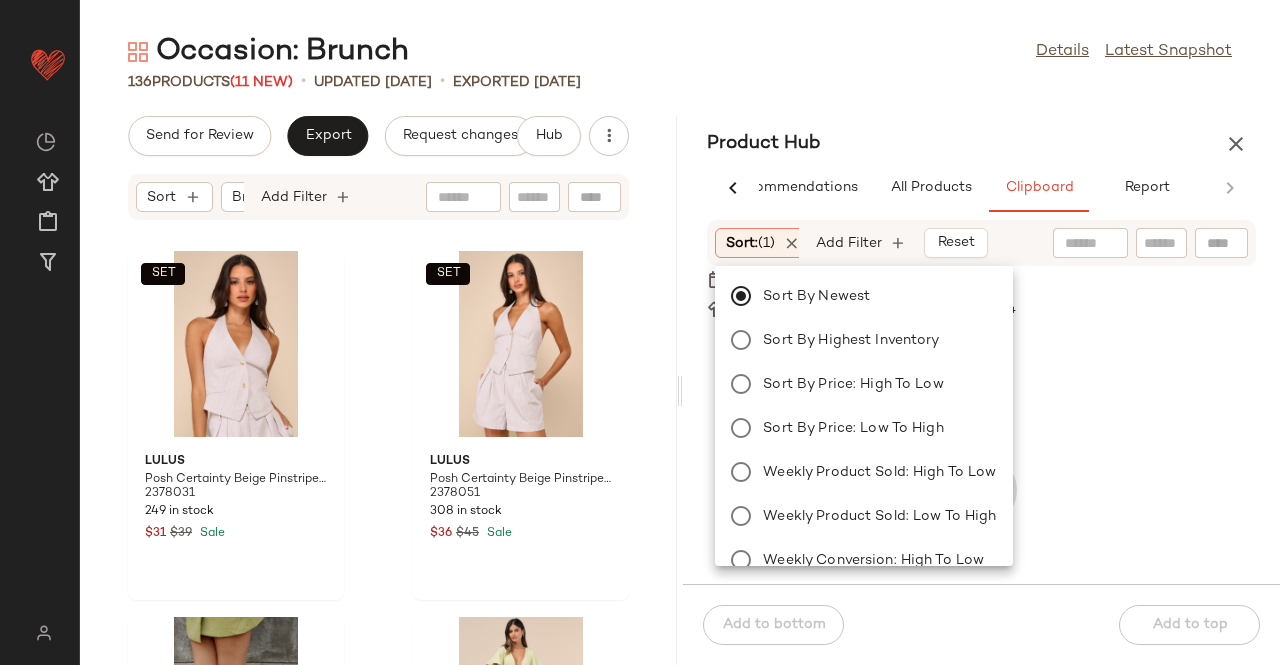 click on "Product Hub" at bounding box center [981, 144] 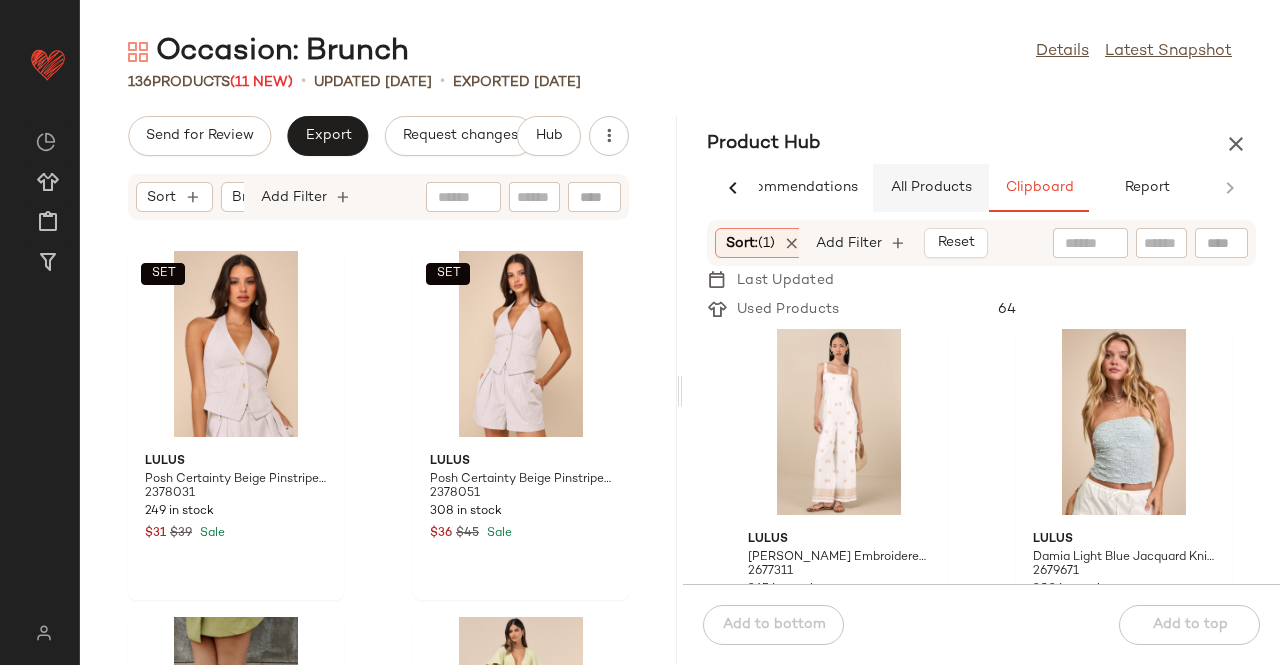 click on "All Products" 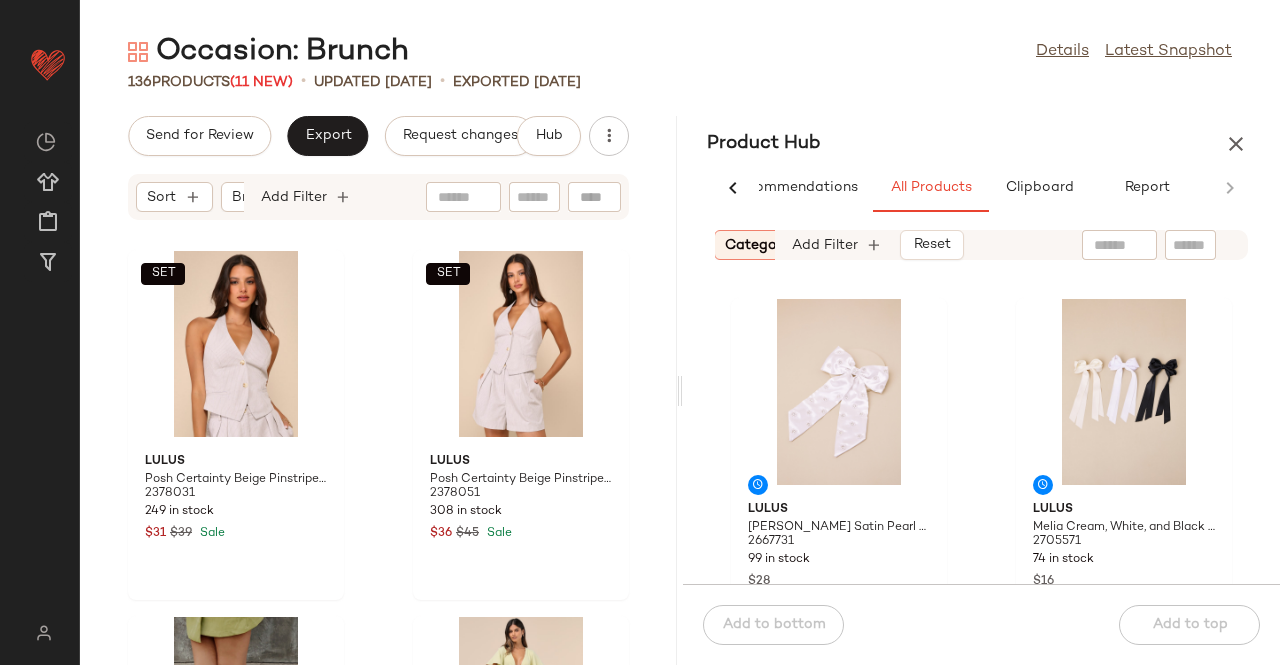 scroll, scrollTop: 0, scrollLeft: 229, axis: horizontal 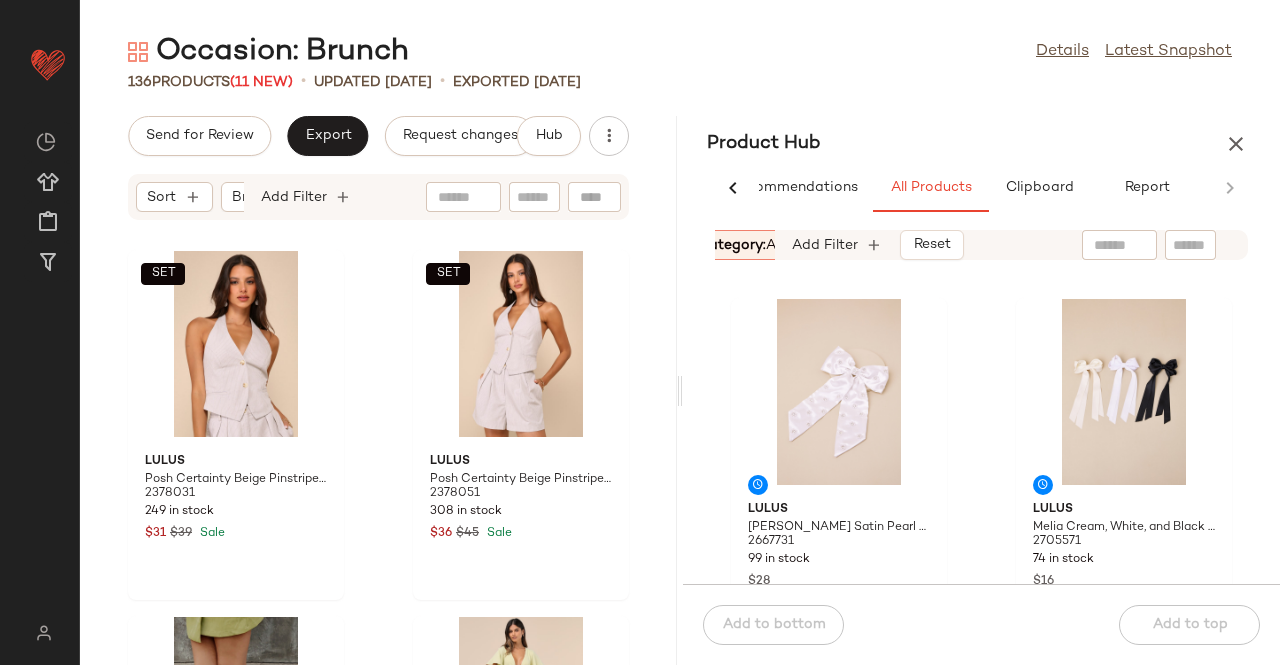 click on "Category:   accessory" at bounding box center (767, 245) 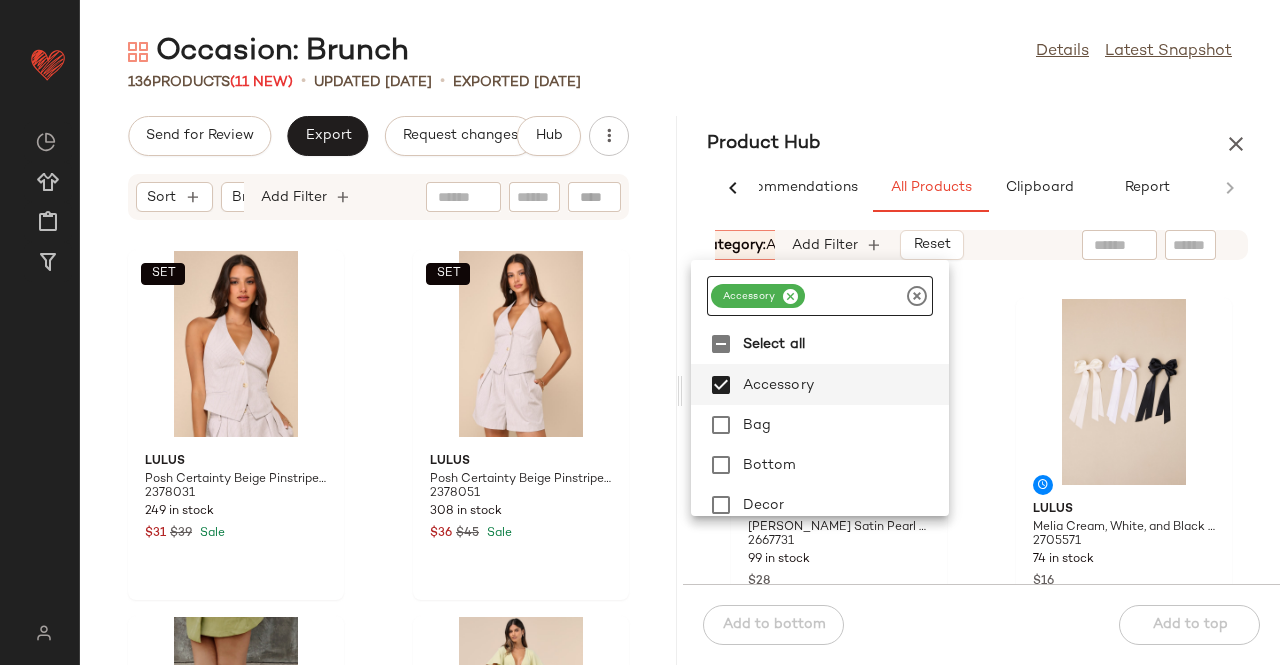 click on "accessory" 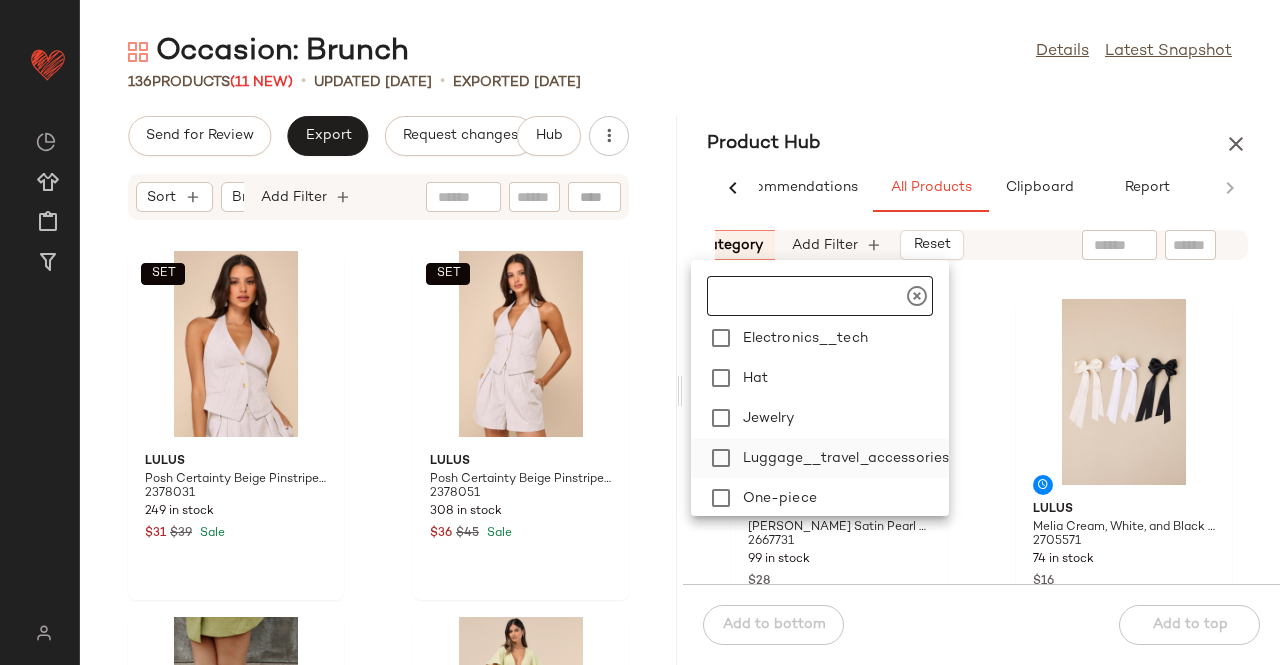 scroll, scrollTop: 300, scrollLeft: 0, axis: vertical 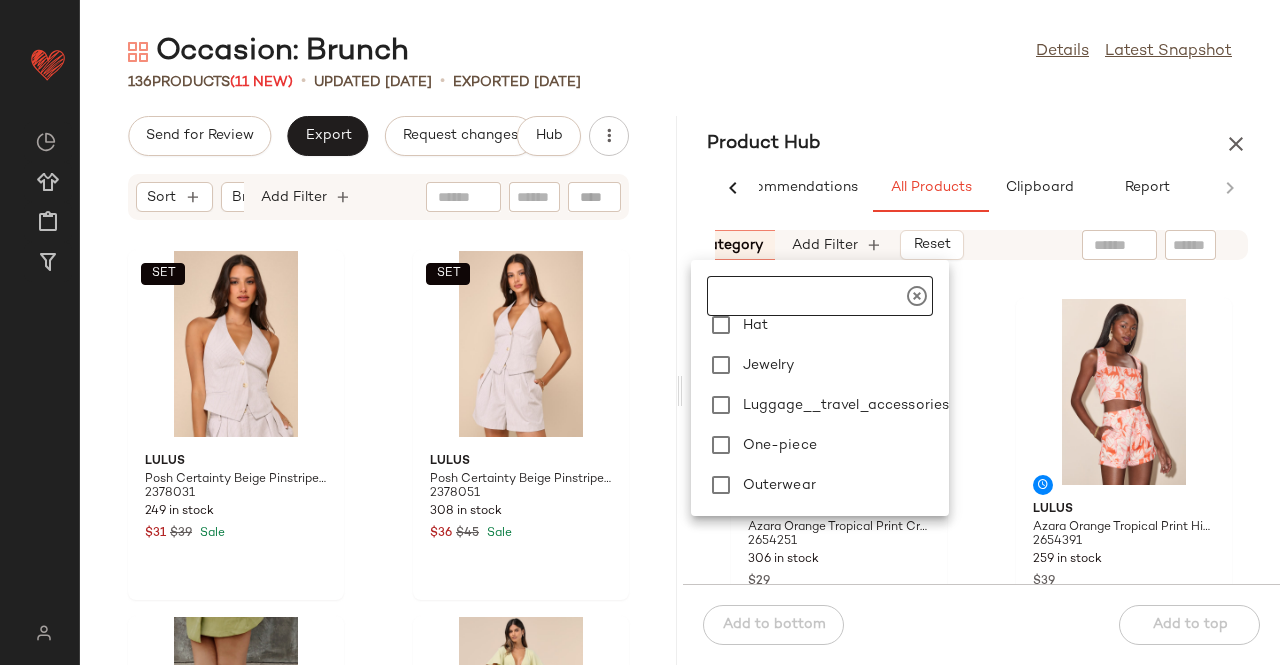 click on "Product Hub" at bounding box center [981, 144] 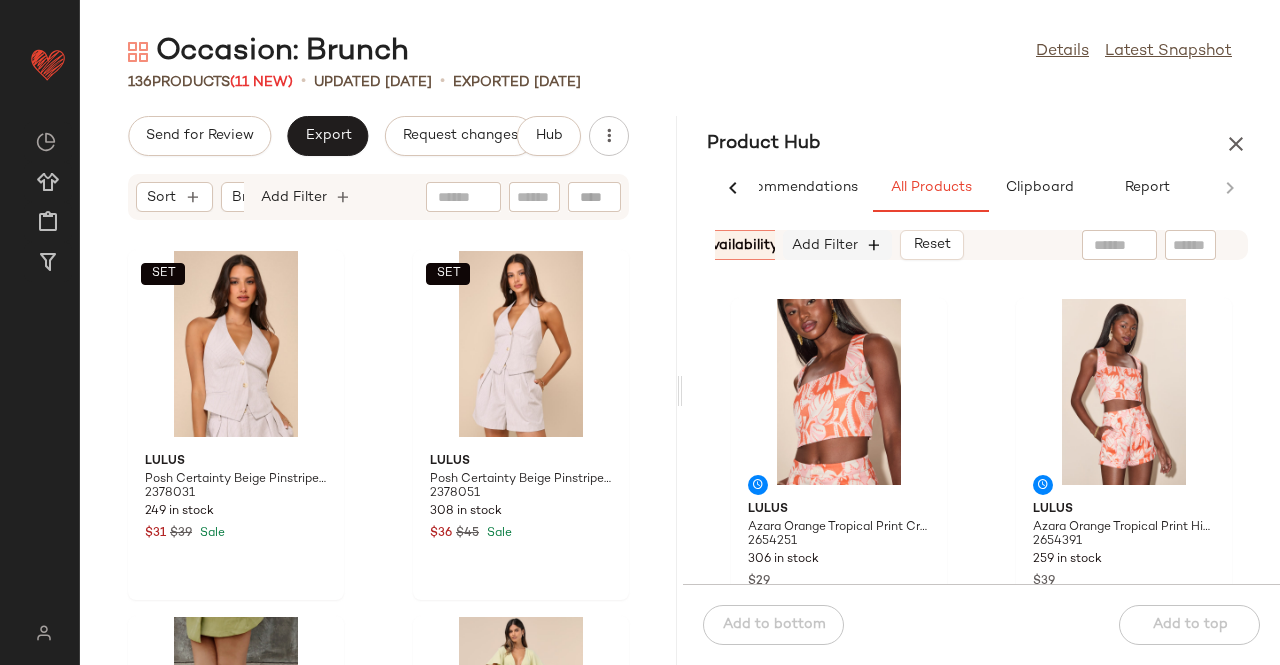 scroll, scrollTop: 0, scrollLeft: 616, axis: horizontal 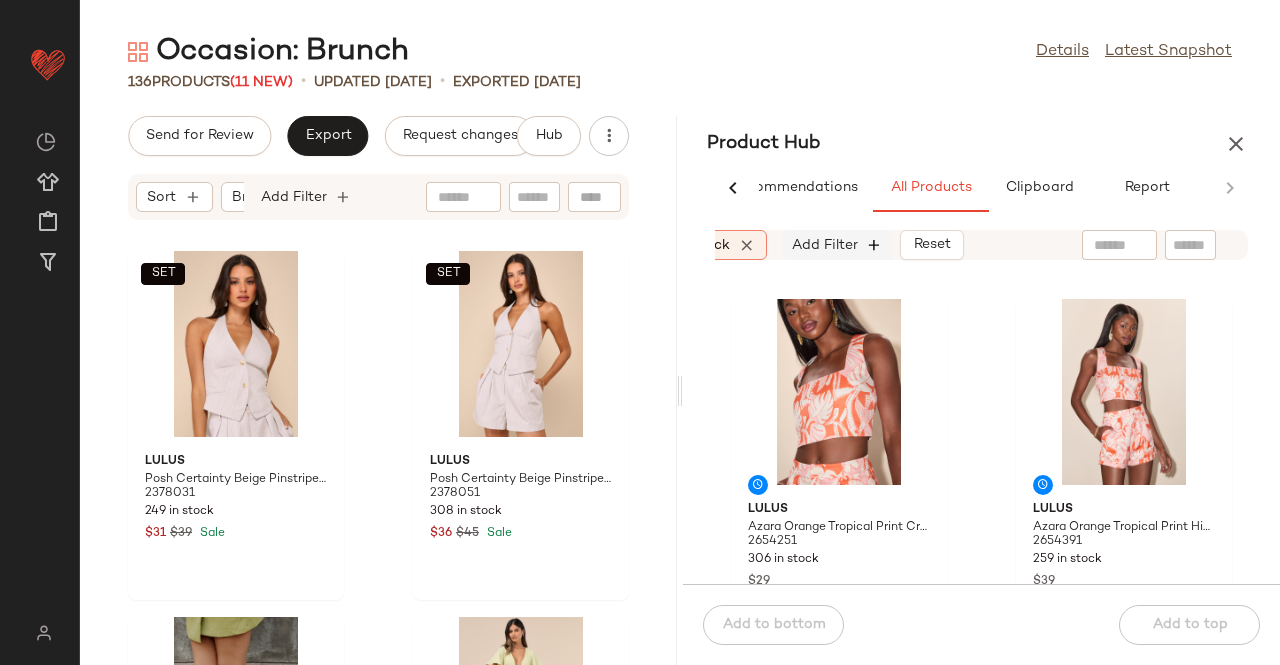 click at bounding box center [875, 245] 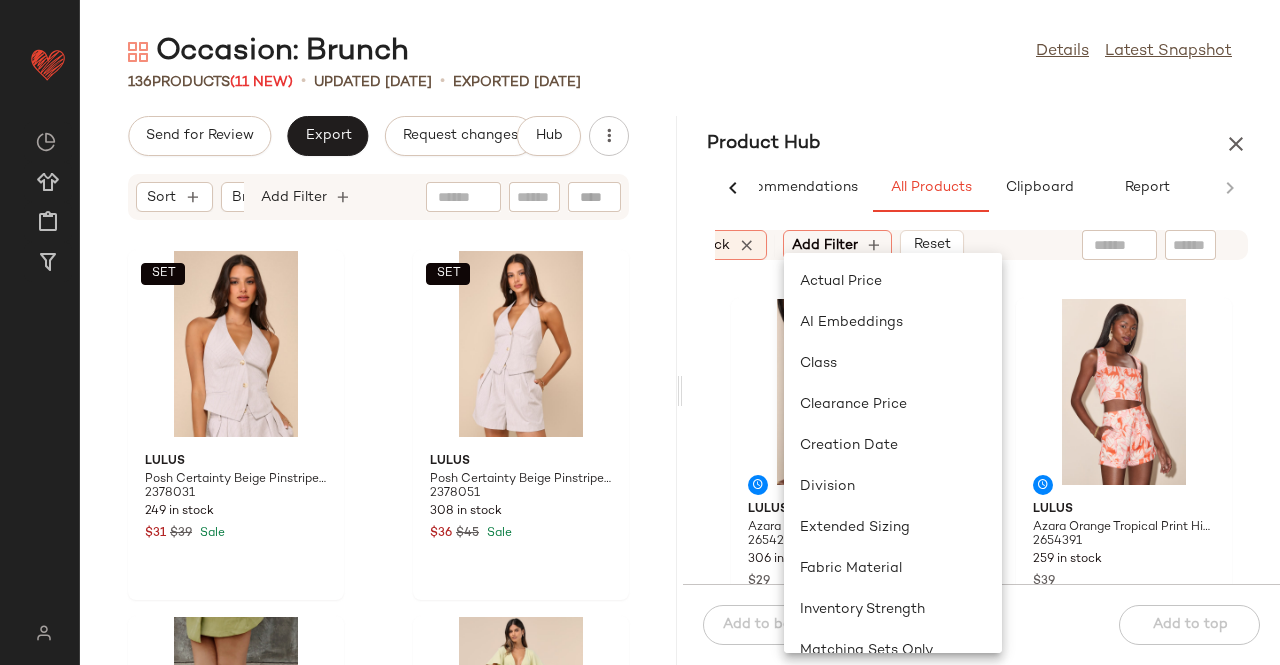 scroll, scrollTop: 200, scrollLeft: 0, axis: vertical 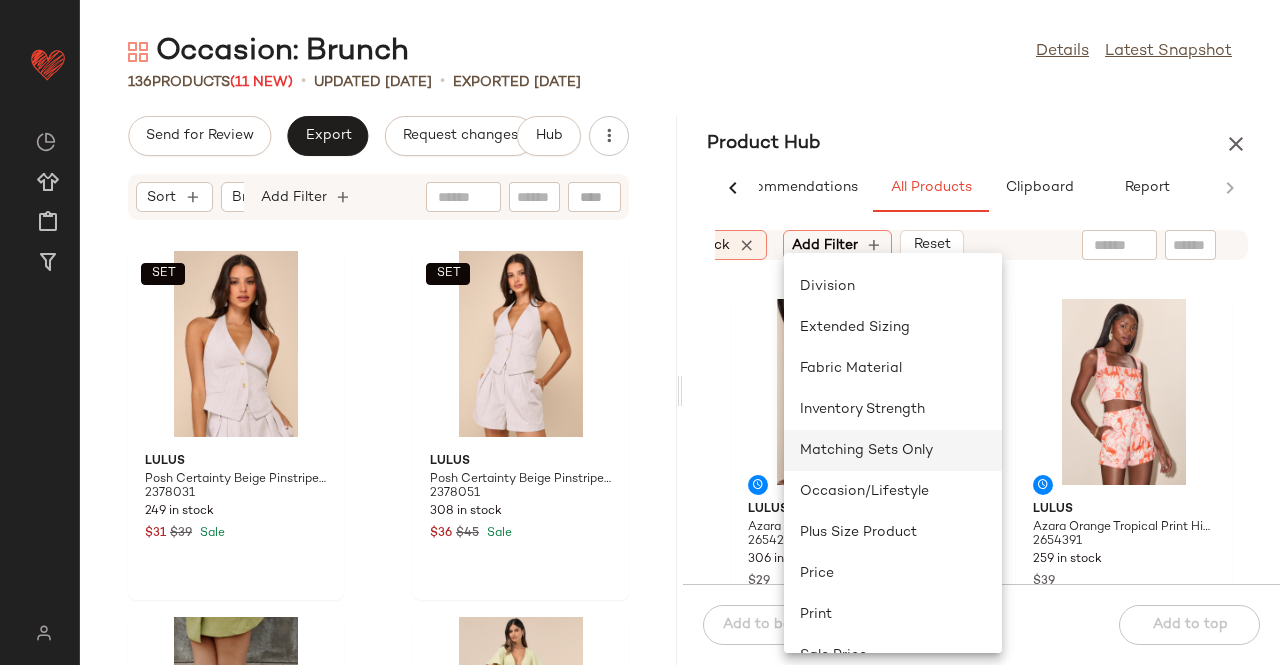 click on "Matching Sets Only" 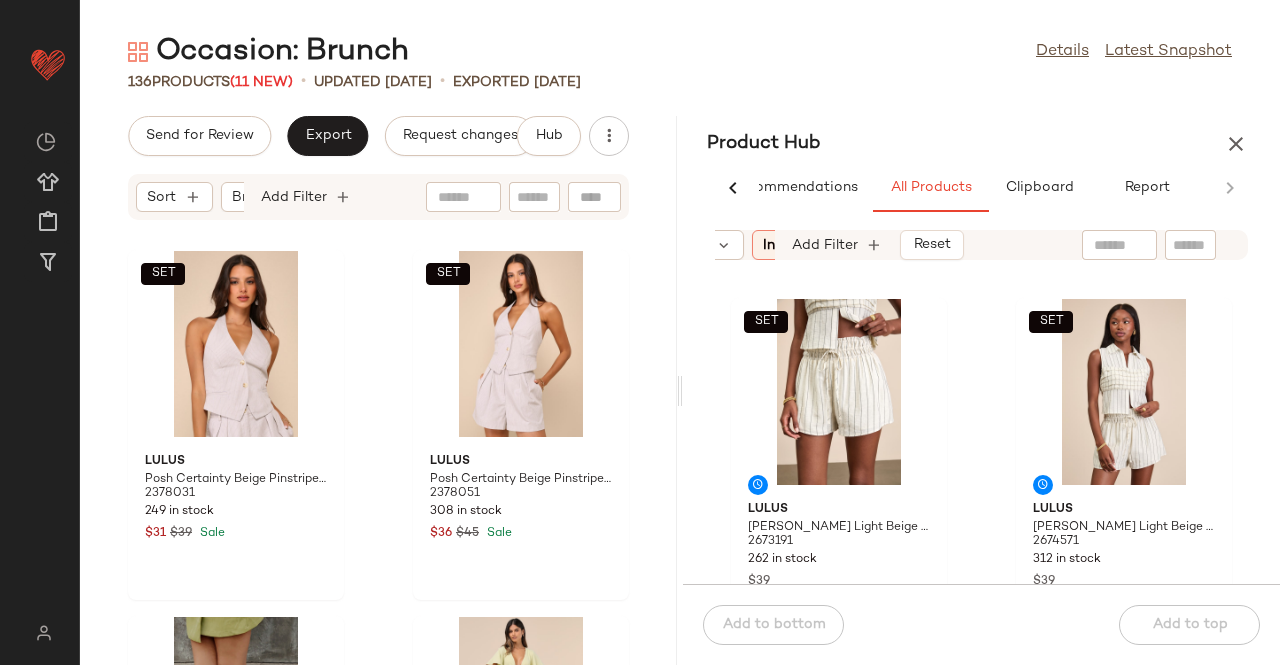 scroll, scrollTop: 0, scrollLeft: 210, axis: horizontal 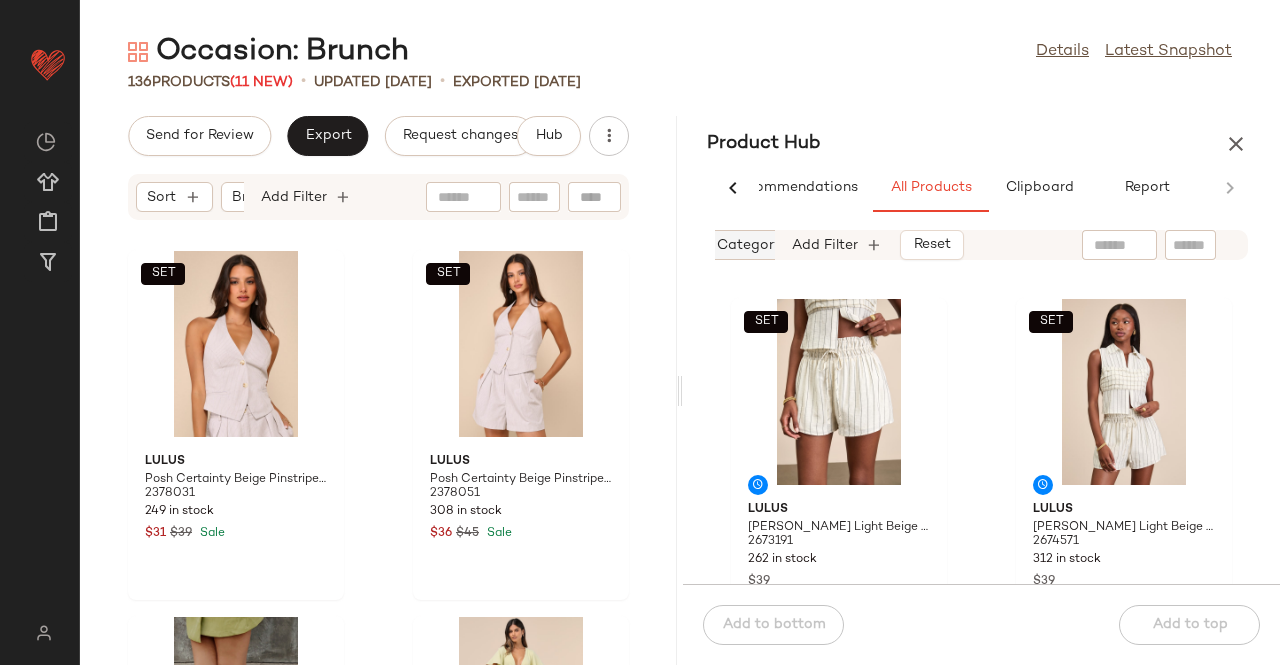 click on "Category" at bounding box center (749, 245) 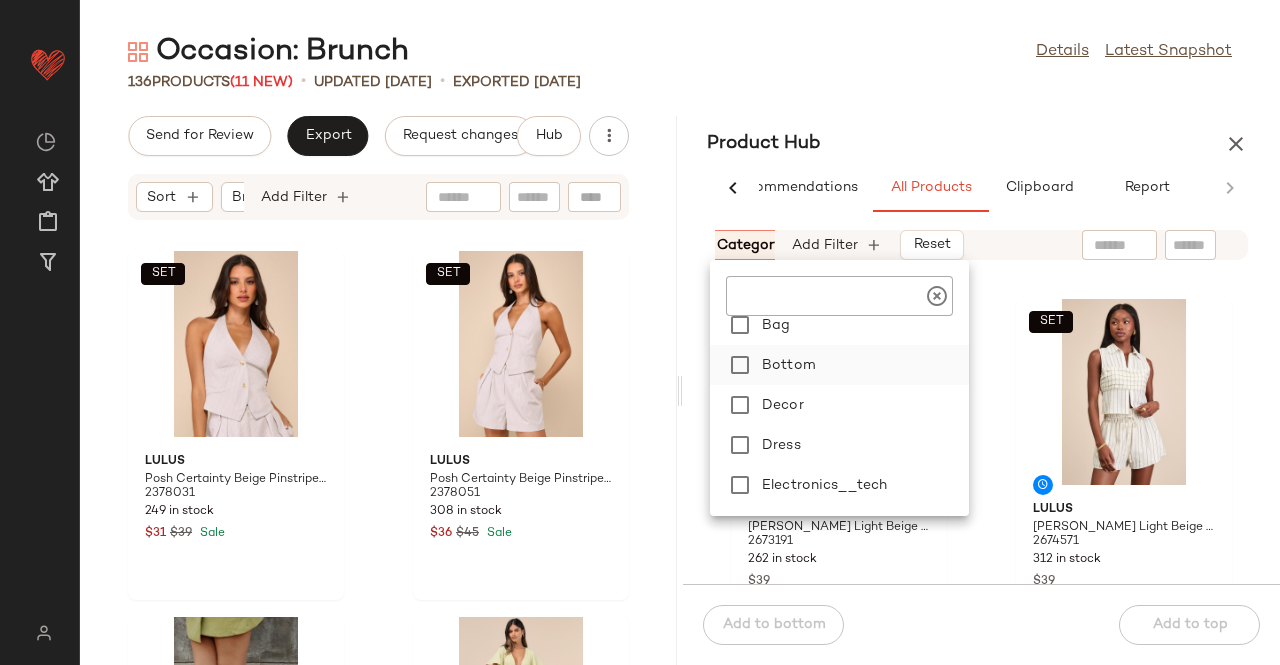 click on "Bottom" at bounding box center [861, 365] 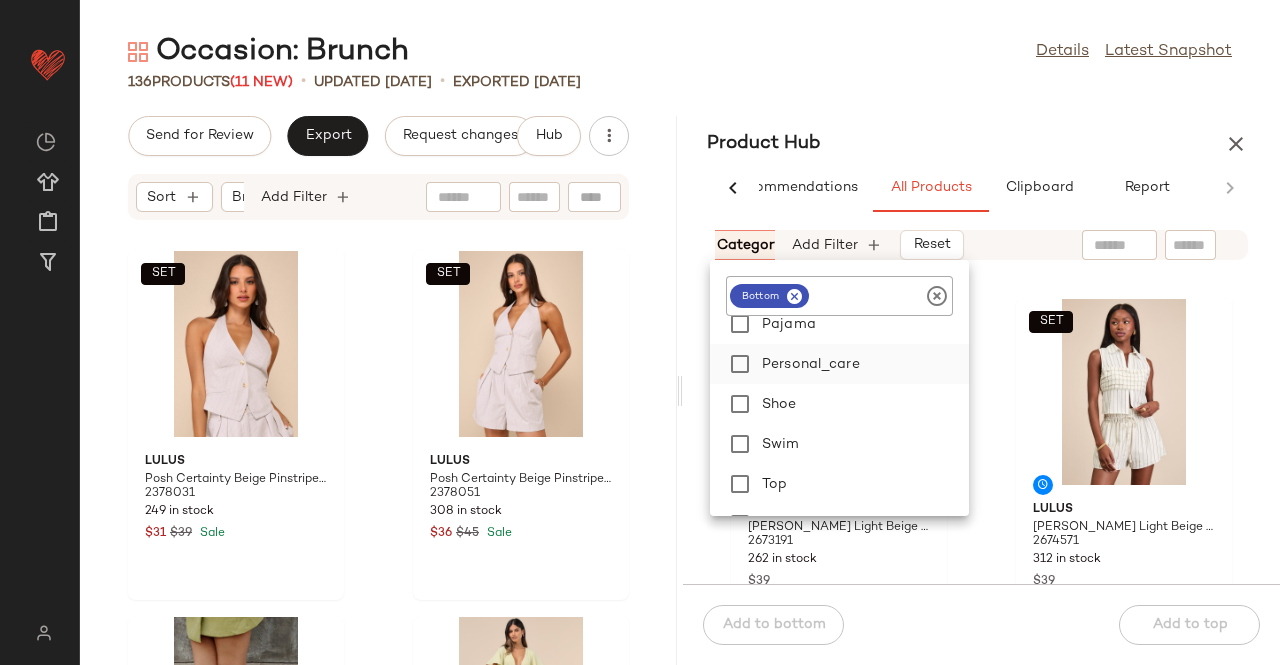 scroll, scrollTop: 480, scrollLeft: 0, axis: vertical 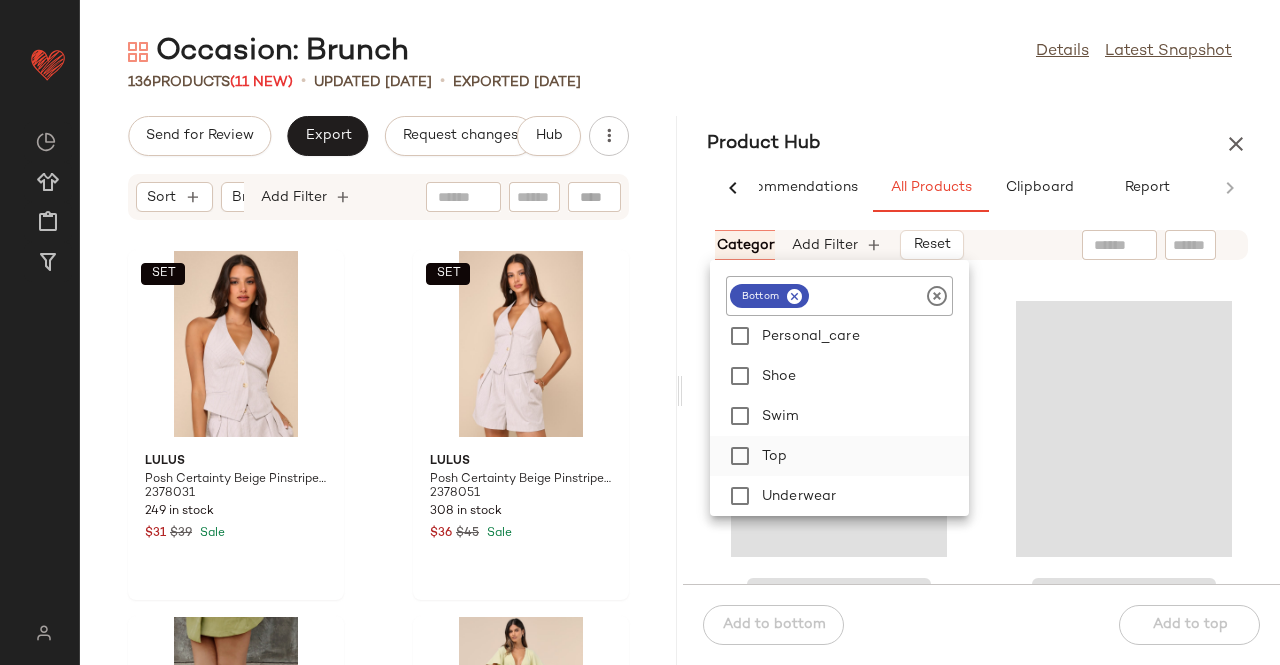 click on "Top" at bounding box center (861, 456) 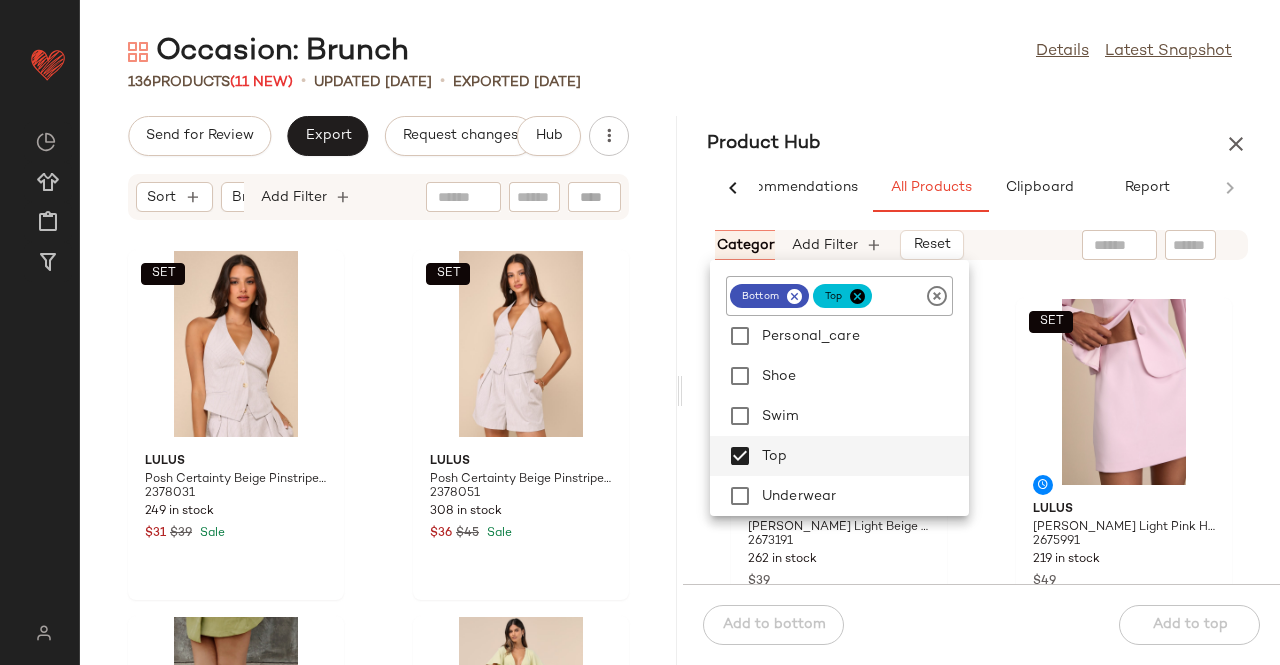 click on "Product Hub" at bounding box center [981, 144] 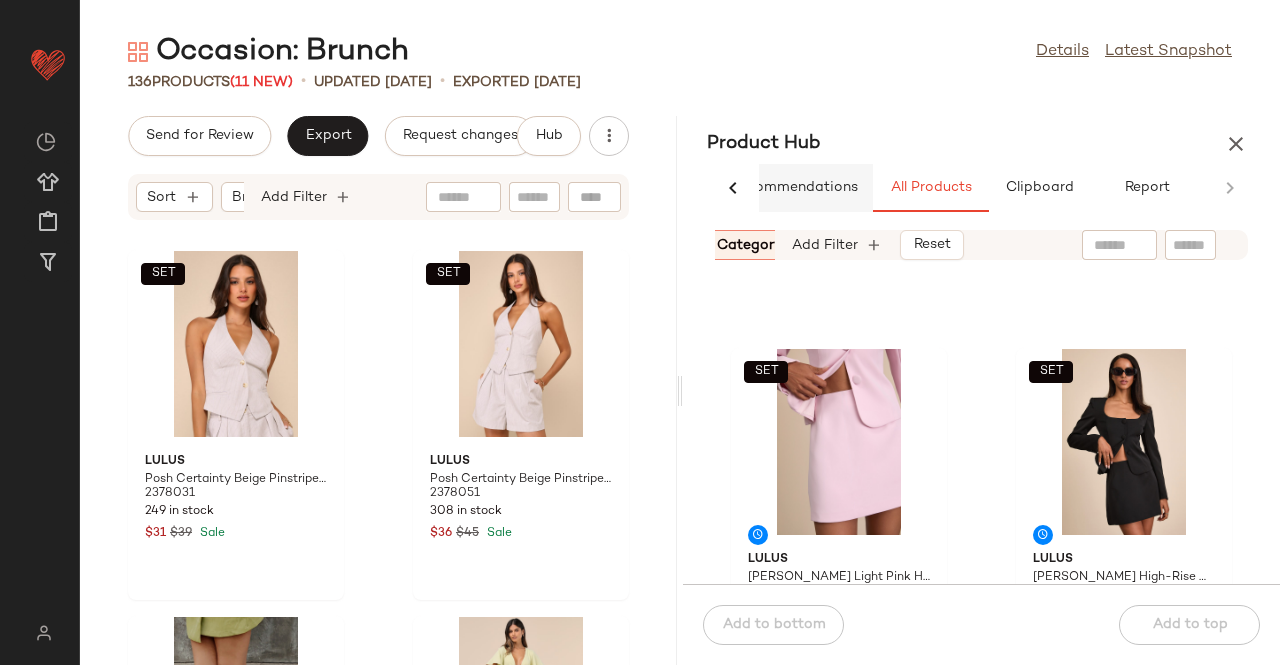 scroll, scrollTop: 216, scrollLeft: 0, axis: vertical 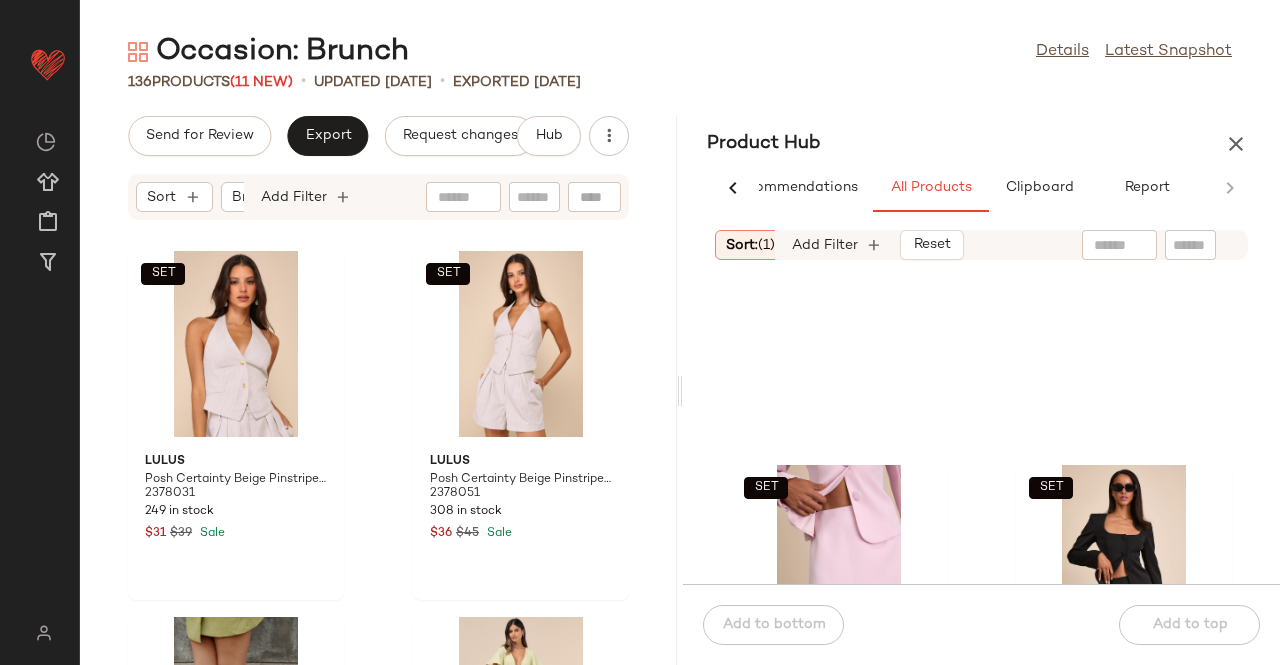 click on "Sort:   (1)" at bounding box center [750, 245] 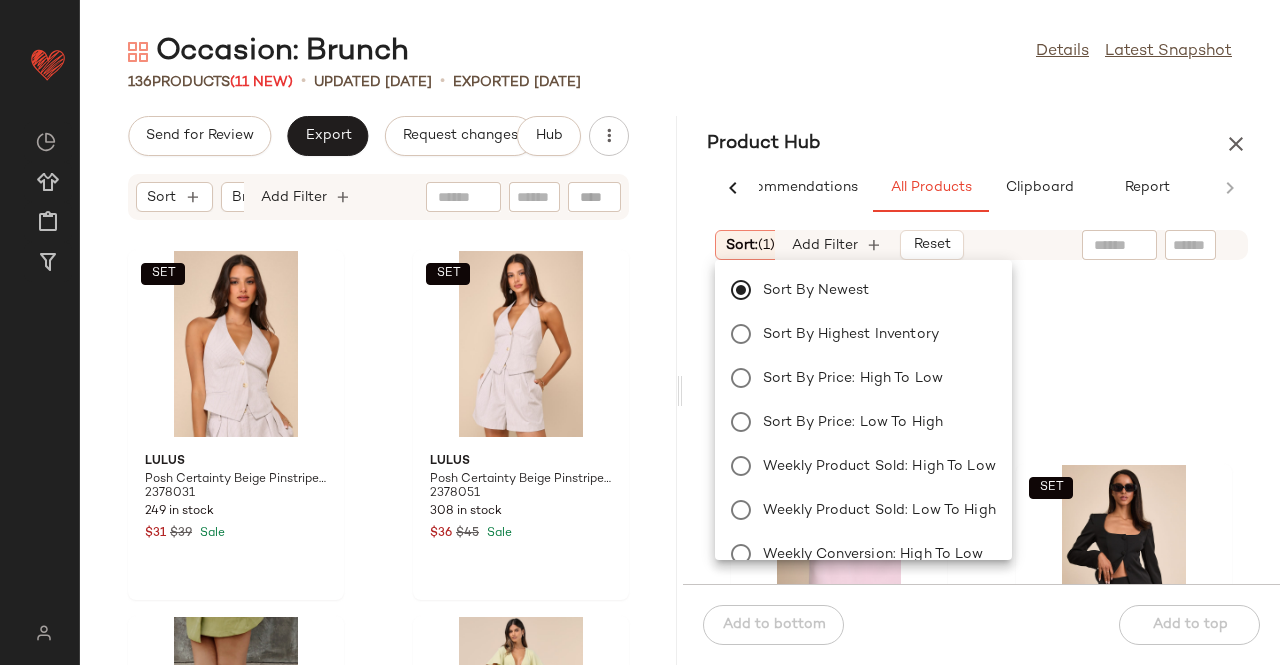 click on "Product Hub  AI Recommendations   All Products   Clipboard   Report  Sort:   (1) Brand  Category:   (2) In Curation?:   No Availability:   in_stock Matching Sets Only Total Inventory:   25-Max Add Filter   Reset   SET  Lulus Eliana Light Pink High-Rise Mini Skirt 2675991 219 in stock $49  SET  Lulus Eliana Black High-Rise Mini Skirt 2676011 244 in stock $49  SET  4Th & Reckless Vivian Rust Red Beaded Cotton Halter Top 2648031 201 in stock $70  SET  4Th & Reckless Vivian Rust Red Mid-Rise Straight Leg Trouser Pants 2648051 210 in stock $82  SET  Nia Devon Lime Satin Pleated Halter Top 2646591 77 in stock $98  SET  Nia Nicolas Lime Satin Wrap Mini Skirt 2646671 77 in stock $78 Sort:   (1) In Curation?:   No Add Filter   Reset   Last Updated   Used Products  64 Lulus Arwen Ivory Embroidered Wide-Leg Jumpsuit 2677311 365 in stock $69 Lulus Damia Light Blue Jacquard Knit Strapless Crop Top 2679671 303 in stock $25 Lulus Alianora Cream and Black Crochet Mini Dress 2679811 310 in stock $59 Lulus 2680811 $45" 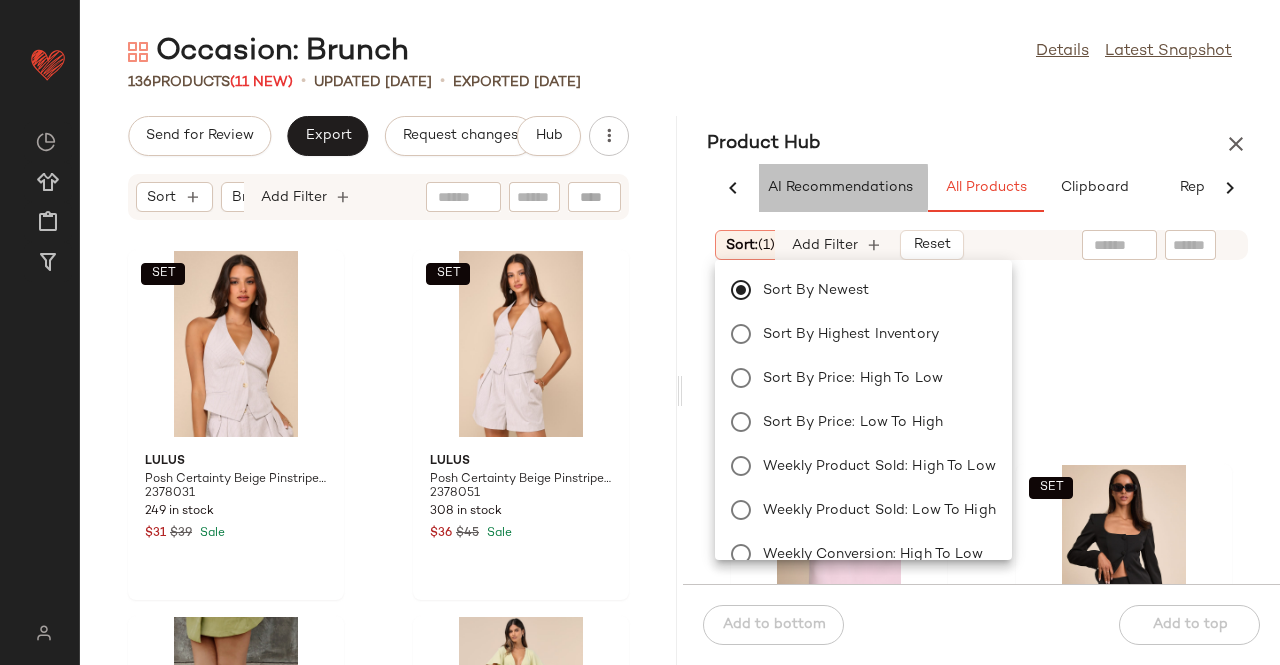 scroll, scrollTop: 0, scrollLeft: 0, axis: both 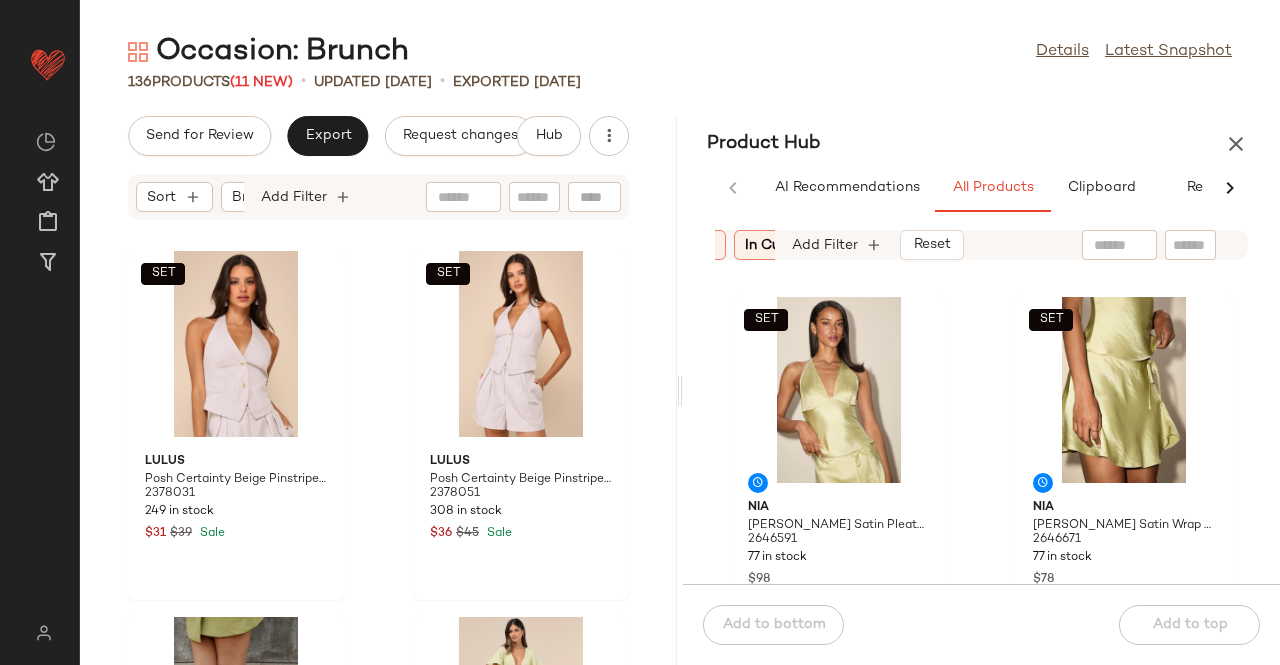 click at bounding box center [706, 245] 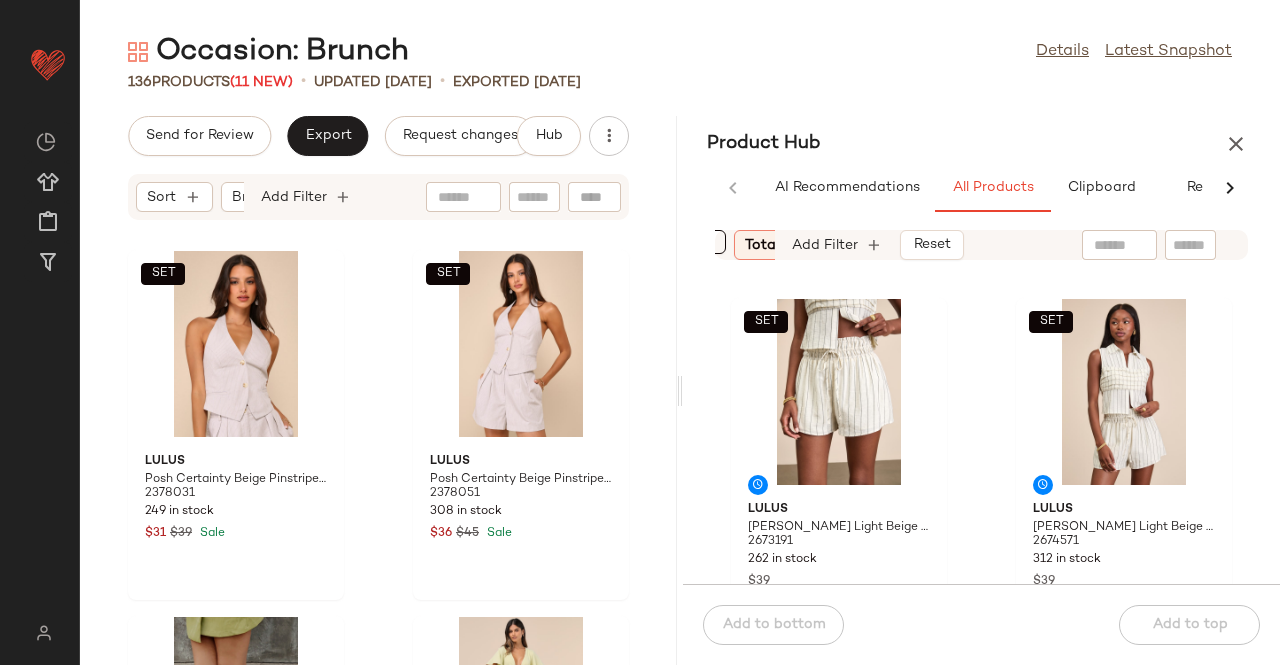 scroll, scrollTop: 0, scrollLeft: 750, axis: horizontal 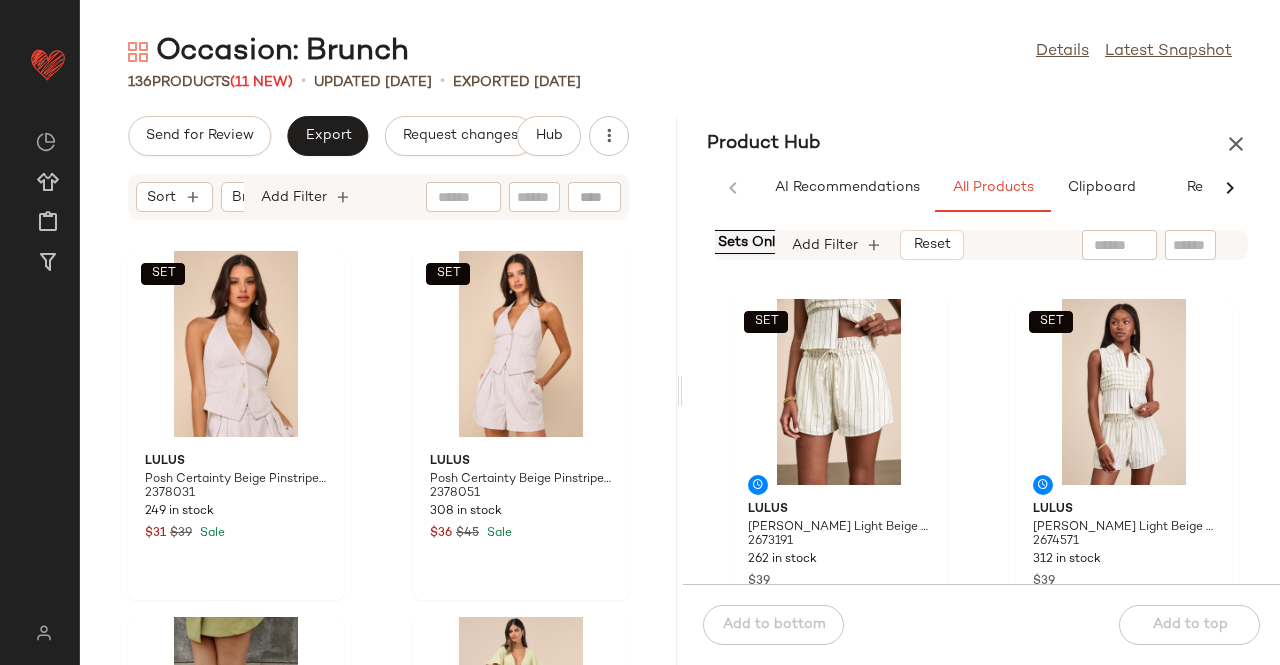 click on "Matching Sets Only" at bounding box center [716, 242] 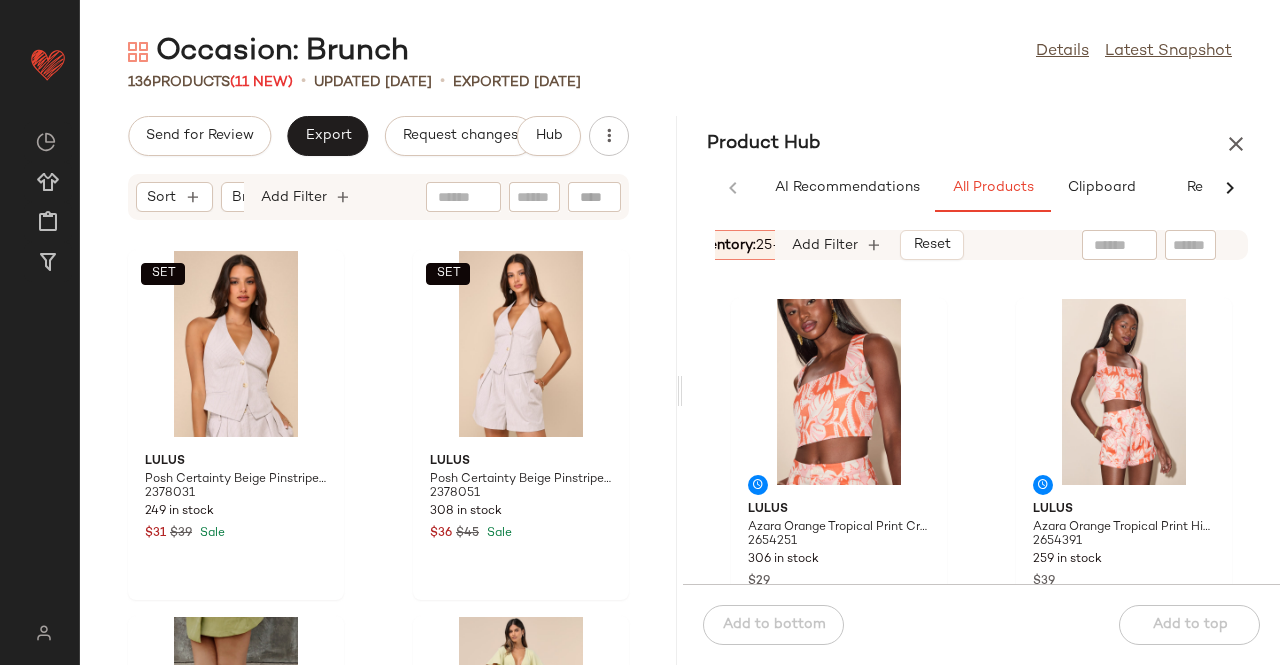 scroll, scrollTop: 0, scrollLeft: 0, axis: both 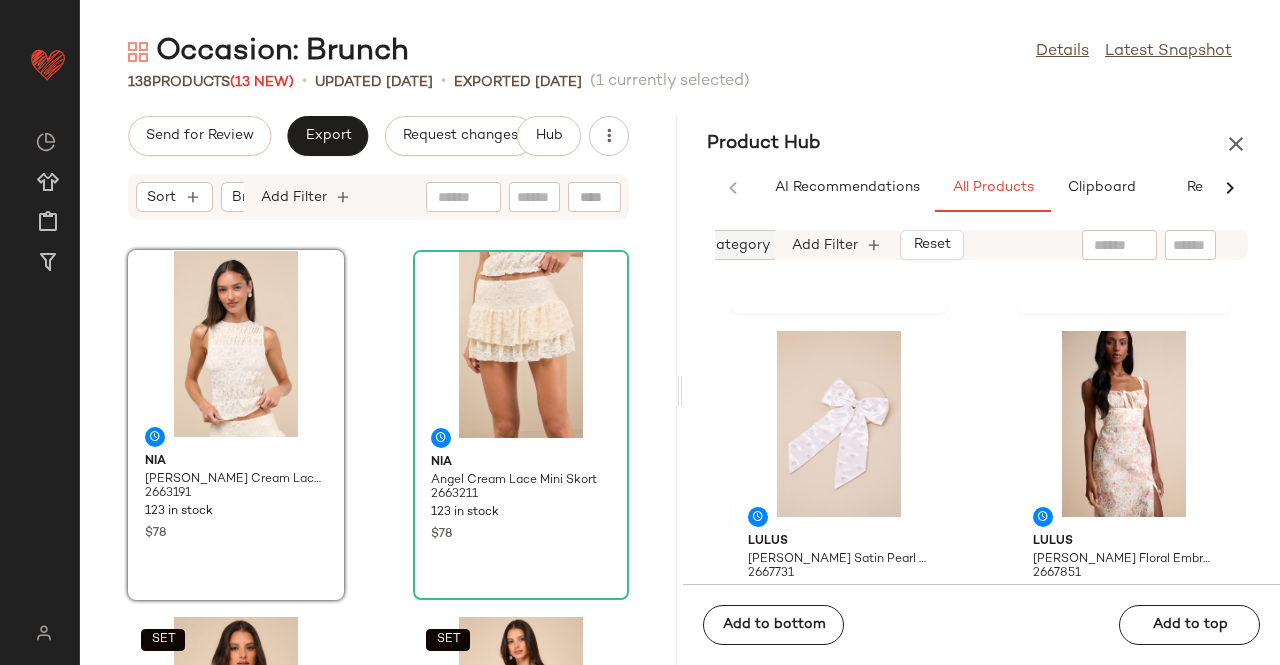 click on "Category" at bounding box center (737, 245) 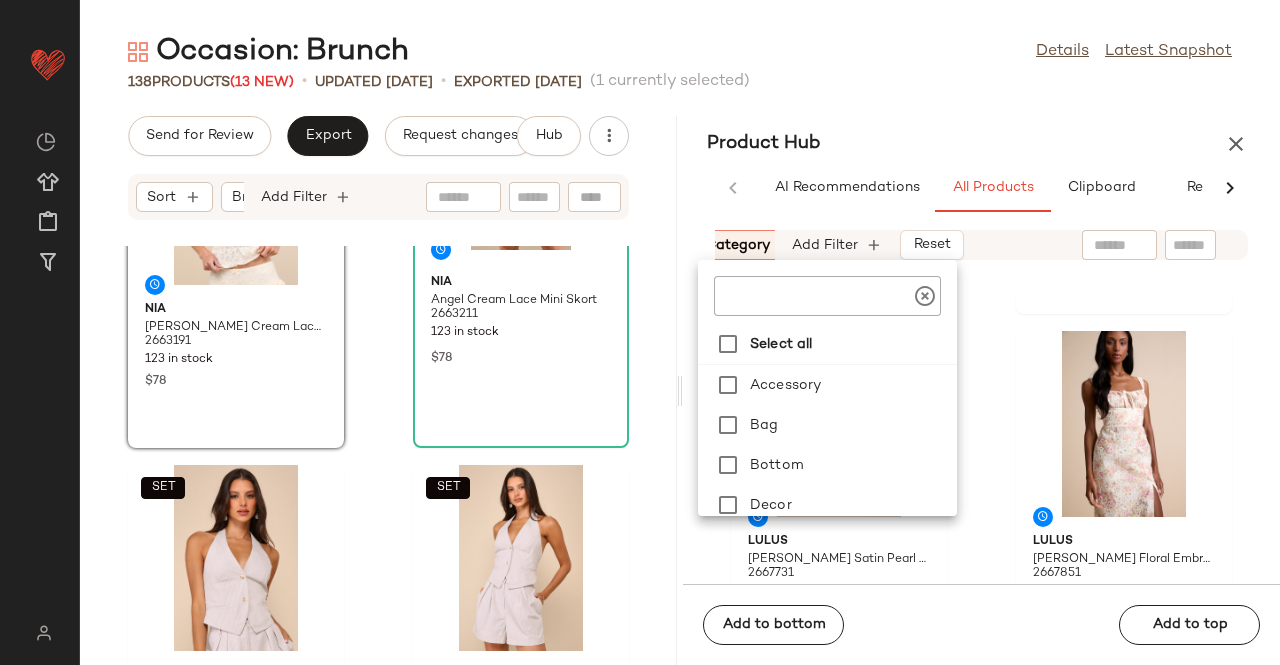 scroll, scrollTop: 100, scrollLeft: 0, axis: vertical 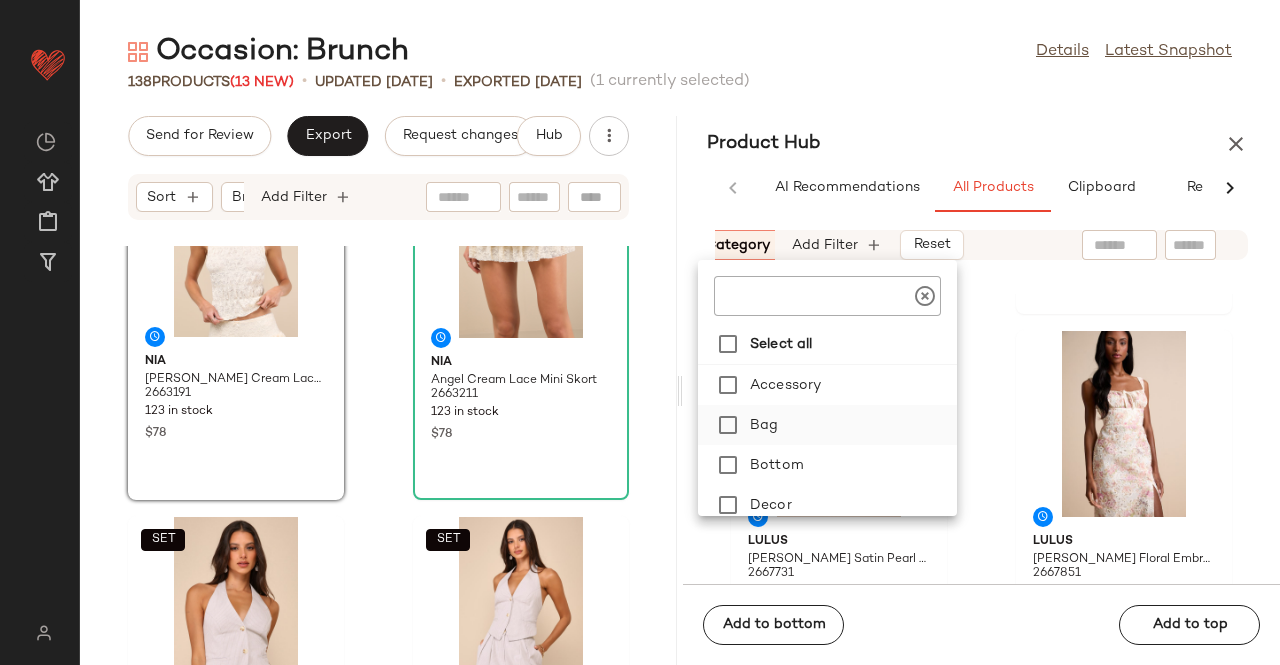 click on "Bag" at bounding box center [849, 425] 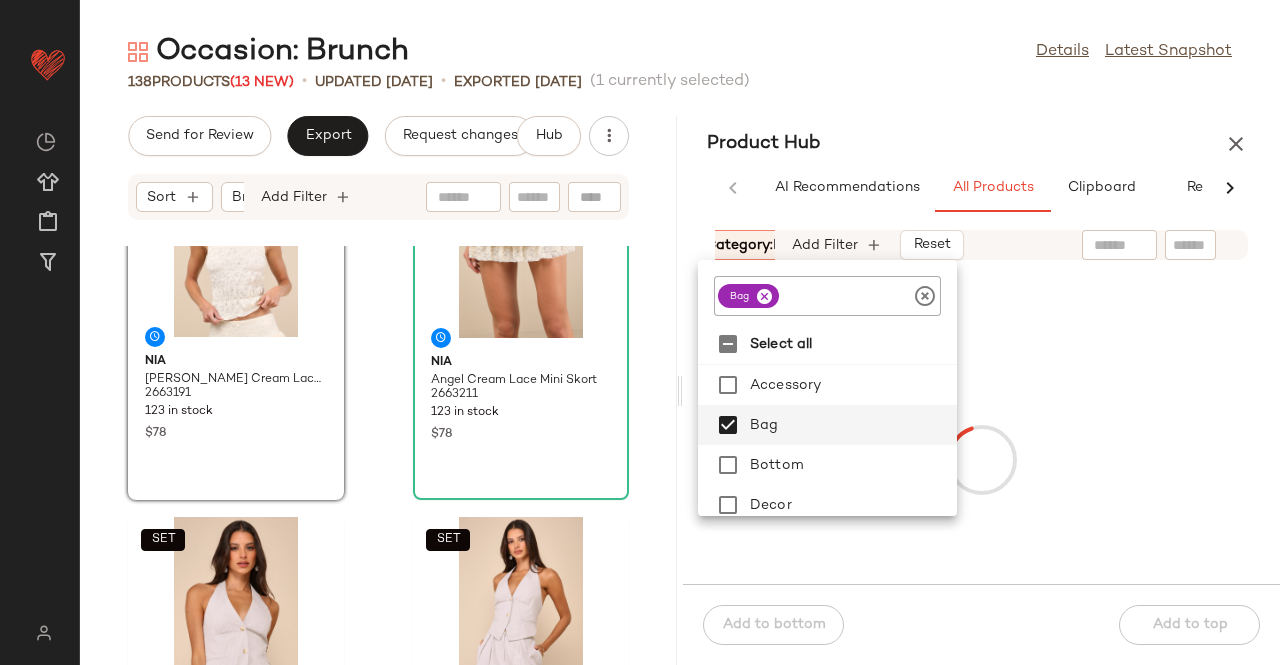 drag, startPoint x: 1044, startPoint y: 69, endPoint x: 1024, endPoint y: 52, distance: 26.24881 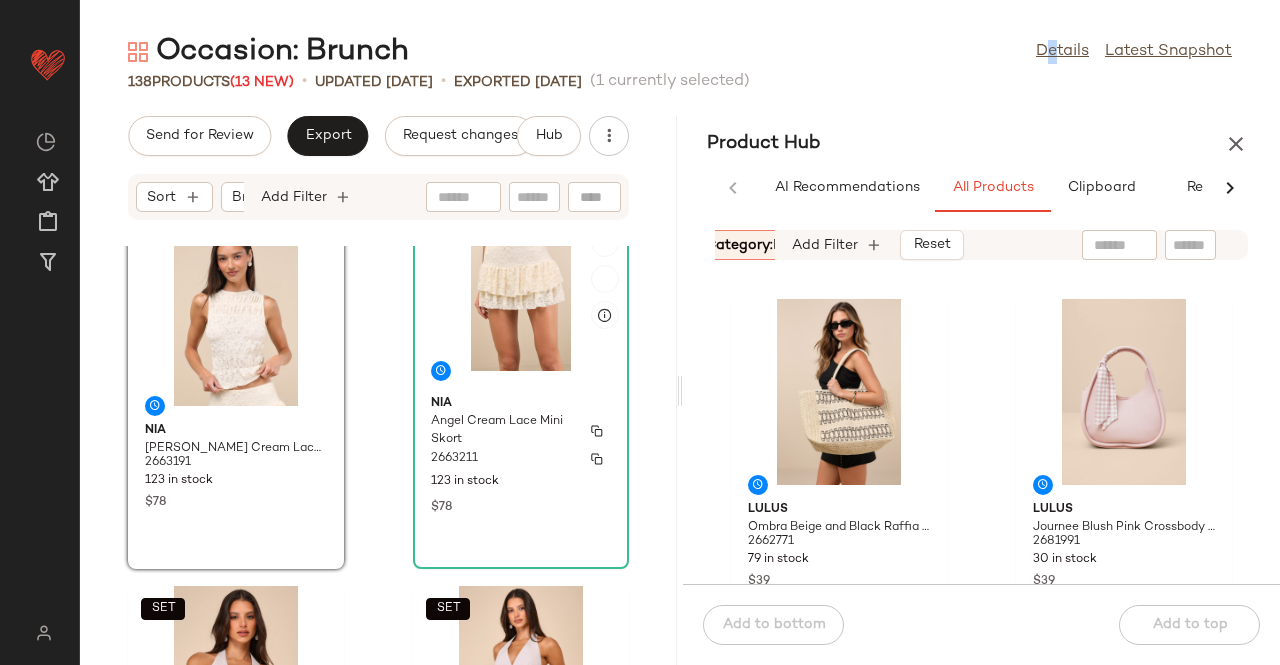 scroll, scrollTop: 0, scrollLeft: 0, axis: both 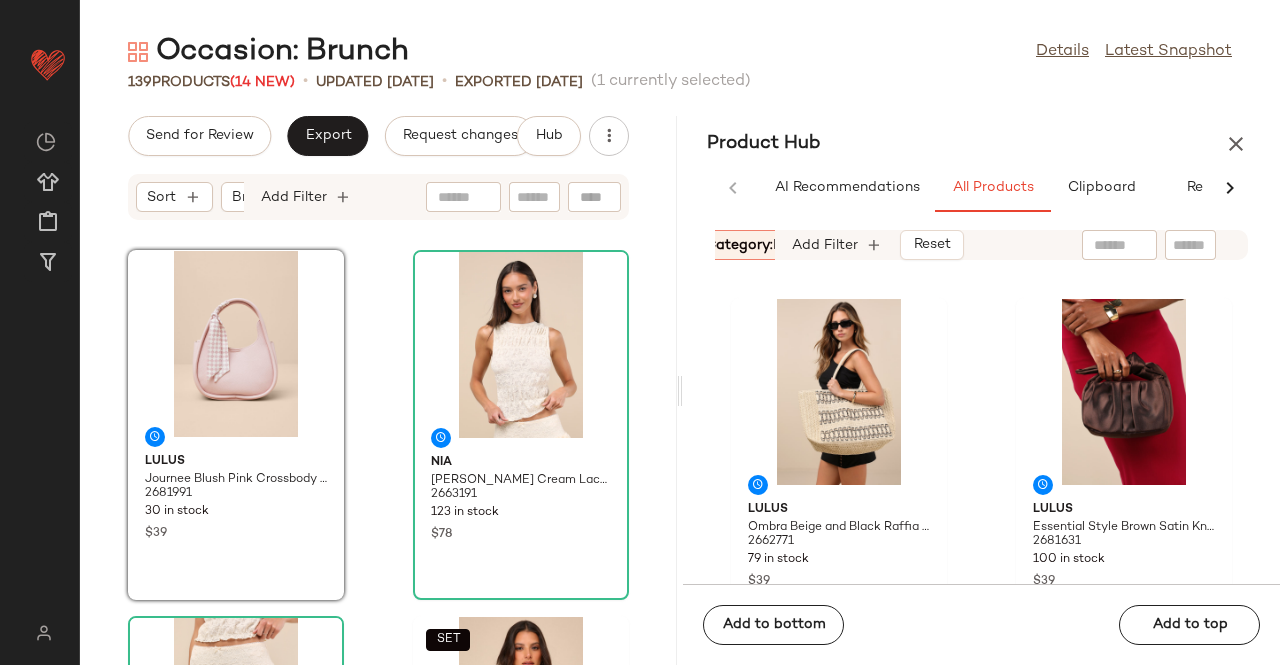 click on "Category:   bag" at bounding box center (753, 245) 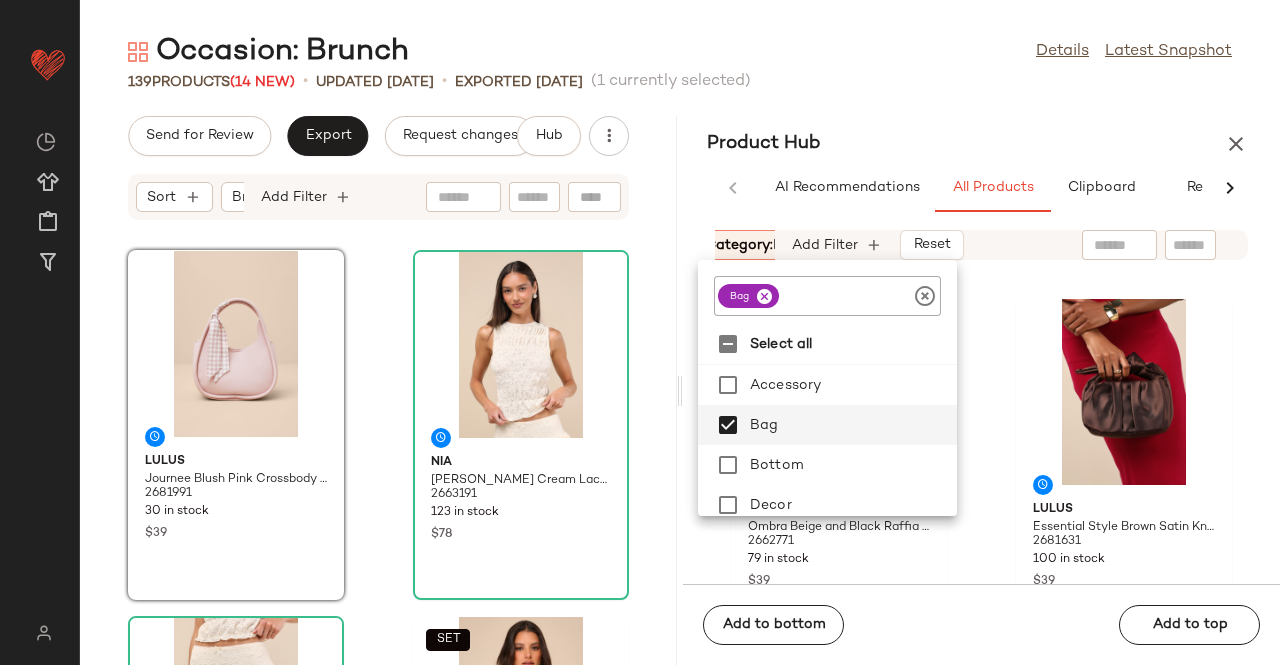 click on "bag" 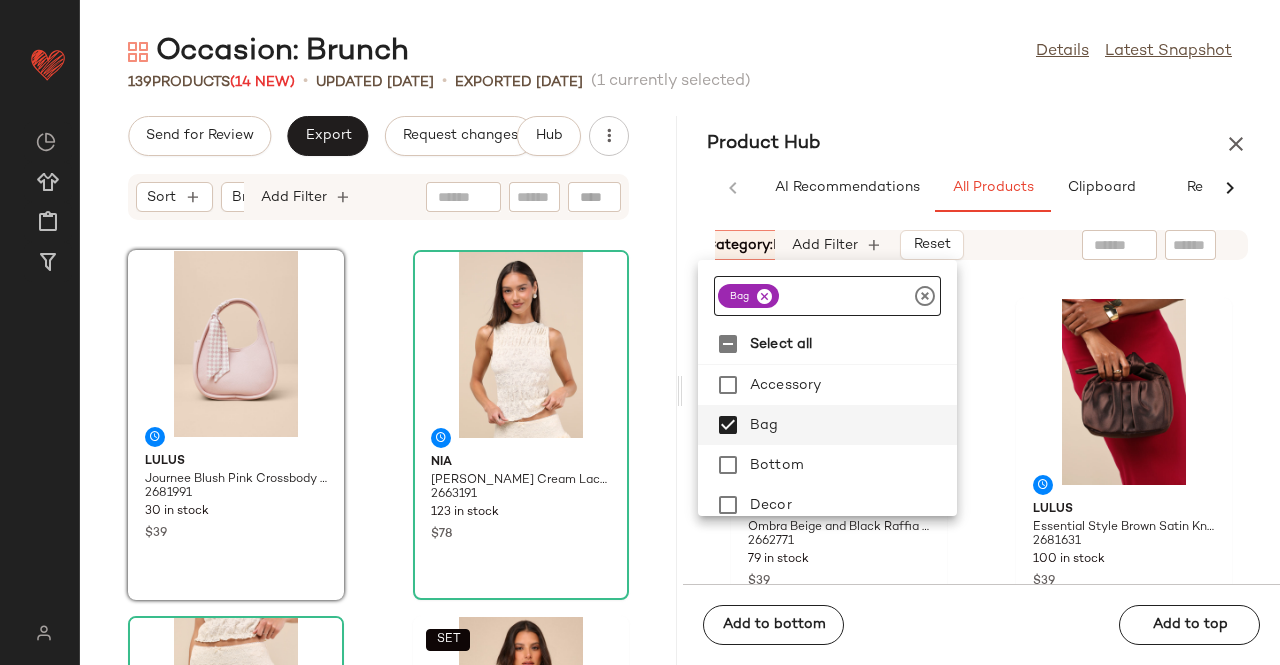 click at bounding box center [764, 296] 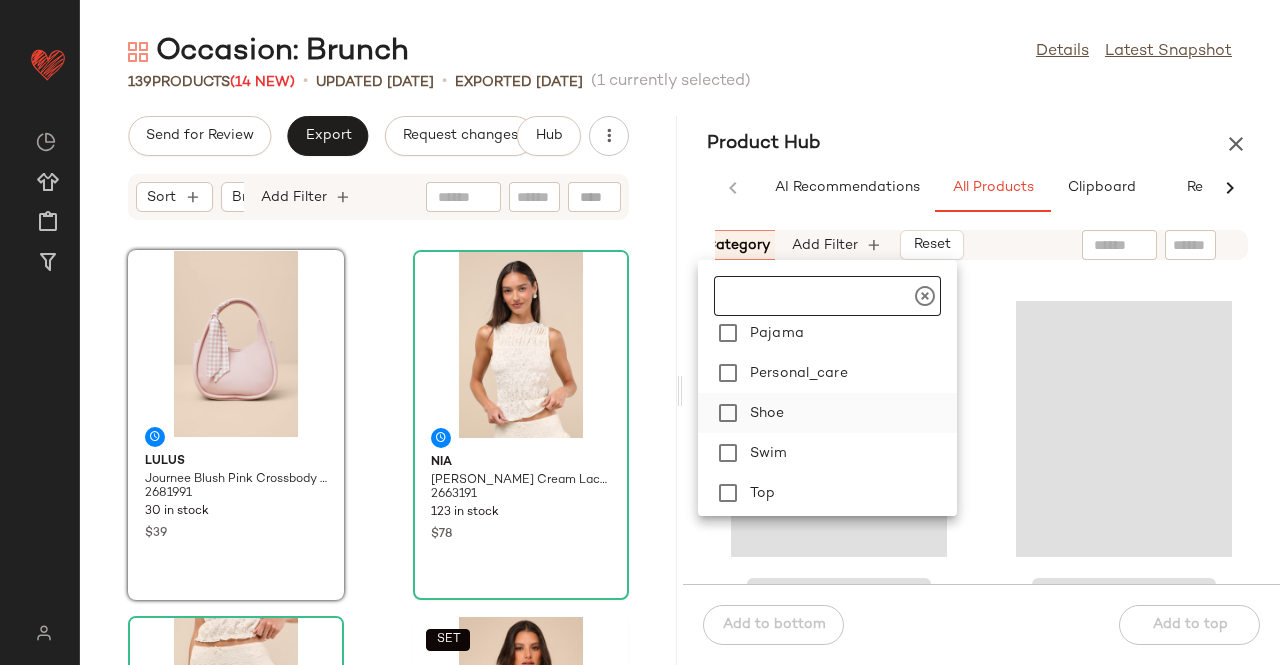 scroll, scrollTop: 480, scrollLeft: 0, axis: vertical 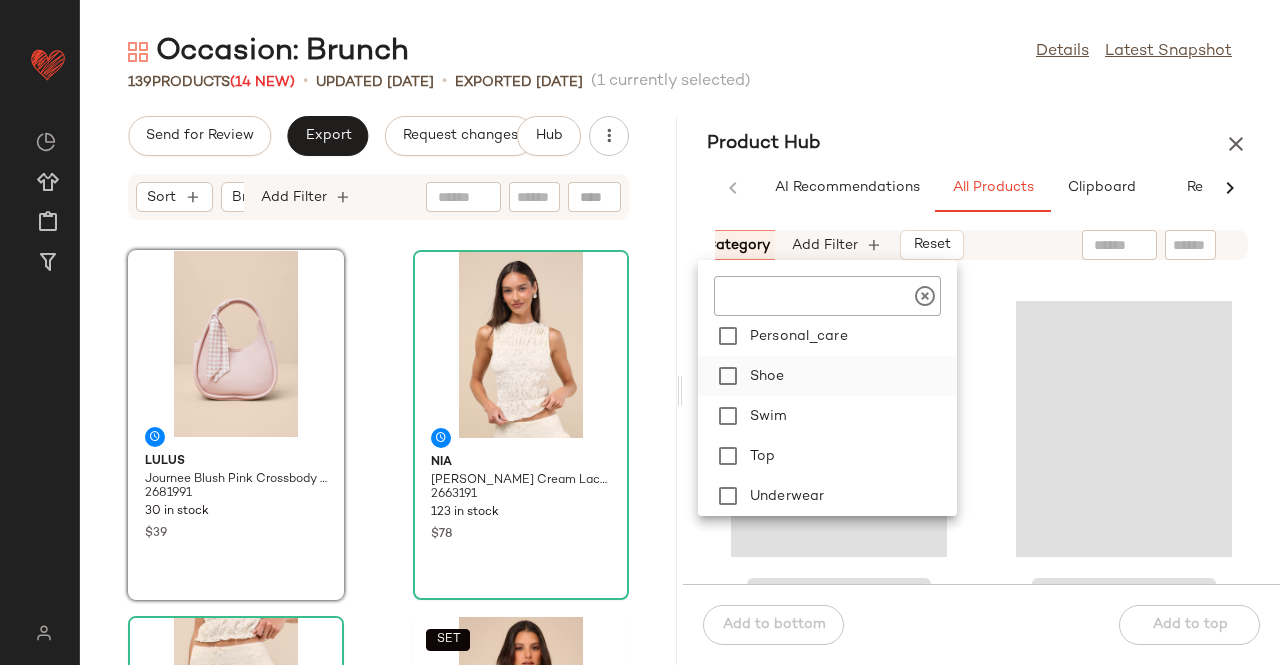 click on "Top" at bounding box center [849, 456] 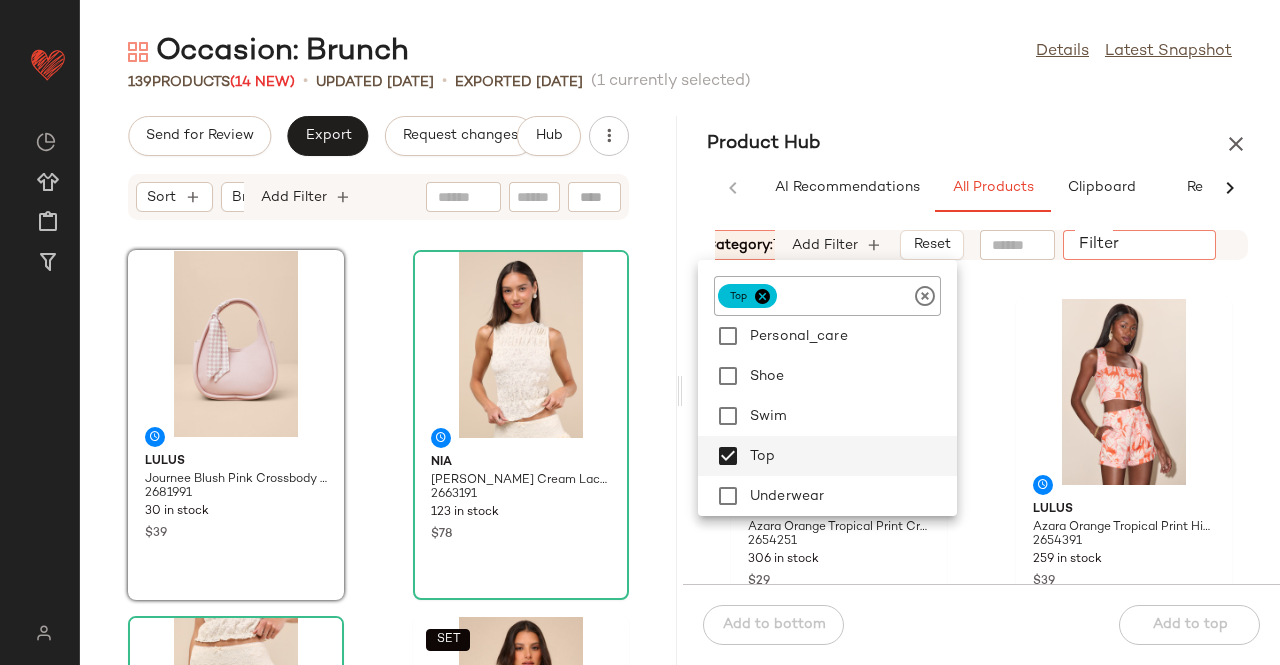 drag, startPoint x: 1205, startPoint y: 231, endPoint x: 1190, endPoint y: 234, distance: 15.297058 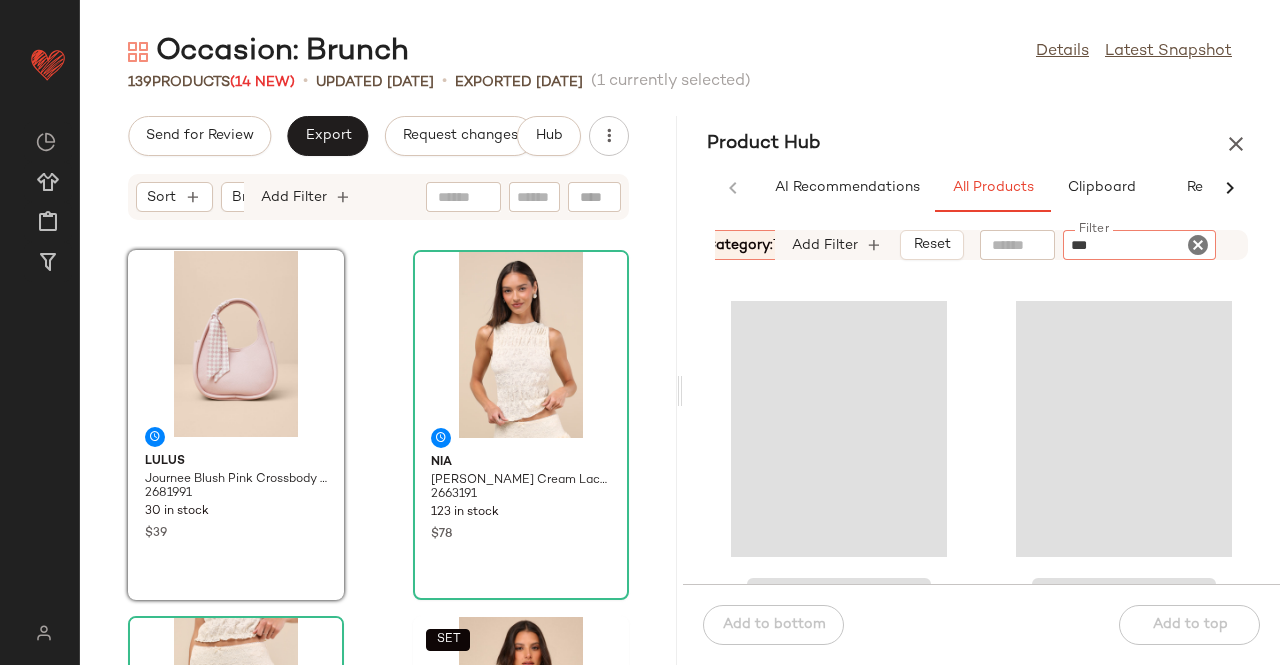 type on "****" 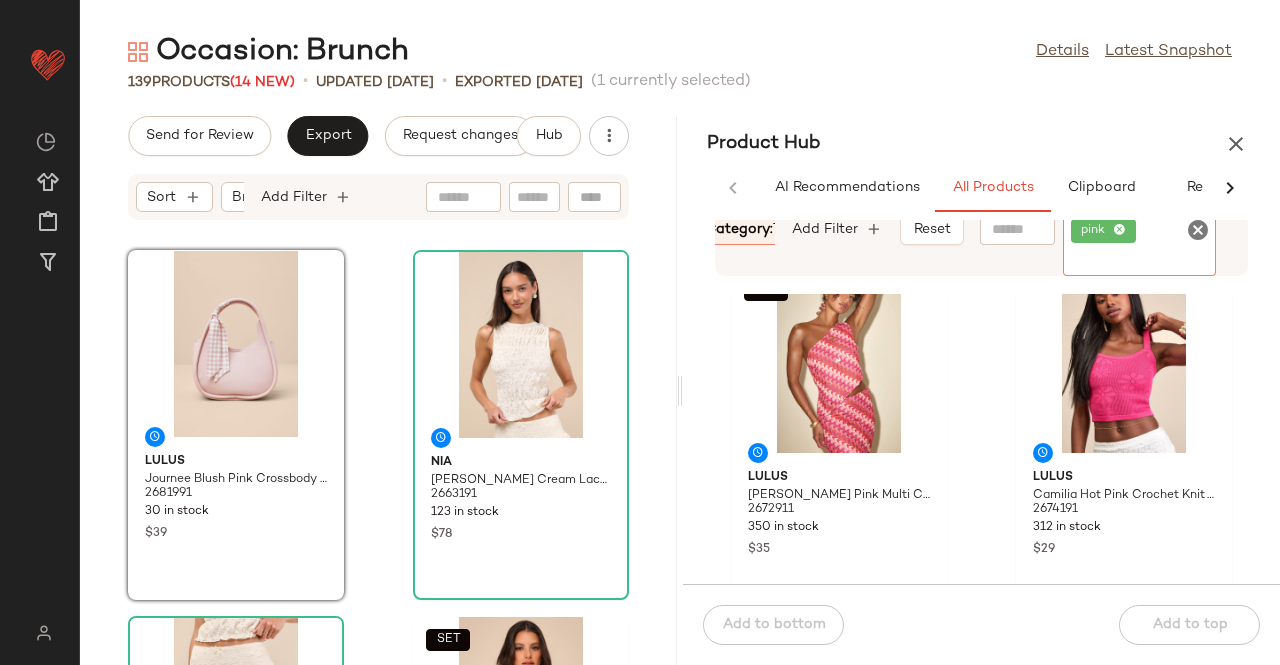 scroll, scrollTop: 416, scrollLeft: 0, axis: vertical 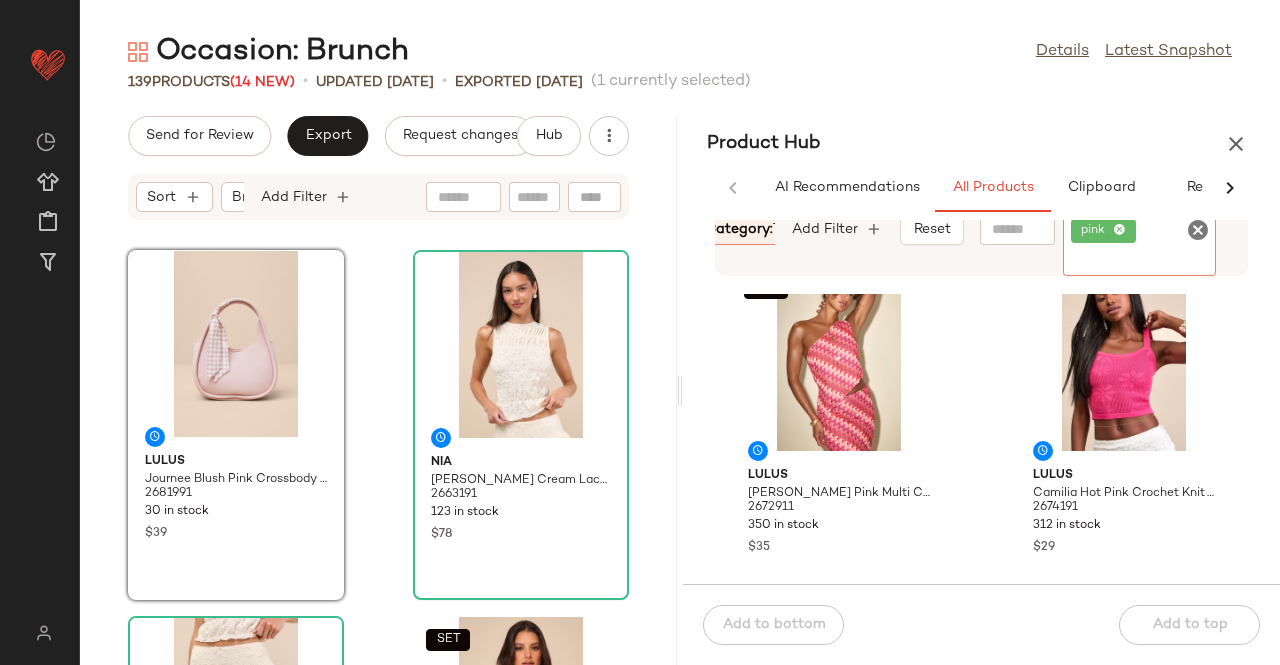 click on "Category:   top" at bounding box center [751, 229] 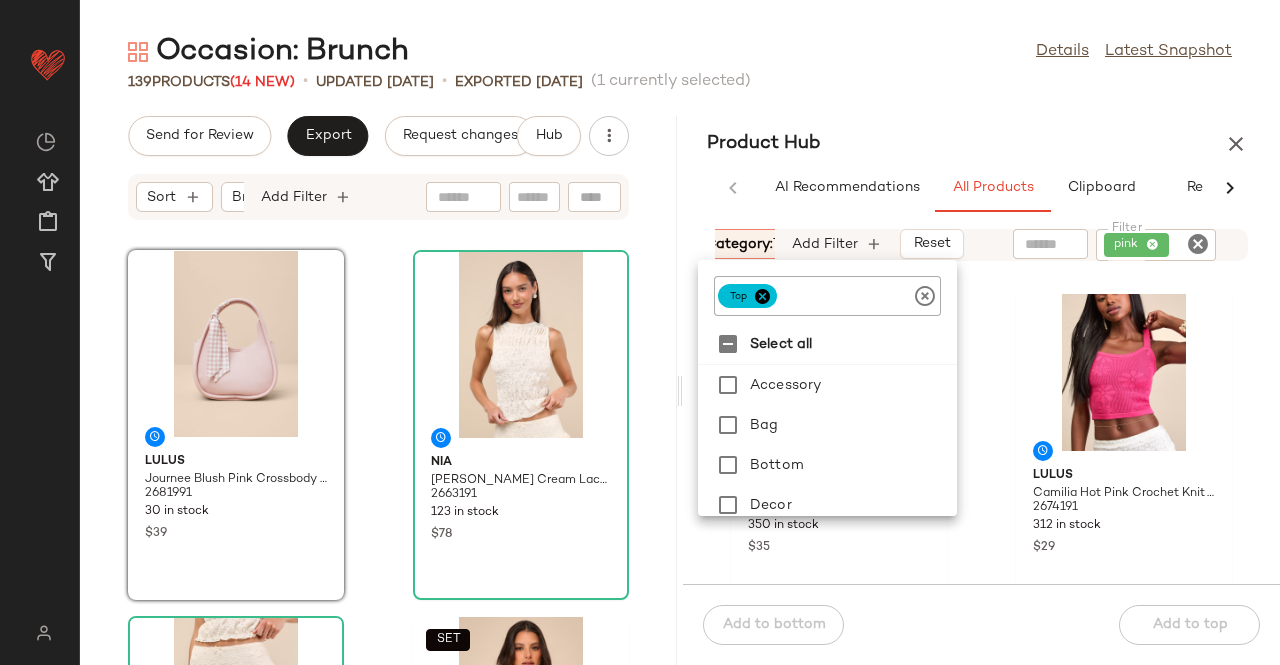 click on "top" 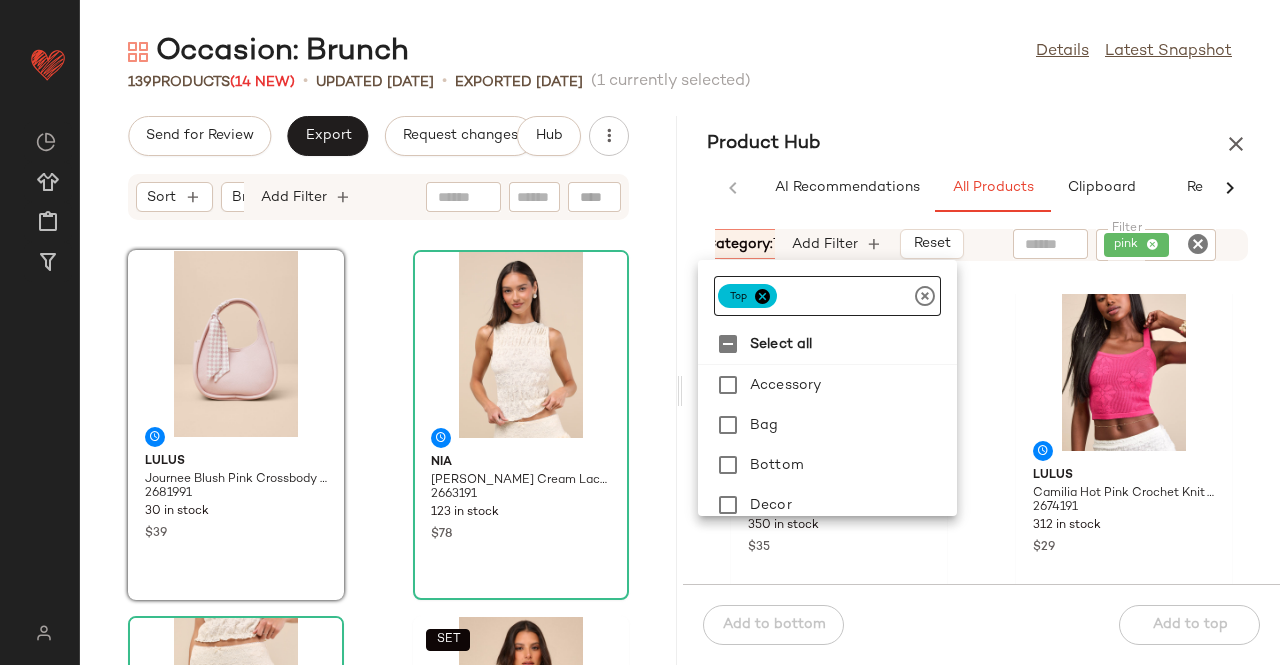 click at bounding box center [762, 296] 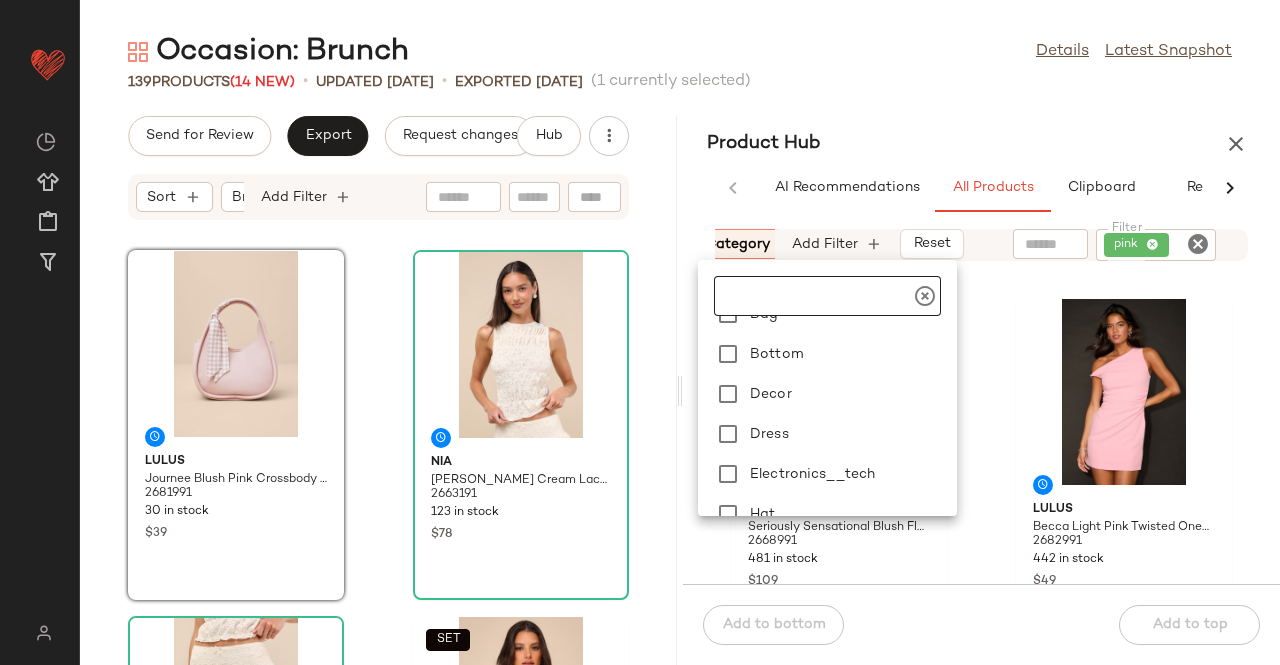 scroll, scrollTop: 80, scrollLeft: 0, axis: vertical 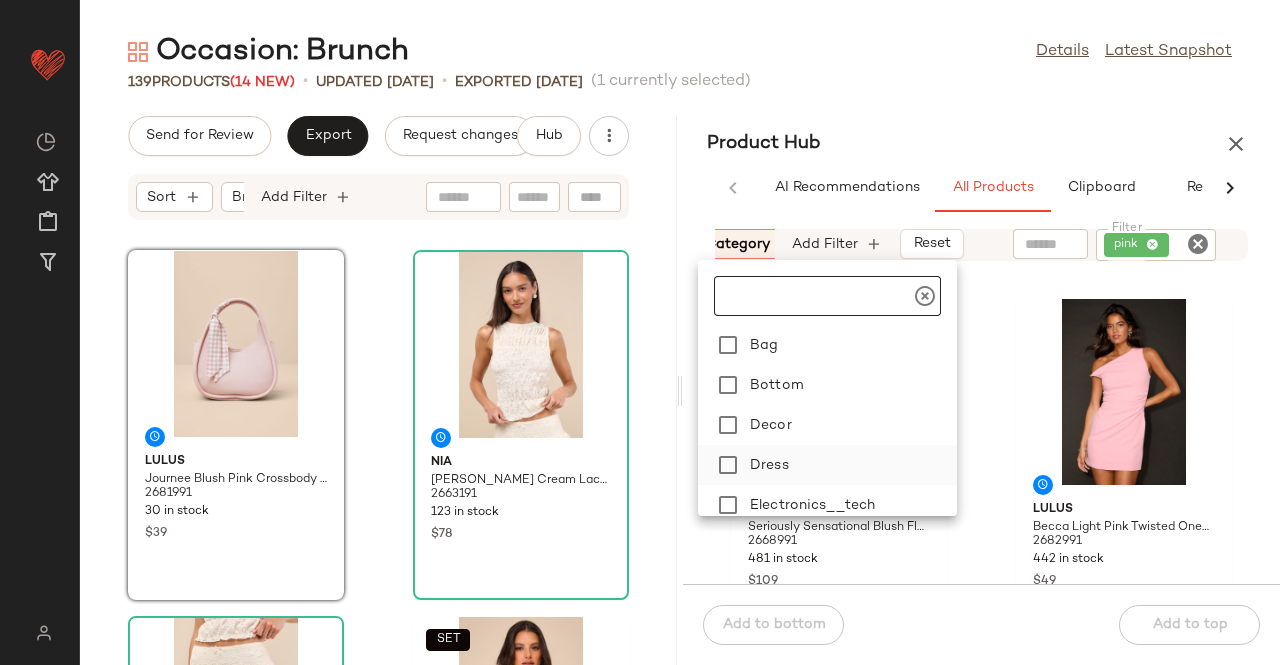 click on "Dress" 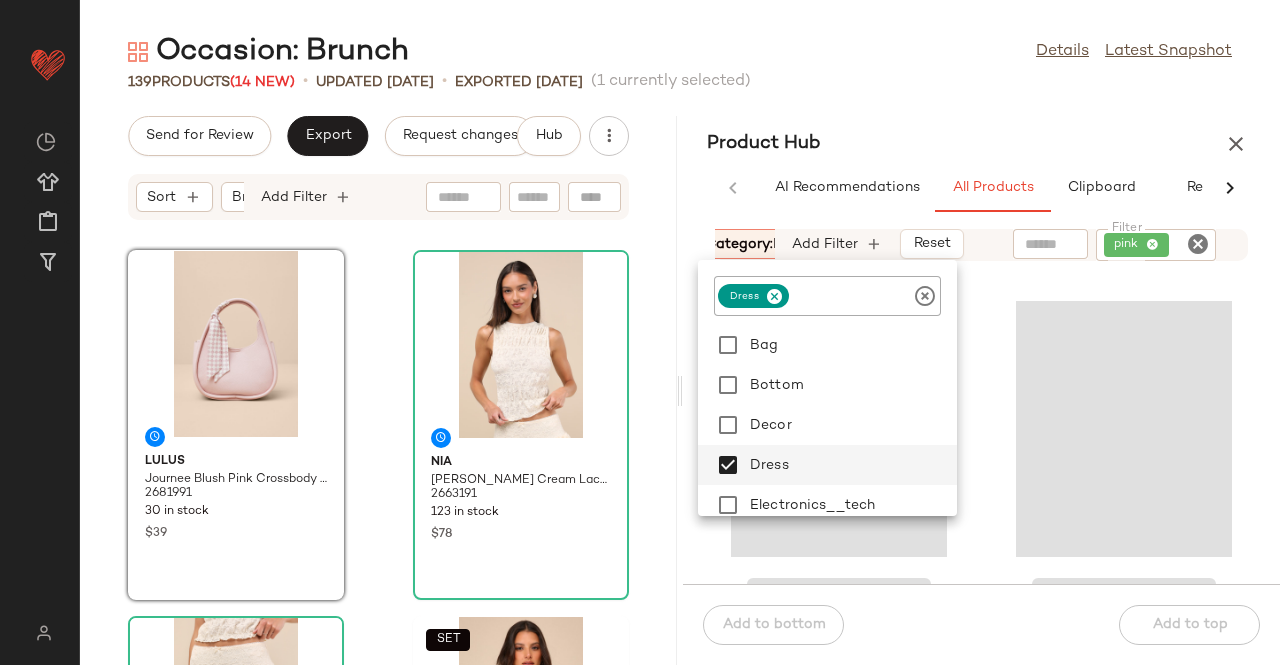 click on "Occasion: Brunch  Details   Latest Snapshot  139   Products  (14 New)  •   updated Jul 3rd  •  Exported Jul 1st   (1 currently selected)   Send for Review   Export   Request changes   Hub  Sort  Brand  Category  Add Filter  Lulus Journee Blush Pink Crossbody Handbag 2681991 30 in stock $39 Nia Wes Cream Lace Smocked Tank Top 2663191 123 in stock $78 Nia Angel Cream Lace Mini Skort 2663211 123 in stock $78  SET  Lulus Posh Certainty Beige Pinstripe Linen Tie-Back Halter Vest Top 2378031 249 in stock $31 $39 Sale  SET  Lulus Posh Certainty Beige Pinstripe Linen Pleated High-Rise Shorts 2378051 308 in stock $36 $45 Sale Lulus Aliah White Lace-Up High Heel Sandals 1190971 535 in stock $32 $45 Sale Lulus Summer Journey Light Green Tie-Front Cutout Midi Dress 1364296 459 in stock $30 $69 Sale Lulus Arelie Blue Rickrack Sleeveless Mini Dress 2624031 128 in stock $59 Product Hub  AI Recommendations   All Products   Clipboard   Report  Sort:   (1) Brand  Category:   dress In Curation?:   No Availability:" at bounding box center (680, 348) 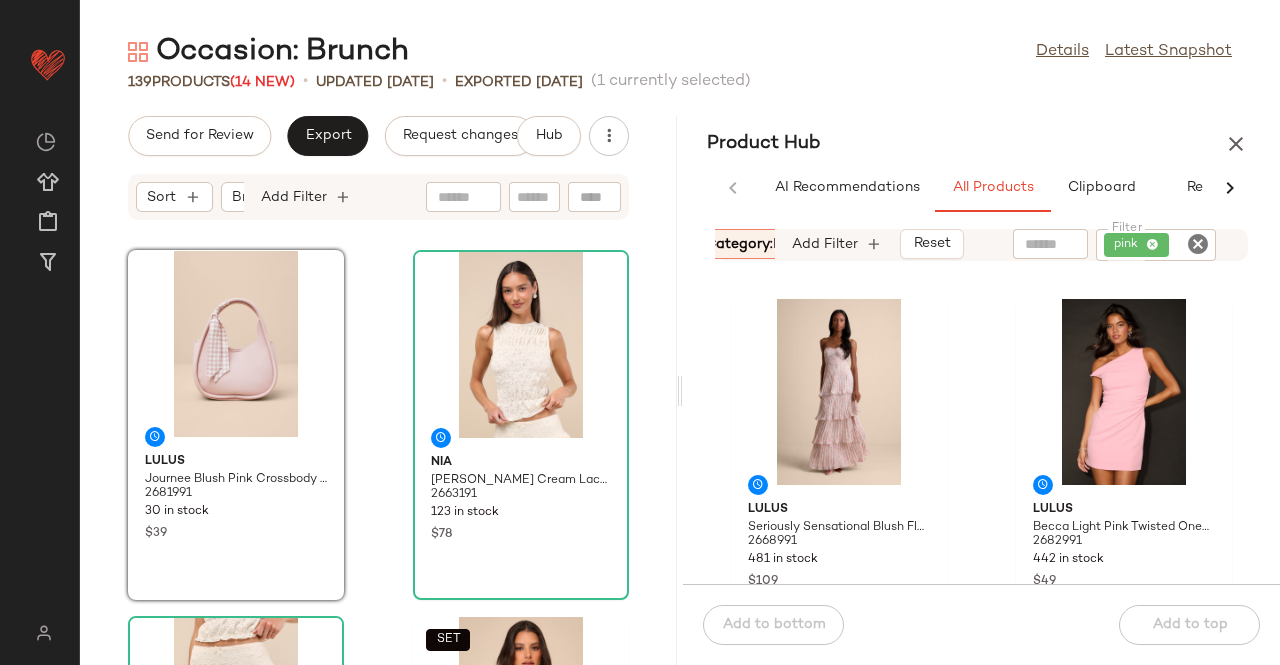 click 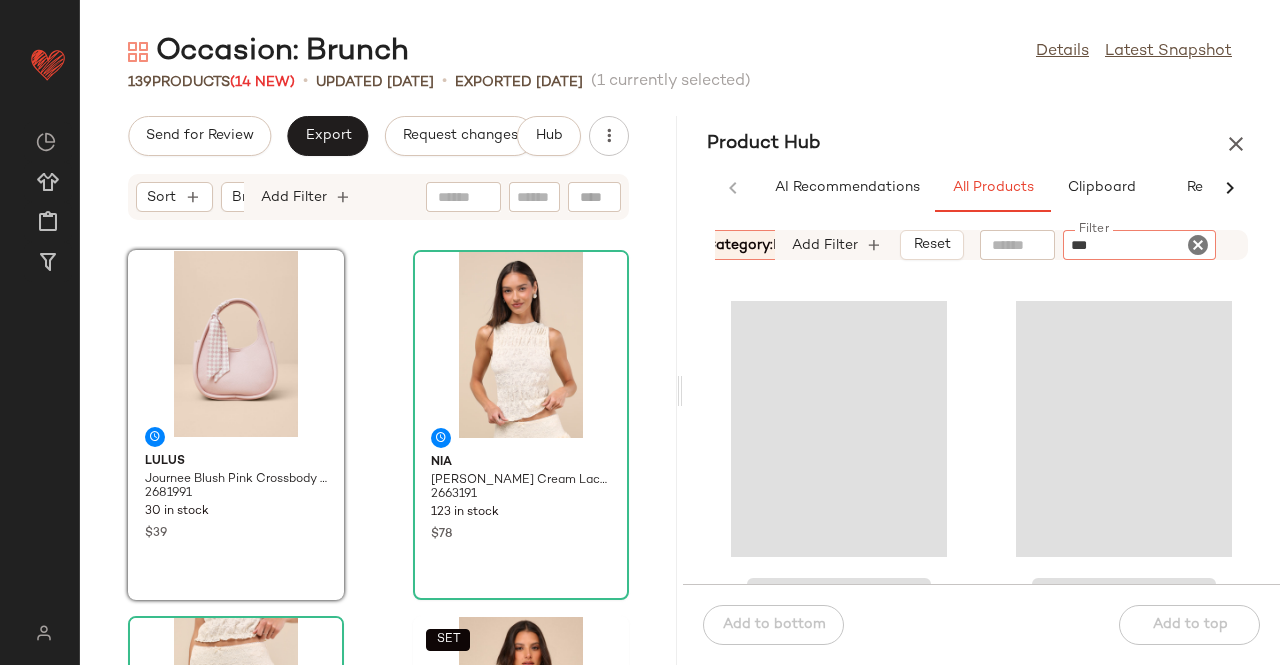 type on "****" 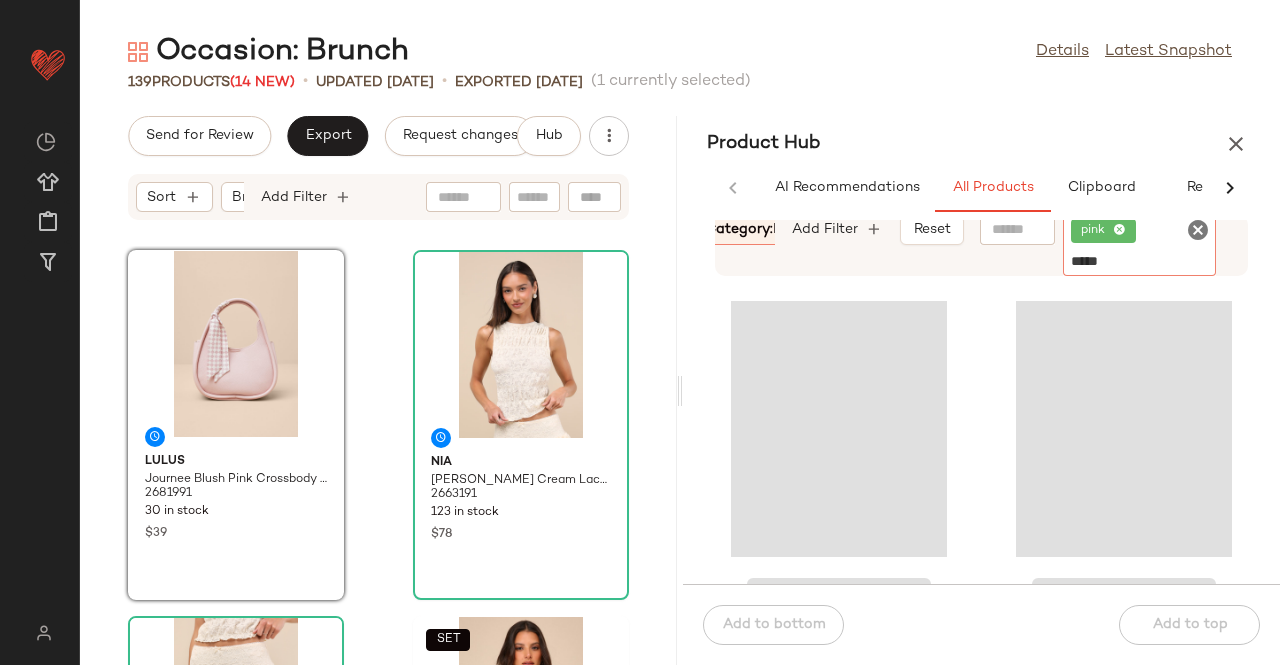 type on "******" 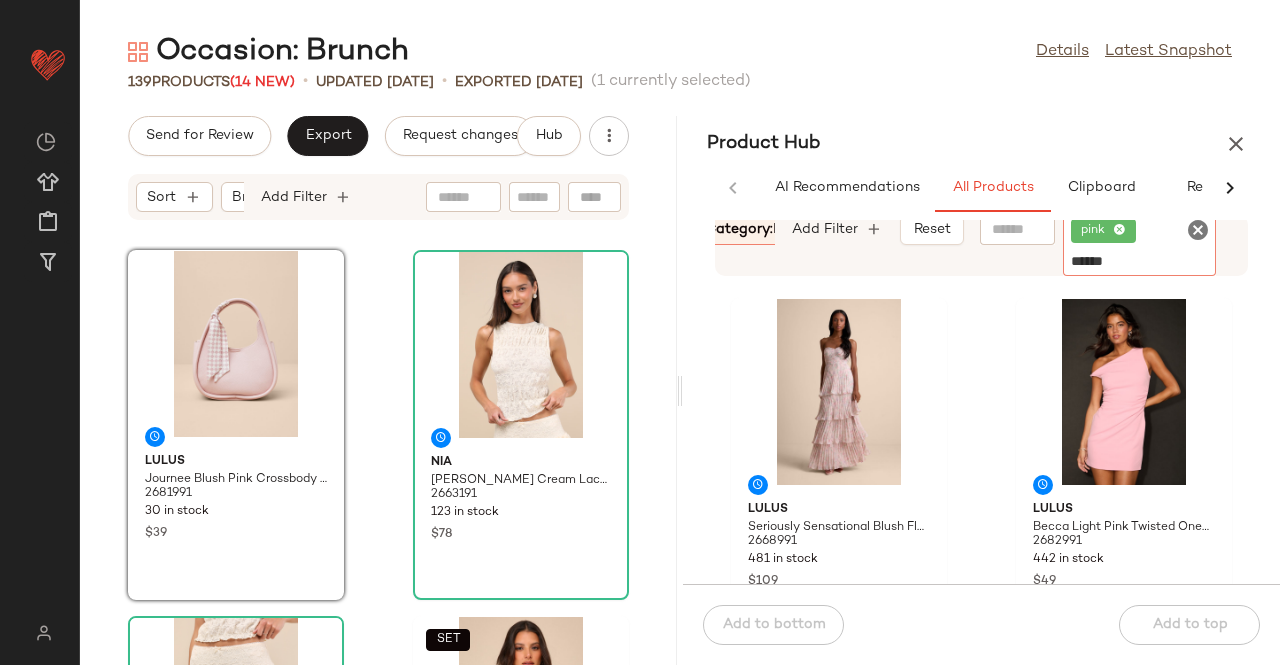 type 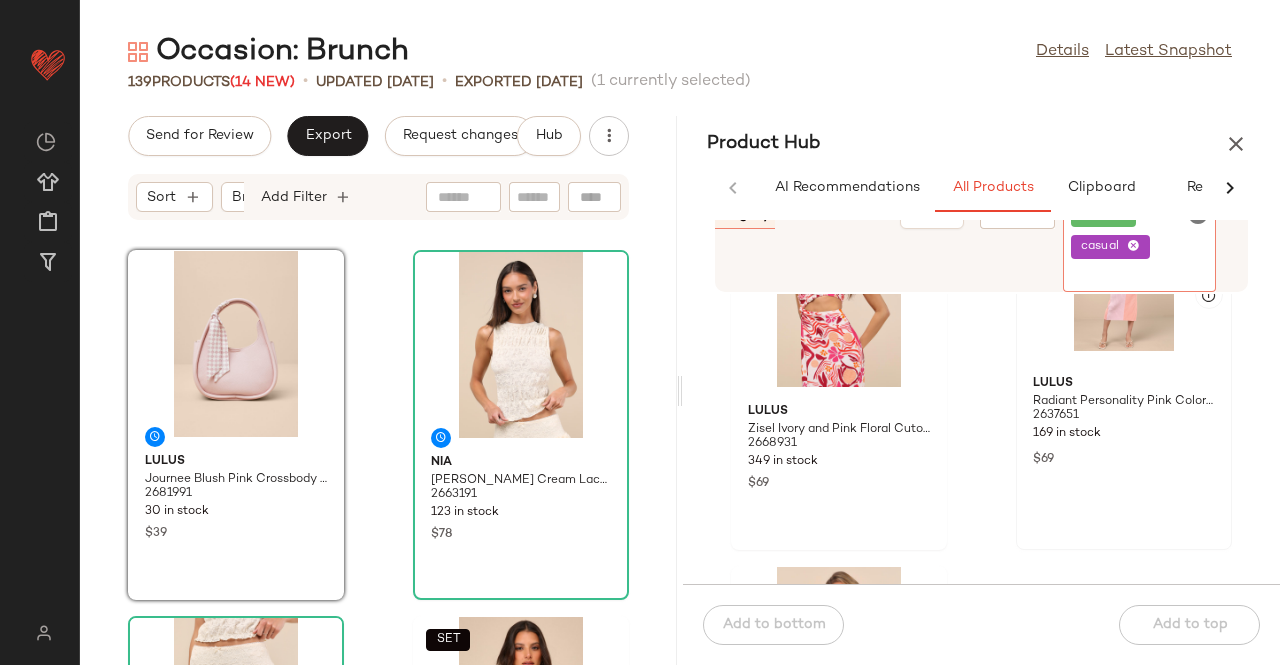 scroll, scrollTop: 0, scrollLeft: 0, axis: both 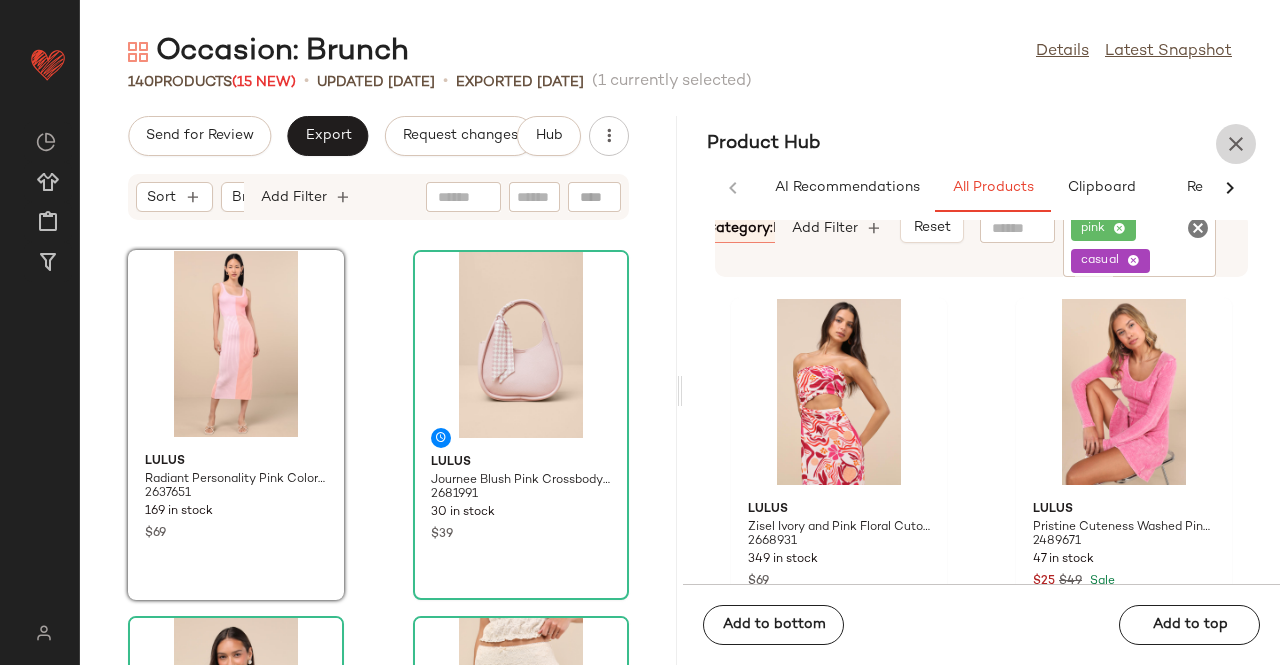 click at bounding box center [1236, 144] 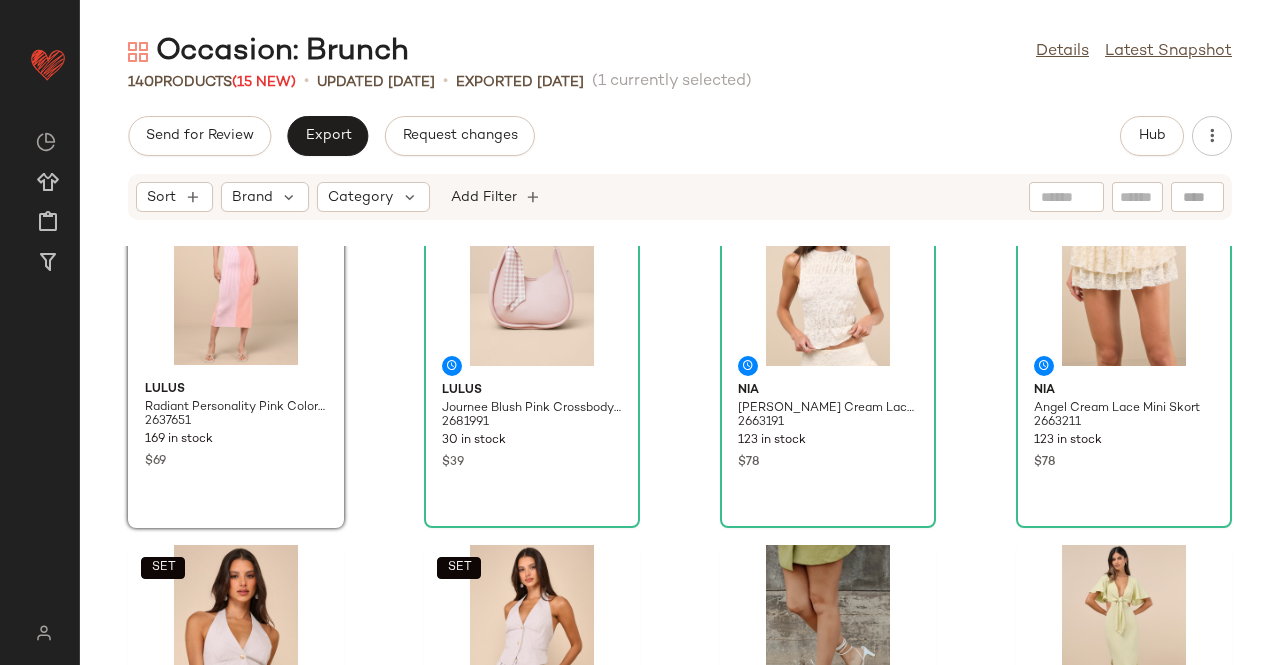 scroll, scrollTop: 0, scrollLeft: 0, axis: both 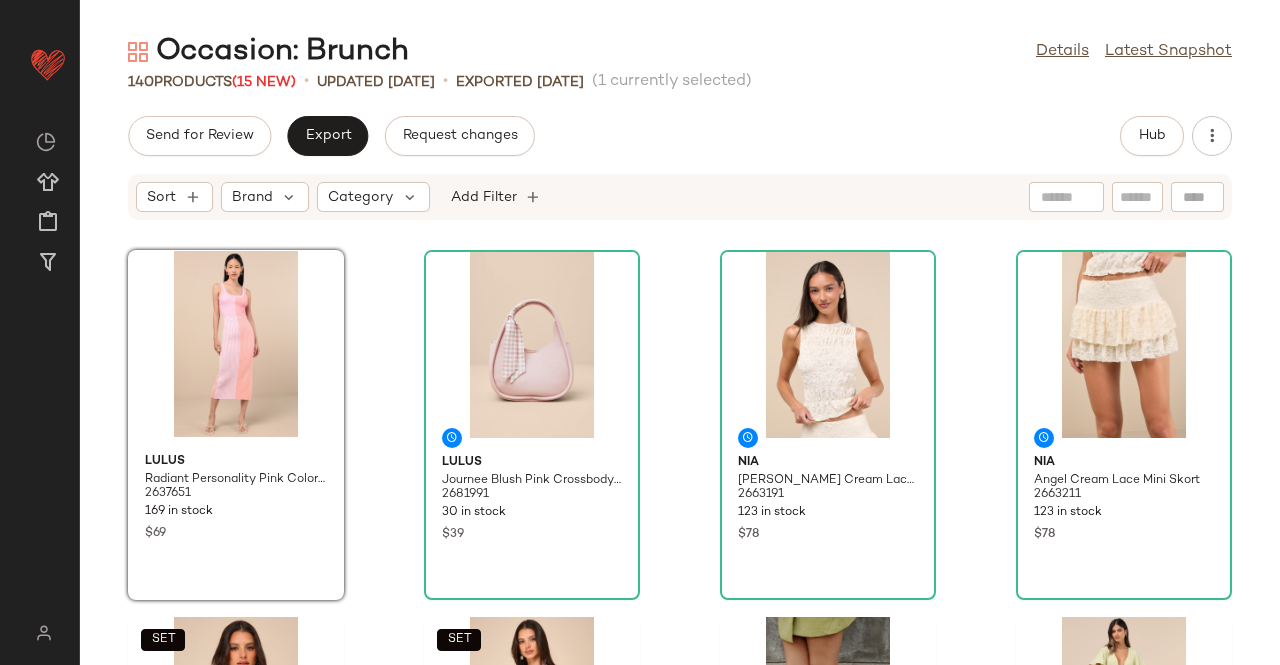 click on "Occasion: Brunch  Details   Latest Snapshot  140   Products  (15 New)  •   updated Jul 3rd  •  Exported Jul 1st   (1 currently selected)   Send for Review   Export   Request changes   Hub  Sort  Brand  Category  Add Filter  Lulus Radiant Personality Pink Color Block Ribbed Knit Midi Dress 2637651 169 in stock $69 Lulus Journee Blush Pink Crossbody Handbag 2681991 30 in stock $39 Nia Wes Cream Lace Smocked Tank Top 2663191 123 in stock $78 Nia Angel Cream Lace Mini Skort 2663211 123 in stock $78  SET  Lulus Posh Certainty Beige Pinstripe Linen Tie-Back Halter Vest Top 2378031 249 in stock $31 $39 Sale  SET  Lulus Posh Certainty Beige Pinstripe Linen Pleated High-Rise Shorts 2378051 308 in stock $36 $45 Sale Lulus Aliah White Lace-Up High Heel Sandals 1190971 535 in stock $32 $45 Sale Lulus Summer Journey Light Green Tie-Front Cutout Midi Dress 1364296 459 in stock $30 $69 Sale Lulus Arelie Blue Rickrack Sleeveless Mini Dress 2624031 128 in stock $59 Lulus Oh-So Chic Brown Buckle Shoulder Bag 2681651 $49" at bounding box center [680, 348] 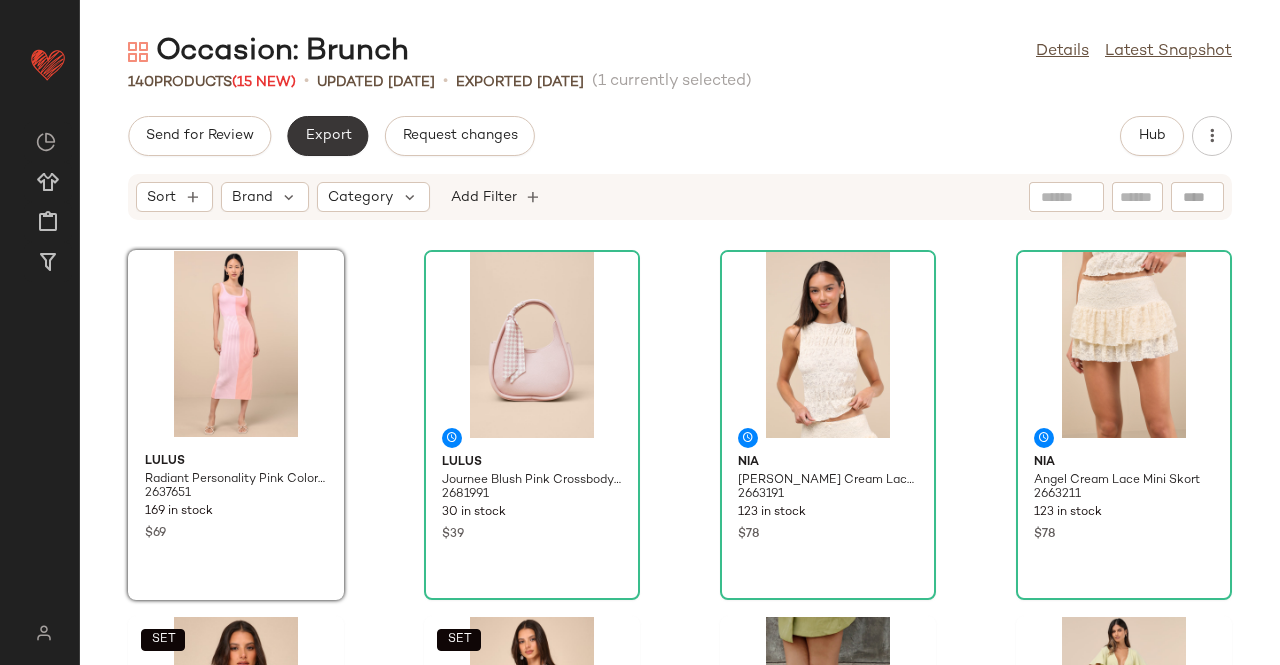 click on "Export" at bounding box center (327, 136) 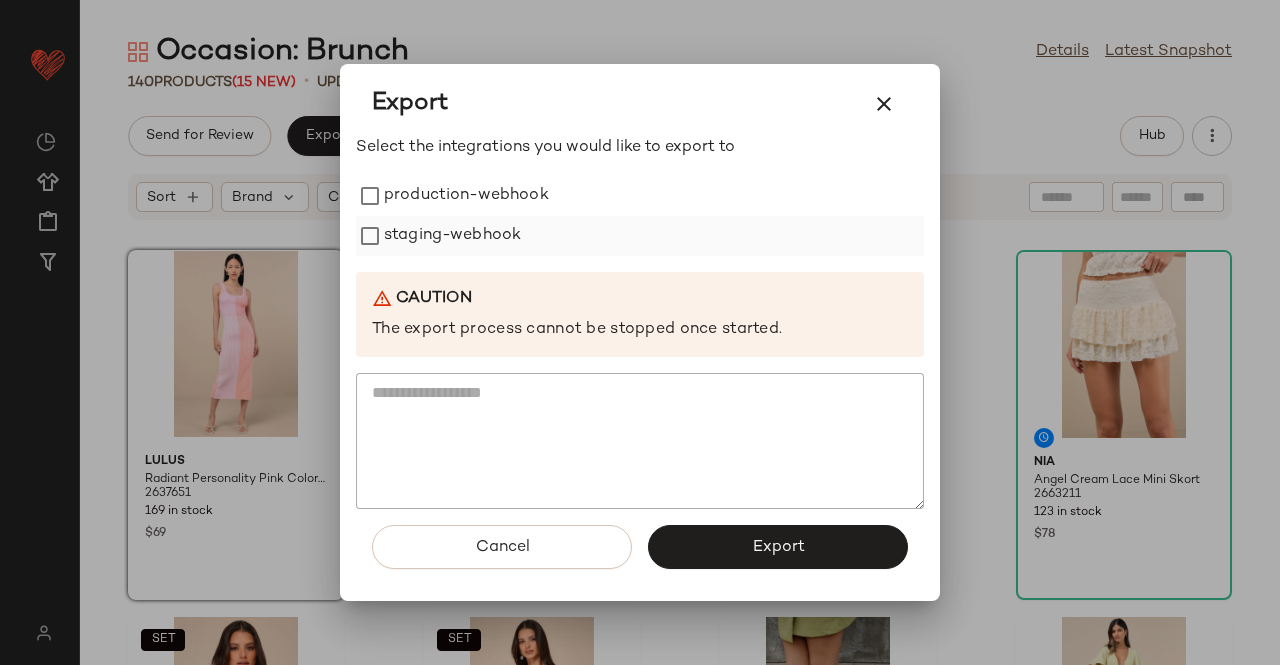 drag, startPoint x: 479, startPoint y: 297, endPoint x: 477, endPoint y: 253, distance: 44.04543 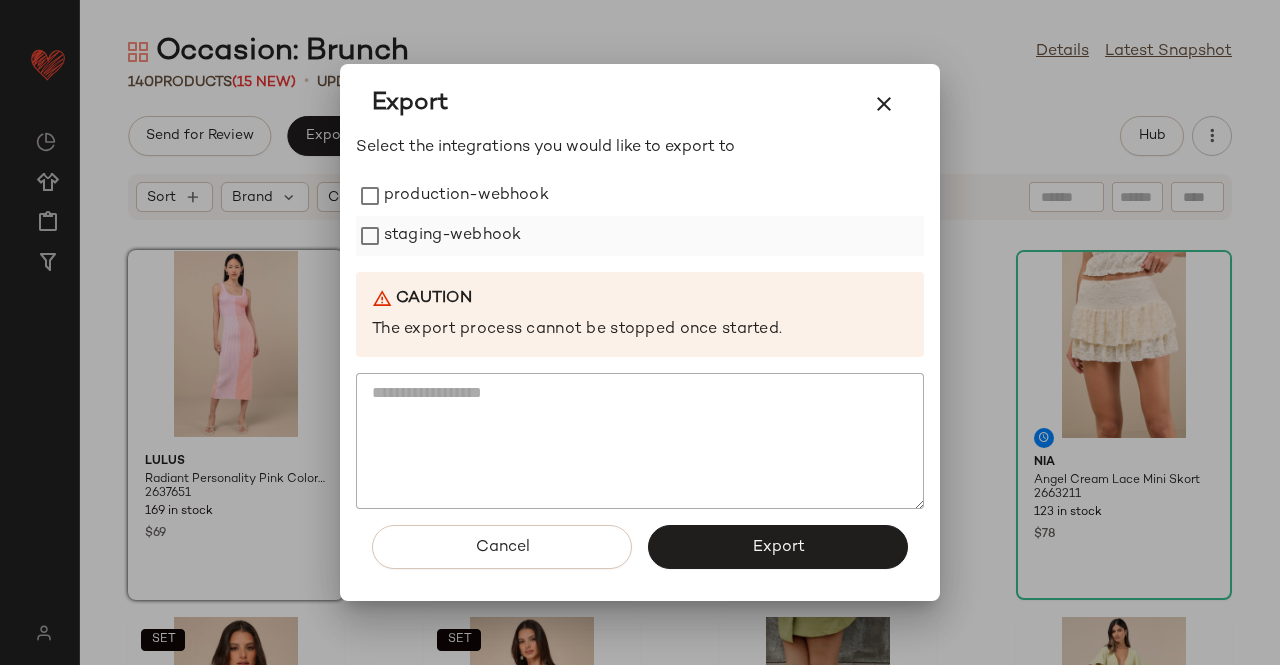 click on "Caution" at bounding box center [640, 299] 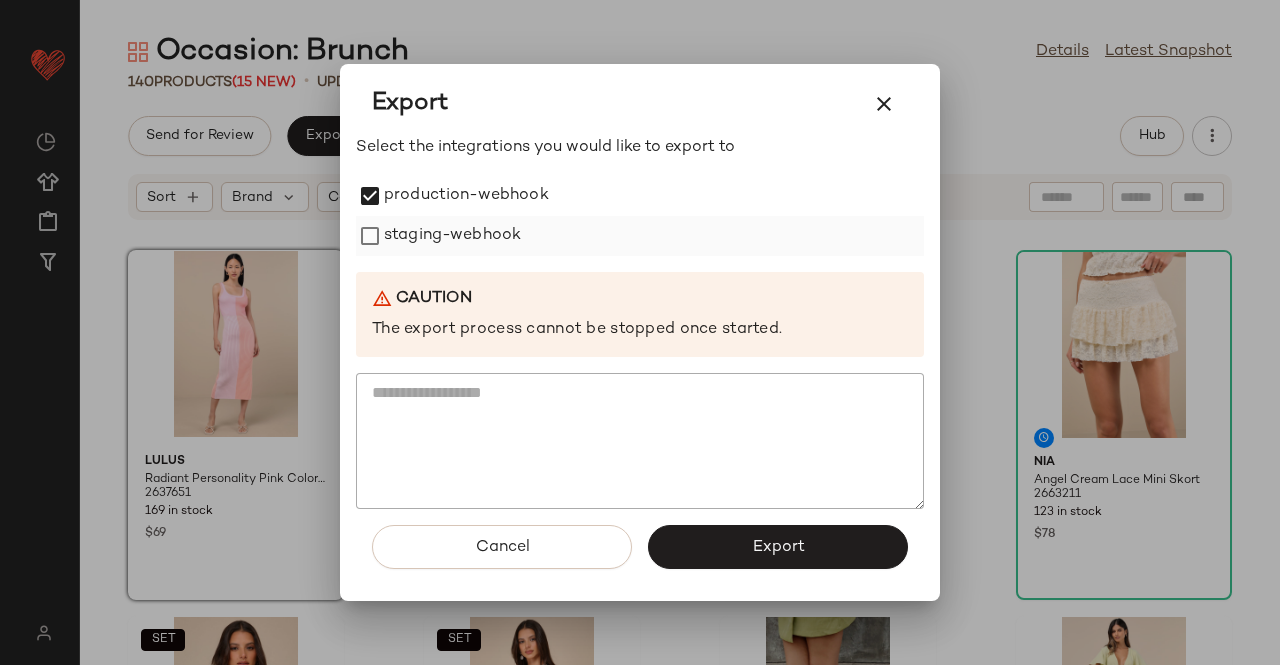 click on "staging-webhook" at bounding box center [452, 236] 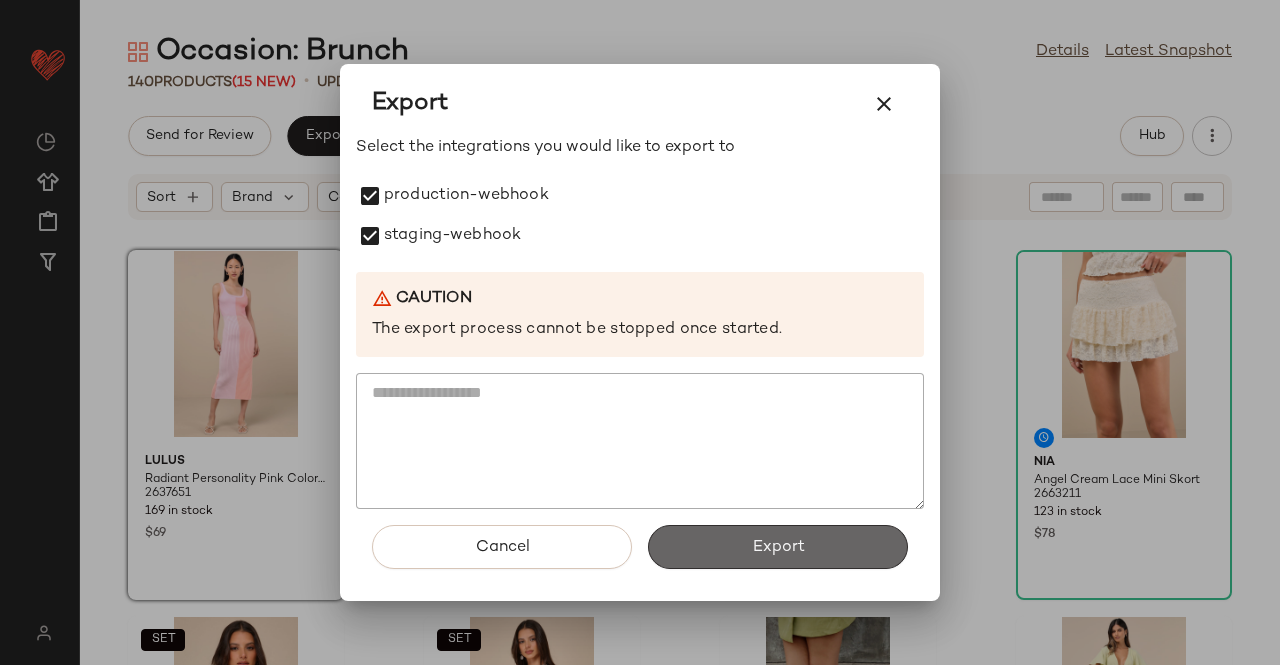 click on "Export" at bounding box center (778, 547) 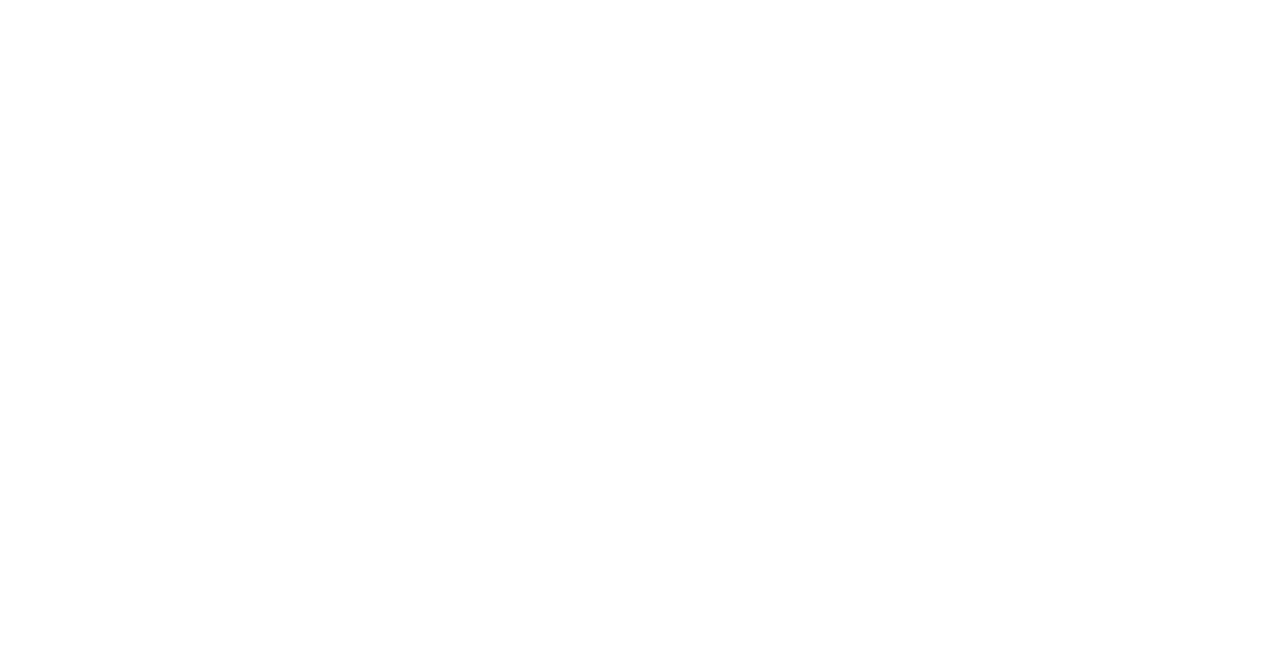 scroll, scrollTop: 0, scrollLeft: 0, axis: both 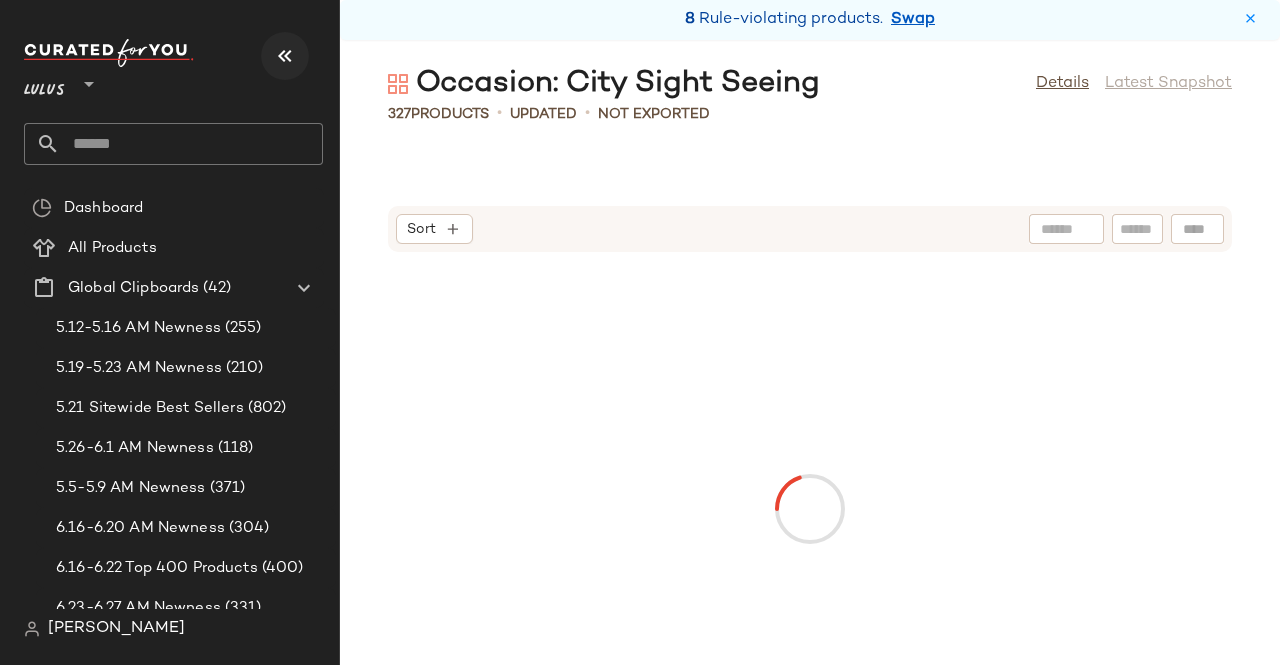 click at bounding box center [285, 56] 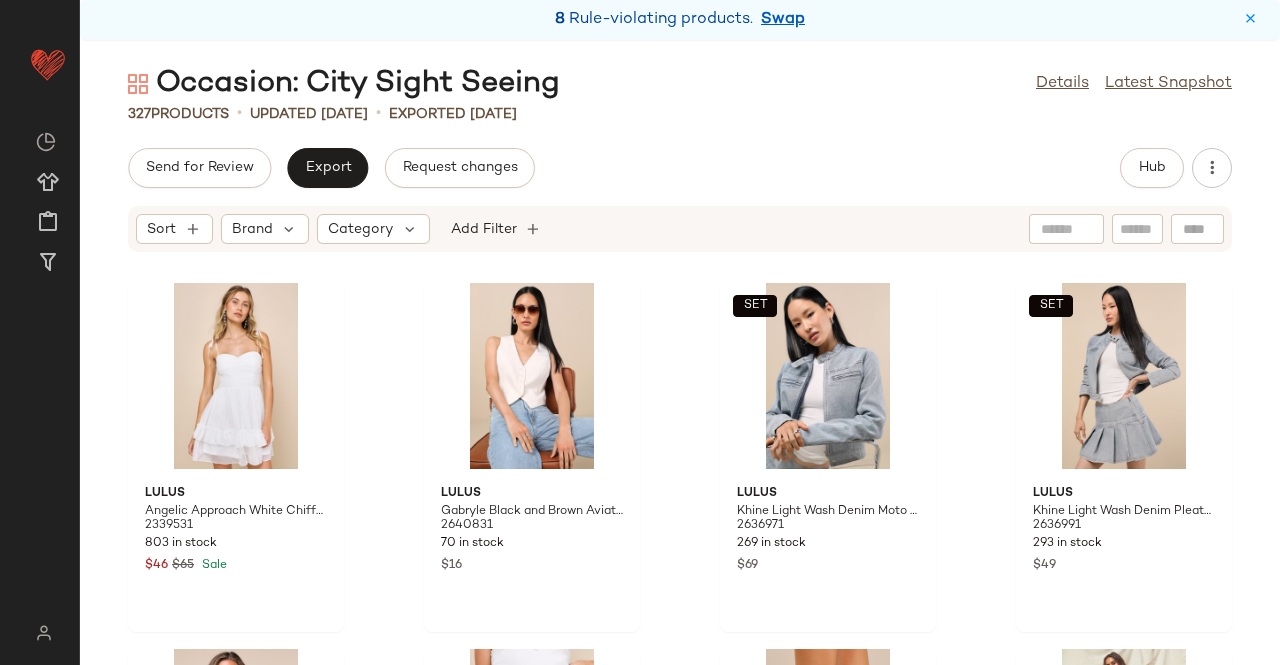 click on "Swap" at bounding box center [783, 20] 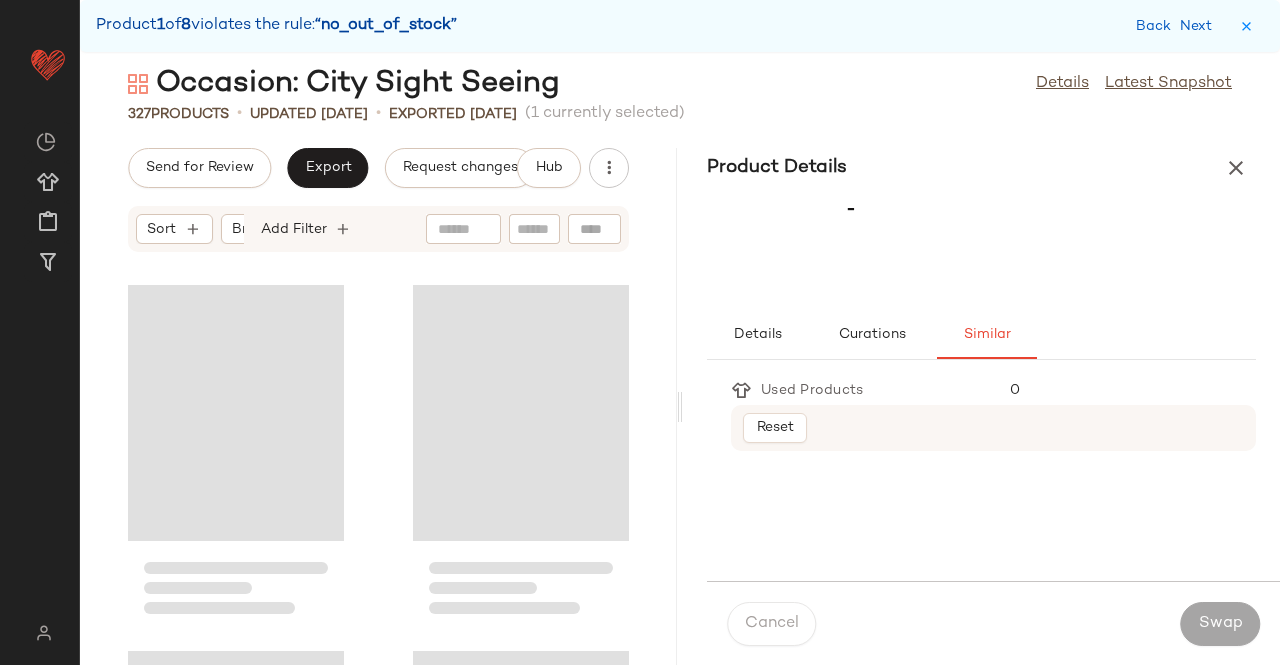 scroll, scrollTop: 9150, scrollLeft: 0, axis: vertical 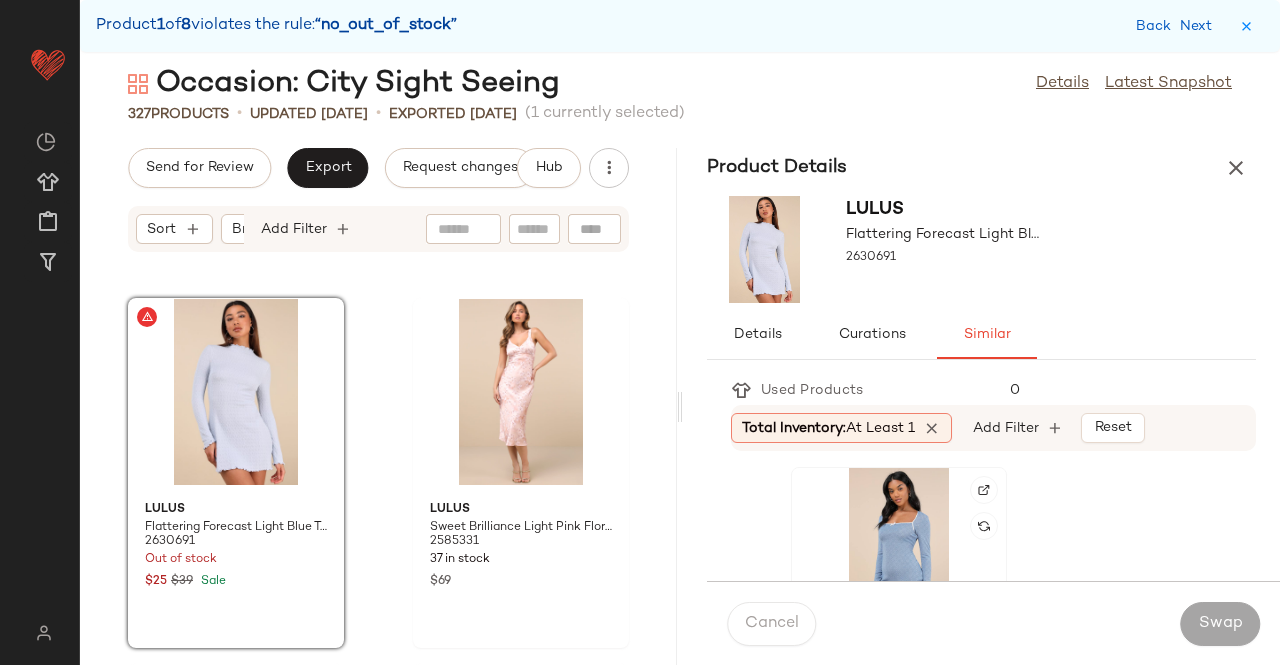 click 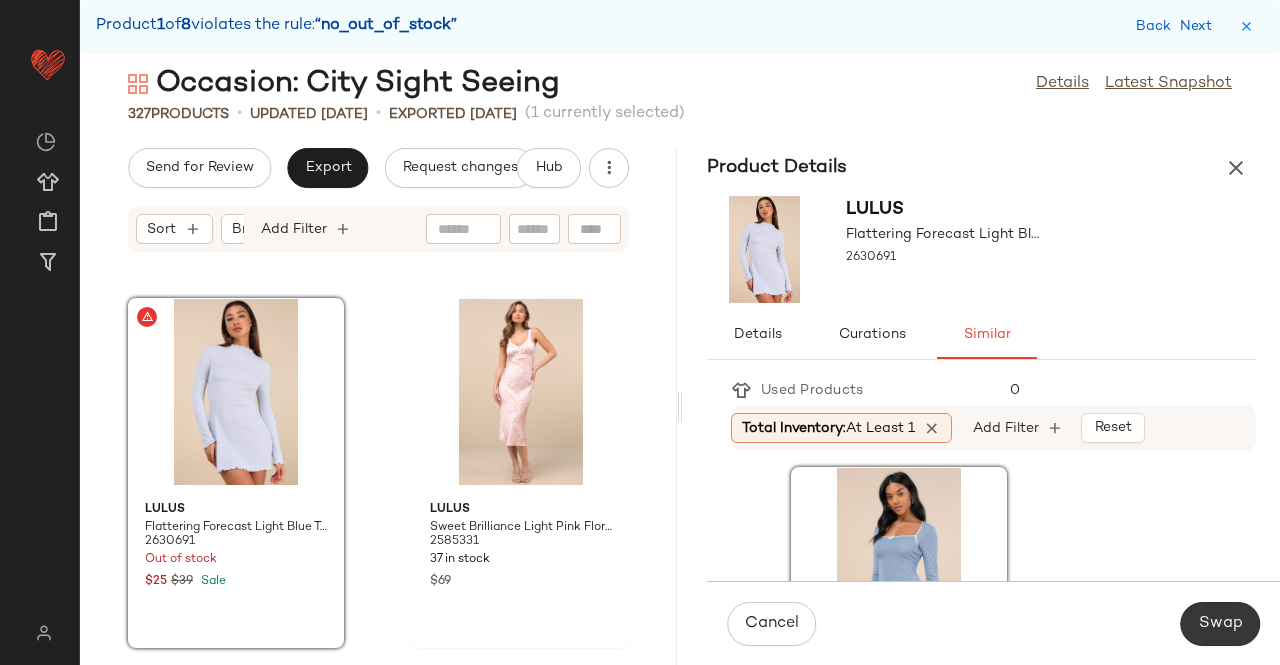 click on "Swap" 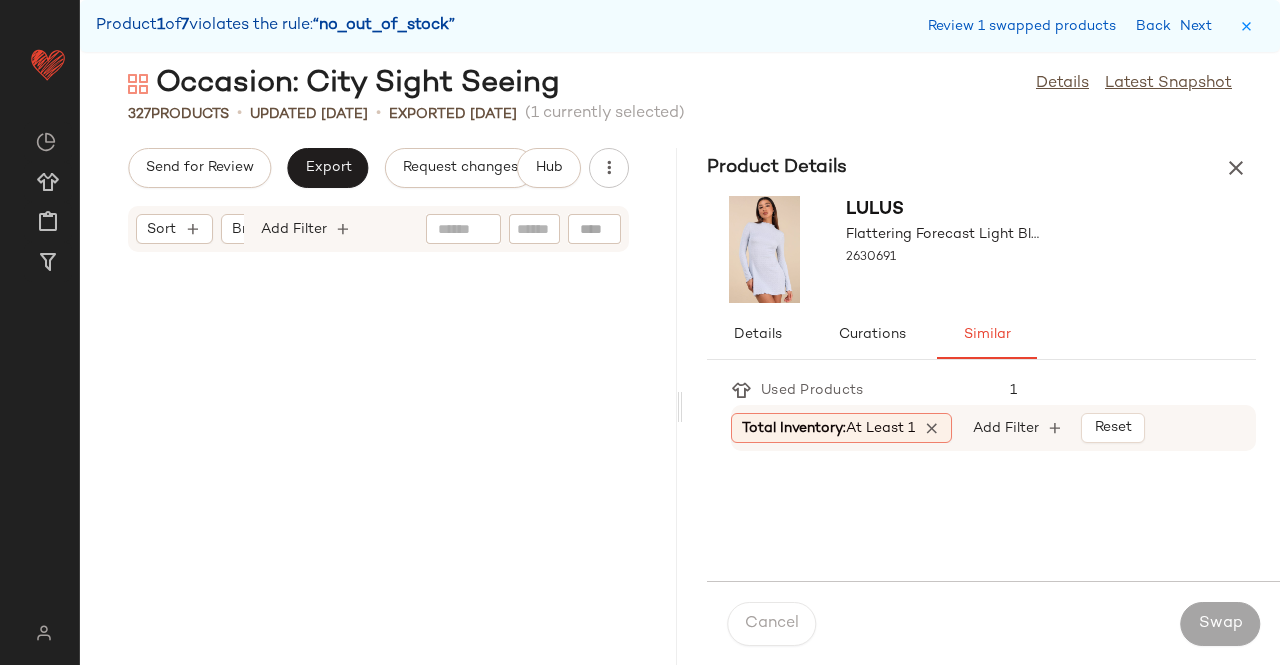 scroll, scrollTop: 28548, scrollLeft: 0, axis: vertical 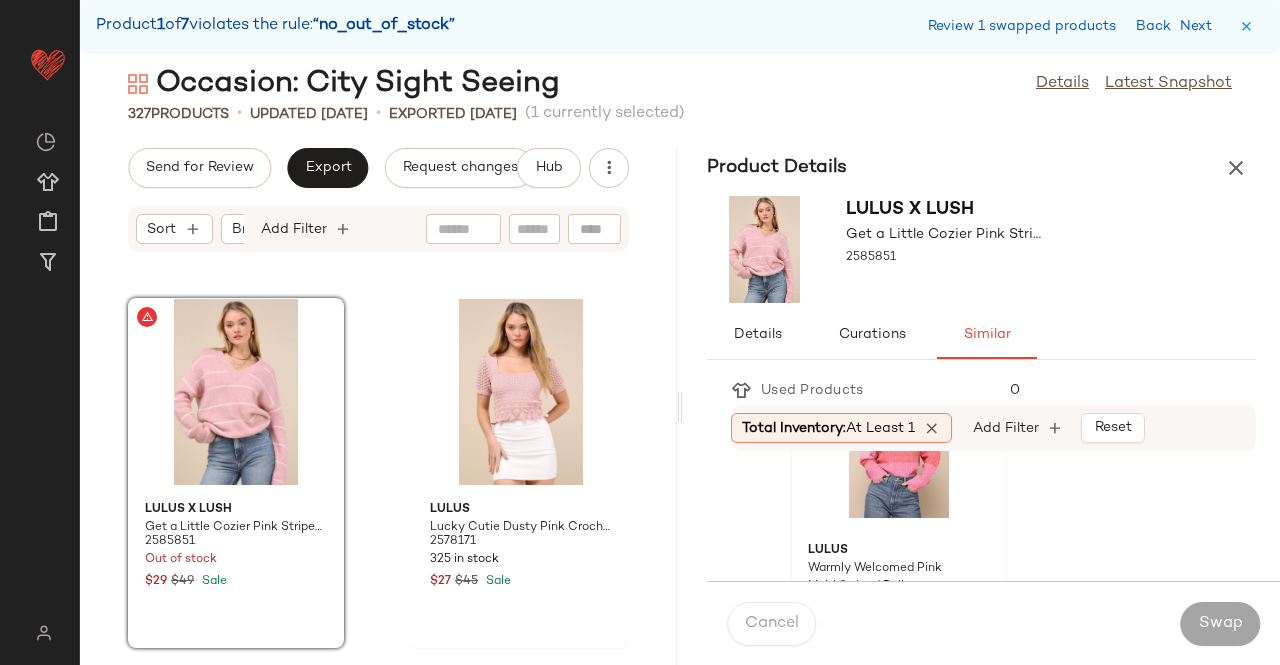 click on "Lulus Warmly Welcomed Pink Multi Striped Pullover Sweater 2248576 24 in stock $49" 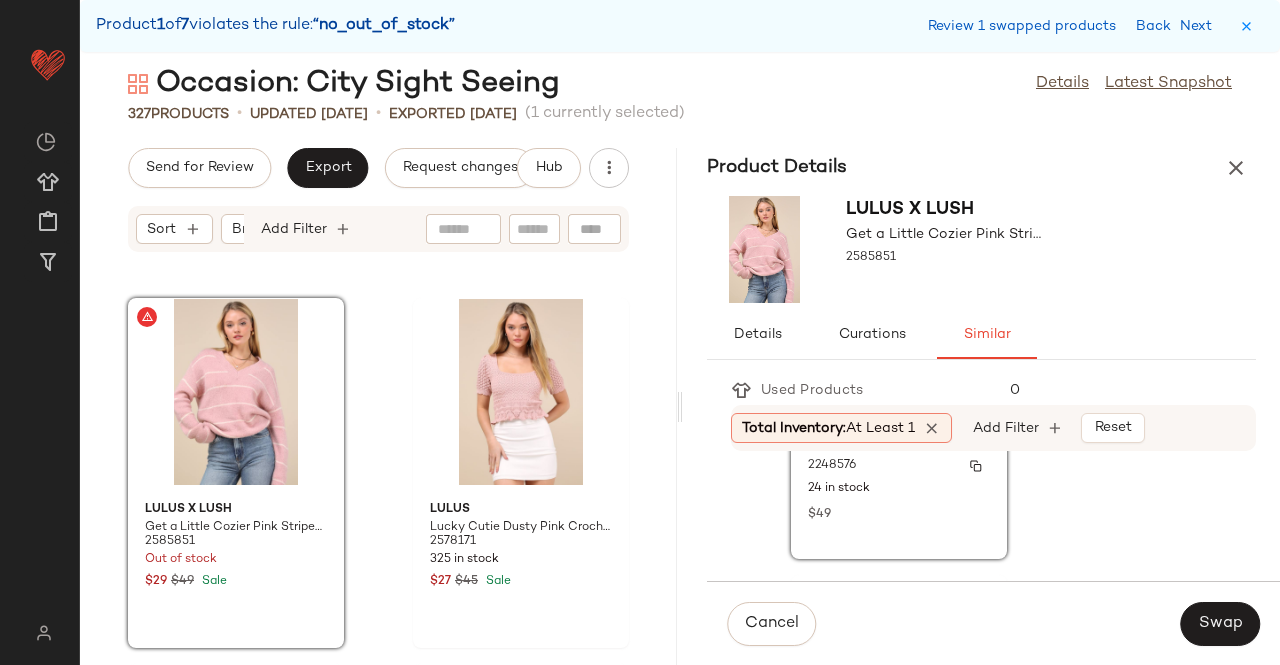 scroll, scrollTop: 300, scrollLeft: 0, axis: vertical 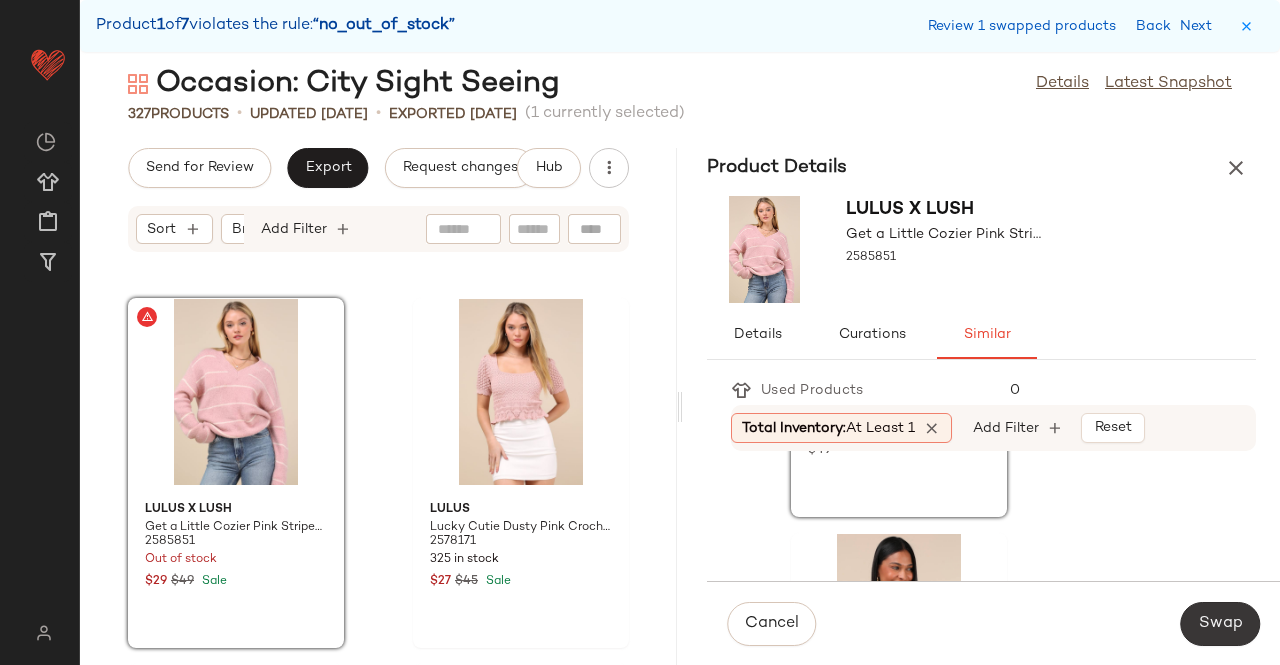 click on "Swap" at bounding box center (1220, 624) 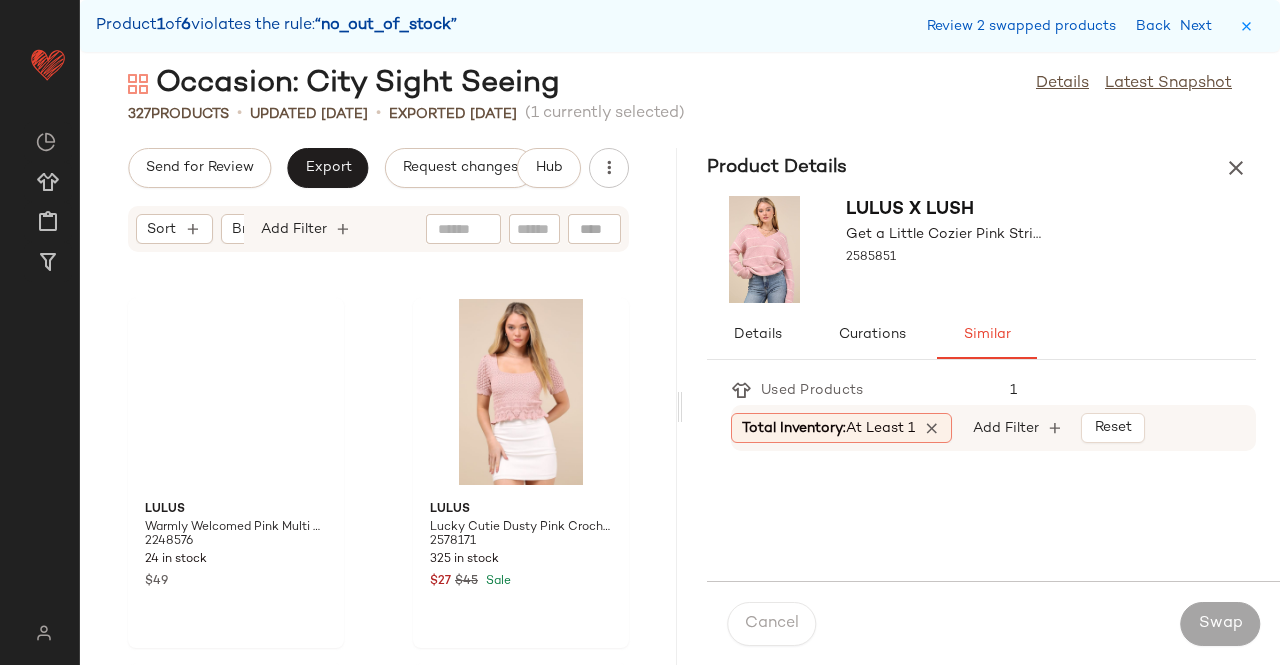 scroll, scrollTop: 31476, scrollLeft: 0, axis: vertical 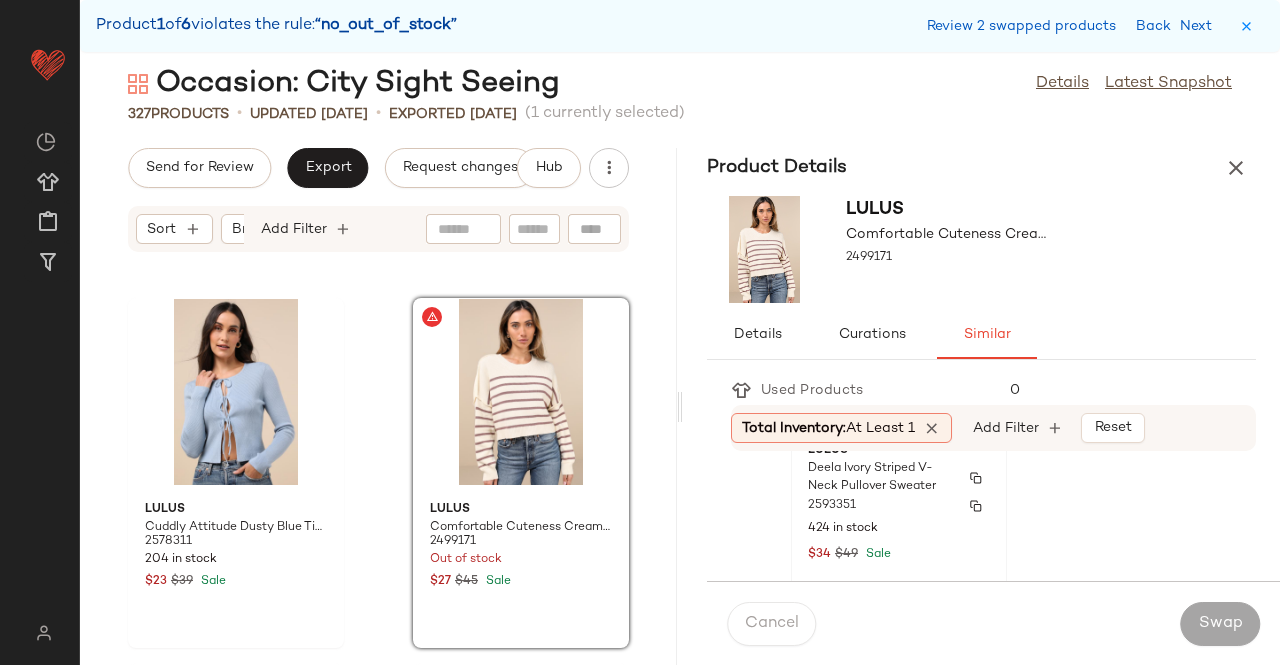 click on "424 in stock" at bounding box center (899, 529) 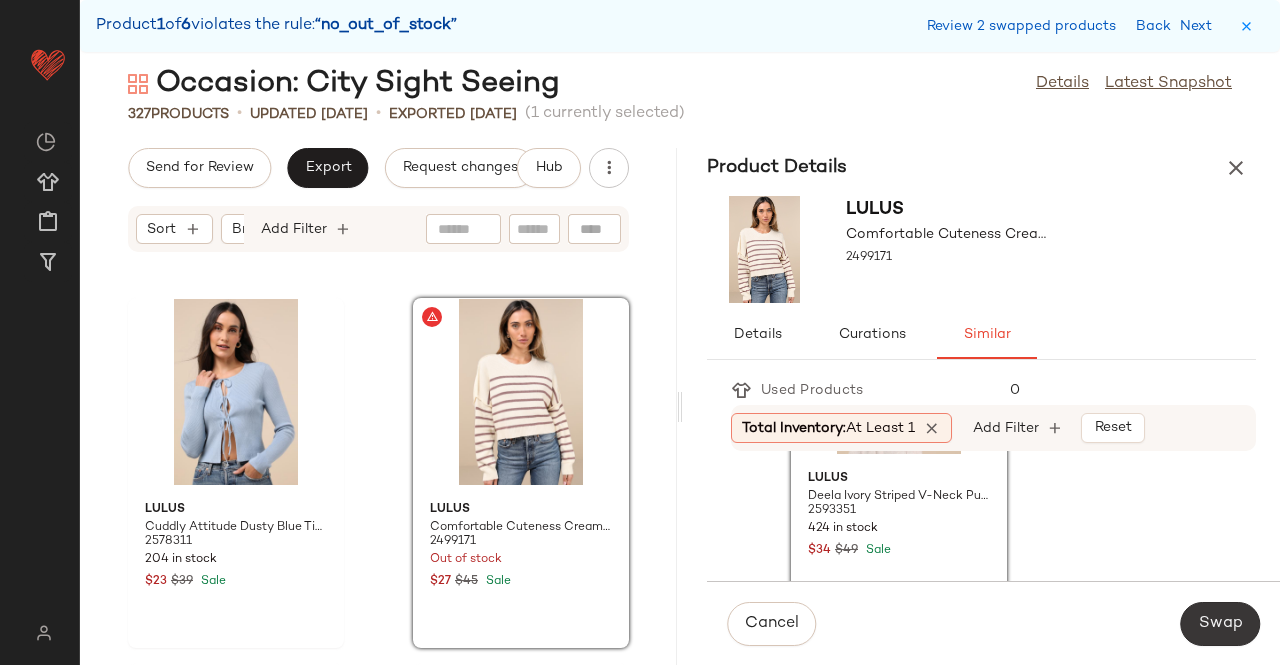 click on "Swap" 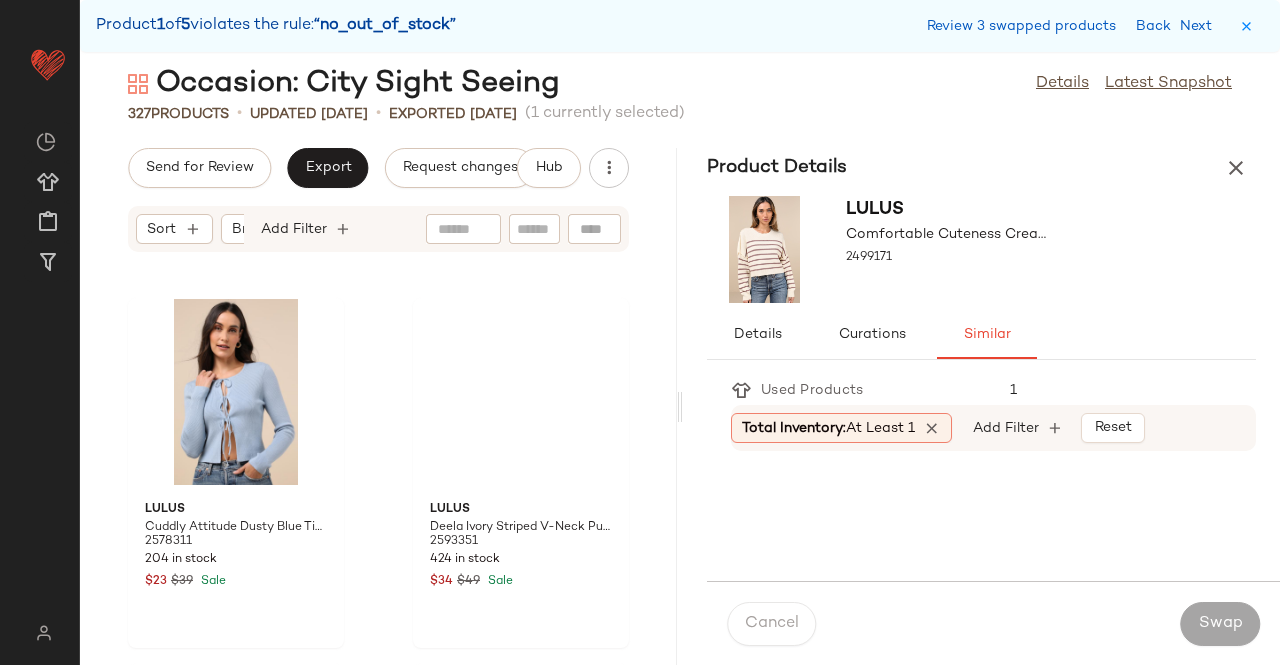 scroll, scrollTop: 40992, scrollLeft: 0, axis: vertical 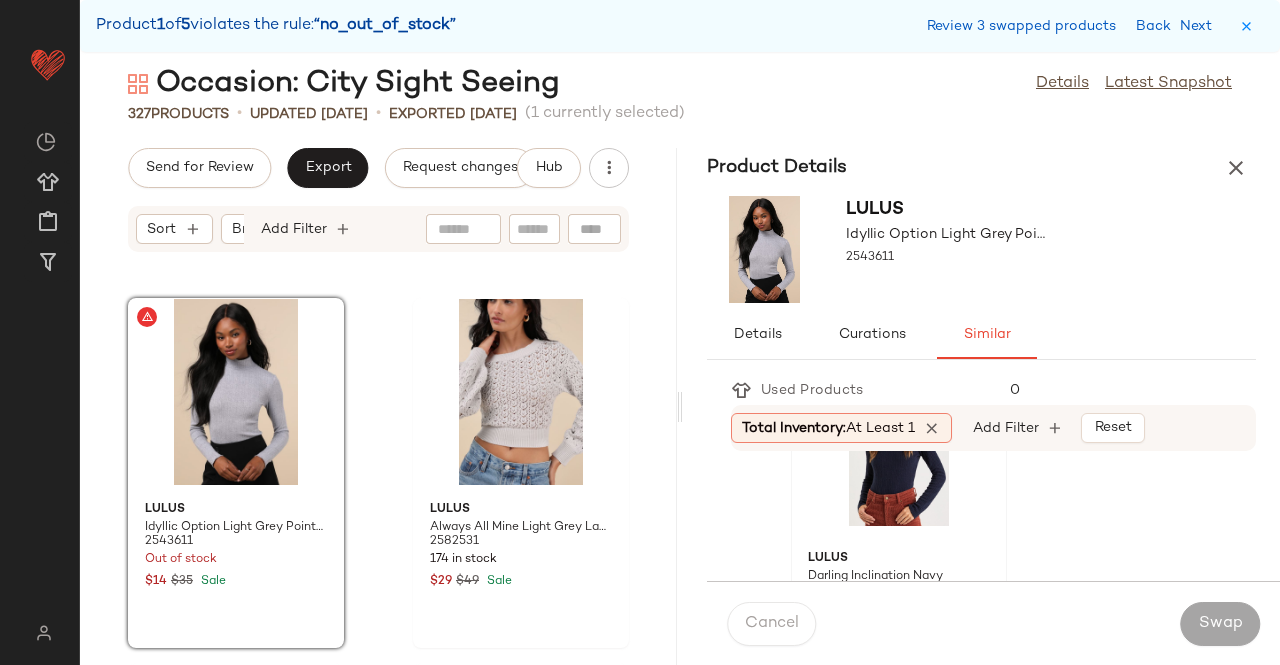 click on "Lulus Darling Inclination Navy Blue Pointelle Long Sleeve Bodysuit 2242016 444 in stock $39" 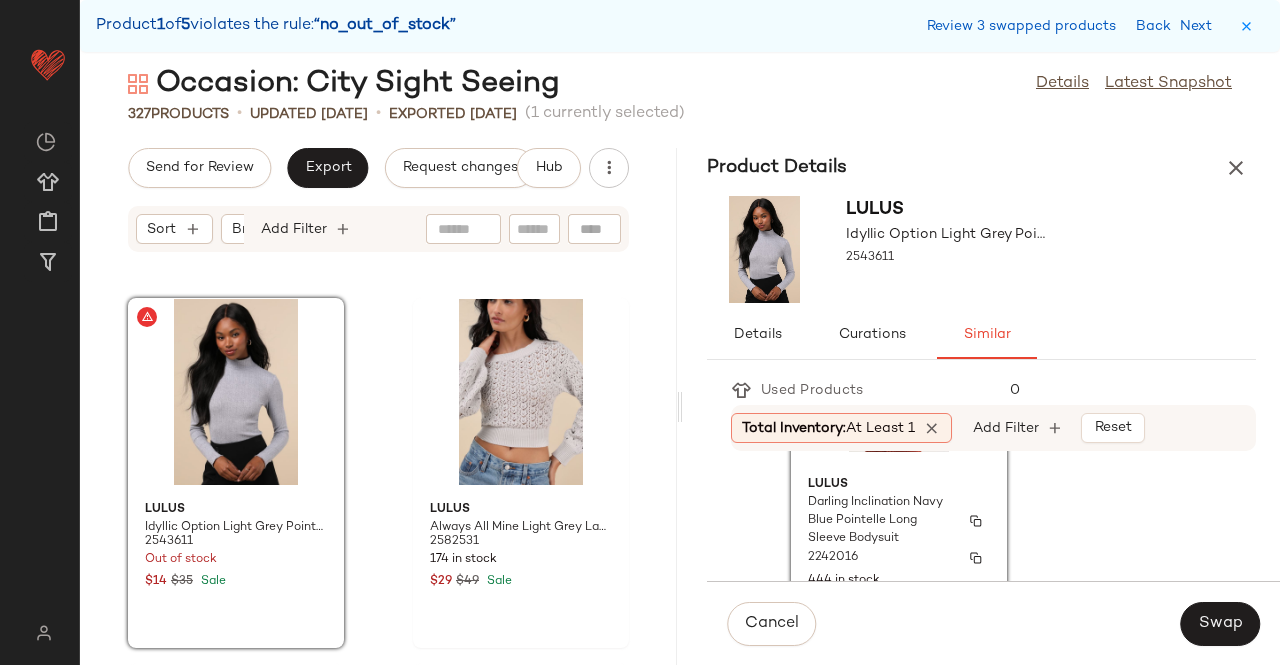 scroll, scrollTop: 558, scrollLeft: 0, axis: vertical 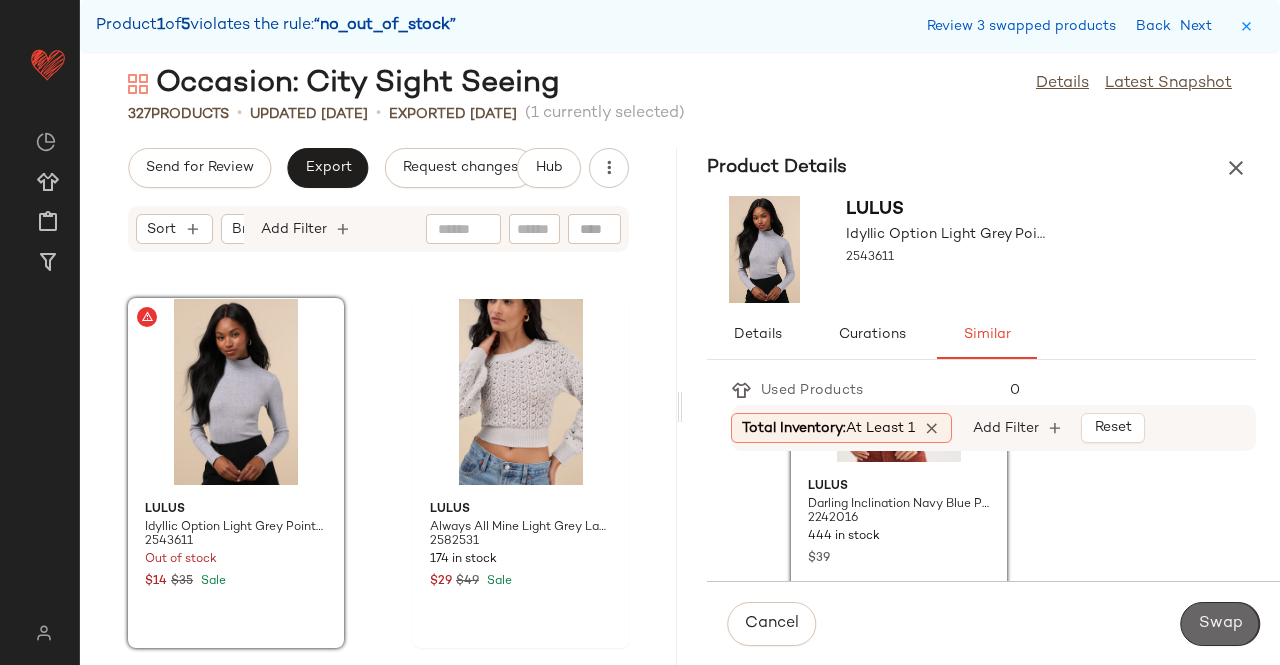 click on "Swap" 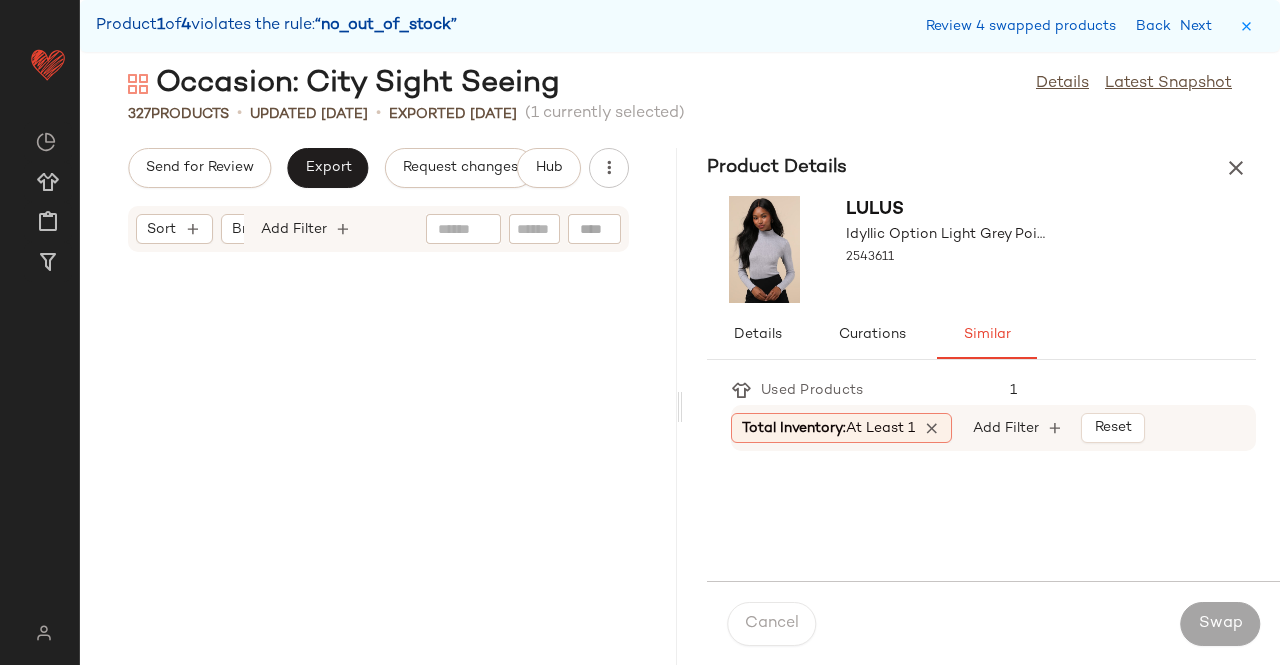 scroll, scrollTop: 42822, scrollLeft: 0, axis: vertical 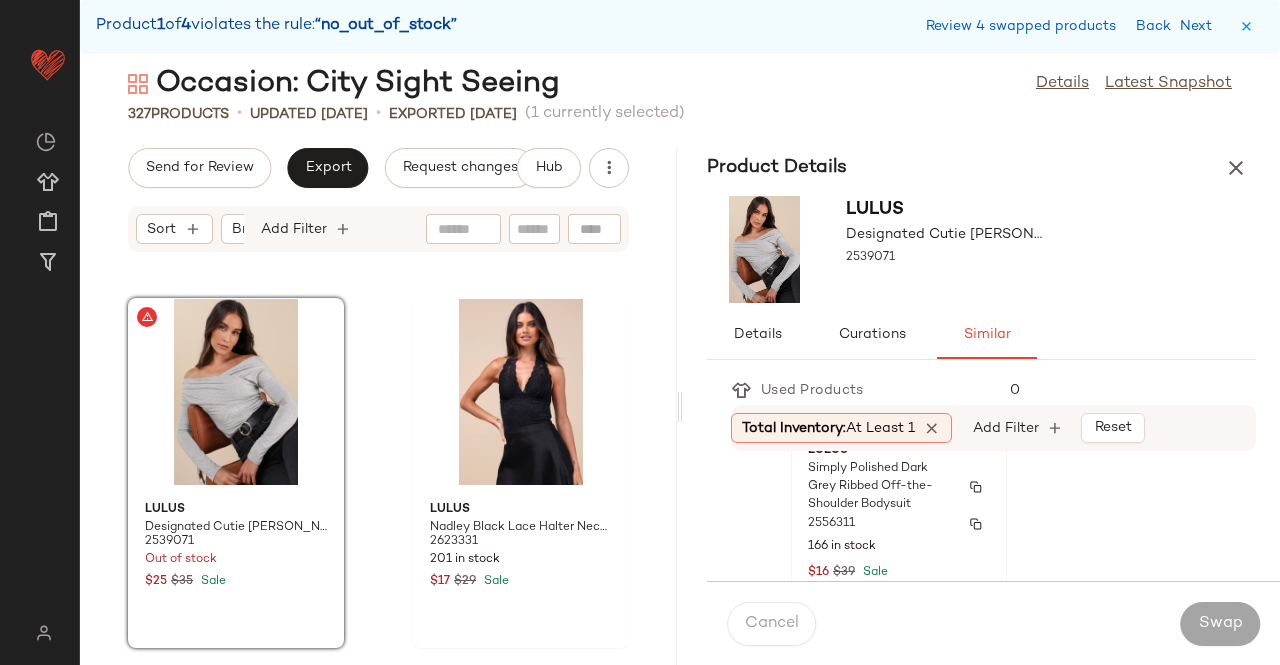 click on "2556311" at bounding box center (899, 524) 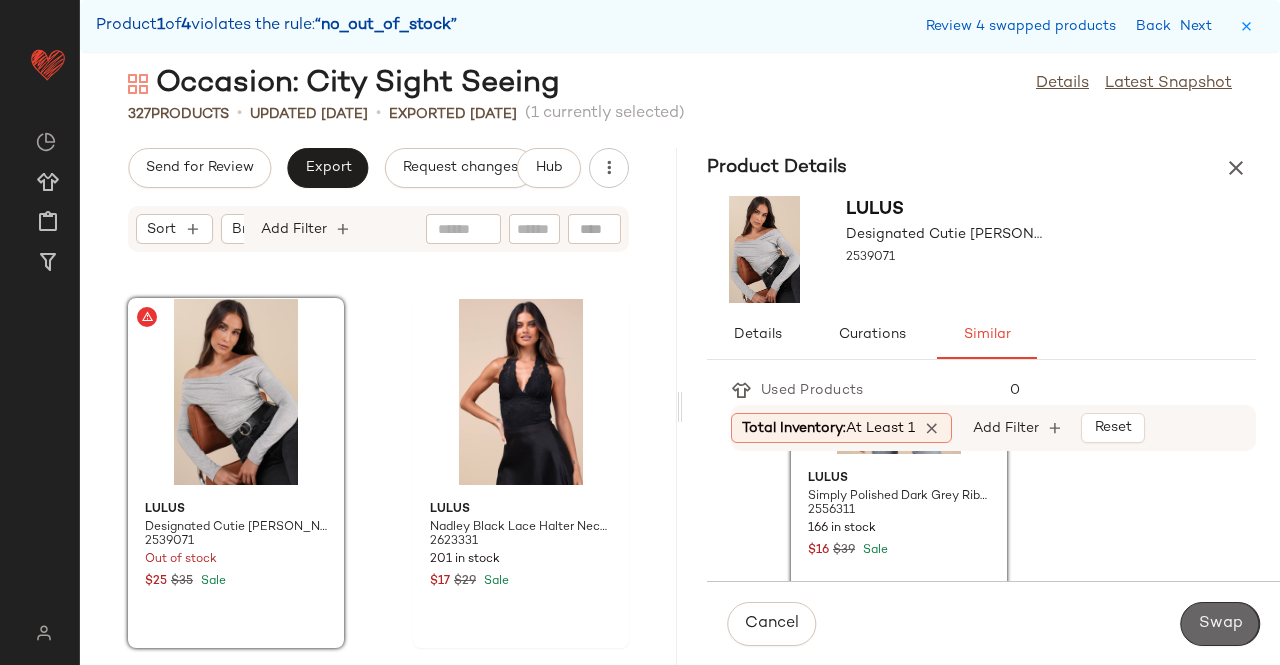 click on "Swap" at bounding box center (1220, 624) 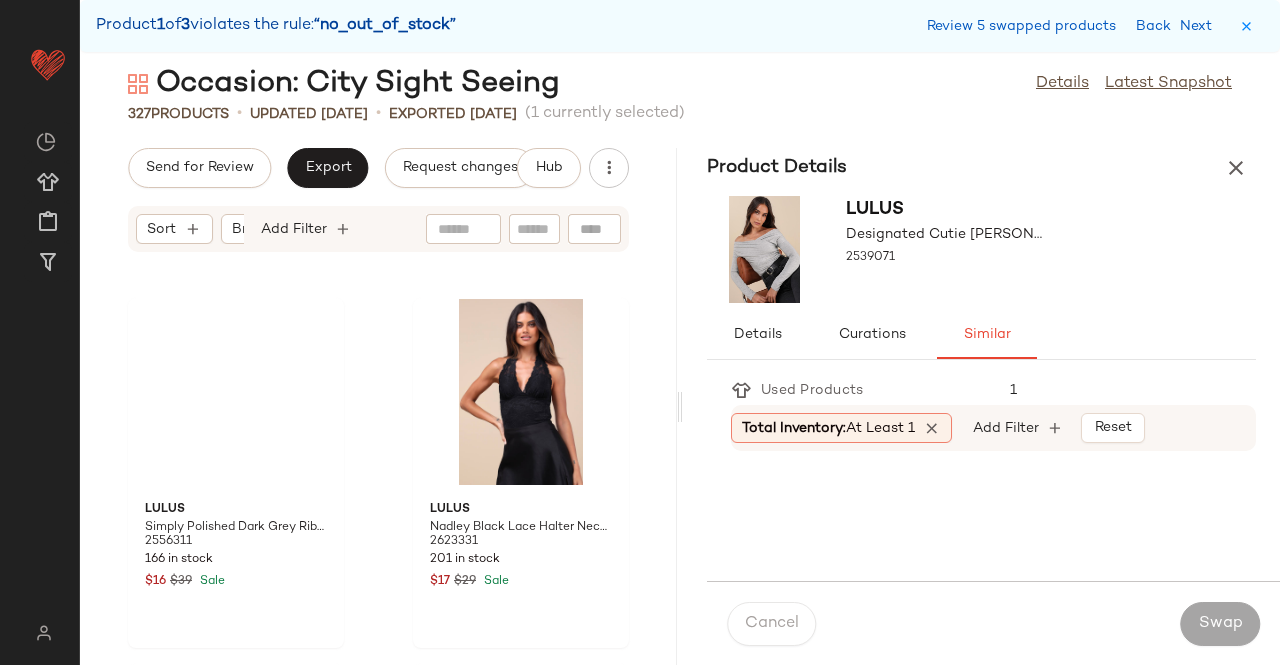 scroll, scrollTop: 45750, scrollLeft: 0, axis: vertical 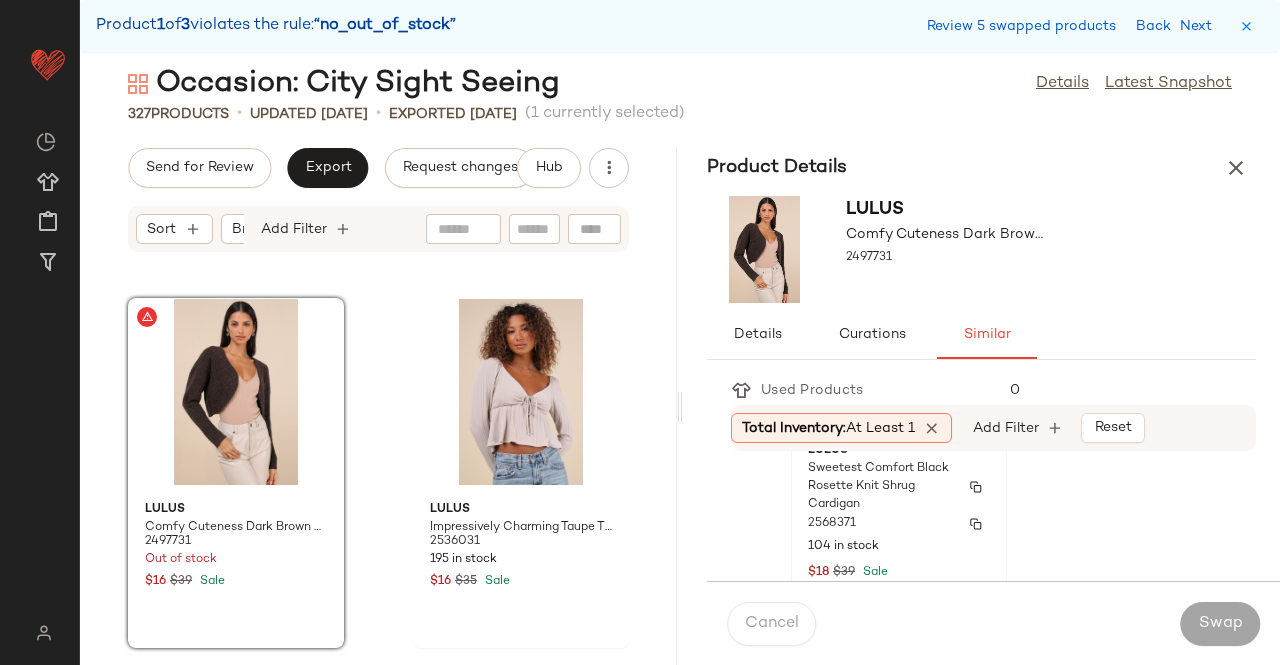 click on "Sweetest Comfort Black Rosette Knit Shrug Cardigan" at bounding box center [881, 487] 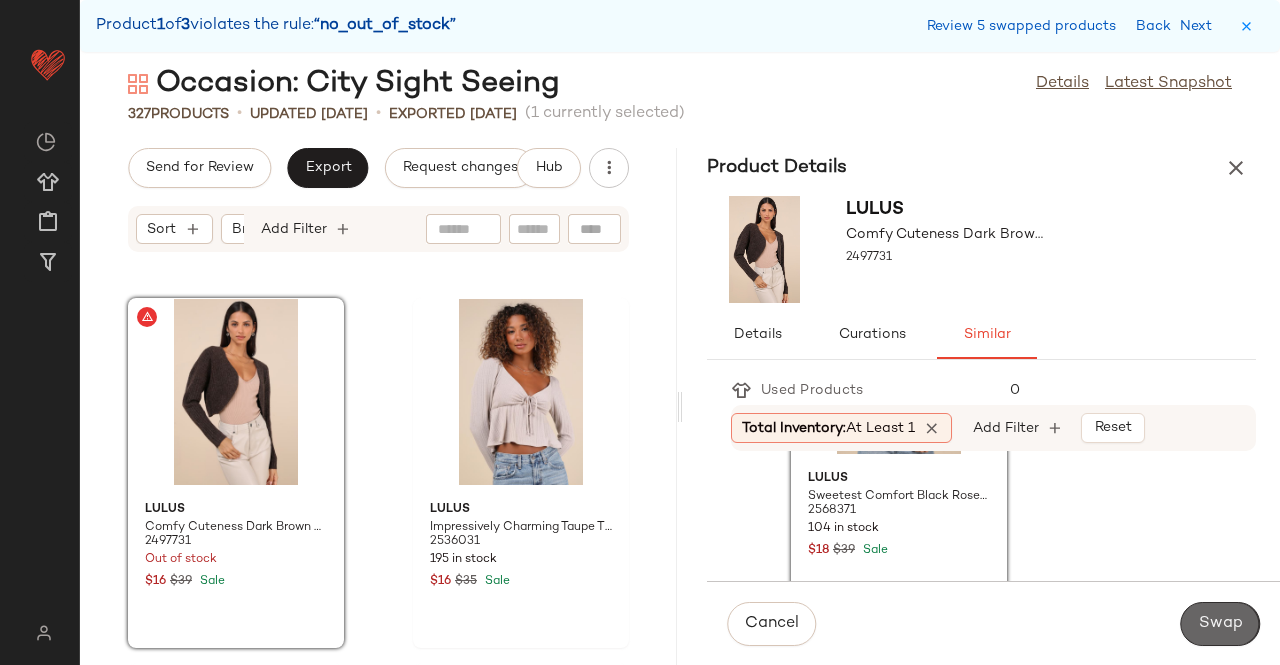 click on "Swap" at bounding box center (1220, 624) 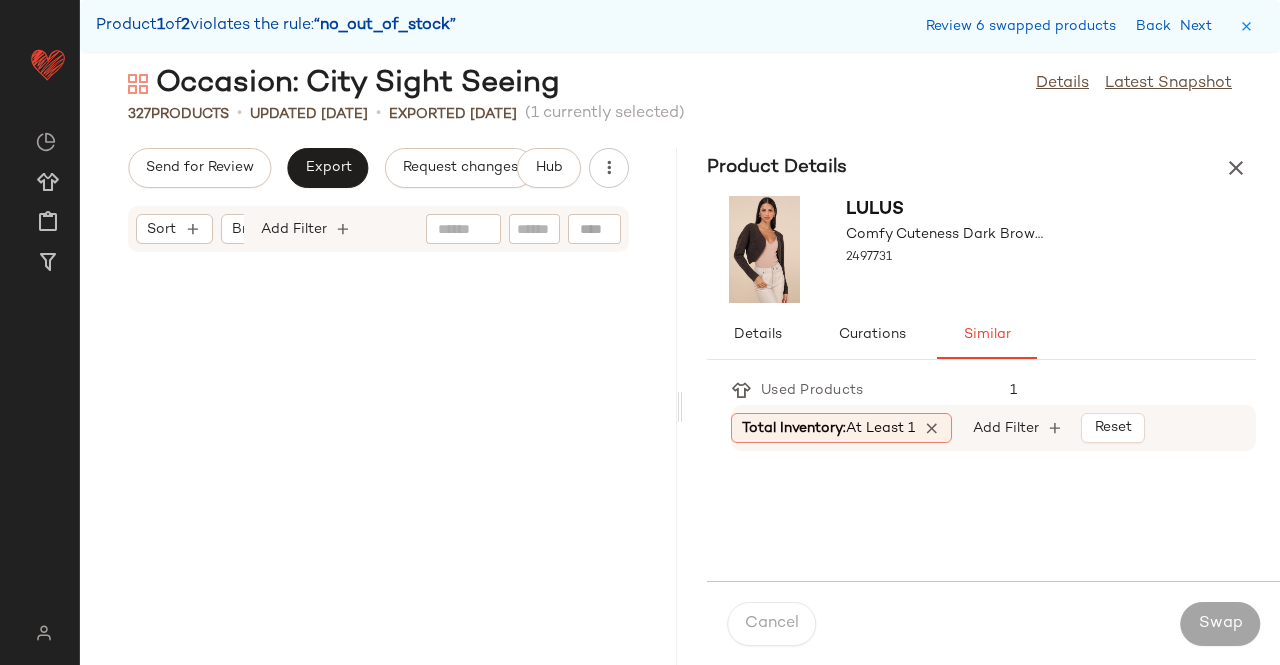 scroll, scrollTop: 49410, scrollLeft: 0, axis: vertical 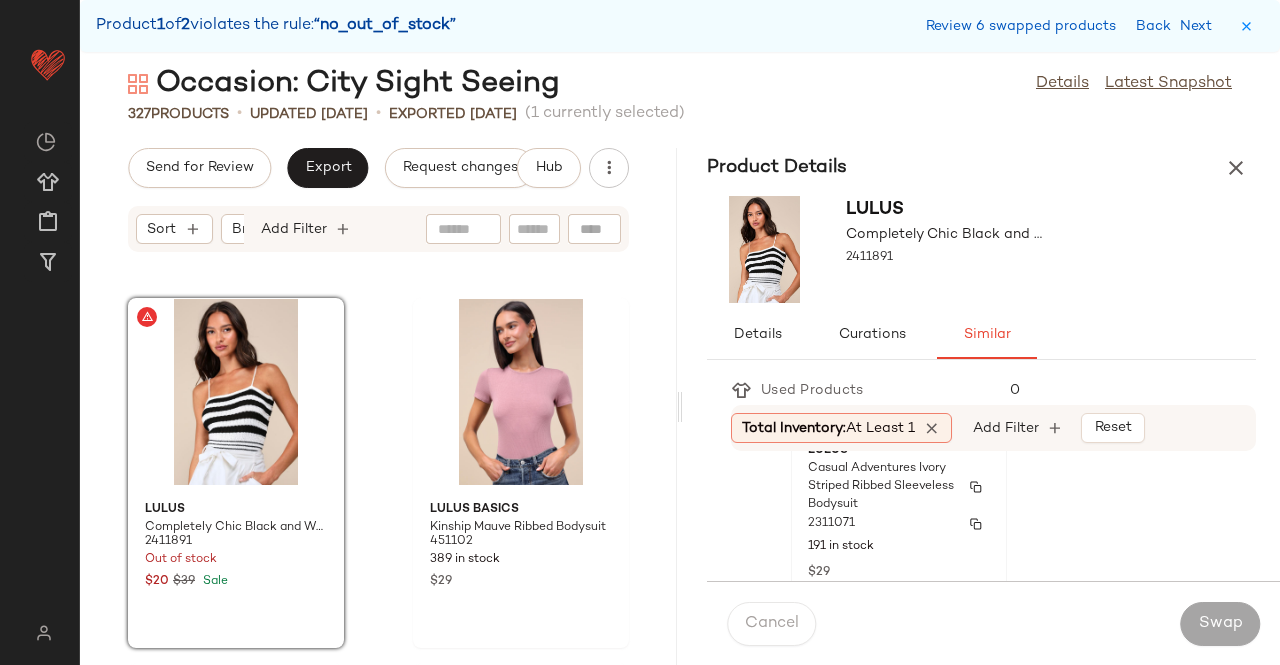 drag, startPoint x: 876, startPoint y: 525, endPoint x: 911, endPoint y: 523, distance: 35.057095 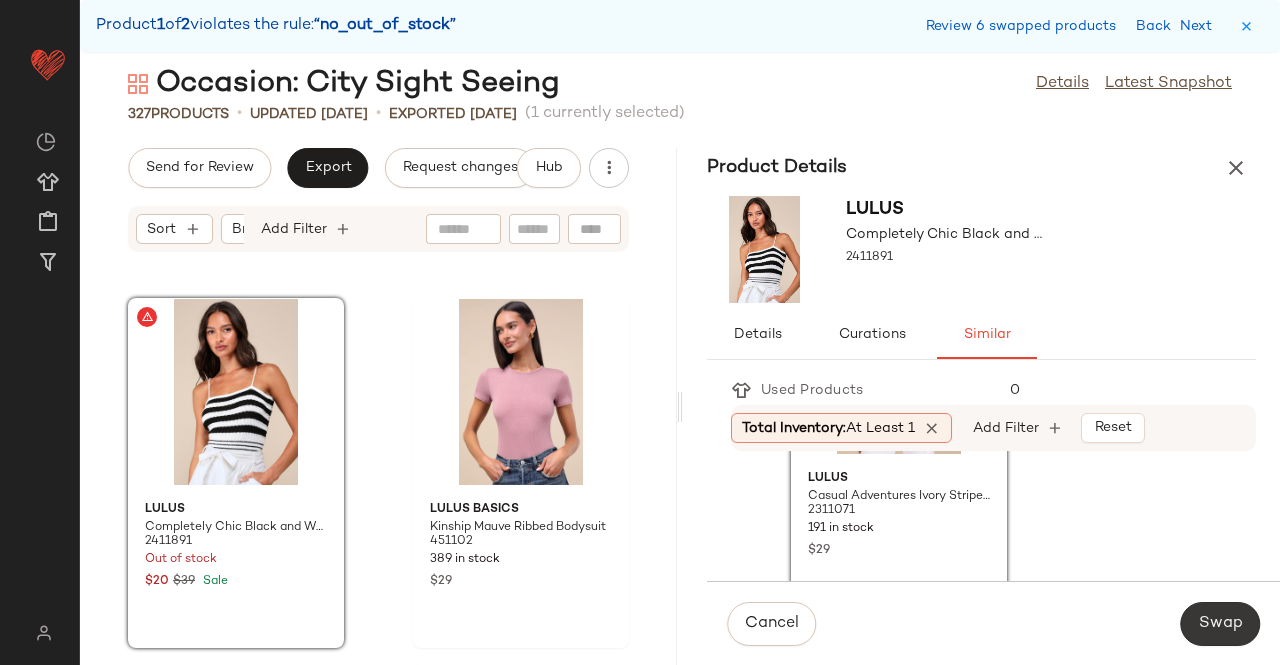 click on "Swap" at bounding box center (1220, 624) 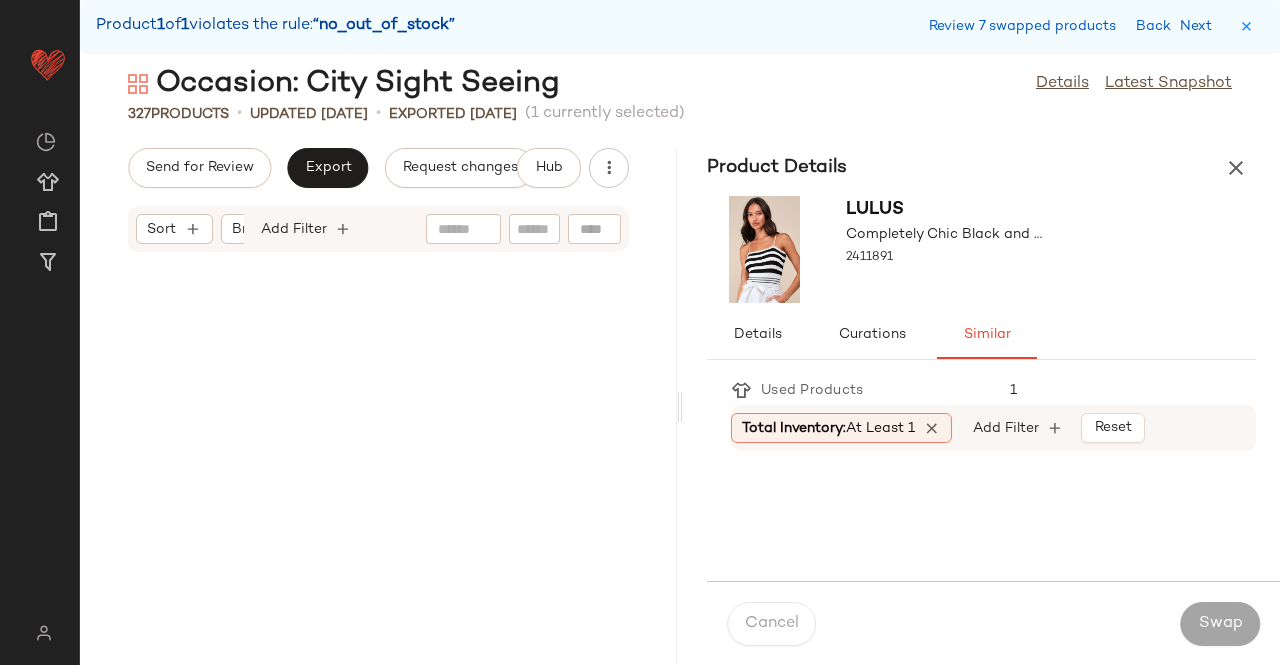 scroll, scrollTop: 51606, scrollLeft: 0, axis: vertical 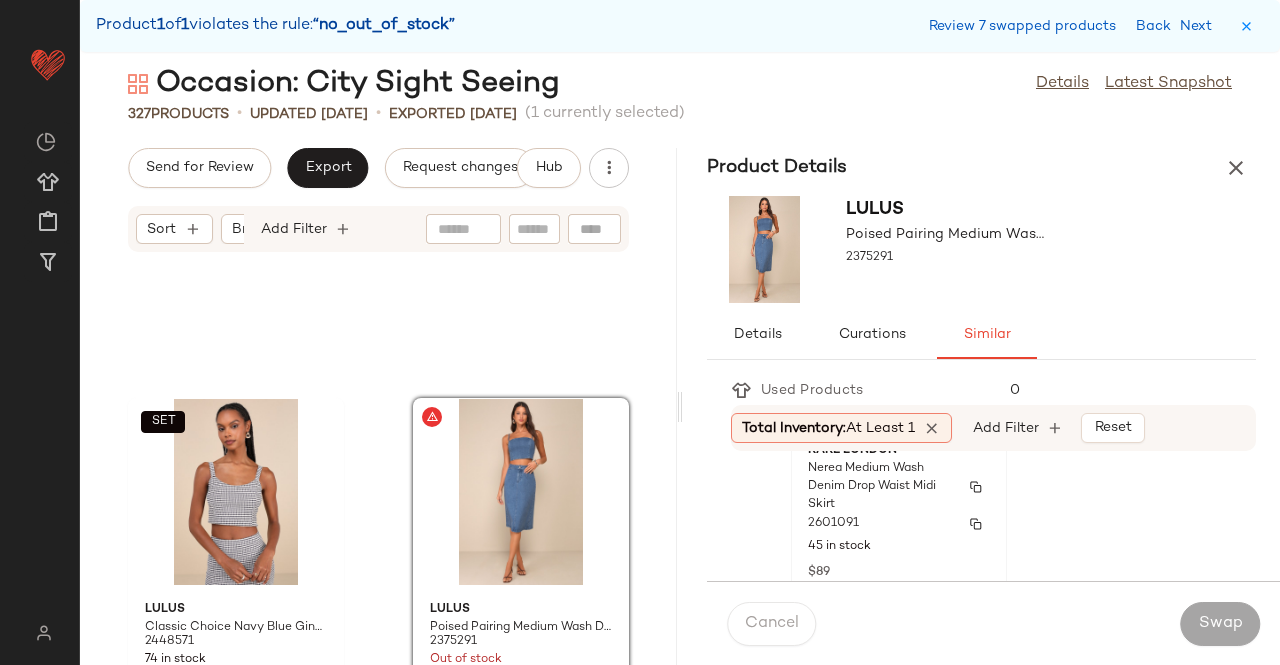 click on "2601091" at bounding box center (899, 524) 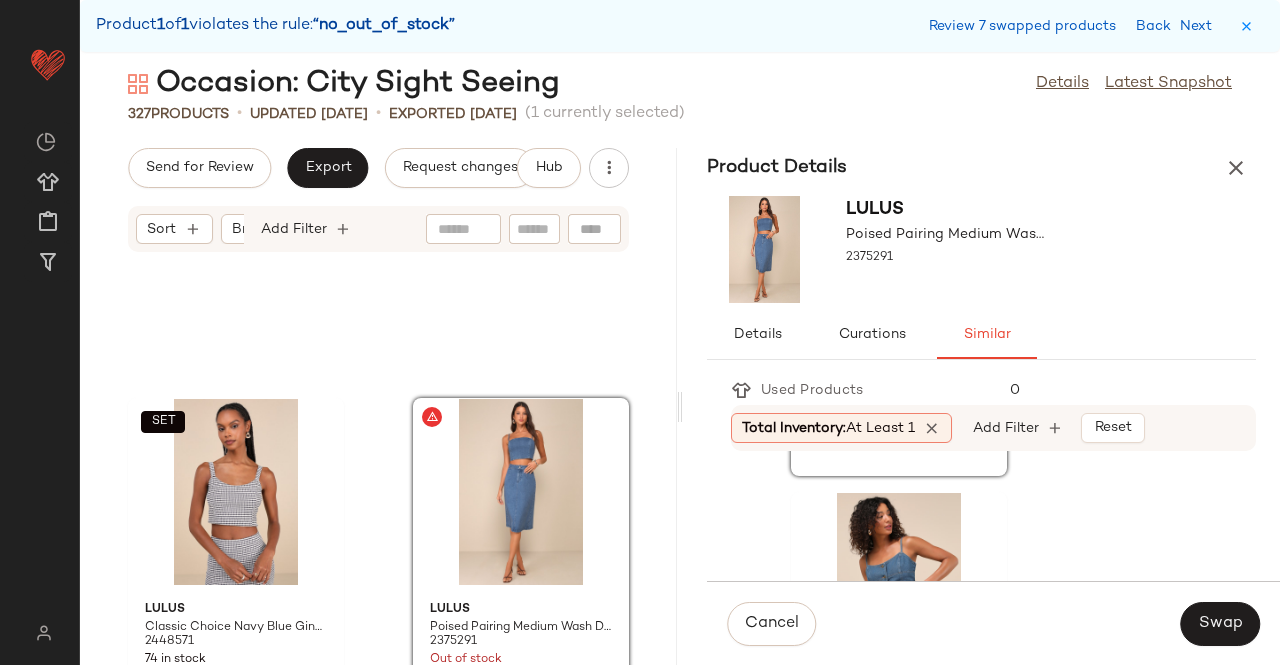 scroll, scrollTop: 458, scrollLeft: 0, axis: vertical 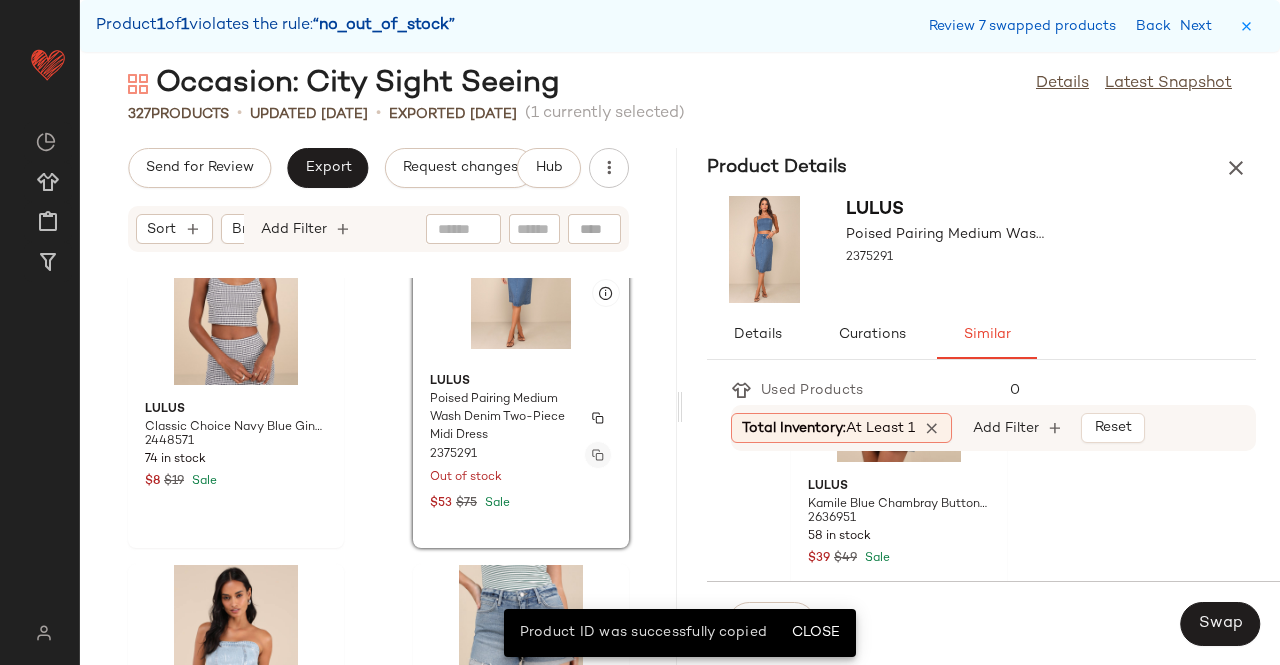 click at bounding box center [598, 455] 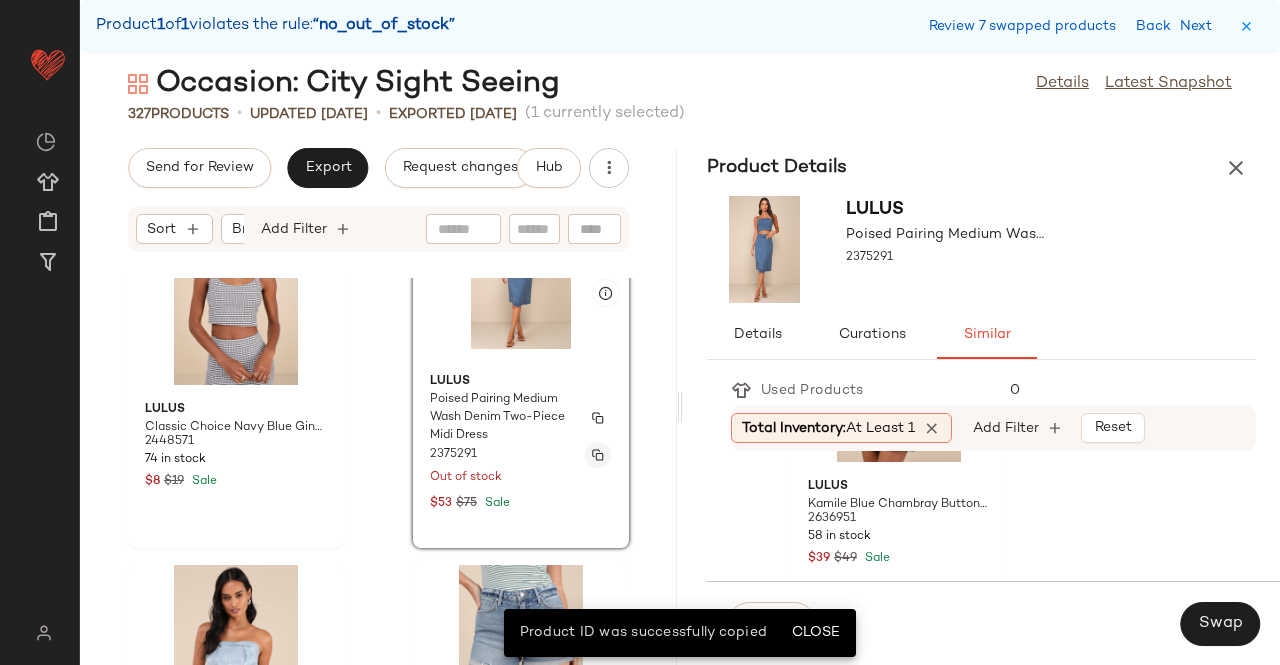 type 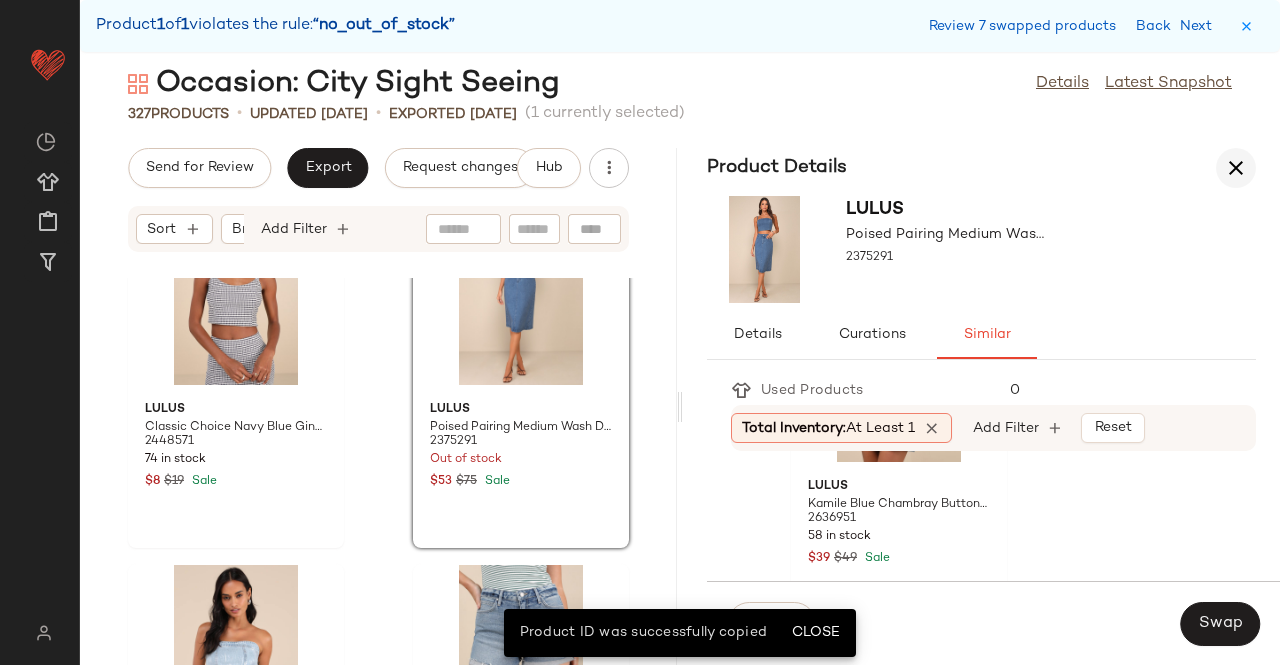 click at bounding box center (1236, 168) 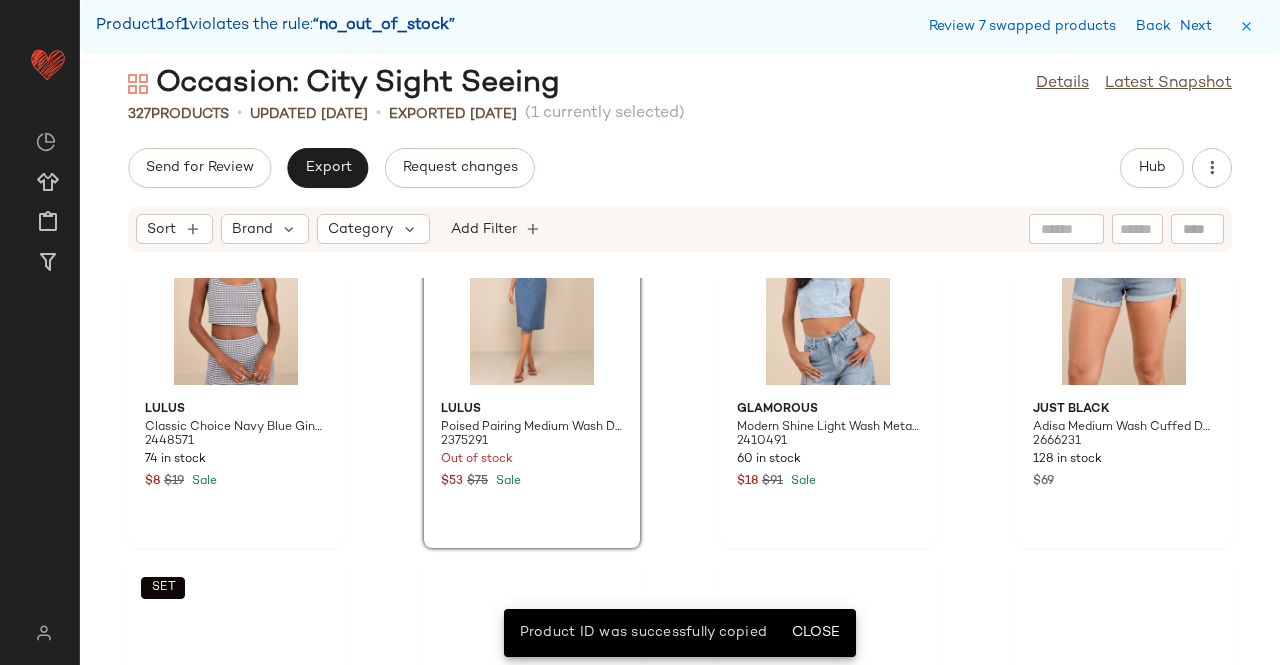 scroll, scrollTop: 29628, scrollLeft: 0, axis: vertical 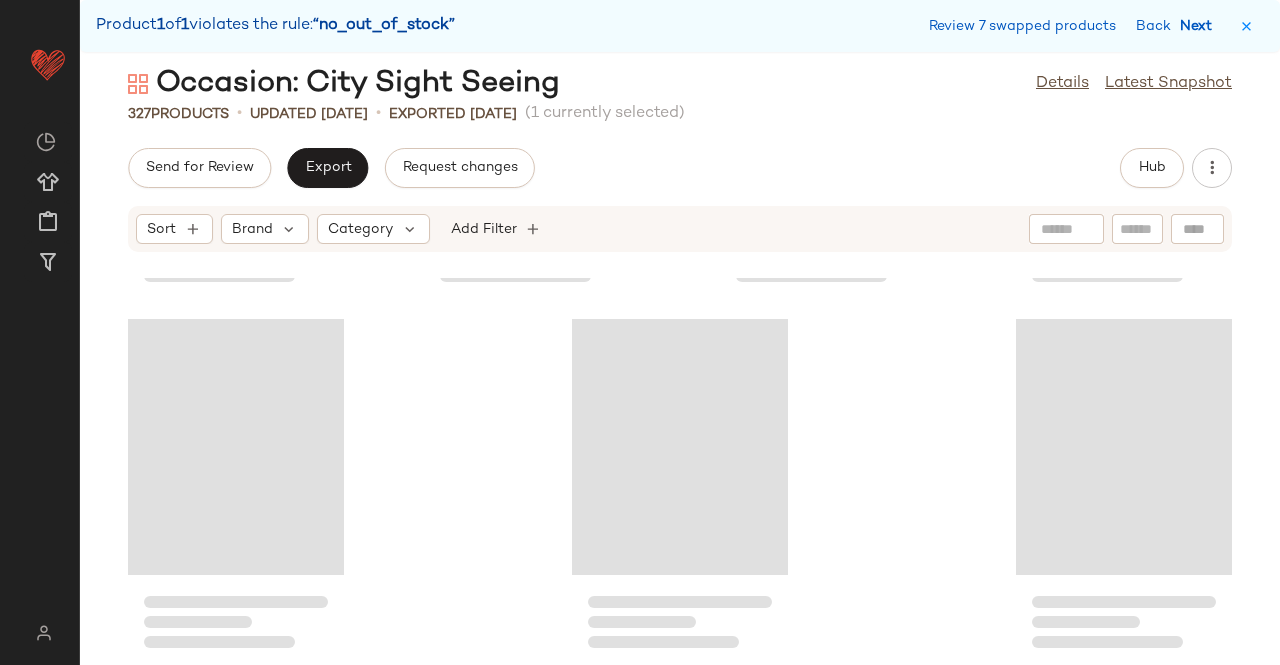click on "Next" at bounding box center (1200, 26) 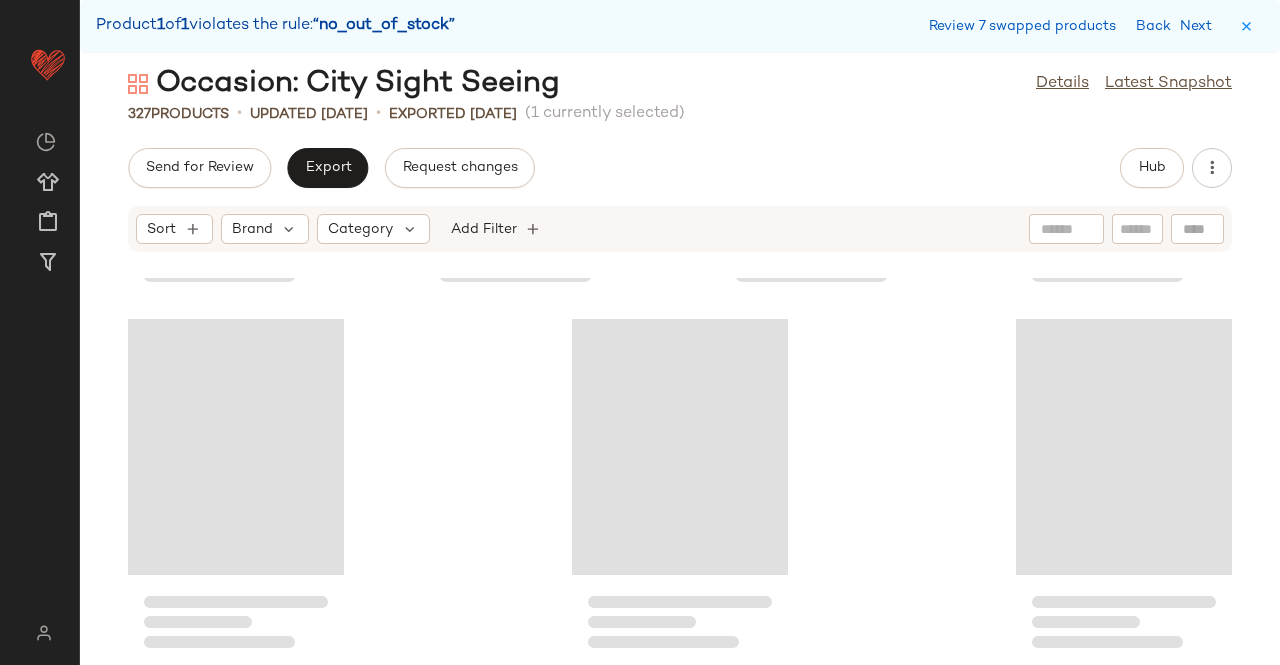 click on "Review 7 swapped products Back Next" at bounding box center (1074, 26) 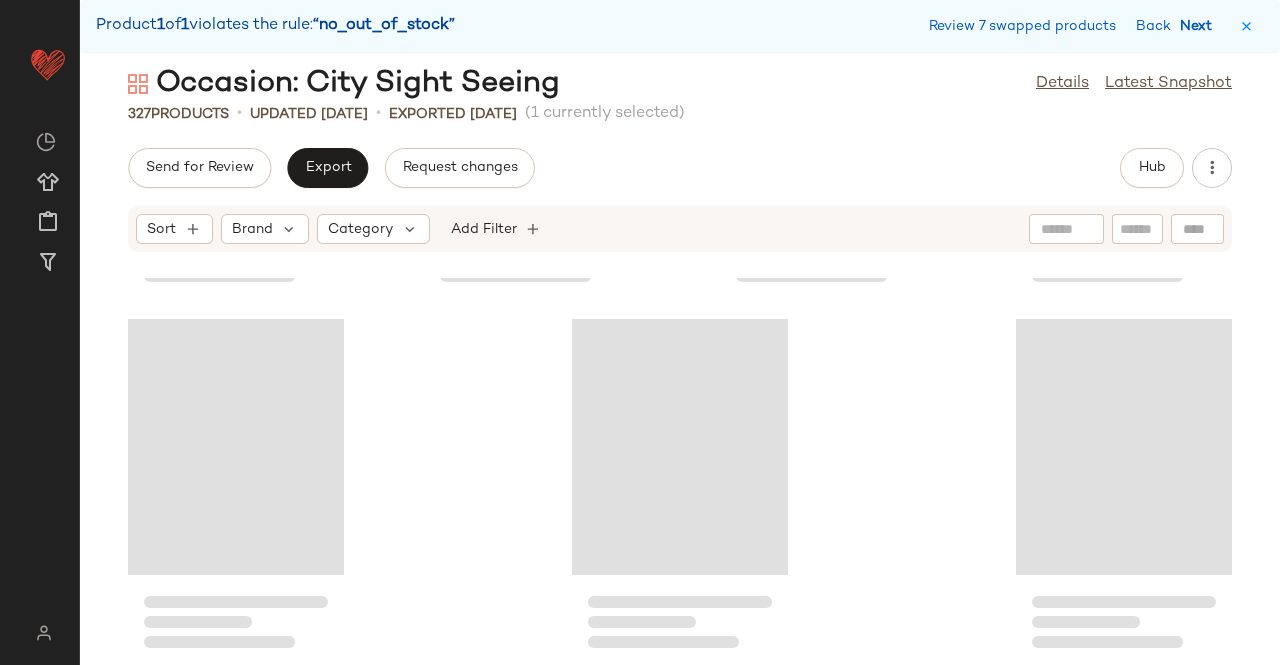 click on "Next" at bounding box center [1200, 26] 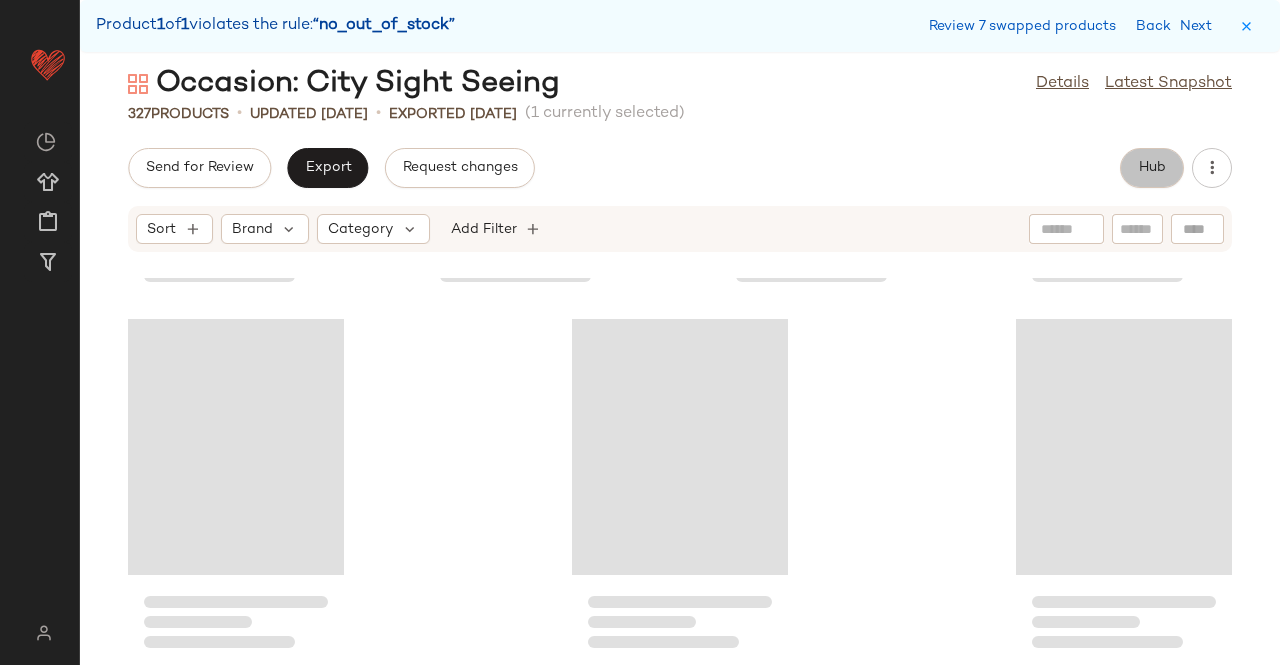click on "Hub" 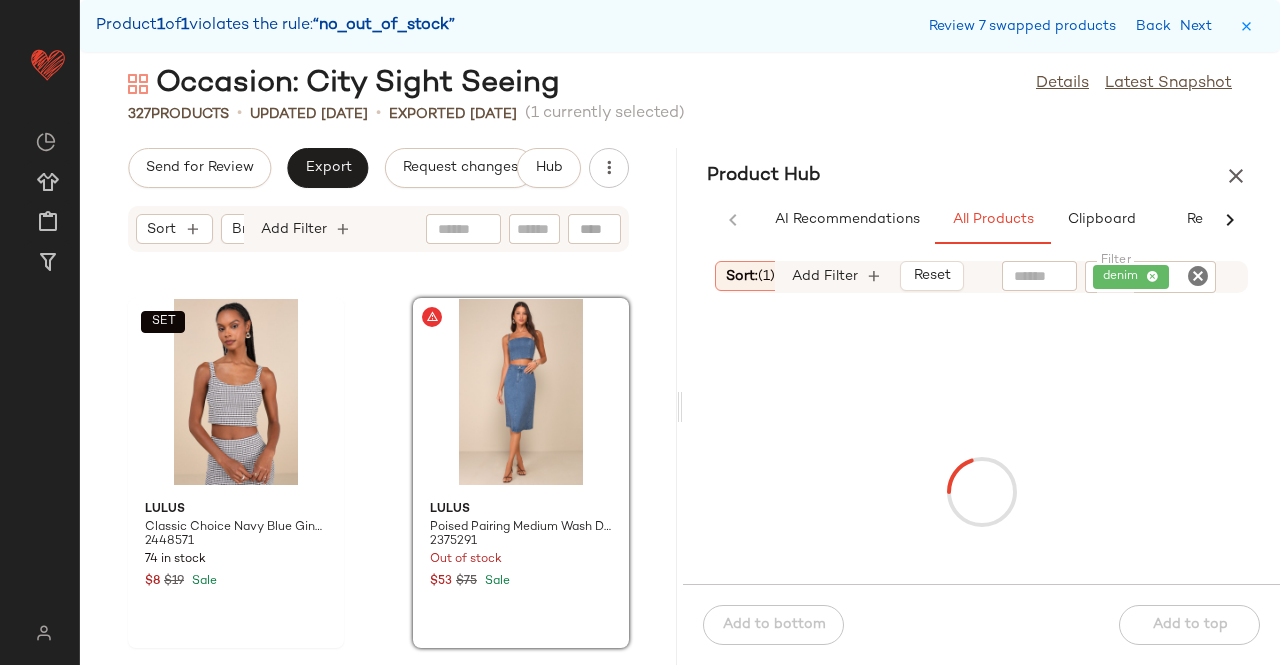 click at bounding box center (1236, 176) 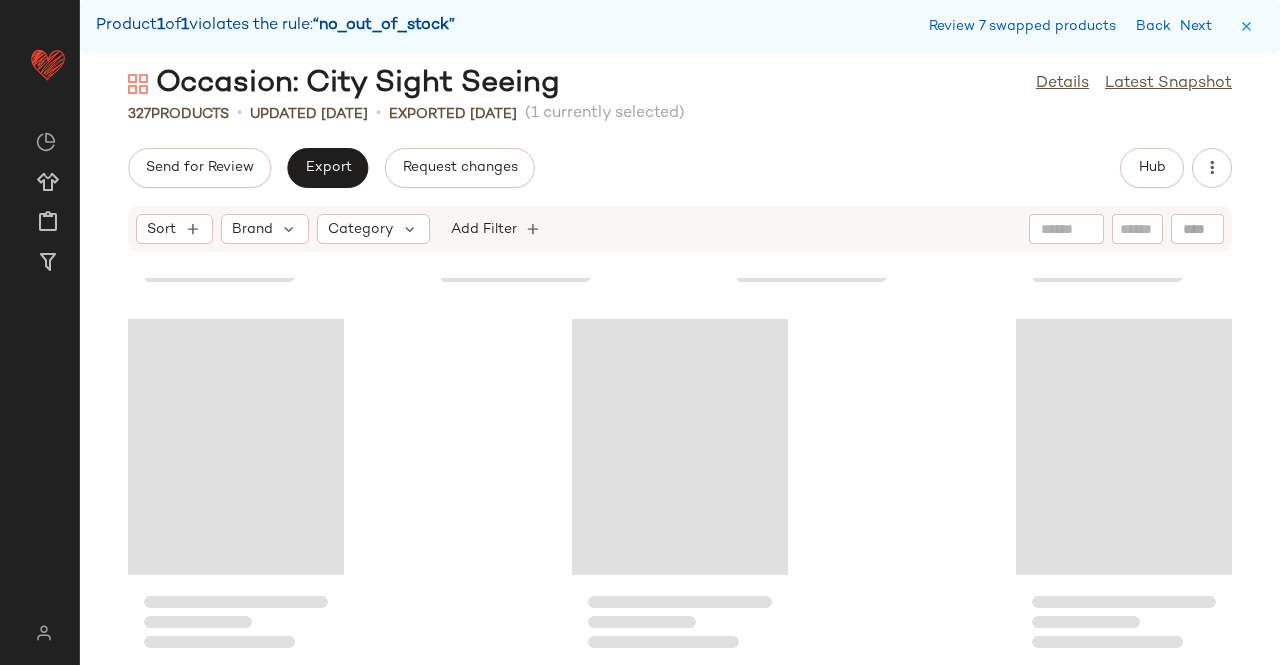 scroll, scrollTop: 25620, scrollLeft: 0, axis: vertical 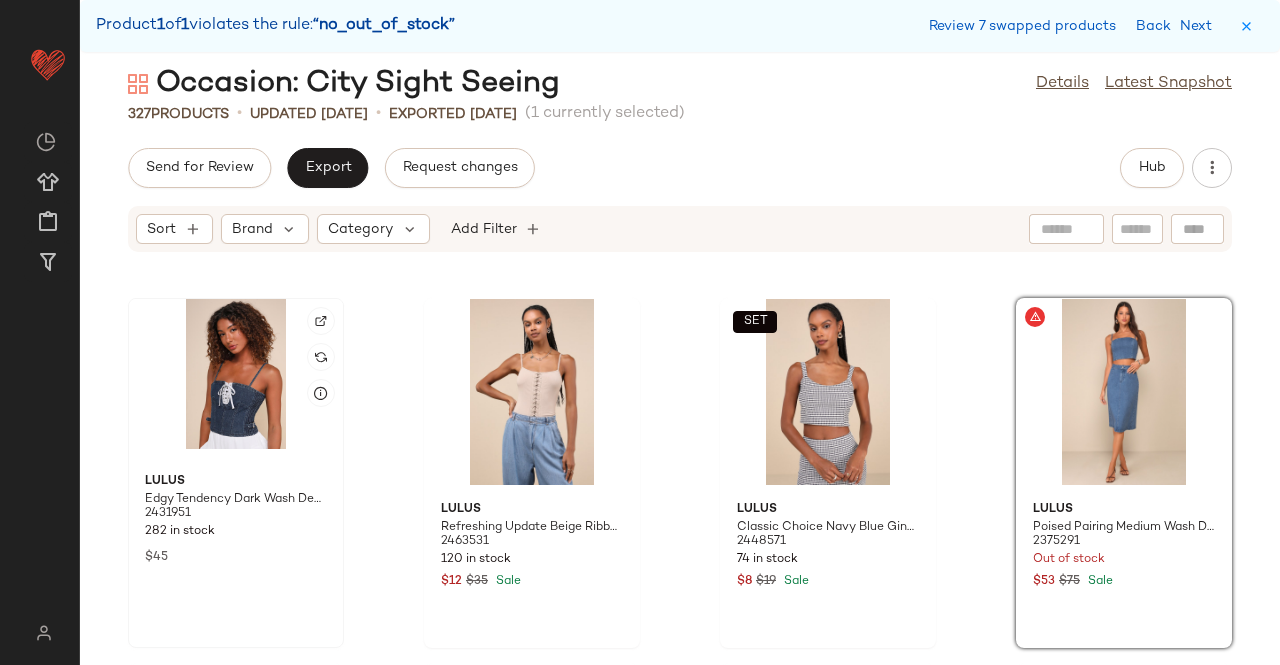 click 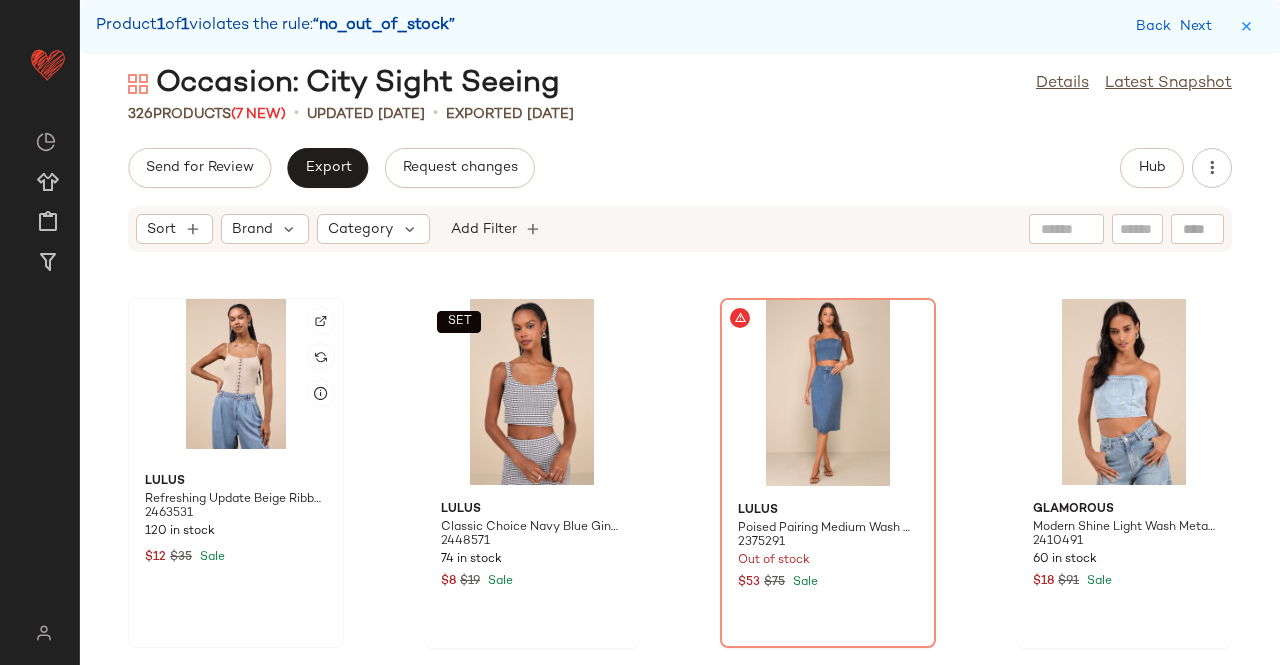 click 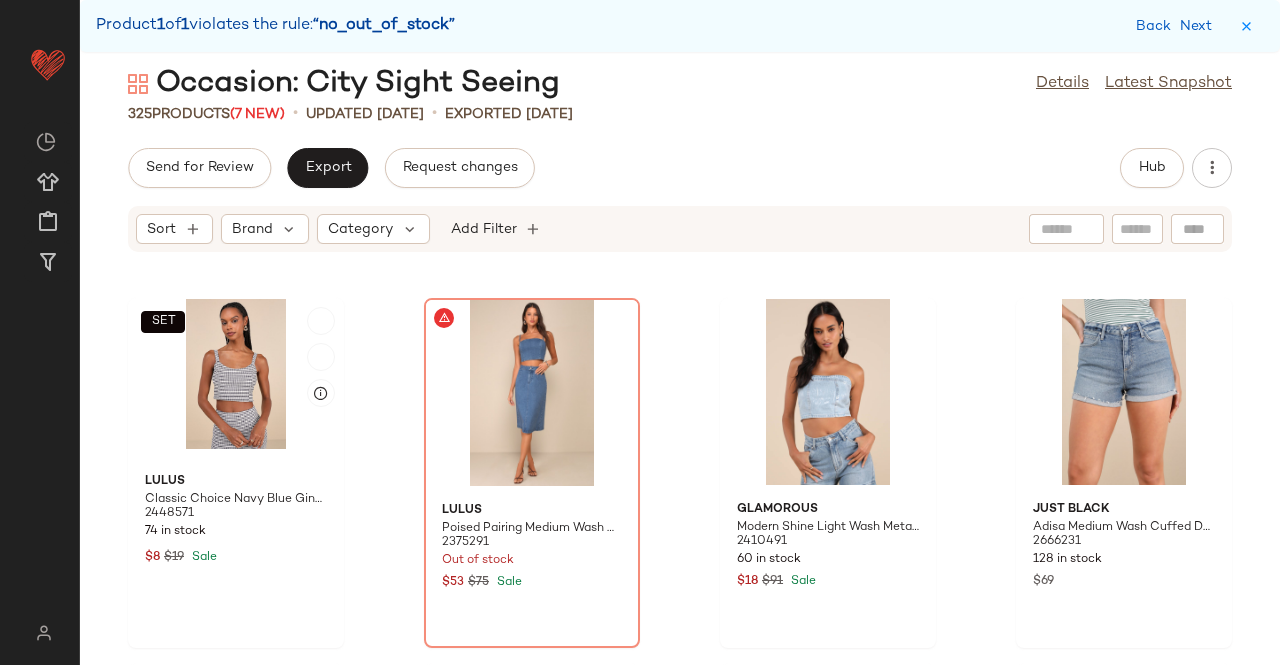 click on "SET" 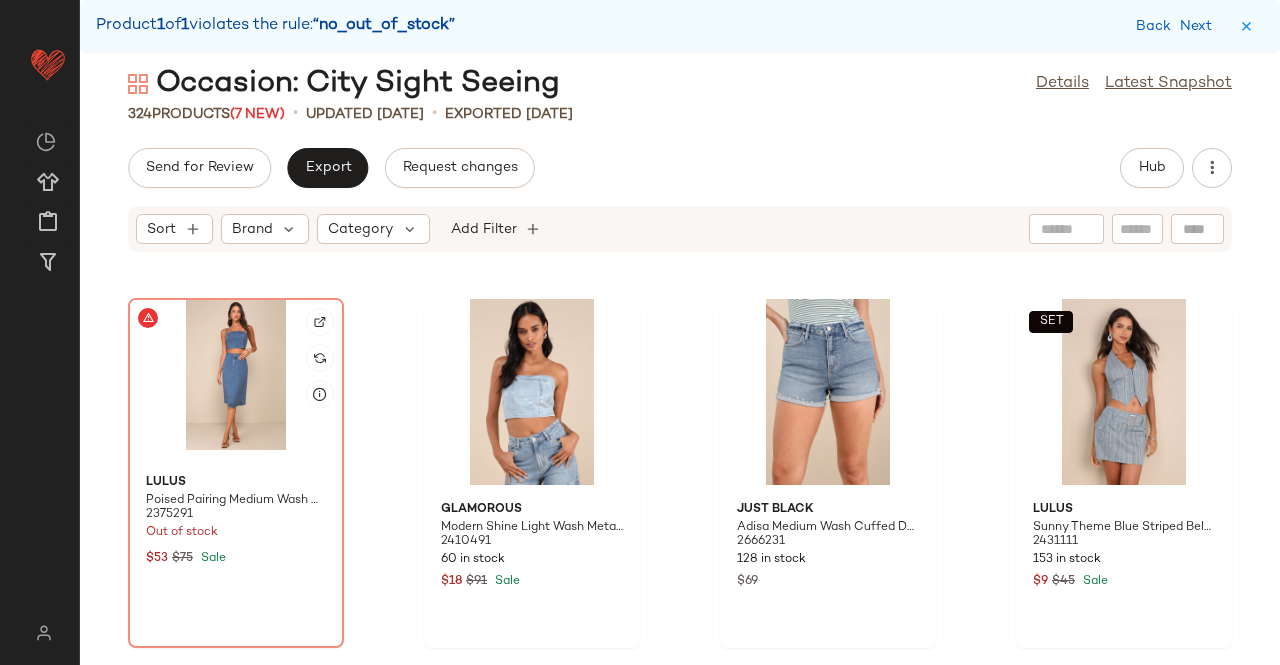 click 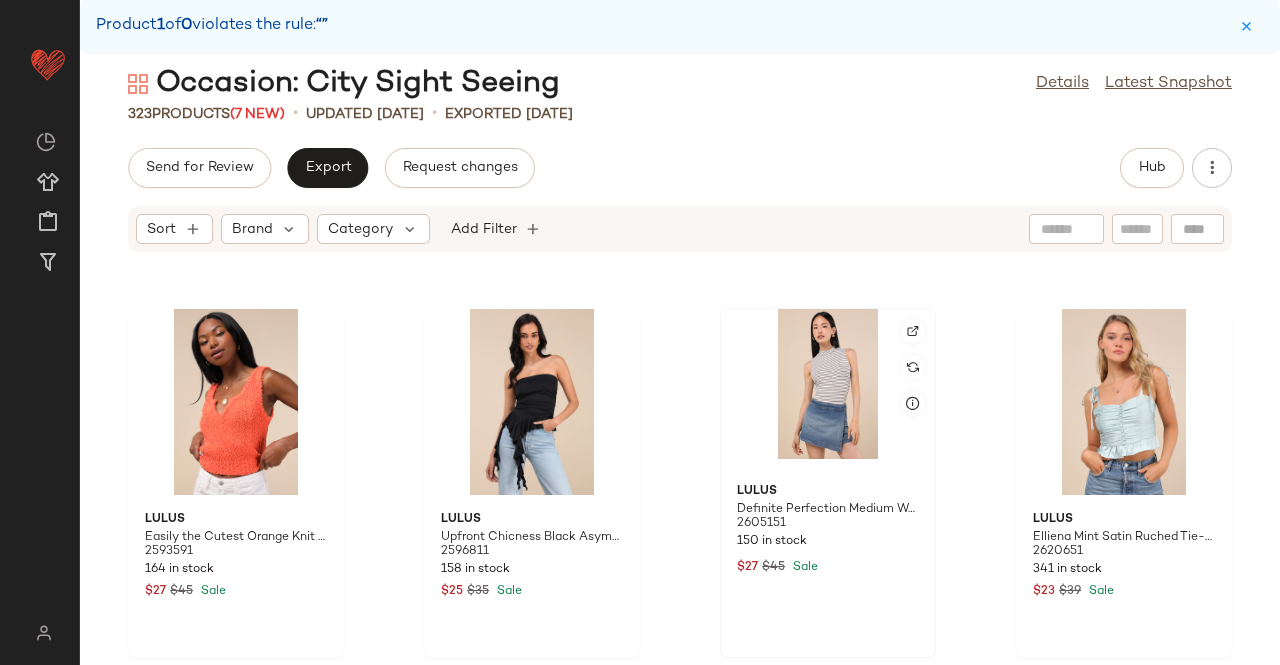scroll, scrollTop: 716, scrollLeft: 0, axis: vertical 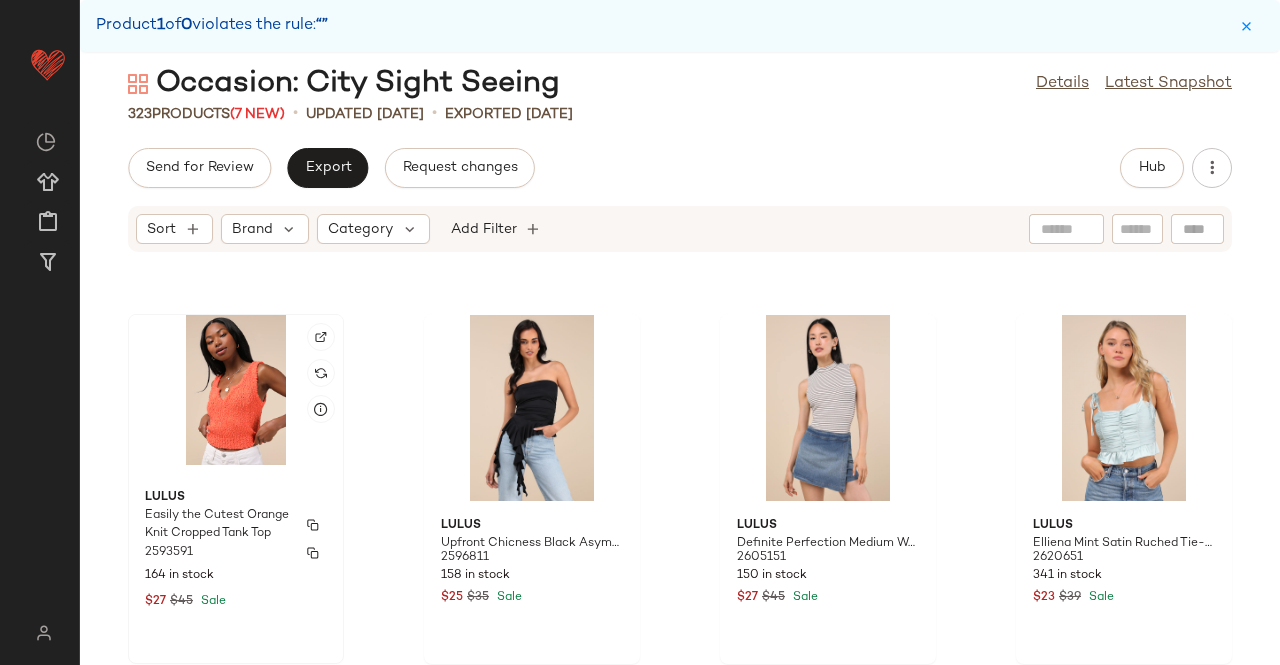 click on "Lulus Easily the Cutest Orange Knit Cropped Tank Top 2593591 164 in stock $27 $45 Sale" 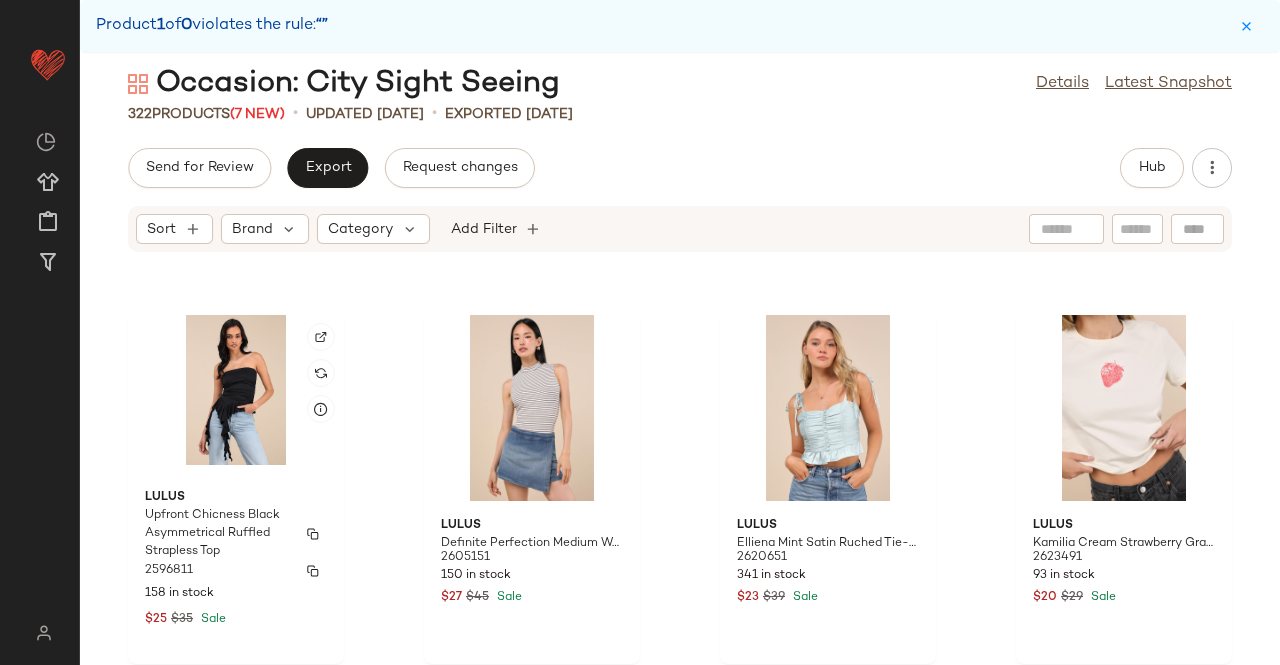 click on "Lulus Upfront Chicness Black Asymmetrical Ruffled Strapless Top 2596811 158 in stock $25 $35 Sale" 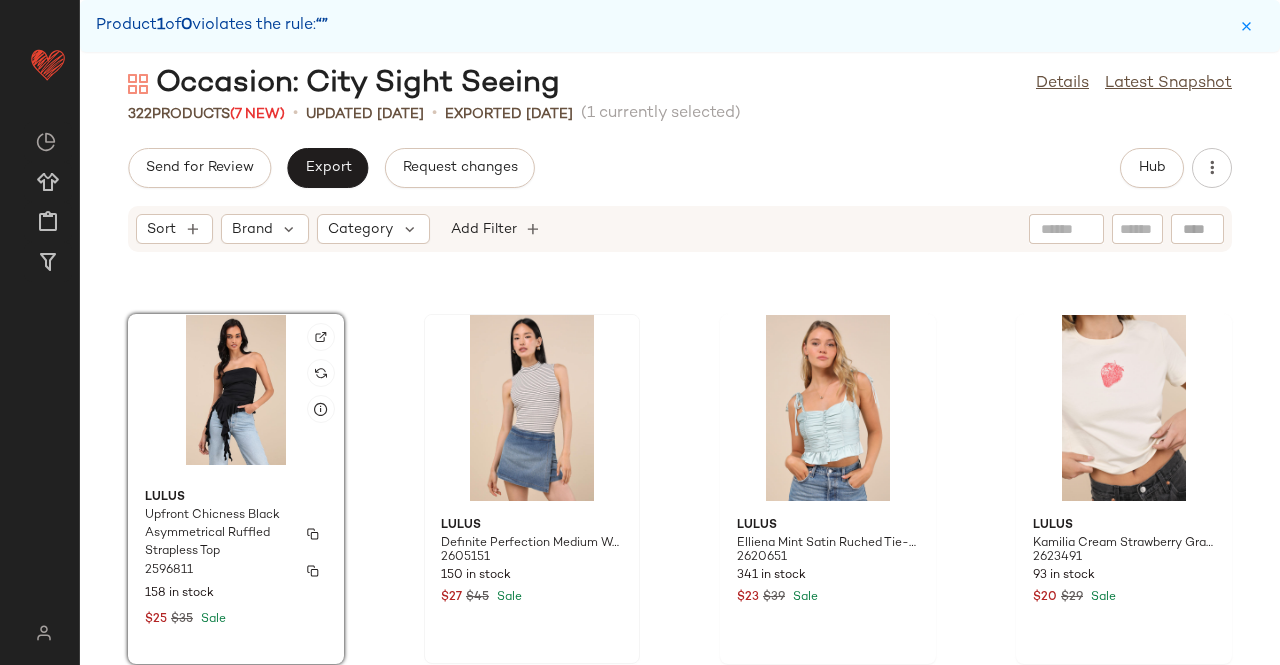 click on "Lulus Definite Perfection Medium Wash Denim Faux Wrap Skort 2605151 150 in stock $27 $45 Sale" 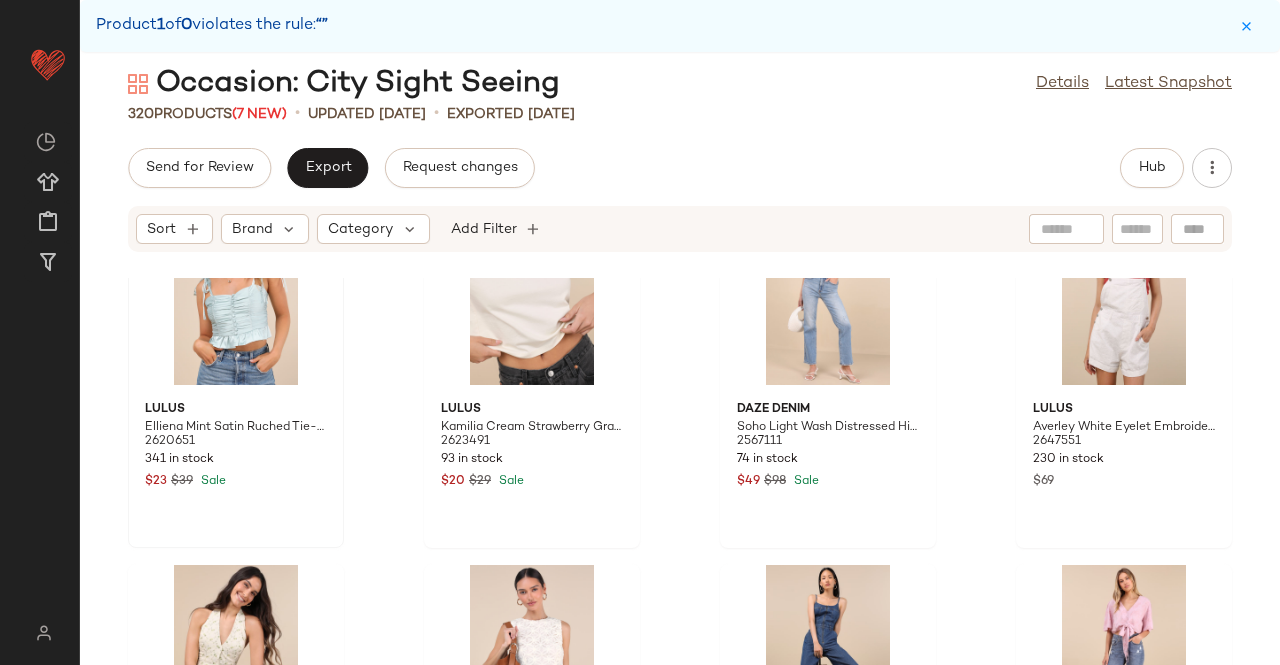scroll, scrollTop: 716, scrollLeft: 0, axis: vertical 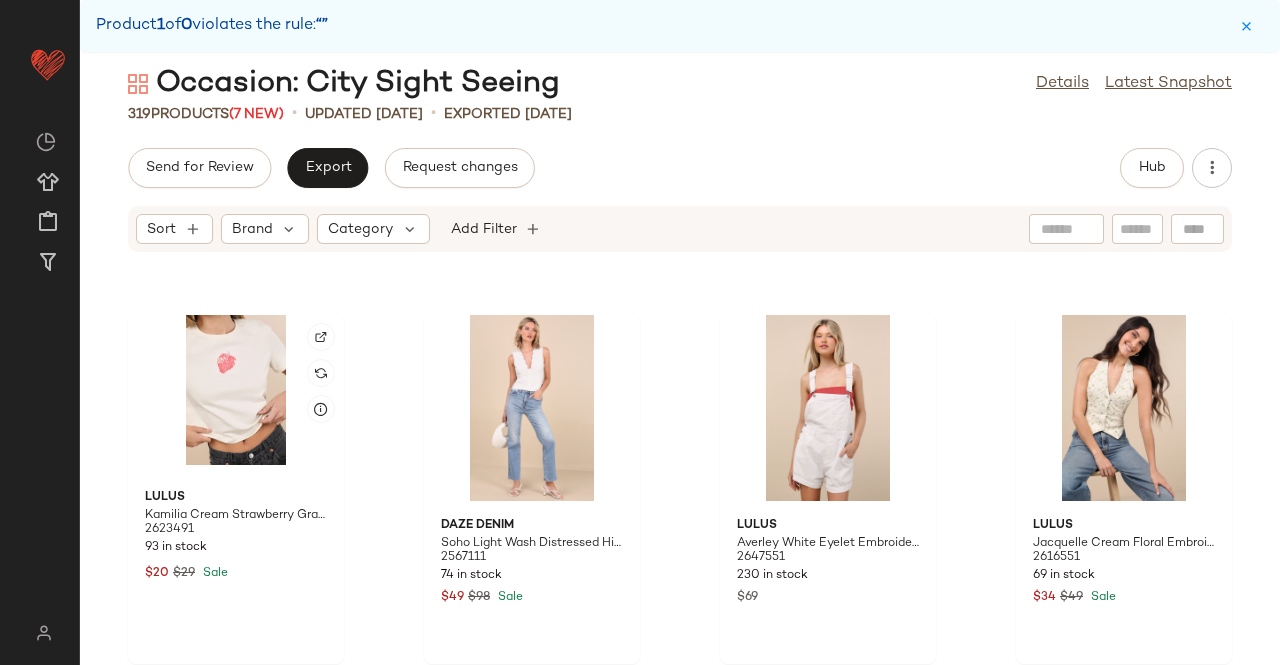 click 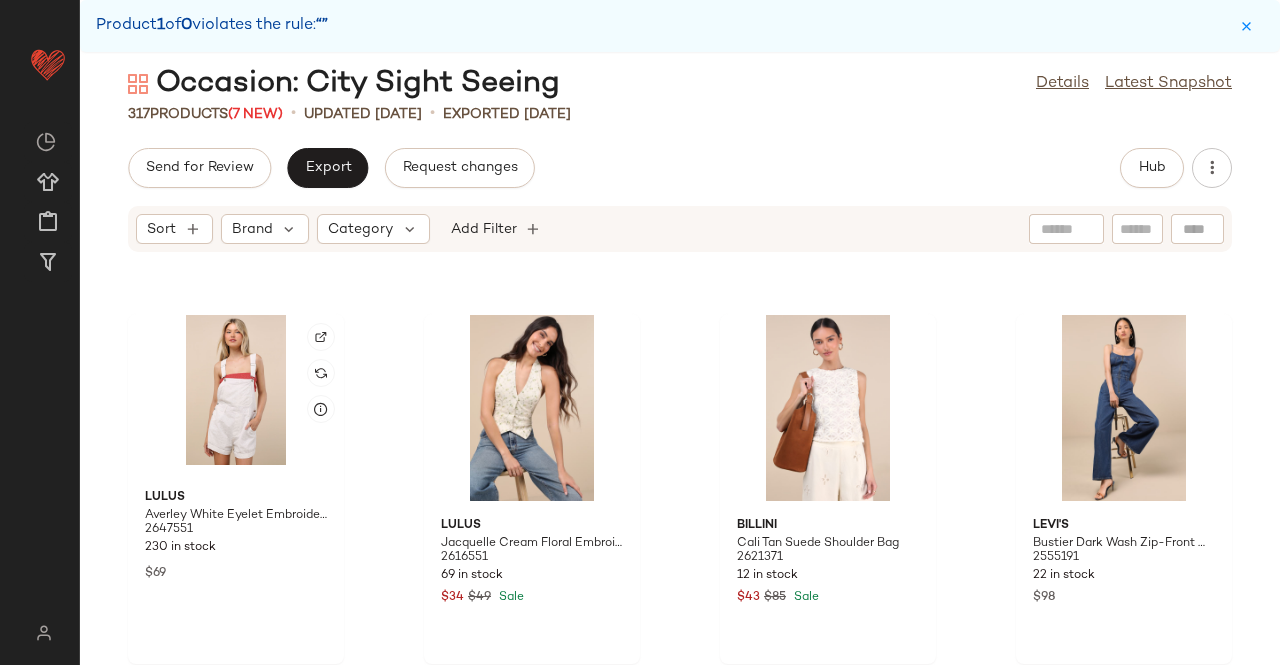 click 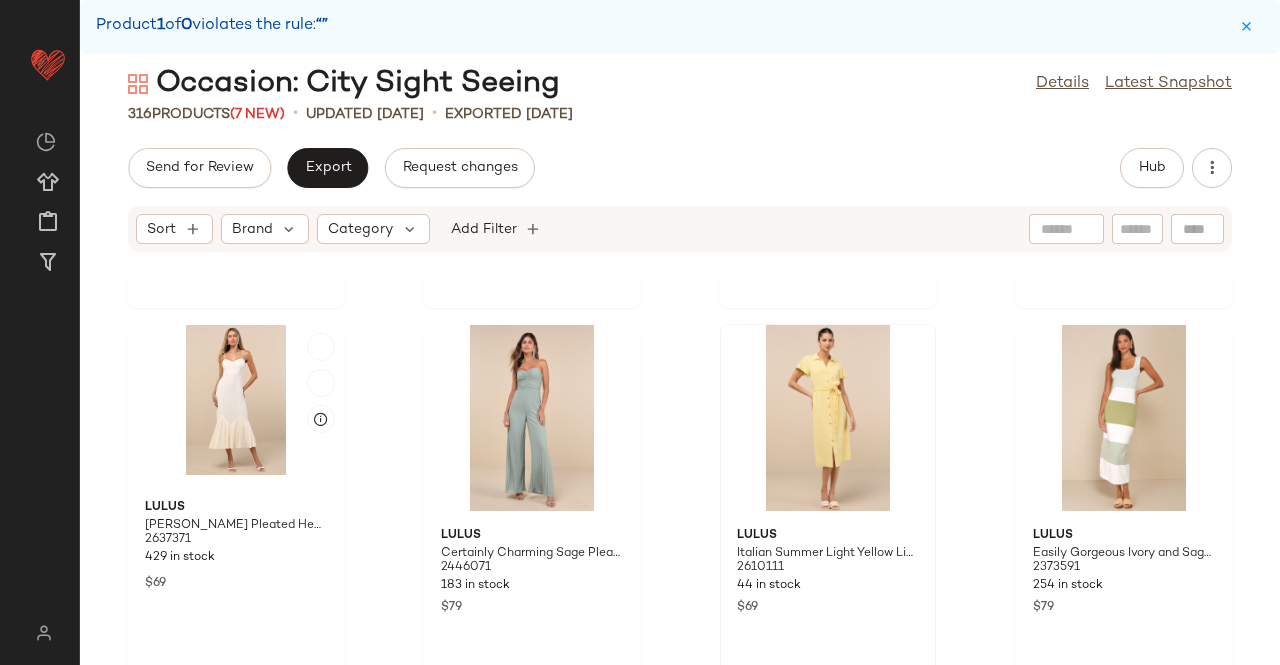scroll, scrollTop: 2916, scrollLeft: 0, axis: vertical 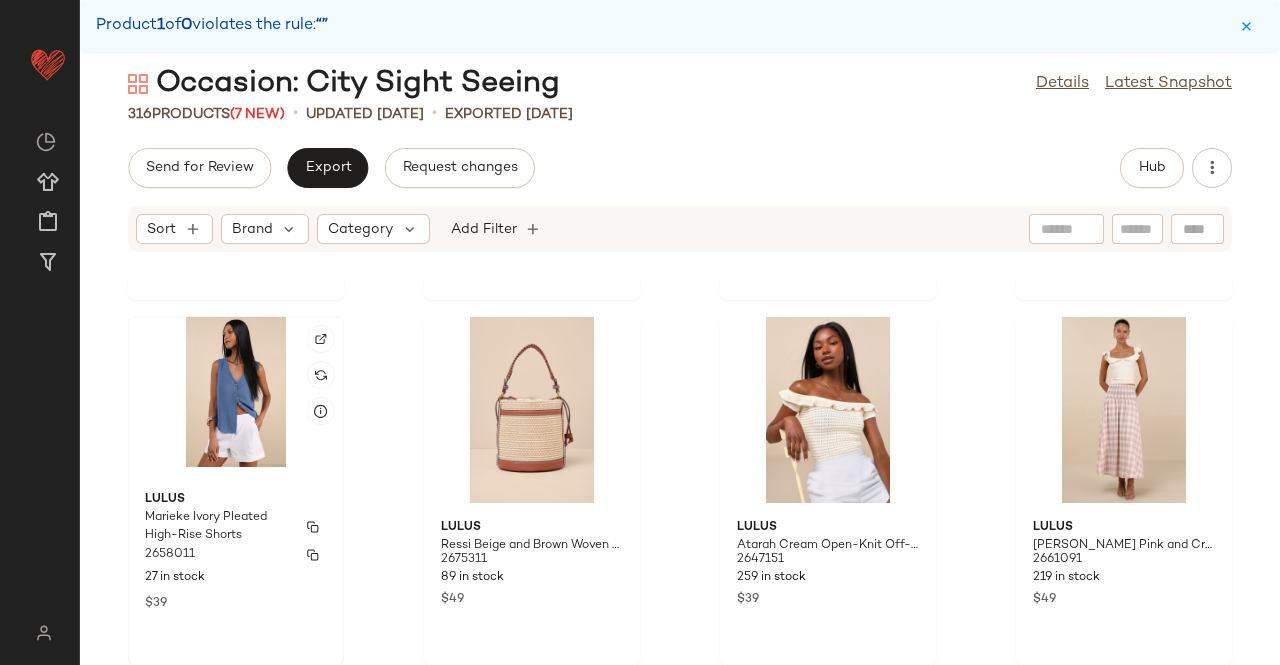 click on "Marieke Ivory Pleated High-Rise Shorts" at bounding box center [218, 527] 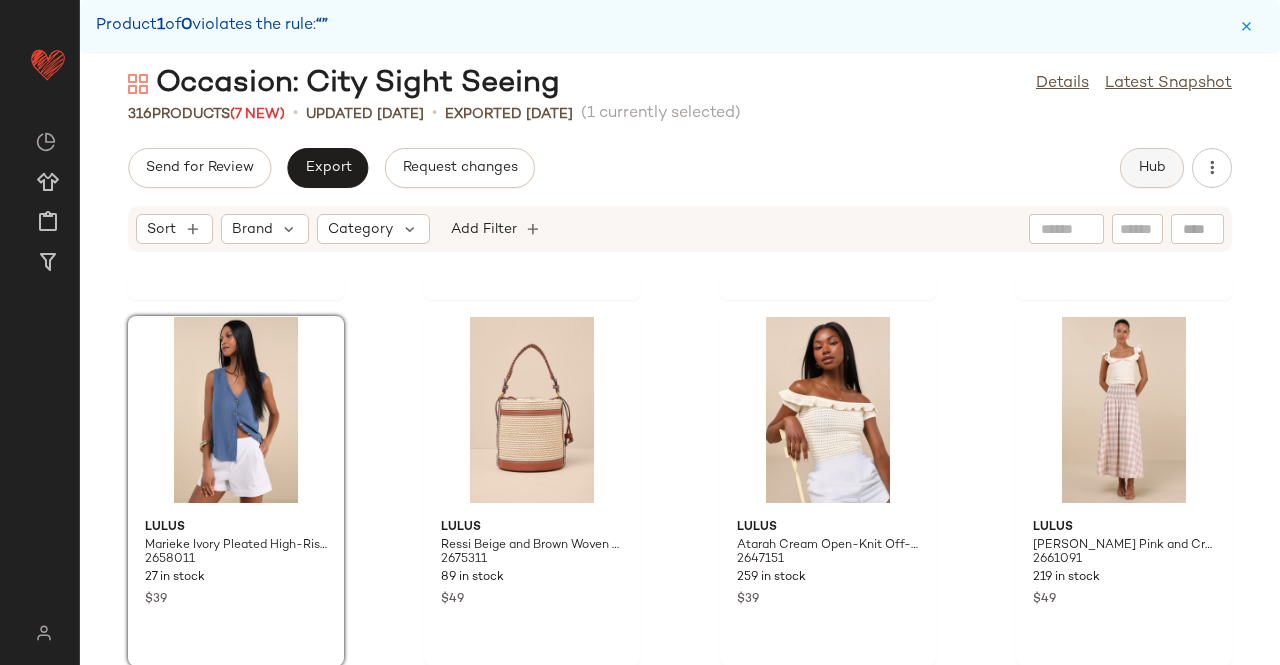 click on "Hub" at bounding box center (1152, 168) 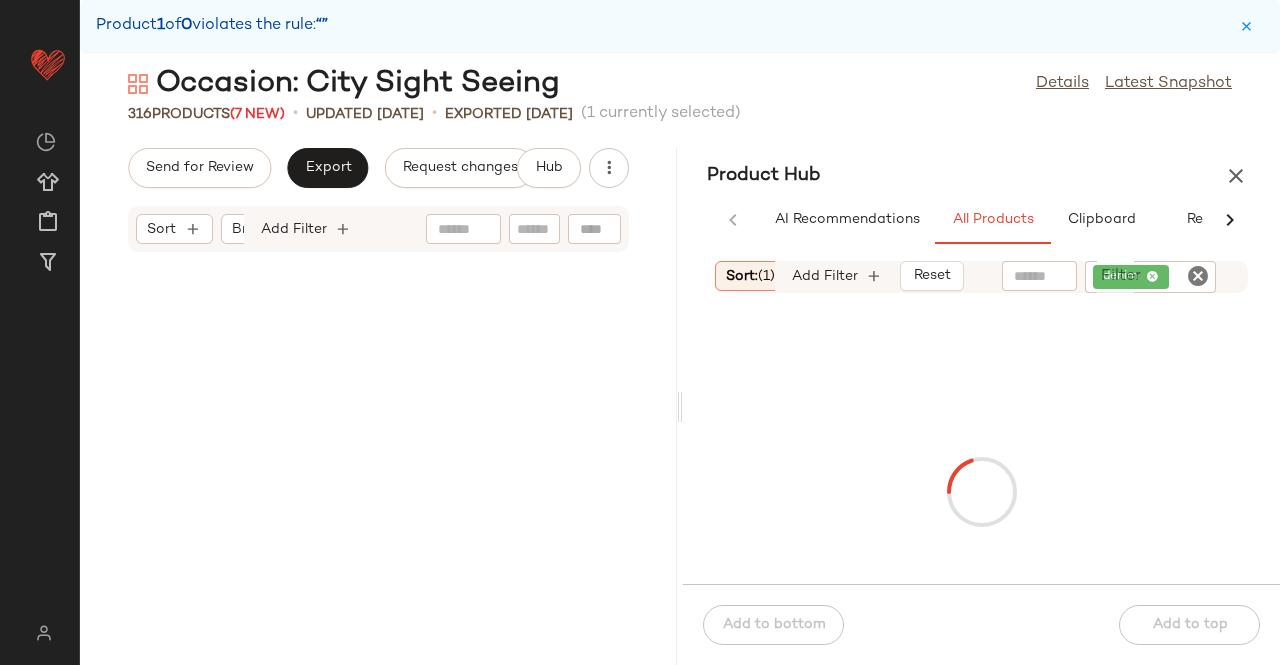 scroll, scrollTop: 29278, scrollLeft: 0, axis: vertical 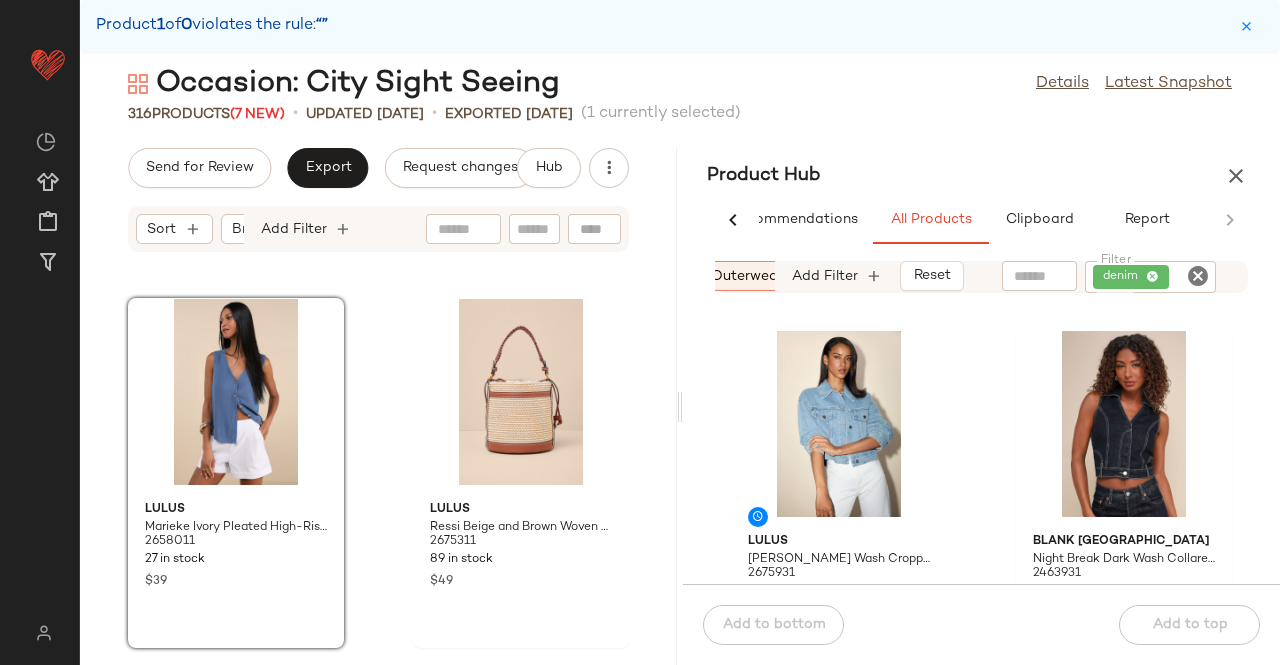 click on "outerwear" at bounding box center [747, 276] 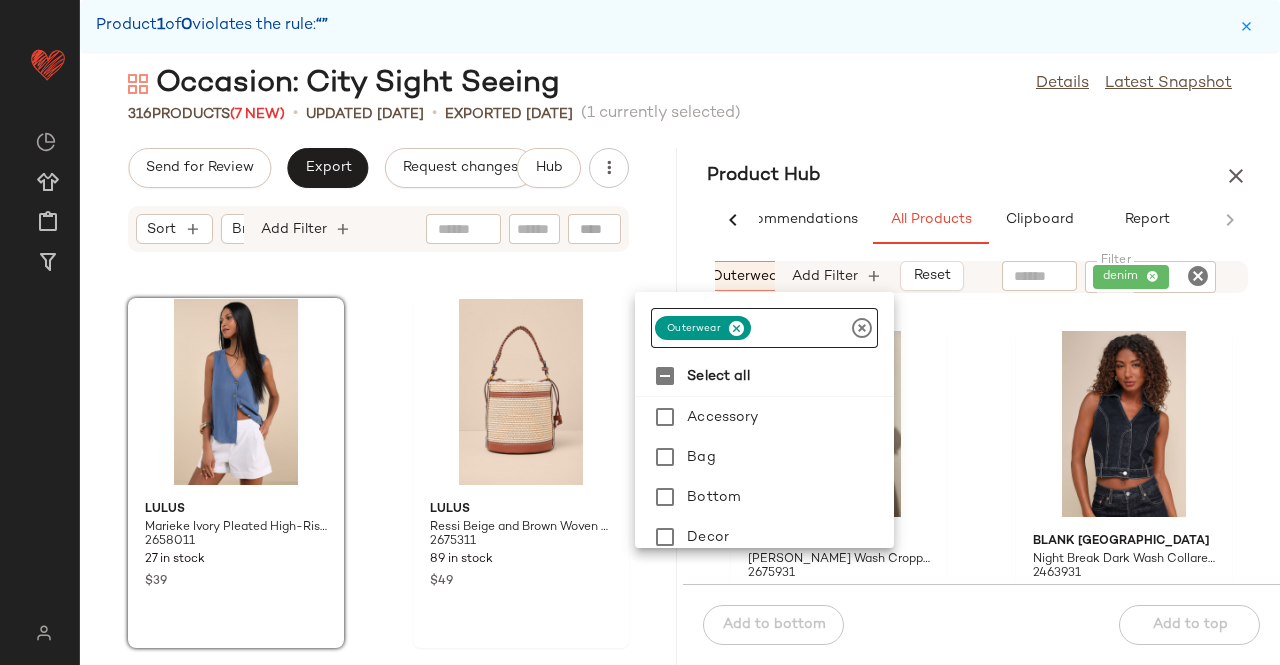 drag, startPoint x: 734, startPoint y: 326, endPoint x: 747, endPoint y: 346, distance: 23.853722 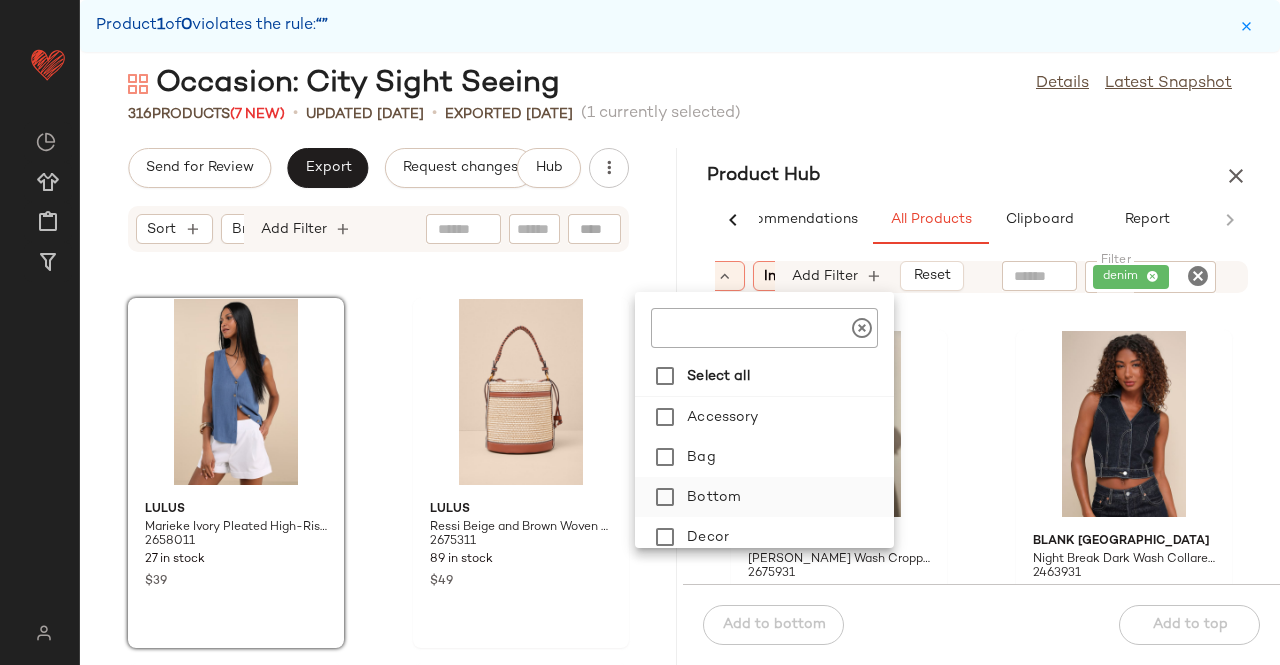 click on "Bottom" at bounding box center (786, 497) 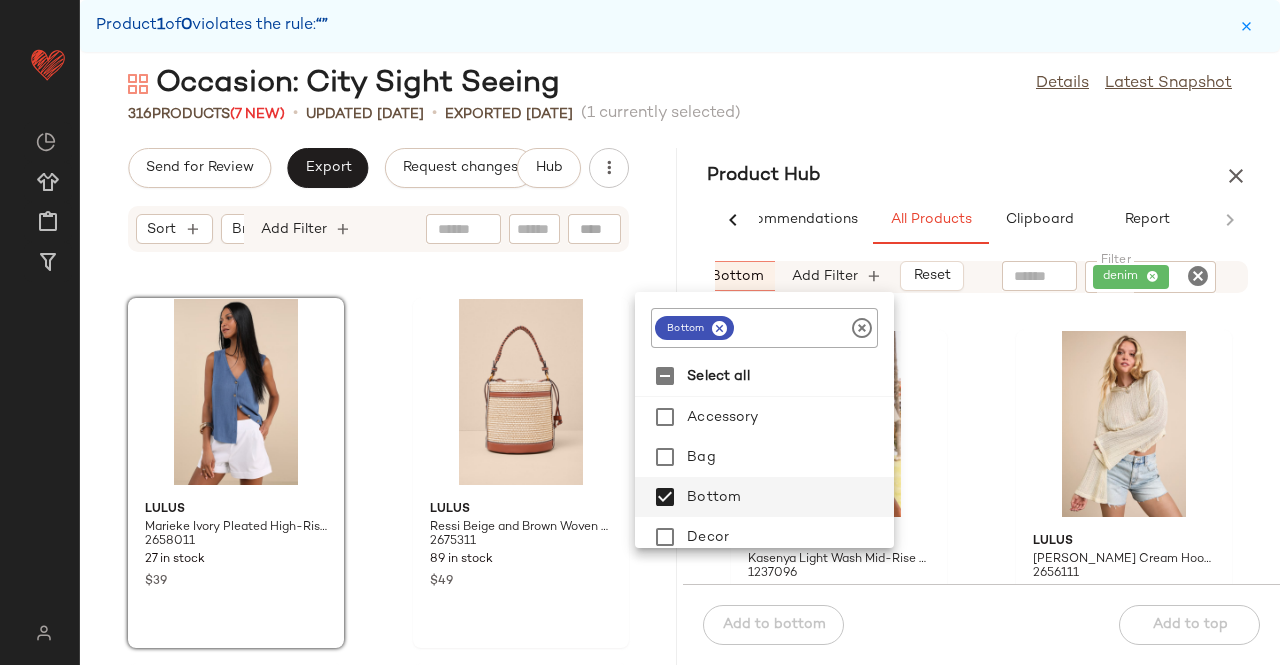 click on "Occasion: City Sight Seeing  Details   Latest Snapshot" 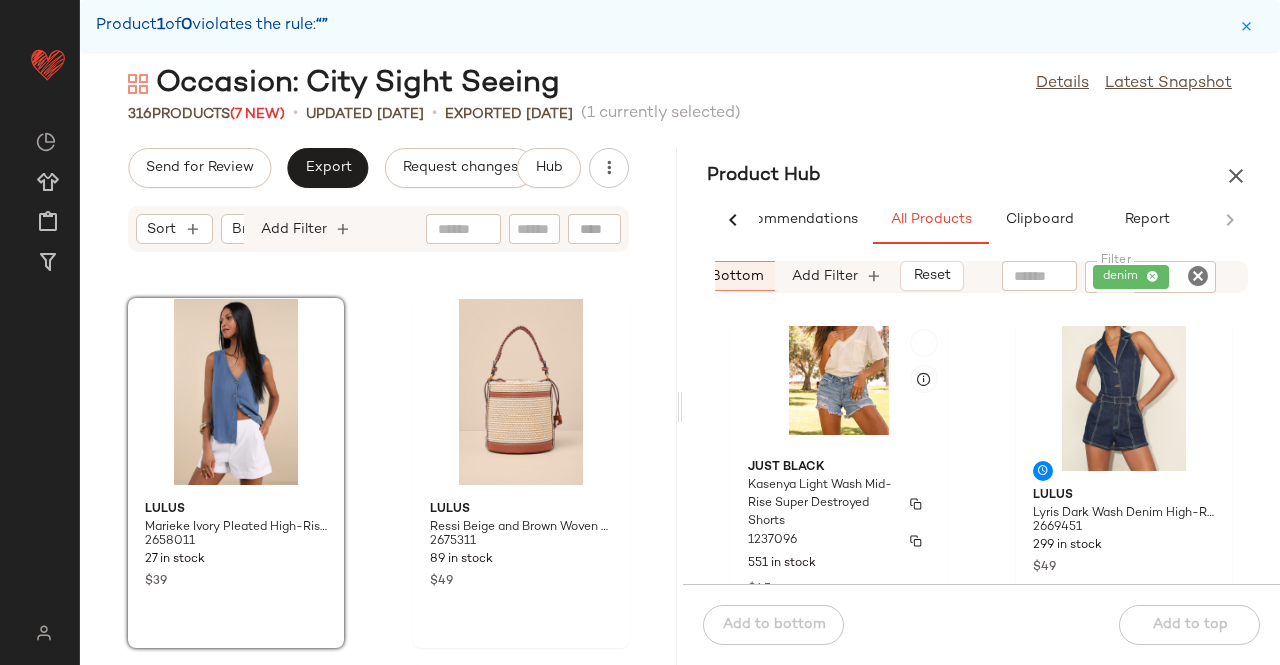 scroll, scrollTop: 0, scrollLeft: 0, axis: both 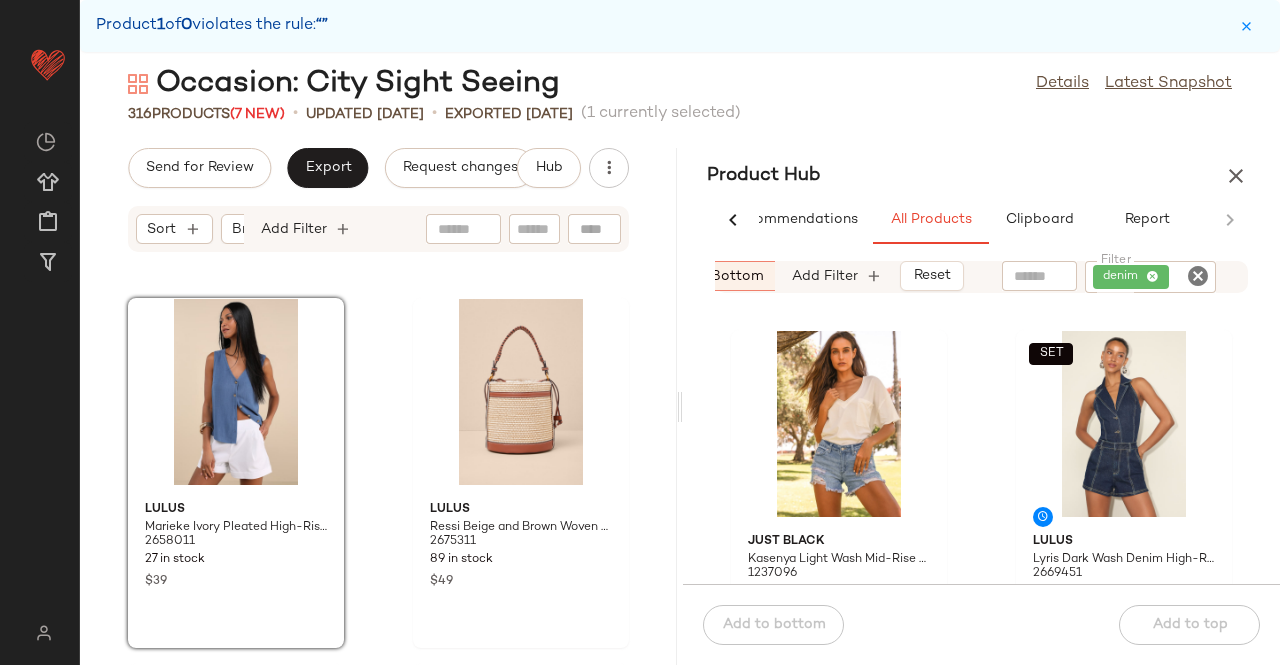click on "bottom" at bounding box center (737, 276) 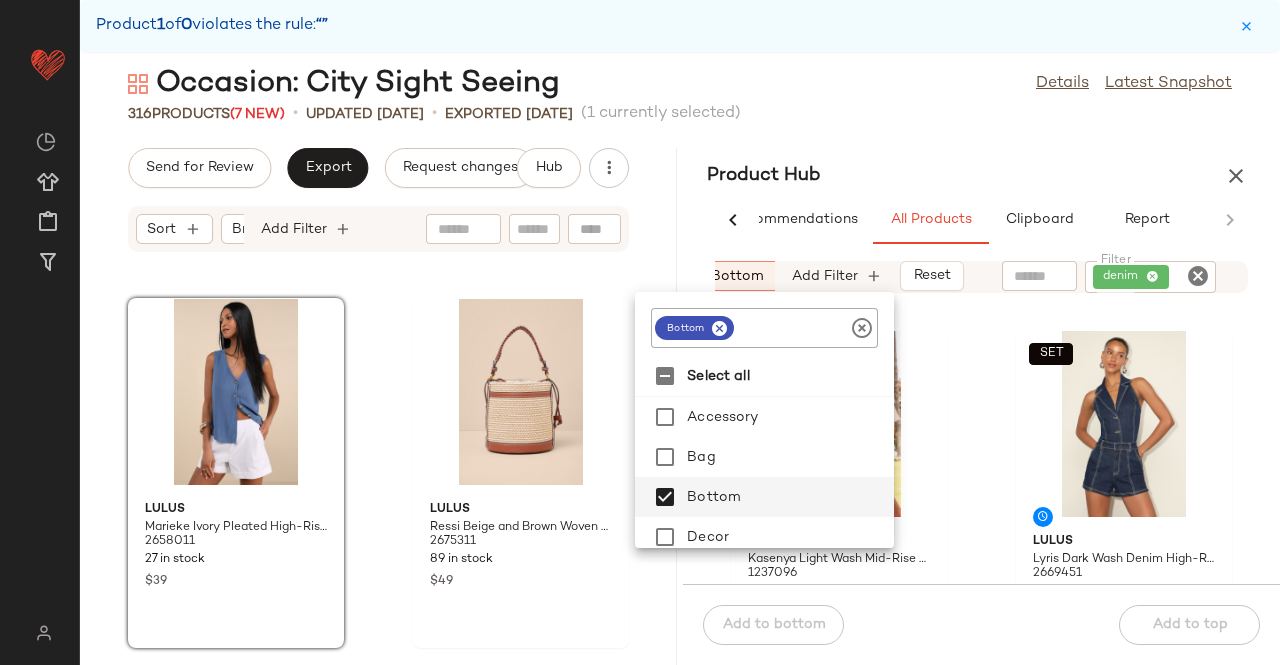 click at bounding box center (719, 328) 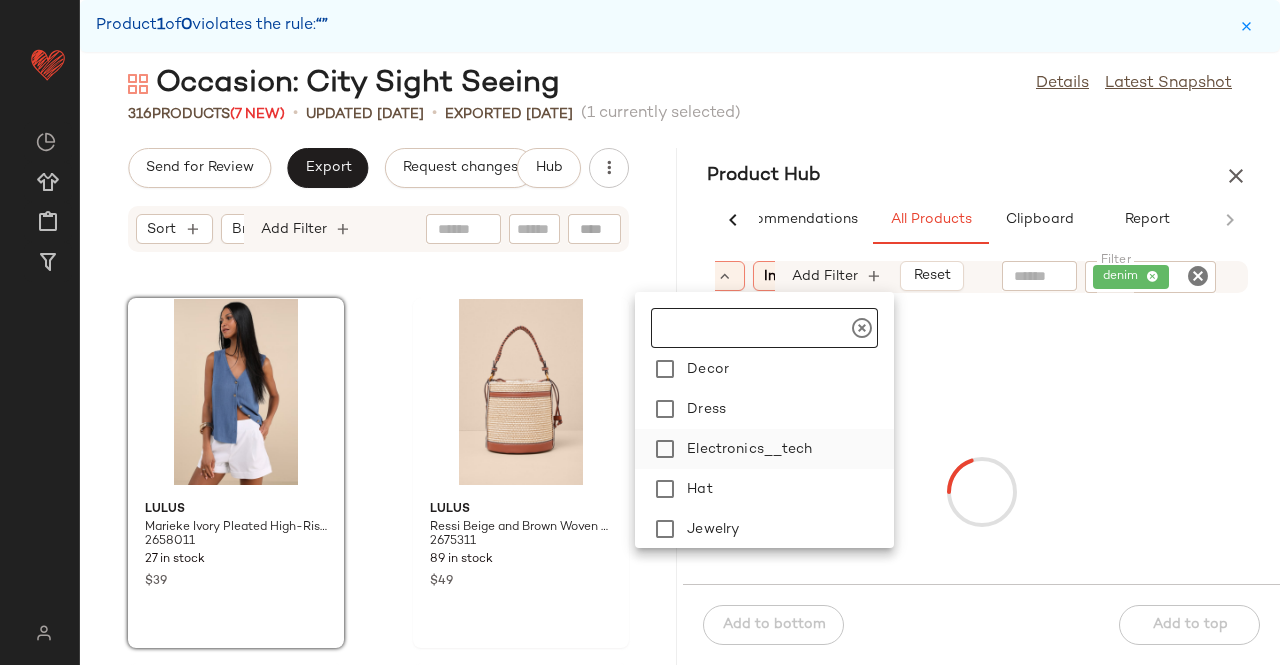 scroll, scrollTop: 200, scrollLeft: 0, axis: vertical 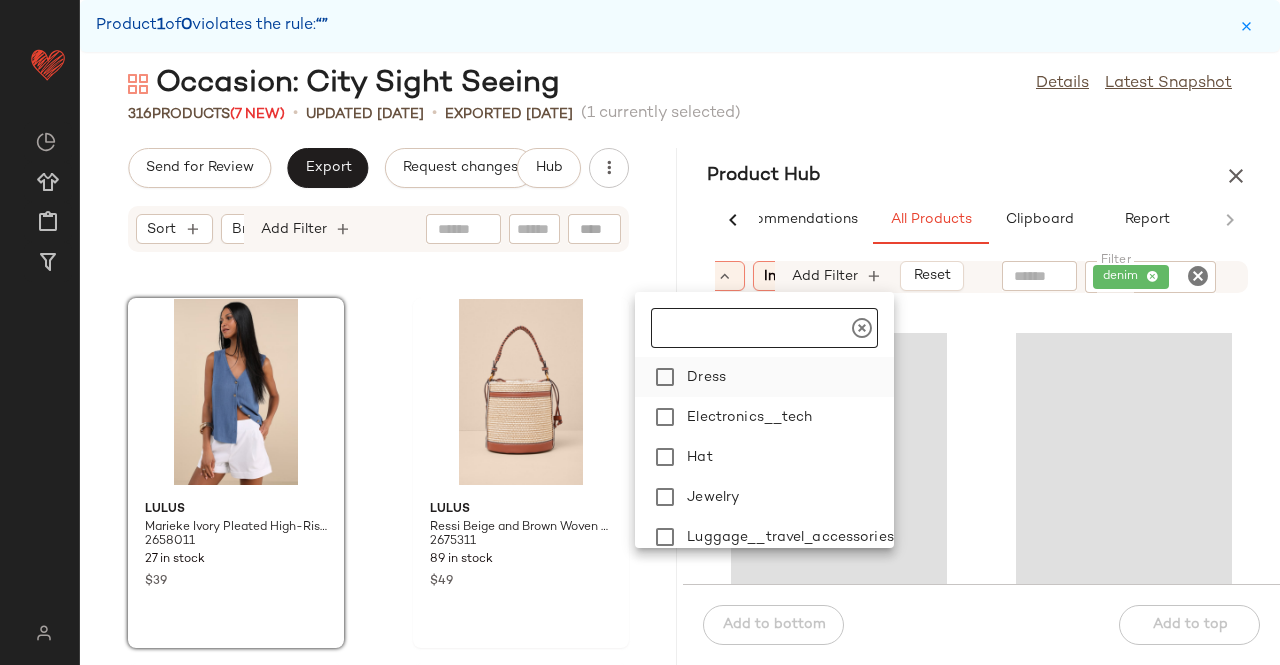 click on "Dress" 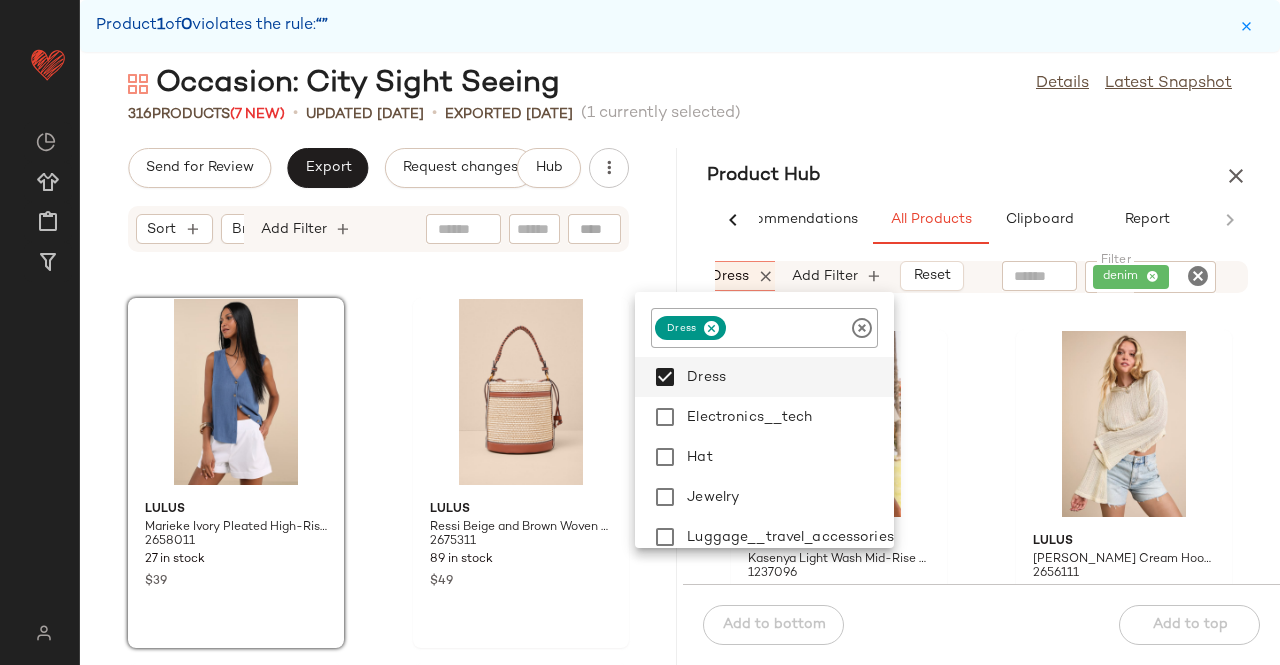 click on "Product Hub" at bounding box center [981, 176] 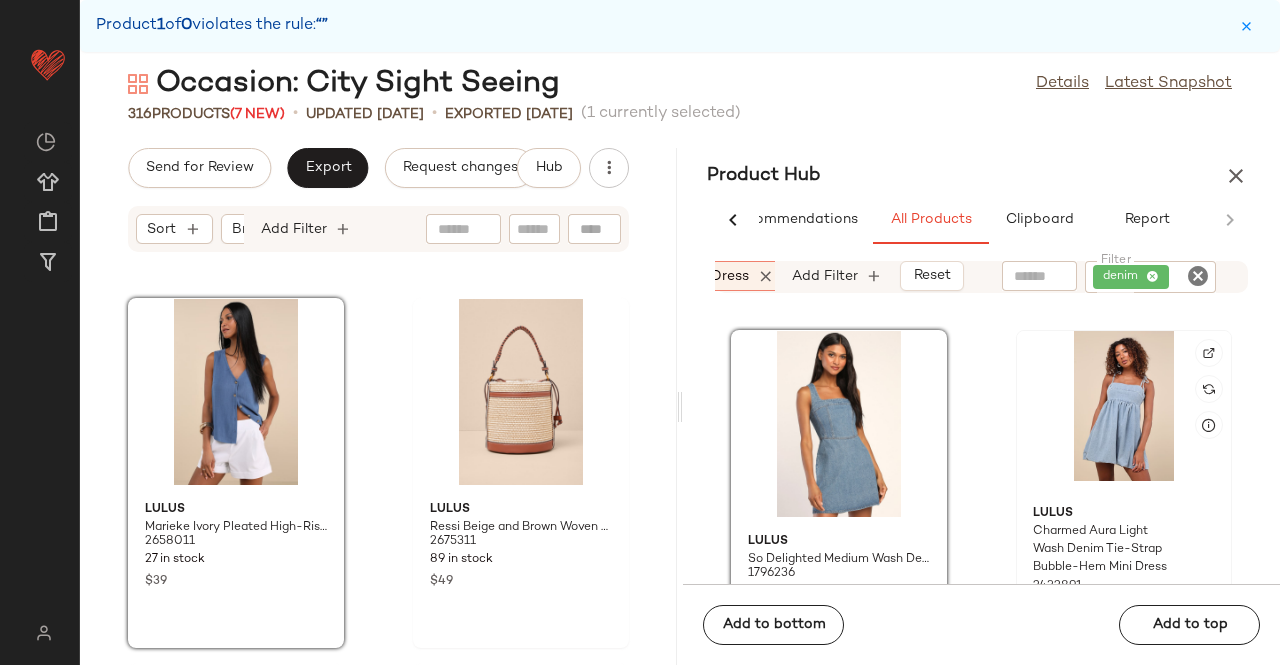scroll, scrollTop: 100, scrollLeft: 0, axis: vertical 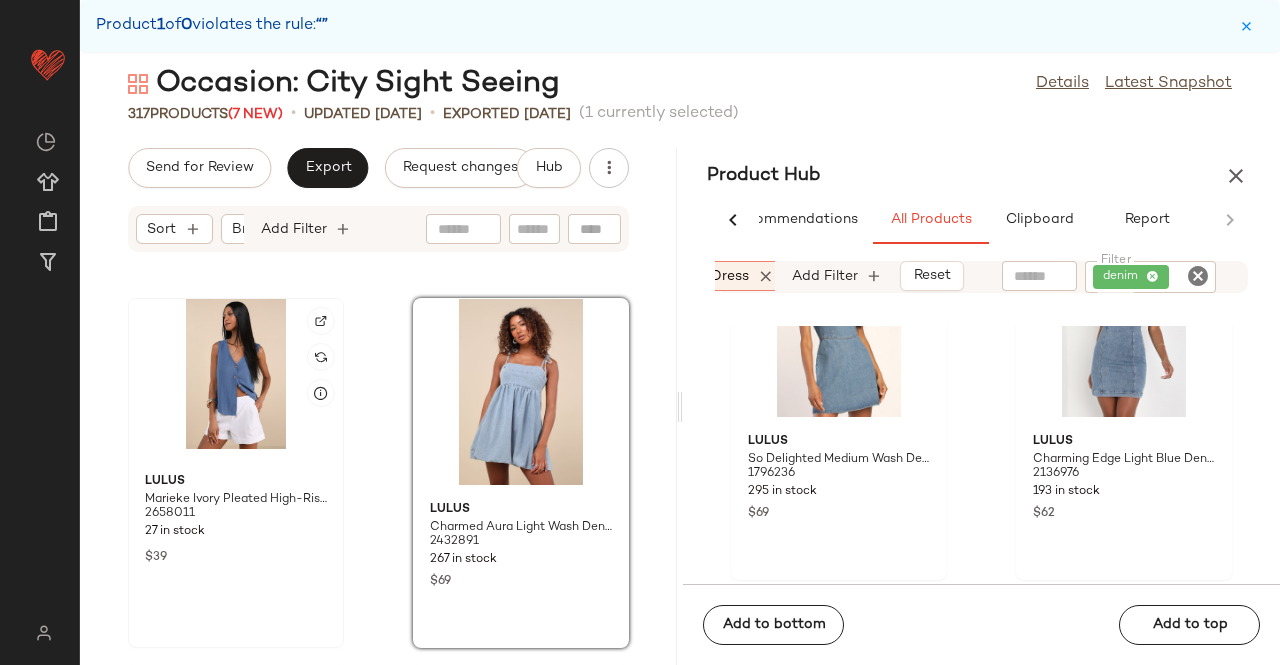 click 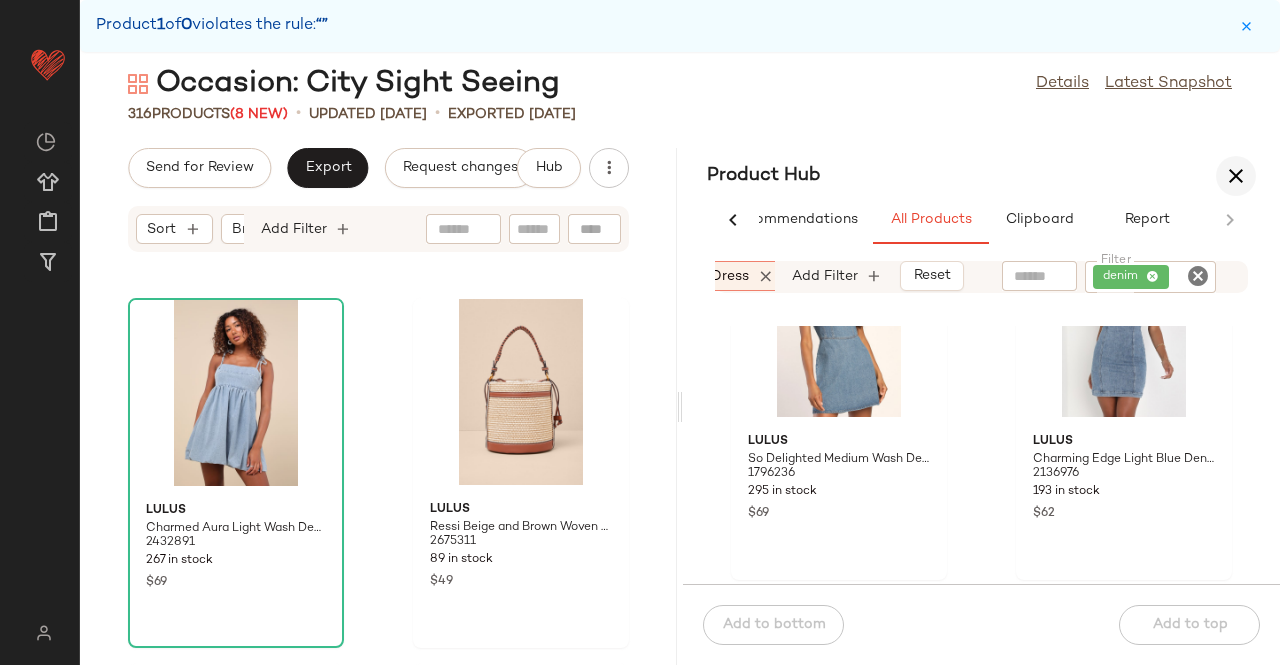 click at bounding box center [1236, 176] 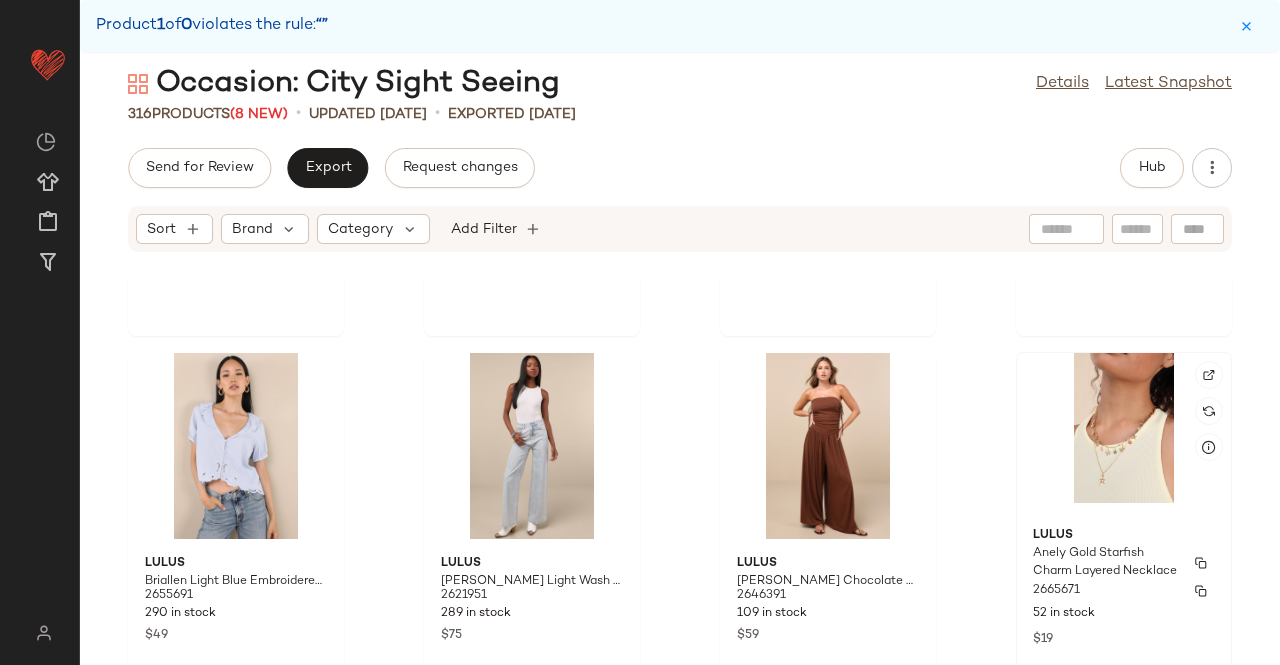 scroll, scrollTop: 27730, scrollLeft: 0, axis: vertical 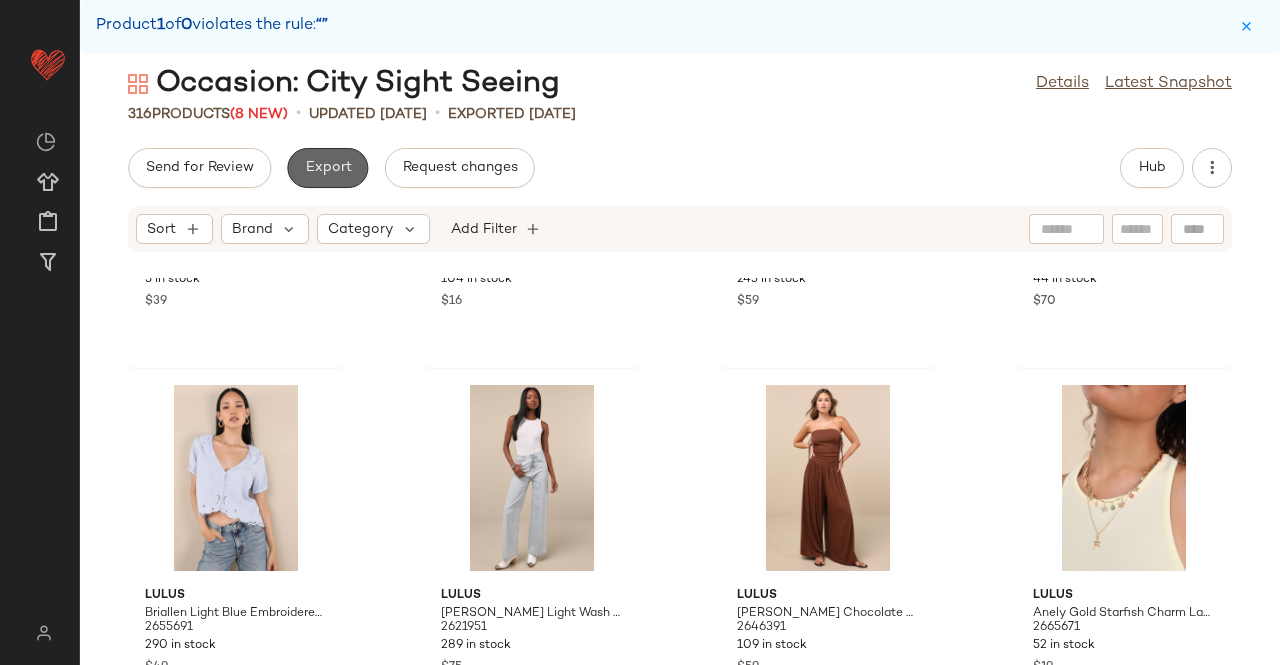 click on "Export" 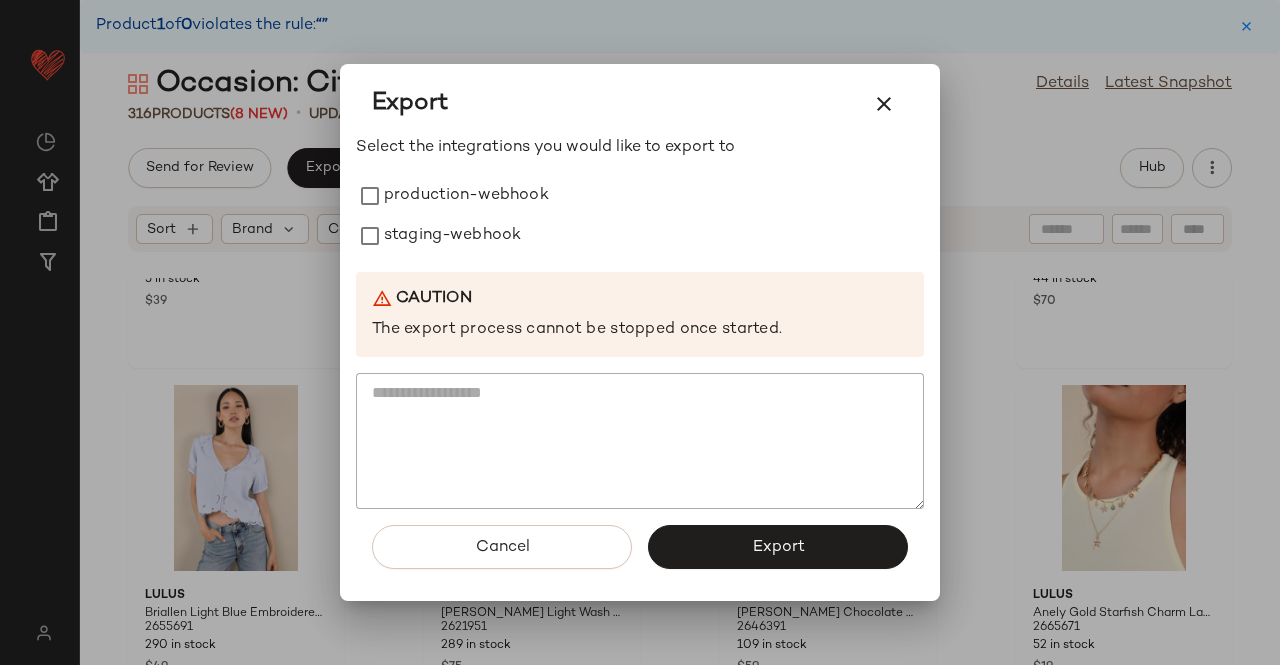 drag, startPoint x: 421, startPoint y: 226, endPoint x: 430, endPoint y: 258, distance: 33.24154 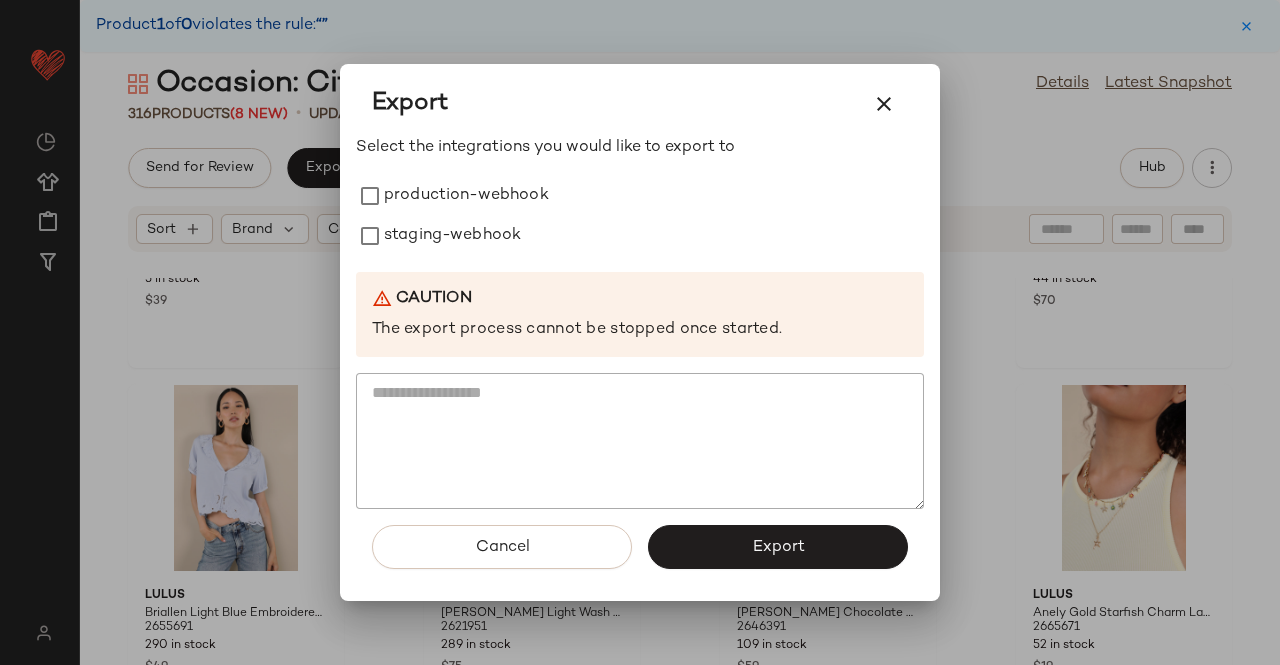 click on "staging-webhook" at bounding box center (452, 236) 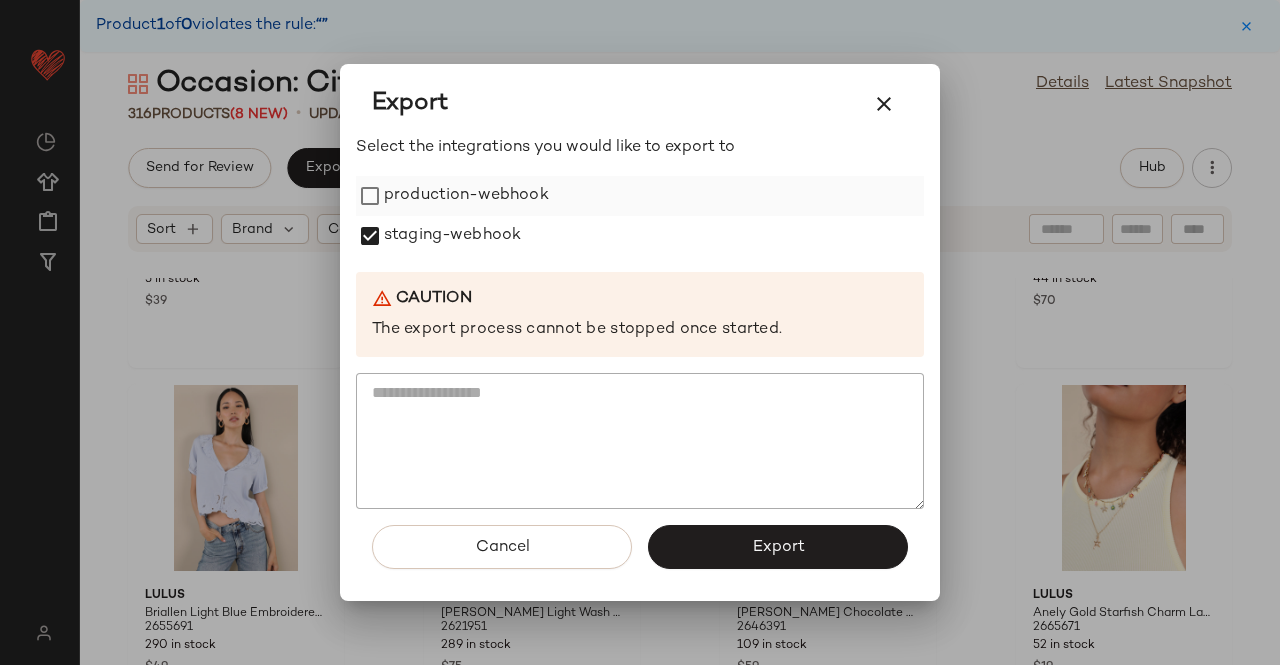 click on "production-webhook" at bounding box center (466, 196) 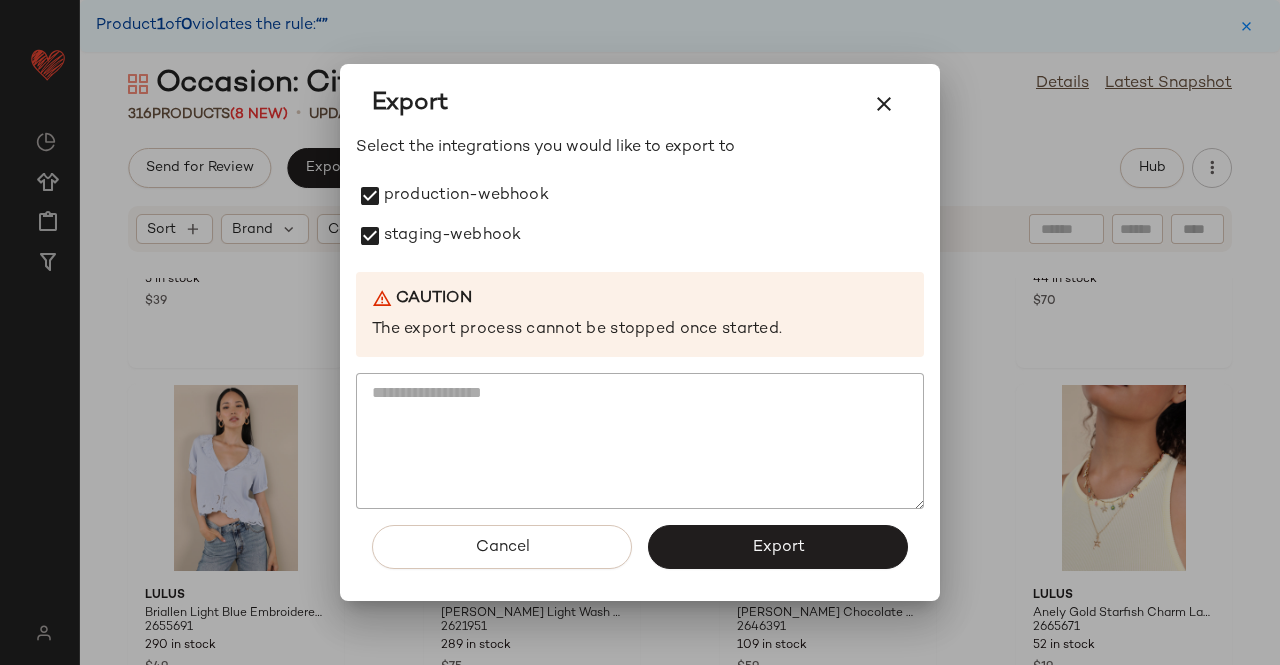 drag, startPoint x: 836, startPoint y: 564, endPoint x: 831, endPoint y: 551, distance: 13.928389 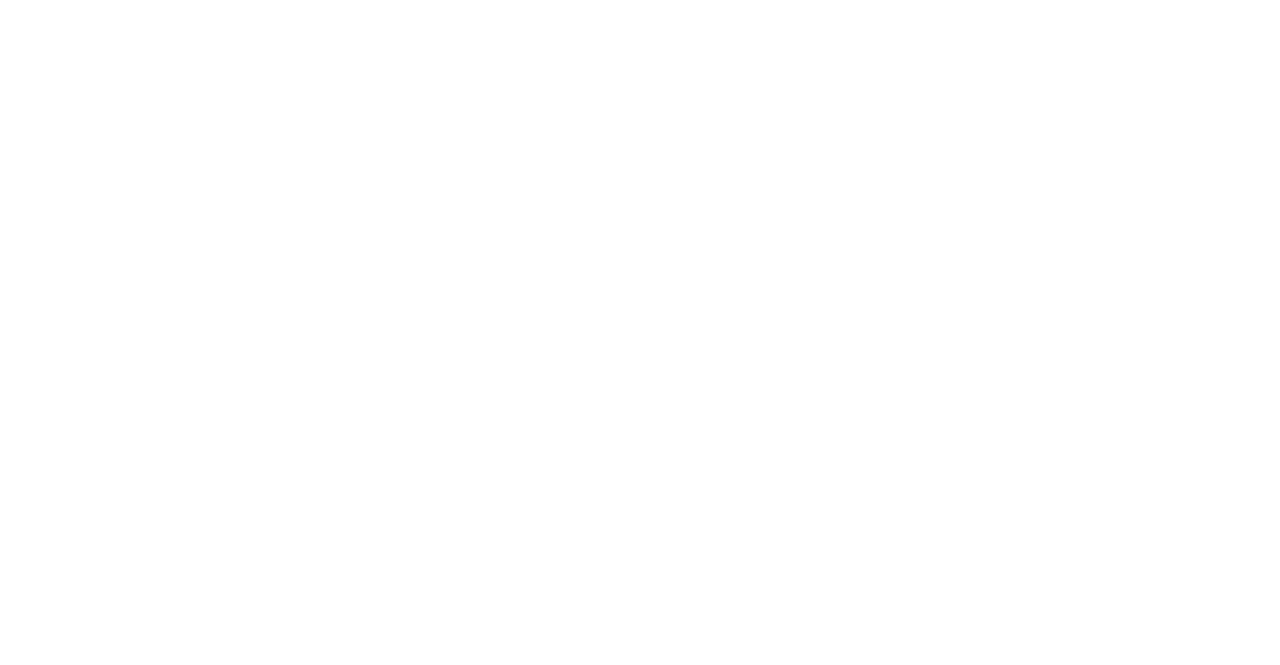 scroll, scrollTop: 0, scrollLeft: 0, axis: both 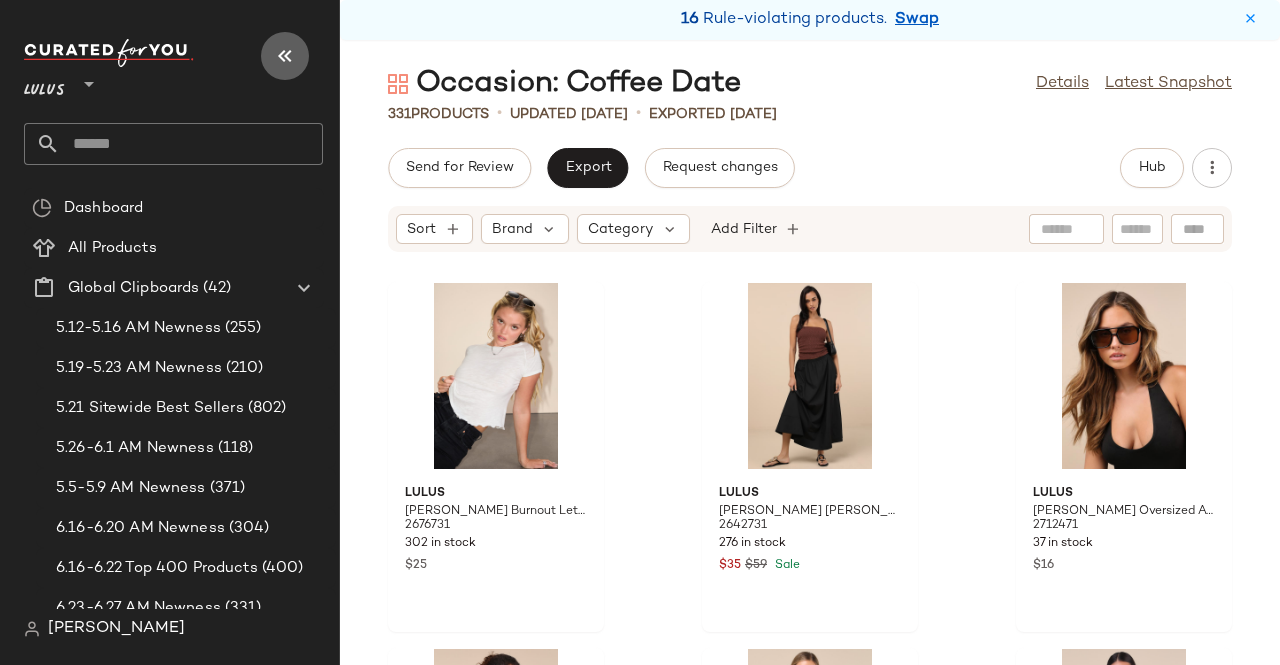 click at bounding box center [285, 56] 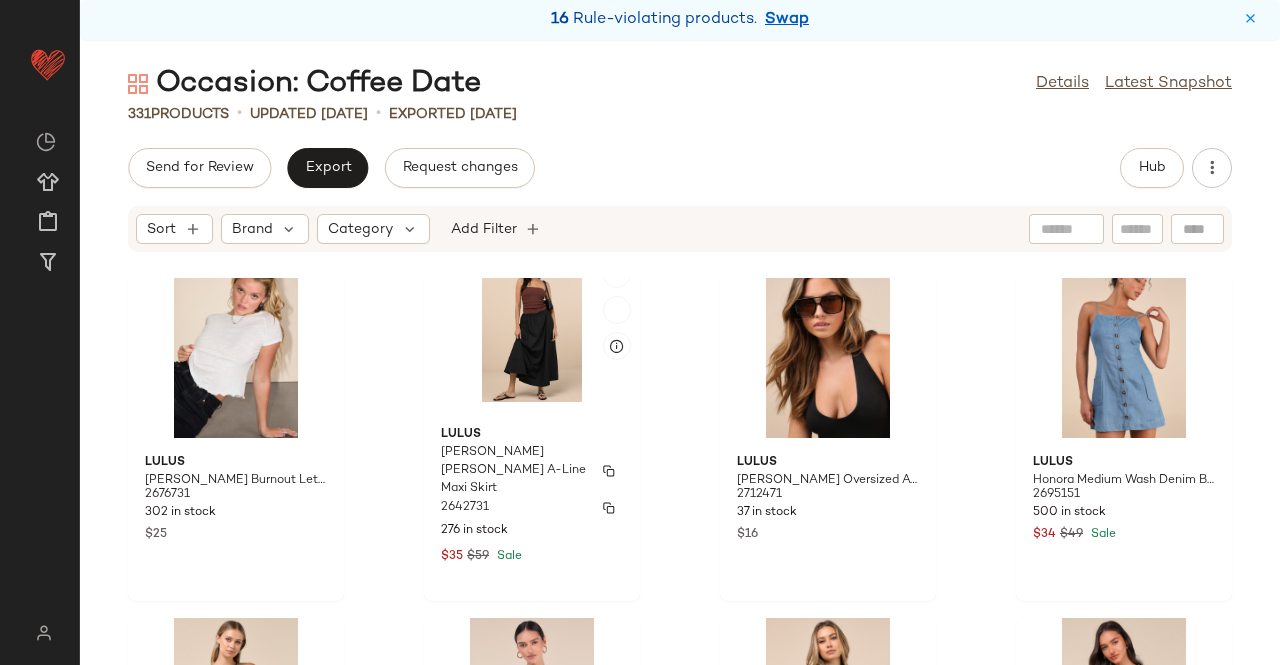 scroll, scrollTop: 0, scrollLeft: 0, axis: both 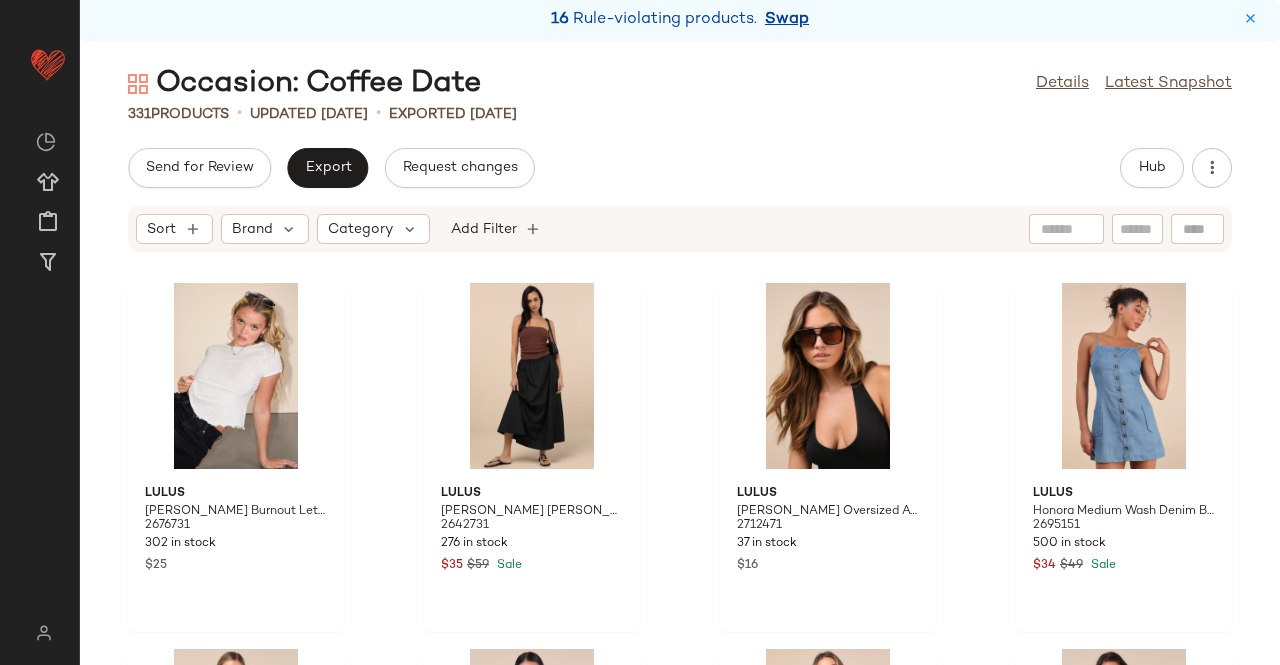 click on "Swap" at bounding box center [787, 20] 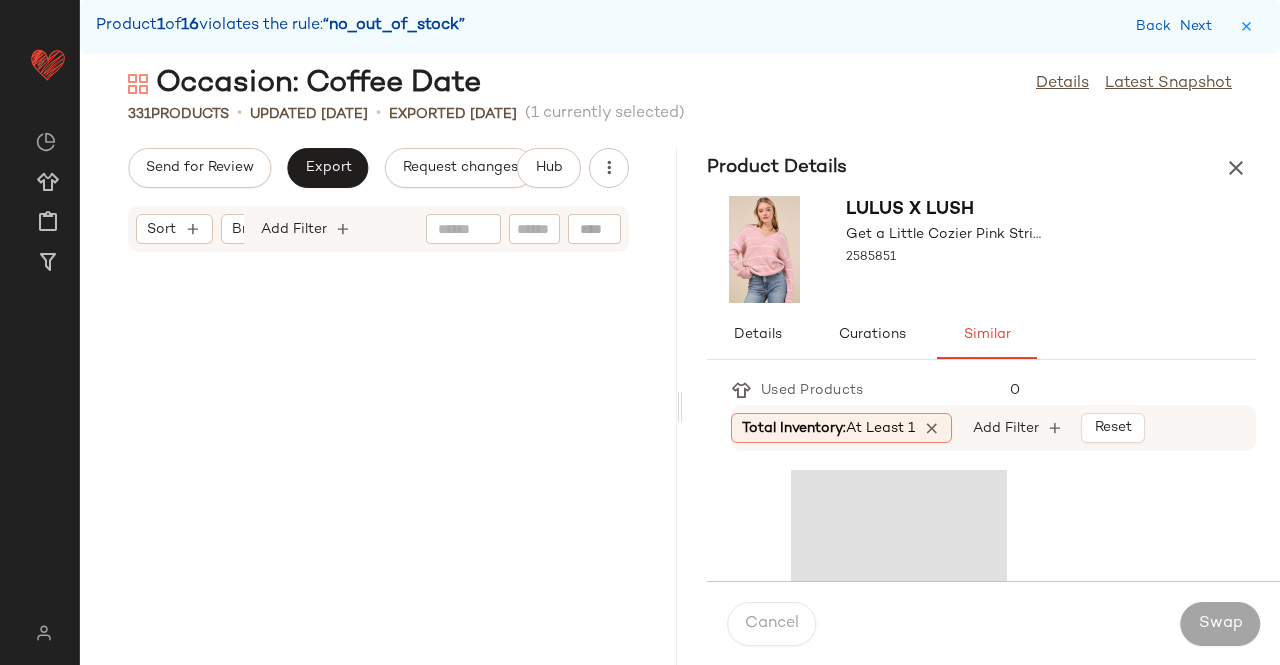 scroll, scrollTop: 20496, scrollLeft: 0, axis: vertical 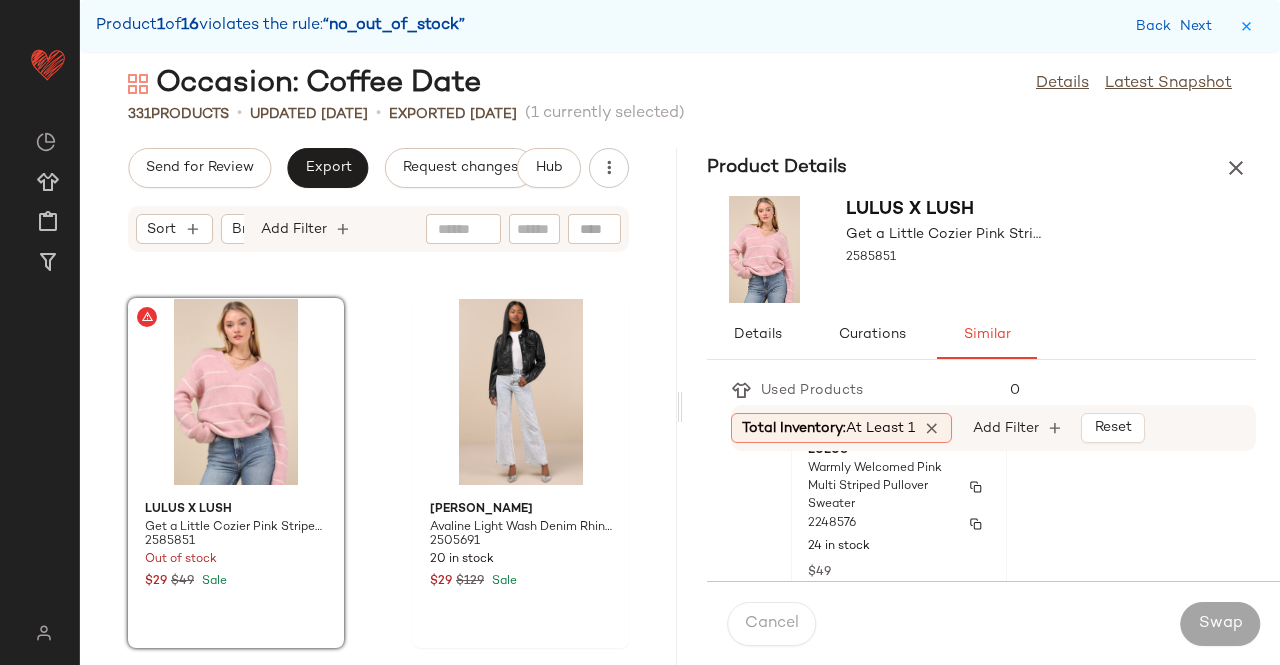 click on "Warmly Welcomed Pink Multi Striped Pullover Sweater" at bounding box center [881, 487] 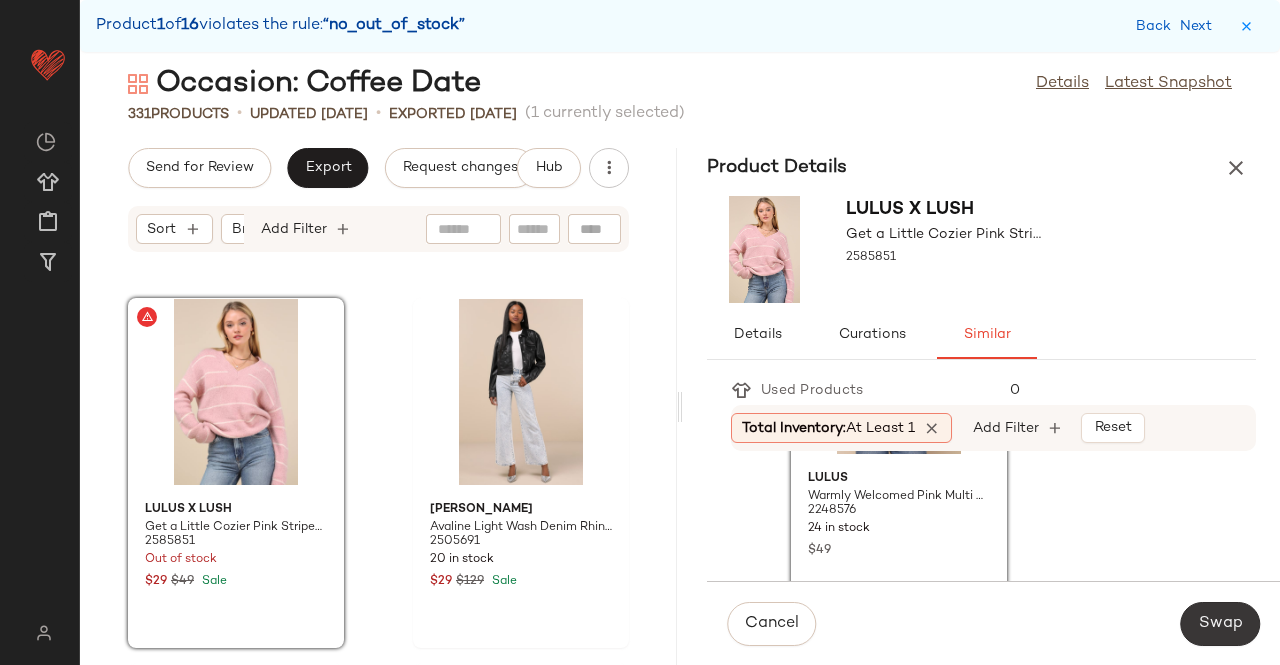 click on "Swap" at bounding box center (1220, 624) 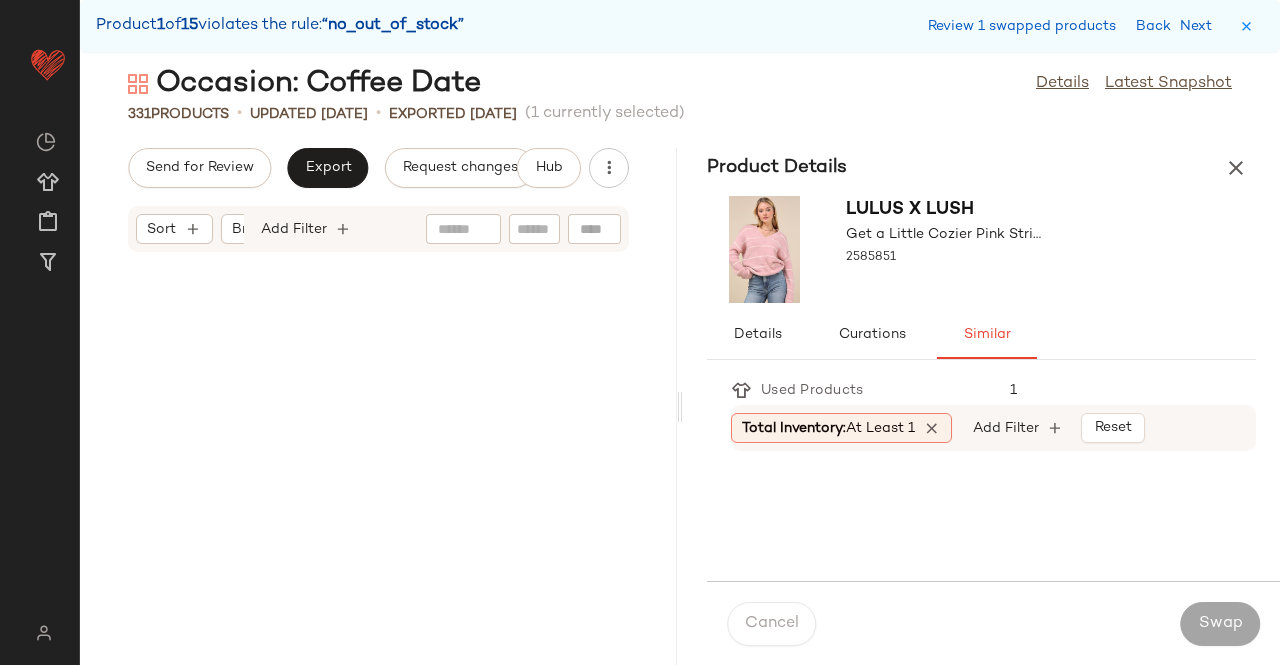 scroll, scrollTop: 25620, scrollLeft: 0, axis: vertical 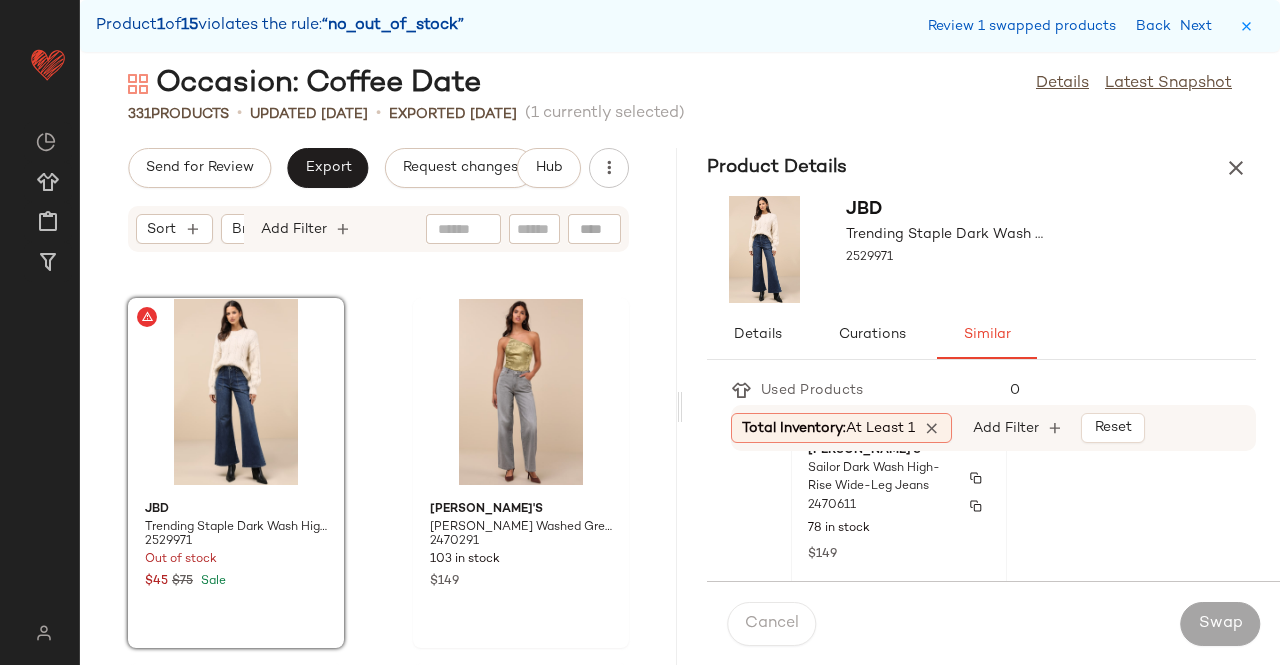 click on "2470611" at bounding box center (899, 506) 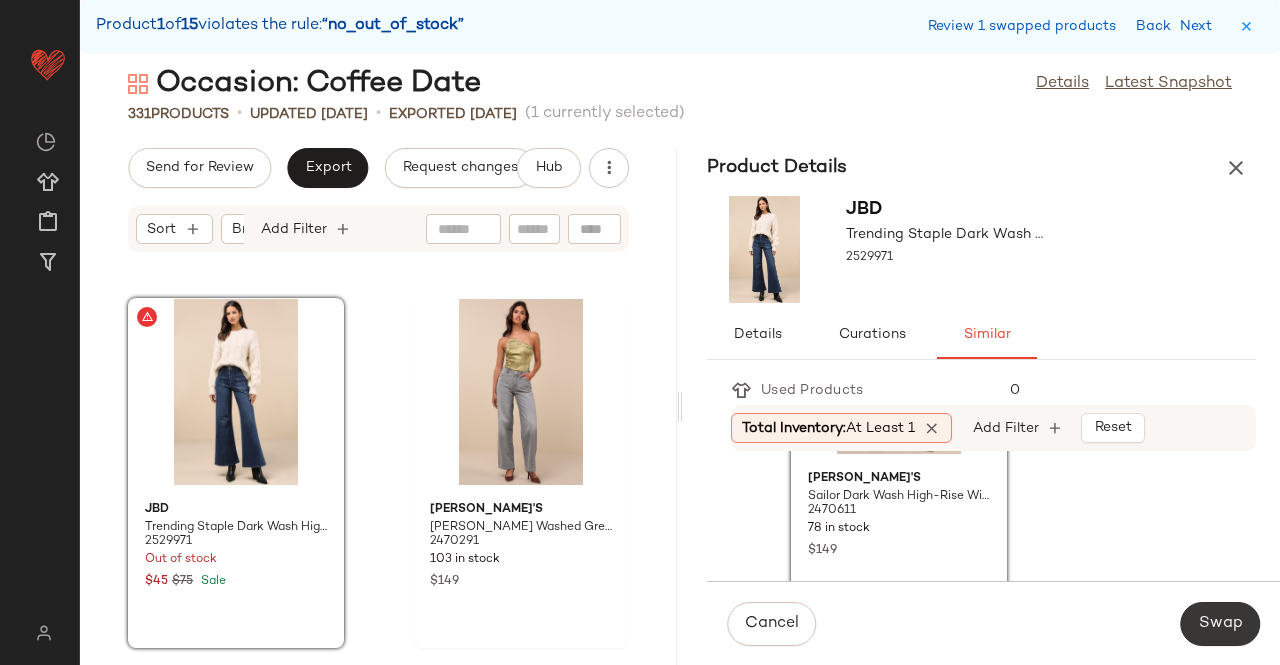 click on "Swap" 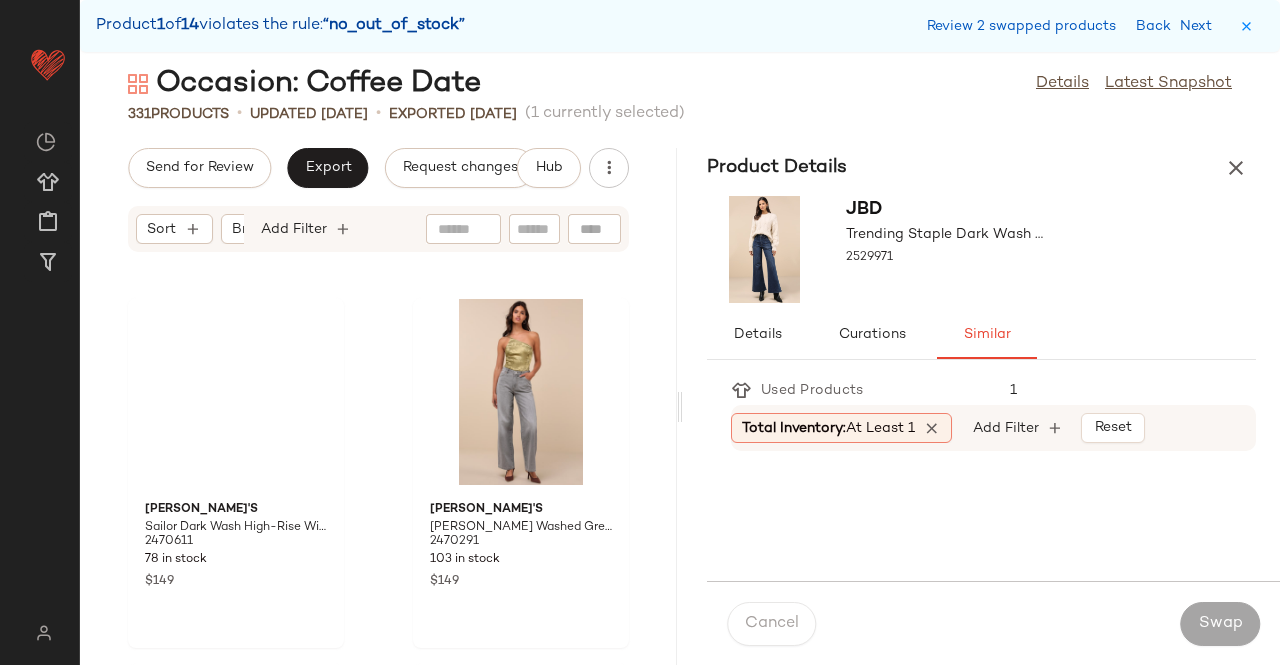 scroll, scrollTop: 27084, scrollLeft: 0, axis: vertical 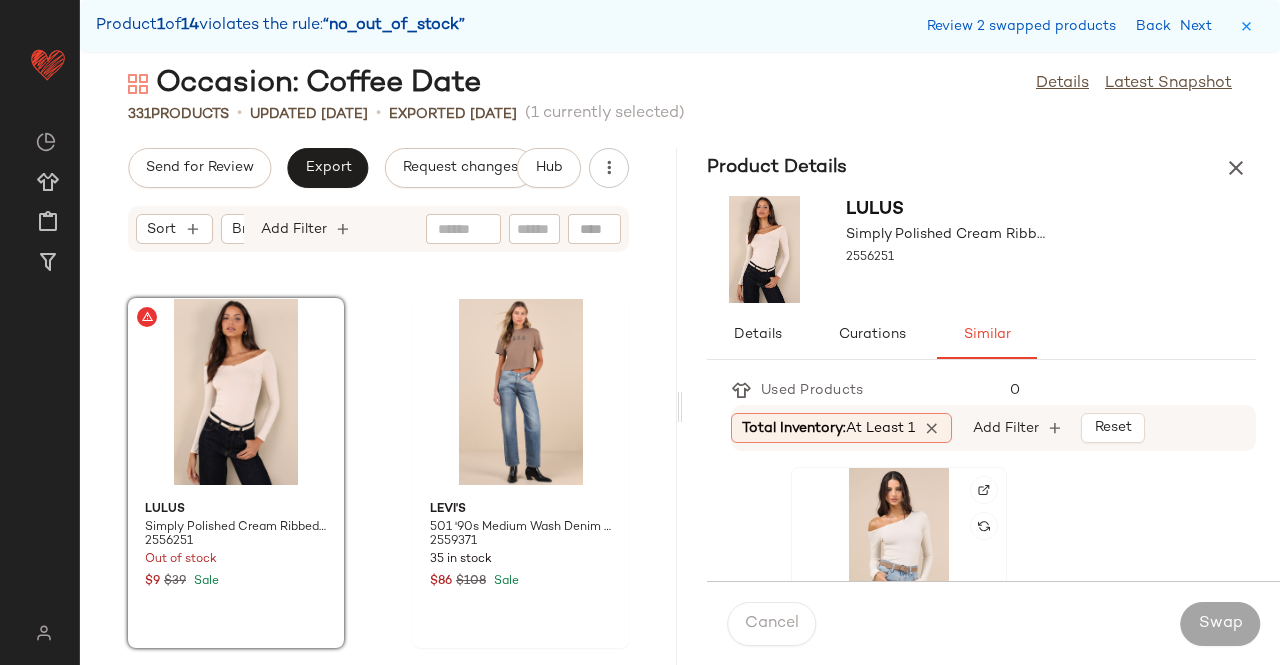 click 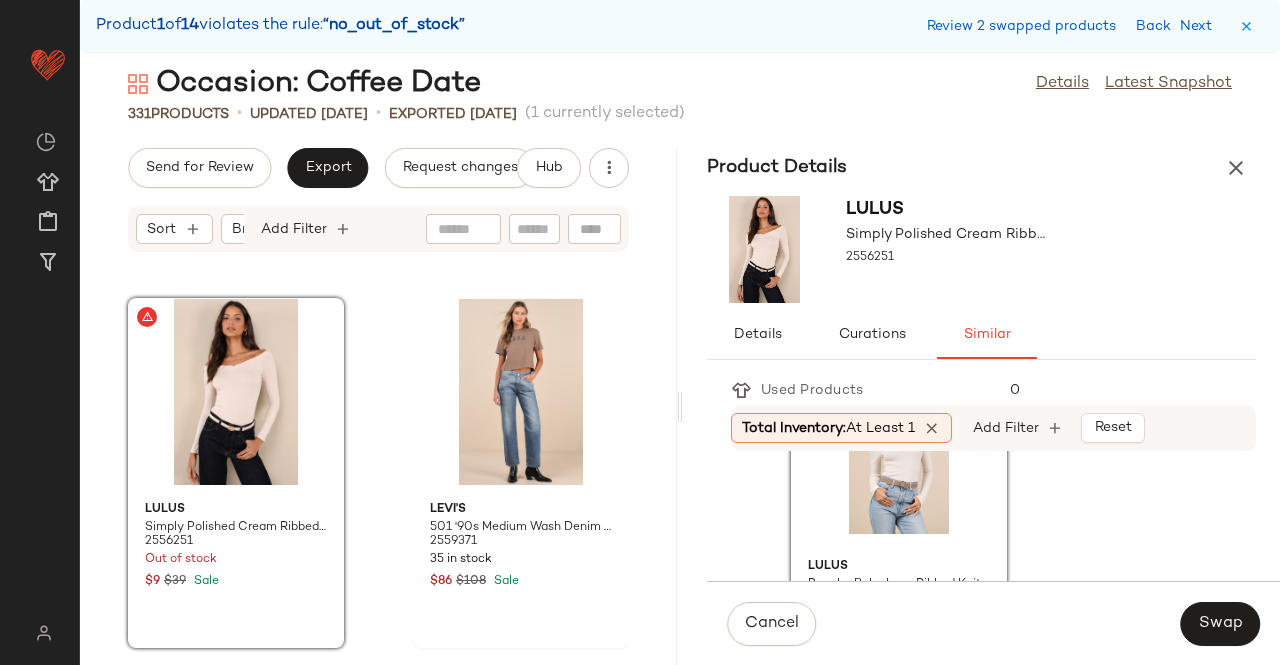 scroll, scrollTop: 200, scrollLeft: 0, axis: vertical 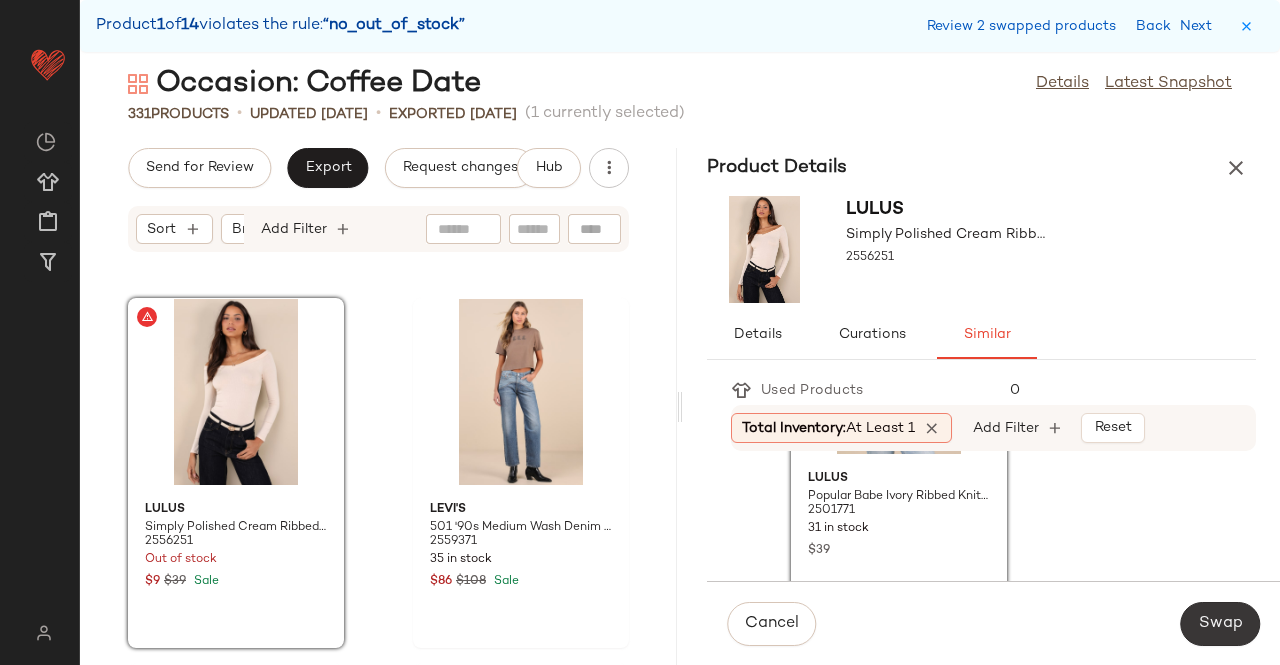 click on "Swap" 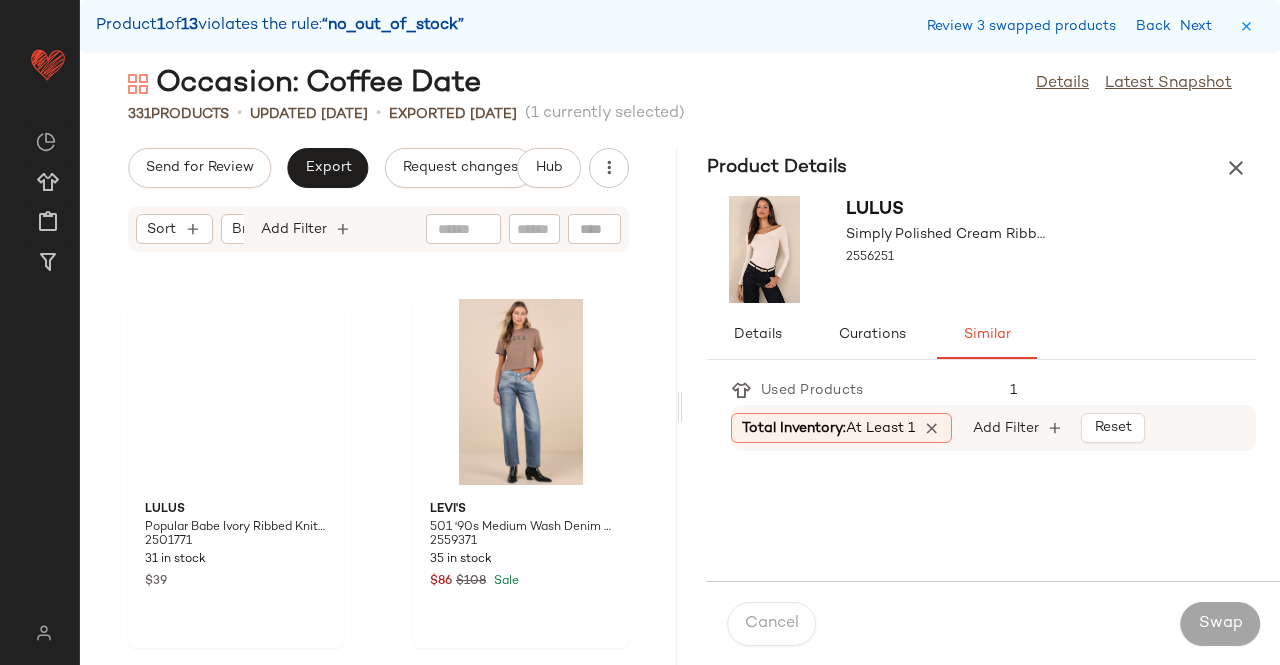 scroll, scrollTop: 28914, scrollLeft: 0, axis: vertical 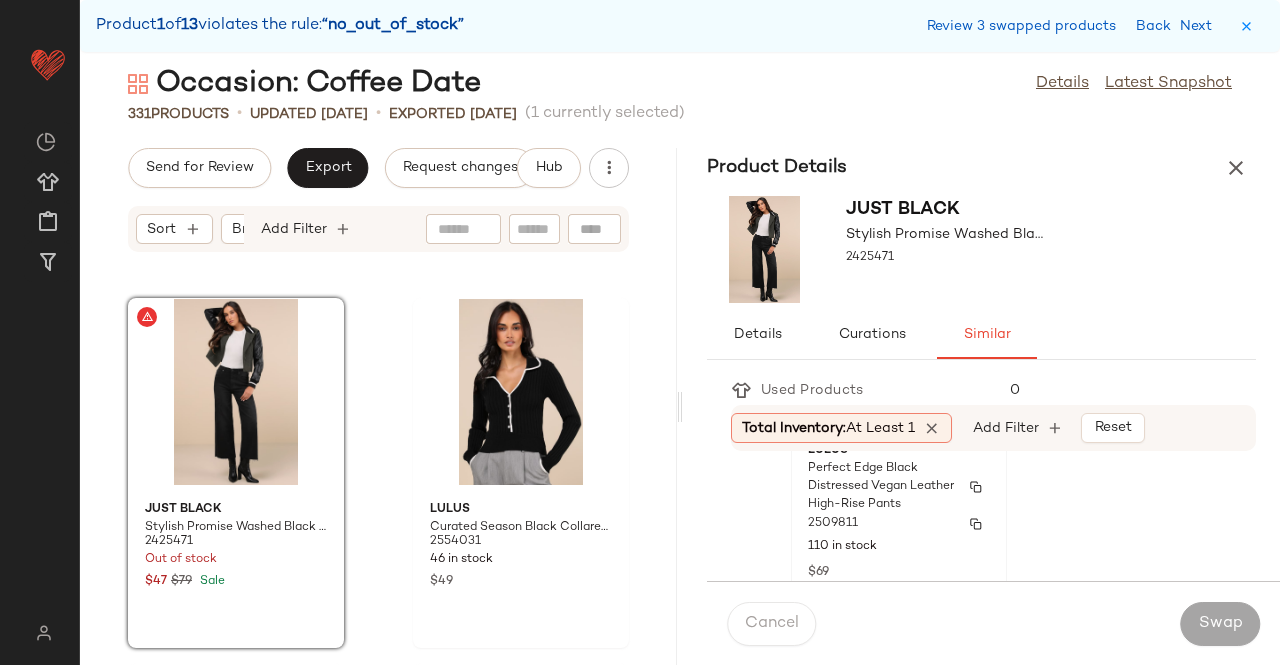 click on "2509811" at bounding box center (899, 524) 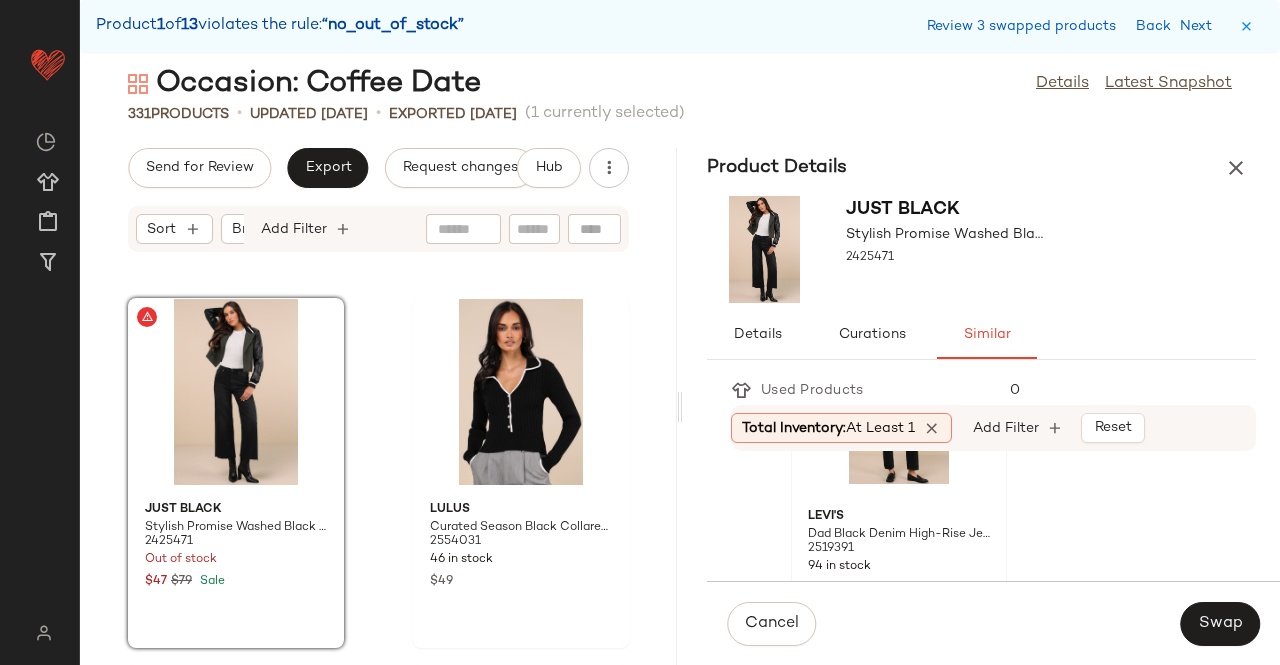 click on "Dad Black Denim High-Rise Jeans" at bounding box center [899, 535] 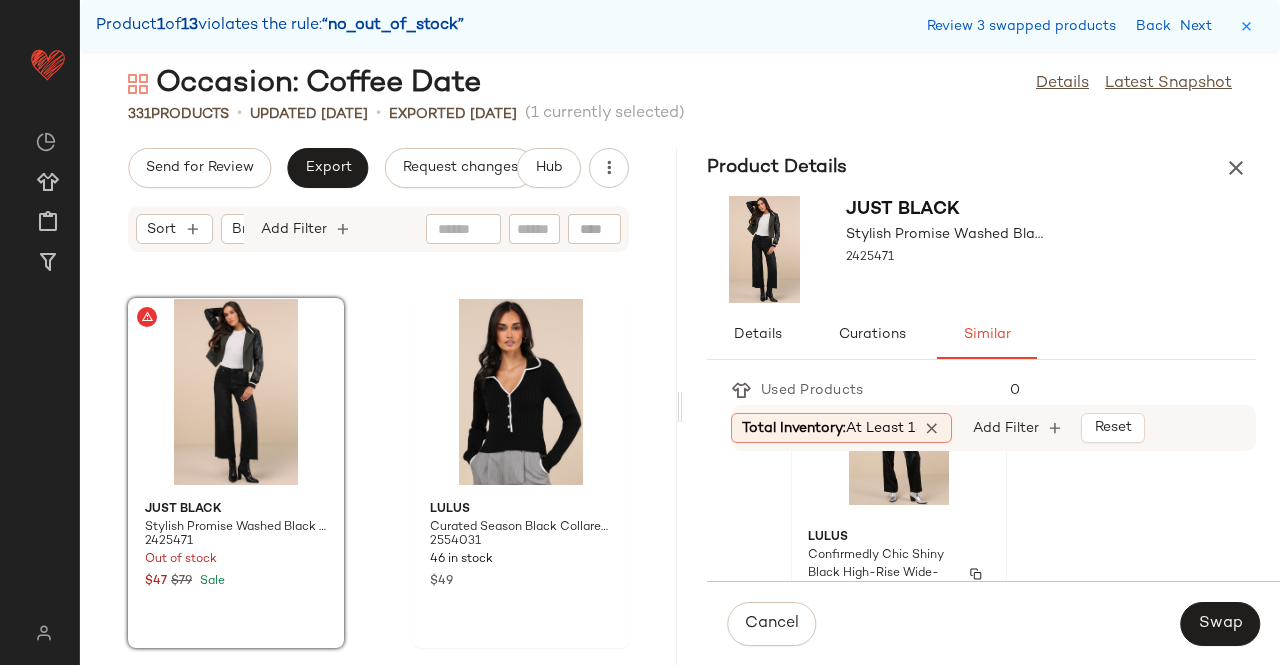 scroll, scrollTop: 876, scrollLeft: 0, axis: vertical 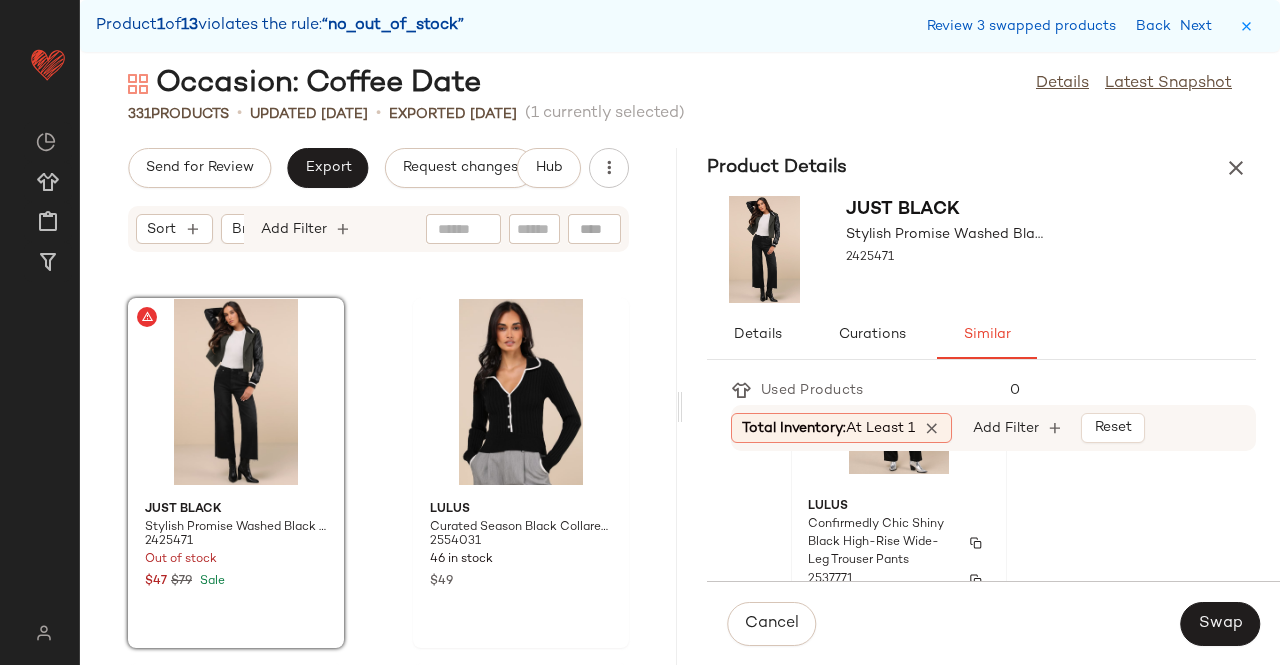 click on "Confirmedly Chic Shiny Black High-Rise Wide-Leg Trouser Pants" at bounding box center (881, 543) 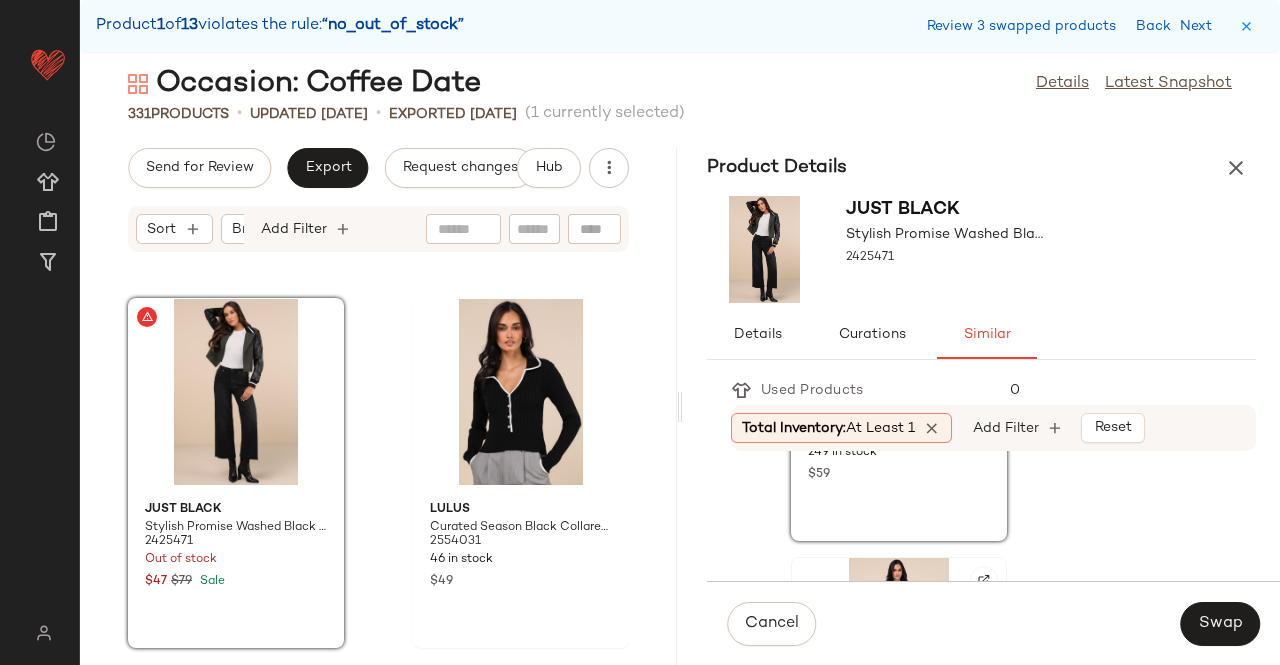 scroll, scrollTop: 976, scrollLeft: 0, axis: vertical 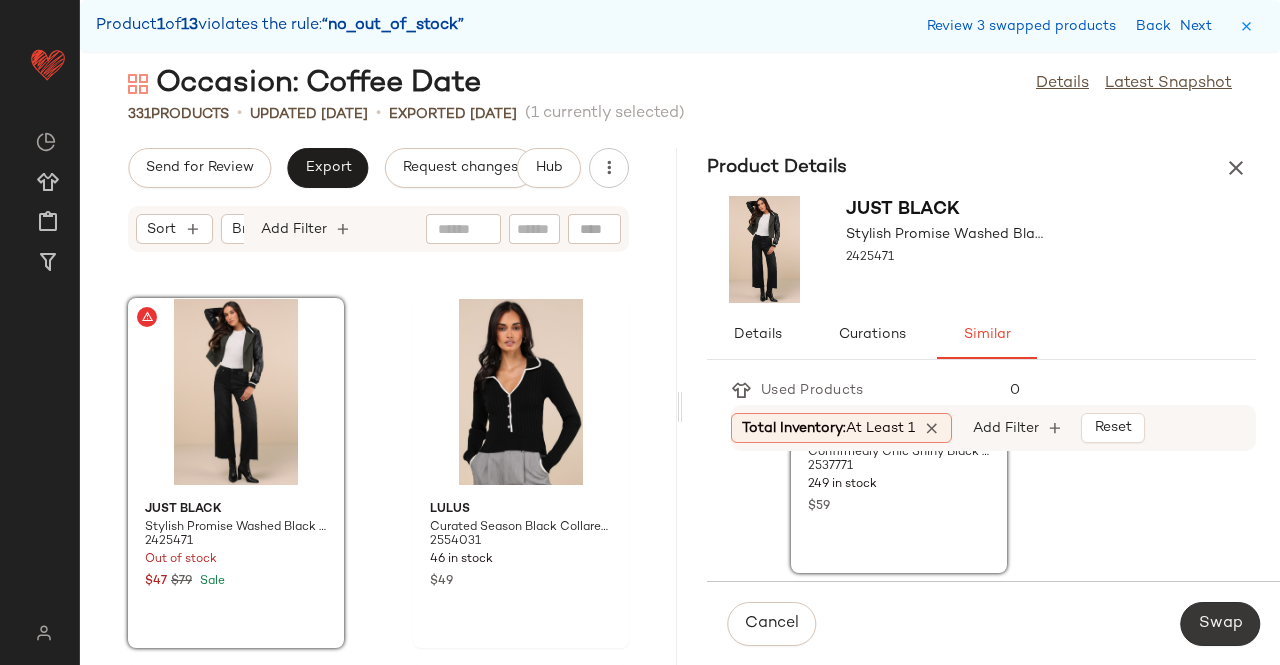click on "Swap" 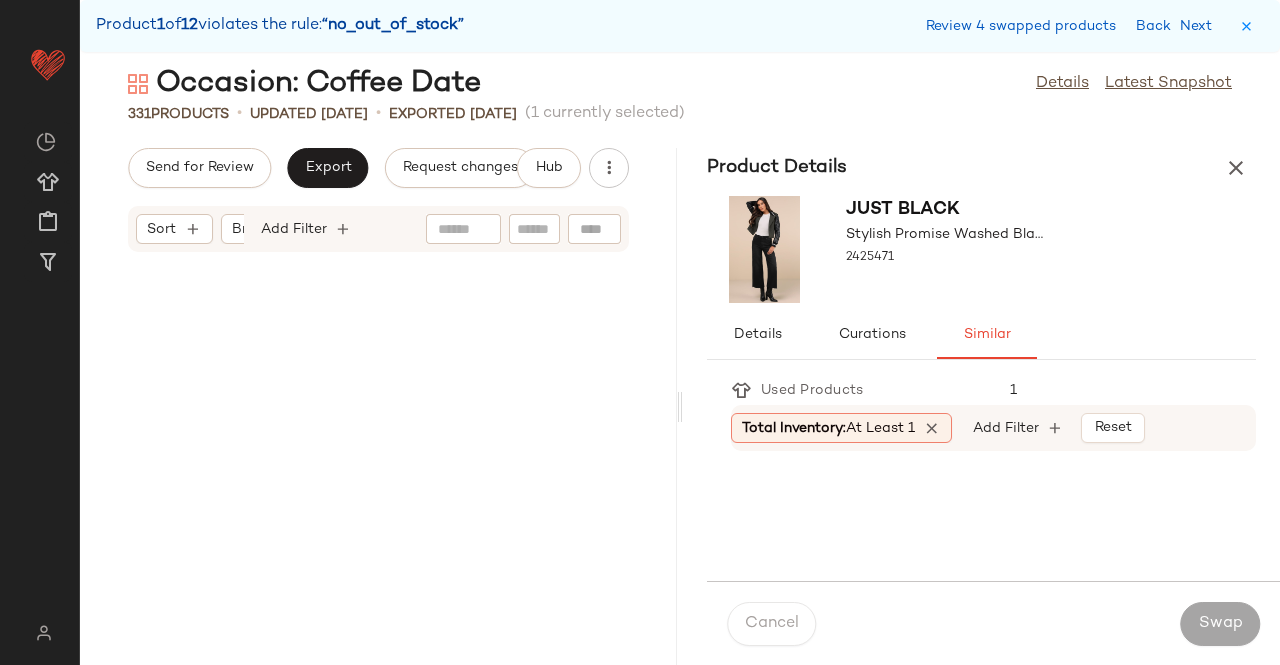 scroll, scrollTop: 34770, scrollLeft: 0, axis: vertical 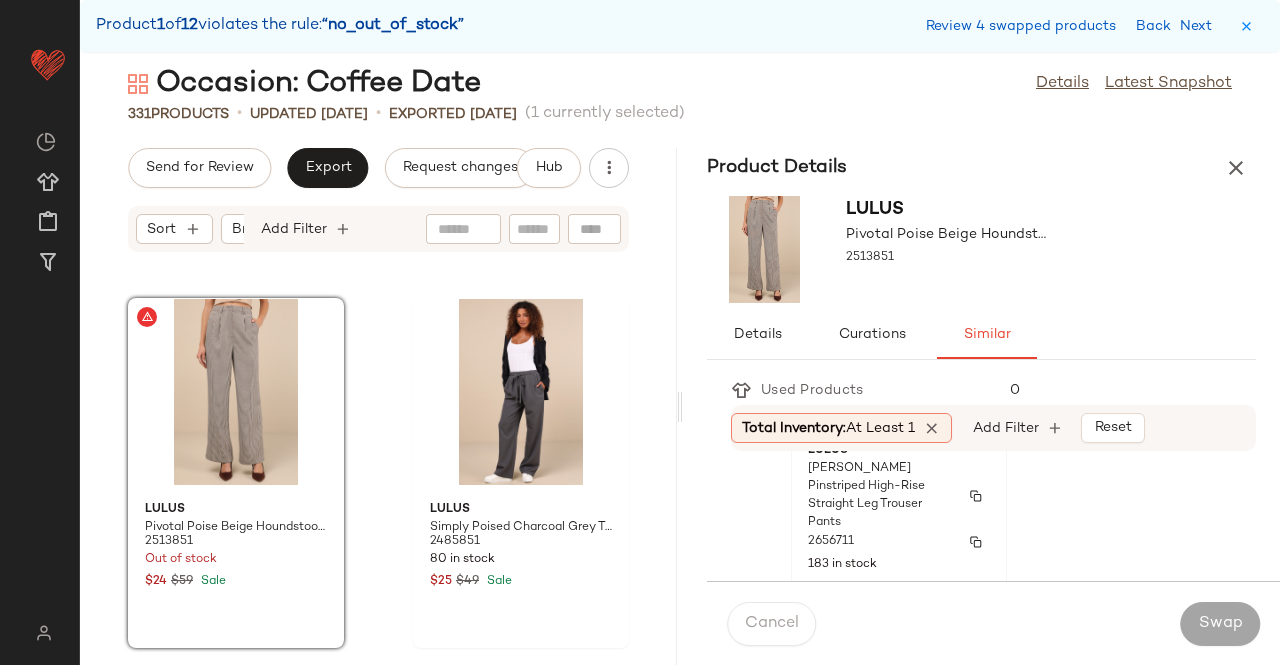 click on "2656711" at bounding box center [899, 542] 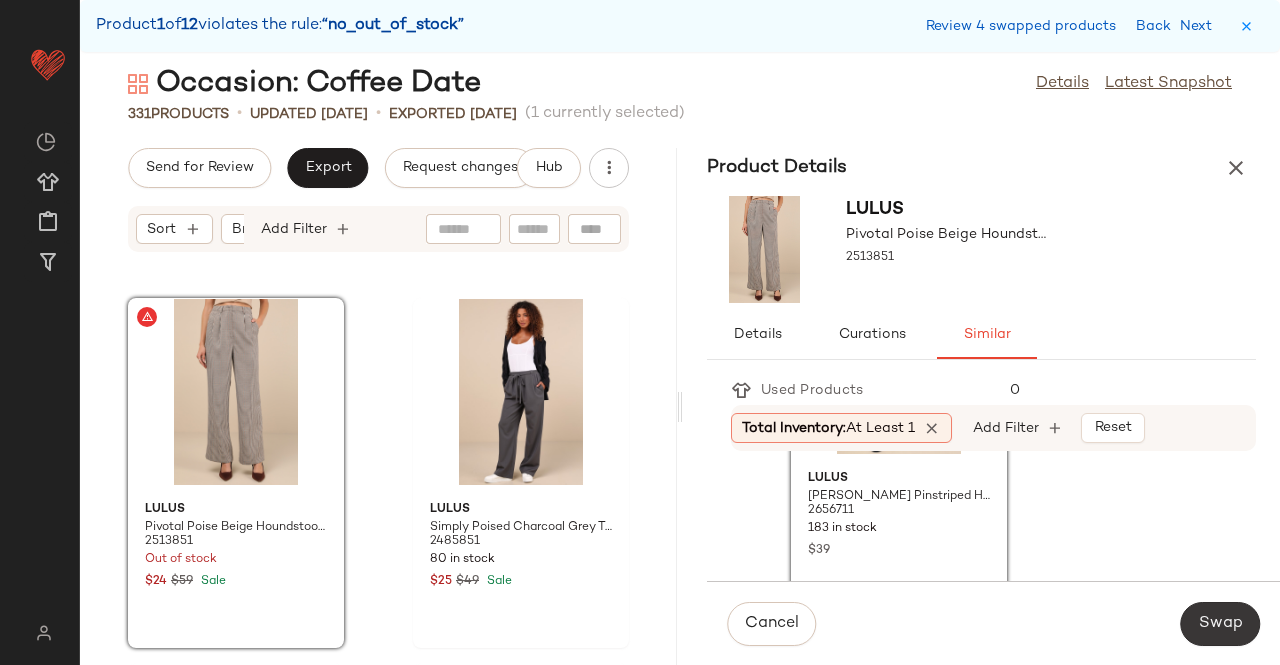 click on "Swap" 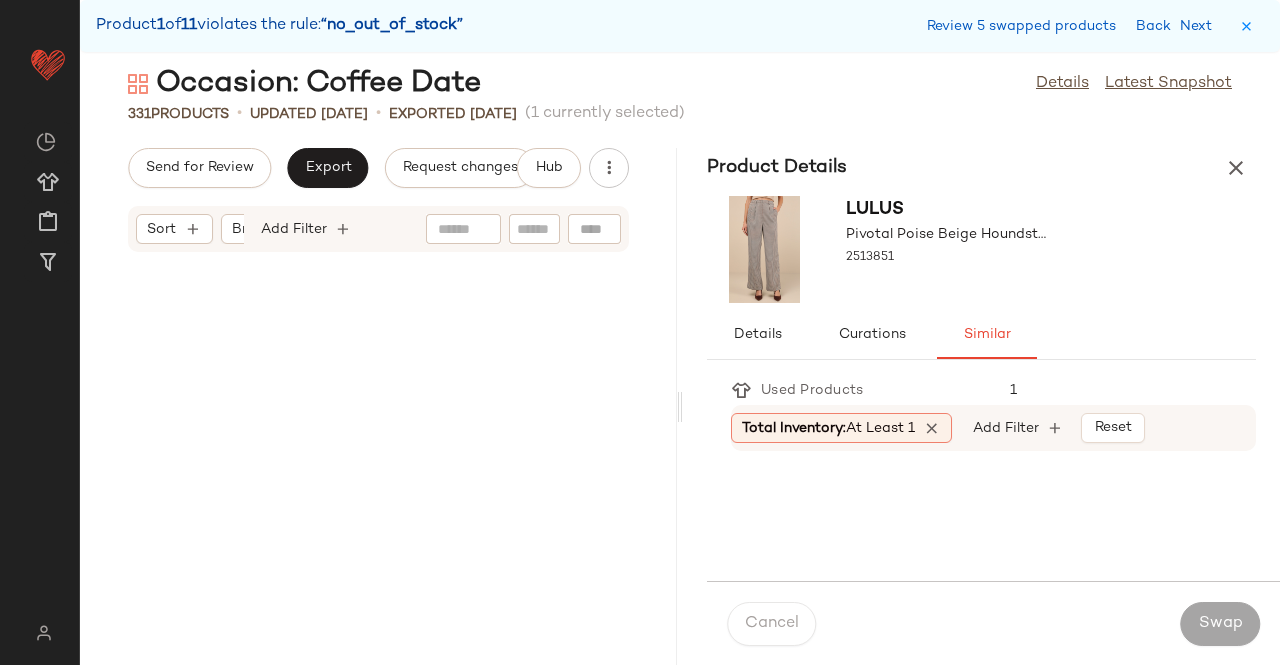 scroll, scrollTop: 36234, scrollLeft: 0, axis: vertical 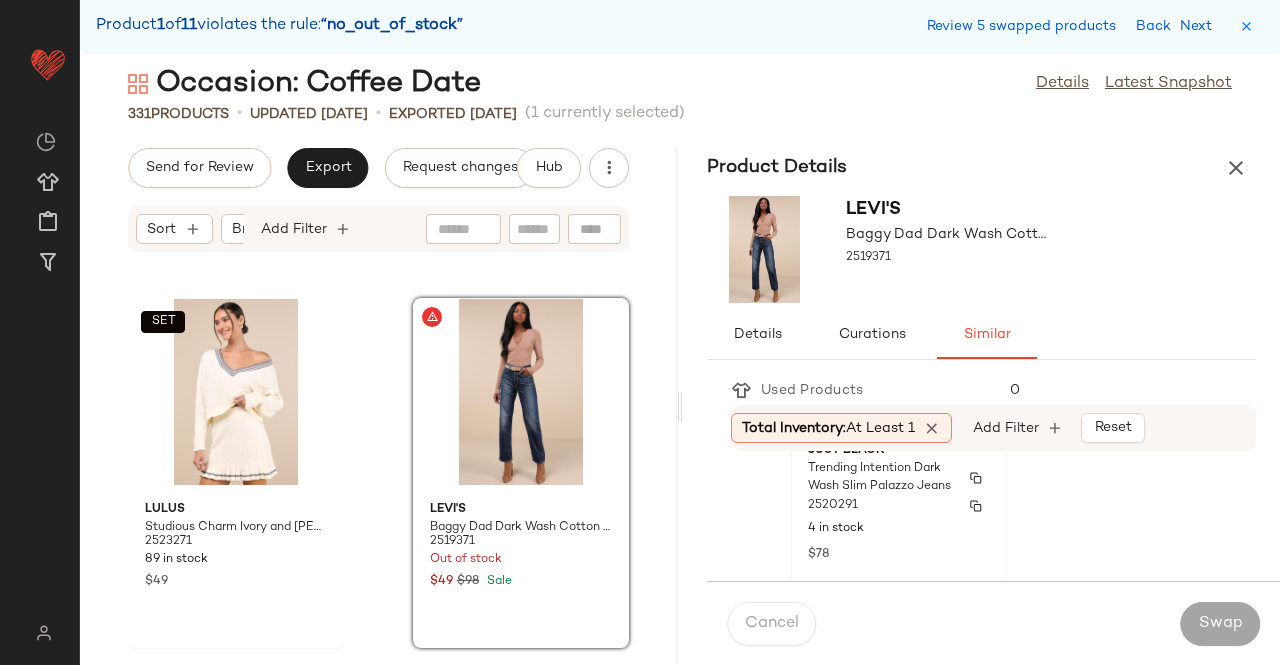 click on "2520291" at bounding box center (899, 506) 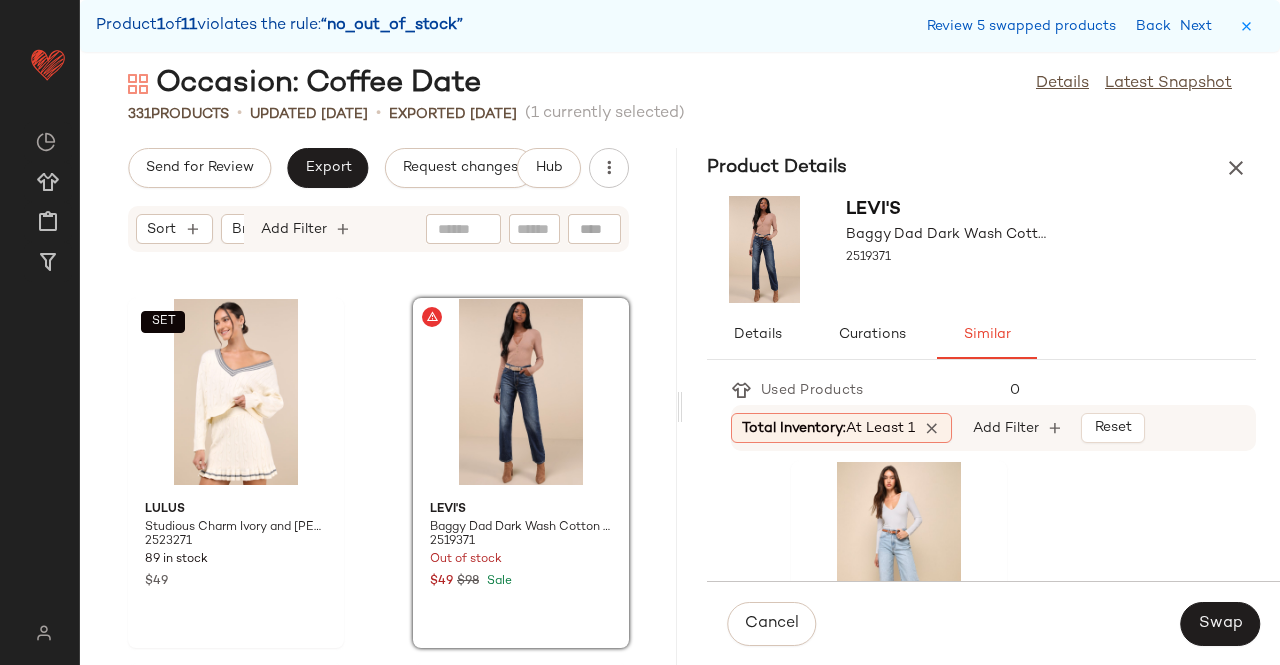 scroll, scrollTop: 472, scrollLeft: 0, axis: vertical 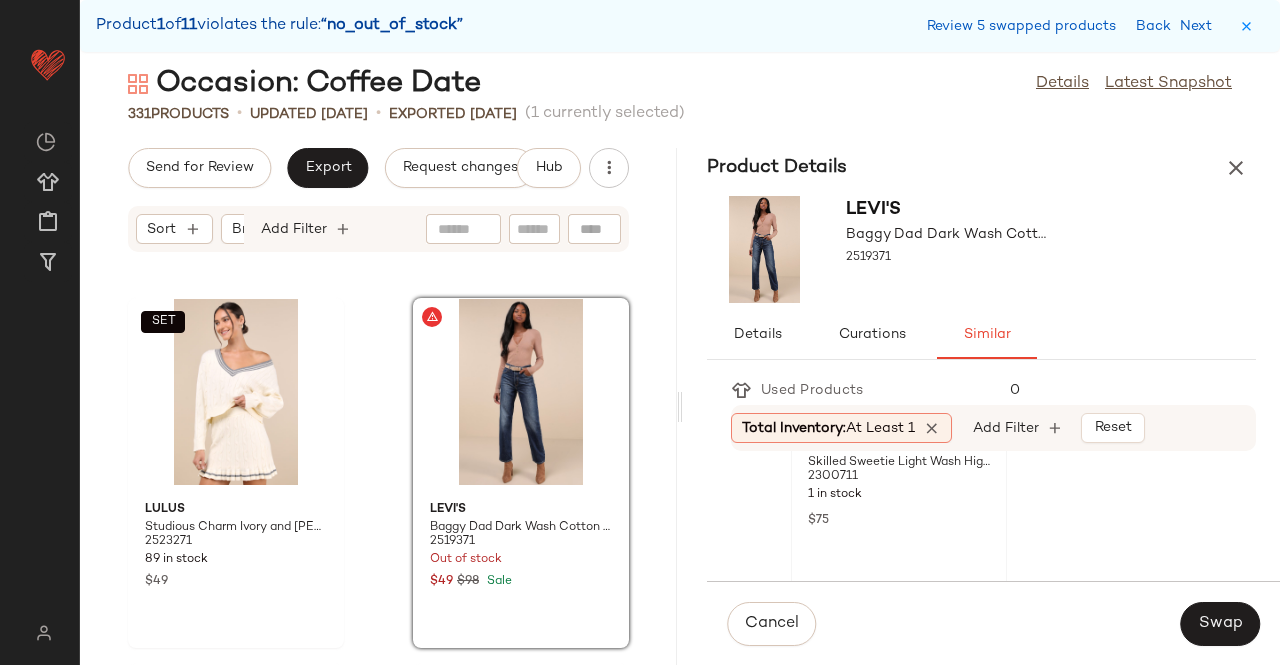 click on "Jbd Skilled Sweetie Light Wash High-Rise Wide-Leg Denim Jeans 2300711 1 in stock $75" 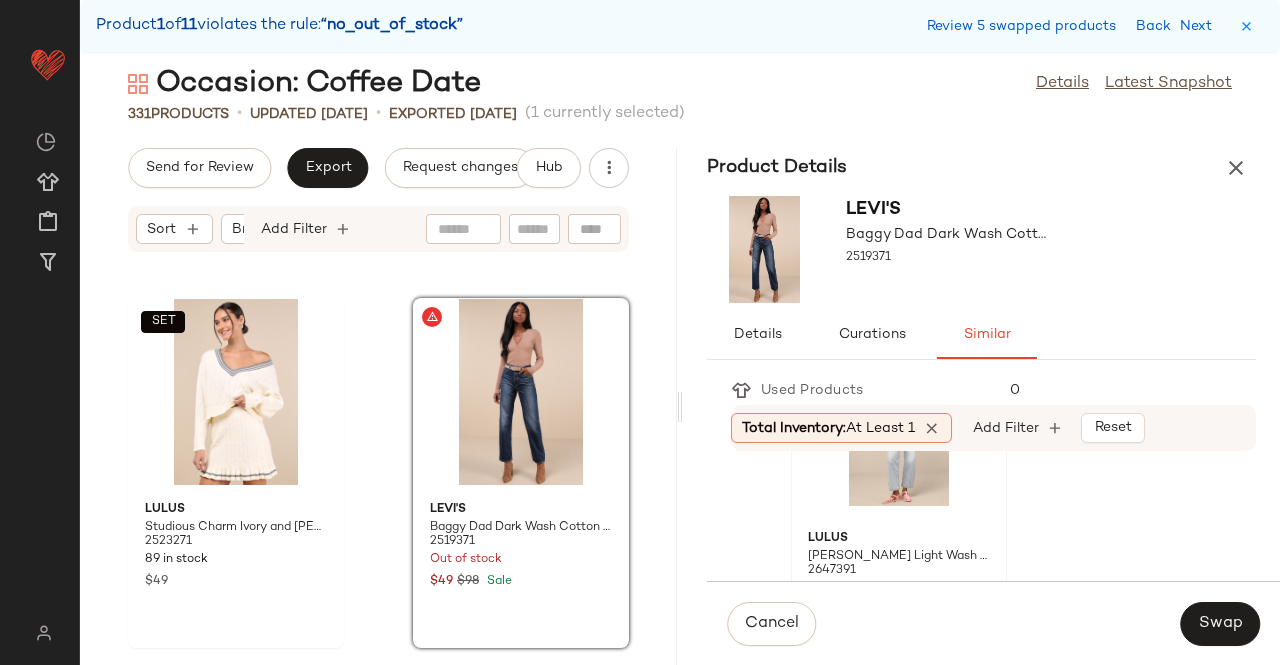 scroll, scrollTop: 872, scrollLeft: 0, axis: vertical 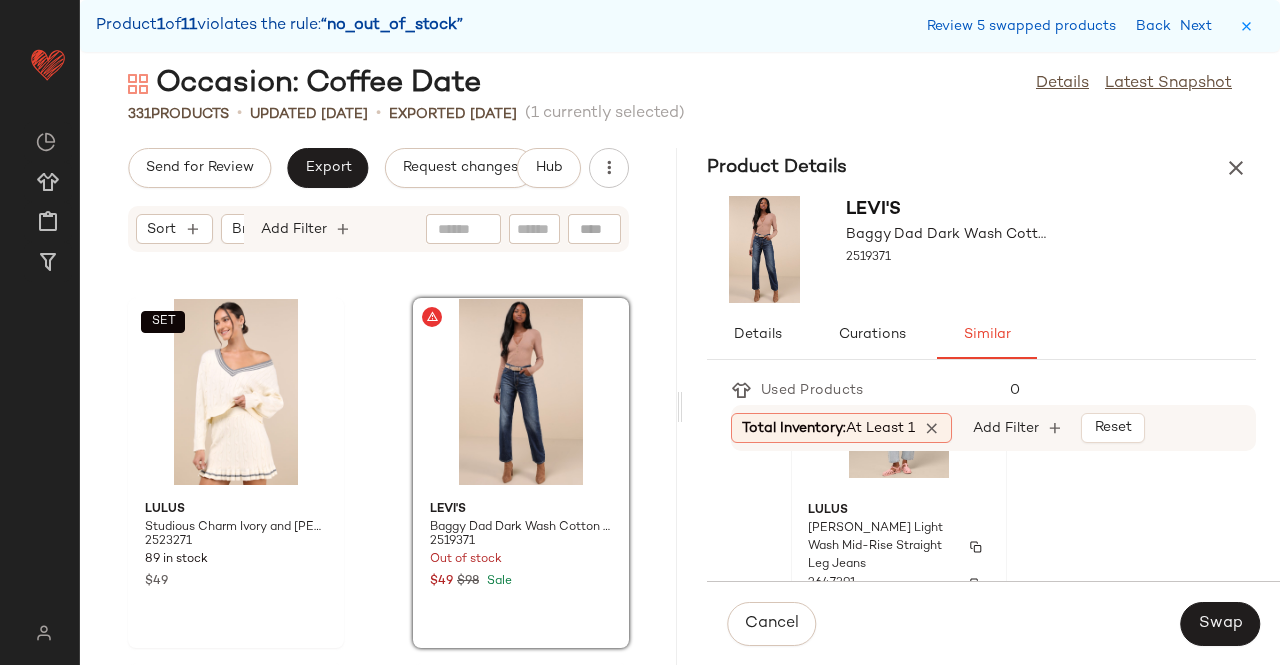 click on "Lulus" at bounding box center (899, 511) 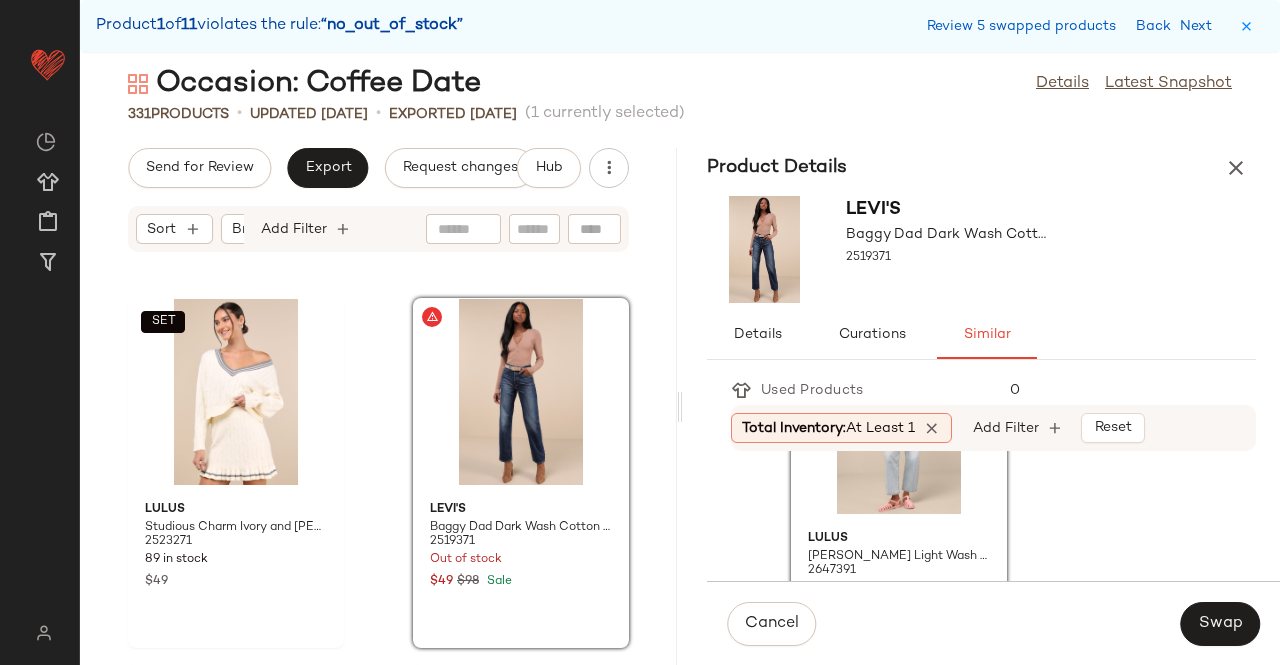 click on "Cancel   Swap" at bounding box center (993, 623) 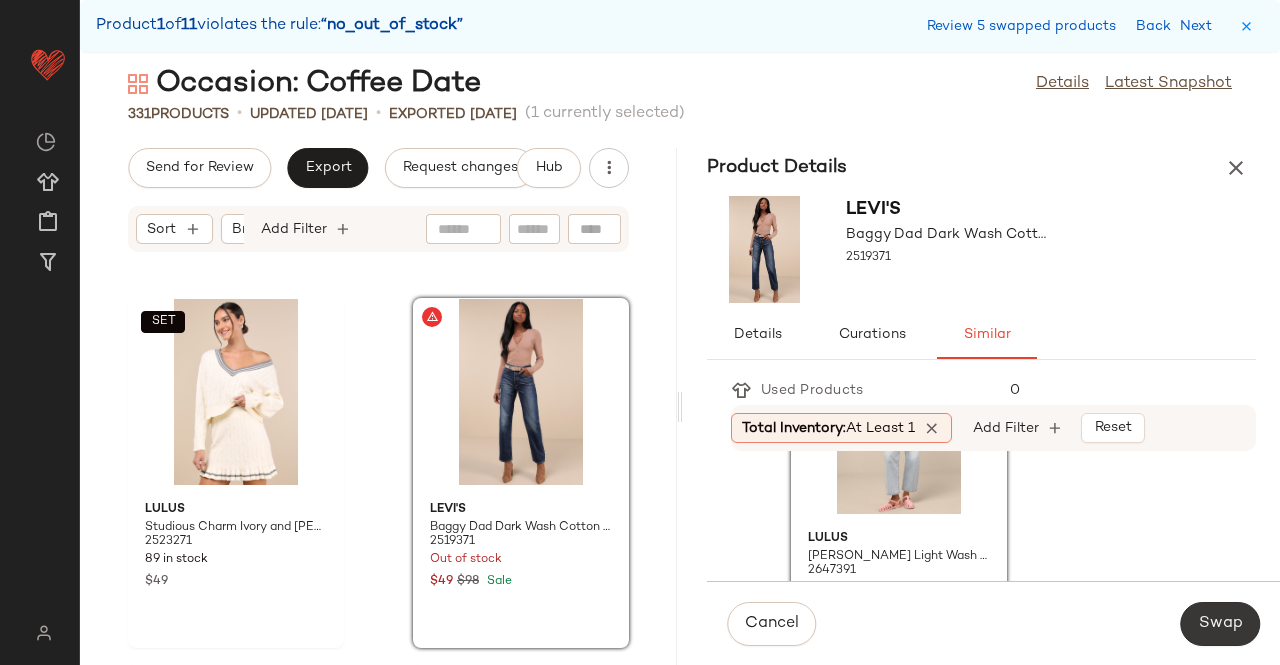click on "Swap" 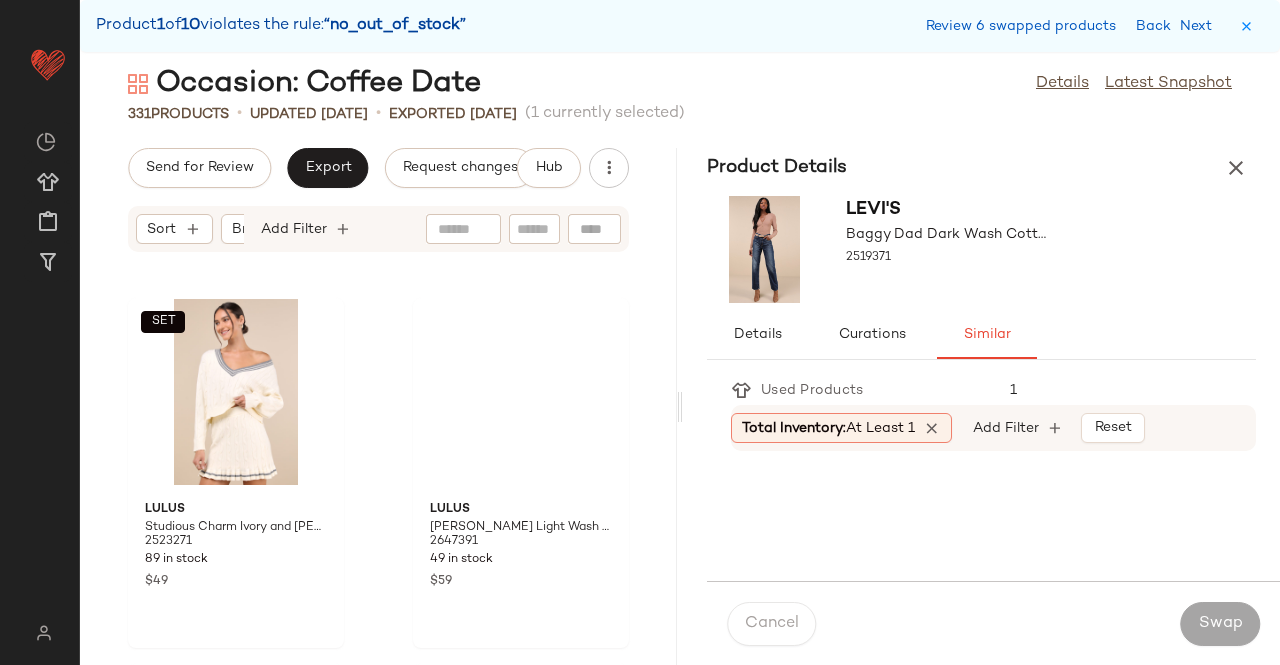 scroll, scrollTop: 45018, scrollLeft: 0, axis: vertical 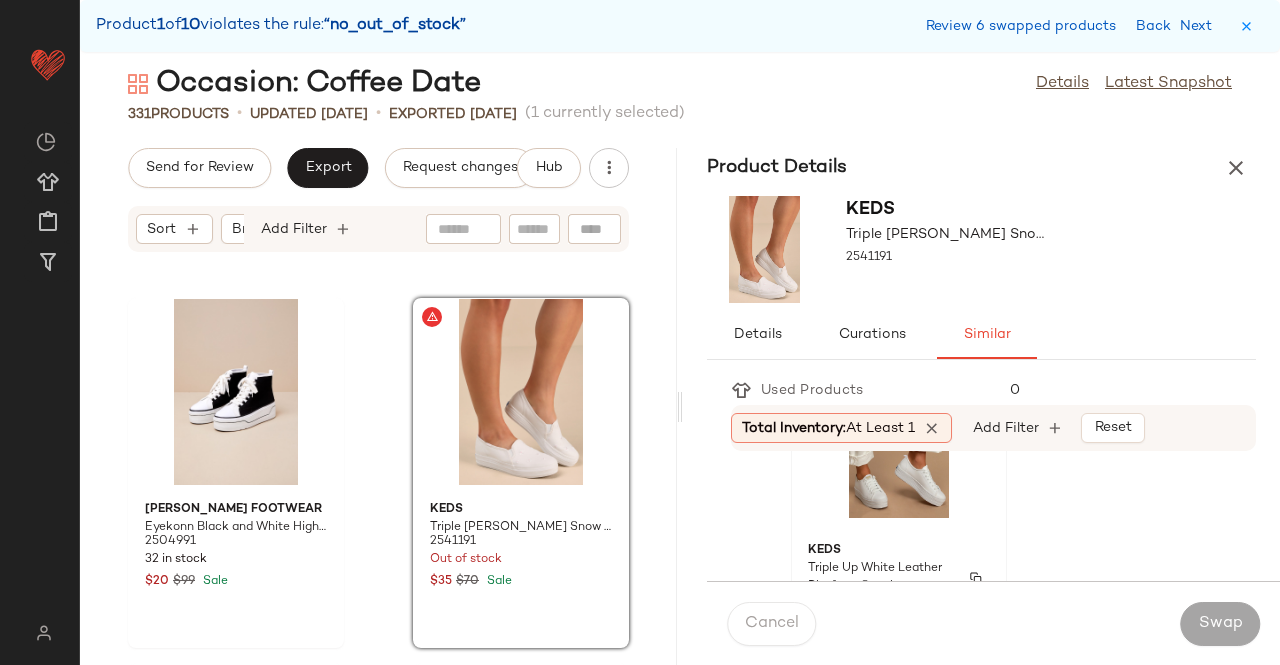 click on "Keds Triple Up White Leather Platform Sneakers 1153931 106 in stock $80" 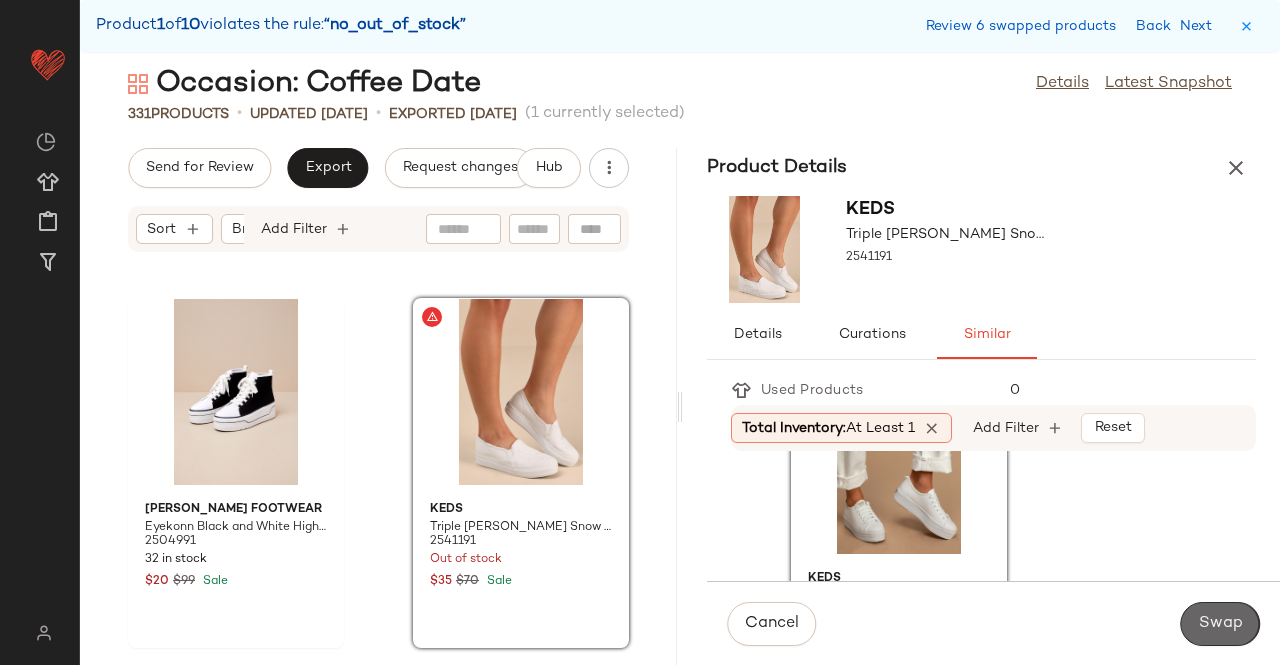 click on "Swap" 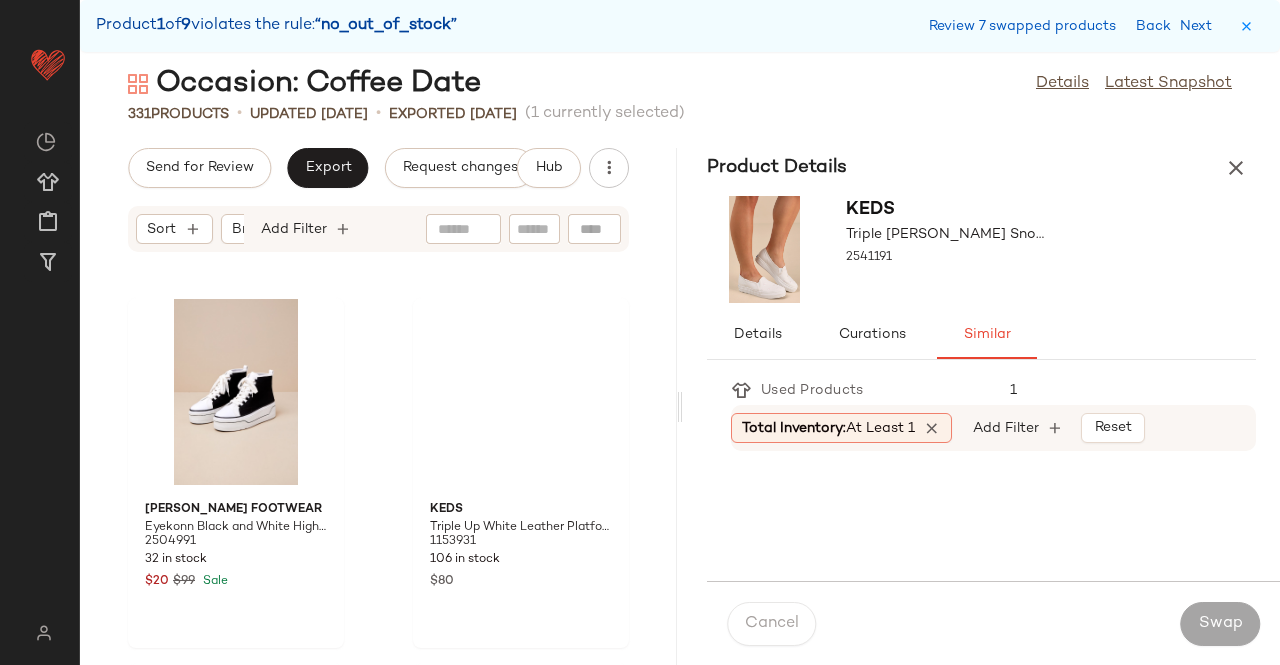 scroll, scrollTop: 46116, scrollLeft: 0, axis: vertical 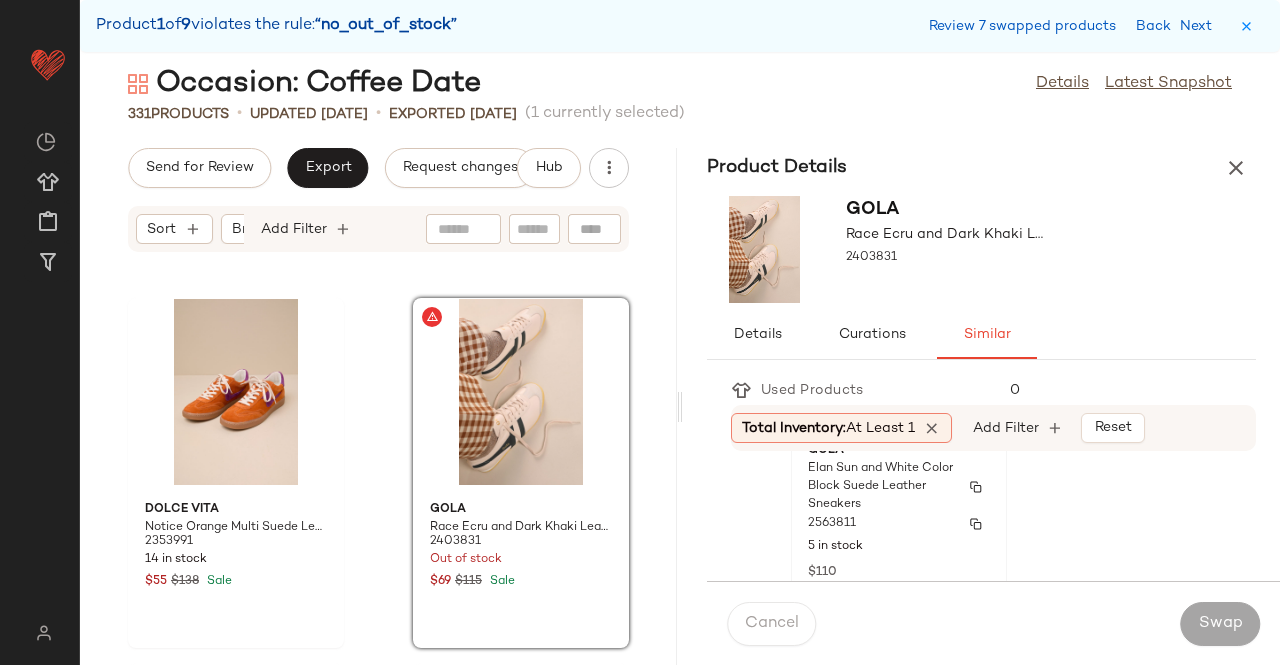 click on "2563811" at bounding box center [899, 524] 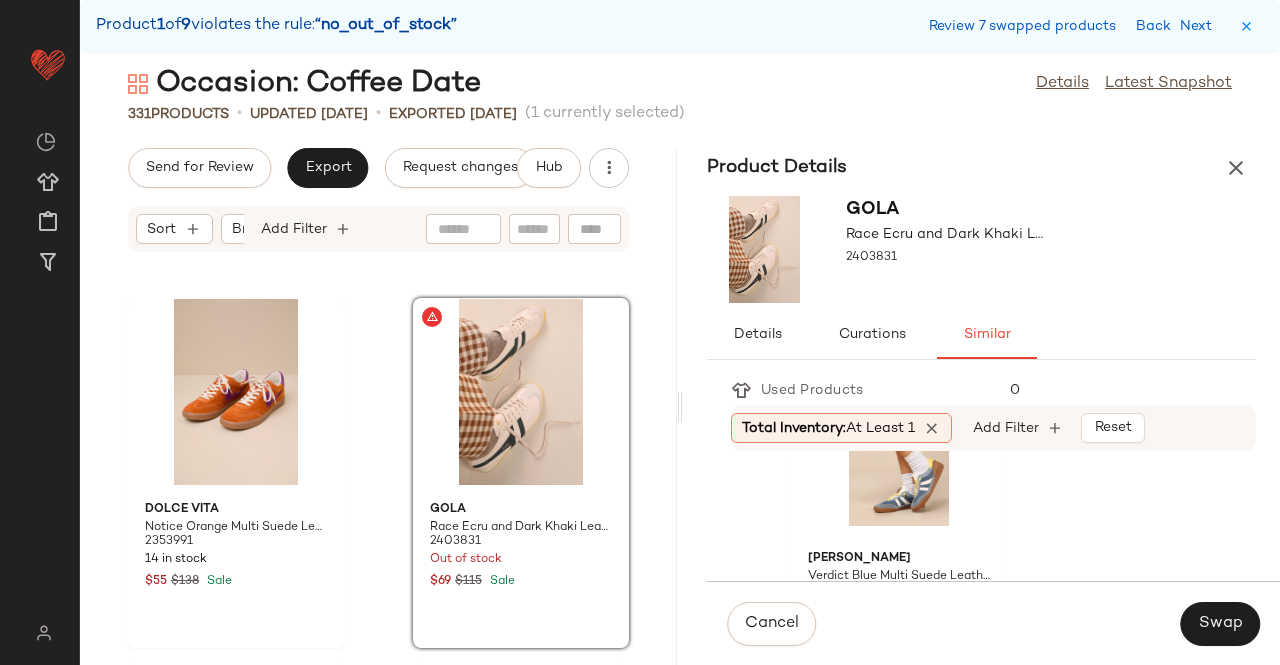 scroll, scrollTop: 558, scrollLeft: 0, axis: vertical 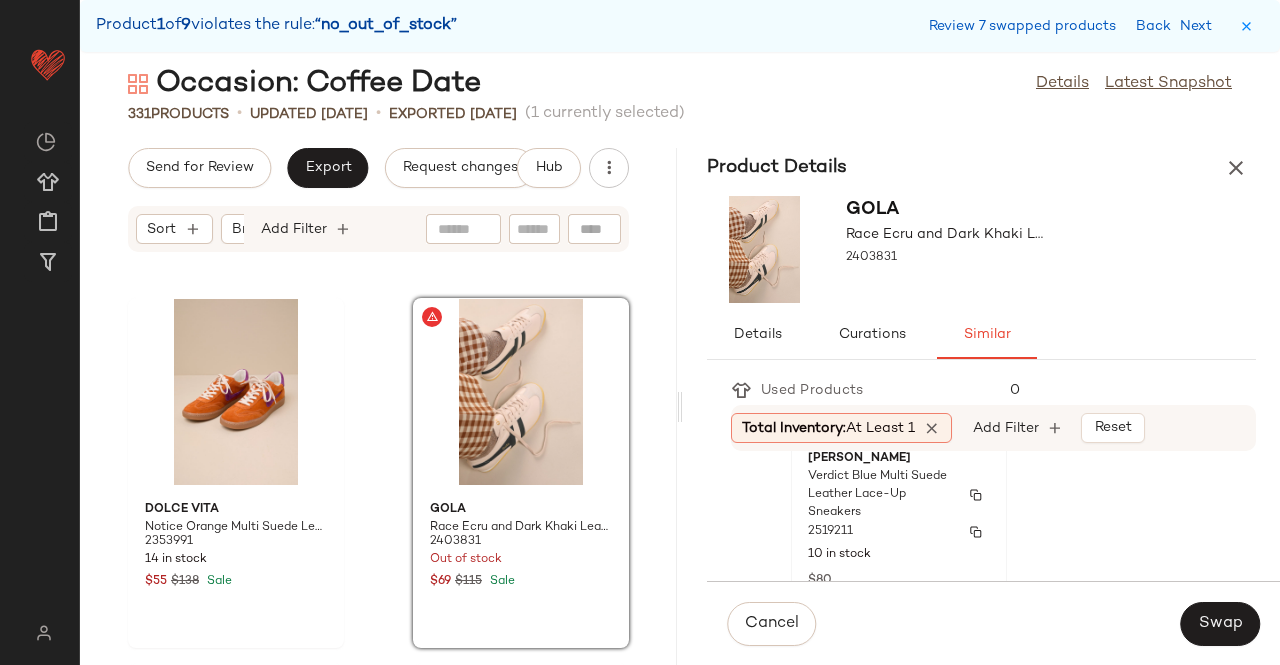 click on "Verdict Blue Multi Suede Leather Lace-Up Sneakers" at bounding box center [881, 495] 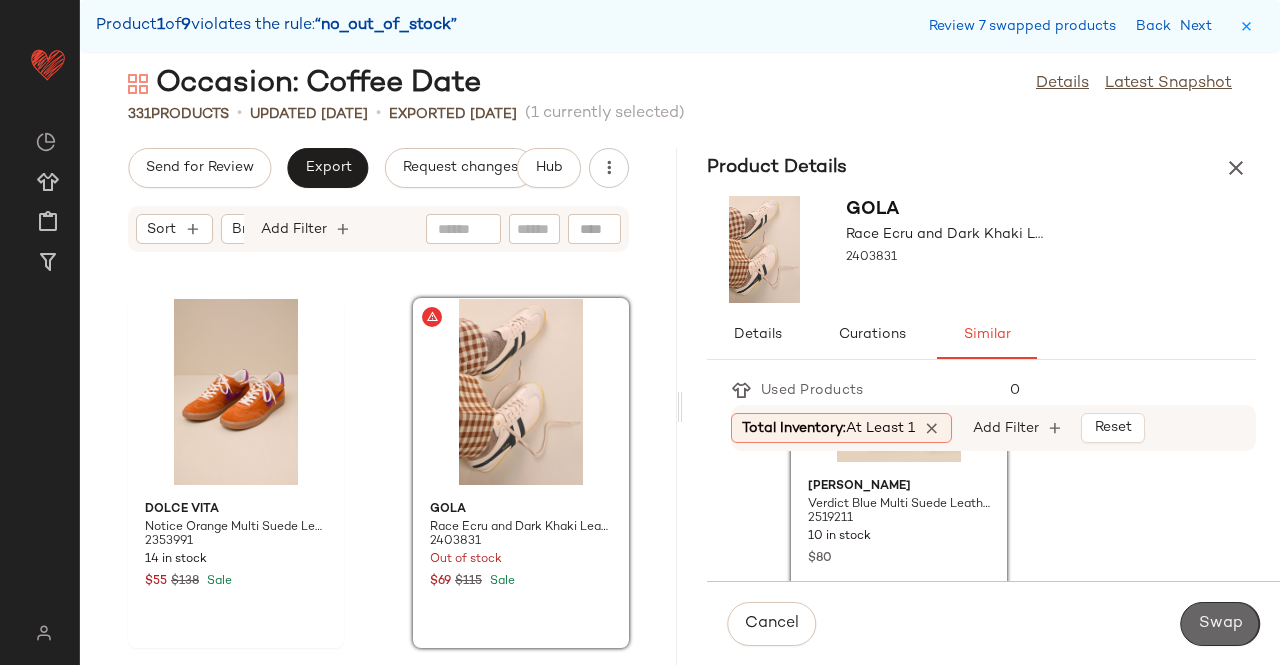 click on "Swap" 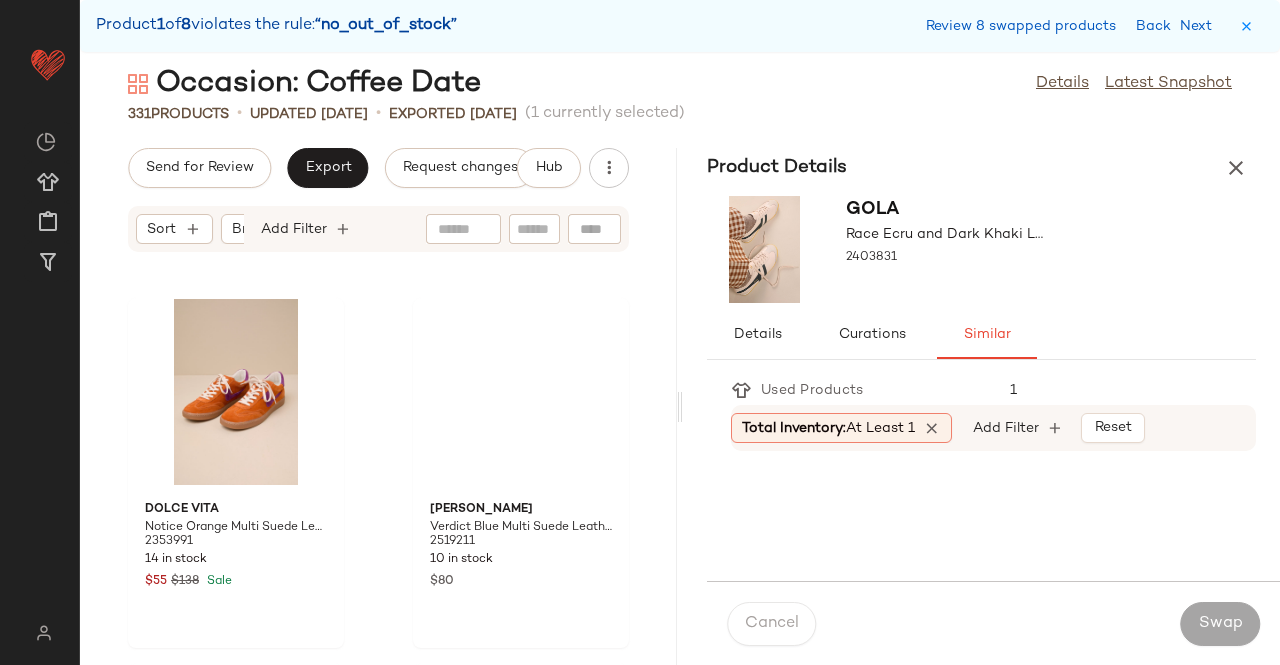 scroll, scrollTop: 47214, scrollLeft: 0, axis: vertical 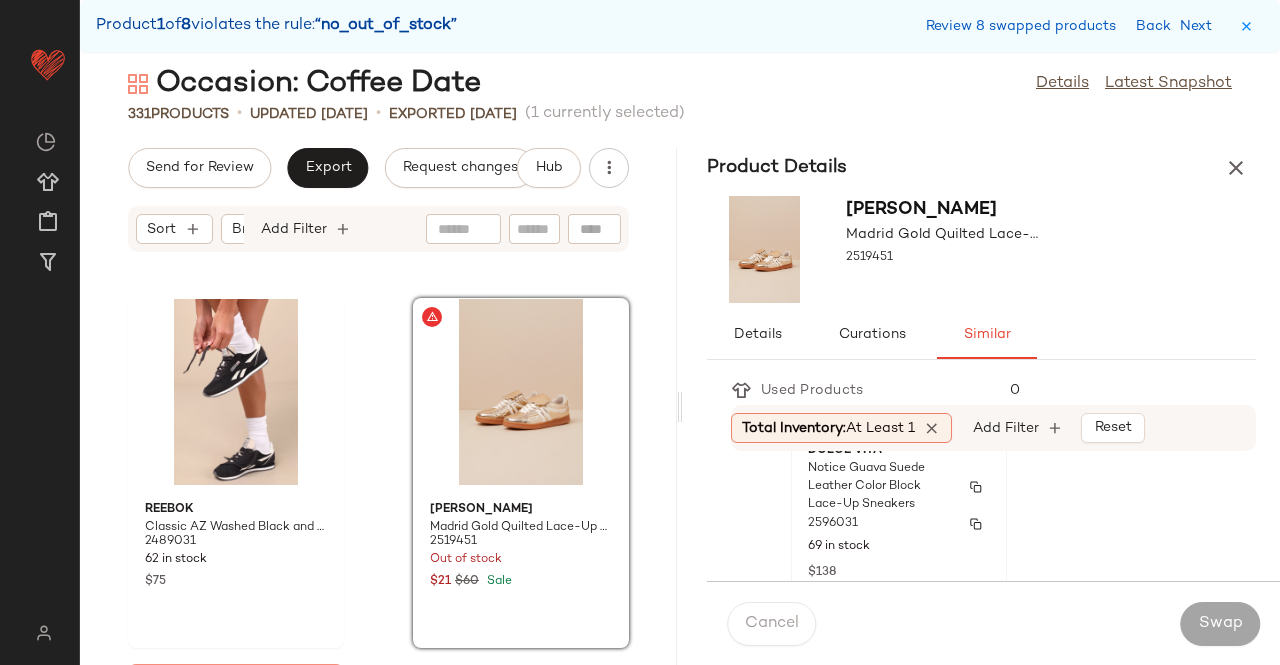 click on "2596031" at bounding box center [899, 524] 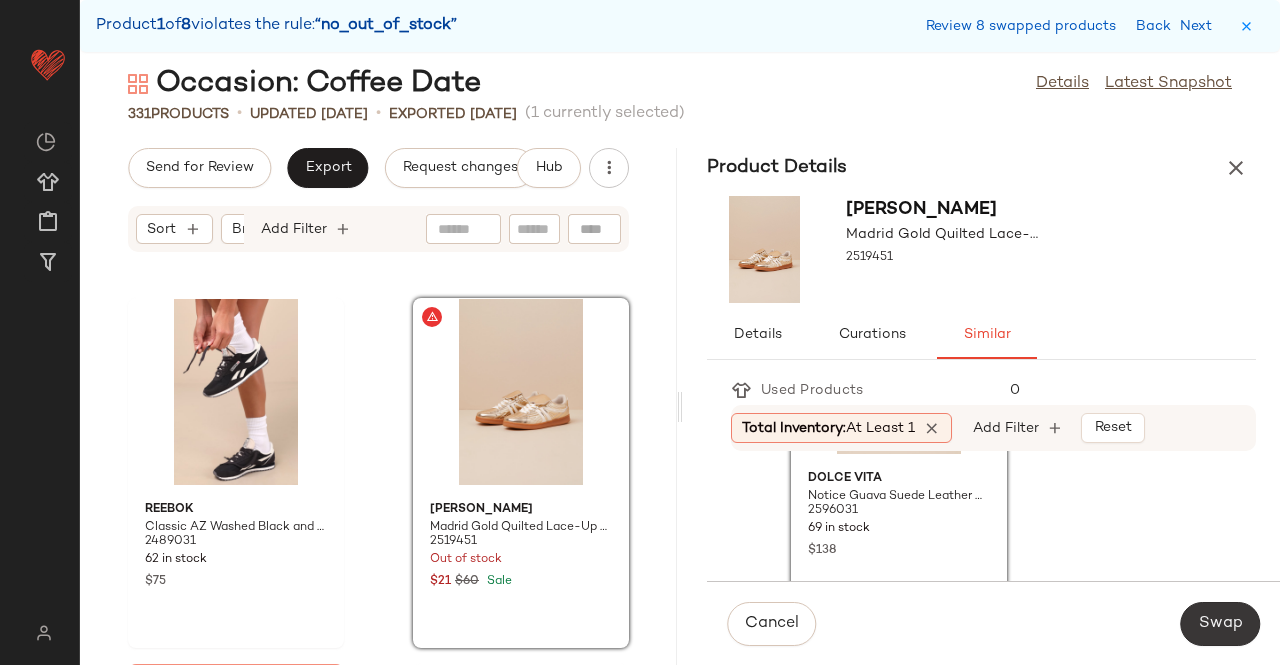 click on "Swap" 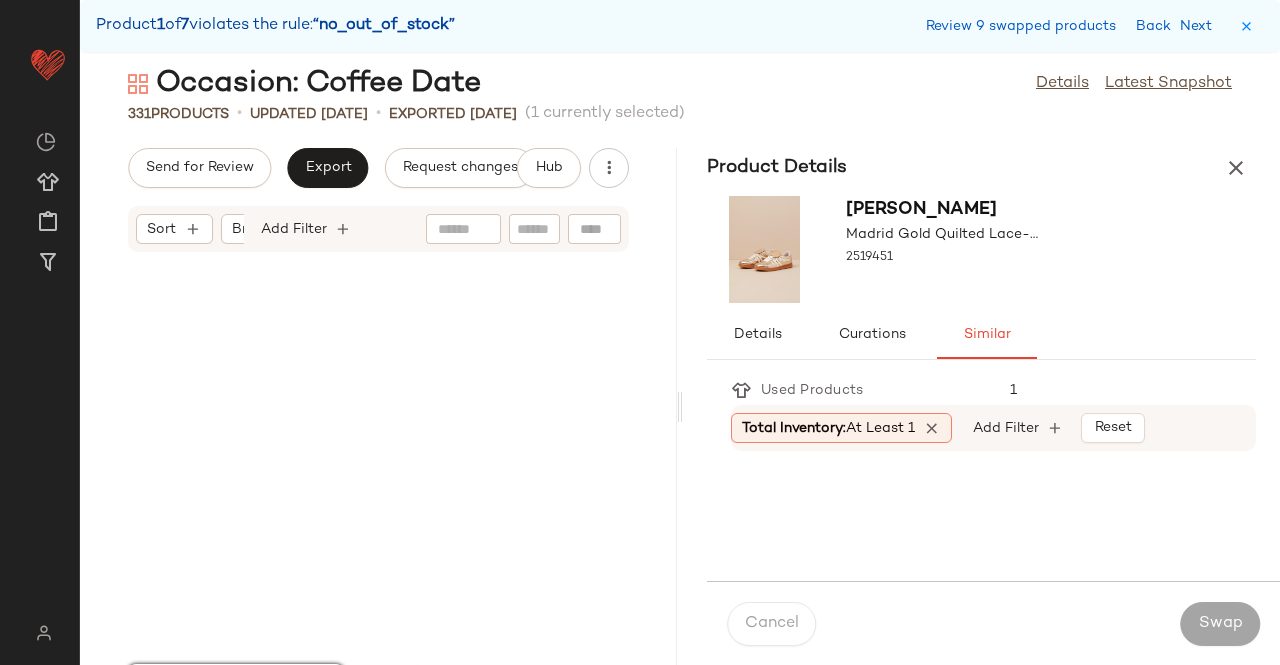 scroll, scrollTop: 47580, scrollLeft: 0, axis: vertical 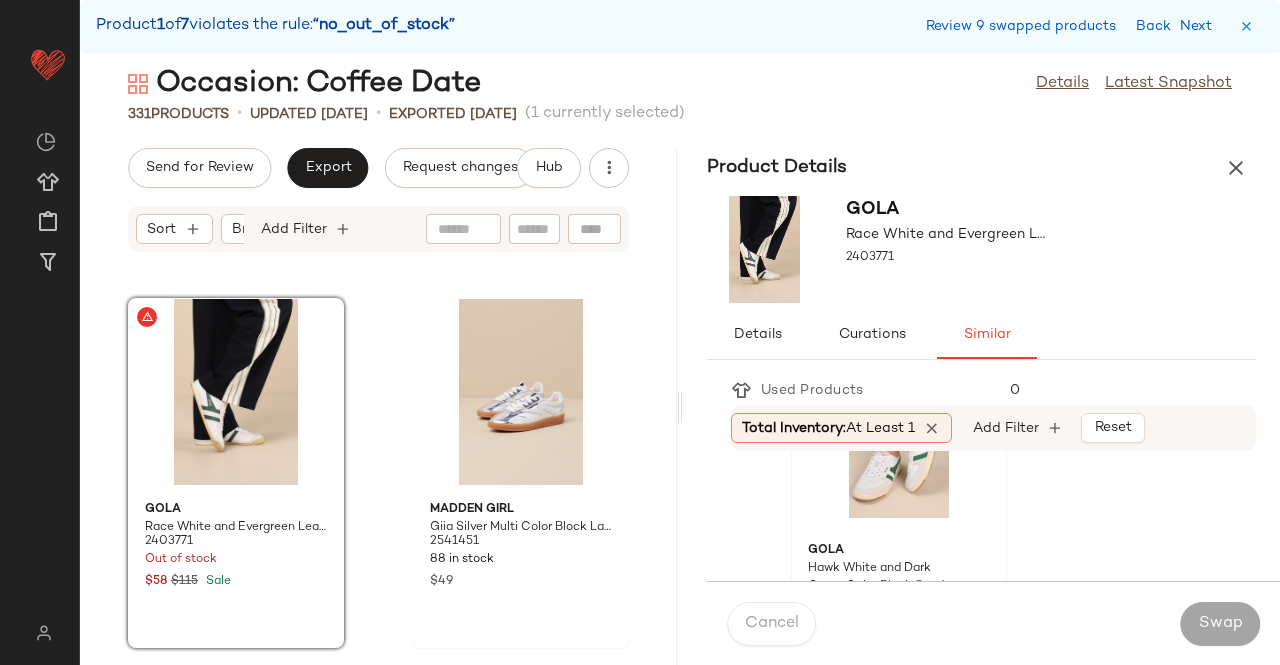 click on "Gola Hawk White and Dark Green Color Block Suede Sneakers 2369631 1 in stock $118" 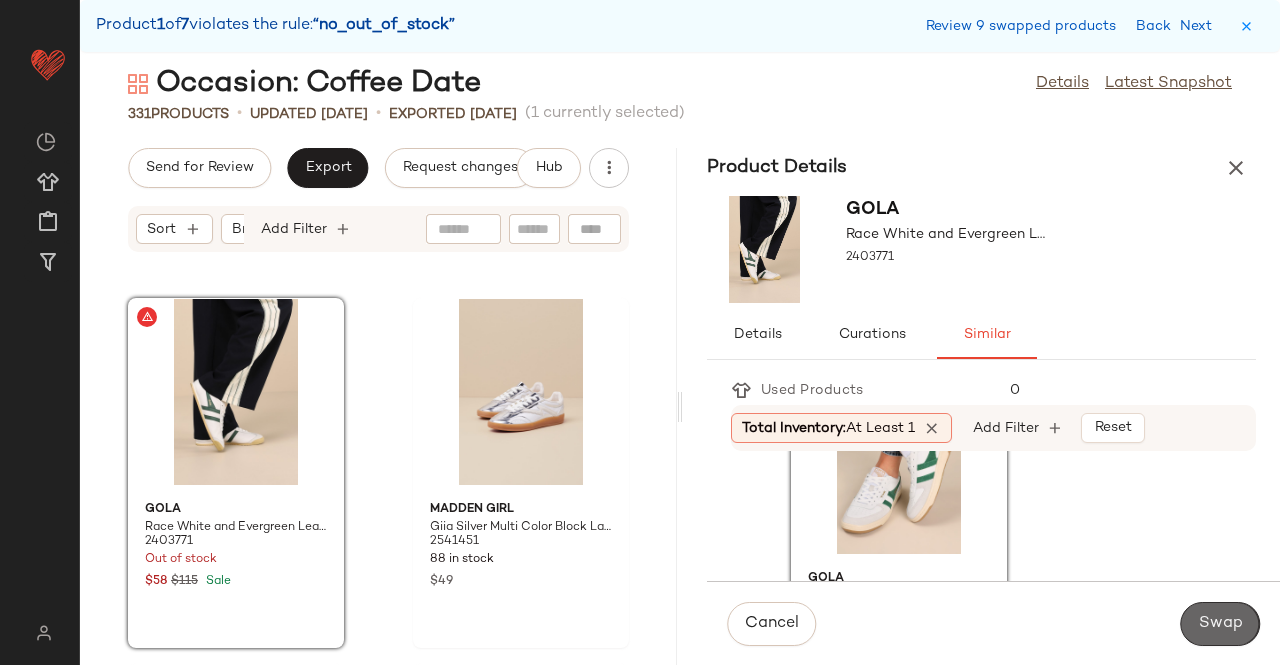 click on "Swap" at bounding box center [1220, 624] 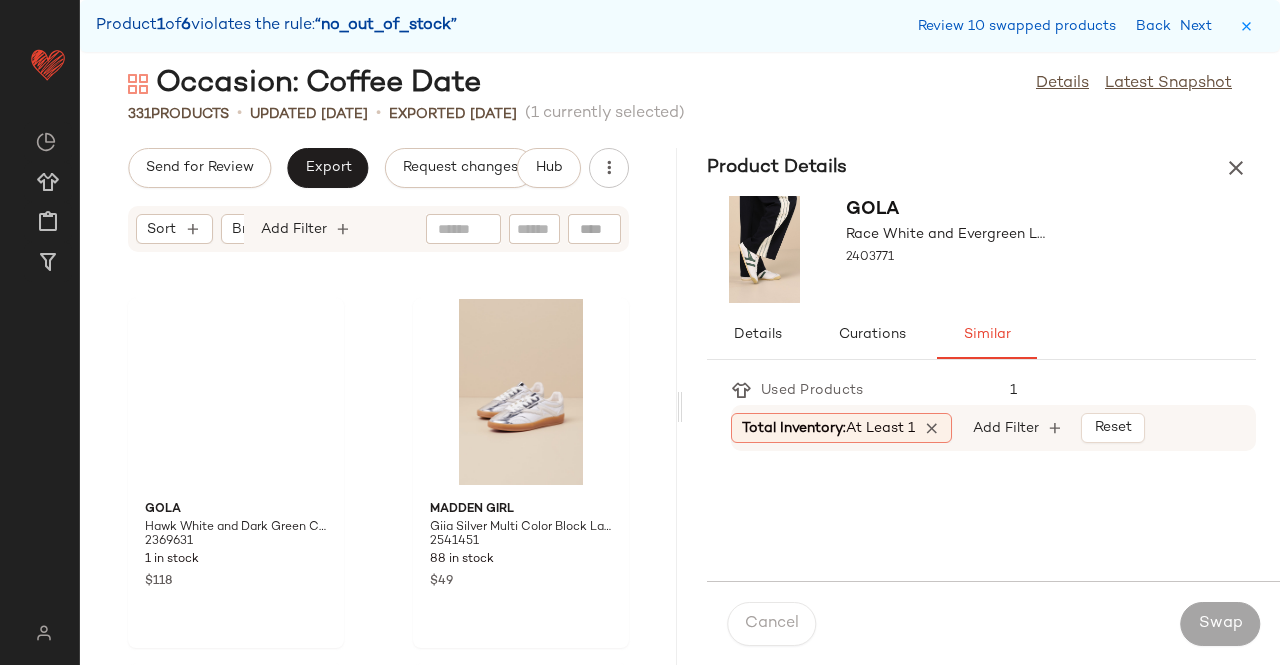scroll, scrollTop: 48312, scrollLeft: 0, axis: vertical 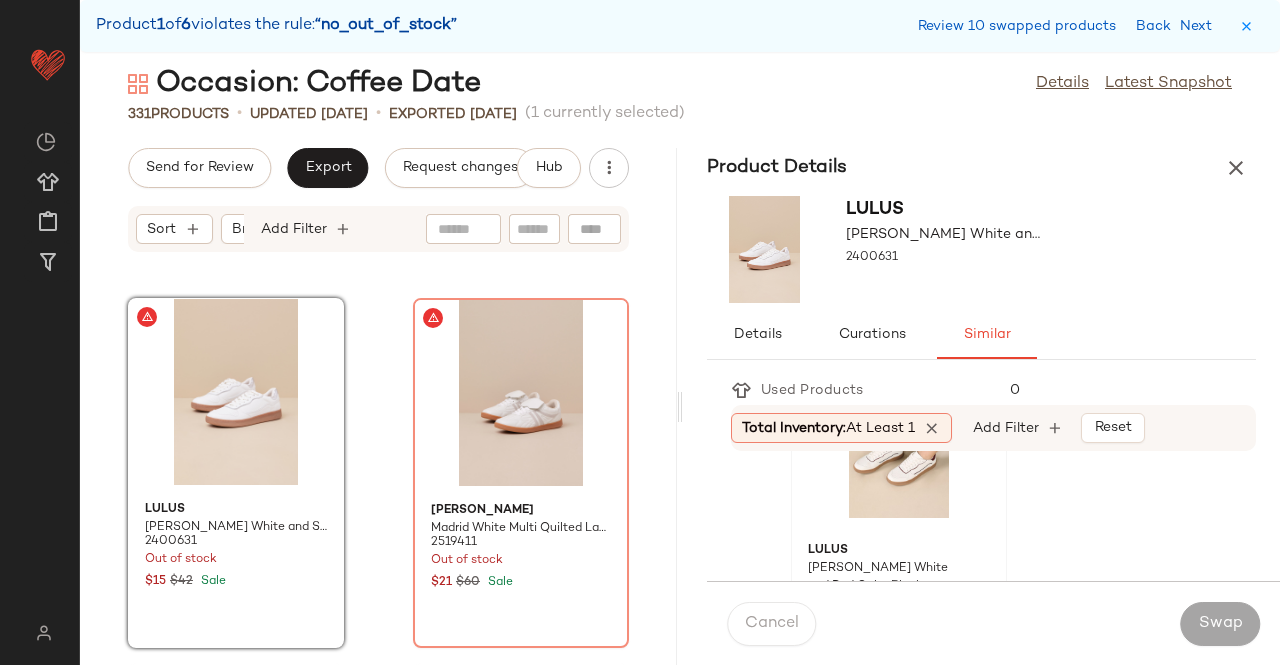 click on "Lulus Callam White and Red Color Block Lace-Up Sneakers 2400611 28 in stock $15 $42 Sale" 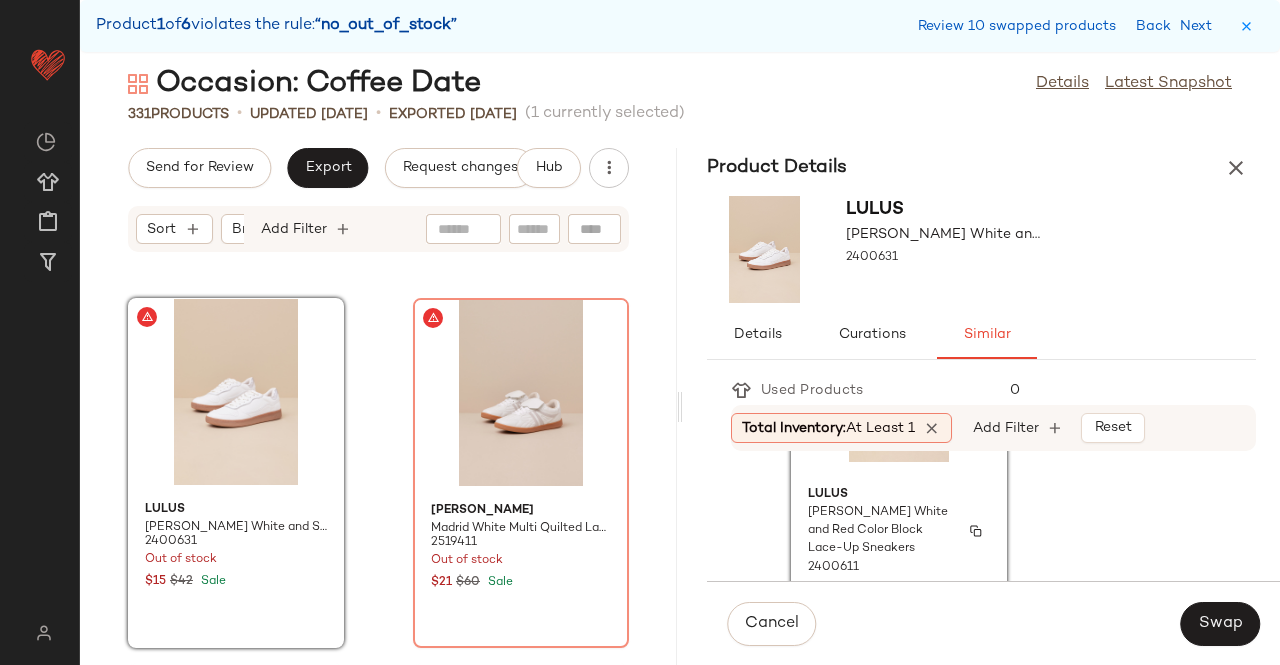 scroll 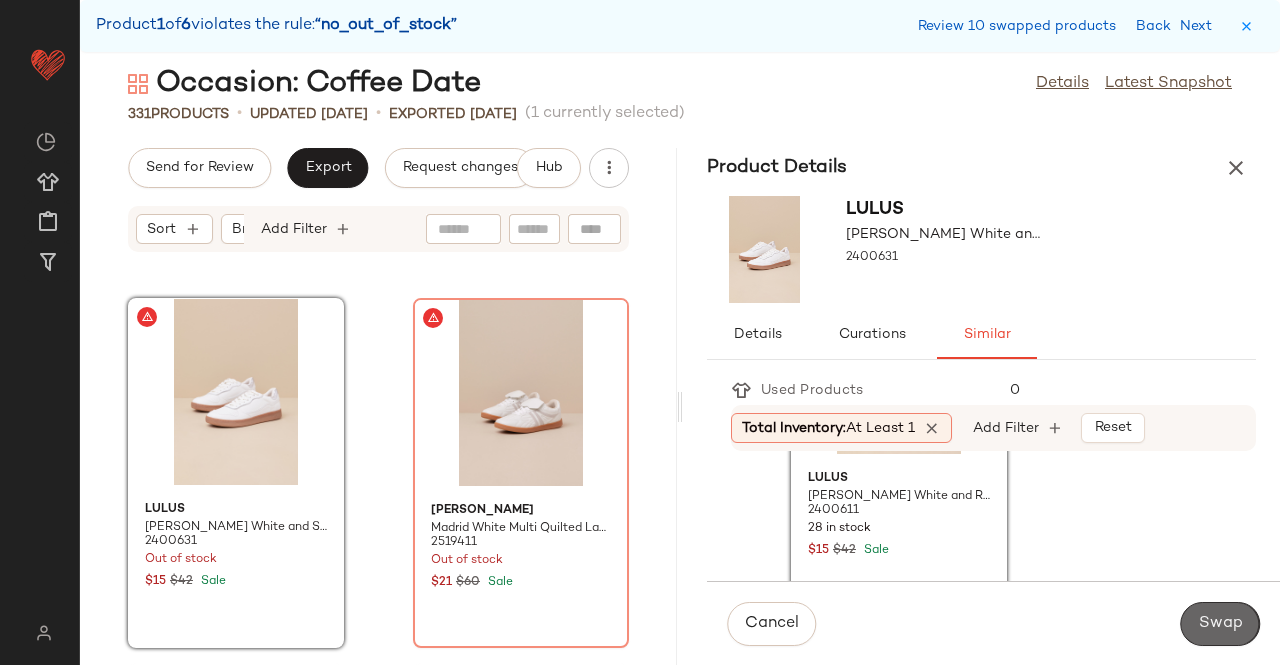 click on "Swap" 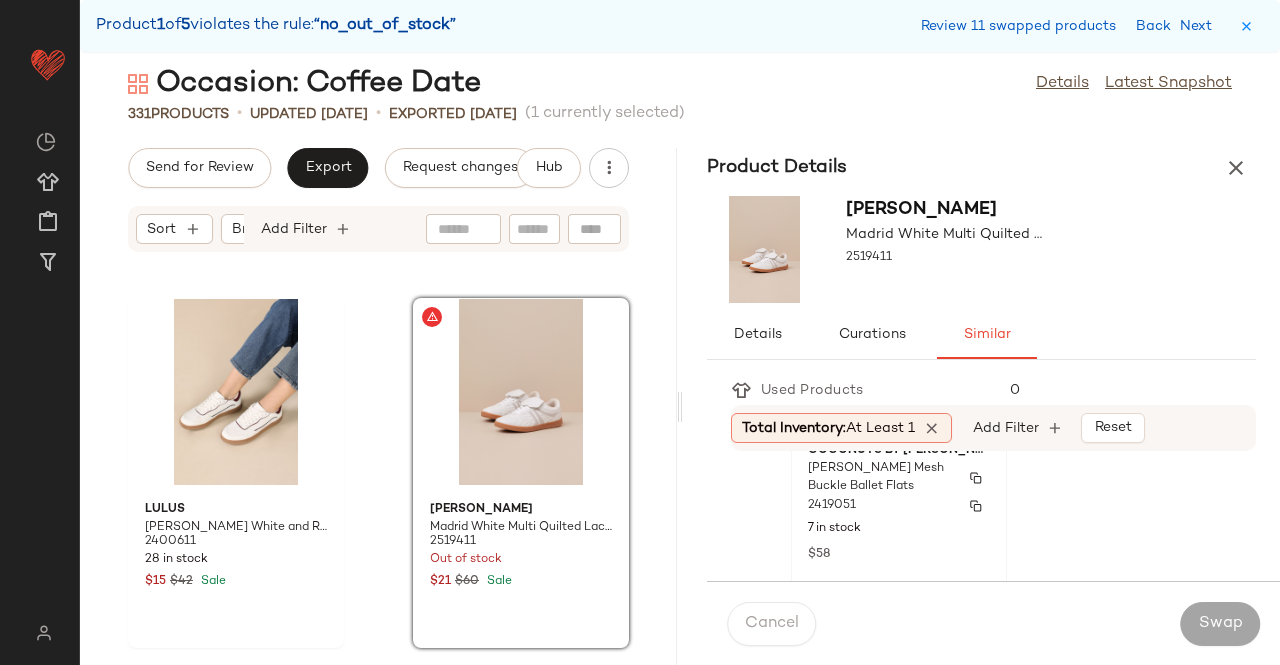 click on "7 in stock" at bounding box center (899, 529) 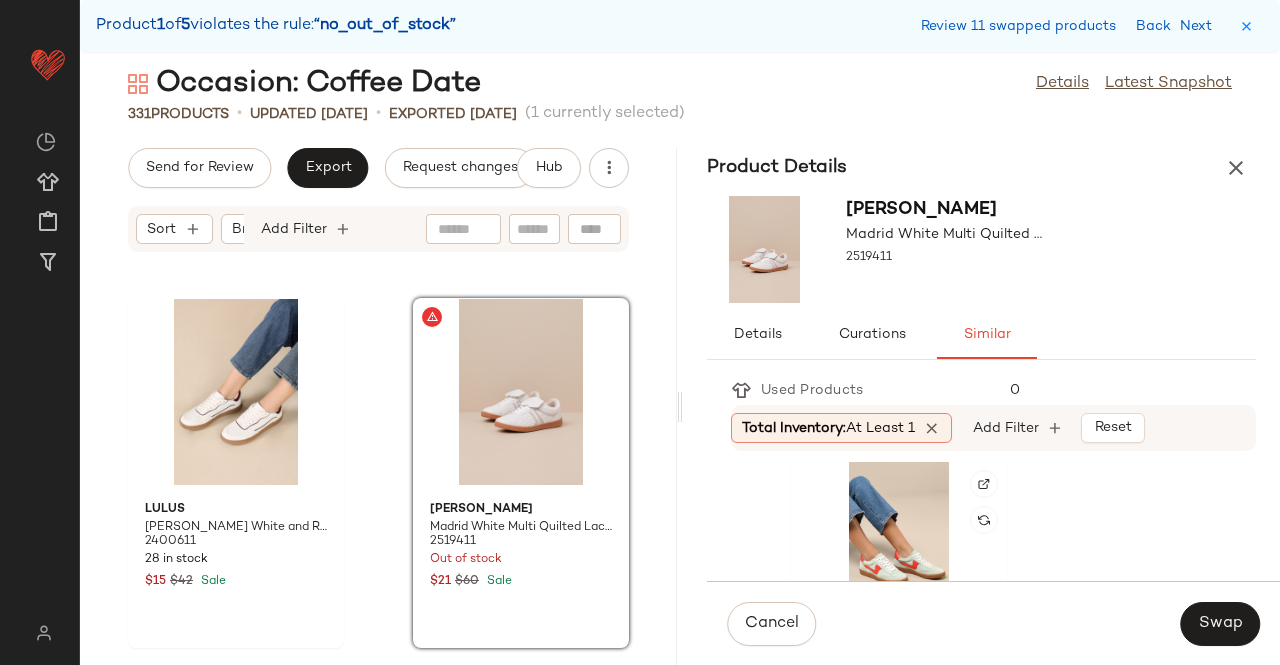 scroll, scrollTop: 572, scrollLeft: 0, axis: vertical 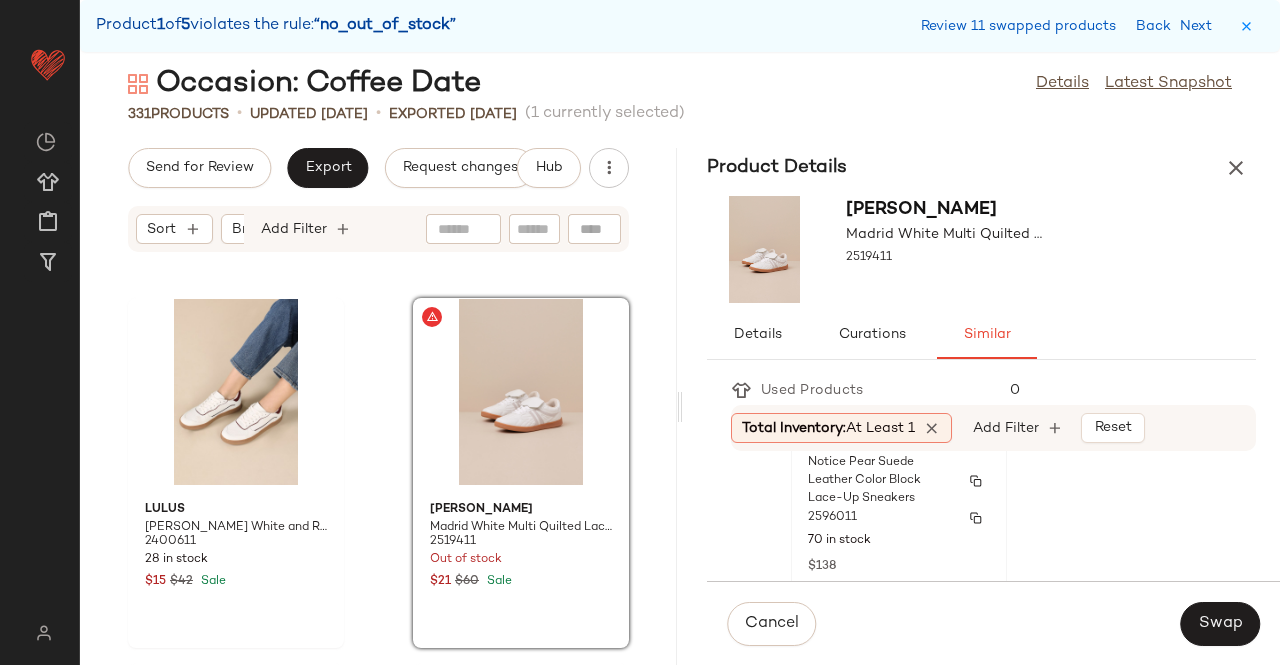 click on "2596011" at bounding box center (899, 518) 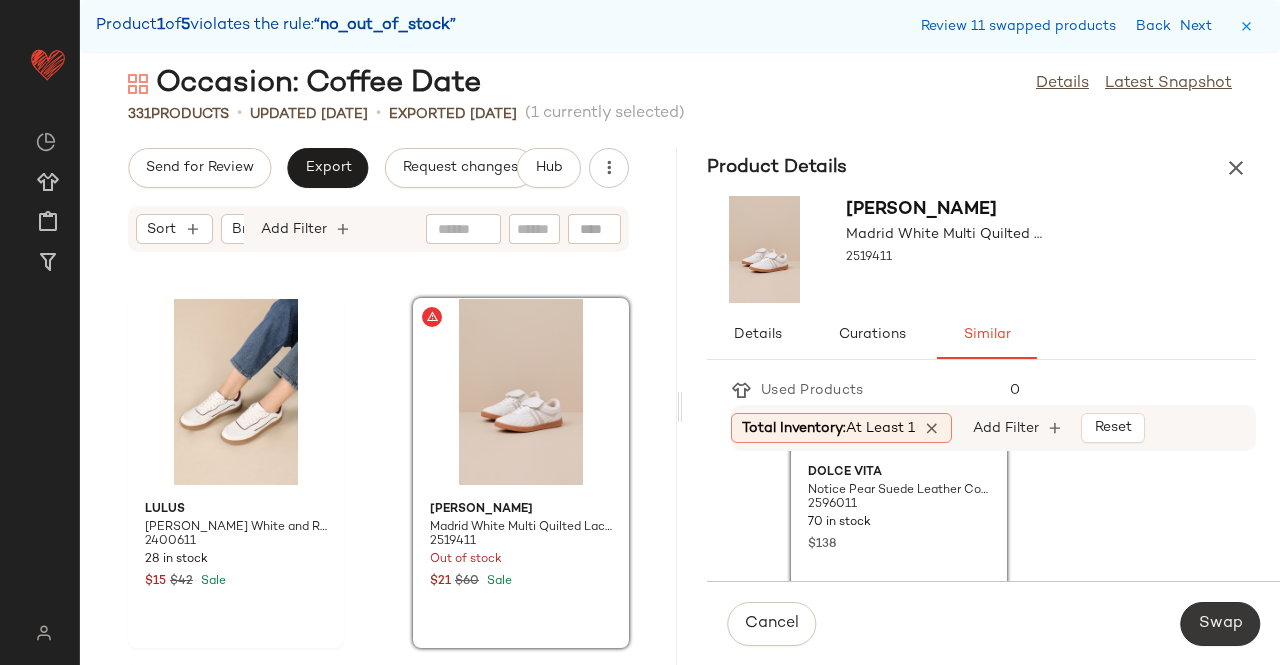 click on "Swap" 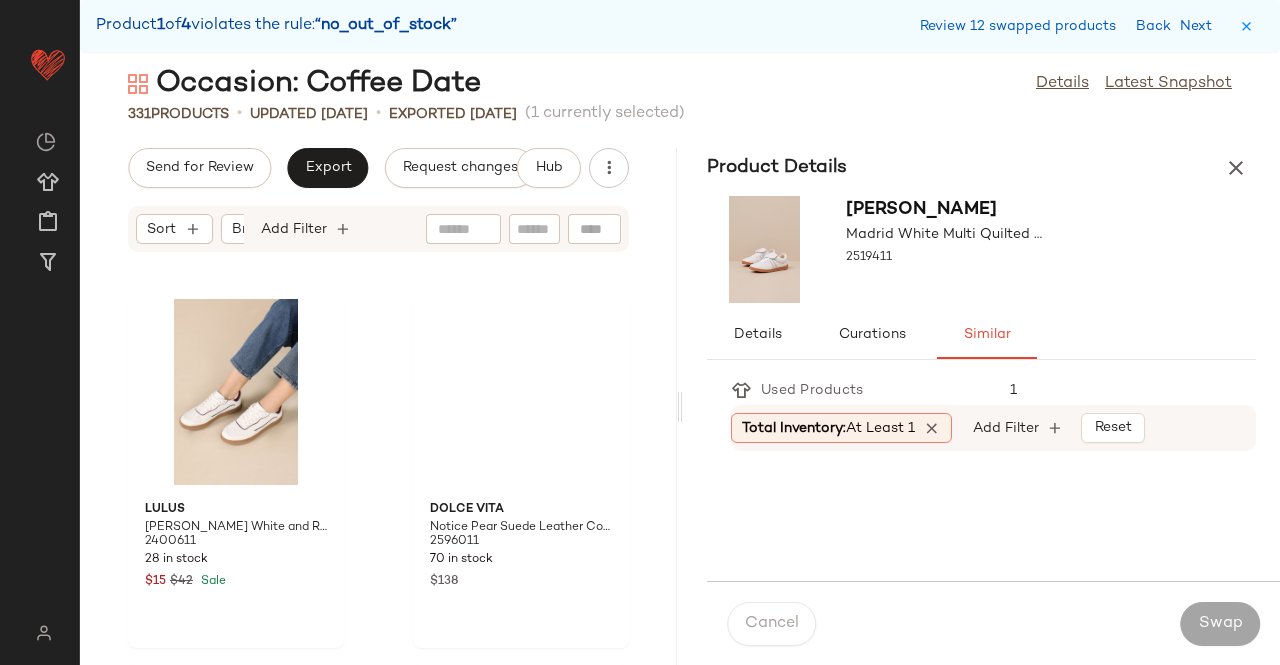 scroll, scrollTop: 50874, scrollLeft: 0, axis: vertical 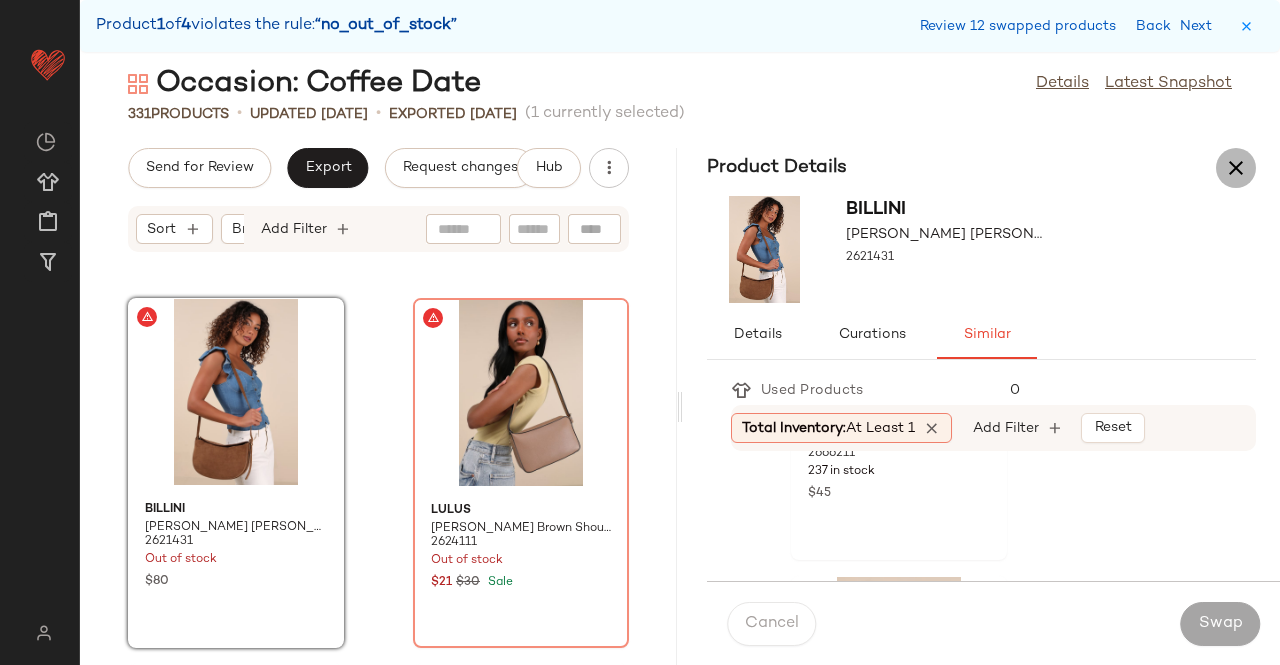 click at bounding box center [1236, 168] 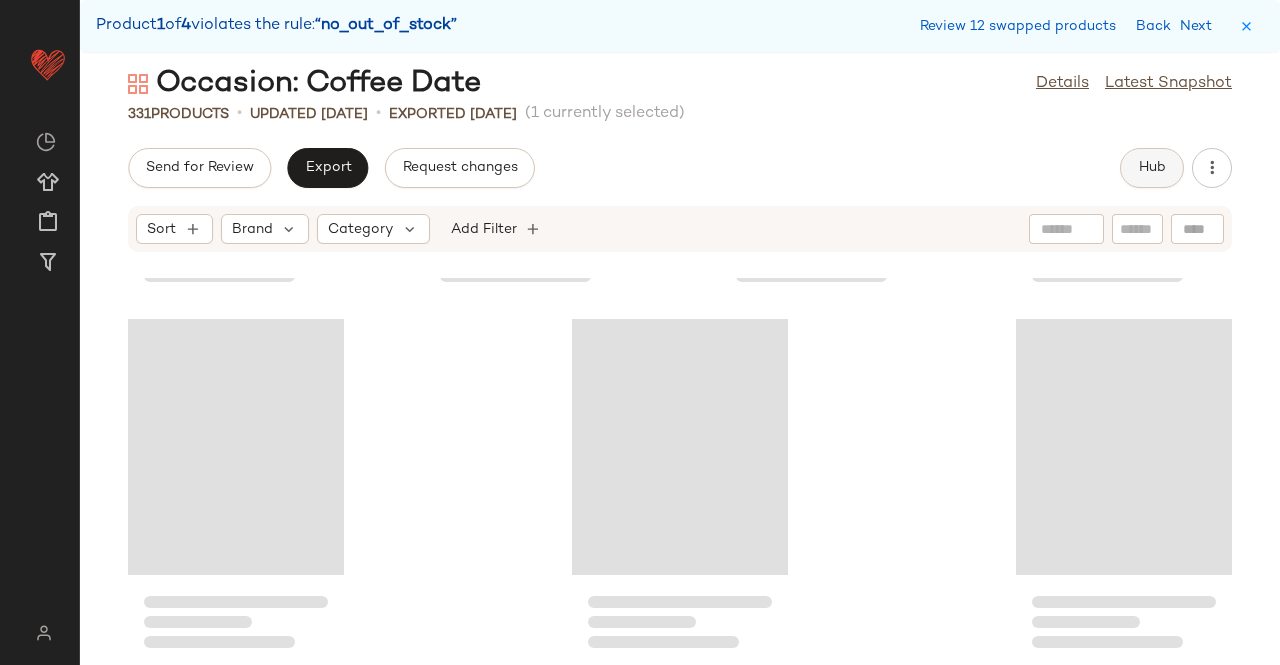 click on "Hub" 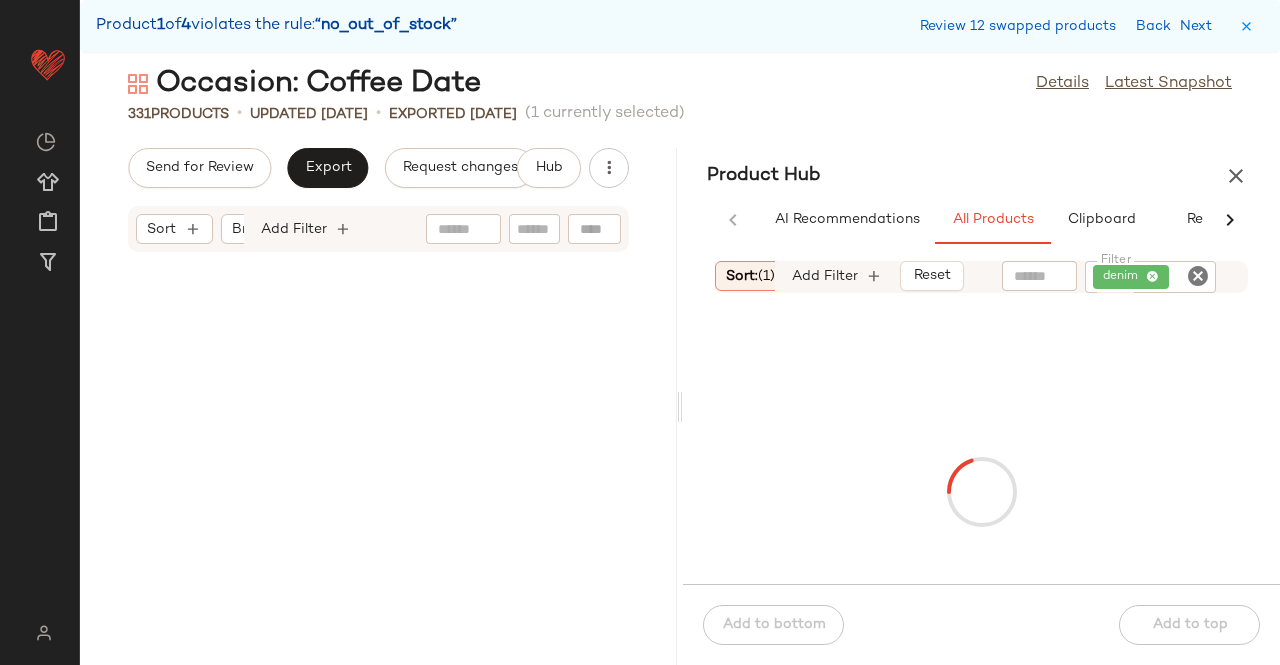scroll, scrollTop: 50874, scrollLeft: 0, axis: vertical 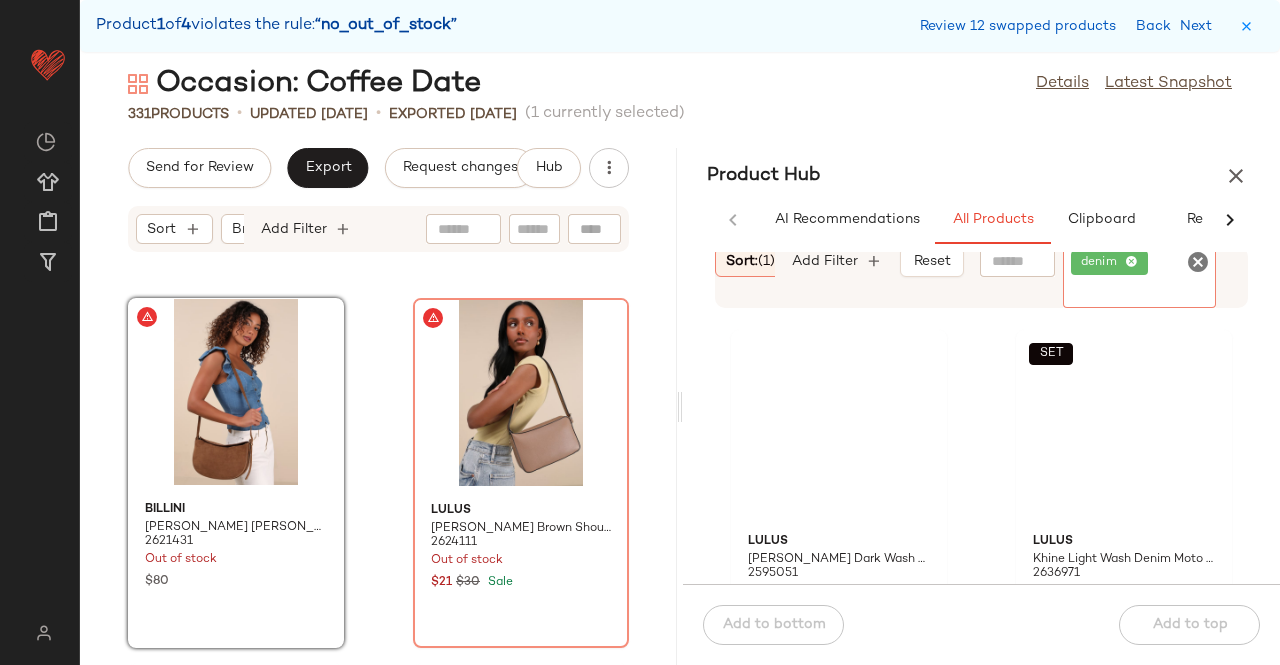 click on "denim" 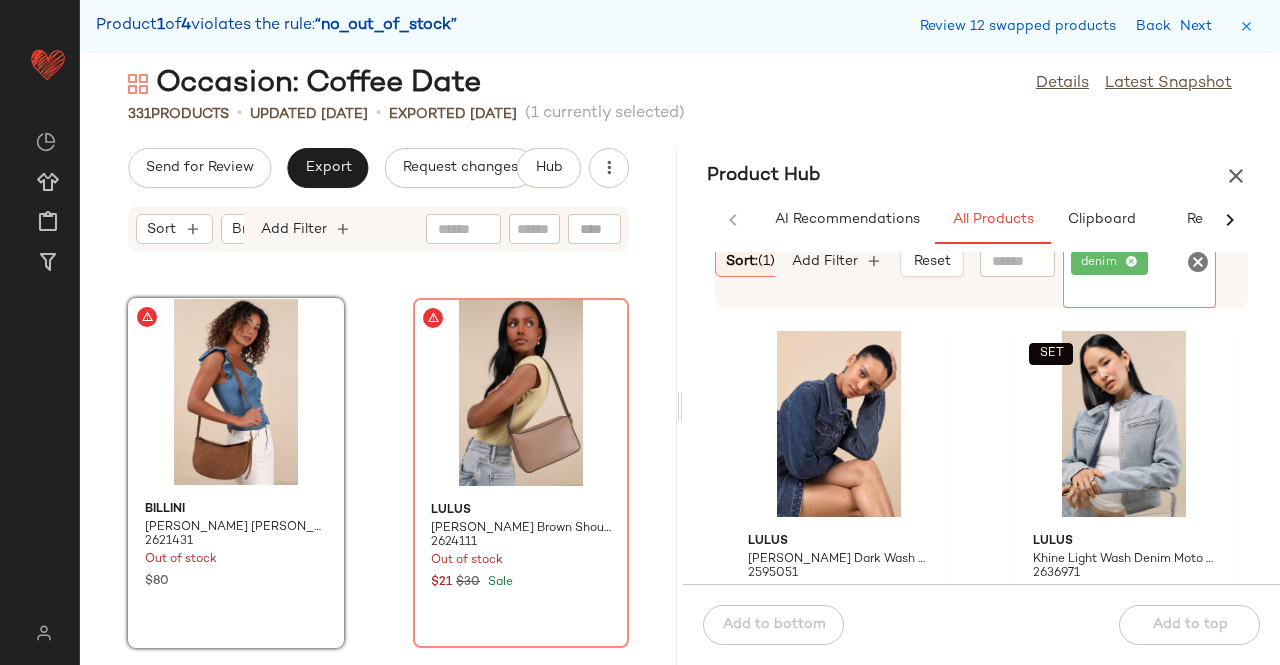 click 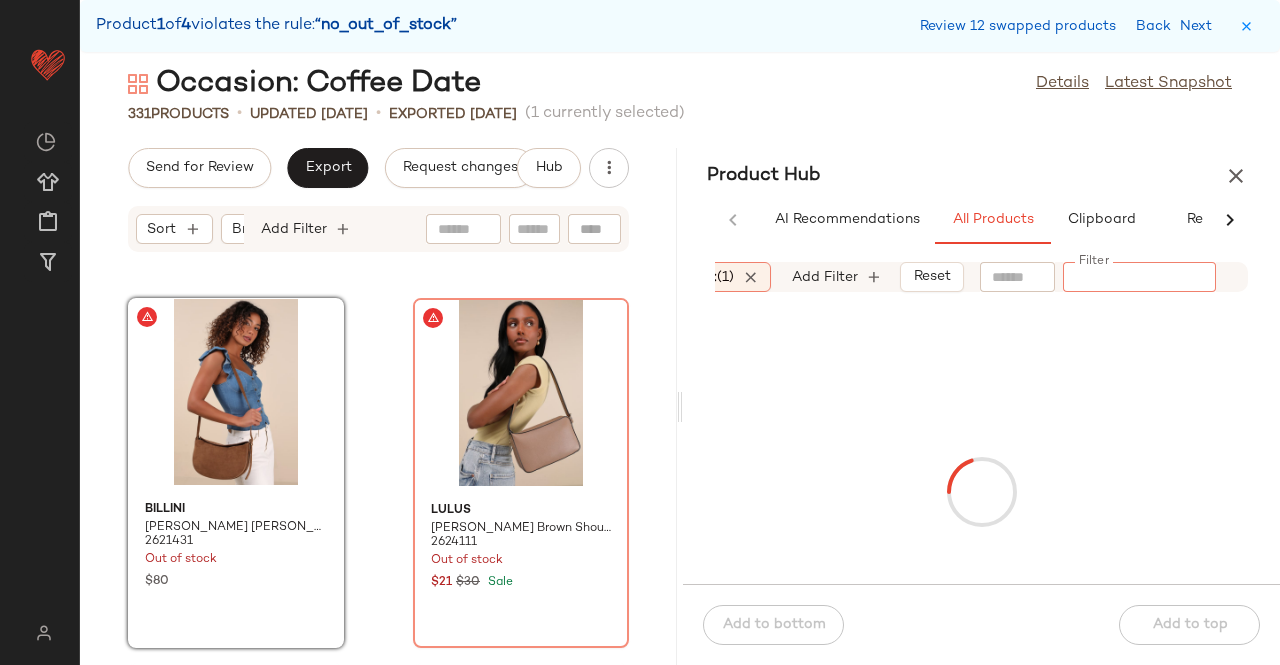 scroll, scrollTop: 0, scrollLeft: 52, axis: horizontal 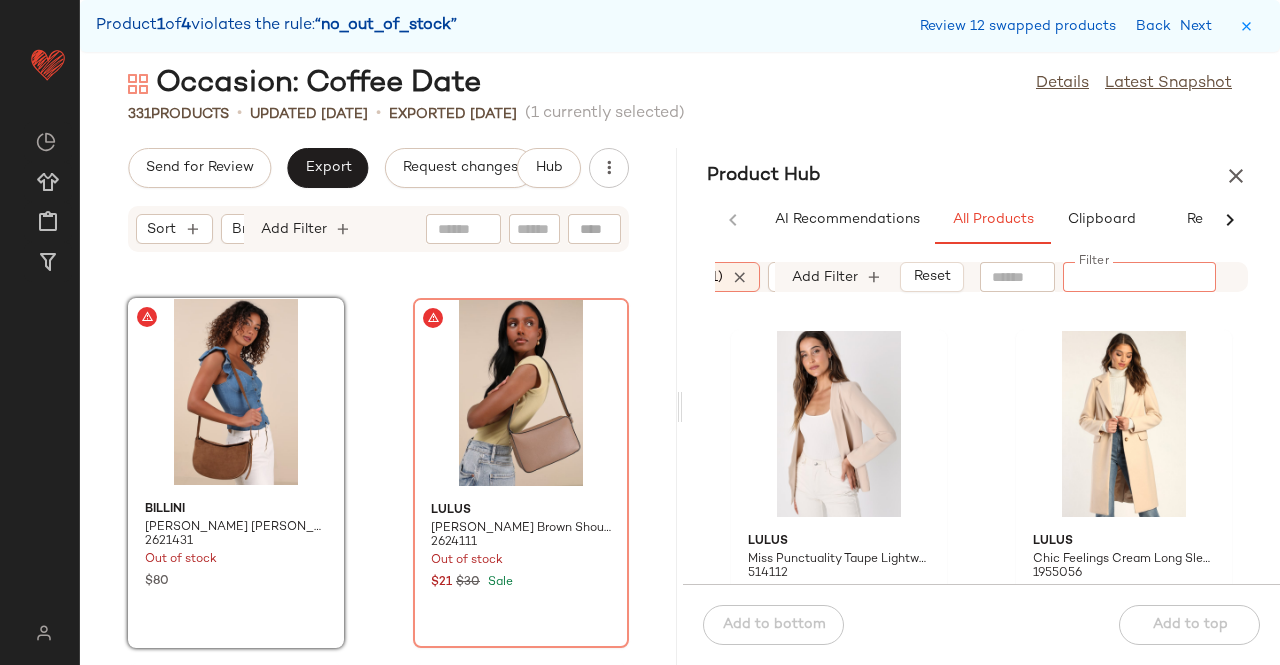 click on "(1)" at bounding box center (714, 277) 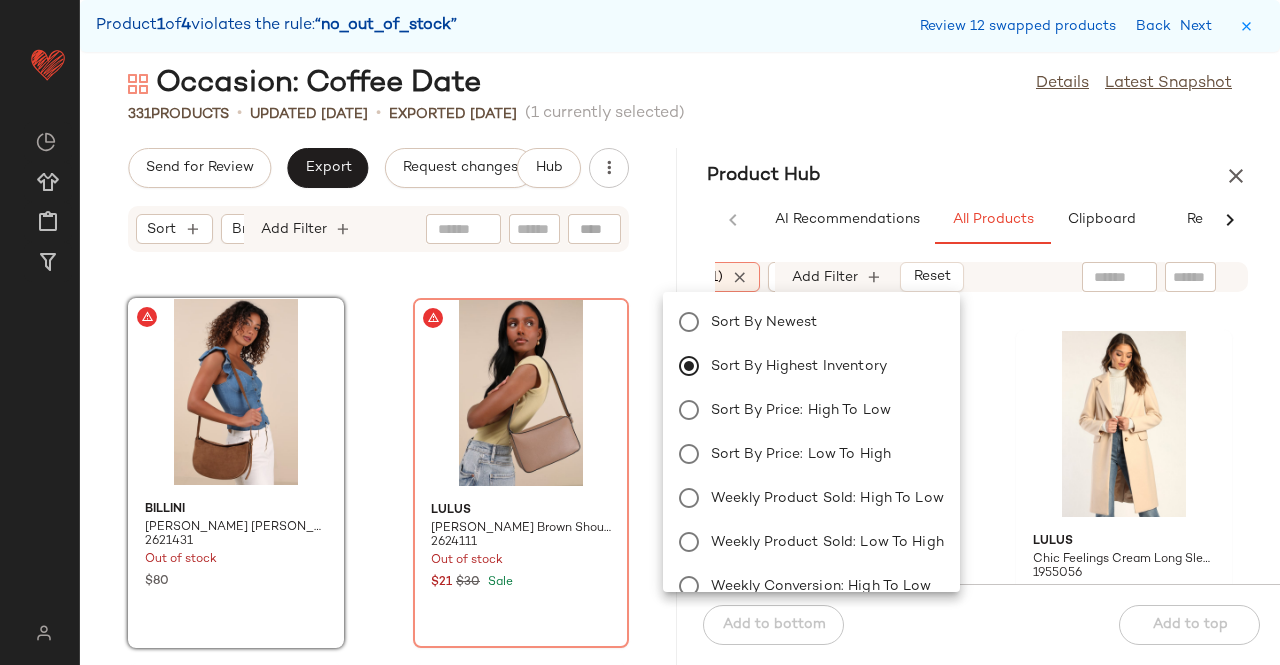 click on "Product Hub  AI Recommendations   All Products   Clipboard   Report  Sort:   (1) Brand  Category:   outerwear In Curation?:   No Availability:   in_stock Add Filter   Reset  Lulus Miss Punctuality Taupe Lightweight Blazer 514112 1179 in stock $49 Lulus Chic Feelings Cream Long Sleeve Coat 1955056 966 in stock $98 Lulus Winnipeg Black Trench Coat 578752 781 in stock $28 $55 Sale  SET  Lulus Posh Company Ivory Cropped Short Sleeve Blazer 1505176 647 in stock $49 Lulus Miss Punctuality Black Lightweight Blazer 181538 642 in stock $49 Lulus Up on a Tuesday Black Vegan Leather Jacket 256770 624 in stock $69  Add to bottom   Add to top" 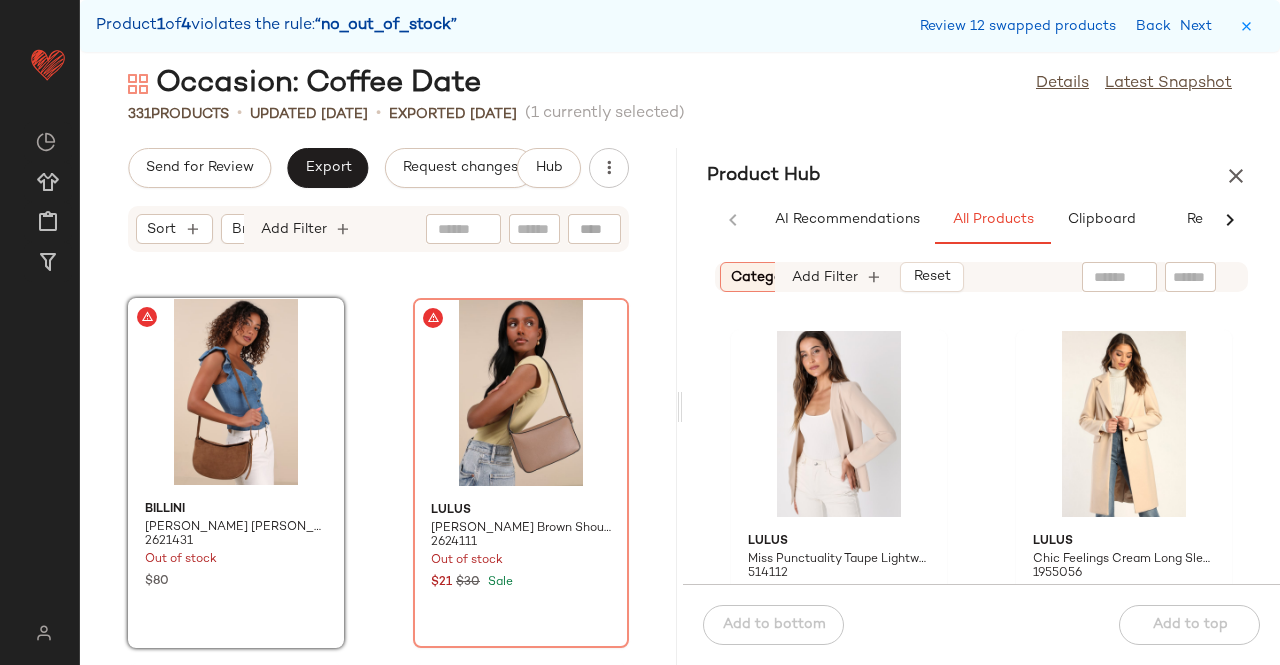 scroll, scrollTop: 0, scrollLeft: 217, axis: horizontal 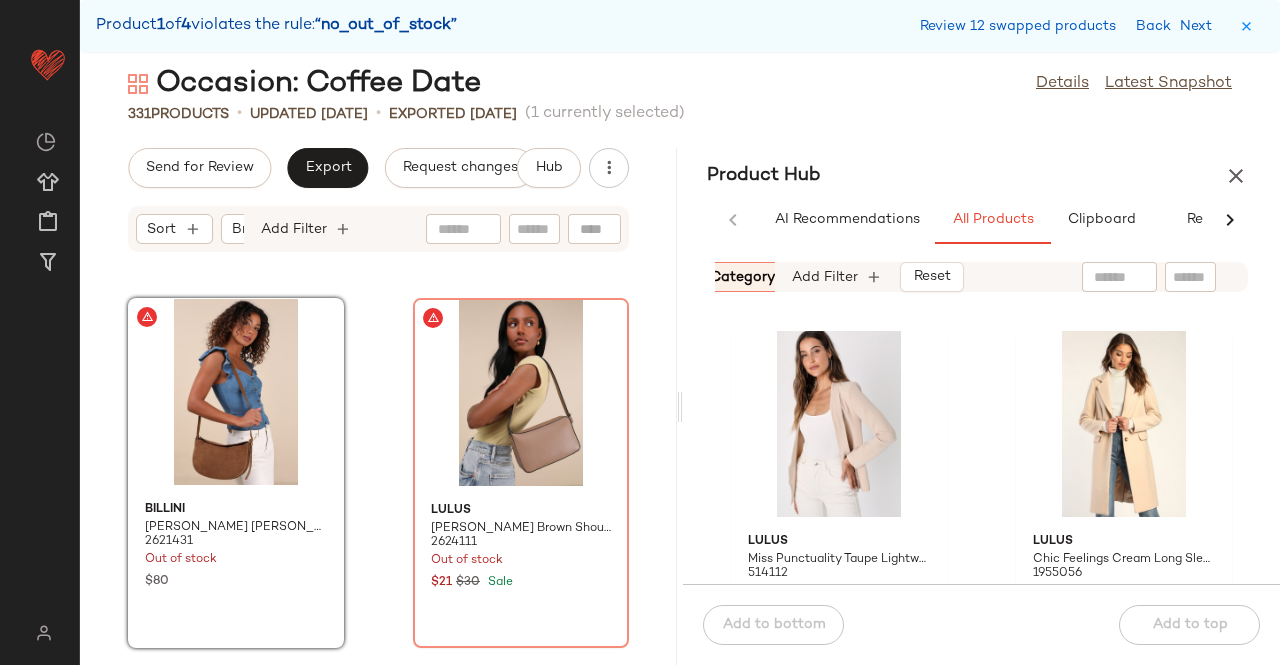 drag, startPoint x: 733, startPoint y: 262, endPoint x: 738, endPoint y: 275, distance: 13.928389 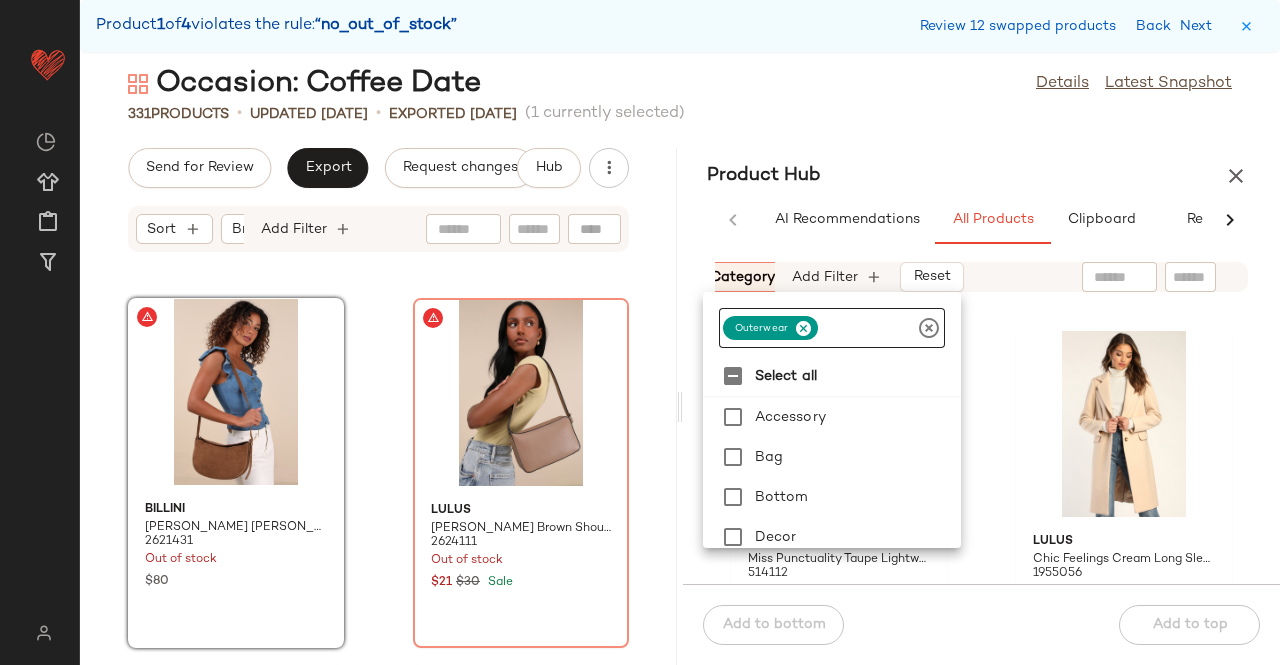 click at bounding box center [803, 328] 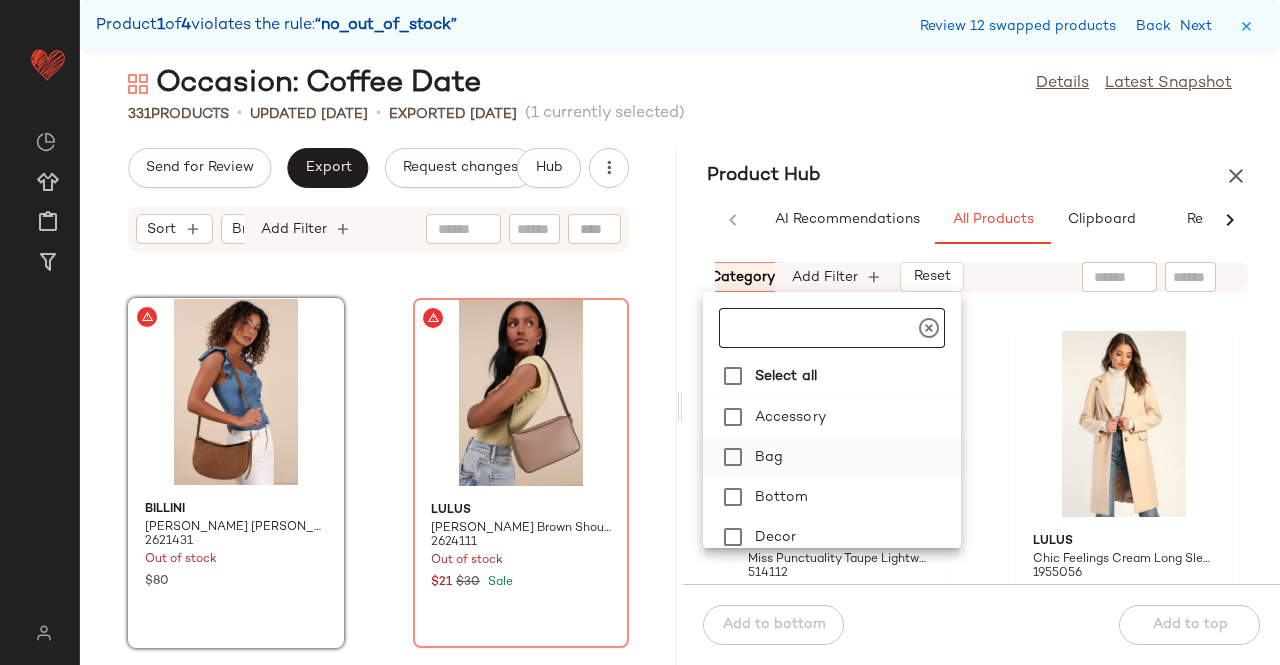 click on "Bag" at bounding box center [854, 457] 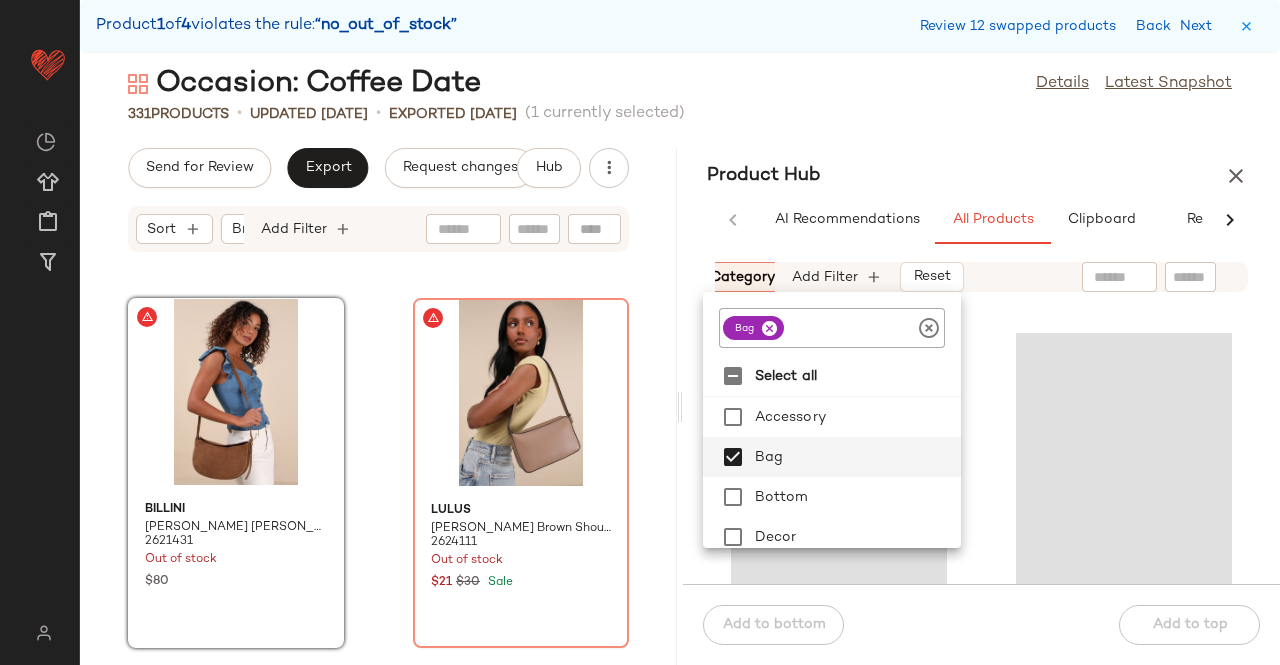 click on "Occasion: Coffee Date  Details   Latest Snapshot  331   Products   •   updated Jul 1st  •  Exported Jul 1st   (1 currently selected)   Send for Review   Export   Request changes   Hub  Sort  Brand  Category  Add Filter  Billini Collins Brown Suede Crossbody Bag 2621431 Out of stock $80 Lulus Leonora Light Brown Shoulder Bag 2624111 Out of stock $21 $30 Sale Lulus Almas Cream Puffy Vegan Leather Shoulder Bag 2597331 44 in stock $55 Lulus Calandra Bone Vegan Leather Shoulder Bag 2585931 16 in stock $48 Lulus Oh-So Chic Black Buckle Shoulder Bag 2216556 115 in stock $49 Lulus Dorthy Black Chain Strap Shoulder Bag 2406691 27 in stock $20 $50 Sale Lulus Back to Business Grey Tote 751182 41 in stock $59 Lulus Charismatic Charm Black Chain Strap Shoulder Bag 2545351 19 in stock $48 Product Hub  AI Recommendations   All Products   Clipboard   Report  Sort:   (1) Brand  Category:   bag In Curation?:   No Availability:   in_stock Add Filter   Reset   Add to bottom   Add to top" at bounding box center (680, 364) 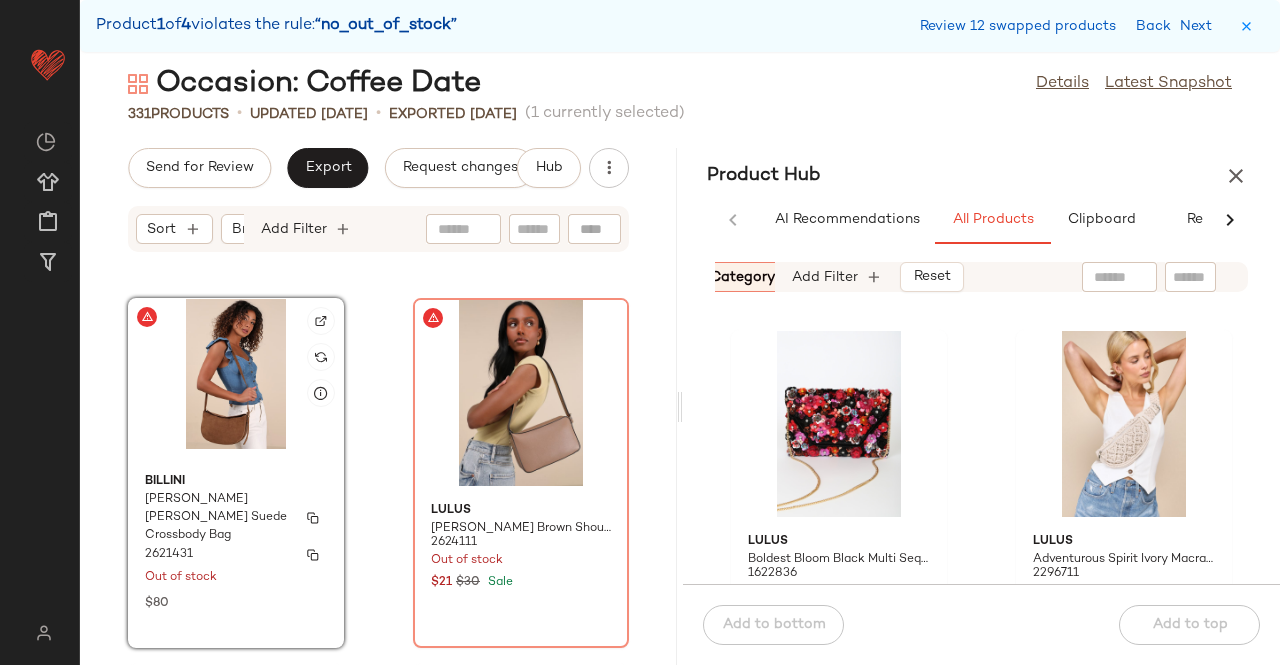 click on "Billini Collins Brown Suede Crossbody Bag 2621431 Out of stock $80" 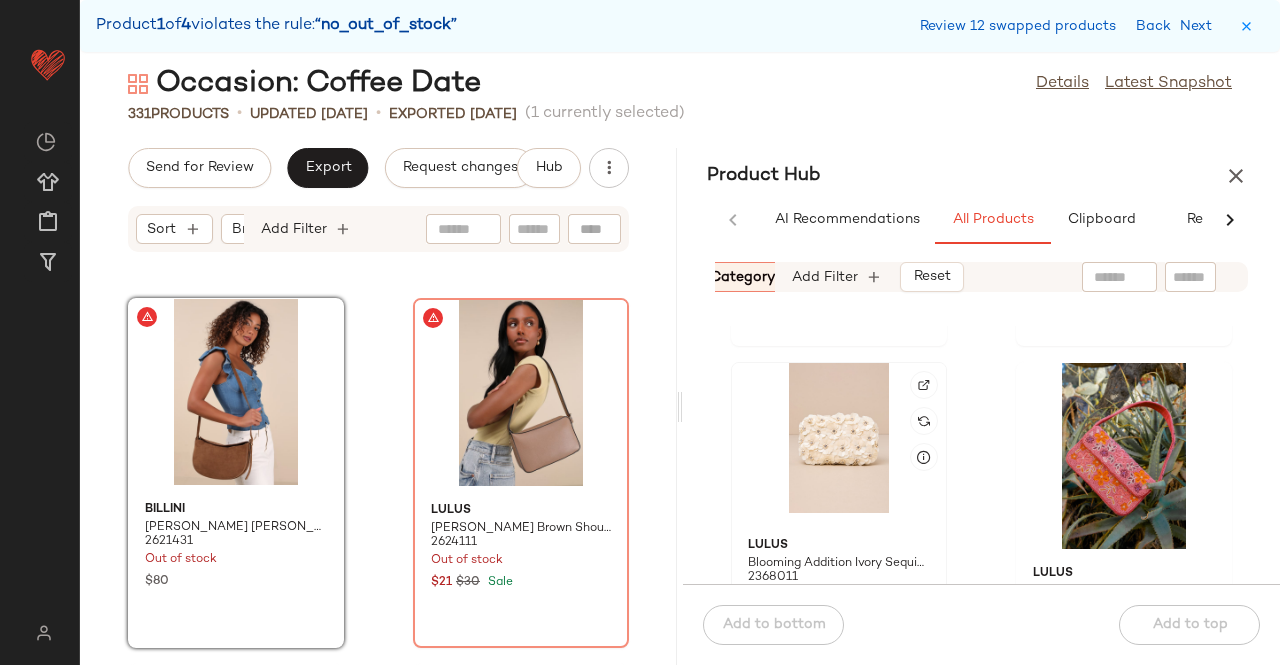 scroll, scrollTop: 1116, scrollLeft: 0, axis: vertical 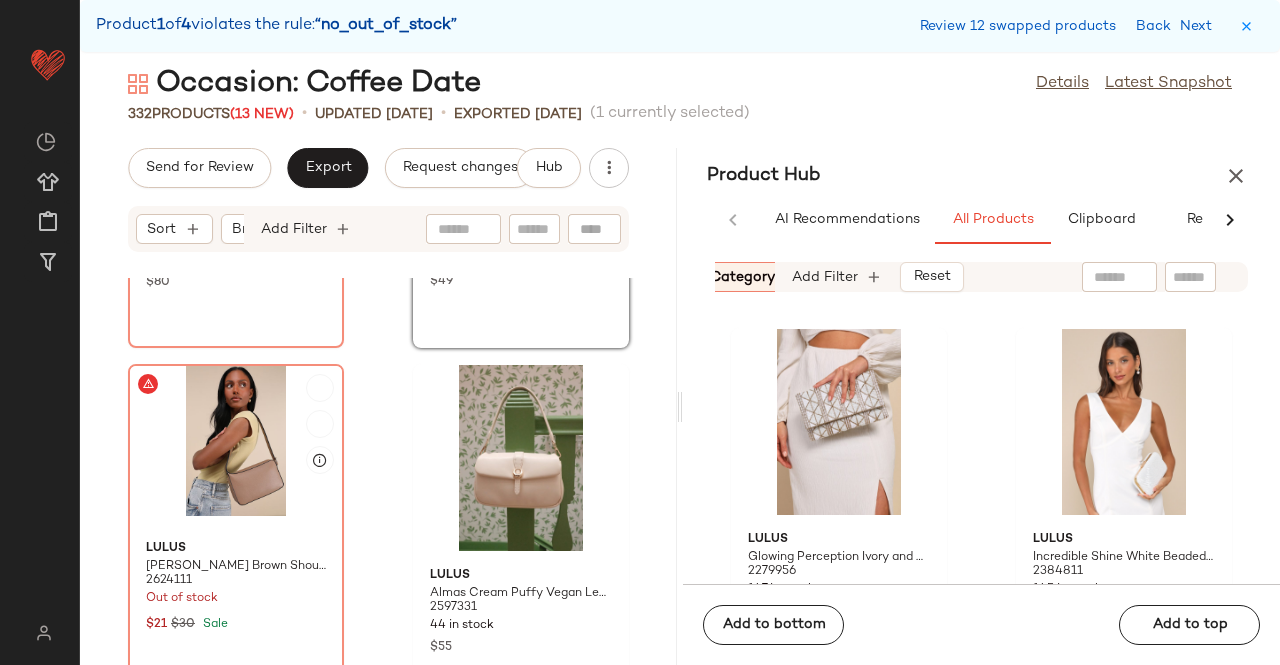 click 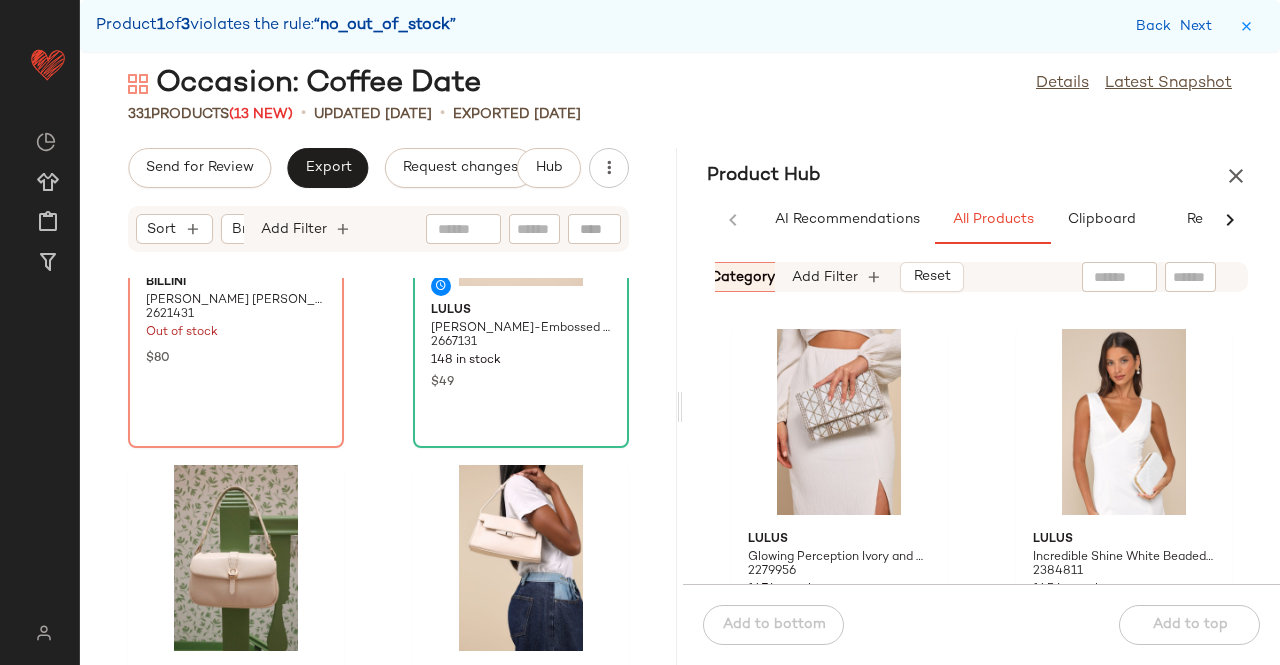 click on "Billini Collins Brown Suede Crossbody Bag 2621431 Out of stock $80" 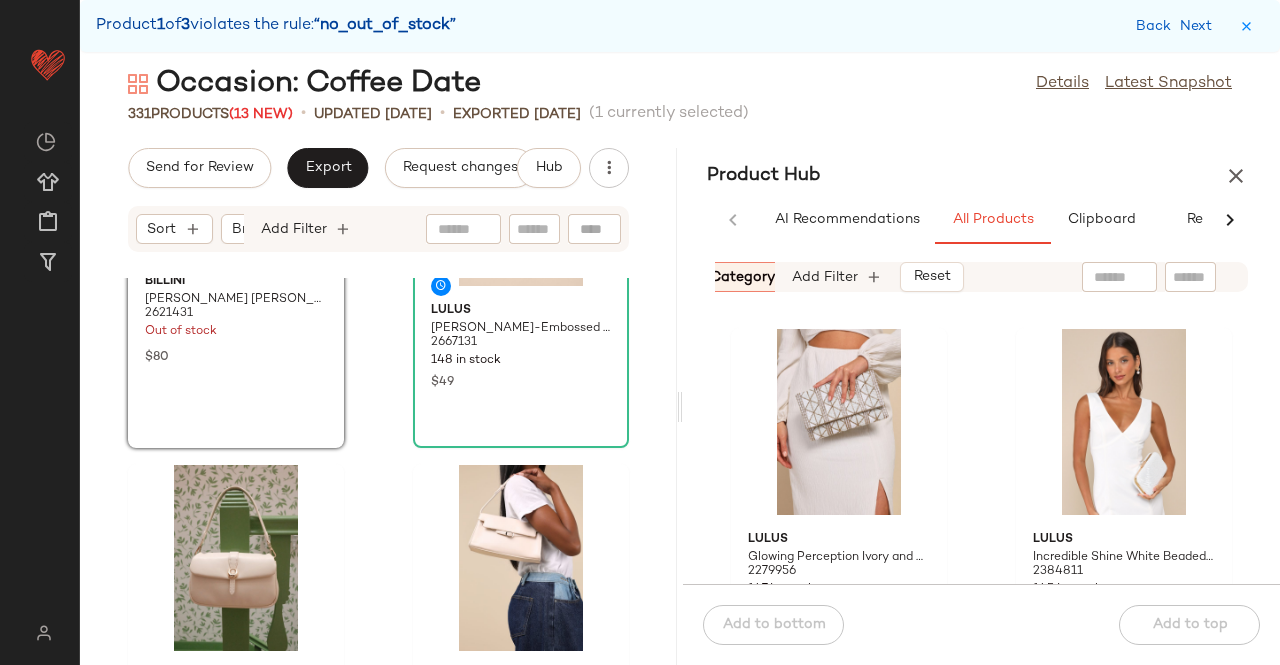 scroll, scrollTop: 51072, scrollLeft: 0, axis: vertical 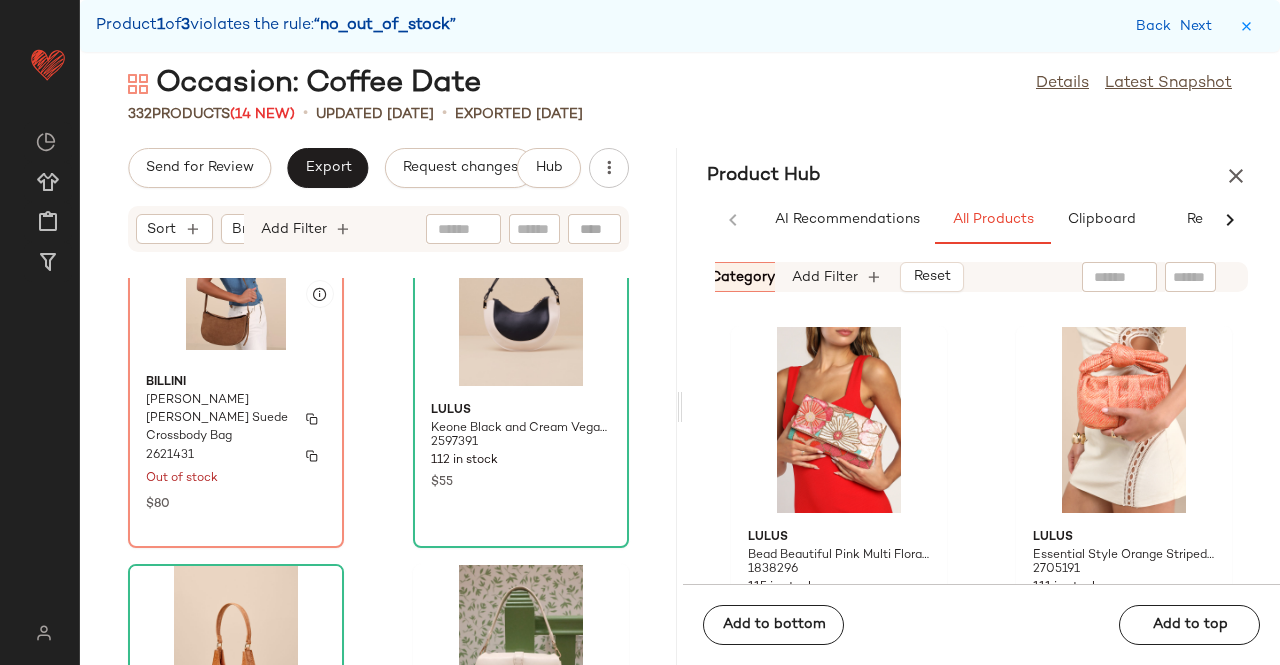 click on "2621431" at bounding box center (170, 456) 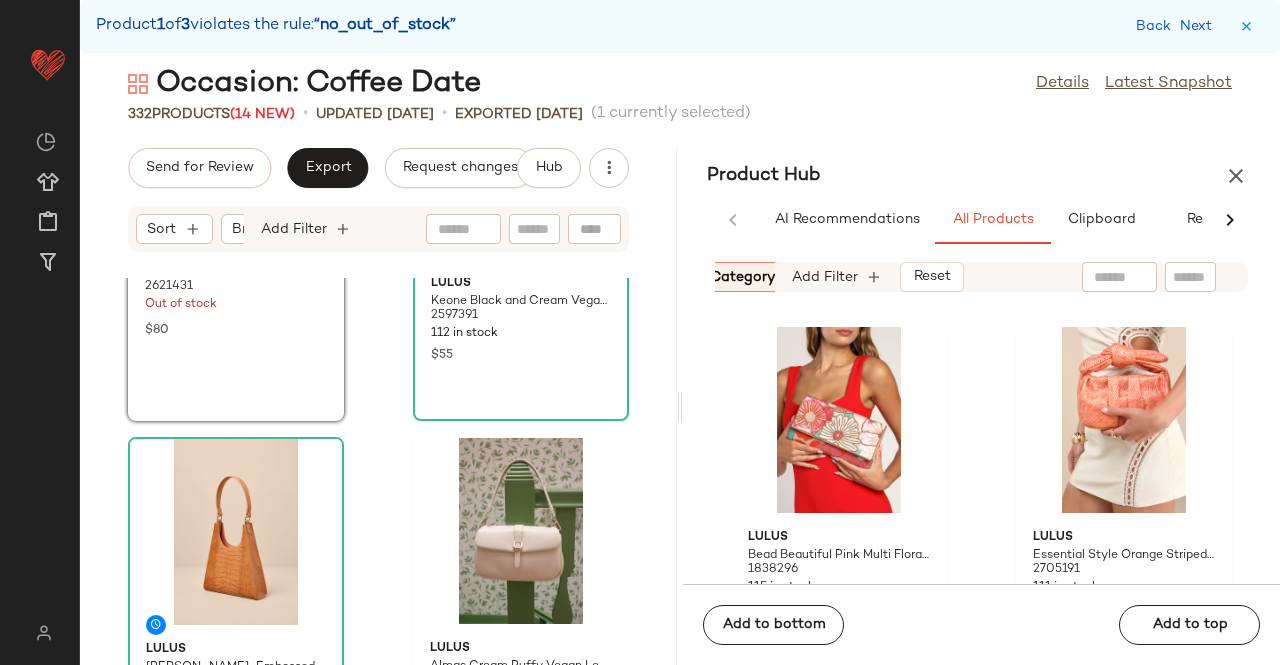 scroll, scrollTop: 51172, scrollLeft: 0, axis: vertical 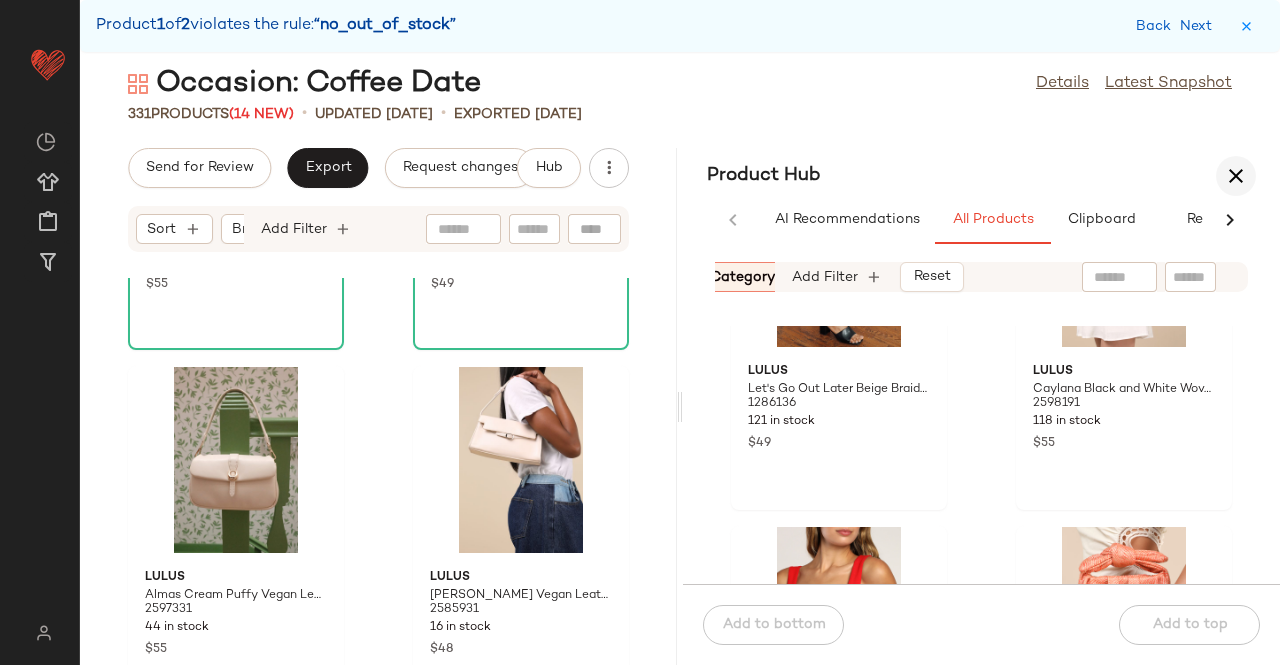 click at bounding box center [1236, 176] 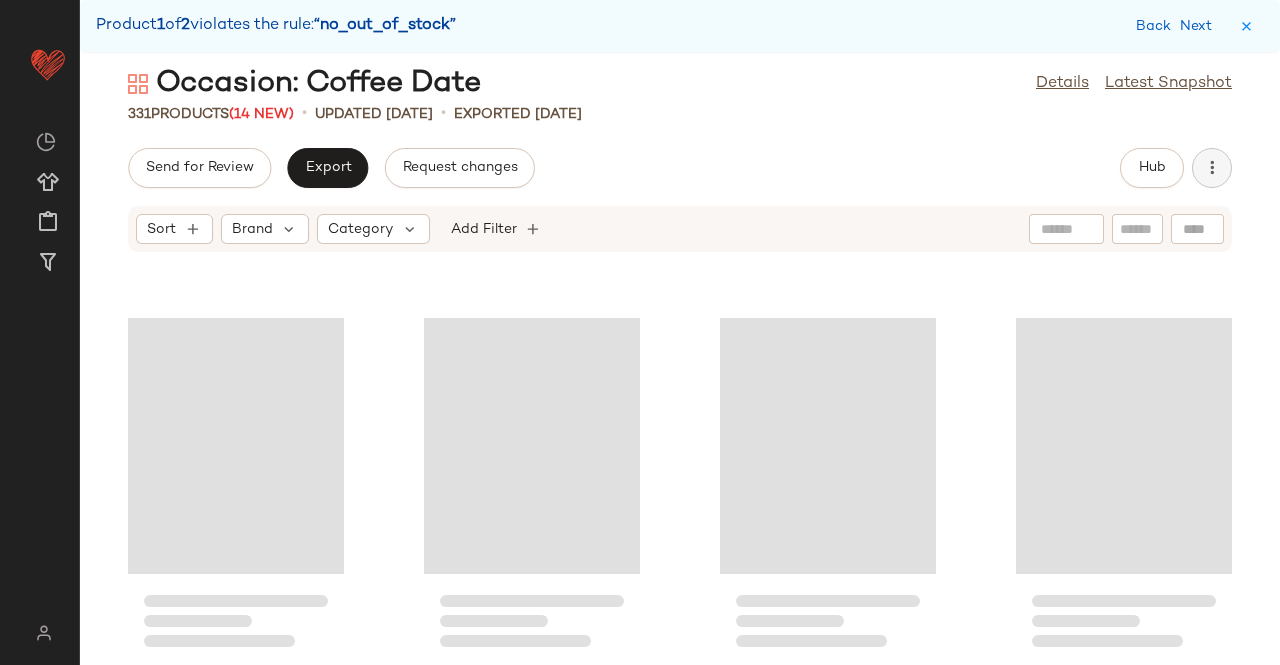 scroll, scrollTop: 29994, scrollLeft: 0, axis: vertical 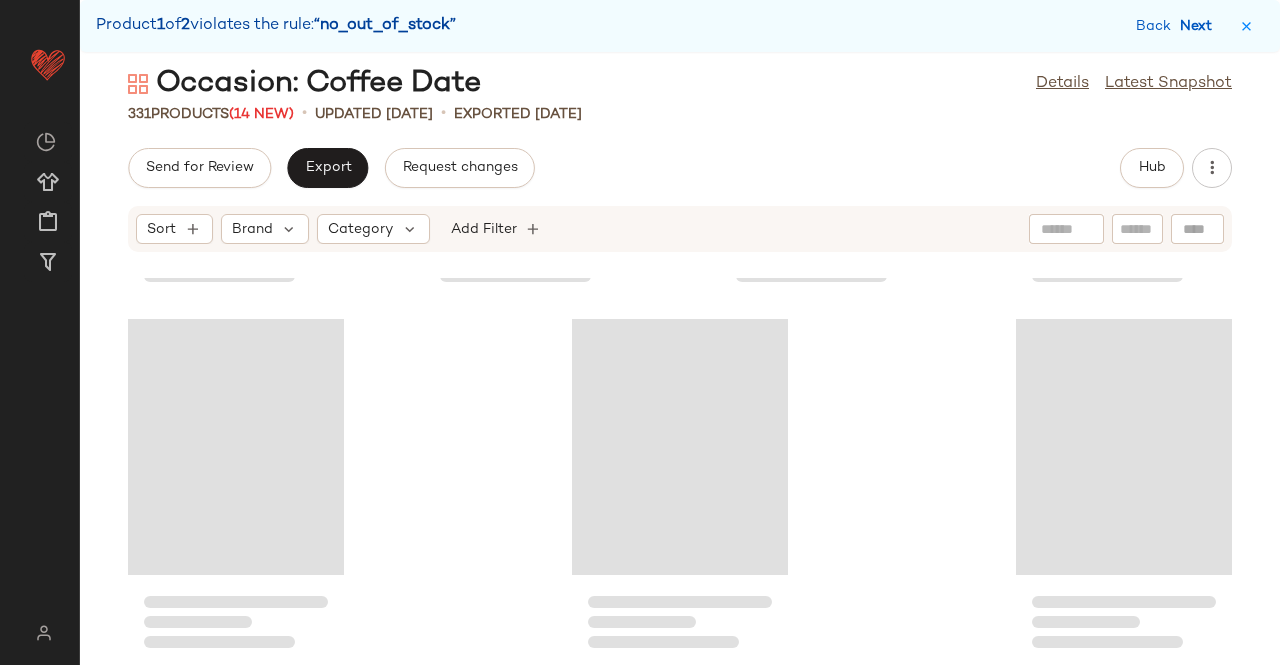 click on "Next" at bounding box center [1200, 26] 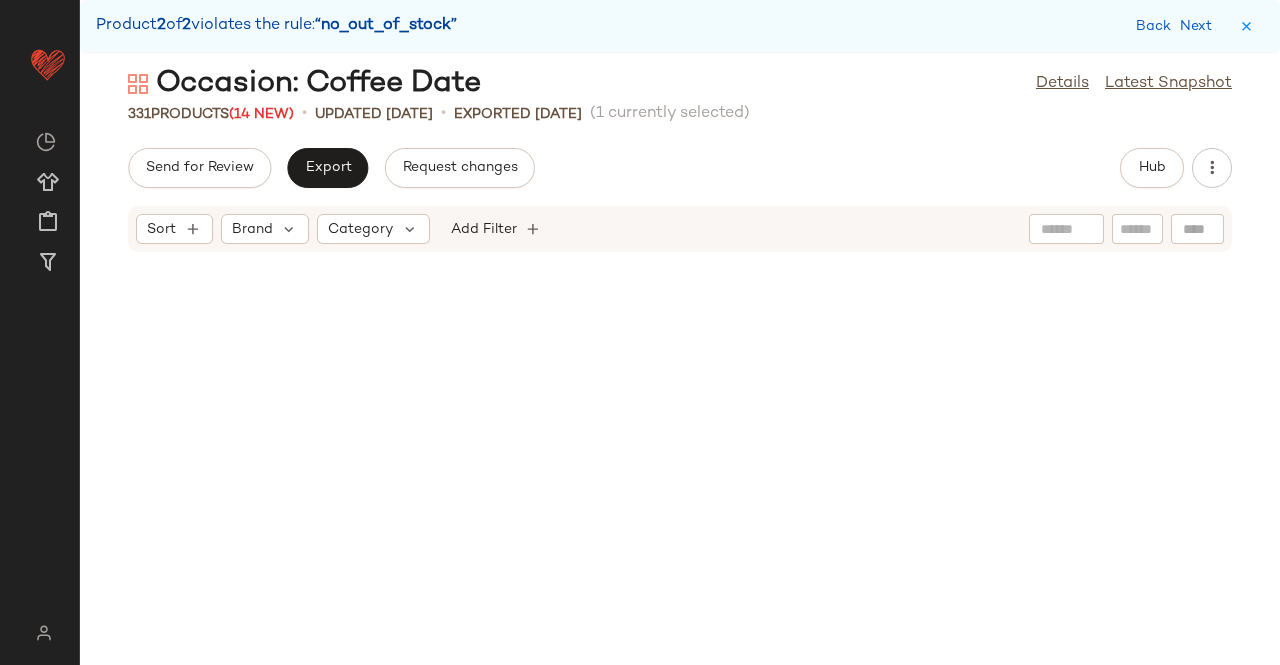 scroll, scrollTop: 26718, scrollLeft: 0, axis: vertical 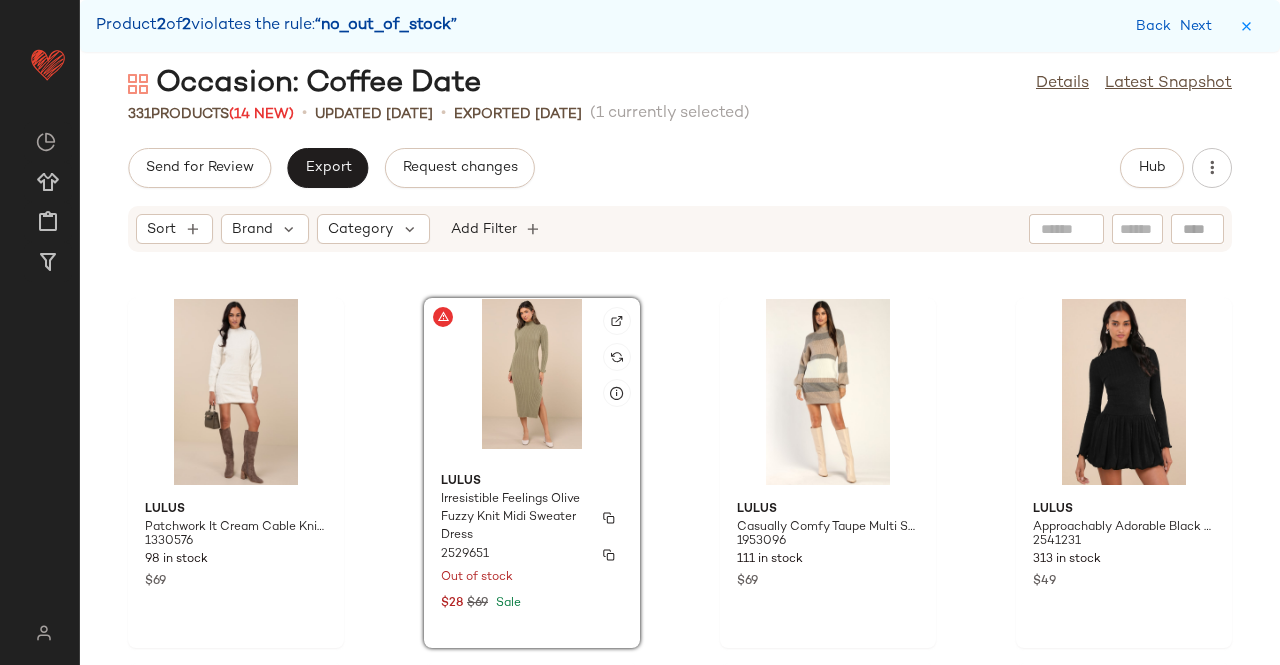 click on "Lulus Irresistible Feelings Olive Fuzzy Knit Midi Sweater Dress 2529651 Out of stock $28 $69 Sale" 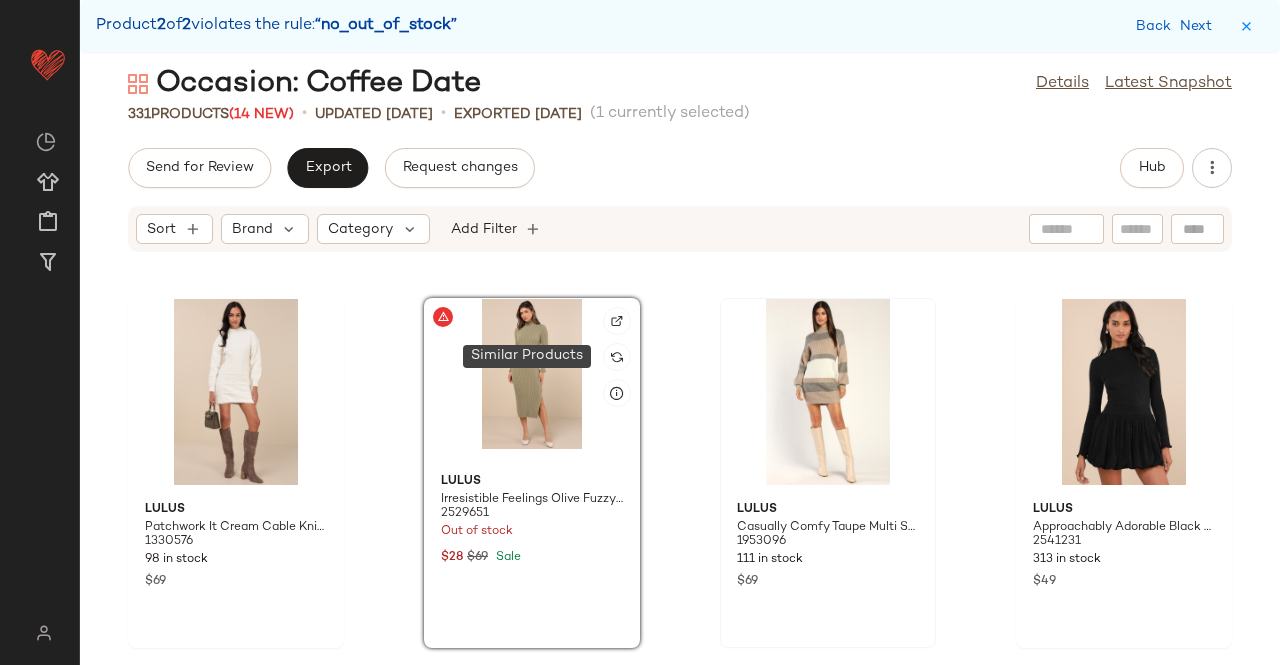 click 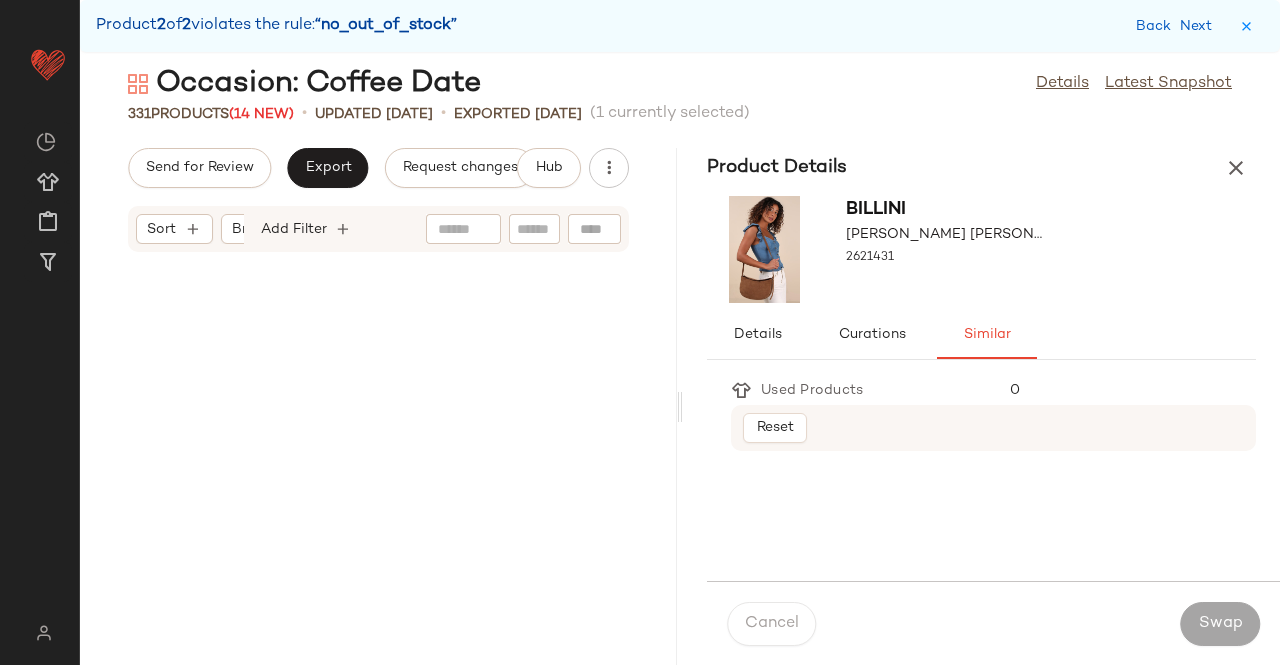 scroll, scrollTop: 27450, scrollLeft: 0, axis: vertical 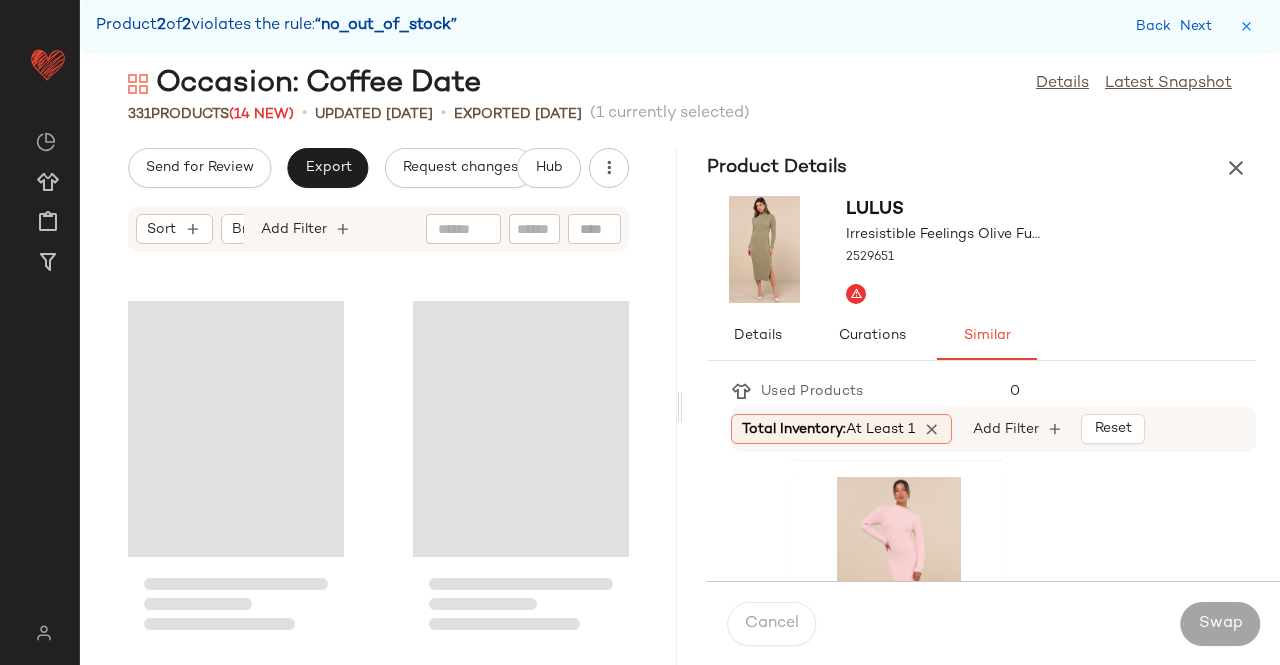 drag, startPoint x: 1237, startPoint y: 153, endPoint x: 1124, endPoint y: 235, distance: 139.61734 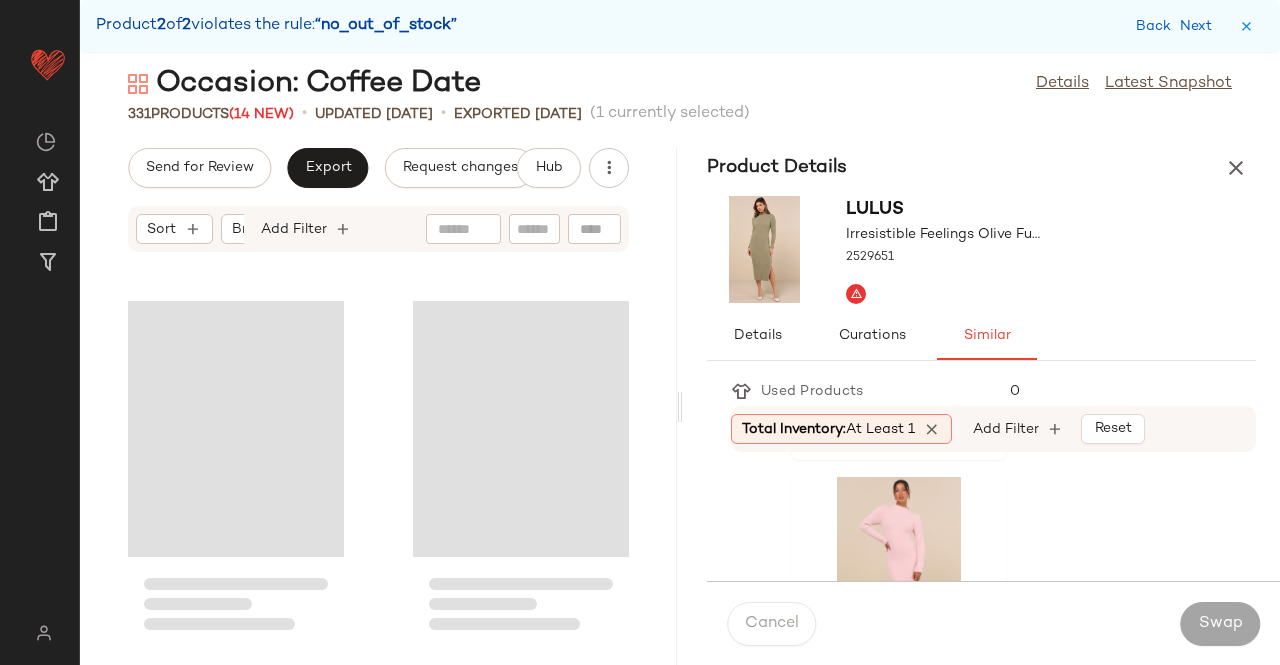 click at bounding box center (1236, 168) 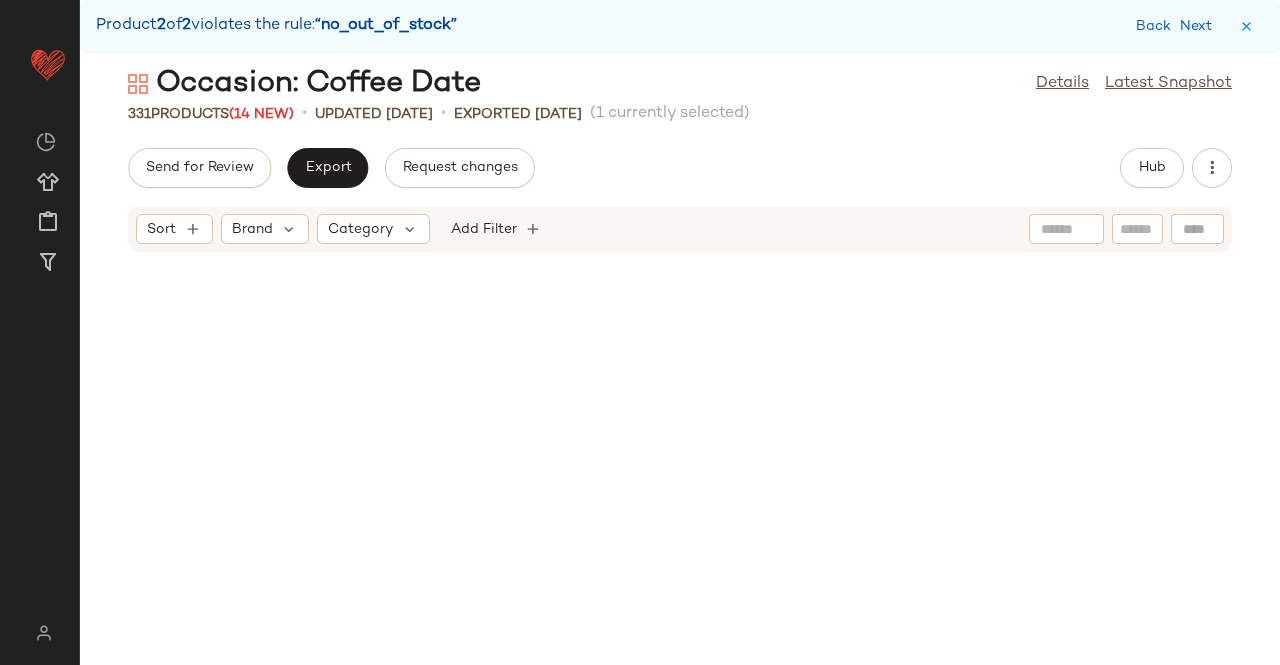 scroll, scrollTop: 26718, scrollLeft: 0, axis: vertical 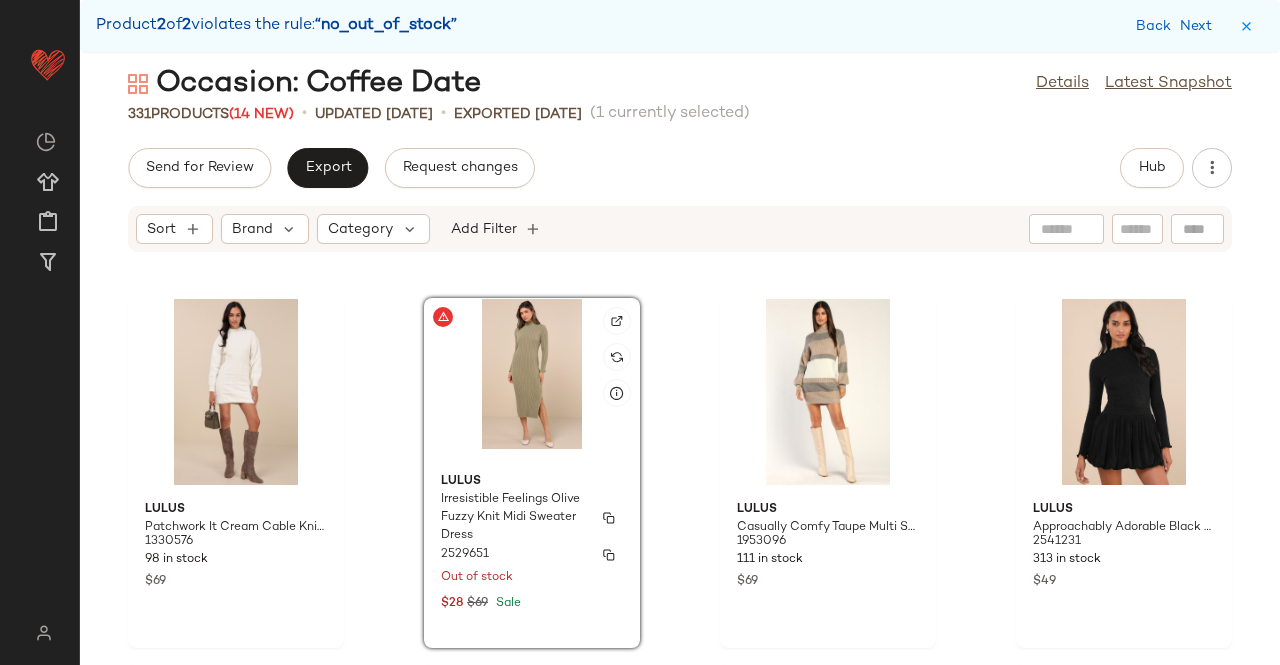 click on "Lulus Irresistible Feelings Olive Fuzzy Knit Midi Sweater Dress 2529651 Out of stock $28 $69 Sale" 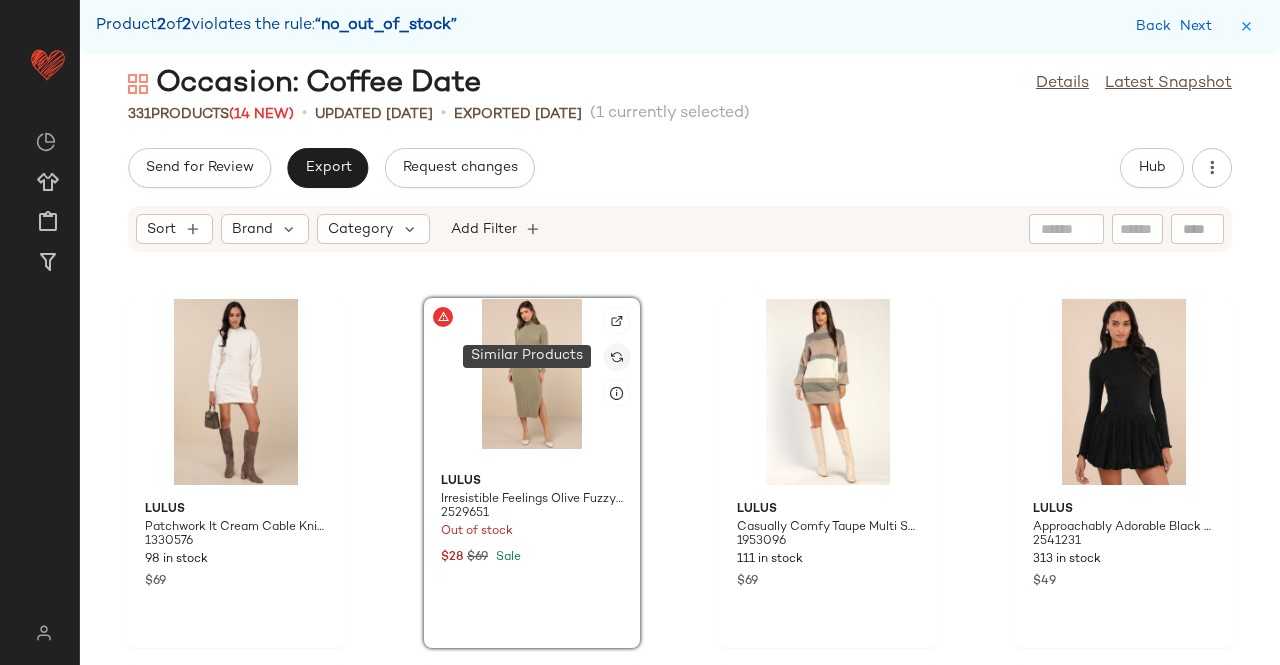click 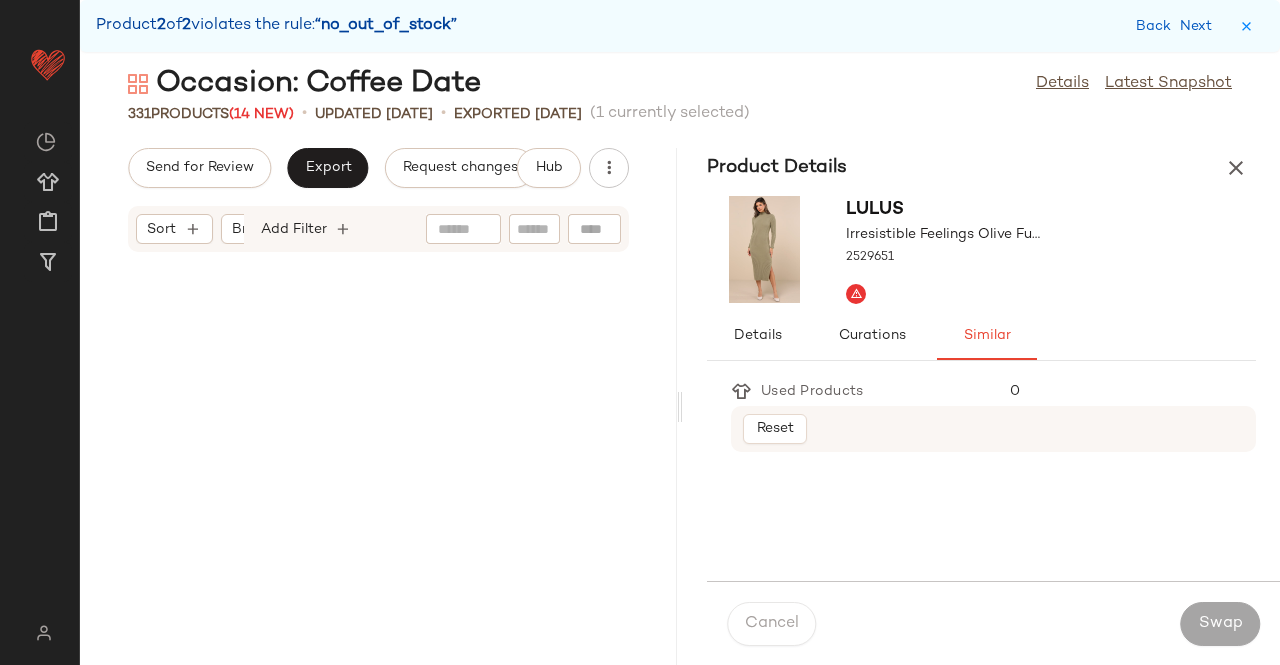 scroll, scrollTop: 27450, scrollLeft: 0, axis: vertical 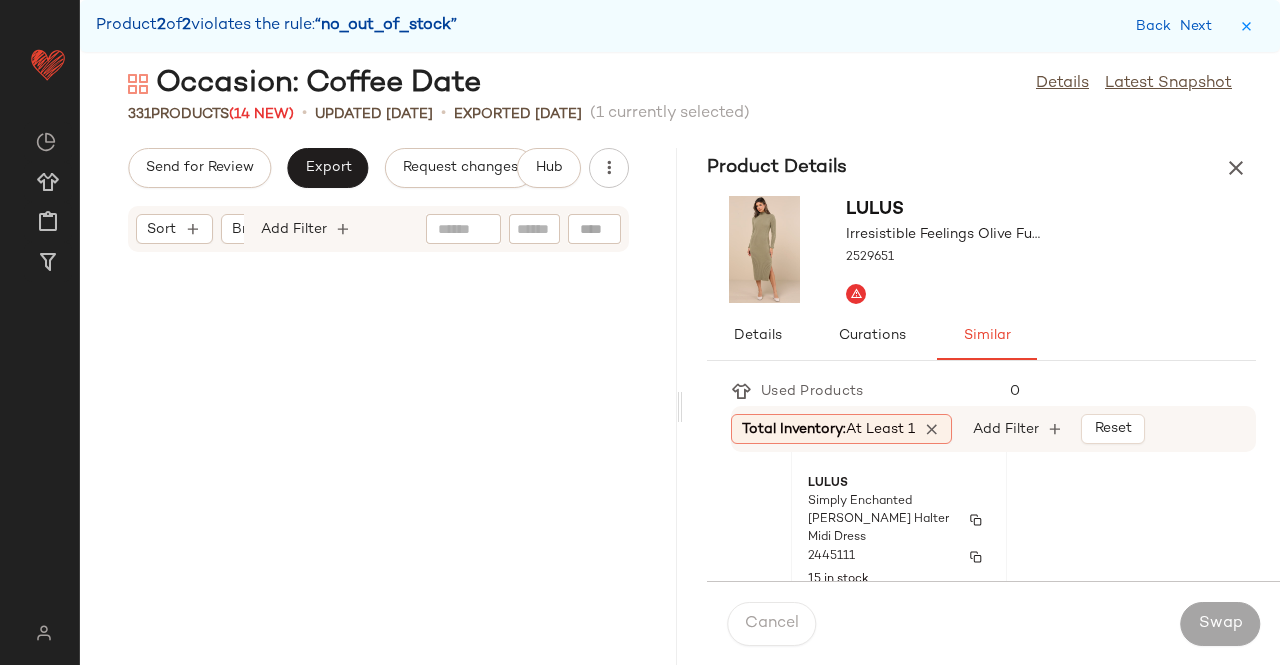 click on "Simply Enchanted Olive Green Halter Midi Dress" at bounding box center (881, 520) 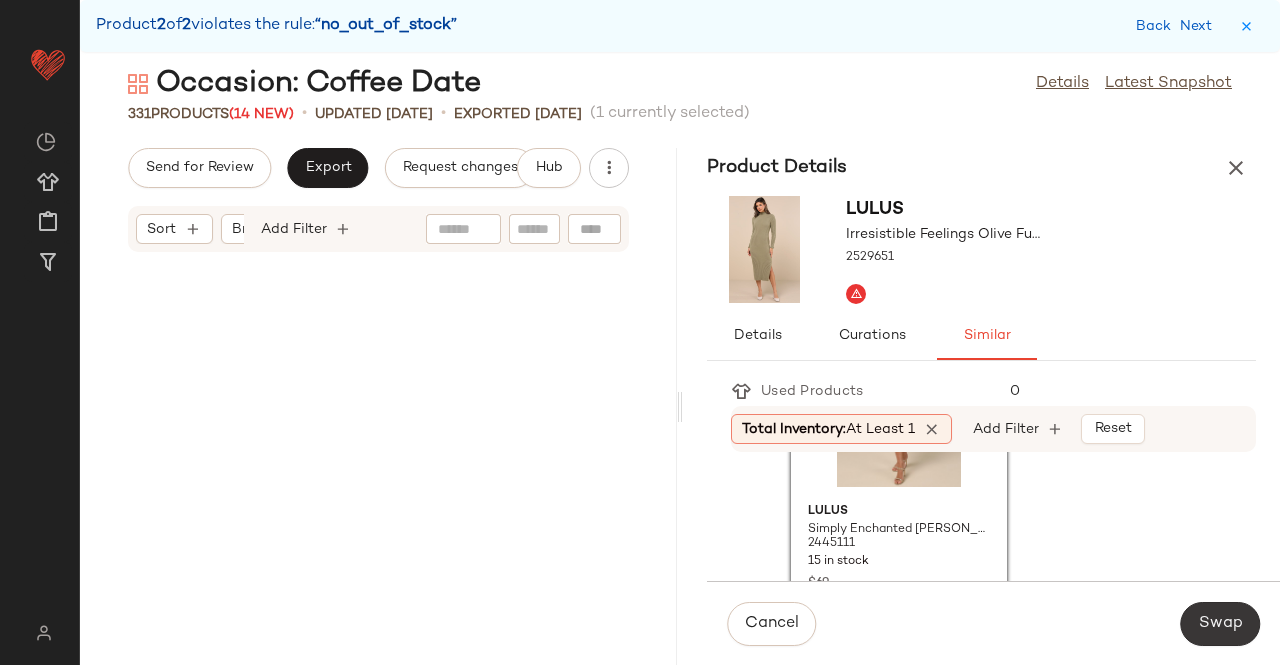 click on "Swap" at bounding box center (1220, 624) 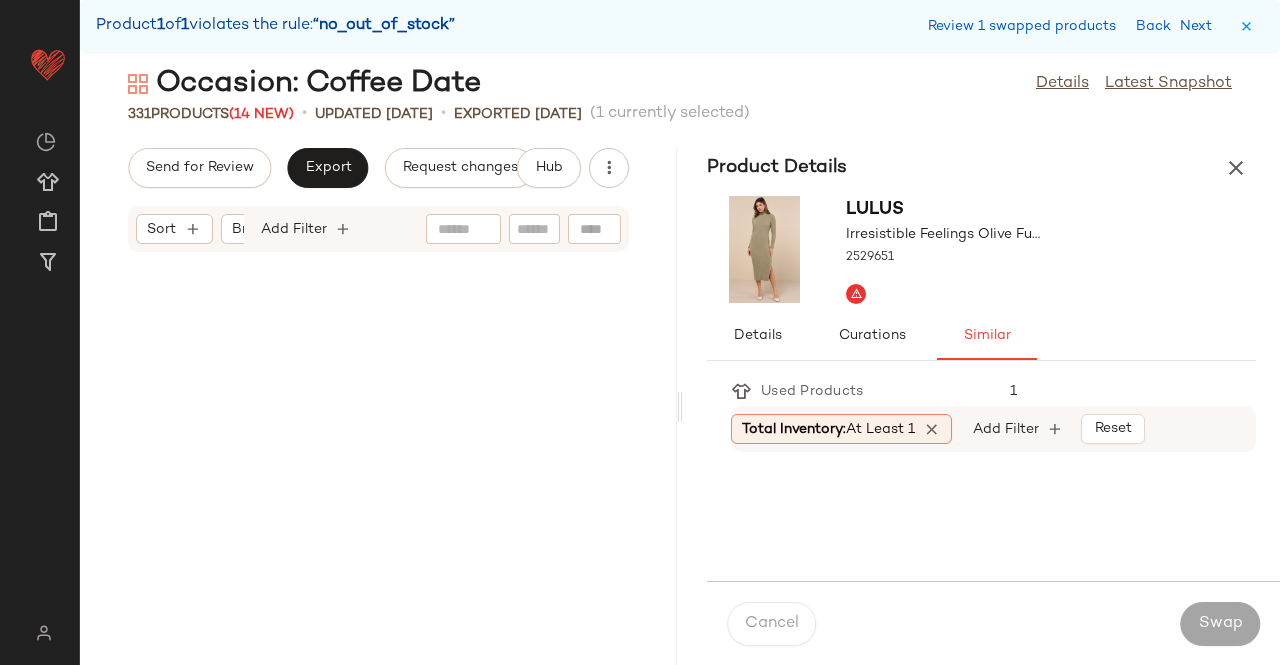 scroll, scrollTop: 53070, scrollLeft: 0, axis: vertical 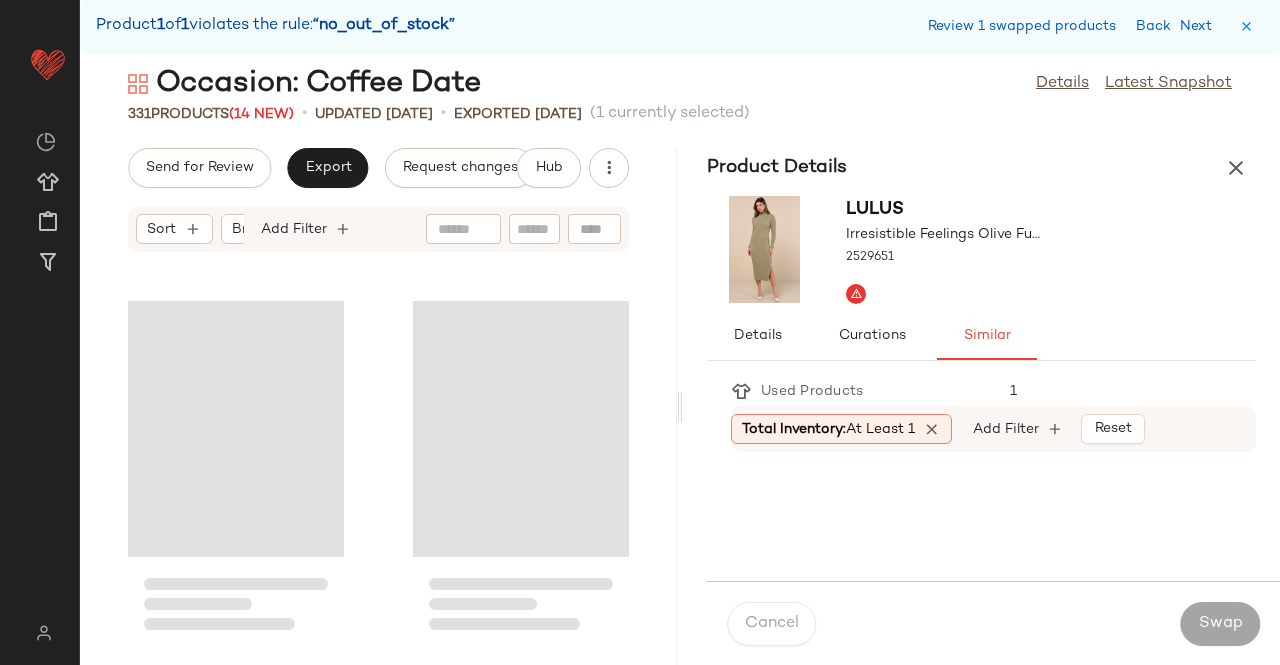 click on "Swap" at bounding box center [1220, 624] 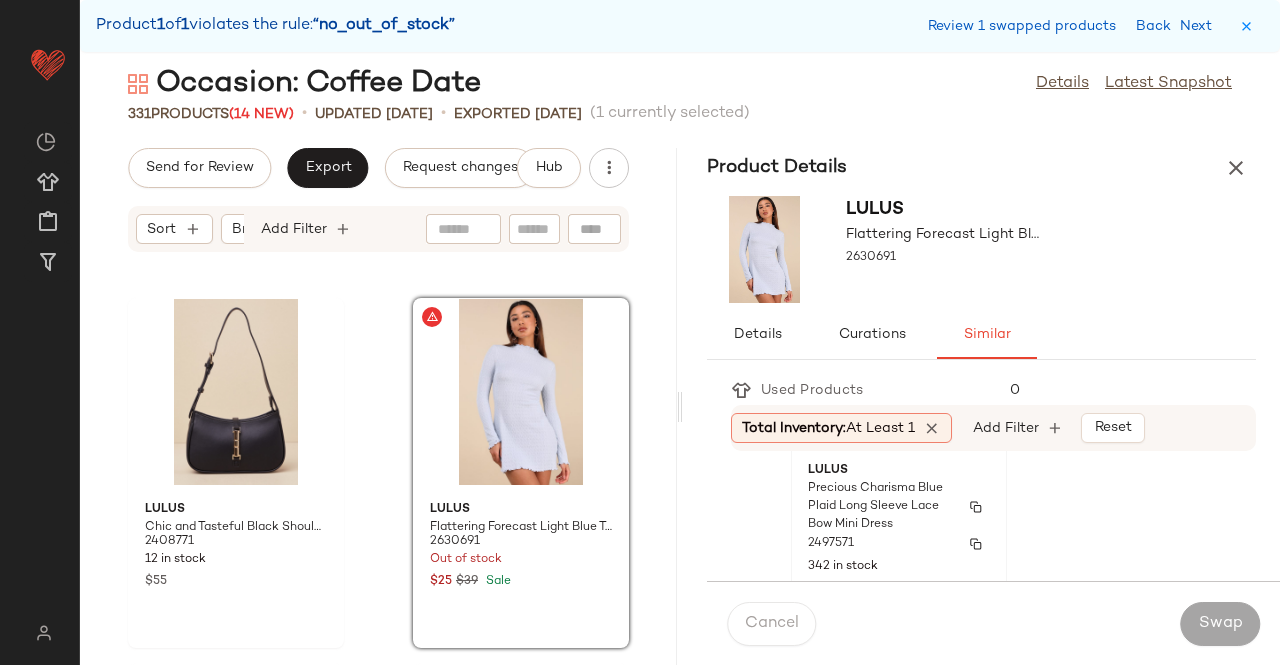 scroll, scrollTop: 200, scrollLeft: 0, axis: vertical 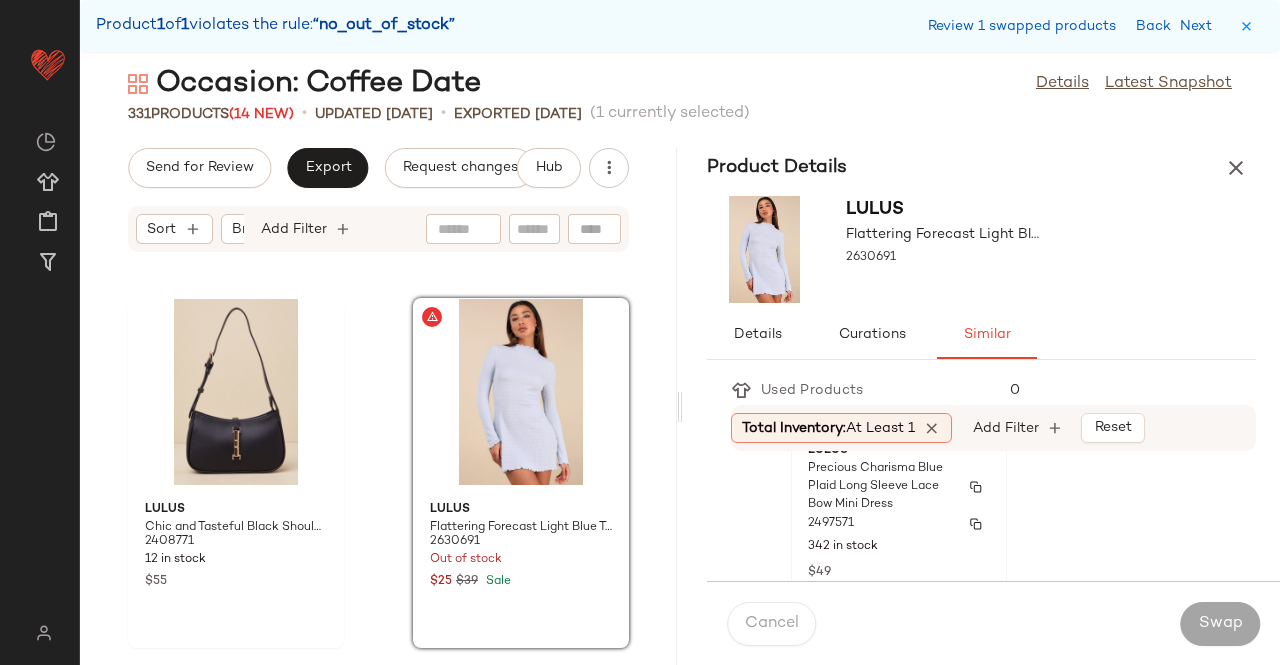 click on "2497571" at bounding box center [899, 524] 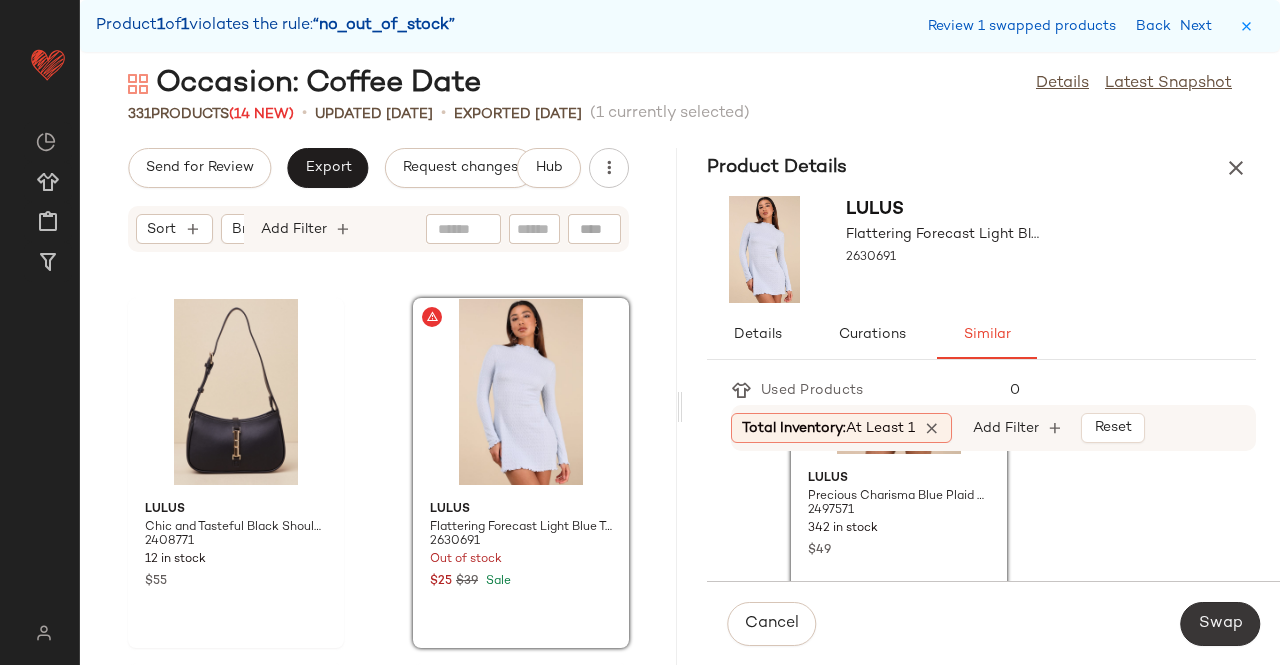 click on "Swap" at bounding box center (1220, 624) 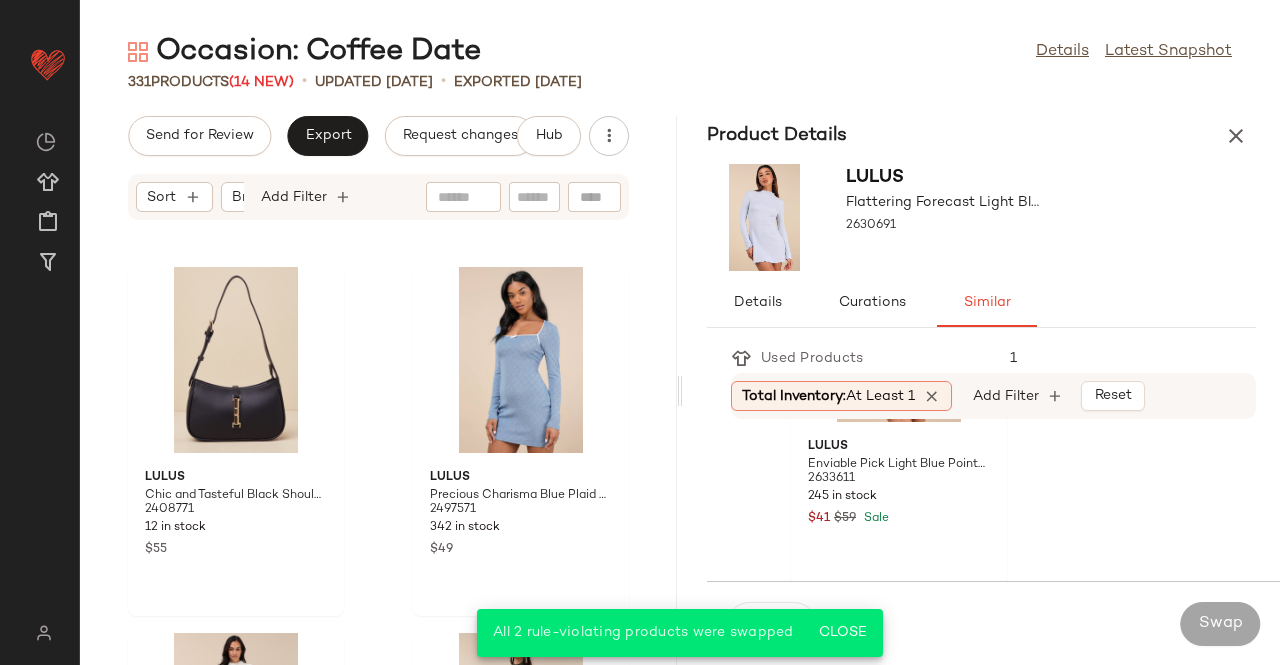 click at bounding box center (1236, 136) 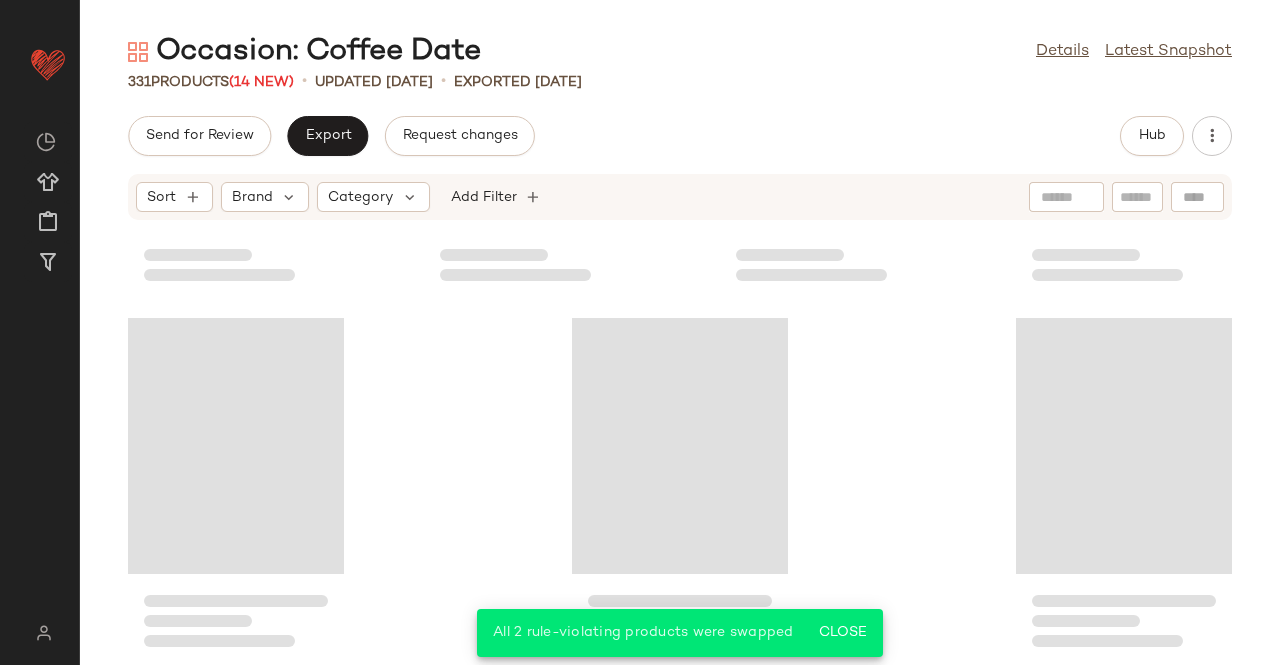 scroll, scrollTop: 29962, scrollLeft: 0, axis: vertical 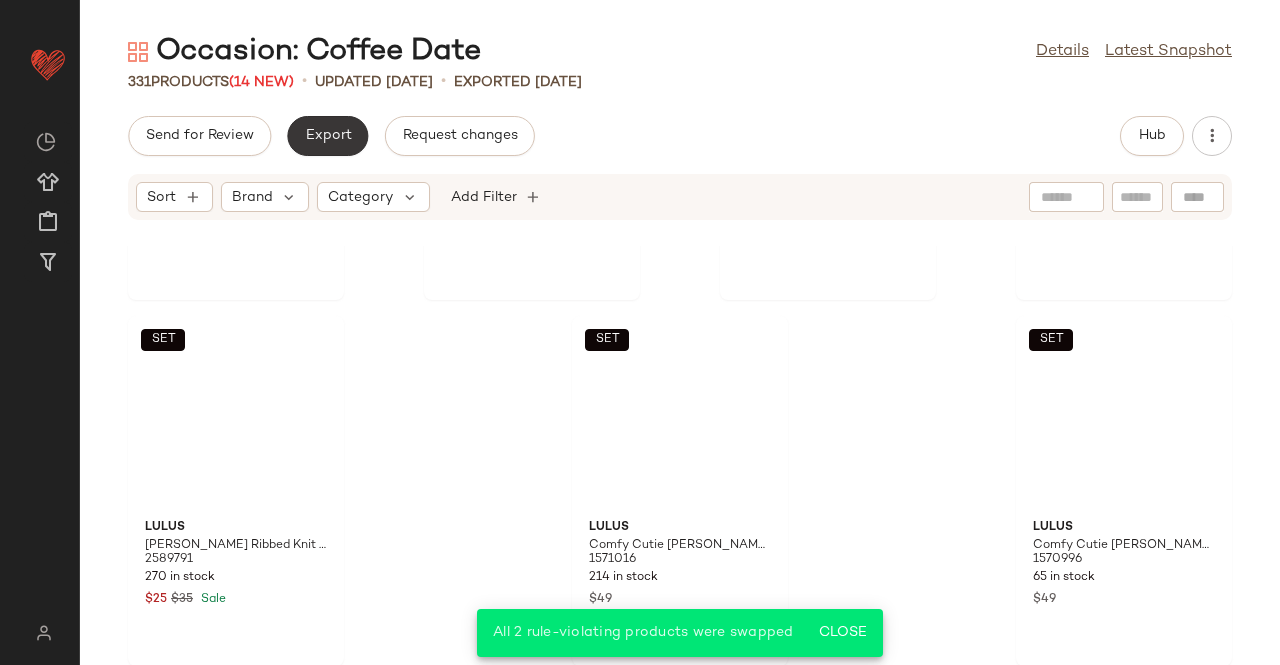 click on "Export" 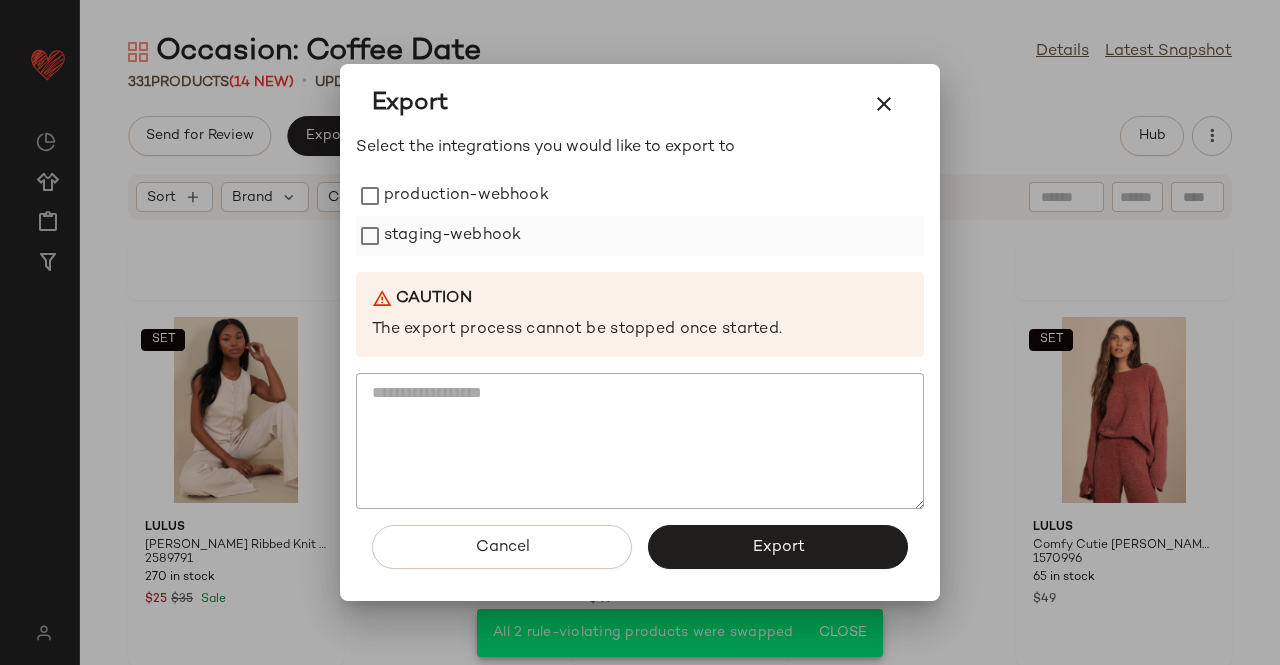 click on "staging-webhook" at bounding box center [452, 236] 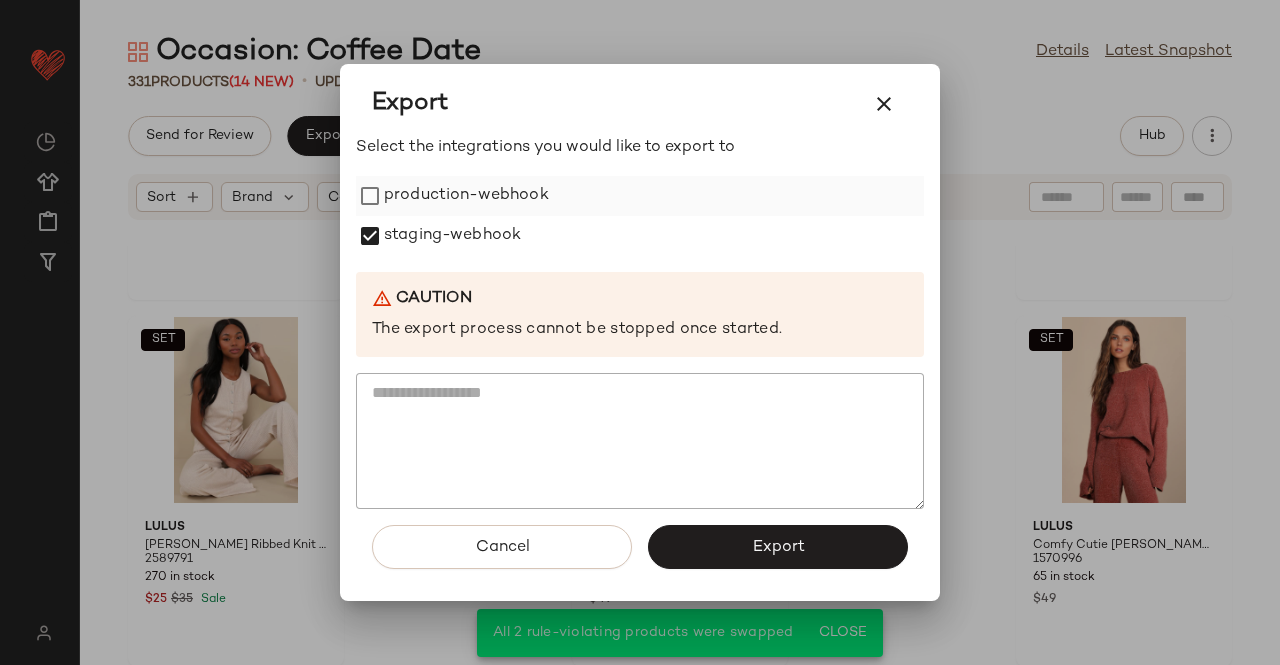 drag, startPoint x: 444, startPoint y: 191, endPoint x: 466, endPoint y: 213, distance: 31.112698 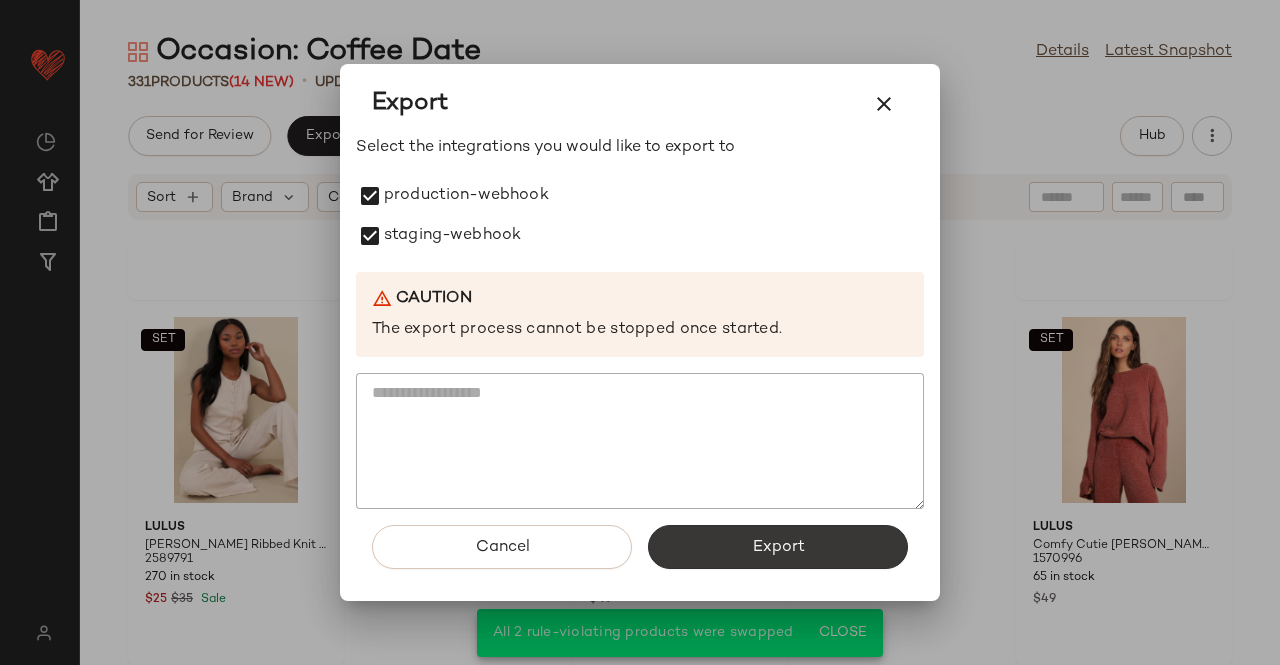 click on "Export" at bounding box center [778, 547] 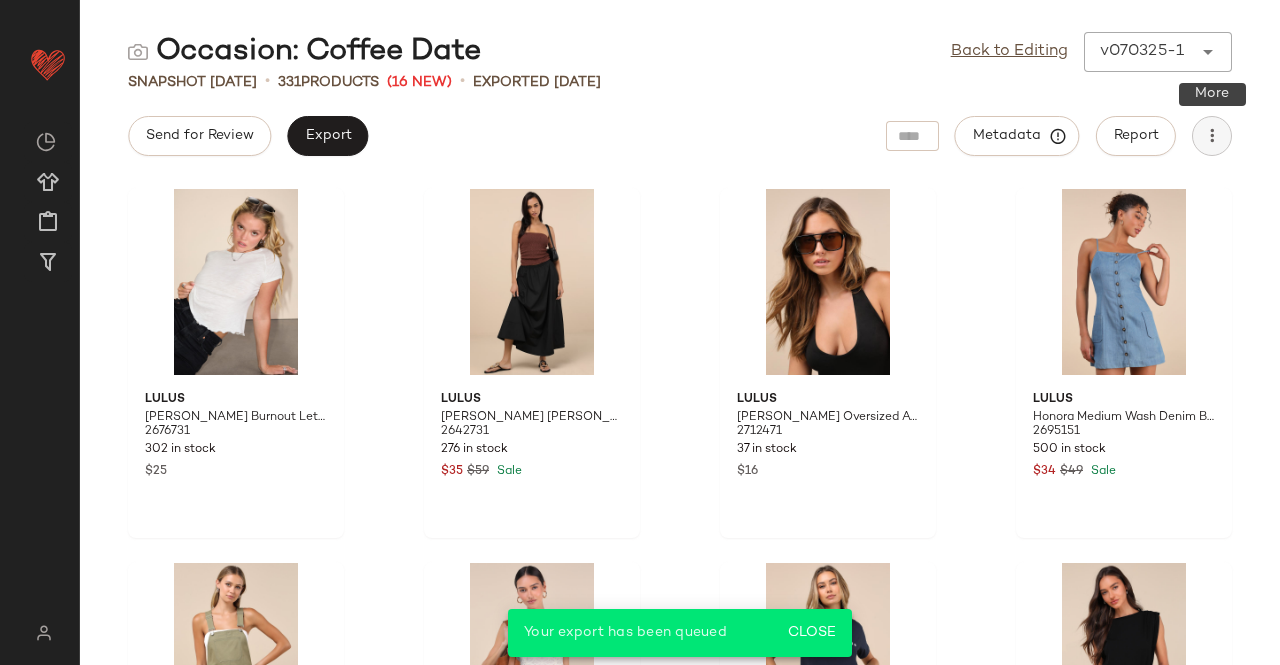 click 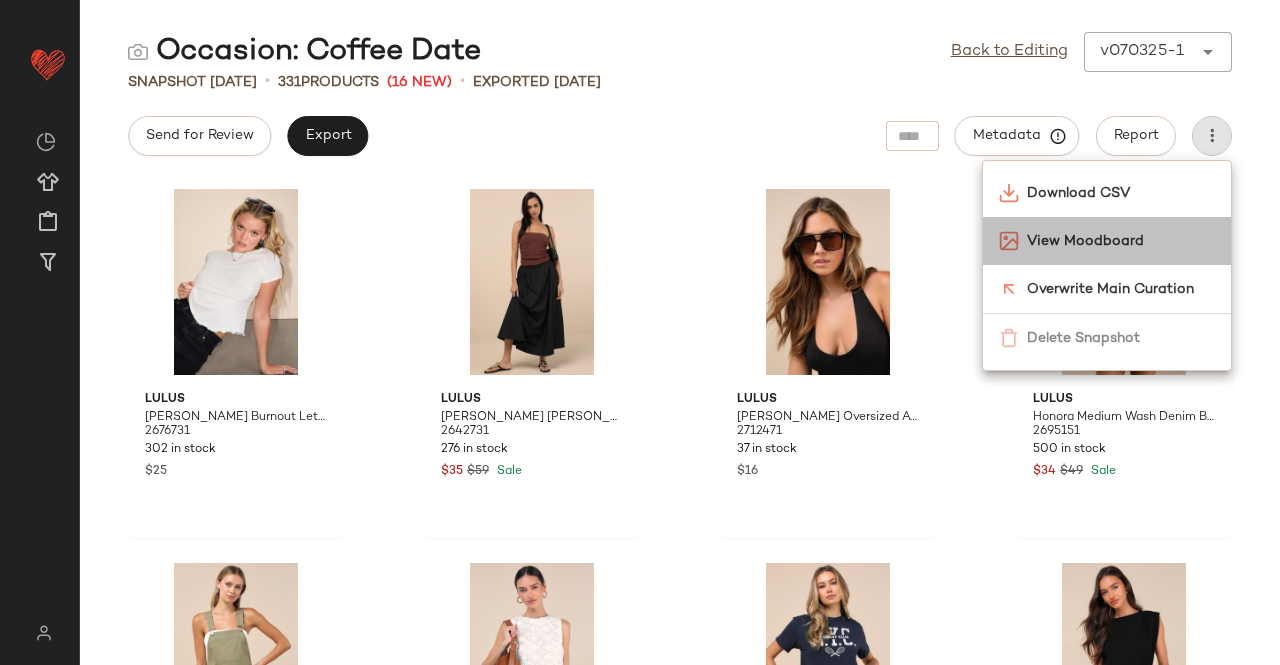 click on "View Moodboard" at bounding box center [1121, 241] 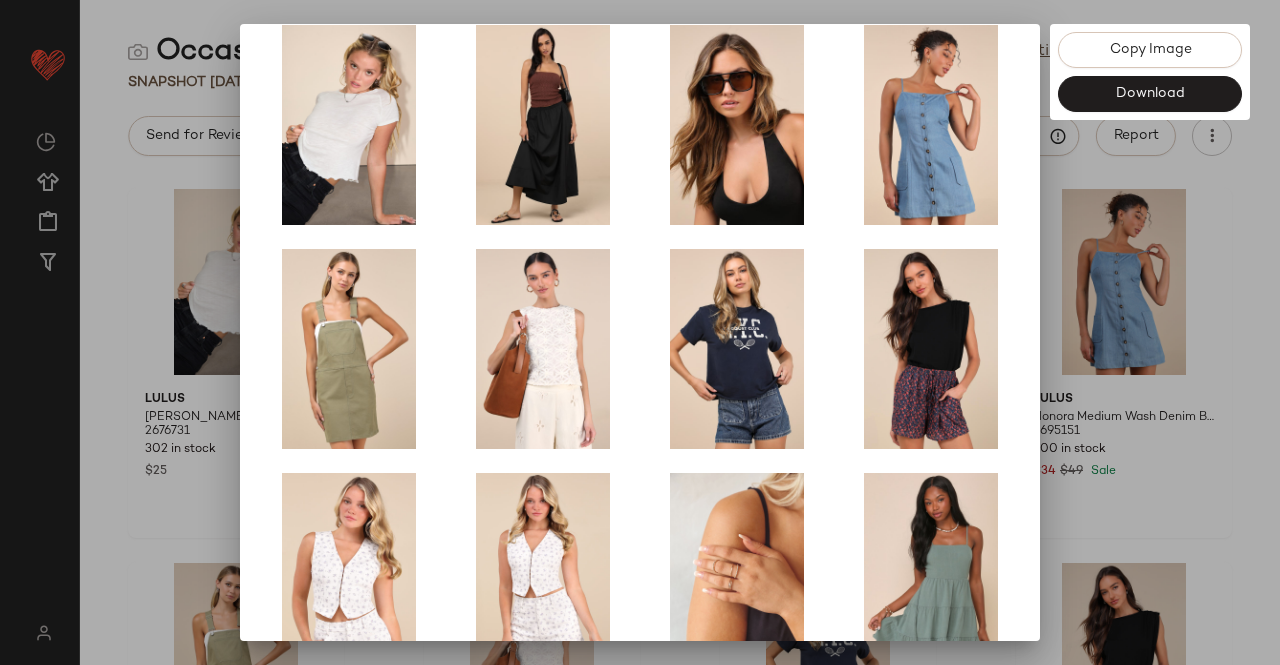 scroll, scrollTop: 414, scrollLeft: 0, axis: vertical 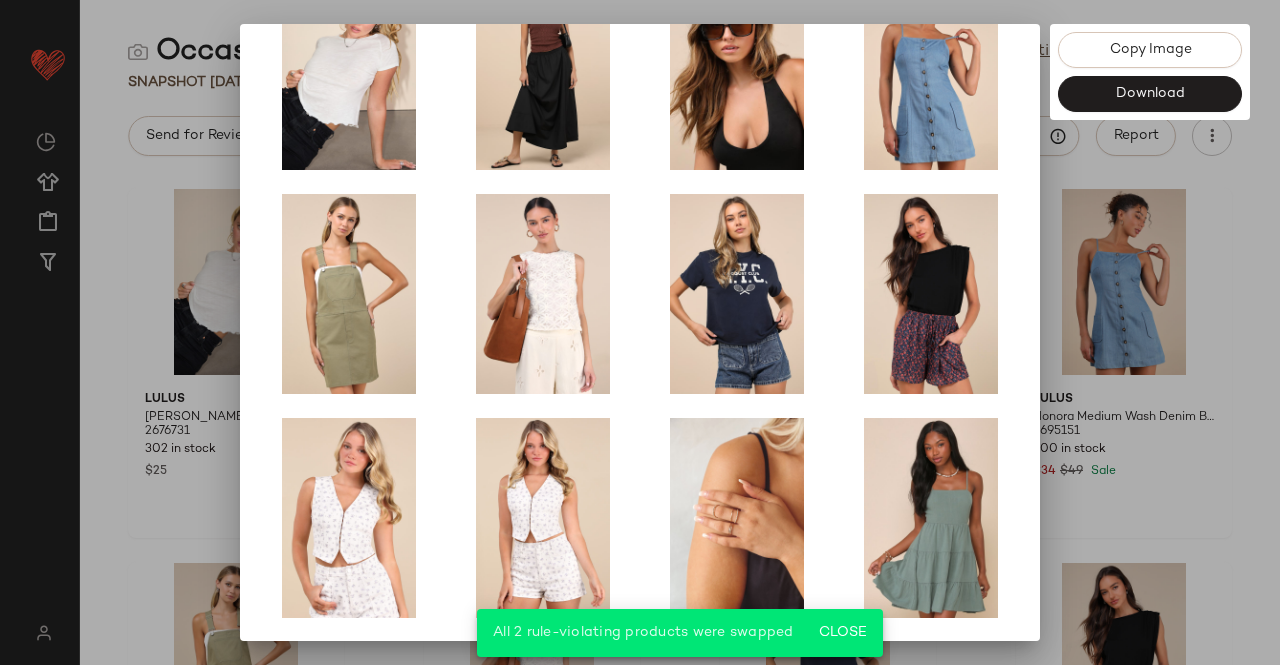 click at bounding box center (640, 332) 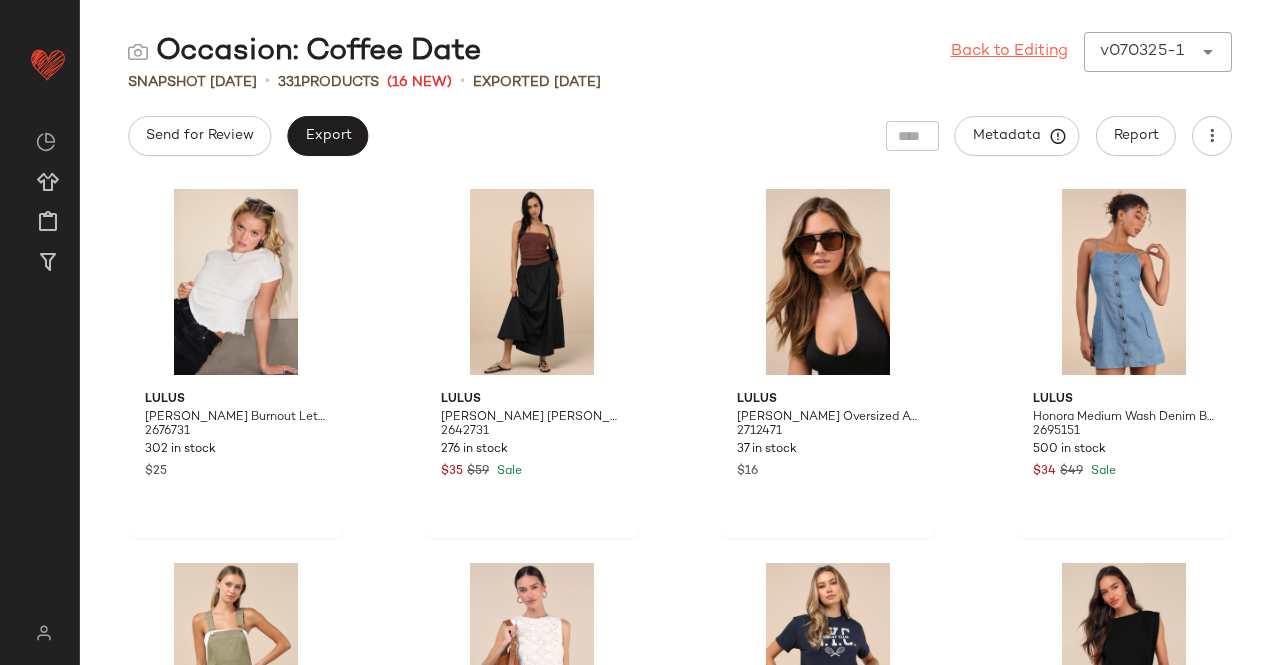 click on "Back to Editing" at bounding box center [1009, 52] 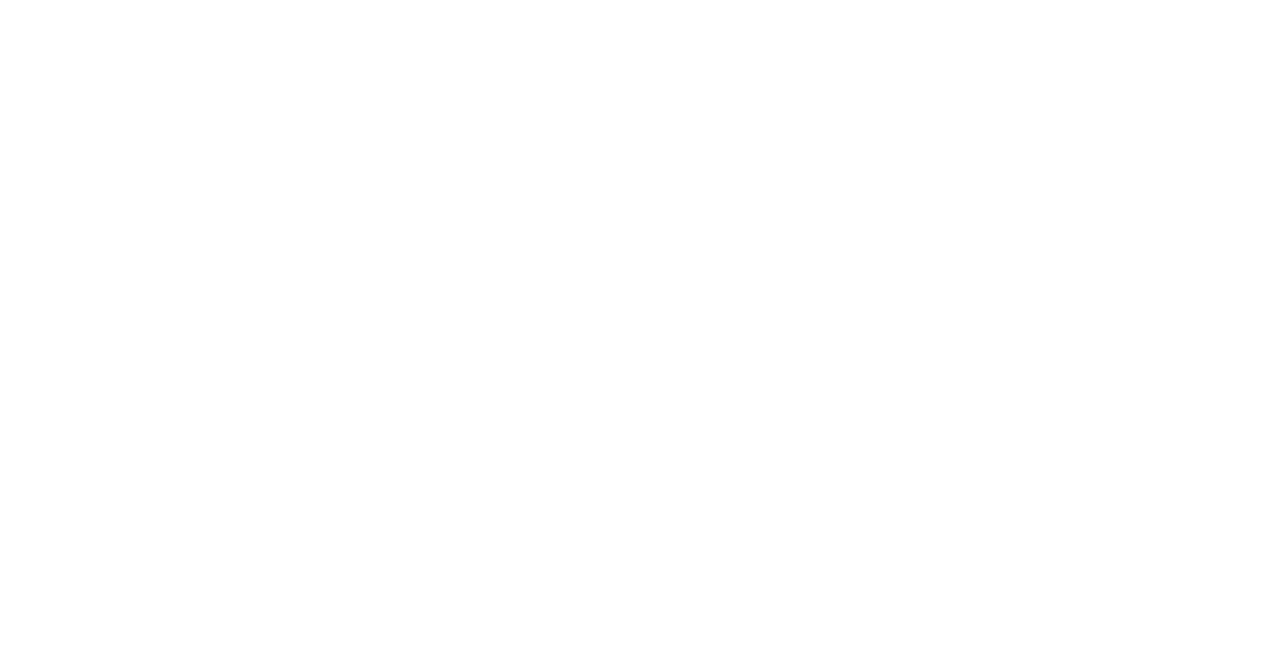 scroll, scrollTop: 0, scrollLeft: 0, axis: both 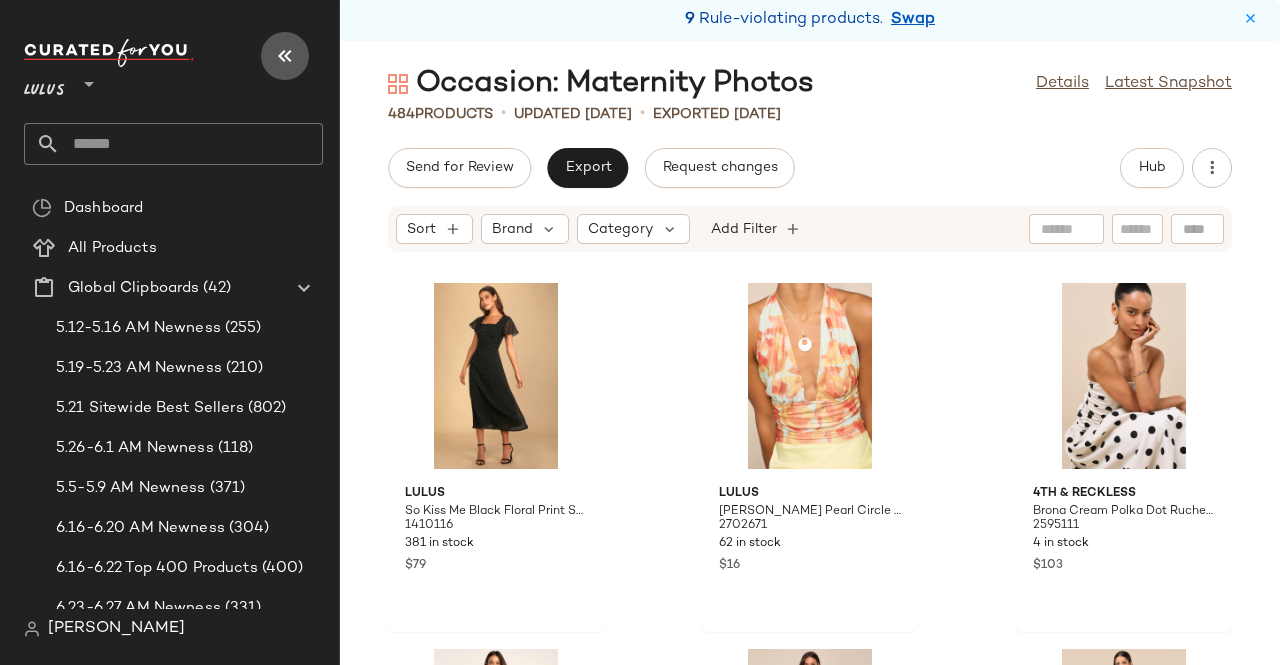 drag, startPoint x: 281, startPoint y: 47, endPoint x: 375, endPoint y: 128, distance: 124.08465 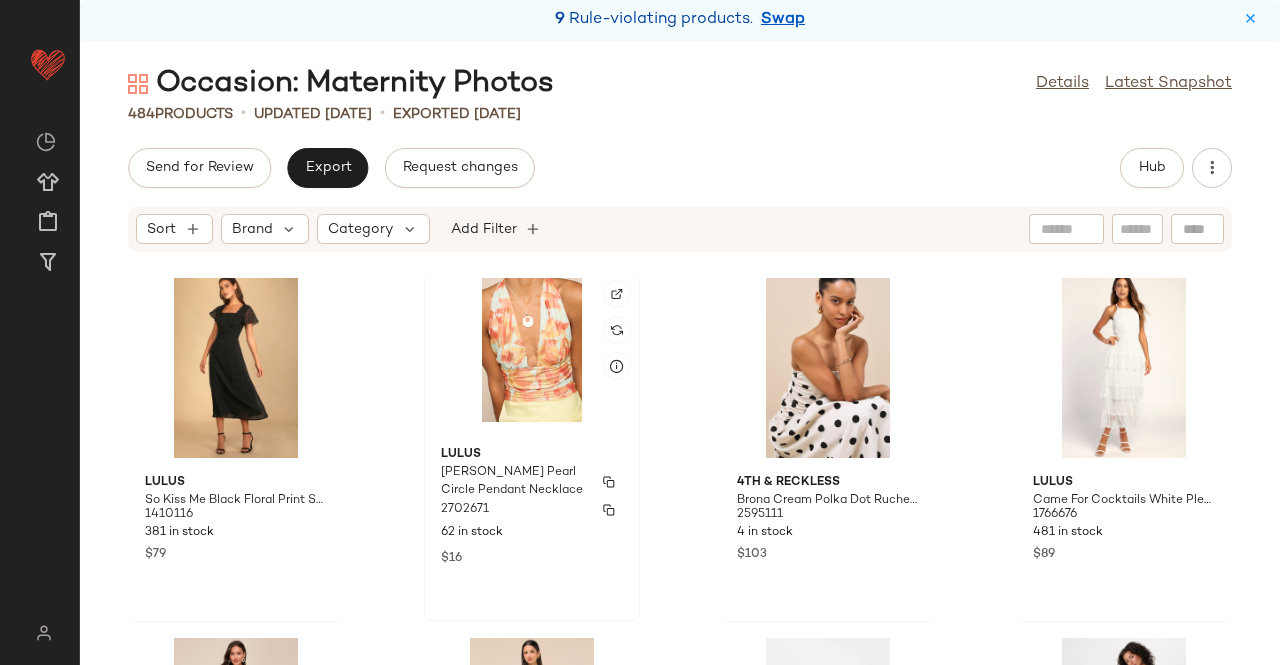 scroll, scrollTop: 0, scrollLeft: 0, axis: both 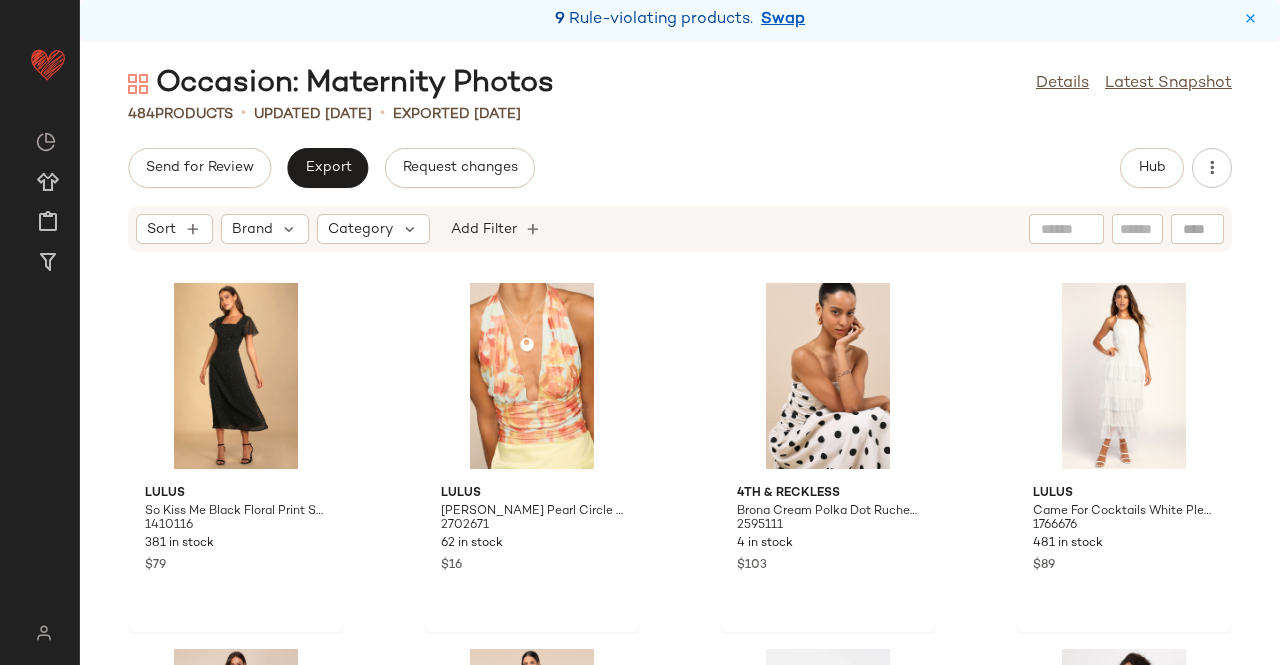 drag, startPoint x: 798, startPoint y: 23, endPoint x: 736, endPoint y: 90, distance: 91.28527 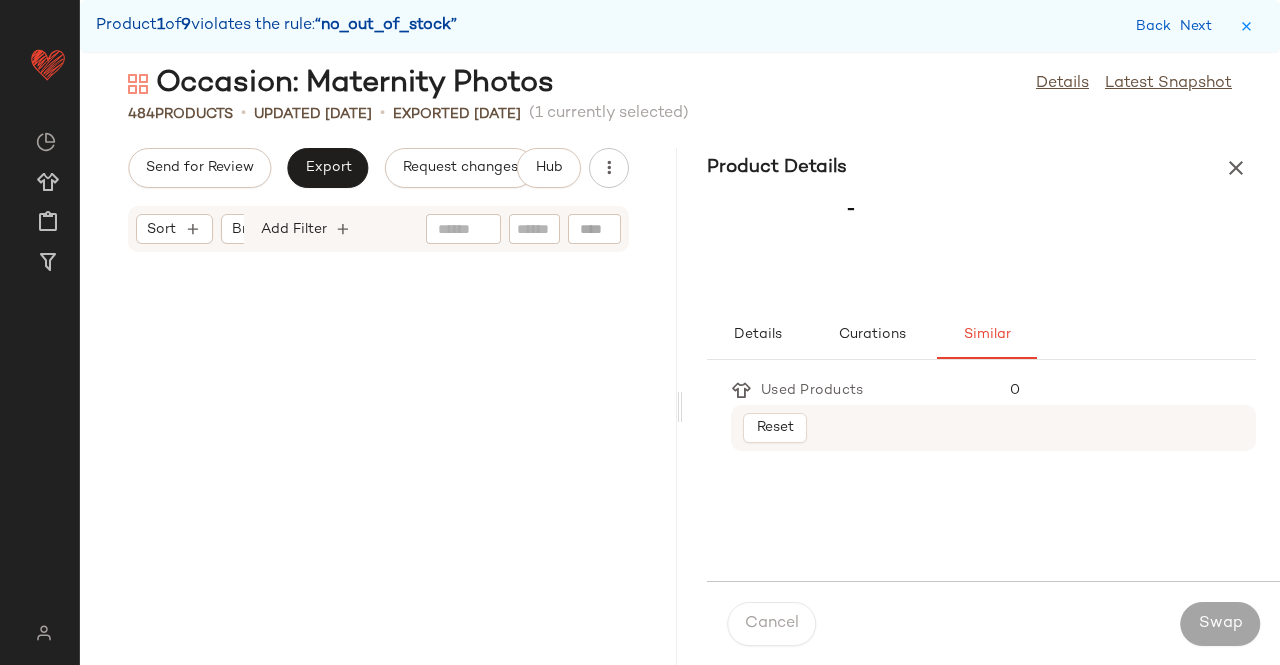 scroll, scrollTop: 9516, scrollLeft: 0, axis: vertical 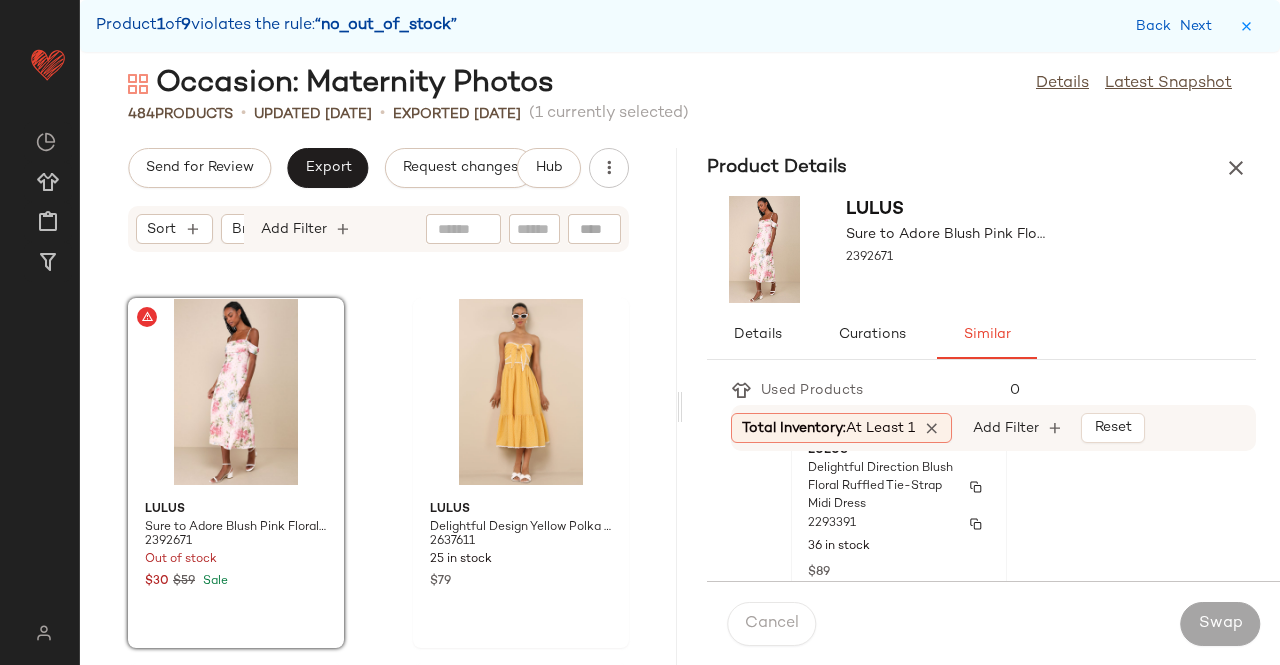 click on "2293391" at bounding box center [899, 524] 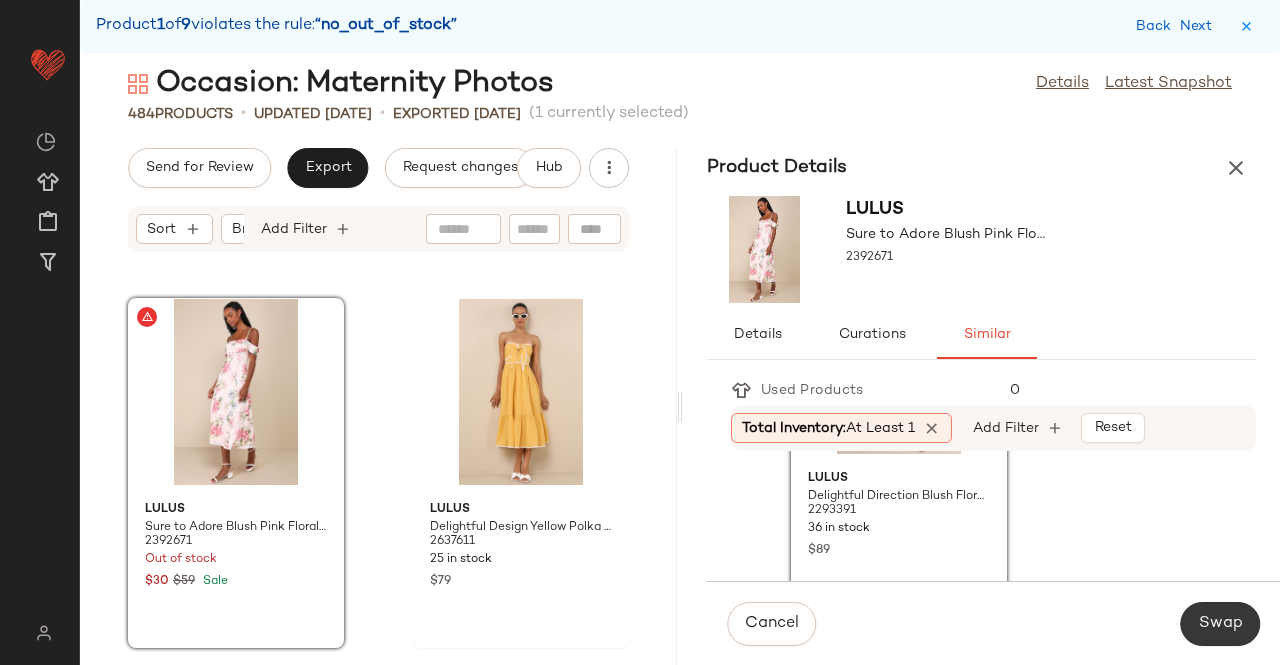 click on "Swap" 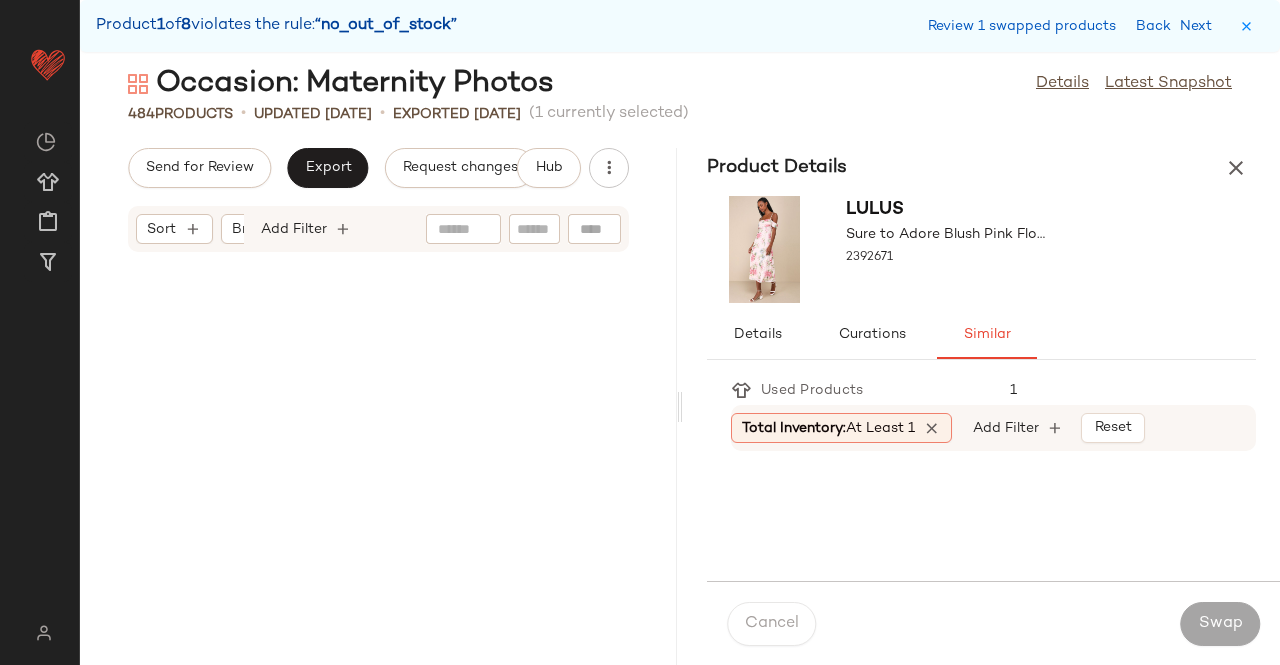 scroll, scrollTop: 10614, scrollLeft: 0, axis: vertical 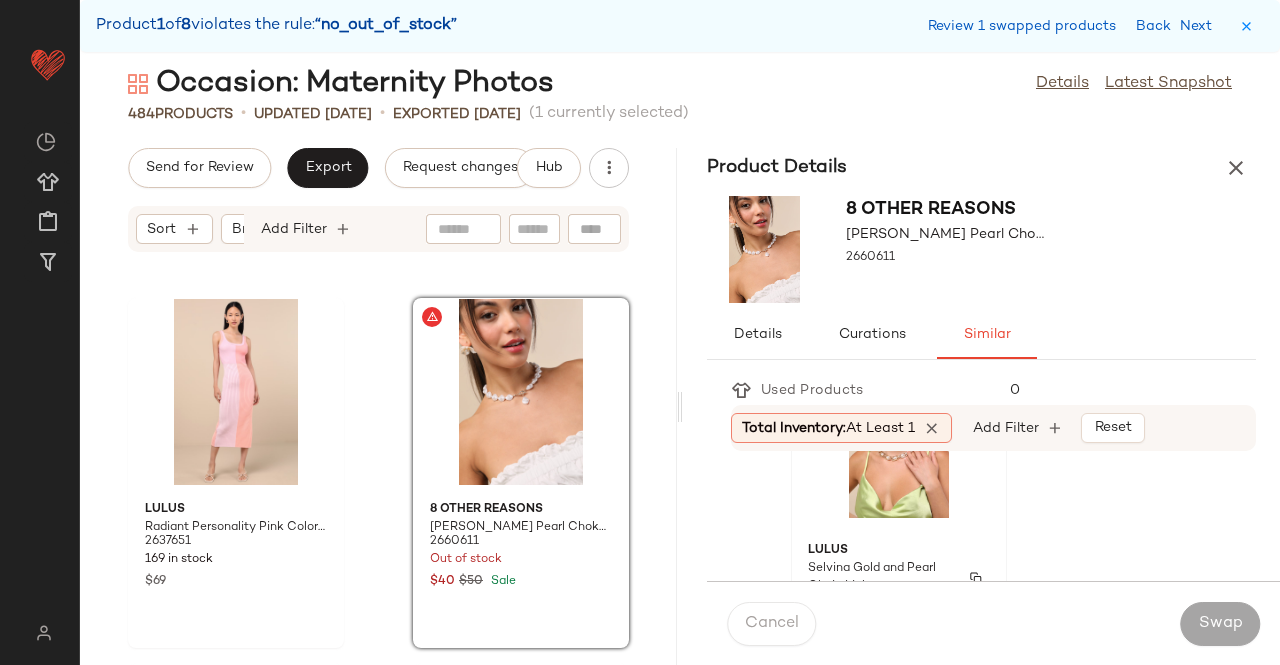 drag, startPoint x: 868, startPoint y: 516, endPoint x: 932, endPoint y: 523, distance: 64.381676 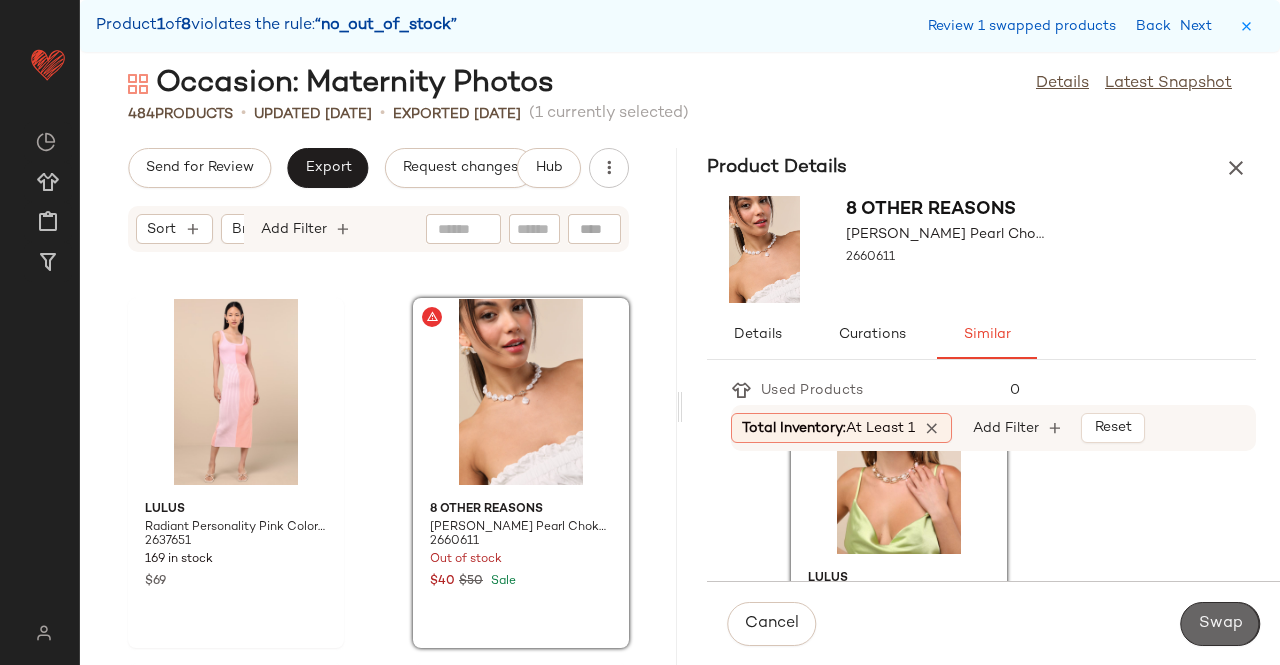 click on "Swap" 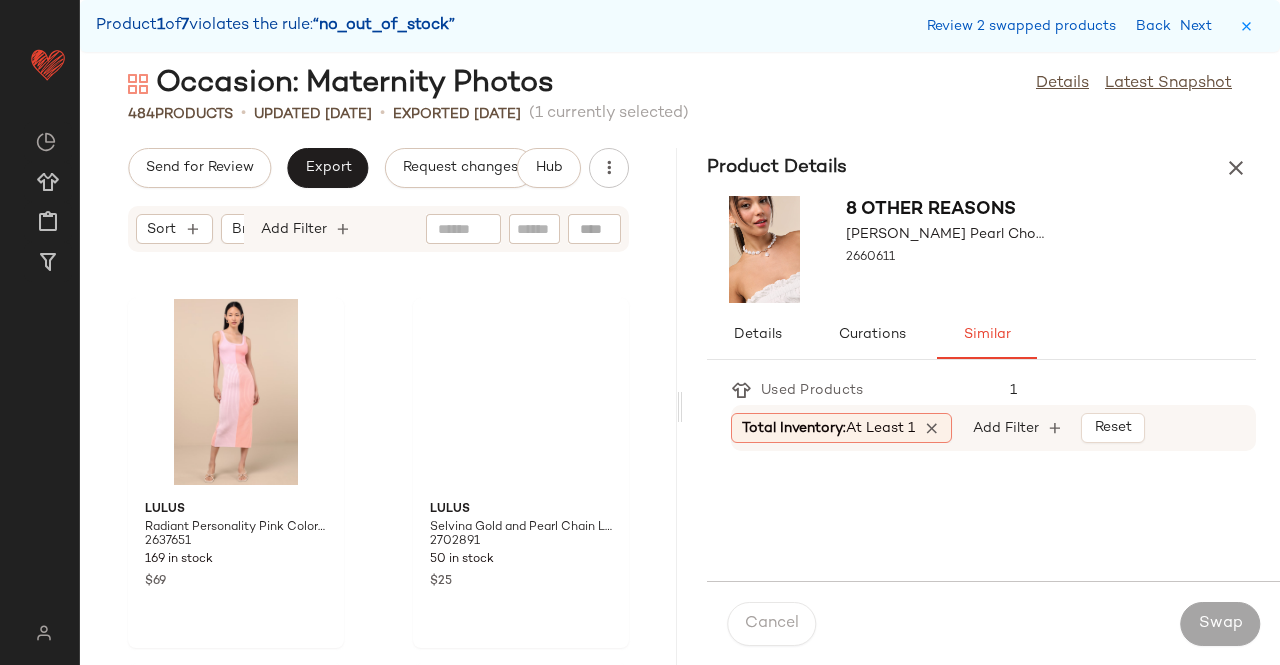 scroll, scrollTop: 40992, scrollLeft: 0, axis: vertical 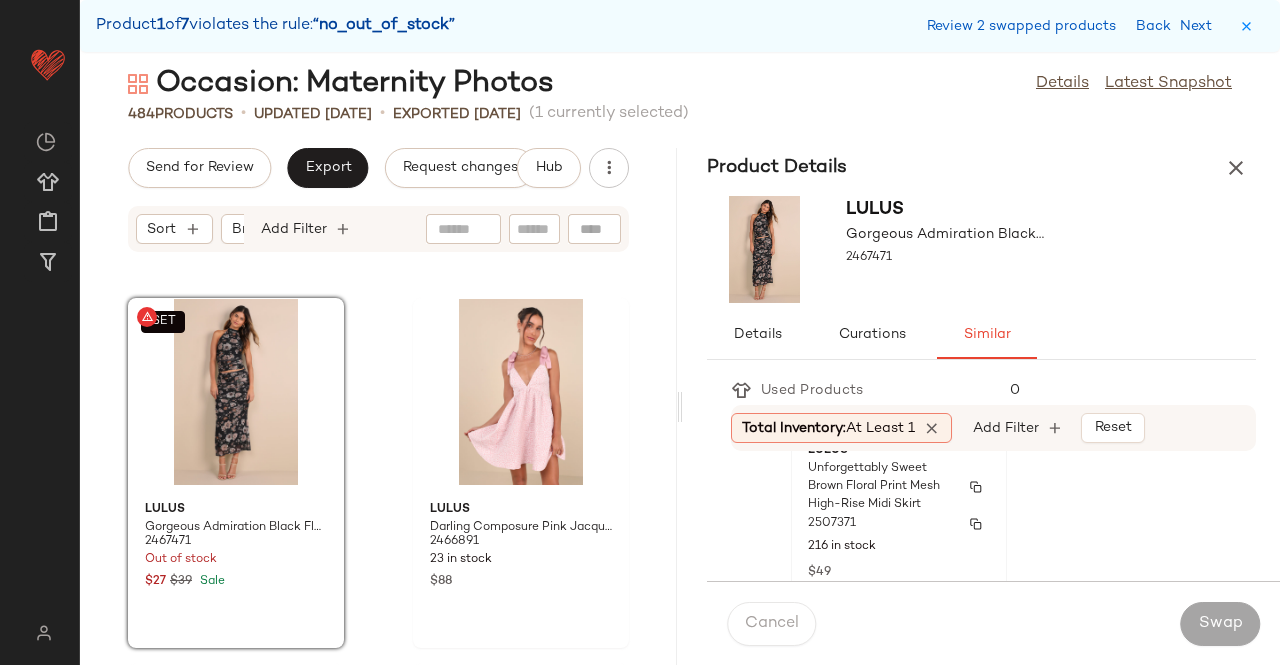 click on "2507371" at bounding box center (899, 524) 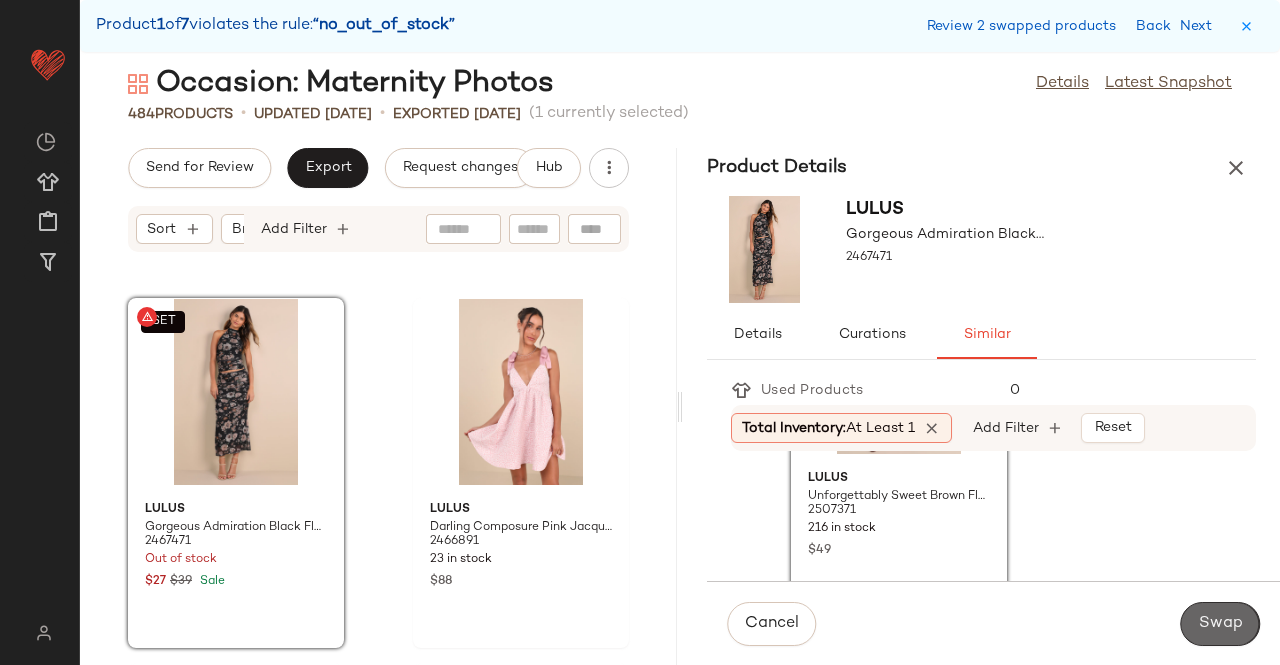 click on "Swap" at bounding box center [1220, 624] 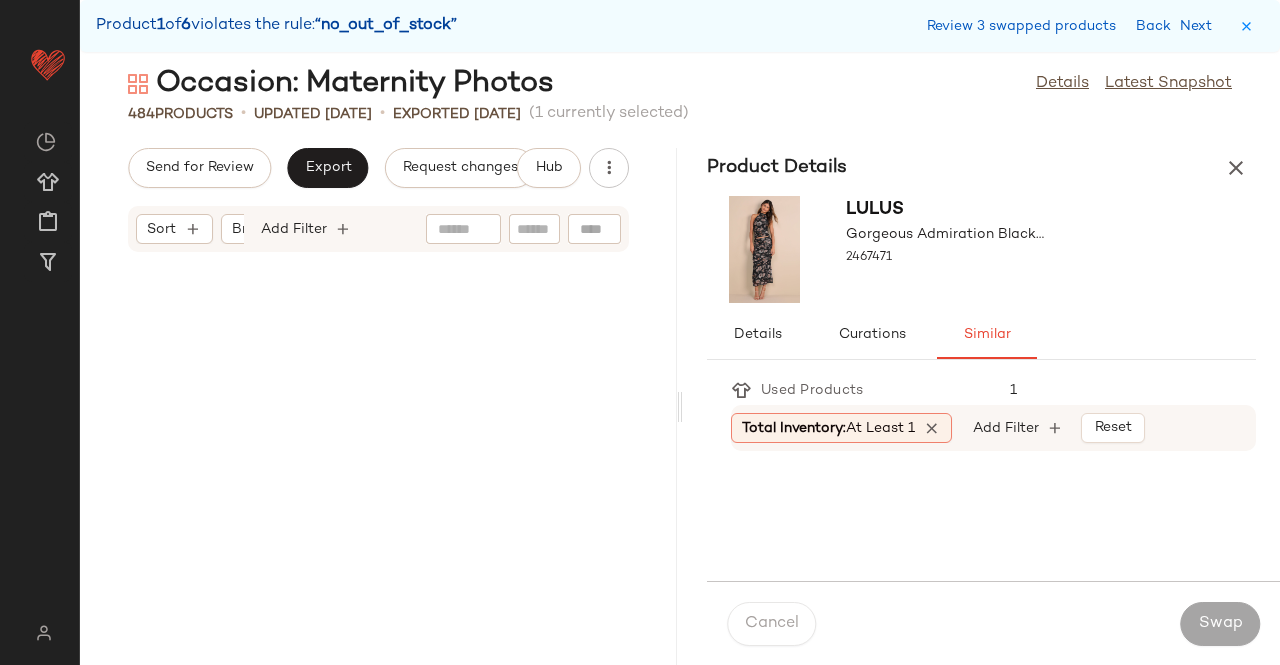 scroll, scrollTop: 47580, scrollLeft: 0, axis: vertical 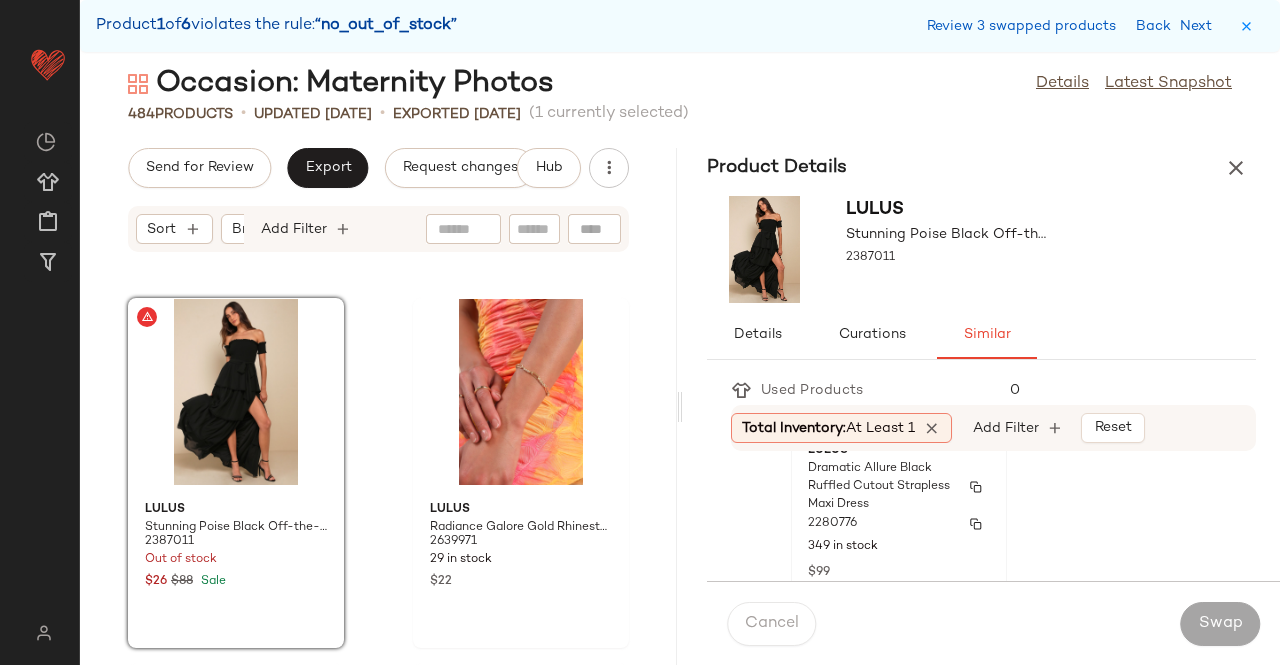 click on "2280776" at bounding box center (899, 524) 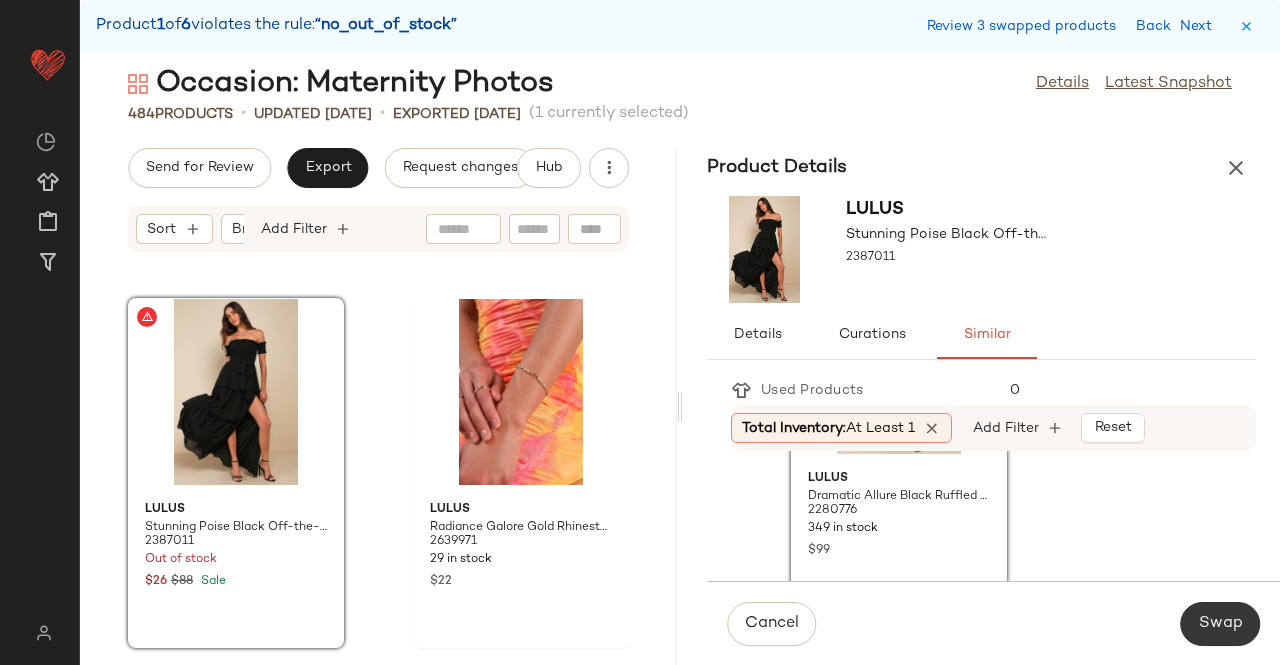 click on "Swap" at bounding box center (1220, 624) 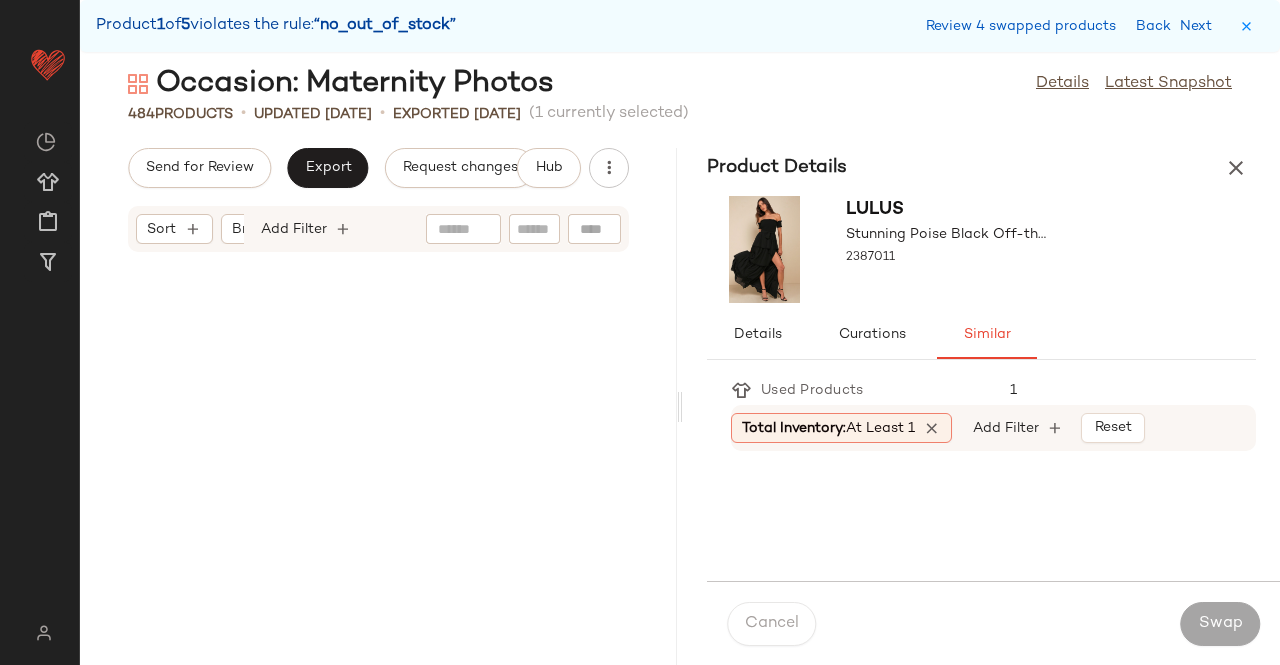 scroll, scrollTop: 52704, scrollLeft: 0, axis: vertical 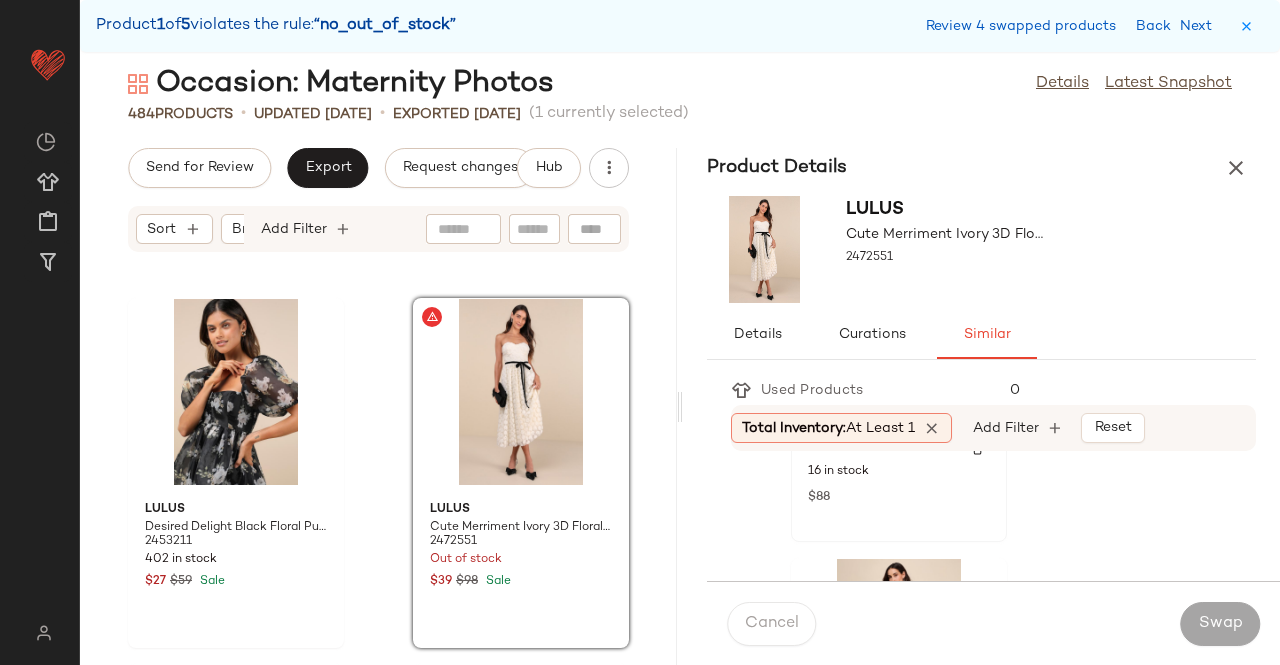 click on "$88" at bounding box center (899, 496) 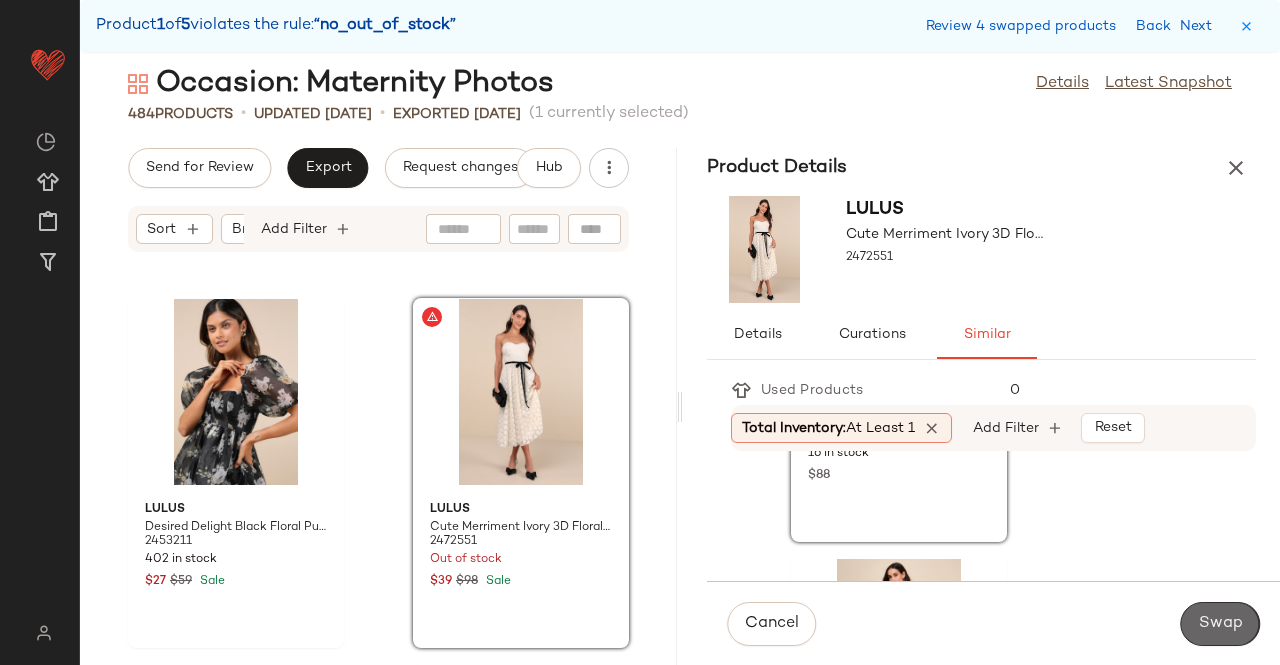 click on "Swap" at bounding box center (1220, 624) 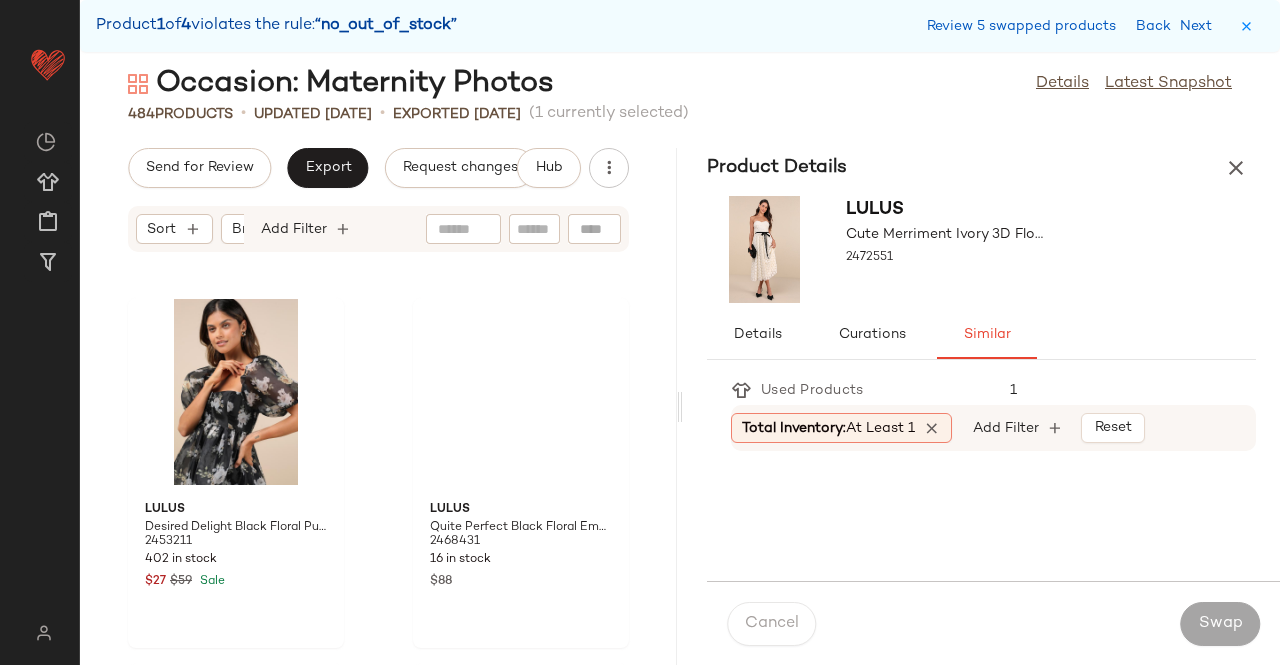 scroll, scrollTop: 63684, scrollLeft: 0, axis: vertical 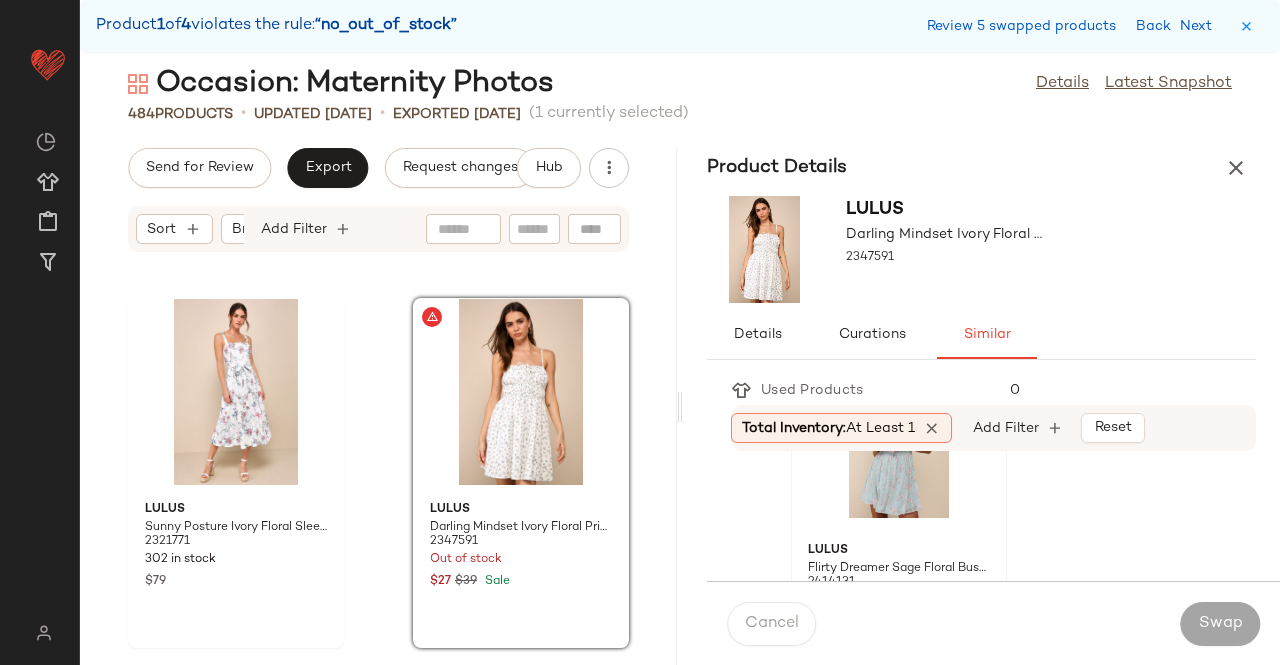 click 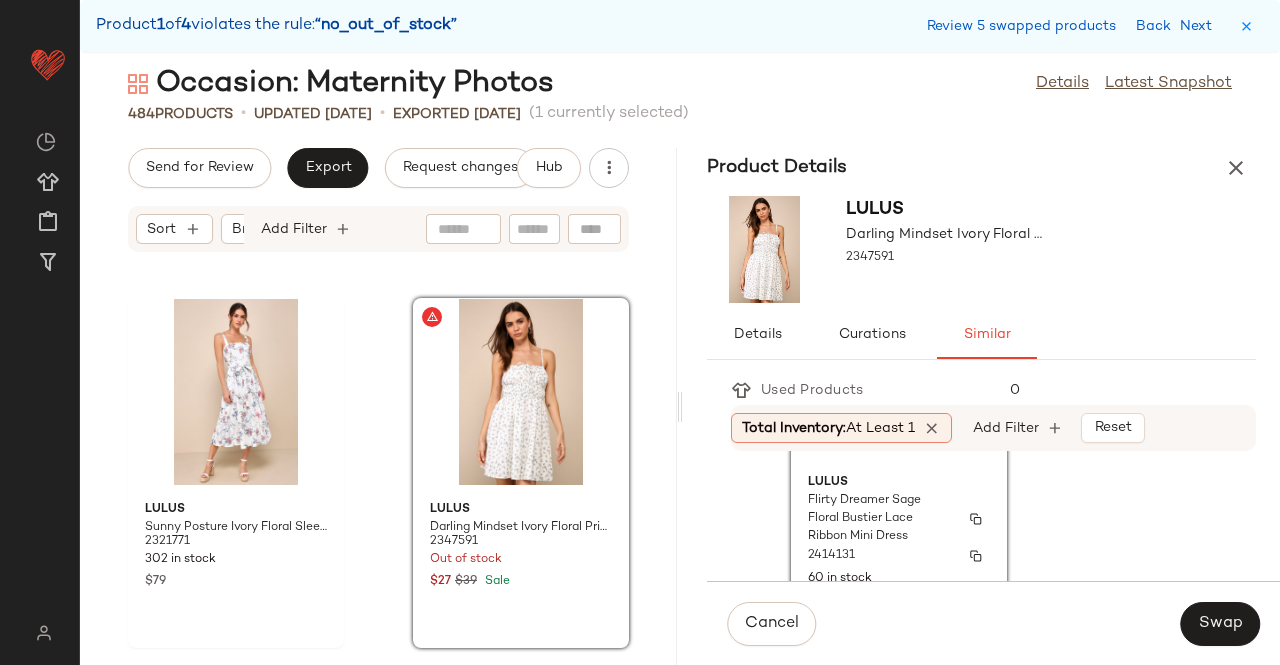 scroll, scrollTop: 200, scrollLeft: 0, axis: vertical 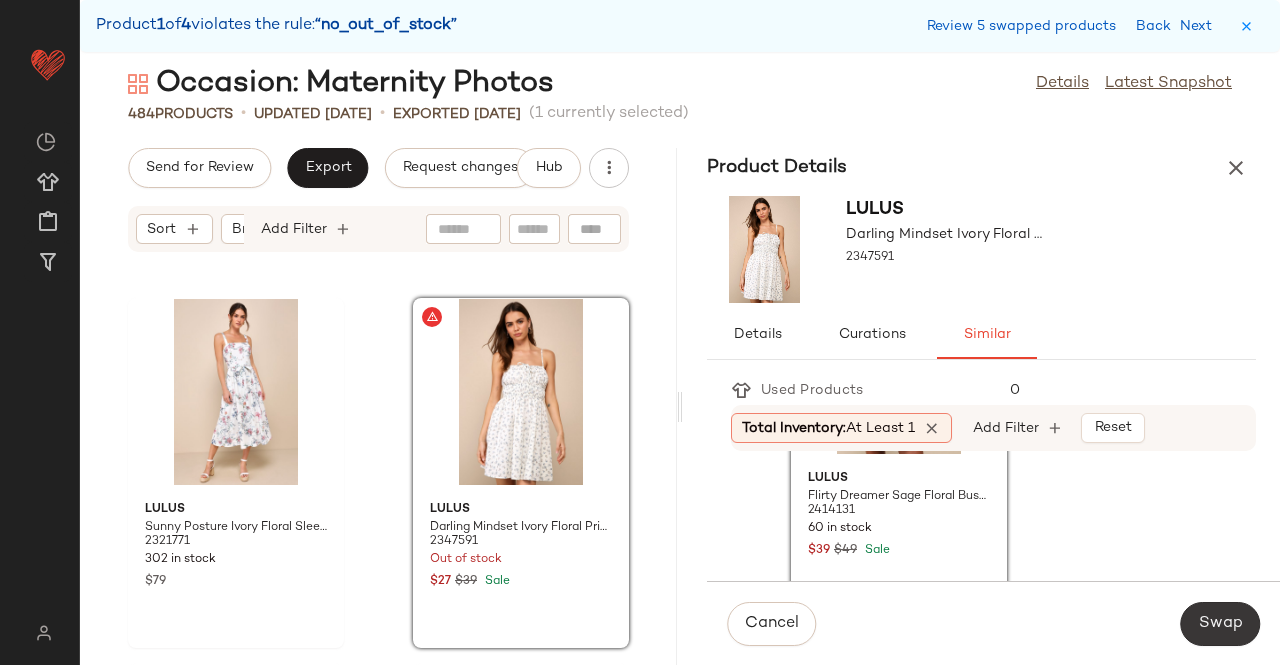 click on "Swap" 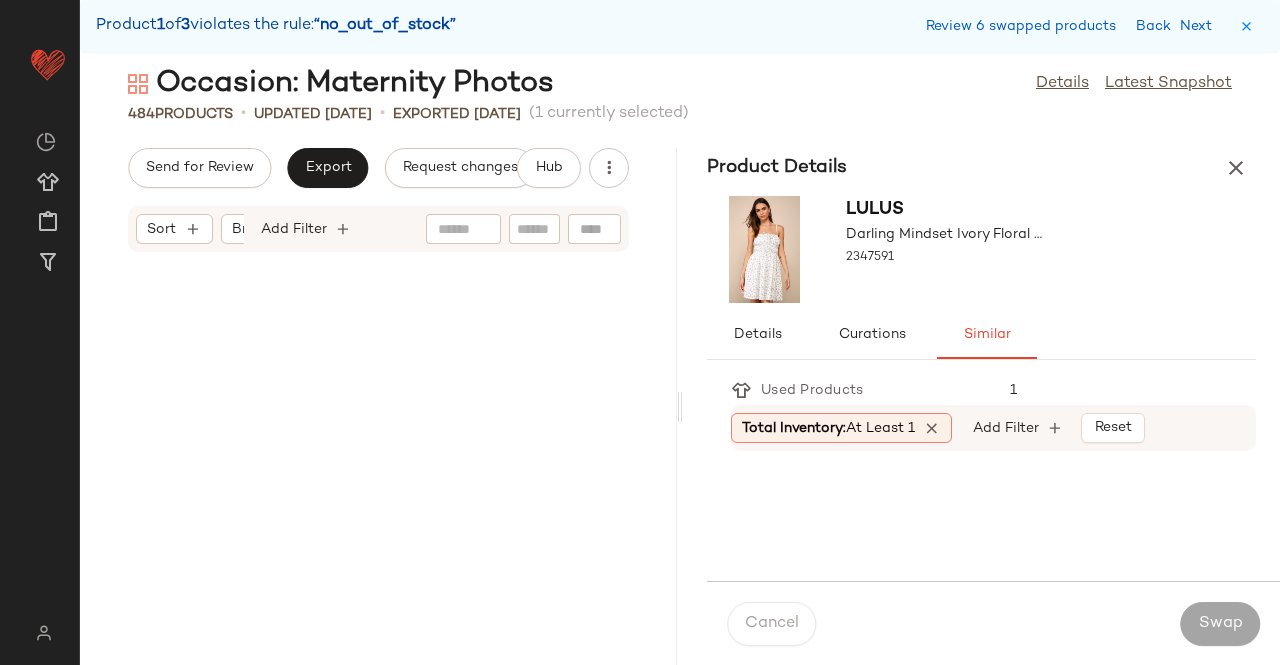 scroll, scrollTop: 79056, scrollLeft: 0, axis: vertical 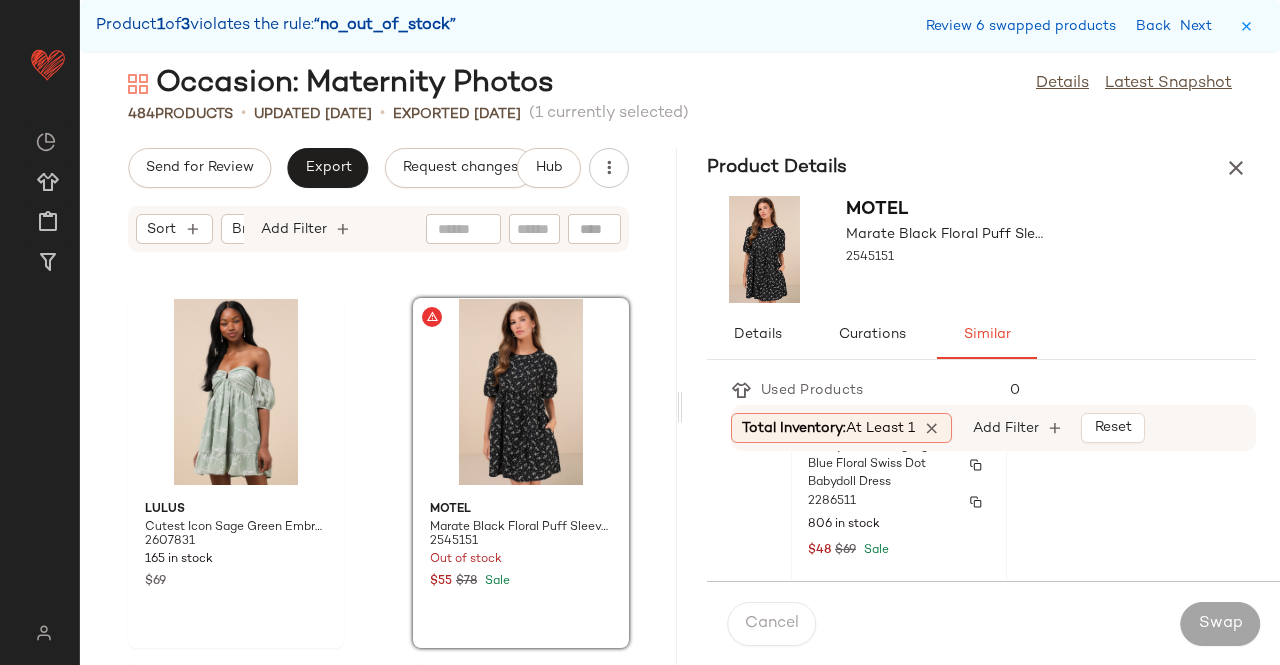 click on "2286511" at bounding box center (899, 502) 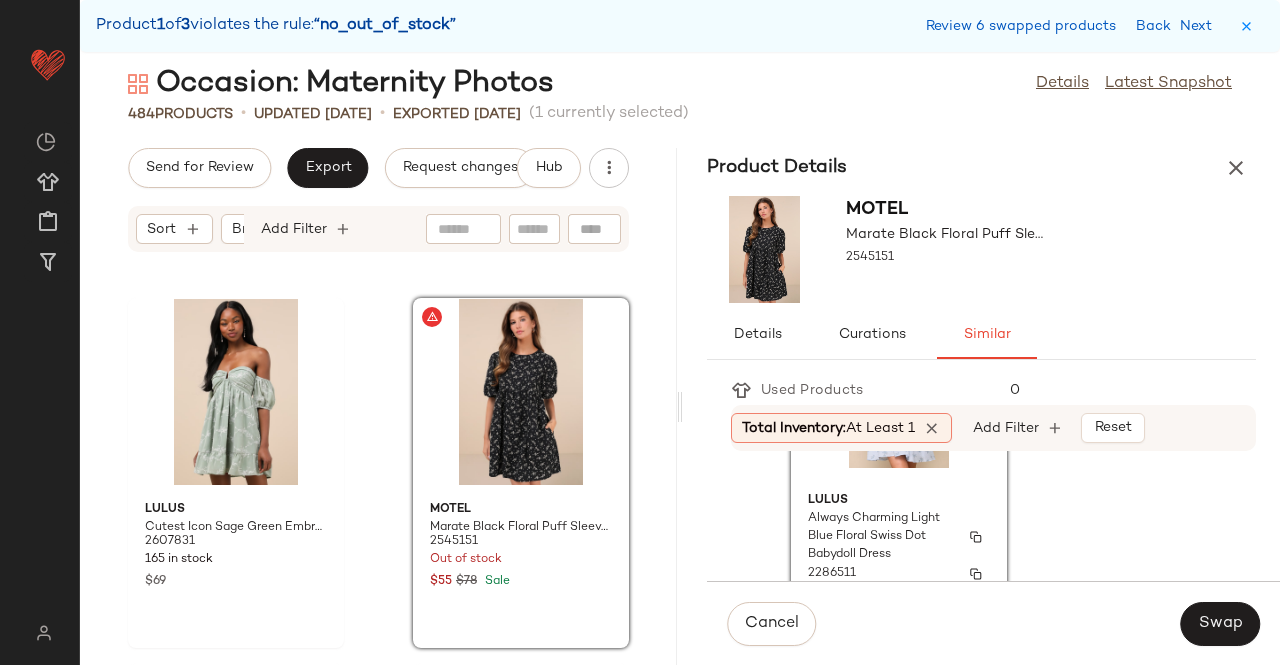 scroll, scrollTop: 854, scrollLeft: 0, axis: vertical 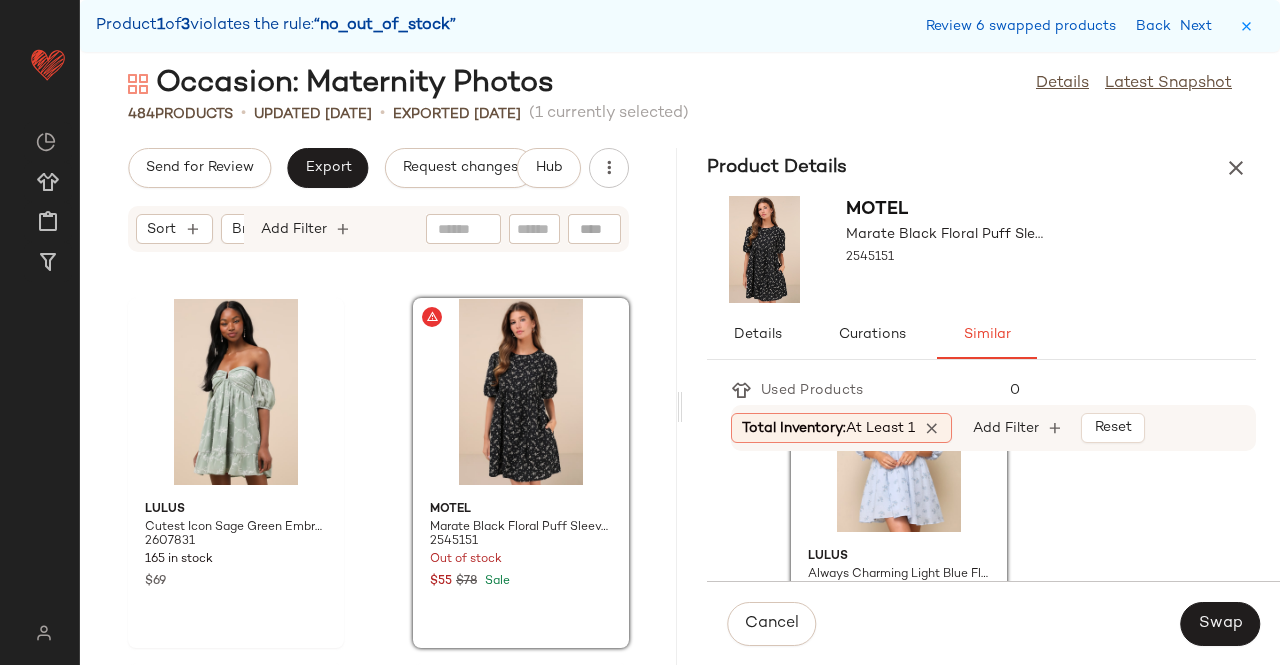 drag, startPoint x: 1246, startPoint y: 635, endPoint x: 1136, endPoint y: 608, distance: 113.265175 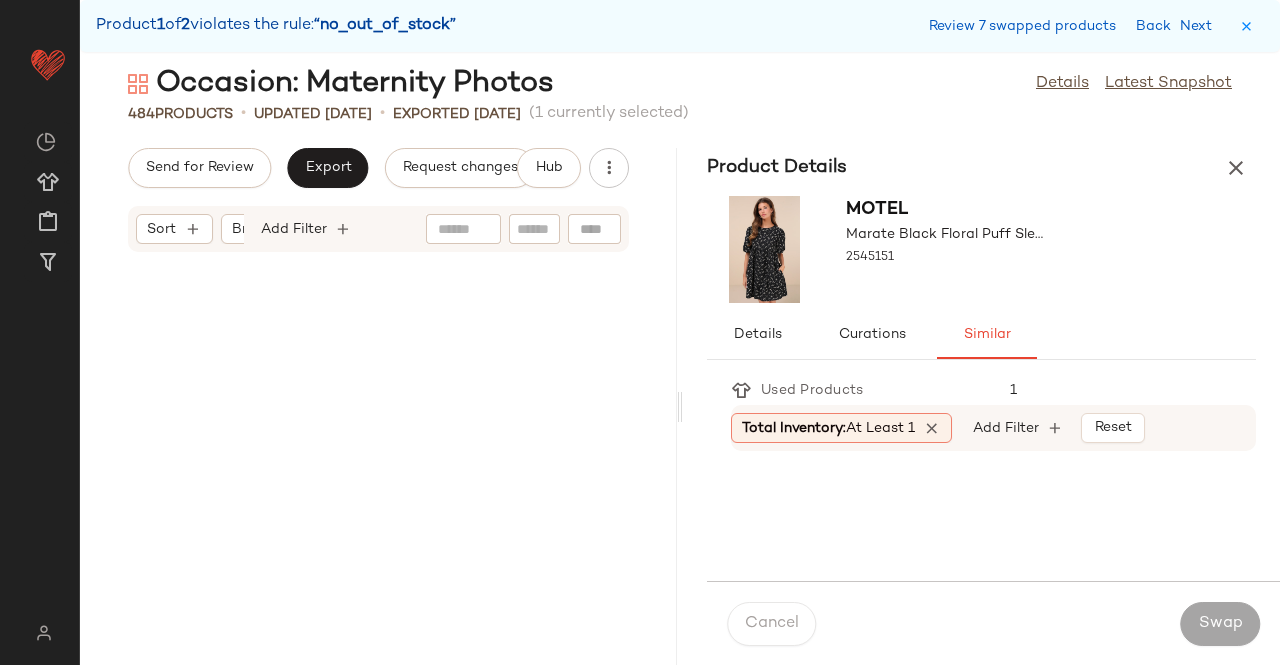 scroll, scrollTop: 83814, scrollLeft: 0, axis: vertical 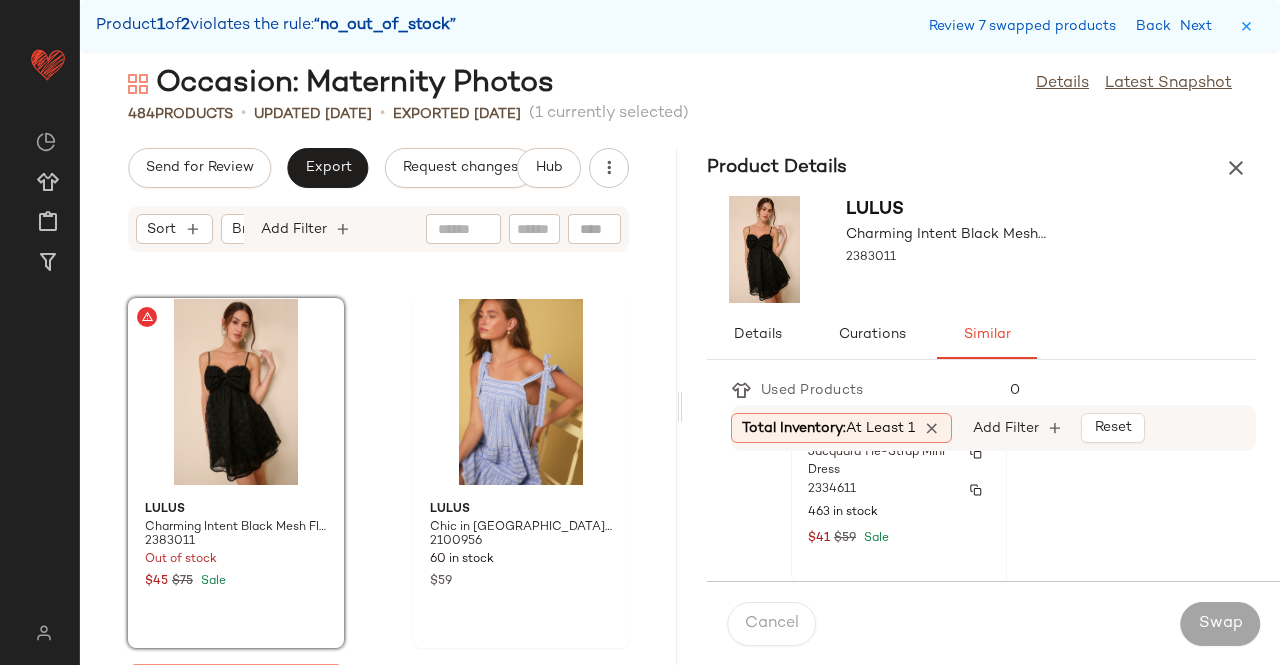 click on "2334611" at bounding box center (899, 490) 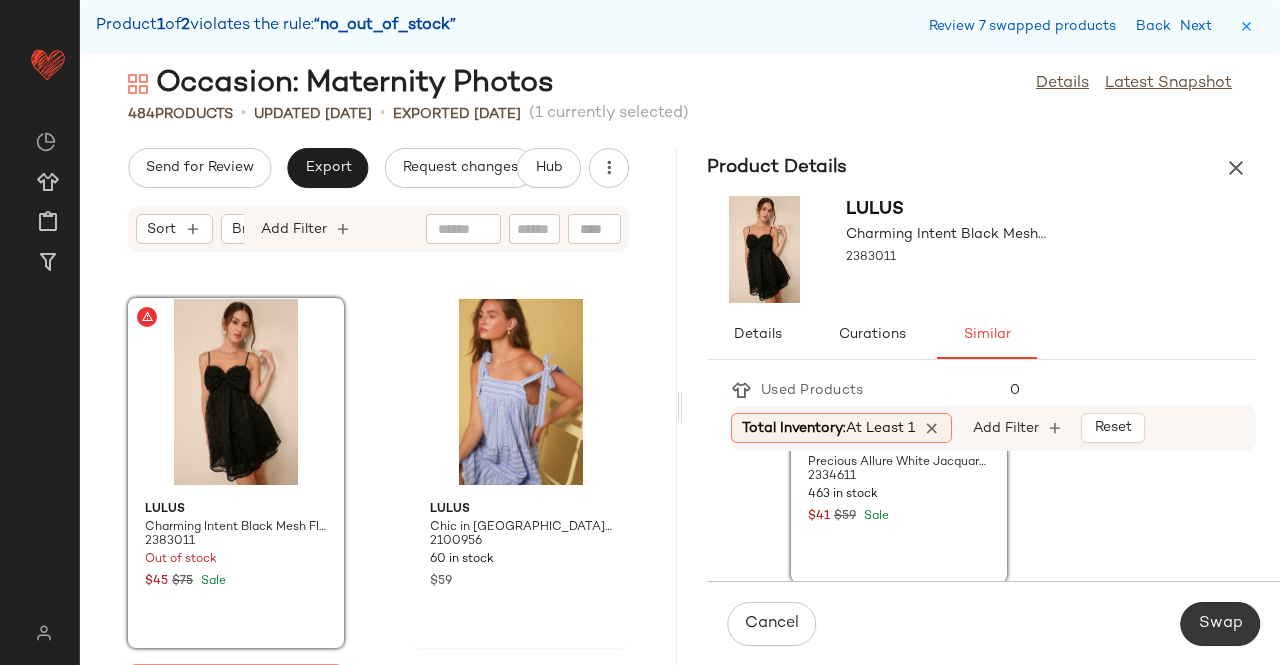 click on "Swap" 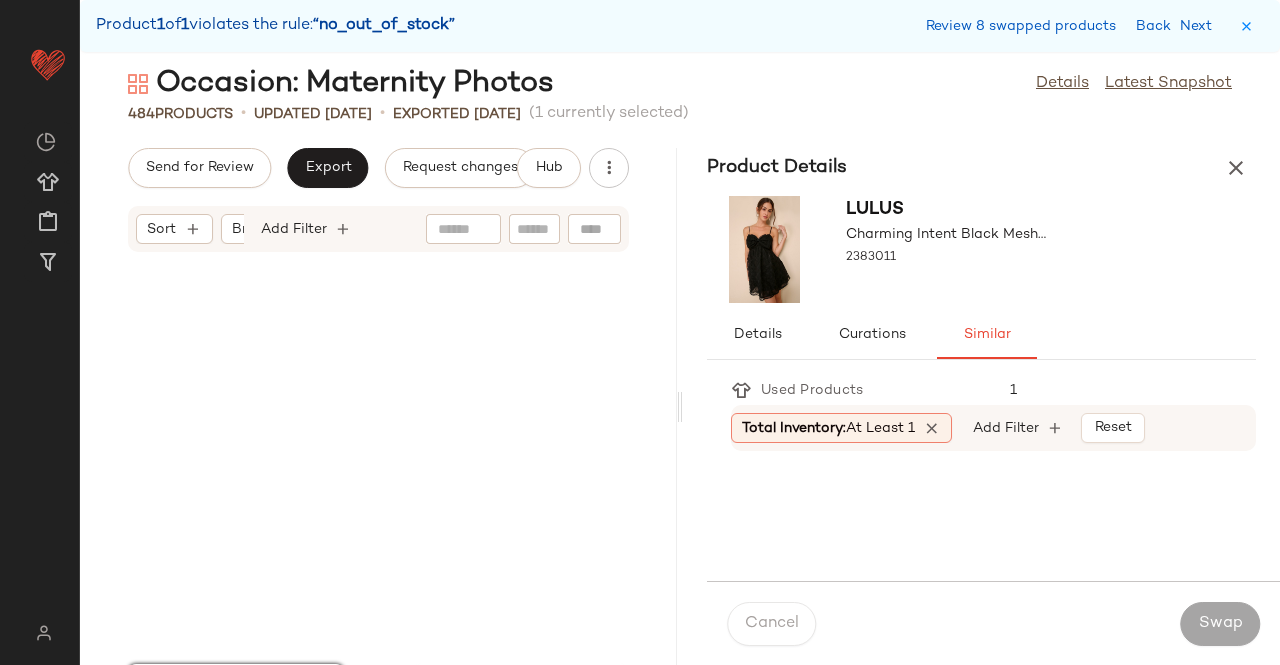scroll, scrollTop: 84180, scrollLeft: 0, axis: vertical 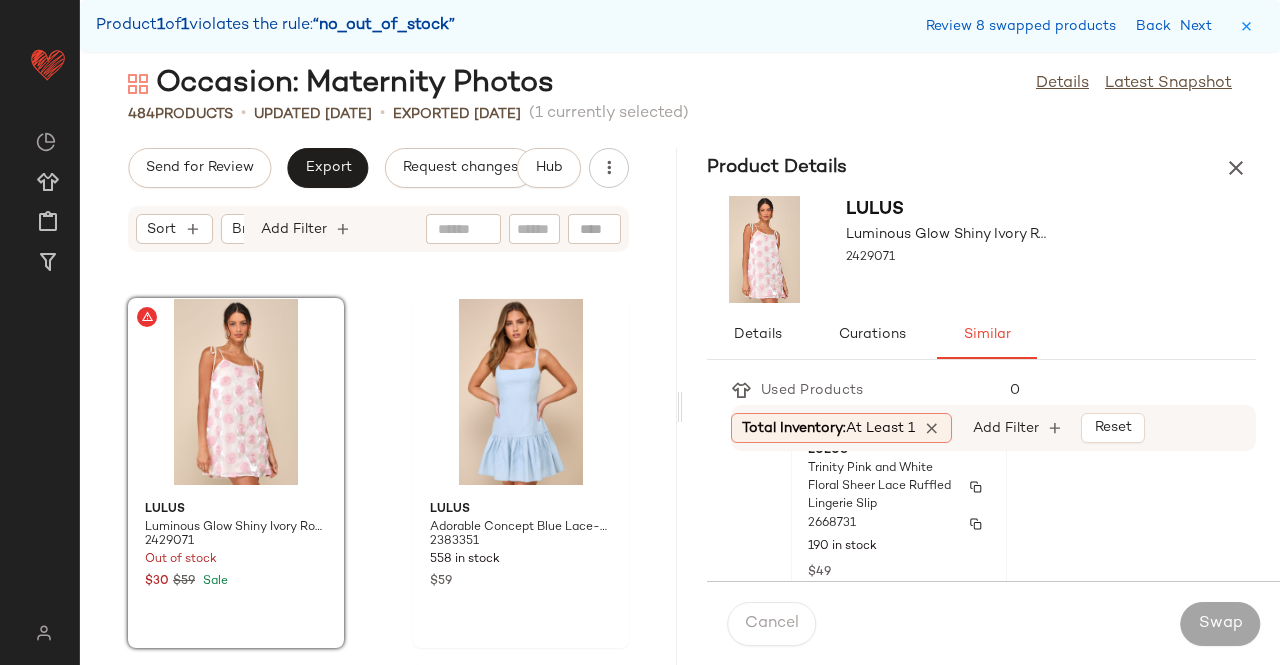 click on "2668731" at bounding box center [899, 524] 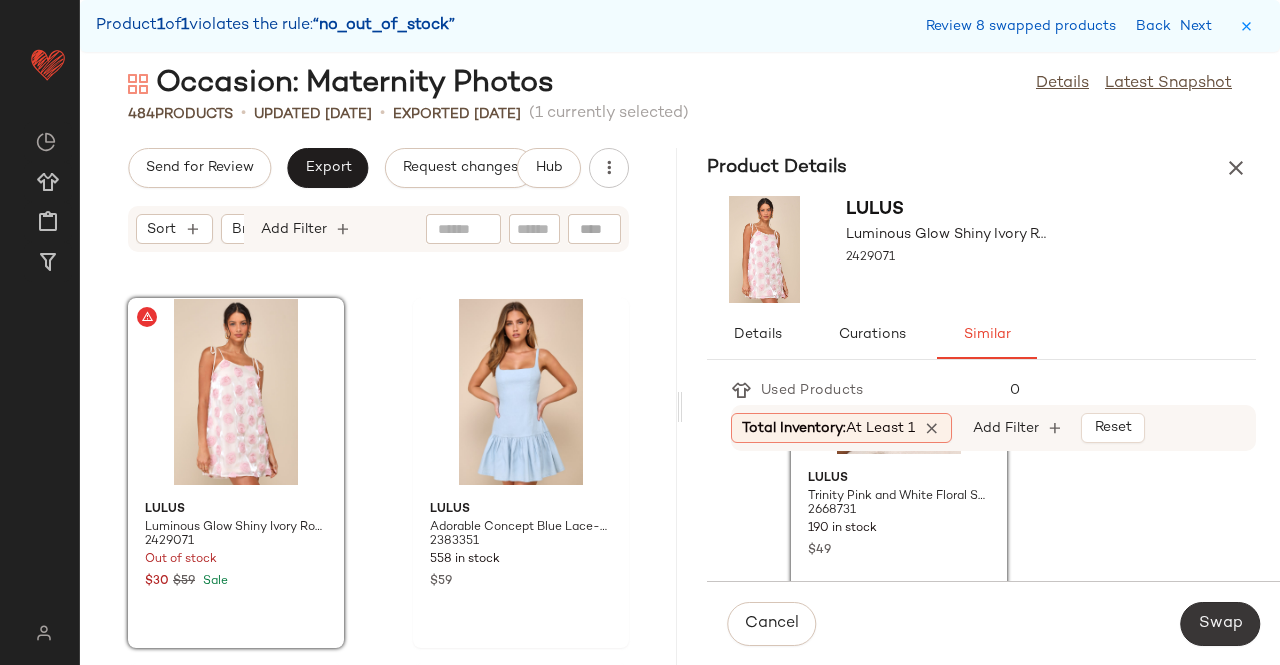 click on "Swap" 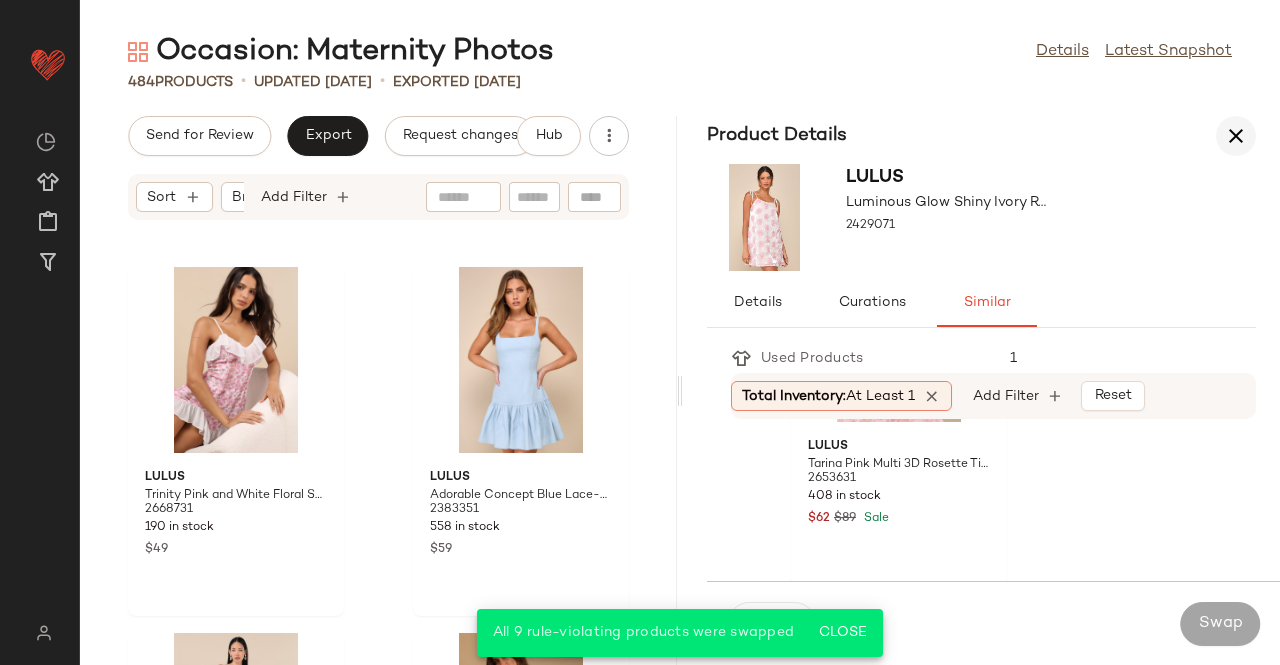 click at bounding box center [1236, 136] 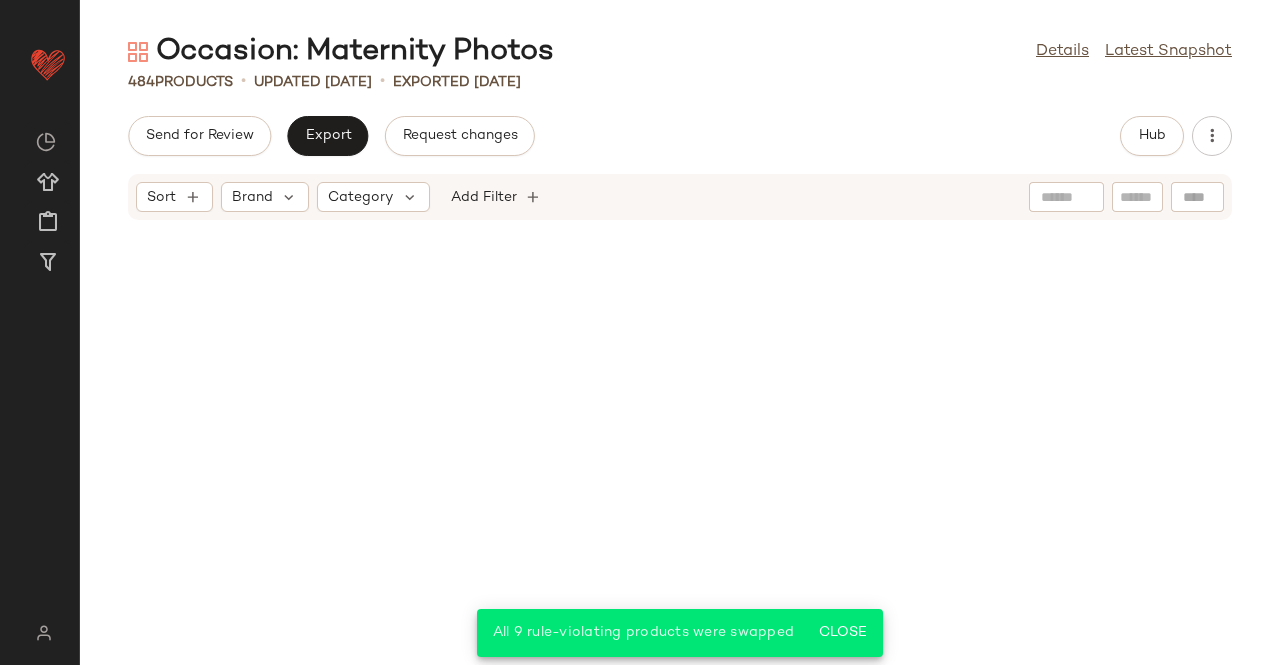scroll, scrollTop: 4924, scrollLeft: 0, axis: vertical 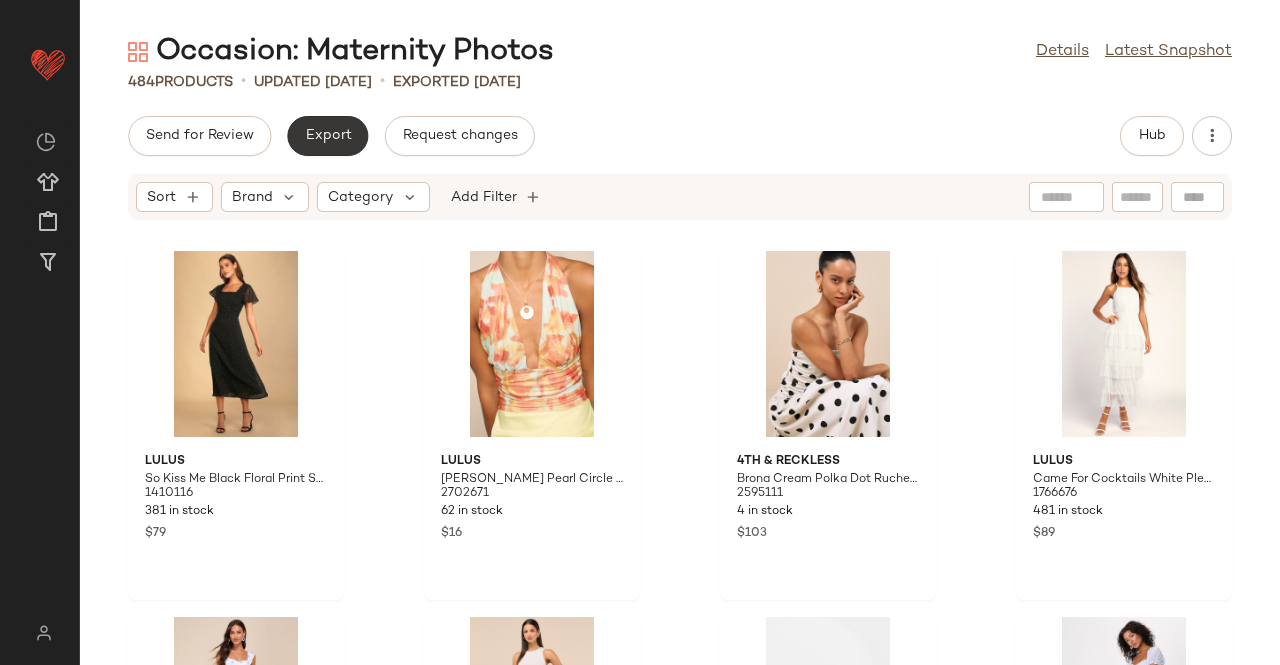 click on "Export" 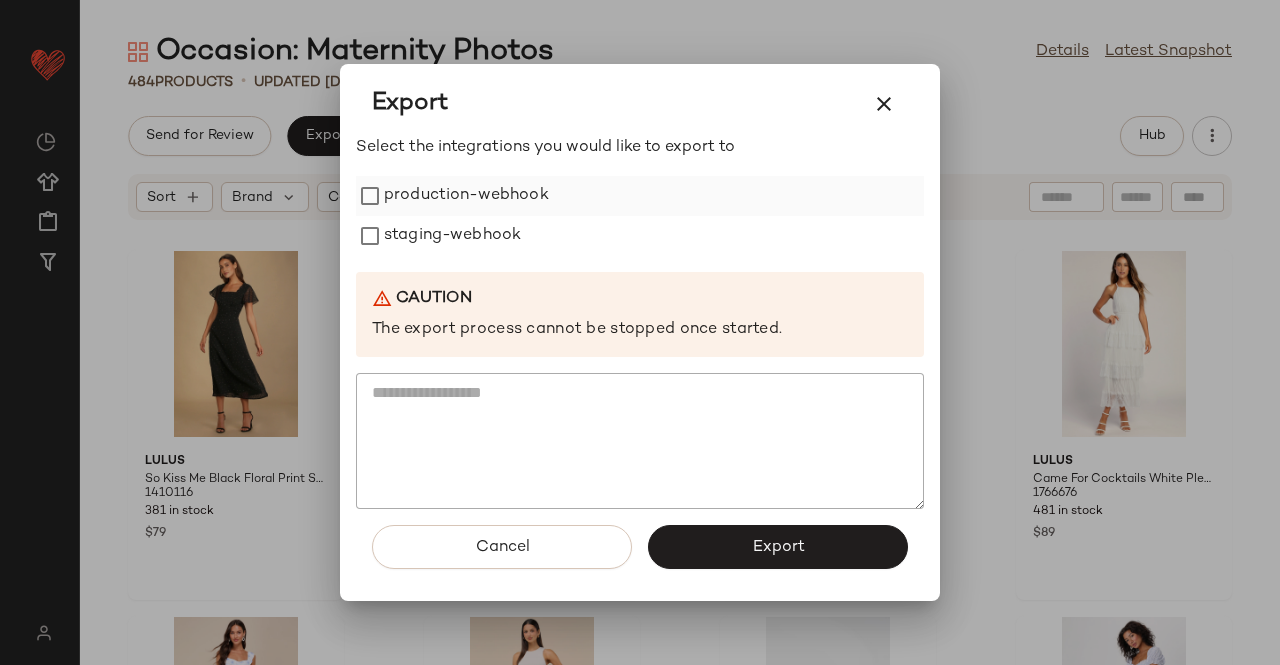 drag, startPoint x: 501, startPoint y: 155, endPoint x: 500, endPoint y: 191, distance: 36.013885 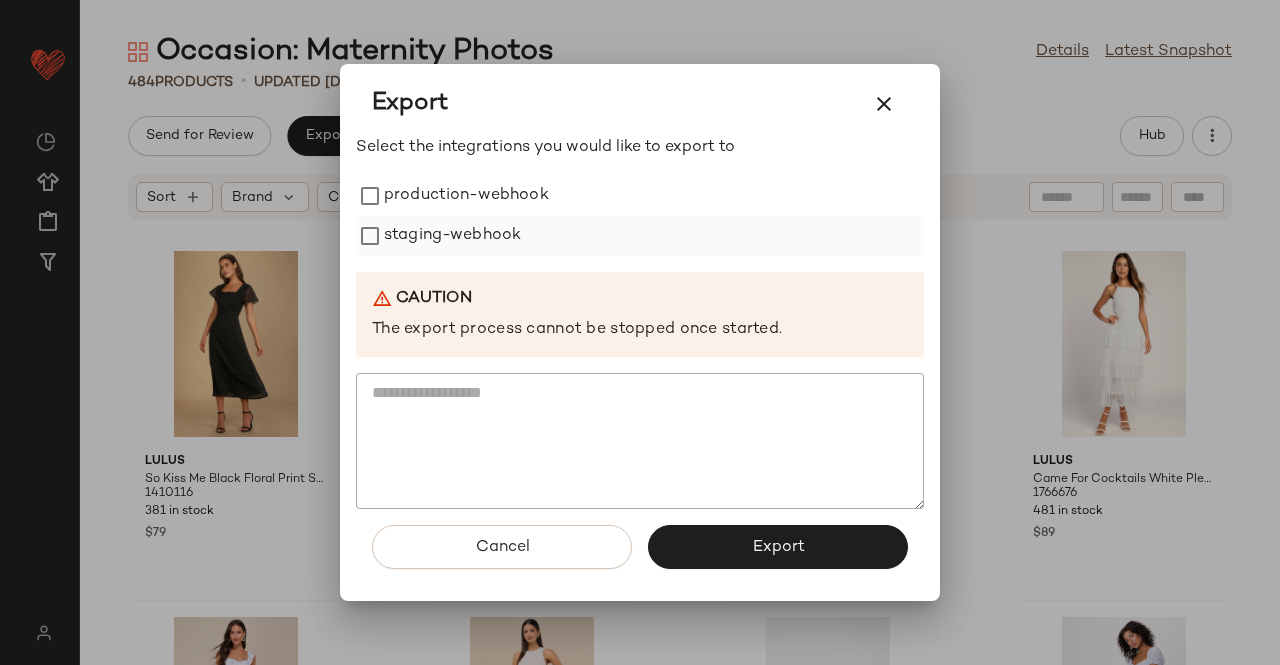 drag, startPoint x: 500, startPoint y: 191, endPoint x: 492, endPoint y: 220, distance: 30.083218 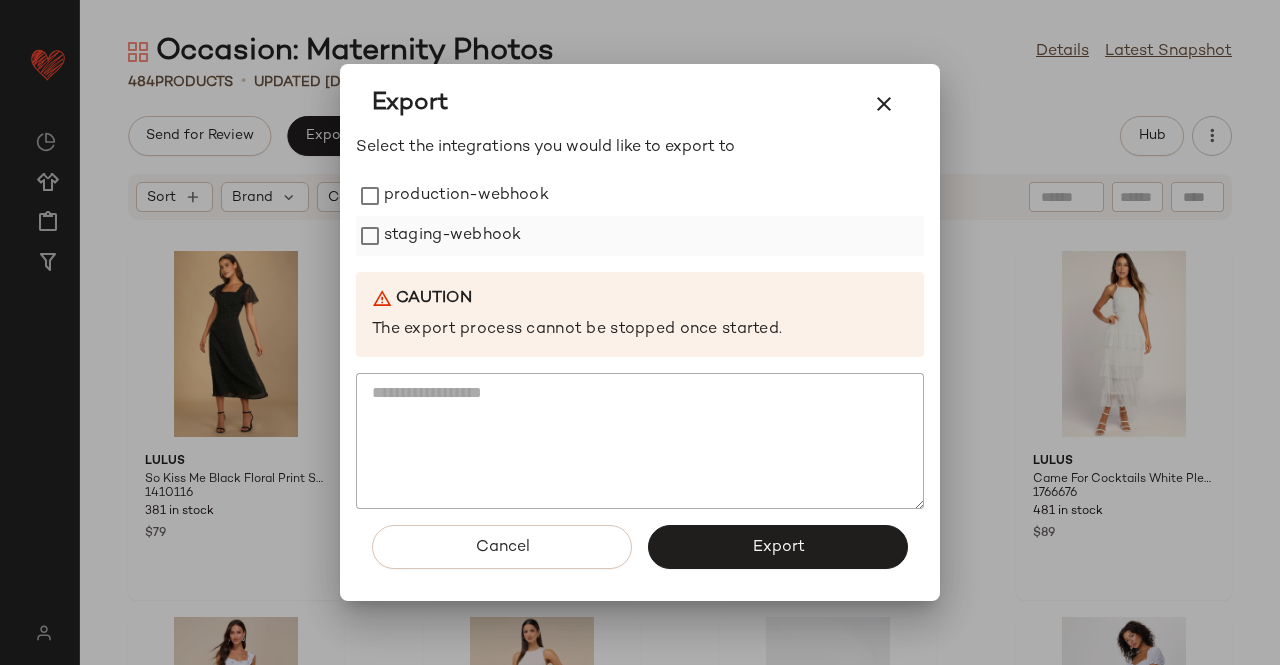 click on "production-webhook" at bounding box center (466, 196) 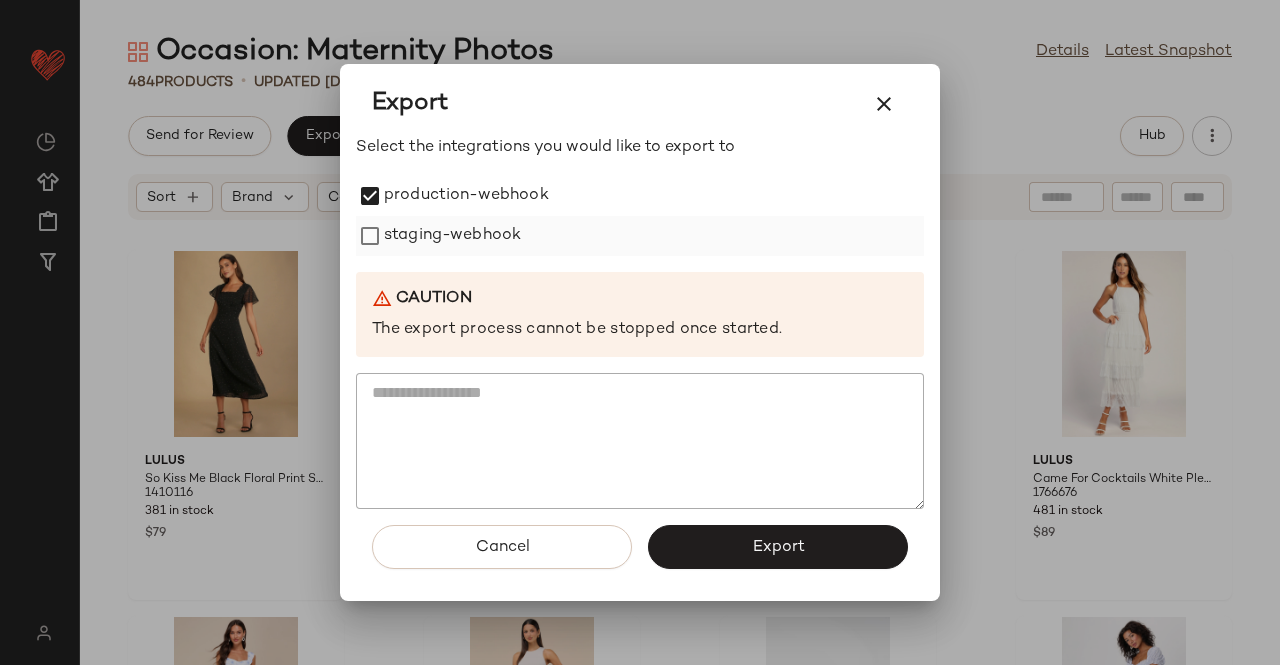 click on "staging-webhook" at bounding box center (452, 236) 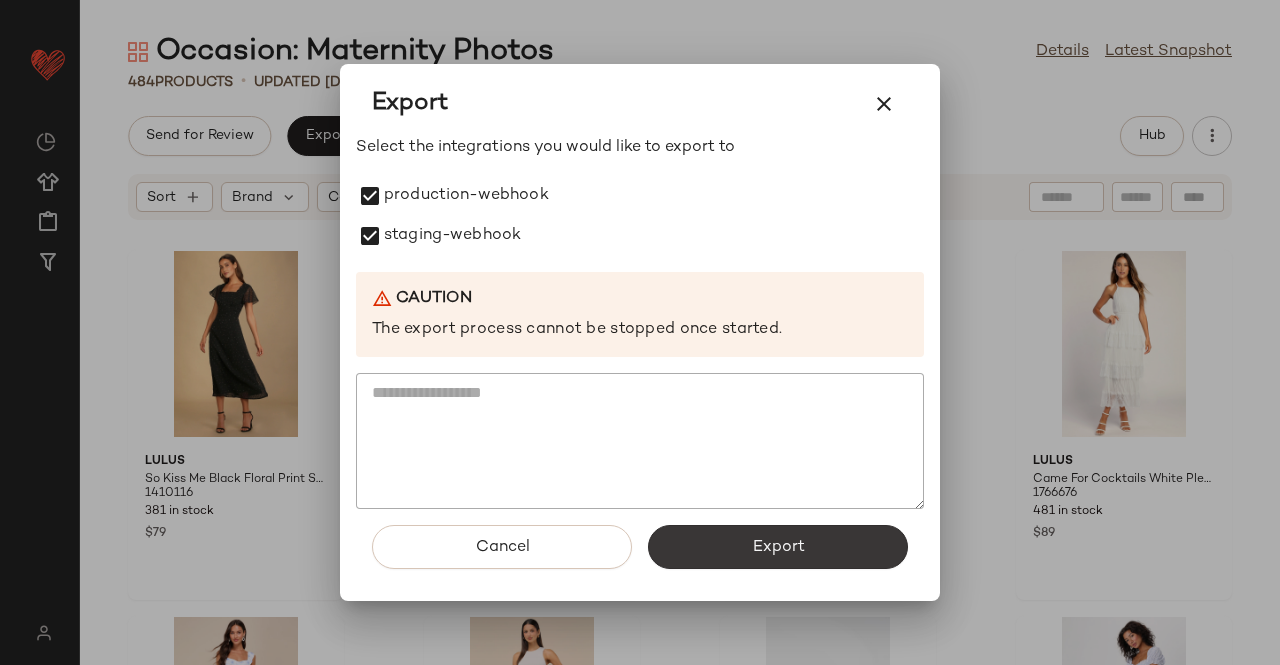 click on "Export" 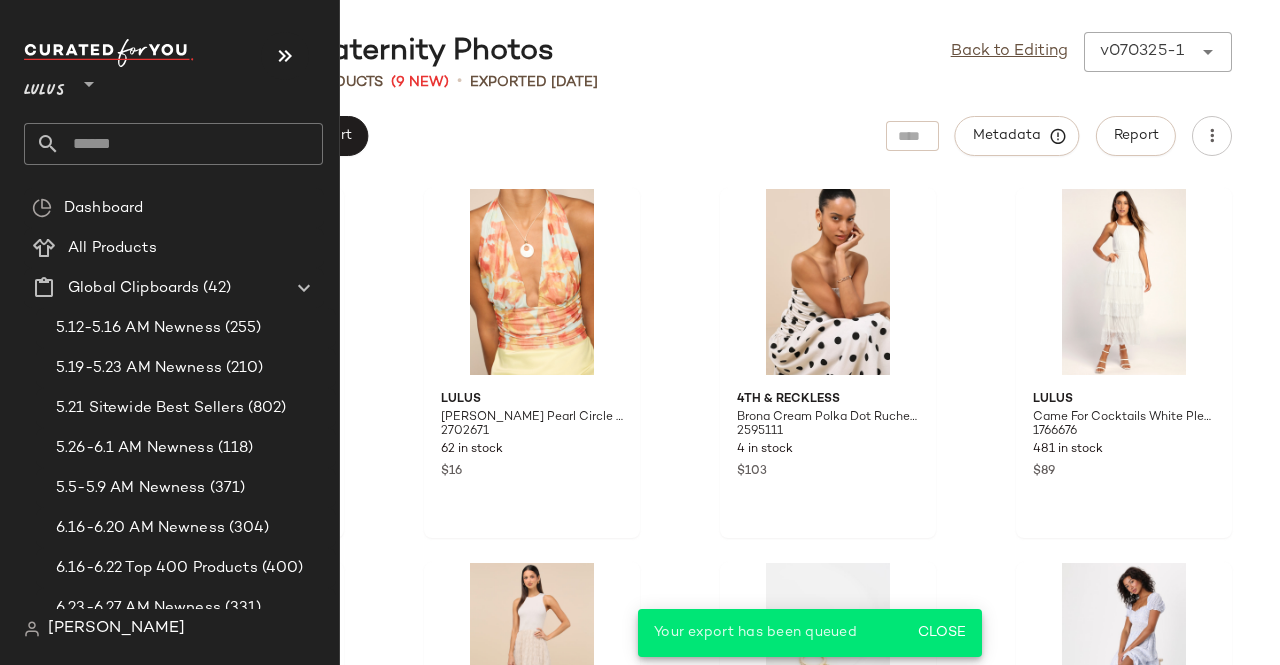 click on "Lulus **" 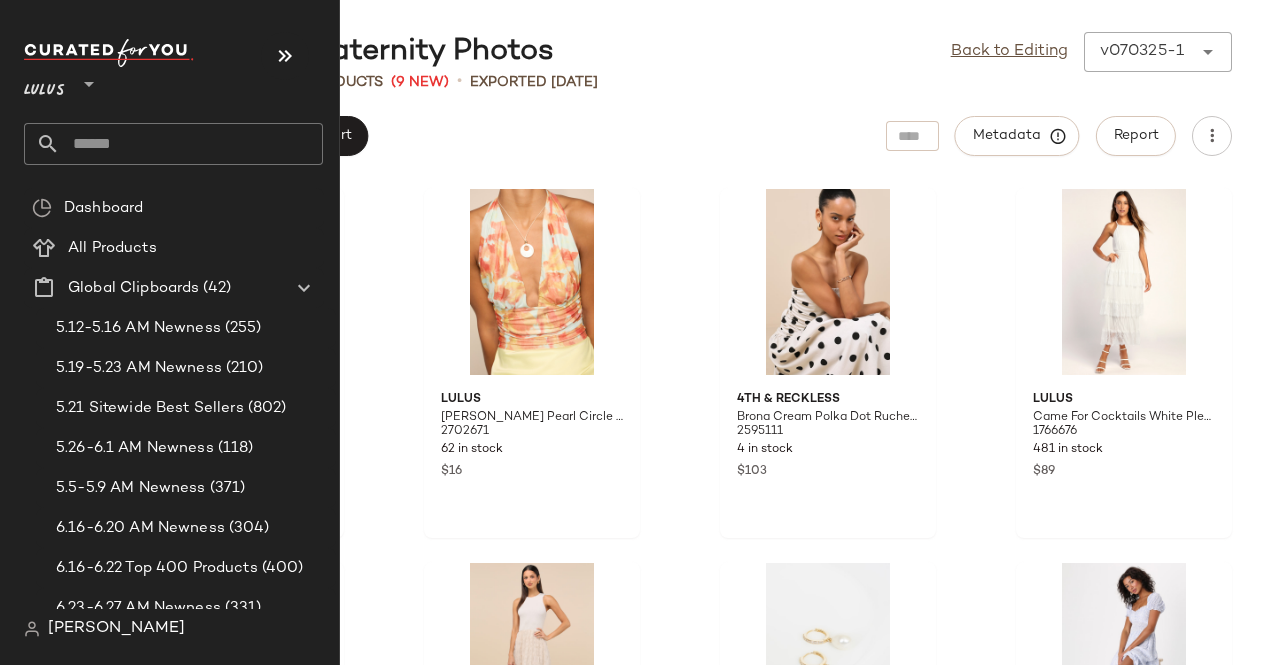 click 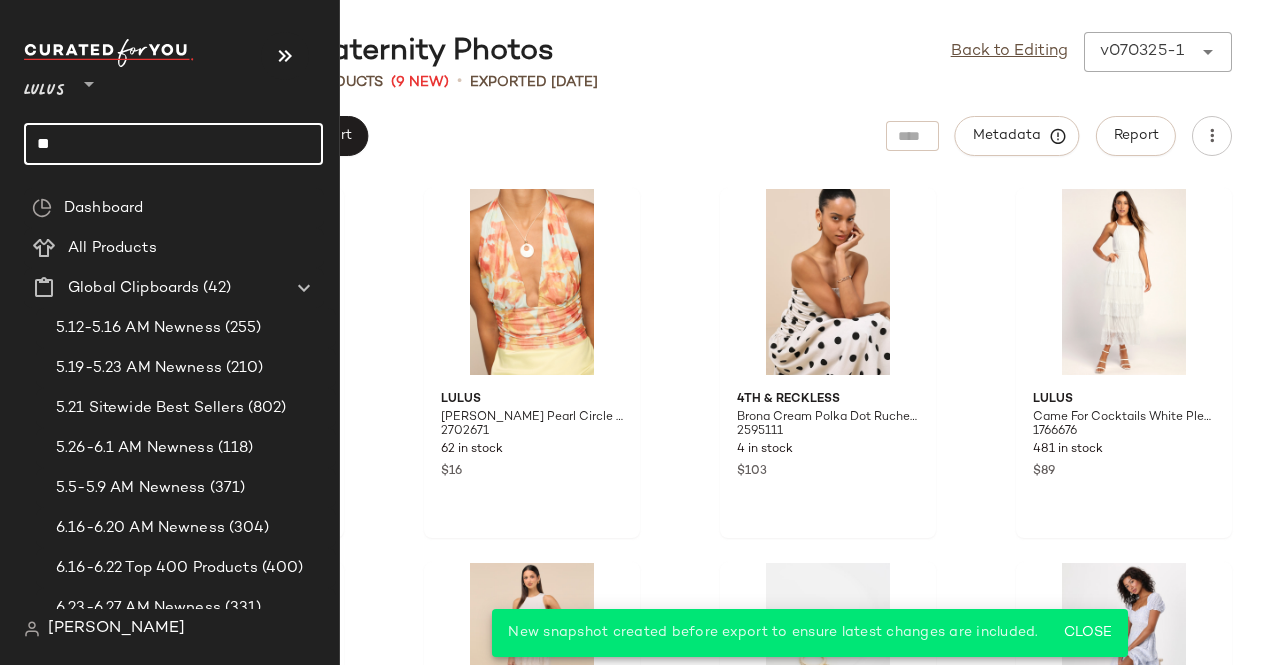 type on "*" 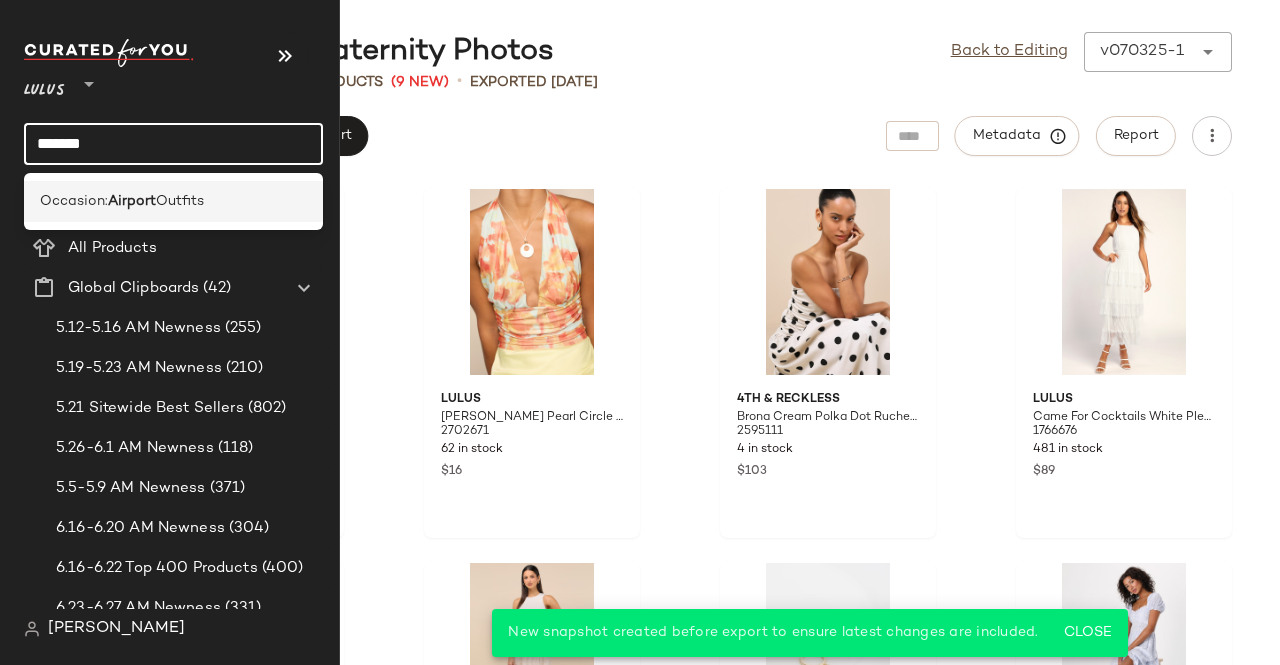 type on "*******" 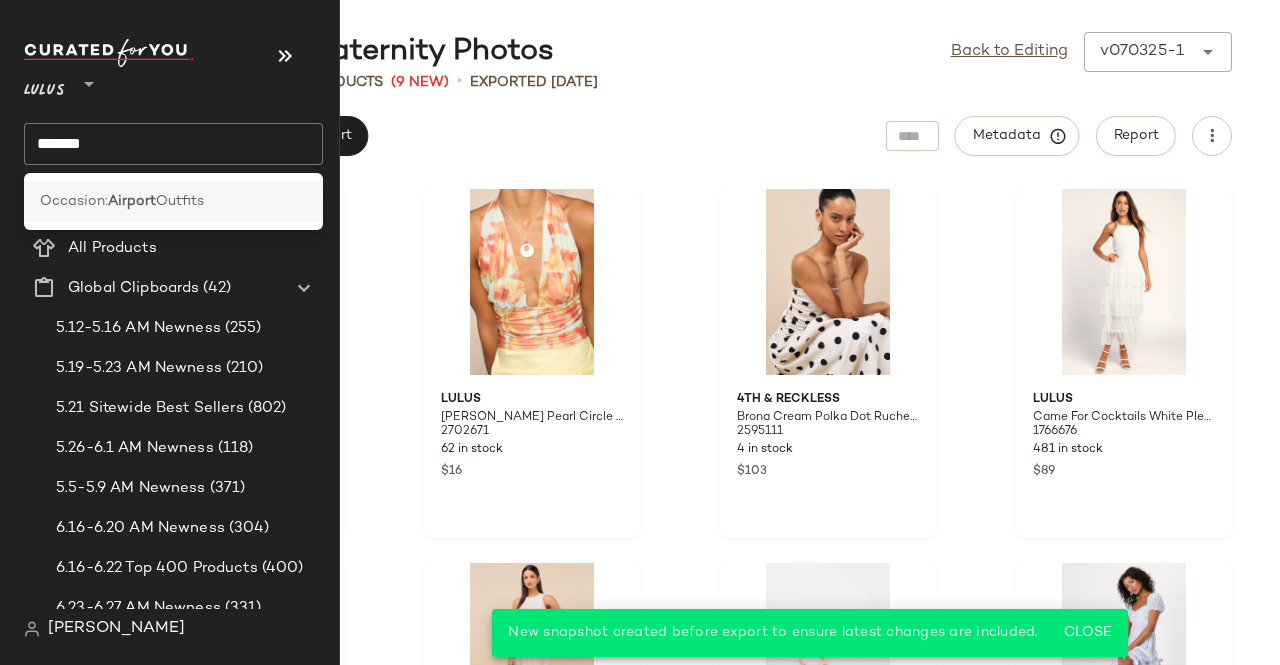 click on "Occasion:  Airport  Outfits" 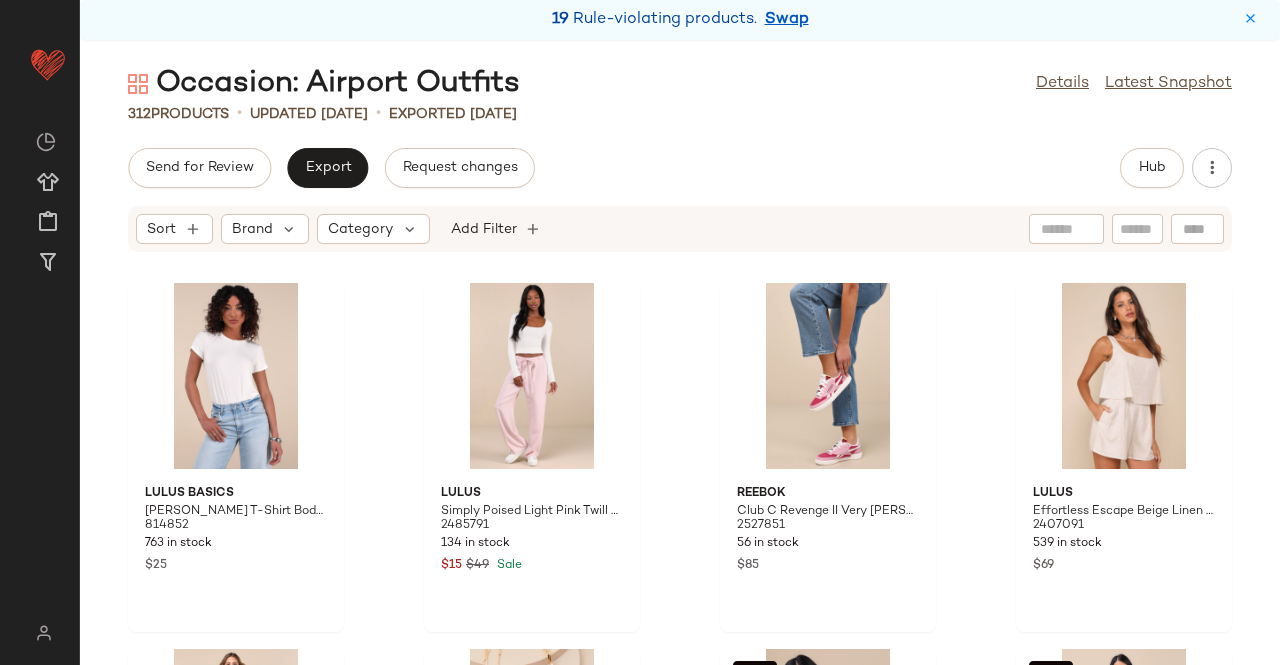 click on "Swap" at bounding box center [787, 20] 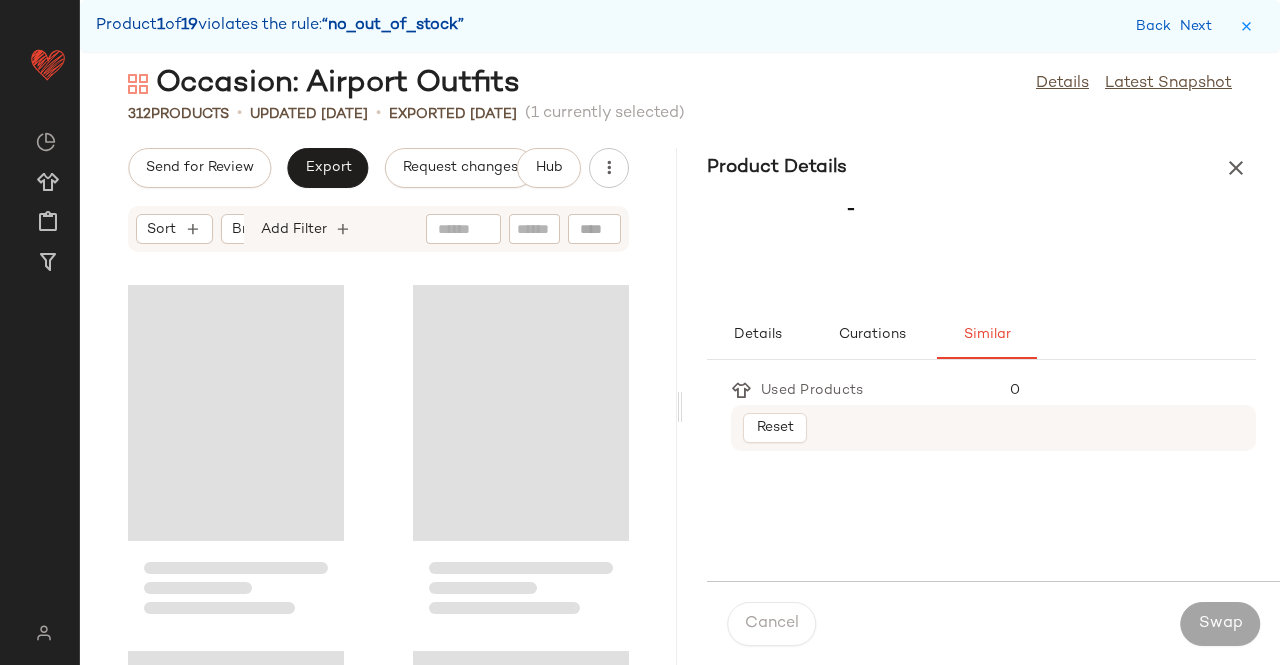 scroll, scrollTop: 6222, scrollLeft: 0, axis: vertical 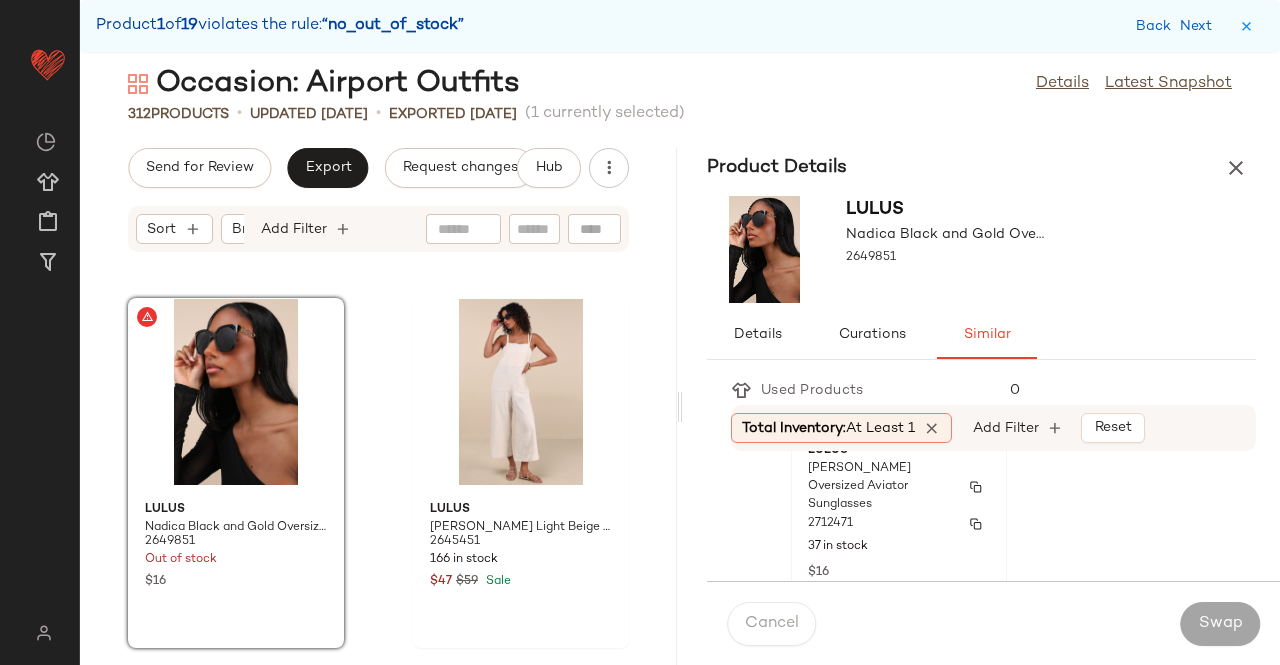 drag, startPoint x: 846, startPoint y: 493, endPoint x: 876, endPoint y: 497, distance: 30.265491 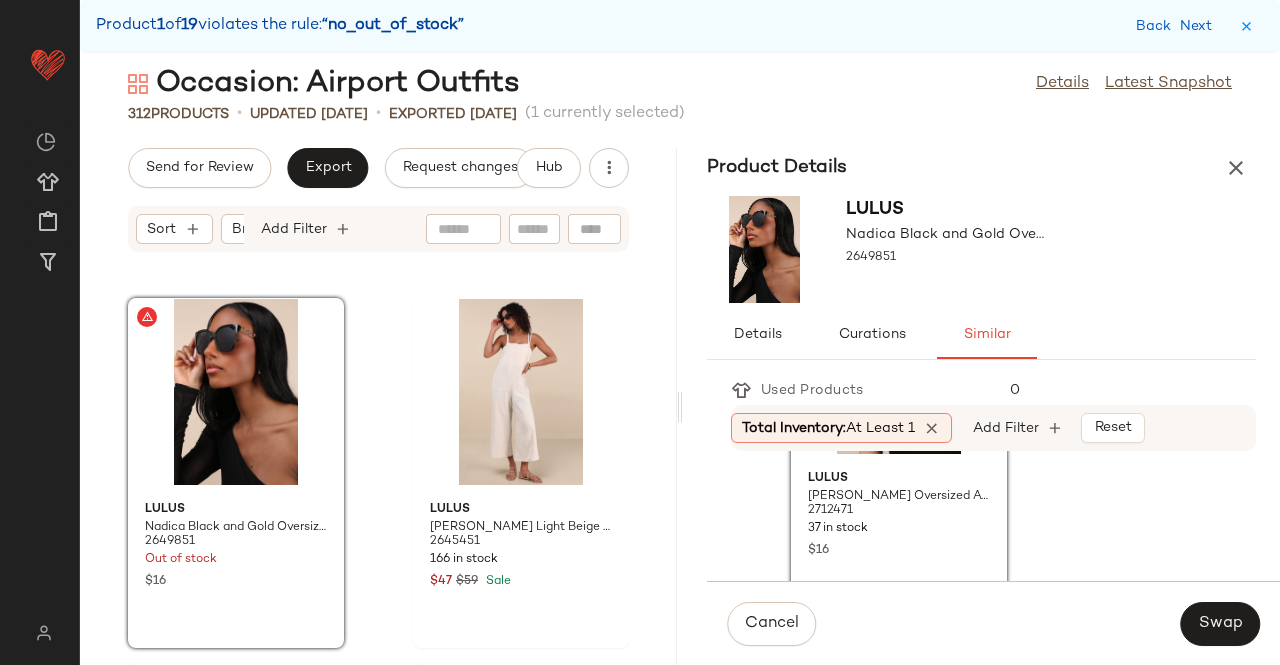 click on "Cancel   Swap" at bounding box center (993, 623) 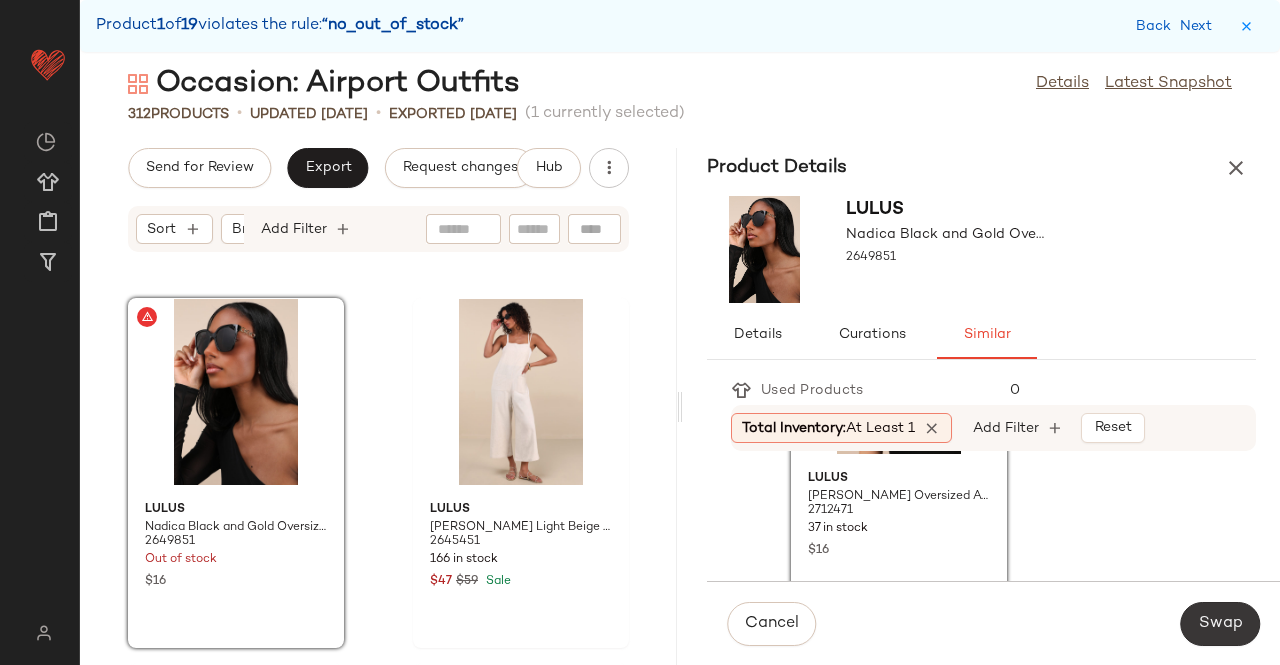 click on "Swap" at bounding box center (1220, 624) 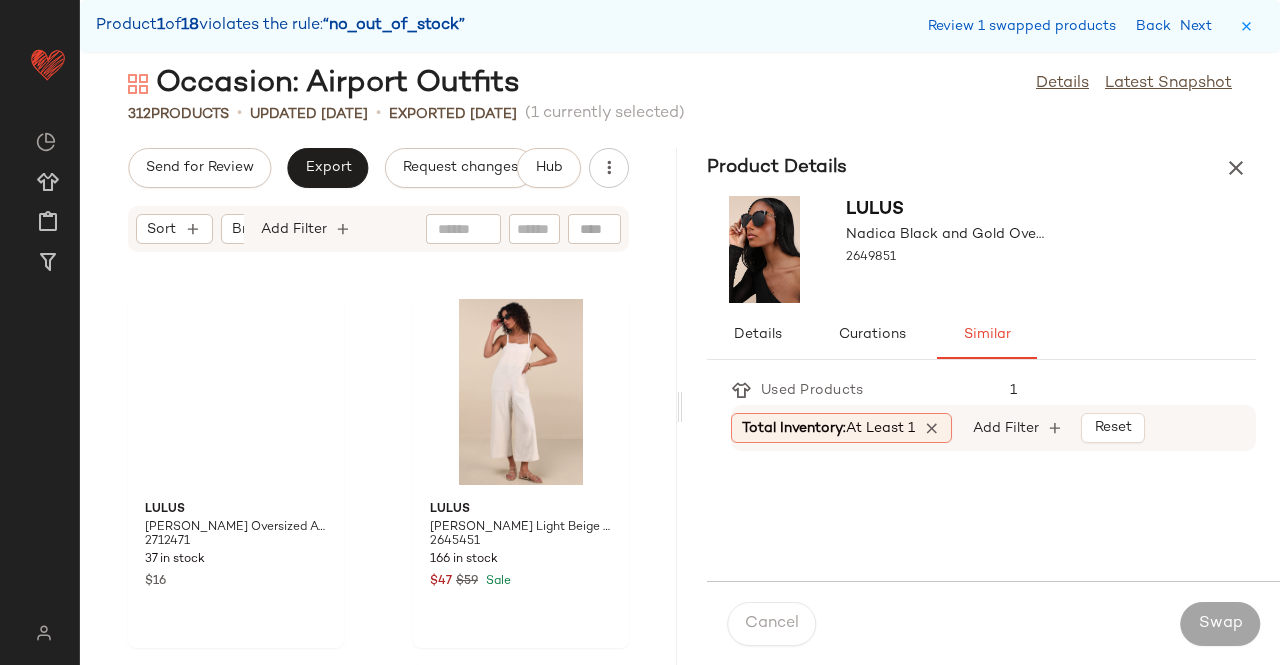 scroll, scrollTop: 12444, scrollLeft: 0, axis: vertical 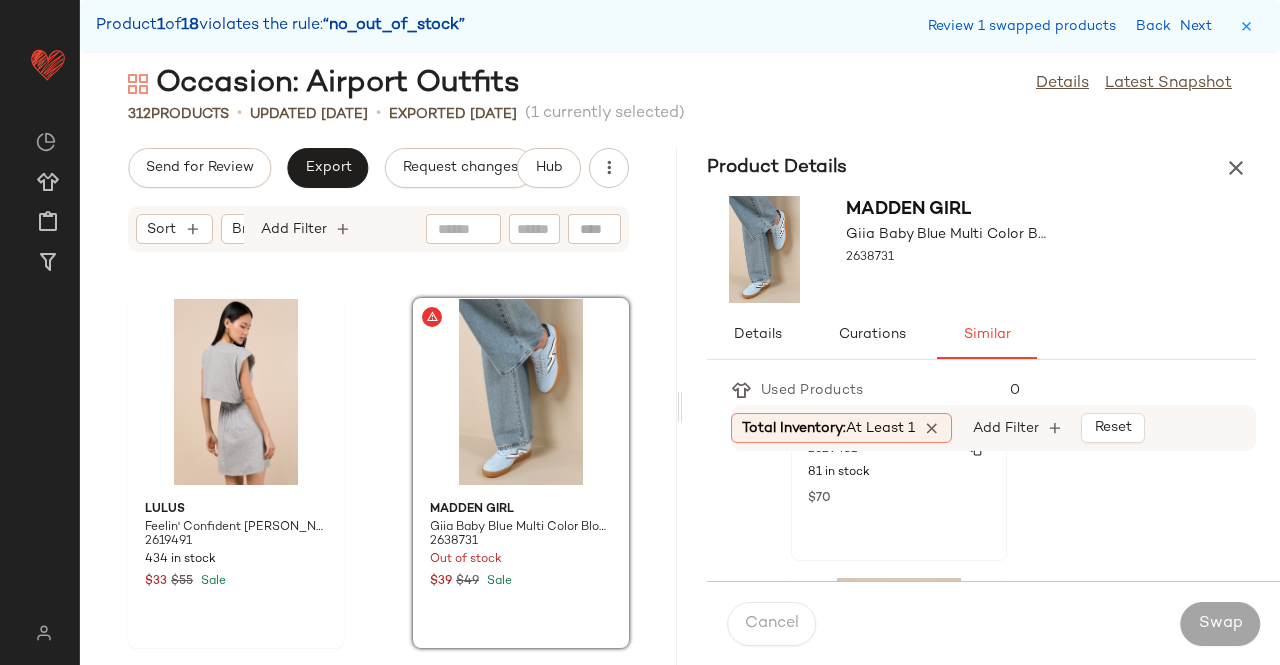click on "Vans Sport Low Purple Haze Suede Lace-Up Sneakers 2629431 81 in stock $70" 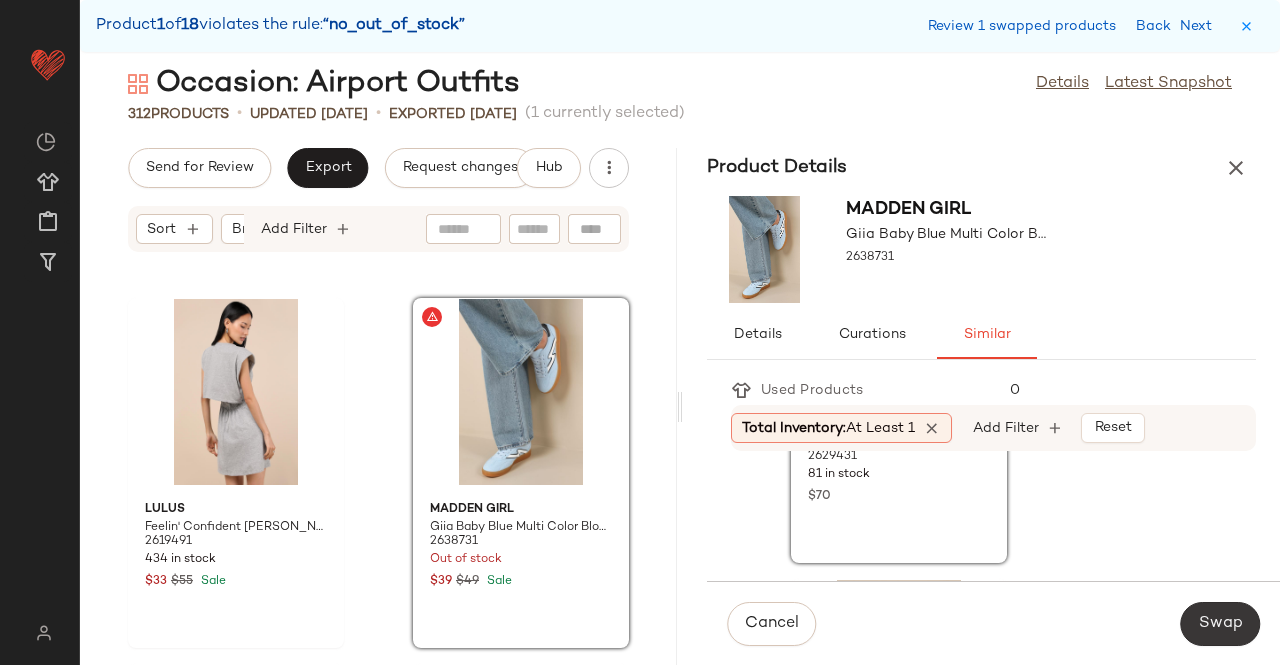 click on "Swap" 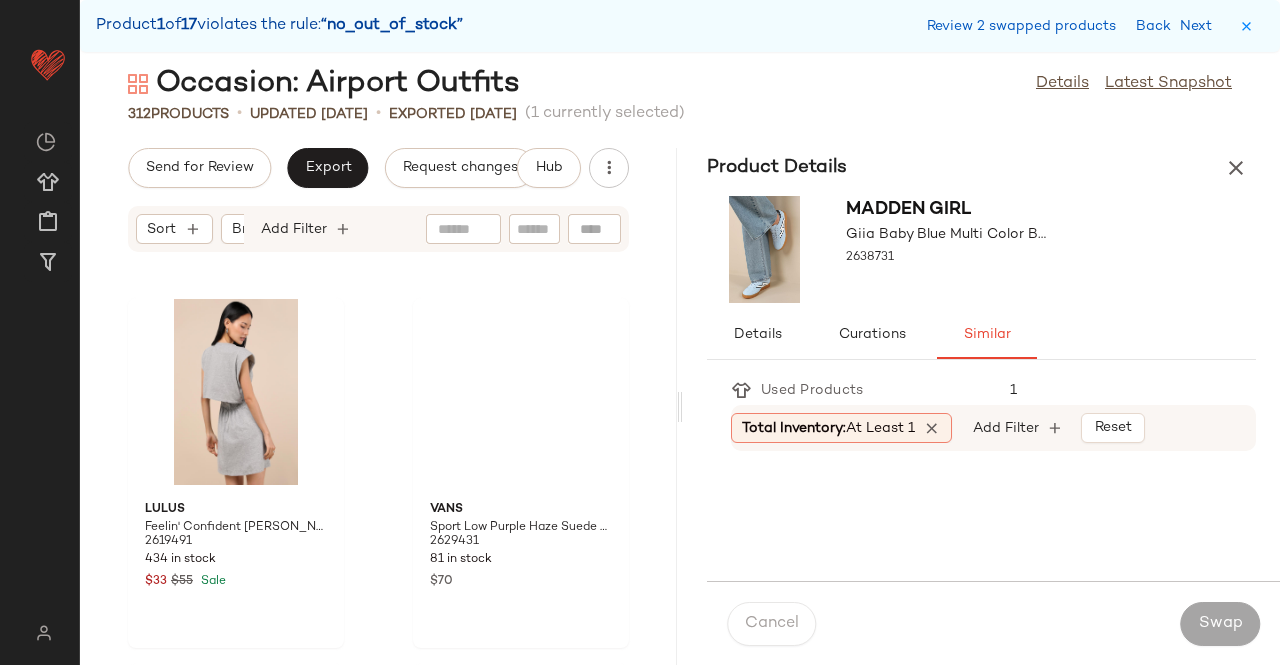 scroll, scrollTop: 15372, scrollLeft: 0, axis: vertical 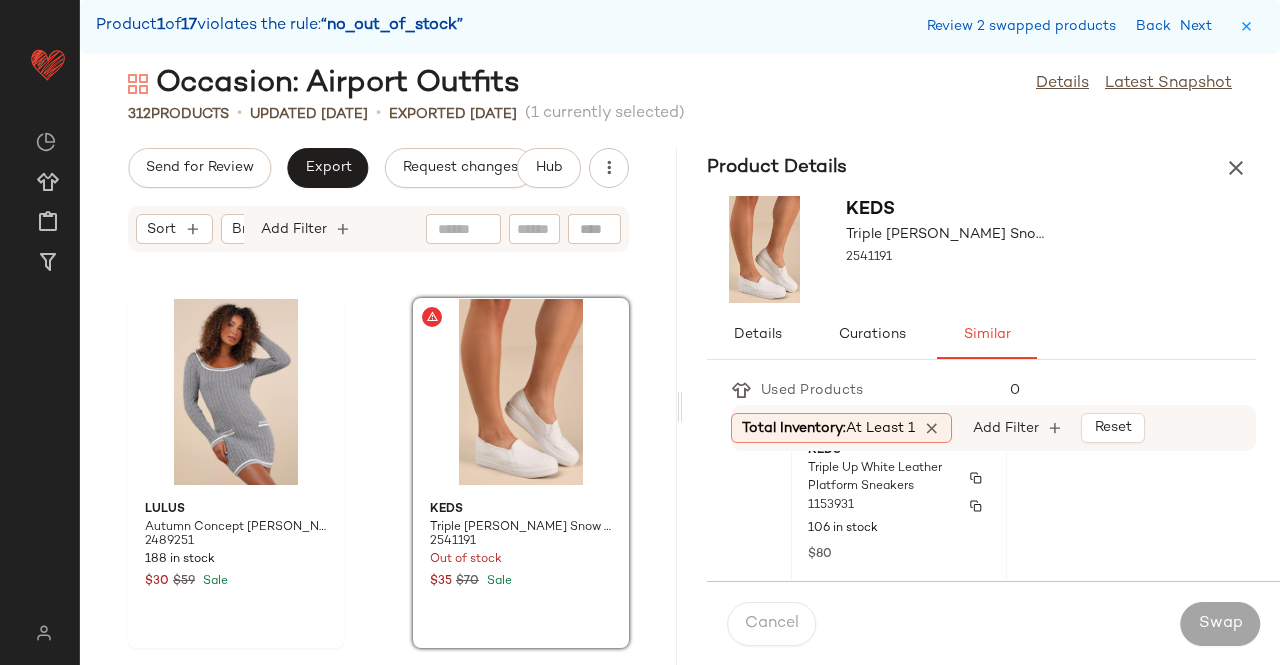 click on "1153931" at bounding box center [899, 506] 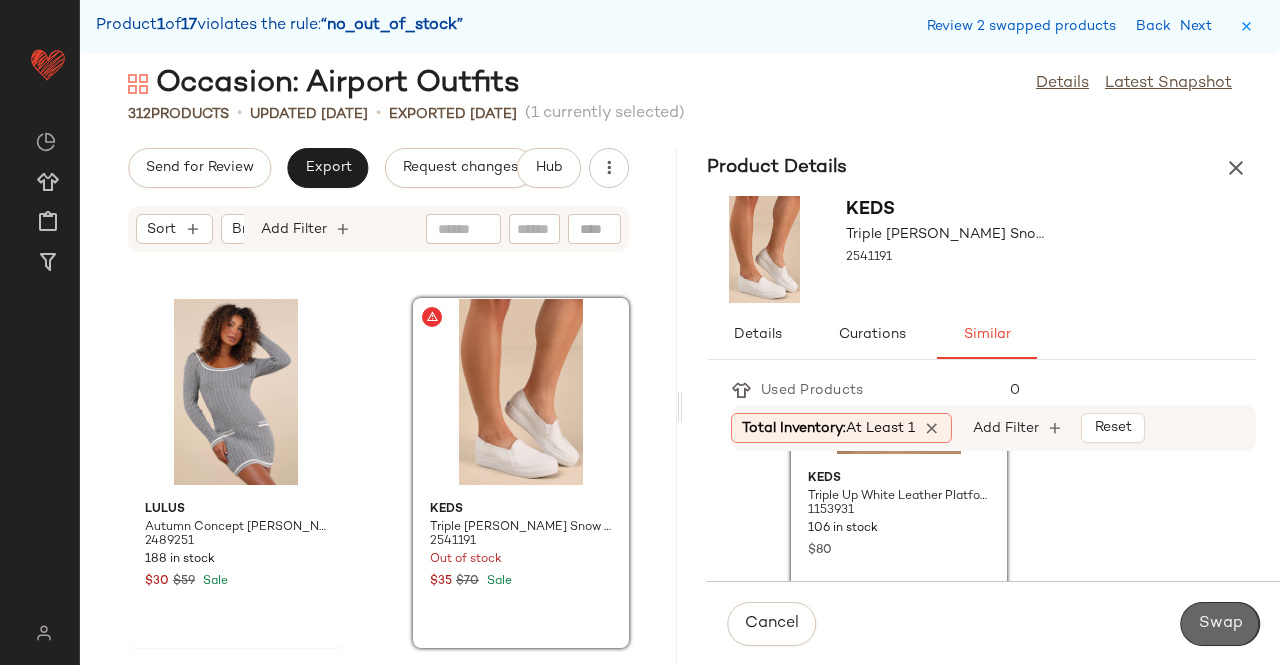 click on "Swap" at bounding box center [1220, 624] 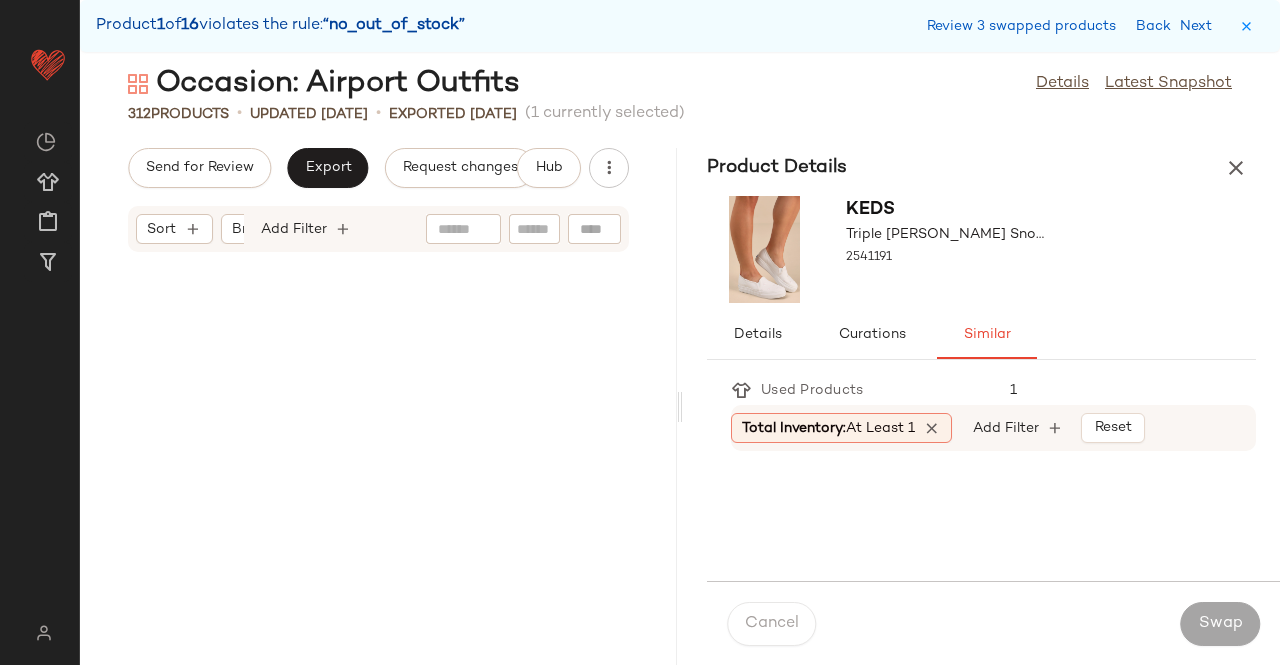 scroll, scrollTop: 17934, scrollLeft: 0, axis: vertical 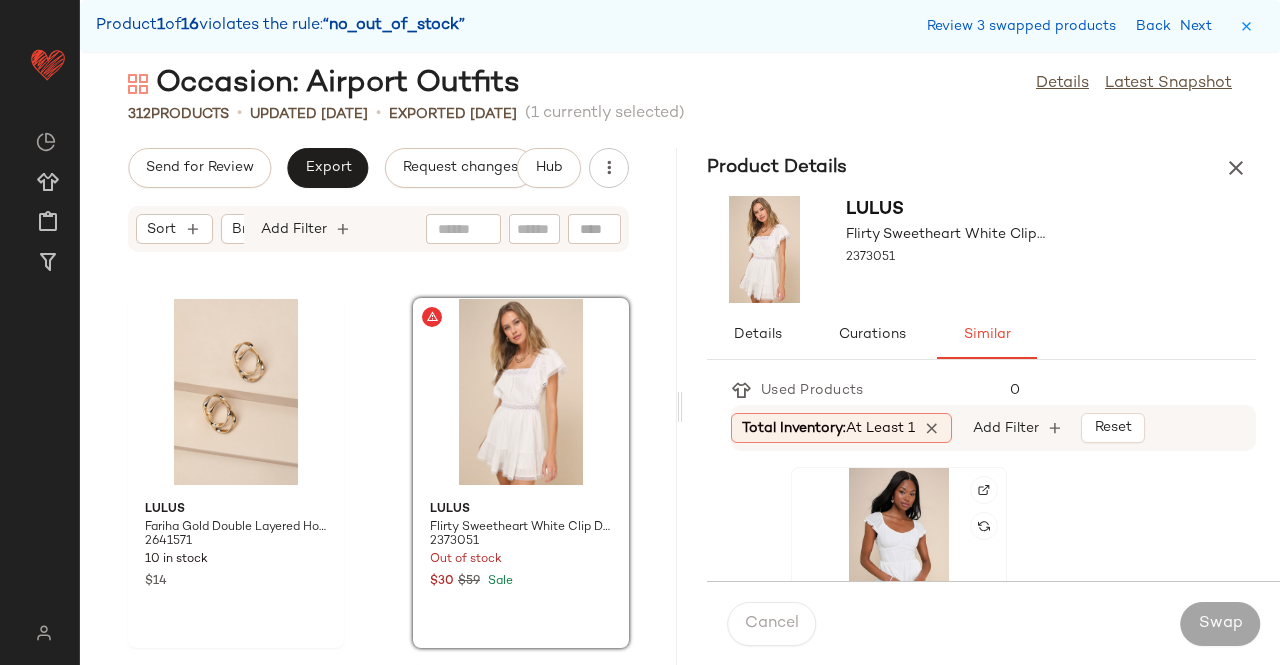 drag, startPoint x: 895, startPoint y: 529, endPoint x: 950, endPoint y: 532, distance: 55.081757 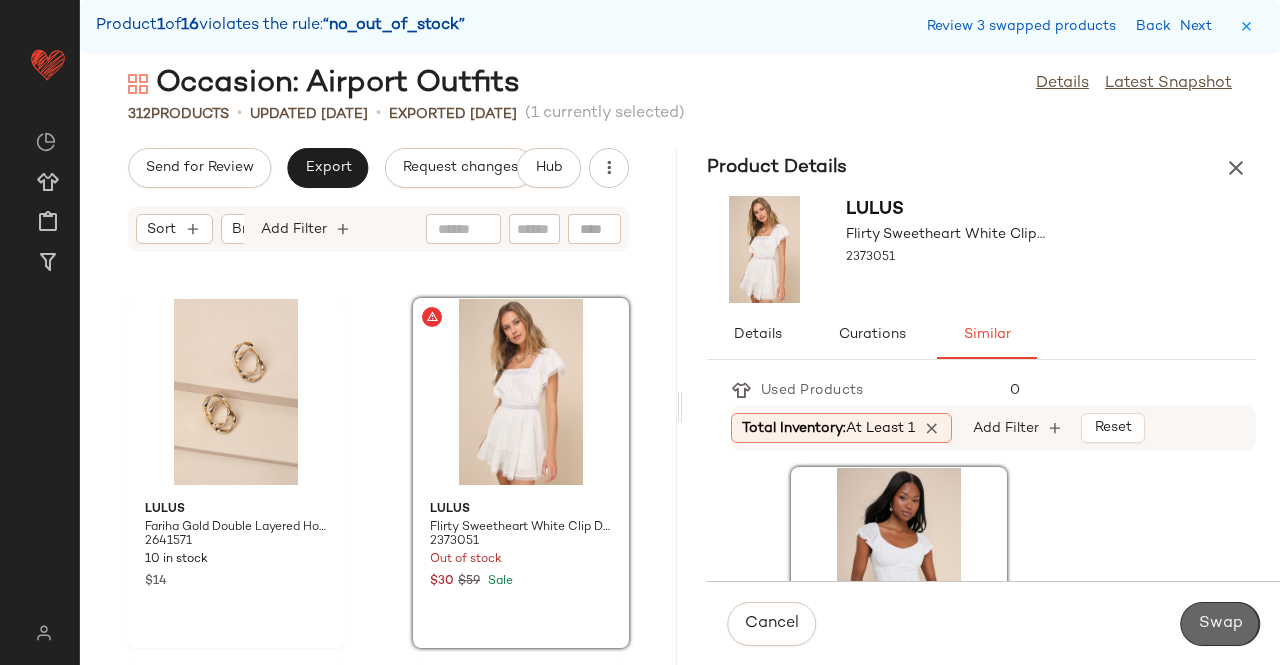 click on "Swap" 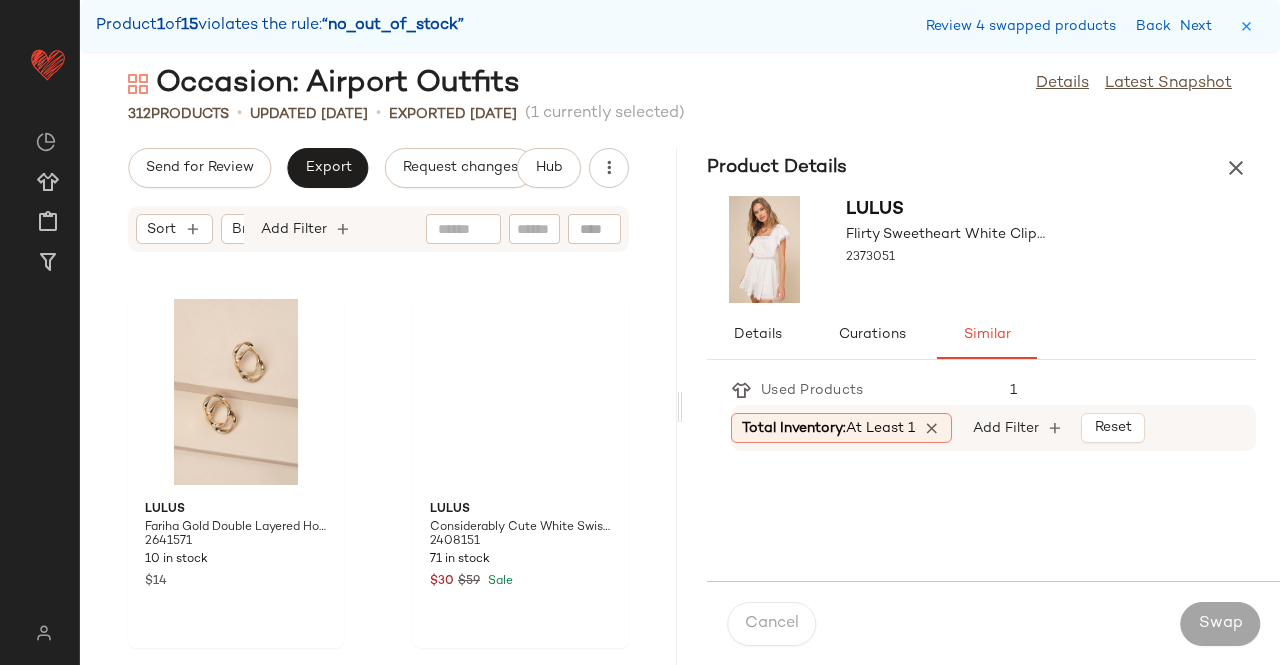 scroll, scrollTop: 22692, scrollLeft: 0, axis: vertical 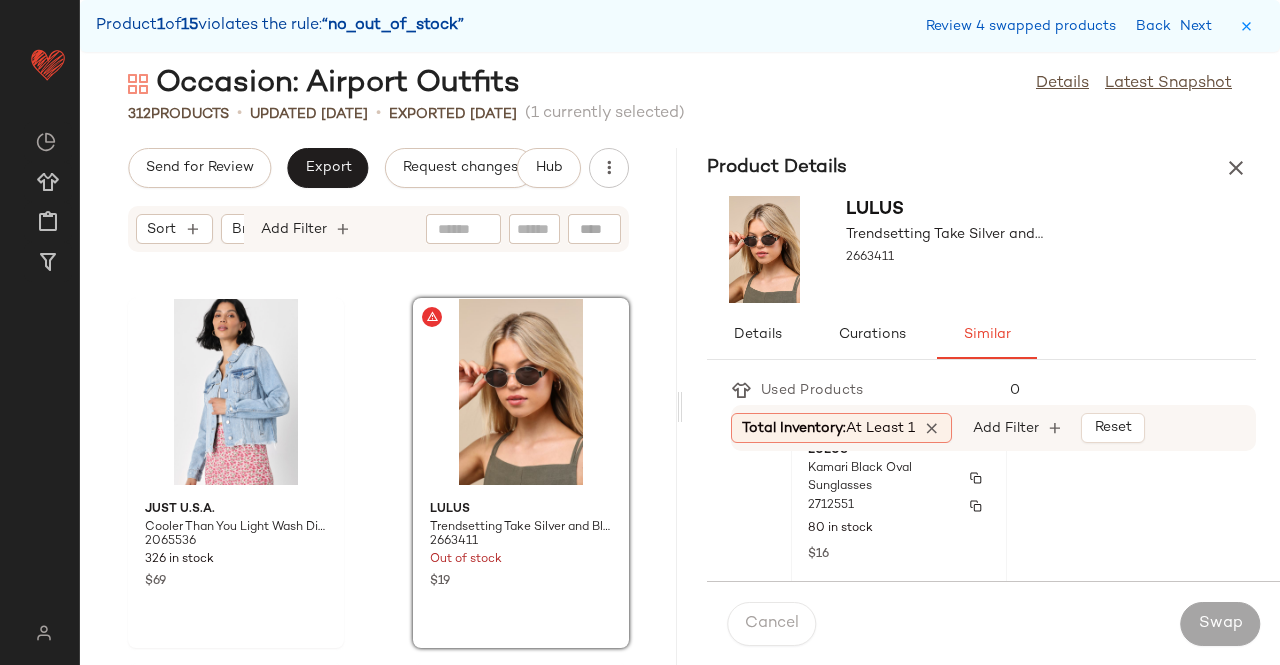 click on "2712551" at bounding box center [899, 506] 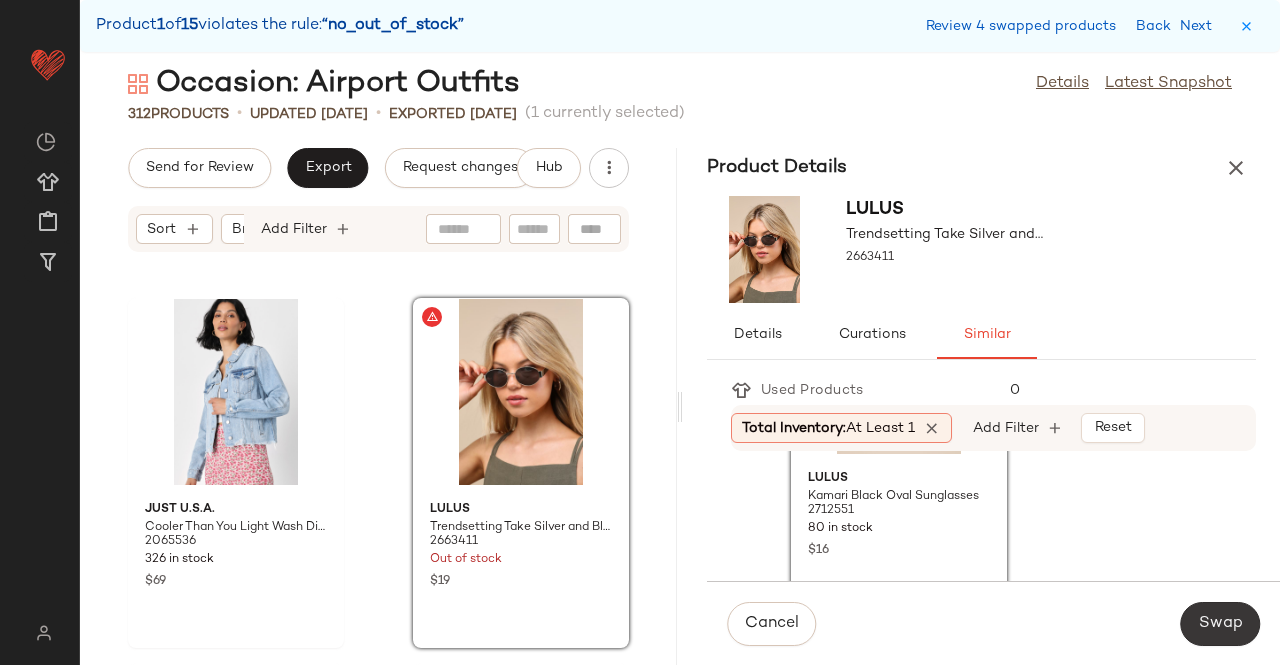 click on "Swap" 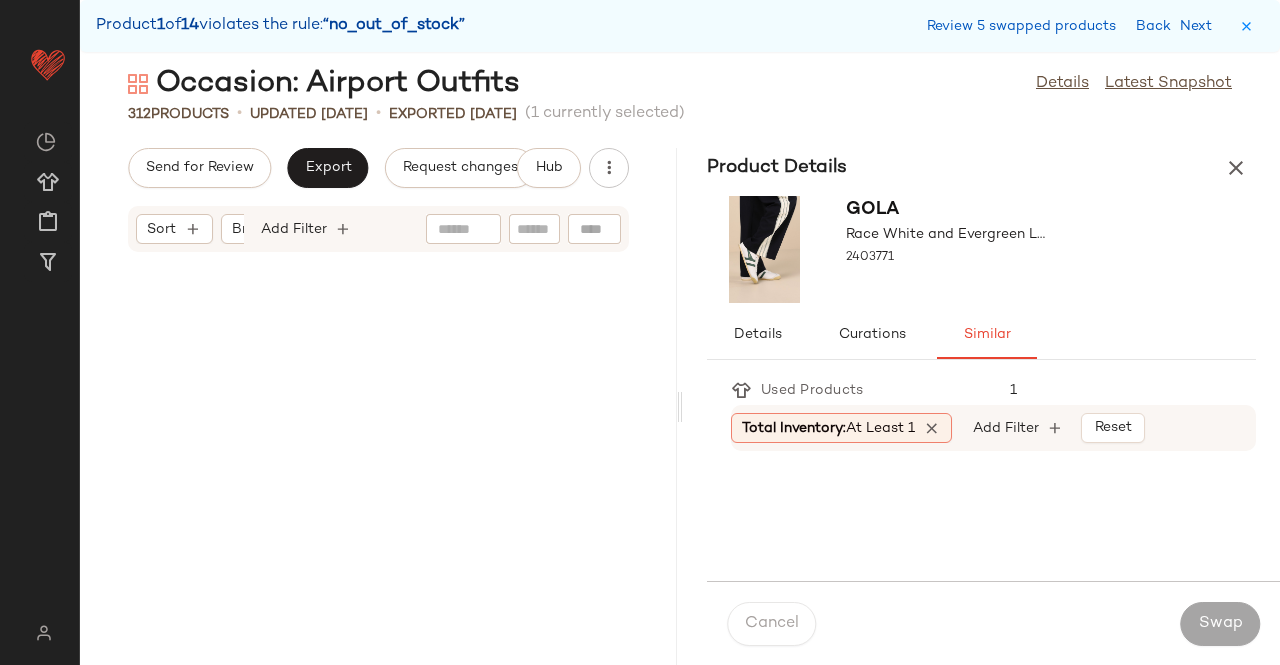scroll, scrollTop: 23790, scrollLeft: 0, axis: vertical 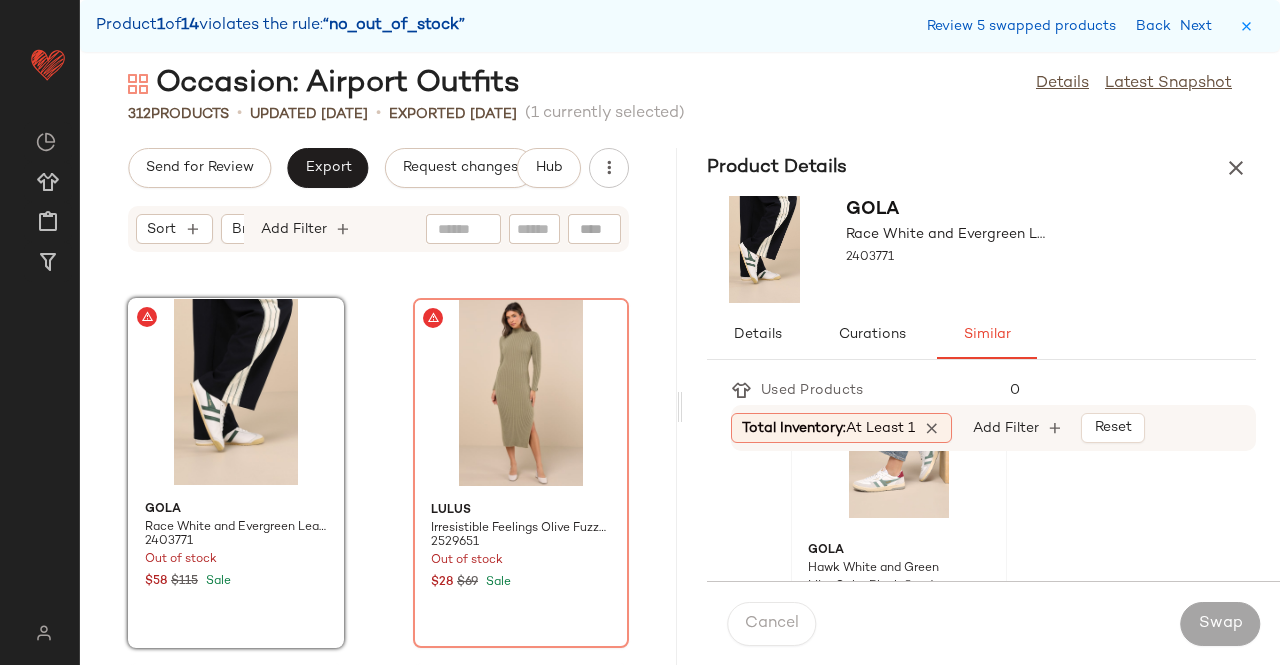 click on "Gola Hawk White and Green Mist Color Block Suede Sneakers 2369611 5 in stock $118" 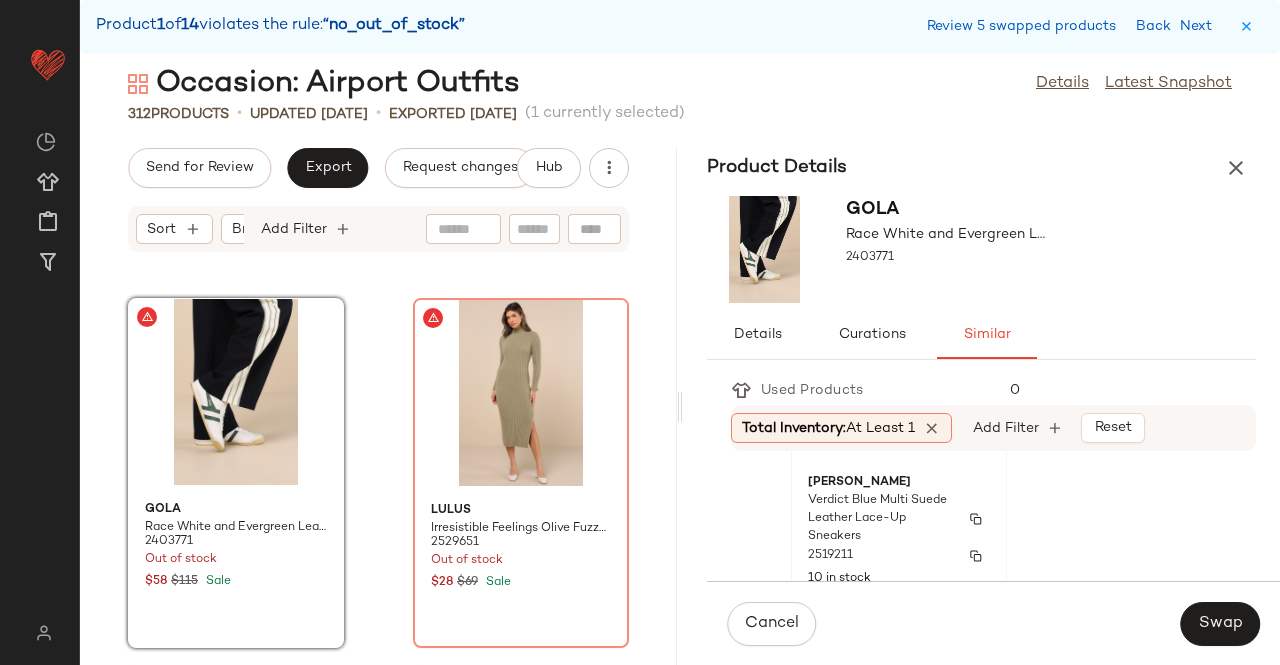 click on "Verdict Blue Multi Suede Leather Lace-Up Sneakers" at bounding box center (881, 519) 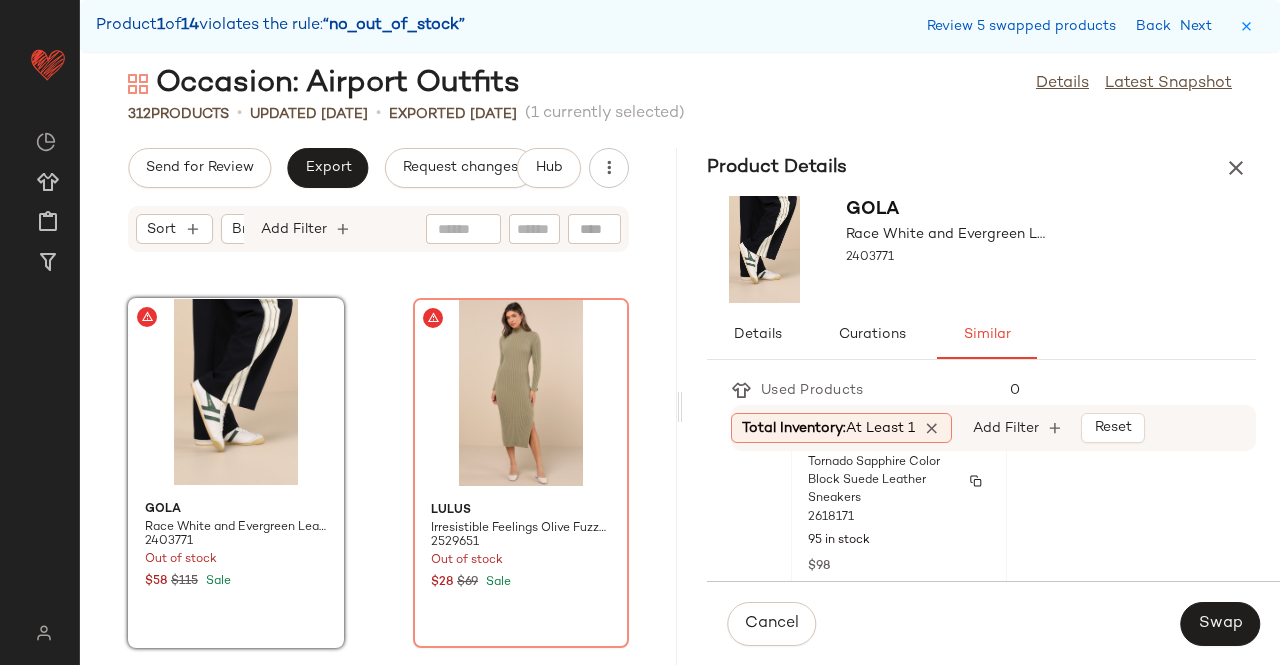 scroll, scrollTop: 2795, scrollLeft: 0, axis: vertical 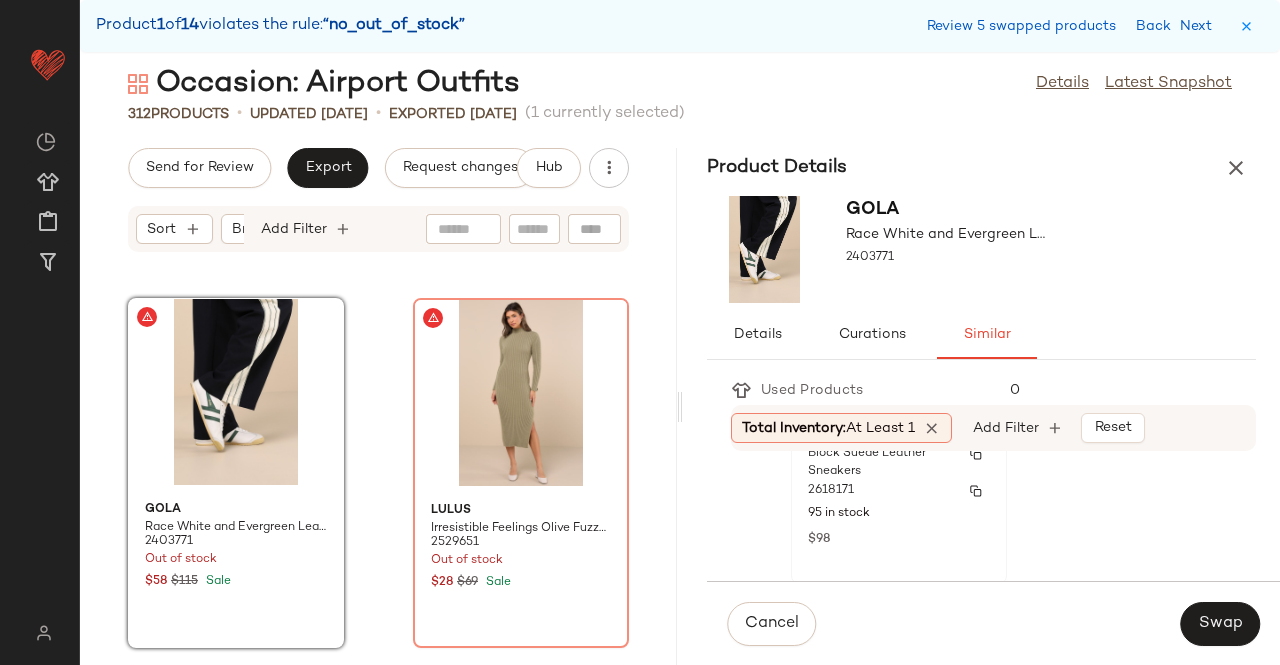 click on "2618171" at bounding box center (899, 491) 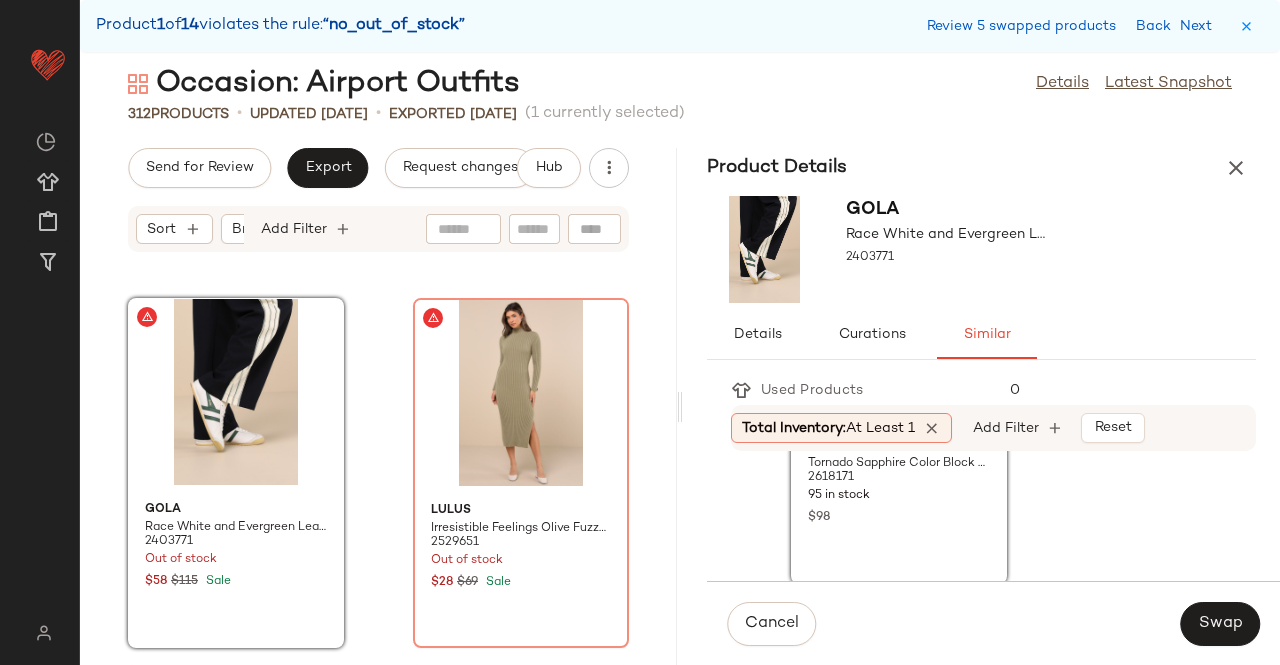 click on "Cancel   Swap" at bounding box center [993, 623] 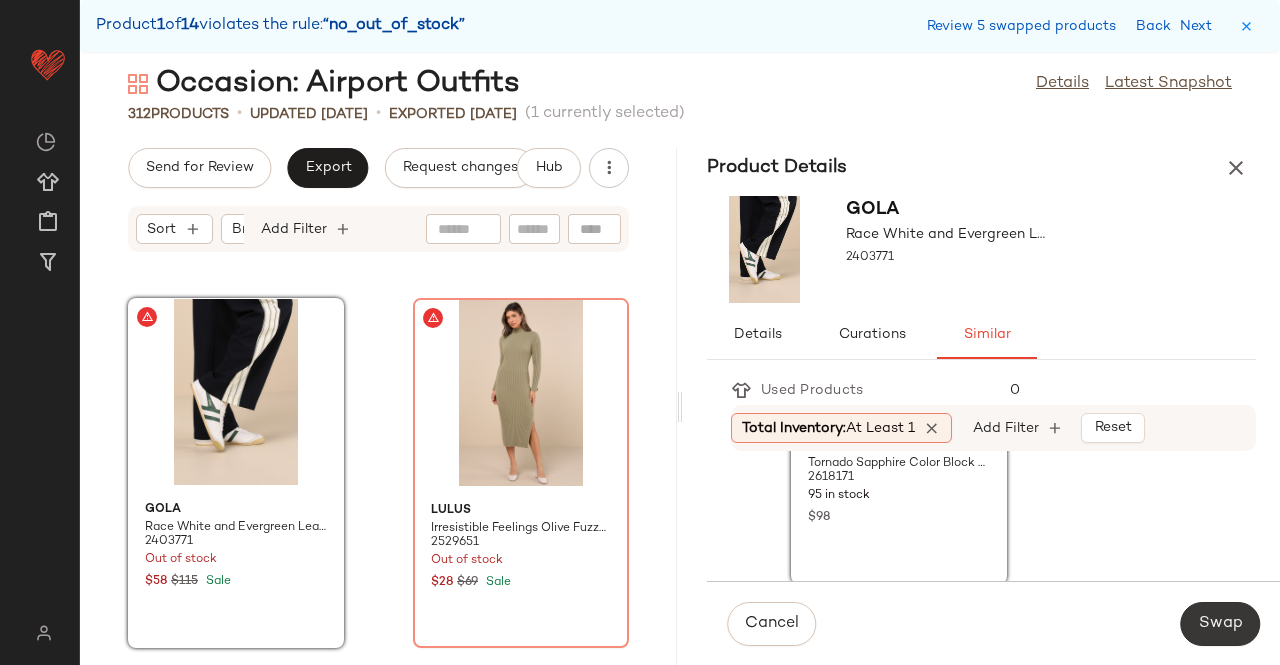 click on "Swap" 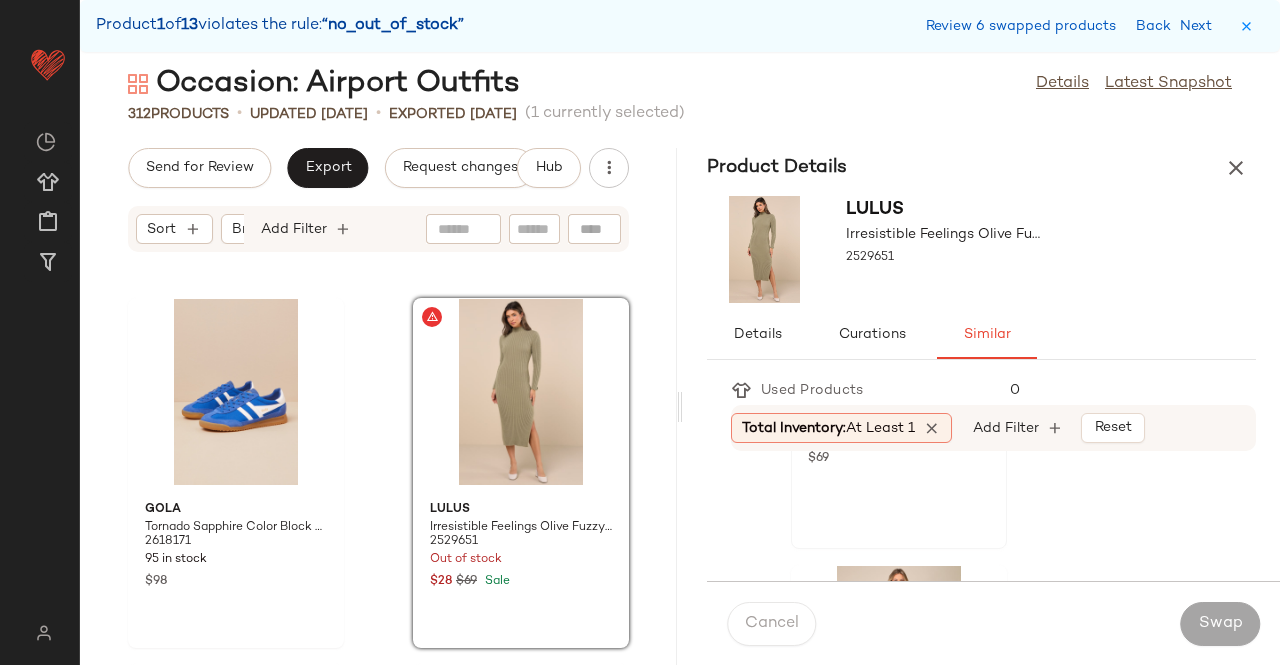 scroll, scrollTop: 1100, scrollLeft: 0, axis: vertical 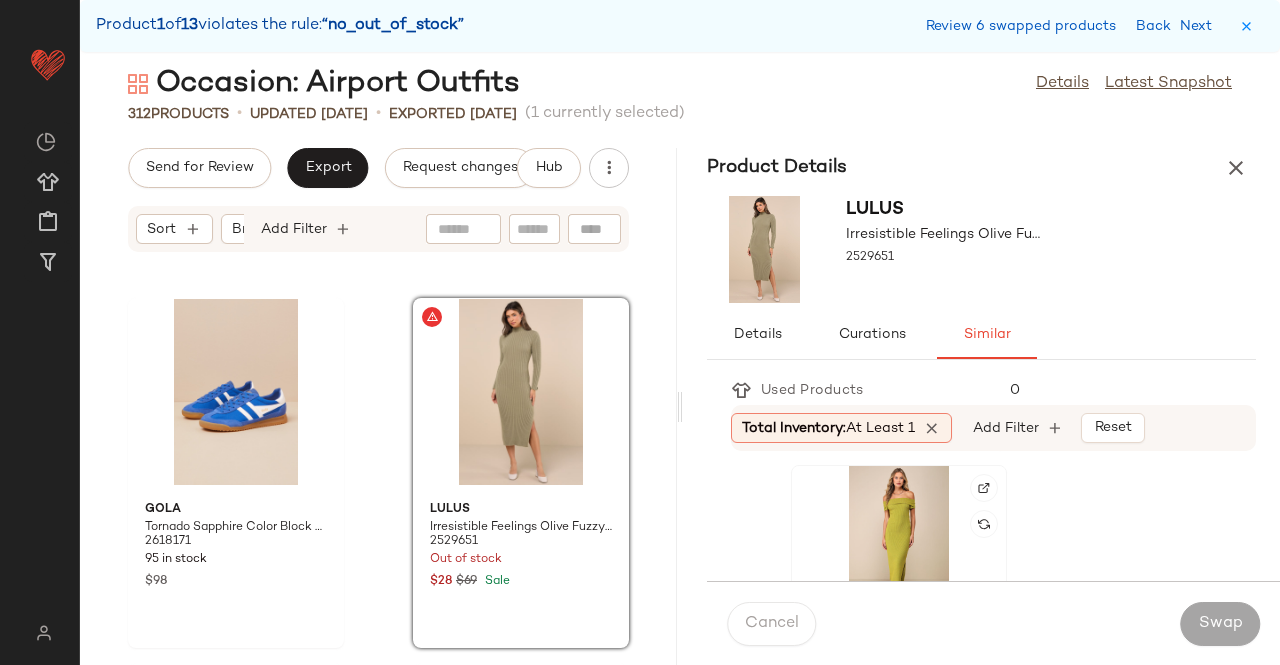 click 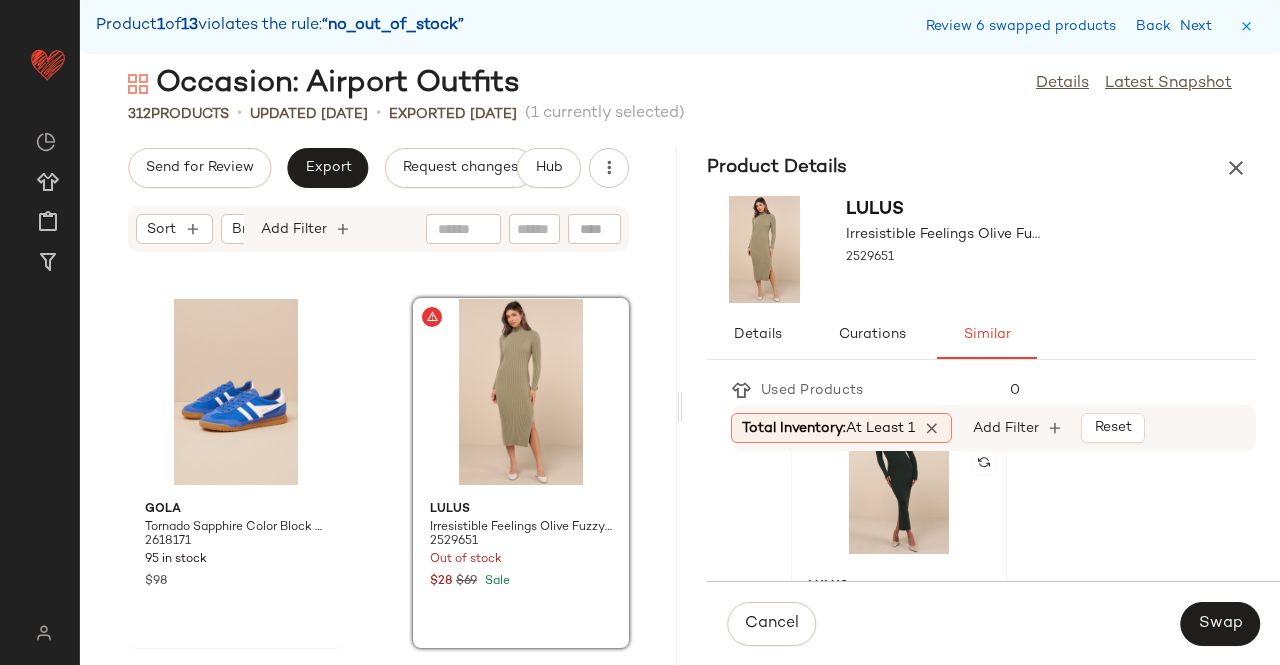 scroll, scrollTop: 0, scrollLeft: 0, axis: both 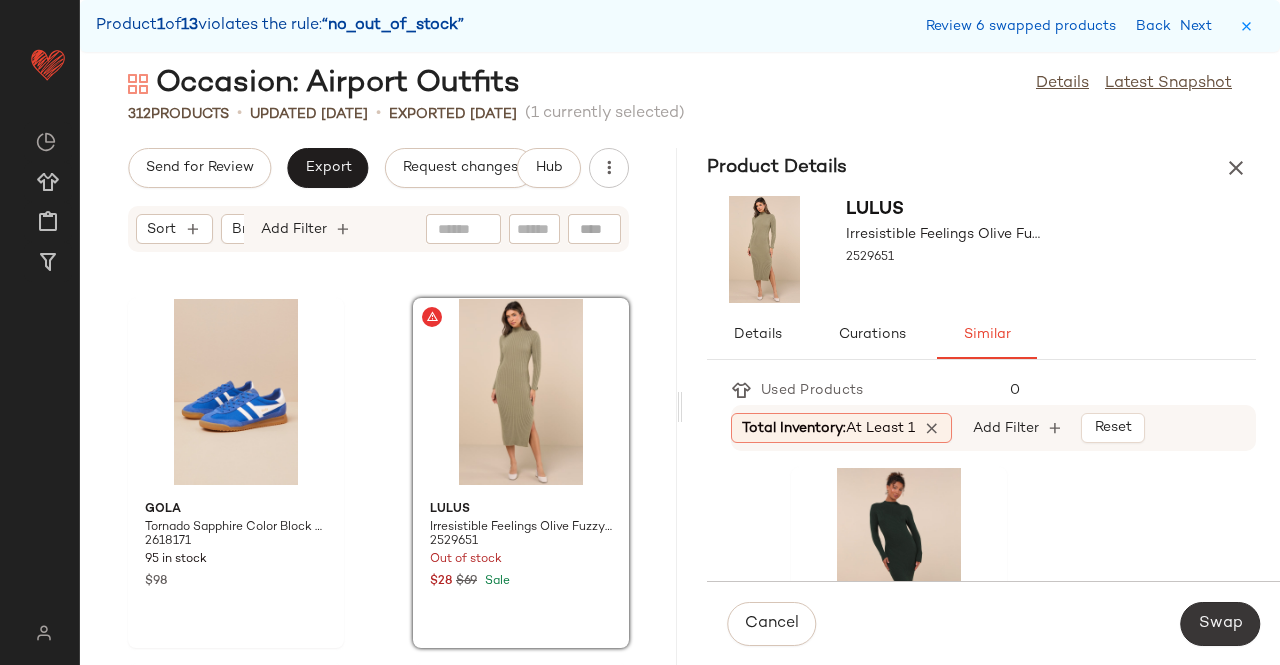 click on "Swap" 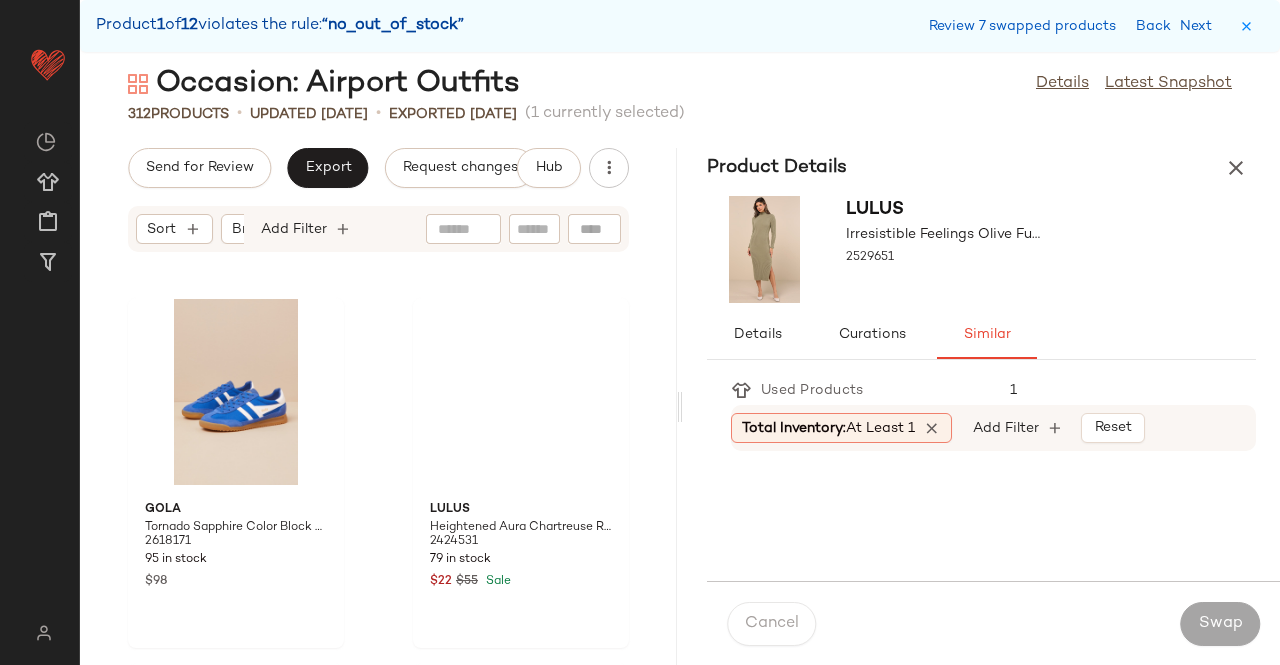 scroll, scrollTop: 27450, scrollLeft: 0, axis: vertical 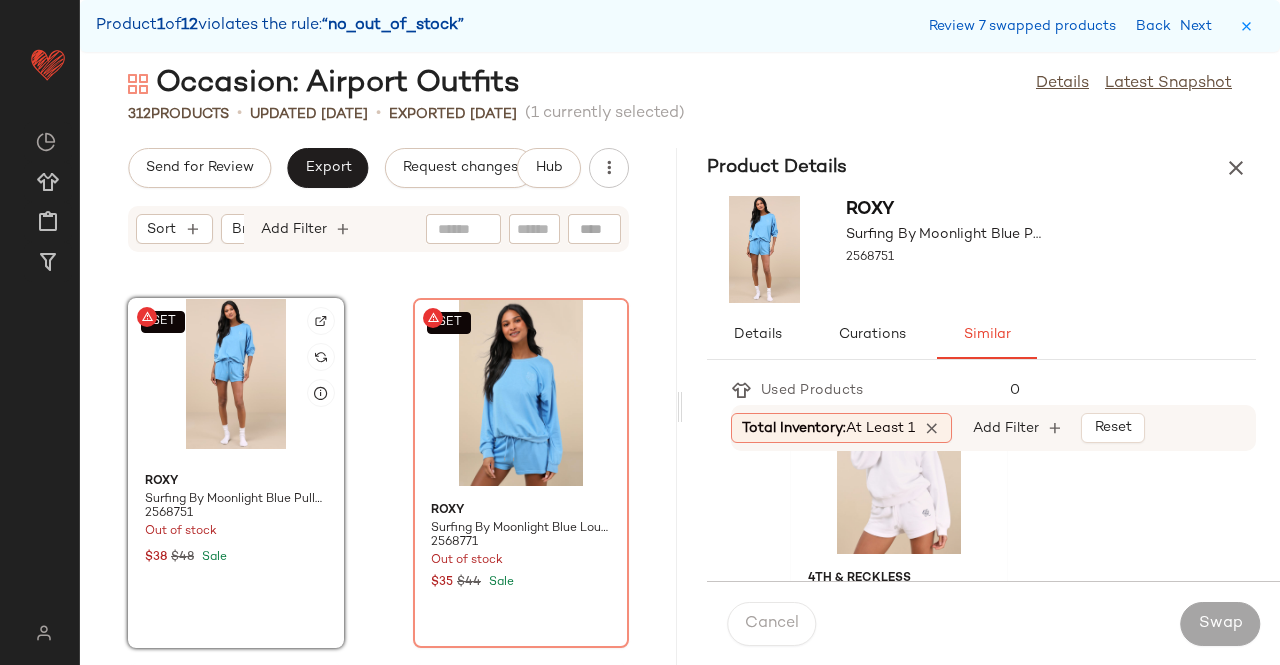 click on "SET" 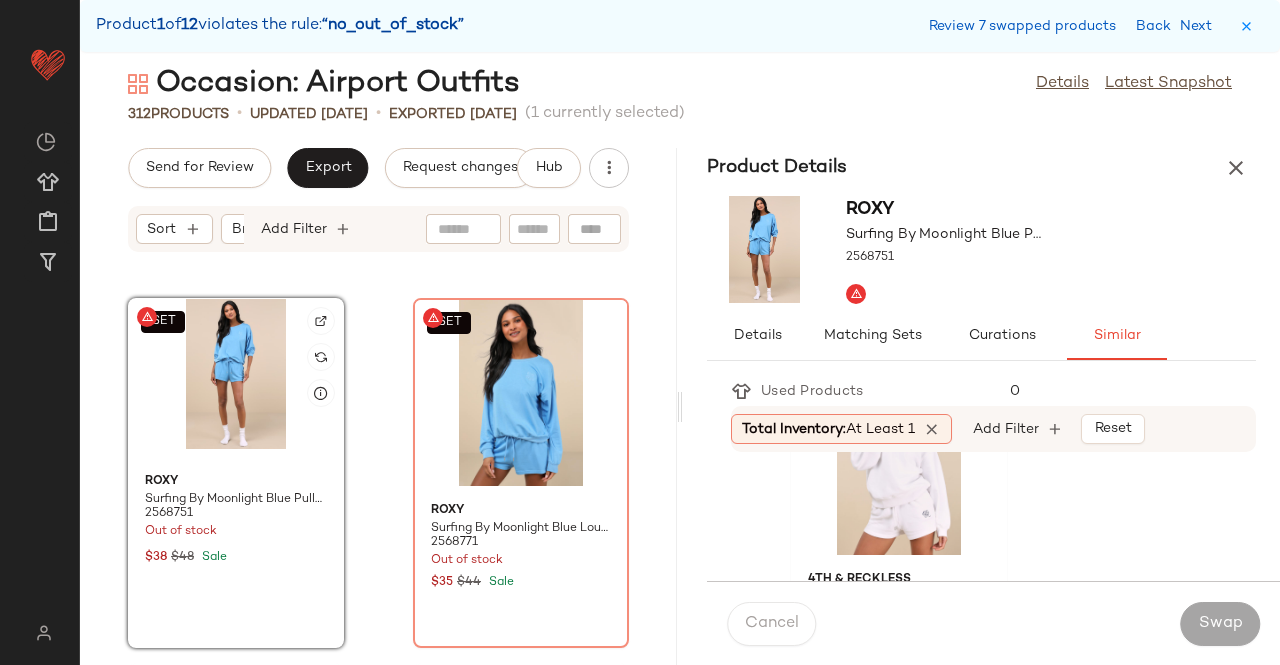 click on "SET" 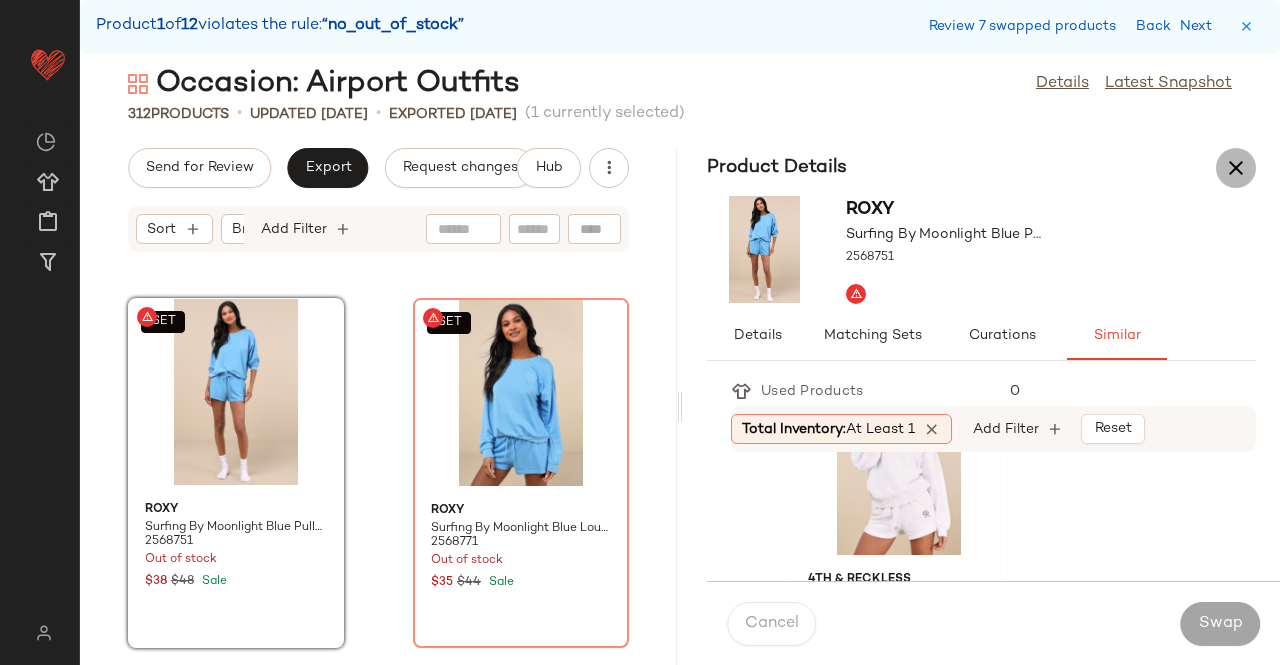 click at bounding box center (1236, 168) 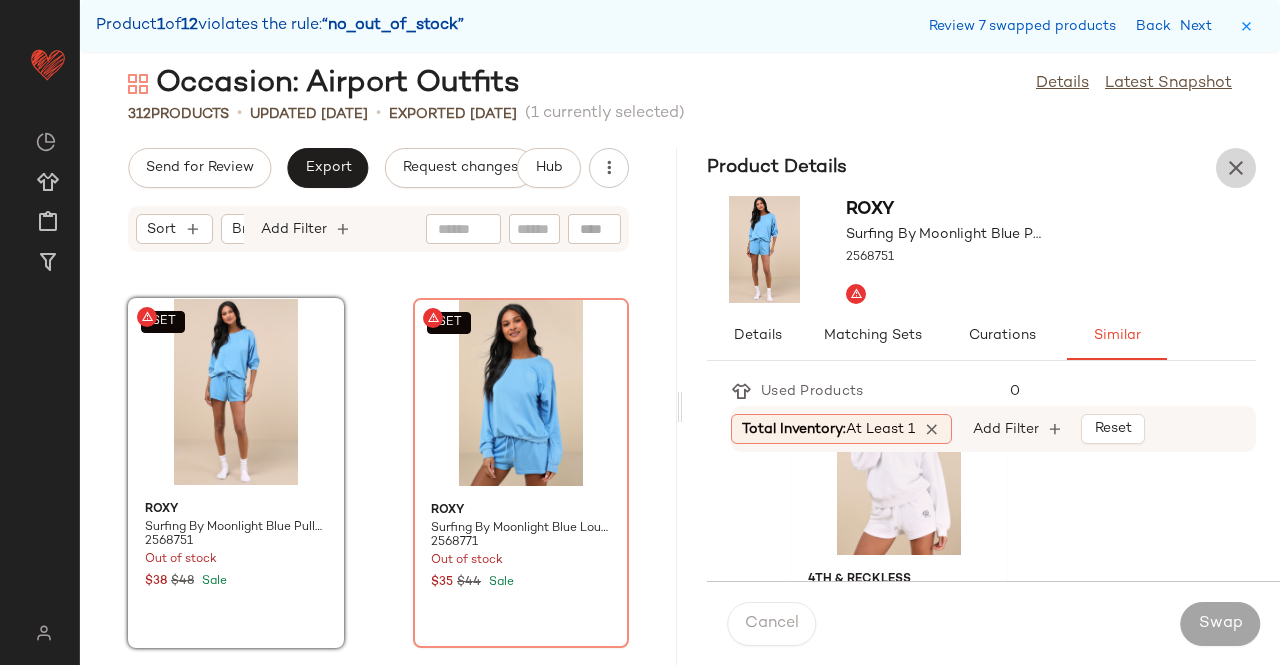 scroll, scrollTop: 27084, scrollLeft: 0, axis: vertical 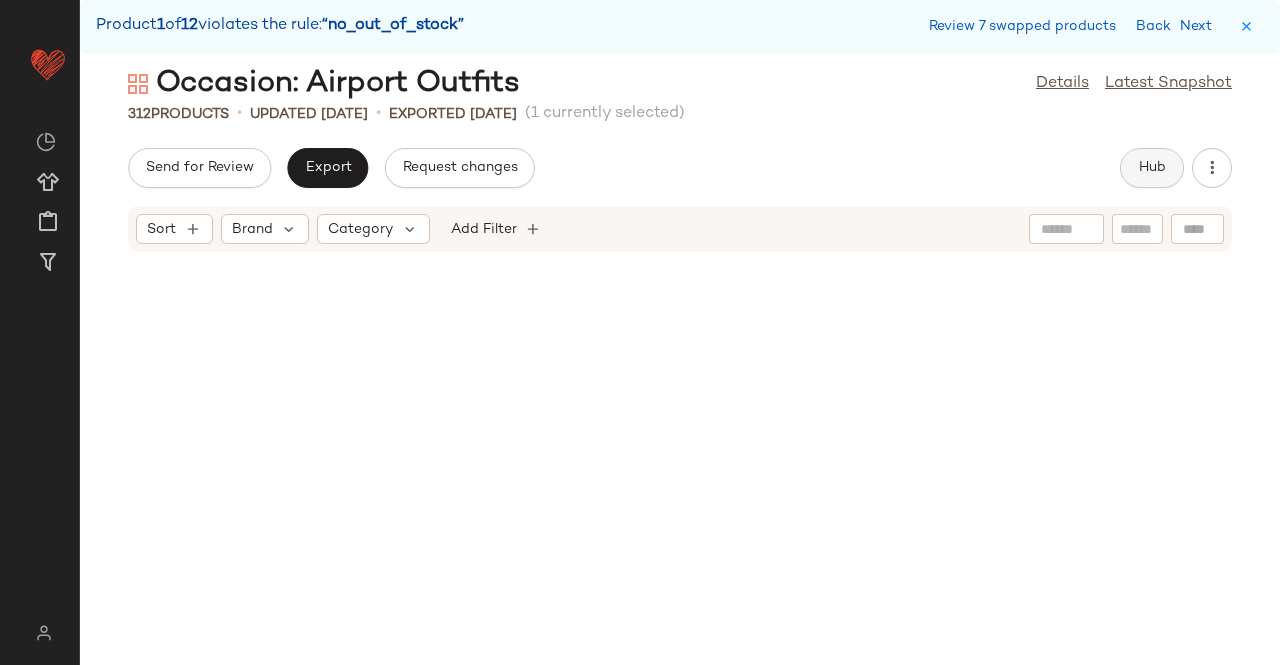 click on "Hub" at bounding box center [1152, 168] 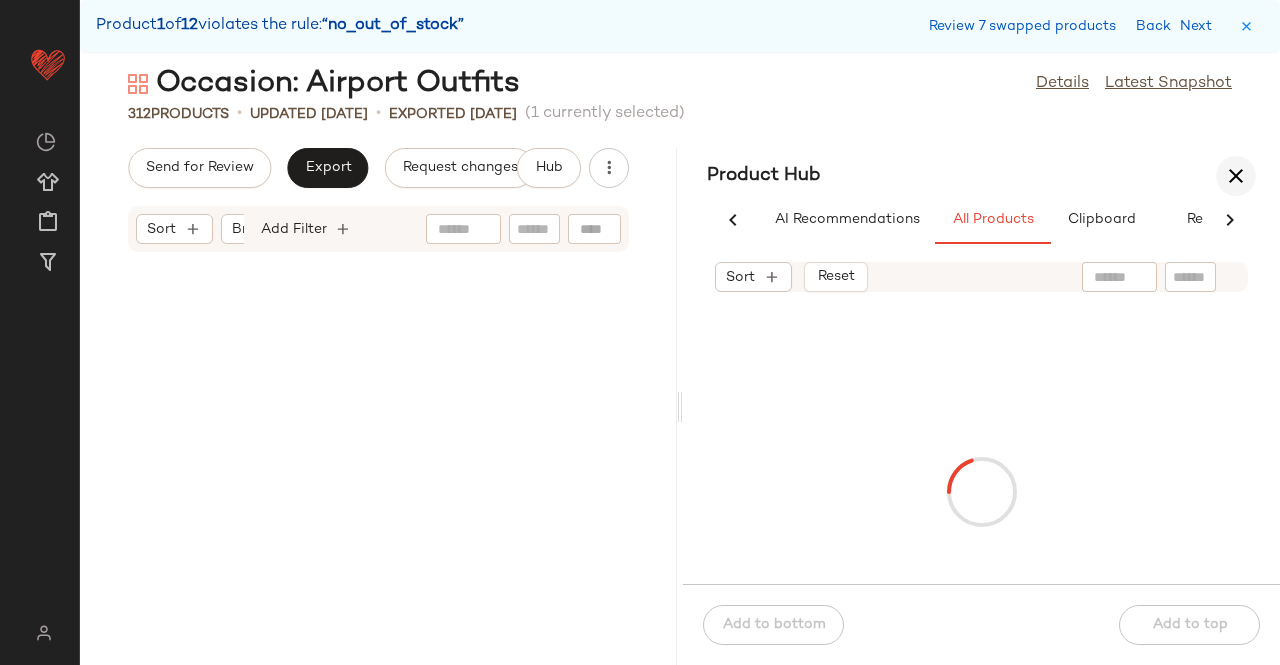 scroll, scrollTop: 0, scrollLeft: 62, axis: horizontal 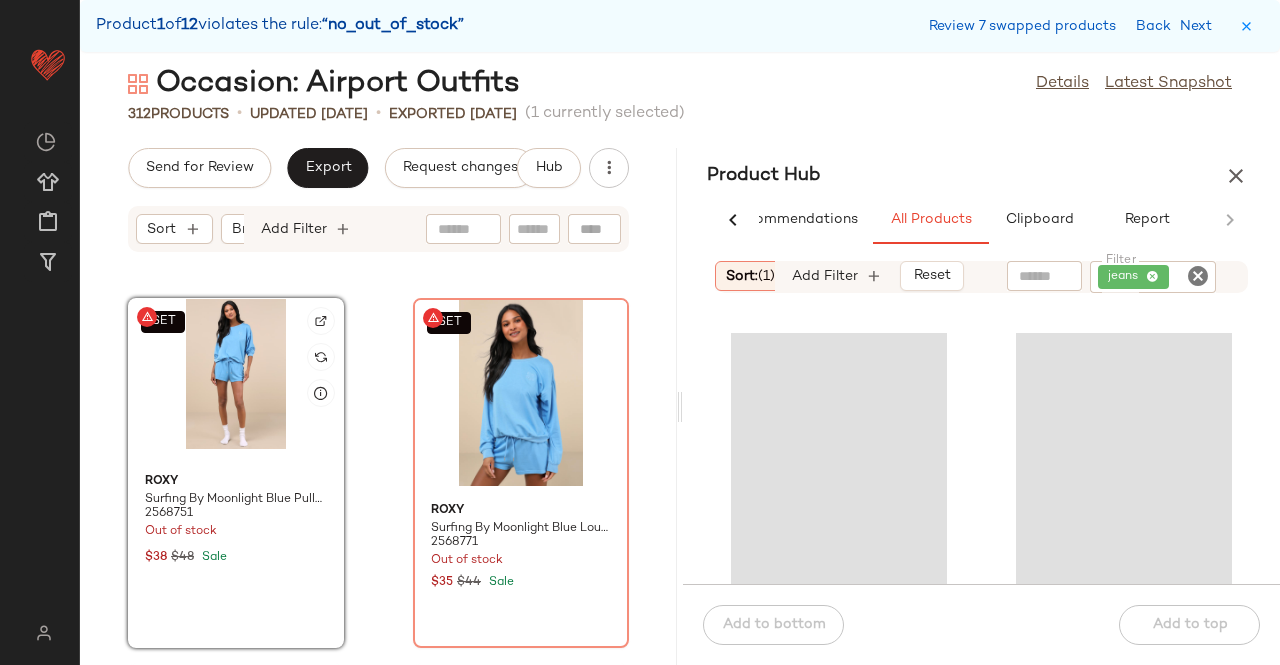 click on "SET" 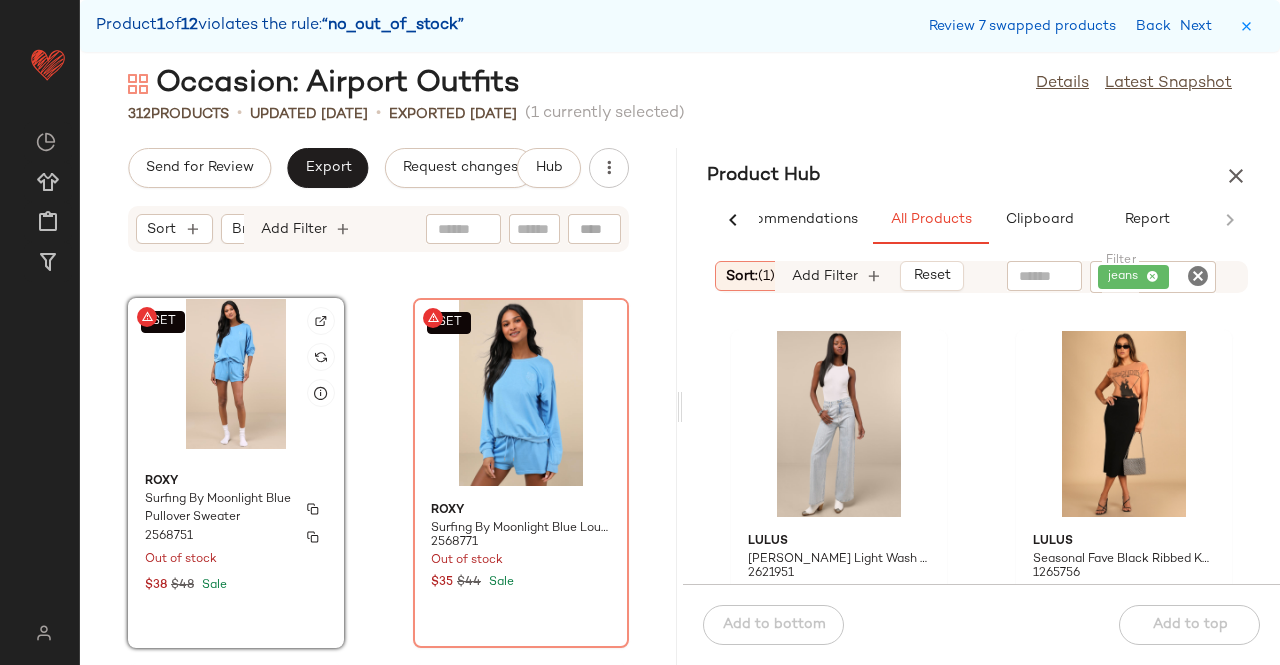 drag, startPoint x: 242, startPoint y: 495, endPoint x: 502, endPoint y: 566, distance: 269.51996 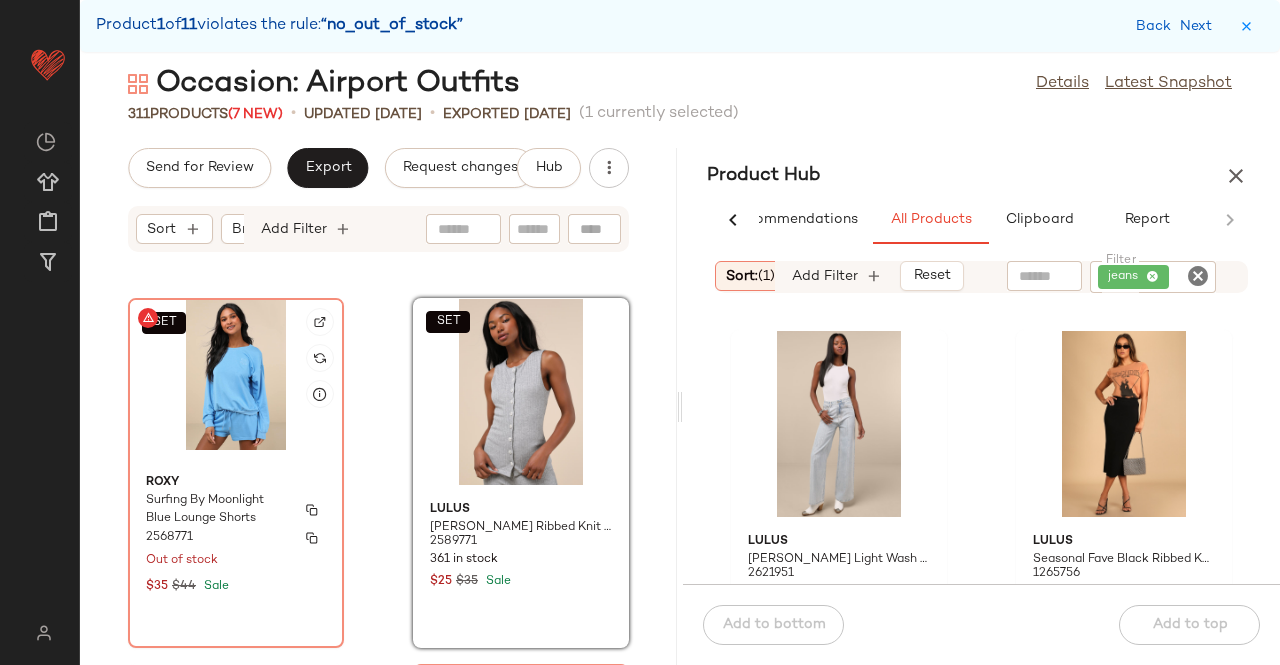 click on "Roxy" at bounding box center (236, 483) 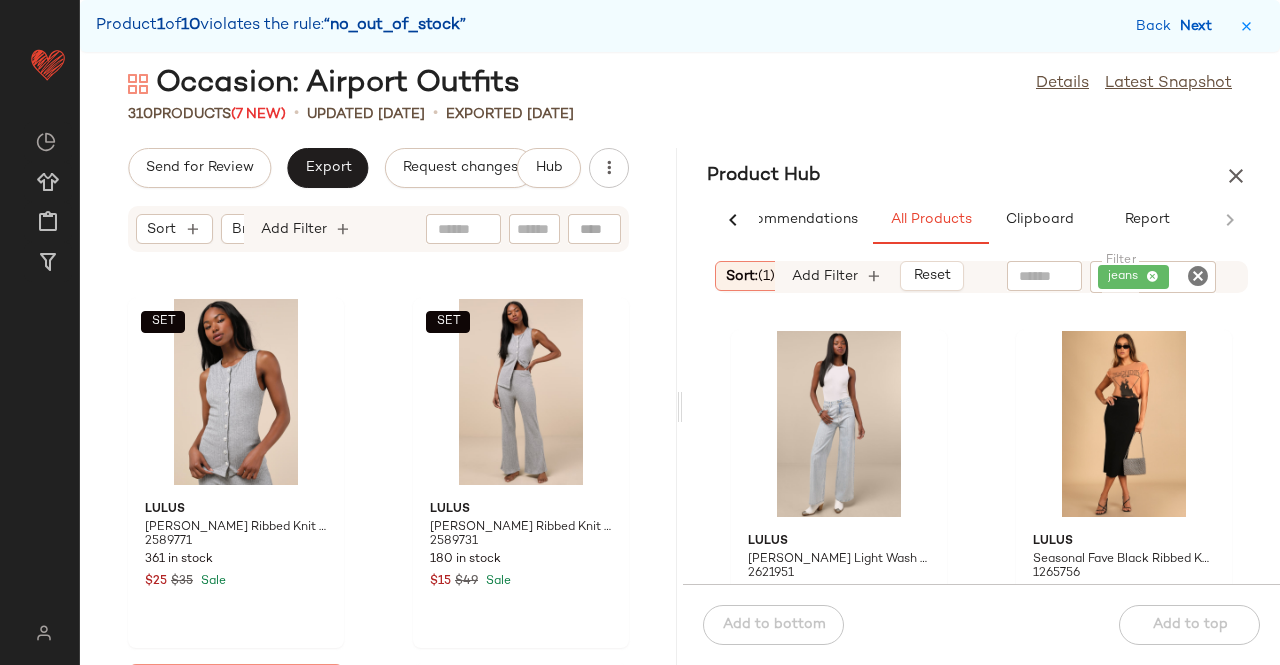 click on "Next" at bounding box center (1200, 26) 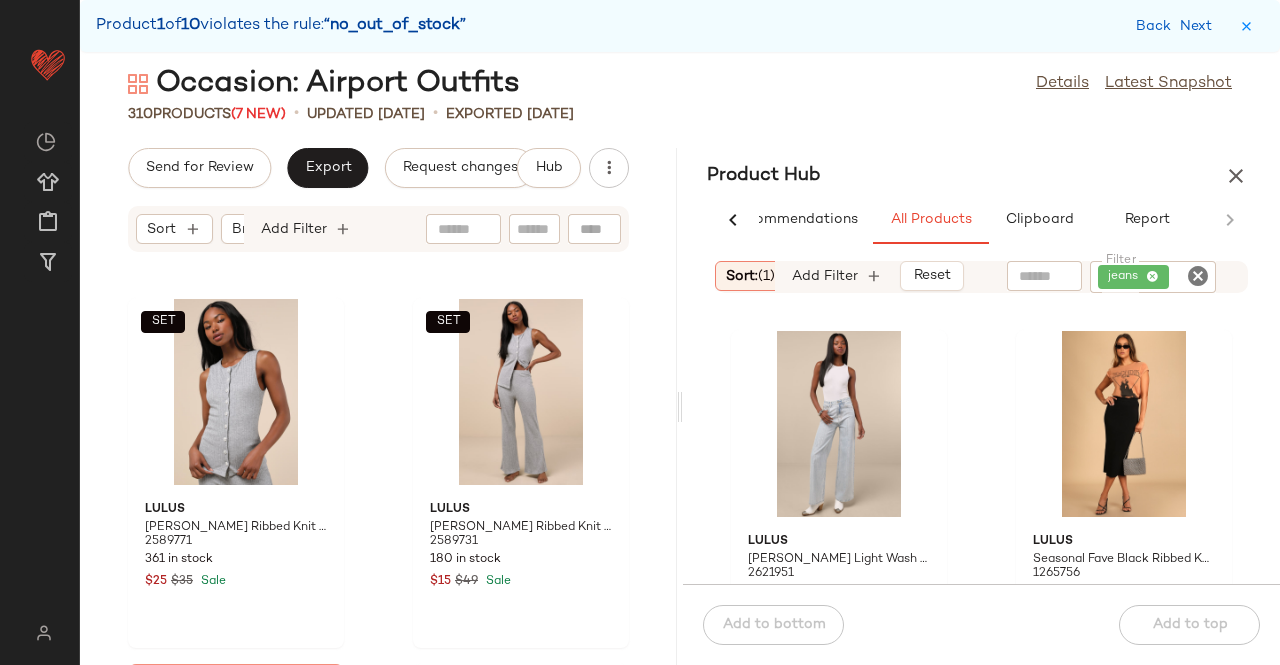 scroll, scrollTop: 29646, scrollLeft: 0, axis: vertical 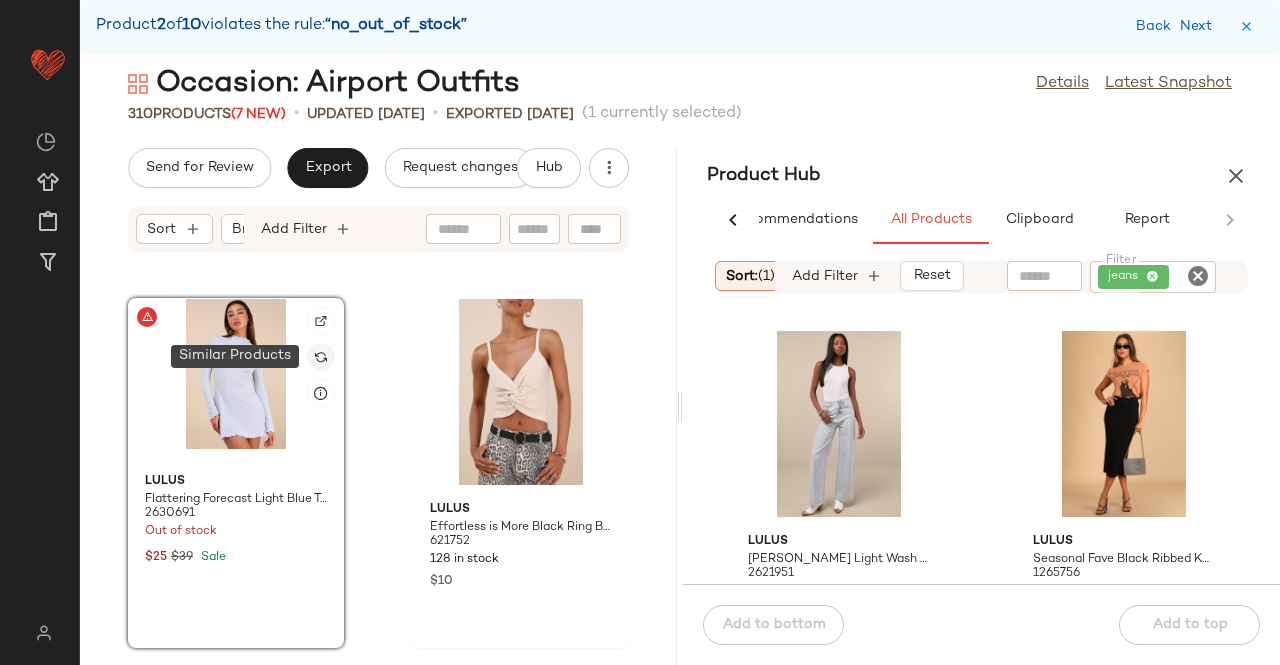 drag, startPoint x: 321, startPoint y: 354, endPoint x: 444, endPoint y: 363, distance: 123.32883 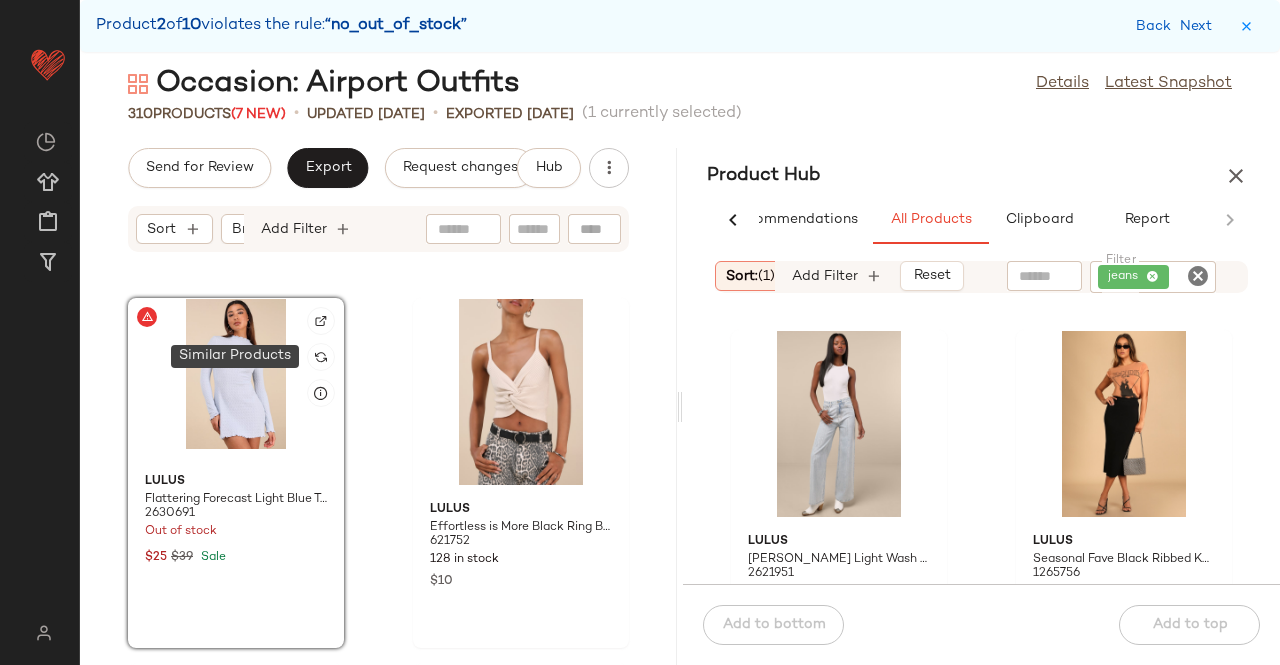 click 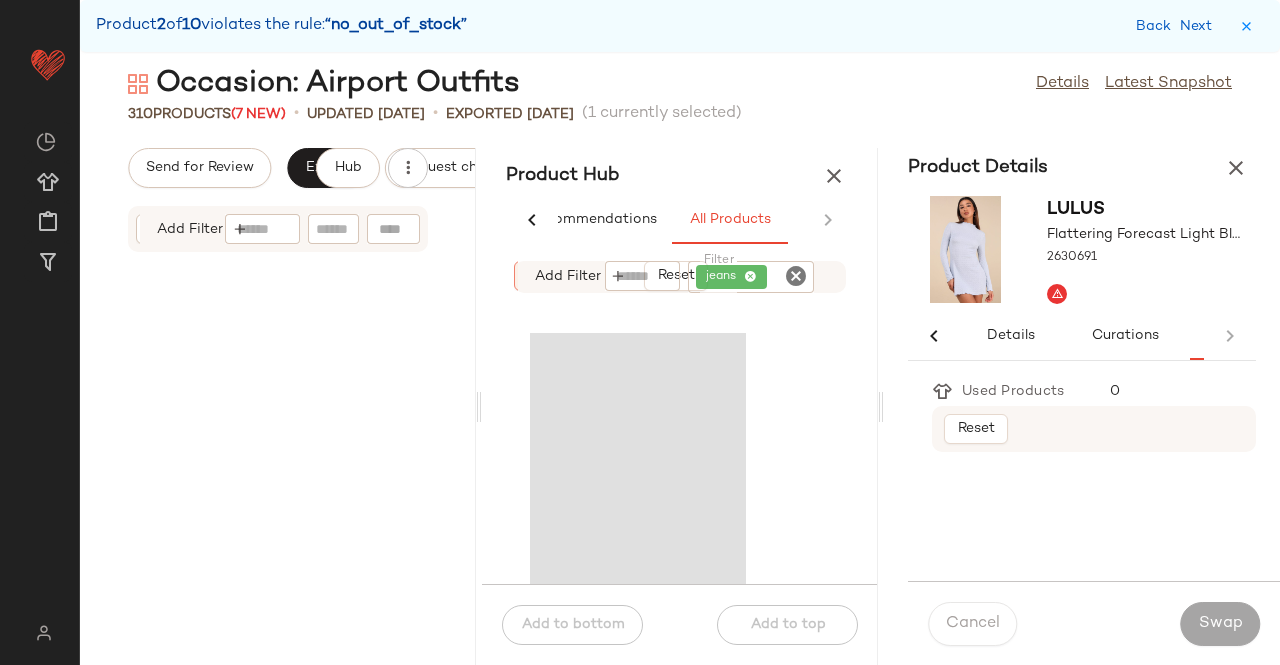 scroll, scrollTop: 0, scrollLeft: 86, axis: horizontal 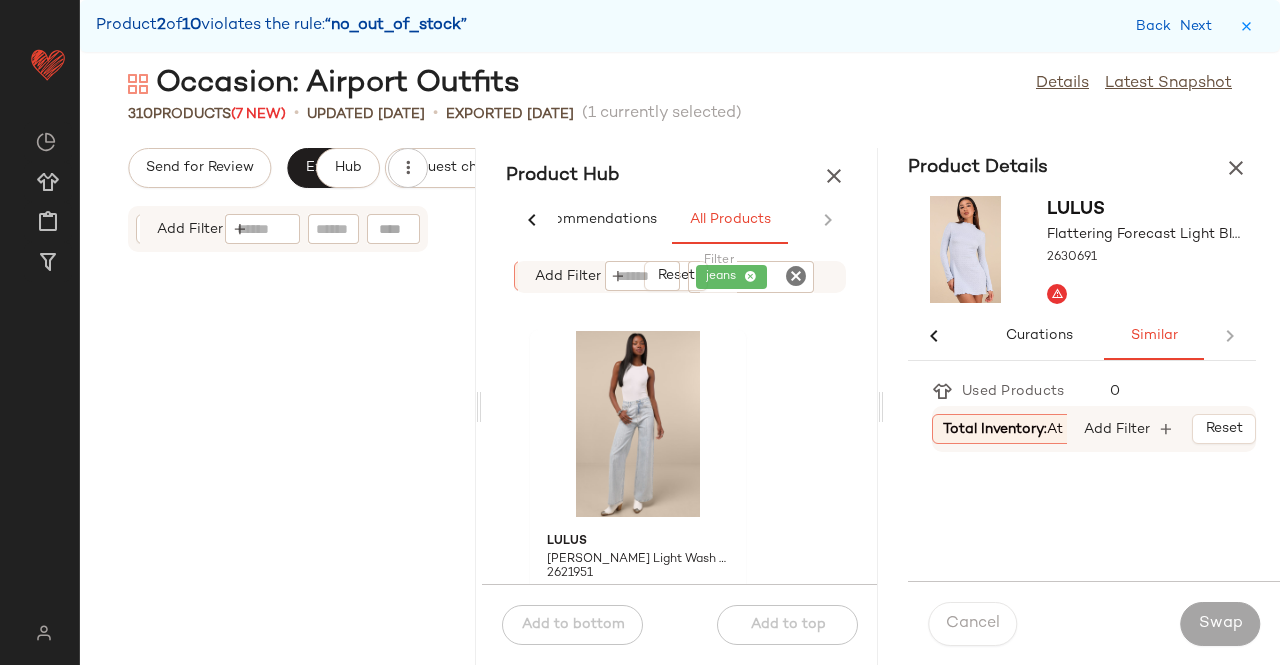 click at bounding box center (834, 176) 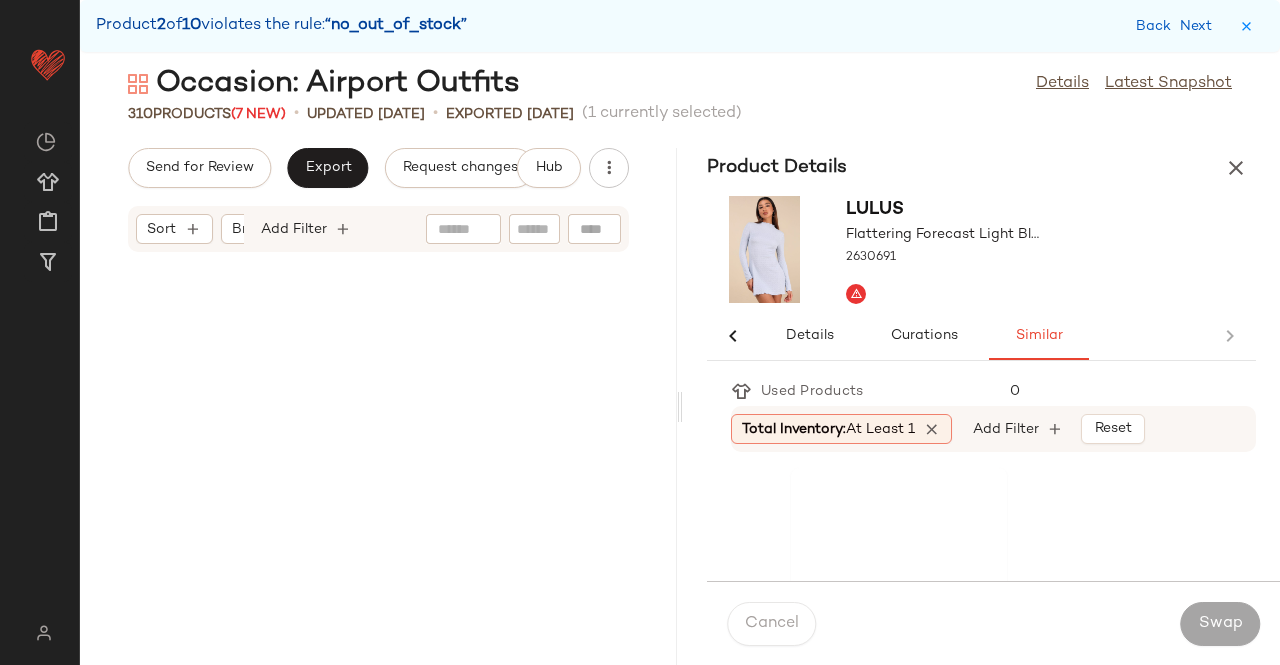 scroll, scrollTop: 0, scrollLeft: 0, axis: both 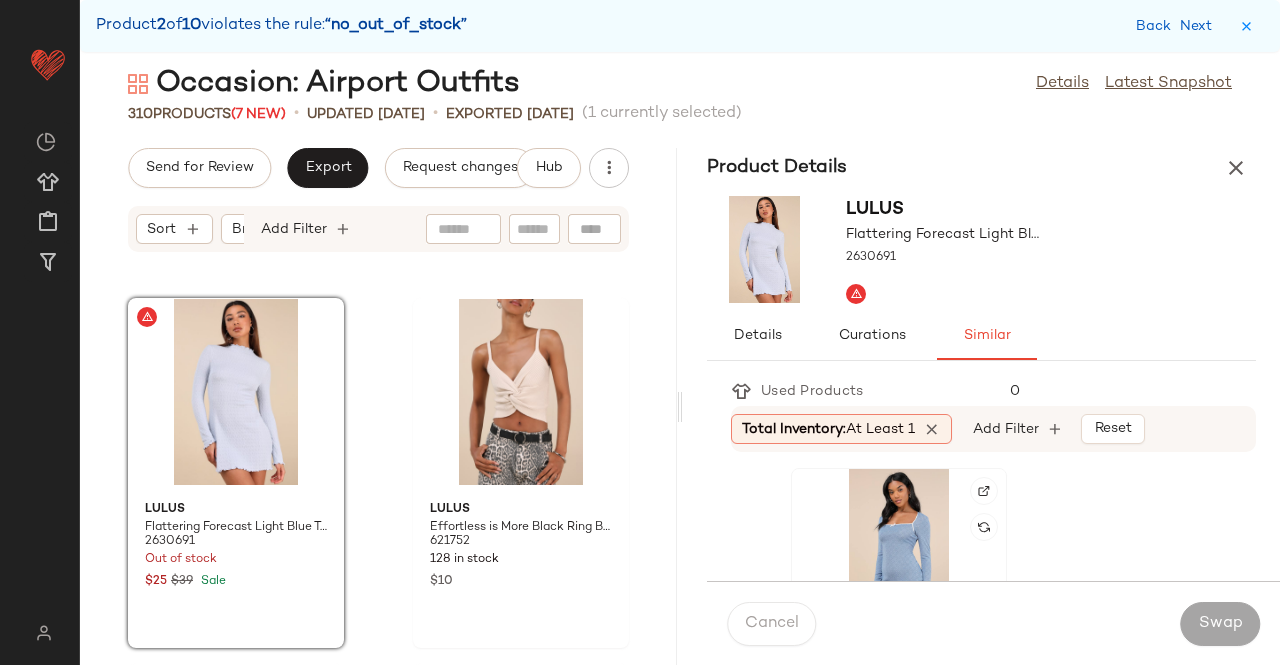 click 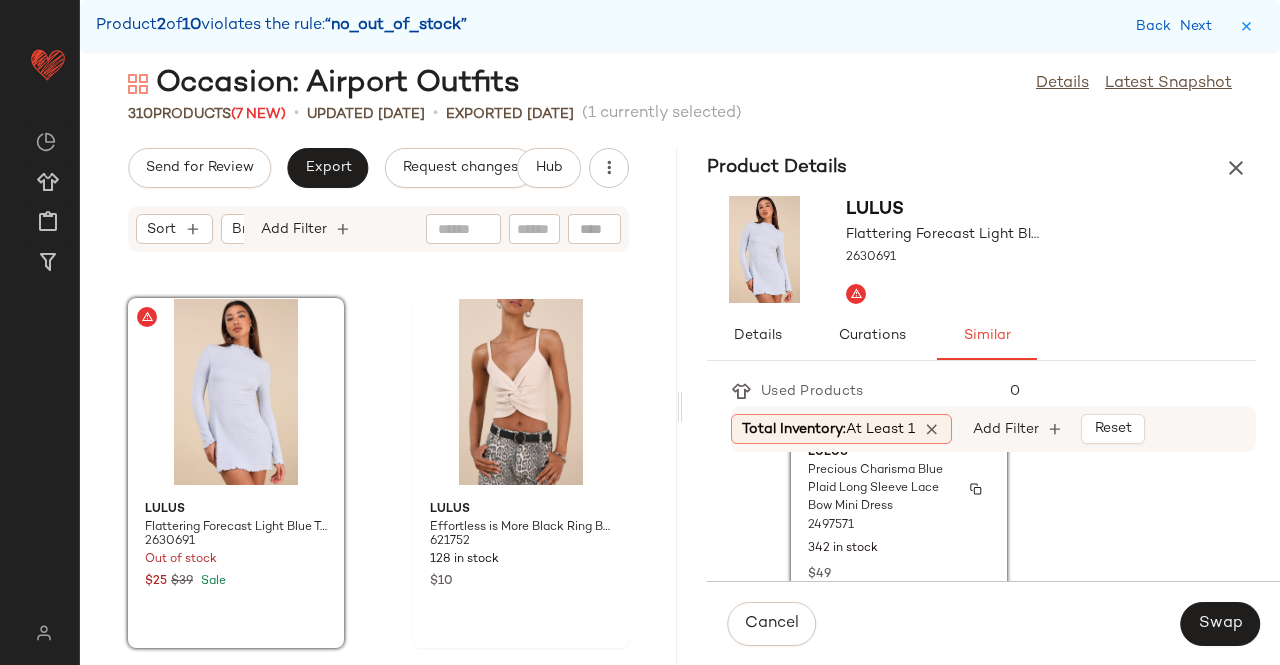 scroll, scrollTop: 200, scrollLeft: 0, axis: vertical 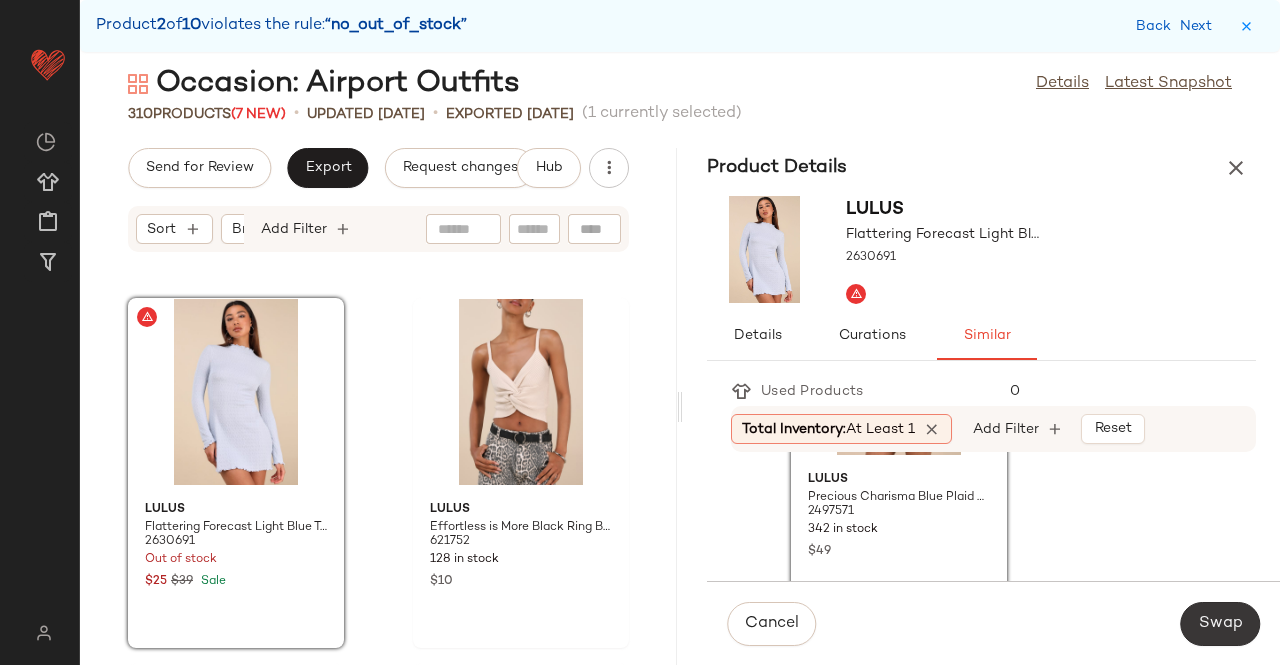 click on "Swap" at bounding box center (1220, 624) 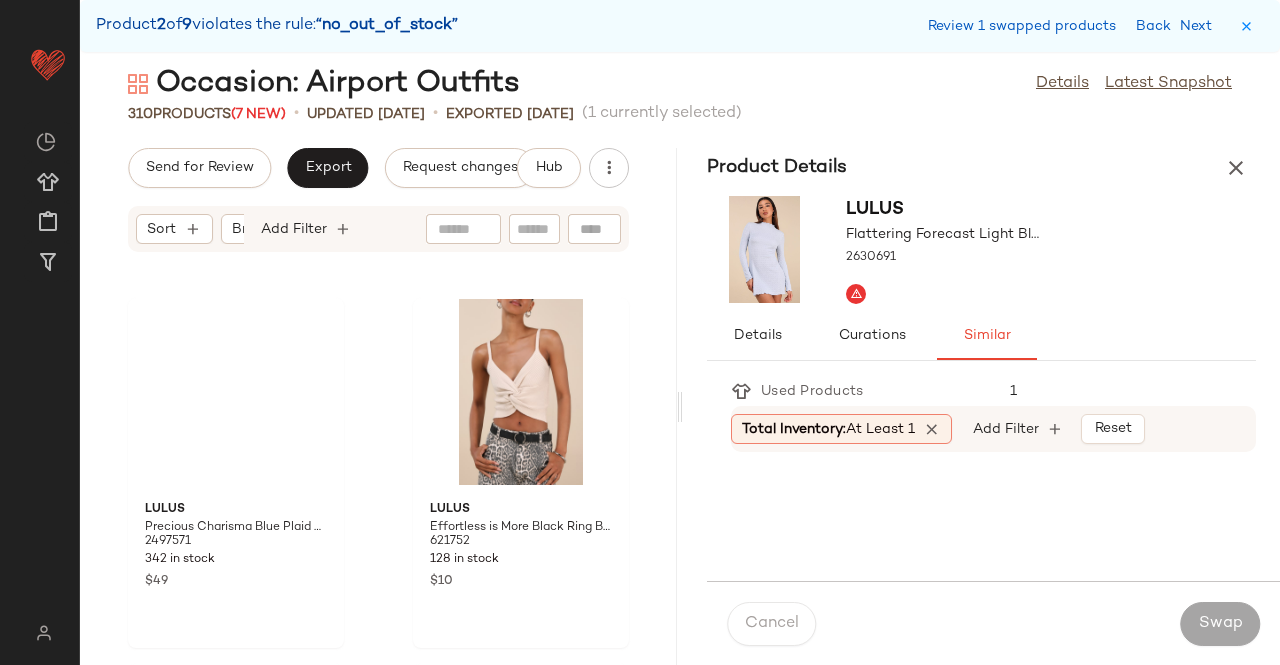 scroll, scrollTop: 34770, scrollLeft: 0, axis: vertical 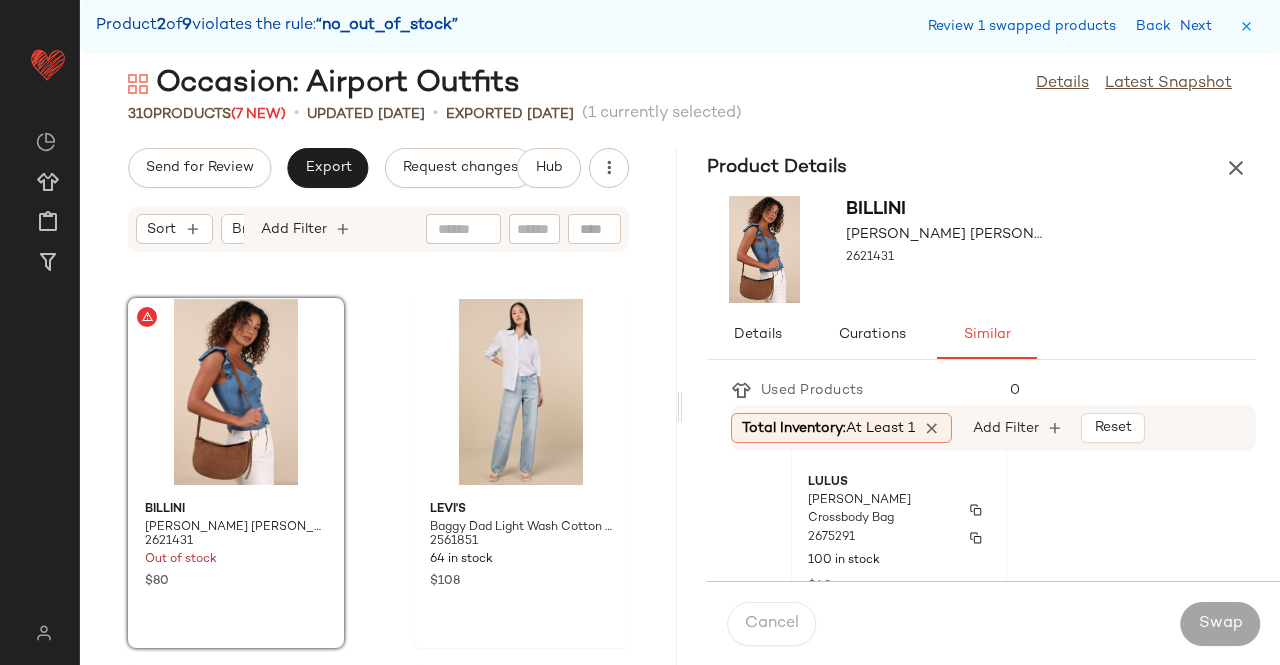 click on "[PERSON_NAME] Crossbody Bag" at bounding box center (881, 510) 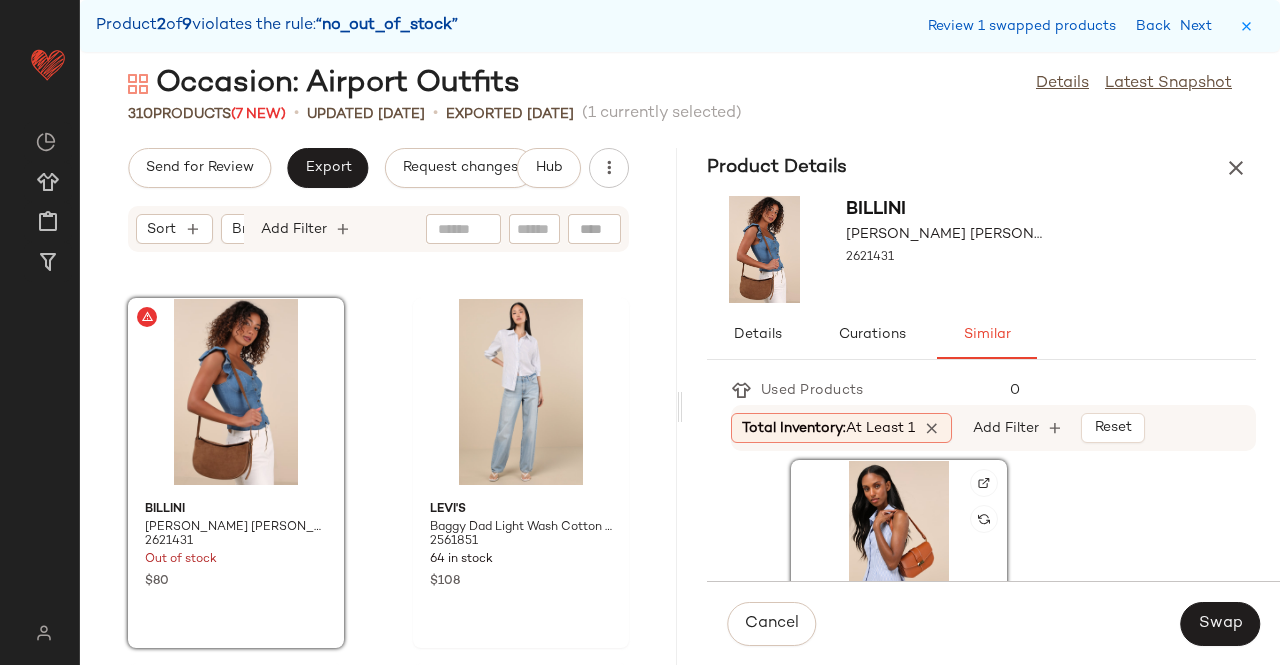 scroll, scrollTop: 800, scrollLeft: 0, axis: vertical 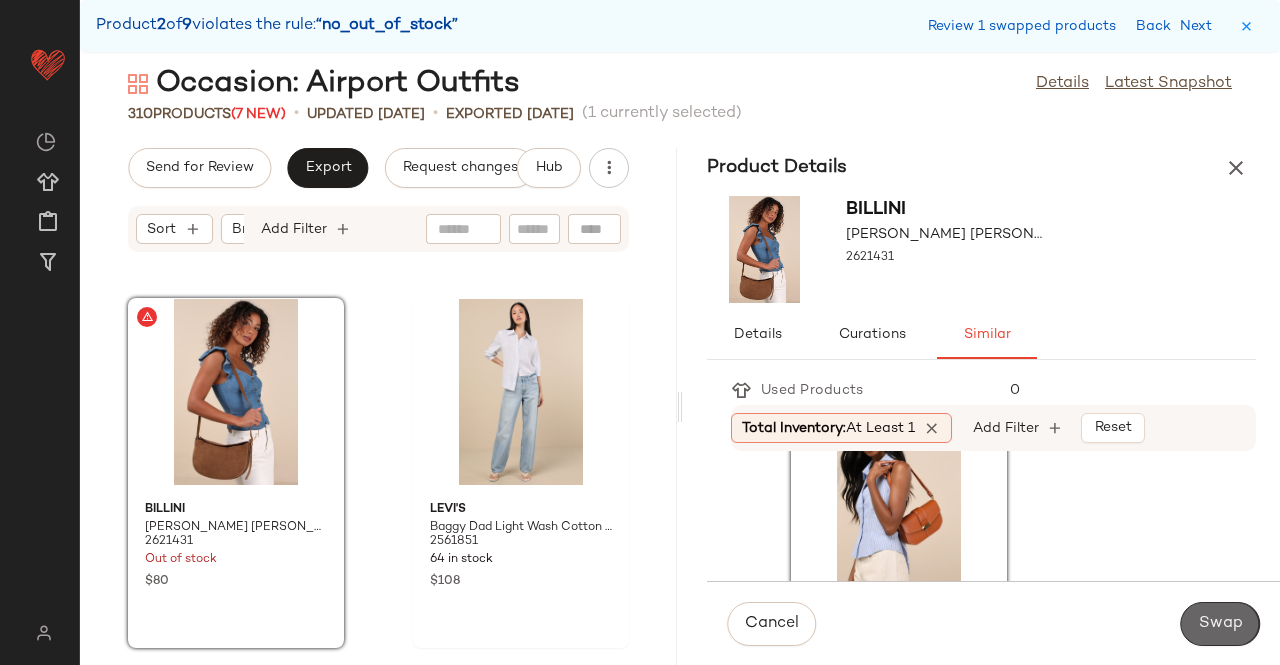 click on "Swap" 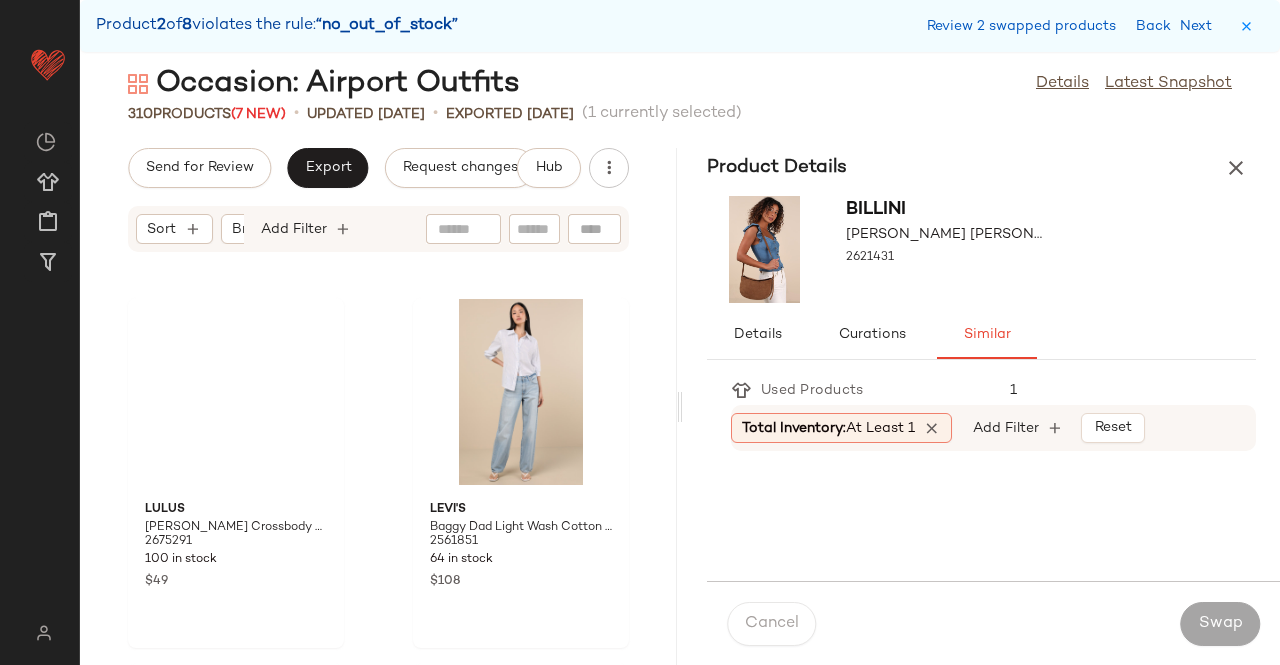scroll, scrollTop: 39528, scrollLeft: 0, axis: vertical 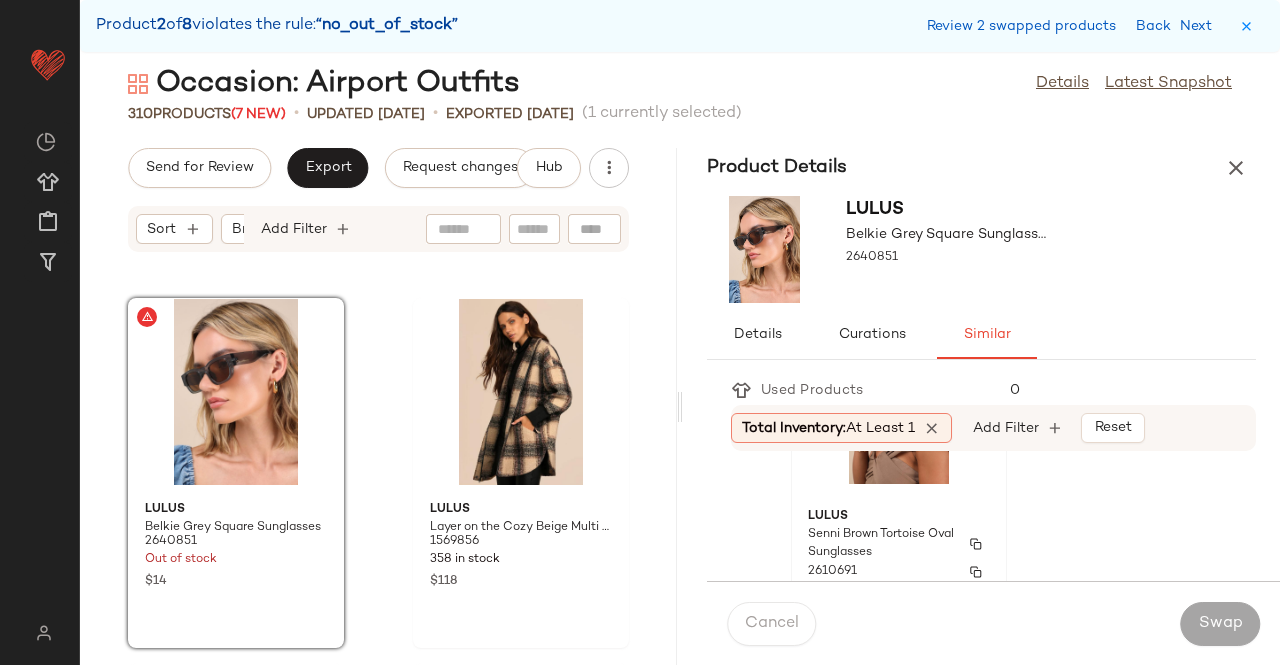 click on "Lulus" at bounding box center [899, 517] 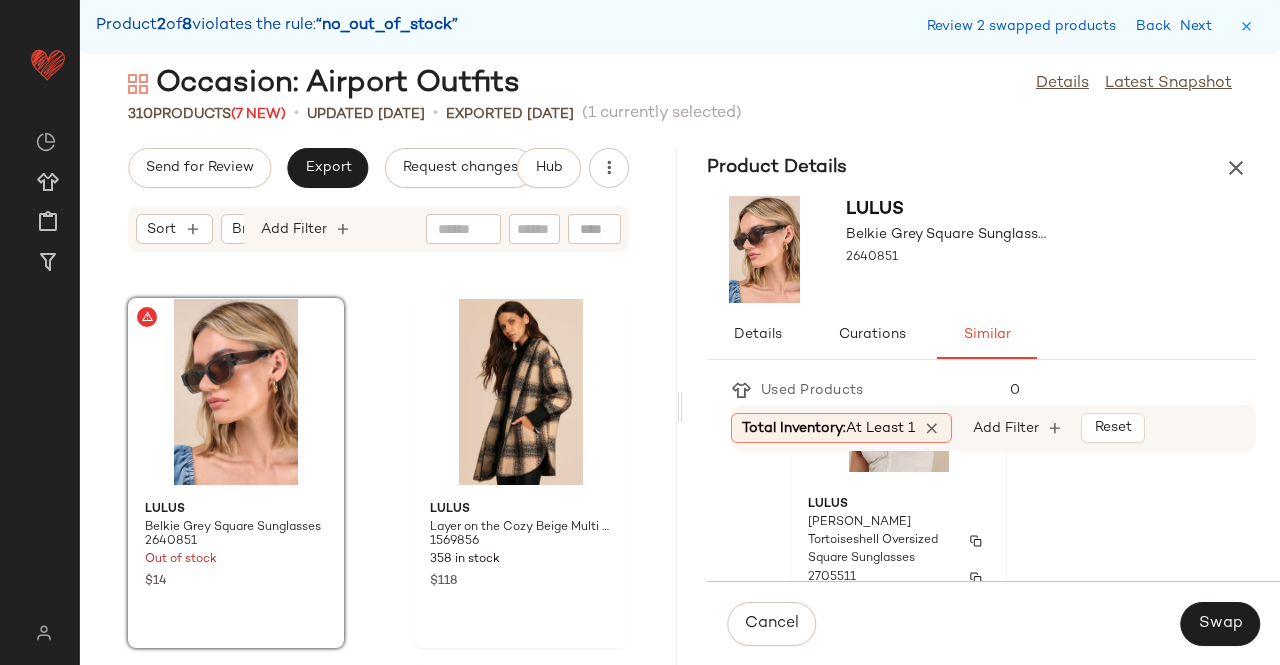 scroll, scrollTop: 1344, scrollLeft: 0, axis: vertical 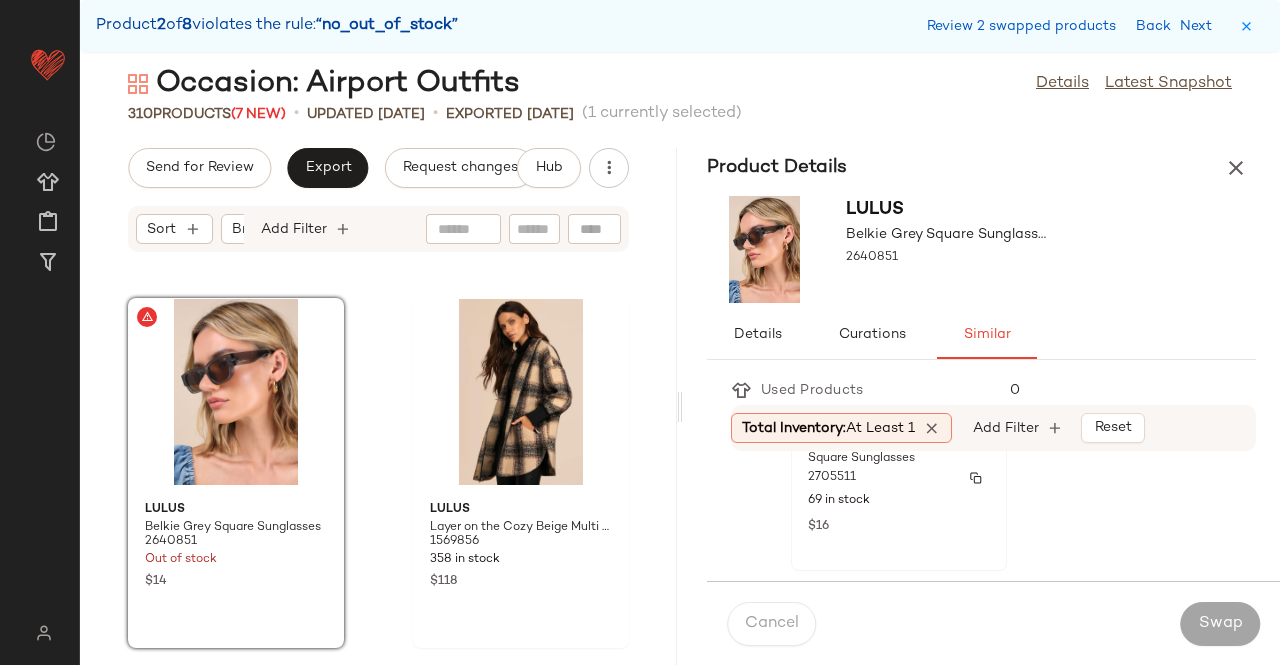 click on "$16" at bounding box center [899, 525] 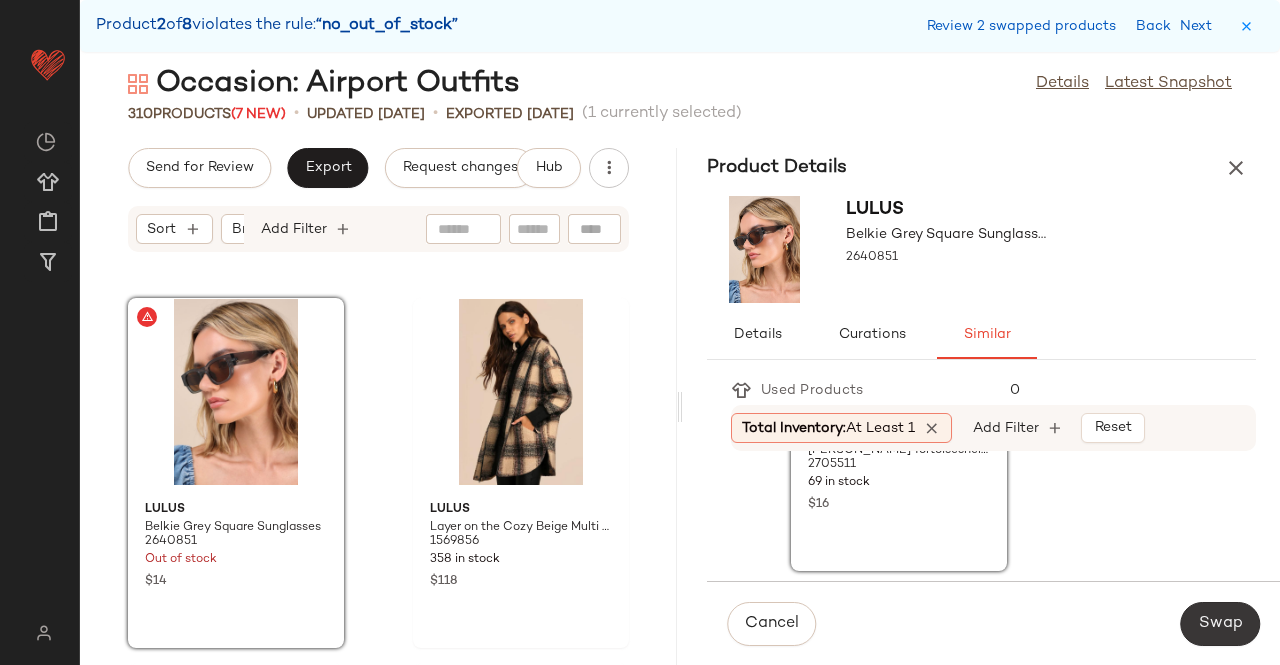 click on "Swap" 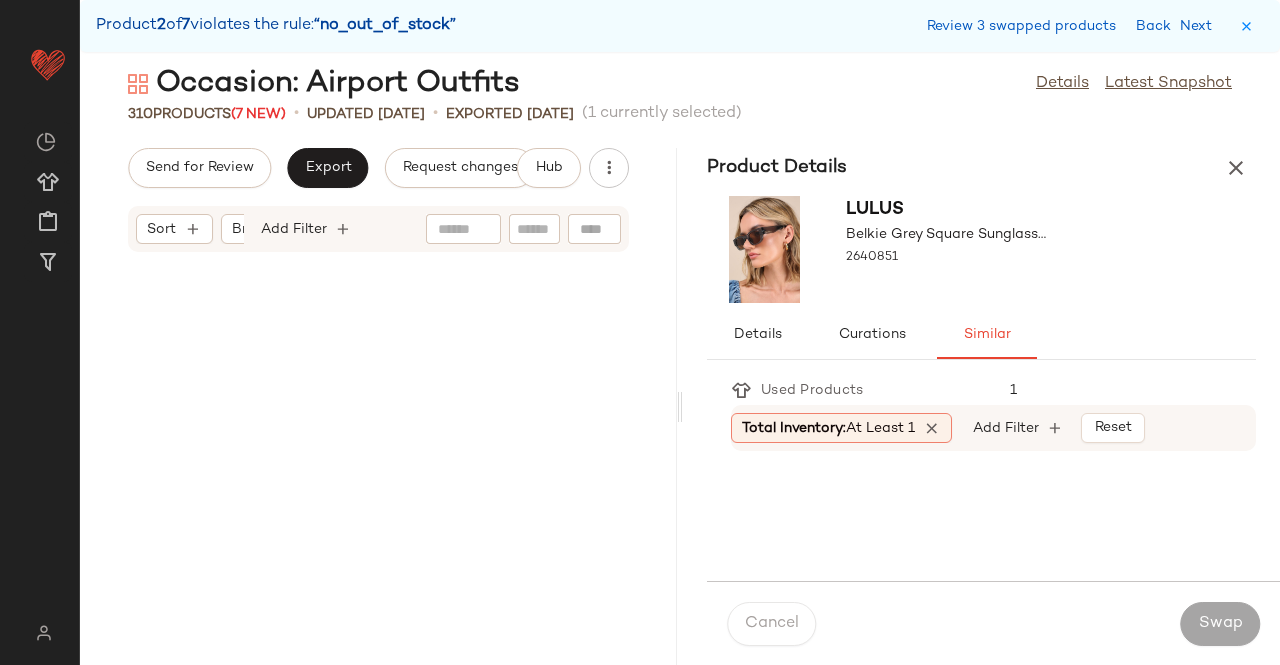 scroll, scrollTop: 40992, scrollLeft: 0, axis: vertical 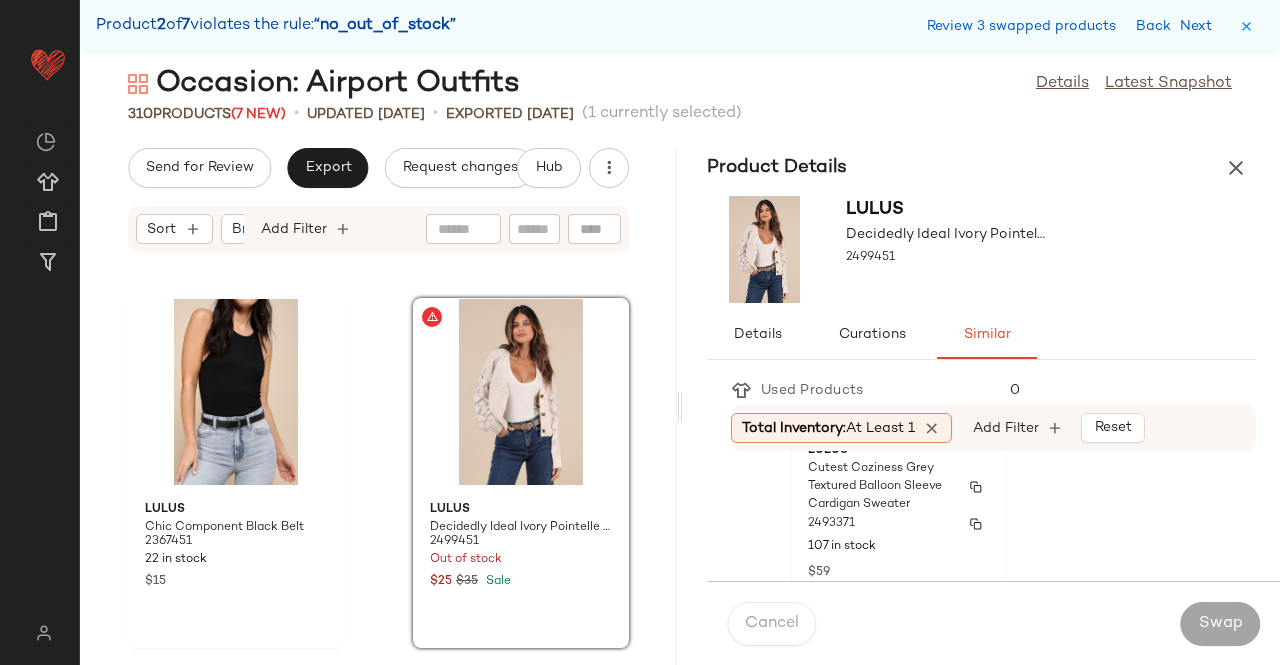 click on "2493371" at bounding box center [899, 524] 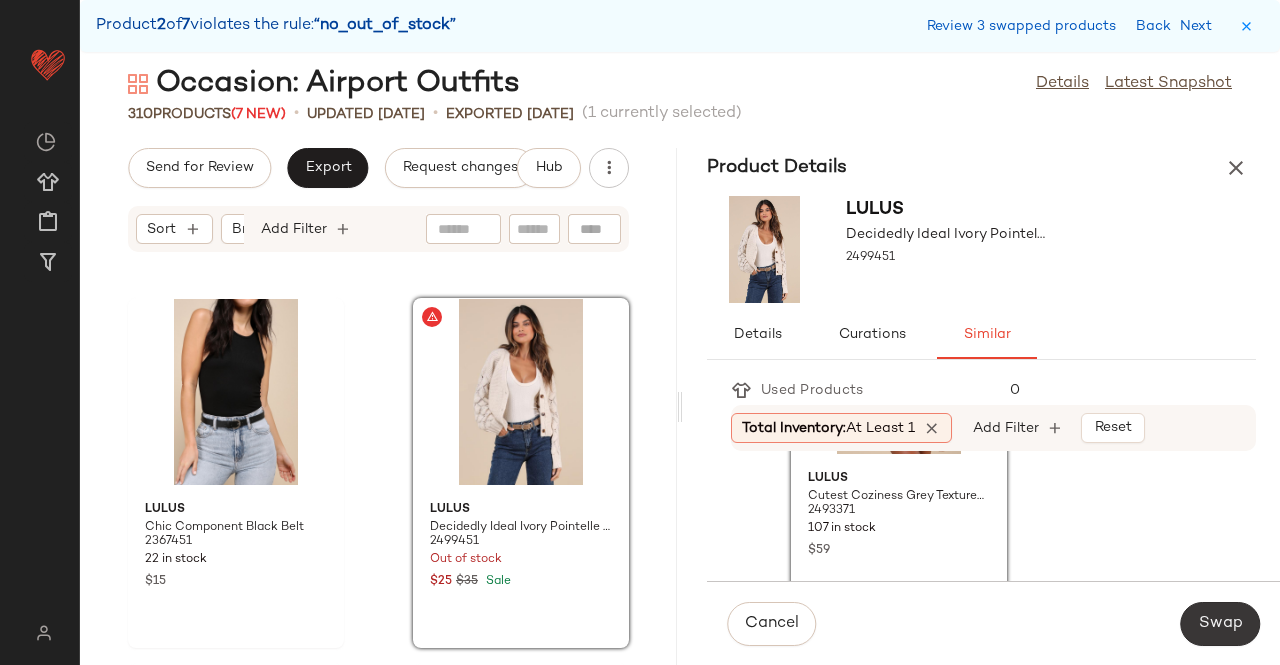 click on "Swap" at bounding box center (1220, 624) 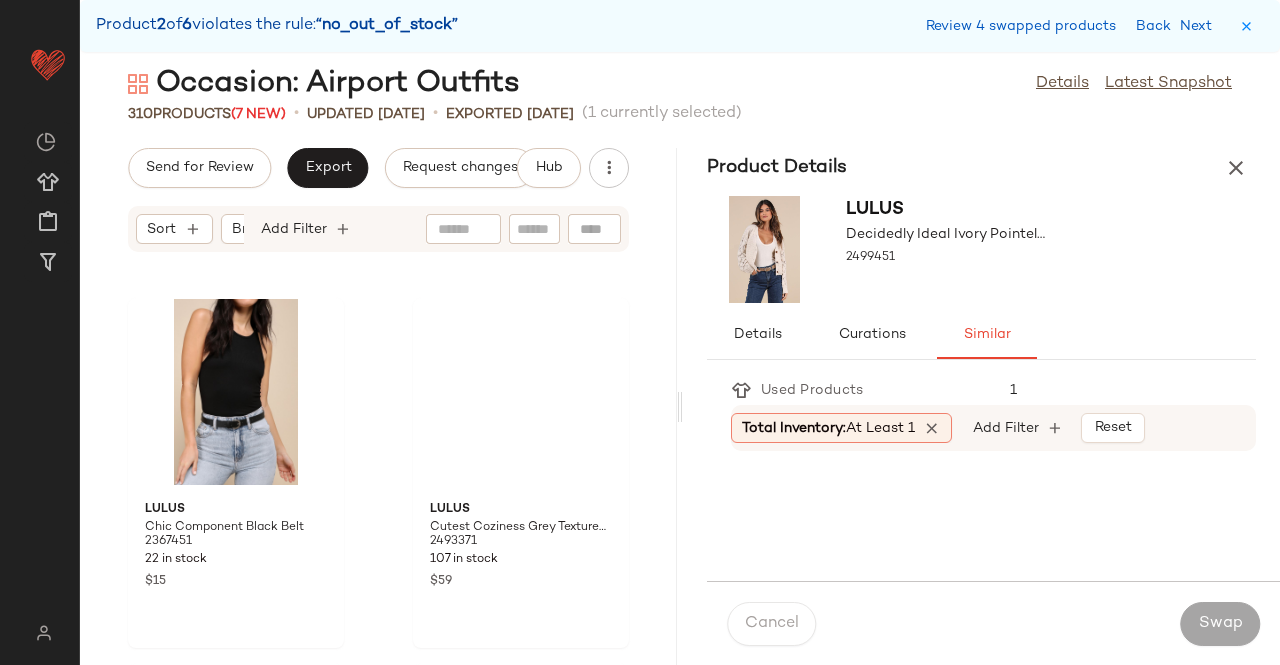 scroll, scrollTop: 42090, scrollLeft: 0, axis: vertical 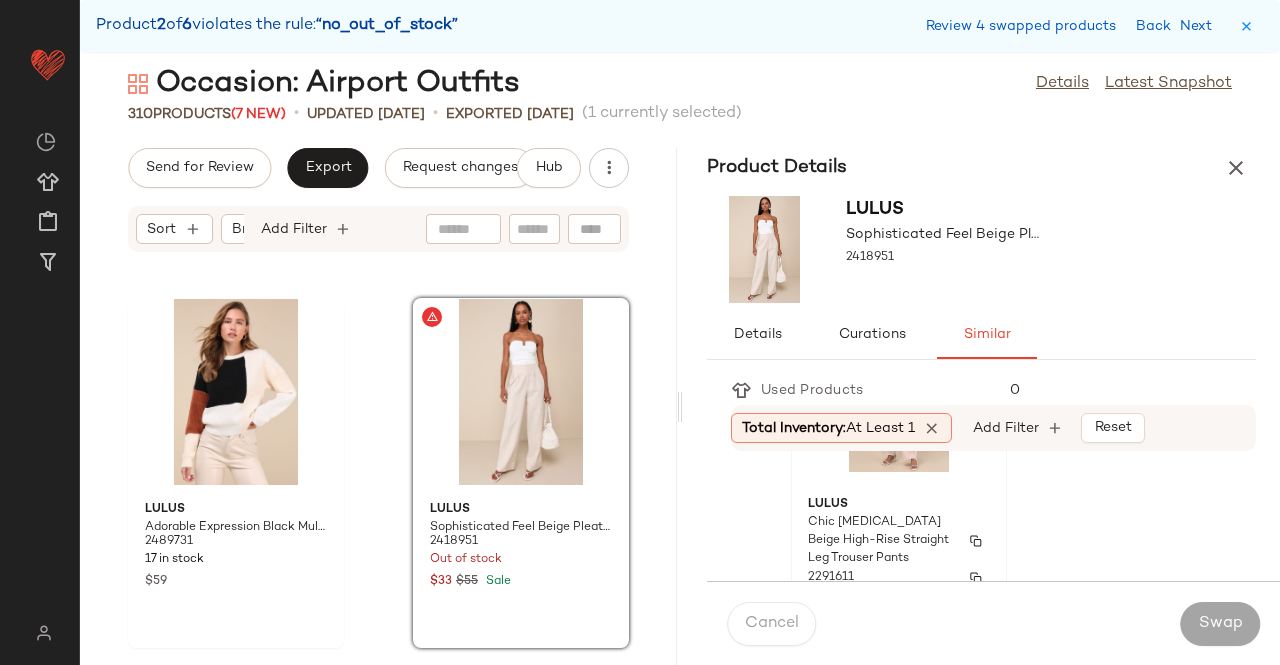 click on "2291611" at bounding box center [899, 578] 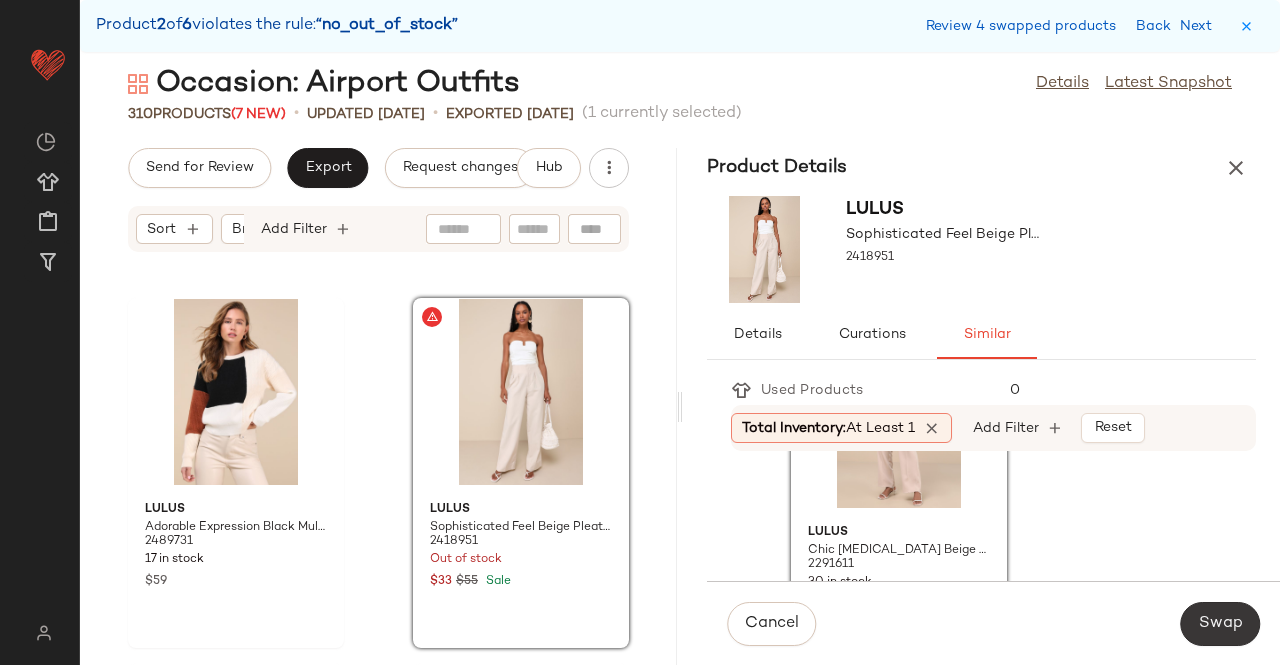 click on "Swap" at bounding box center [1220, 624] 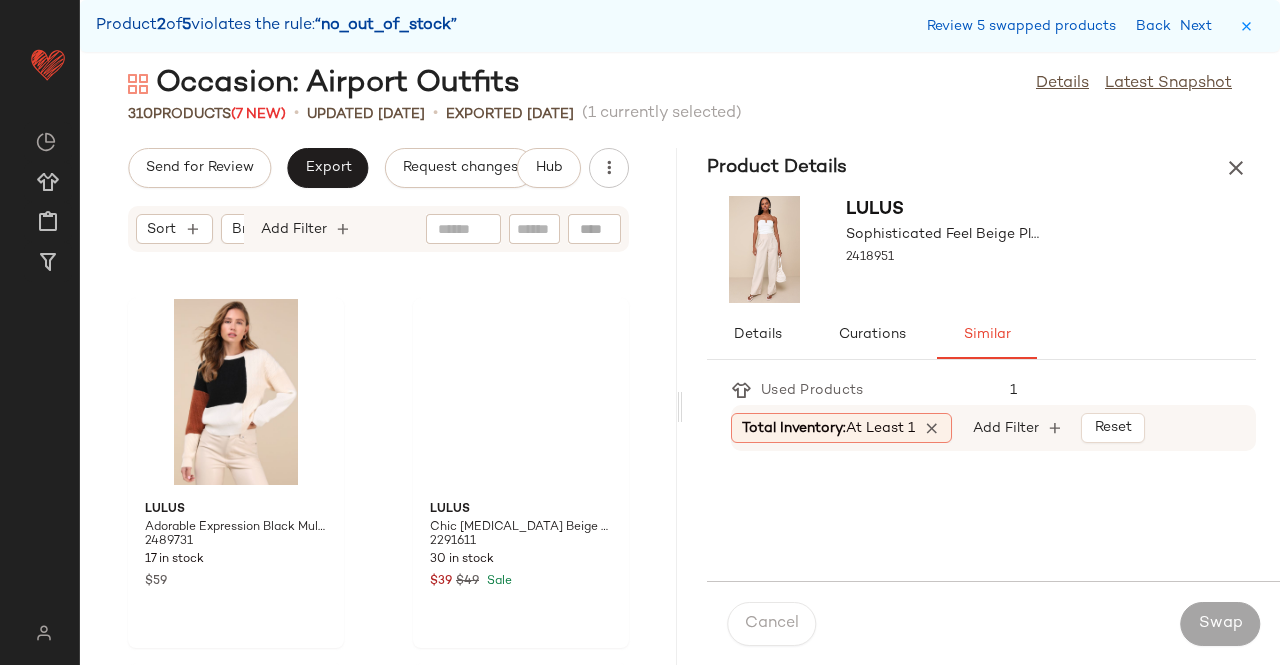 scroll, scrollTop: 44652, scrollLeft: 0, axis: vertical 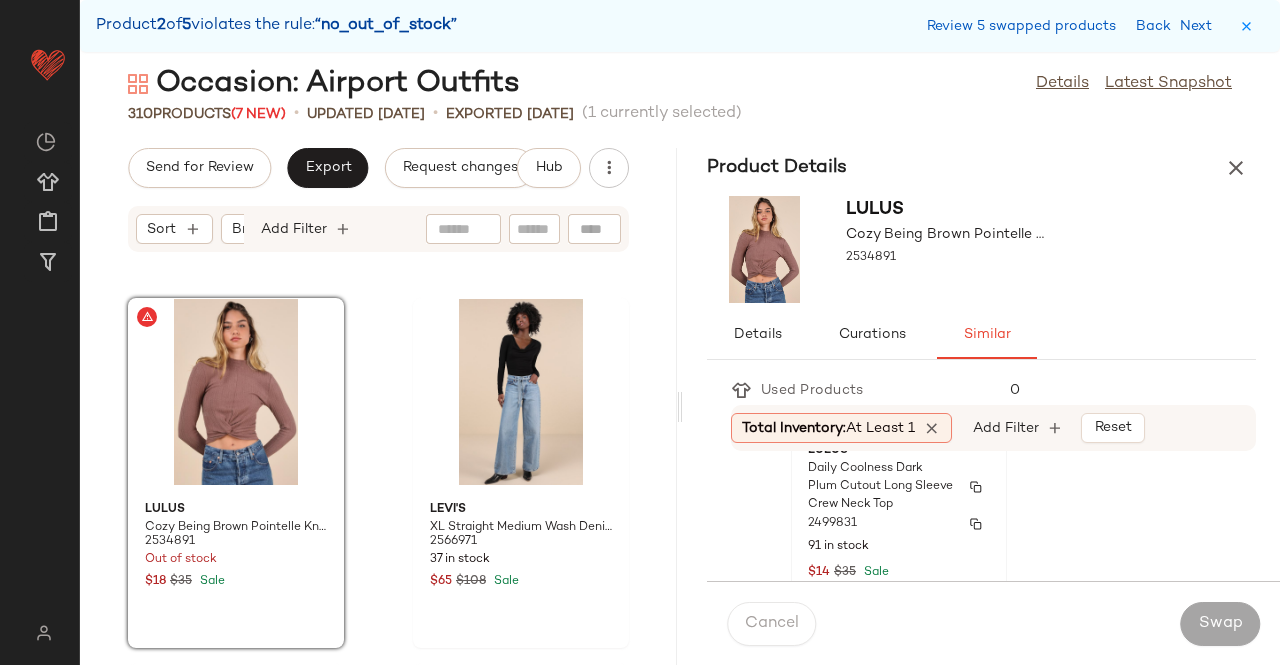 click on "91 in stock" at bounding box center [899, 547] 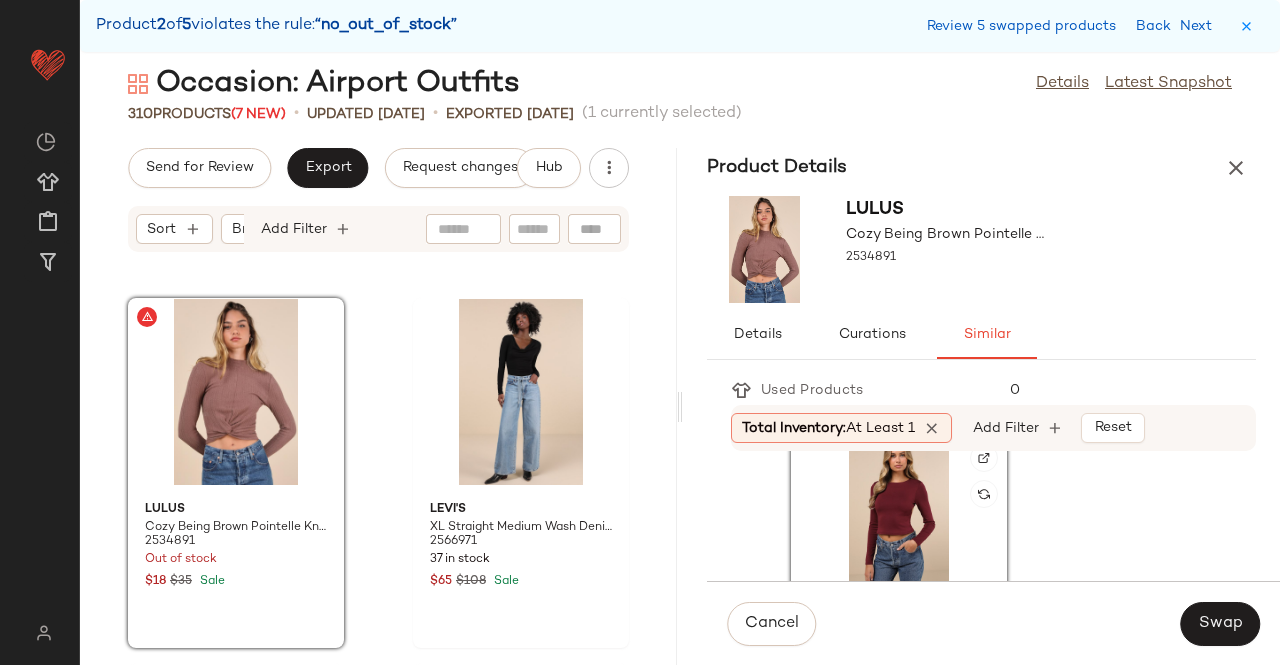 scroll, scrollTop: 0, scrollLeft: 0, axis: both 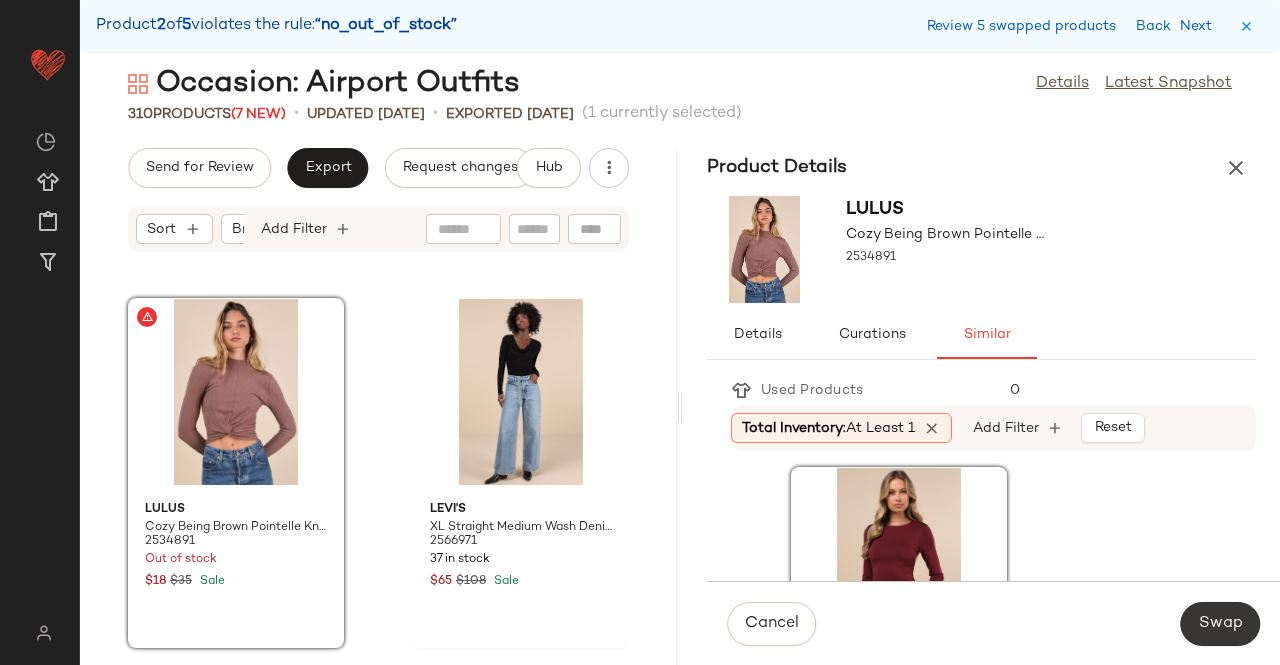 click on "Swap" 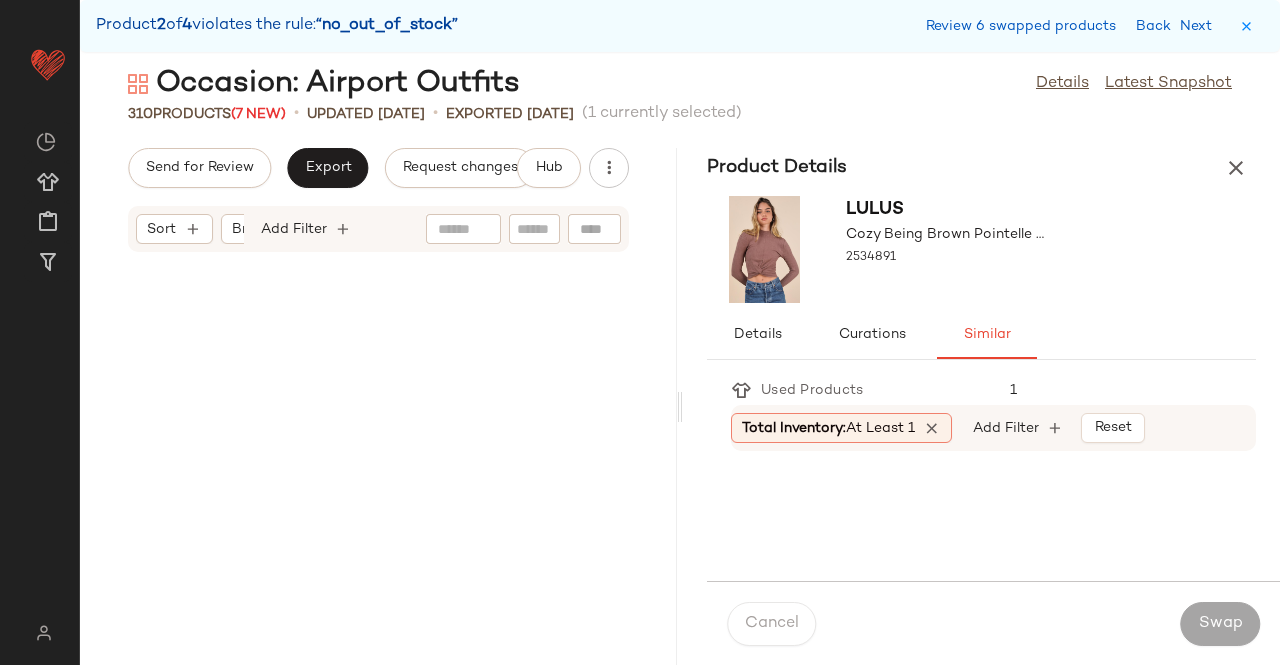 scroll, scrollTop: 46848, scrollLeft: 0, axis: vertical 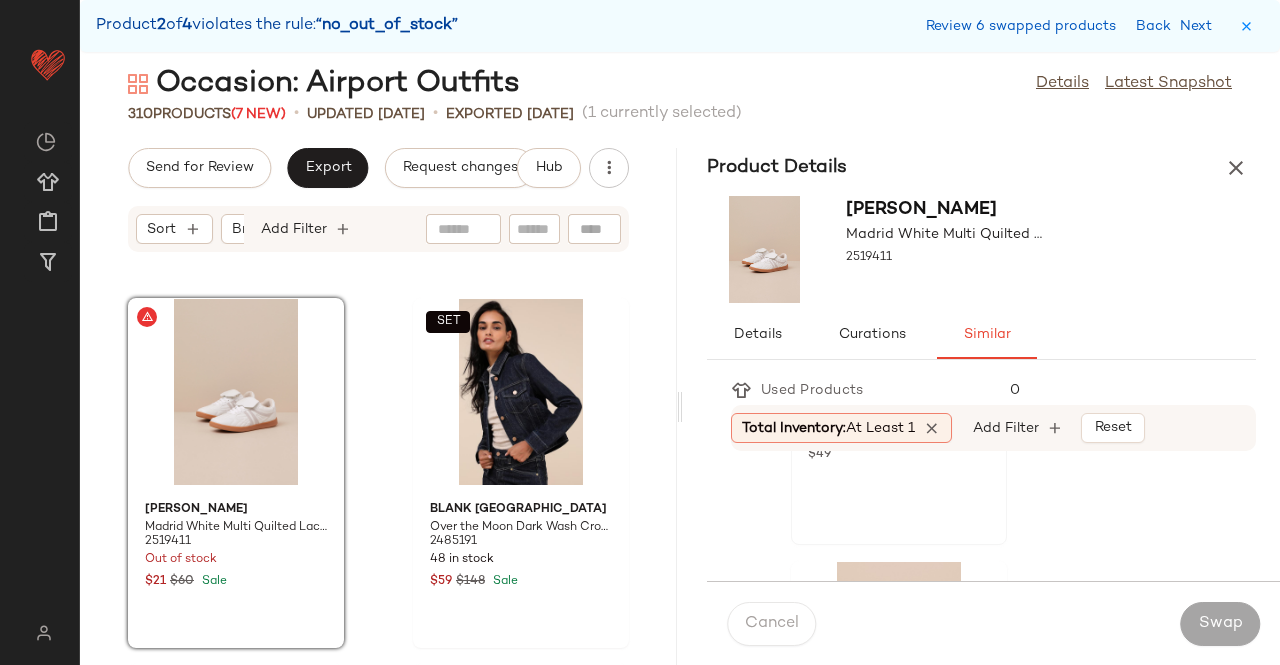 click on "Madden Girl Giia Silver Multi Color Block Lace-Up Sneakers 2541451 88 in stock $49" 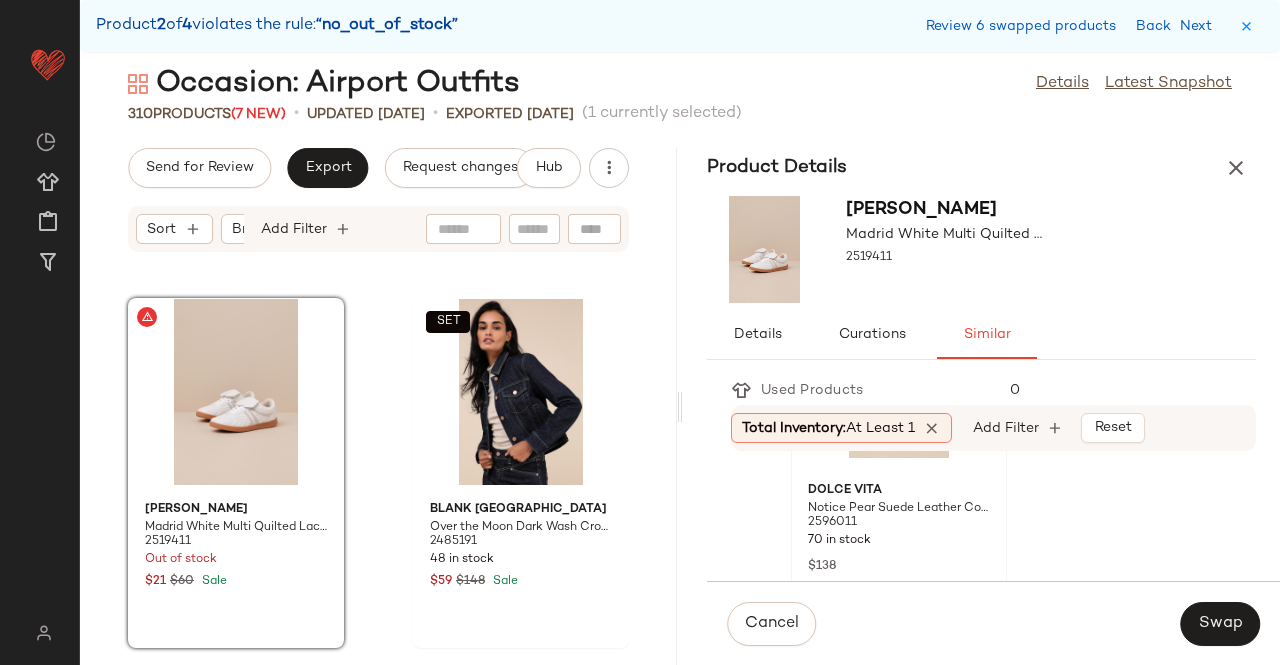 scroll, scrollTop: 923, scrollLeft: 0, axis: vertical 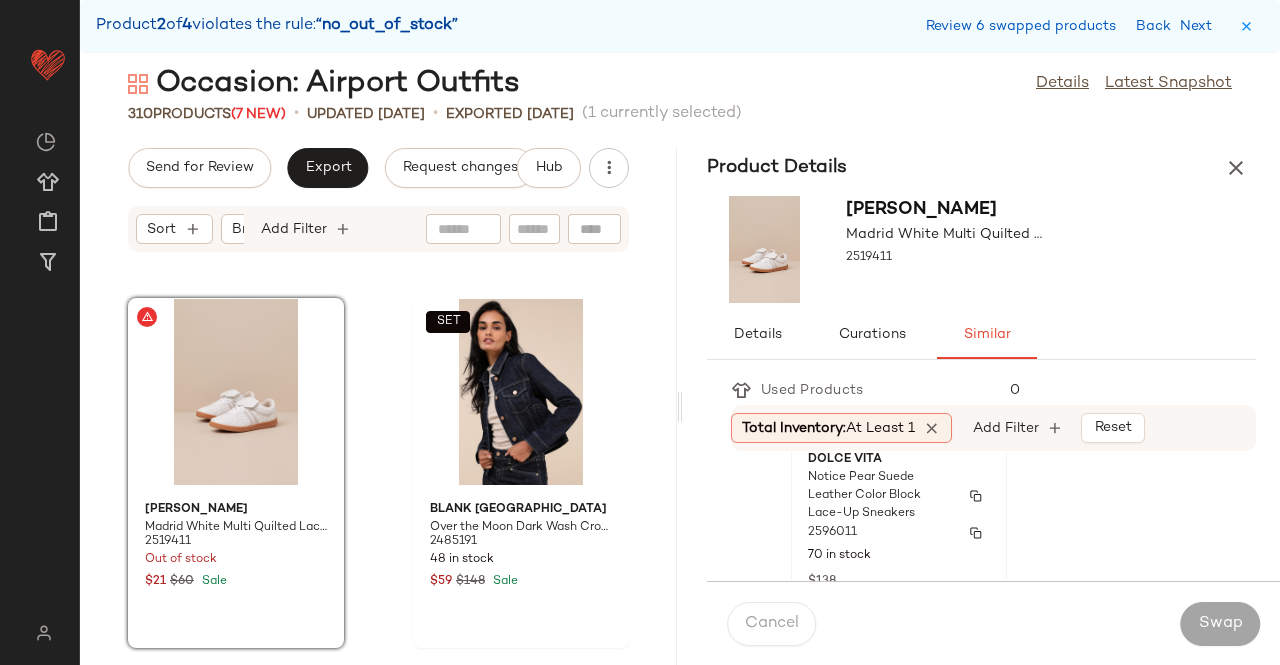 click on "Notice Pear Suede Leather Color Block Lace-Up Sneakers" at bounding box center [881, 496] 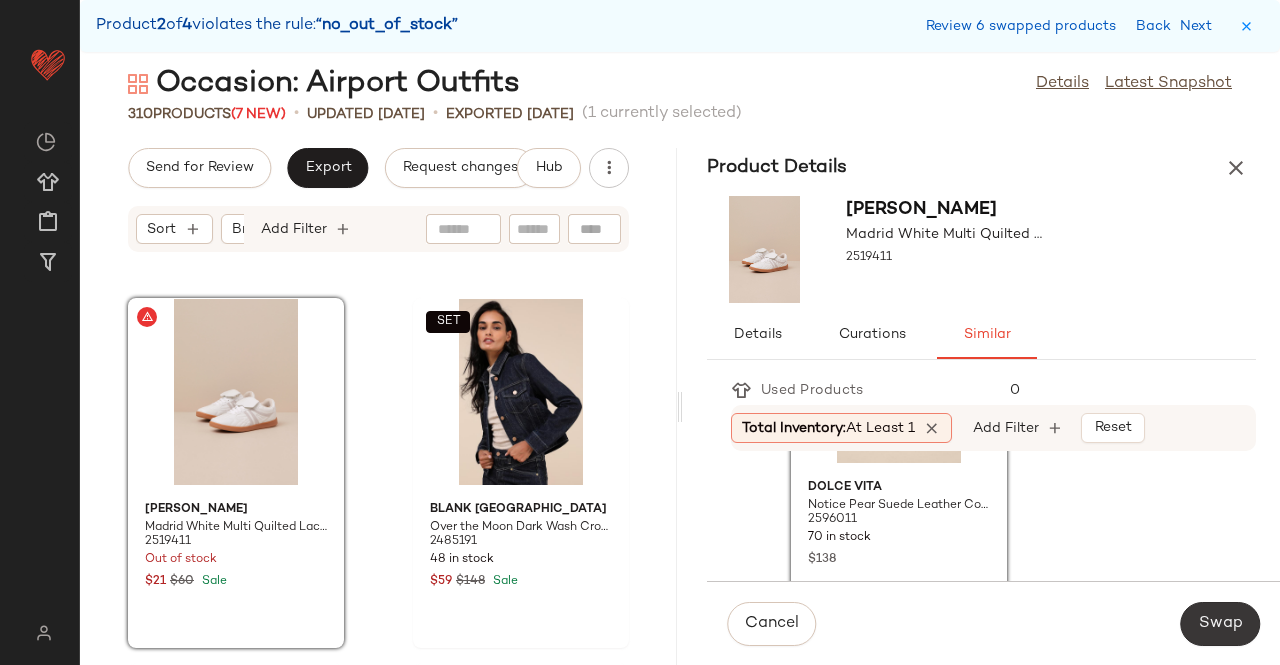 click on "Swap" at bounding box center [1220, 624] 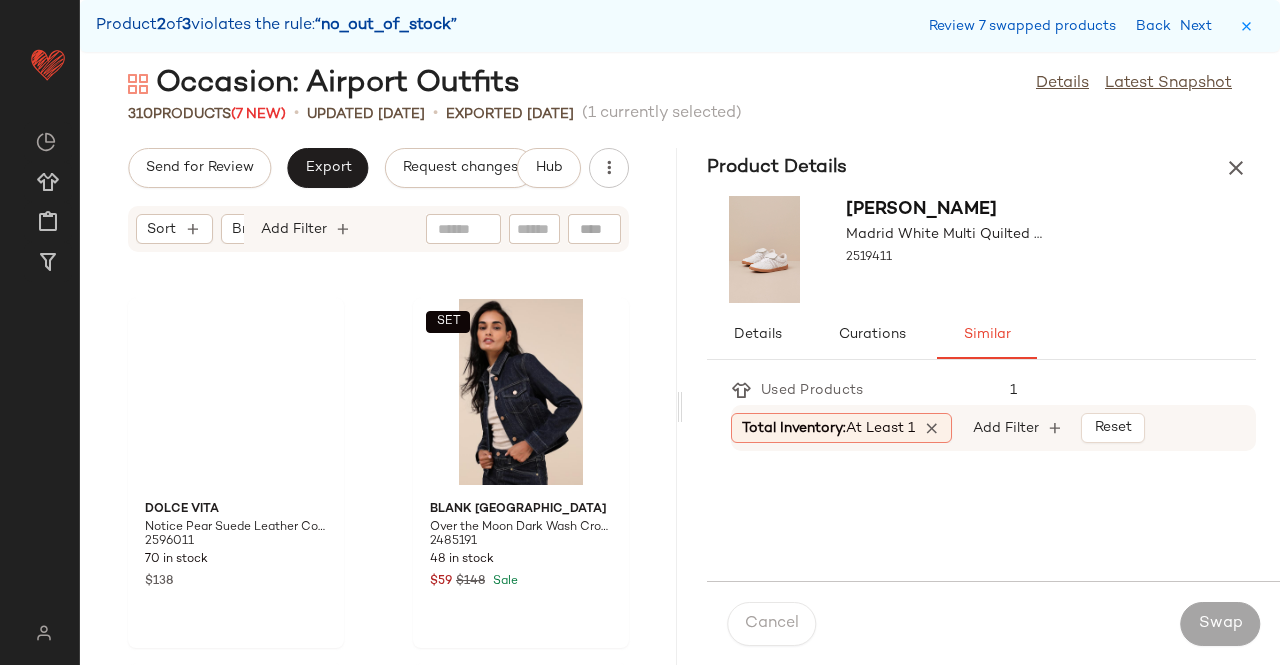scroll, scrollTop: 47946, scrollLeft: 0, axis: vertical 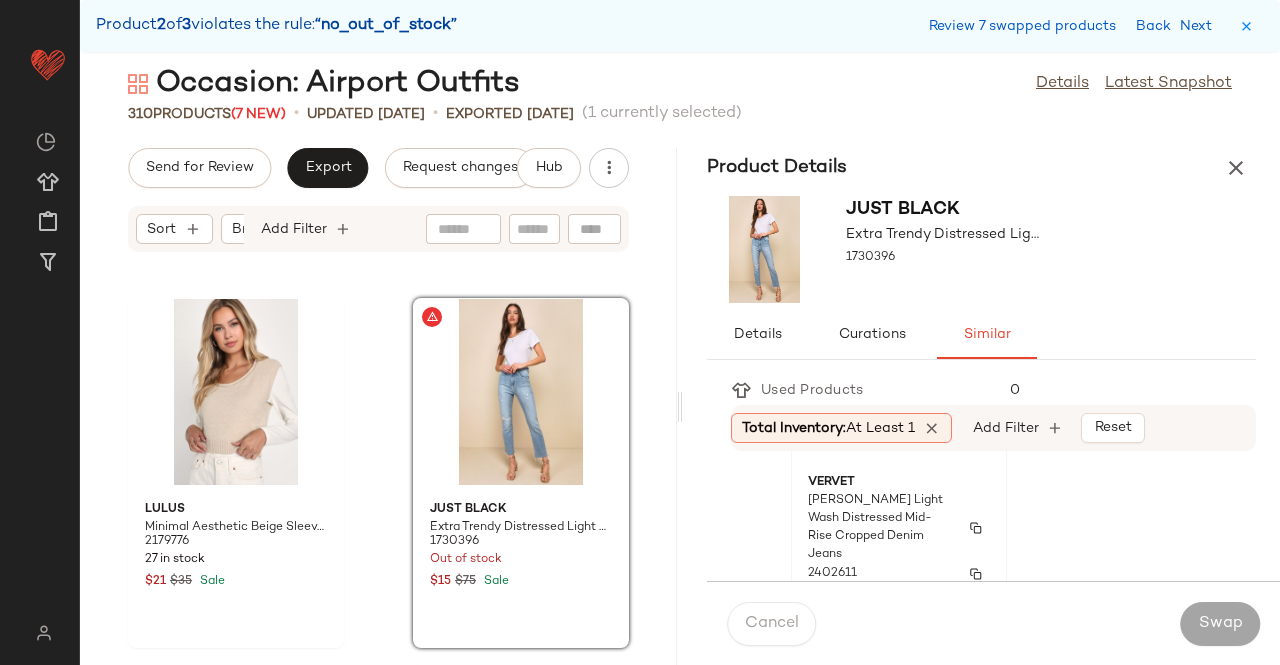click on "[PERSON_NAME] Light Wash Distressed Mid-Rise Cropped Denim Jeans" at bounding box center (881, 528) 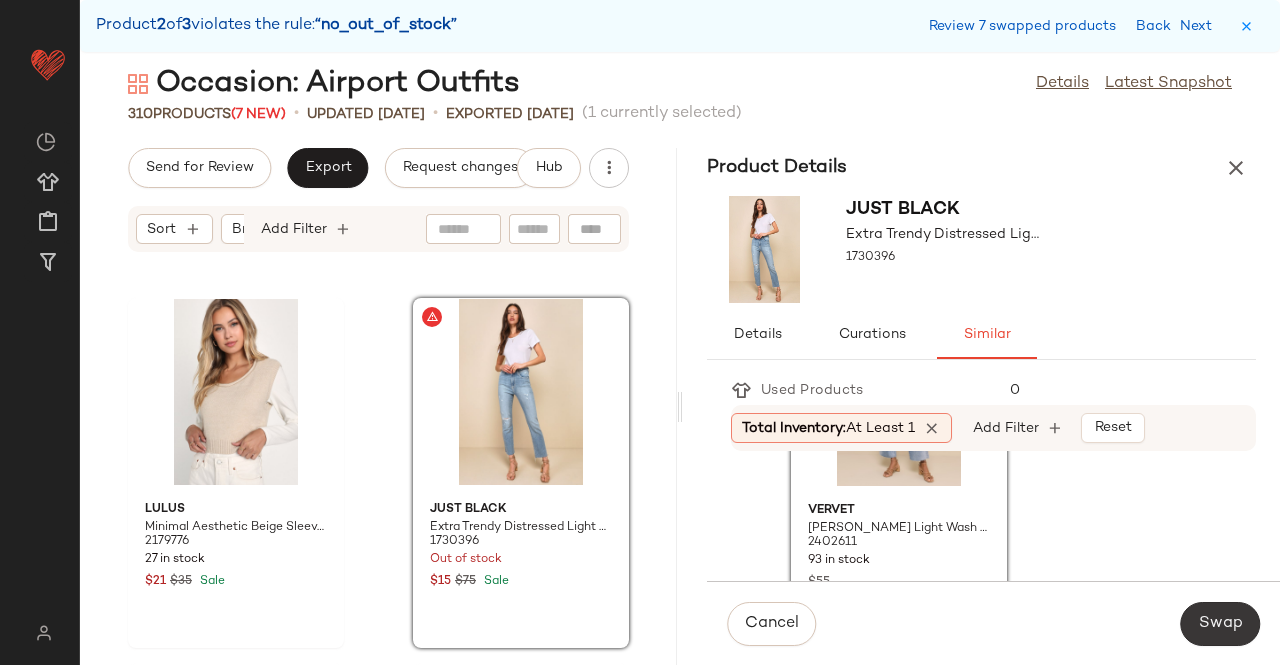 click on "Swap" 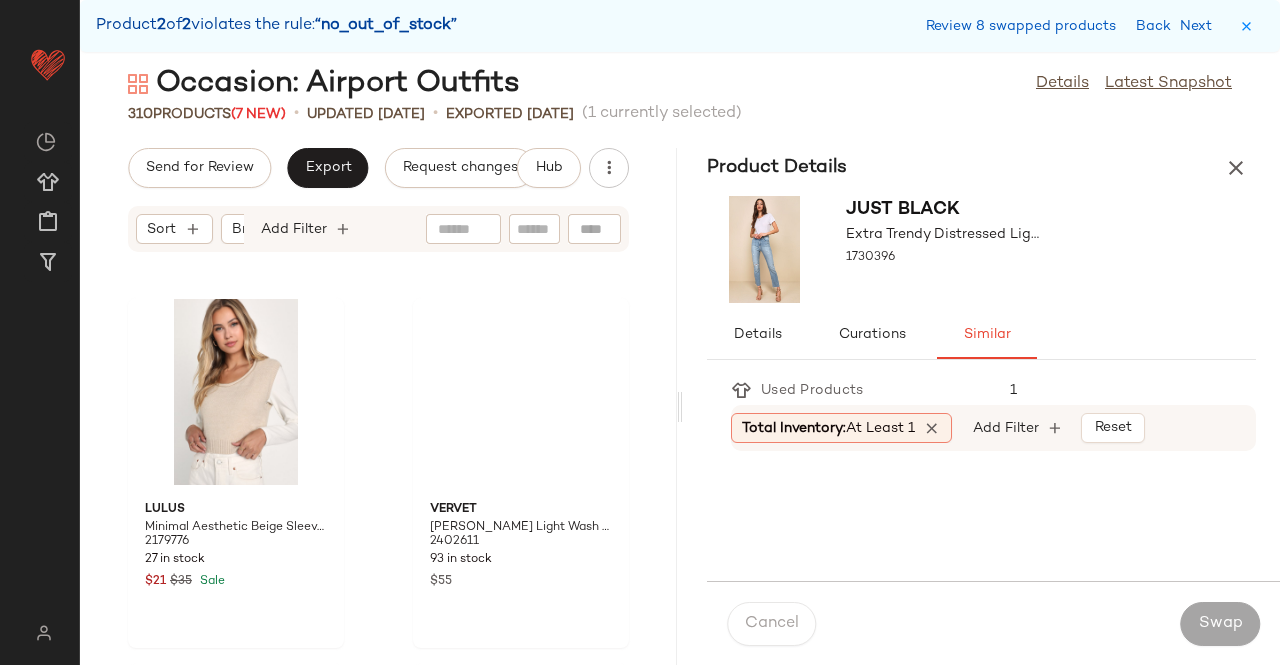 scroll, scrollTop: 55266, scrollLeft: 0, axis: vertical 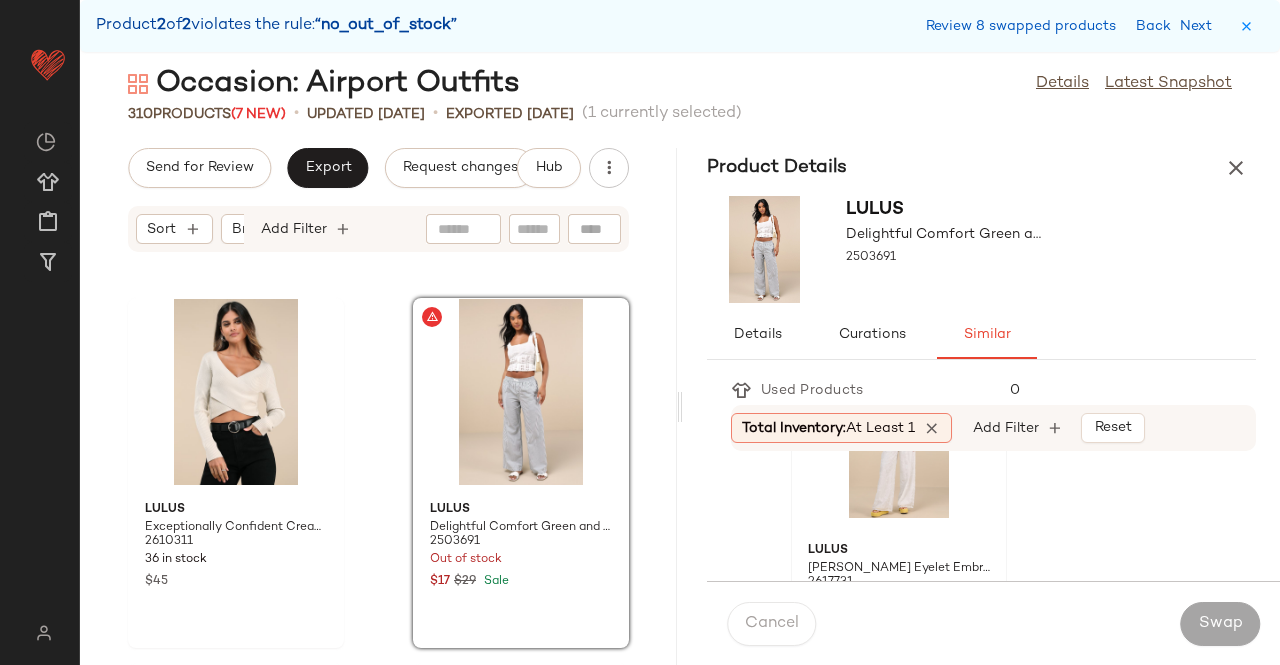 click on "Lulus [PERSON_NAME] Eyelet Embroidered Drawstring Pants 2617731 140 in stock $41 $59 Sale" 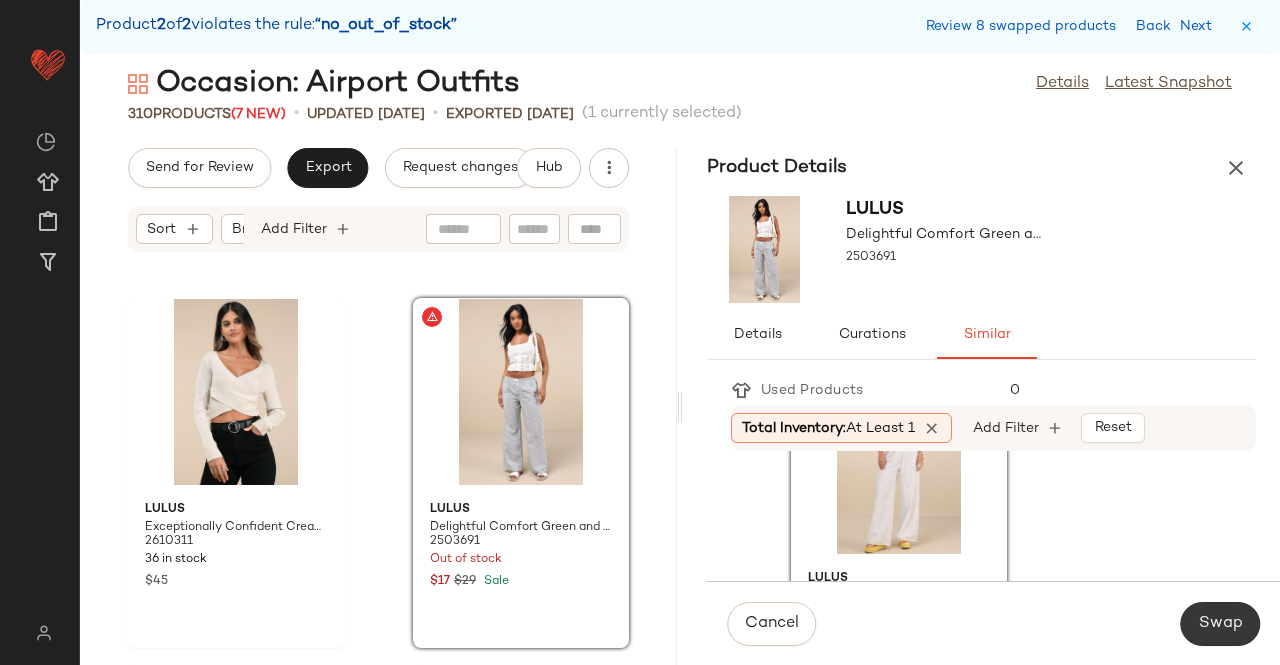 click on "Swap" 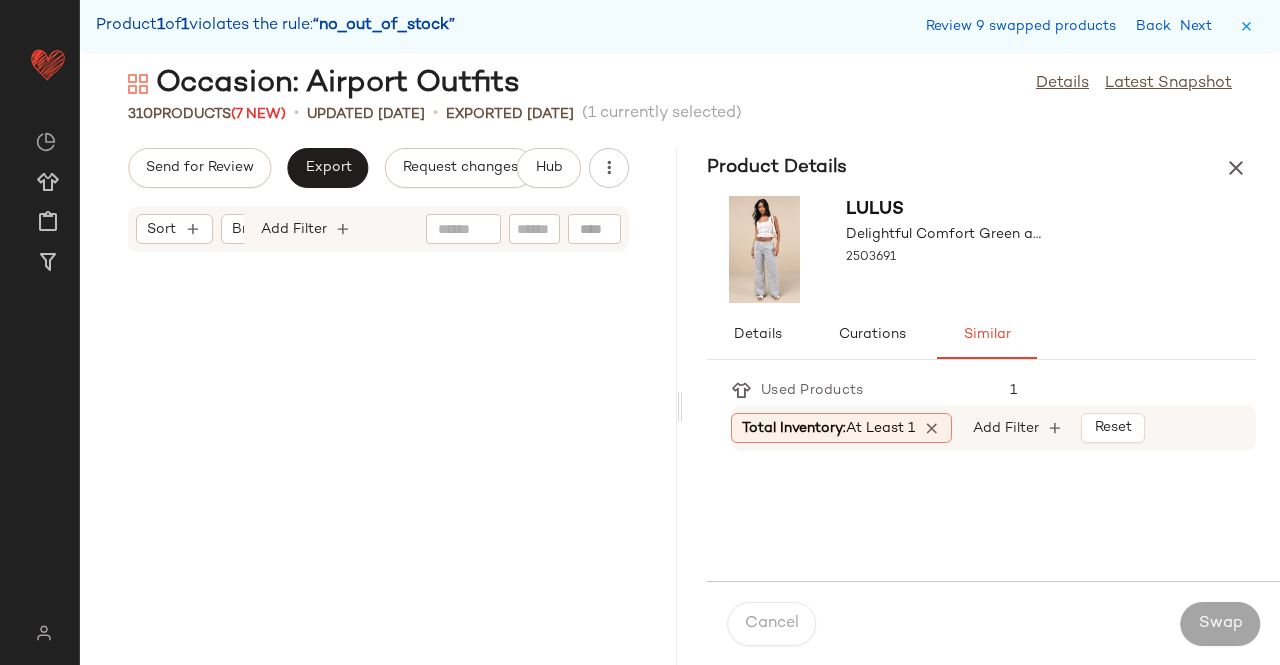 scroll, scrollTop: 27816, scrollLeft: 0, axis: vertical 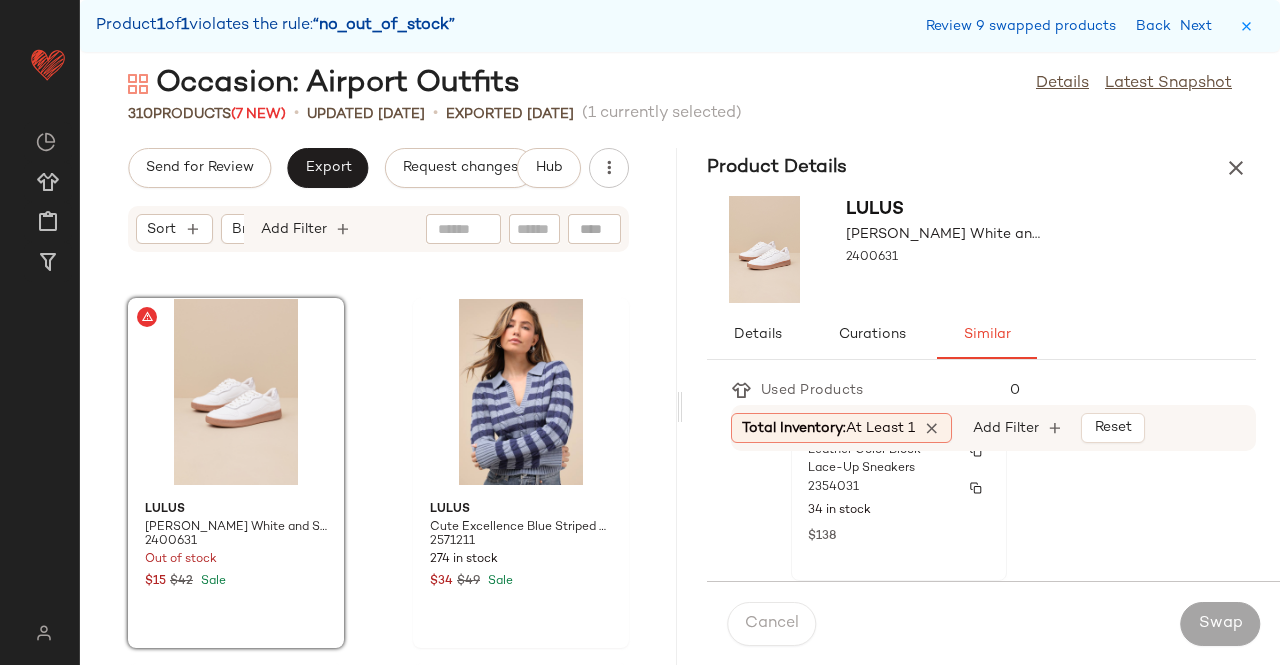 click on "Dolce Vita Notice Dark Brown Suede Leather Color Block Lace-Up Sneakers 2354031 34 in stock $138" 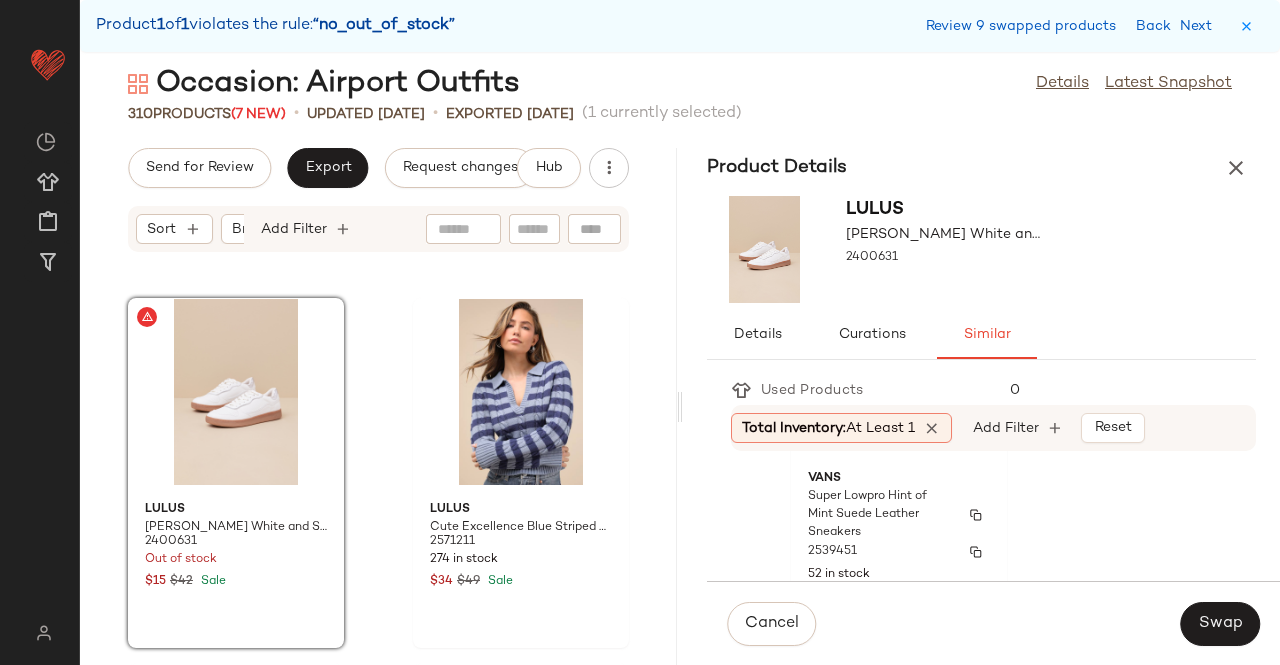 scroll, scrollTop: 2400, scrollLeft: 0, axis: vertical 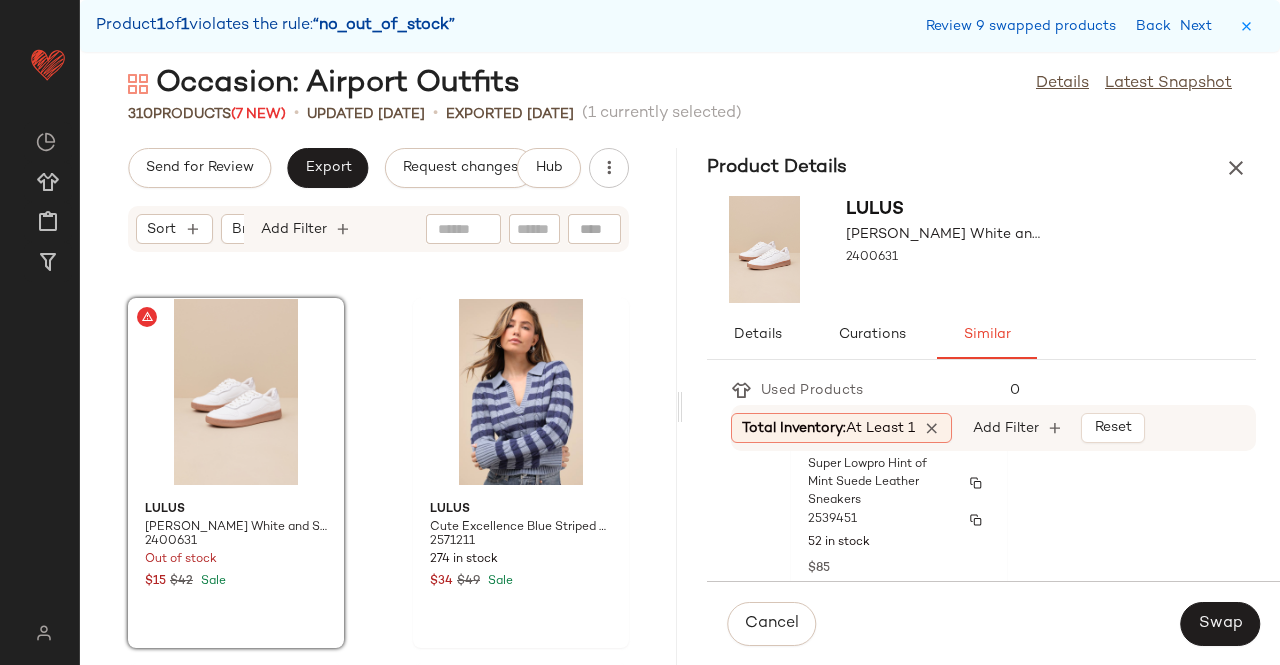 click on "2539451" at bounding box center [899, 520] 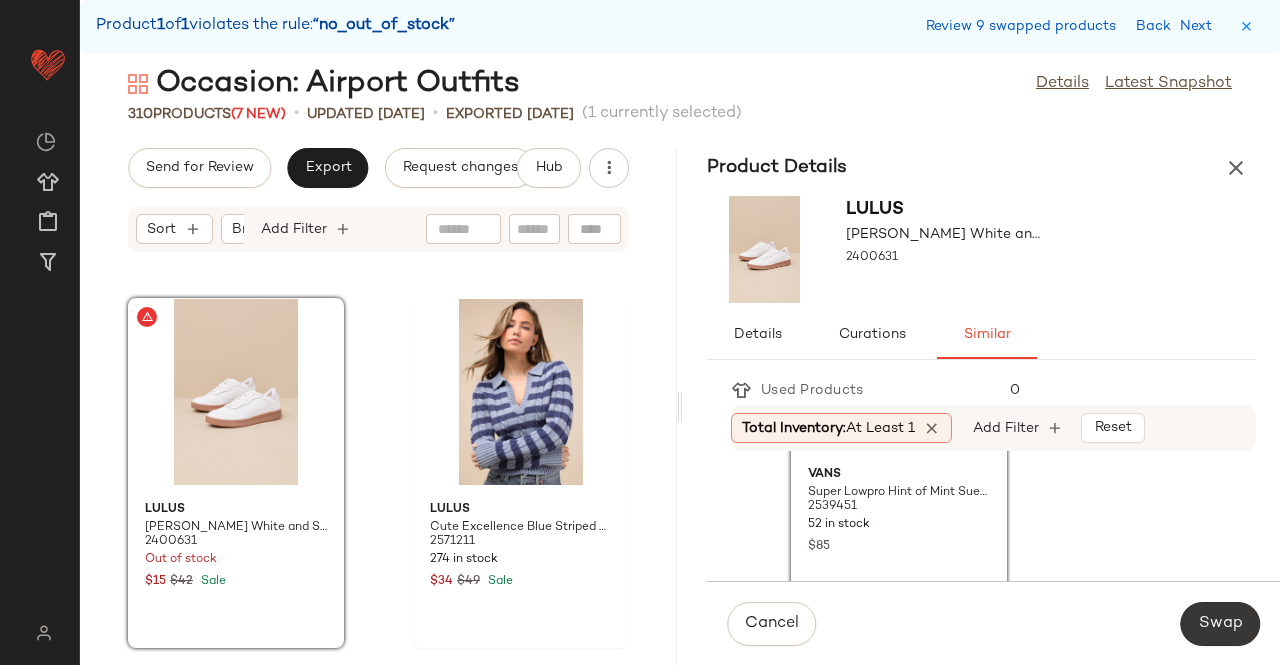 click on "Swap" 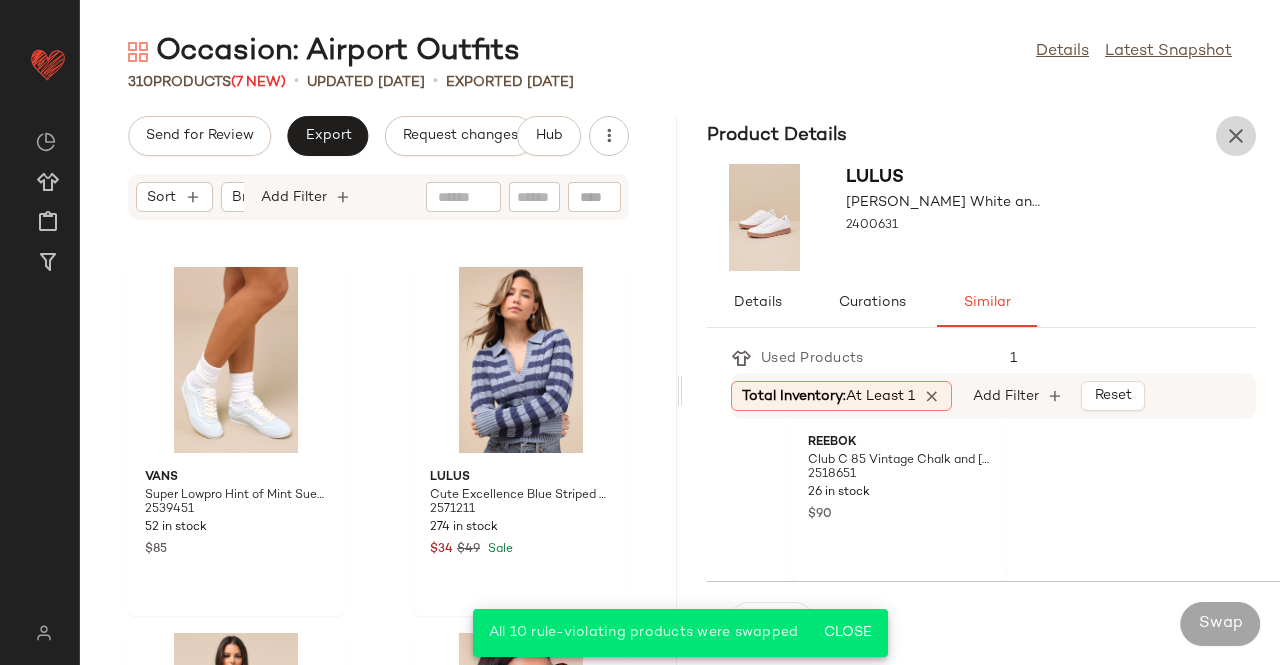 click at bounding box center (1236, 136) 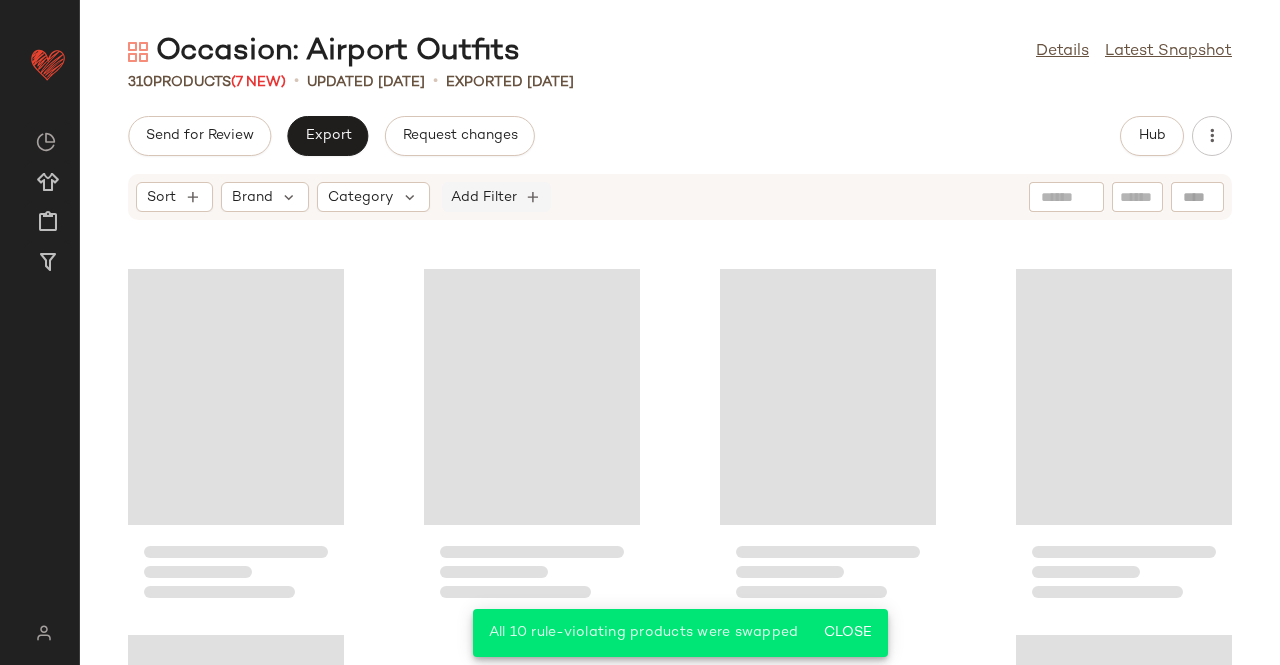 scroll, scrollTop: 27450, scrollLeft: 0, axis: vertical 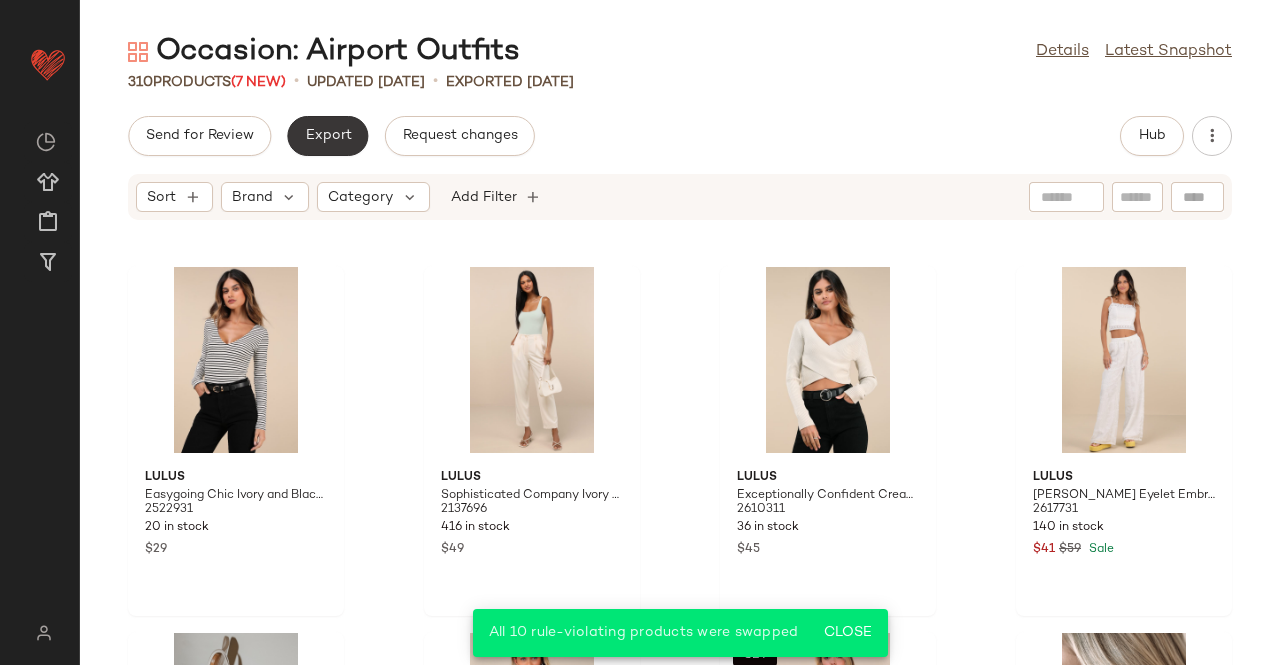 click on "Export" at bounding box center [327, 136] 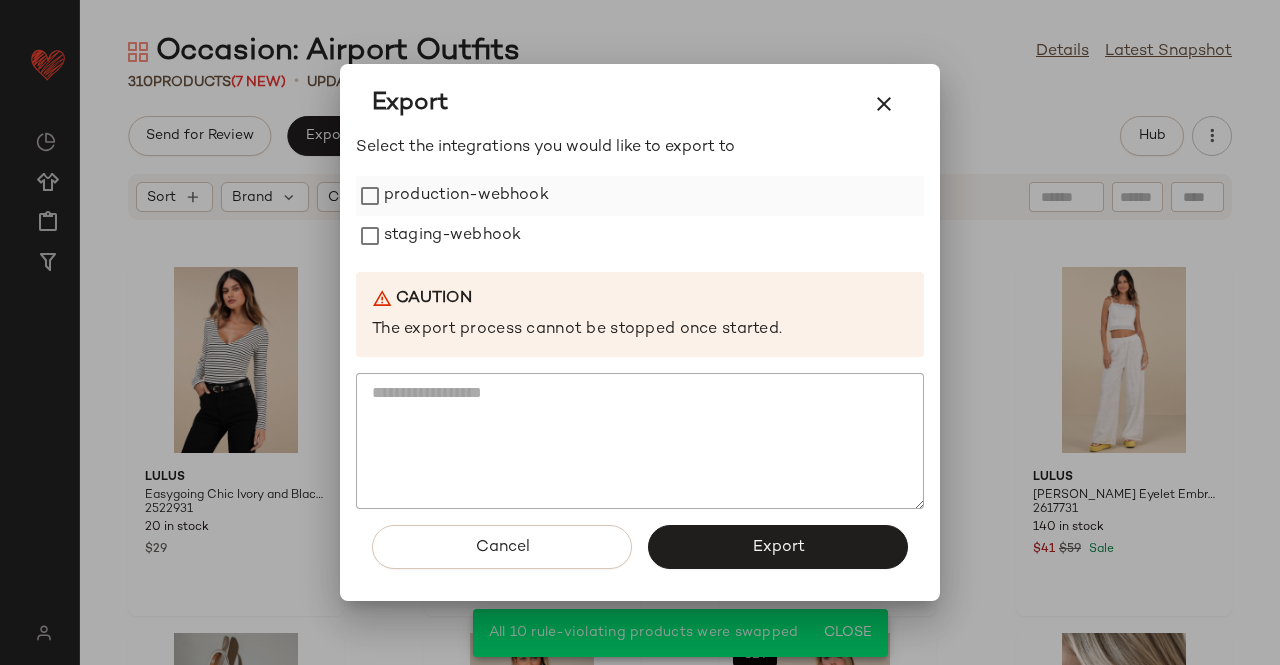 click on "production-webhook" at bounding box center (466, 196) 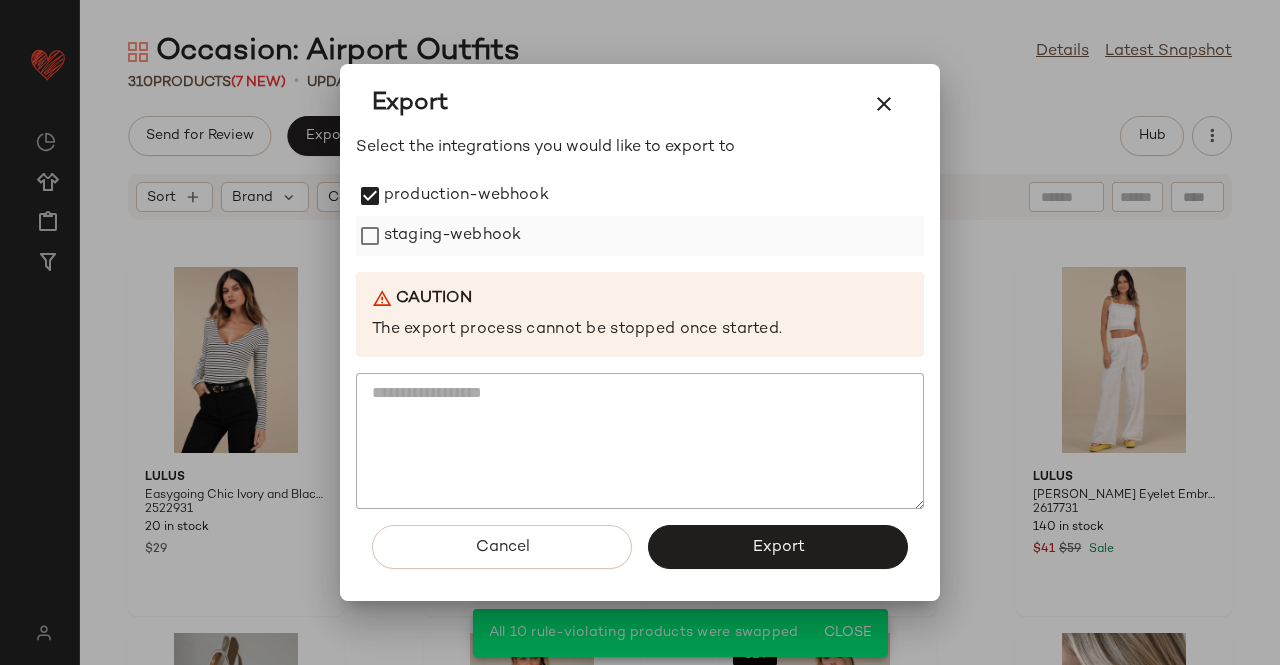 click on "staging-webhook" at bounding box center (452, 236) 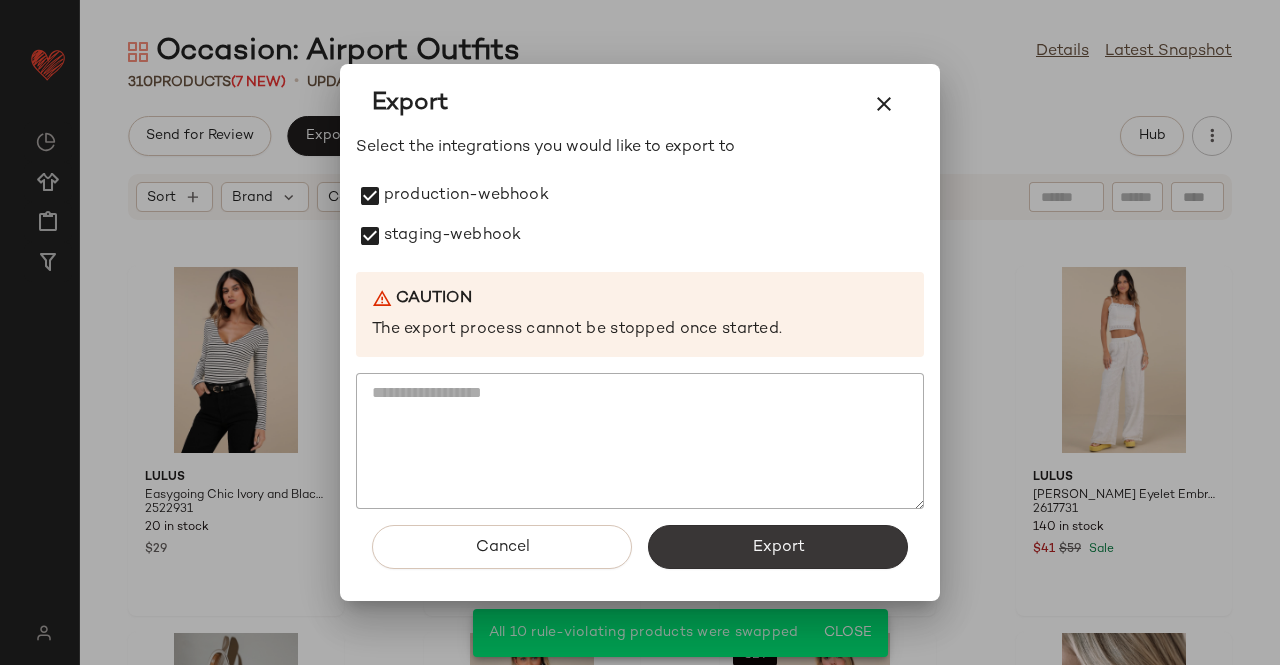 click on "Export" at bounding box center (778, 547) 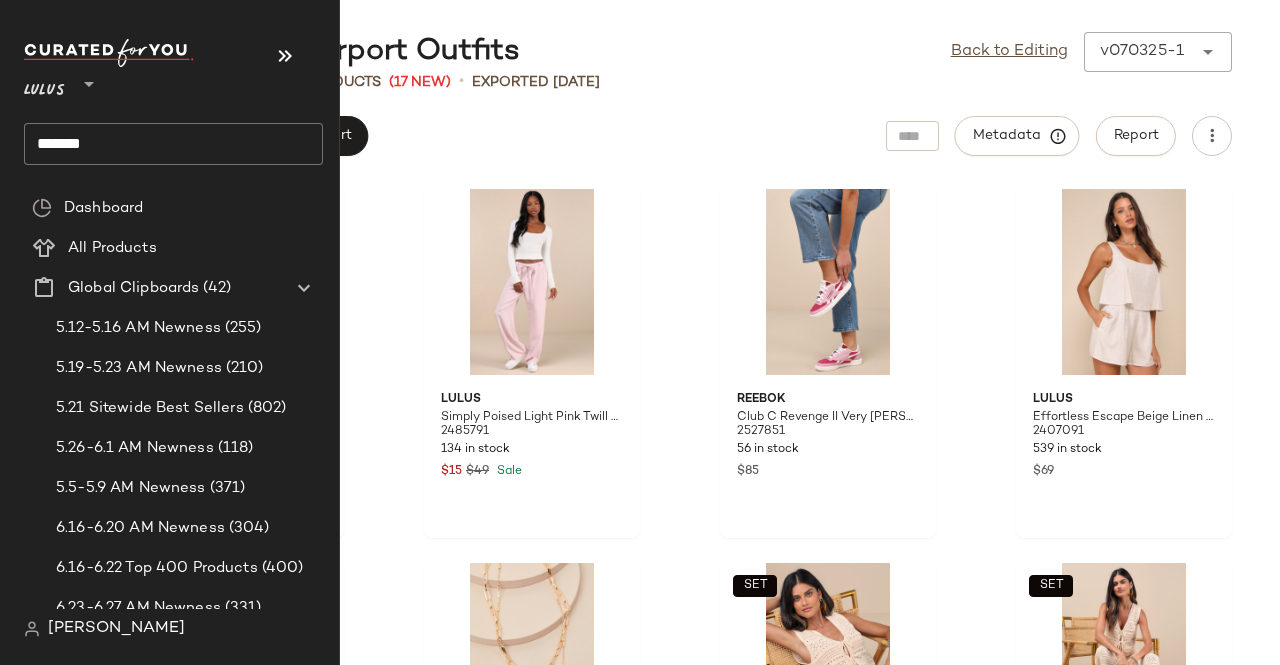 click on "*******" 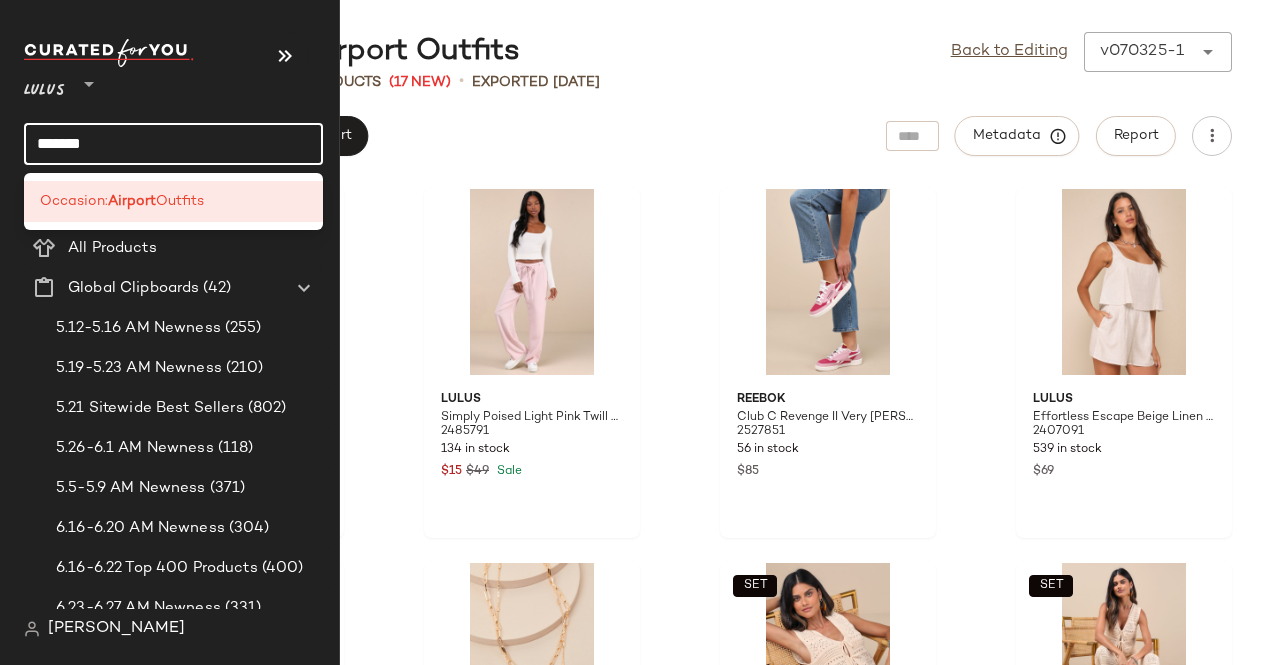 click on "Lulus ** ******* Dashboard All Products Global Clipboards (42) 5.12-5.16 AM Newness (255) 5.19-5.23 AM Newness (210) 5.21 Sitewide Best Sellers (802) 5.26-6.1 AM Newness (118) 5.5-5.9 AM Newness (371) 6.16-6.20 AM Newness (304) 6.16-6.22 Top 400 Products (400) 6.23-6.27 AM Newness (331) 6.23-6.29 Top 400 Products (400) 6.23 Best Sellers (400) 6.2-6.6 AM Newness (97) 6.2 LW Best Sellers (1122) 6.30-7.4 AM Newness (256) 6.9-6.13 AM Newness (150) 6.9-6.14 Top 400 Sellers (400) 6.9 Top 400 Products (400) Bestselling Black Tie (100) Bestselling Bridal (100) Bestselling Cocktail (100) Bestselling Dresses (200) Bestselling Dresses Under $50 (44) Bestselling Everyday (100) Bestselling Formal (201) Bestselling Going Out (199) Bestselling Midi Dresses (101) Bestselling Tops (99) Bestselling Work + Office (100) Bridesmaid Dresses - ALL (998) Bump Friendly Dresses (247) Euro Summer SVS (345) feb mtd best sellers (4589) Festival SVS (71) garden girl svs (206) getaway svs (62) HOCO DRESSES- ALL (2069) Homecoming SVS (126)" 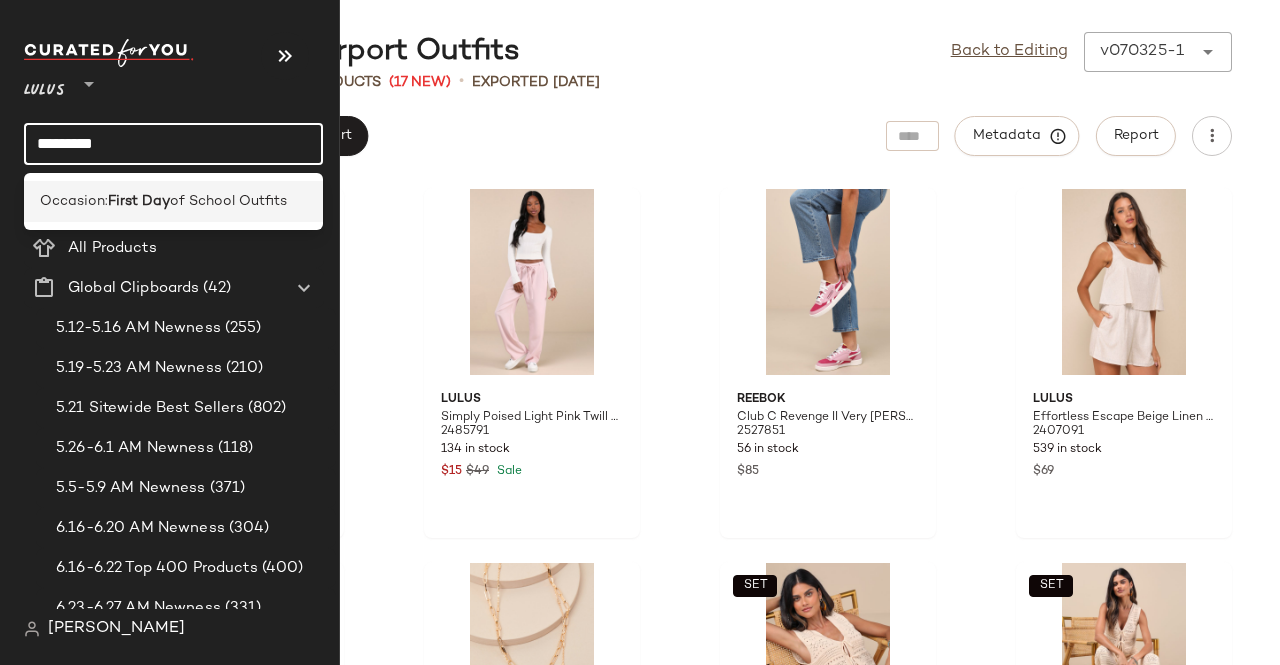 type on "*********" 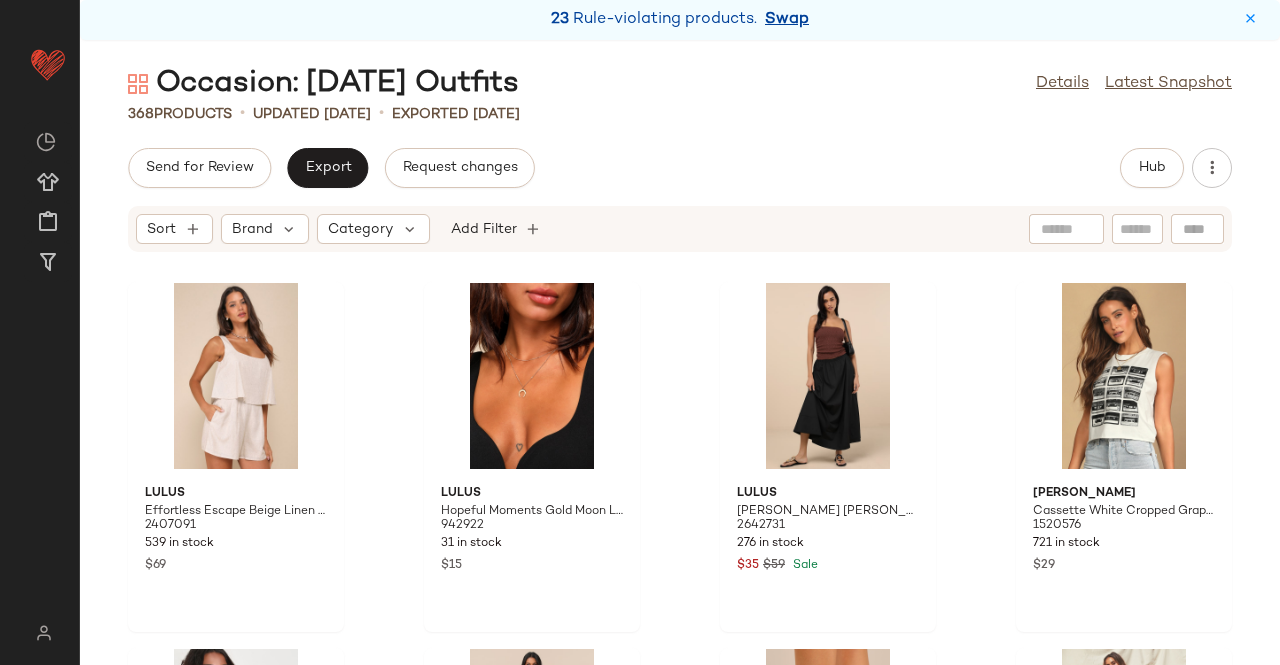 click on "Swap" at bounding box center (787, 20) 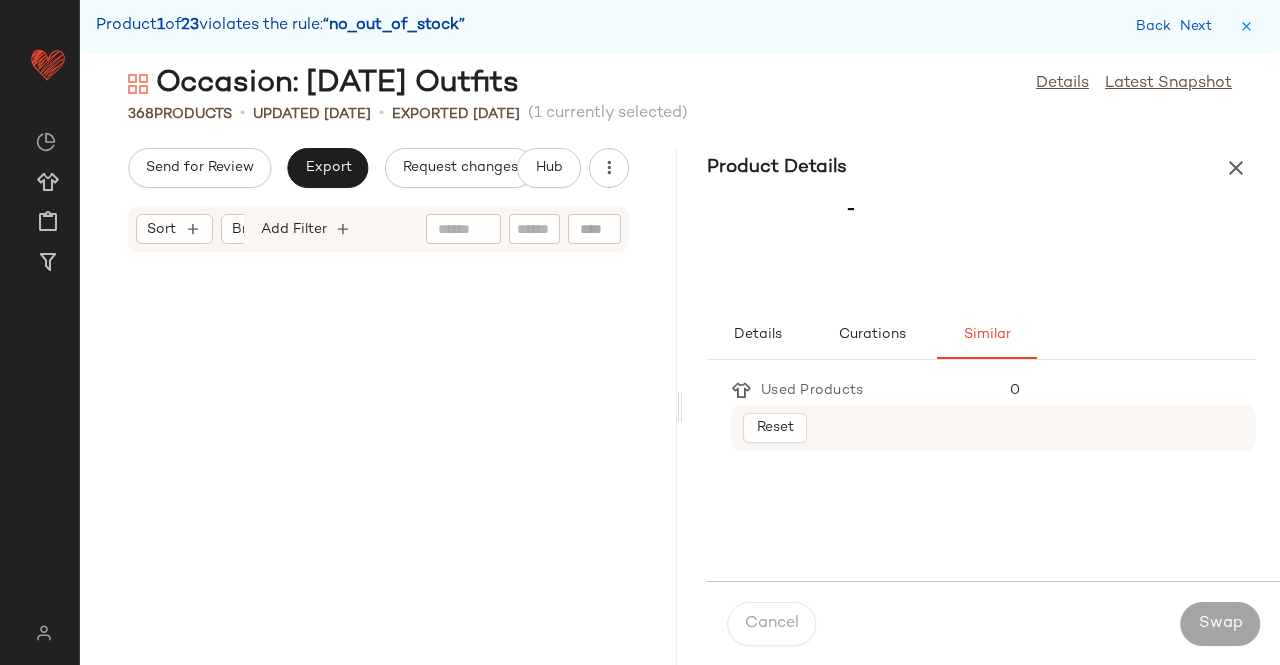 scroll, scrollTop: 3660, scrollLeft: 0, axis: vertical 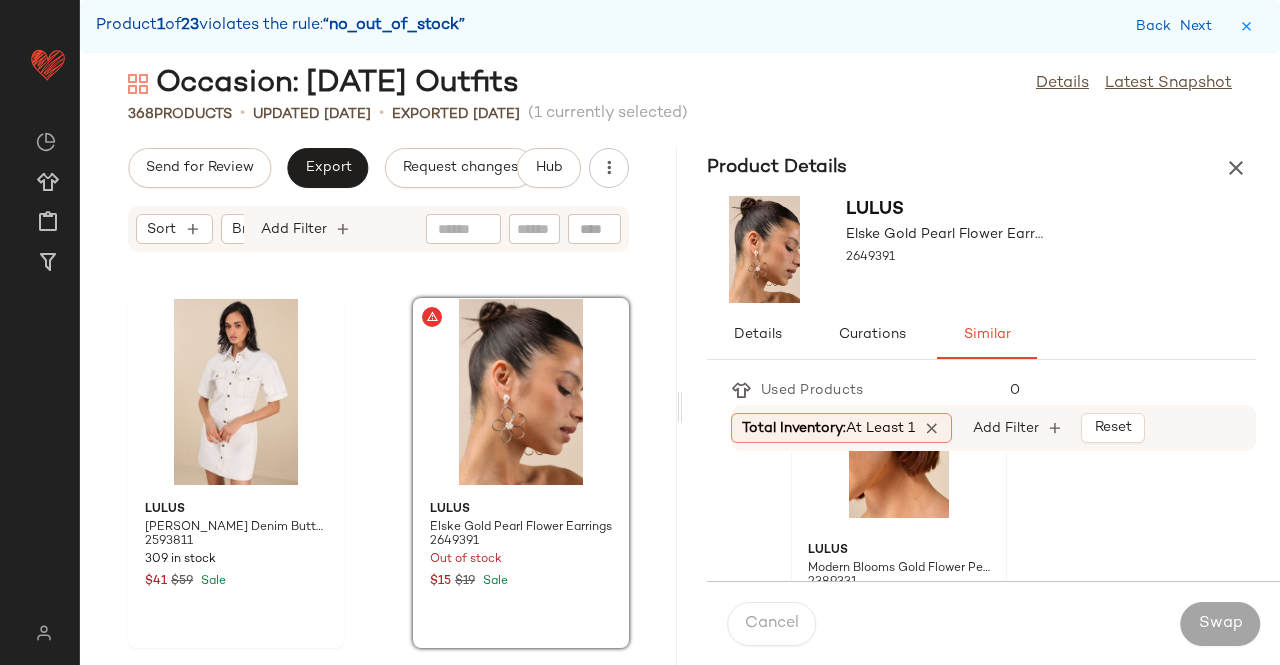 click 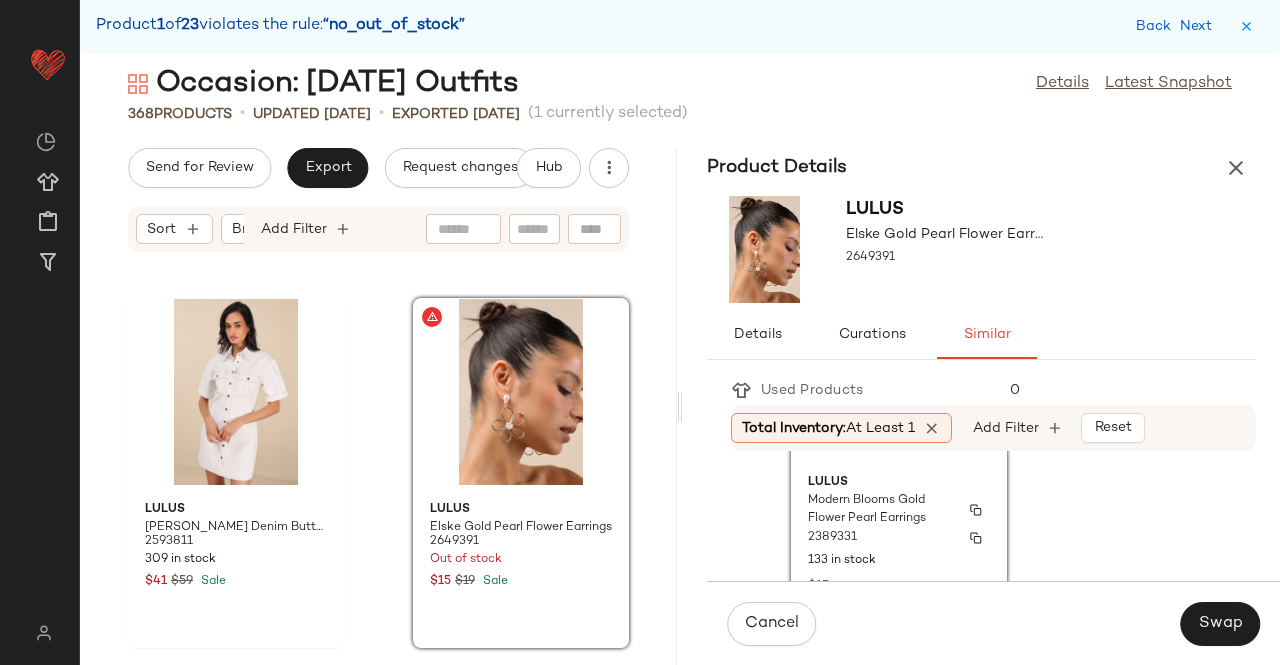 scroll, scrollTop: 200, scrollLeft: 0, axis: vertical 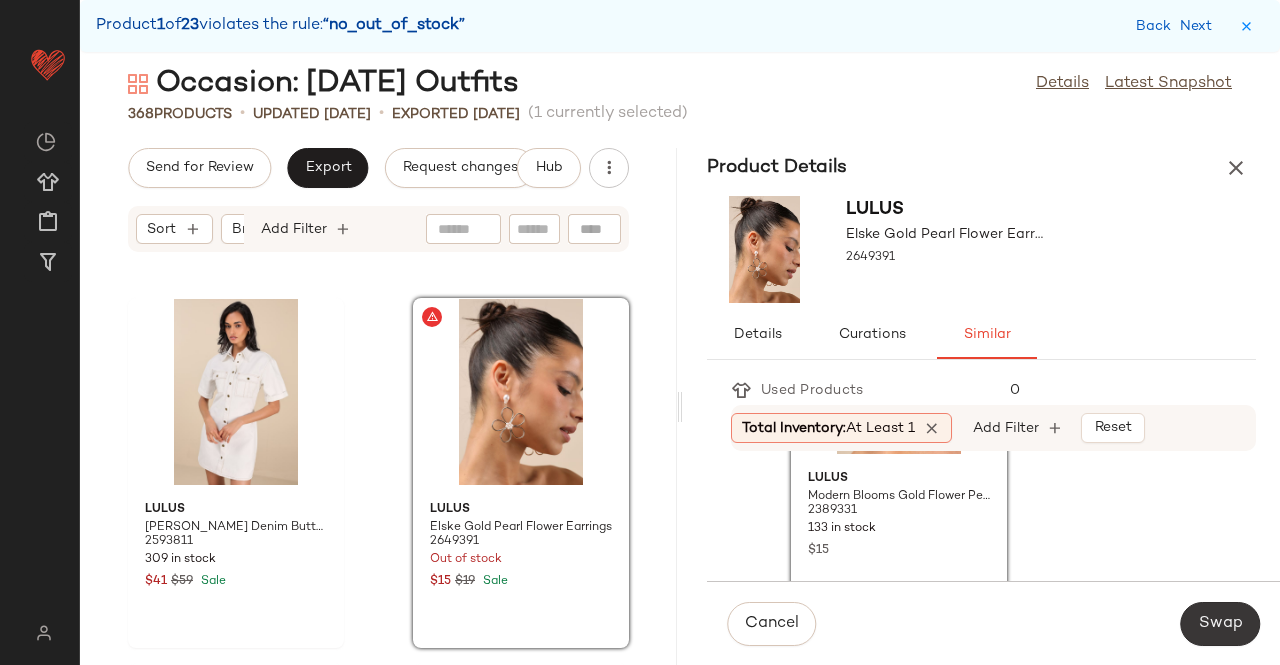 click on "Swap" 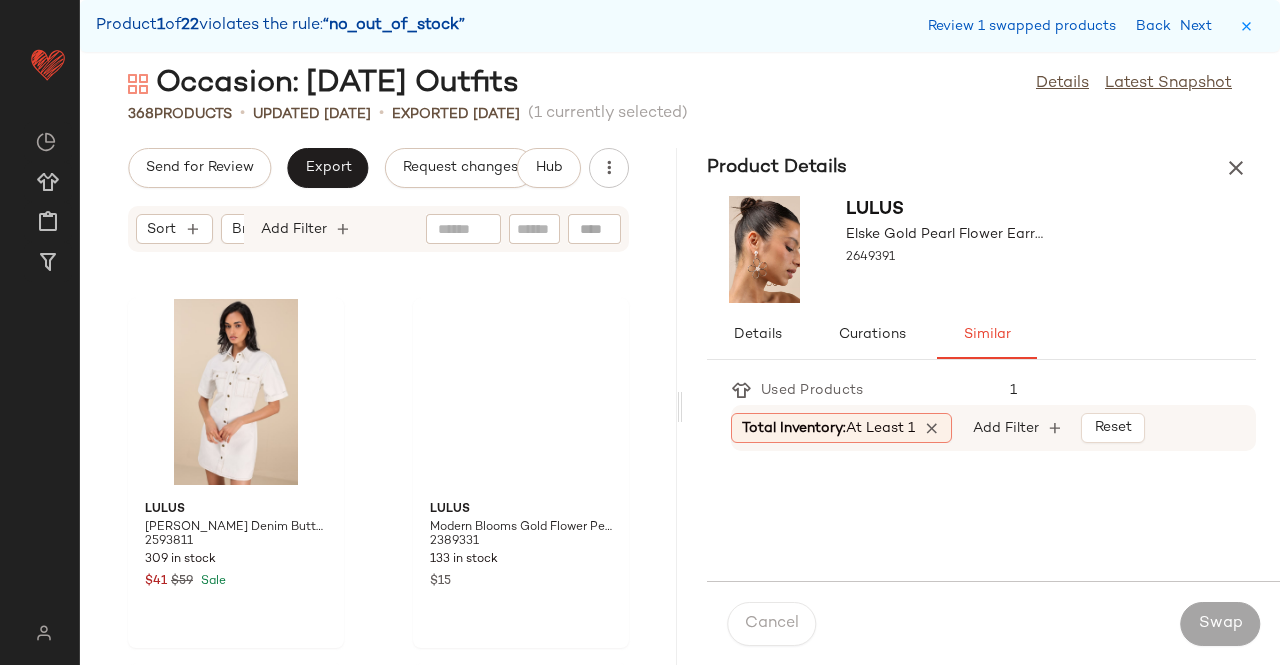 scroll, scrollTop: 5490, scrollLeft: 0, axis: vertical 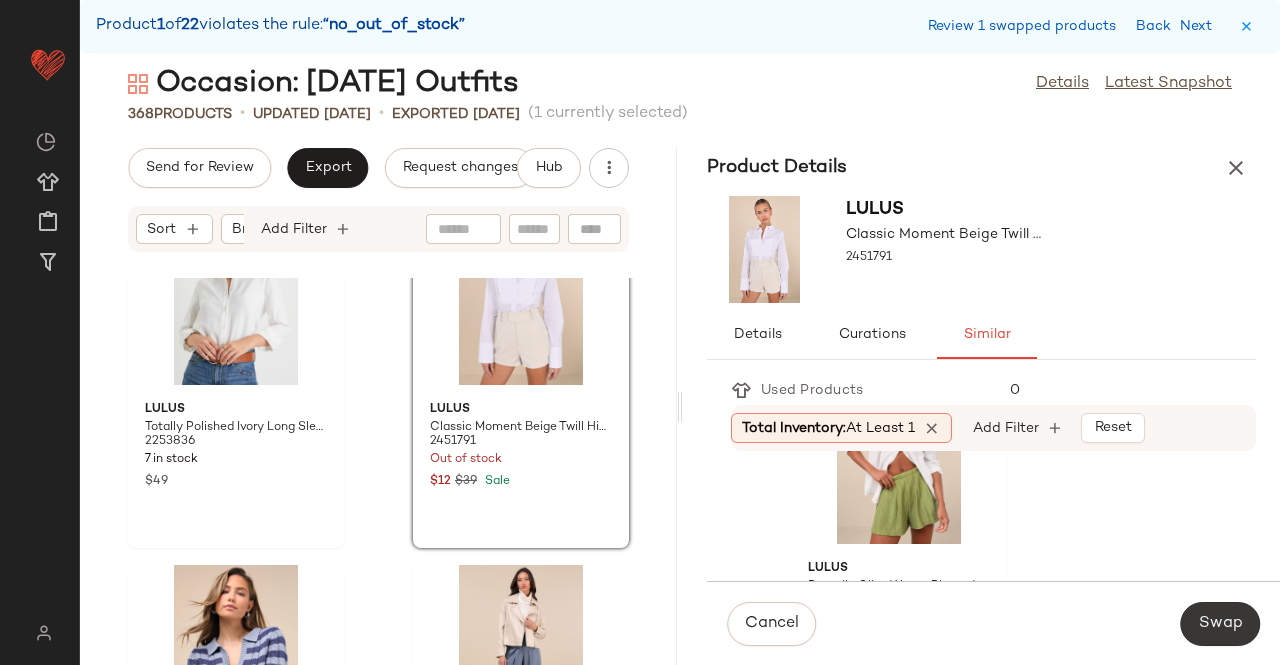 click on "Swap" 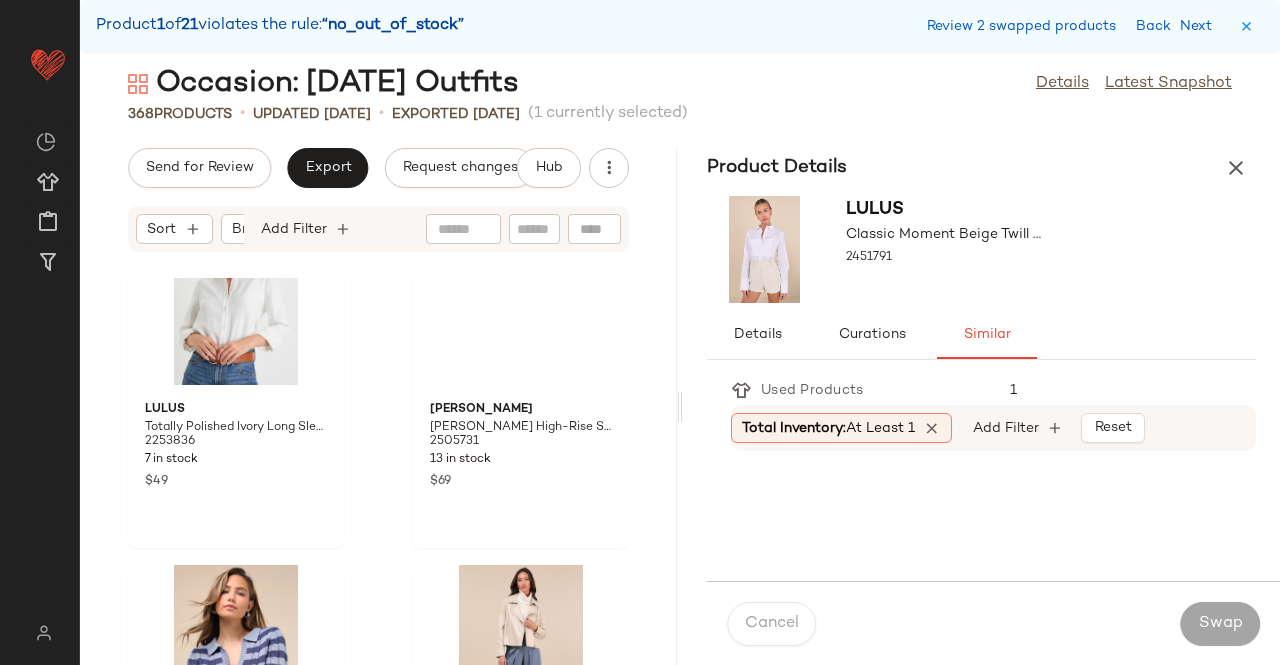 scroll, scrollTop: 6222, scrollLeft: 0, axis: vertical 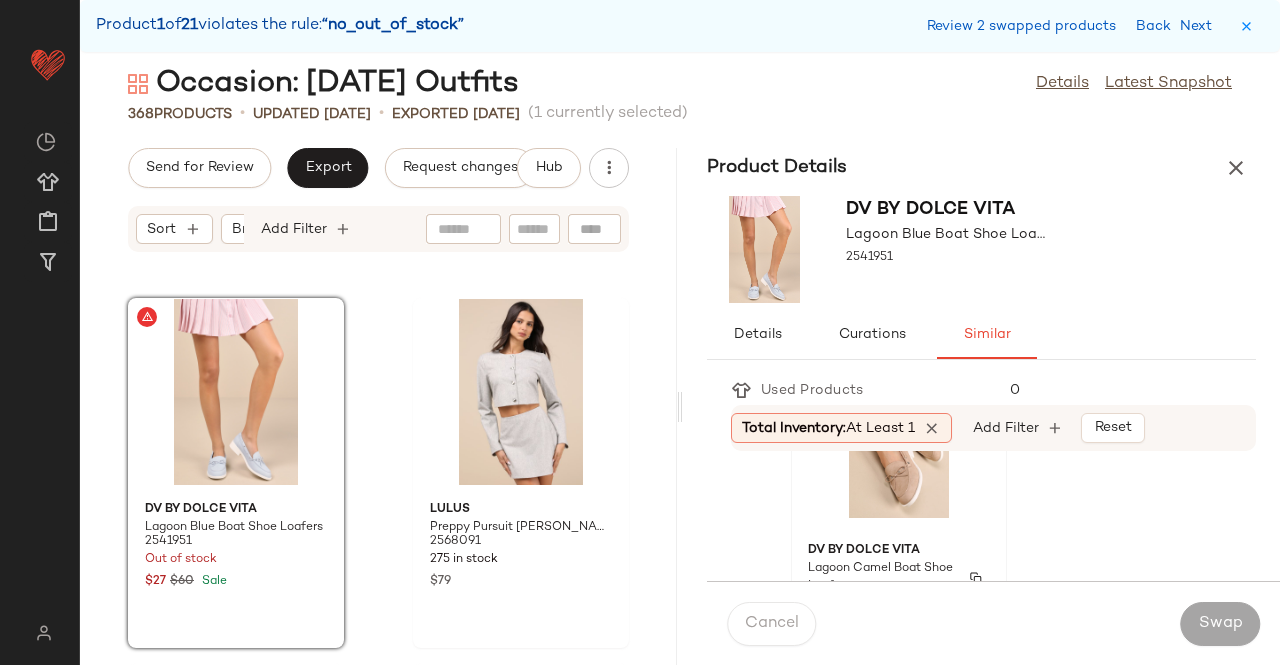 click on "Dv By Dolce Vita Lagoon Camel Boat Shoe Loafers 2541891 33 in stock $60" 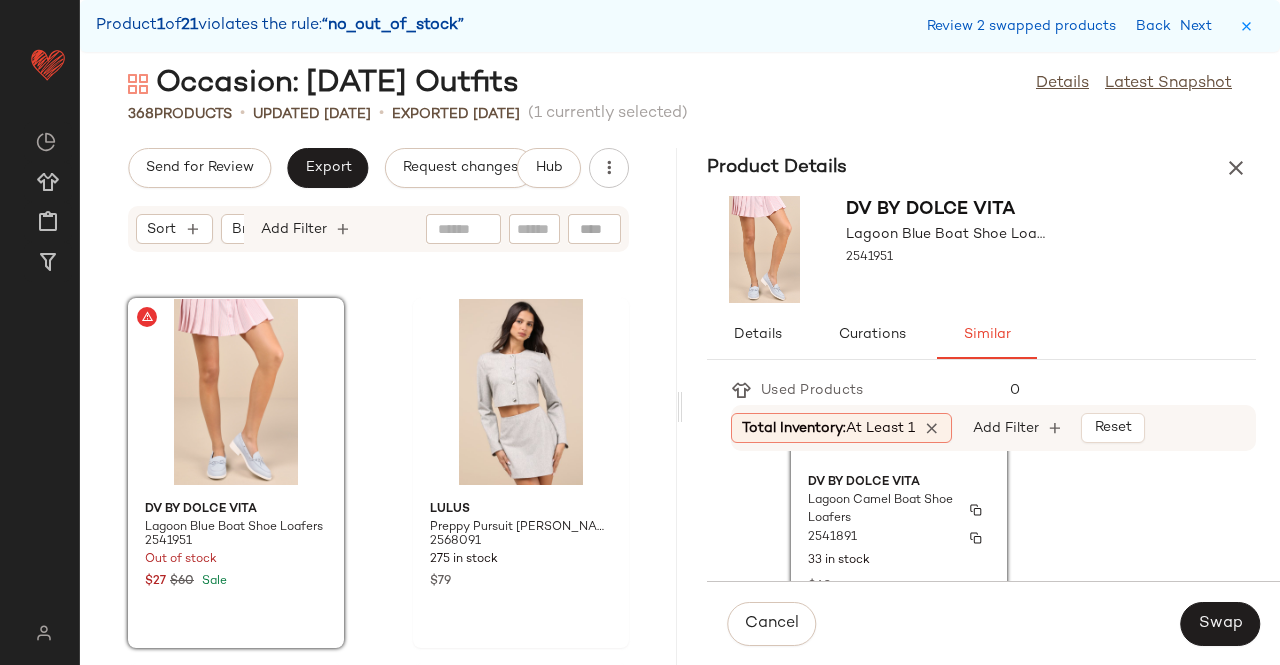 scroll, scrollTop: 200, scrollLeft: 0, axis: vertical 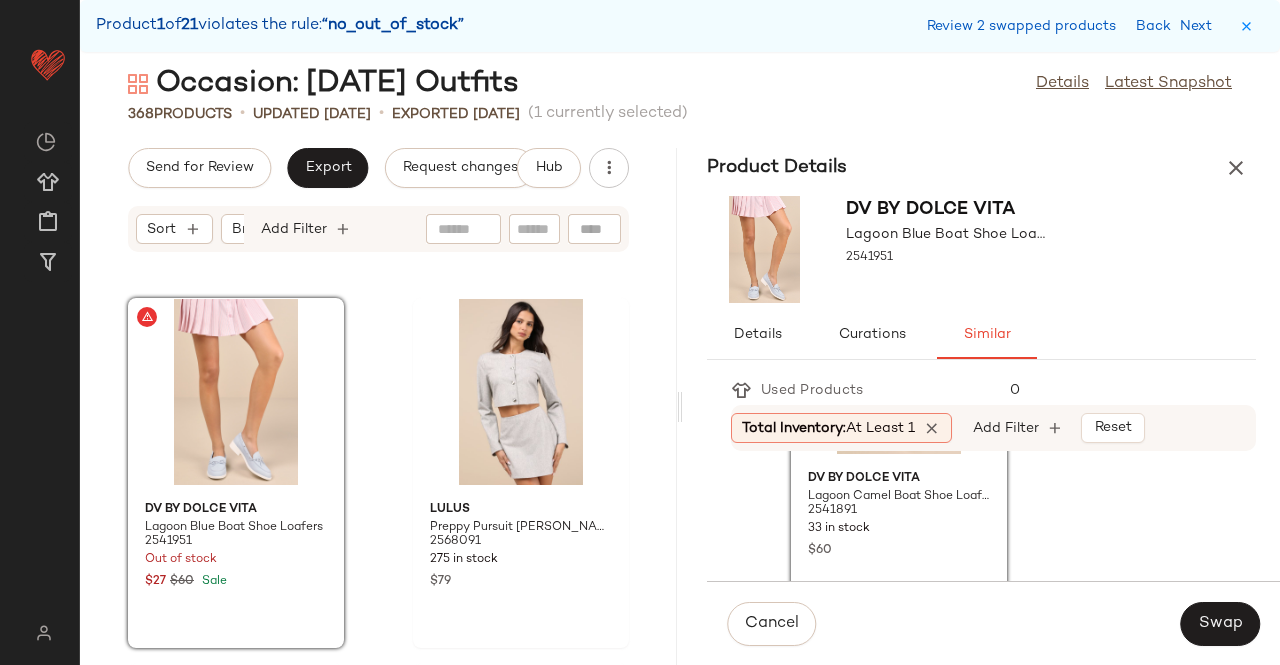 drag, startPoint x: 1209, startPoint y: 615, endPoint x: 1196, endPoint y: 607, distance: 15.264338 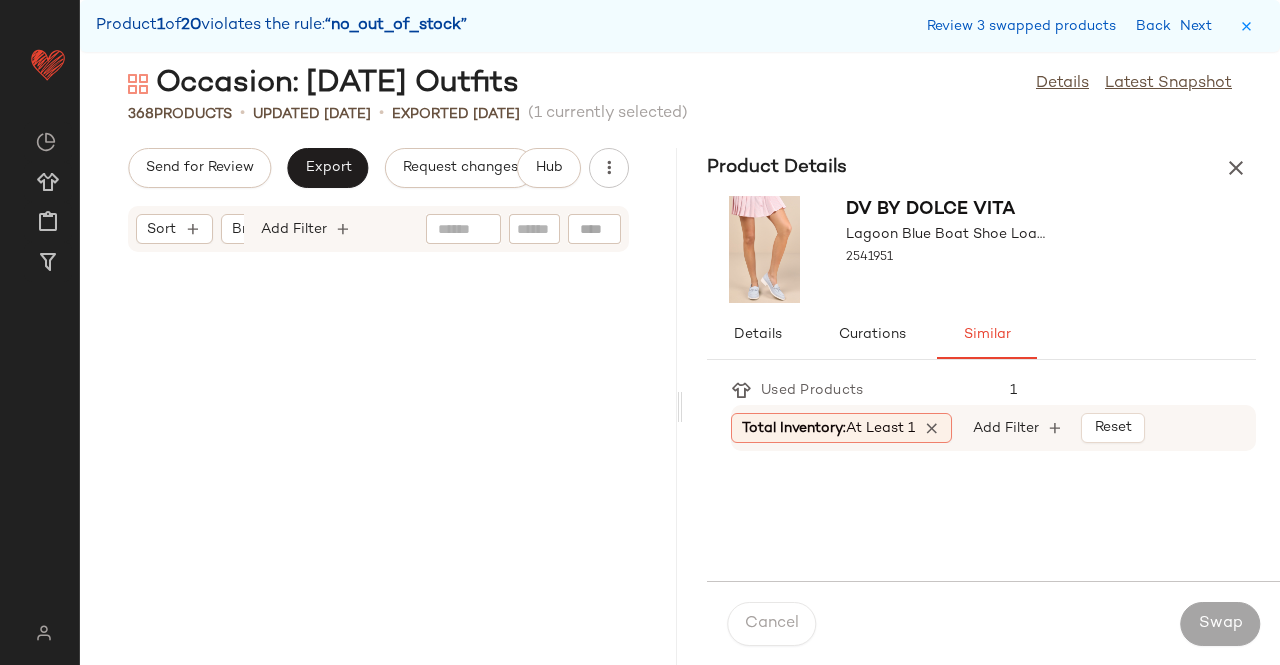scroll, scrollTop: 6954, scrollLeft: 0, axis: vertical 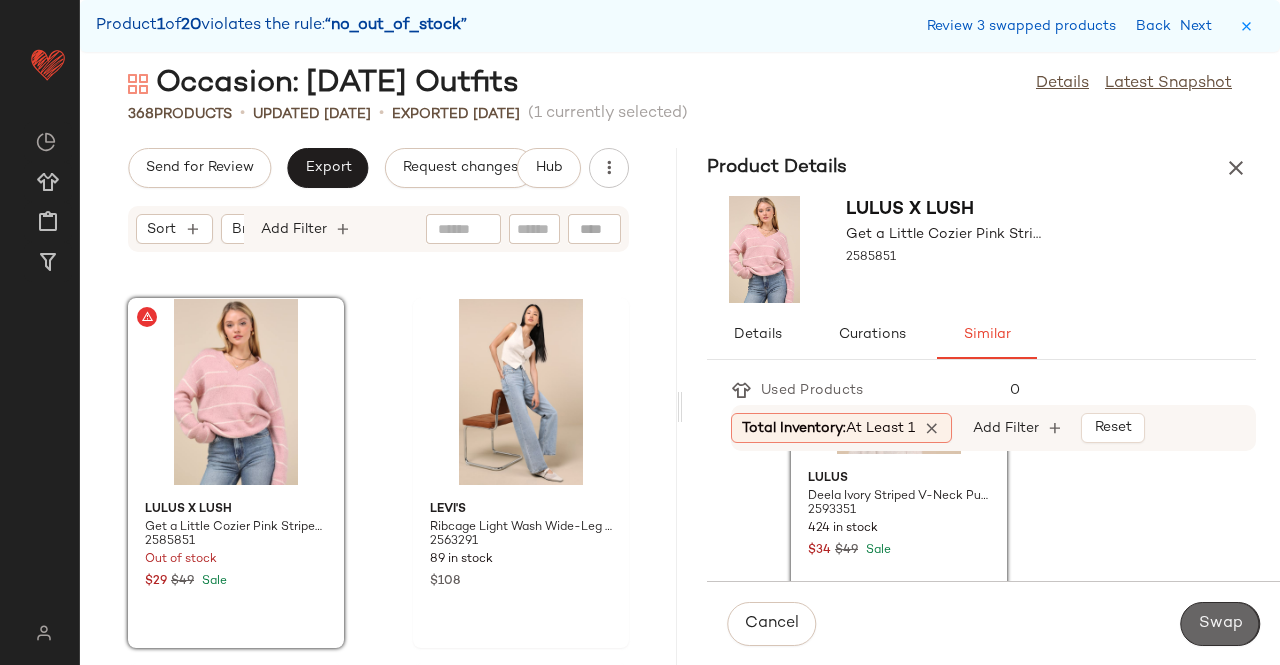 click on "Swap" 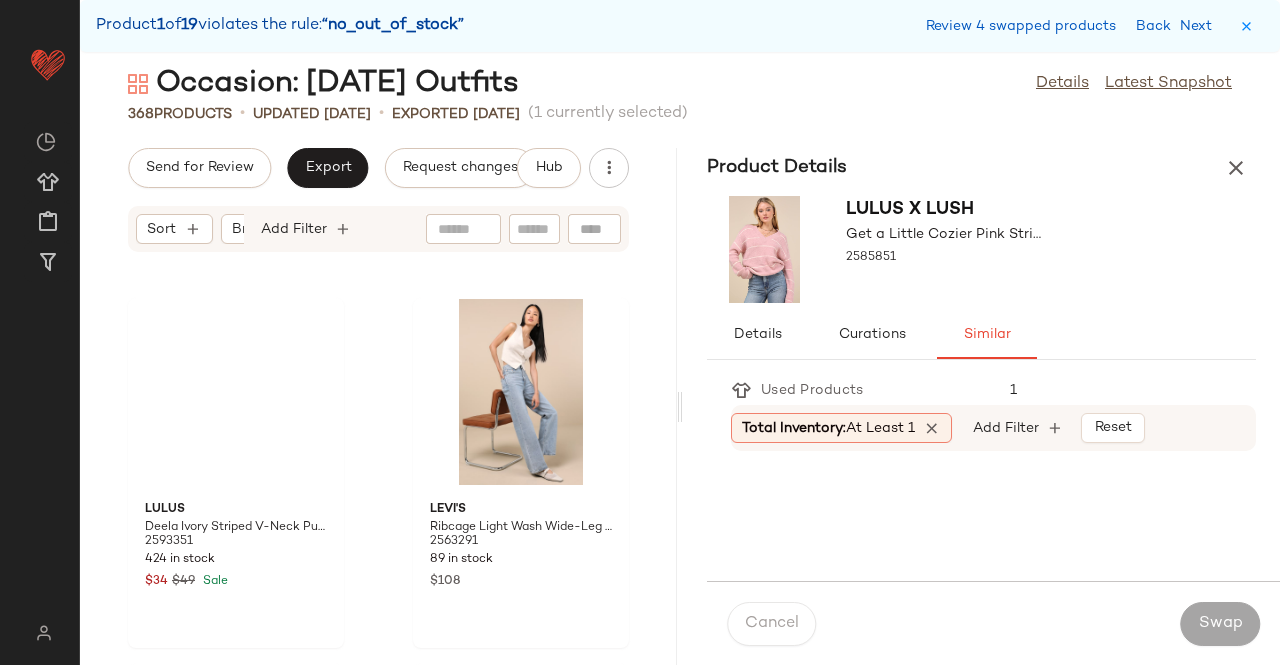 scroll, scrollTop: 9516, scrollLeft: 0, axis: vertical 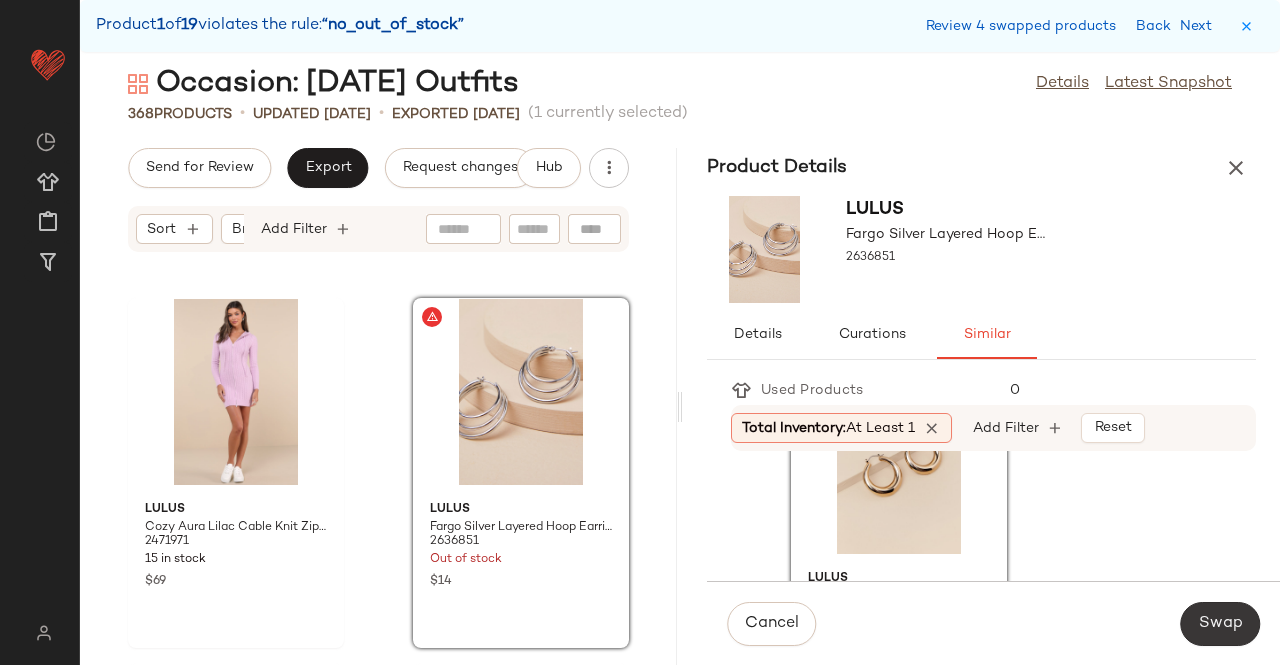 click on "Swap" at bounding box center [1220, 624] 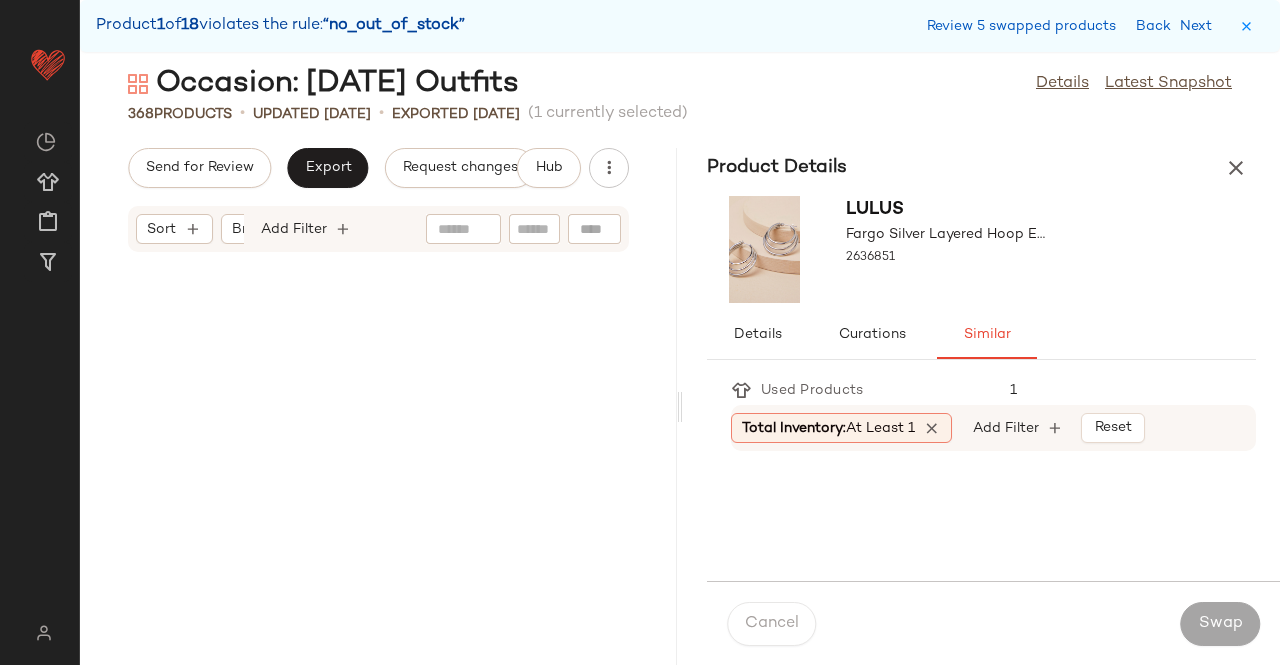 scroll, scrollTop: 12078, scrollLeft: 0, axis: vertical 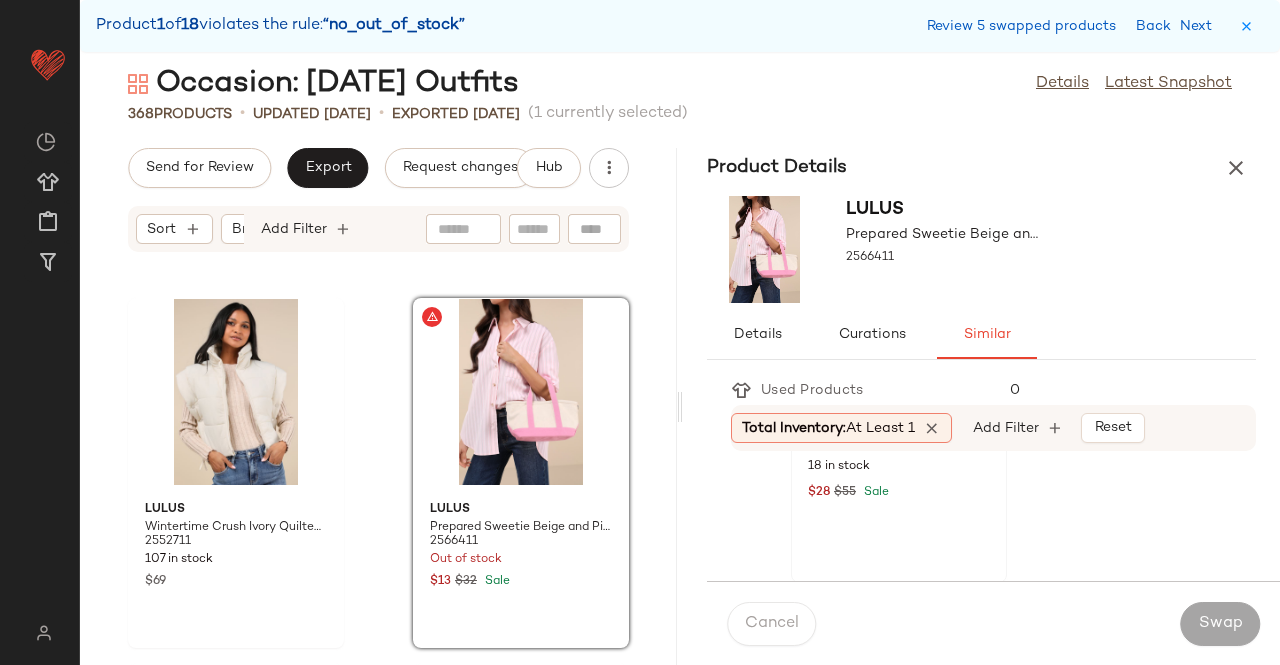 click on "[PERSON_NAME] Half Circle Shoulder Bag 2597311 18 in stock $28 $55 Sale" 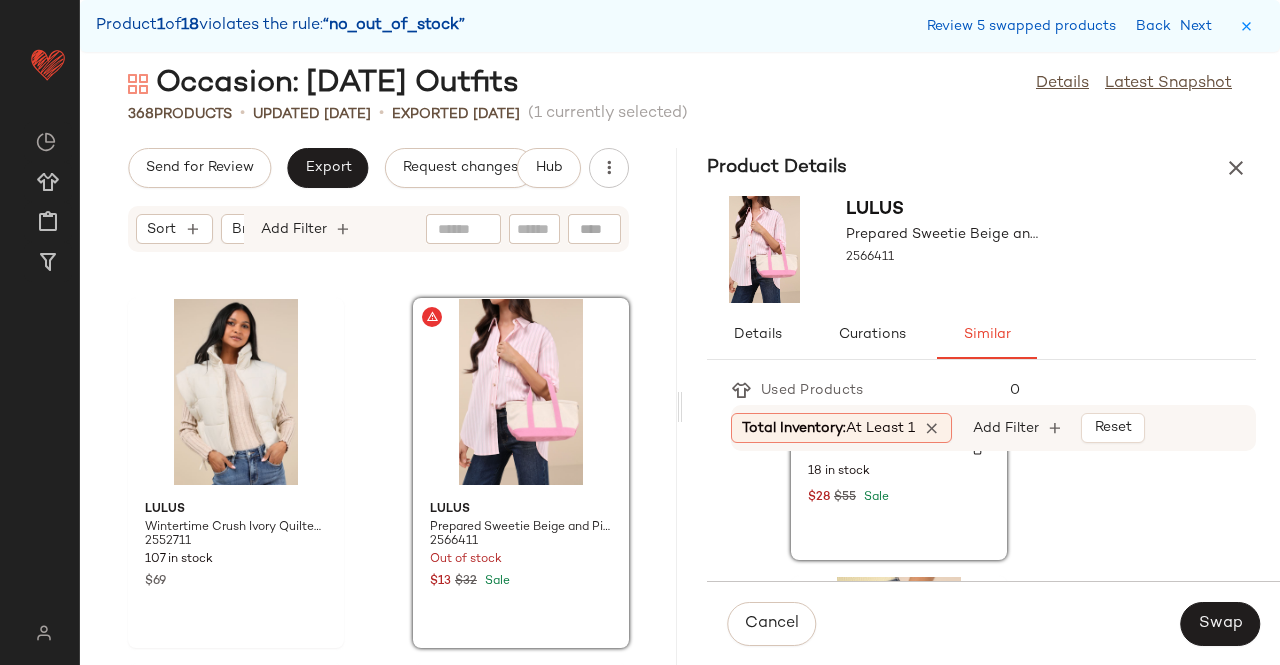 scroll, scrollTop: 600, scrollLeft: 0, axis: vertical 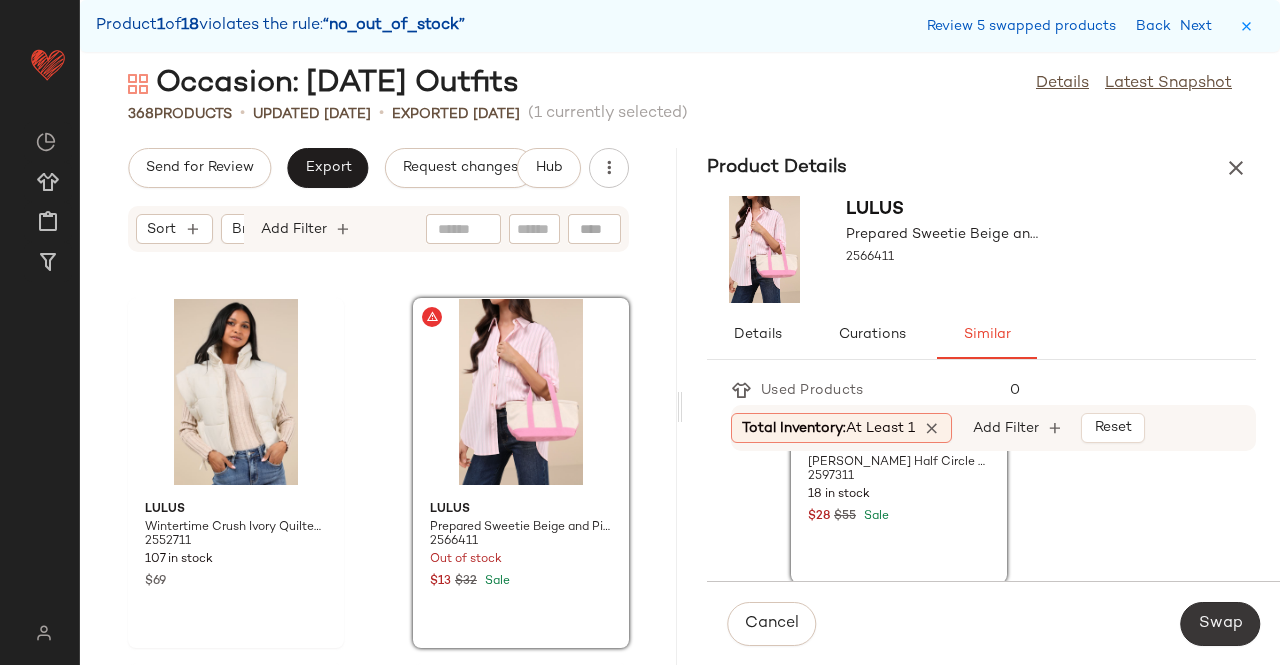 click on "Swap" 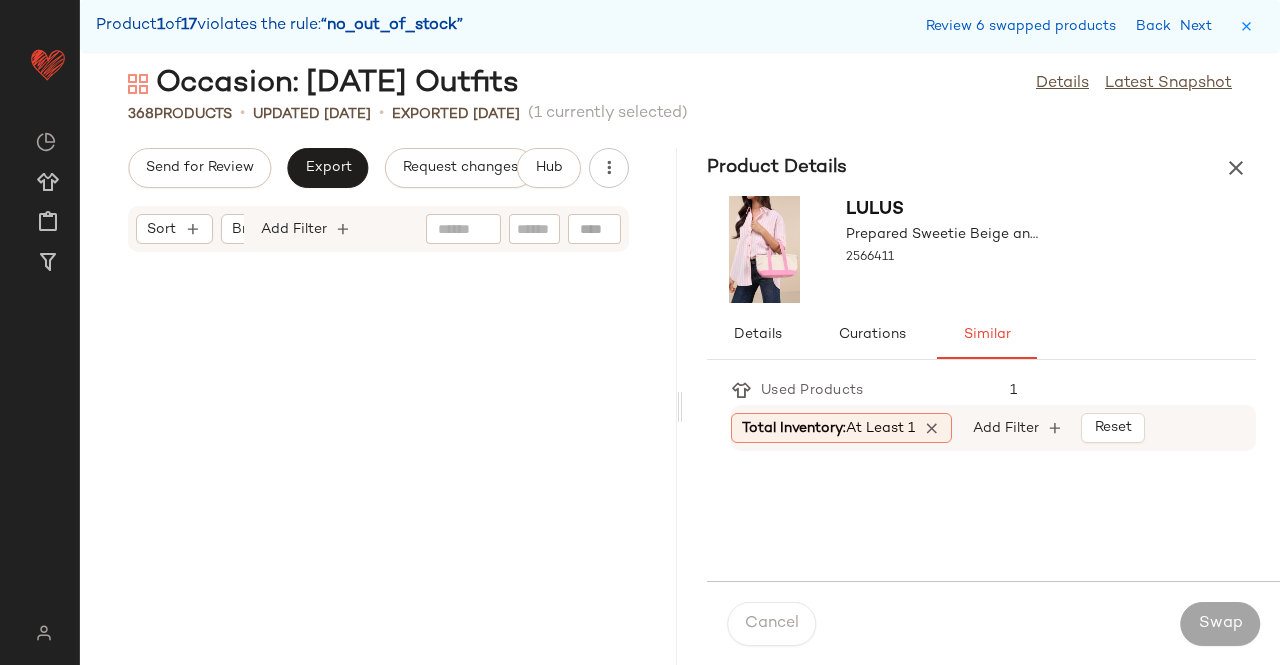 scroll, scrollTop: 15006, scrollLeft: 0, axis: vertical 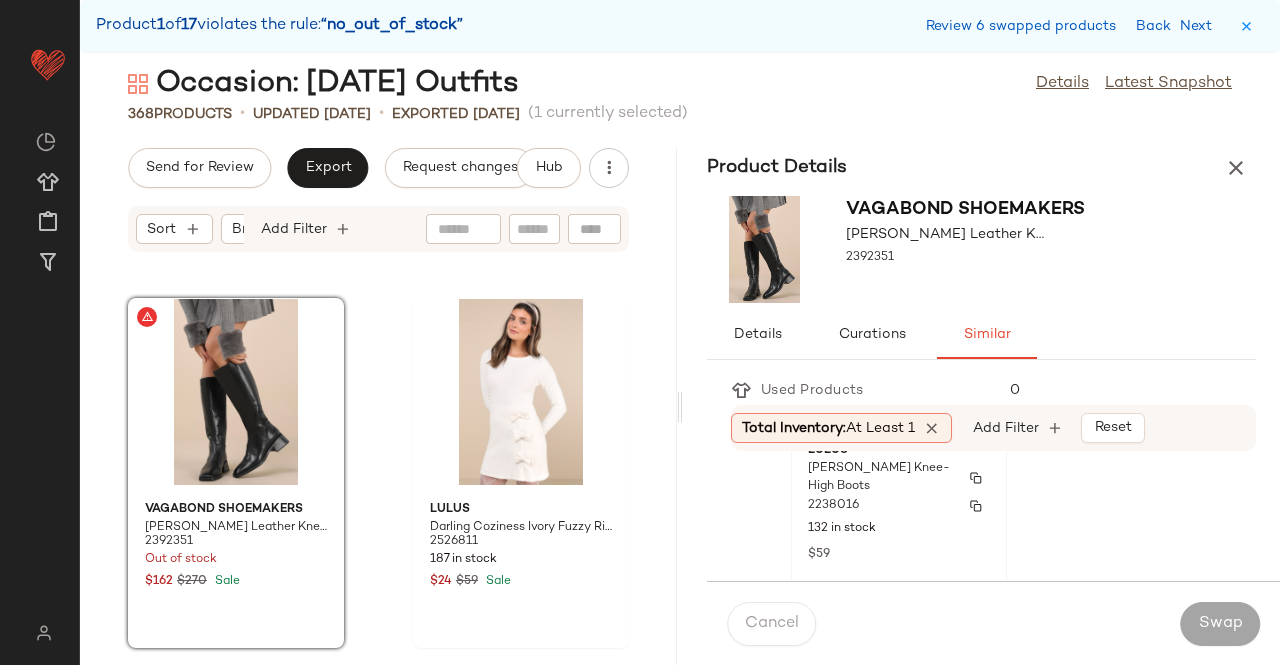 click on "Lulus [PERSON_NAME] Knee-High Boots 2238016 132 in stock $59" 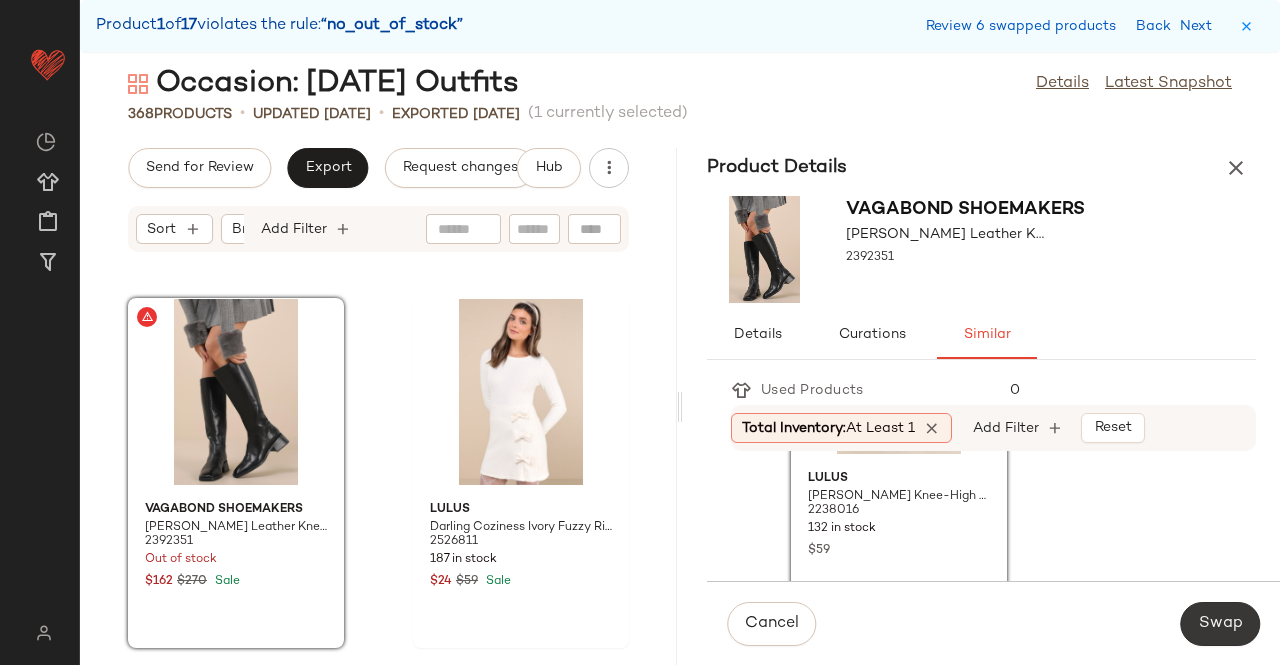 click on "Swap" 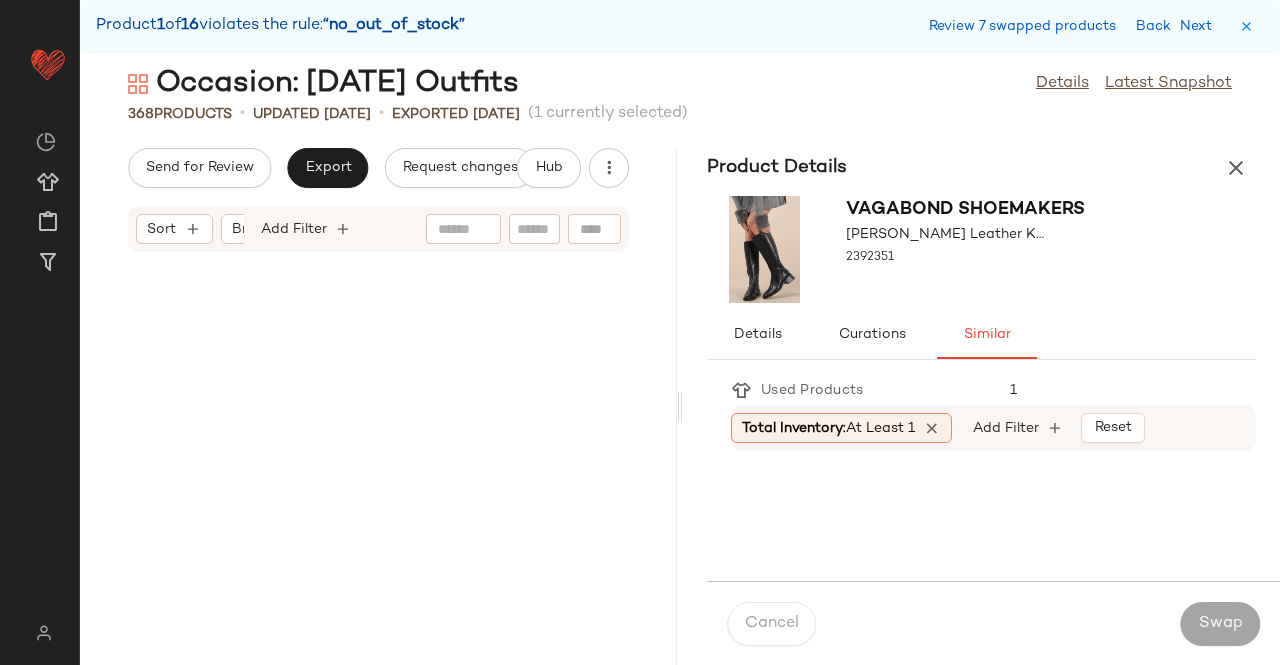 scroll, scrollTop: 19764, scrollLeft: 0, axis: vertical 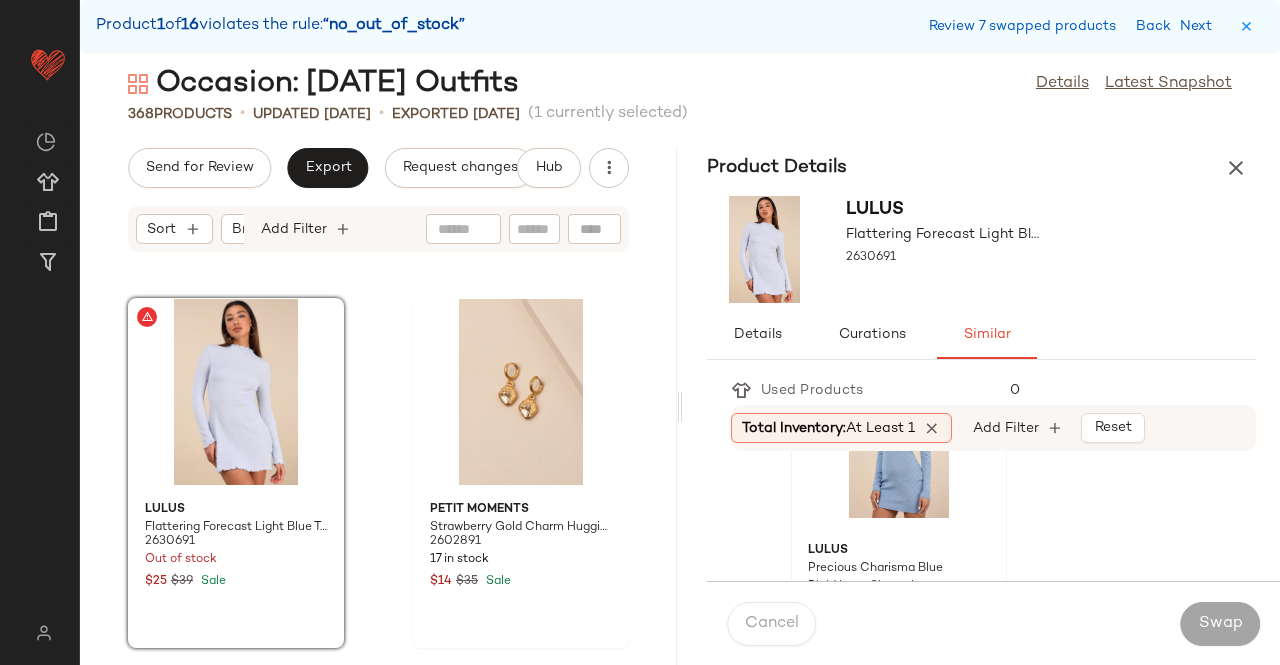click on "Lulus Precious Charisma Blue Plaid Long Sleeve Lace Bow Mini Dress 2497571 342 in stock $49" 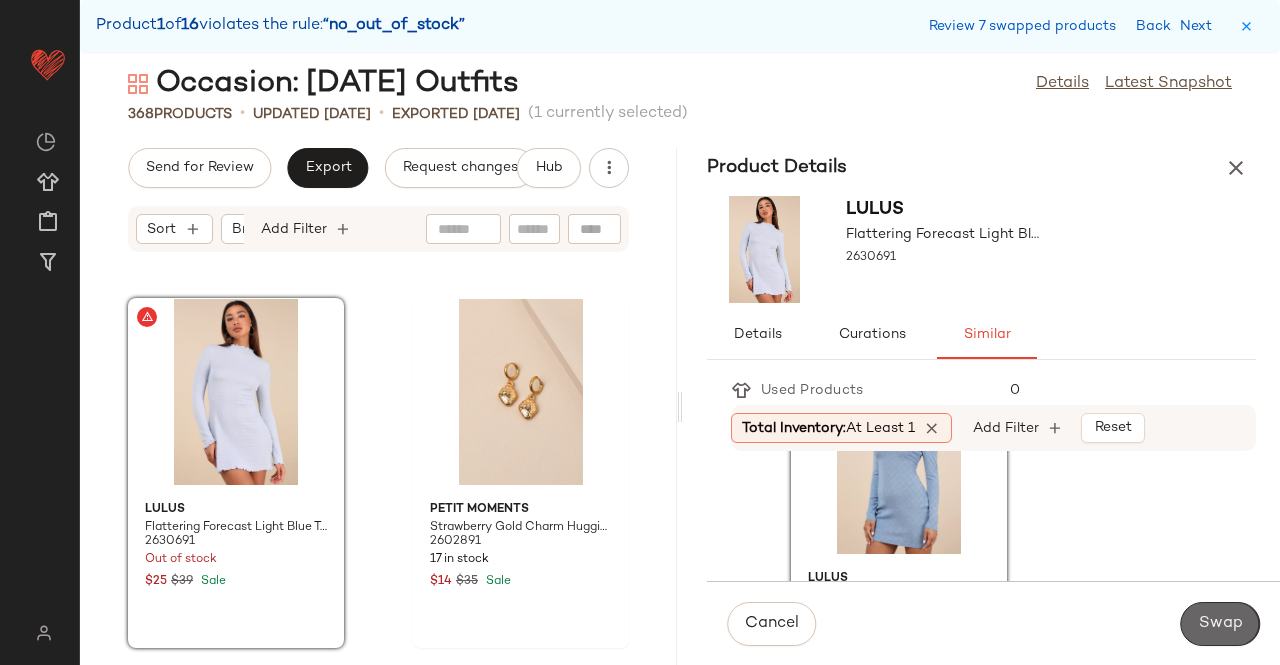 click on "Swap" at bounding box center [1220, 624] 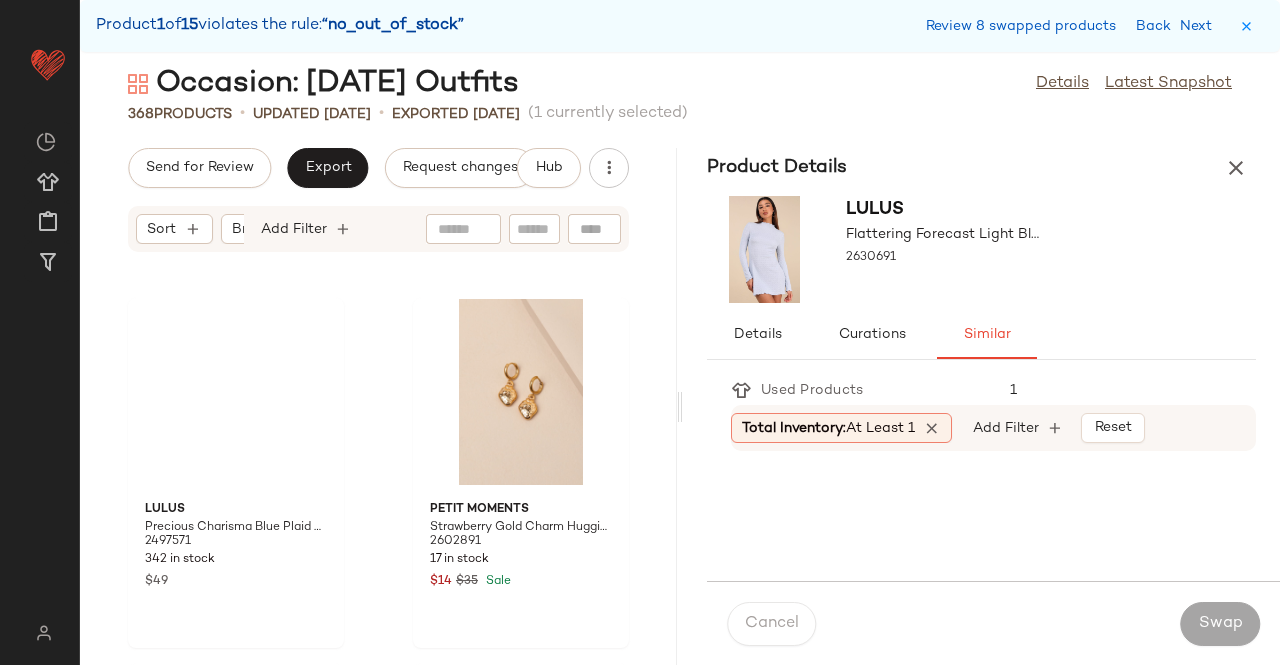 scroll, scrollTop: 22326, scrollLeft: 0, axis: vertical 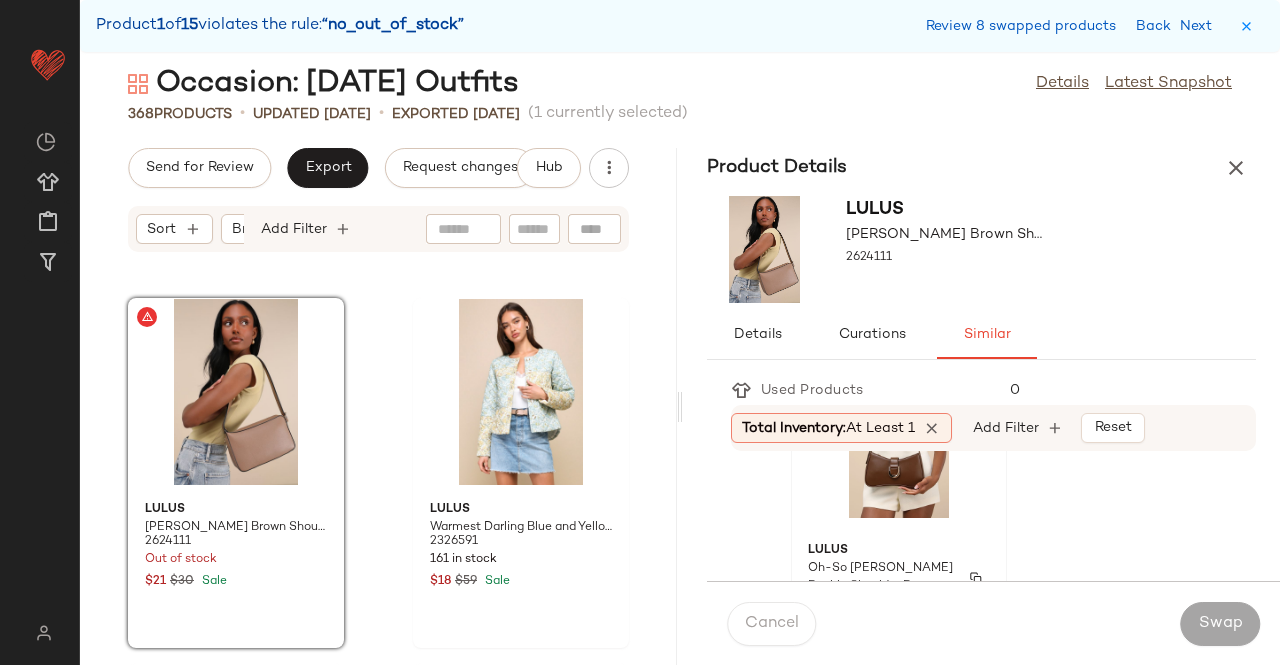click on "Lulus Oh-So Chic Brown Buckle Shoulder Bag 2681651 93 in stock $49" 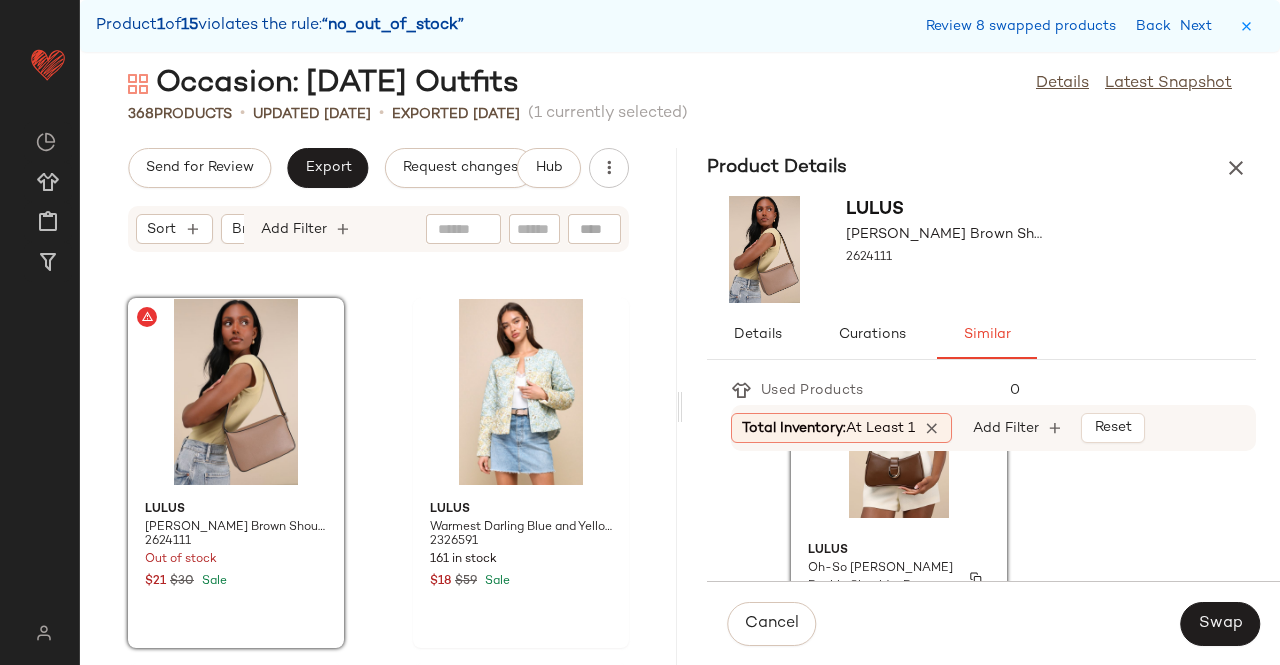 scroll, scrollTop: 200, scrollLeft: 0, axis: vertical 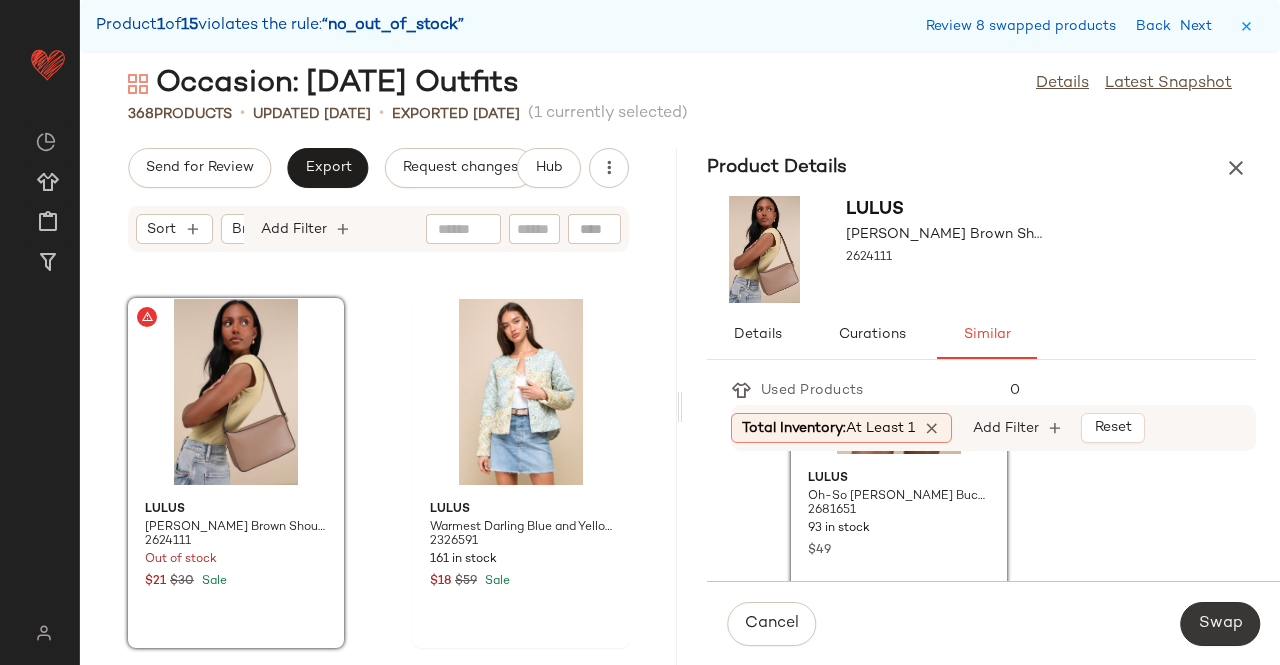 click on "Swap" 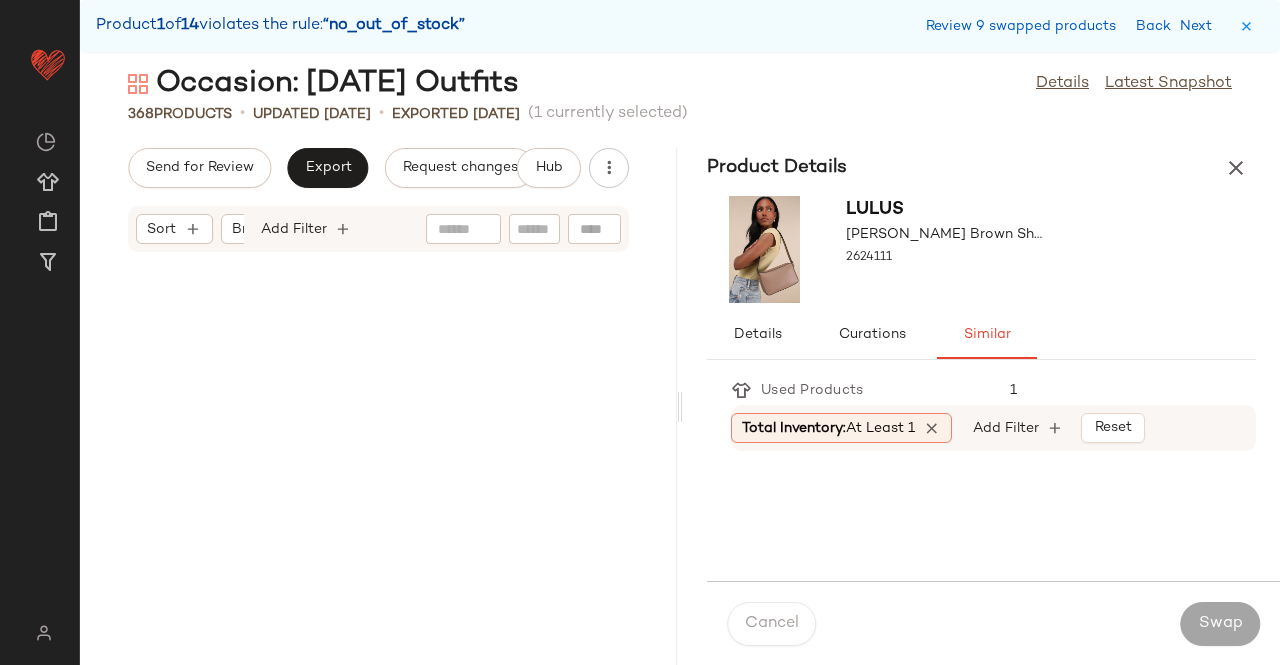 scroll, scrollTop: 23058, scrollLeft: 0, axis: vertical 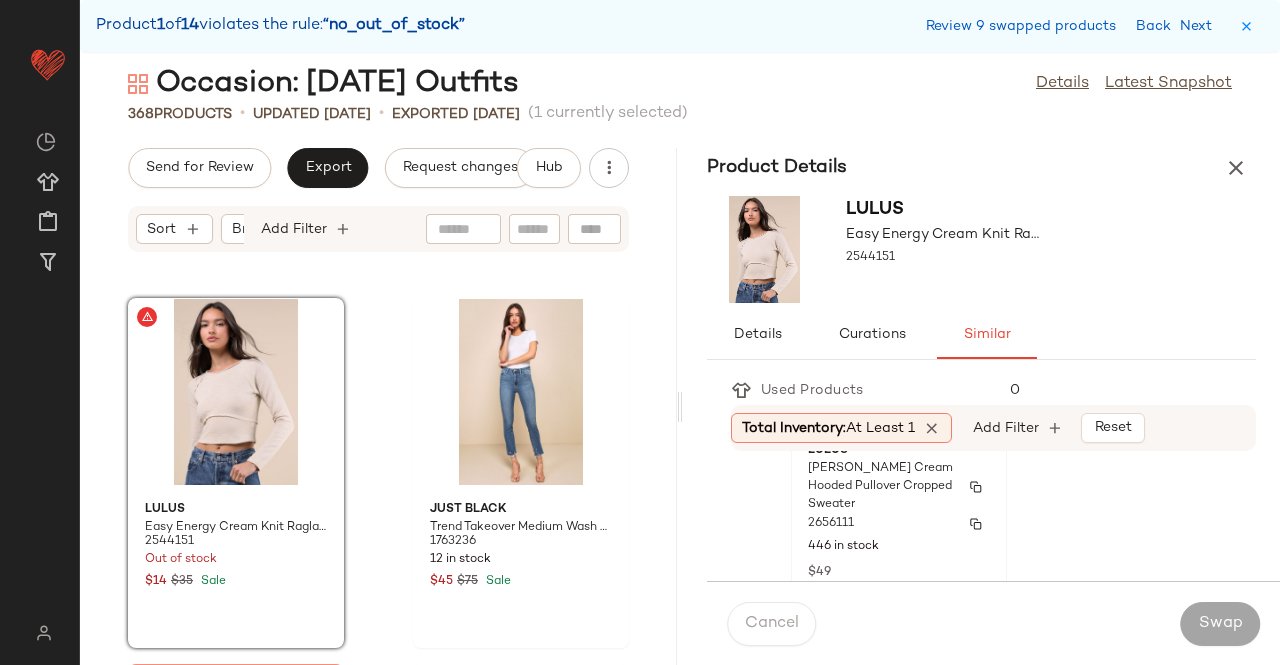 click on "2656111" at bounding box center (899, 524) 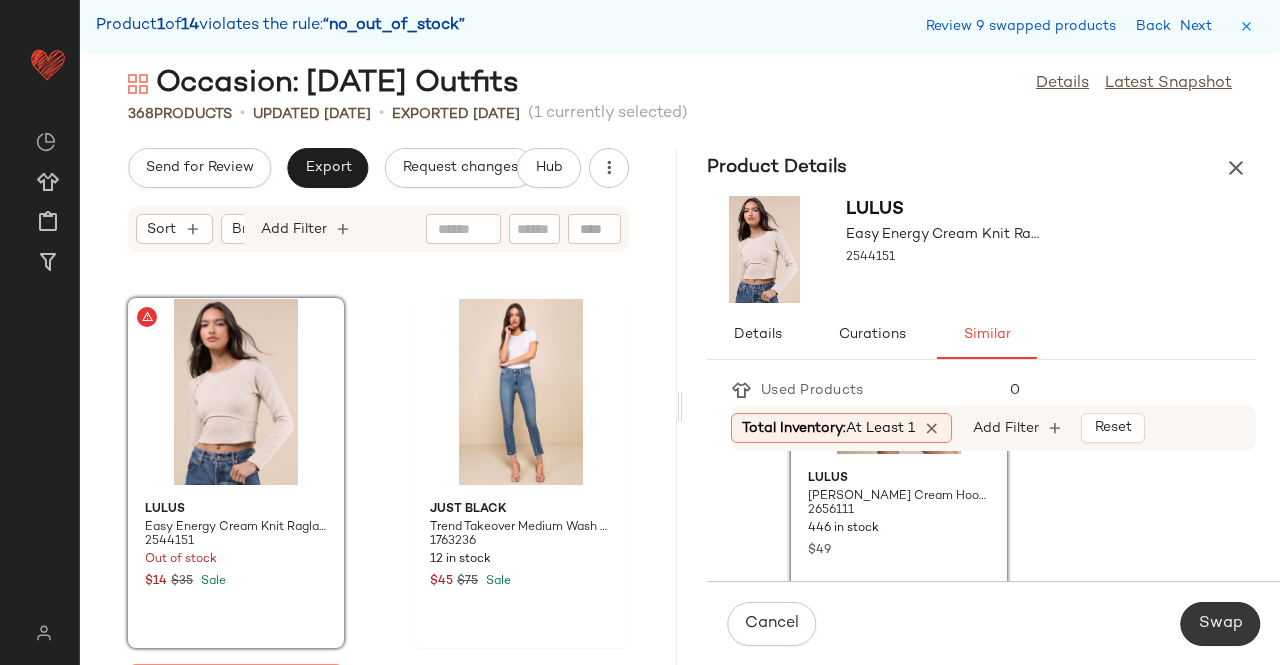 click on "Swap" at bounding box center [1220, 624] 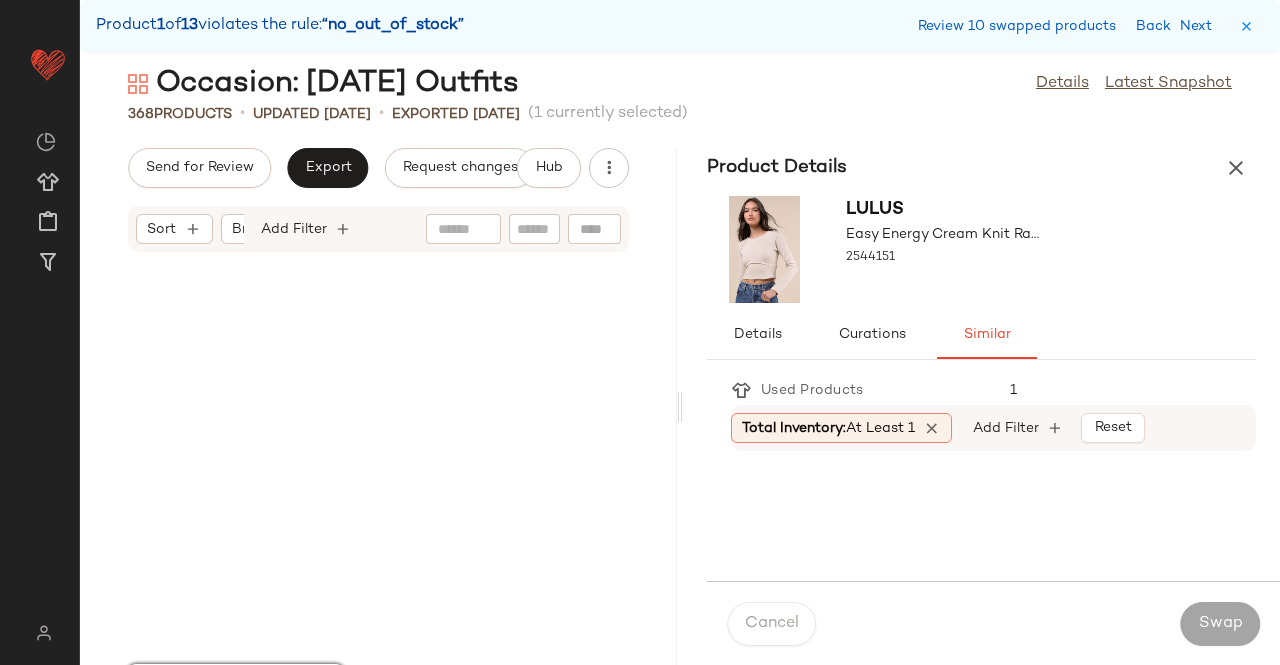 scroll, scrollTop: 23424, scrollLeft: 0, axis: vertical 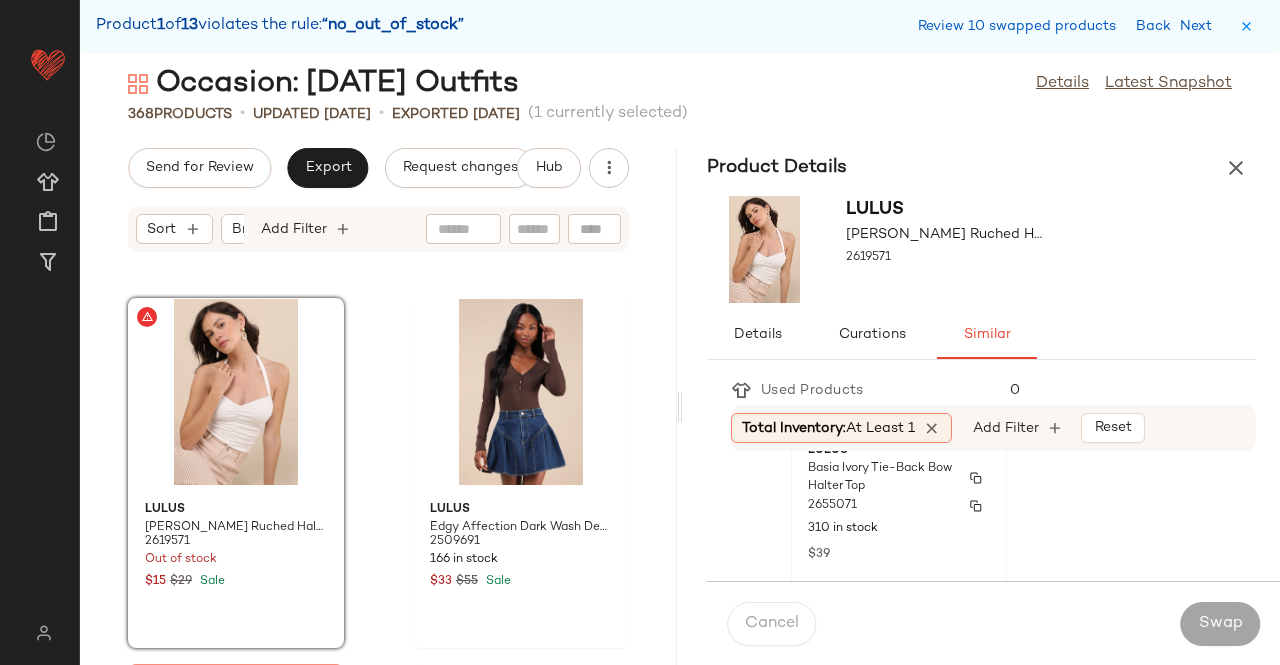 click on "Basia Ivory Tie-Back Bow Halter Top" at bounding box center [881, 478] 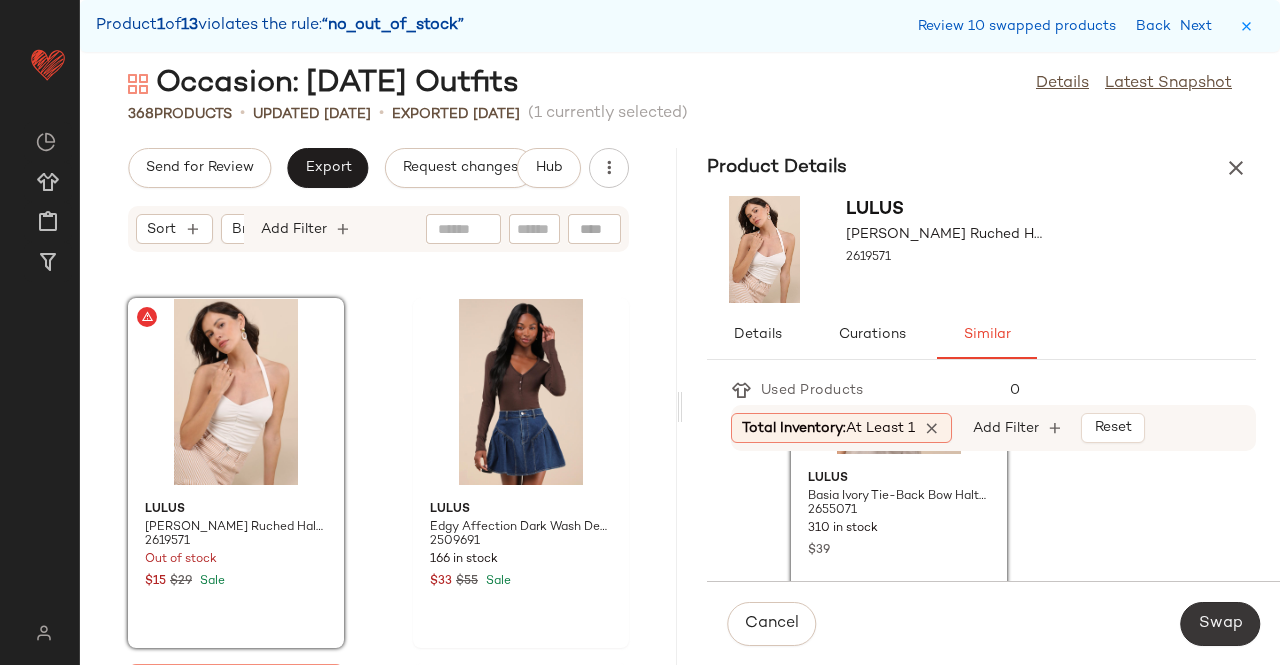 click on "Swap" at bounding box center [1220, 624] 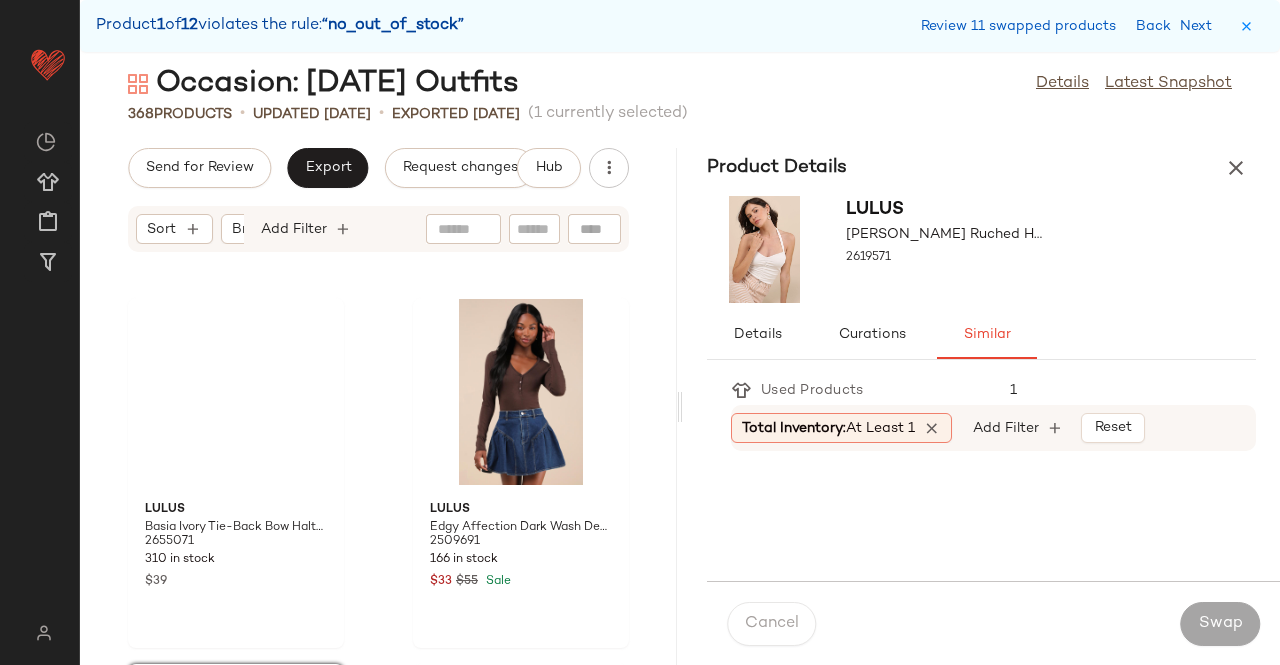 scroll, scrollTop: 23790, scrollLeft: 0, axis: vertical 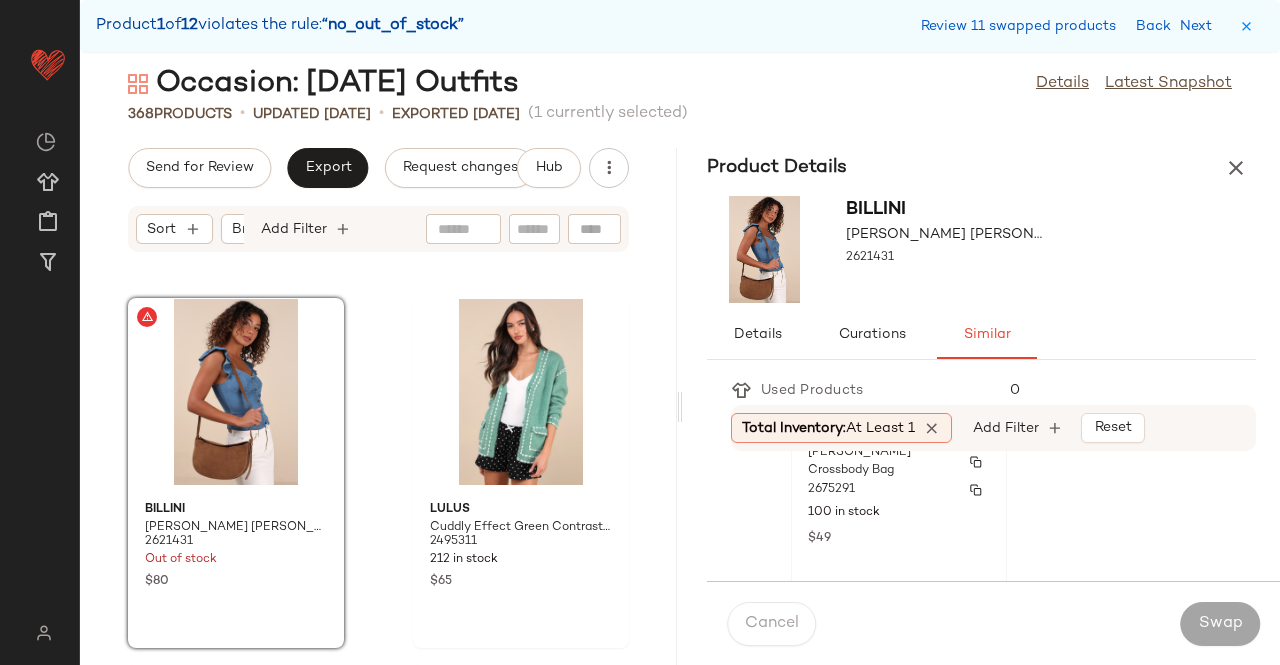 click on "$49" at bounding box center [899, 537] 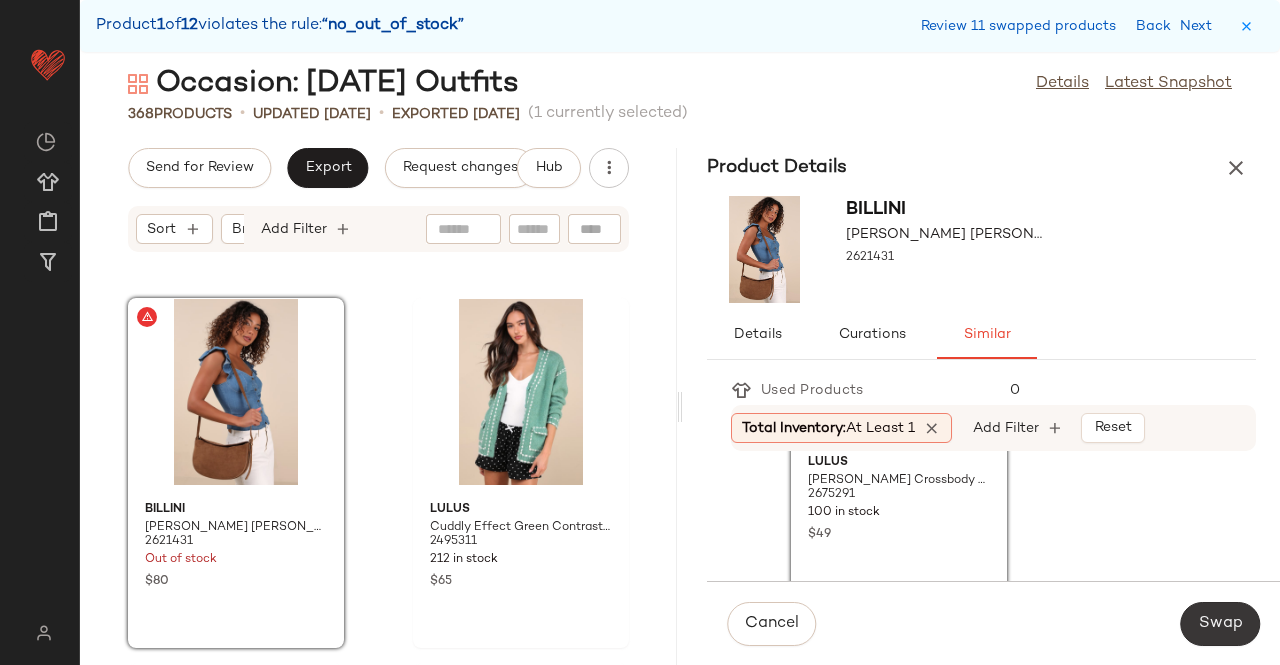 click on "Swap" at bounding box center (1220, 624) 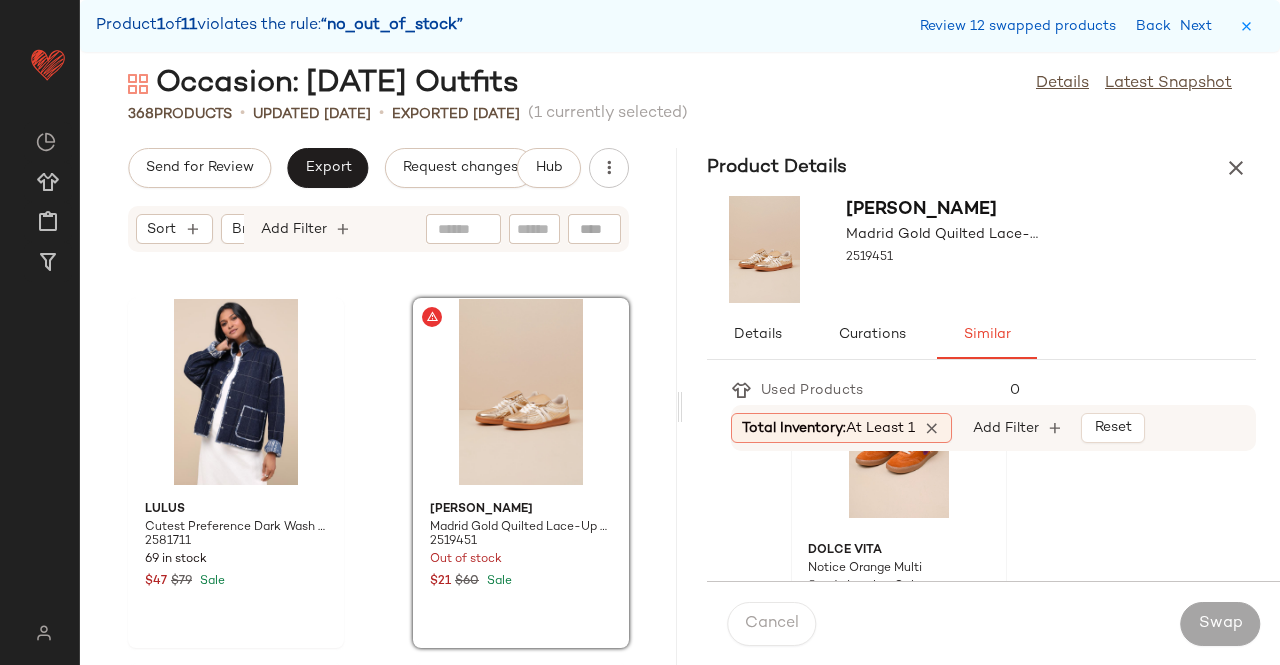 click on "Dolce Vita Notice Orange Multi Suede Leather Color Block Lace-Up Sneakers 2353991 14 in stock $55 $138 Sale" 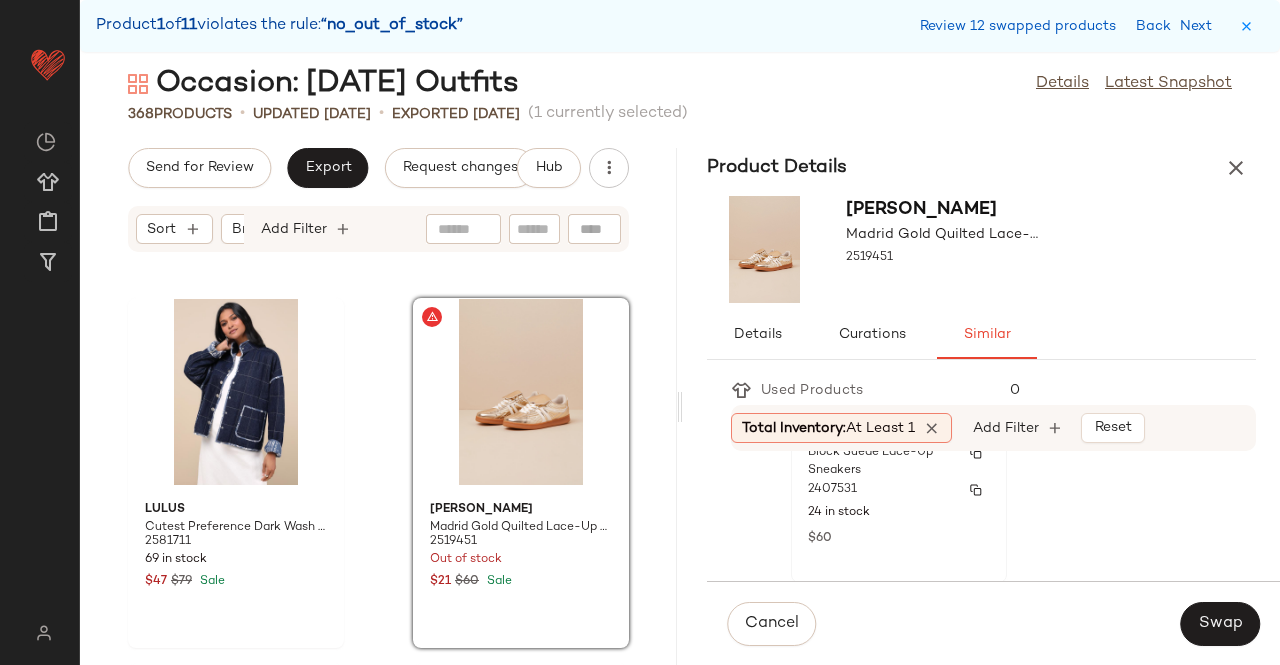 click on "$60" at bounding box center [899, 537] 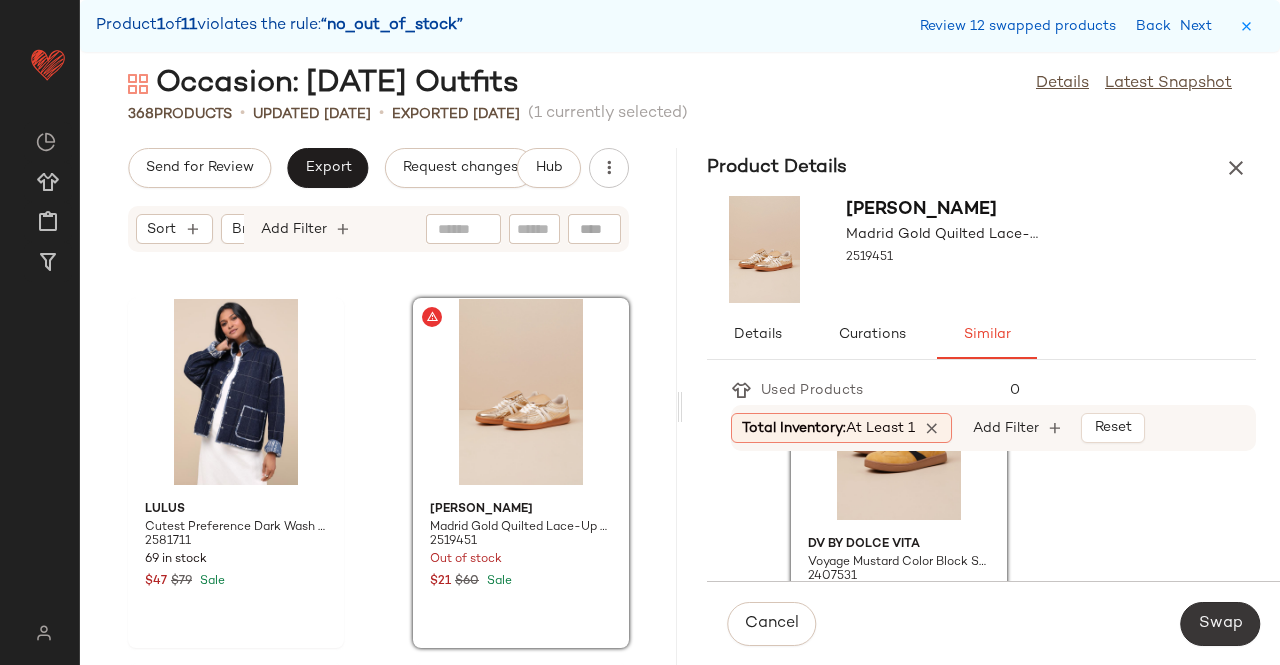 click on "Swap" at bounding box center [1220, 624] 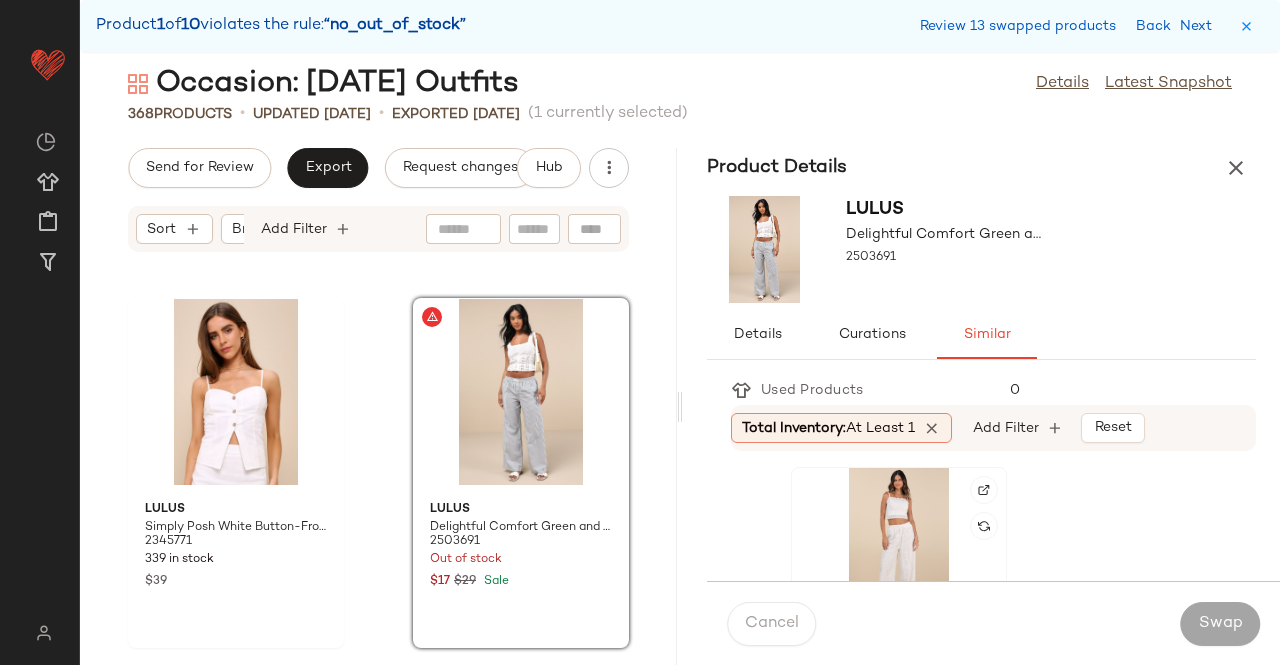 click 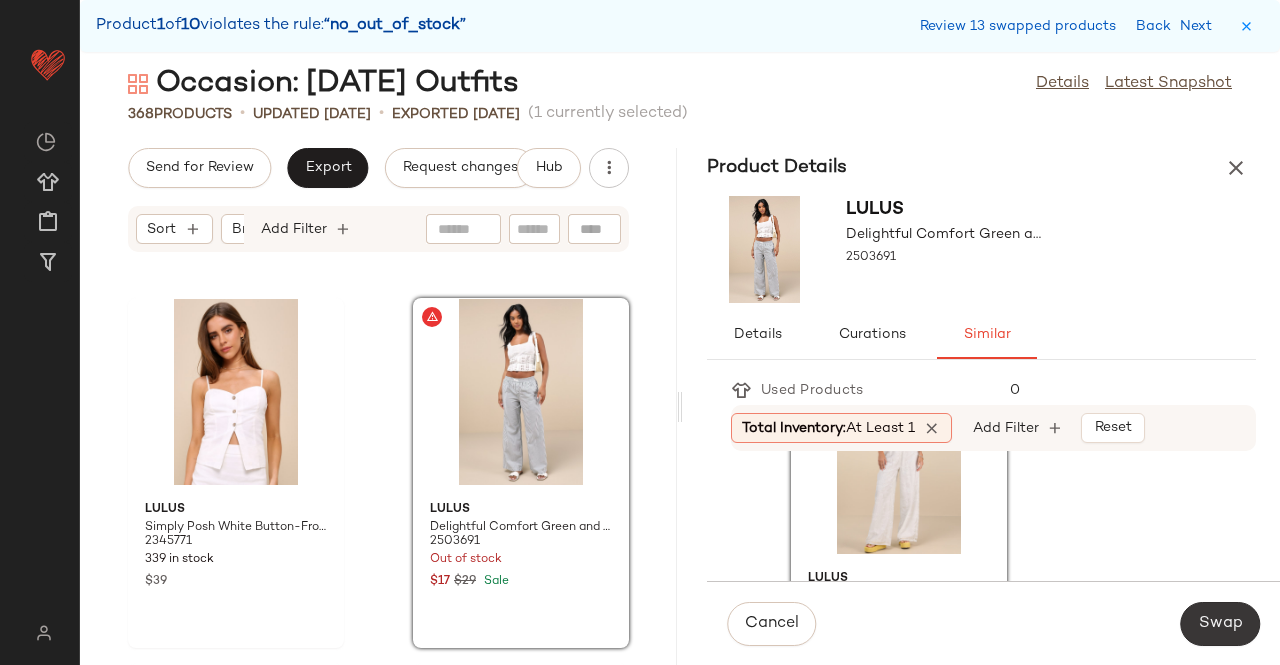 click on "Swap" at bounding box center (1220, 624) 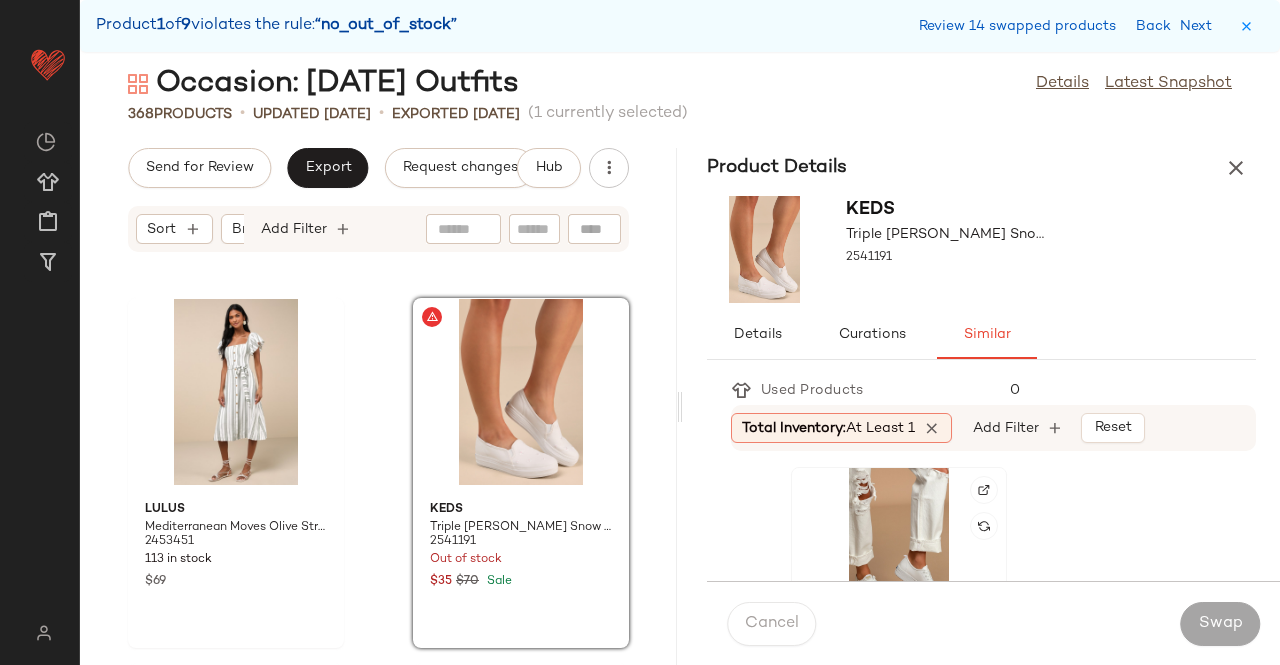 click 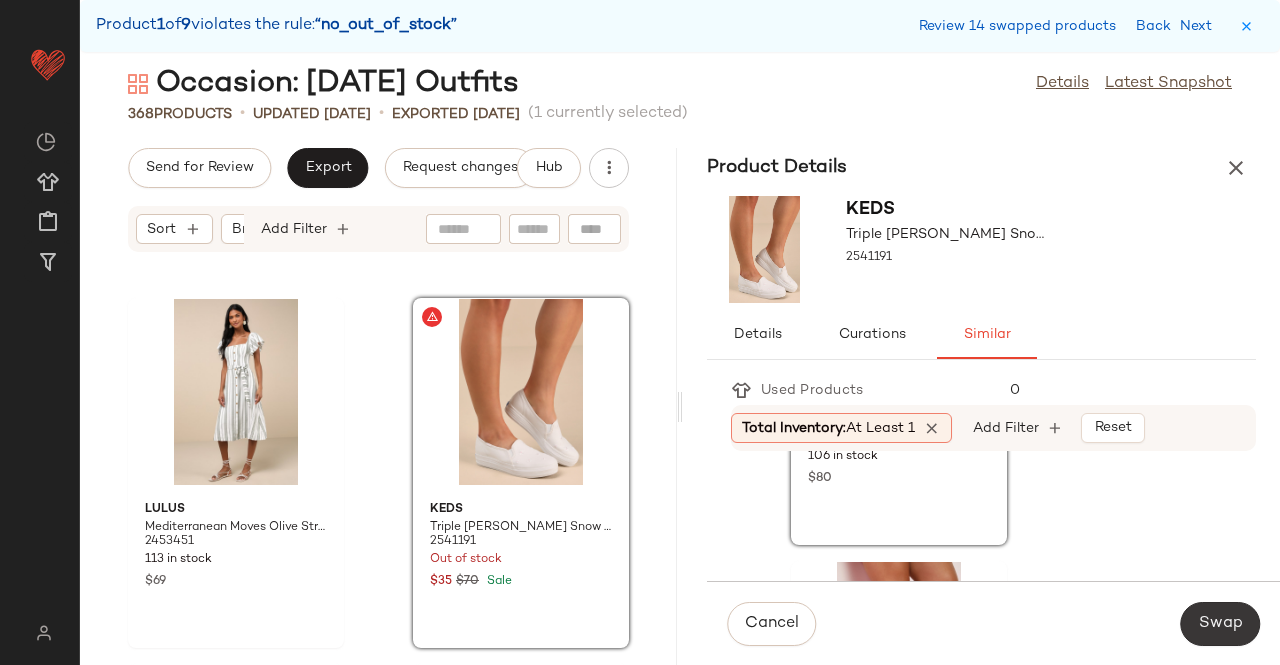 click on "Swap" 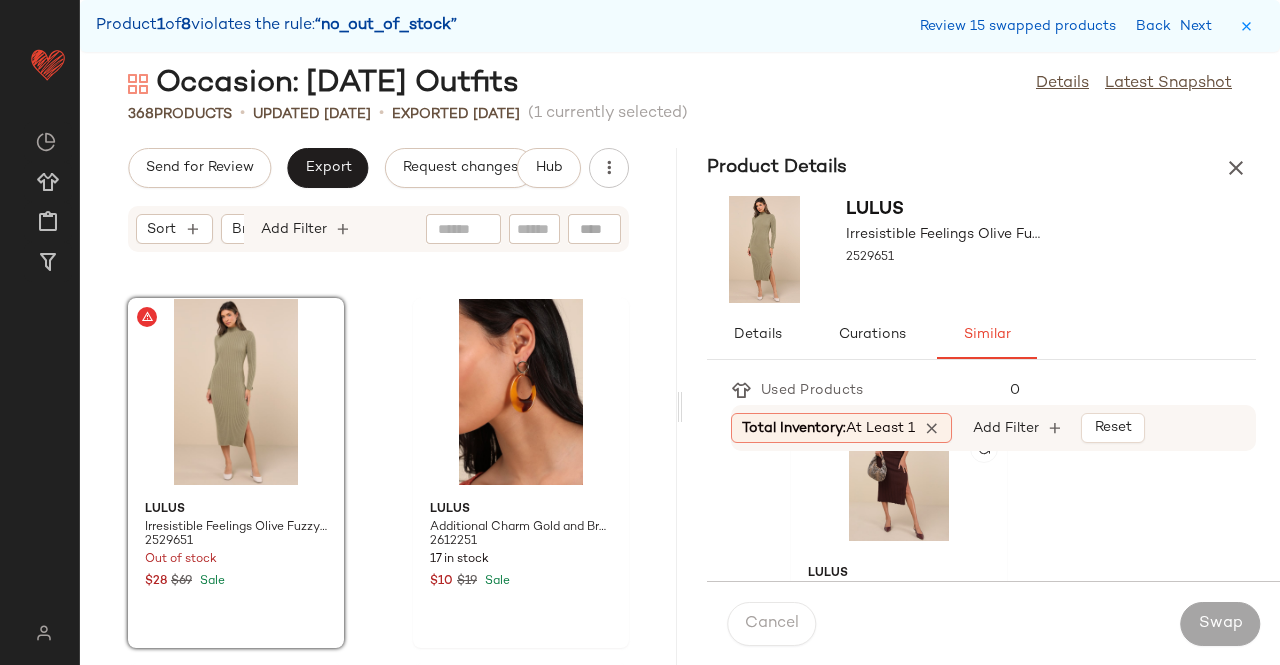scroll, scrollTop: 1795, scrollLeft: 0, axis: vertical 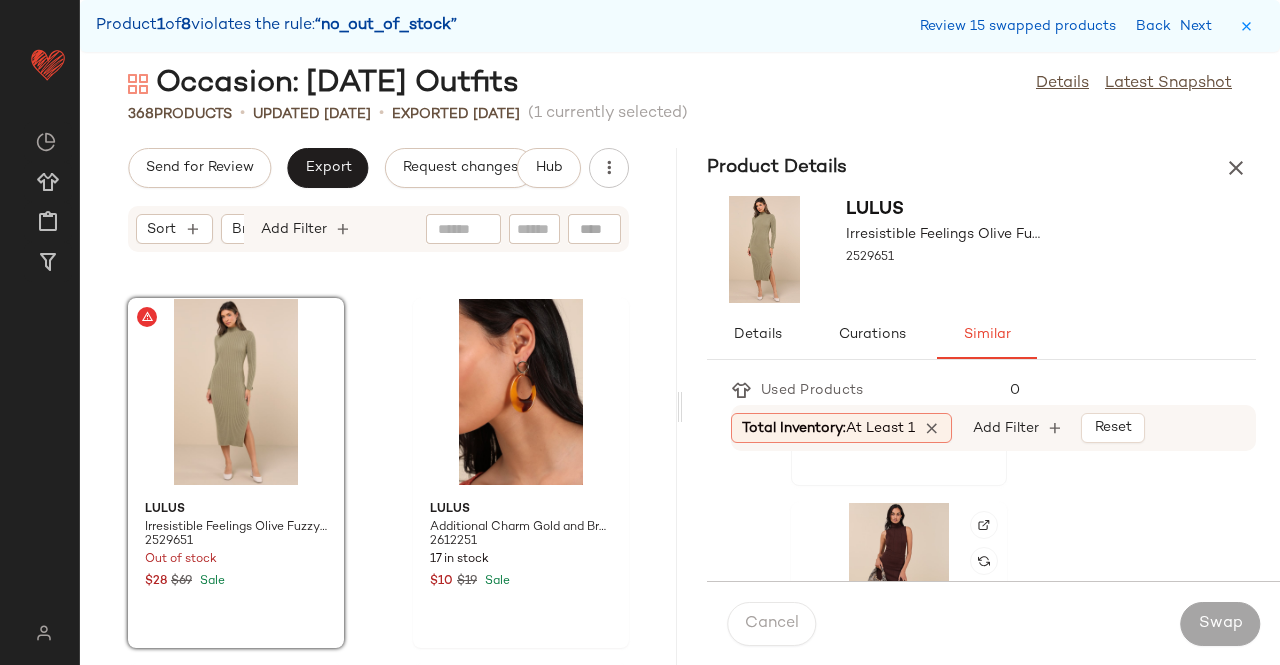 click 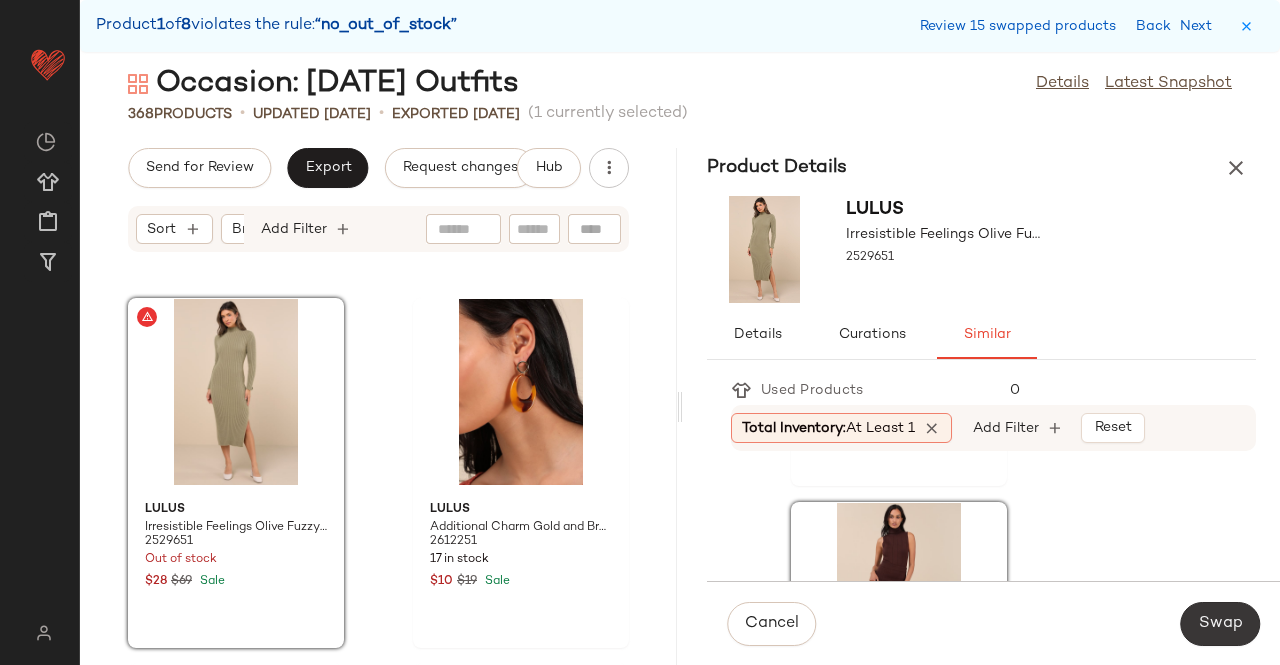 drag, startPoint x: 1192, startPoint y: 604, endPoint x: 1208, endPoint y: 610, distance: 17.088007 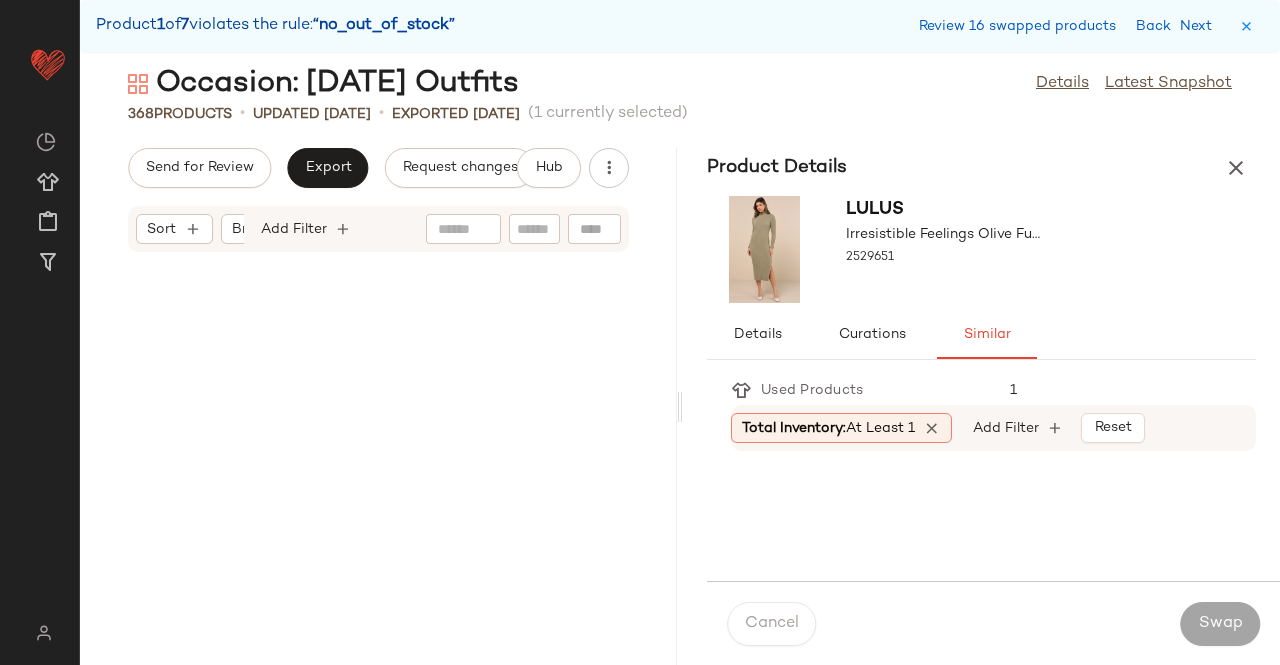 scroll, scrollTop: 38064, scrollLeft: 0, axis: vertical 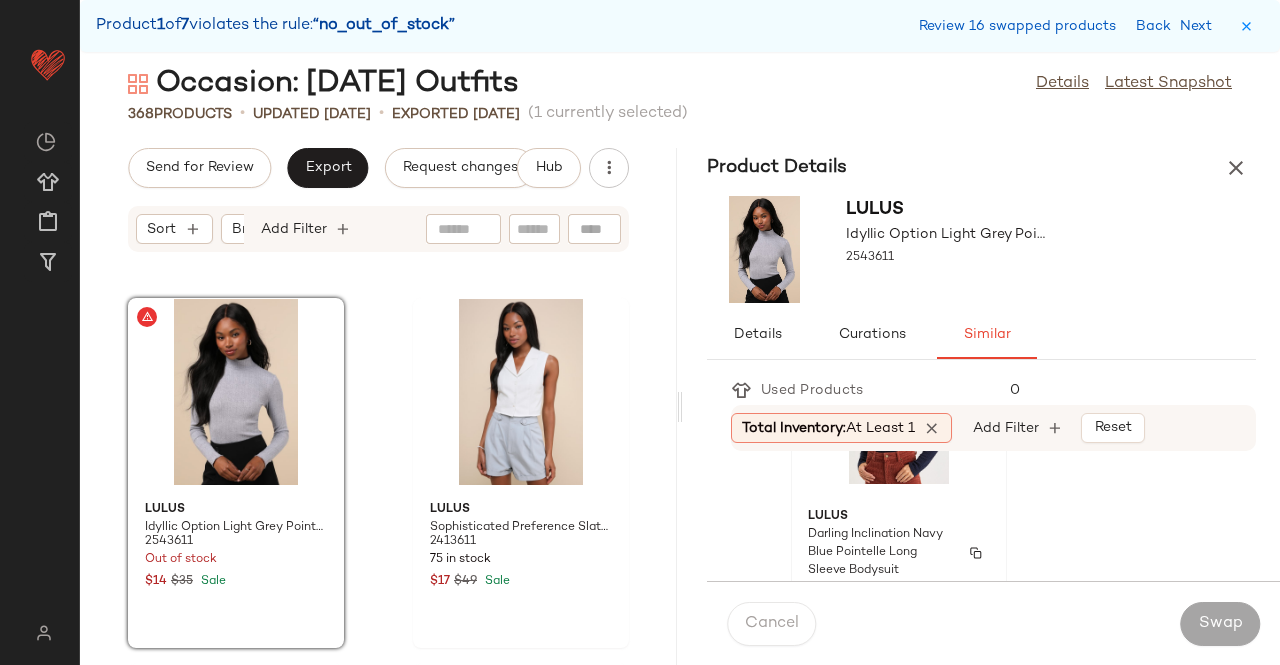 click on "Lulus Darling Inclination Navy Blue Pointelle Long Sleeve Bodysuit 2242016 444 in stock $39" 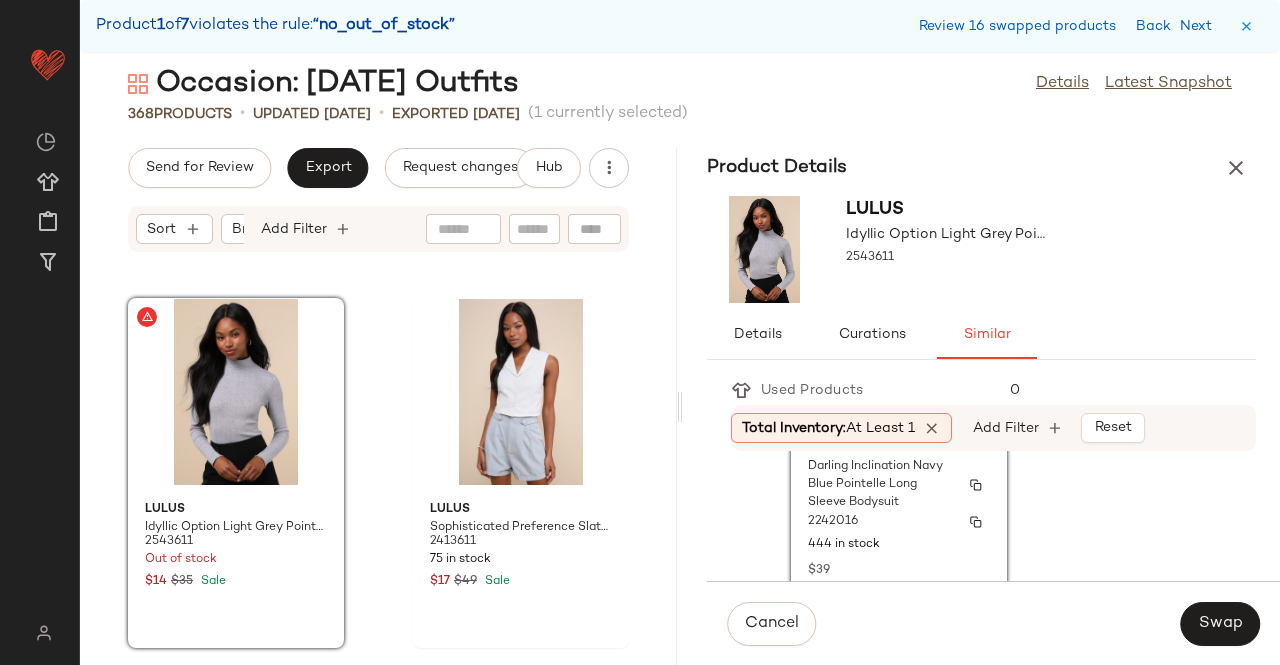 scroll, scrollTop: 600, scrollLeft: 0, axis: vertical 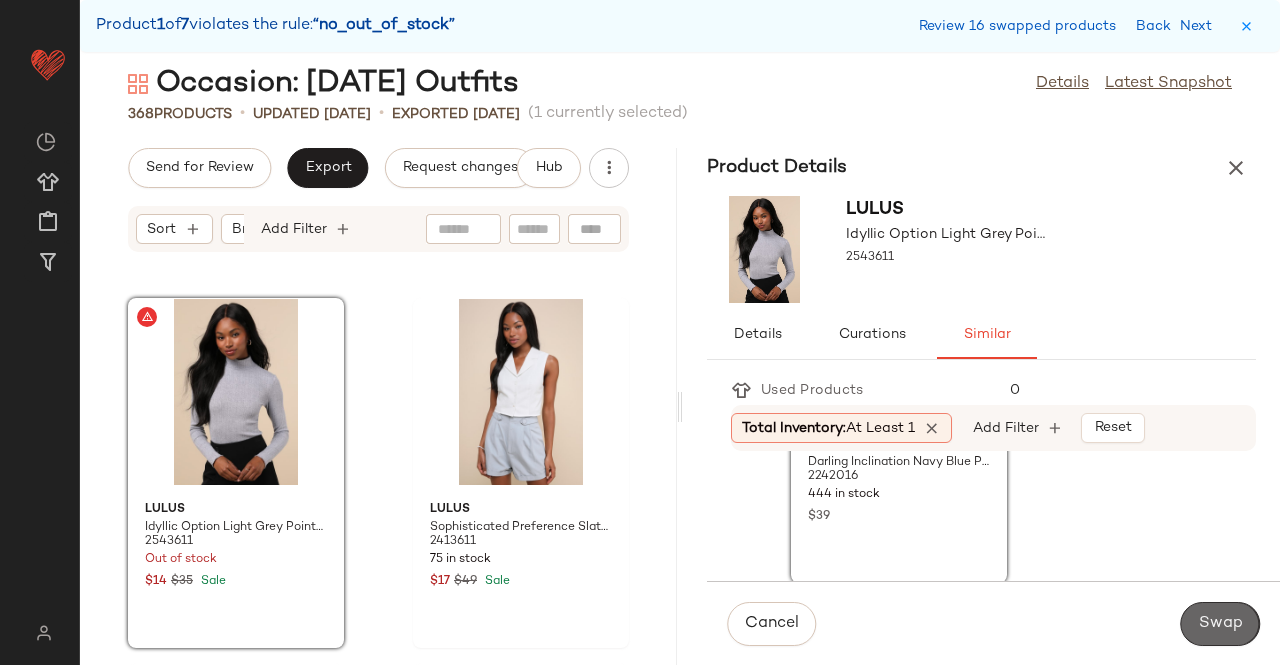 click on "Swap" 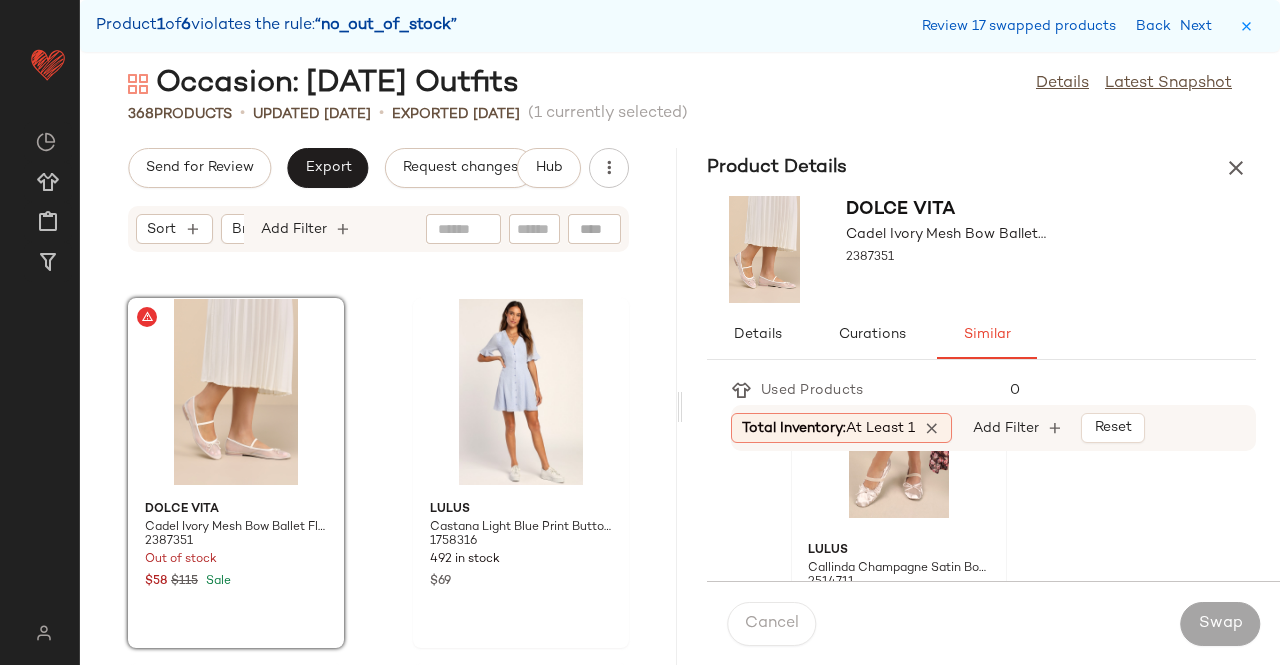 click on "Lulus" at bounding box center (899, 551) 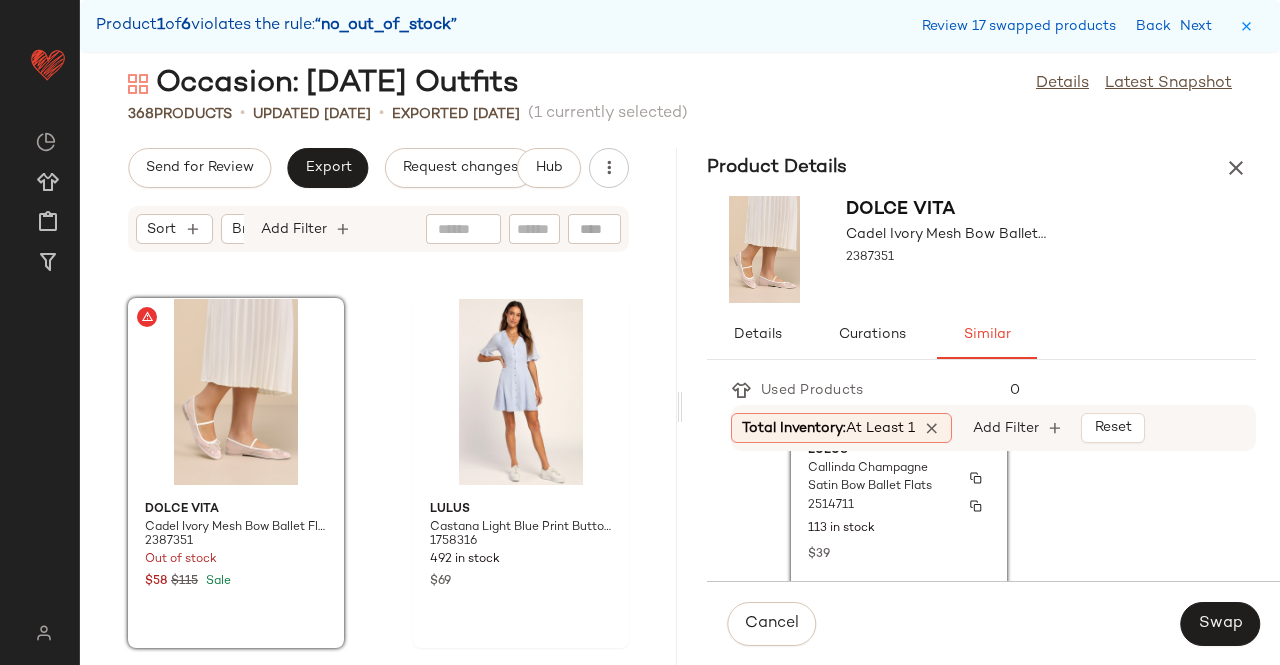 scroll, scrollTop: 472, scrollLeft: 0, axis: vertical 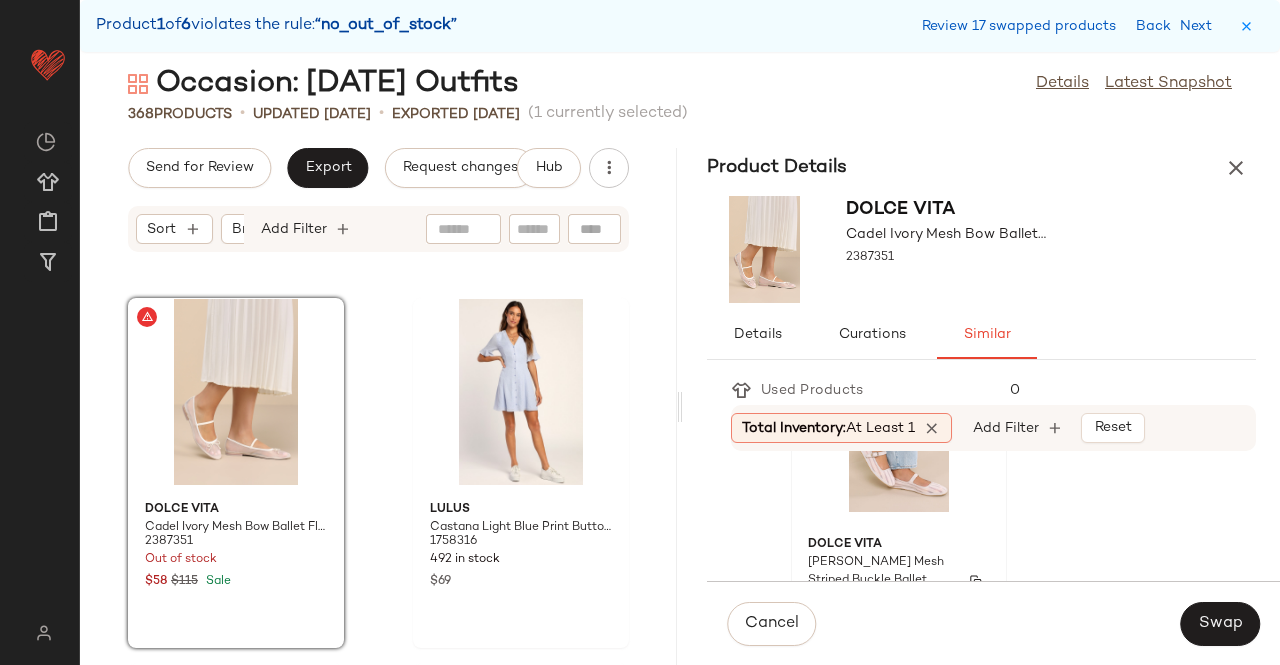 click on "Dolce Vita" at bounding box center [899, 545] 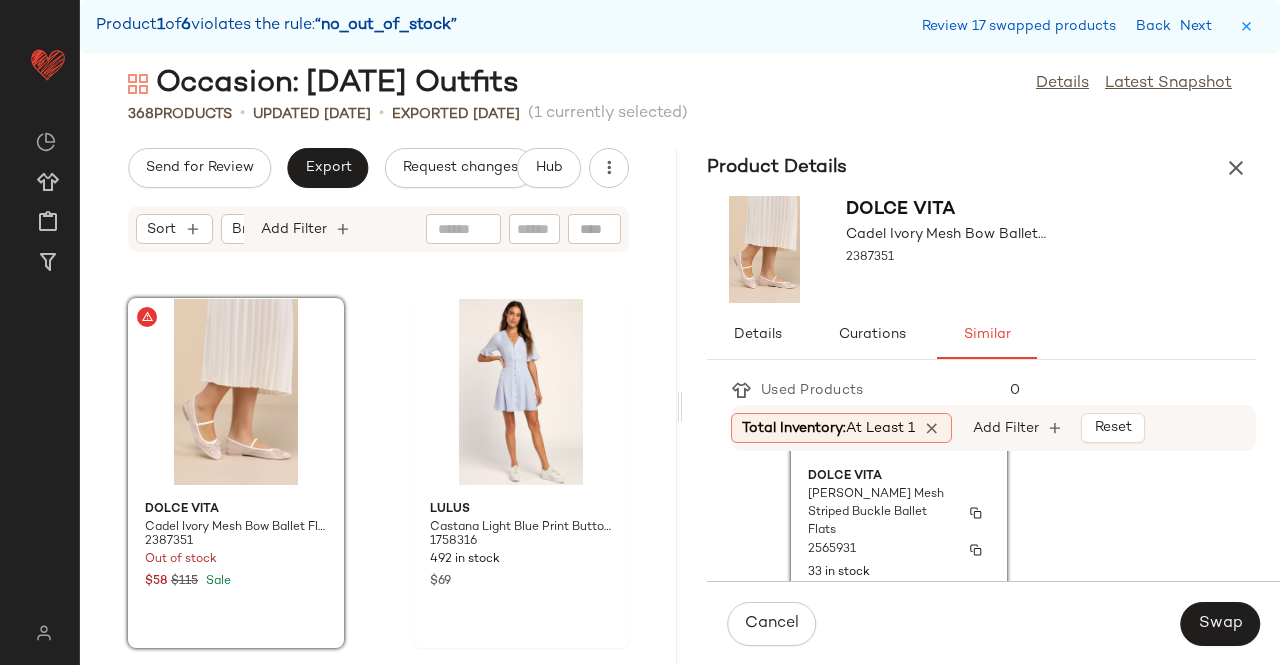 scroll, scrollTop: 572, scrollLeft: 0, axis: vertical 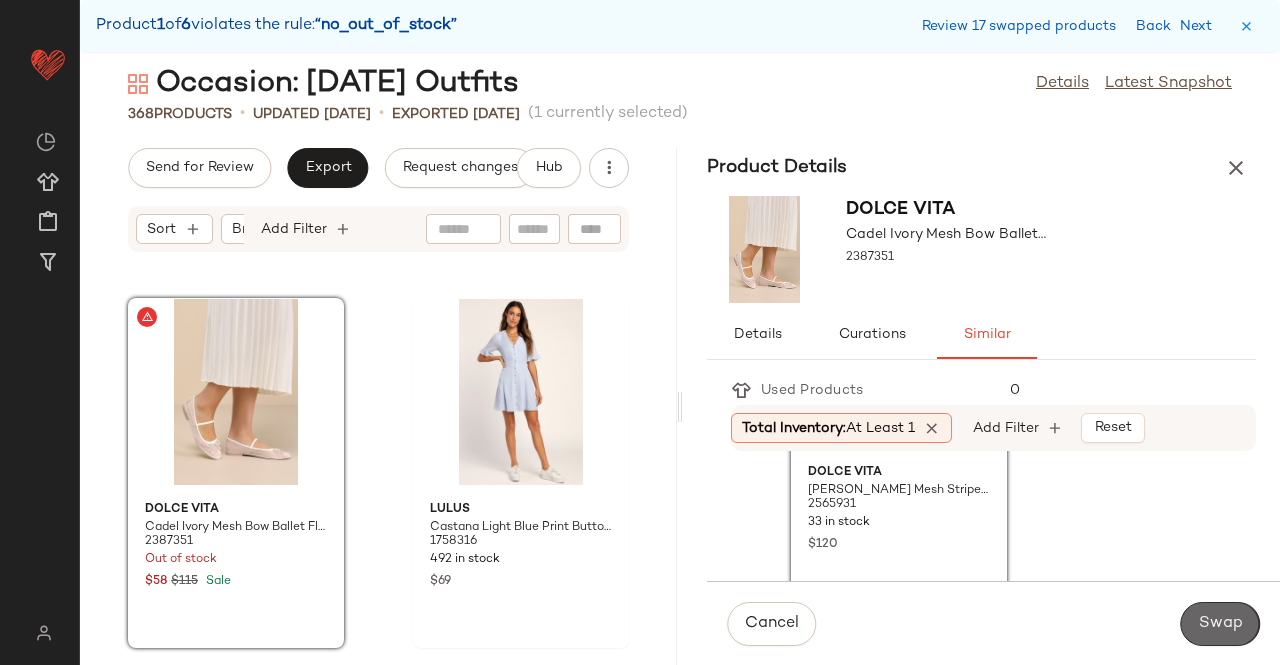 click on "Swap" at bounding box center [1220, 624] 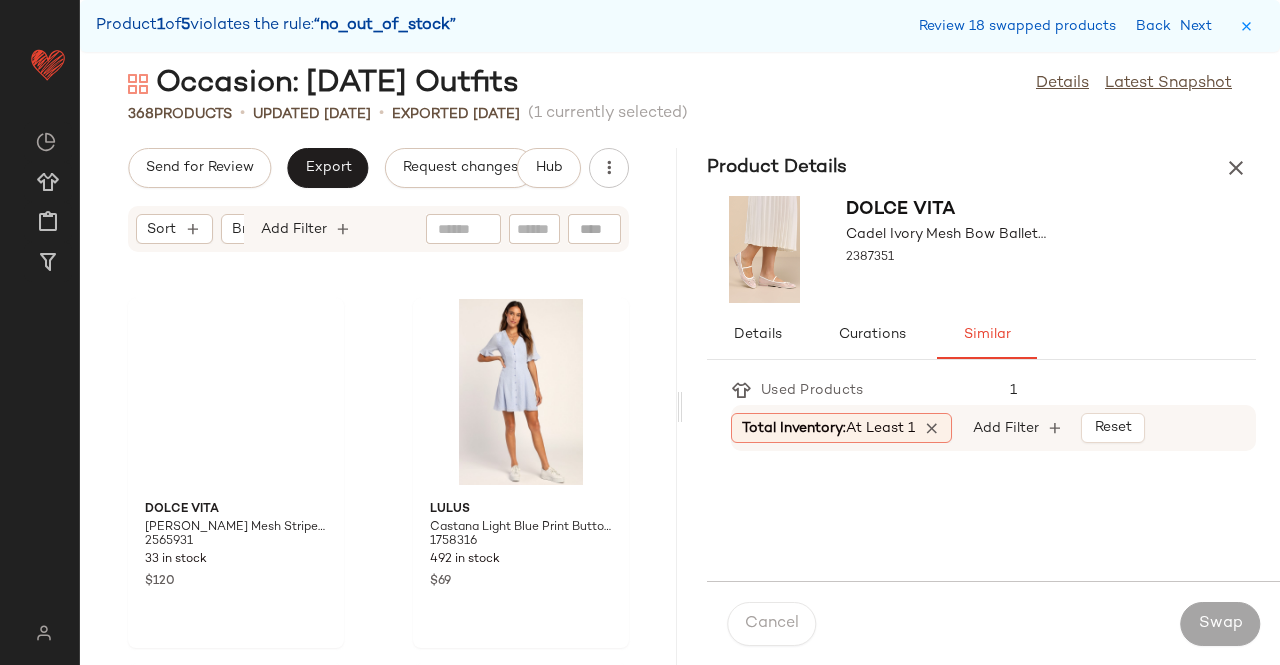 scroll, scrollTop: 47946, scrollLeft: 0, axis: vertical 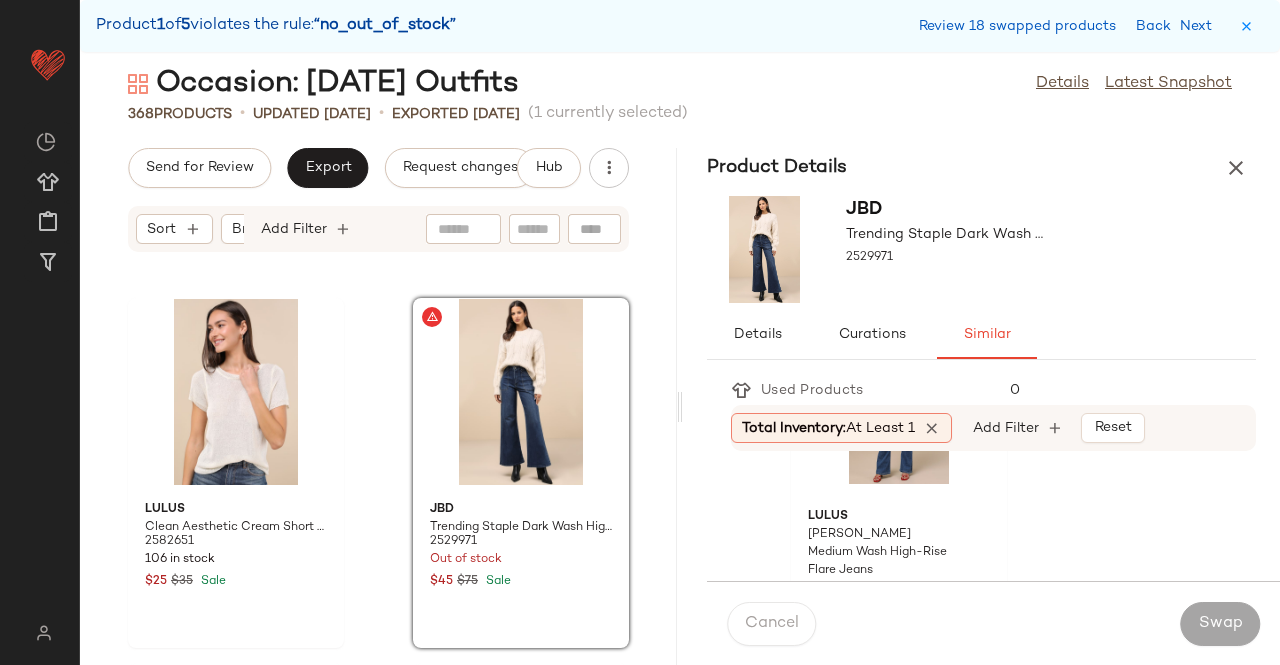 click on "Lulus" at bounding box center (899, 517) 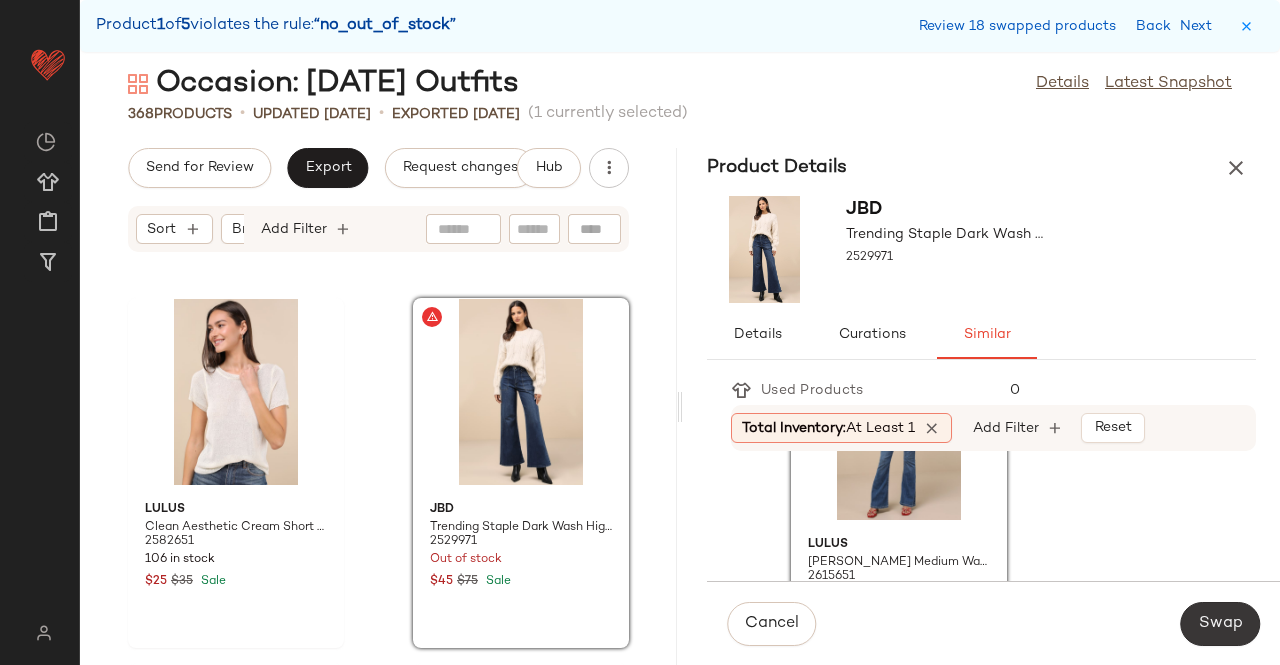 click on "Swap" 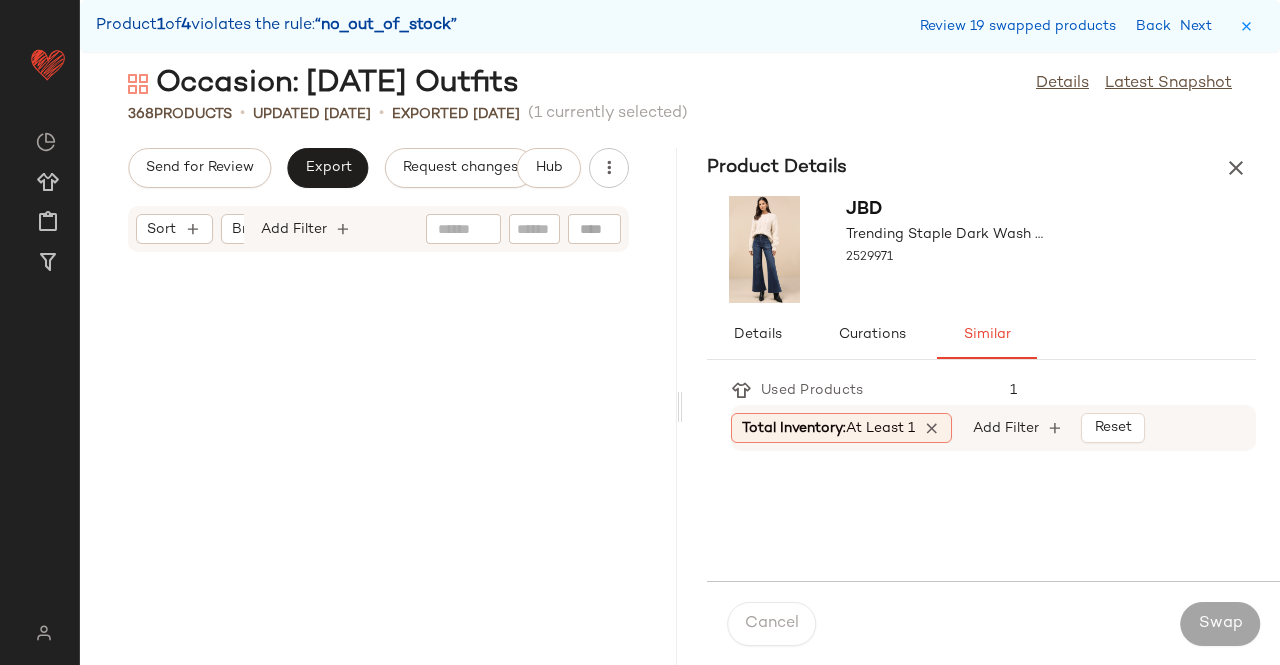 scroll, scrollTop: 54168, scrollLeft: 0, axis: vertical 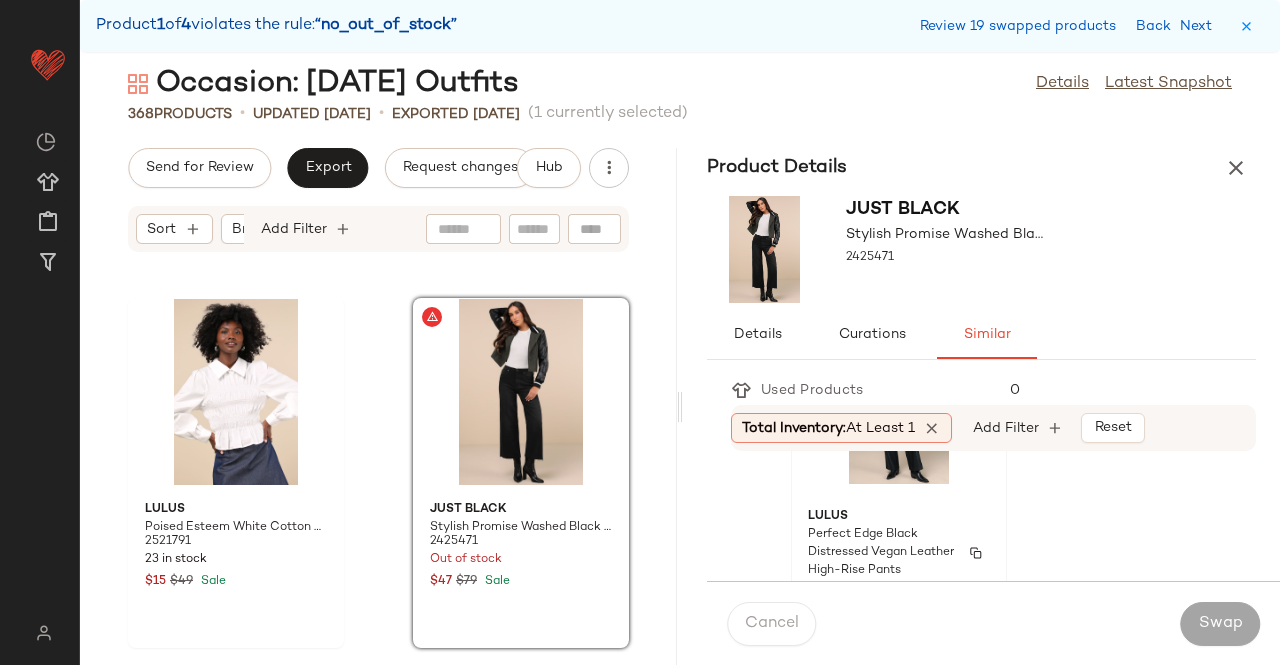 click on "Lulus" at bounding box center [899, 517] 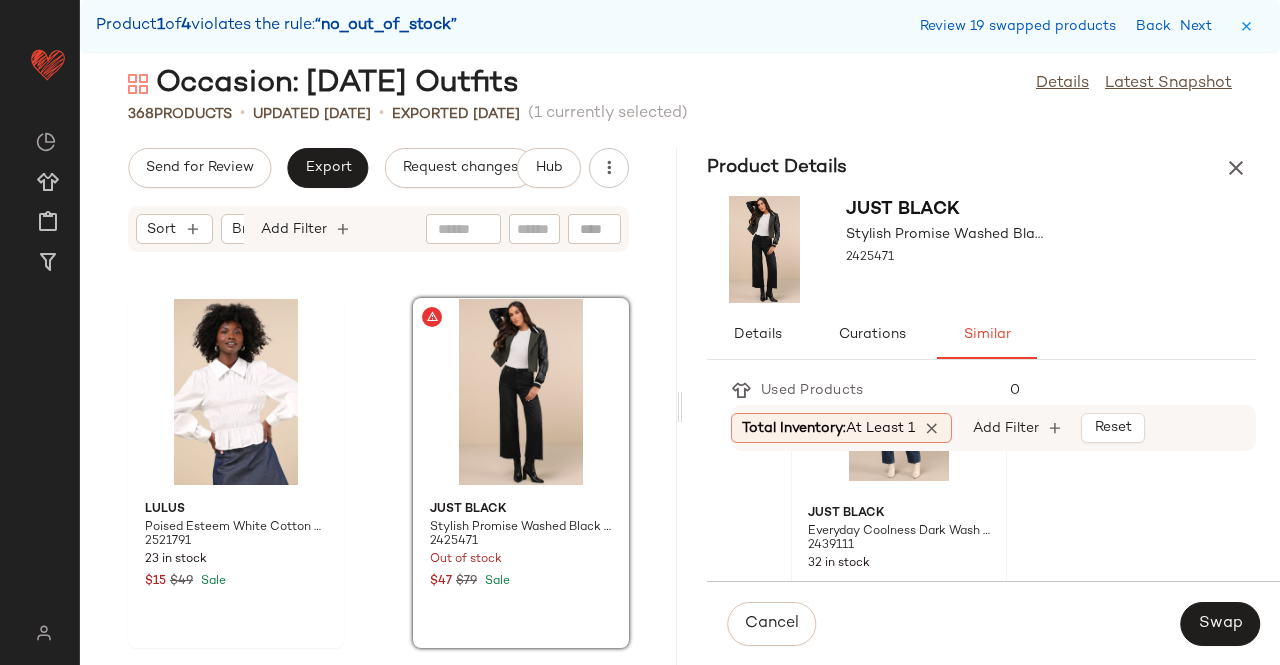 scroll, scrollTop: 900, scrollLeft: 0, axis: vertical 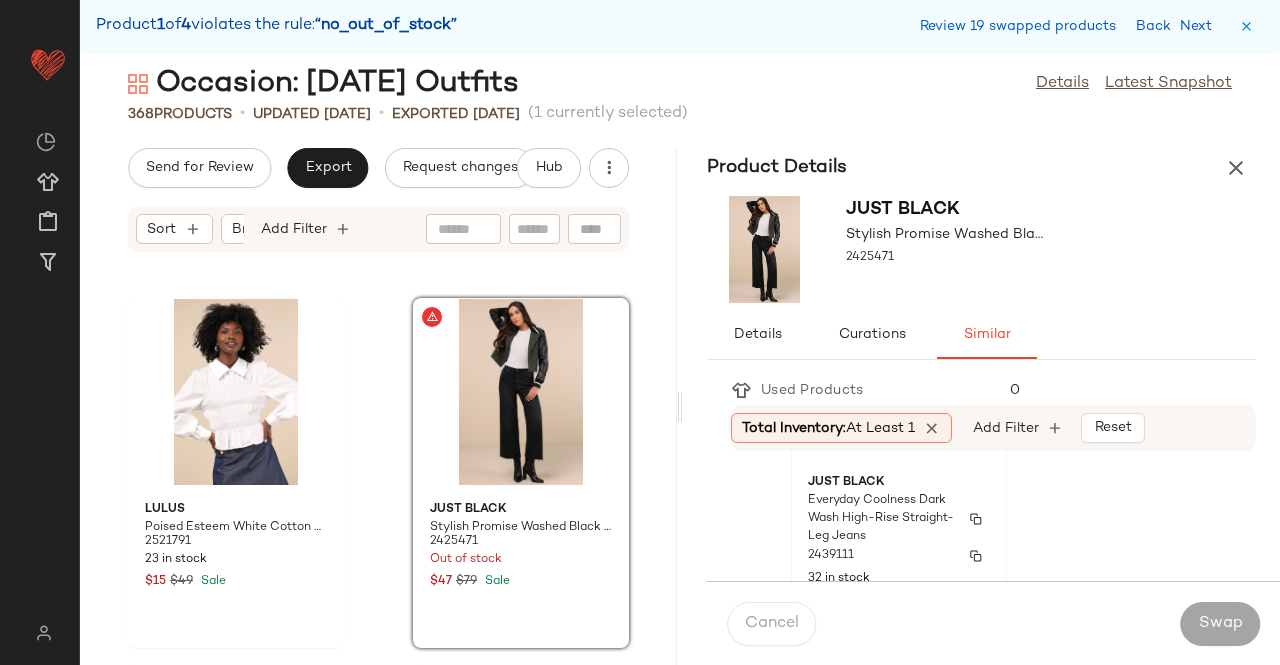 click on "Just Black Everyday Coolness Dark Wash High-Rise Straight-Leg Jeans 2439111 32 in stock $78" 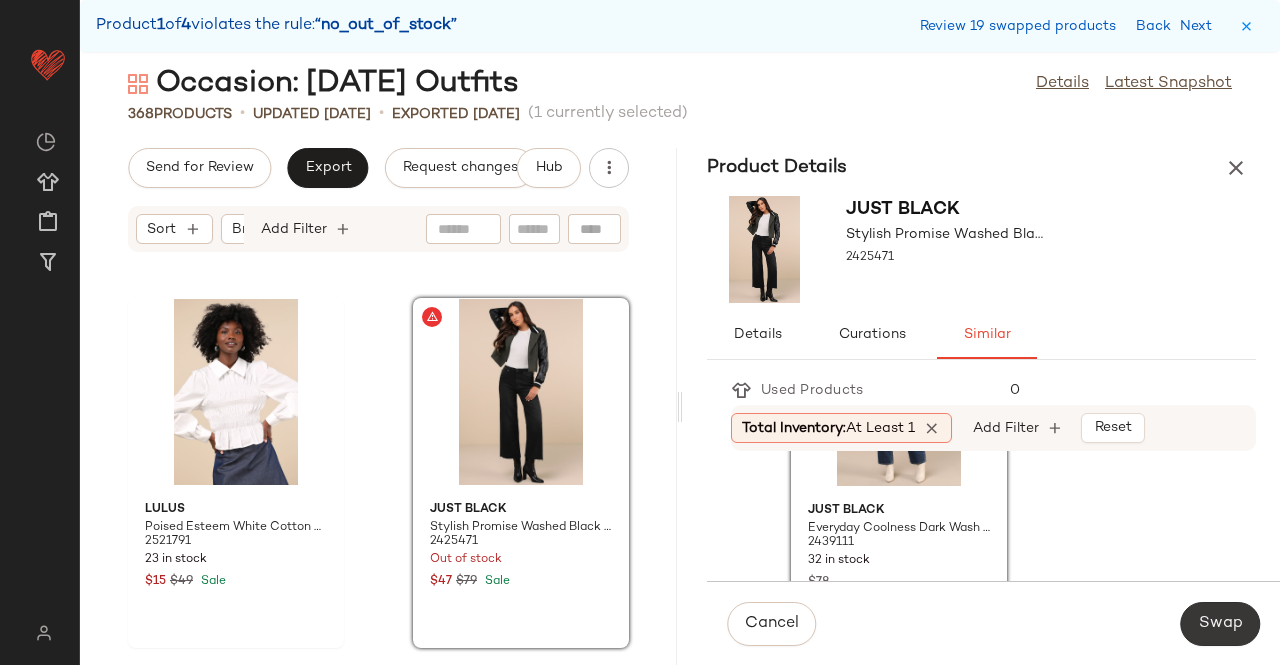 click on "Swap" 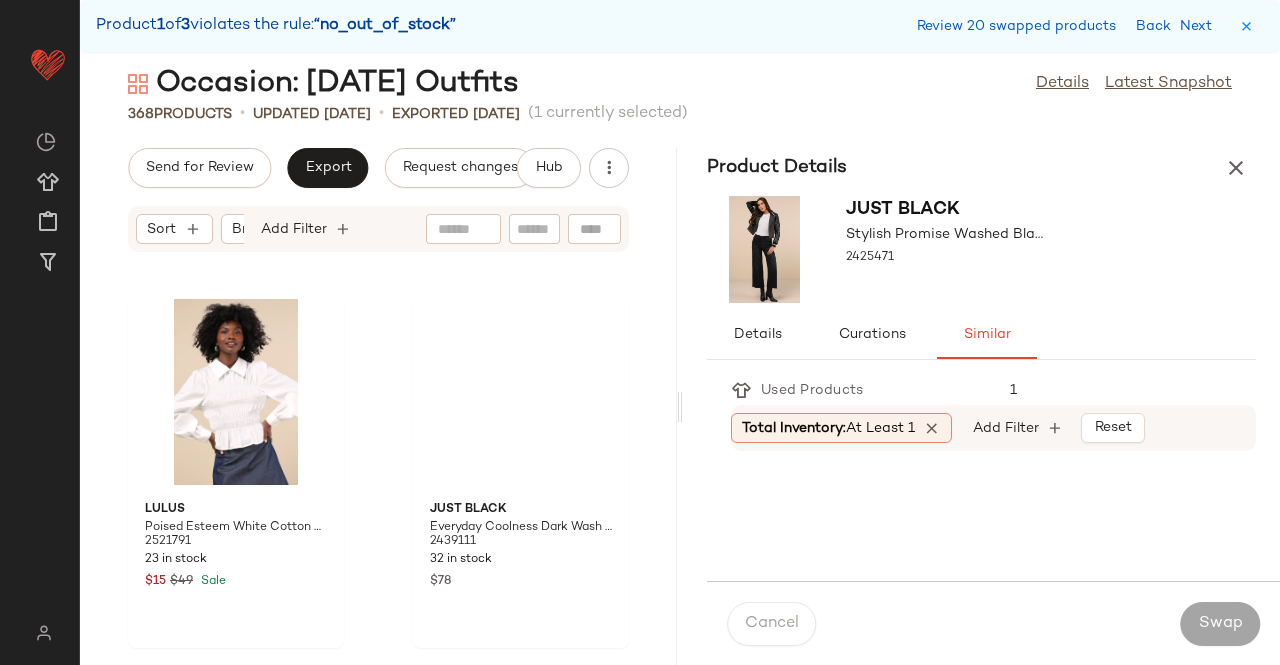 scroll, scrollTop: 61488, scrollLeft: 0, axis: vertical 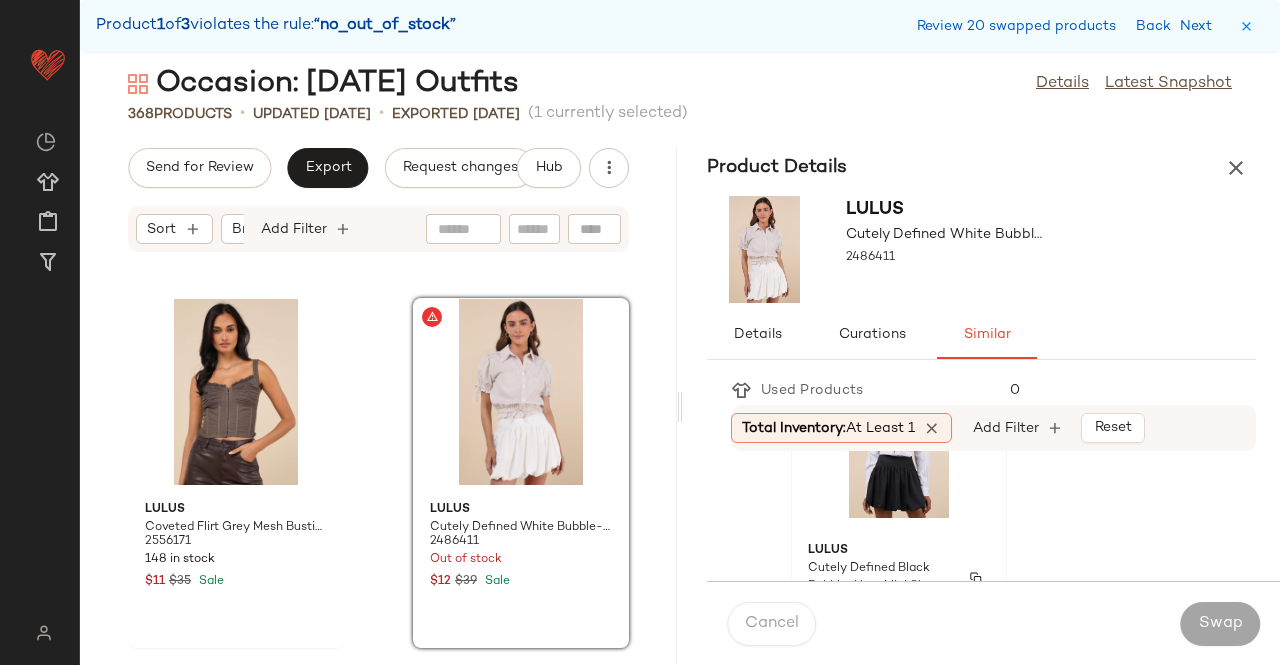 click on "Lulus" at bounding box center [899, 551] 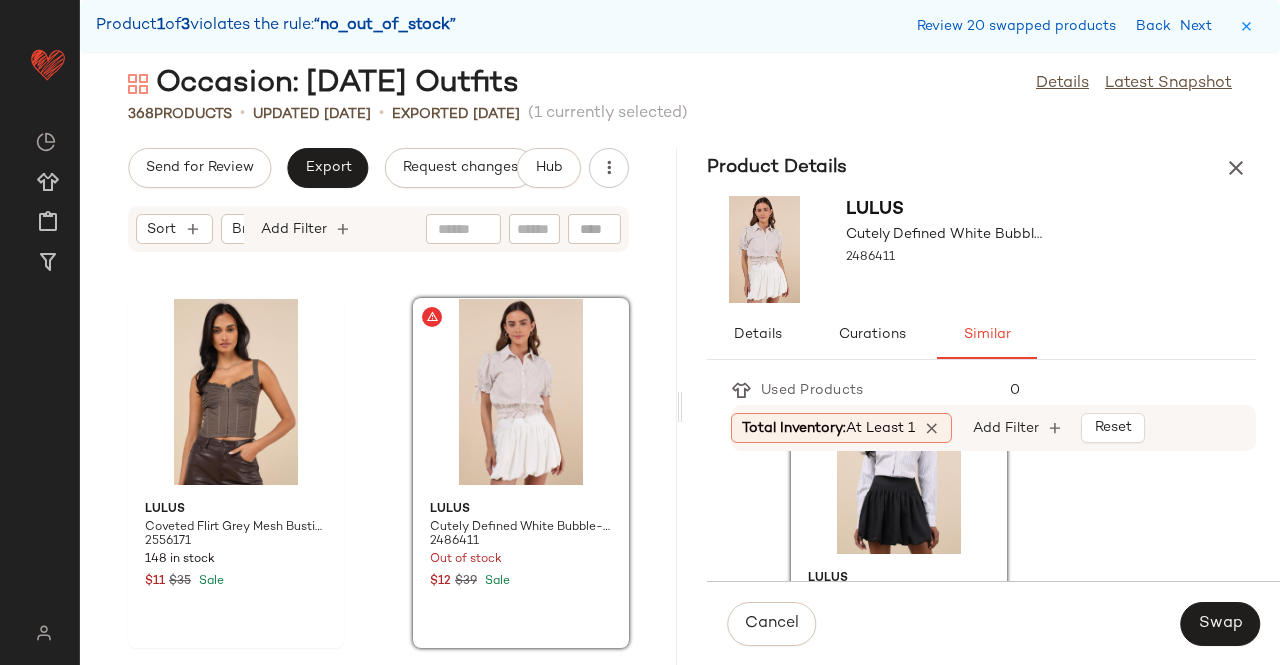 drag, startPoint x: 1193, startPoint y: 627, endPoint x: 1178, endPoint y: 627, distance: 15 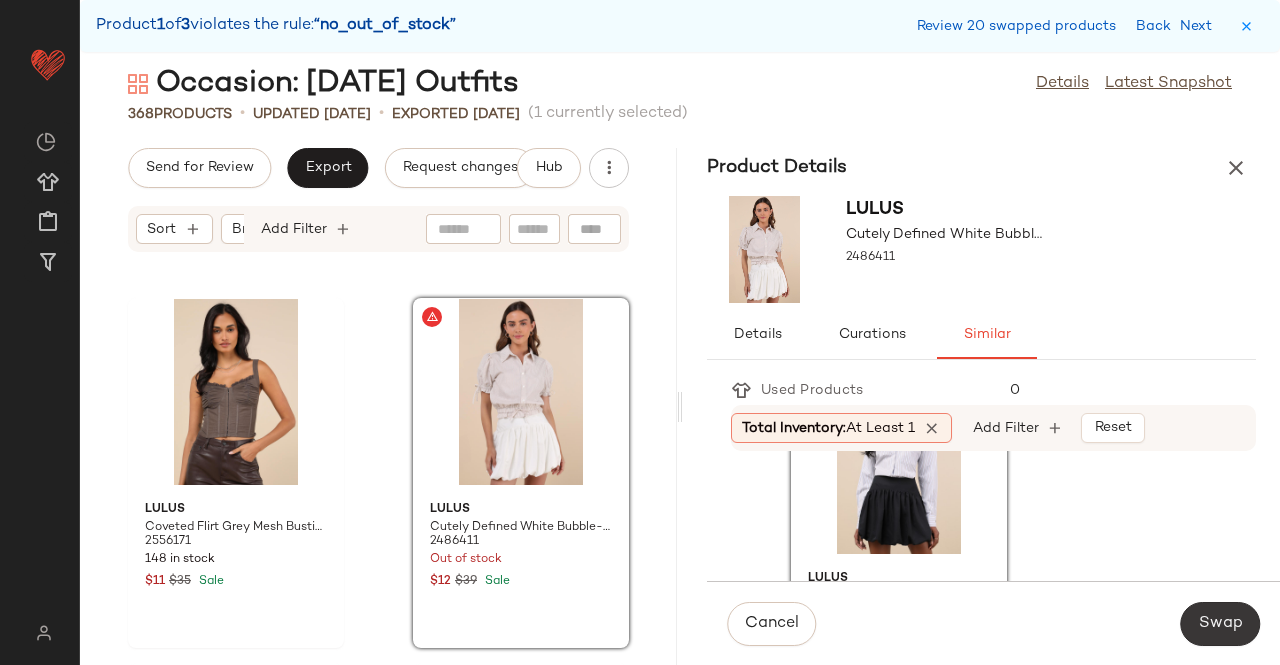 click on "Swap" at bounding box center [1220, 624] 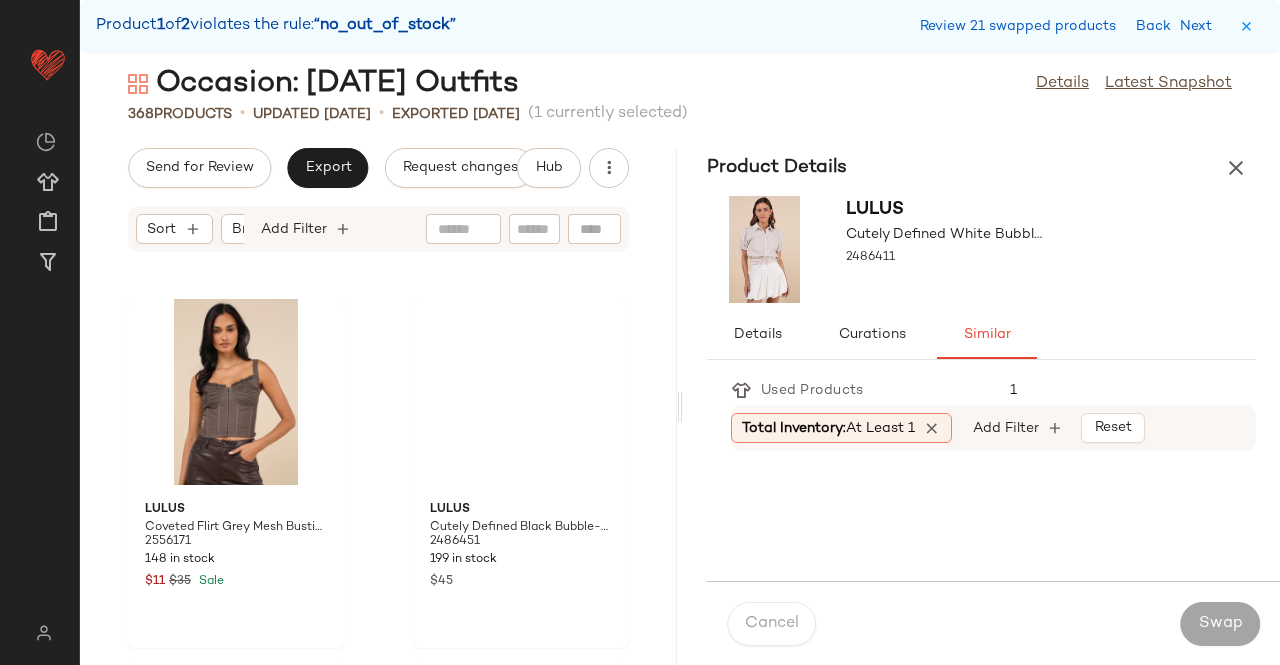 scroll, scrollTop: 62952, scrollLeft: 0, axis: vertical 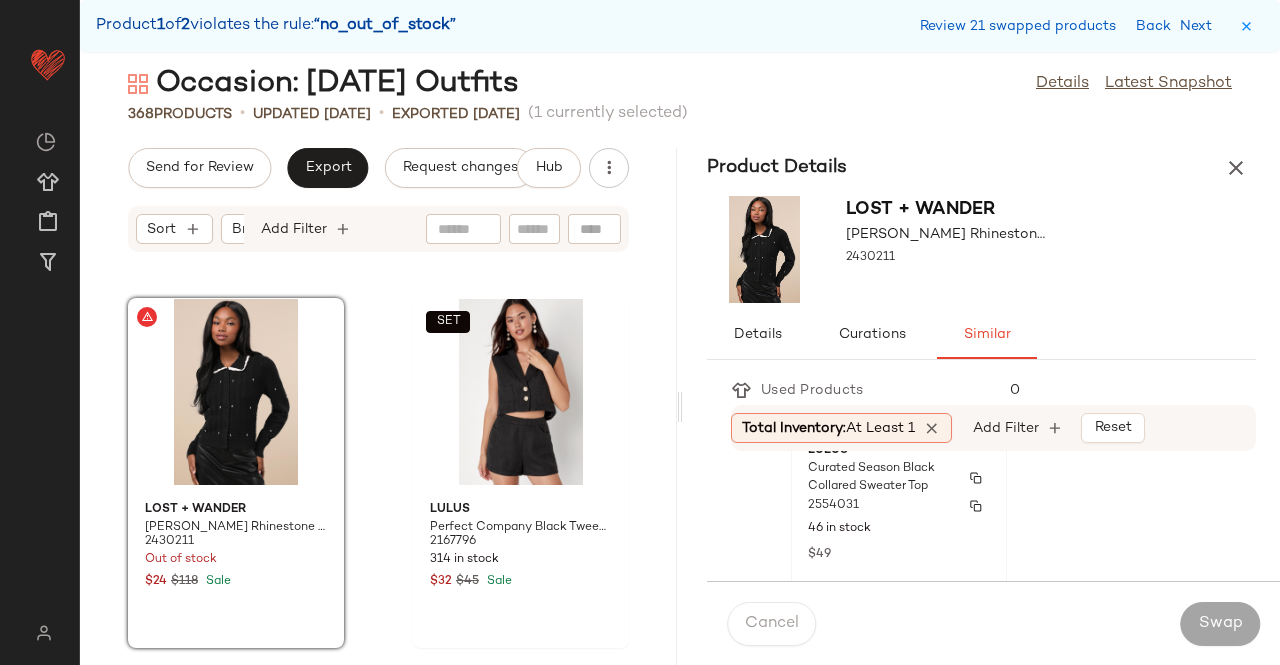click on "46 in stock" at bounding box center [899, 529] 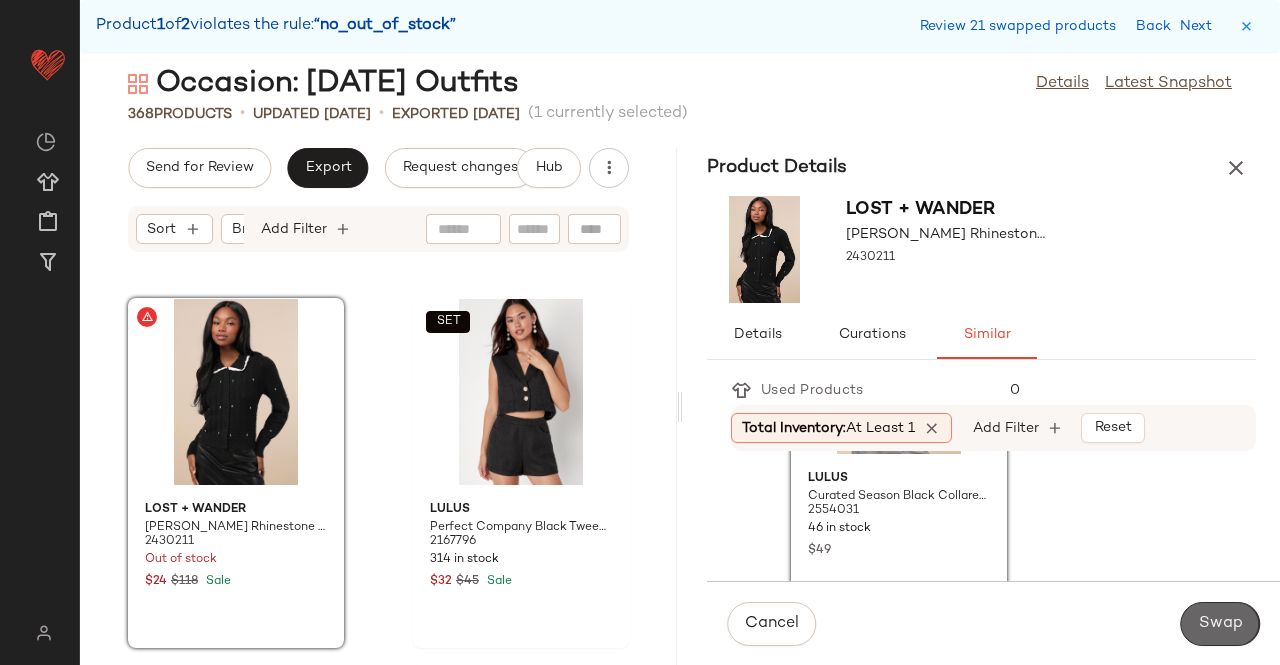 click on "Swap" at bounding box center (1220, 624) 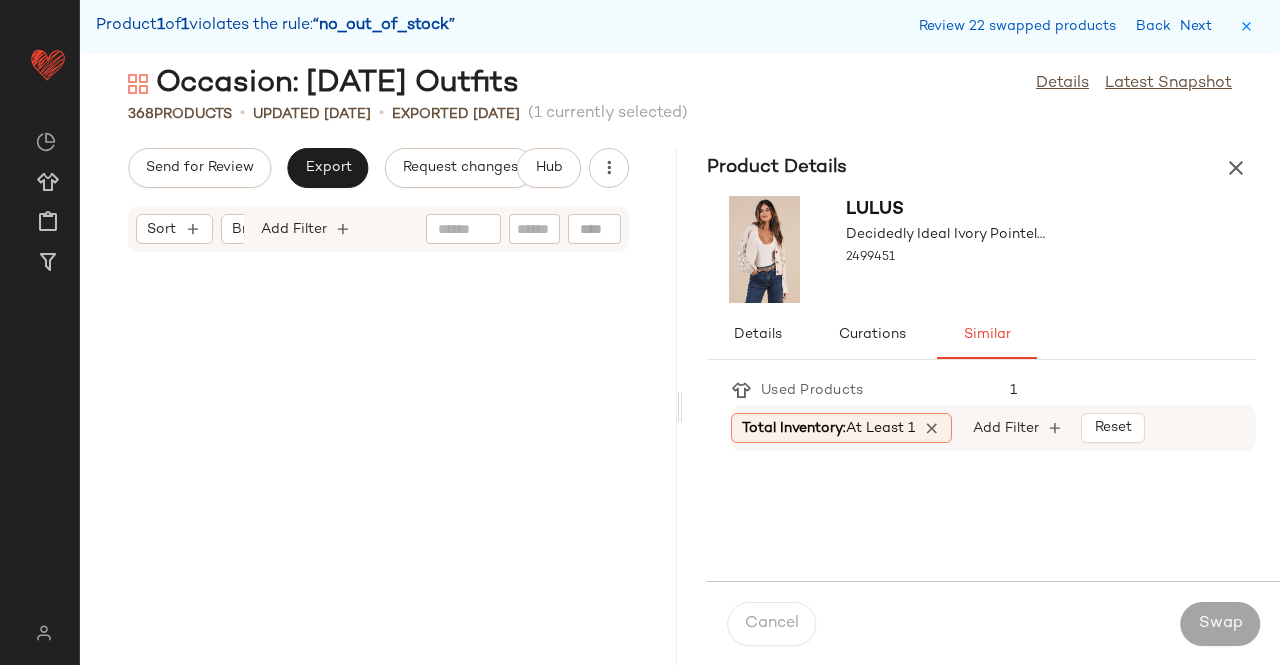 scroll, scrollTop: 65148, scrollLeft: 0, axis: vertical 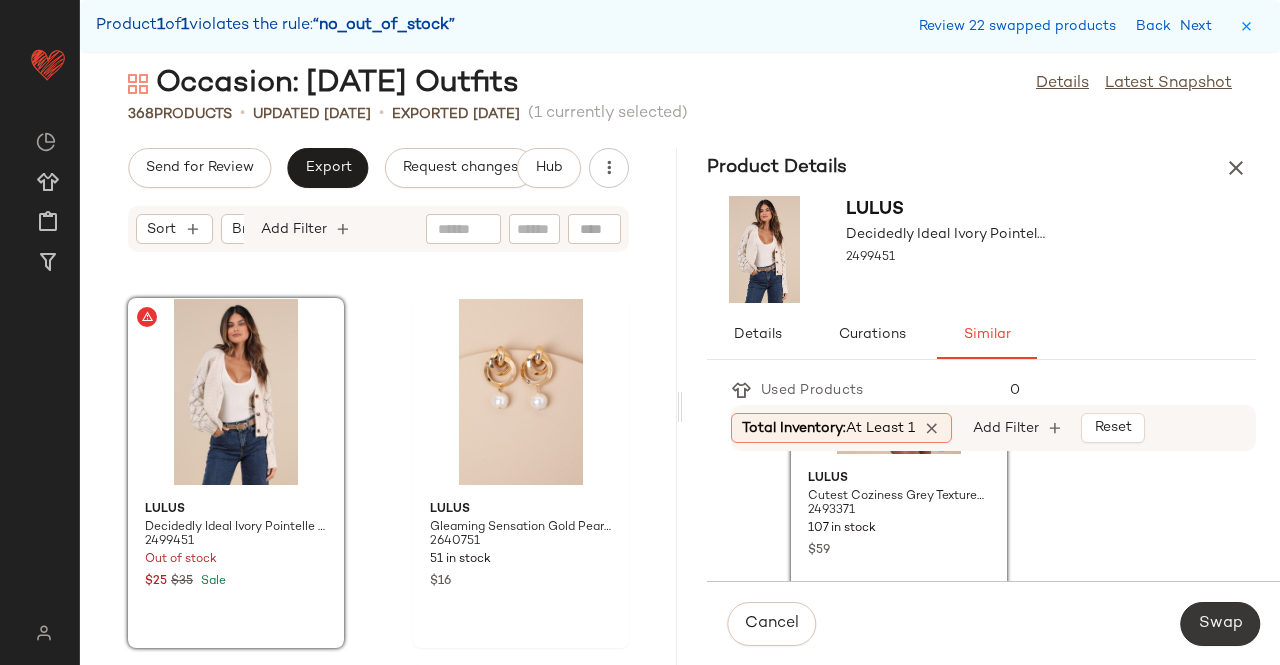click on "Swap" 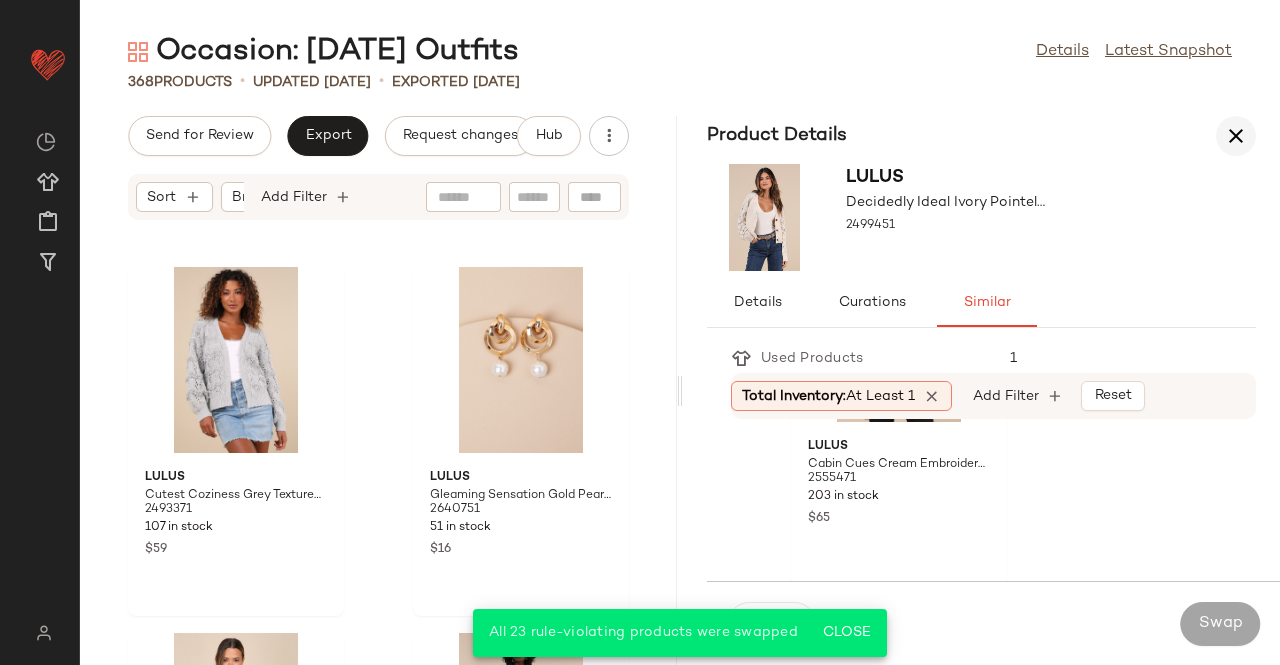 click at bounding box center (1236, 136) 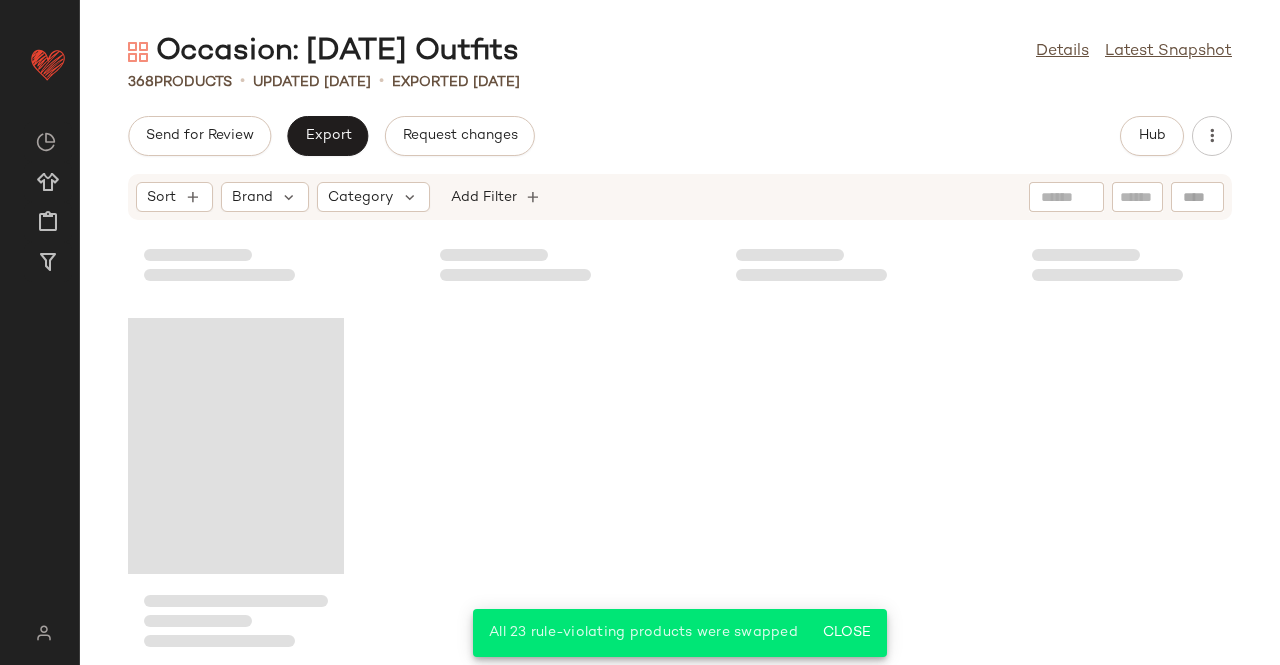 scroll, scrollTop: 33256, scrollLeft: 0, axis: vertical 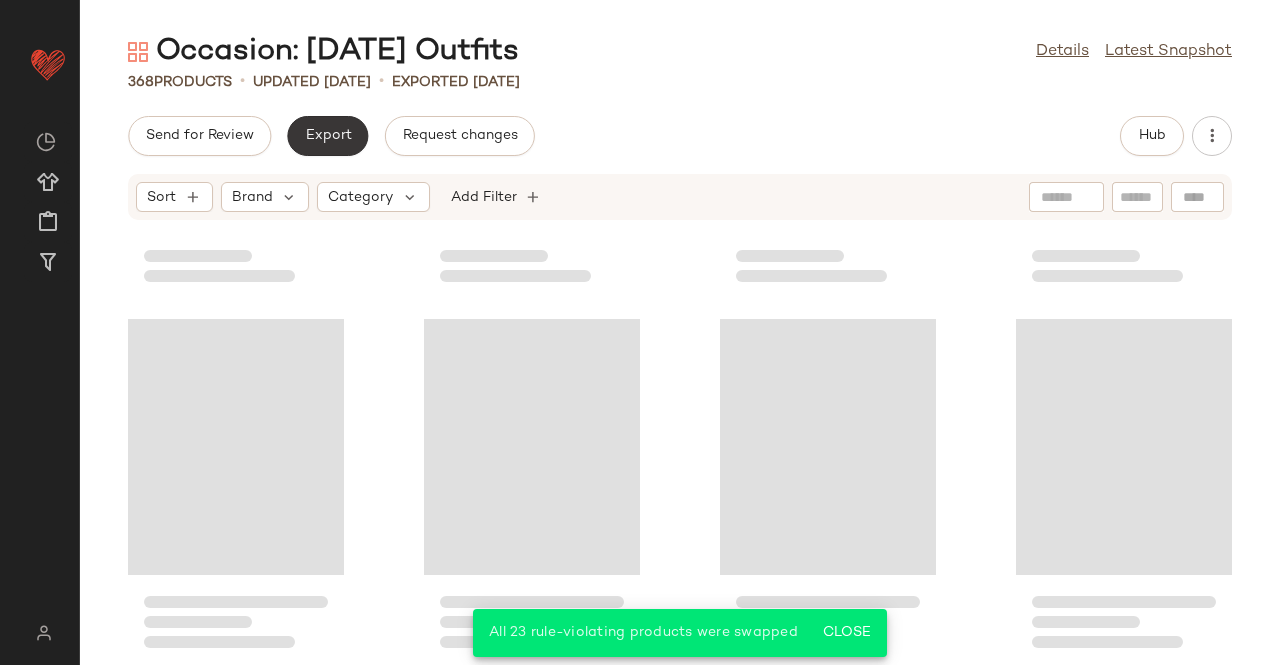click on "Export" 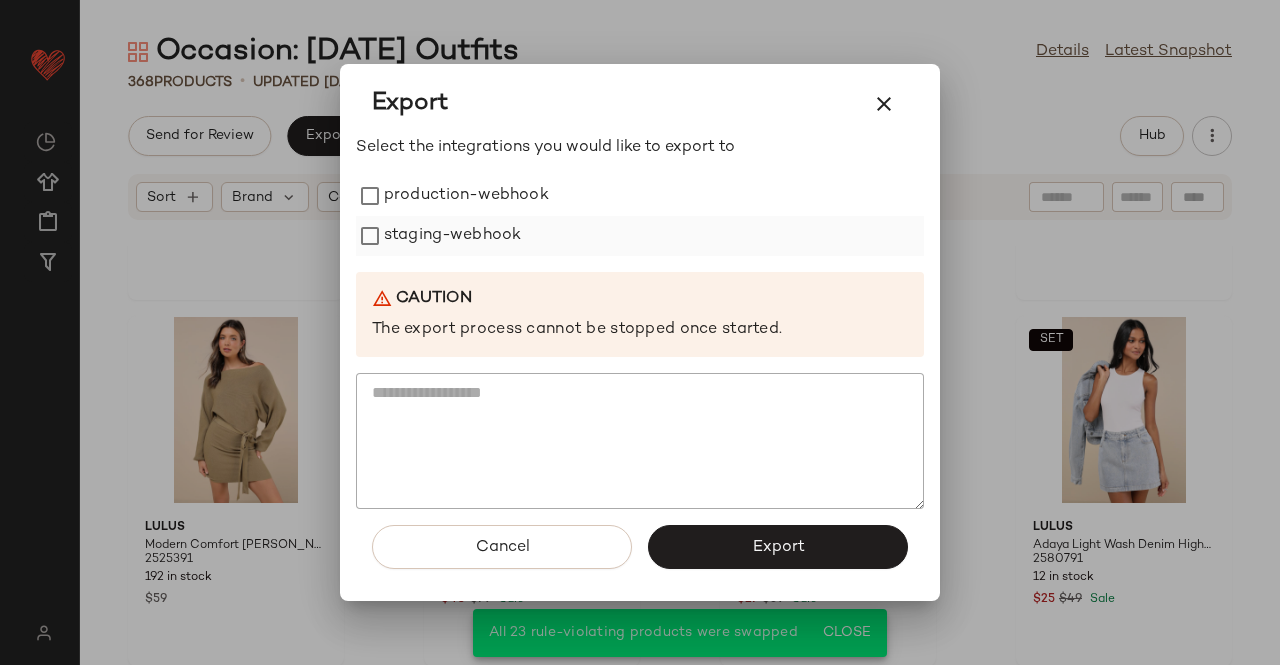 drag, startPoint x: 421, startPoint y: 186, endPoint x: 427, endPoint y: 223, distance: 37.48333 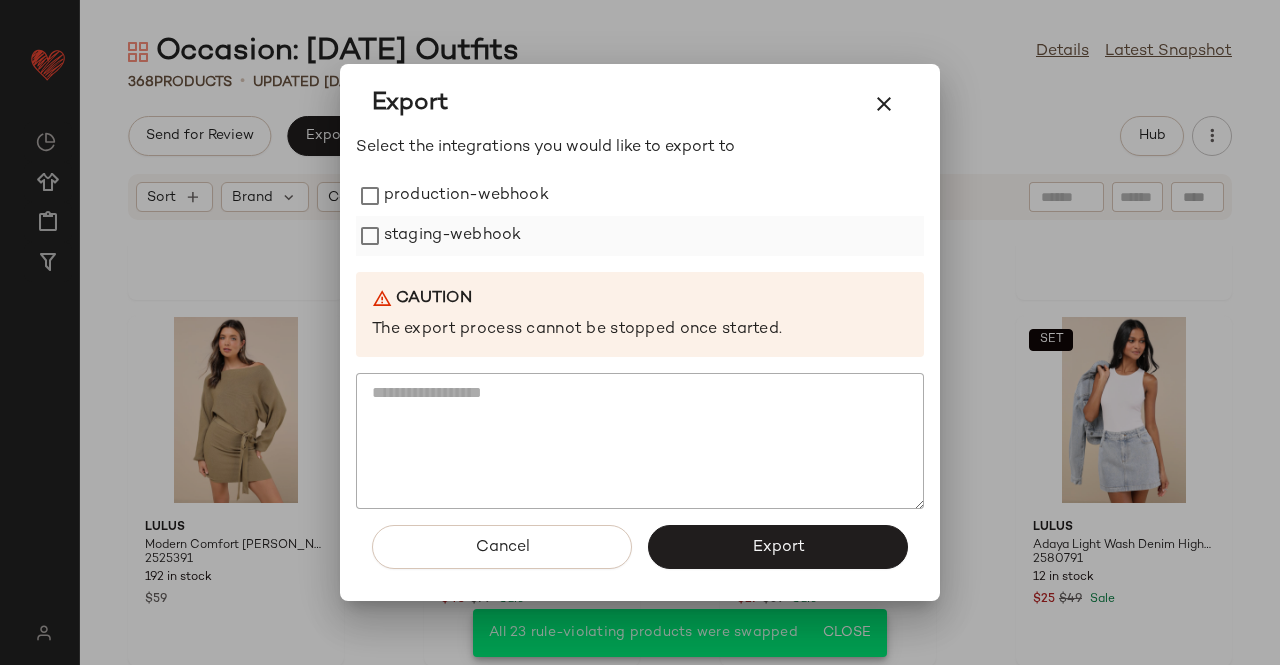 click on "production-webhook" at bounding box center (466, 196) 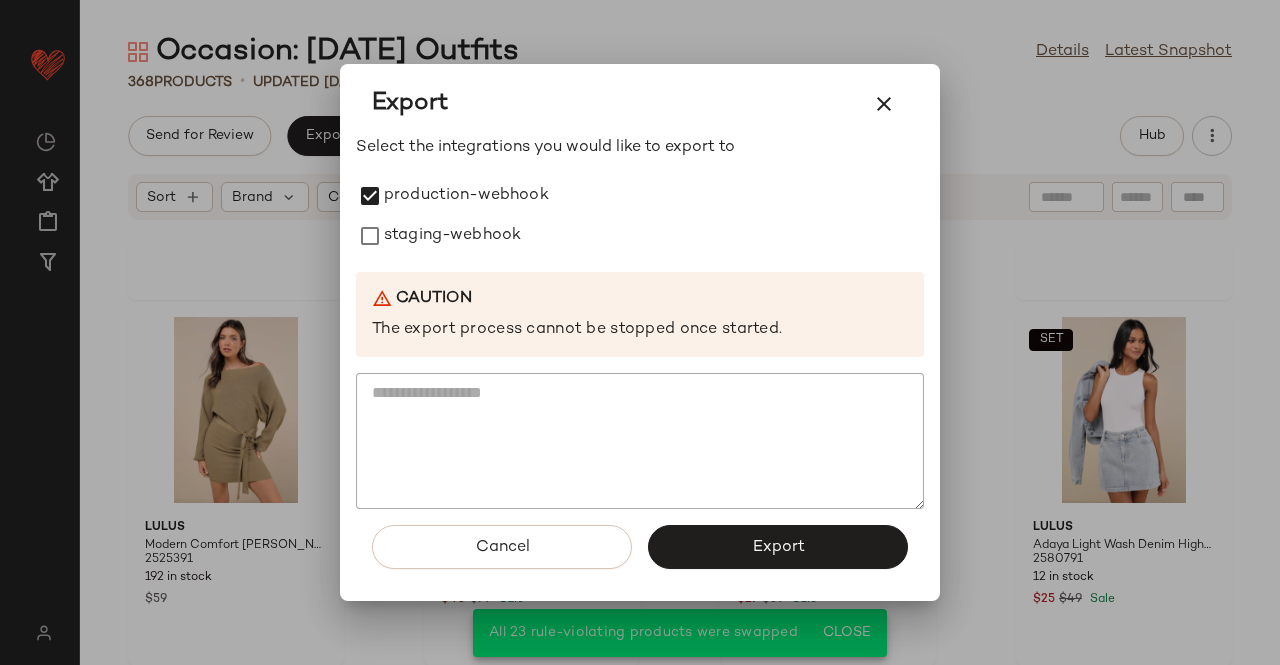 drag, startPoint x: 428, startPoint y: 225, endPoint x: 564, endPoint y: 372, distance: 200.26233 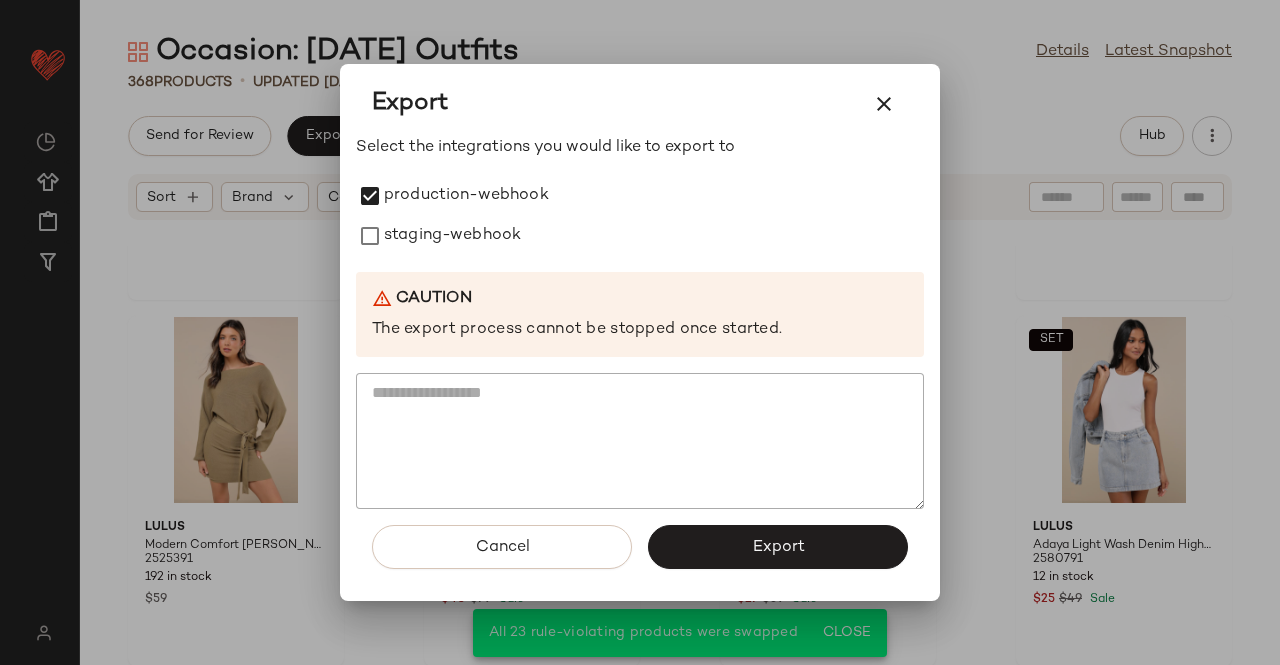click on "staging-webhook" at bounding box center [452, 236] 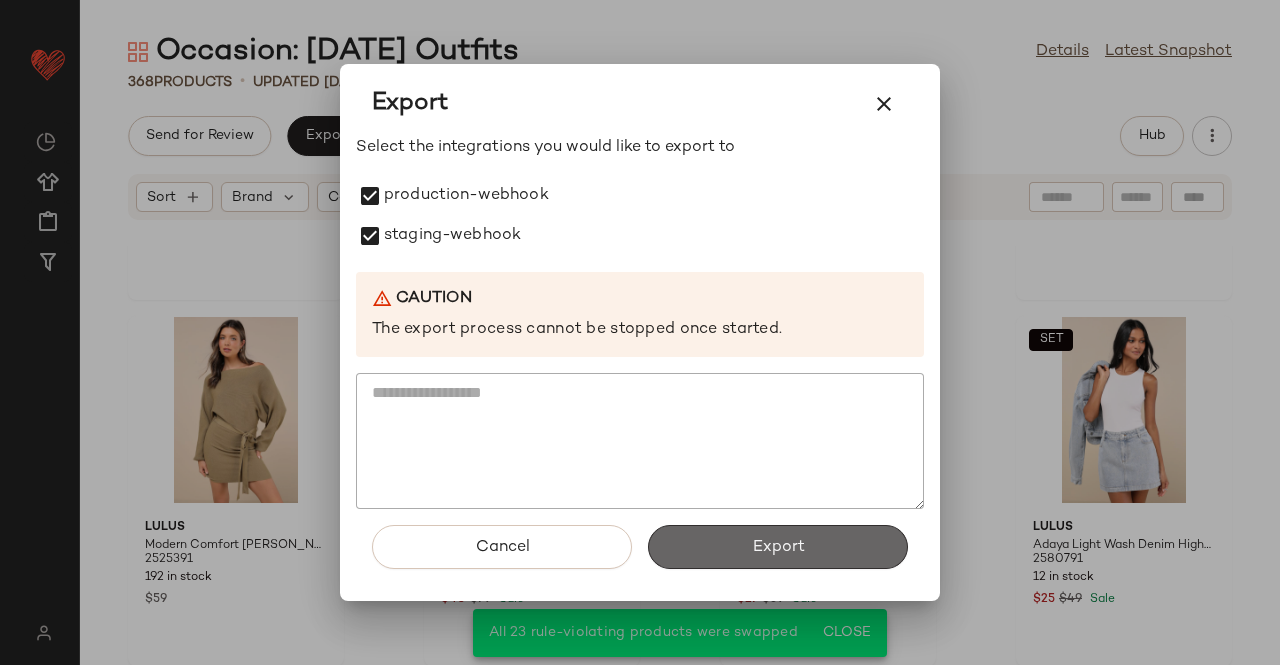 click on "Export" at bounding box center (778, 547) 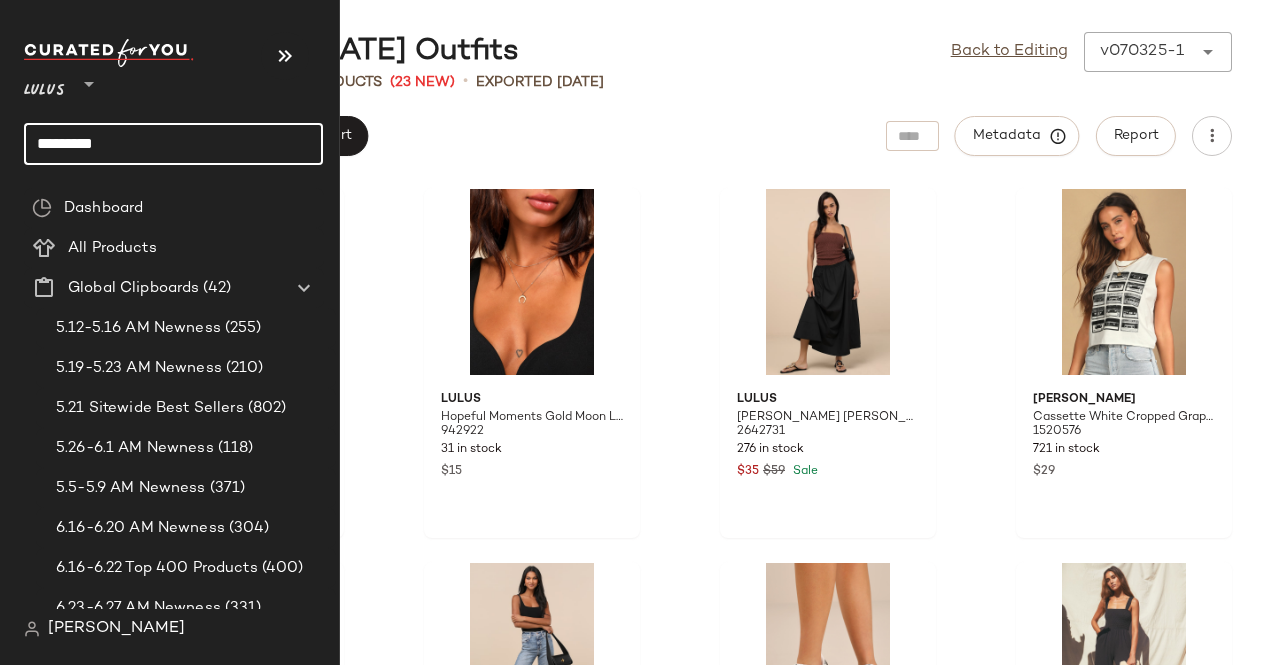 click on "Lulus ** ********* Dashboard All Products Global Clipboards (42) 5.12-5.16 AM Newness (255) 5.19-5.23 AM Newness (210) 5.21 Sitewide Best Sellers (802) 5.26-6.1 AM Newness (118) 5.5-5.9 AM Newness (371) 6.16-6.20 AM Newness (304) 6.16-6.22 Top 400 Products (400) 6.23-6.27 AM Newness (331) 6.23-6.29 Top 400 Products (400) 6.23 Best Sellers (400) 6.2-6.6 AM Newness (97) 6.2 LW Best Sellers (1122) 6.30-7.4 AM Newness (256) 6.9-6.13 AM Newness (150) 6.9-6.14 Top 400 Sellers (400) 6.9 Top 400 Products (400) Bestselling Black Tie (100) Bestselling Bridal (100) Bestselling Cocktail (100) Bestselling Dresses (200) Bestselling Dresses Under $50 (44) Bestselling Everyday (100) Bestselling Formal (201) Bestselling Going Out (199) Bestselling Midi Dresses (101) Bestselling Tops (99) Bestselling Work + Office (100) Bridesmaid Dresses - ALL (998) Bump Friendly Dresses (247) Euro Summer SVS (345) feb mtd best sellers (4589) Festival SVS (71) garden girl svs (206) getaway svs (62) HOCO DRESSES- ALL (2069) Homecoming SVS (41)" 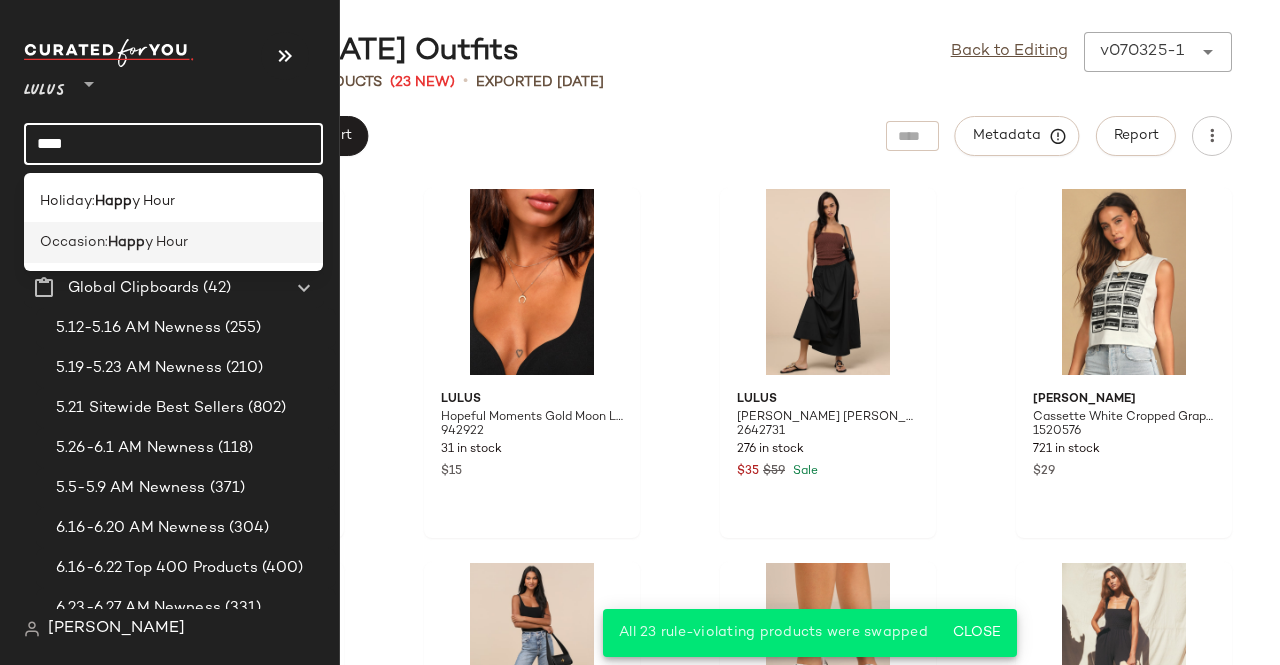 type on "****" 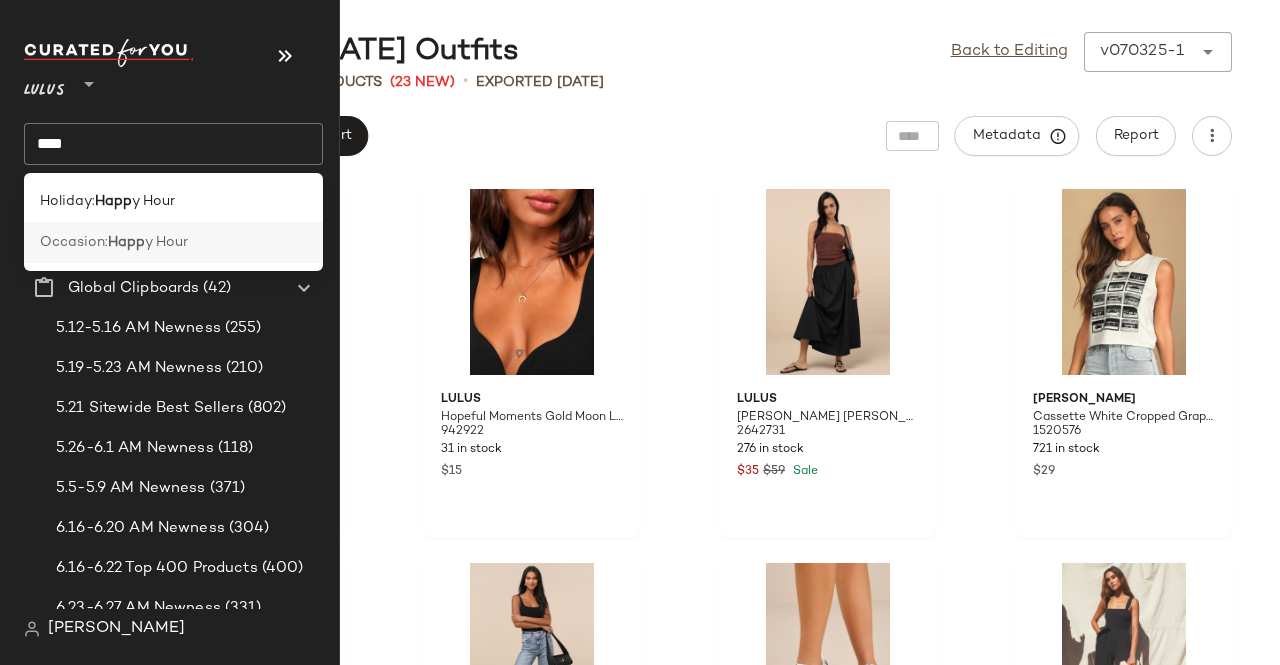 click on "Occasion:" at bounding box center [74, 242] 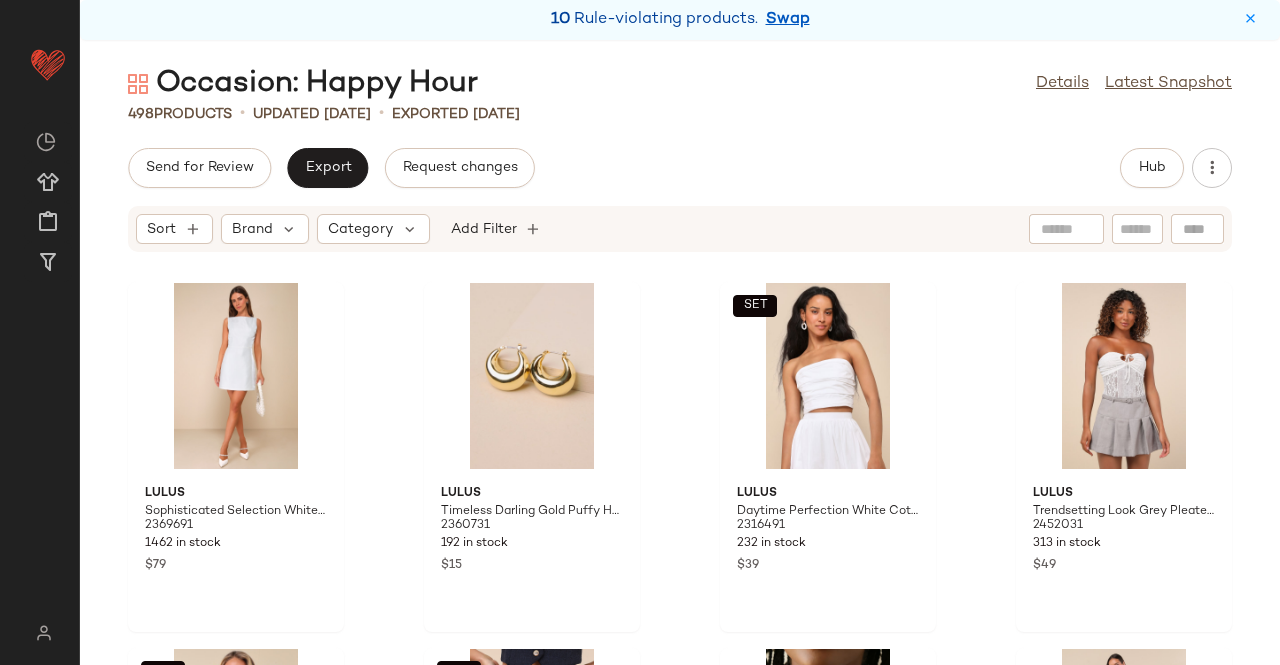 click on "10 Rule-violating products. Swap" at bounding box center [680, 20] 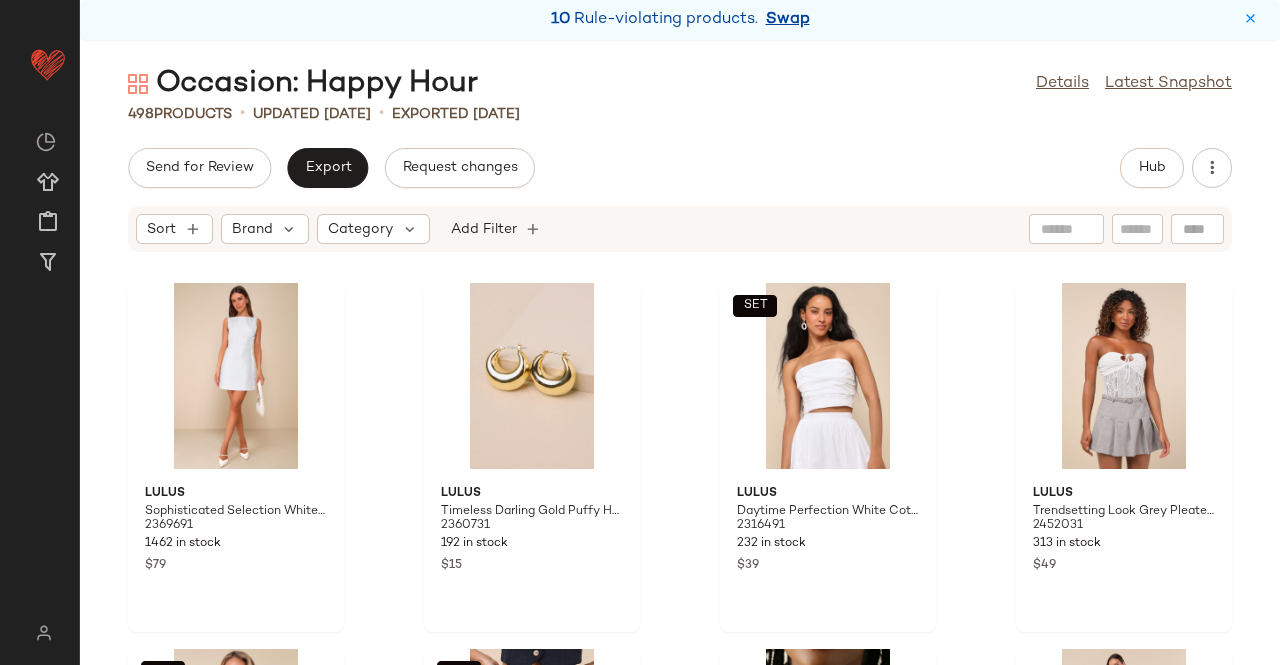 click on "Swap" at bounding box center (788, 20) 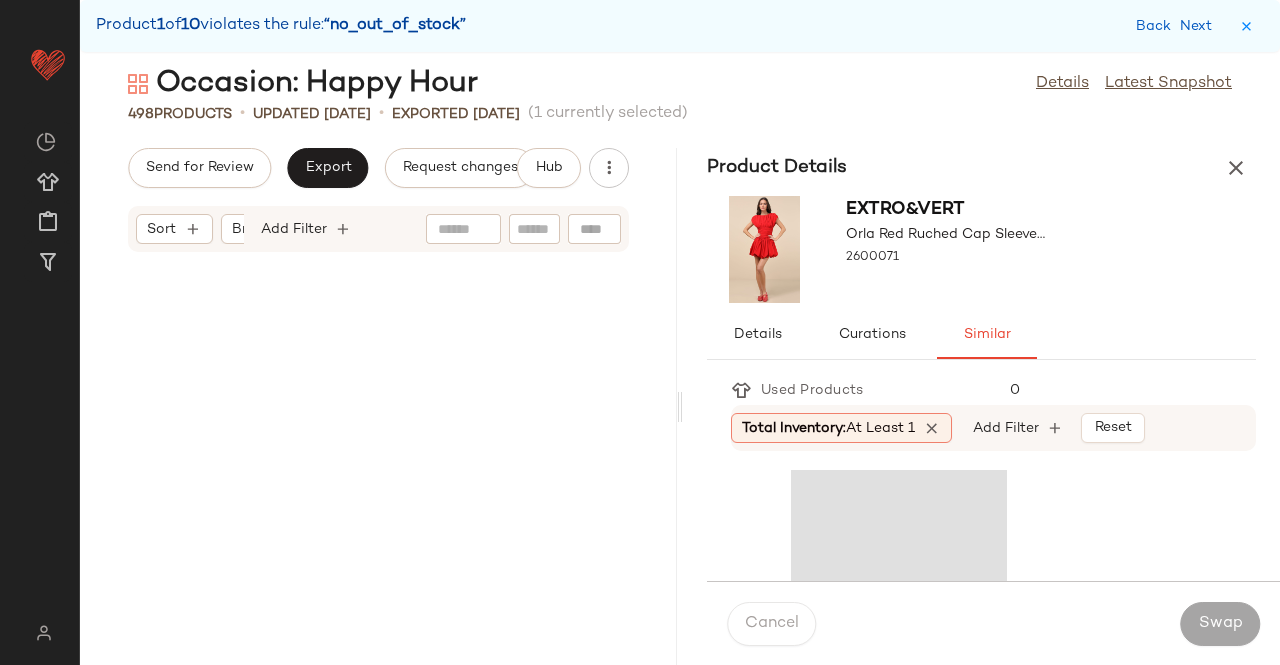scroll, scrollTop: 56730, scrollLeft: 0, axis: vertical 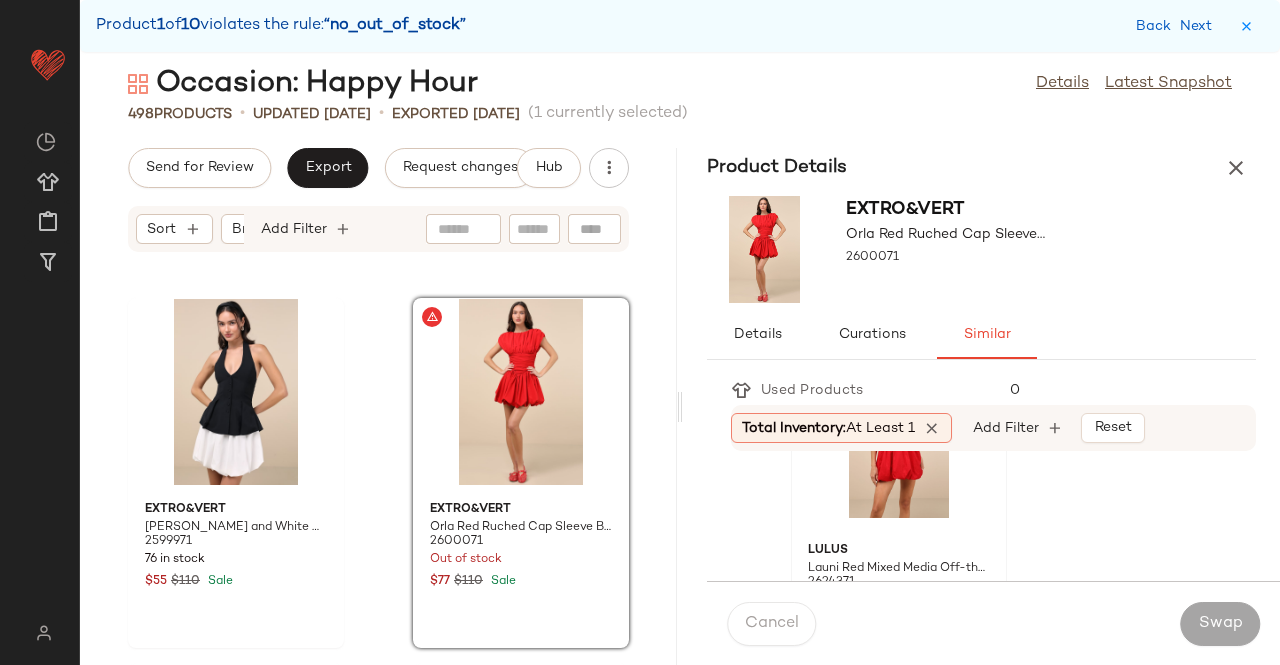 click on "[PERSON_NAME] Red Mixed Media Off-the-Shoulder Mini Dress 2624371 138 in stock $35 $59 Sale" 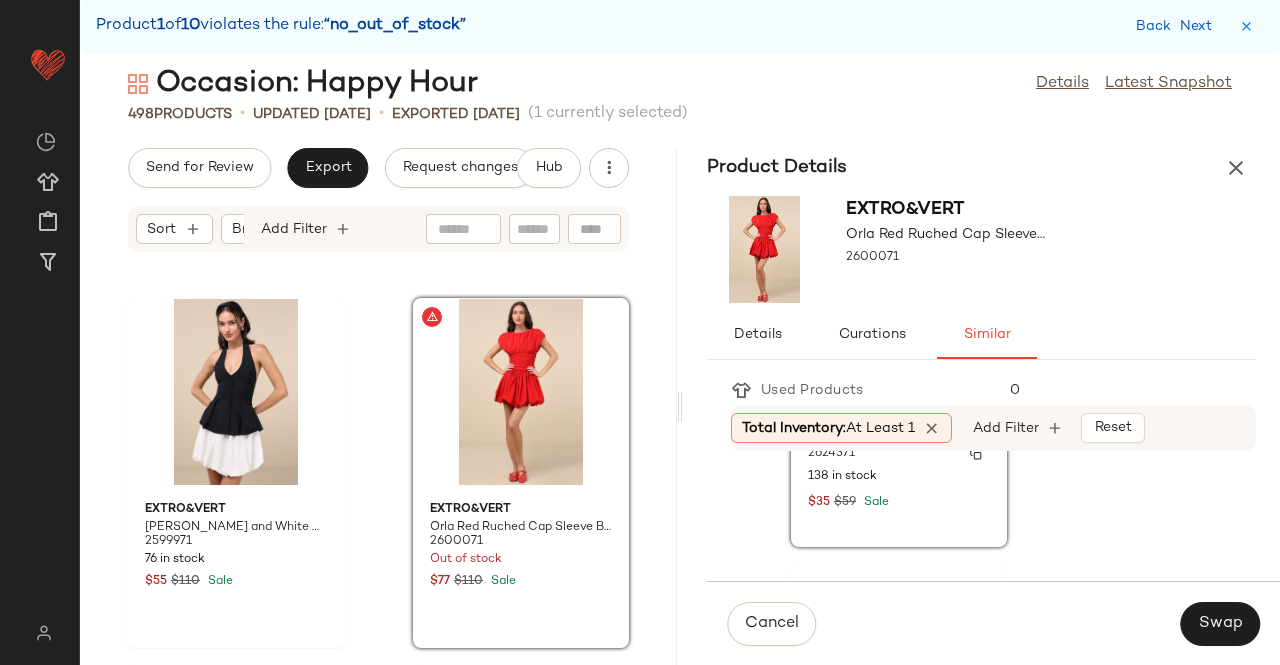 scroll, scrollTop: 254, scrollLeft: 0, axis: vertical 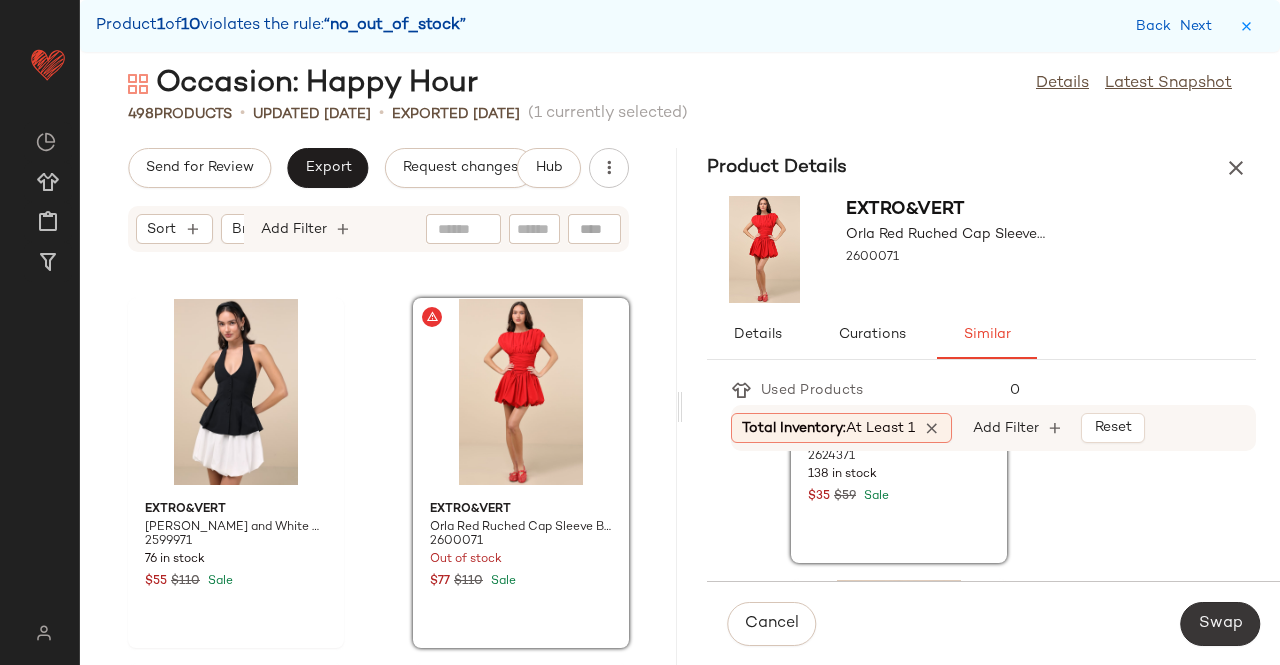 click on "Swap" at bounding box center [1220, 624] 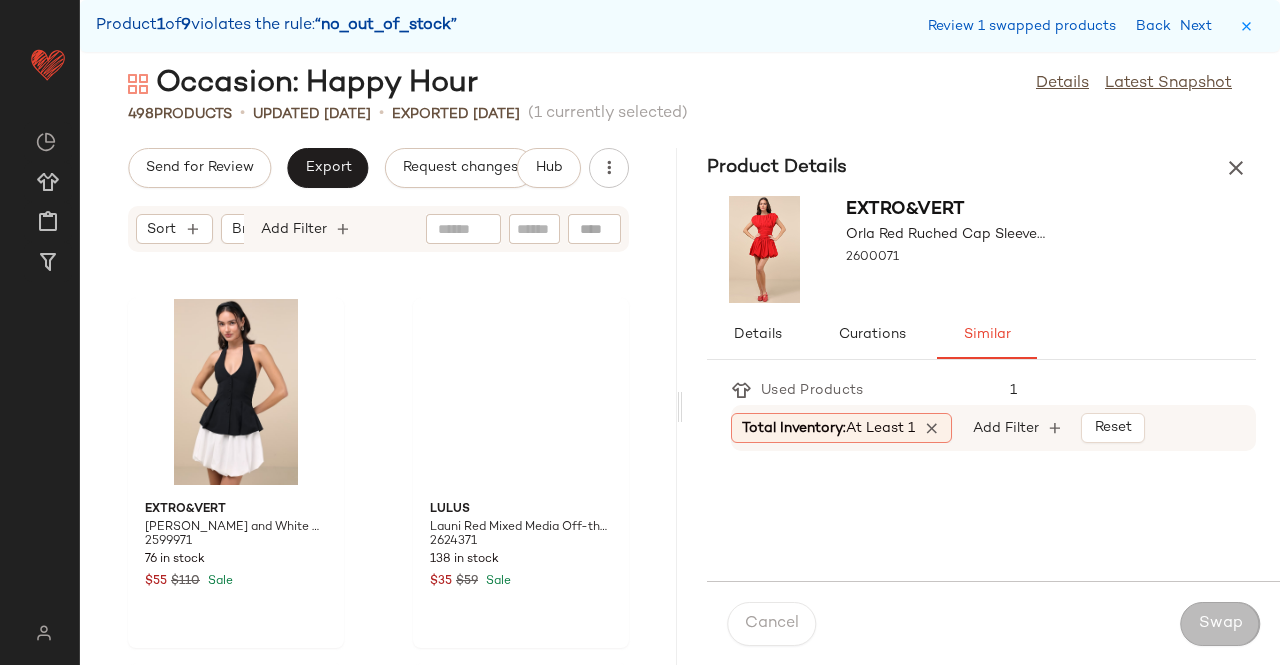 scroll, scrollTop: 77226, scrollLeft: 0, axis: vertical 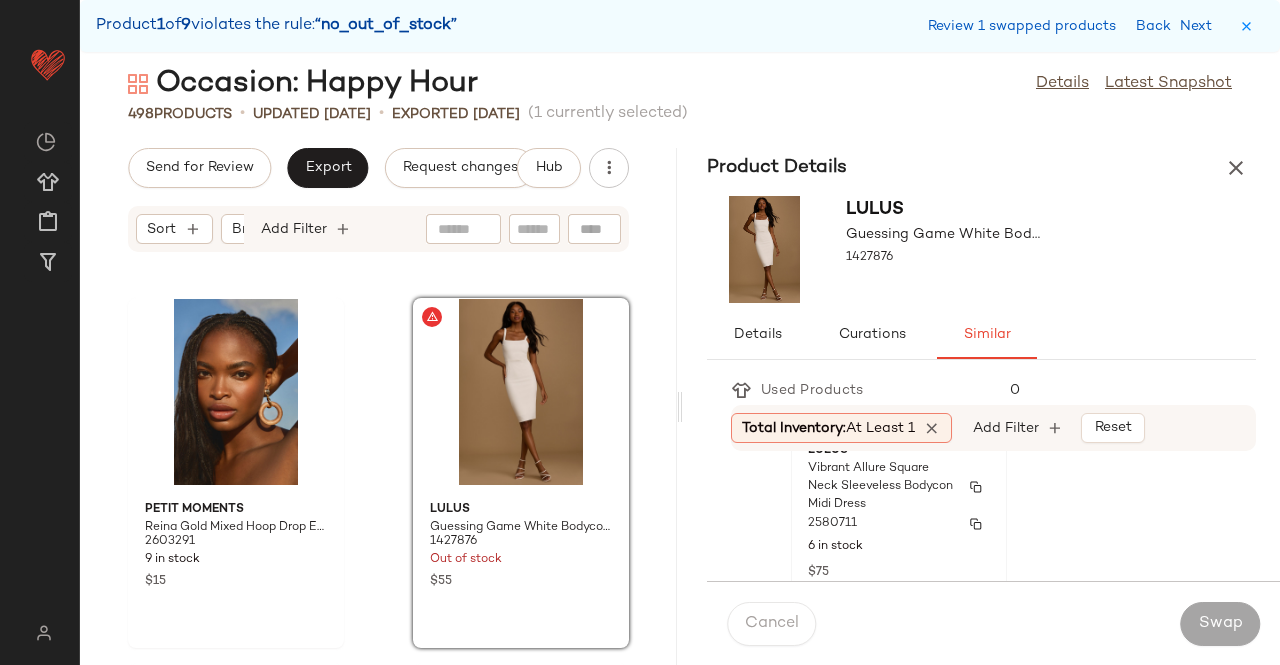 click on "2580711" at bounding box center [899, 524] 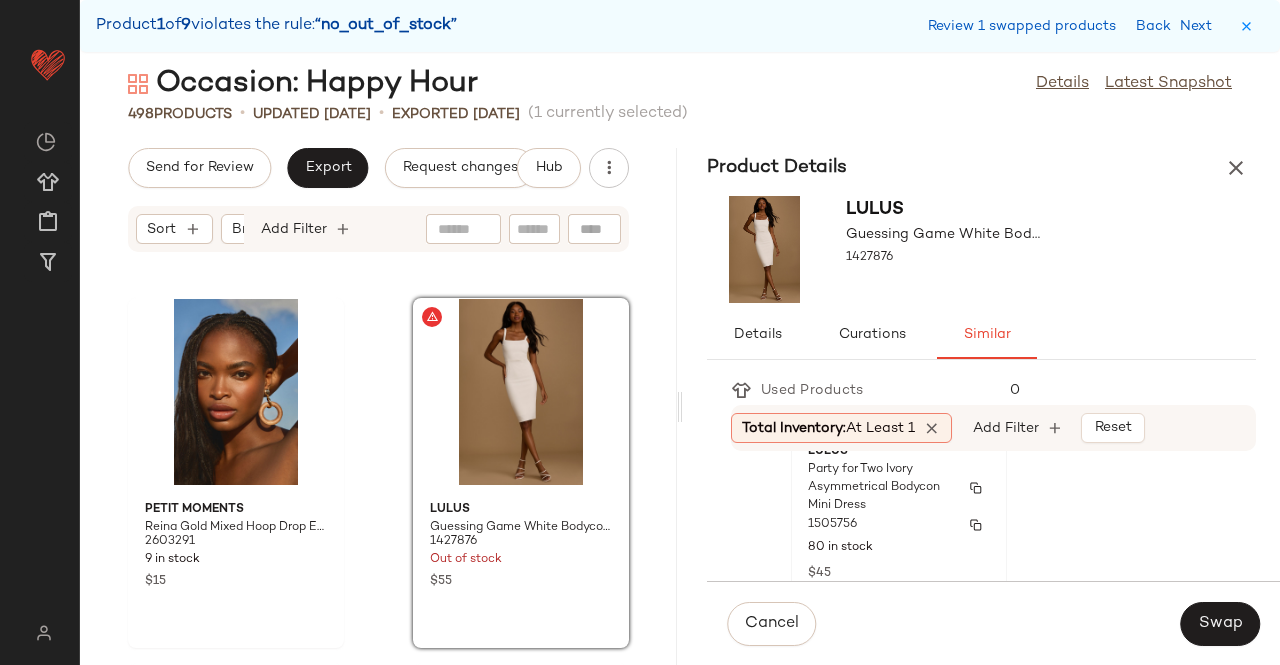 scroll, scrollTop: 972, scrollLeft: 0, axis: vertical 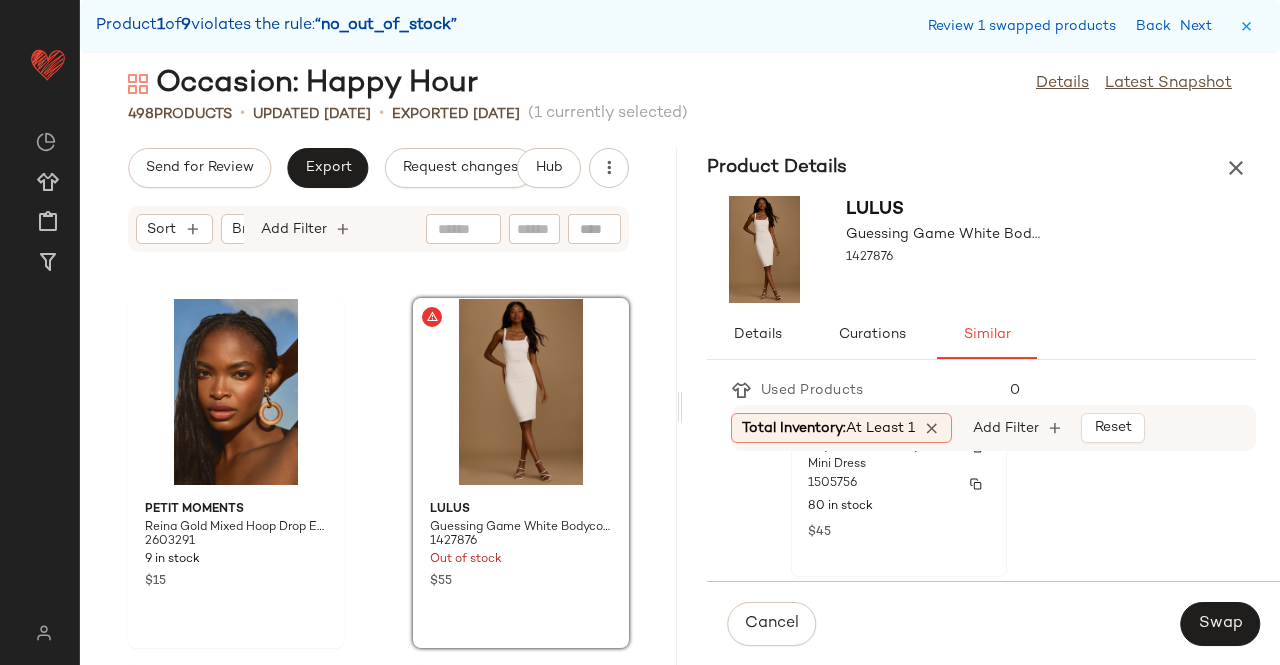 click on "$45" at bounding box center [899, 531] 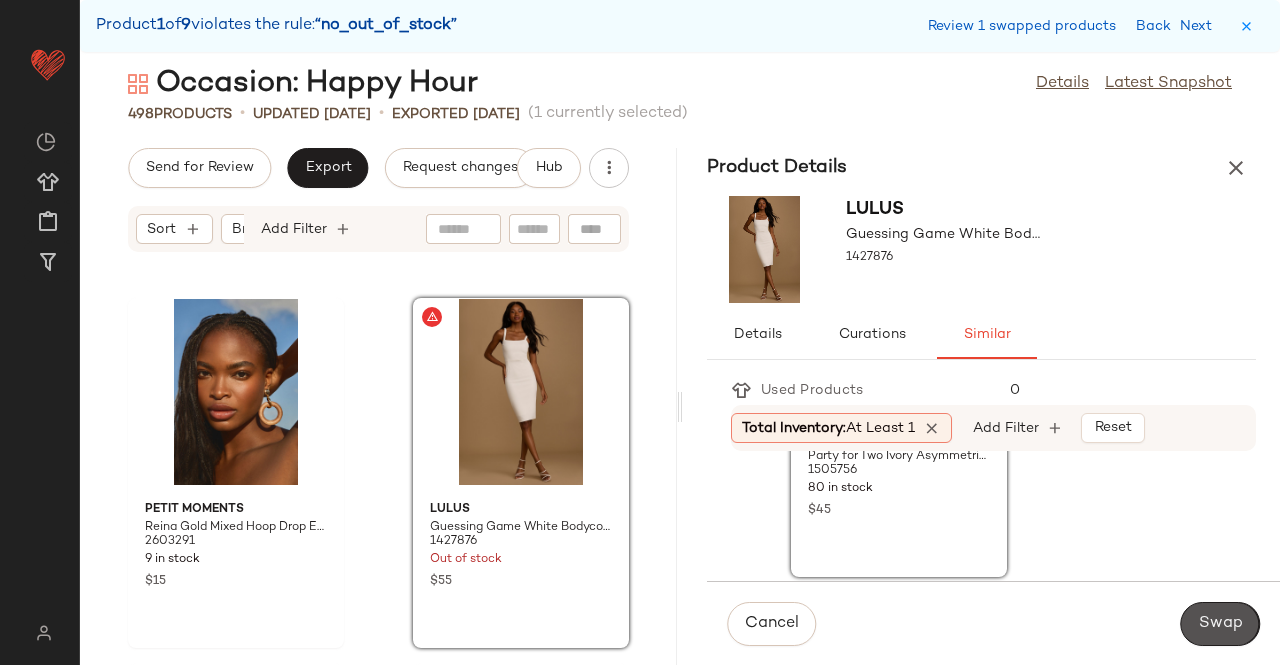 drag, startPoint x: 1223, startPoint y: 607, endPoint x: 1140, endPoint y: 616, distance: 83.48653 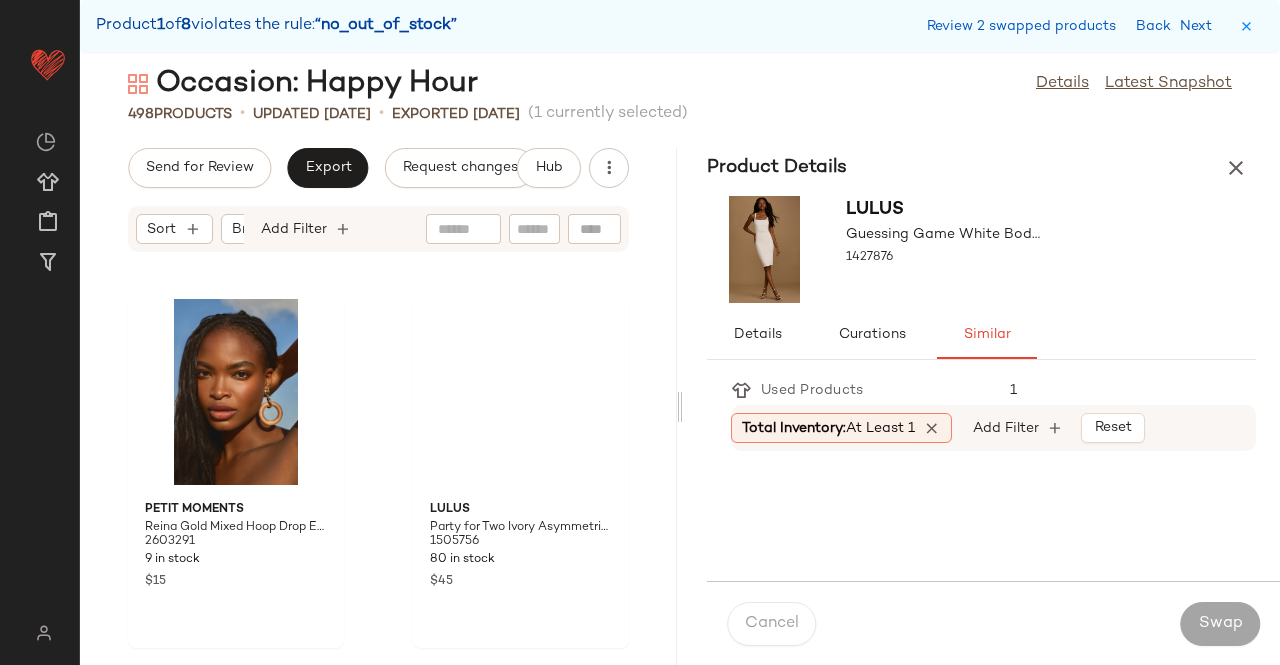 scroll, scrollTop: 78324, scrollLeft: 0, axis: vertical 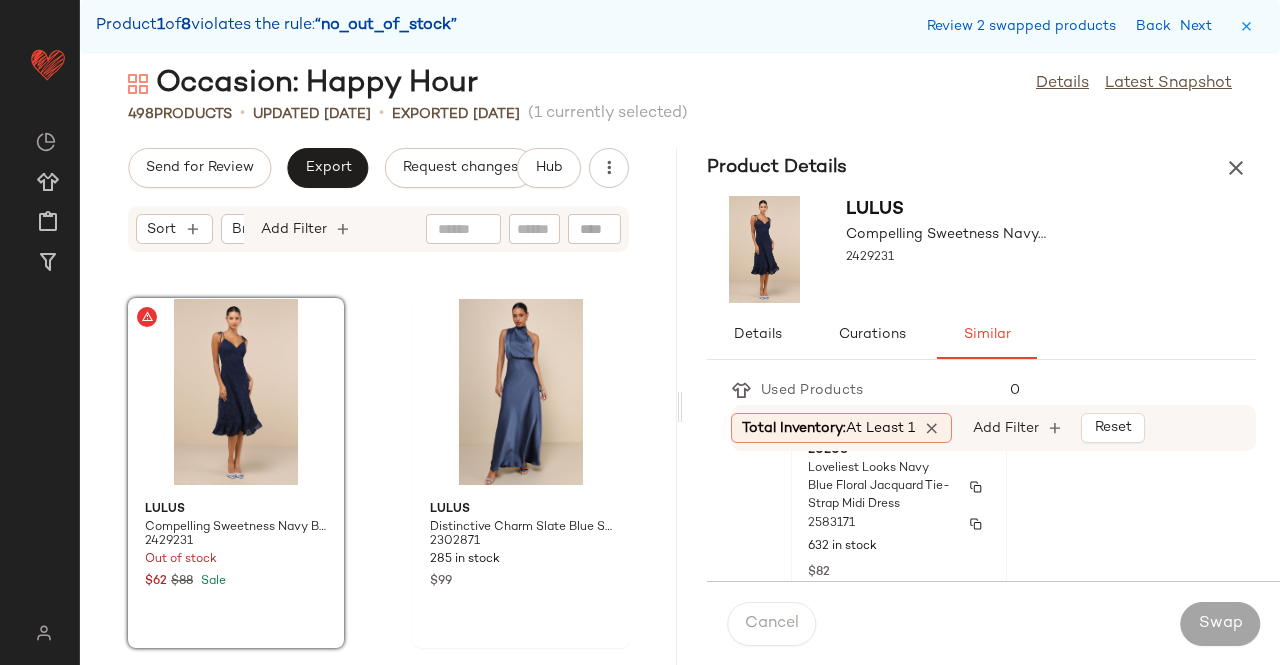 click on "2583171" at bounding box center [899, 524] 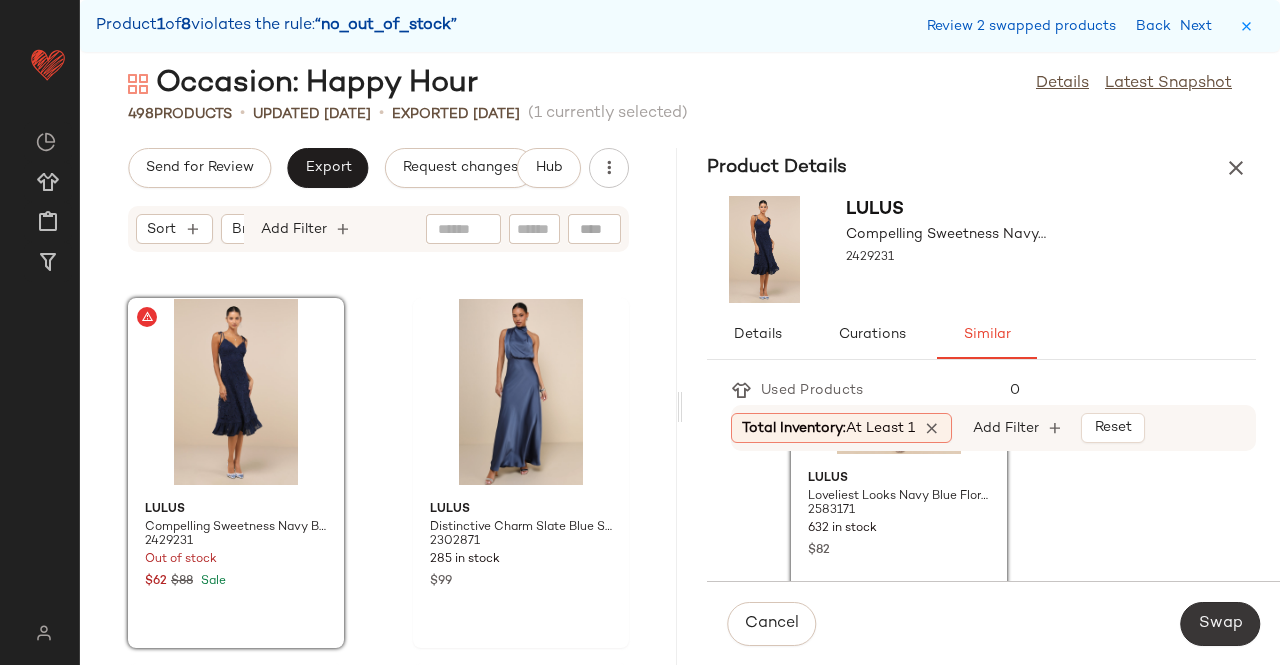 click on "Swap" at bounding box center (1220, 624) 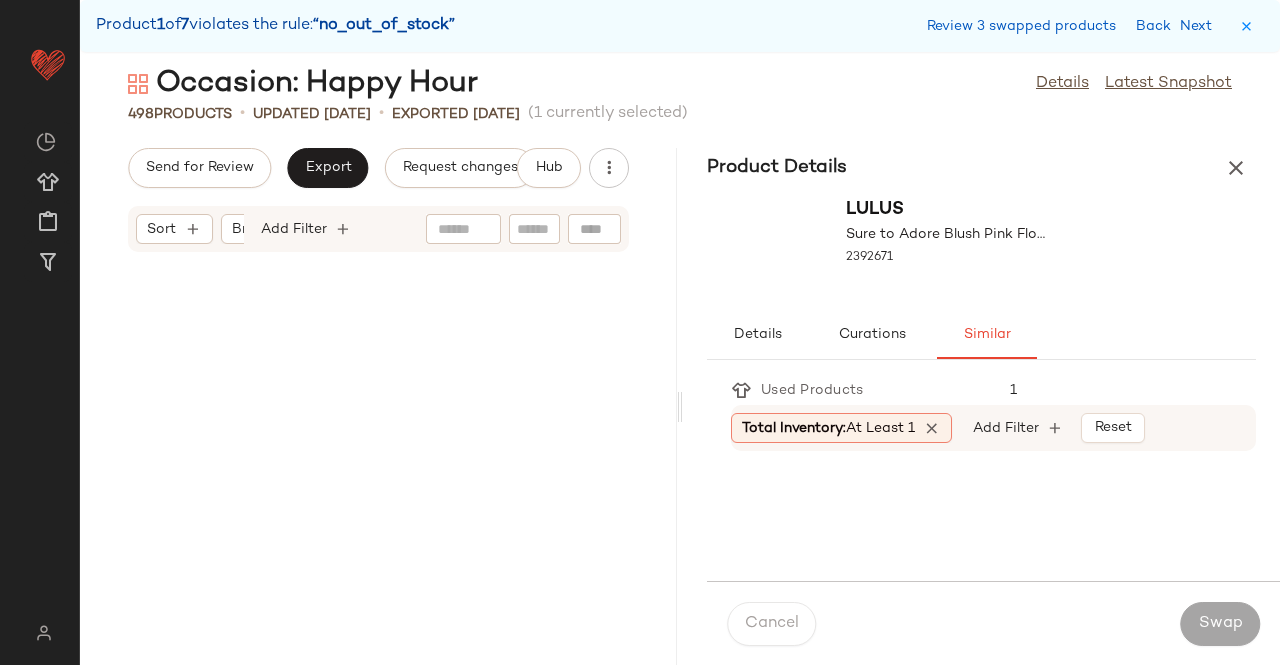 scroll, scrollTop: 79056, scrollLeft: 0, axis: vertical 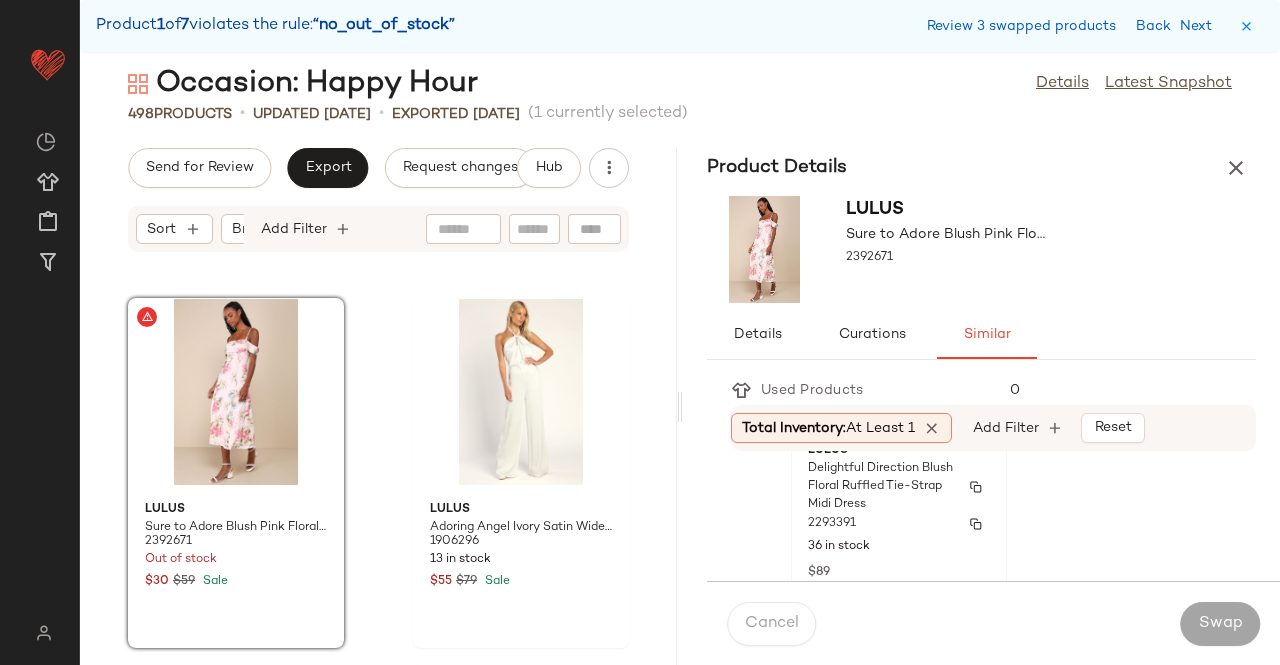 click on "2293391" at bounding box center [899, 524] 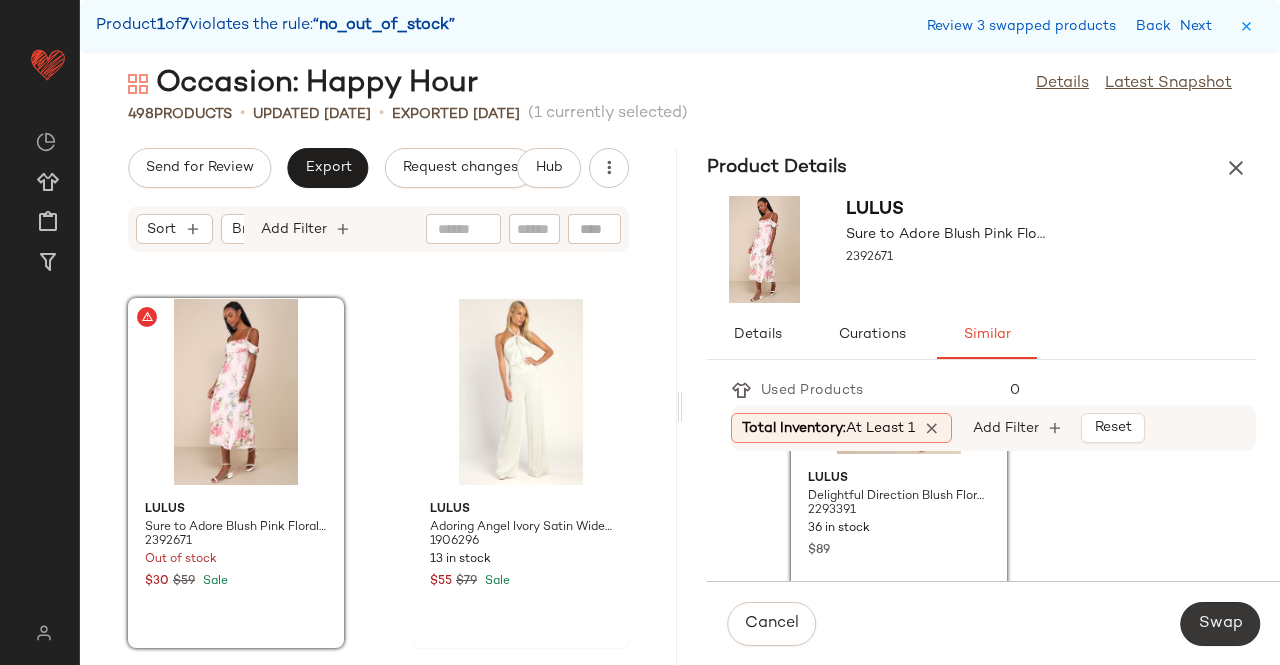 click on "Swap" 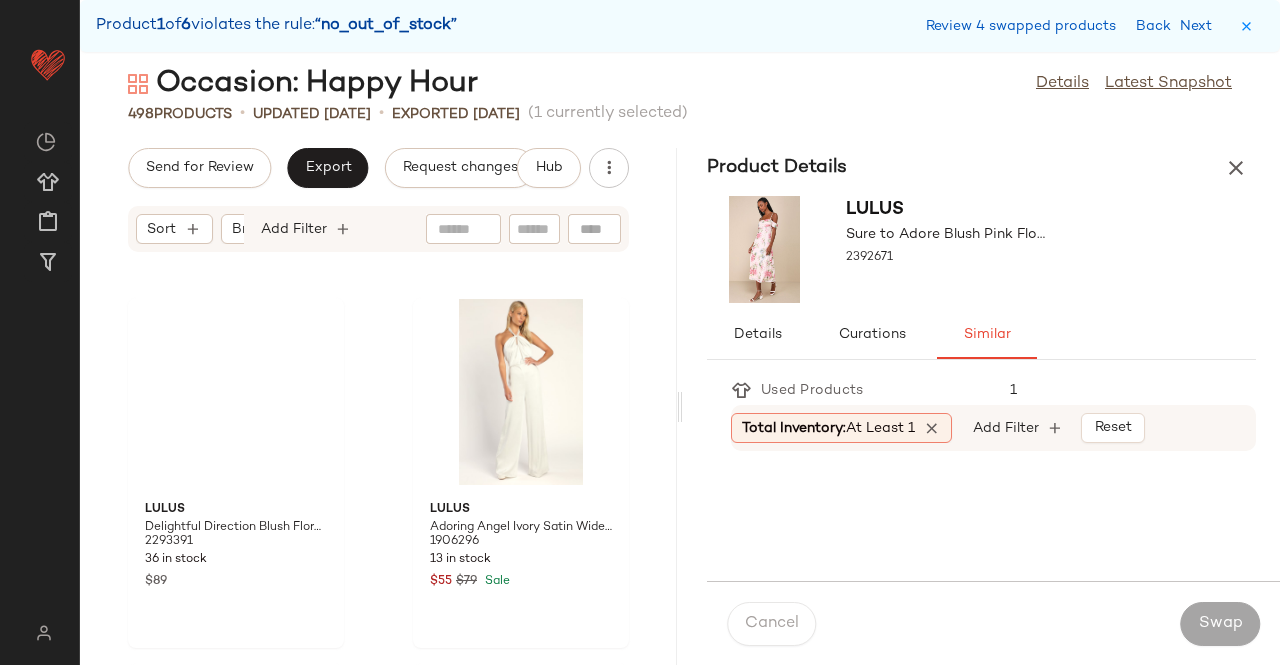 scroll, scrollTop: 82716, scrollLeft: 0, axis: vertical 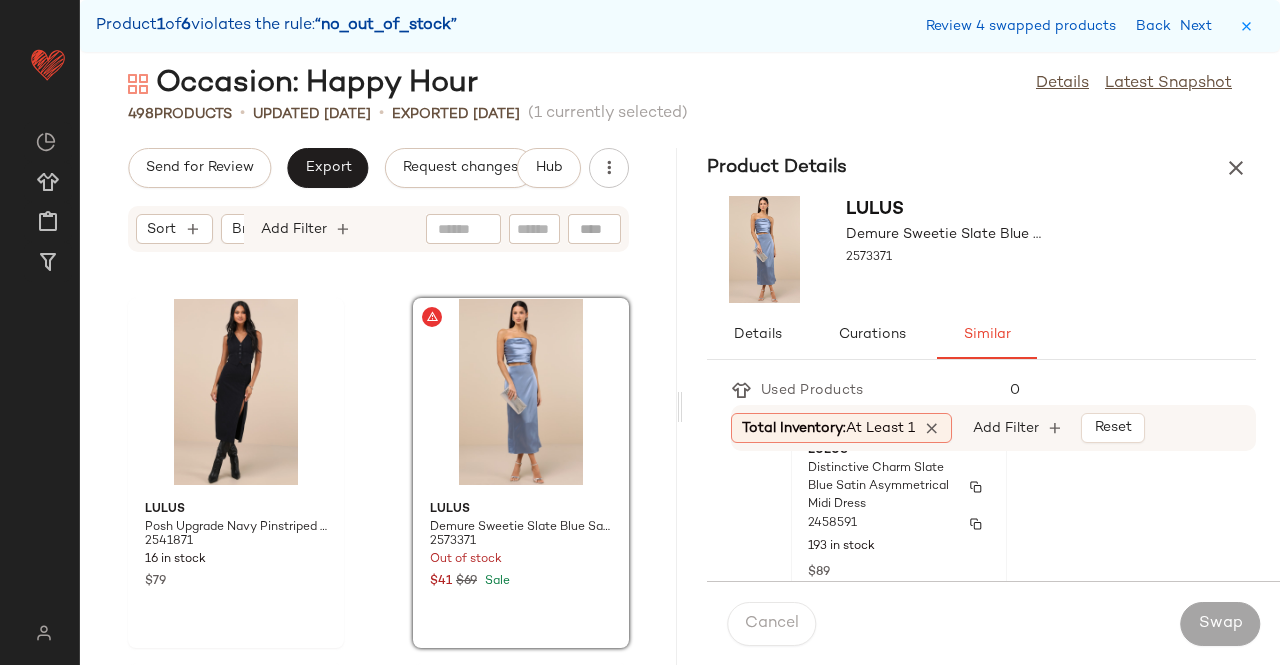 click on "2458591" at bounding box center (899, 524) 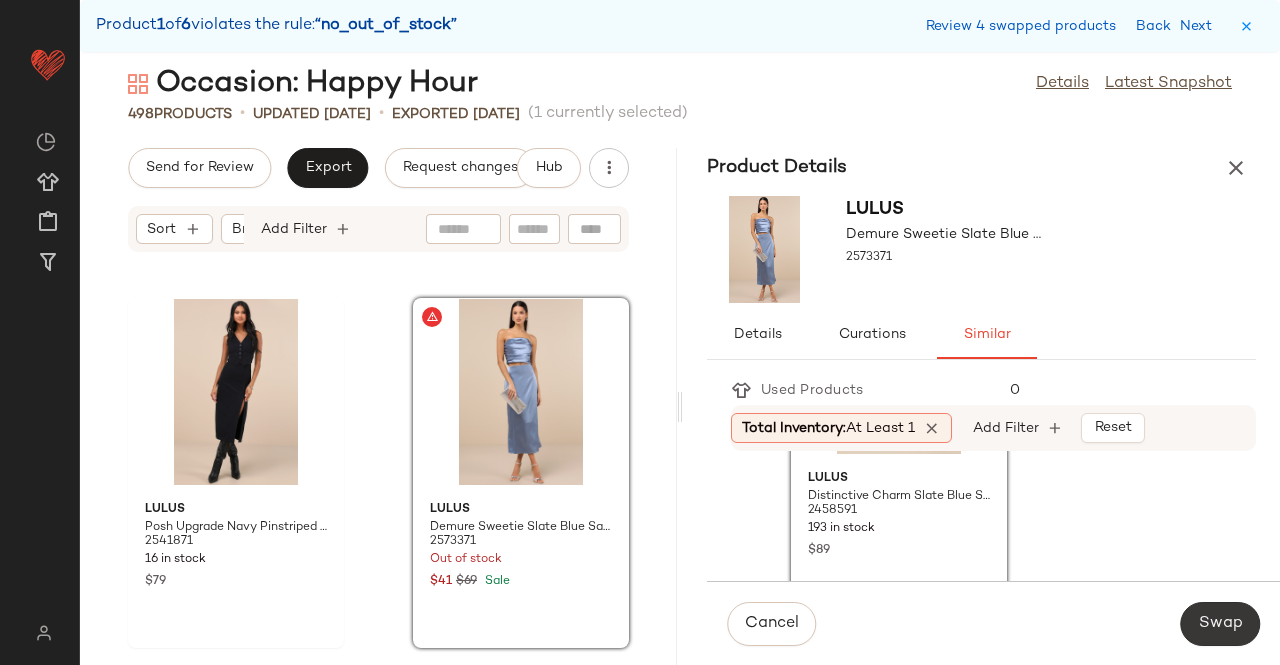 click on "Swap" 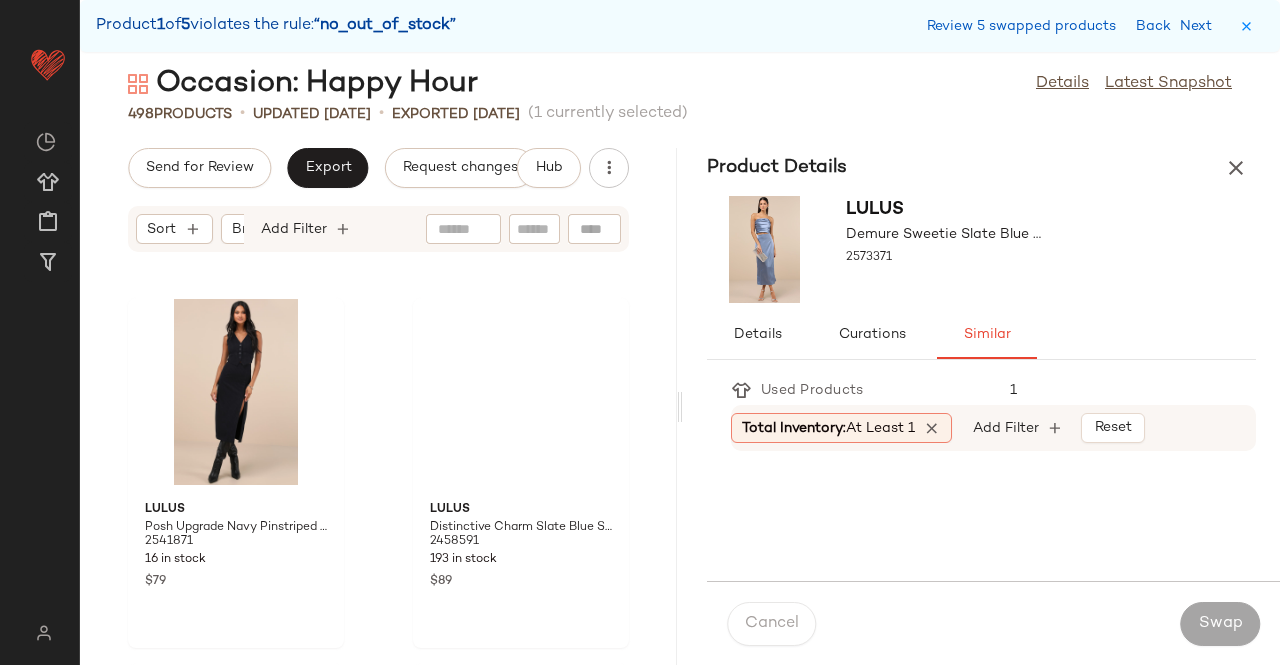 scroll, scrollTop: 83814, scrollLeft: 0, axis: vertical 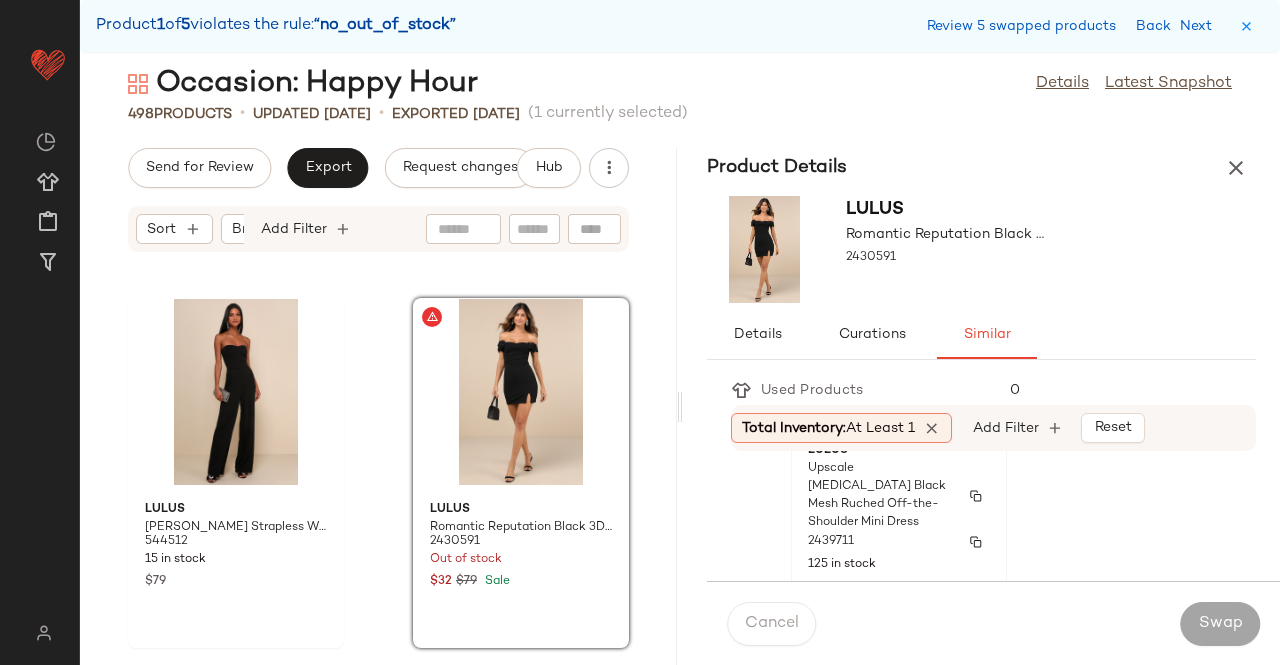click on "2439711" at bounding box center (899, 542) 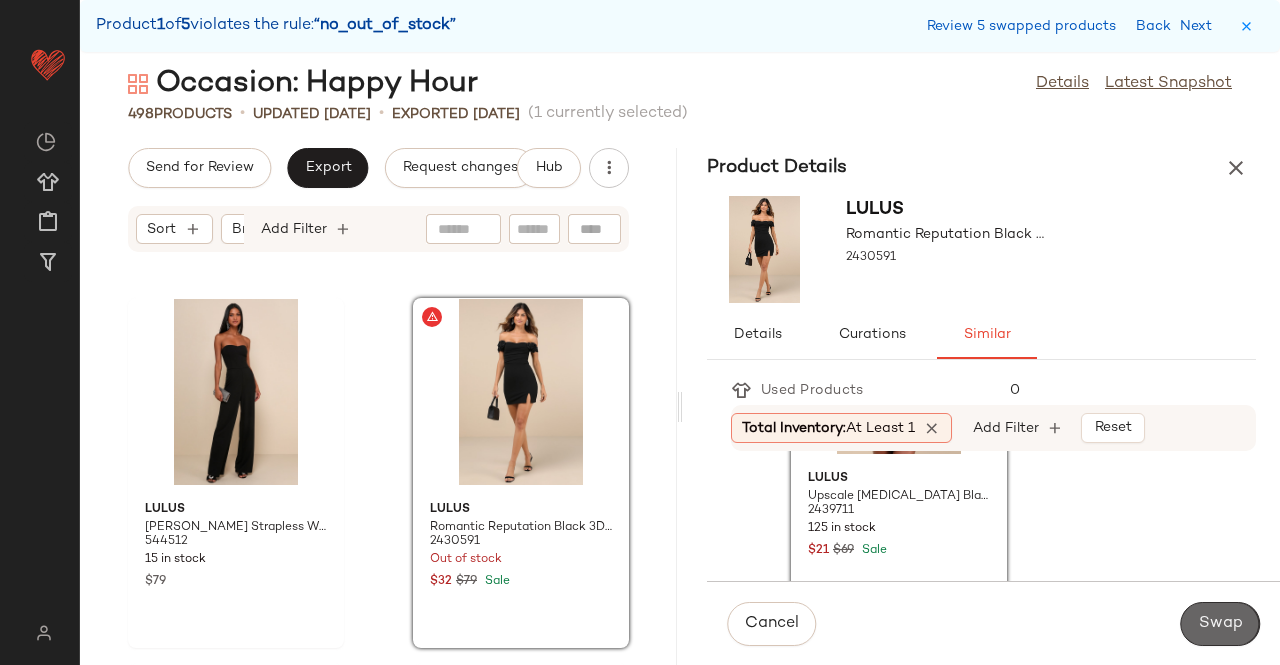 click on "Swap" at bounding box center [1220, 624] 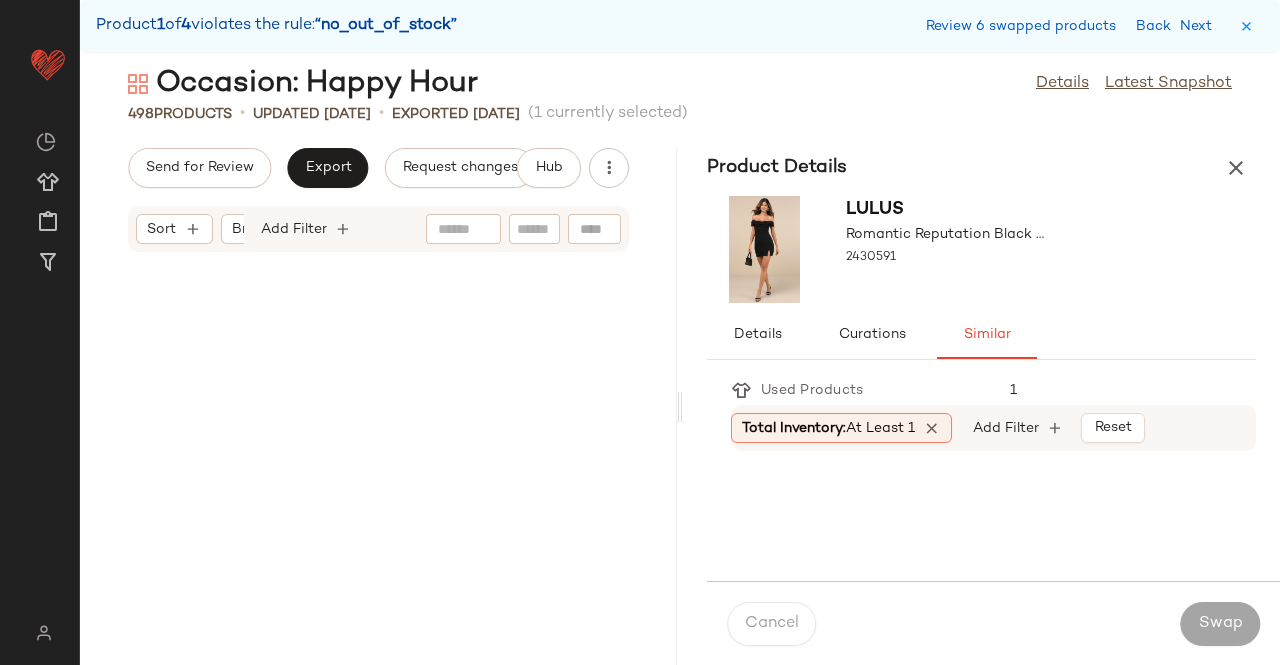 scroll, scrollTop: 84912, scrollLeft: 0, axis: vertical 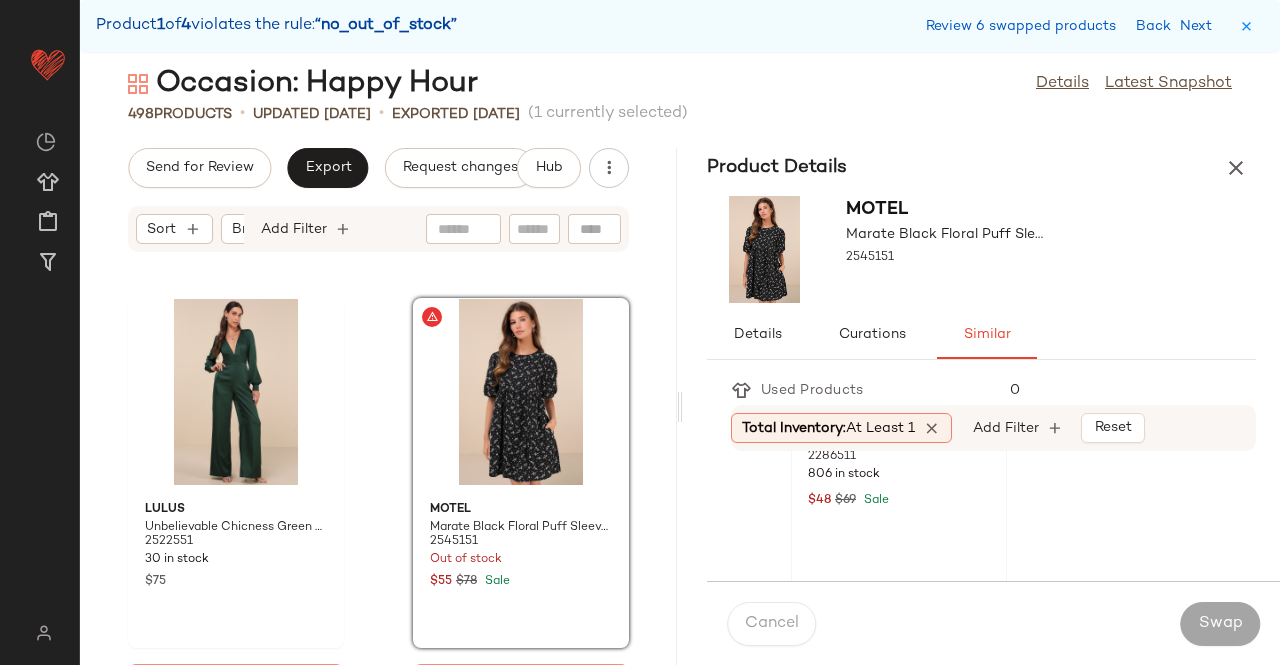 click on "Lulus Always Charming Light Blue Floral Swiss Dot Babydoll Dress 2286511 806 in stock $48 $69 Sale" 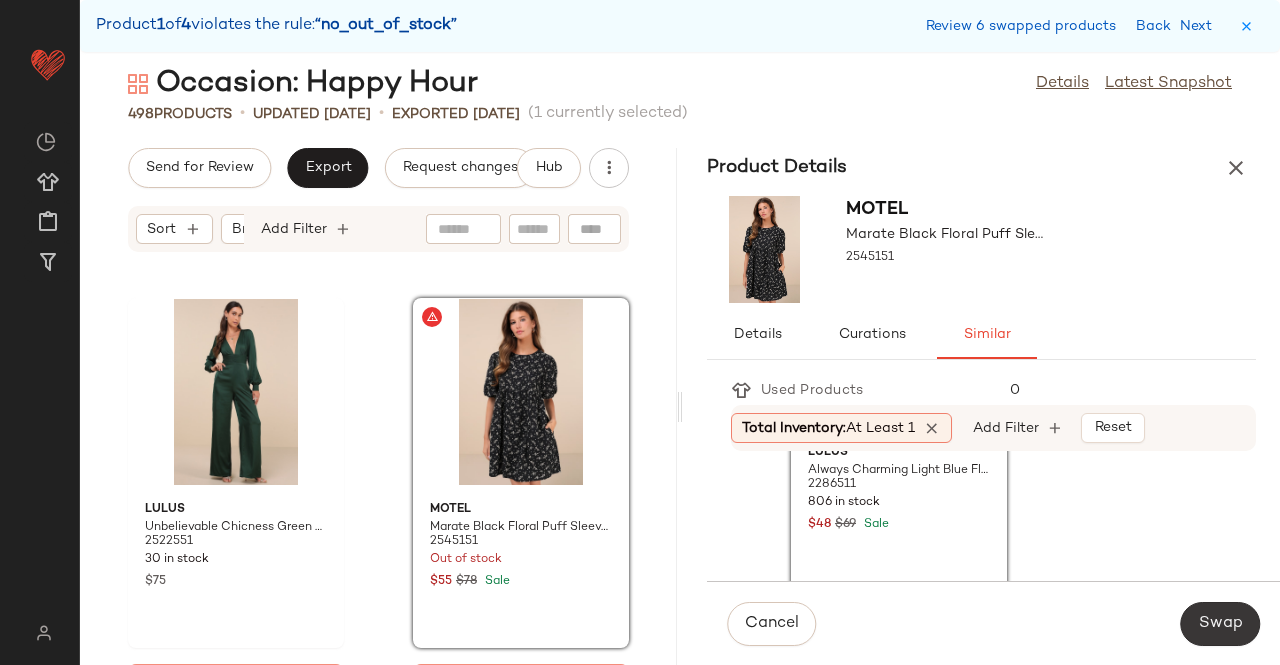 click on "Swap" at bounding box center [1220, 624] 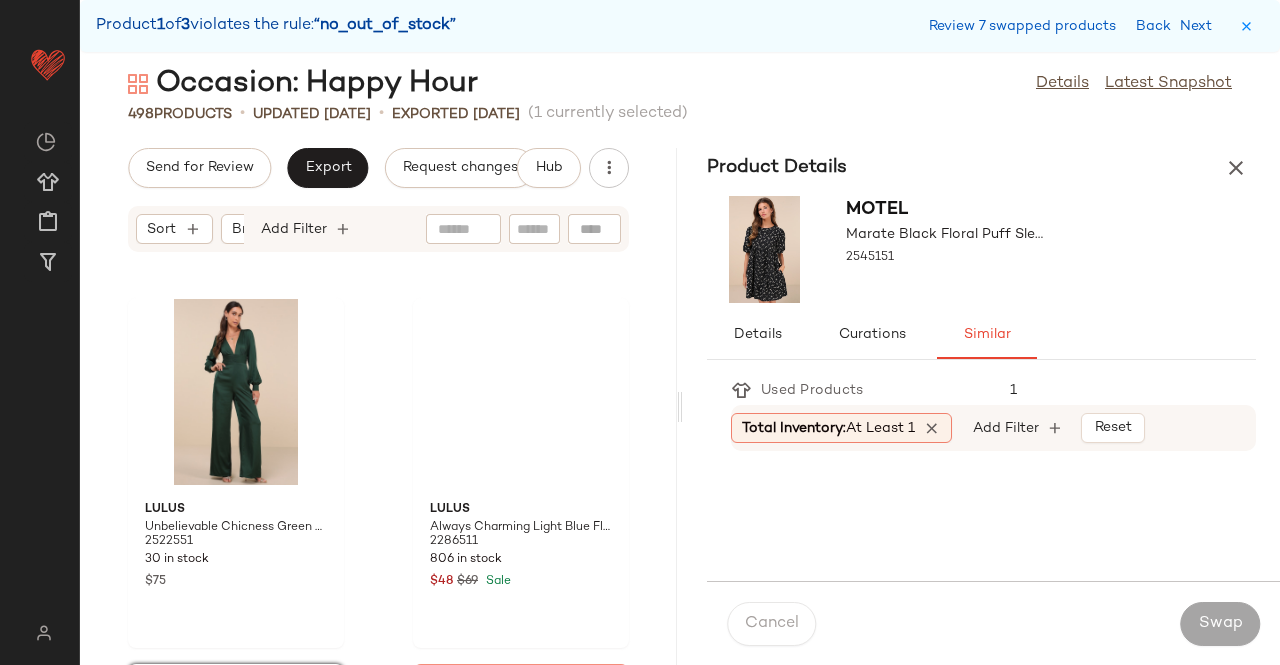 scroll, scrollTop: 85278, scrollLeft: 0, axis: vertical 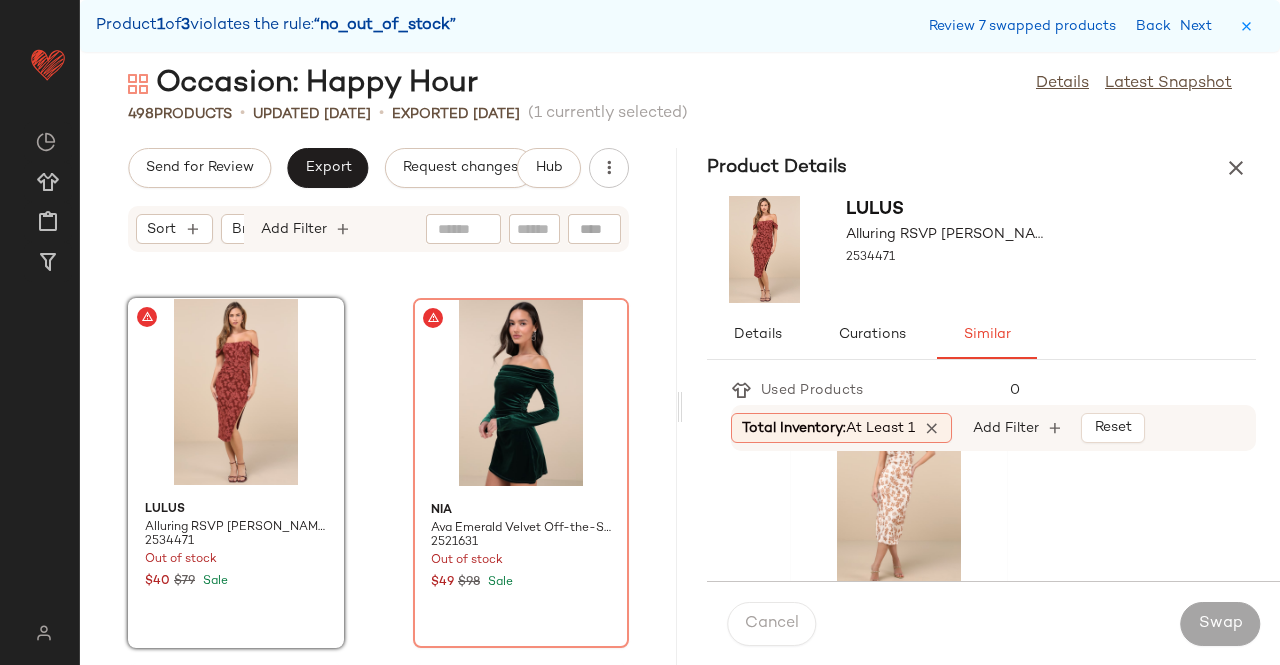 click 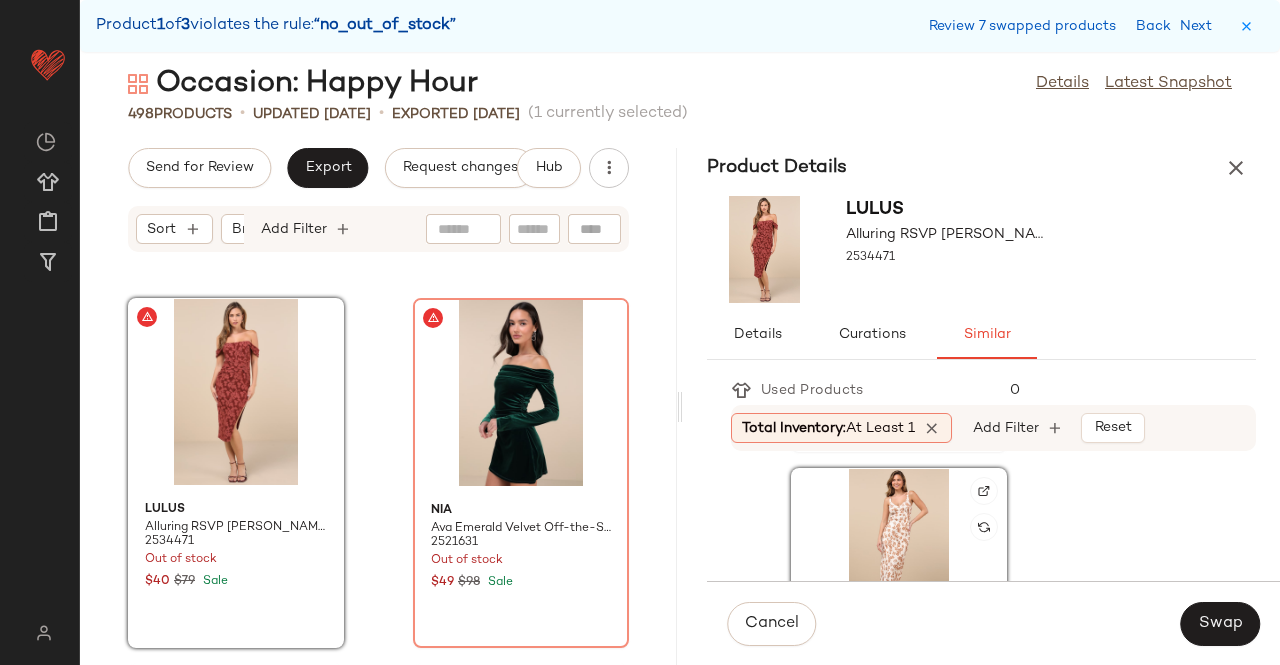 scroll, scrollTop: 700, scrollLeft: 0, axis: vertical 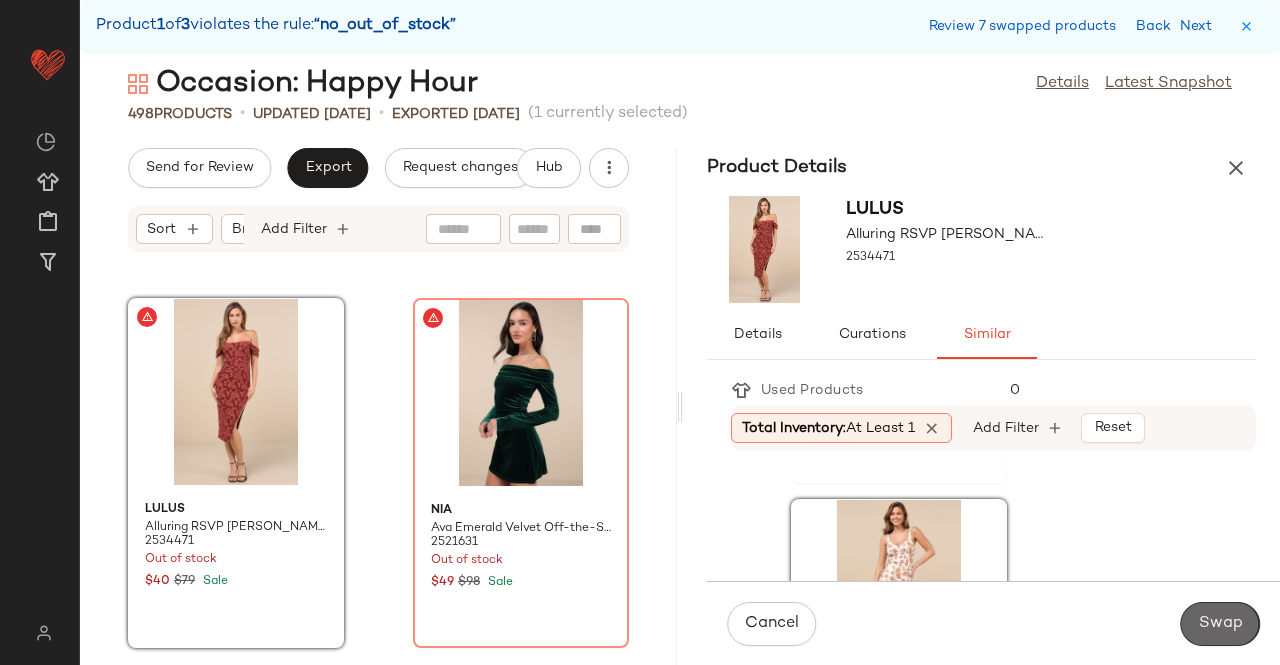 click on "Swap" at bounding box center (1220, 624) 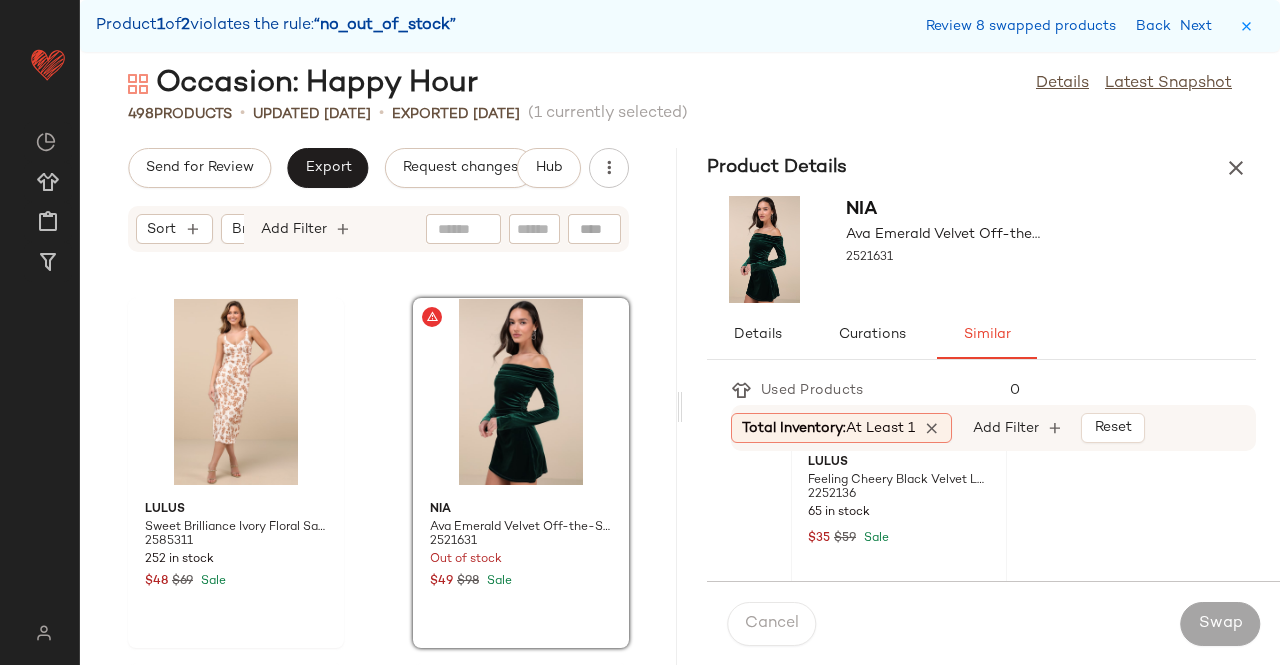scroll, scrollTop: 158, scrollLeft: 0, axis: vertical 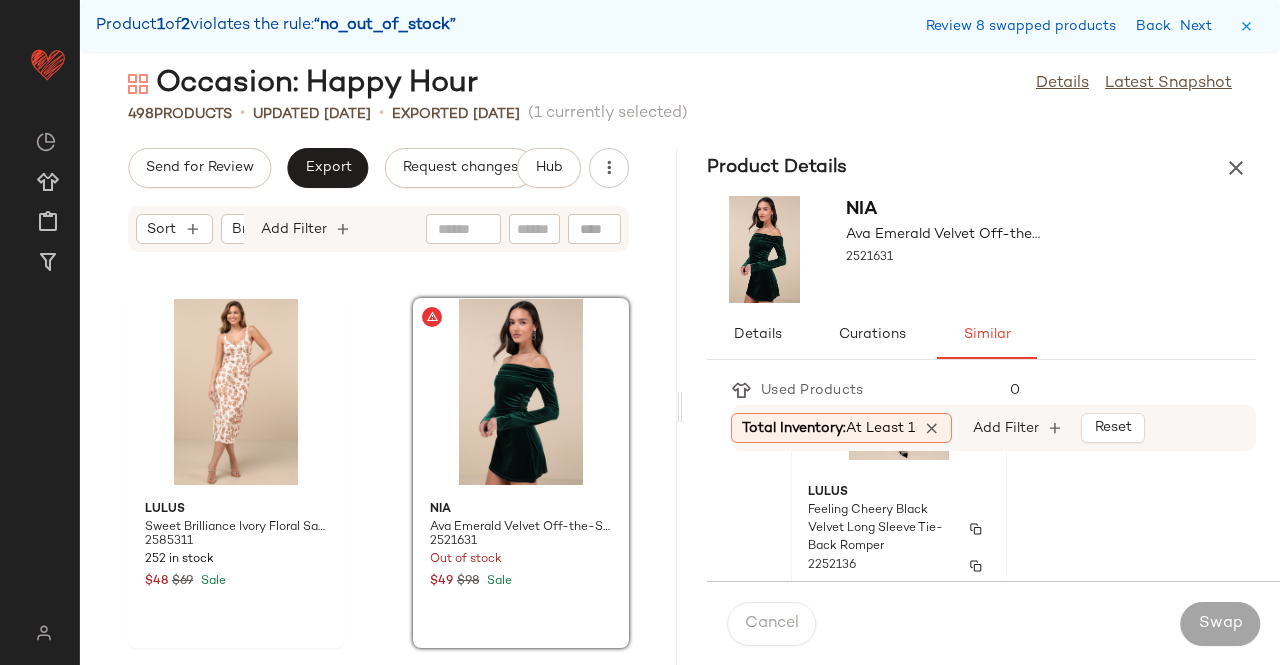 click on "Feeling Cheery Black Velvet Long Sleeve Tie-Back Romper" at bounding box center (881, 529) 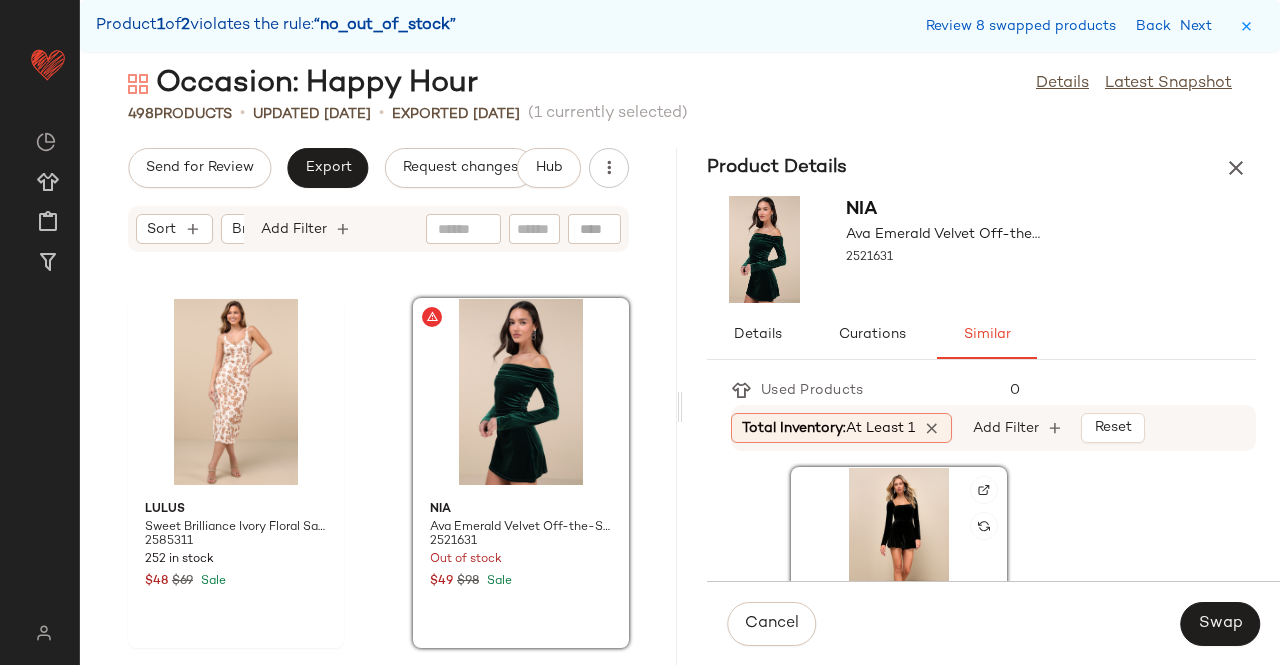 scroll, scrollTop: 0, scrollLeft: 0, axis: both 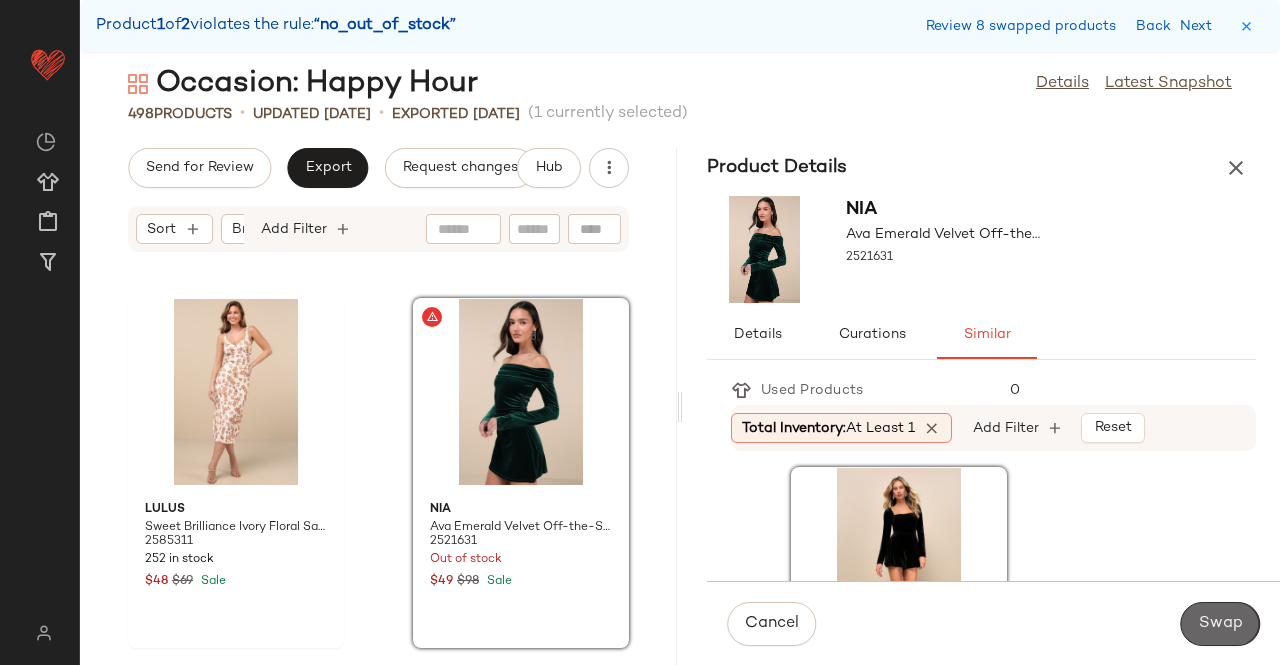 click on "Swap" at bounding box center (1220, 624) 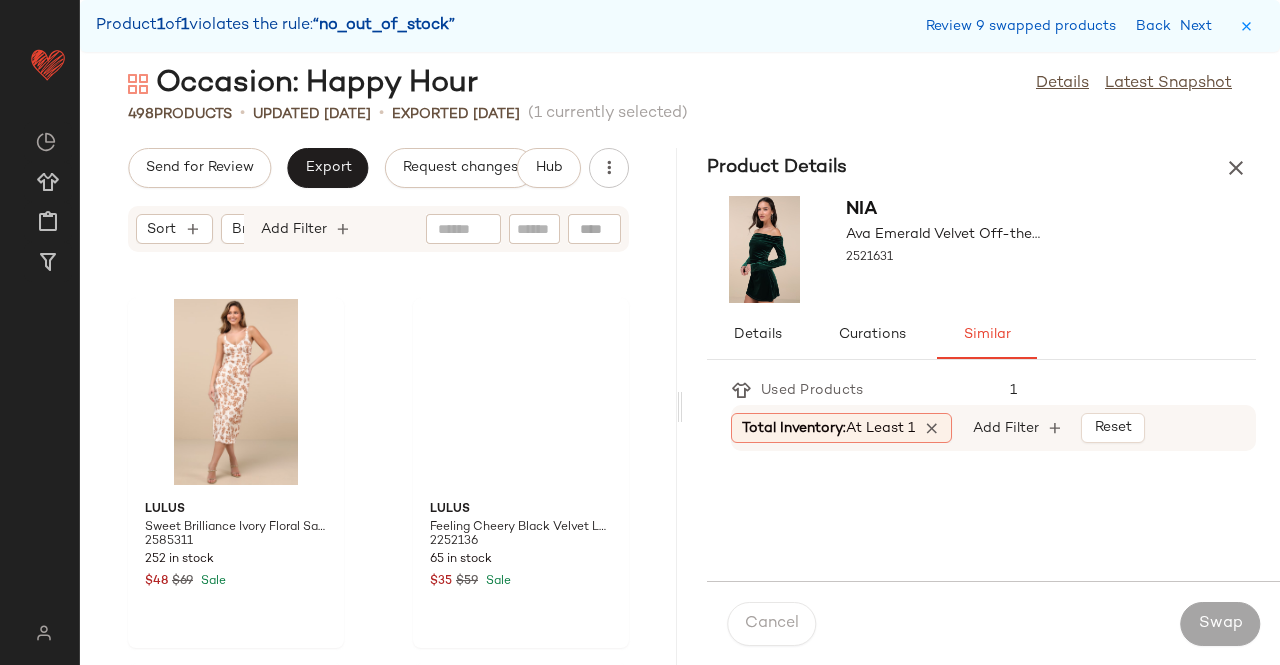 scroll, scrollTop: 88572, scrollLeft: 0, axis: vertical 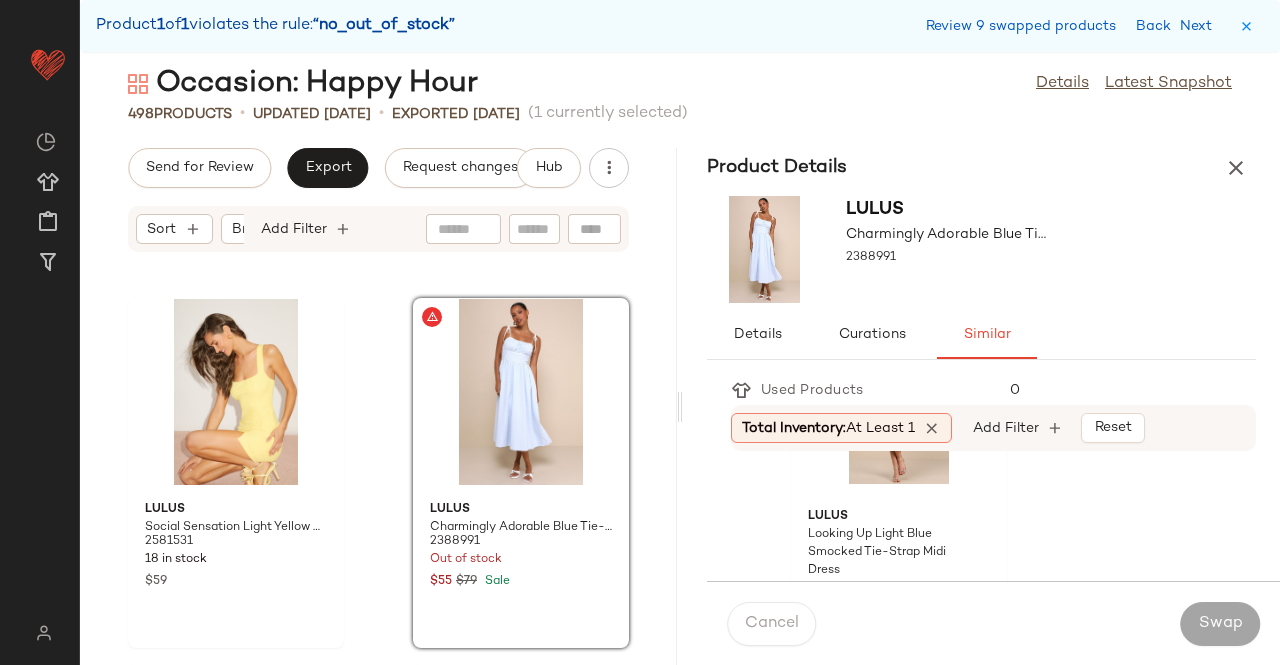 click on "Lulus" at bounding box center (899, 517) 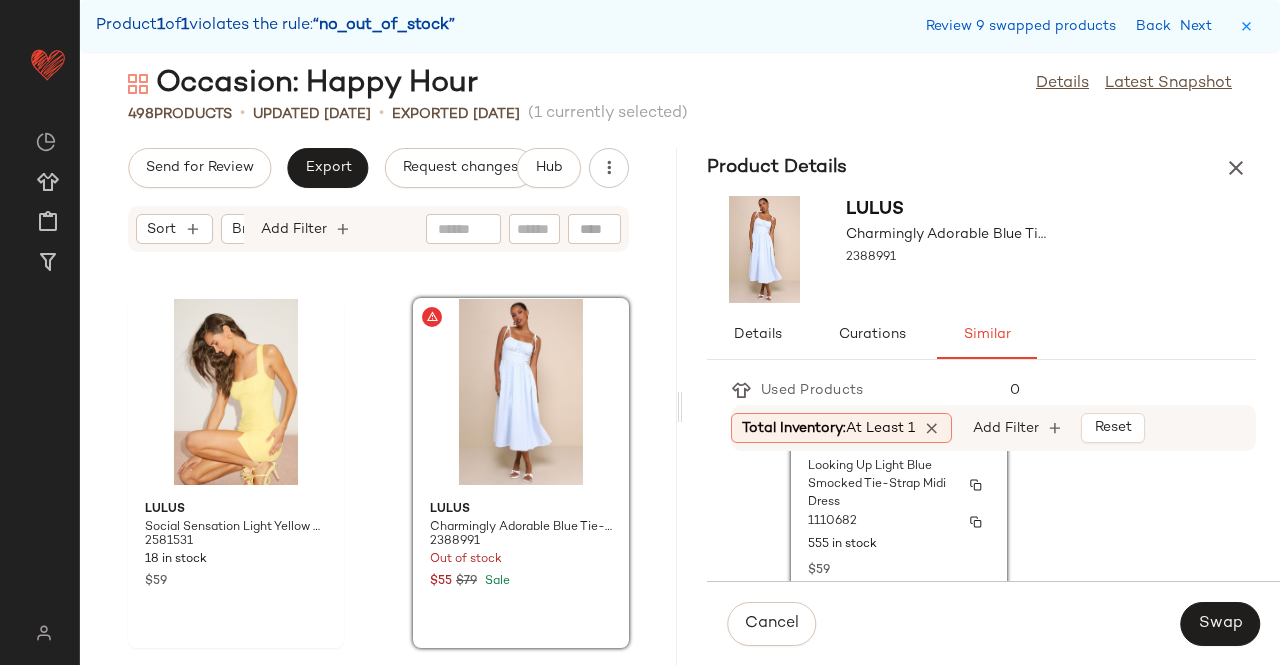 scroll, scrollTop: 600, scrollLeft: 0, axis: vertical 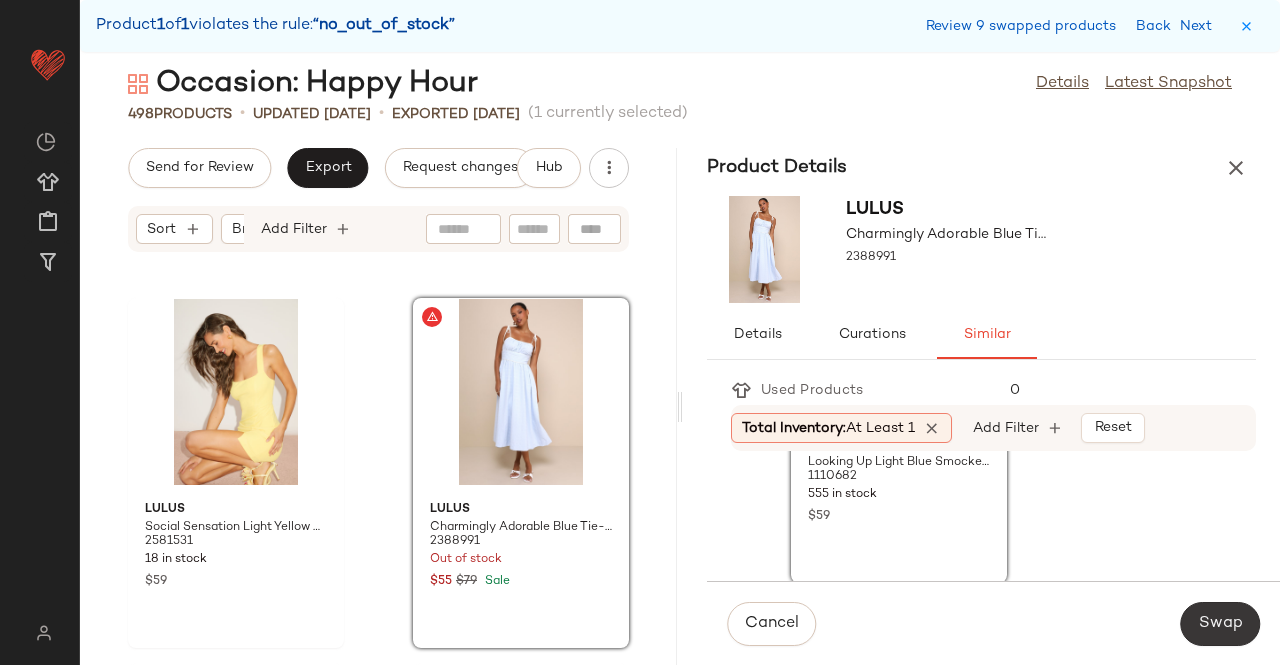 click on "Swap" 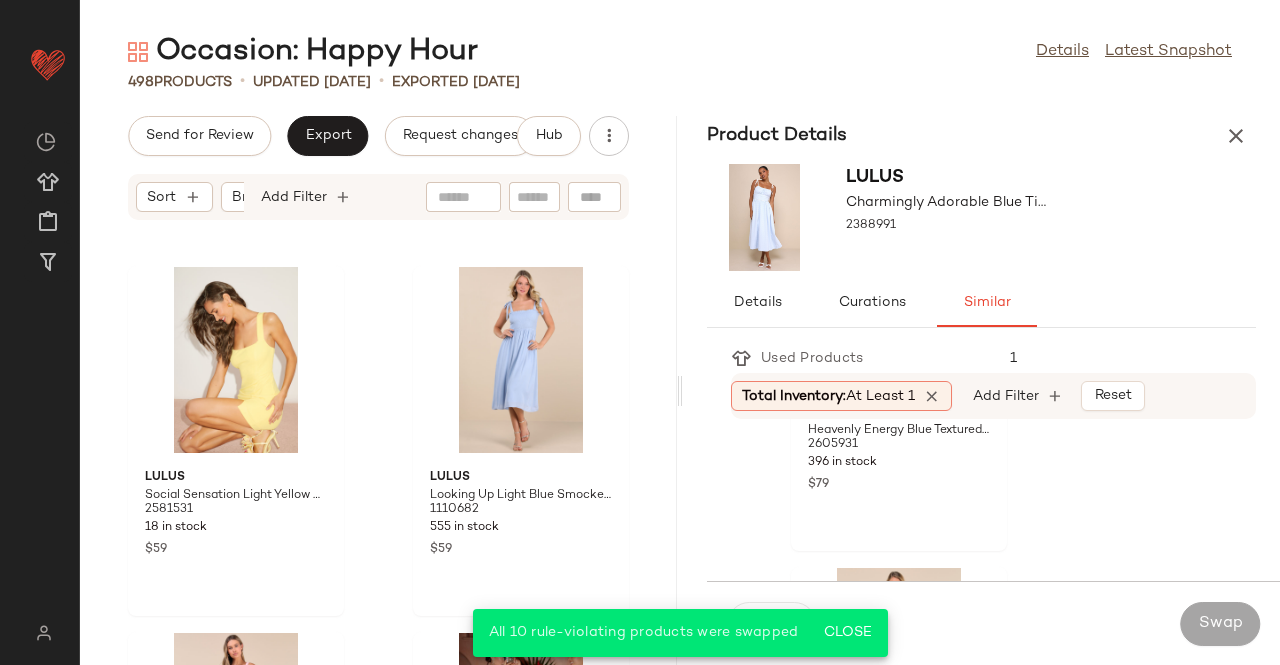 click on "Occasion: Happy Hour  Details   Latest Snapshot  498   Products   •   updated [DATE]  •  Exported [DATE]  Send for Review   Export   Request changes   Hub  Sort  Brand  Category  Add Filter  Lulus Social Sensation Light Yellow Square Neck Mini Bodycon Dress 2581531 18 in stock $59 Lulus Looking Up Light Blue Smocked Tie-Strap Midi Dress 1110682 555 in stock $59 Lulus Divine Beauty Blush Pink Lace Midi Dress With Pockets 2607391 24 in stock $79 Lulus Glamorous Efforts Aqua Floral Print Tie-Back Midi Dress 2605651 5 in stock $69 Lulus Beauty Icon Blue Satin Pleated Tiered Lace-Up Mini Dress 2627431 18 in stock $75 Lulus Stunning Desire Multi Floral Satin Pleated Tiered Midi Dress 2620071 8 in stock $89 Lulus Stun and Done Light Blue Sleeveless Bodycon Midi Dress 2581111 65 in stock $79 Lulus Blossoming Excellence Light Blue Floral Mesh Ruched Midi Dress 2592131 276 in stock $59 Product Details Lulus Charmingly Adorable Blue Tie-Strap Midi Dress With Pockets 2388991  Details   Curations   Similar  1 $79" at bounding box center [680, 348] 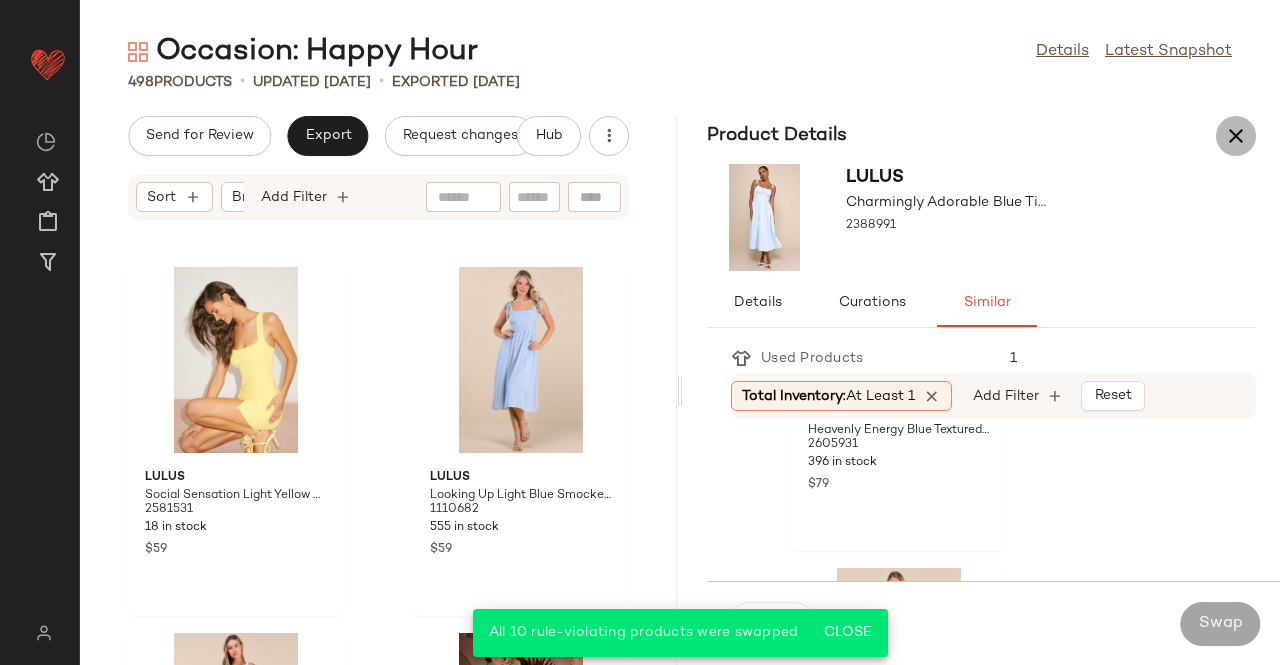 click at bounding box center [1236, 136] 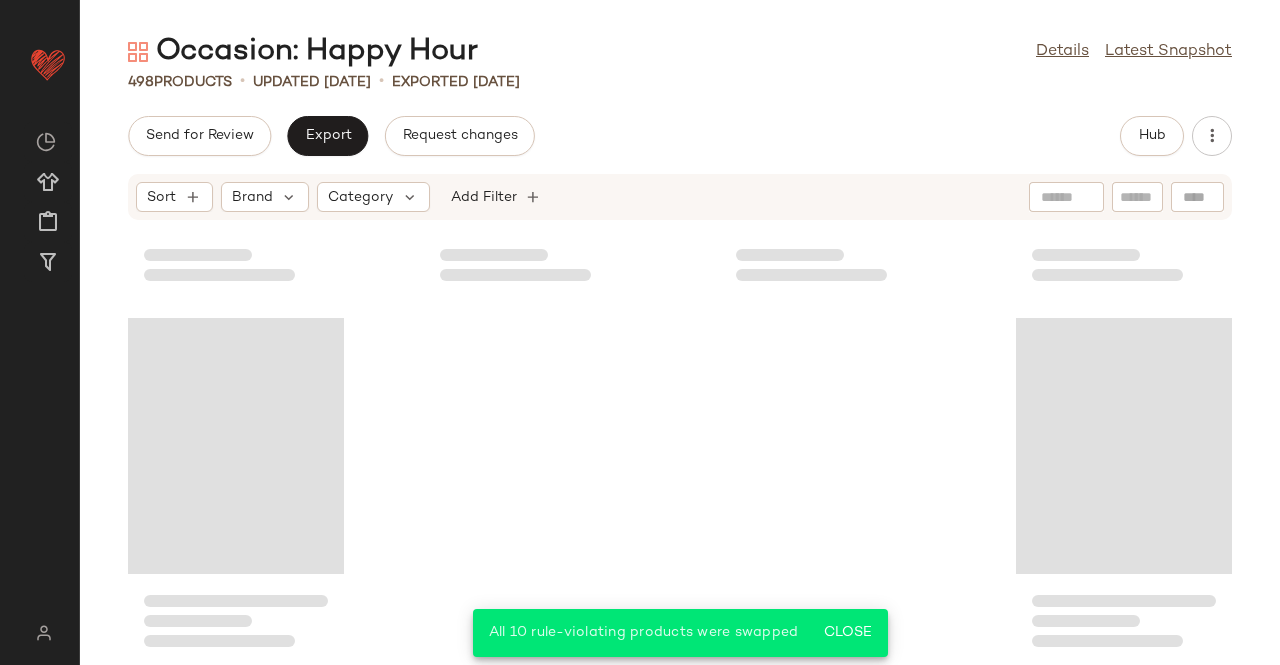 scroll, scrollTop: 45334, scrollLeft: 0, axis: vertical 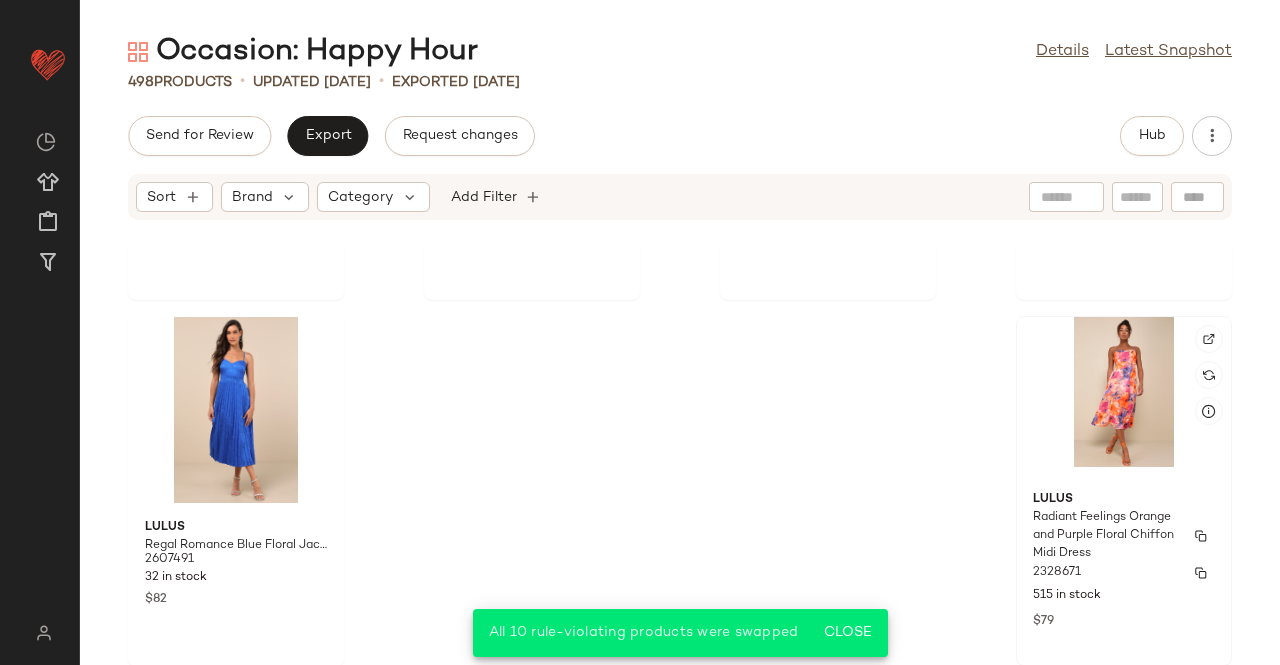 click on "Lulus" at bounding box center (1124, 500) 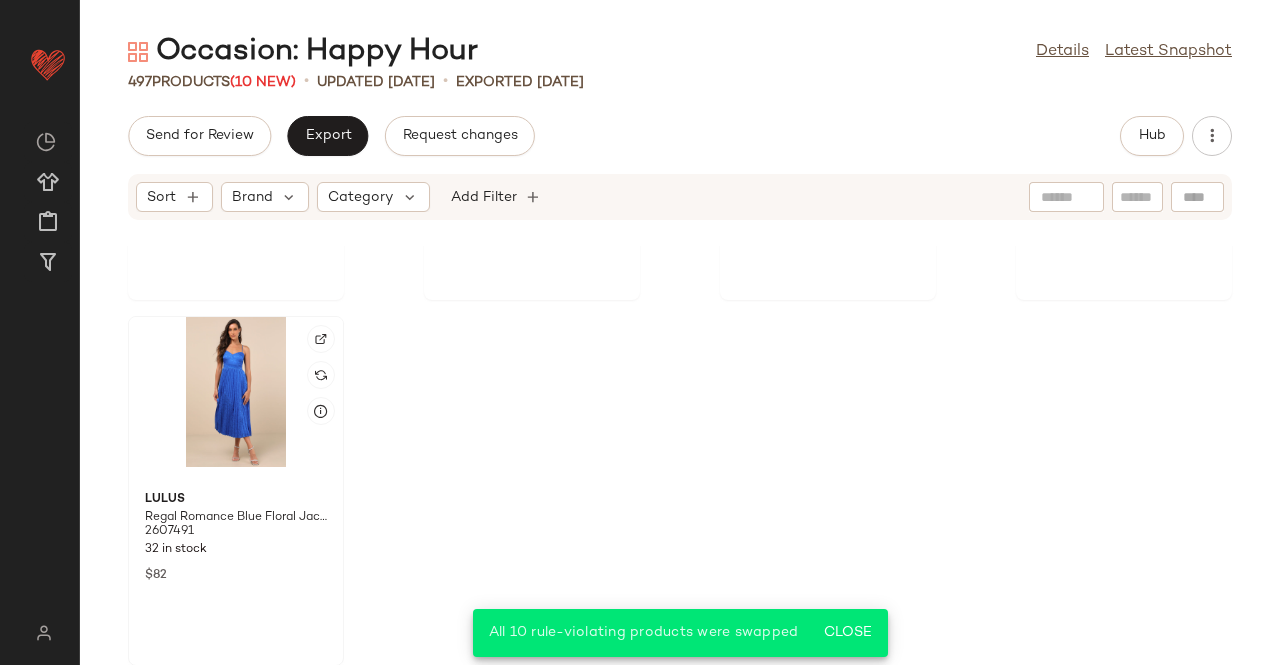 click 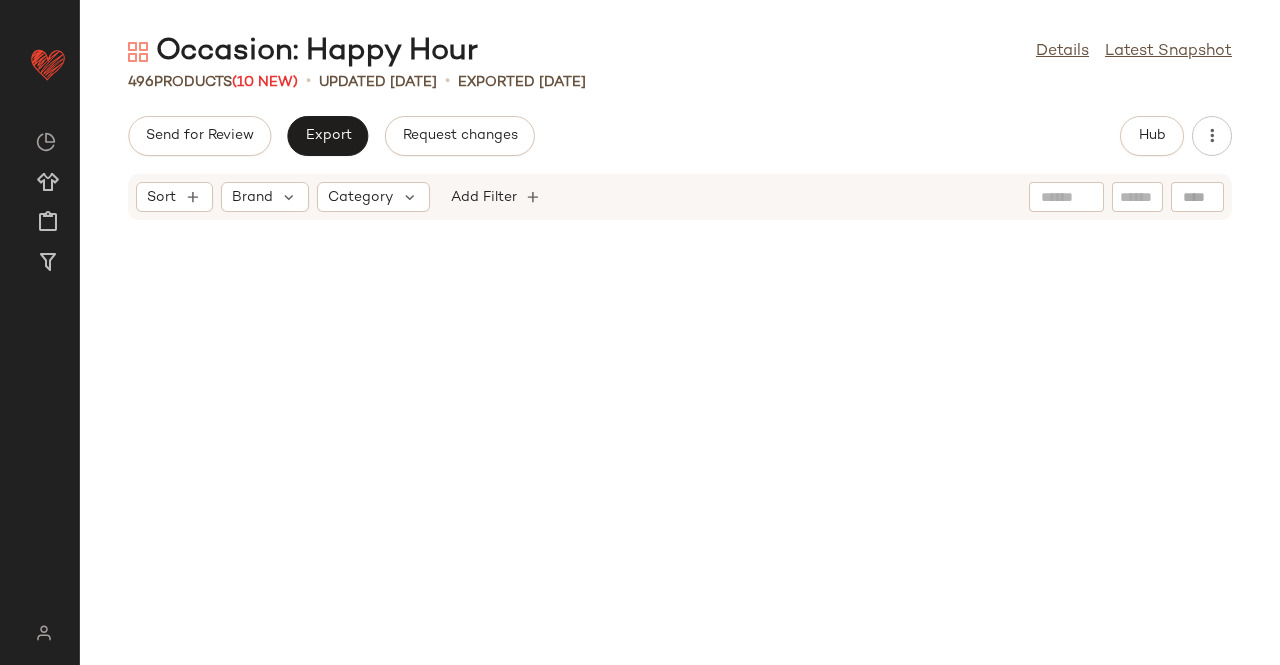 scroll, scrollTop: 0, scrollLeft: 0, axis: both 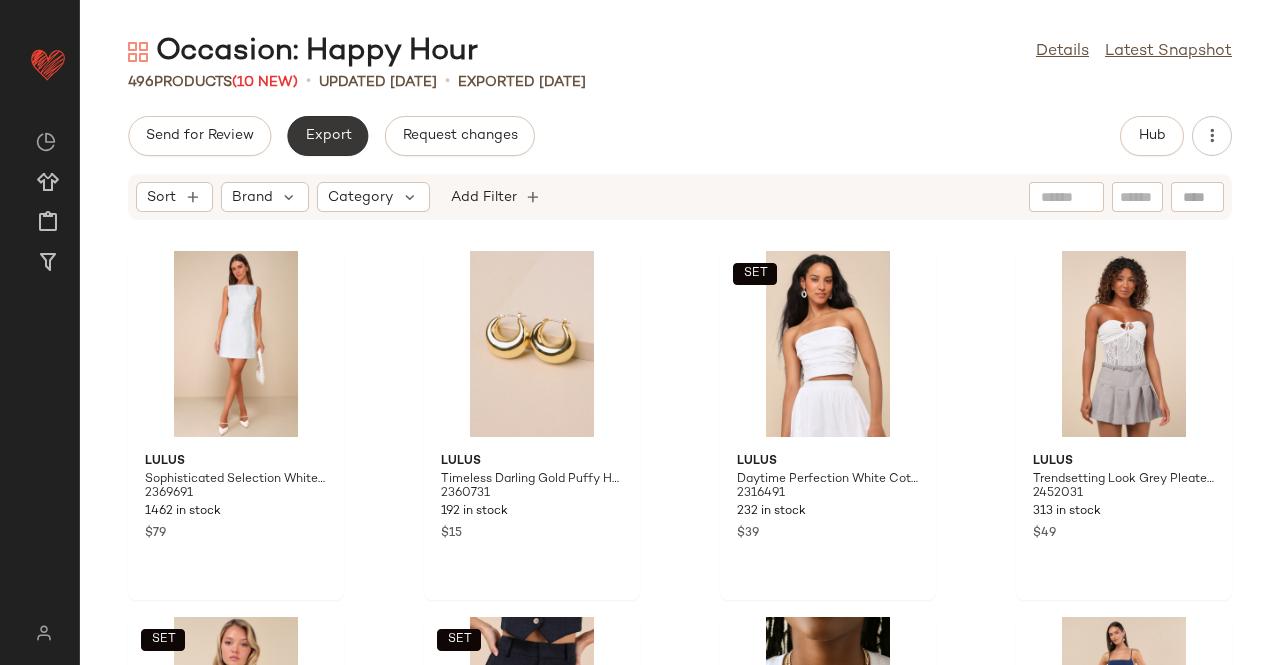 click on "Export" 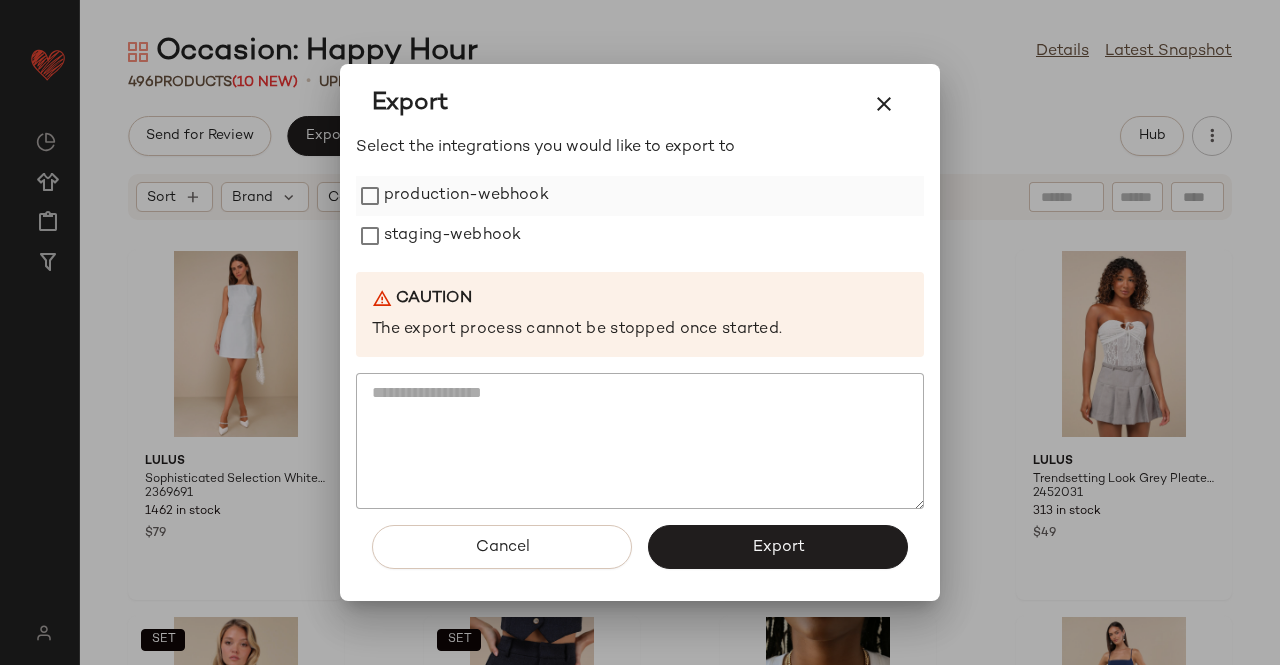 click on "production-webhook" at bounding box center [466, 196] 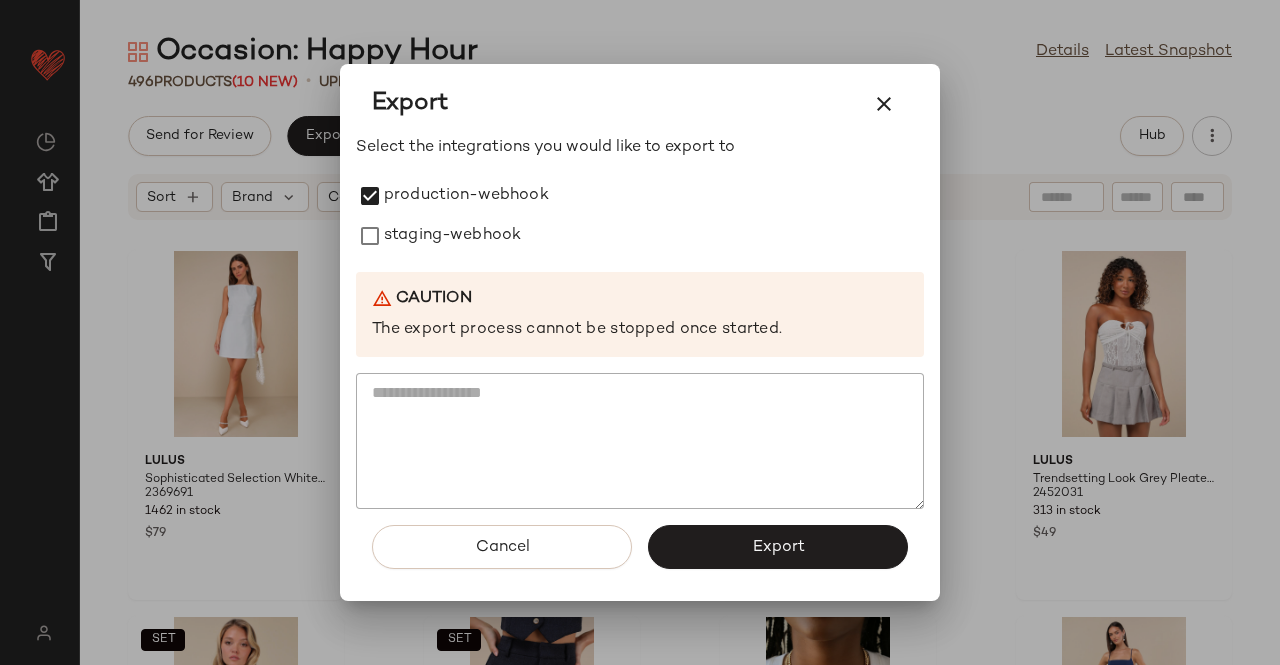 drag, startPoint x: 446, startPoint y: 231, endPoint x: 538, endPoint y: 357, distance: 156.01282 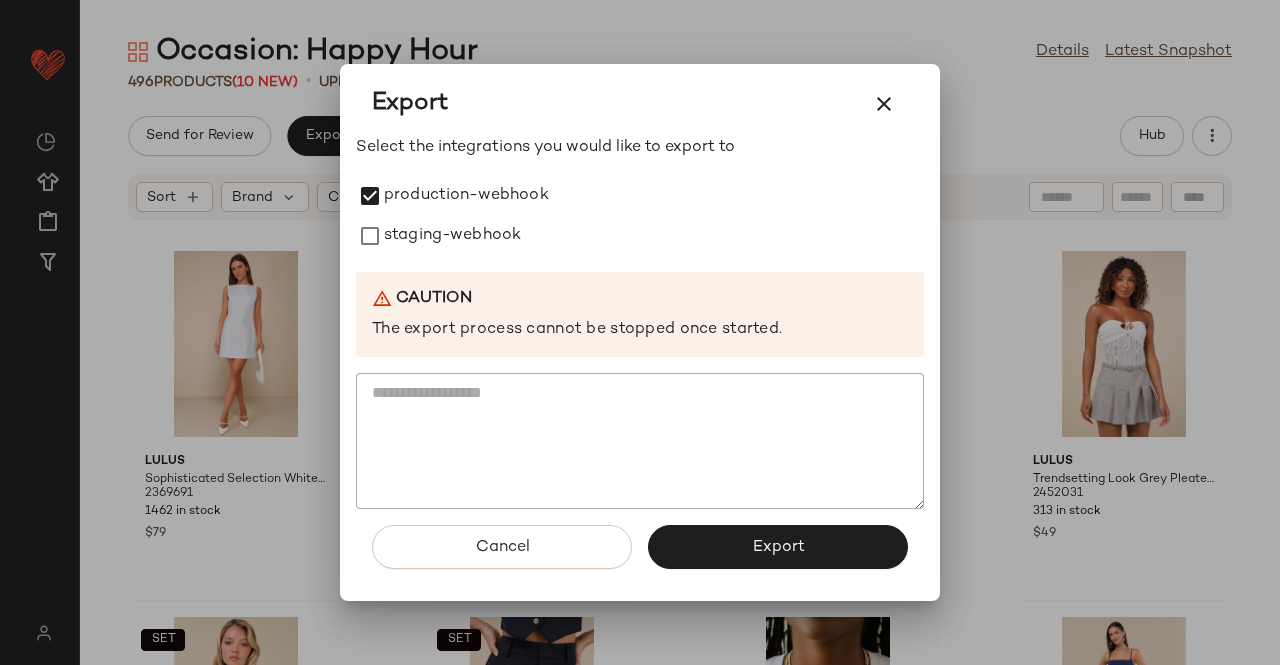 click on "staging-webhook" at bounding box center (452, 236) 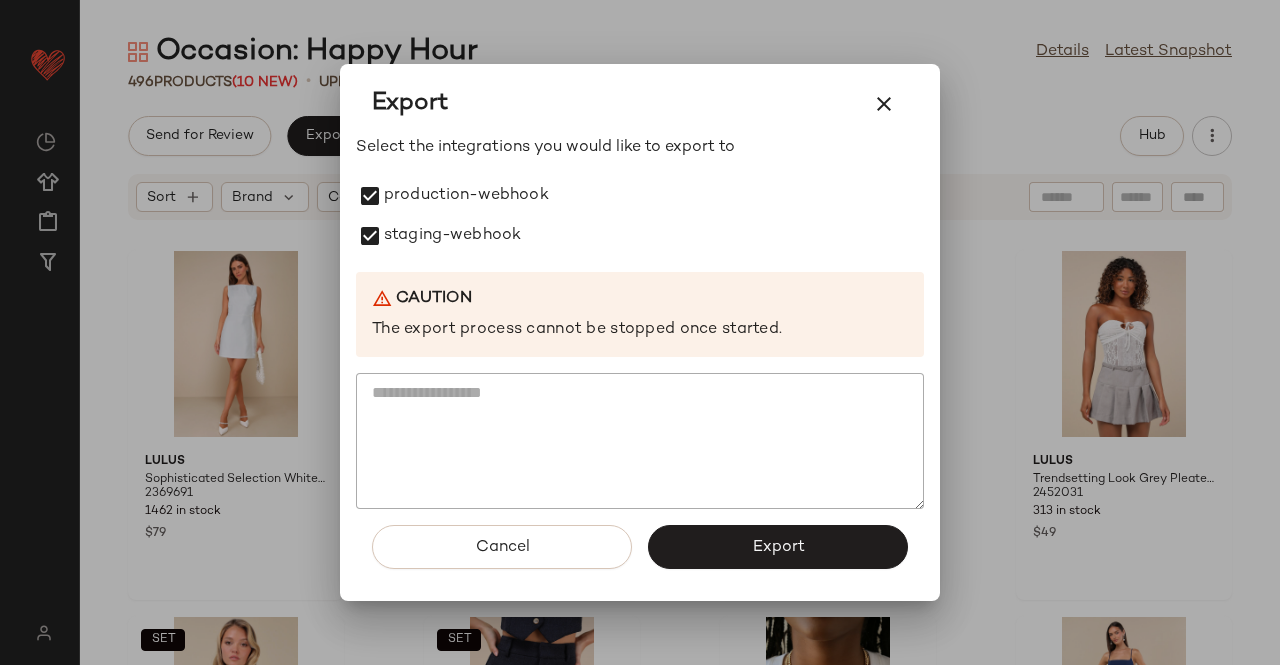 click on "Export" at bounding box center [778, 547] 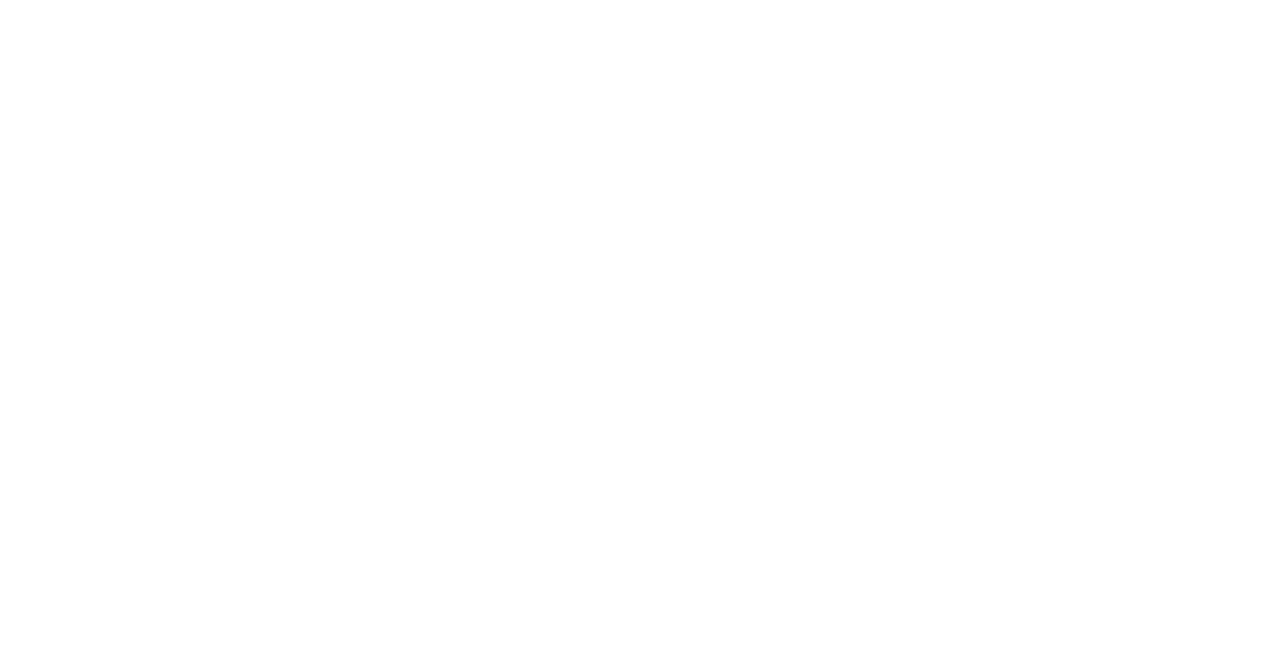 scroll, scrollTop: 0, scrollLeft: 0, axis: both 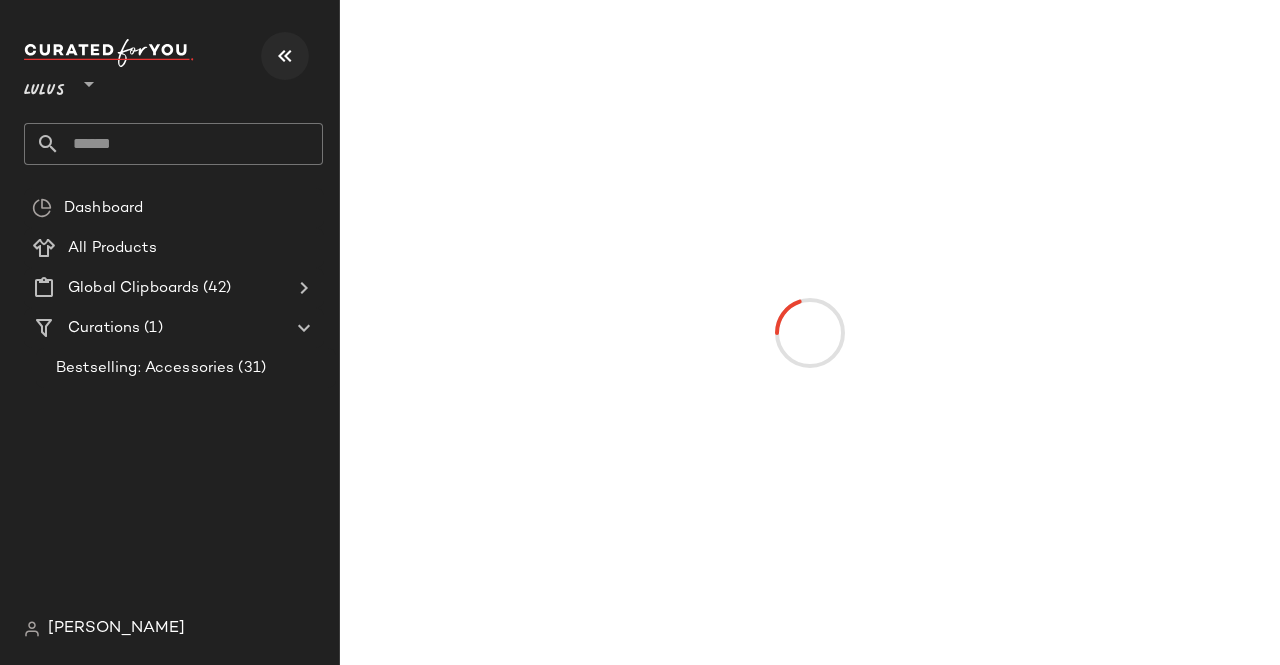 click at bounding box center [285, 56] 